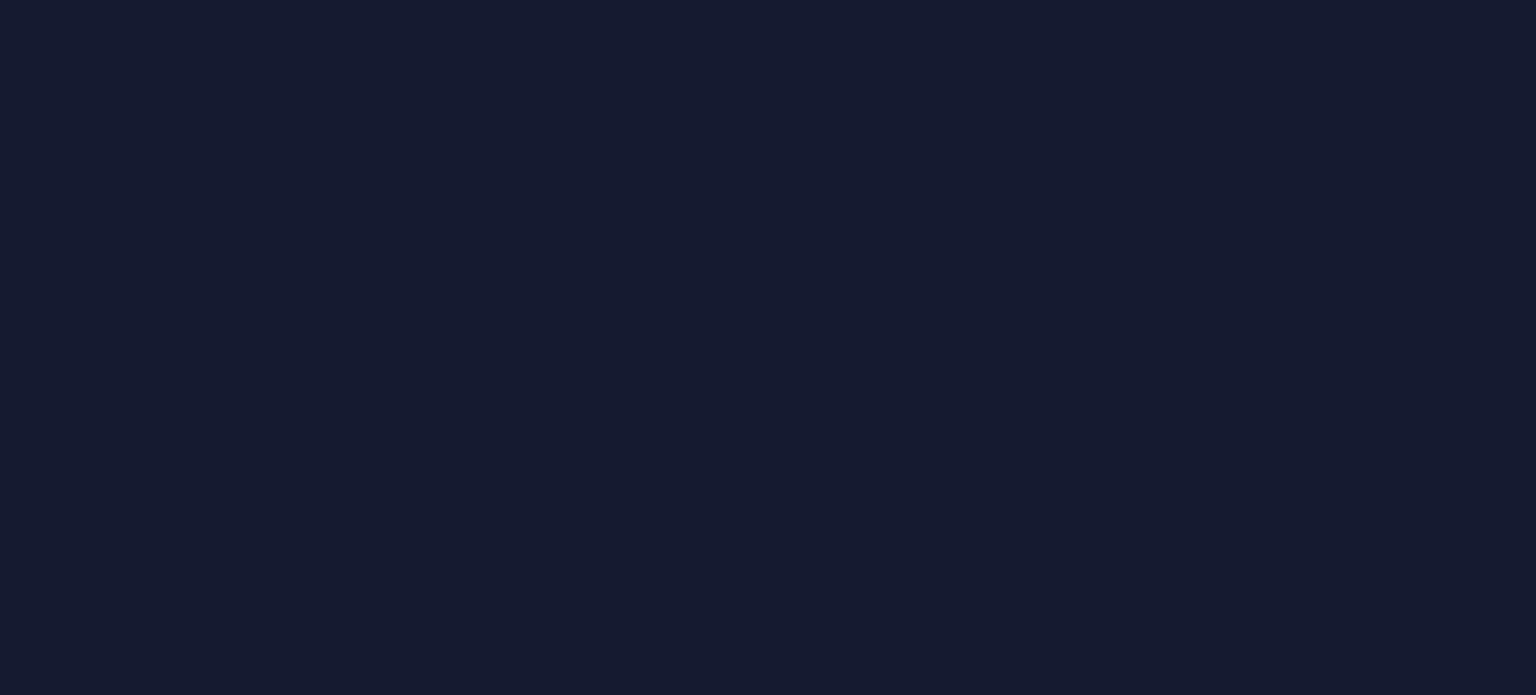 scroll, scrollTop: 0, scrollLeft: 0, axis: both 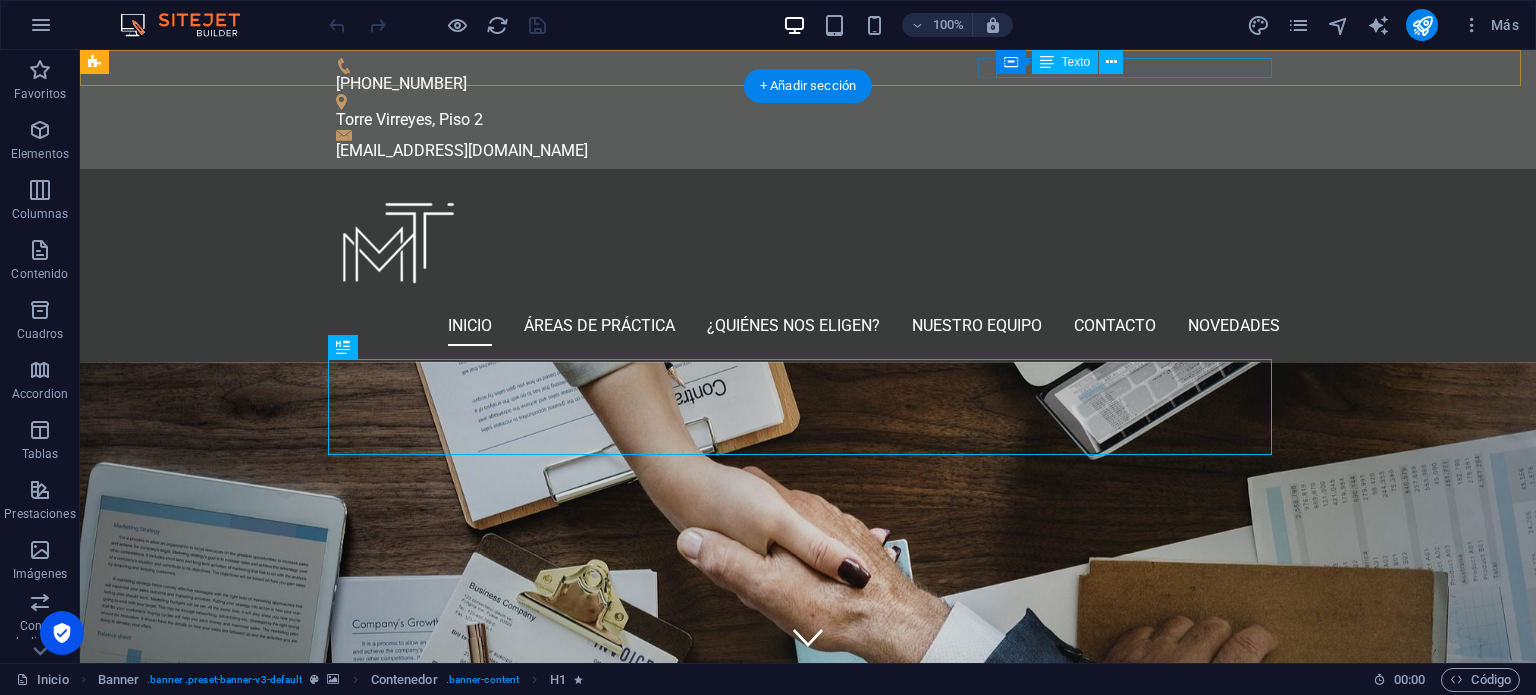 click on "[EMAIL_ADDRESS][DOMAIN_NAME]" at bounding box center [808, 151] 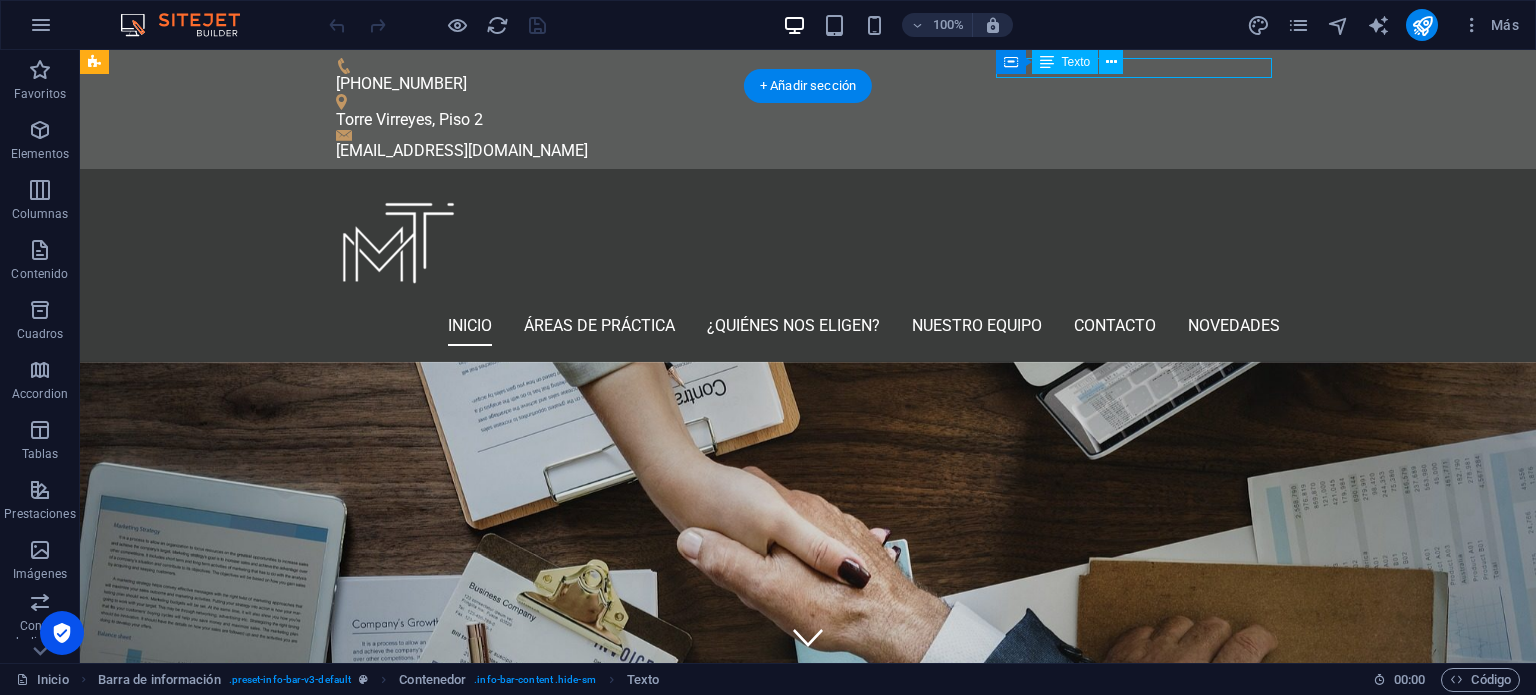 click on "[EMAIL_ADDRESS][DOMAIN_NAME]" at bounding box center (808, 151) 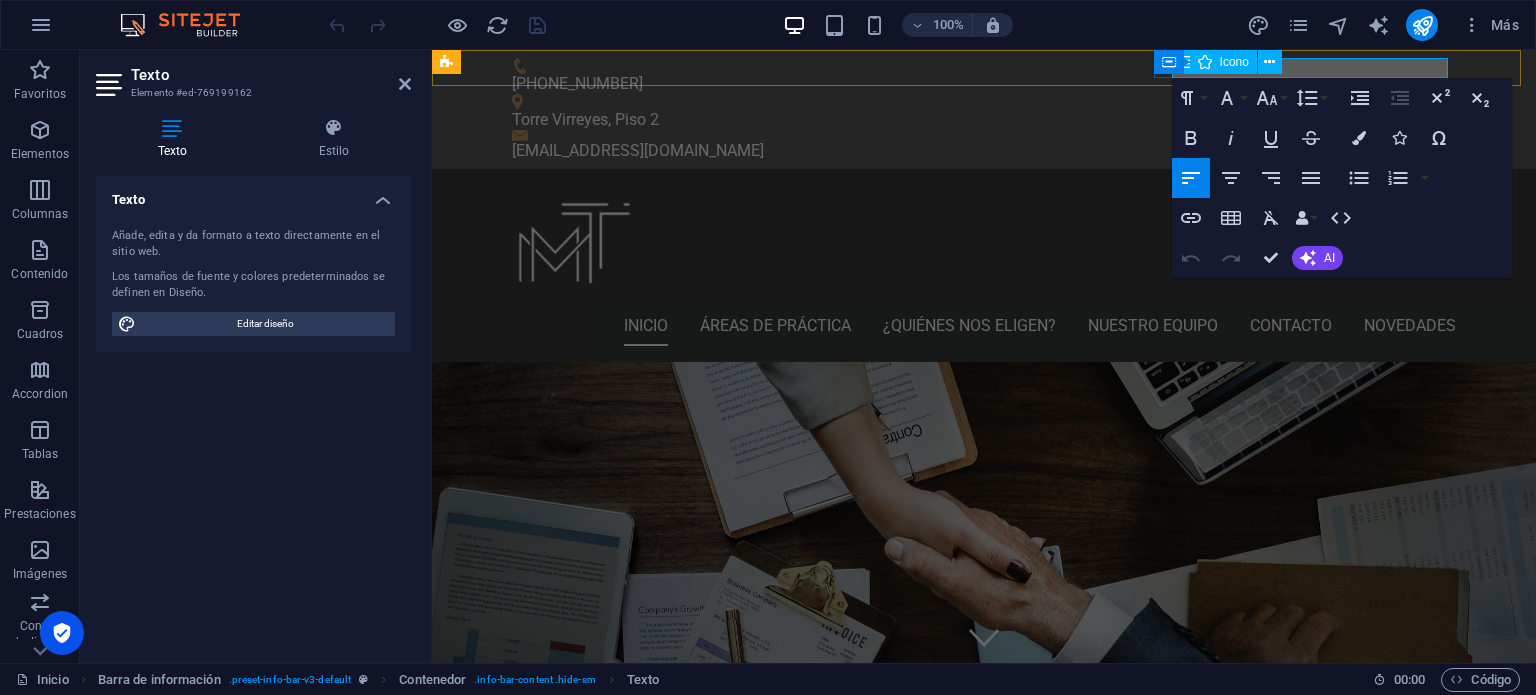 click on "[EMAIL_ADDRESS][DOMAIN_NAME]" at bounding box center [984, 145] 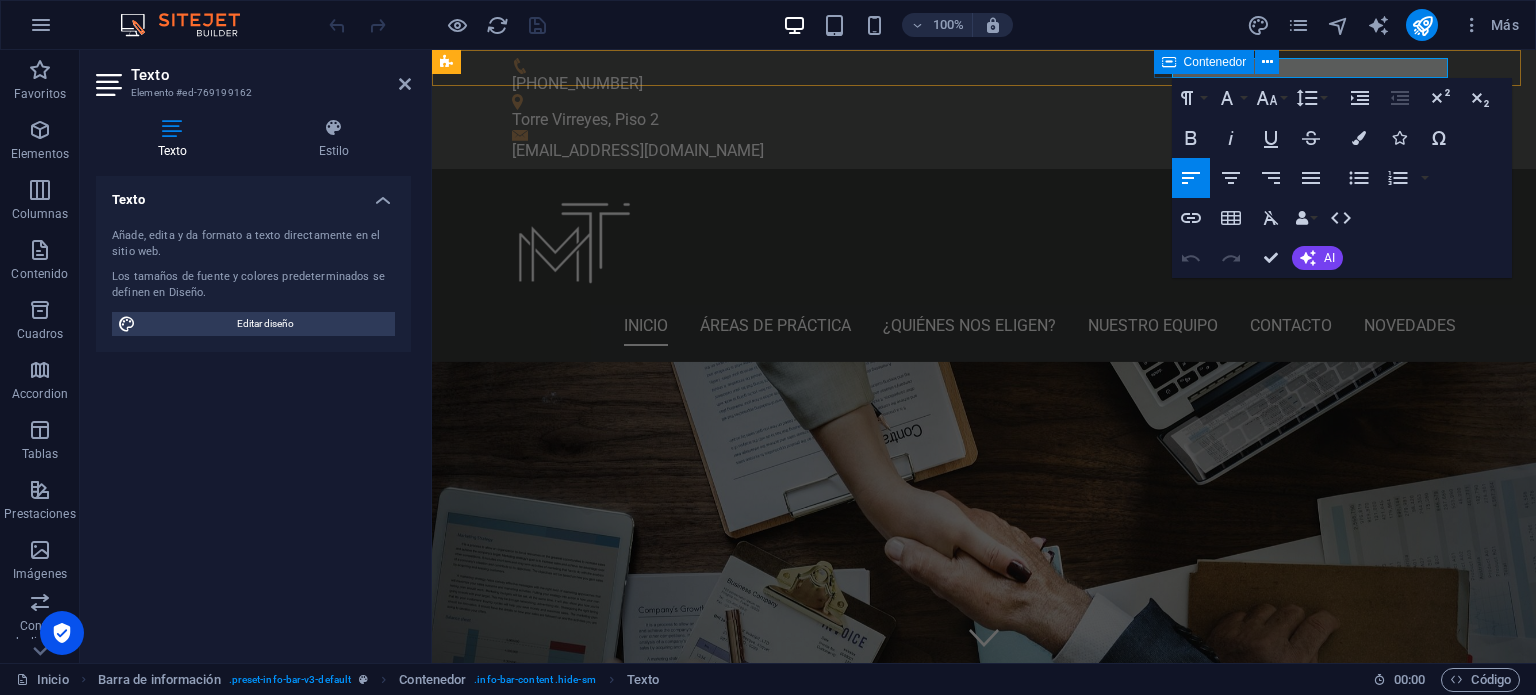 click at bounding box center (1169, 62) 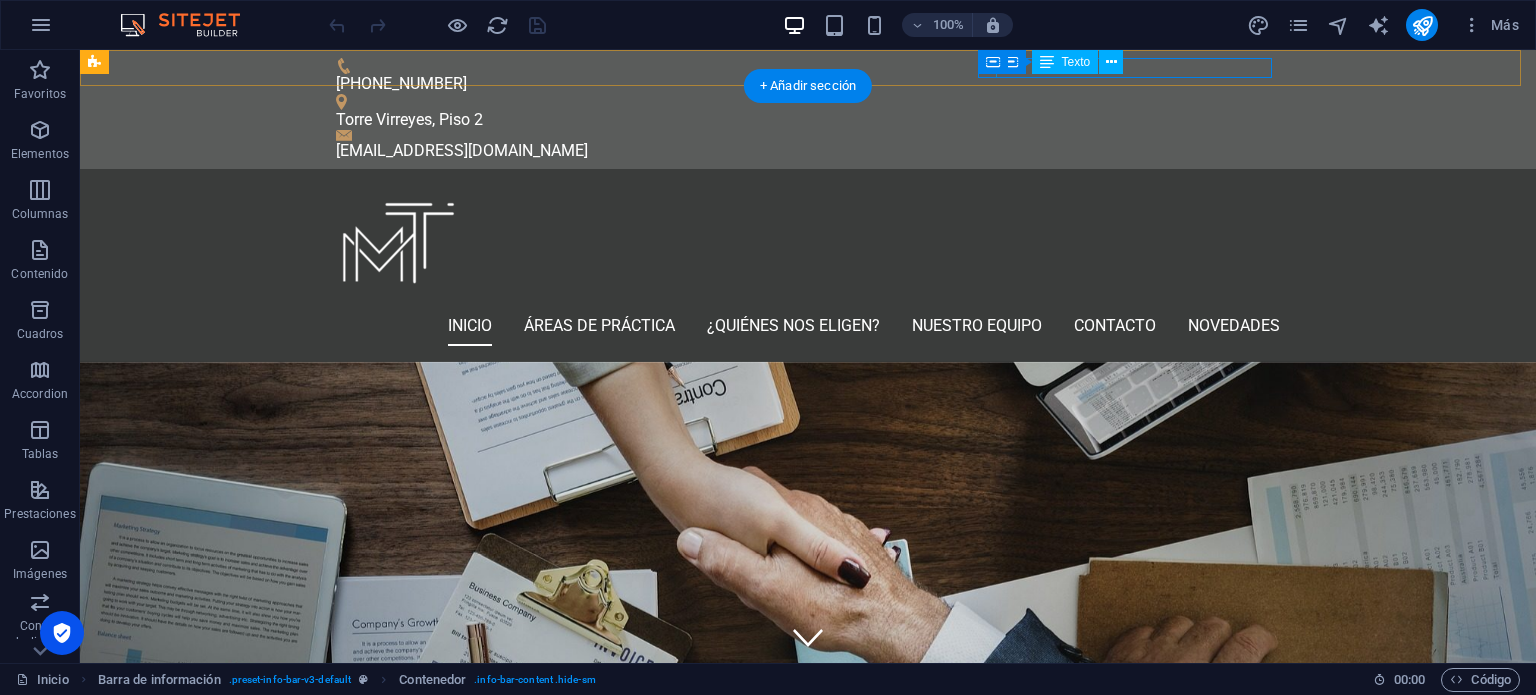 click on "[EMAIL_ADDRESS][DOMAIN_NAME]" at bounding box center [808, 151] 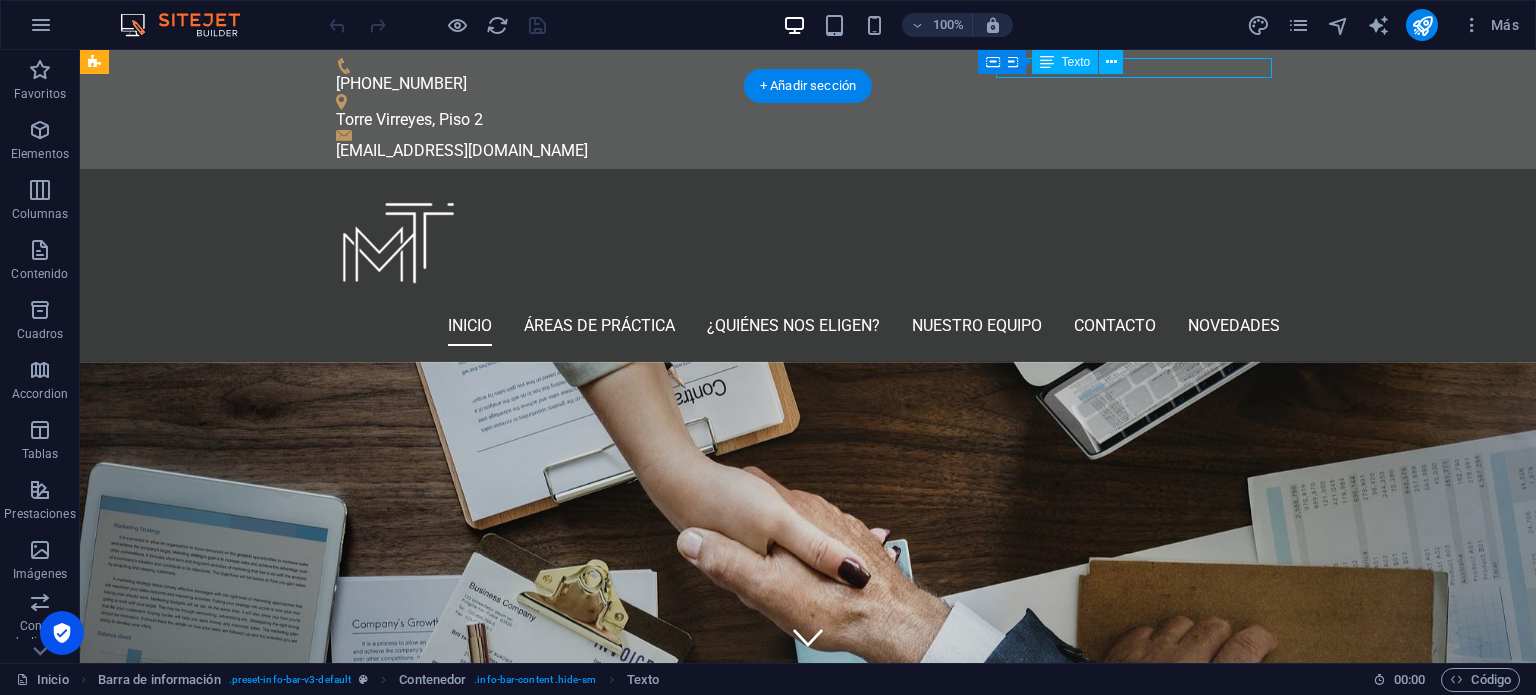 click on "[EMAIL_ADDRESS][DOMAIN_NAME]" at bounding box center [808, 151] 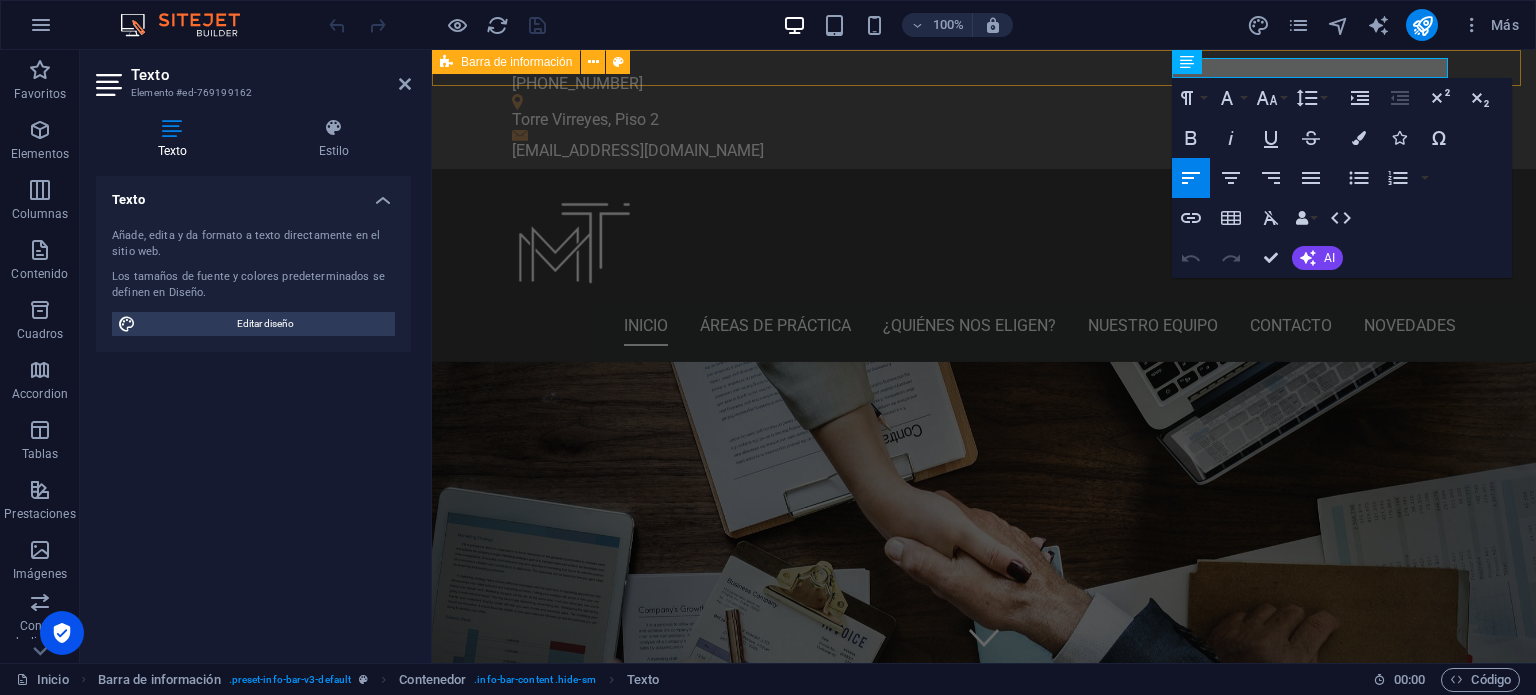 drag, startPoint x: 1446, startPoint y: 67, endPoint x: 1136, endPoint y: 65, distance: 310.00644 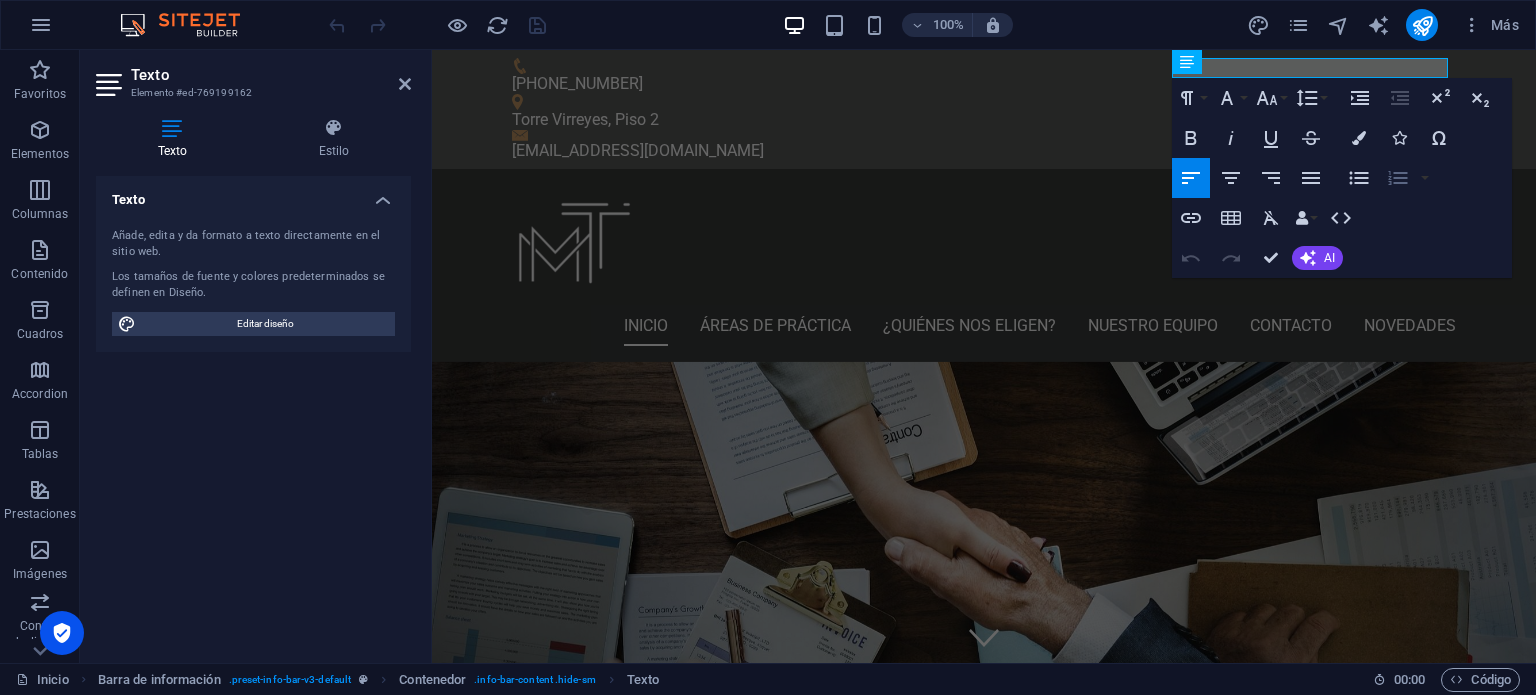 copy on "[EMAIL_ADDRESS][DOMAIN_NAME]" 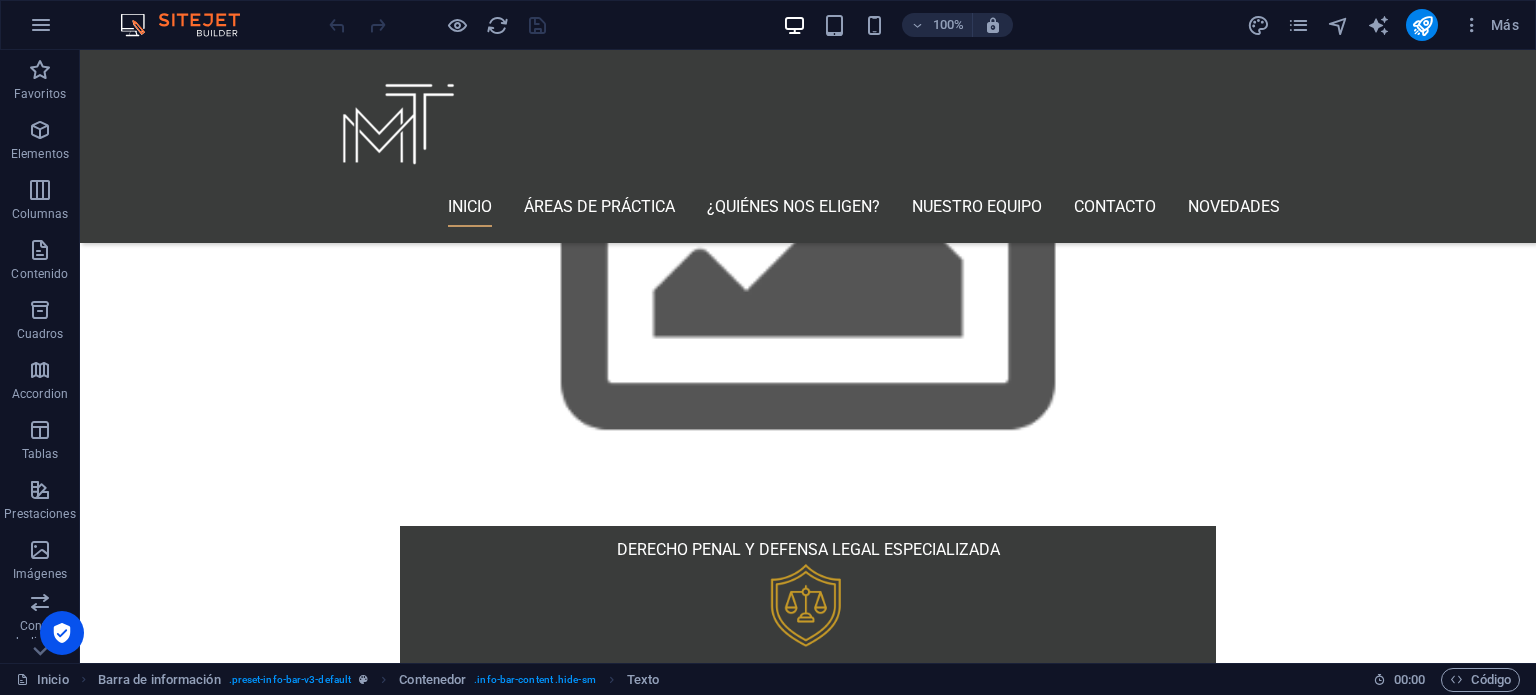 scroll, scrollTop: 3033, scrollLeft: 0, axis: vertical 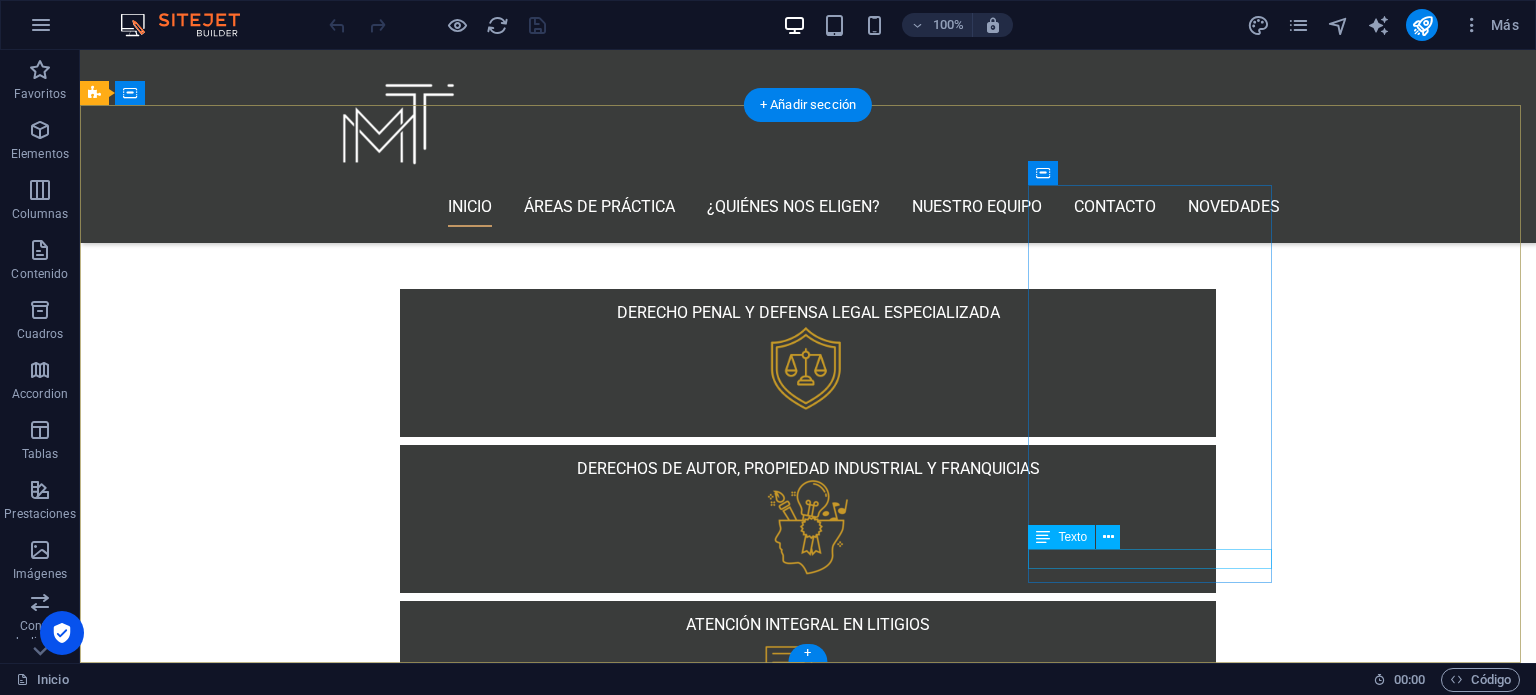 click on "contacto@maceoconsultores.com" at bounding box center (568, 9291) 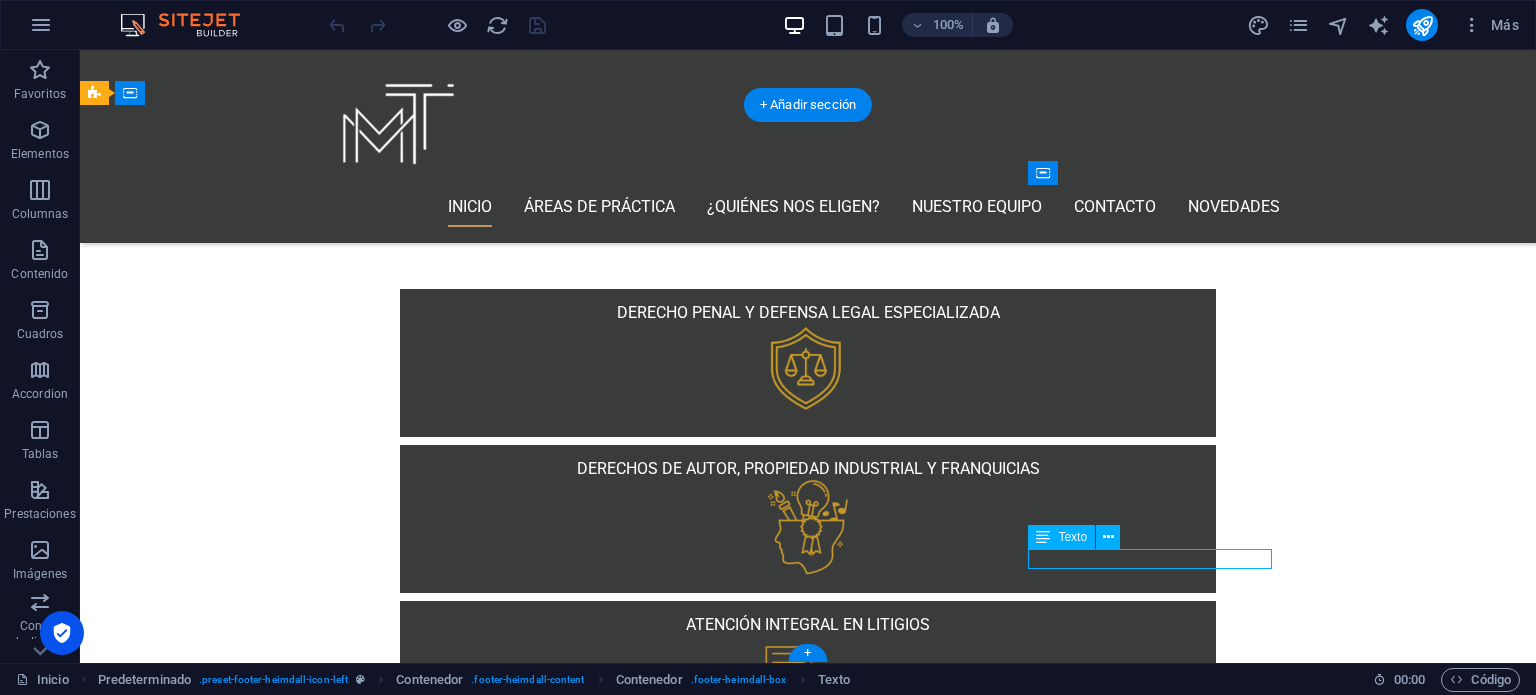 click on "contacto@maceoconsultores.com" at bounding box center [568, 9291] 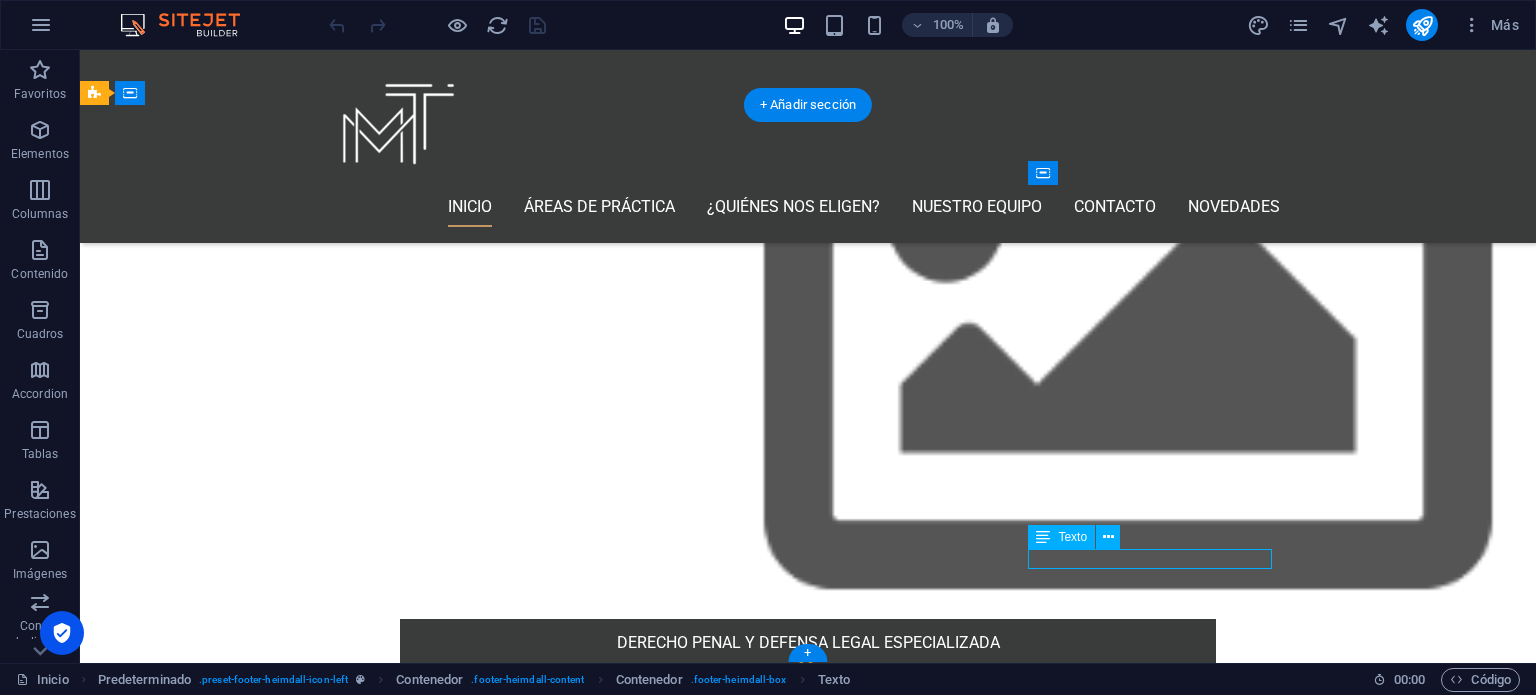scroll, scrollTop: 3212, scrollLeft: 0, axis: vertical 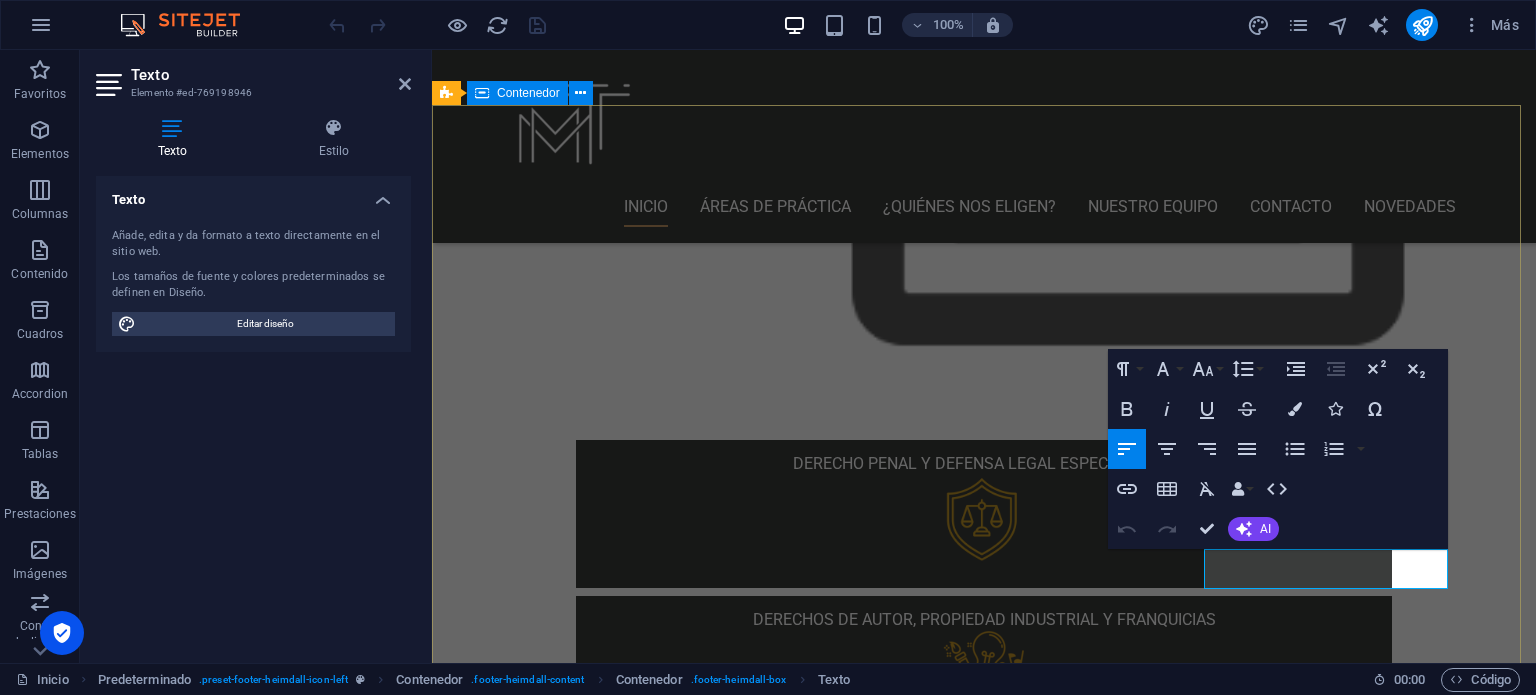 drag, startPoint x: 1269, startPoint y: 577, endPoint x: 1196, endPoint y: 559, distance: 75.18643 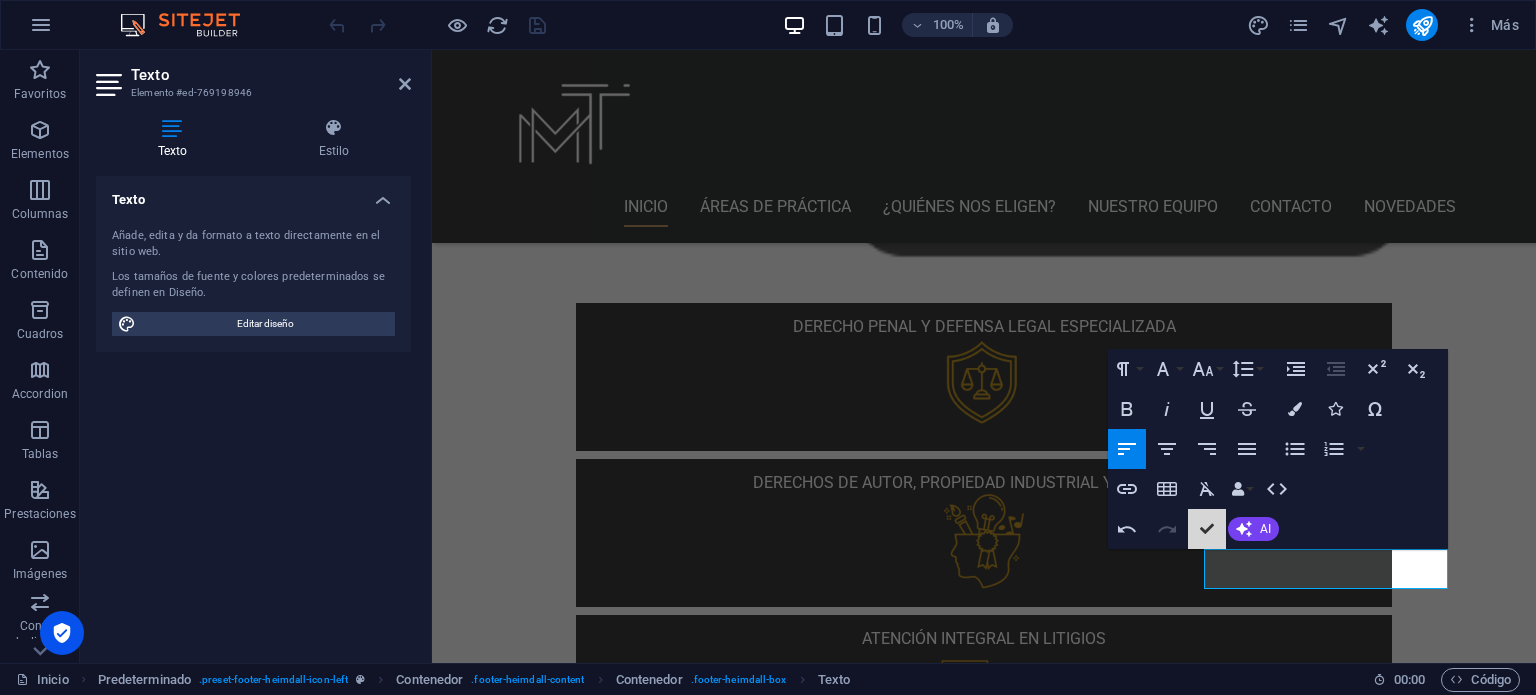 scroll, scrollTop: 3033, scrollLeft: 0, axis: vertical 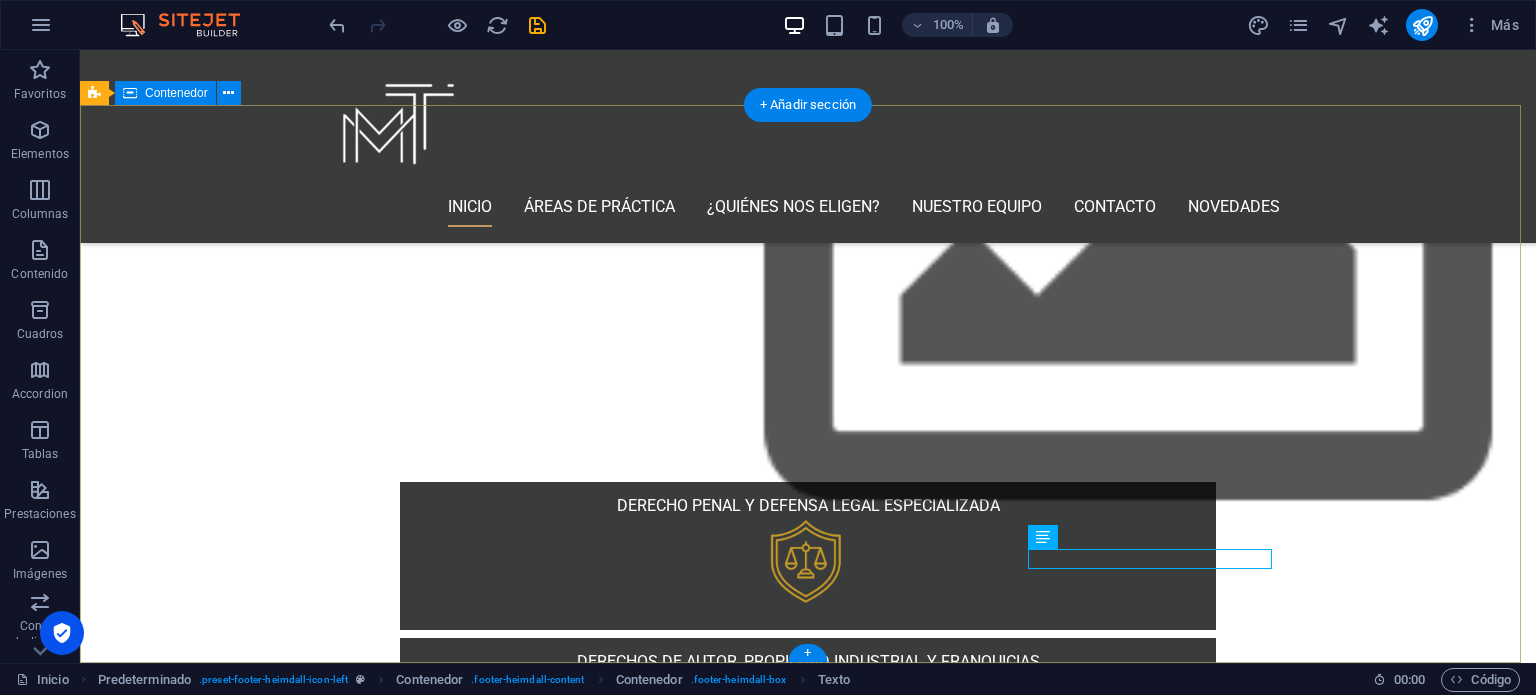 click on "Explora nuestro sitio Inicio Áreas de Práctica ¿Quiénes nos eligen? Nuestro Equipo Blog Aviso de Privacidad Contacto áreas de práctica Propiedad Industrial e Intelectual Derechos de autor y medios de entretenimiento Protección de datos personales Derecho Penal y Delitos Financieros Defensa en casos de Violencia de Género y Feminicidio Servicios Jurídicos en Materia  de  Responsabilidad Médica  y CONAMED Maceo Torres & Asociados SC Torre Virreyes, Pedregal 24, piso 2, Col. Molino del Rey, Alcaldía Miguel Hidalgo CDMX   11040 Torre Reforma  Av. Paseo de la Reforma 483, Cuauhtémoc, 06600 Ciudad de México, CDMX. Piso 15 Torres IOS Campestre Ricardo Margain Zozaya 575, Coporativo Santa Engracia, Torre C y D, 66267, San Pedro Garza García, N.L. 55.16.88.28.66 contacto@maceotorresasociados.com" at bounding box center [808, 9148] 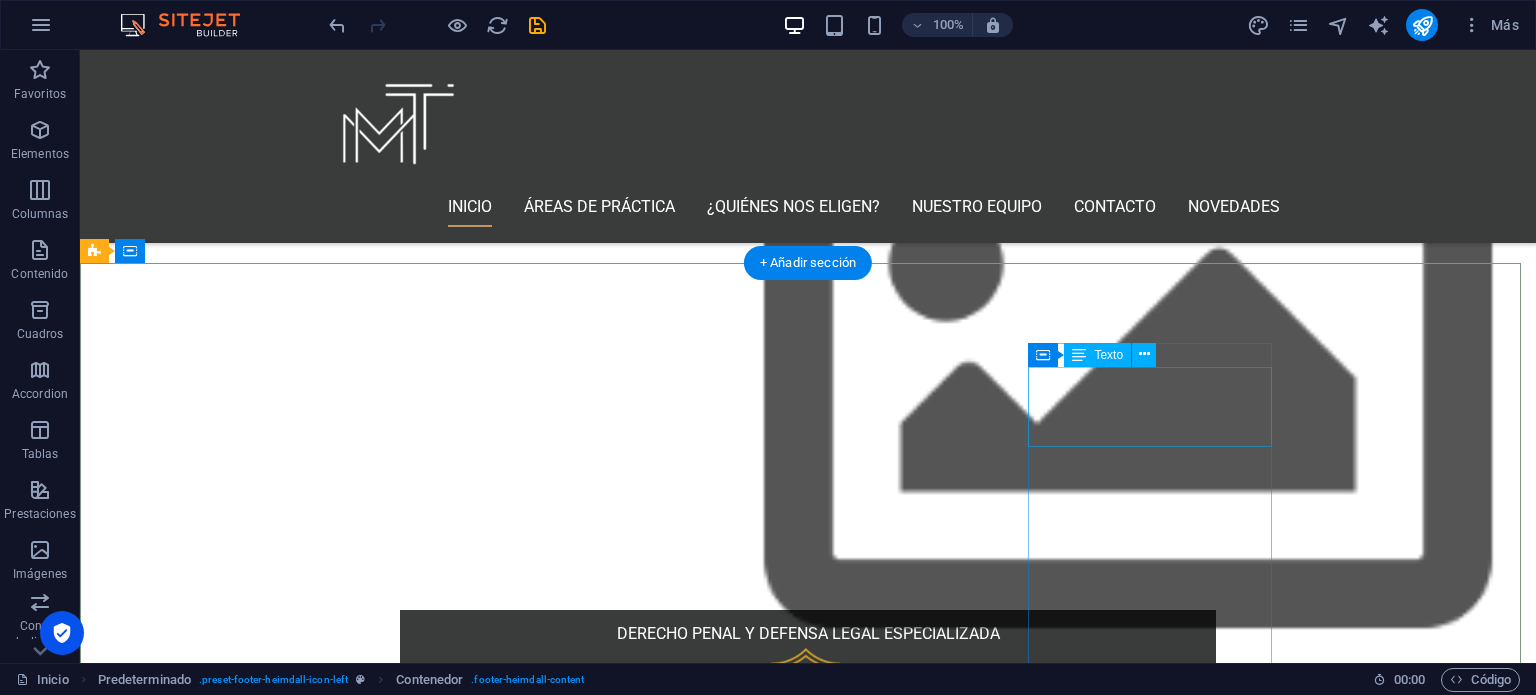scroll, scrollTop: 2933, scrollLeft: 0, axis: vertical 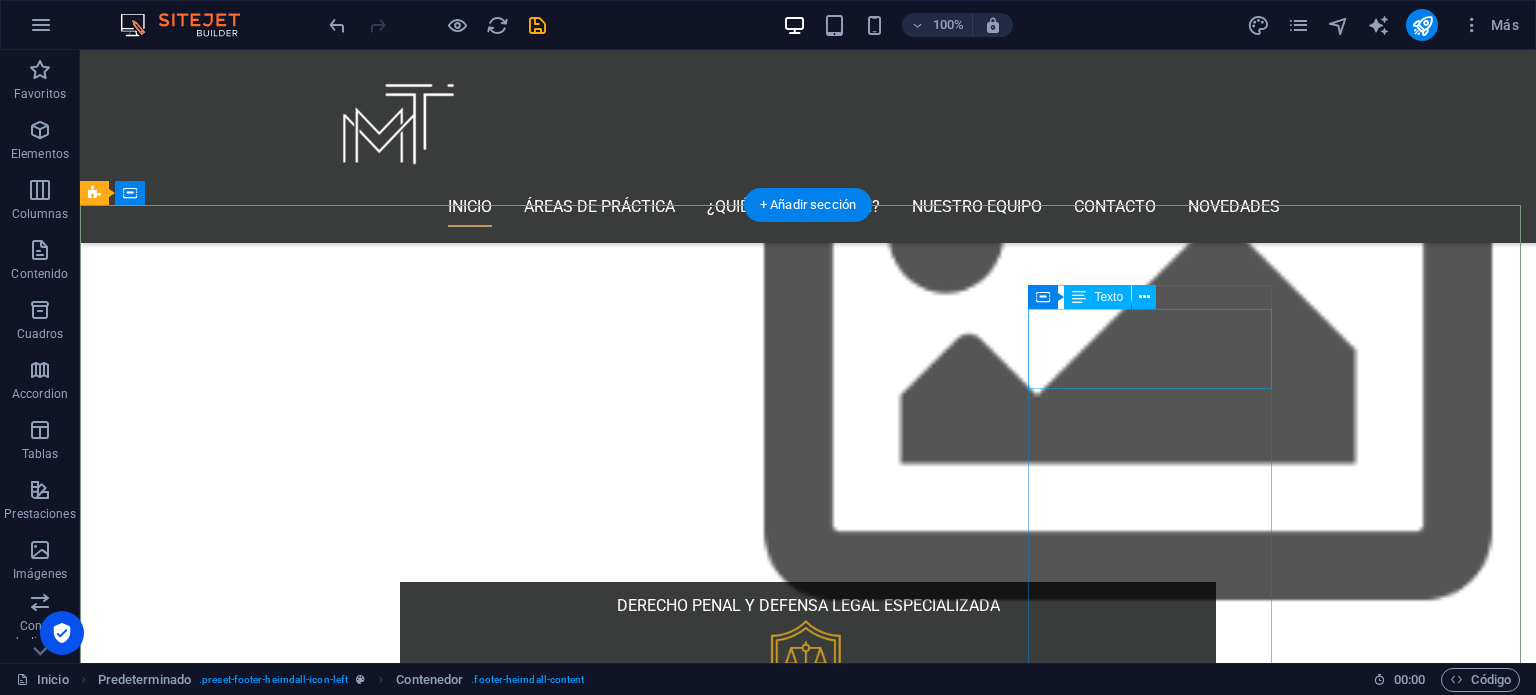 click on "Torre Virreyes, Pedregal 24, piso 2, Col. Molino del Rey, Alcaldía Miguel Hidalgo CDMX   11040" at bounding box center [568, 9394] 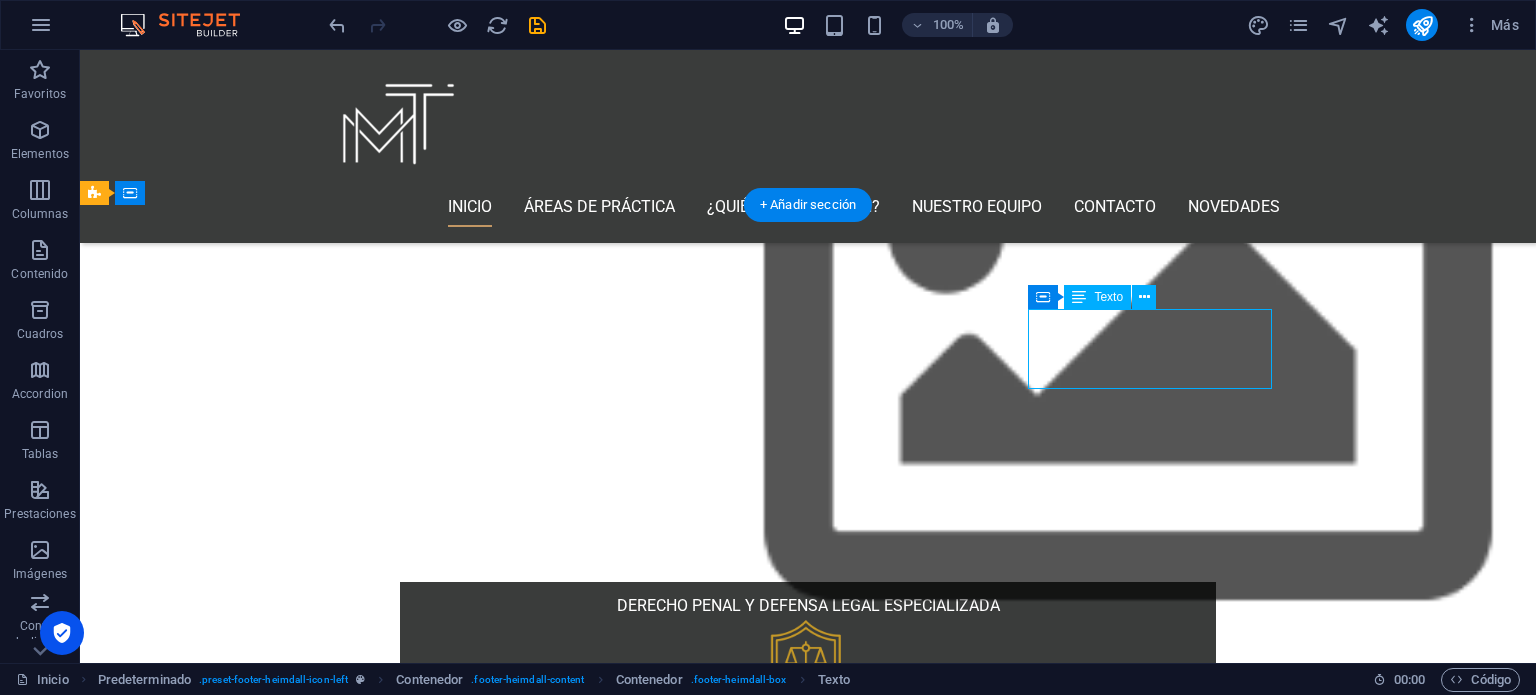click on "Torre Virreyes, Pedregal 24, piso 2, Col. Molino del Rey, Alcaldía Miguel Hidalgo CDMX   11040" at bounding box center (568, 9394) 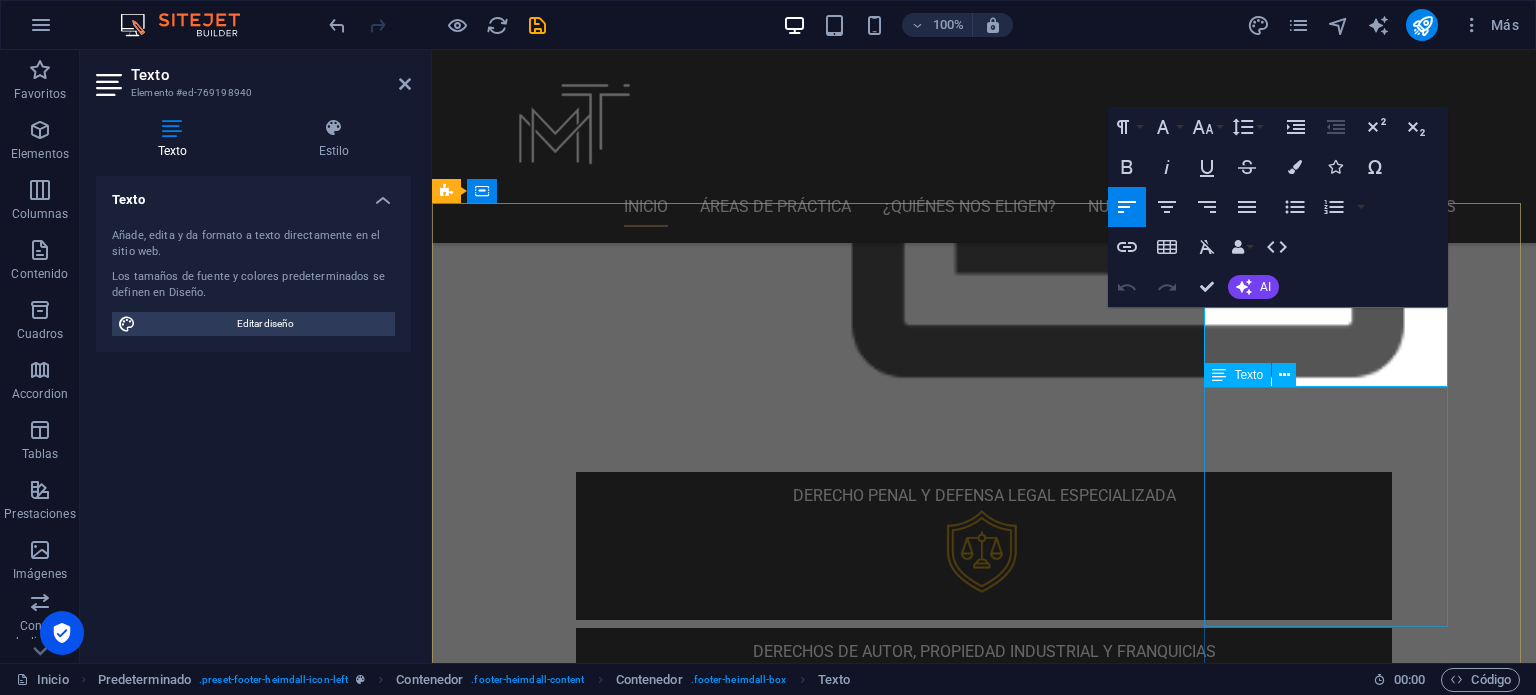 scroll, scrollTop: 3212, scrollLeft: 0, axis: vertical 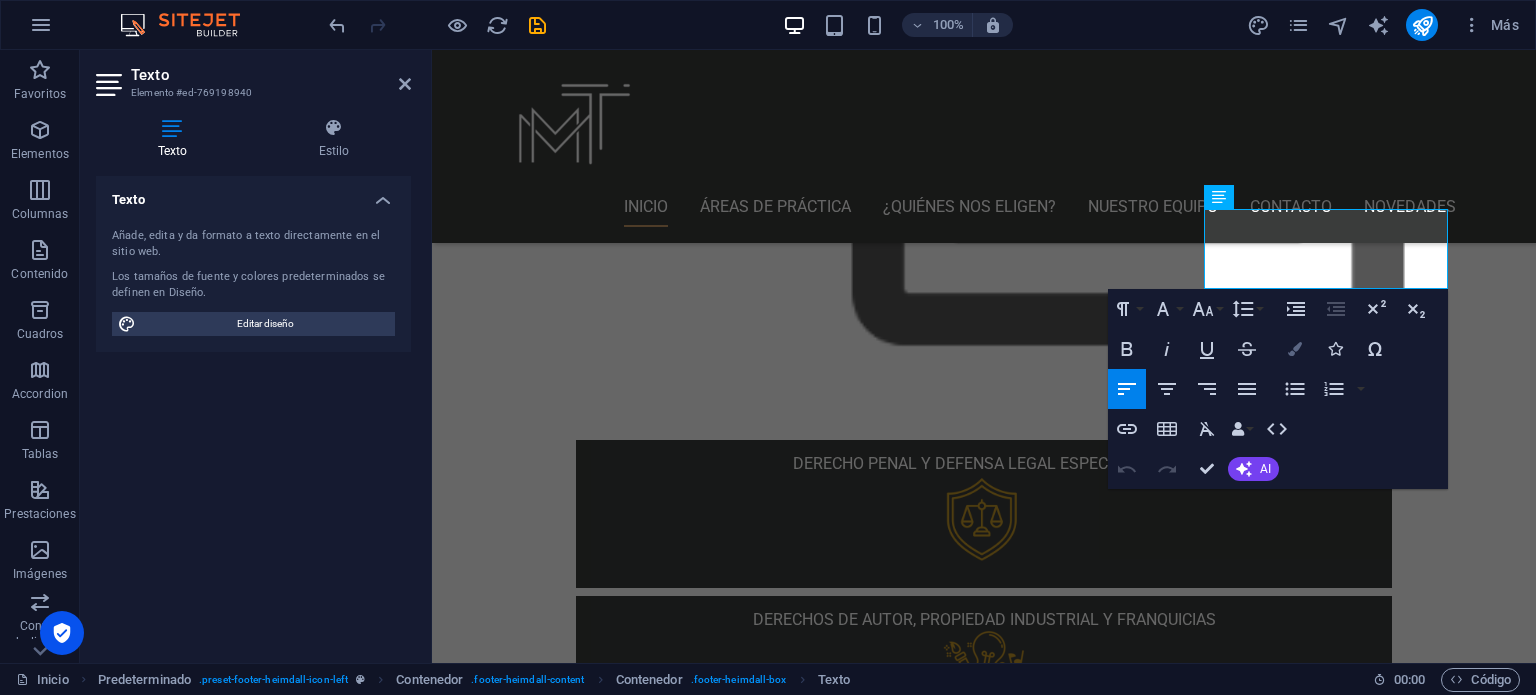 click at bounding box center (1295, 349) 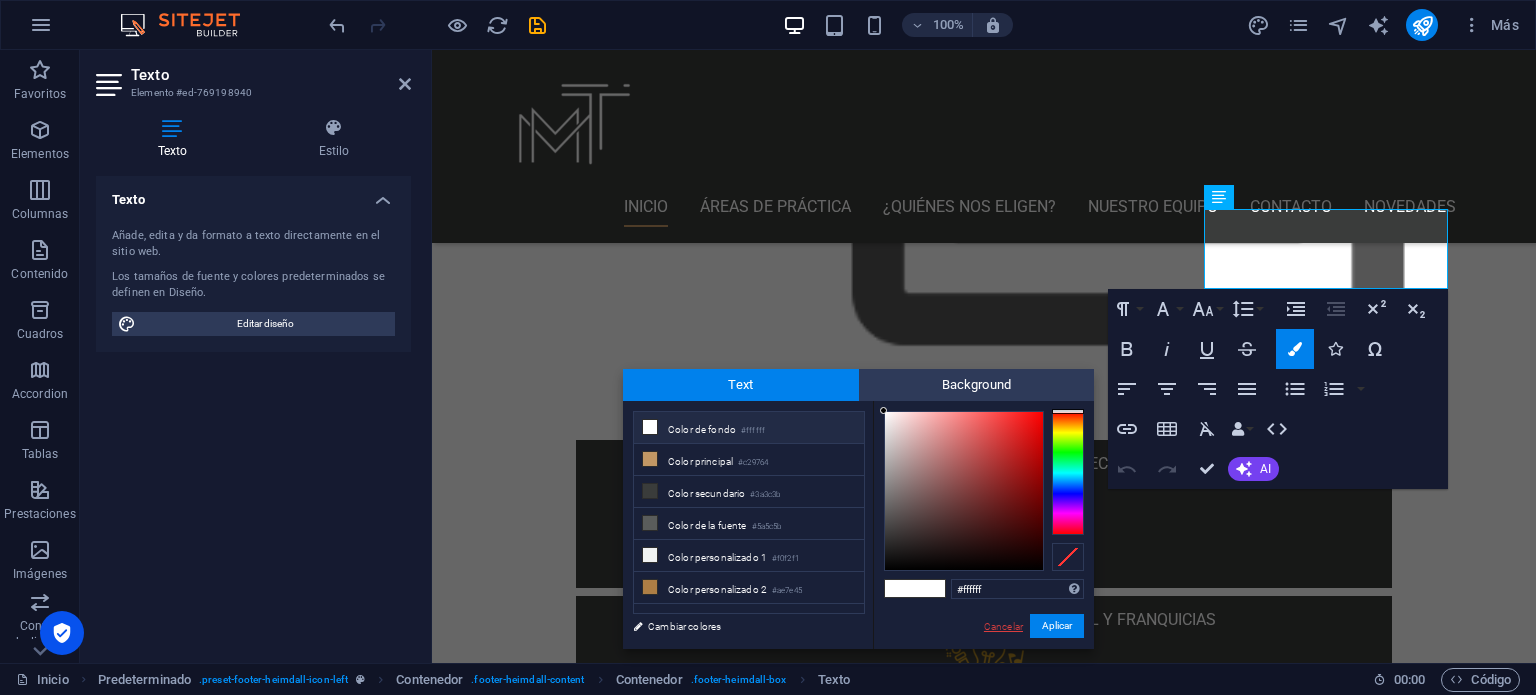 click on "Cancelar" at bounding box center (1003, 626) 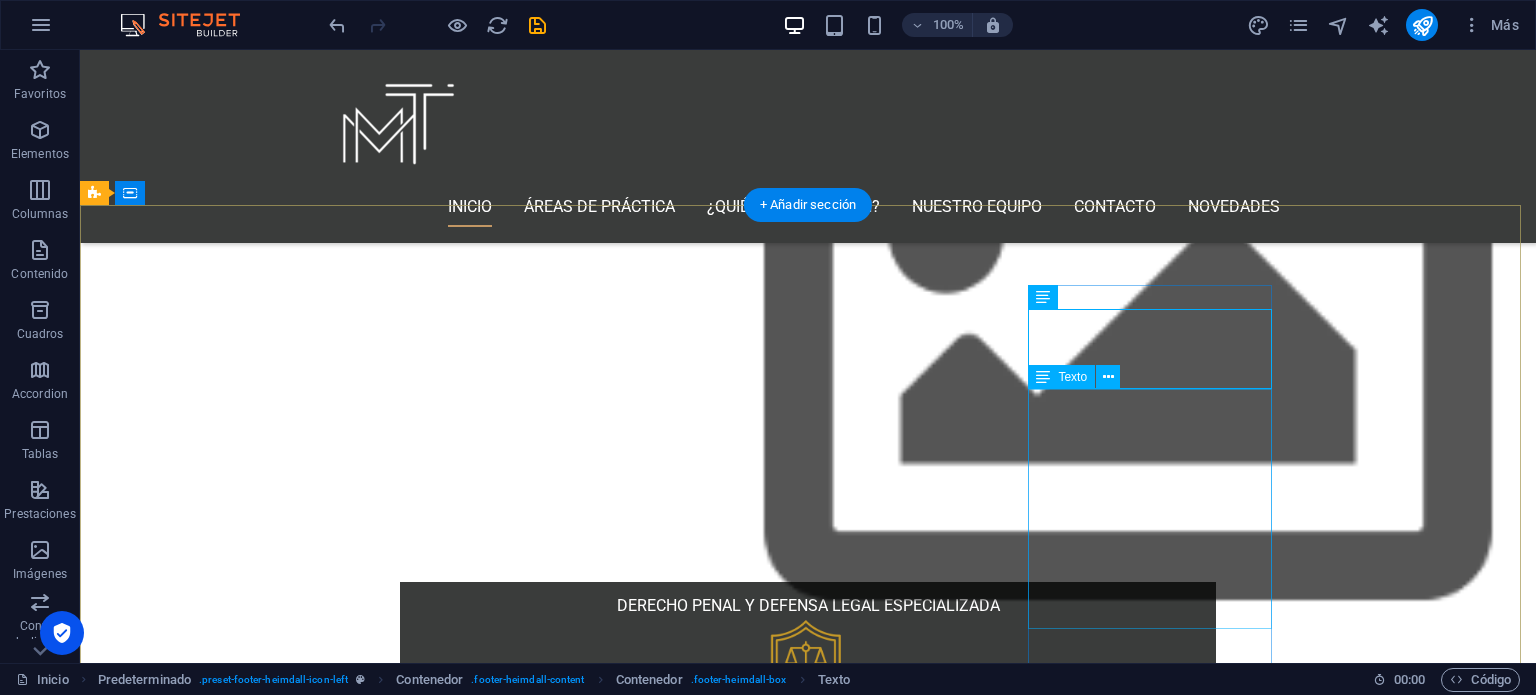 scroll, scrollTop: 2833, scrollLeft: 0, axis: vertical 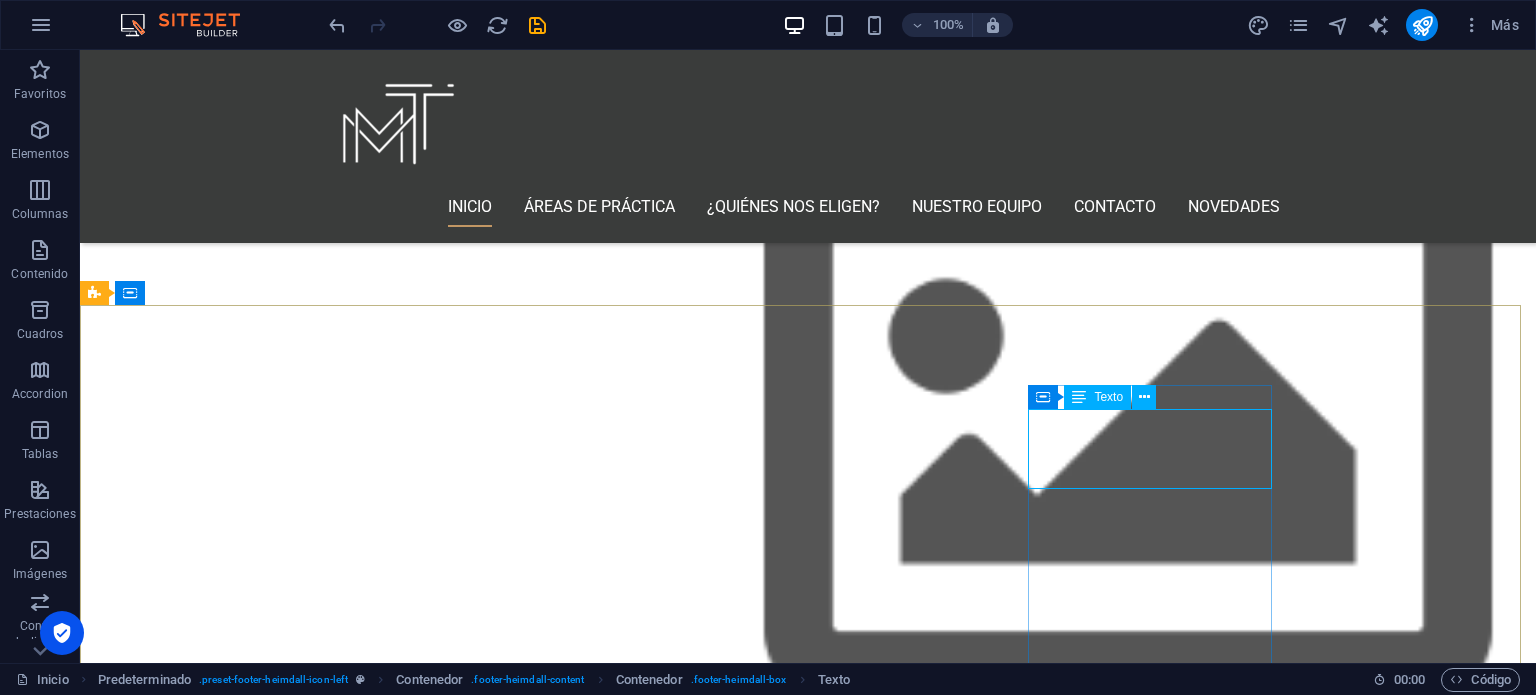 click on "Texto" at bounding box center [1108, 397] 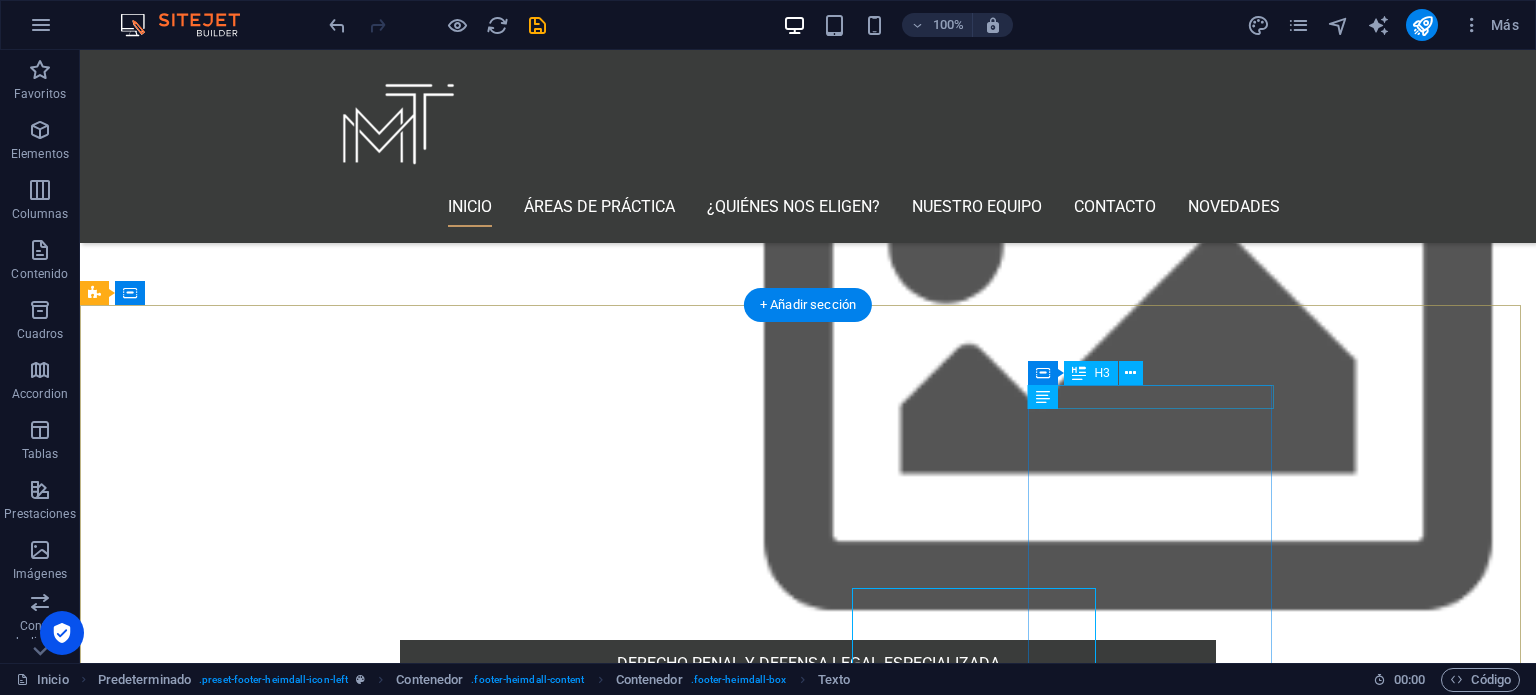 scroll, scrollTop: 2833, scrollLeft: 0, axis: vertical 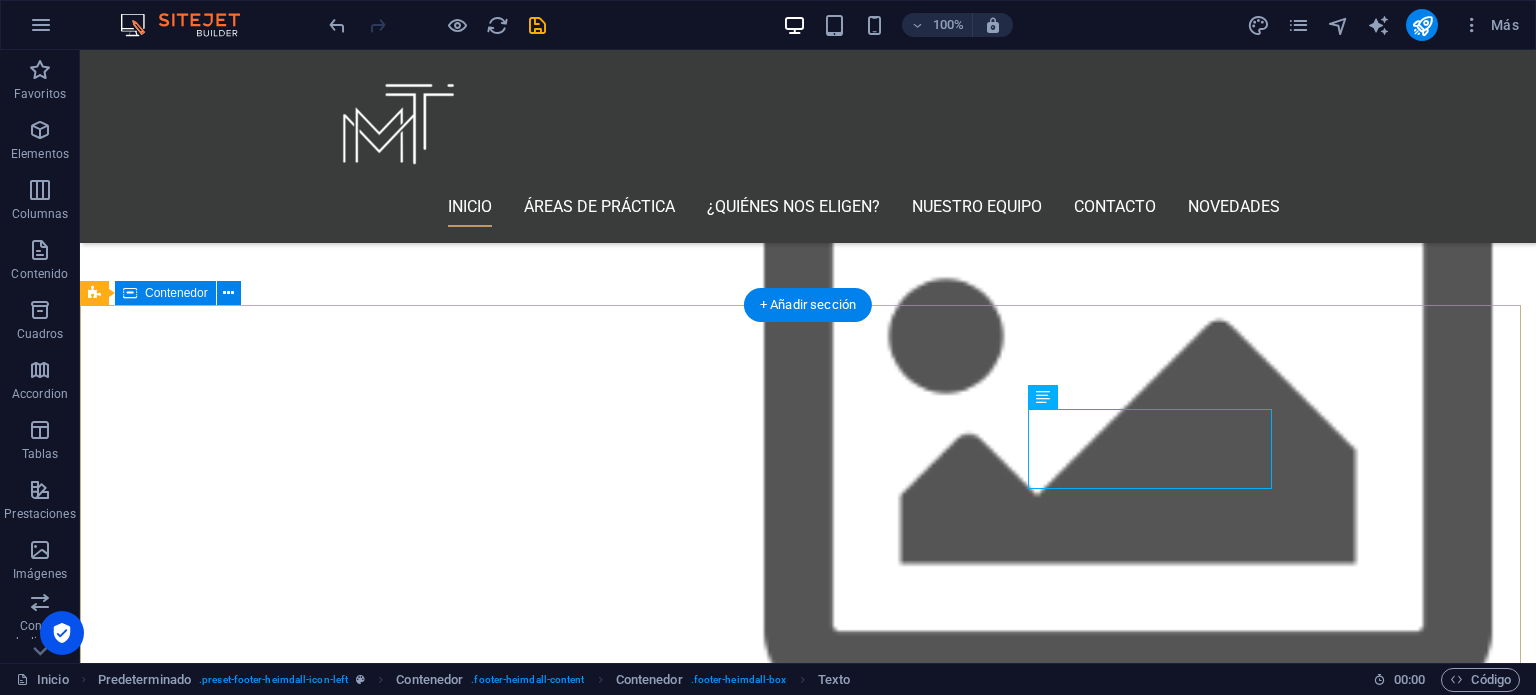 click on "Explora nuestro sitio Inicio Áreas de Práctica ¿Quiénes nos eligen? Nuestro Equipo Blog Aviso de Privacidad Contacto áreas de práctica Propiedad Industrial e Intelectual Derechos de autor y medios de entretenimiento Protección de datos personales Derecho Penal y Delitos Financieros Defensa en casos de Violencia de Género y Feminicidio Servicios Jurídicos en Materia  de  Responsabilidad Médica  y CONAMED Maceo Torres & Asociados SC Torre Virreyes, Pedregal 24, piso 2, Col. Molino del Rey, Alcaldía Miguel Hidalgo CDMX   11040 Torre Reforma  Av. Paseo de la Reforma 483, Cuauhtémoc, 06600 Ciudad de México, CDMX. Piso 15 Torres IOS Campestre Ricardo Margain Zozaya 575, Coporativo Santa Engracia, Torre C y D, 66267, San Pedro Garza García, N.L. 55.16.88.28.66 contacto@maceotorresasociados.com" at bounding box center (808, 9348) 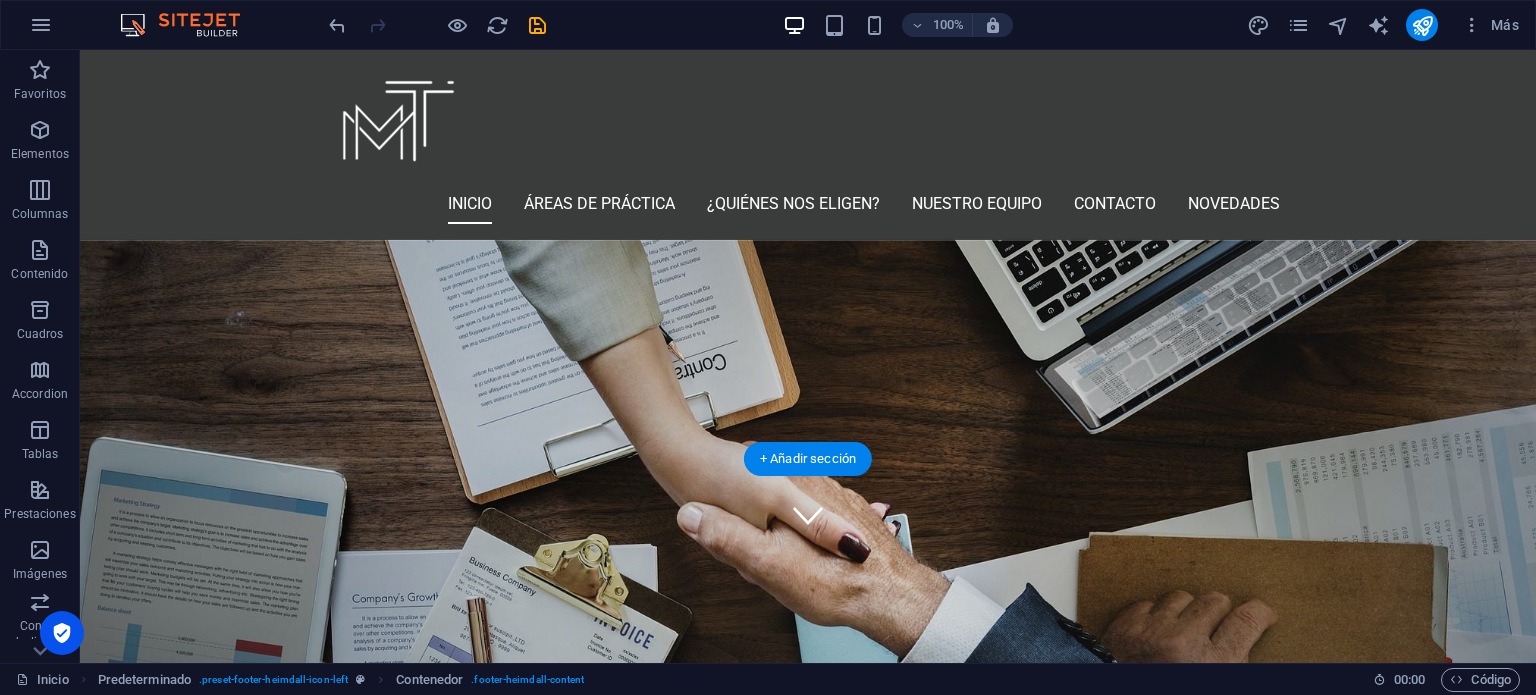 scroll, scrollTop: 0, scrollLeft: 0, axis: both 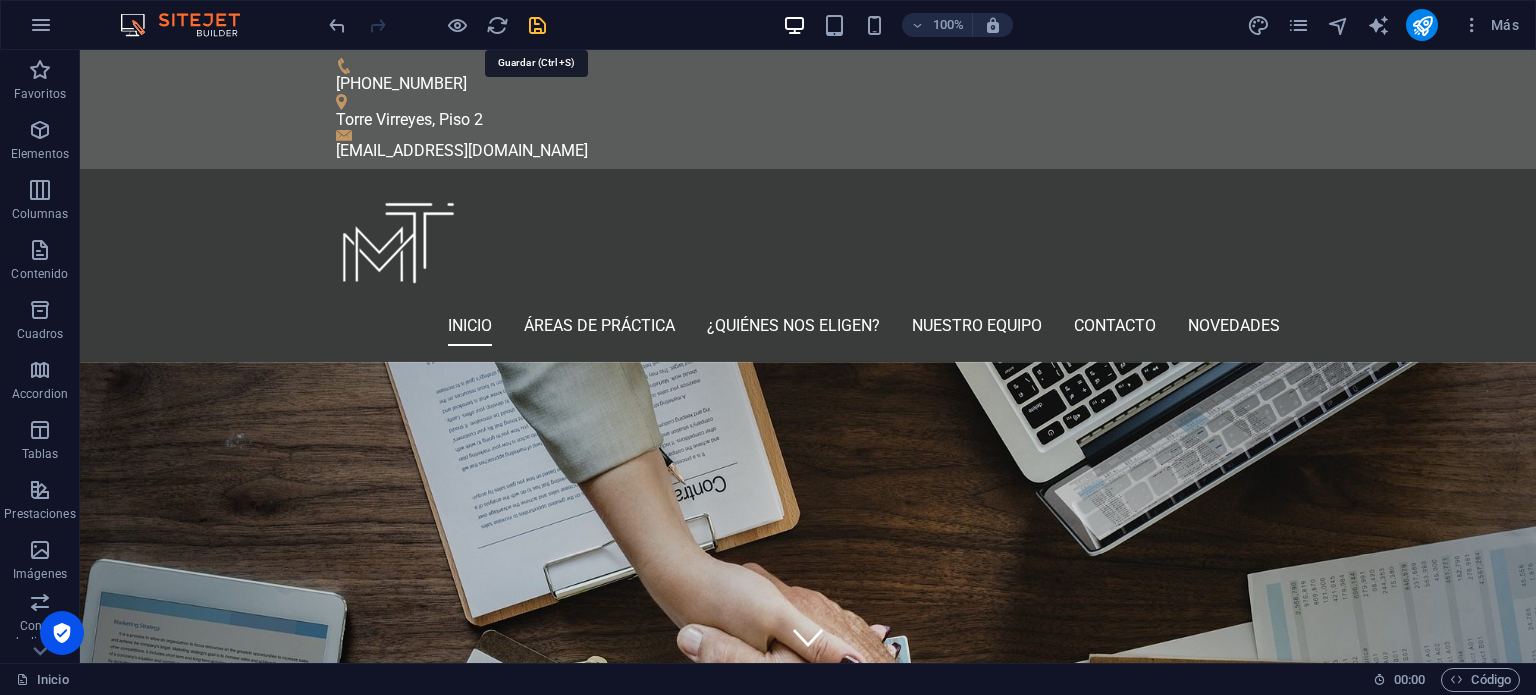 click at bounding box center (537, 25) 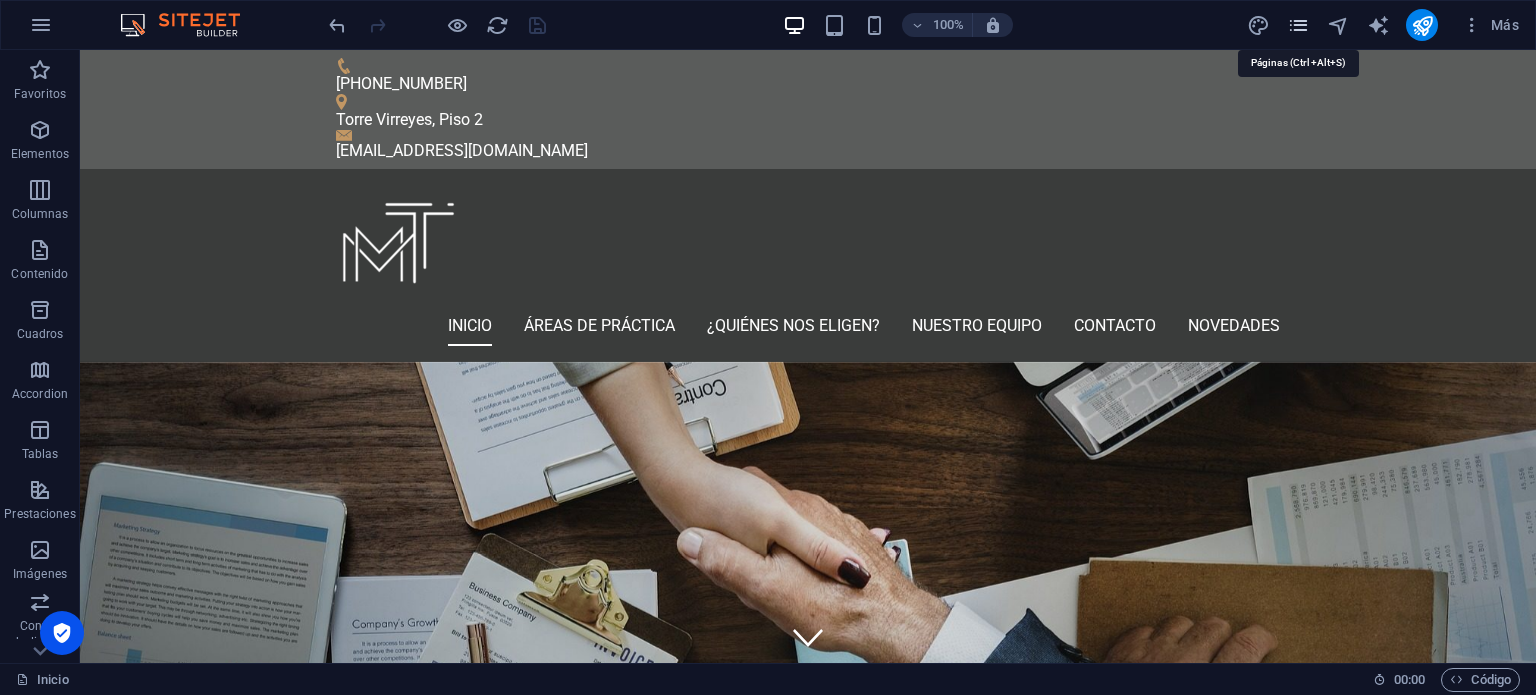 click at bounding box center (1298, 25) 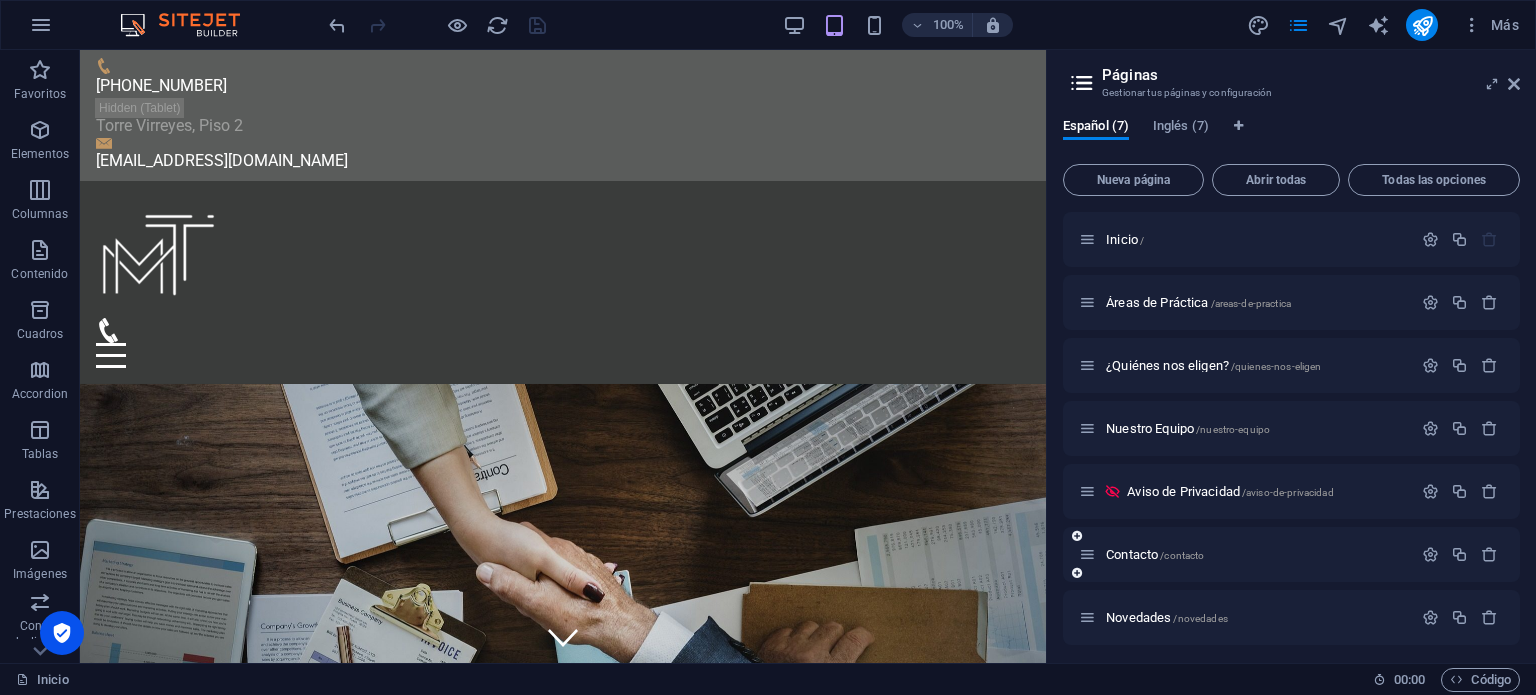 scroll, scrollTop: 5, scrollLeft: 0, axis: vertical 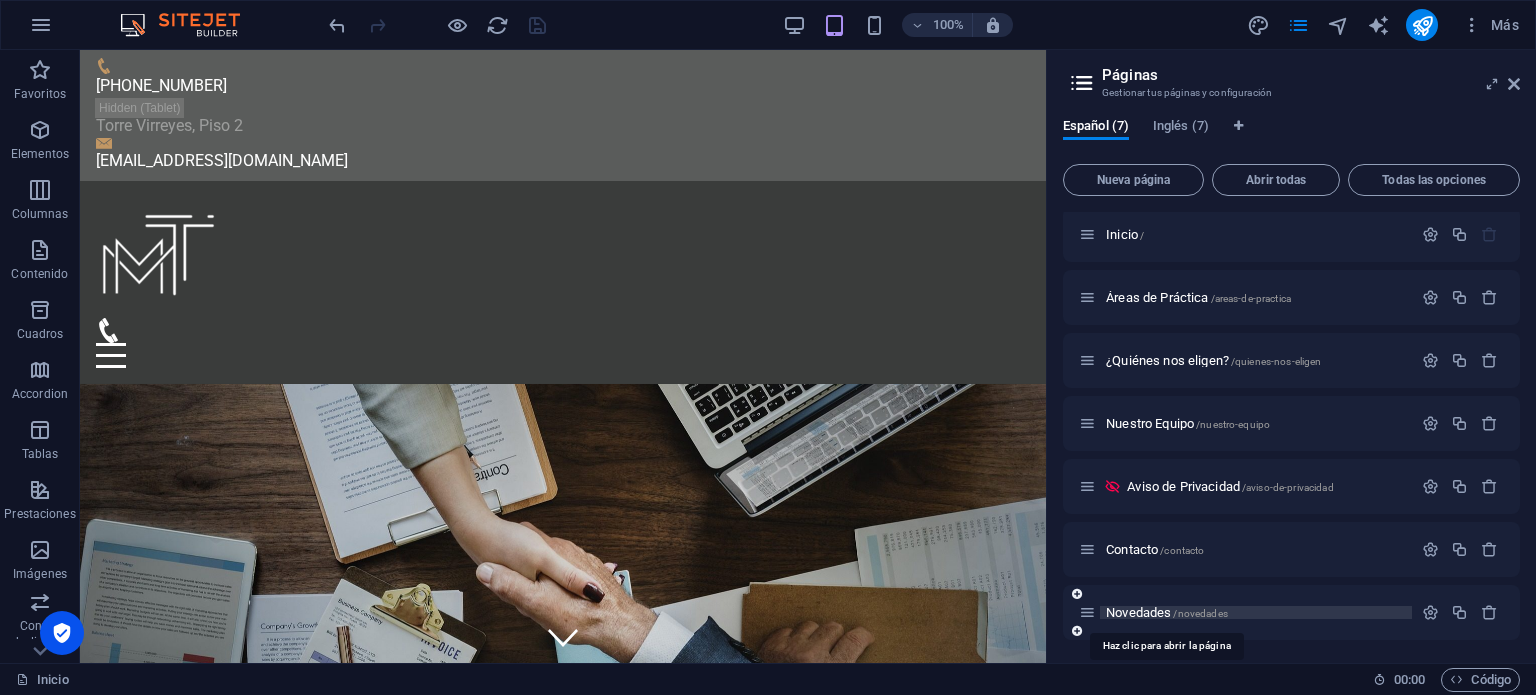 click on "Novedades /novedades" at bounding box center [1167, 612] 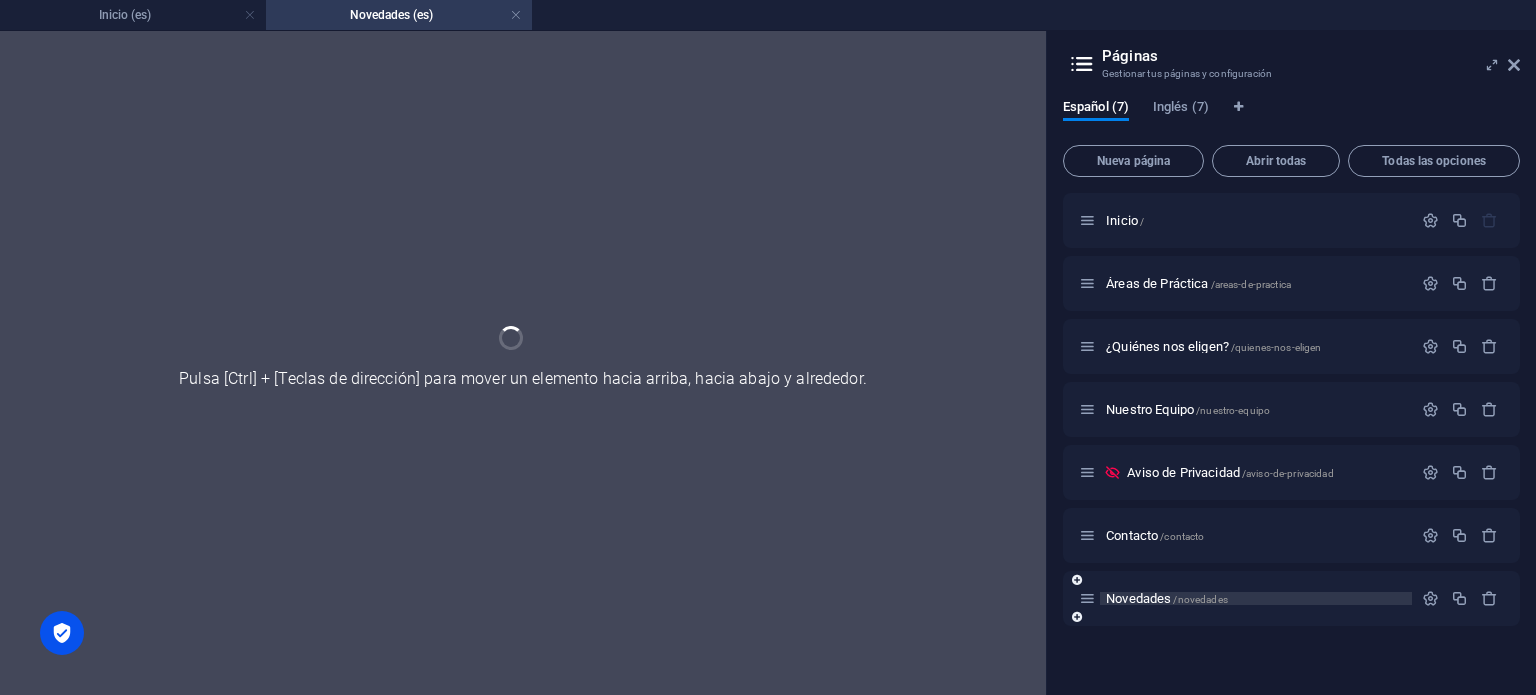scroll, scrollTop: 0, scrollLeft: 0, axis: both 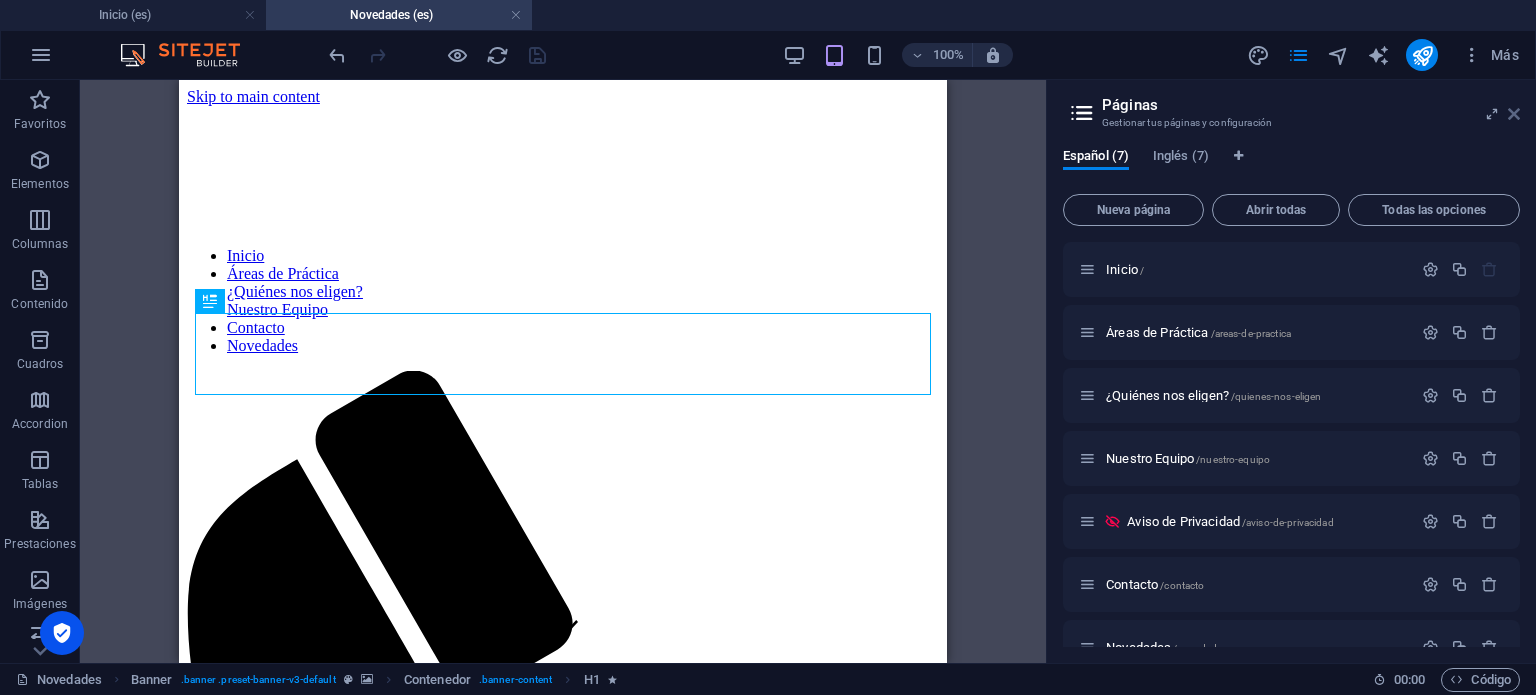 click at bounding box center (1514, 114) 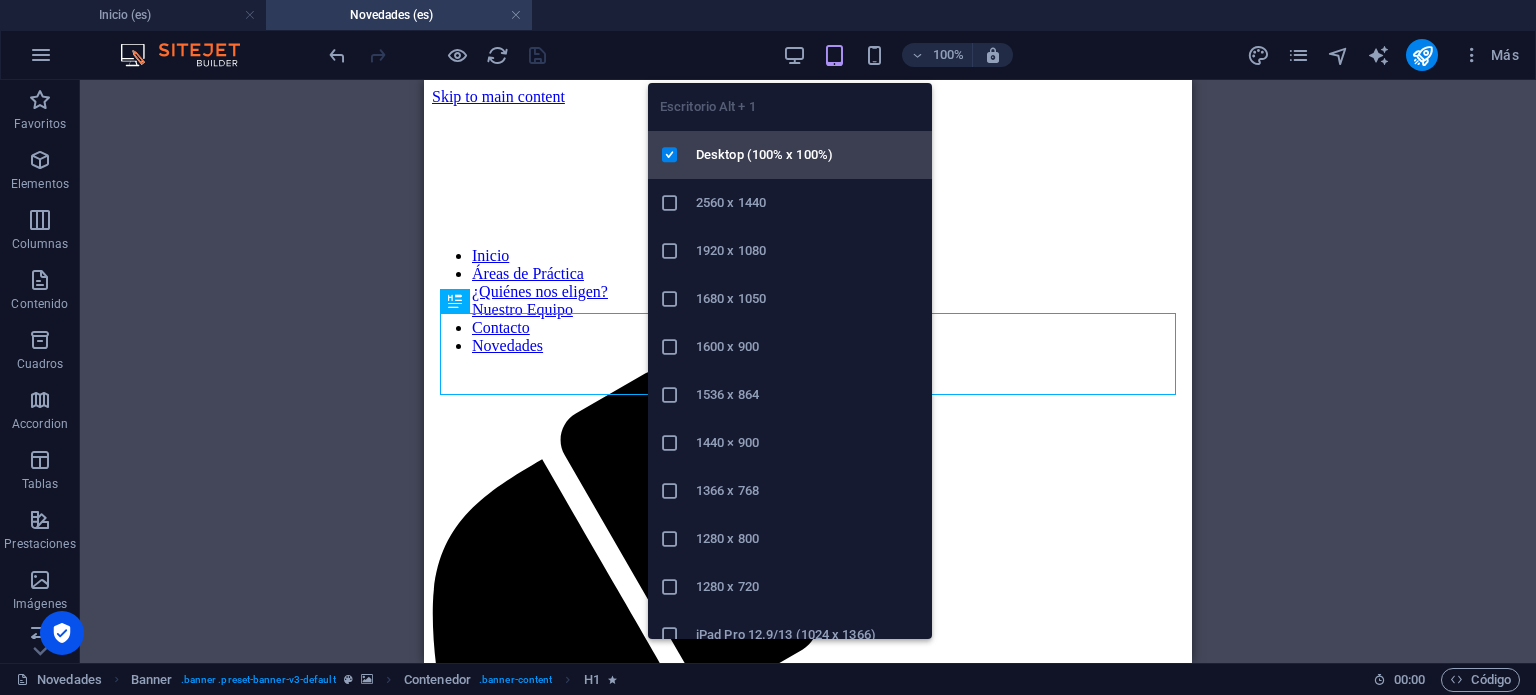 click on "Desktop (100% x 100%)" at bounding box center [790, 155] 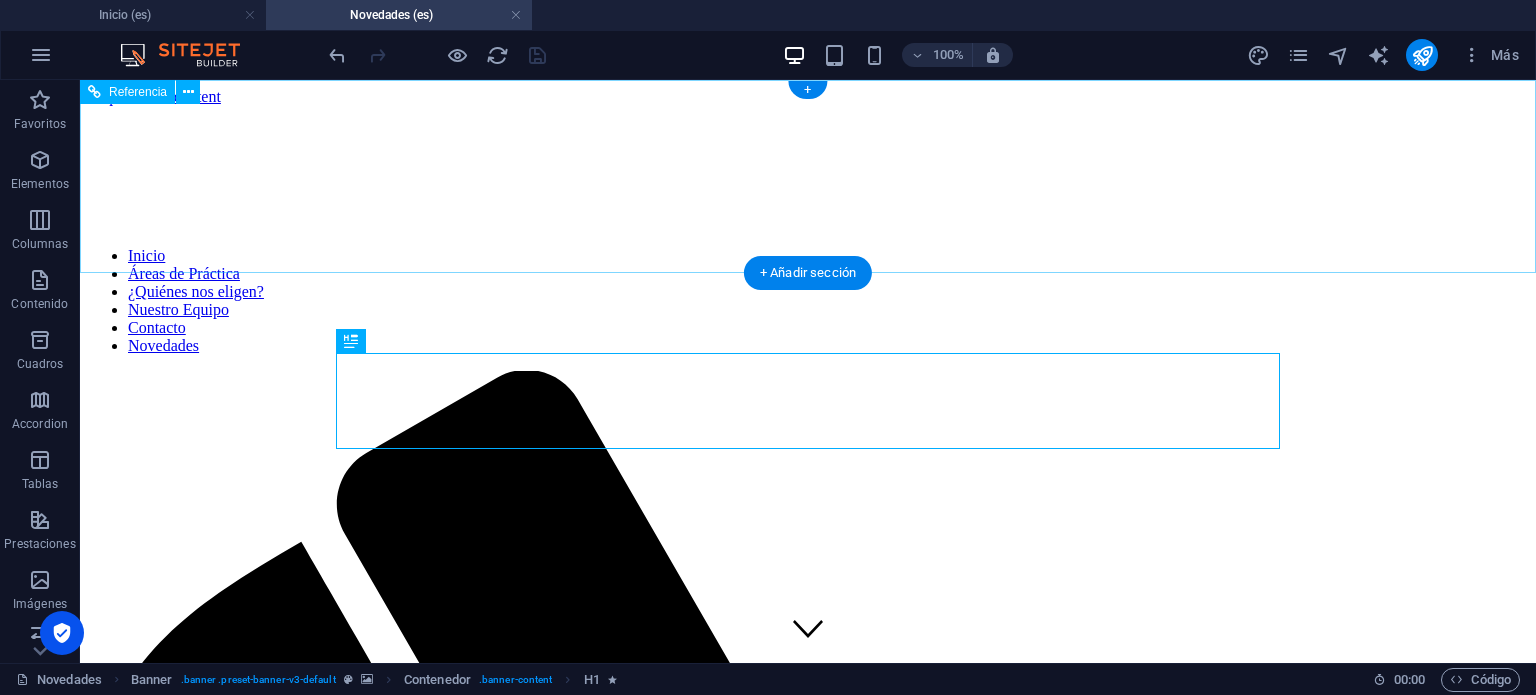 click on "Inicio Áreas de Práctica ¿Quiénes nos eligen? Nuestro Equipo Contacto Novedades" at bounding box center (808, 1195) 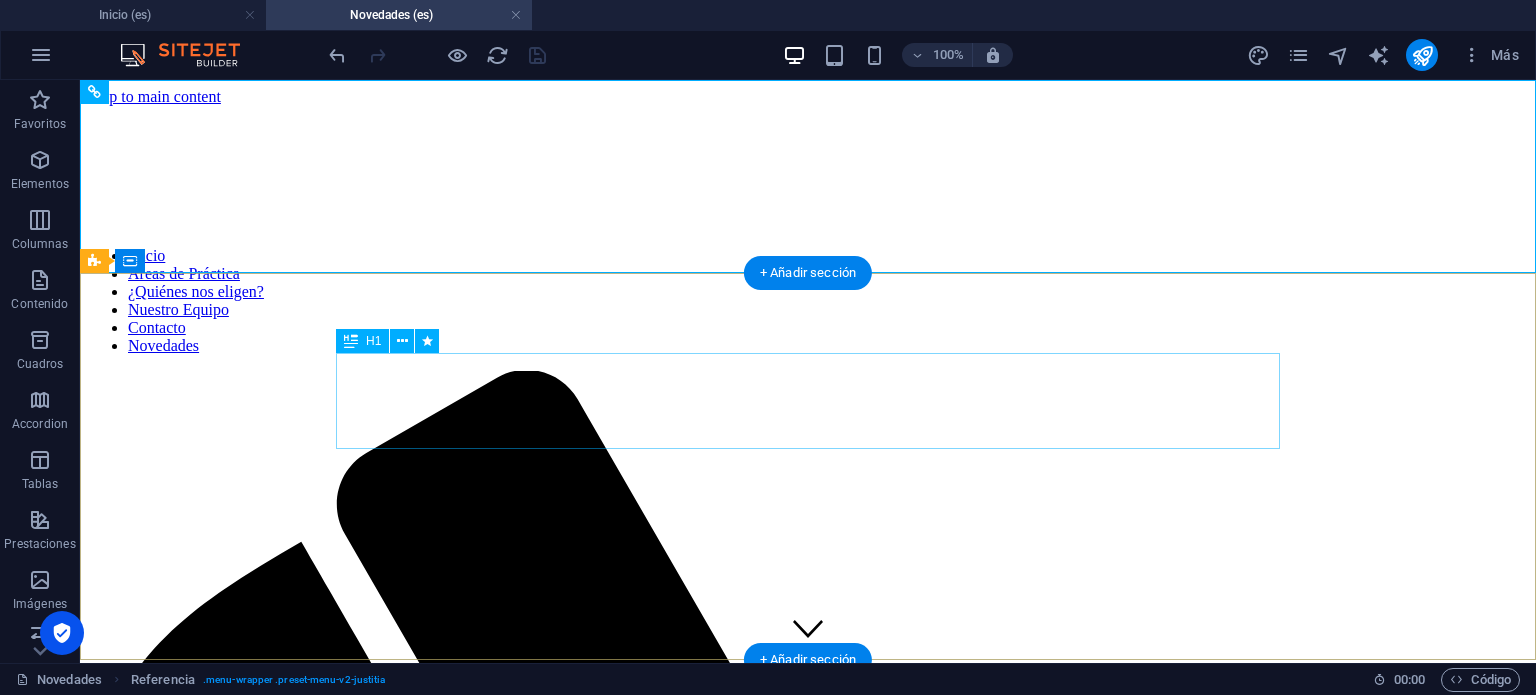 click on "BLOG" at bounding box center [808, 2703] 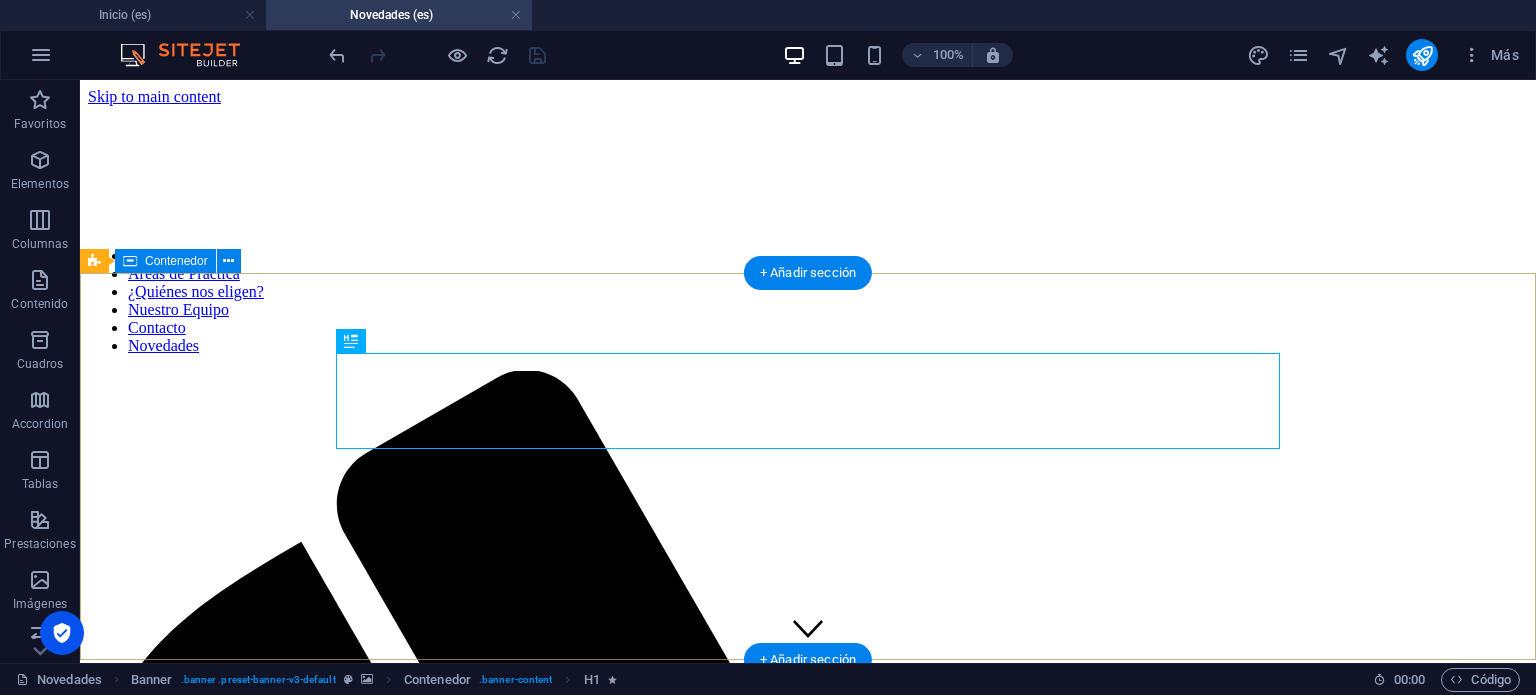 click on "BLOG Más de una década brindando soluciones legales innovadoras, protegiendo el patrimonio, la reputación y los intereses comerciales de nuestros clientes. Solicitar Asesoría" at bounding box center [808, 2759] 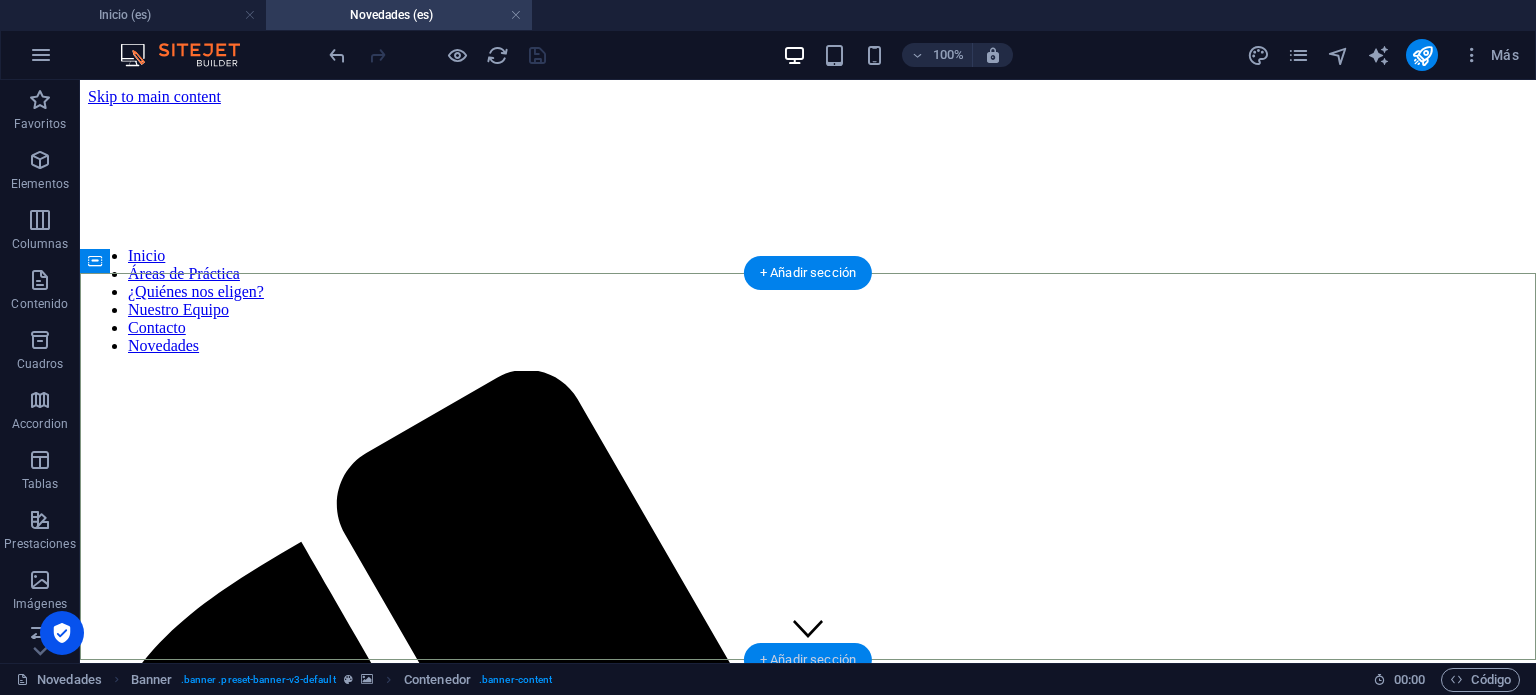 click on "+ Añadir sección" at bounding box center (808, 660) 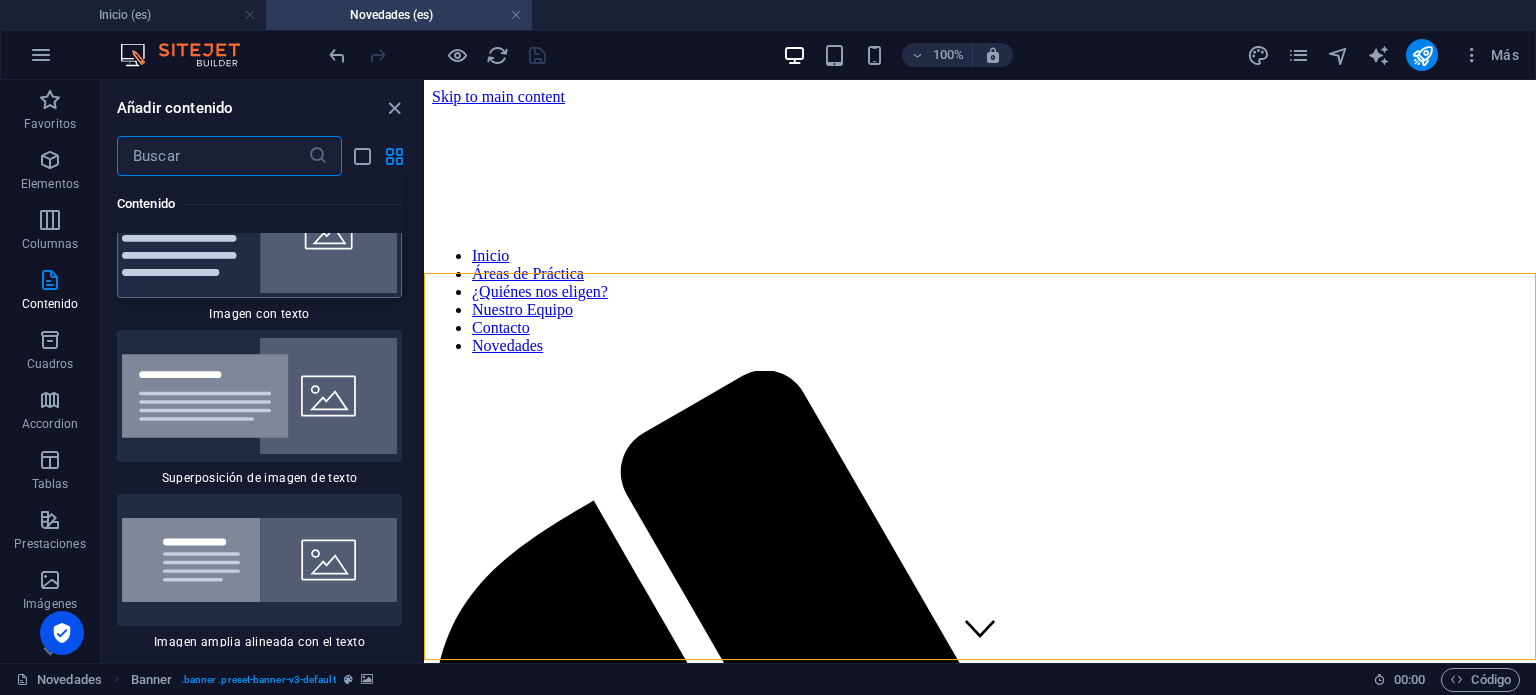 scroll, scrollTop: 7783, scrollLeft: 0, axis: vertical 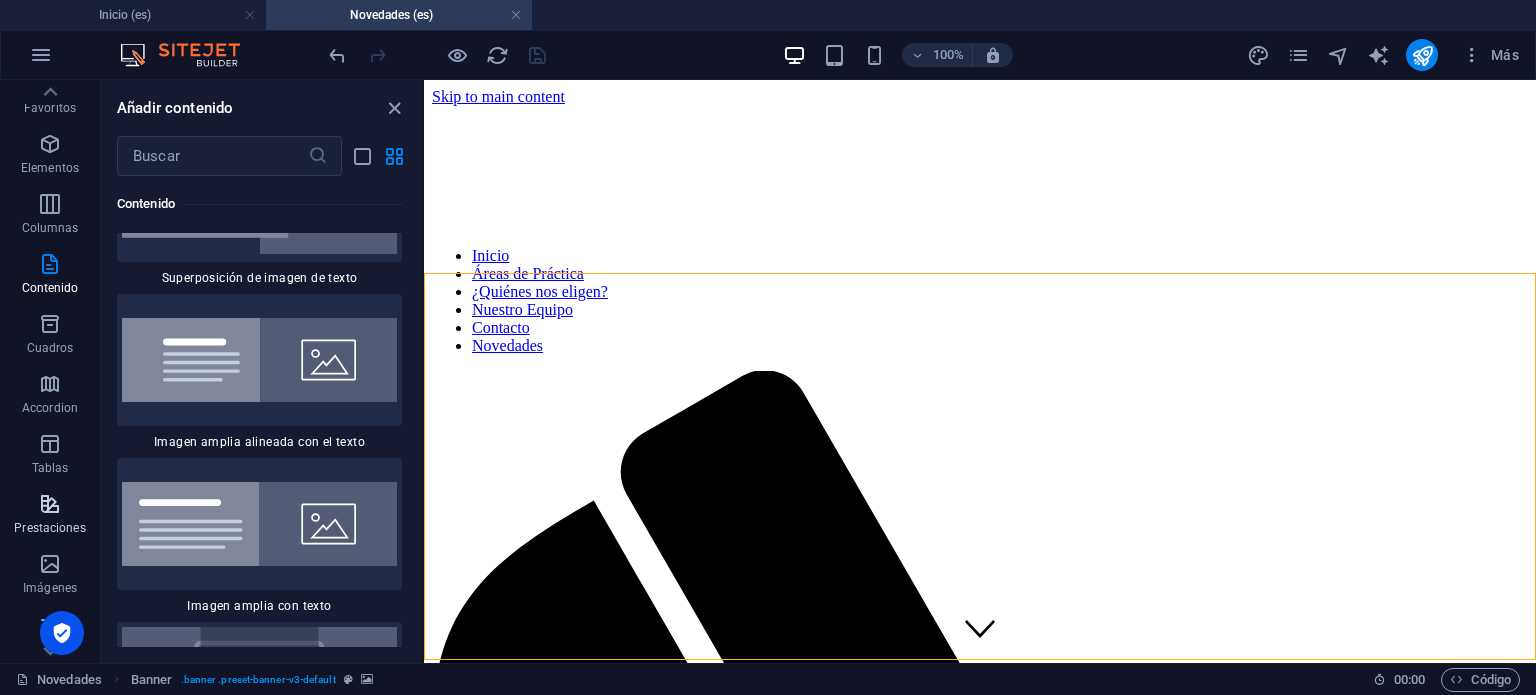 click at bounding box center [50, 504] 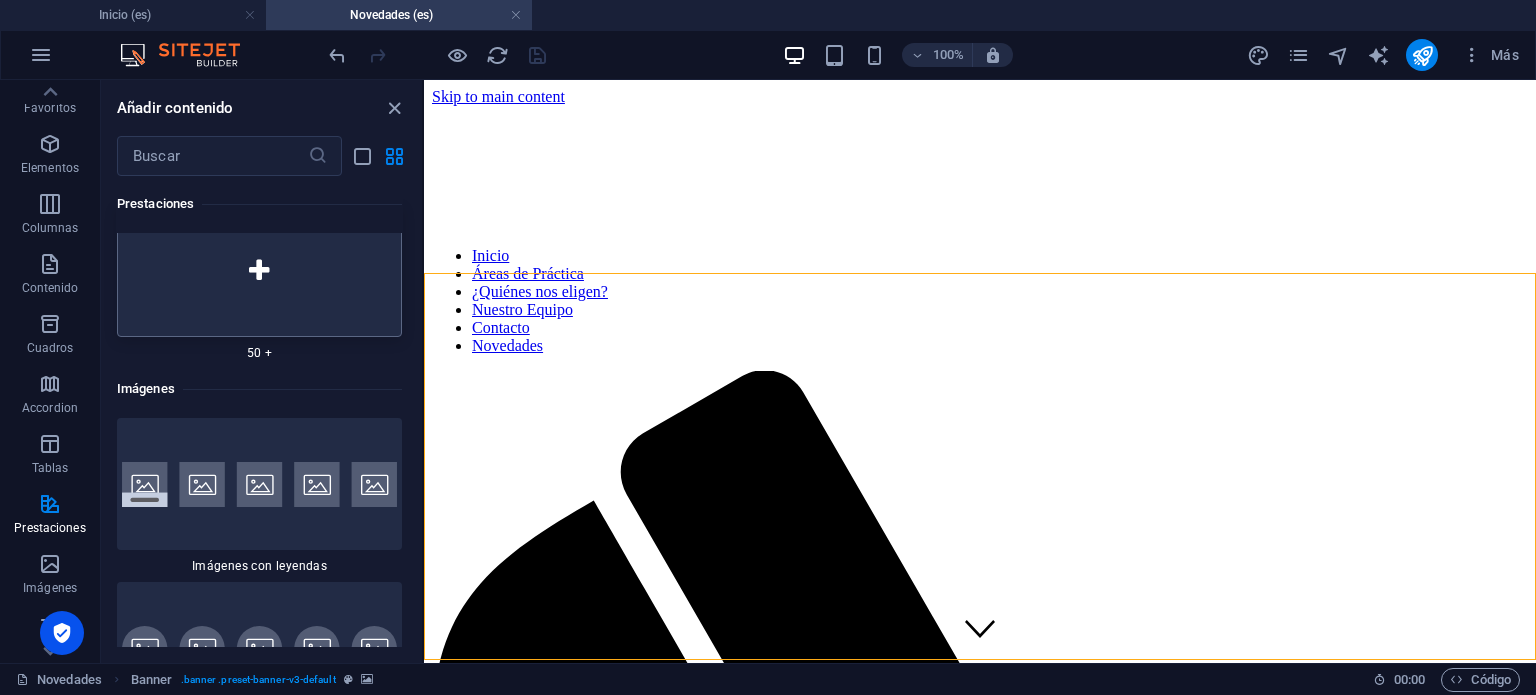 scroll, scrollTop: 19671, scrollLeft: 0, axis: vertical 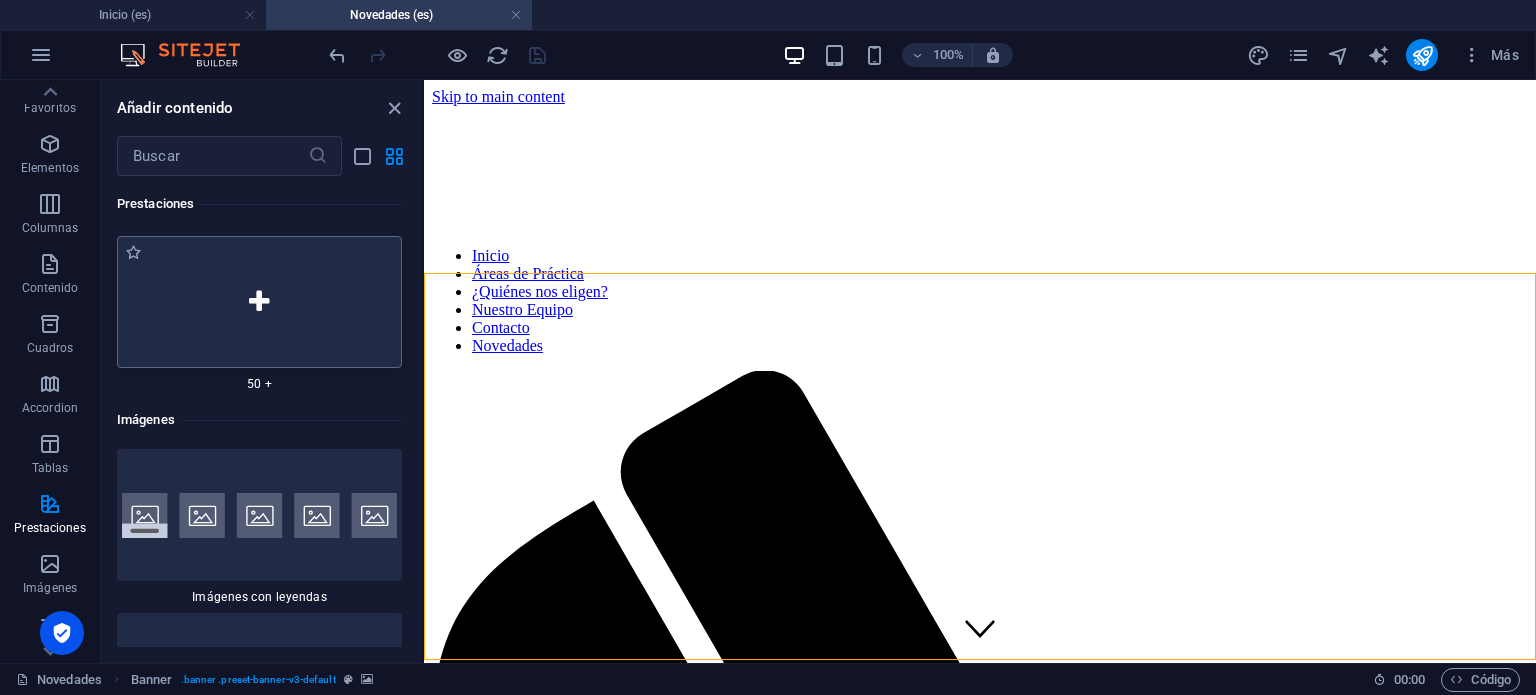 click at bounding box center [259, 302] 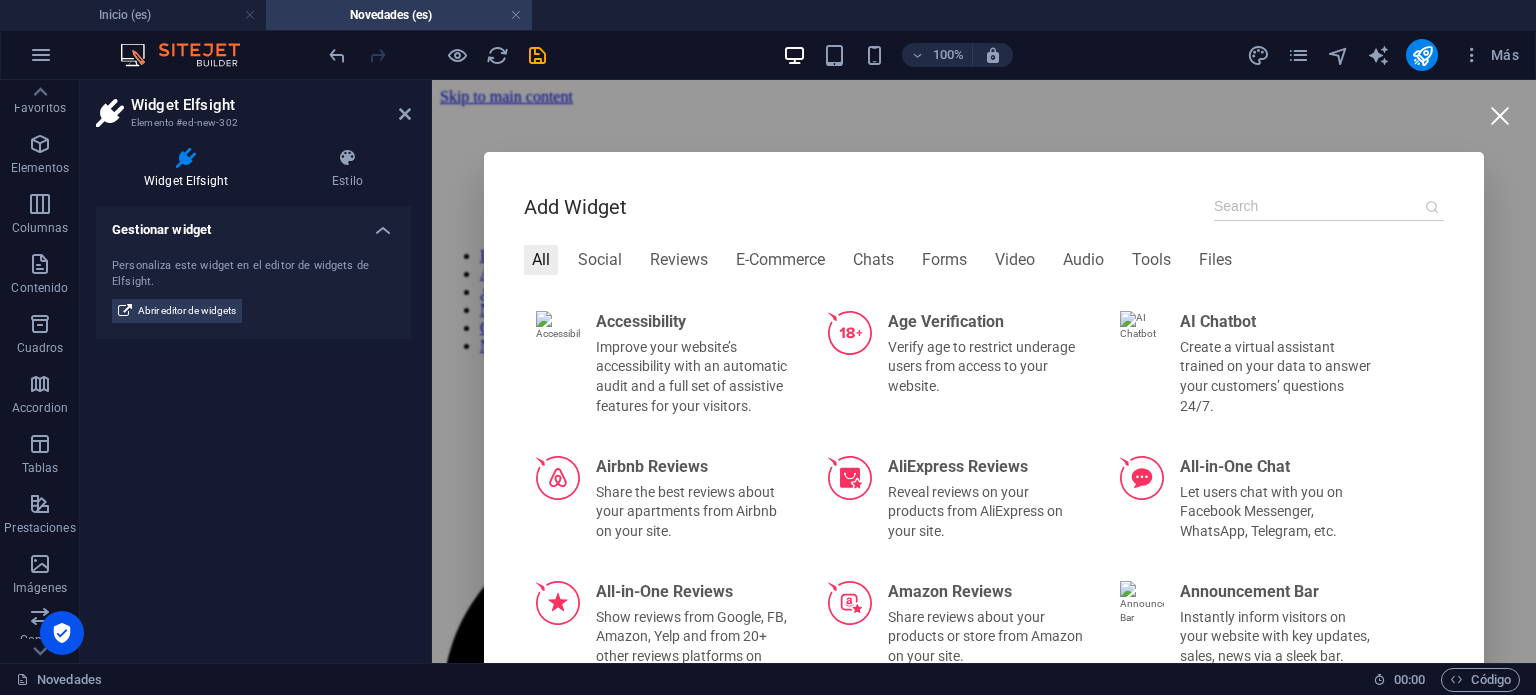 click at bounding box center (1499, 115) 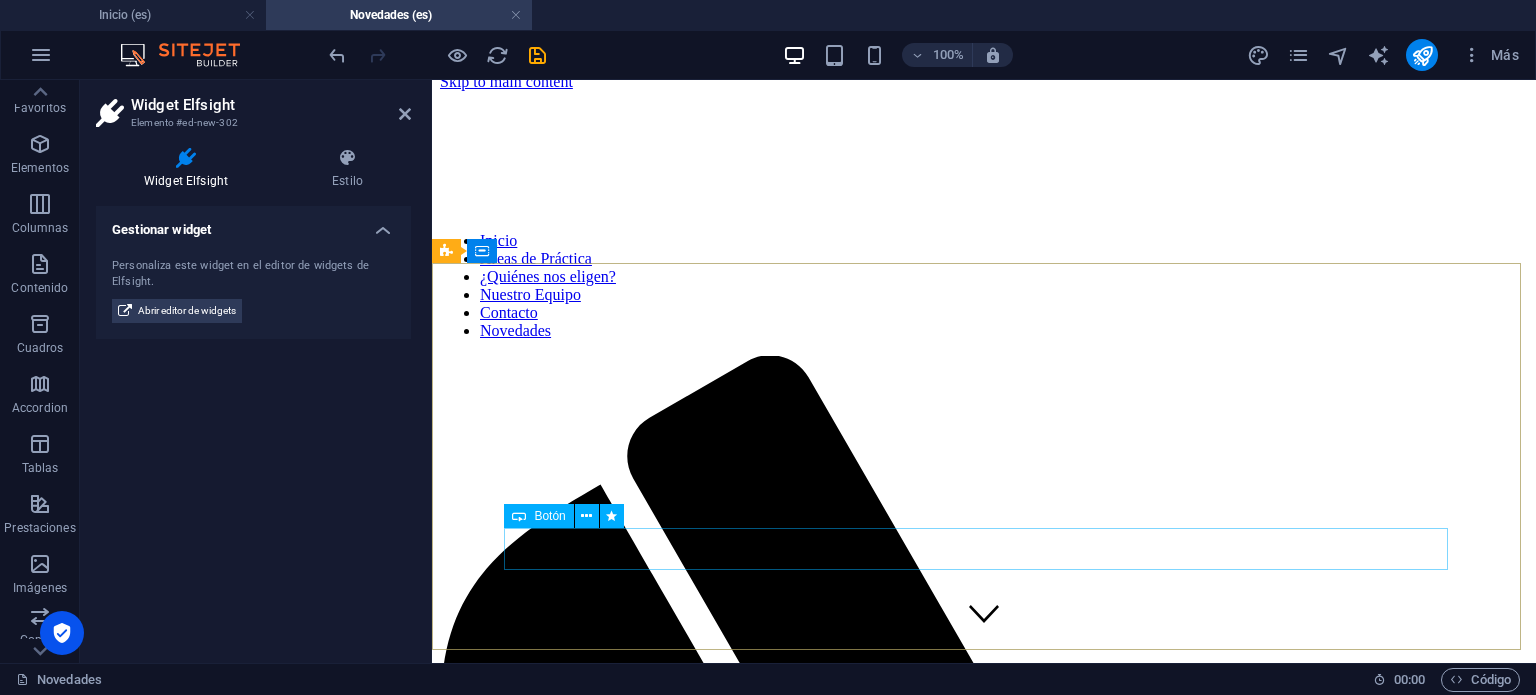 scroll, scrollTop: 19, scrollLeft: 0, axis: vertical 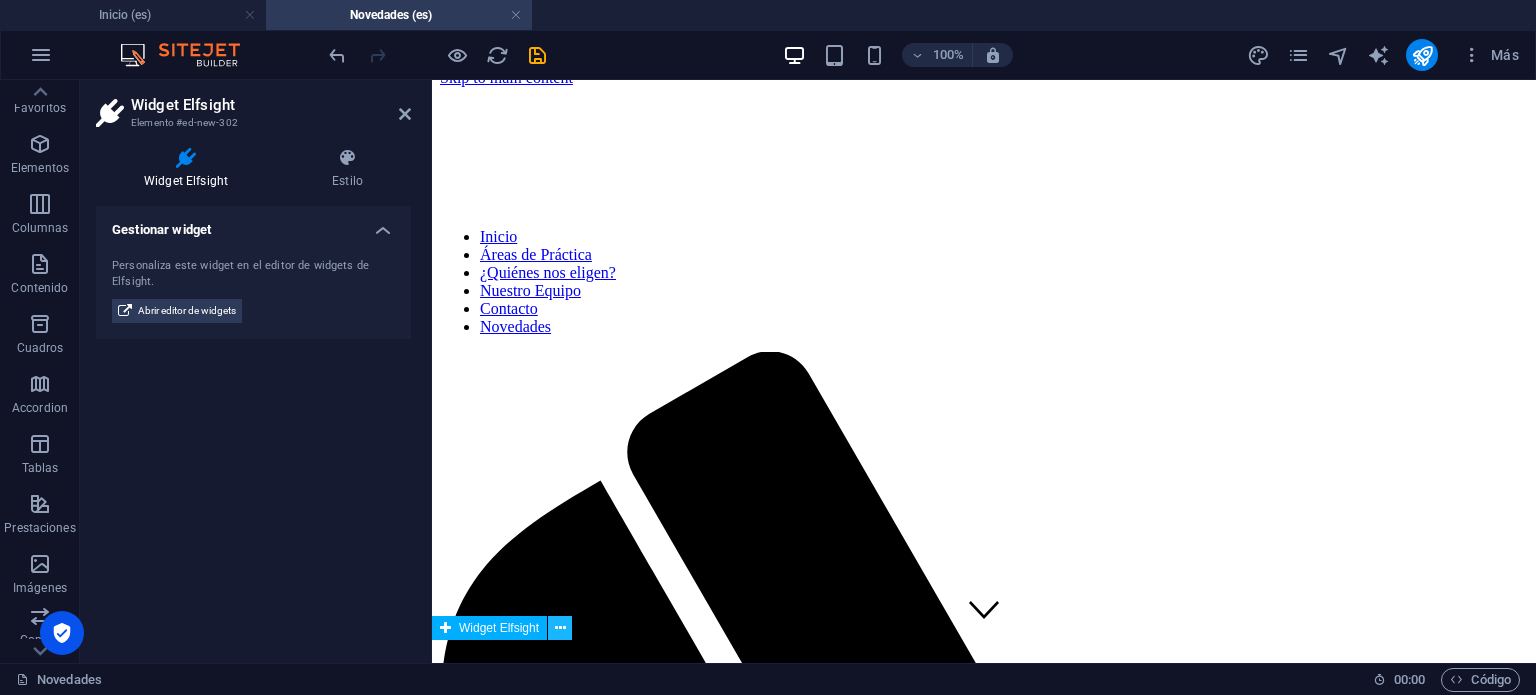 click at bounding box center [560, 628] 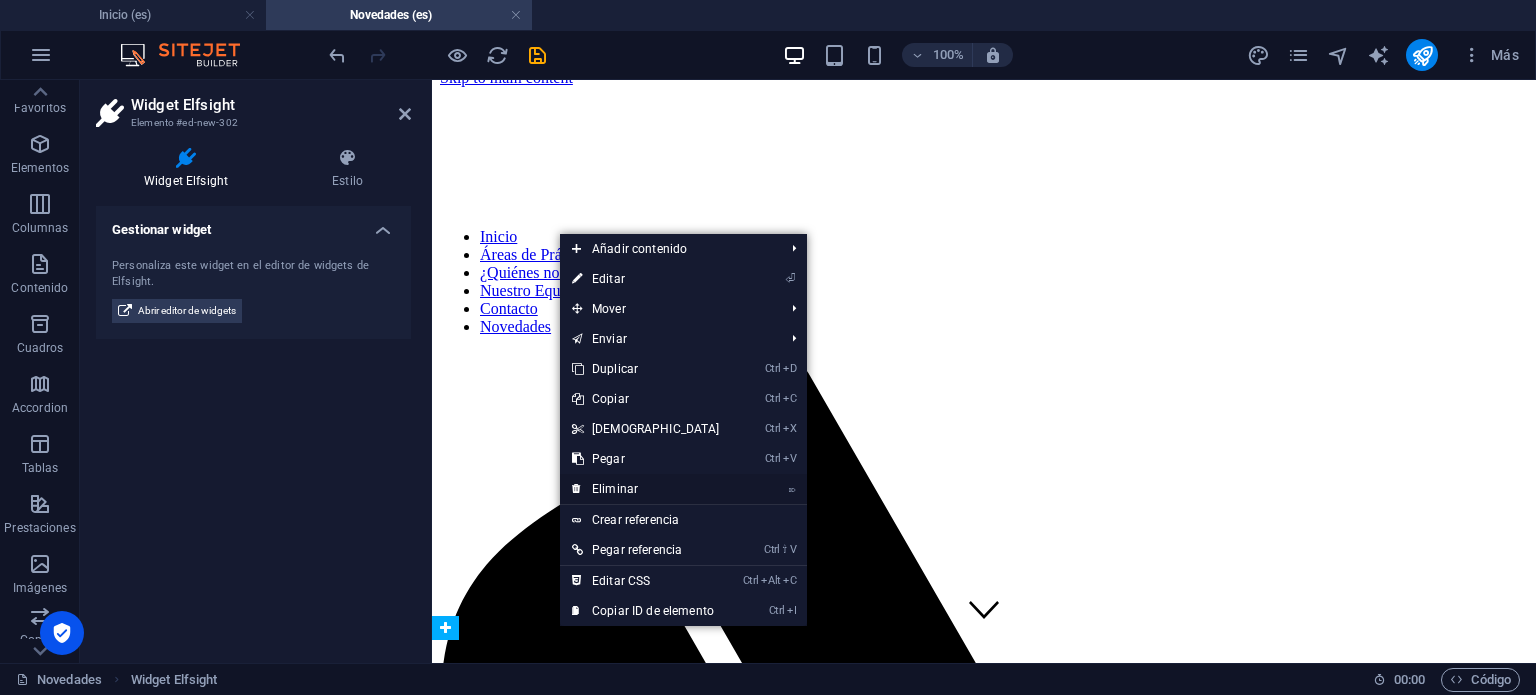 click on "⌦  Eliminar" at bounding box center [646, 489] 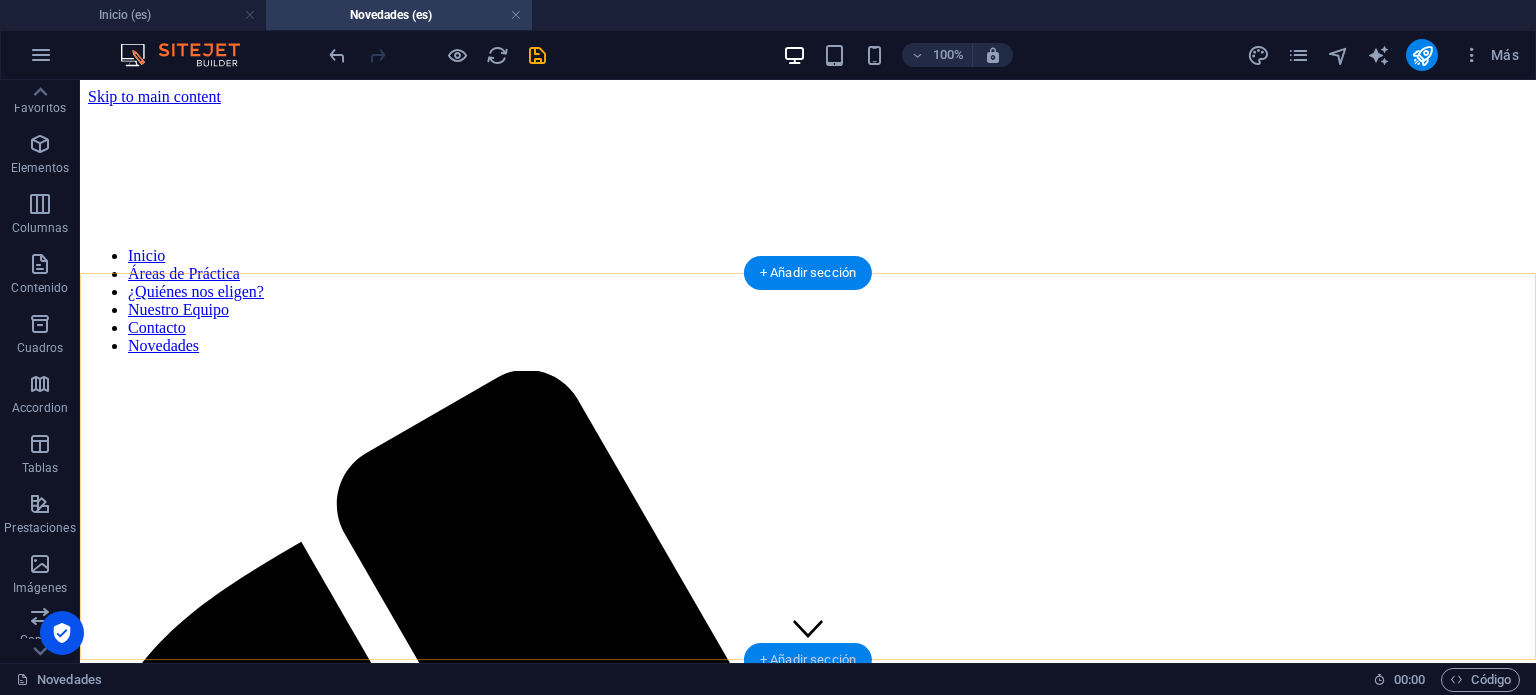 click on "+ Añadir sección" at bounding box center [808, 660] 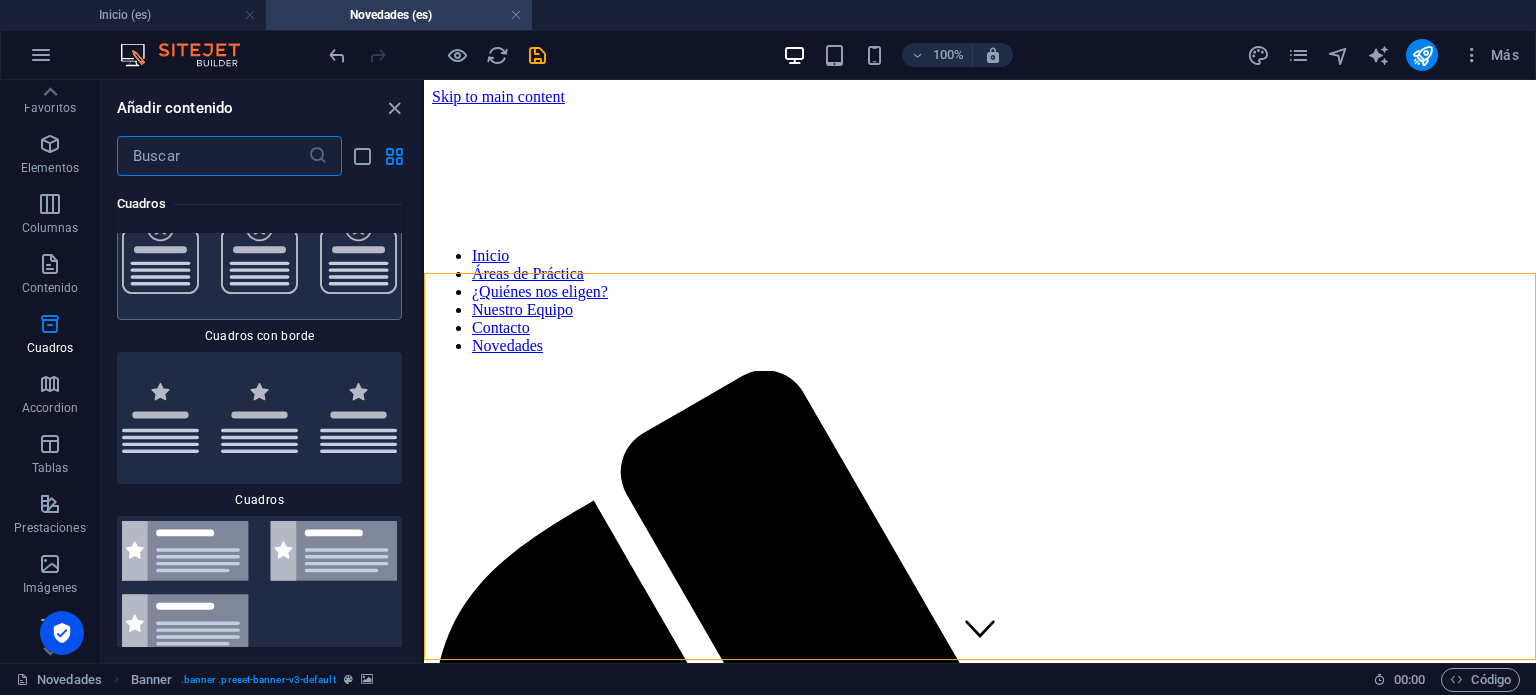 scroll, scrollTop: 10803, scrollLeft: 0, axis: vertical 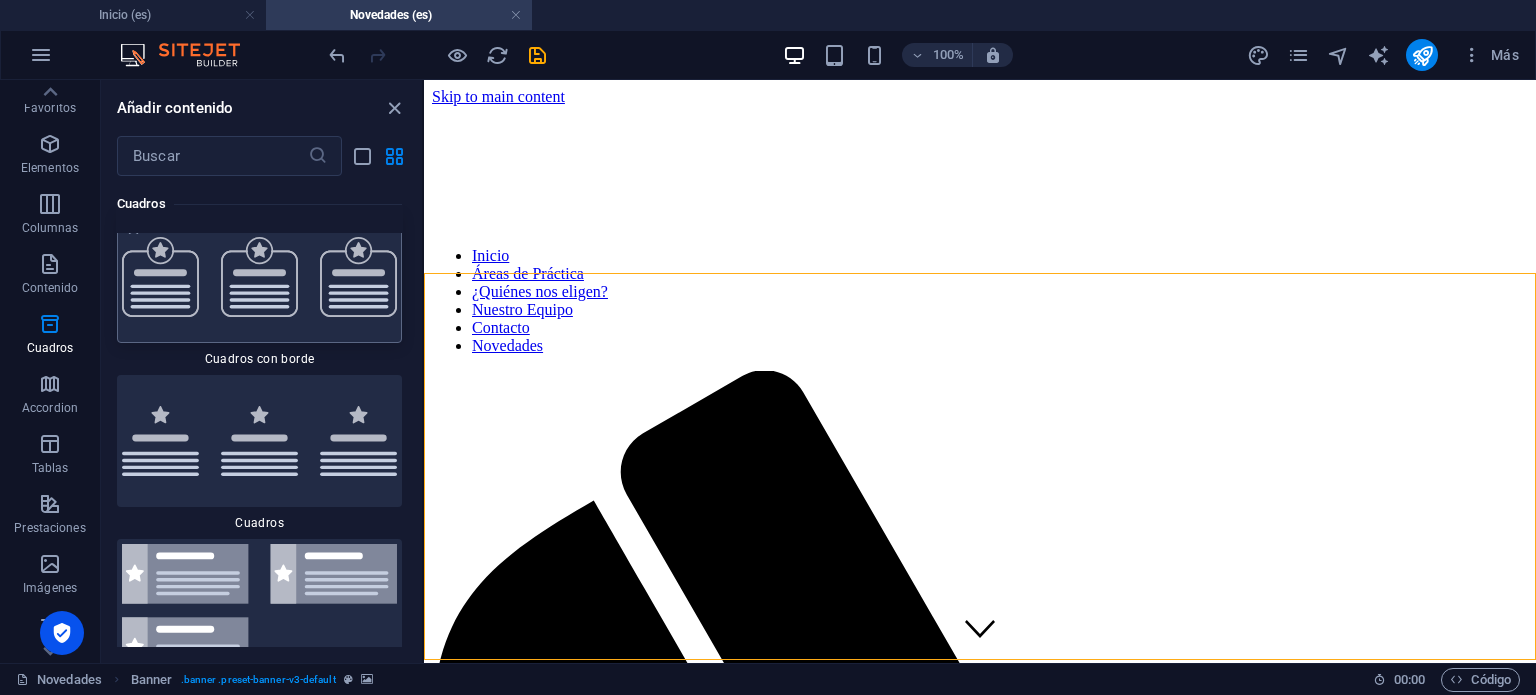 click at bounding box center [259, 277] 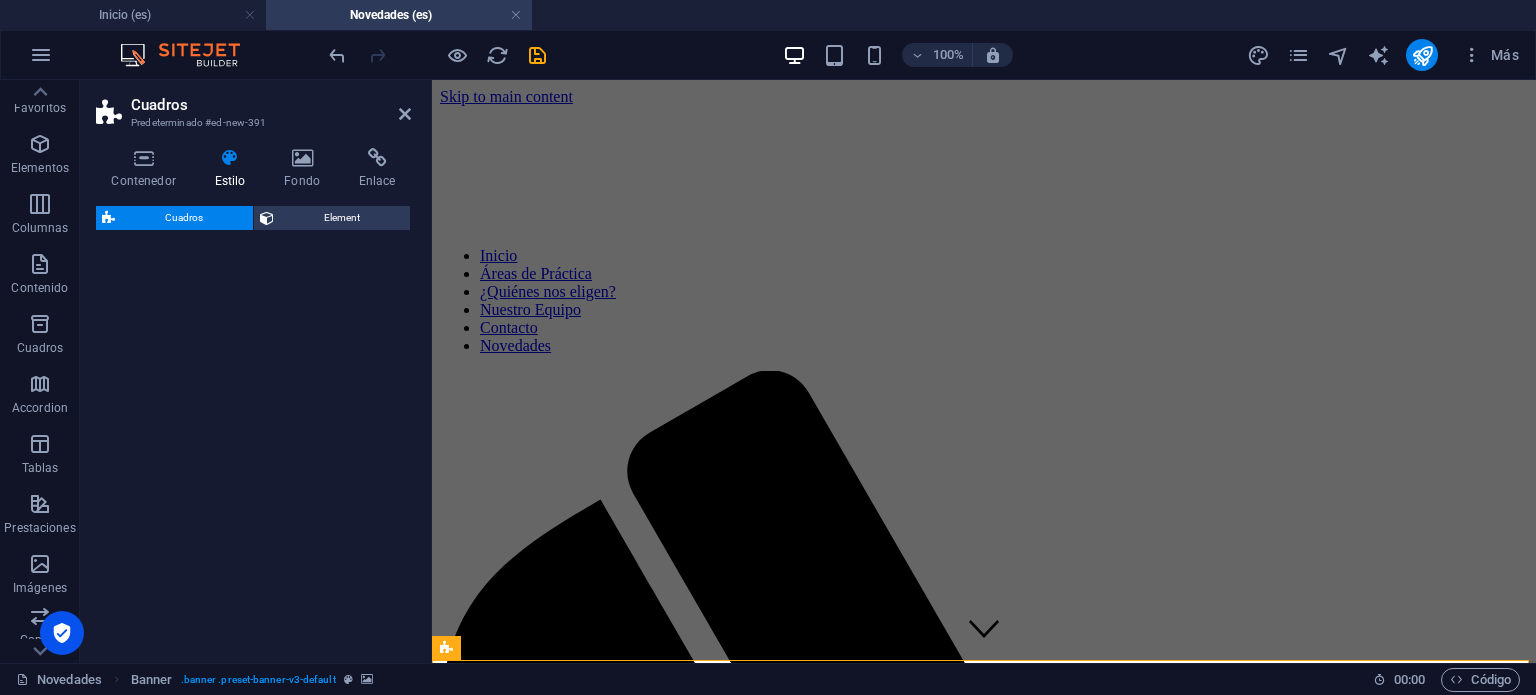 select on "rem" 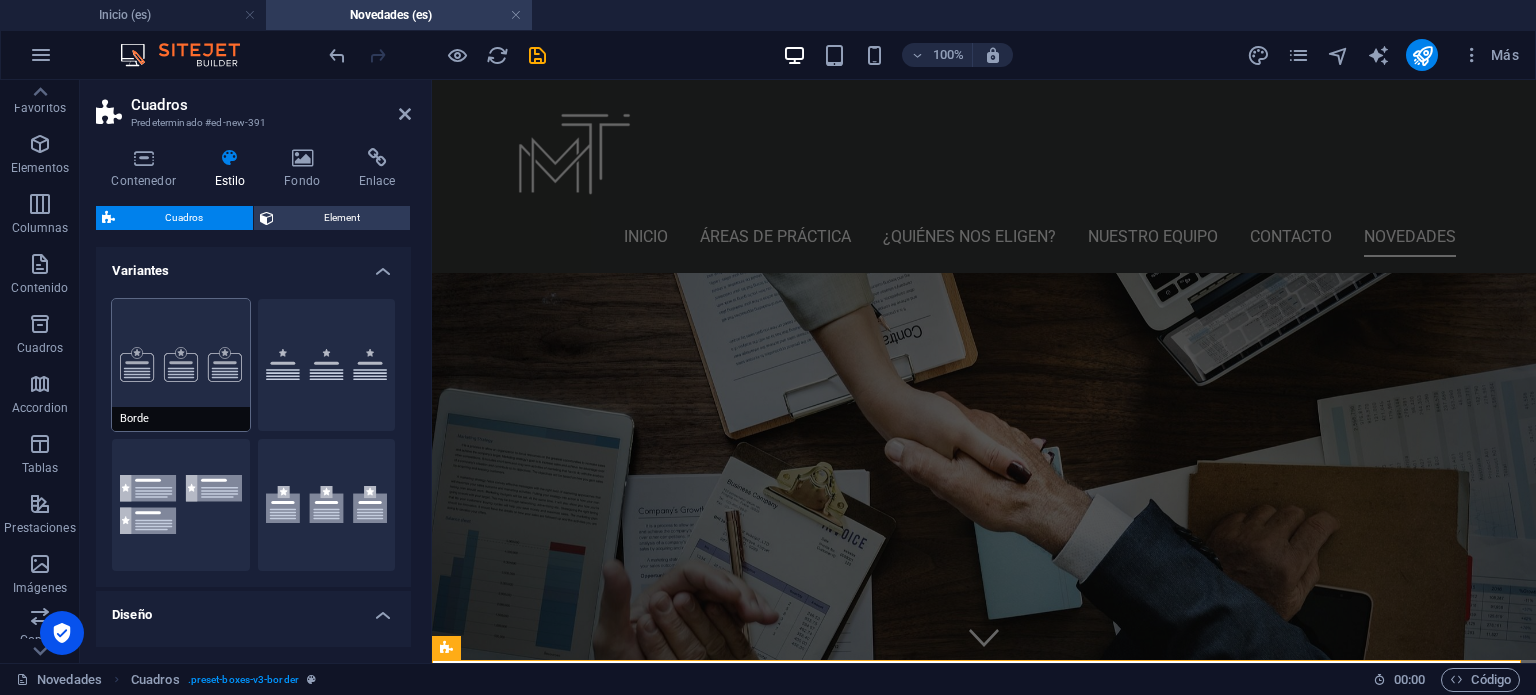 click on "Borde" at bounding box center (181, 365) 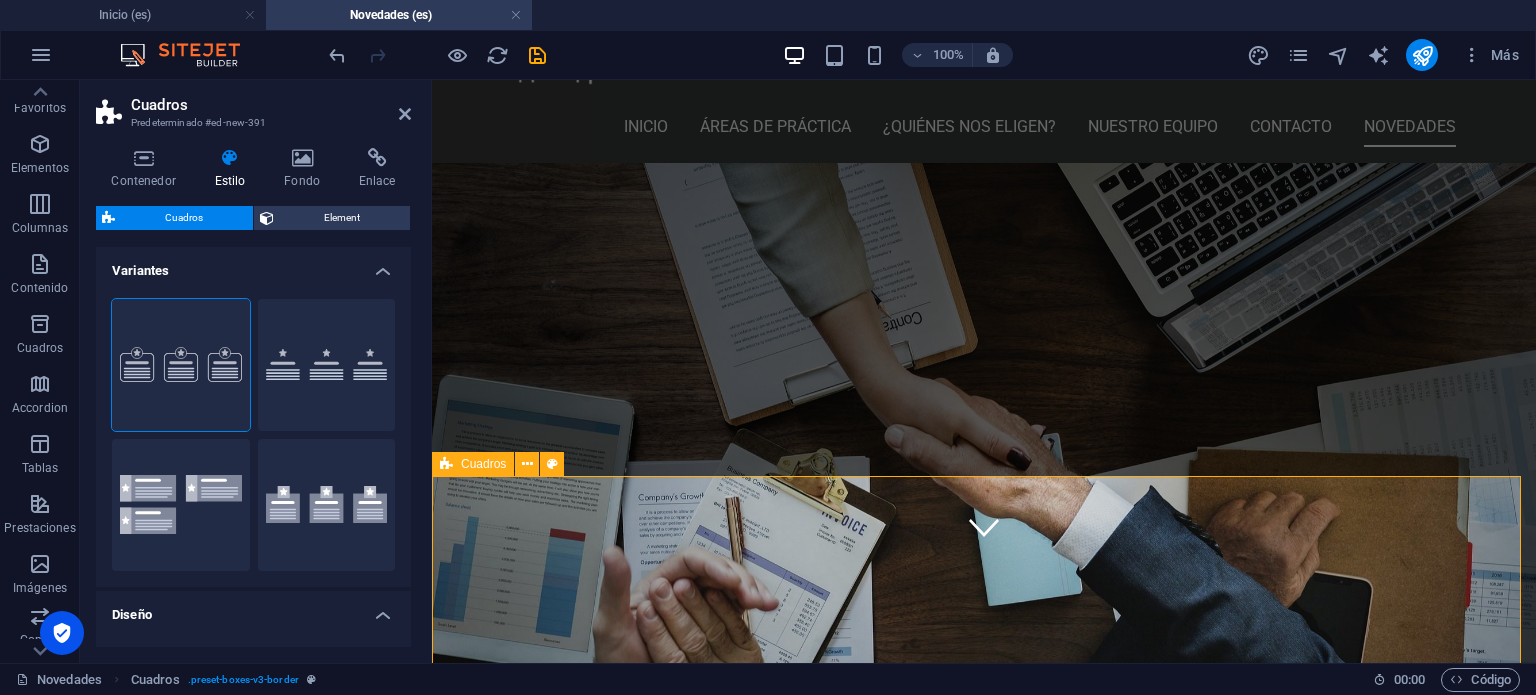 scroll, scrollTop: 79, scrollLeft: 0, axis: vertical 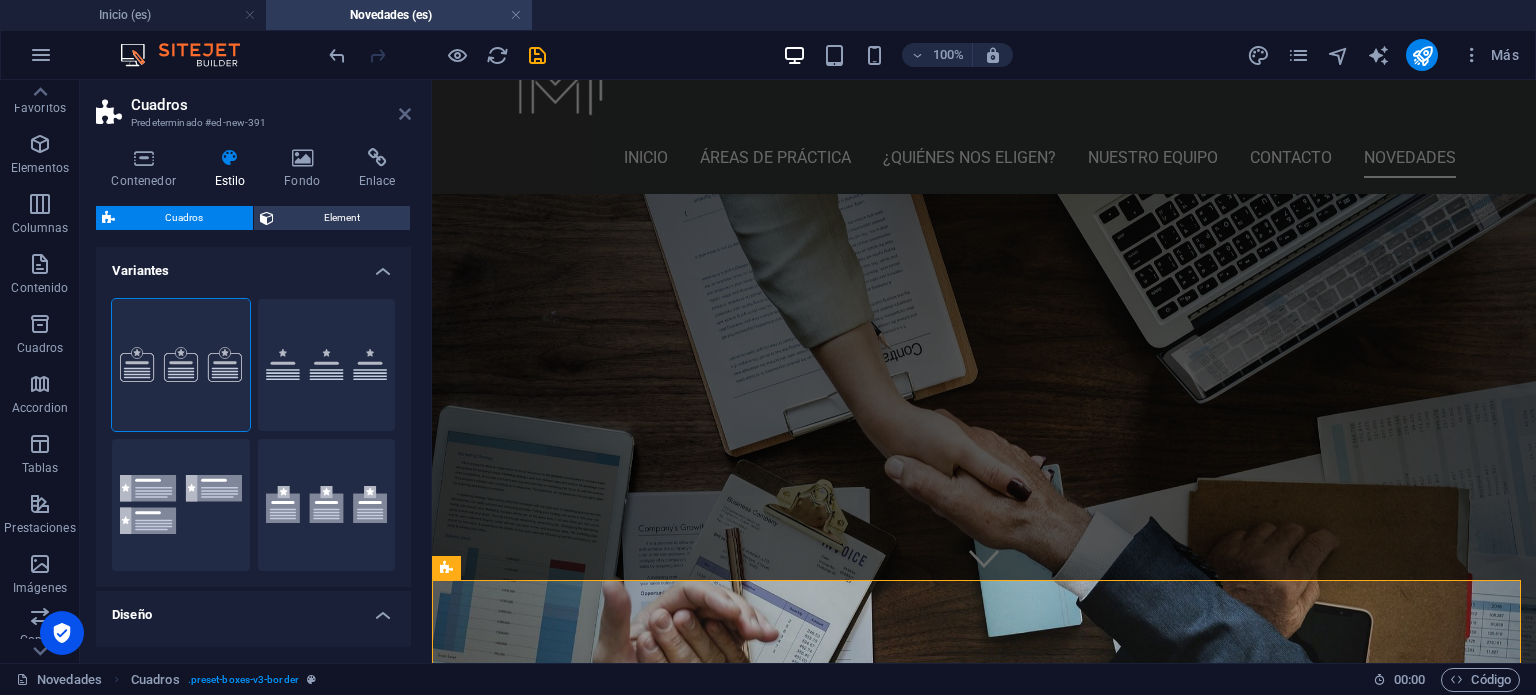 click at bounding box center (405, 114) 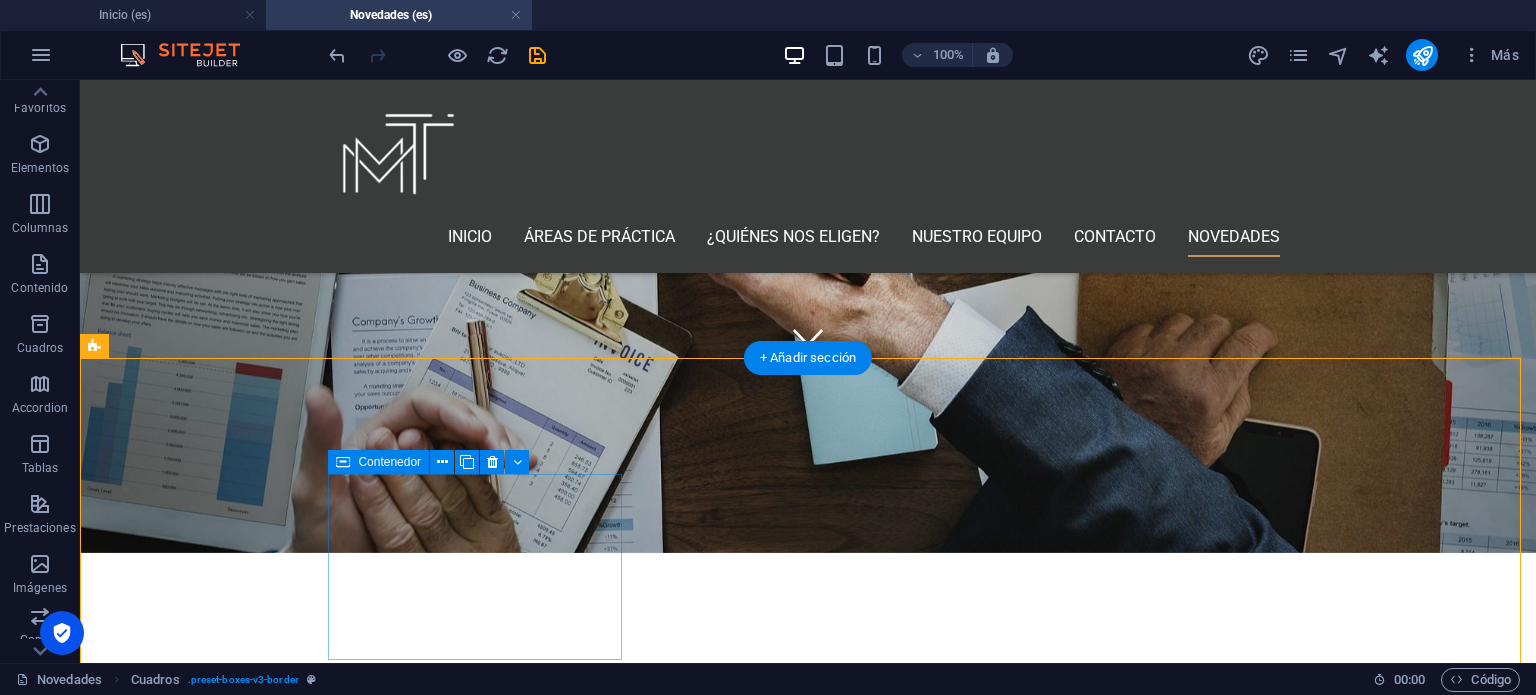 scroll, scrollTop: 379, scrollLeft: 0, axis: vertical 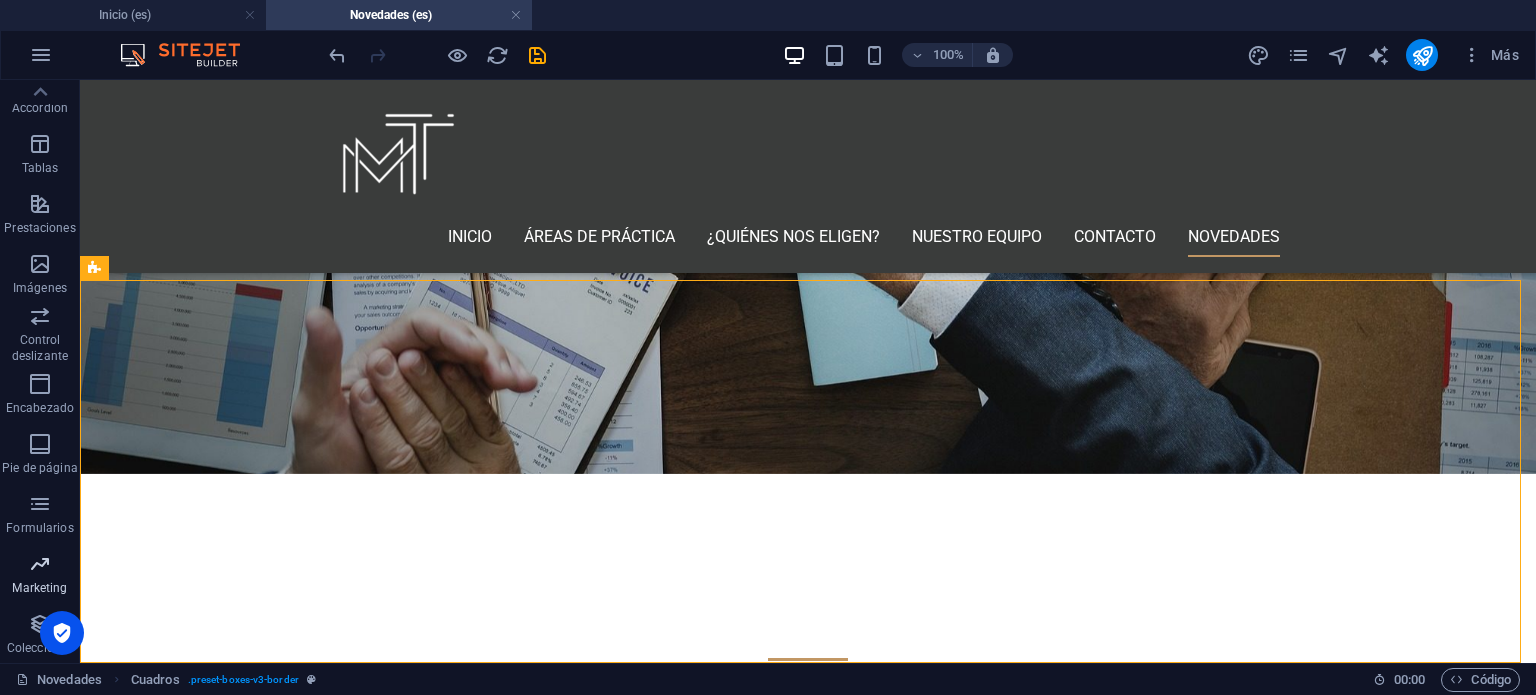 click at bounding box center [40, 564] 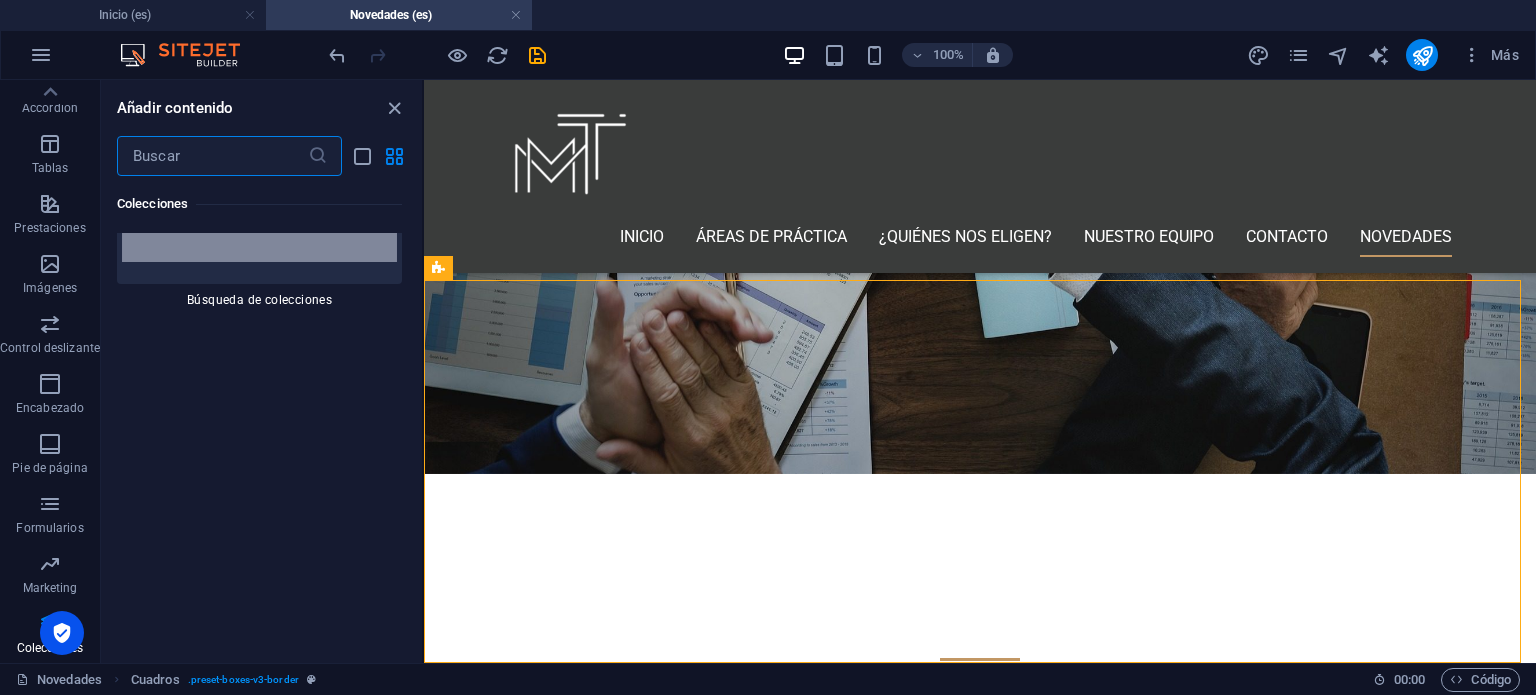 scroll, scrollTop: 38644, scrollLeft: 0, axis: vertical 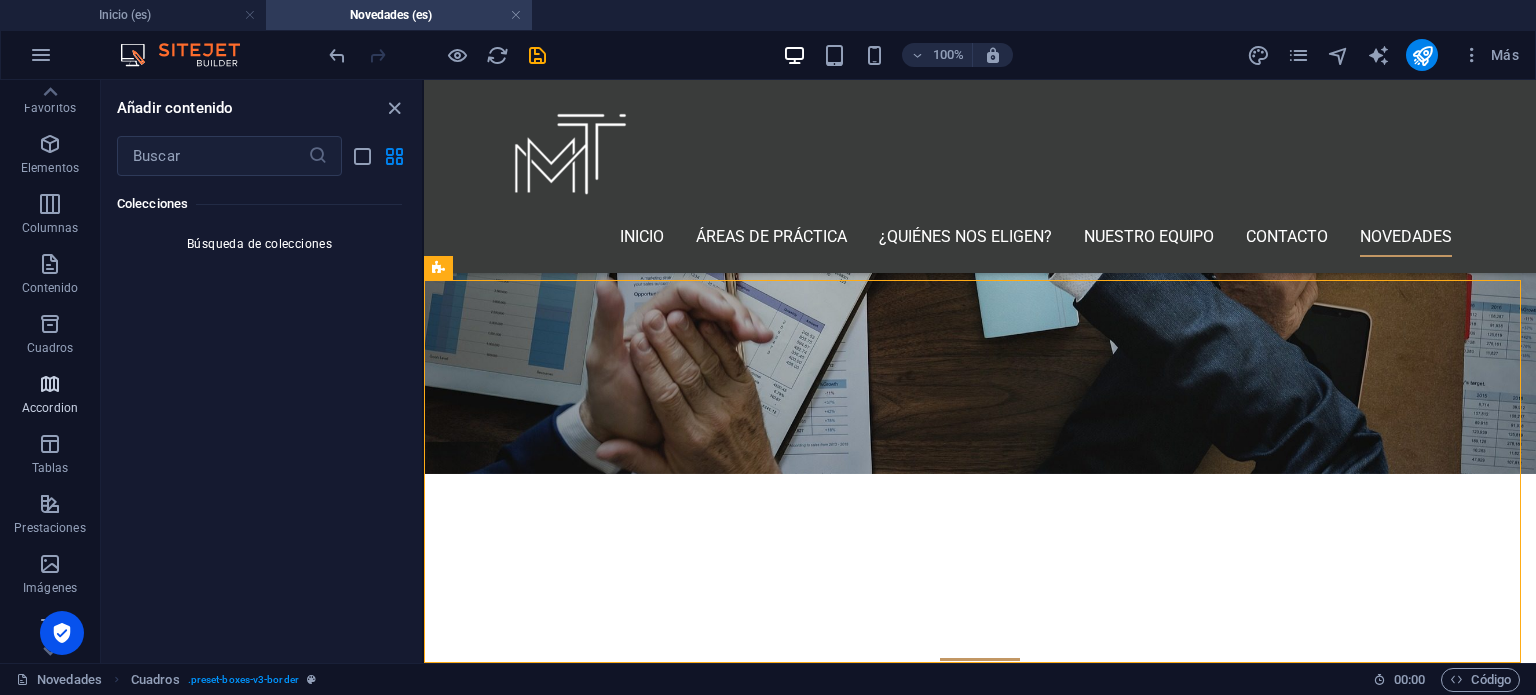 click on "Accordion" at bounding box center (50, 396) 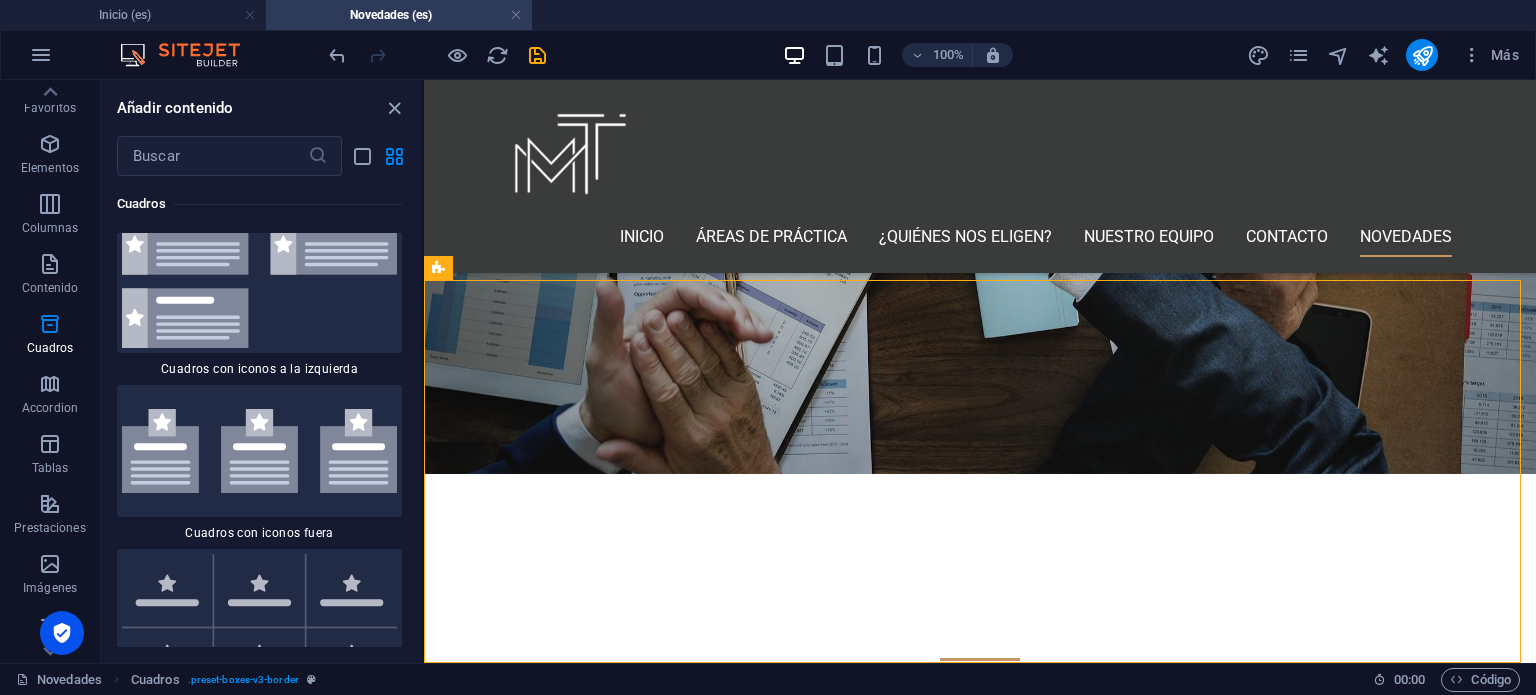 scroll, scrollTop: 11252, scrollLeft: 0, axis: vertical 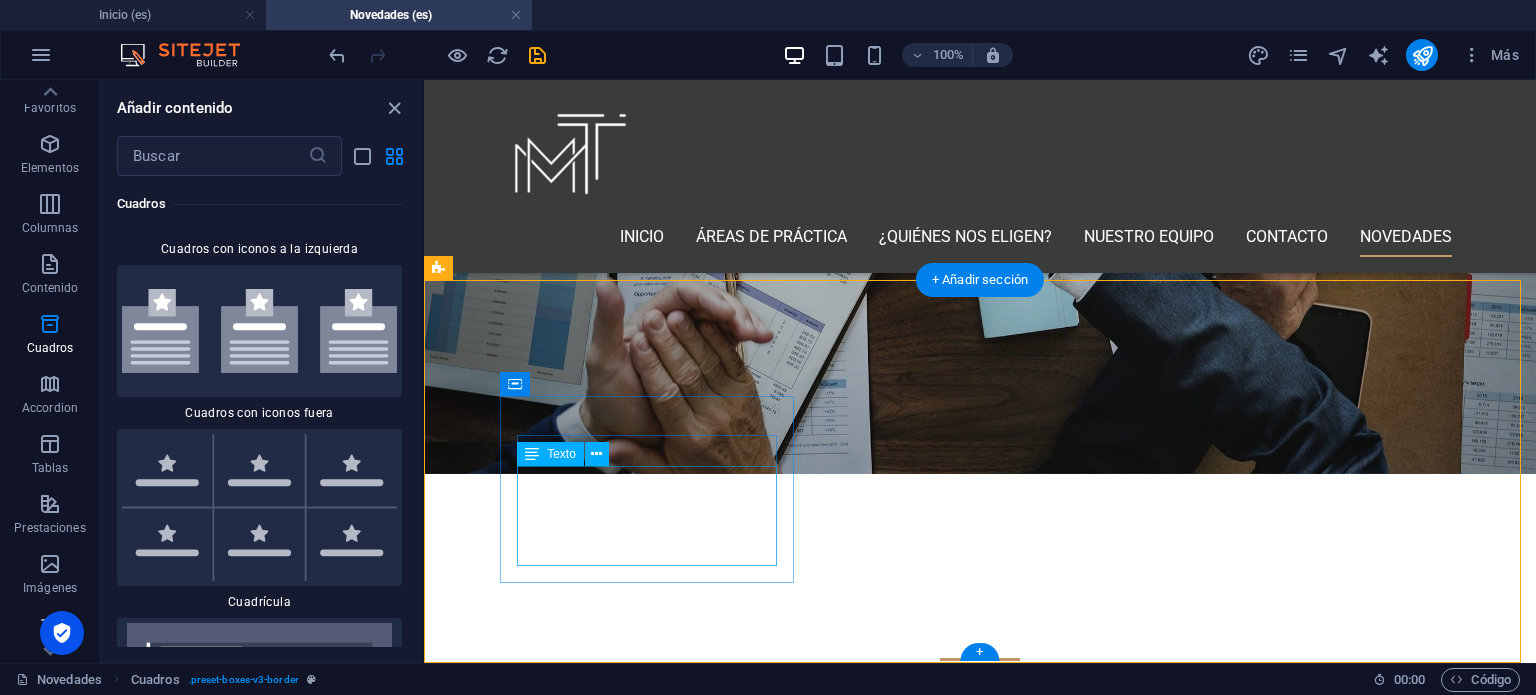 click on "Lorem ipsum dolor sit amet, consectetuer adipiscing elit. Aenean commodo ligula eget dolor. Lorem ipsum dolor sit amet, consectetuer adipiscing elit leget dolor." at bounding box center (586, 1097) 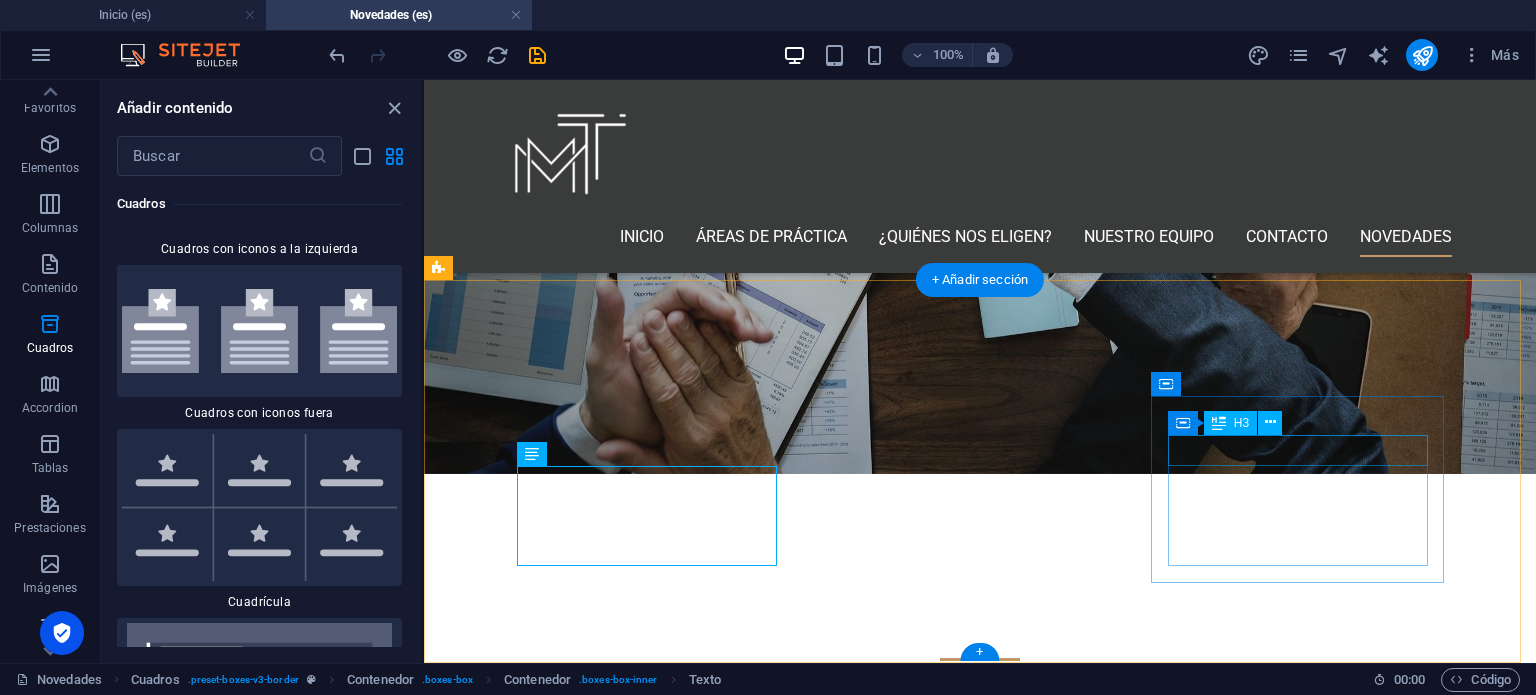 click on "Headline" at bounding box center (586, 1509) 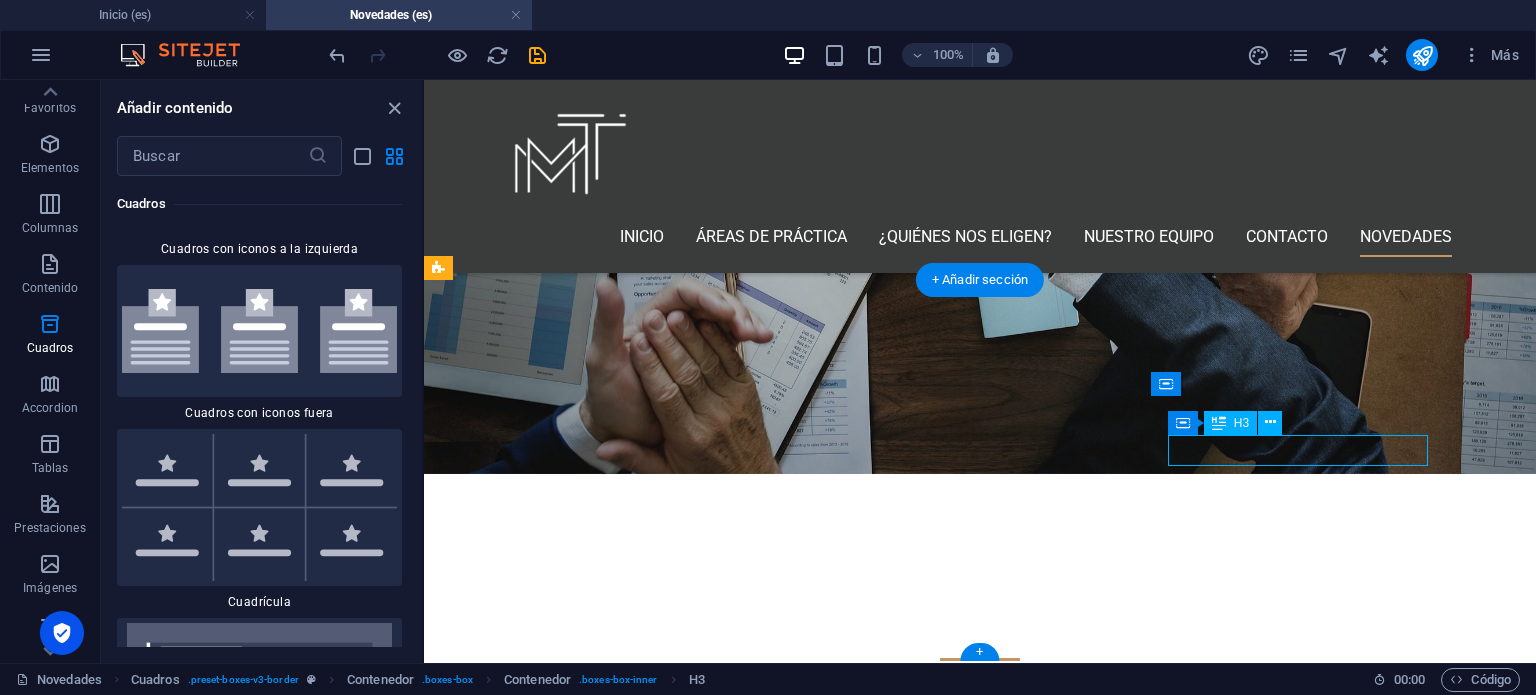 click on "Headline" at bounding box center [586, 1509] 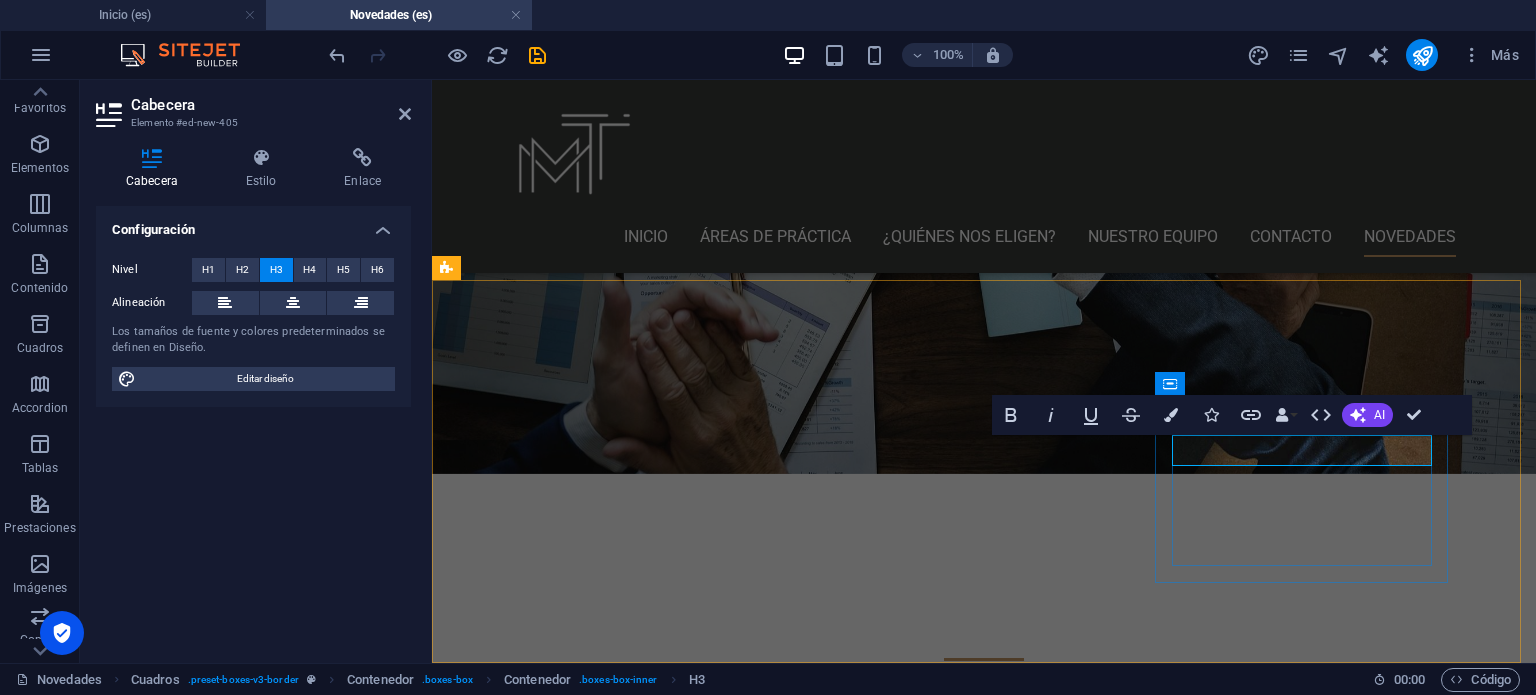 type 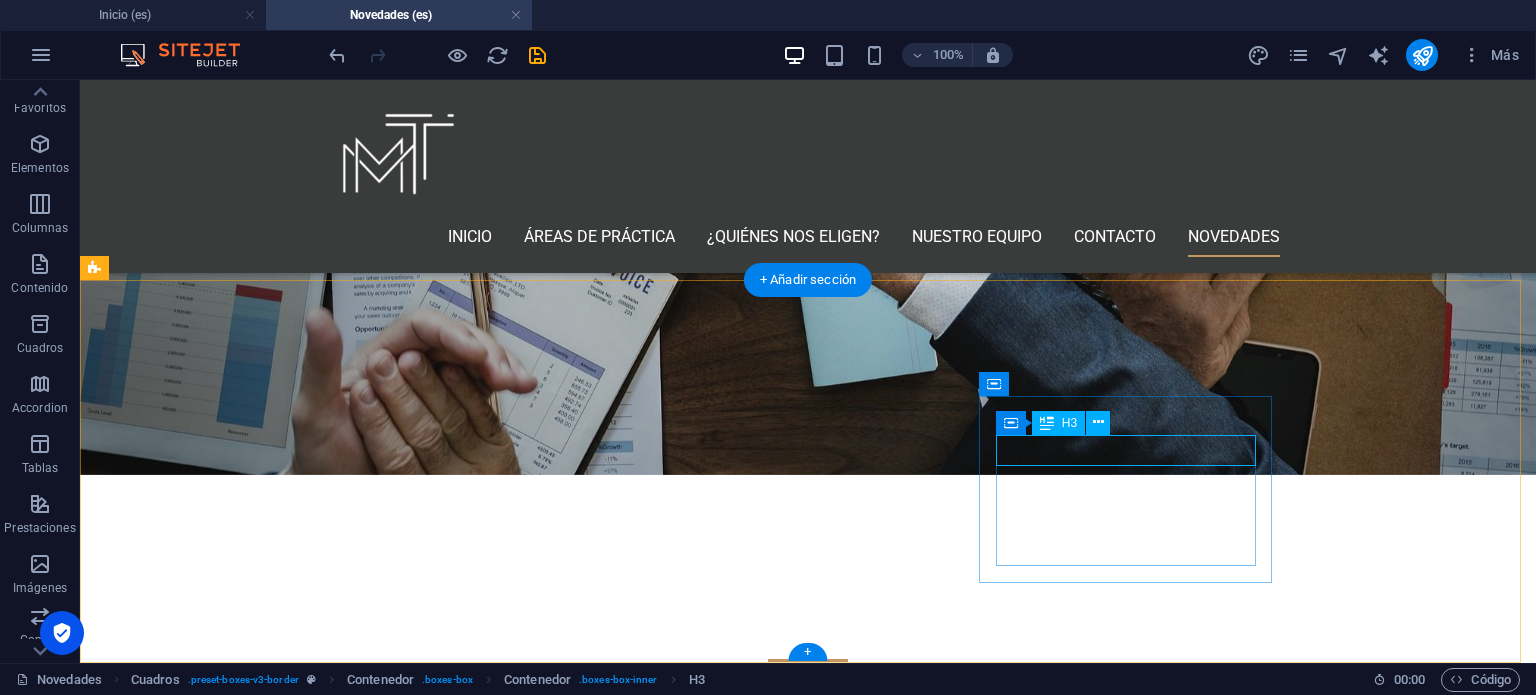 scroll, scrollTop: 379, scrollLeft: 0, axis: vertical 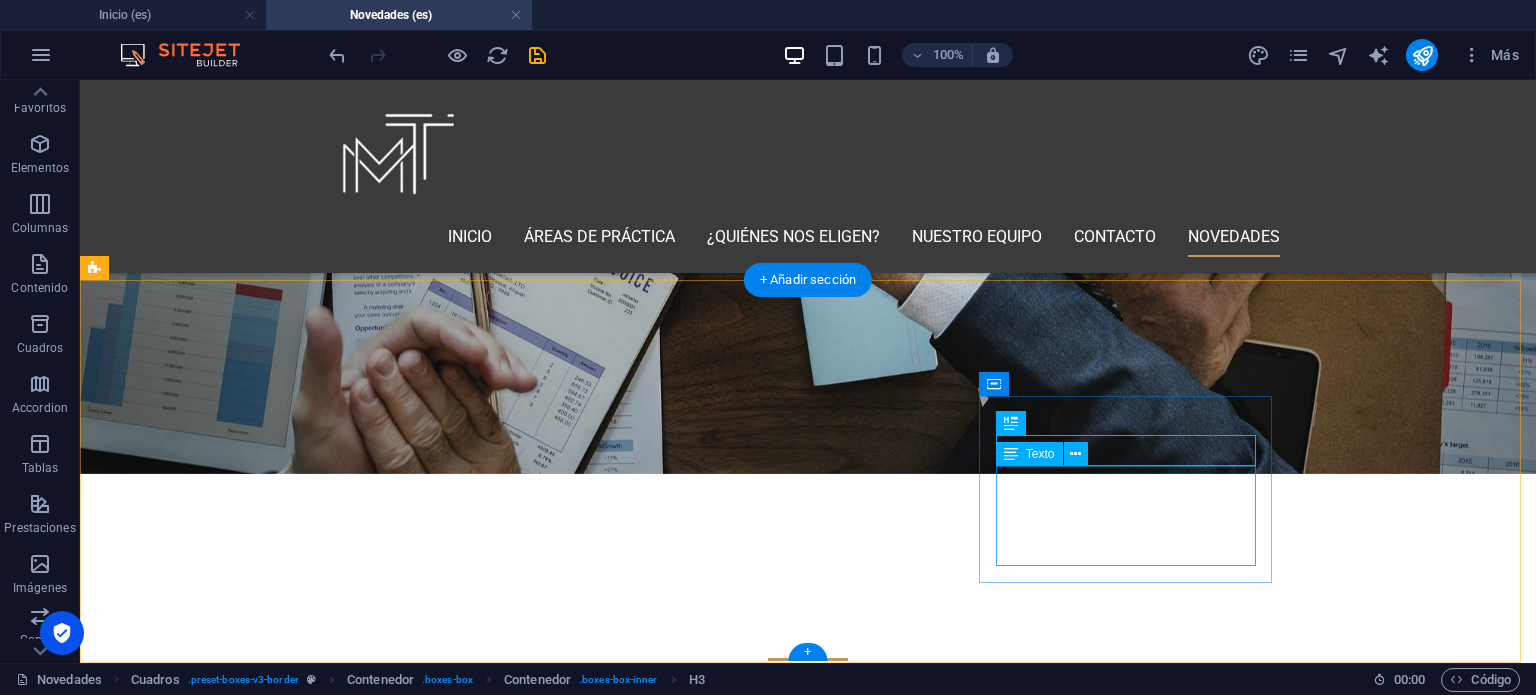 click on "Lorem ipsum dolor sit amet, consectetuer adipiscing elit. Aenean commodo ligula eget dolor. Lorem ipsum dolor sit amet, consectetuer adipiscing elit leget dolor." at bounding box center [242, 1576] 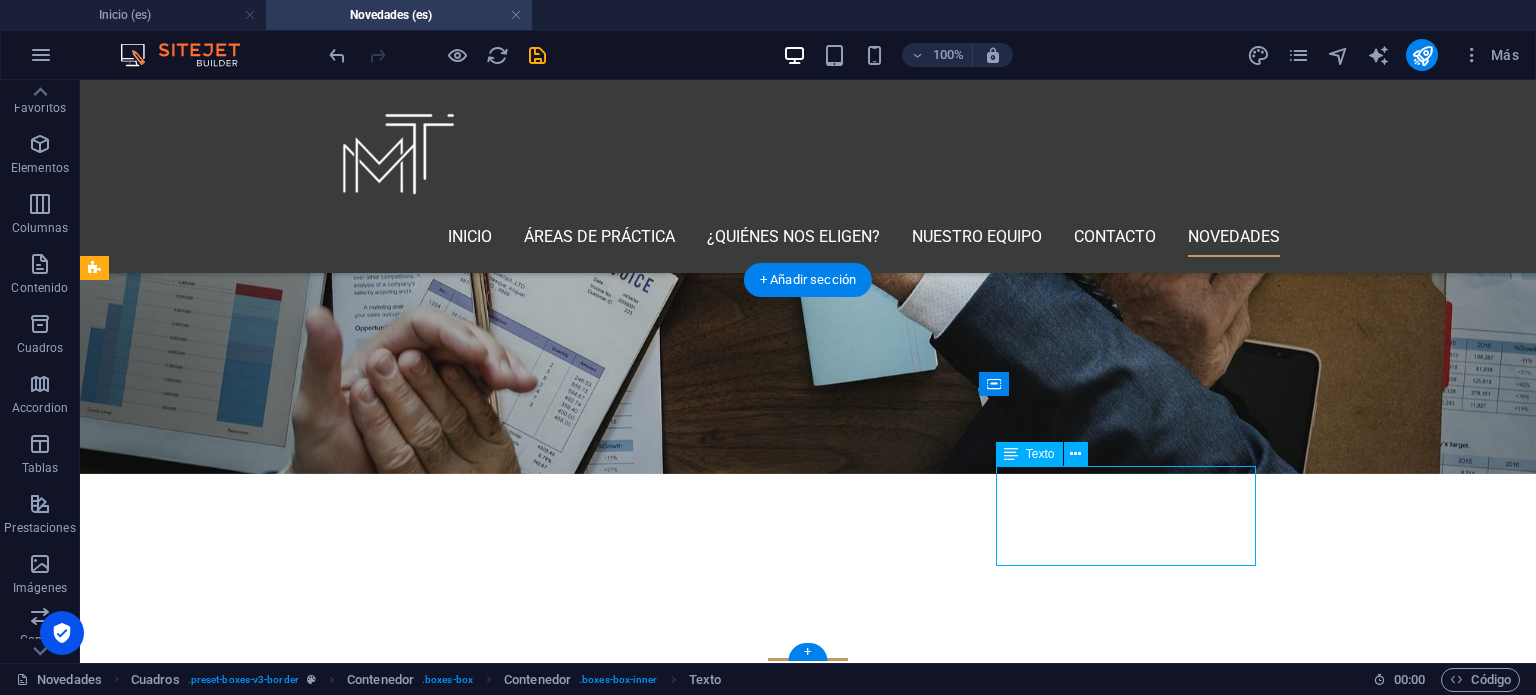 click on "Lorem ipsum dolor sit amet, consectetuer adipiscing elit. Aenean commodo ligula eget dolor. Lorem ipsum dolor sit amet, consectetuer adipiscing elit leget dolor." at bounding box center (242, 1576) 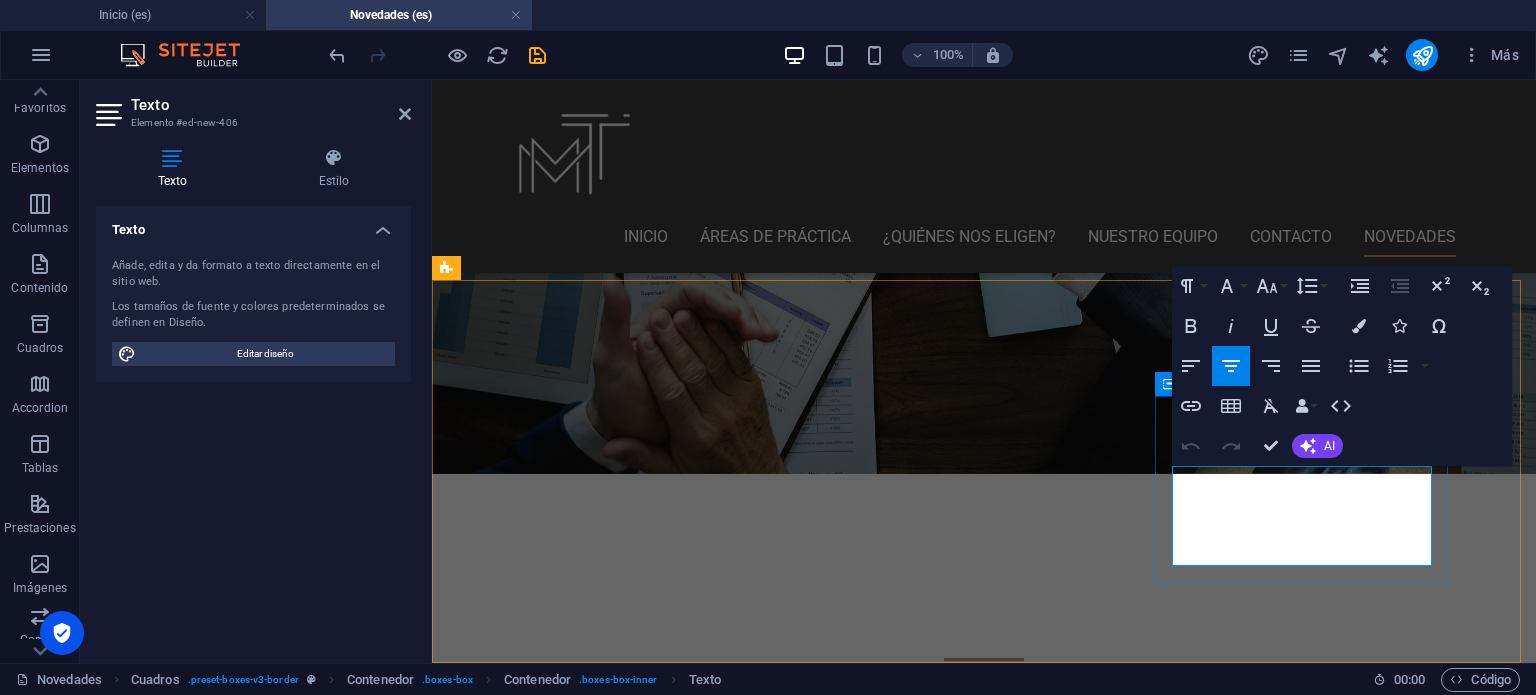 drag, startPoint x: 1356, startPoint y: 551, endPoint x: 1197, endPoint y: 471, distance: 177.99158 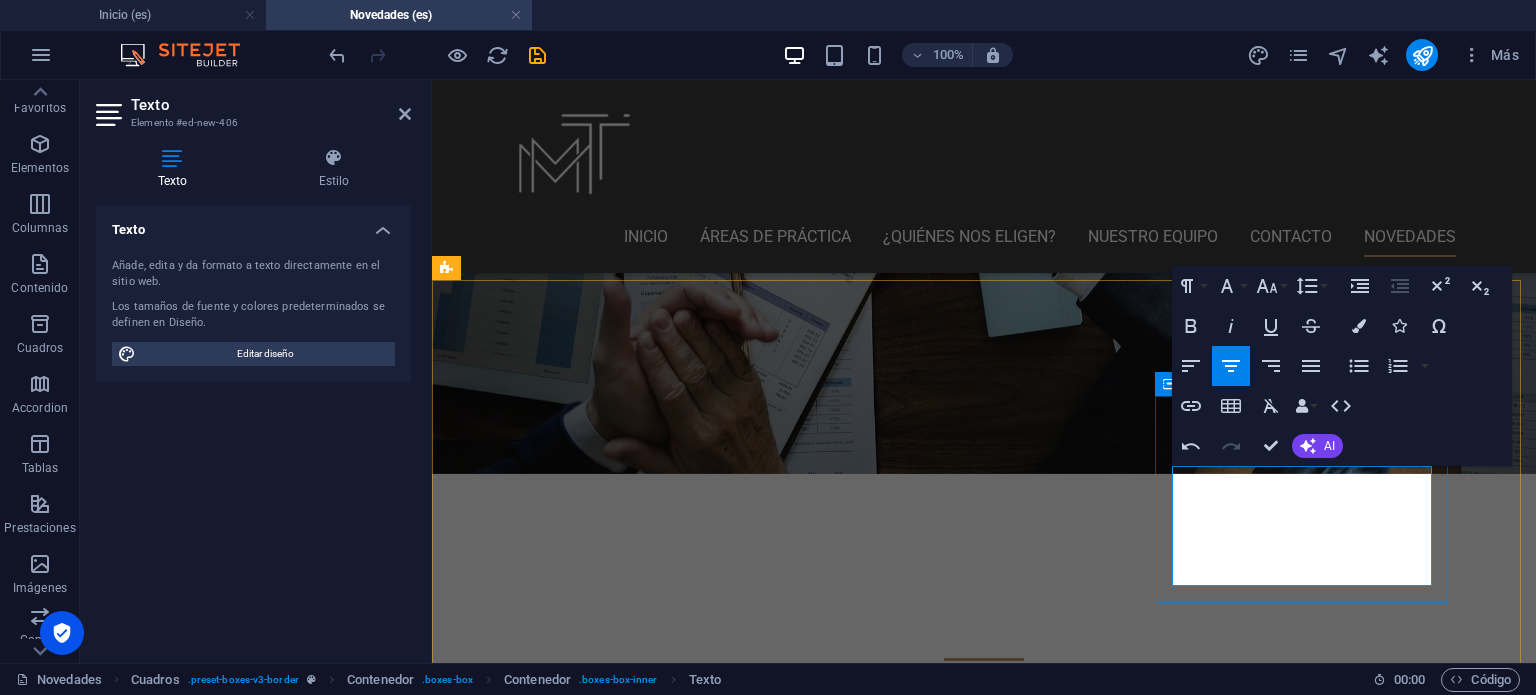 drag, startPoint x: 1396, startPoint y: 576, endPoint x: 1174, endPoint y: 471, distance: 245.5789 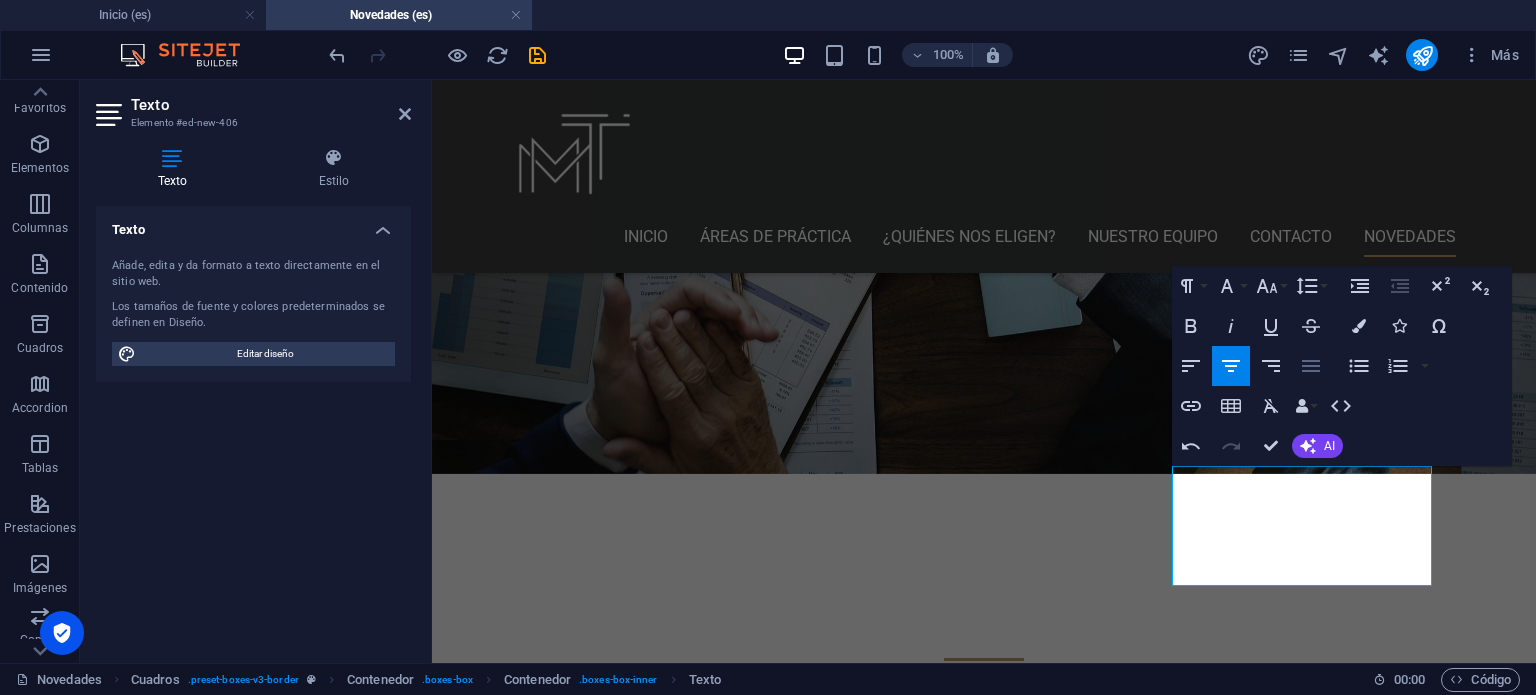click 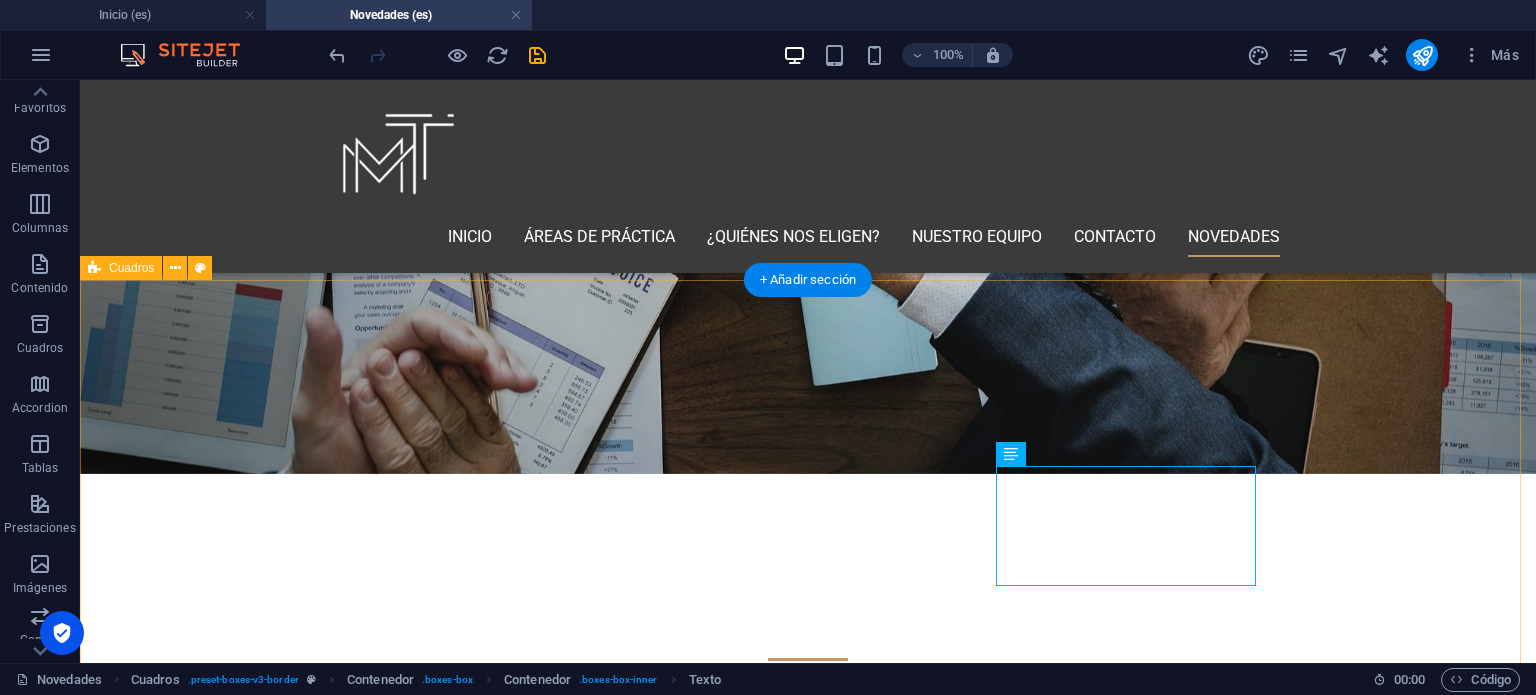 click on "Headline Lorem ipsum dolor sit amet, consectetuer adipiscing elit. Aenean commodo ligula eget dolor. Lorem ipsum dolor sit amet, consectetuer adipiscing elit leget dolor. Headline Lorem ipsum dolor sit amet, consectetuer adipiscing elit. Aenean commodo ligula eget dolor. Lorem ipsum dolor sit amet, consectetuer adipiscing elit leget dolor. Registro de Marca Registrar una marca en México no es únicamente un requisito administrativo: es una herramienta legal estratégica para proteger el valor comercial, la identidad y la exclusividad de tu negocio." at bounding box center (808, 1312) 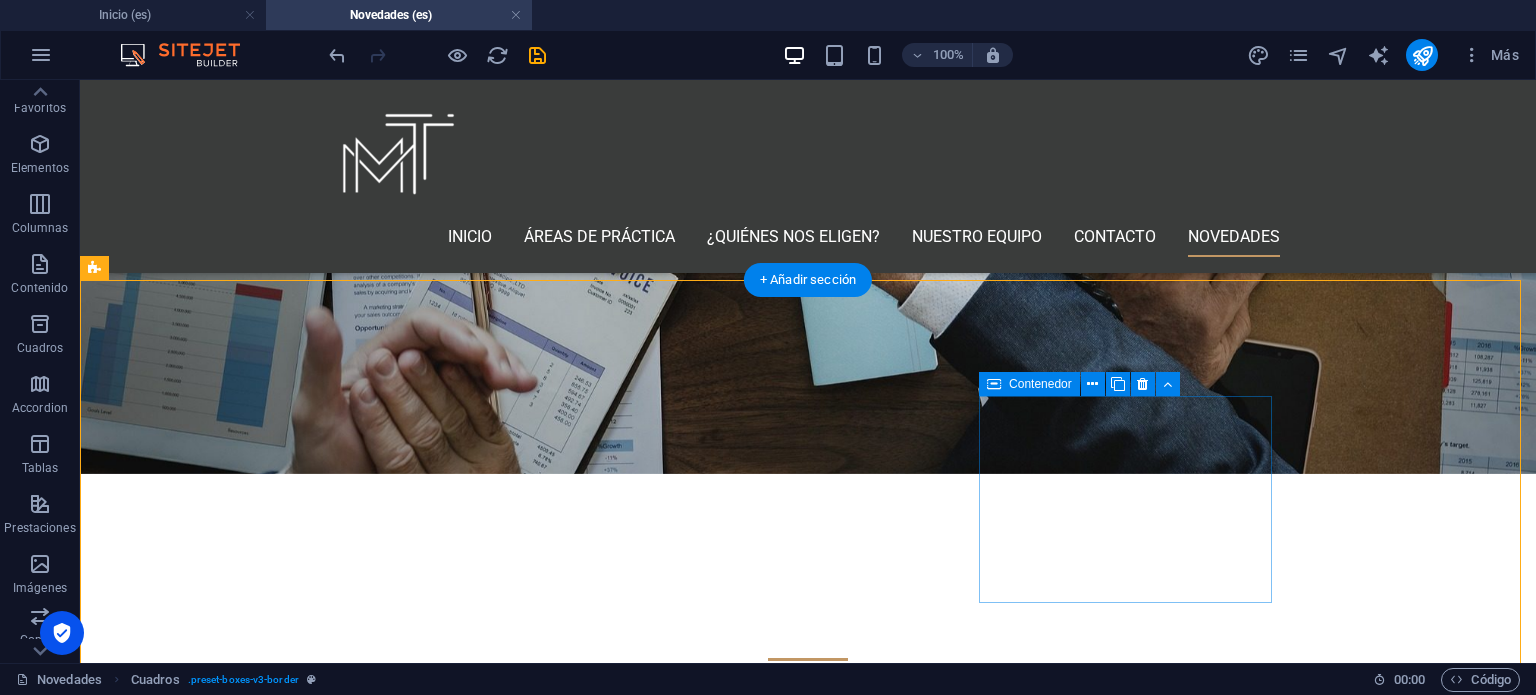 click on "Registro de Marca Registrar una marca en México no es únicamente un requisito administrativo: es una herramienta legal estratégica para proteger el valor comercial, la identidad y la exclusividad de tu negocio." at bounding box center [242, 1568] 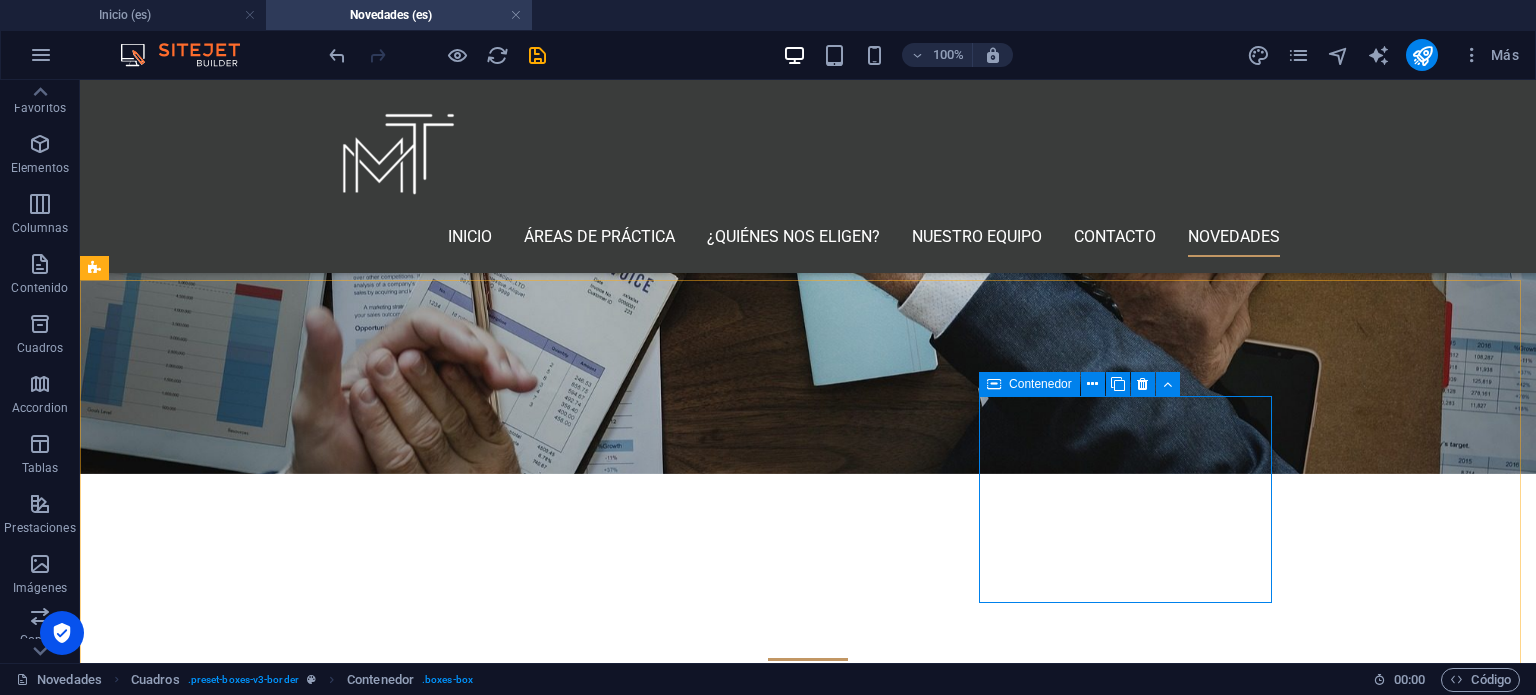 click on "Contenedor" at bounding box center (1029, 384) 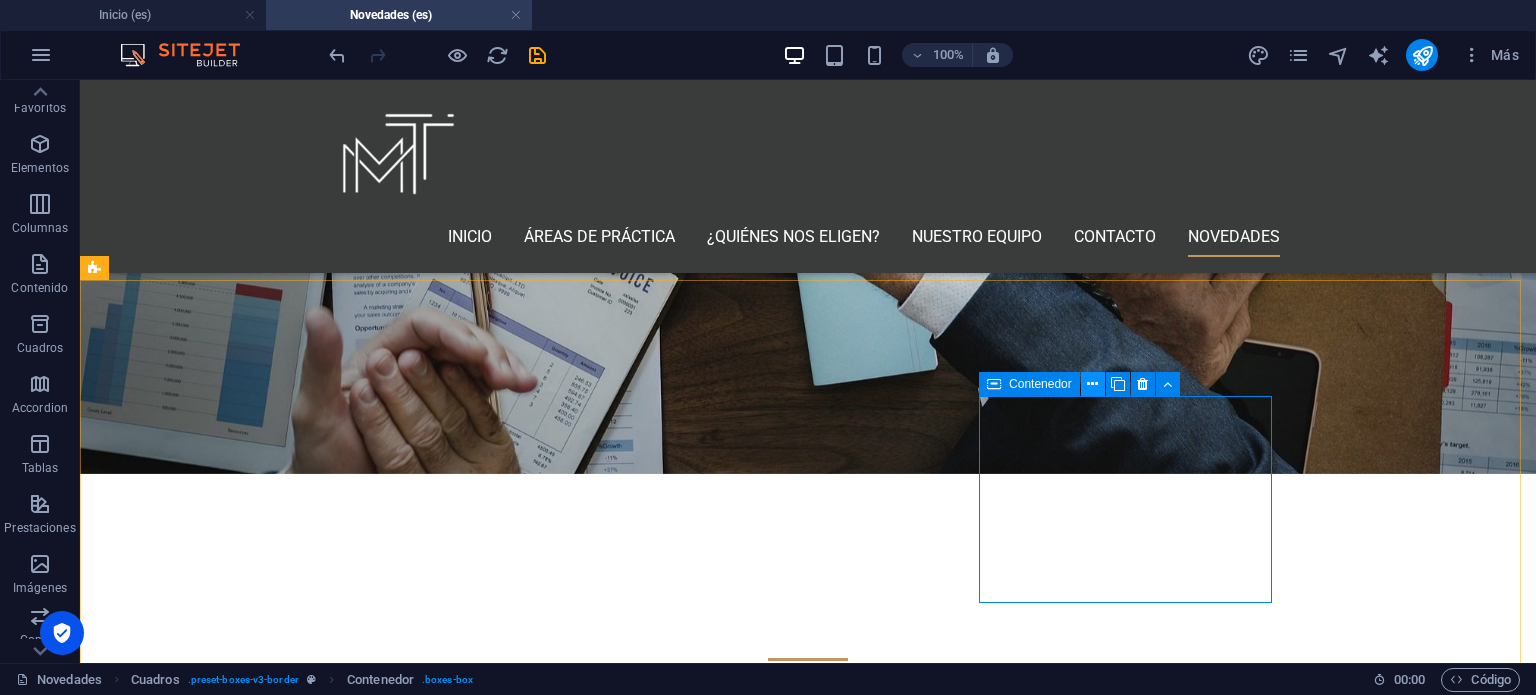 click at bounding box center [1092, 384] 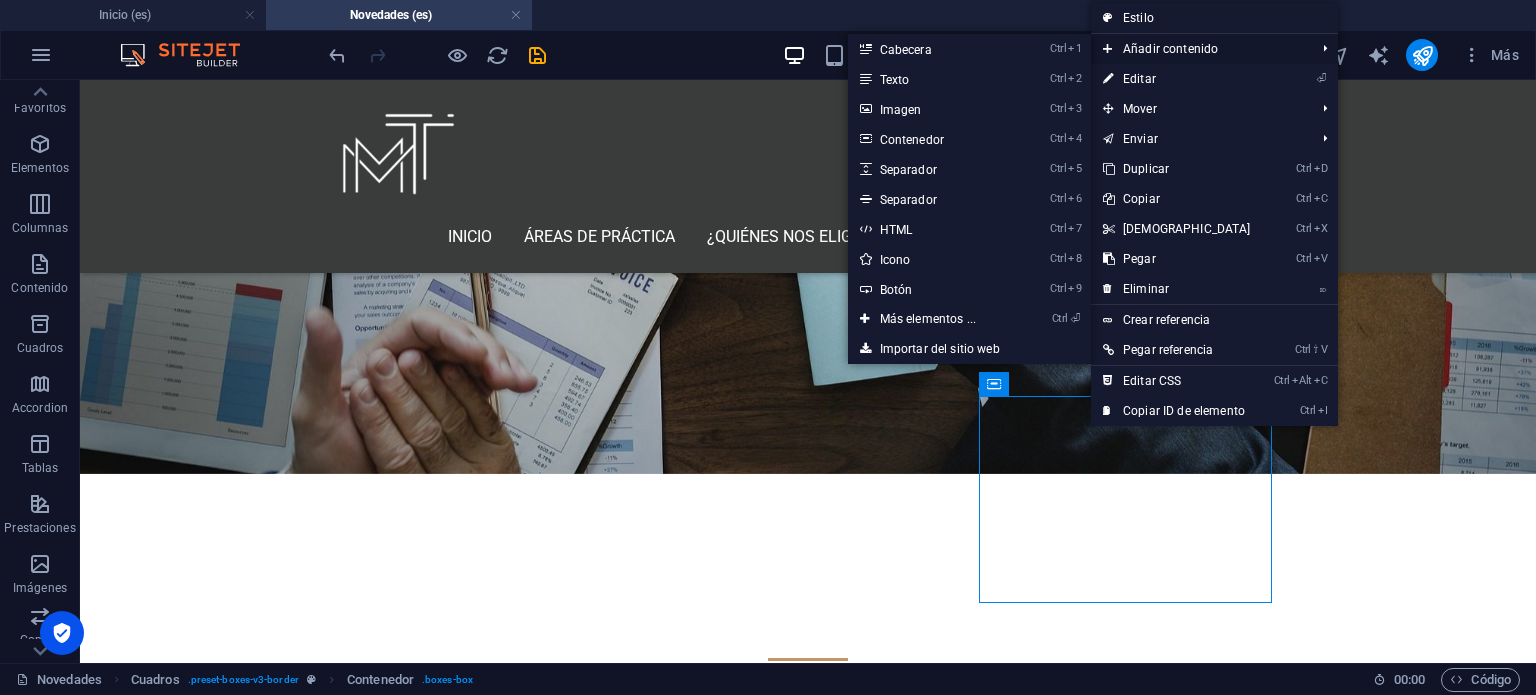 click on "Añadir contenido" at bounding box center (1199, 49) 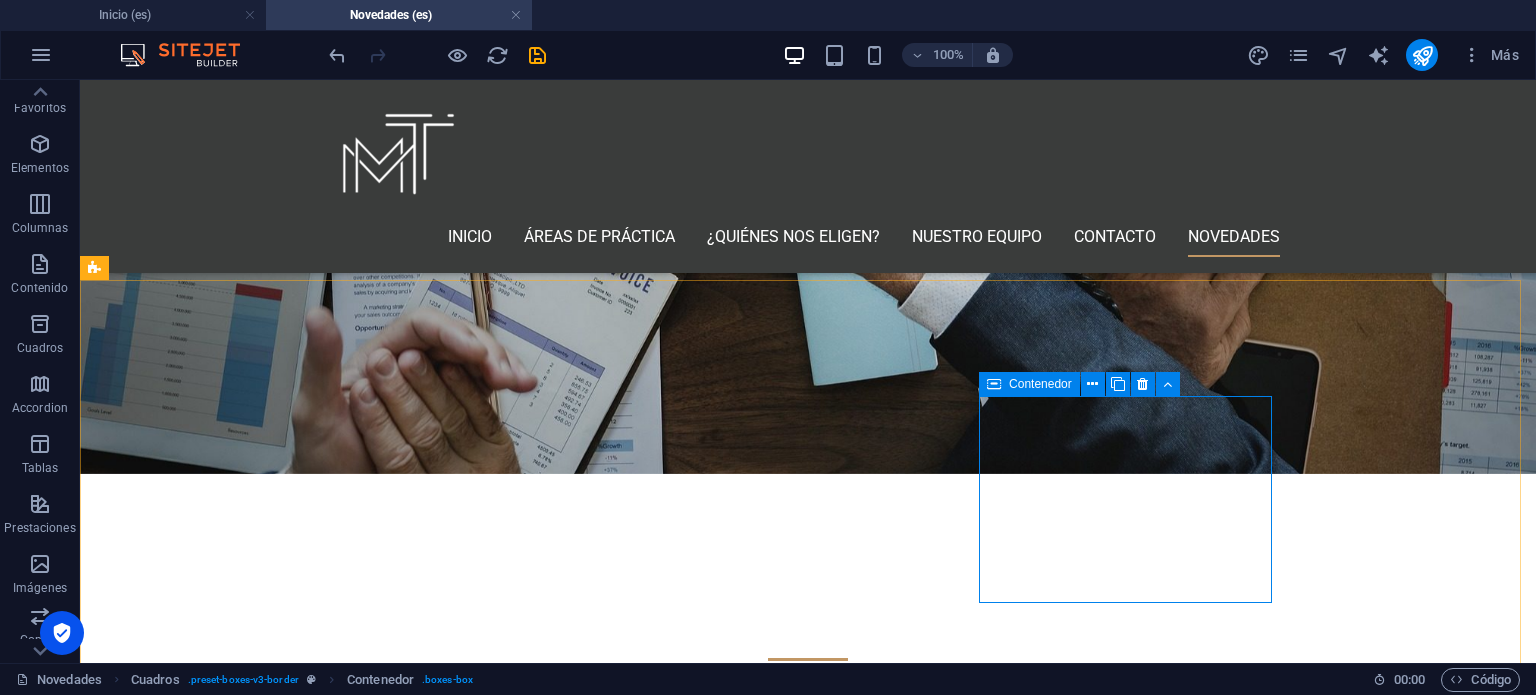 click on "Contenedor" at bounding box center (1040, 384) 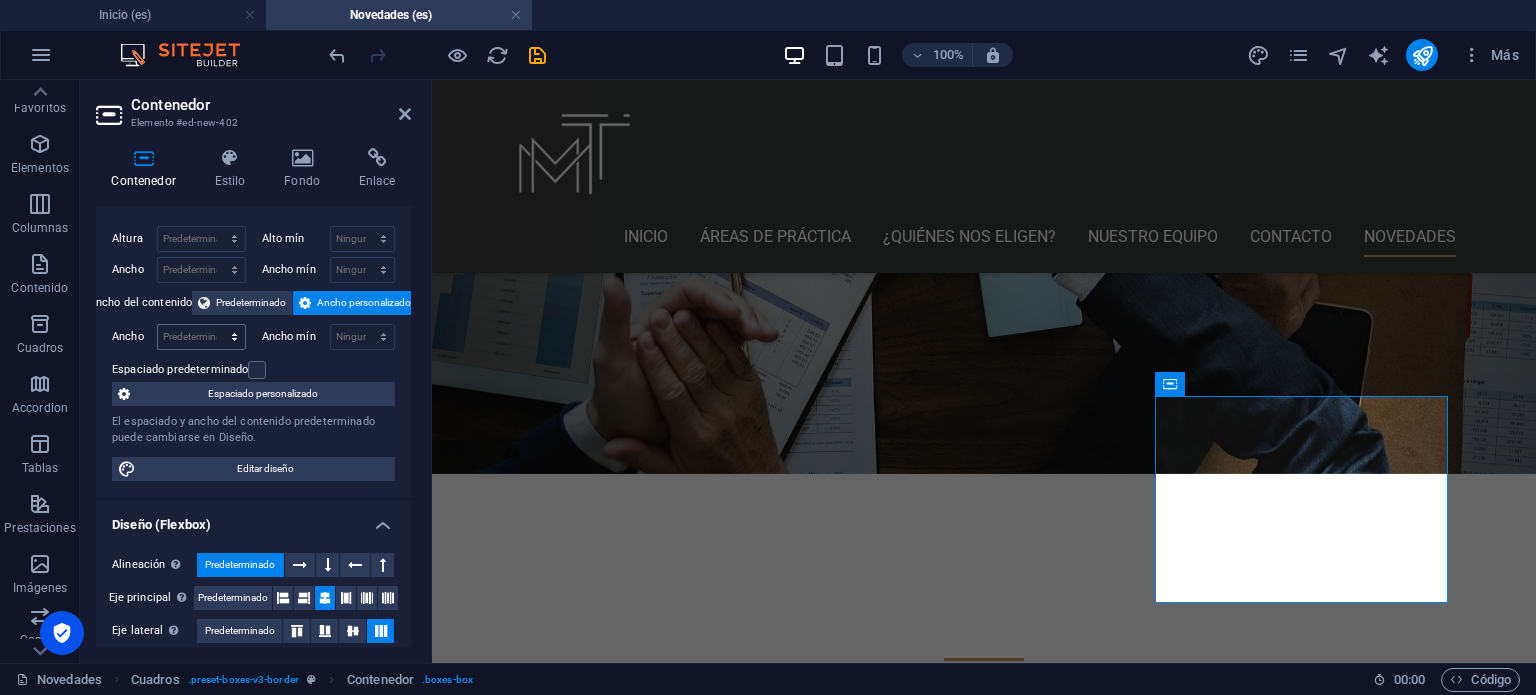 scroll, scrollTop: 0, scrollLeft: 0, axis: both 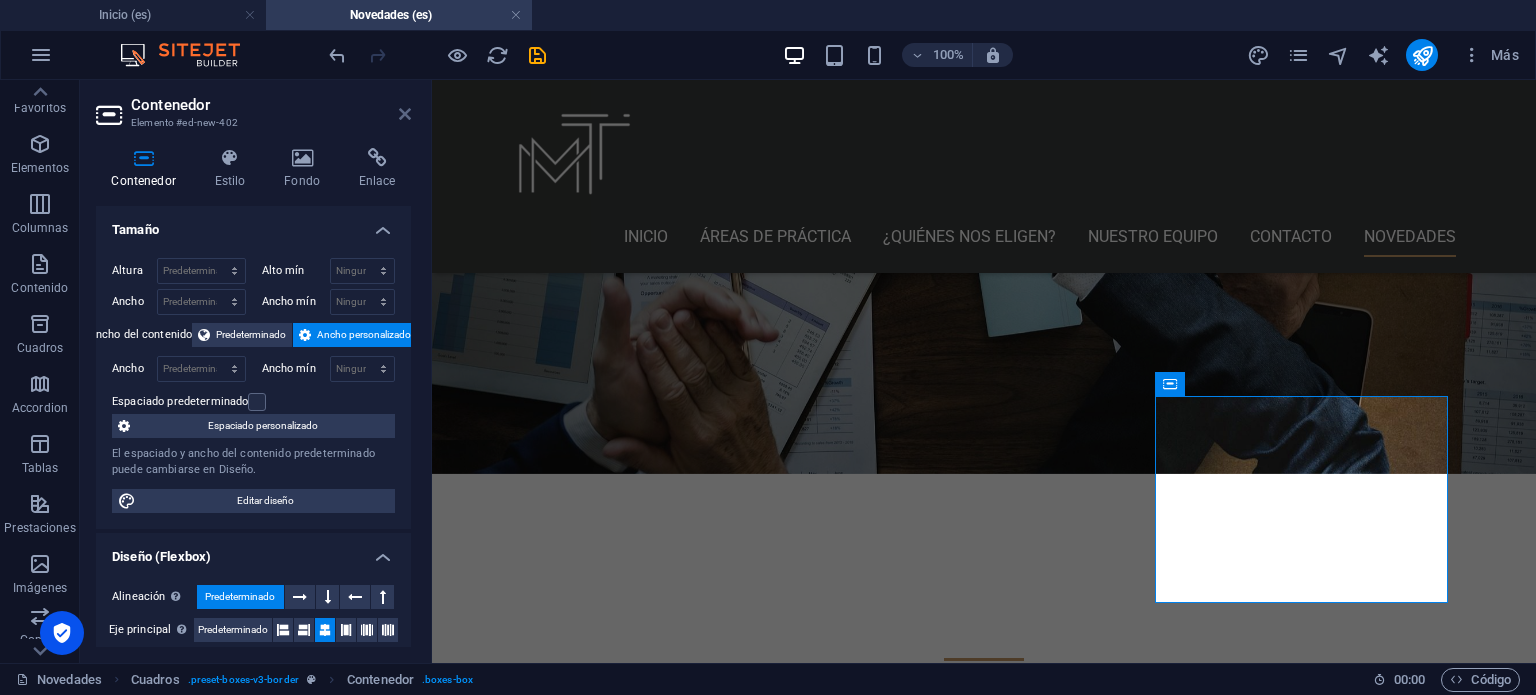 click at bounding box center (405, 114) 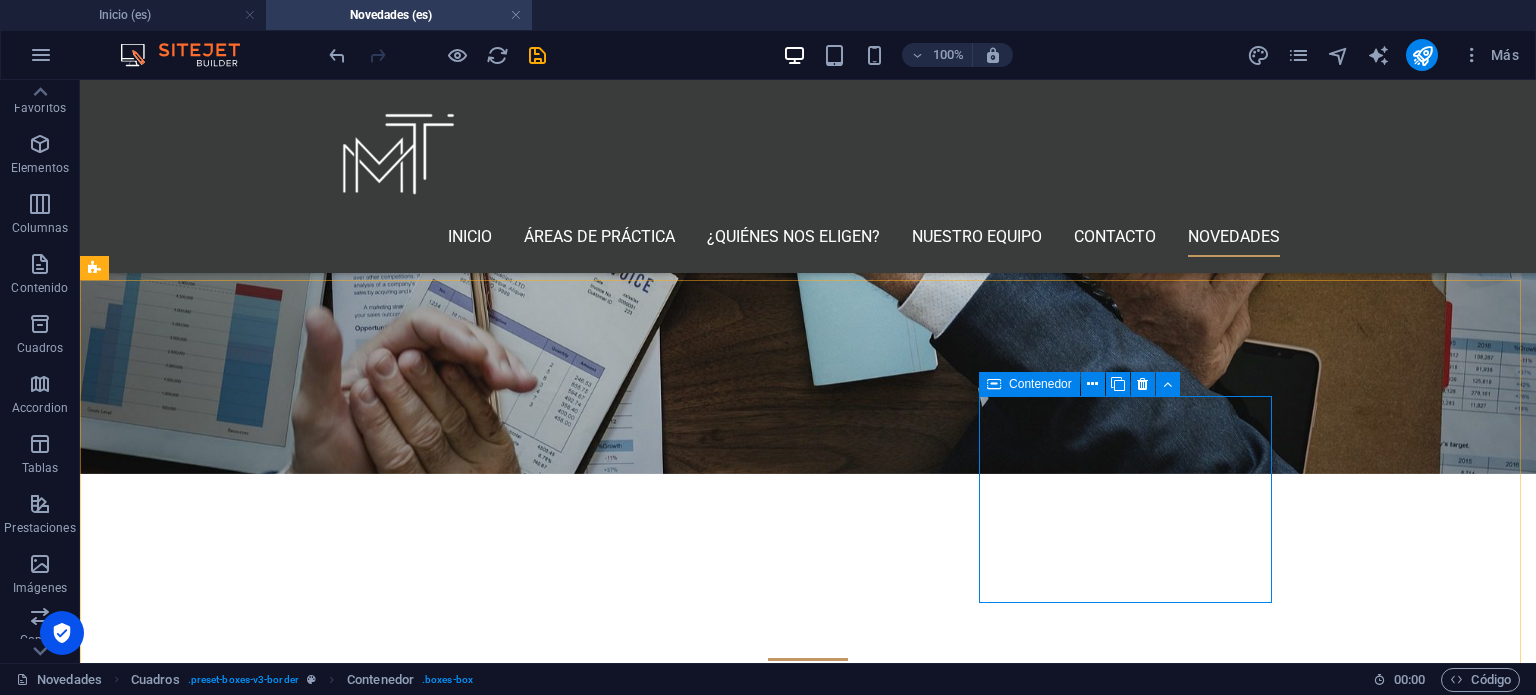 click on "Contenedor" at bounding box center [1040, 384] 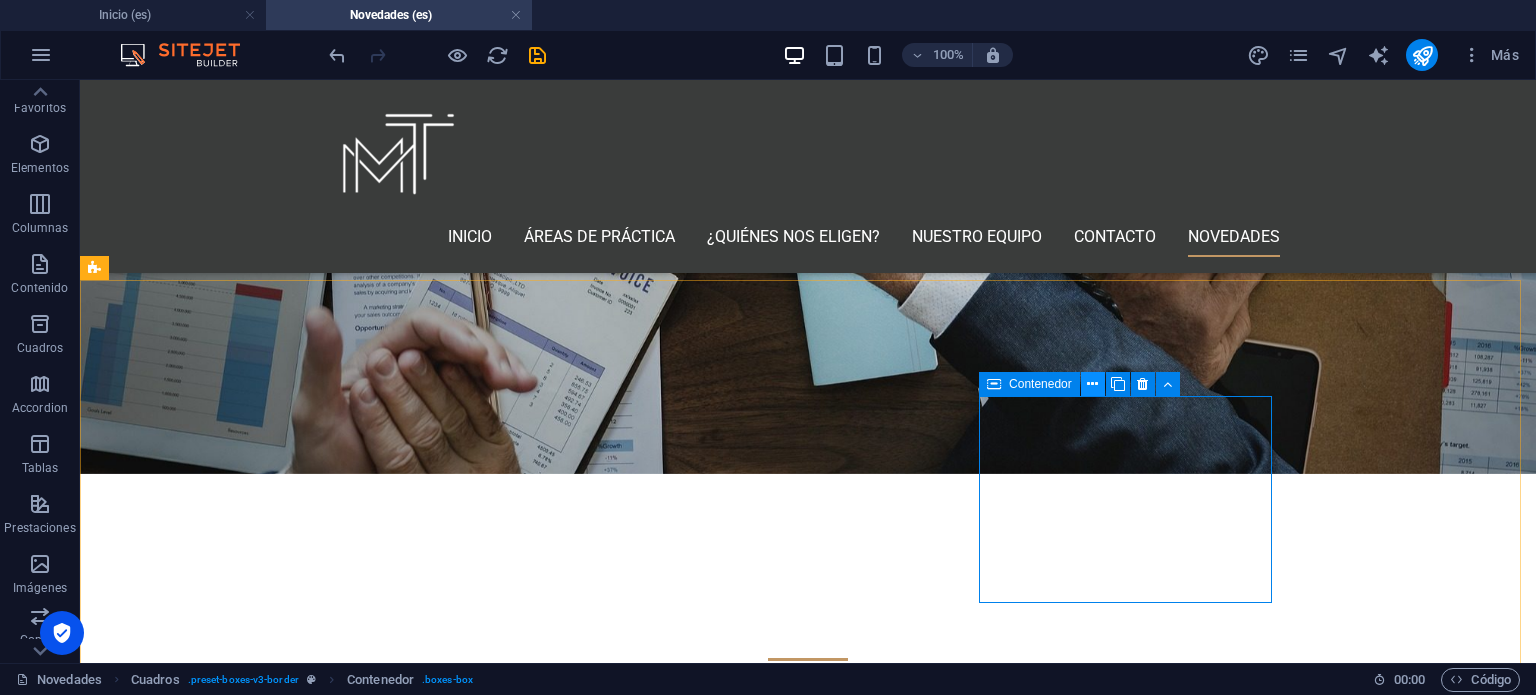 click at bounding box center (1092, 384) 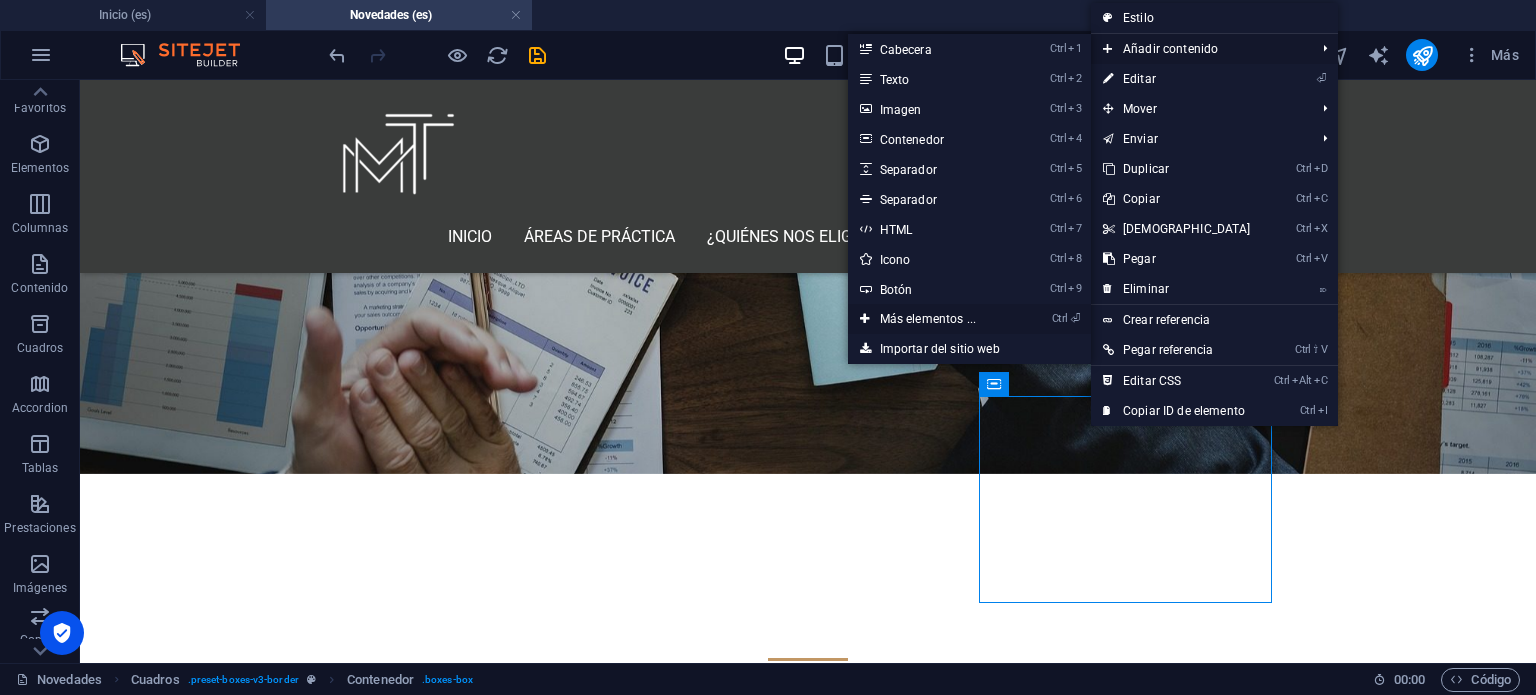 click on "Ctrl ⏎  Más elementos ..." at bounding box center [932, 319] 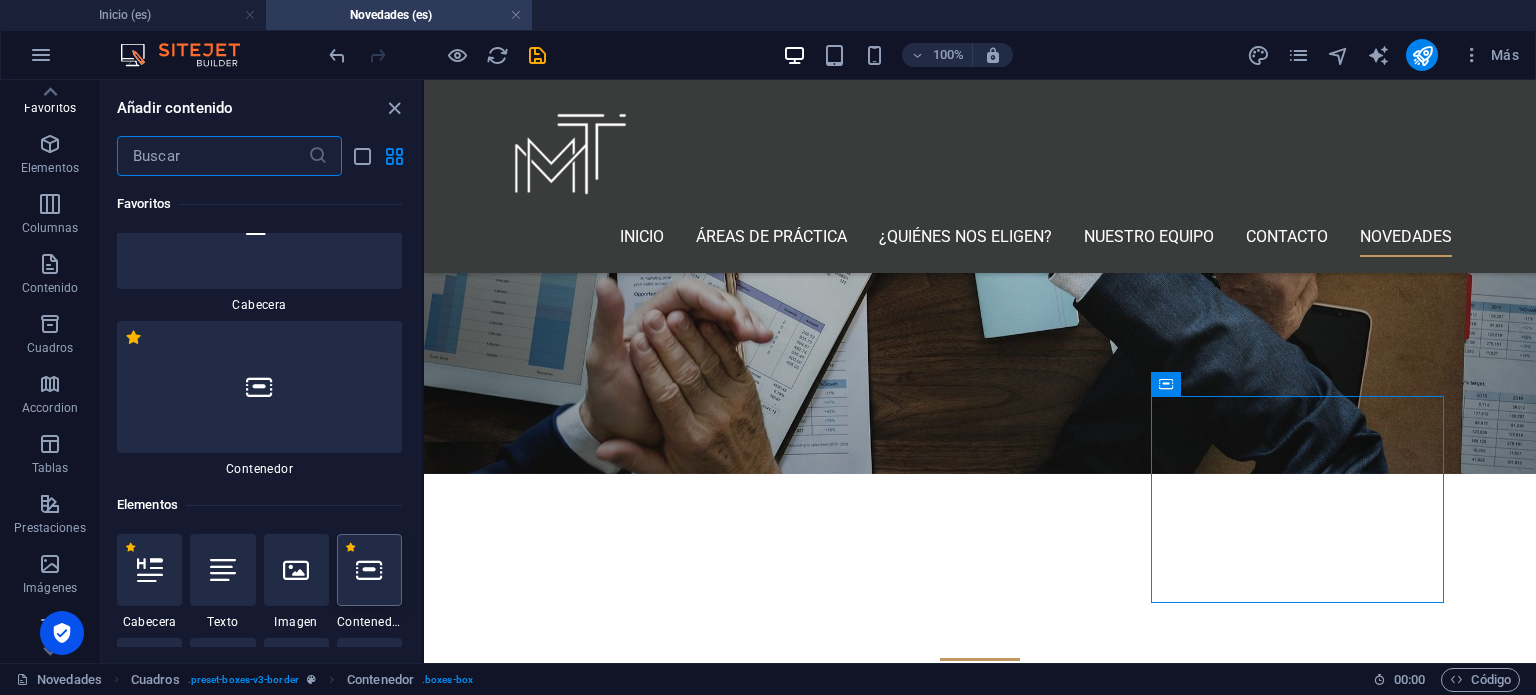 scroll, scrollTop: 176, scrollLeft: 0, axis: vertical 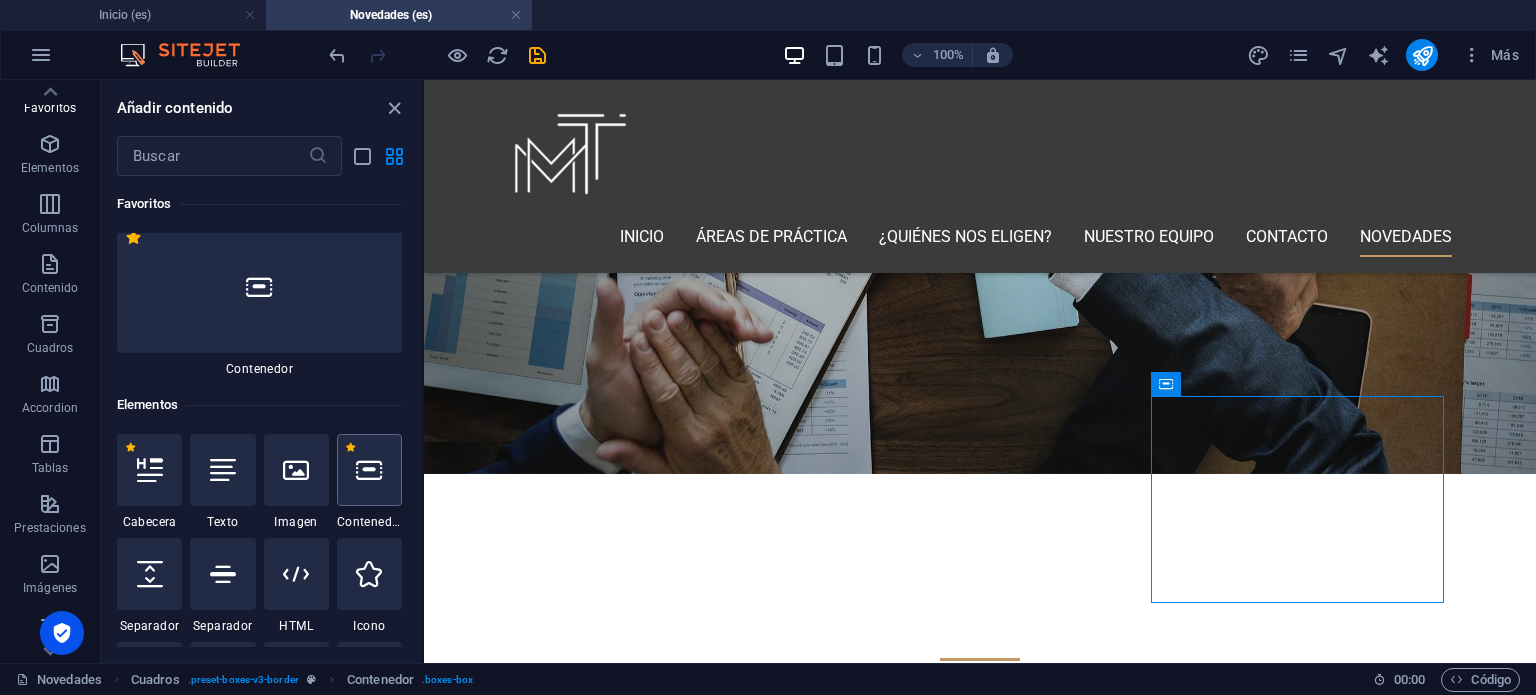 click at bounding box center [369, 470] 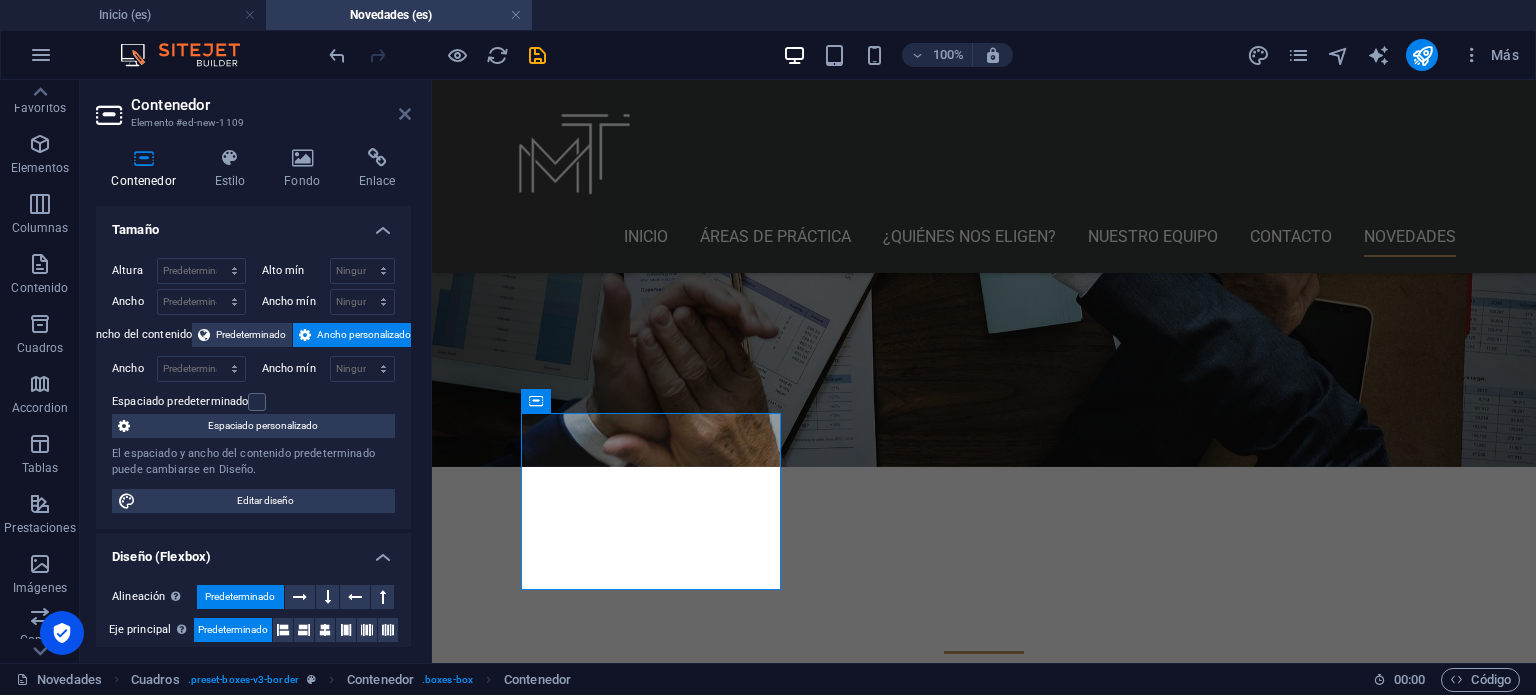drag, startPoint x: 408, startPoint y: 119, endPoint x: 293, endPoint y: 3, distance: 163.3432 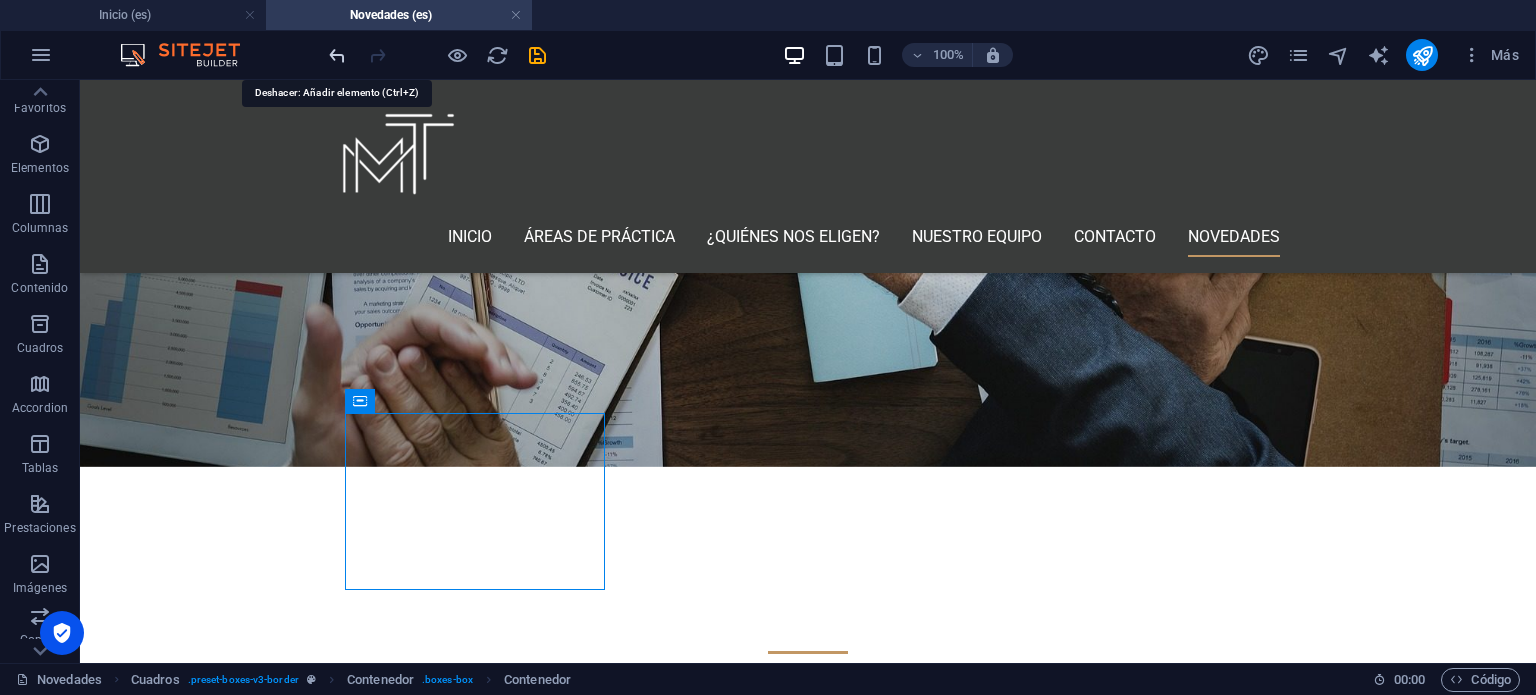 click at bounding box center [337, 55] 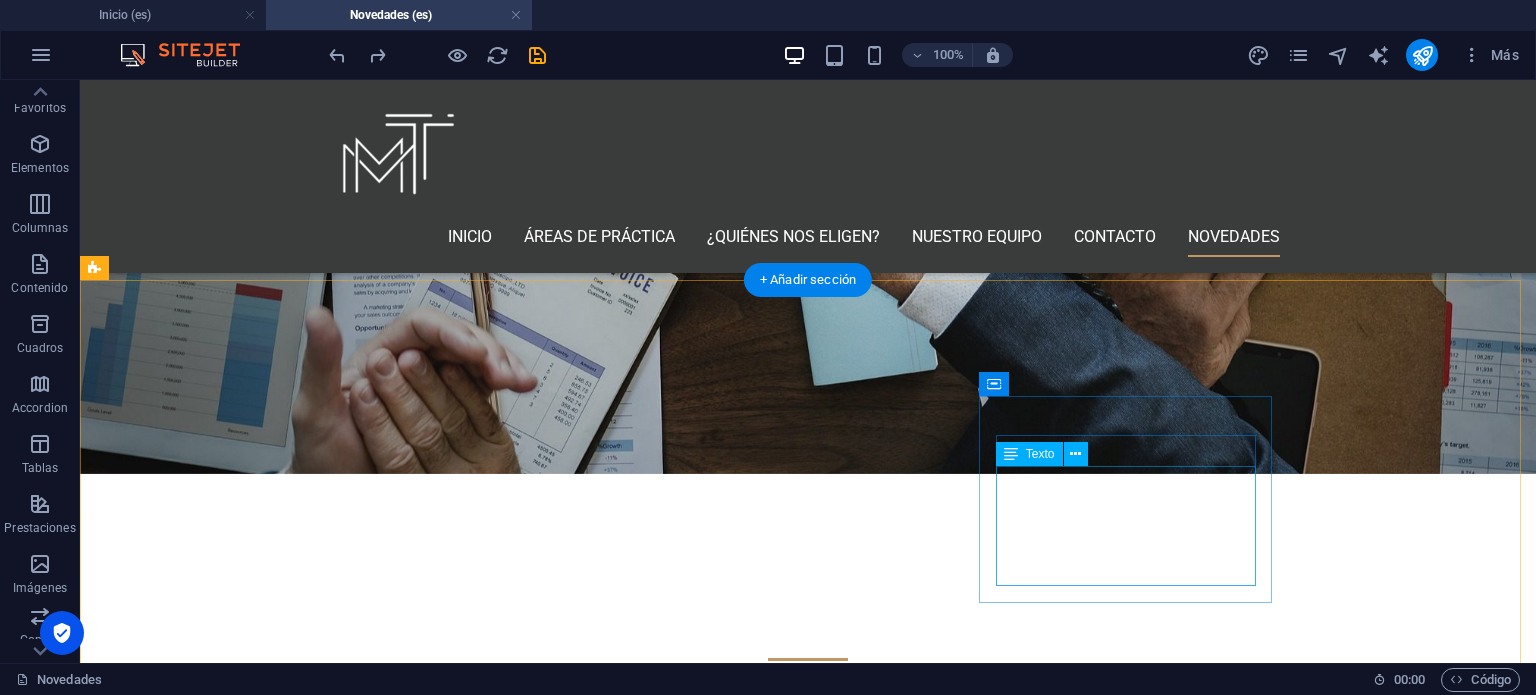 click on "Registrar una marca en [GEOGRAPHIC_DATA] no es únicamente un requisito administrativo: es una herramienta legal estratégica para proteger el valor comercial, la identidad y la exclusividad de tu negocio." at bounding box center [242, 1596] 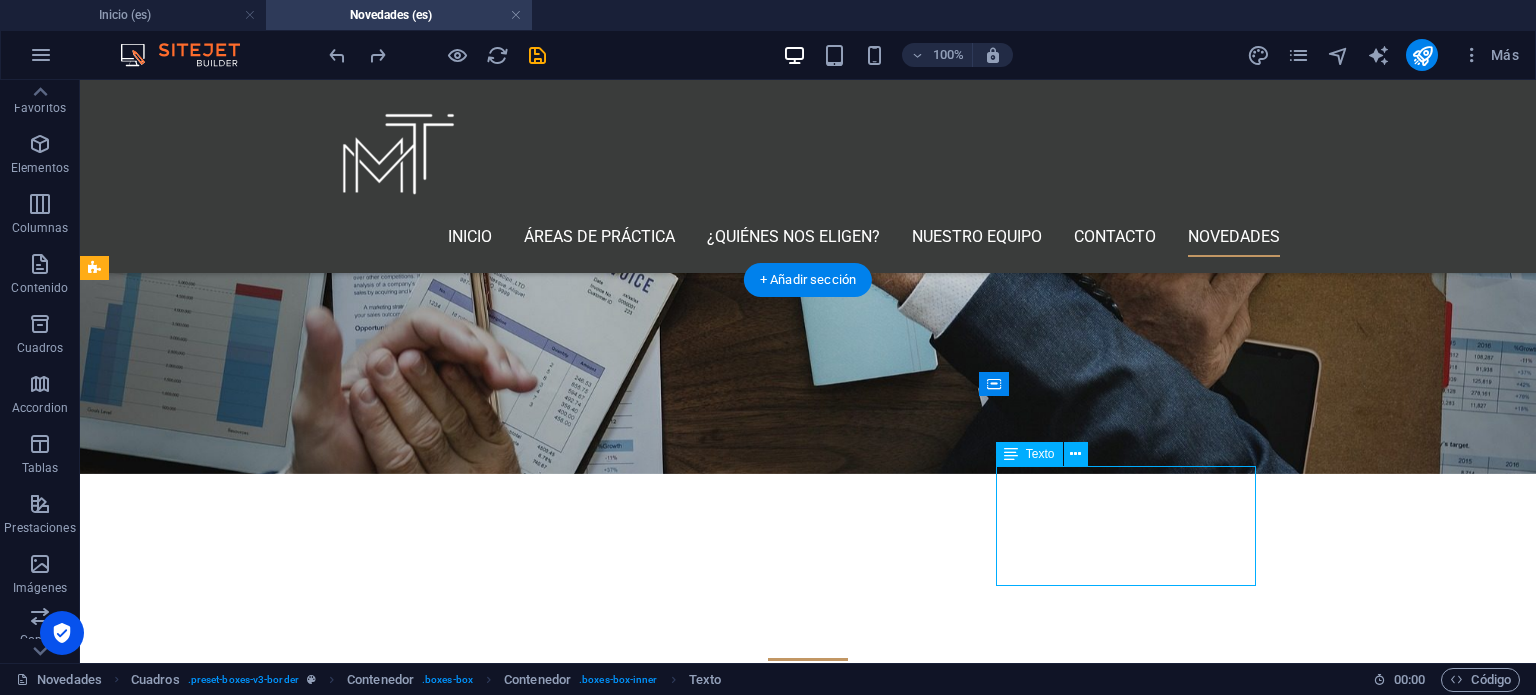 drag, startPoint x: 1194, startPoint y: 572, endPoint x: 843, endPoint y: 572, distance: 351 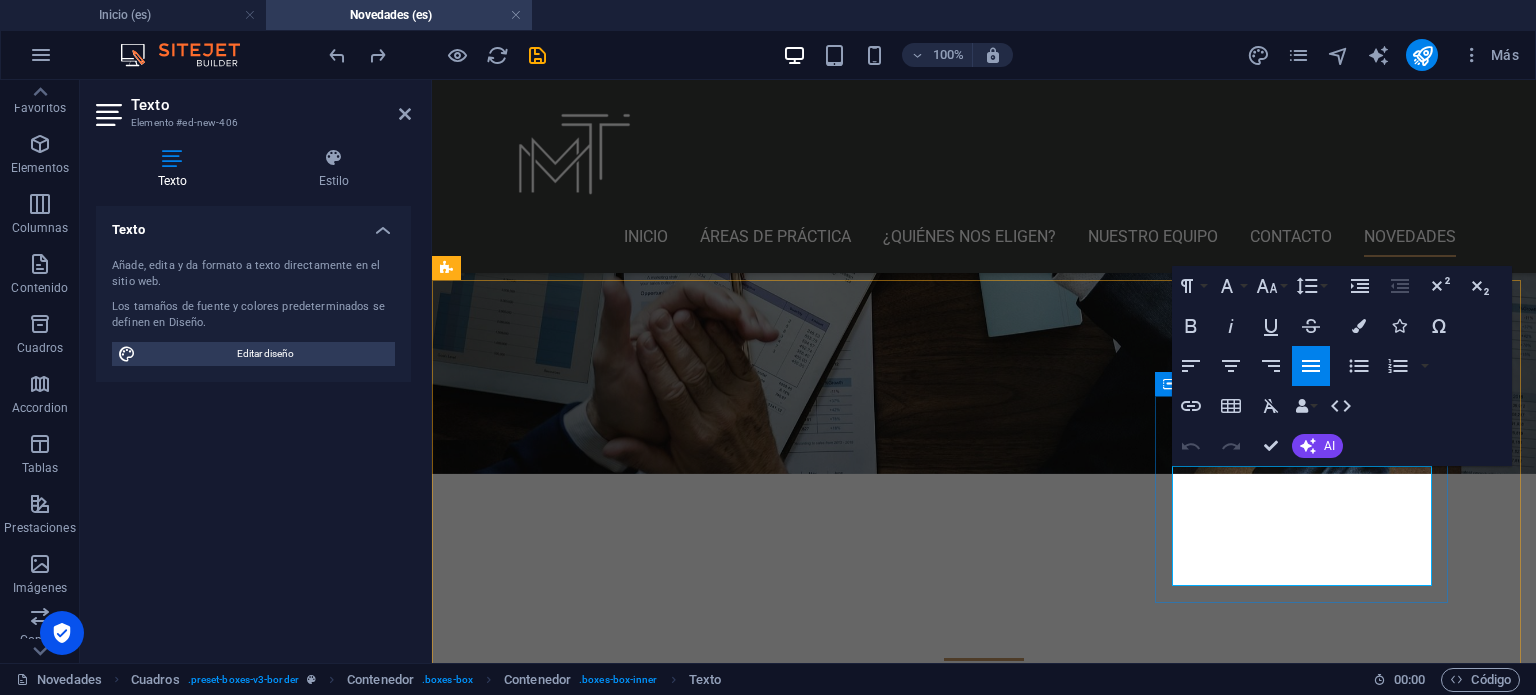 click on "Registro de Marca Registrar una marca en México no es únicamente un requisito administrativo: es una herramienta legal estratégica para proteger el valor comercial, la identidad y la exclusividad de tu negocio." at bounding box center [594, 1568] 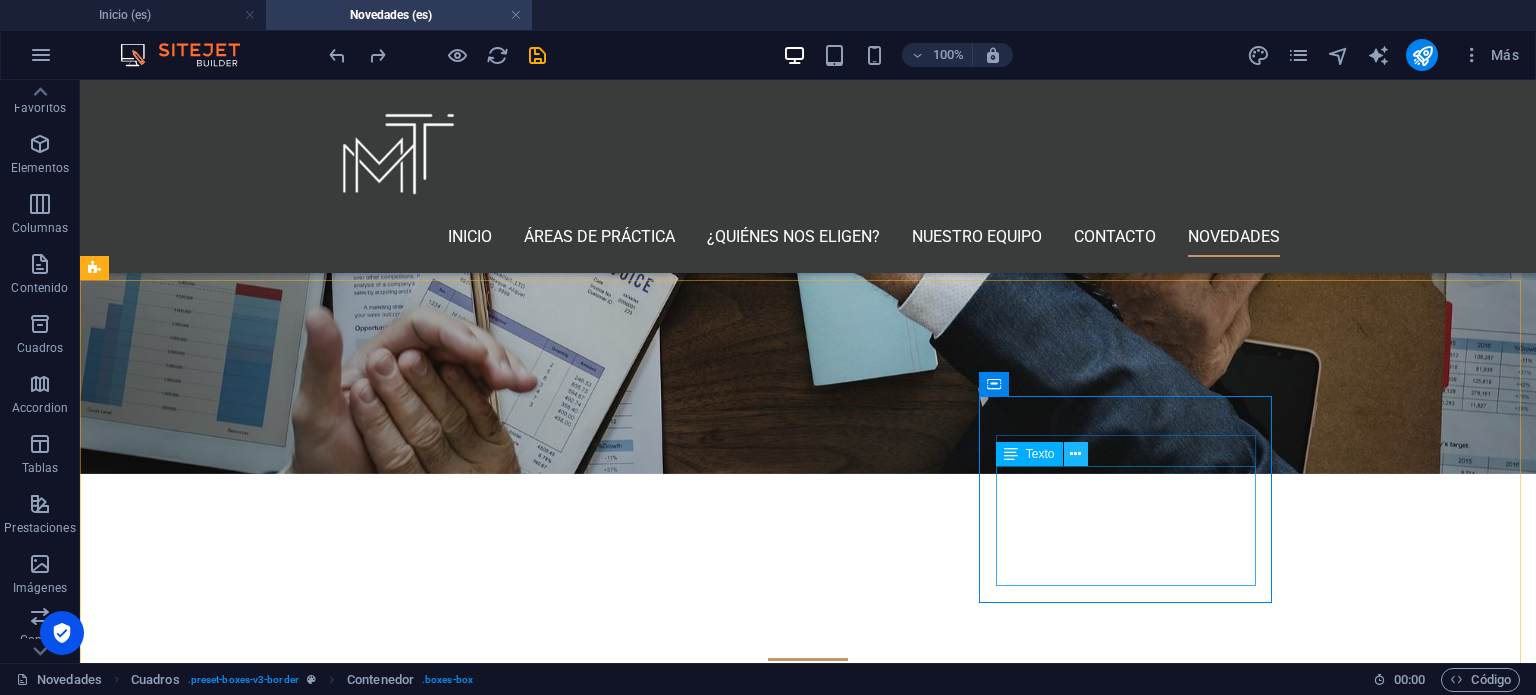 click at bounding box center (1075, 454) 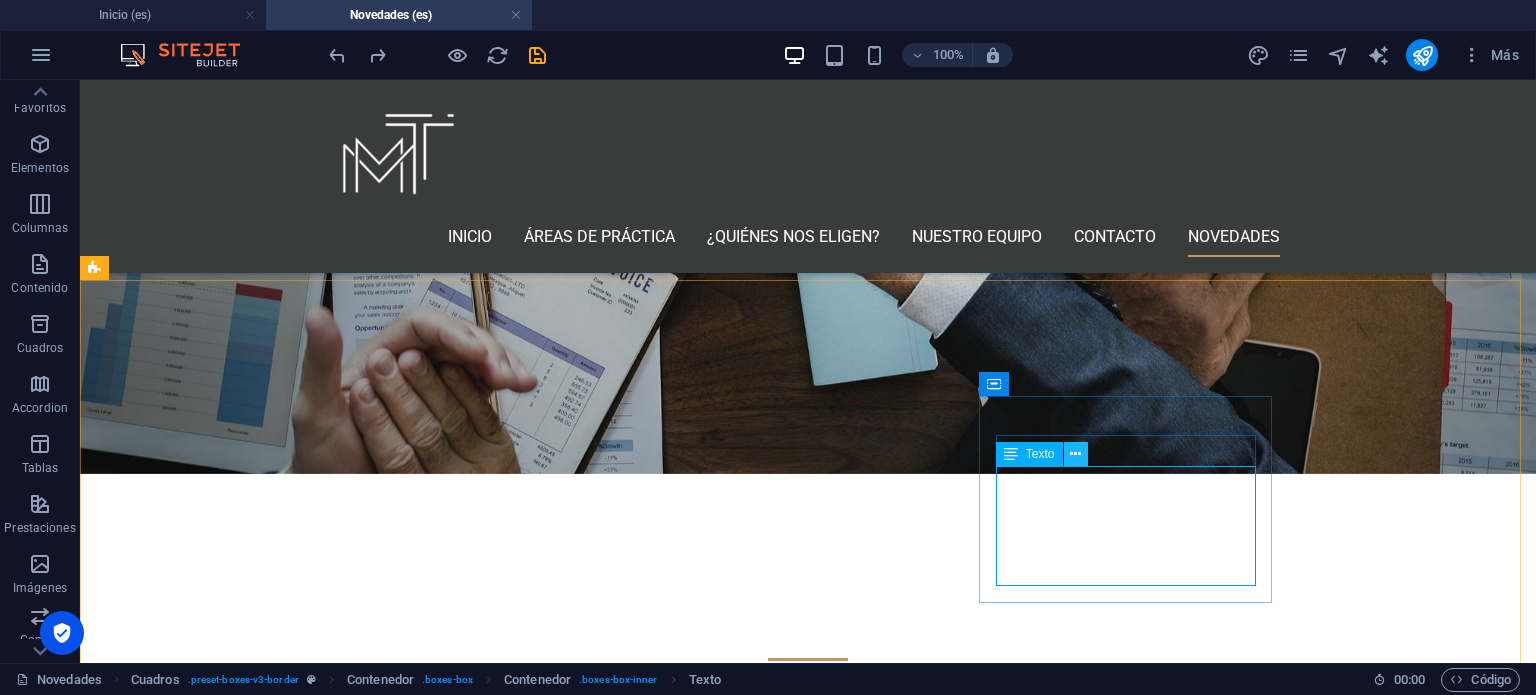 click at bounding box center (1075, 454) 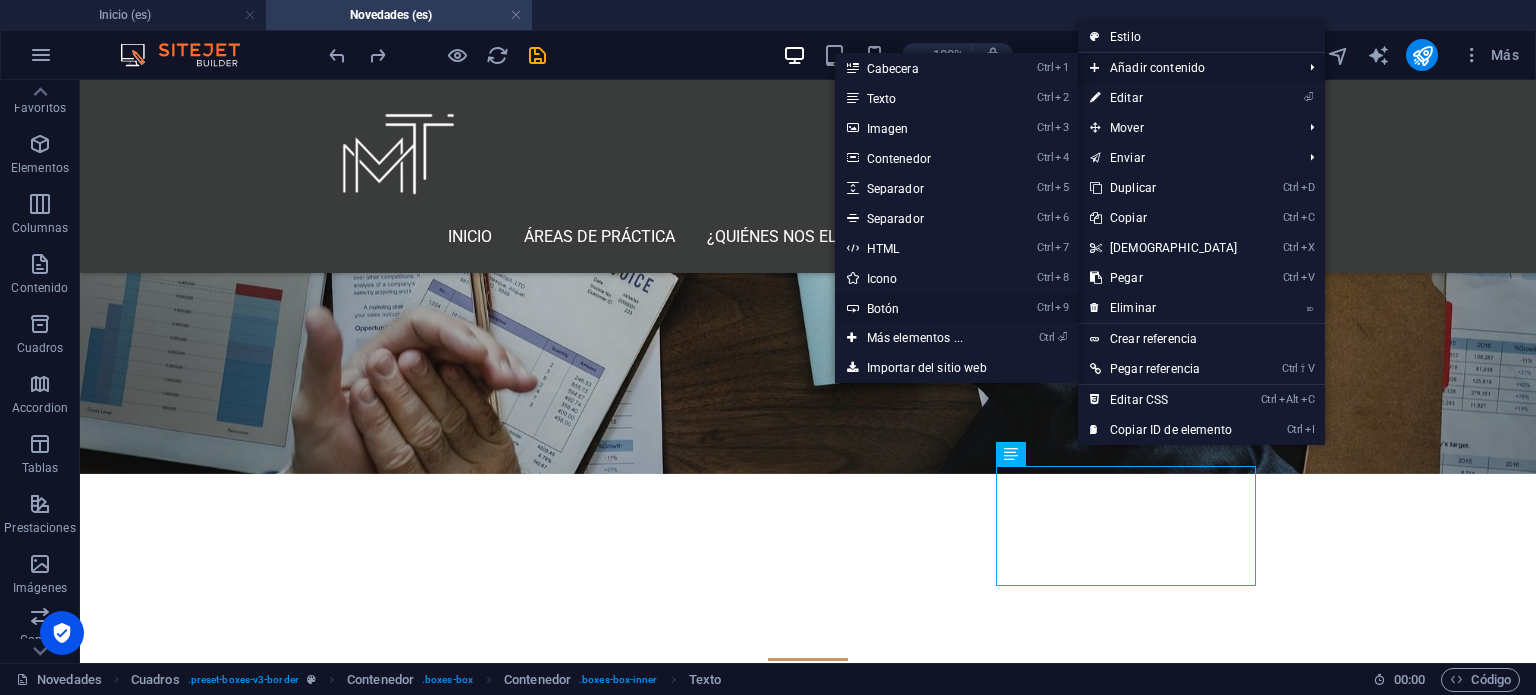 click on "Ctrl 9  Botón" at bounding box center (919, 308) 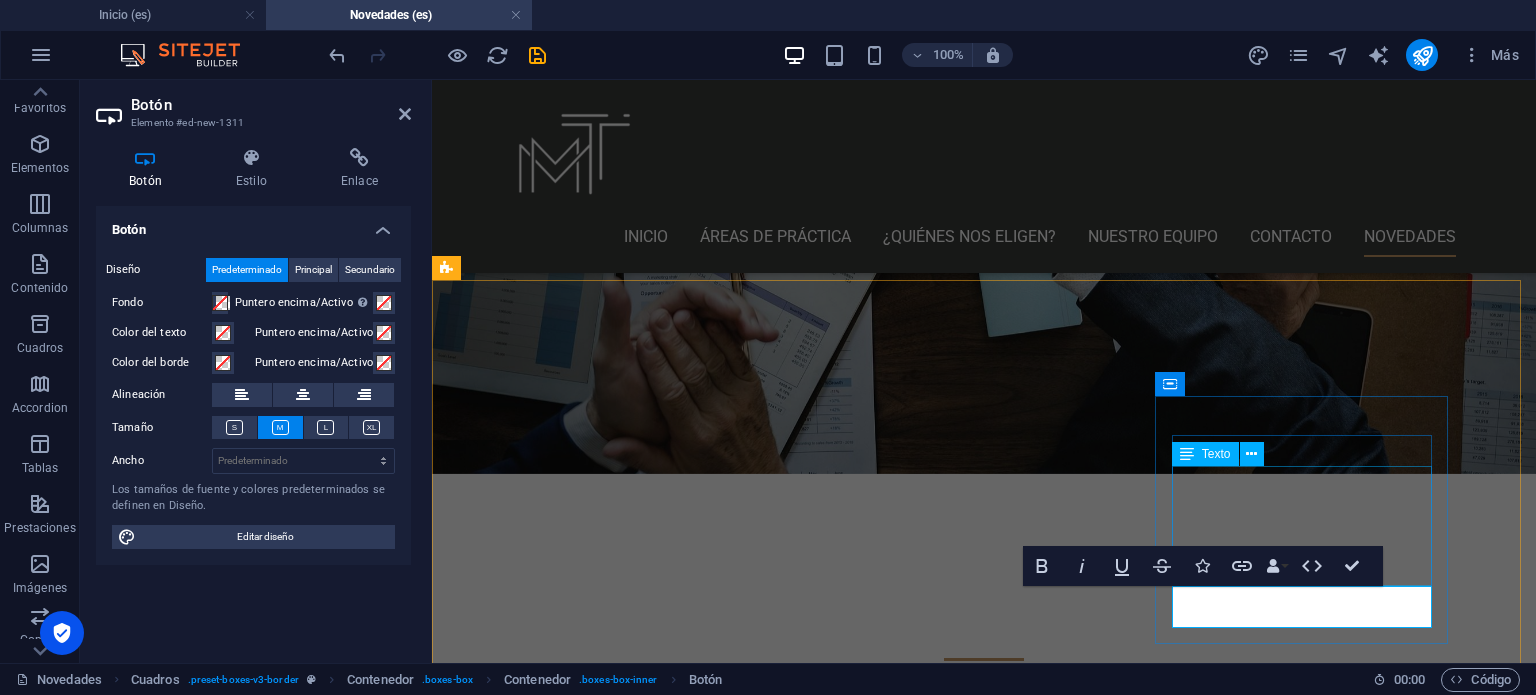 type 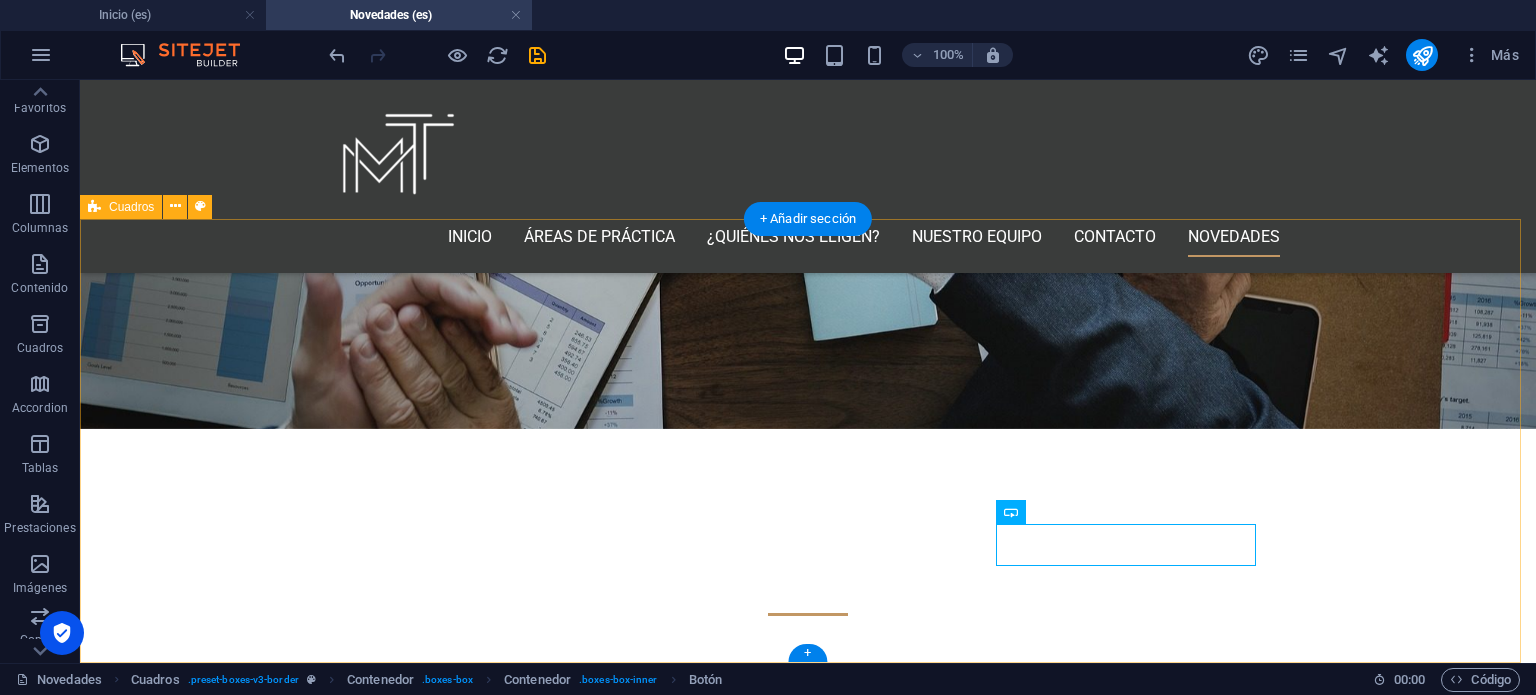 scroll, scrollTop: 440, scrollLeft: 0, axis: vertical 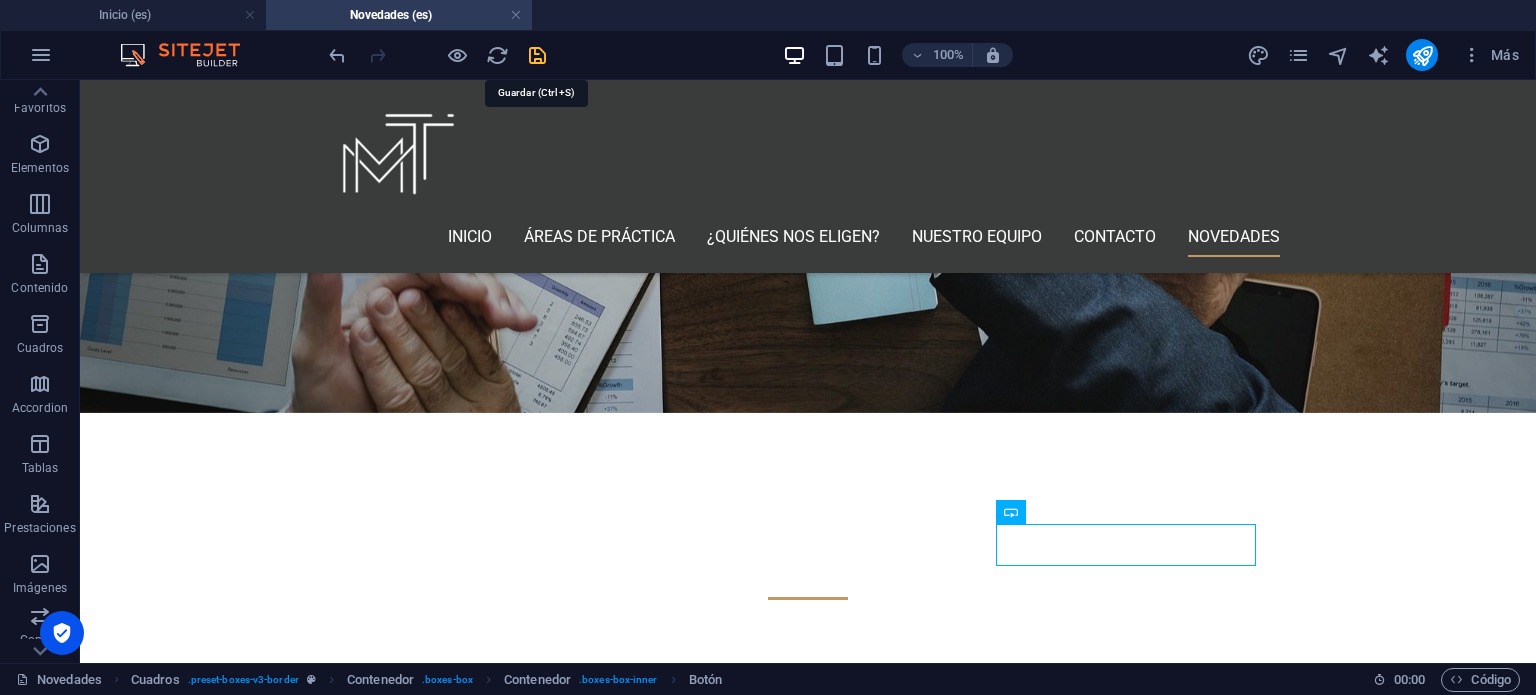 click at bounding box center (537, 55) 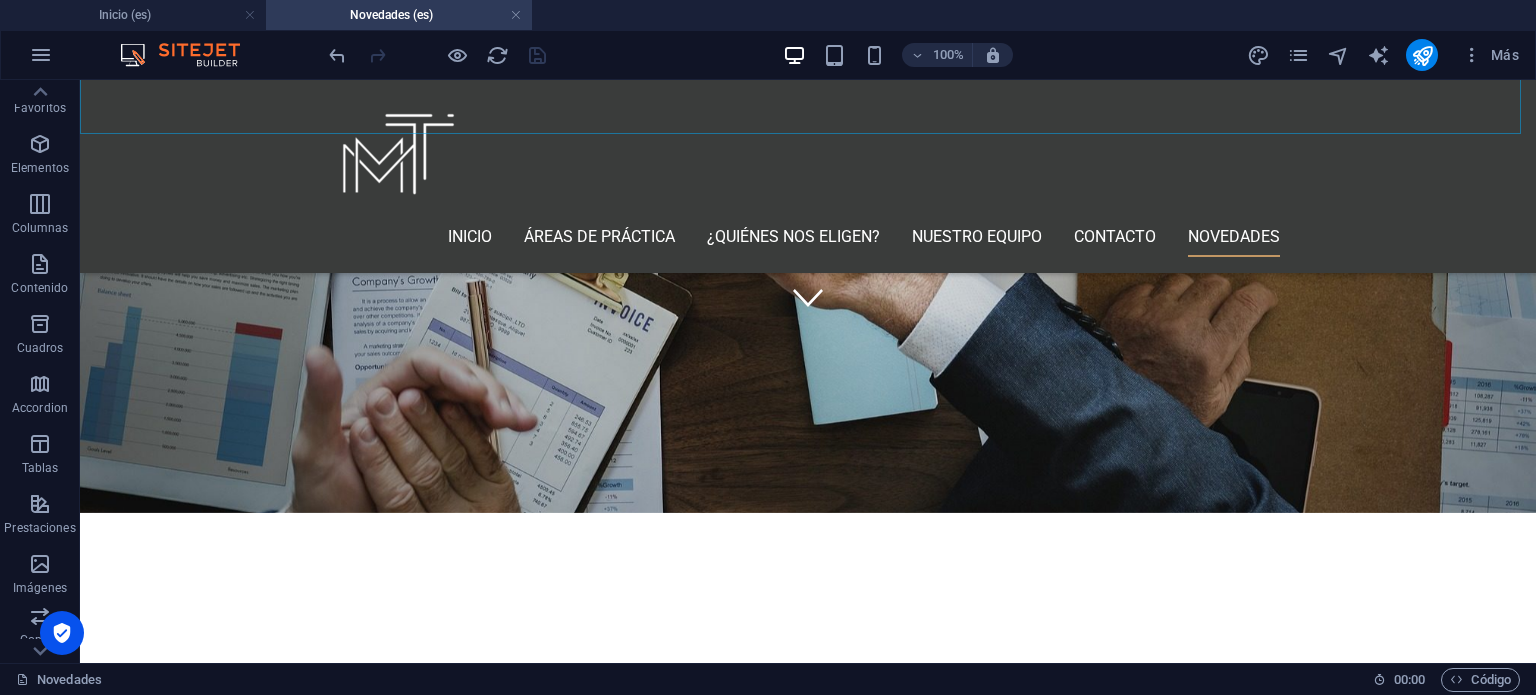 scroll, scrollTop: 440, scrollLeft: 0, axis: vertical 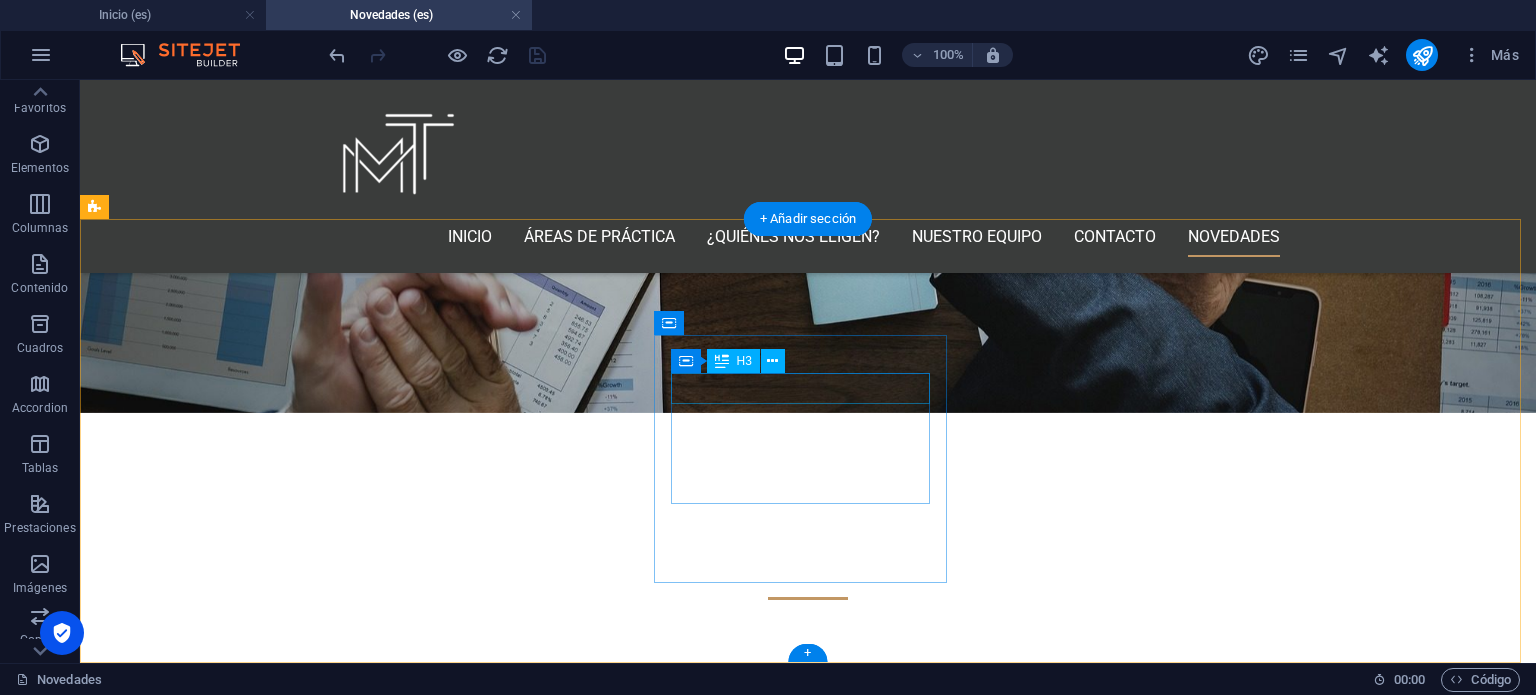 click on "Headline" at bounding box center (242, 1209) 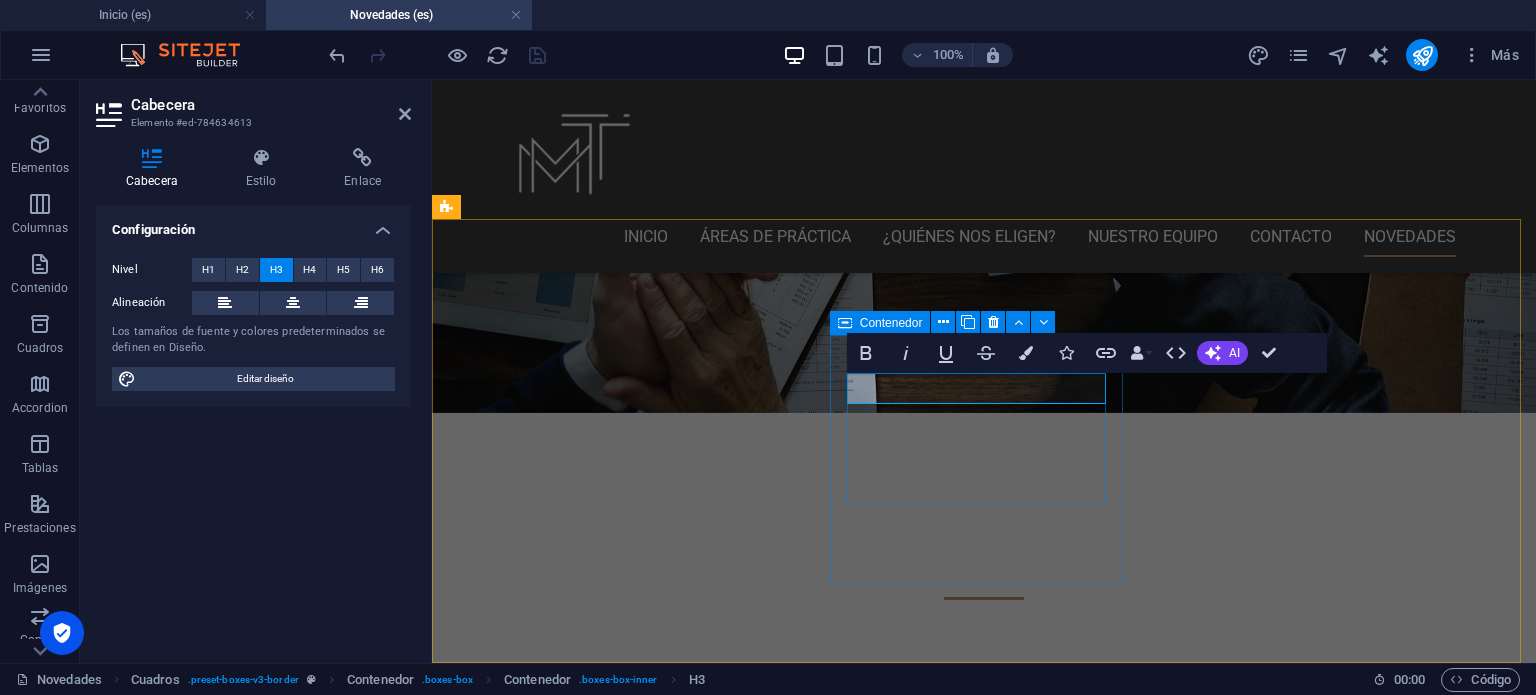 type 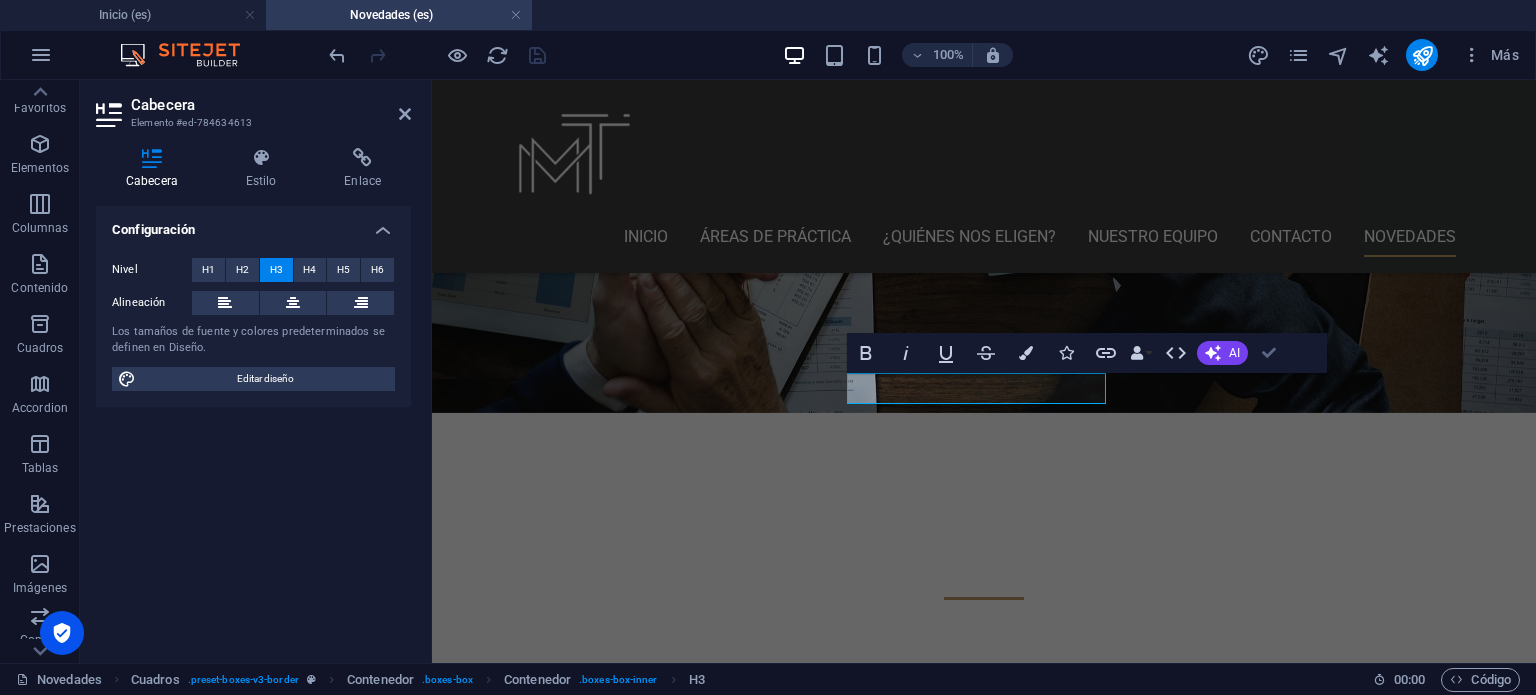drag, startPoint x: 1267, startPoint y: 352, endPoint x: 1187, endPoint y: 274, distance: 111.73182 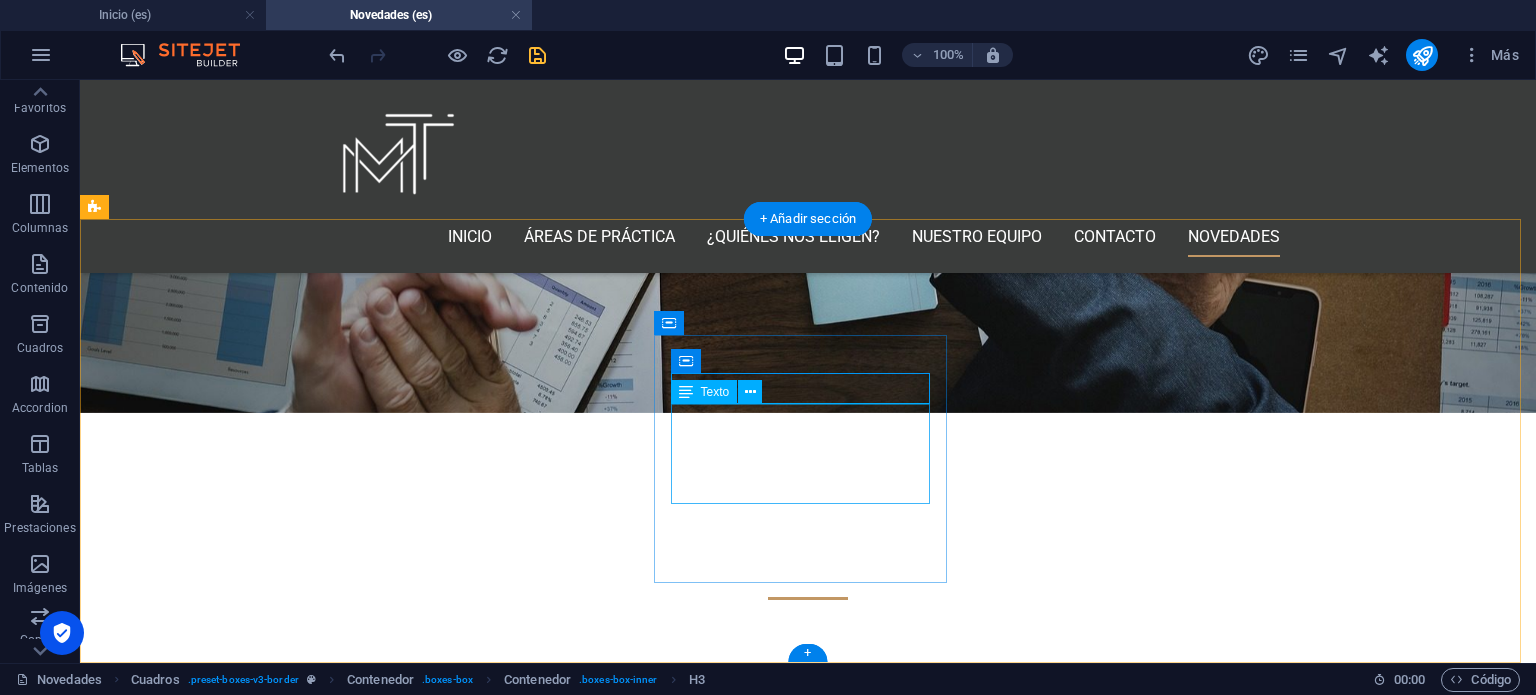 click on "Lorem ipsum dolor sit amet, consectetuer adipiscing elit. Aenean commodo ligula eget dolor. Lorem ipsum dolor sit amet, consectetuer adipiscing elit leget dolor." at bounding box center [242, 1275] 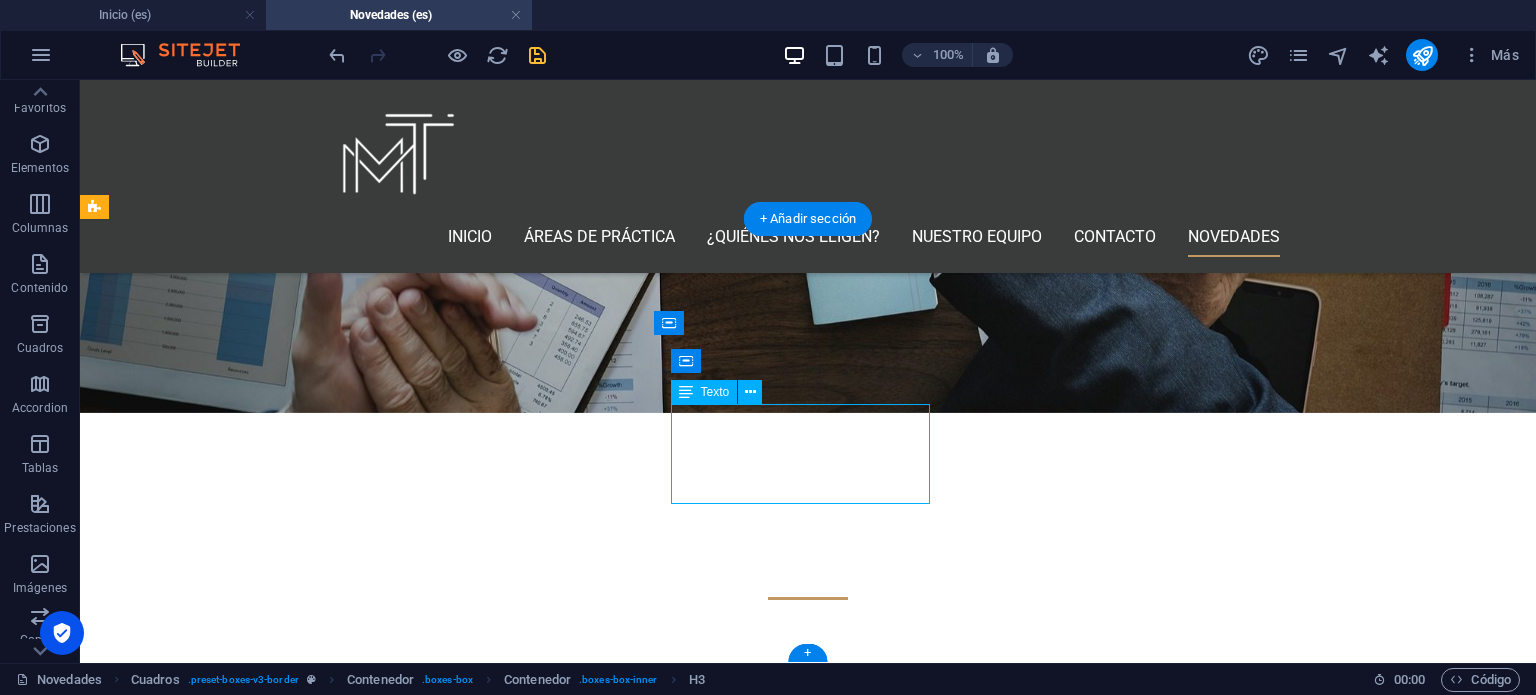 click on "Lorem ipsum dolor sit amet, consectetuer adipiscing elit. Aenean commodo ligula eget dolor. Lorem ipsum dolor sit amet, consectetuer adipiscing elit leget dolor." at bounding box center [242, 1275] 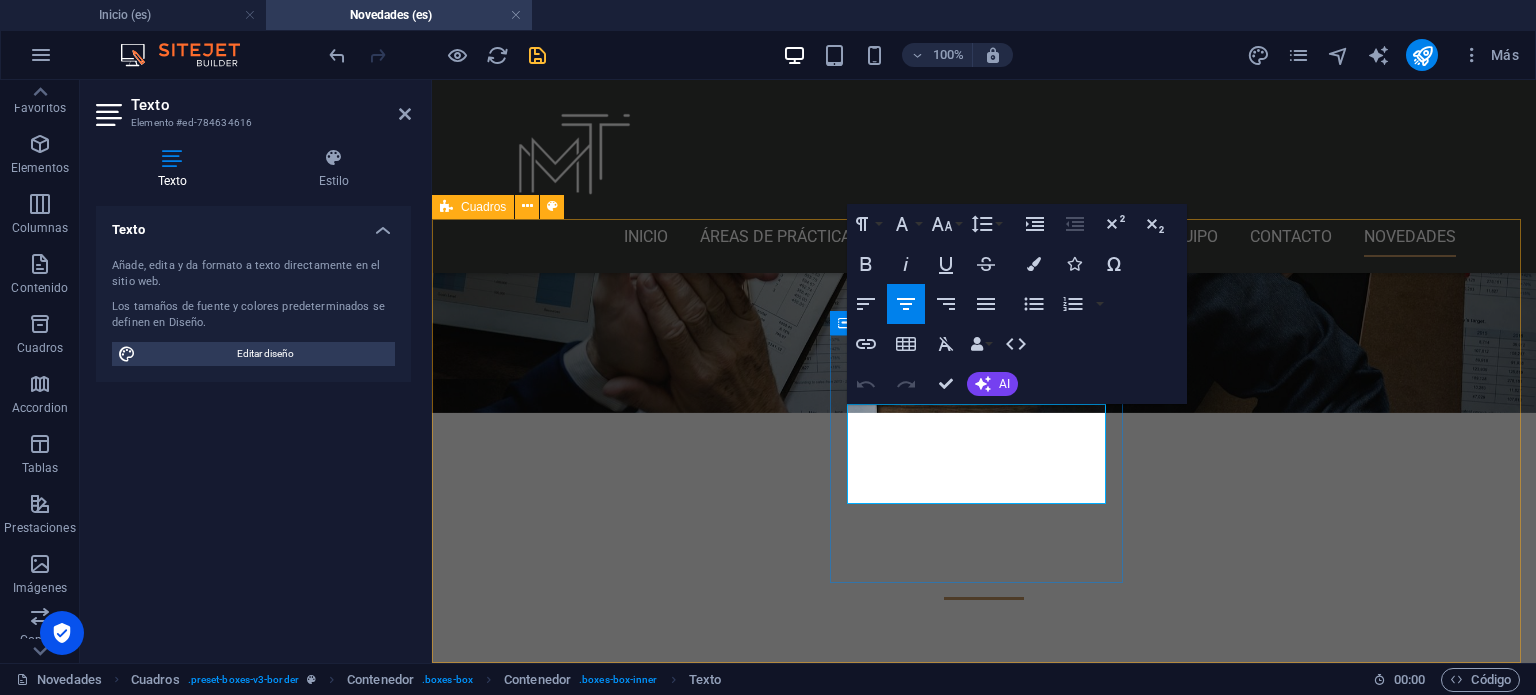 drag, startPoint x: 1076, startPoint y: 499, endPoint x: 856, endPoint y: 409, distance: 237.69728 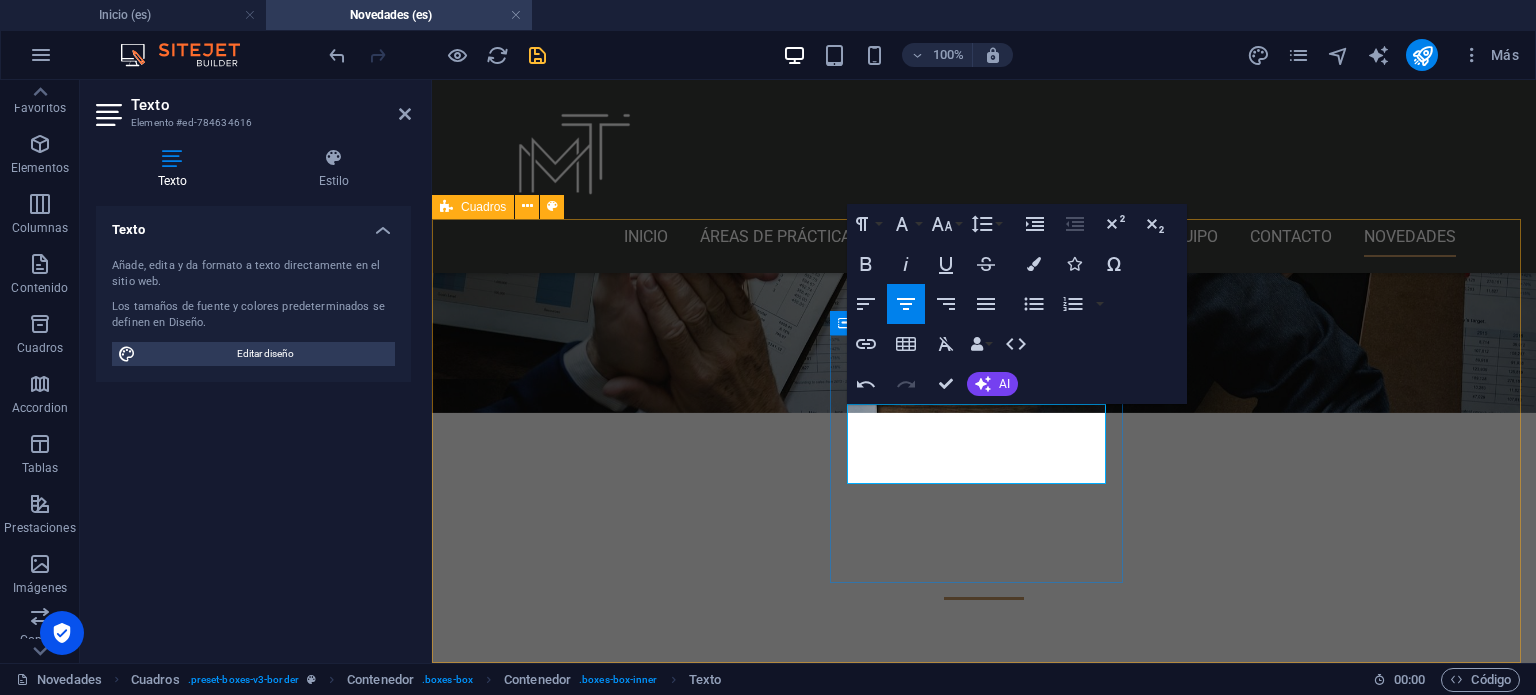 drag, startPoint x: 1032, startPoint y: 479, endPoint x: 858, endPoint y: 410, distance: 187.18173 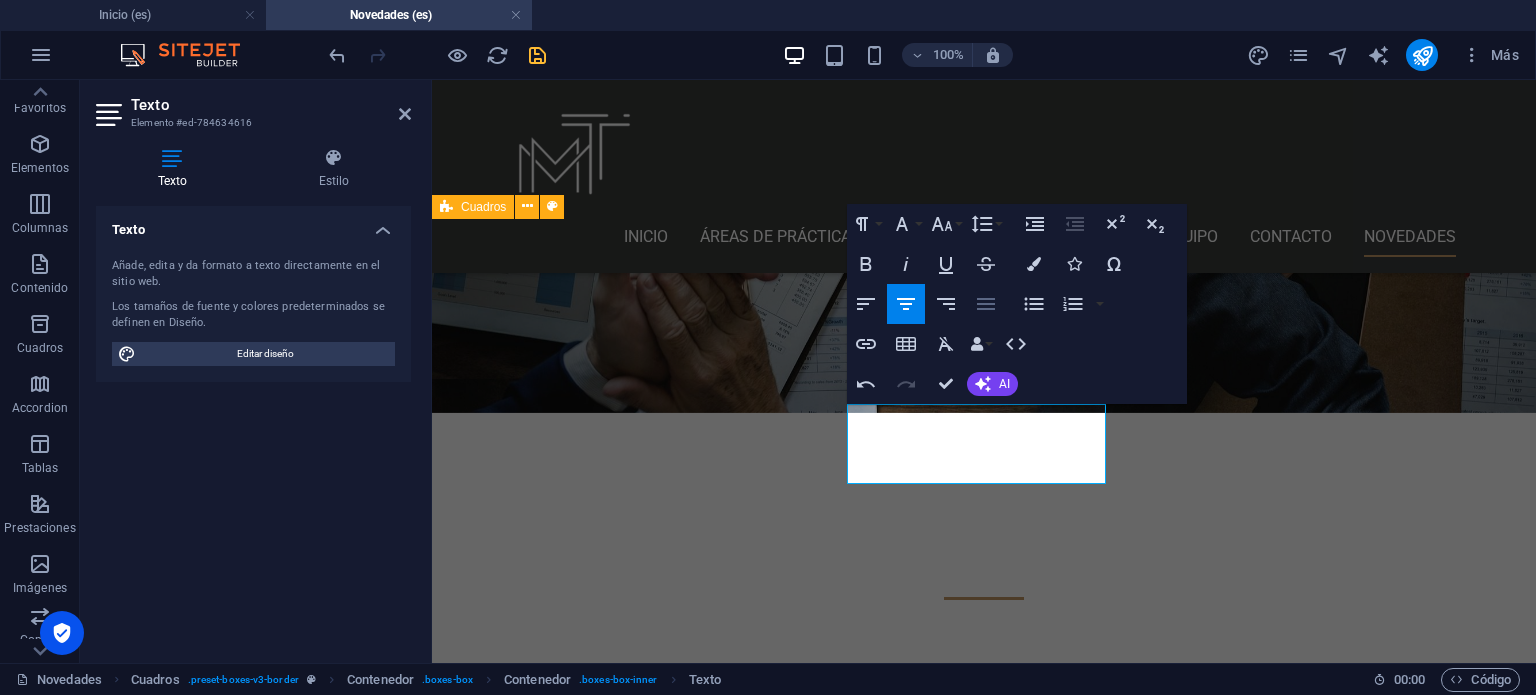 click 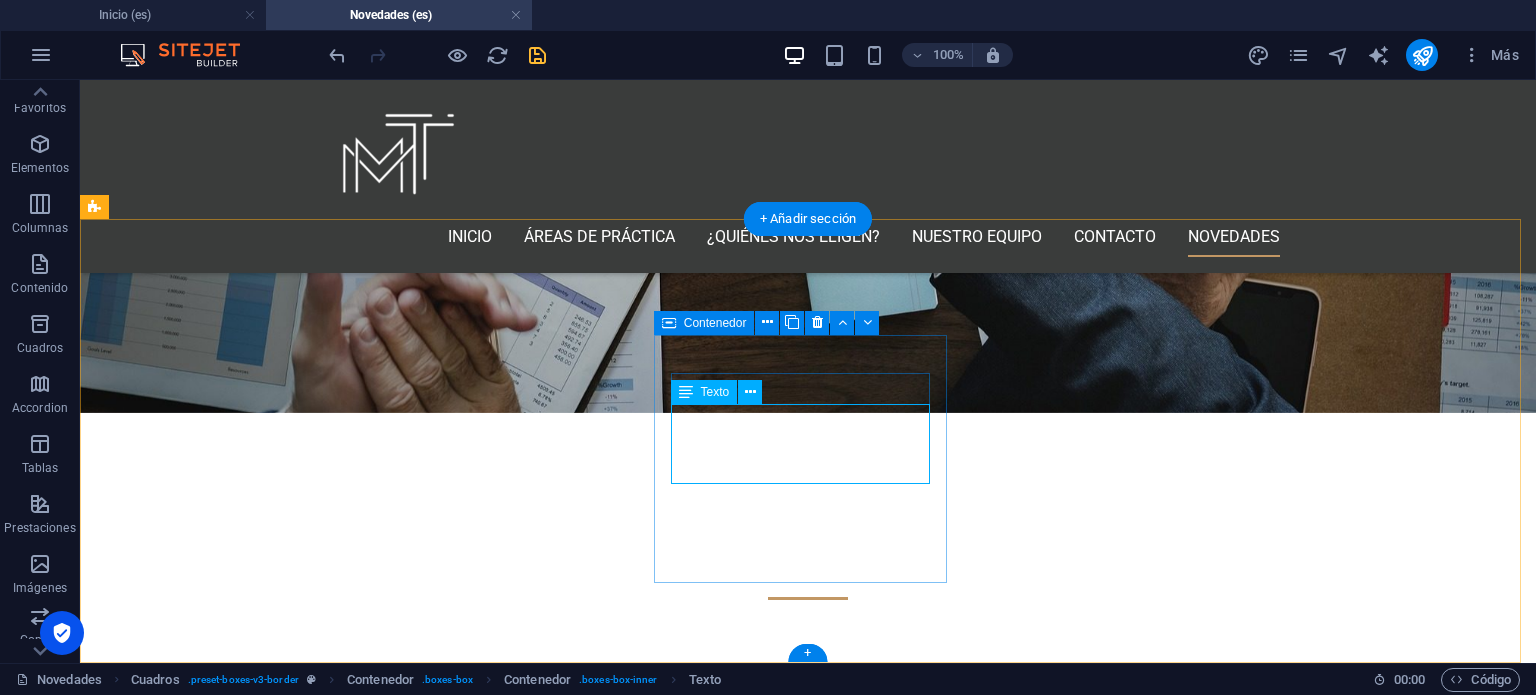 click on "Maceo Torres & Asociados: Precedente histórico en defensa de derechos de imagen y dignidad personal" at bounding box center [242, 1265] 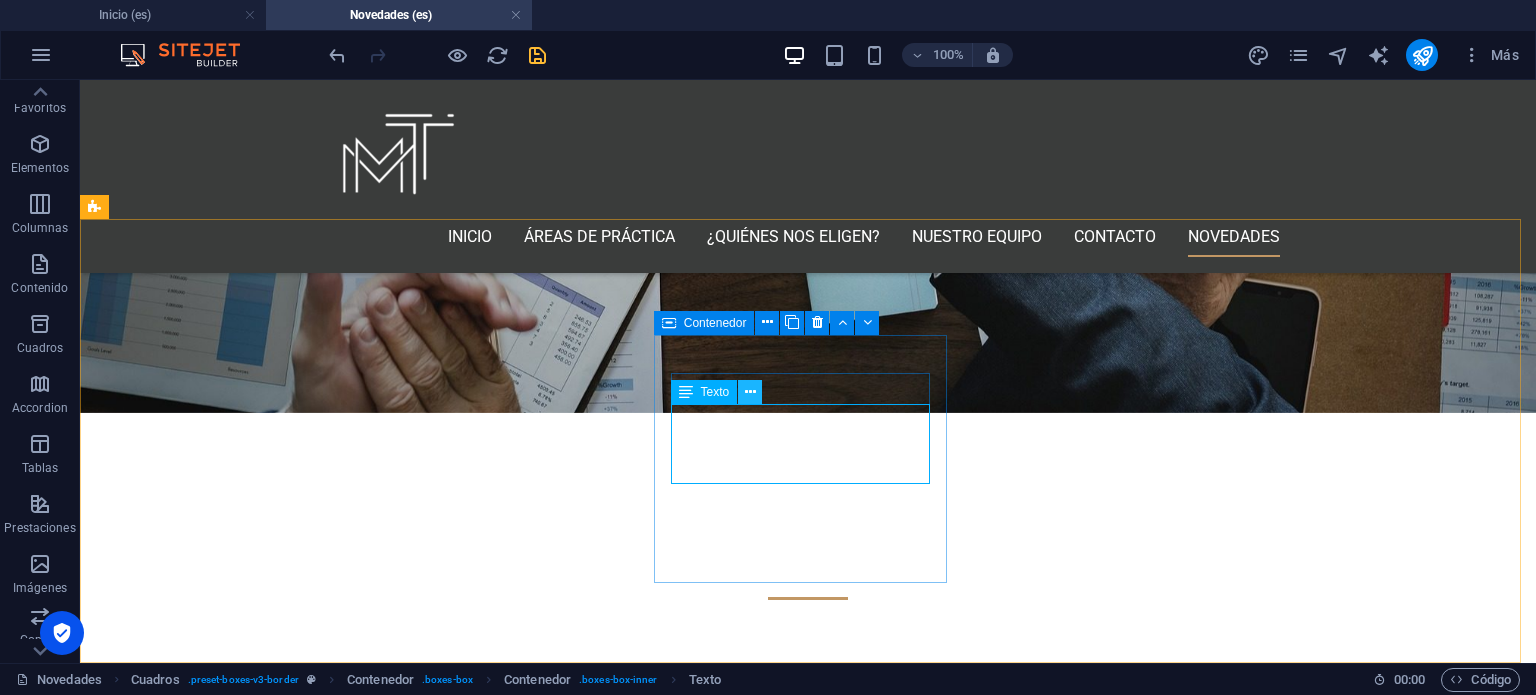 click at bounding box center [750, 392] 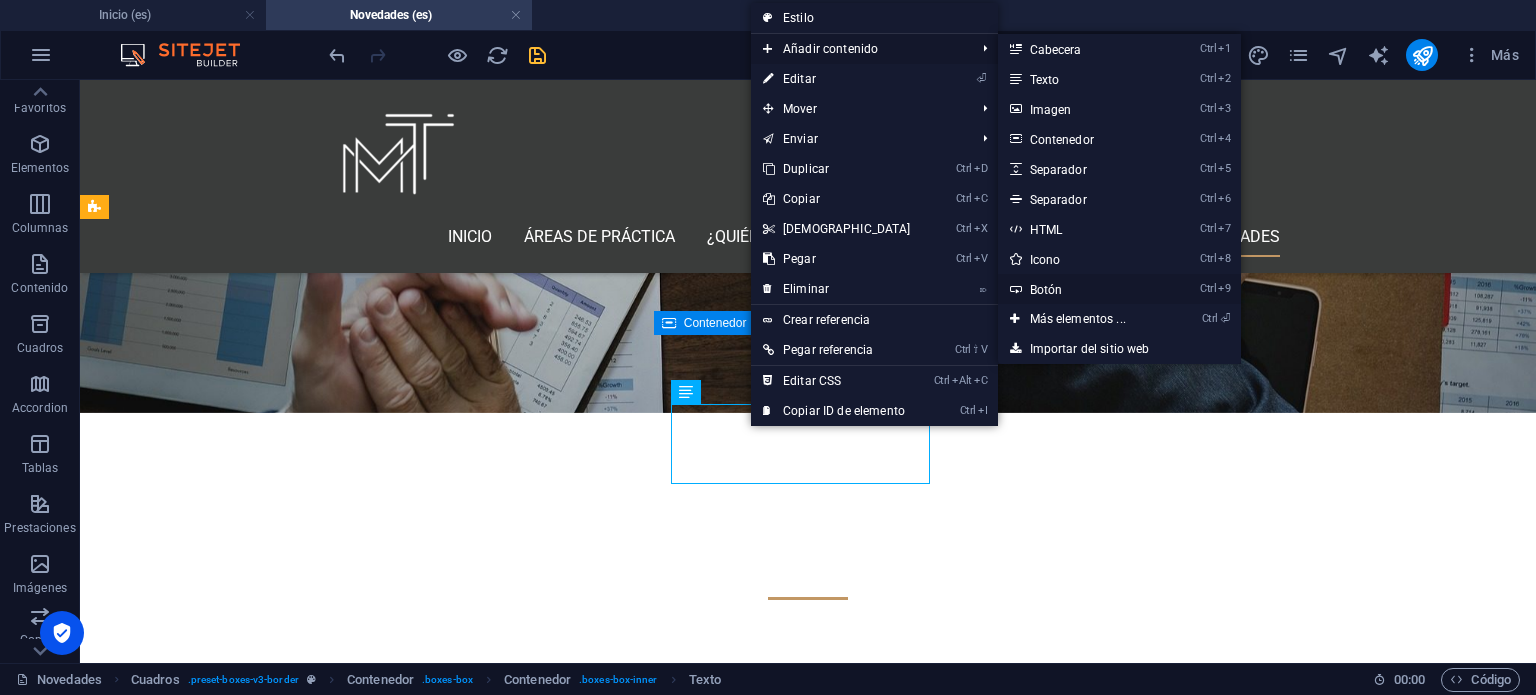 click on "Ctrl 9  Botón" at bounding box center [1082, 289] 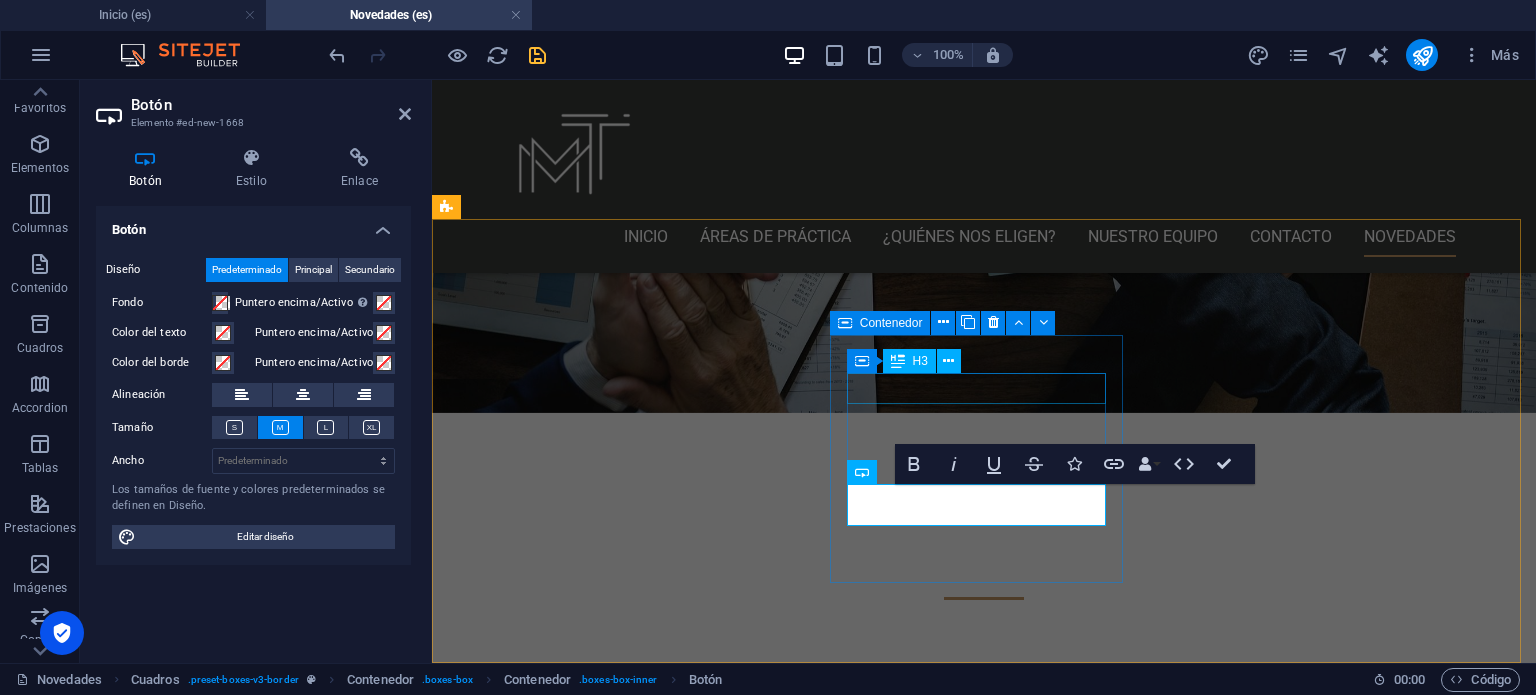 type 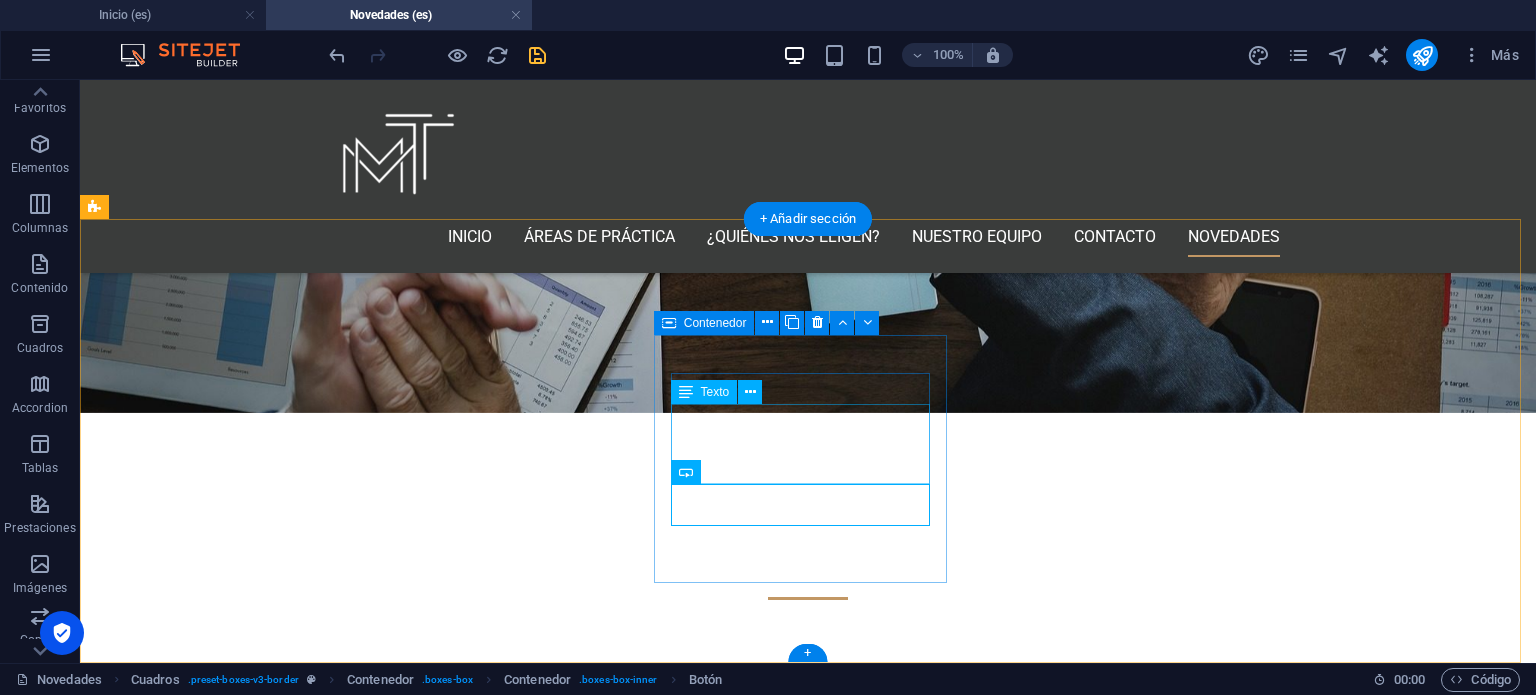 click on "Maceo Torres & Asociados: Precedente histórico en defensa de derechos de imagen y dignidad personal" at bounding box center (242, 1265) 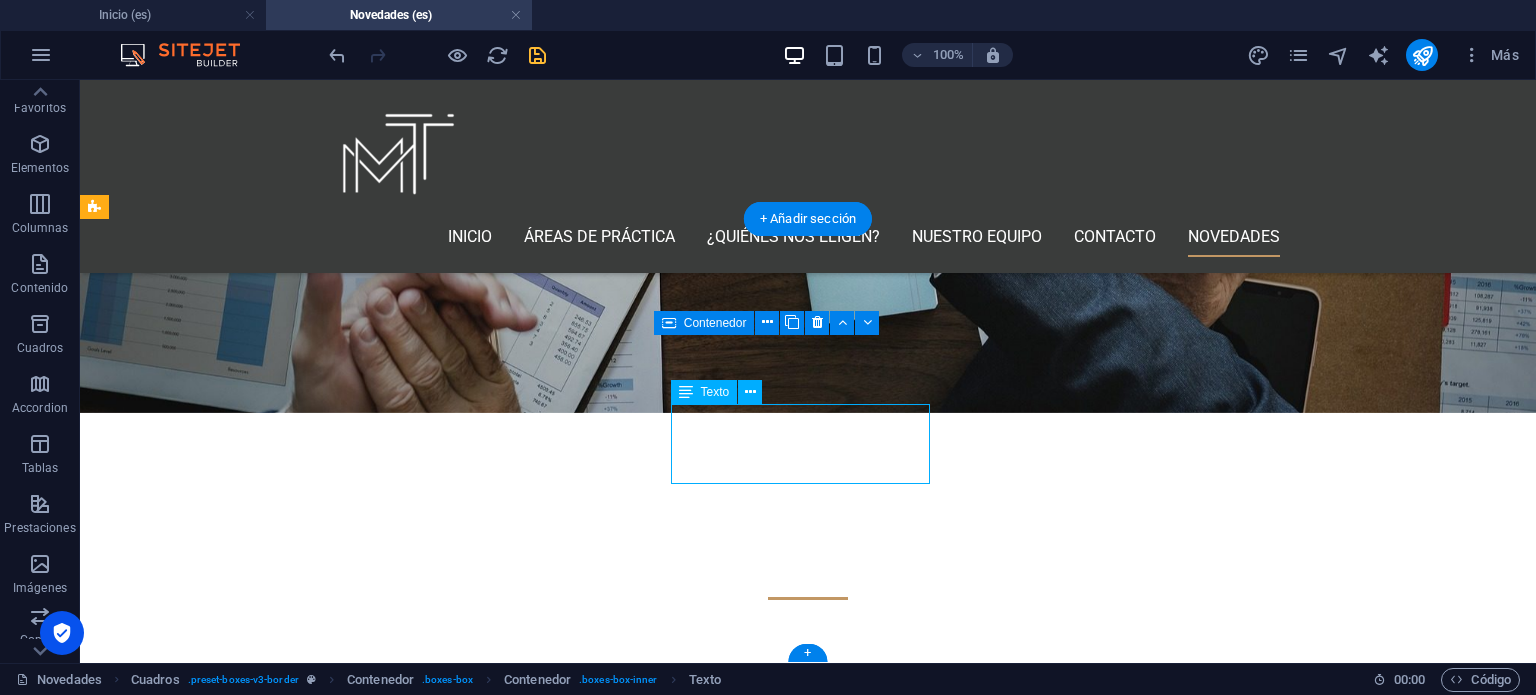click on "Maceo Torres & Asociados: Precedente histórico en defensa de derechos de imagen y dignidad personal" at bounding box center [242, 1265] 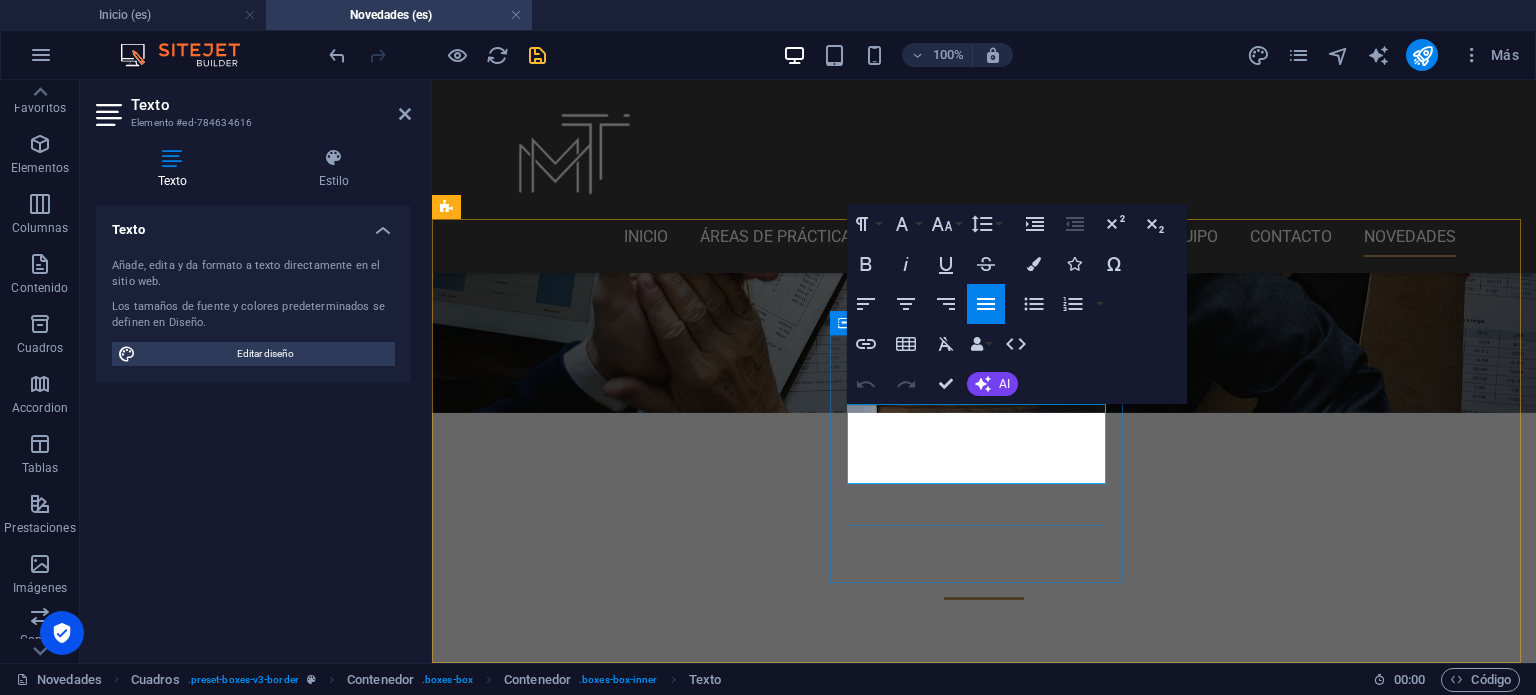click on "Maceo Torres & Asociados: Precedente histórico en defensa de derechos de imagen y dignidad personal" at bounding box center [594, 1265] 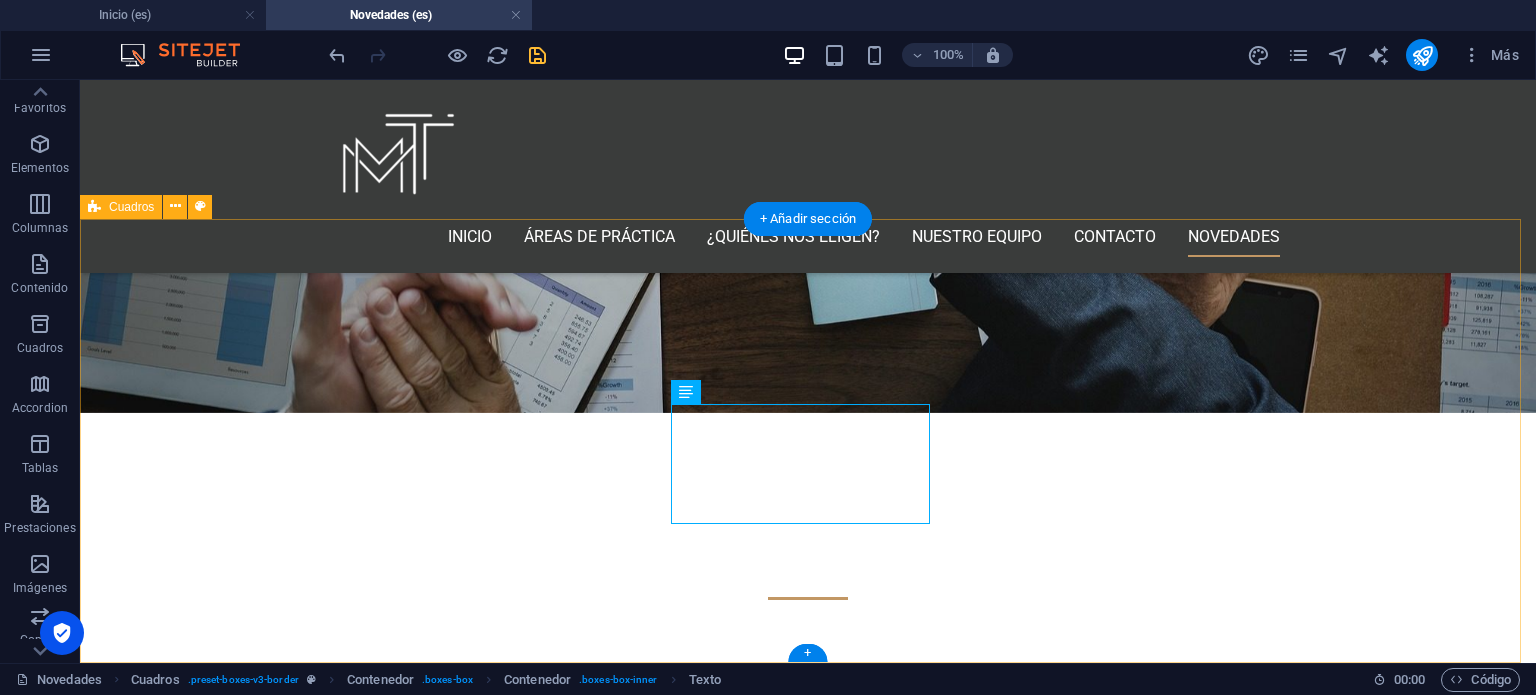 click on "Headline Lorem ipsum dolor sit amet, consectetuer adipiscing elit. Aenean commodo ligula eget dolor. Lorem ipsum dolor sit amet, consectetuer adipiscing elit leget dolor. Caso de Éxito Maceo Torres & Asociados: Precedente histórico en defensa de derechos de imagen y dignidad personal. Ver más Registro de Marca Registrar una marca en México no es únicamente un requisito administrativo: es una herramienta legal estratégica para proteger el valor comercial, la identidad y la exclusividad de tu negocio. Ver más" at bounding box center [808, 1303] 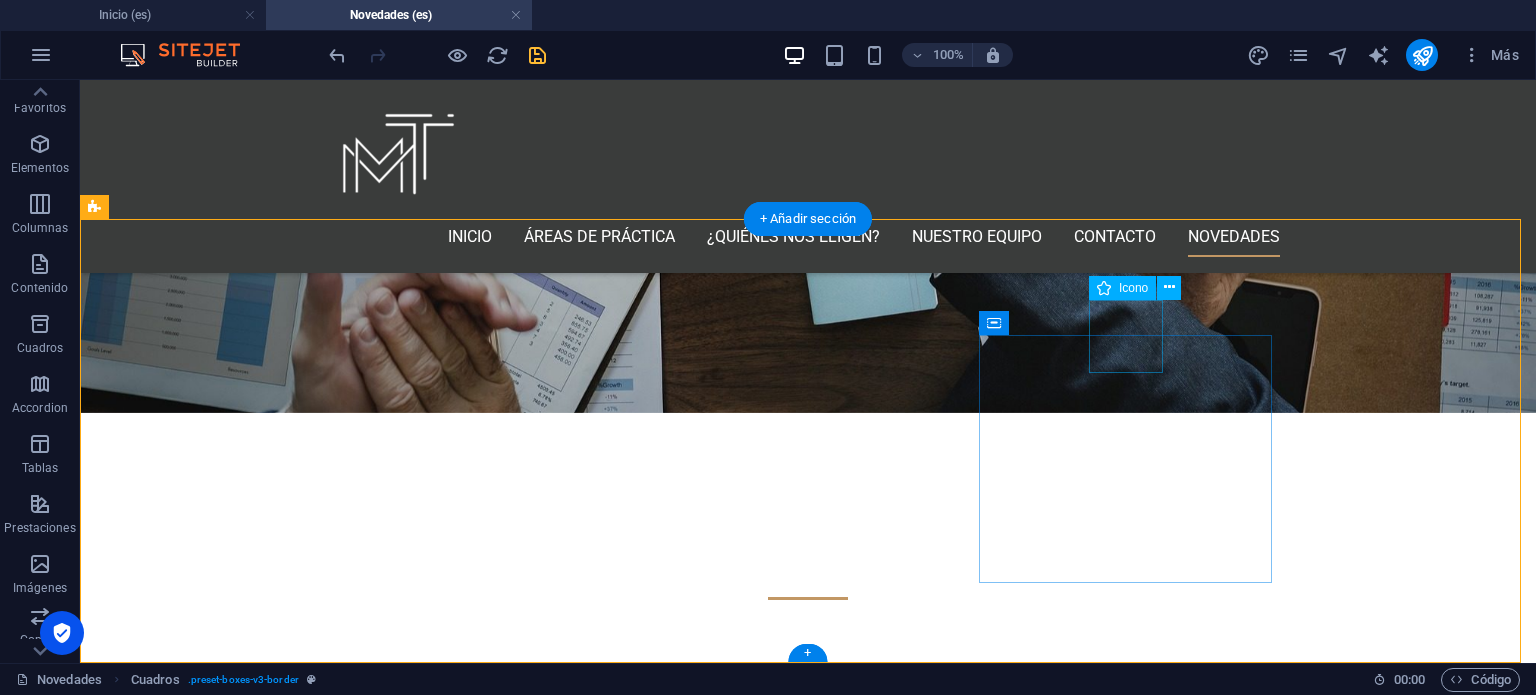 click at bounding box center (242, 1458) 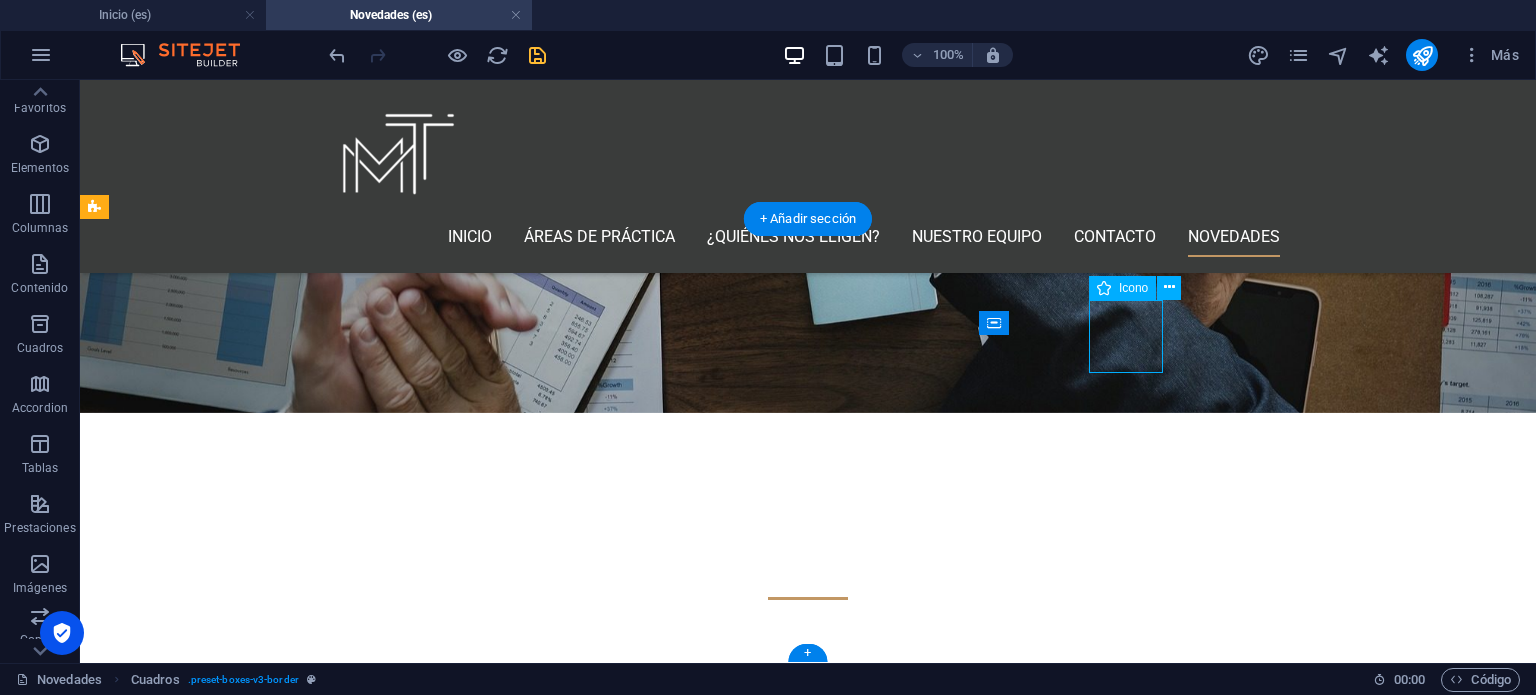 click at bounding box center (242, 1458) 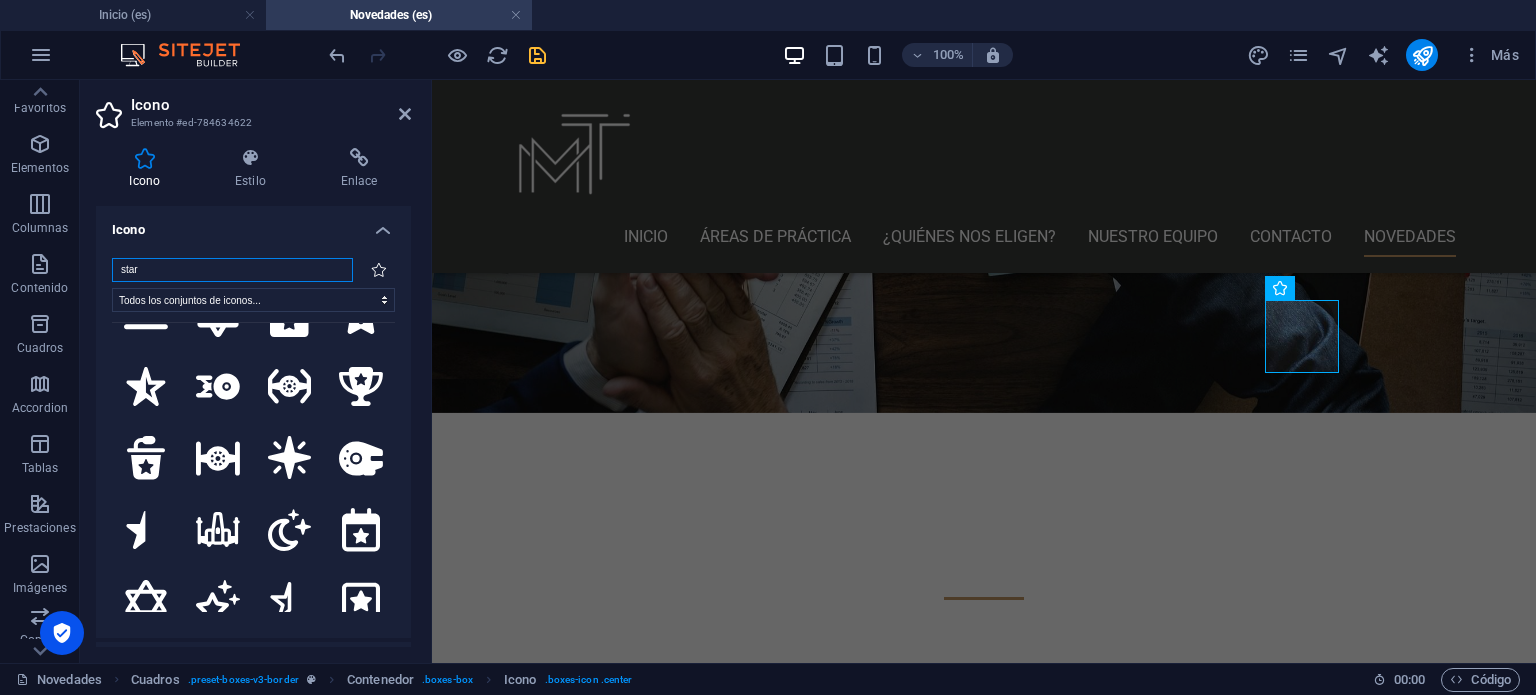 scroll, scrollTop: 1100, scrollLeft: 0, axis: vertical 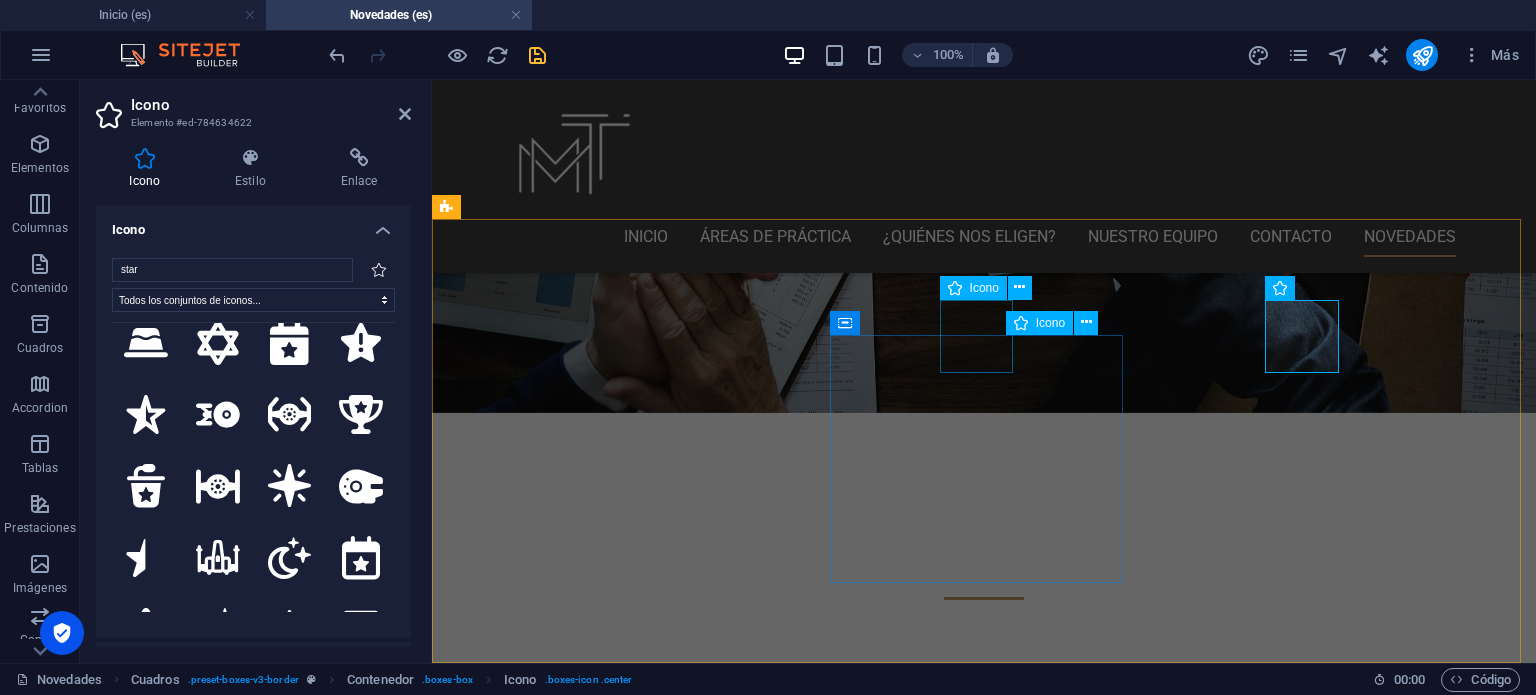 click at bounding box center [594, 1157] 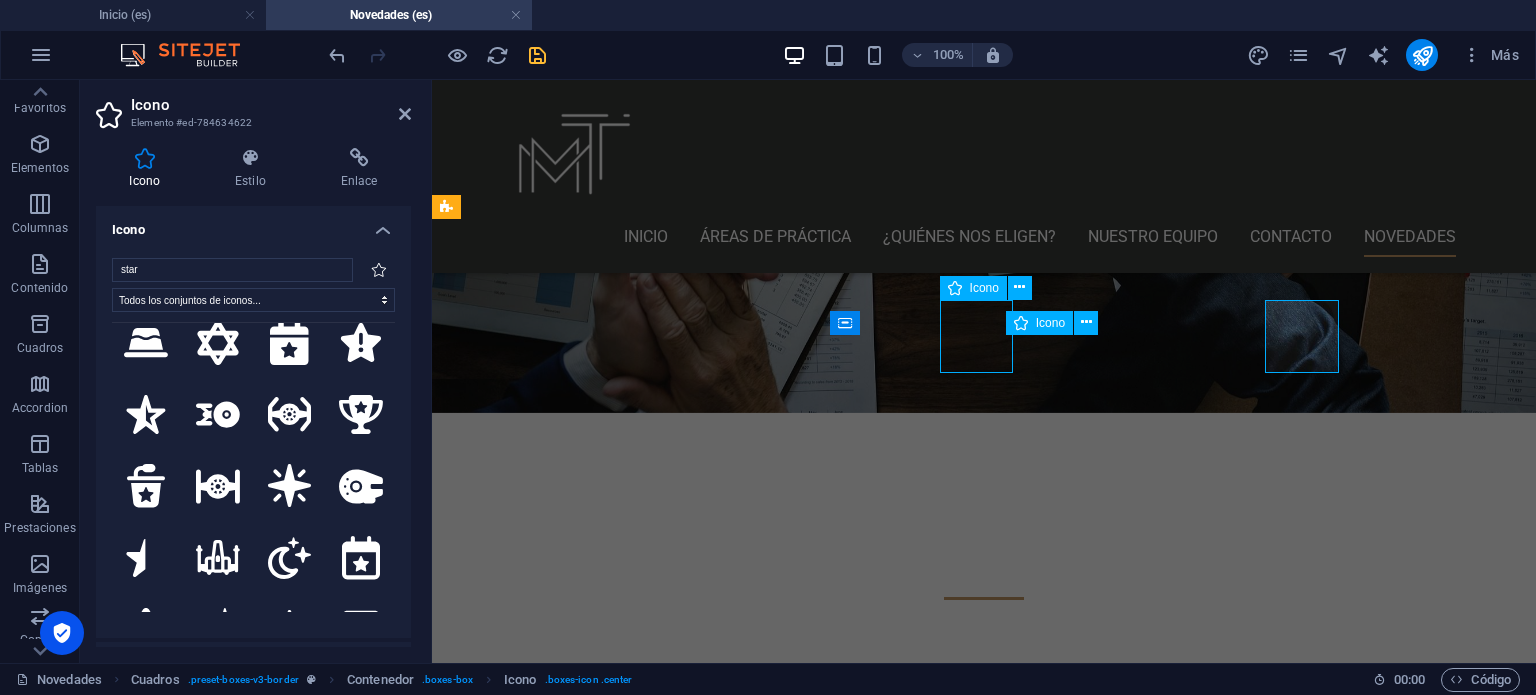 click at bounding box center [594, 1157] 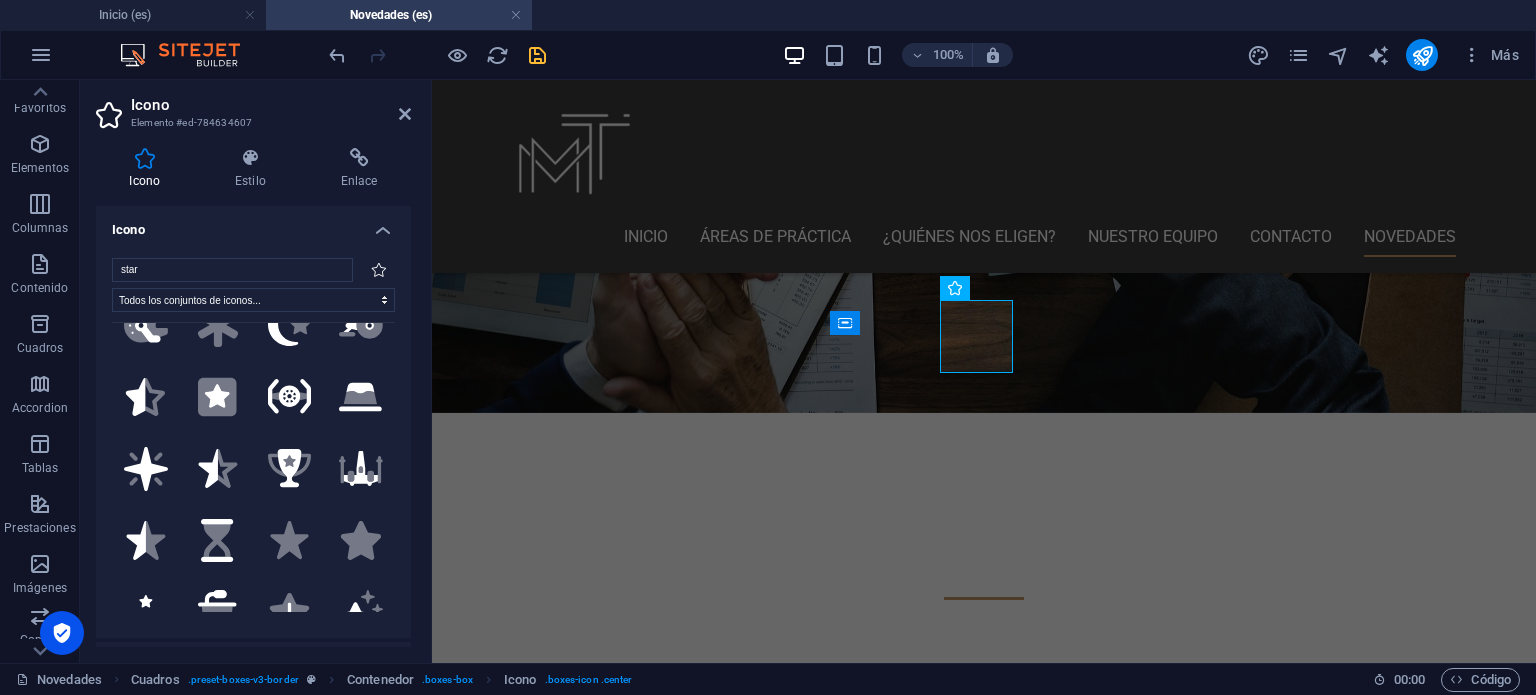 scroll, scrollTop: 500, scrollLeft: 0, axis: vertical 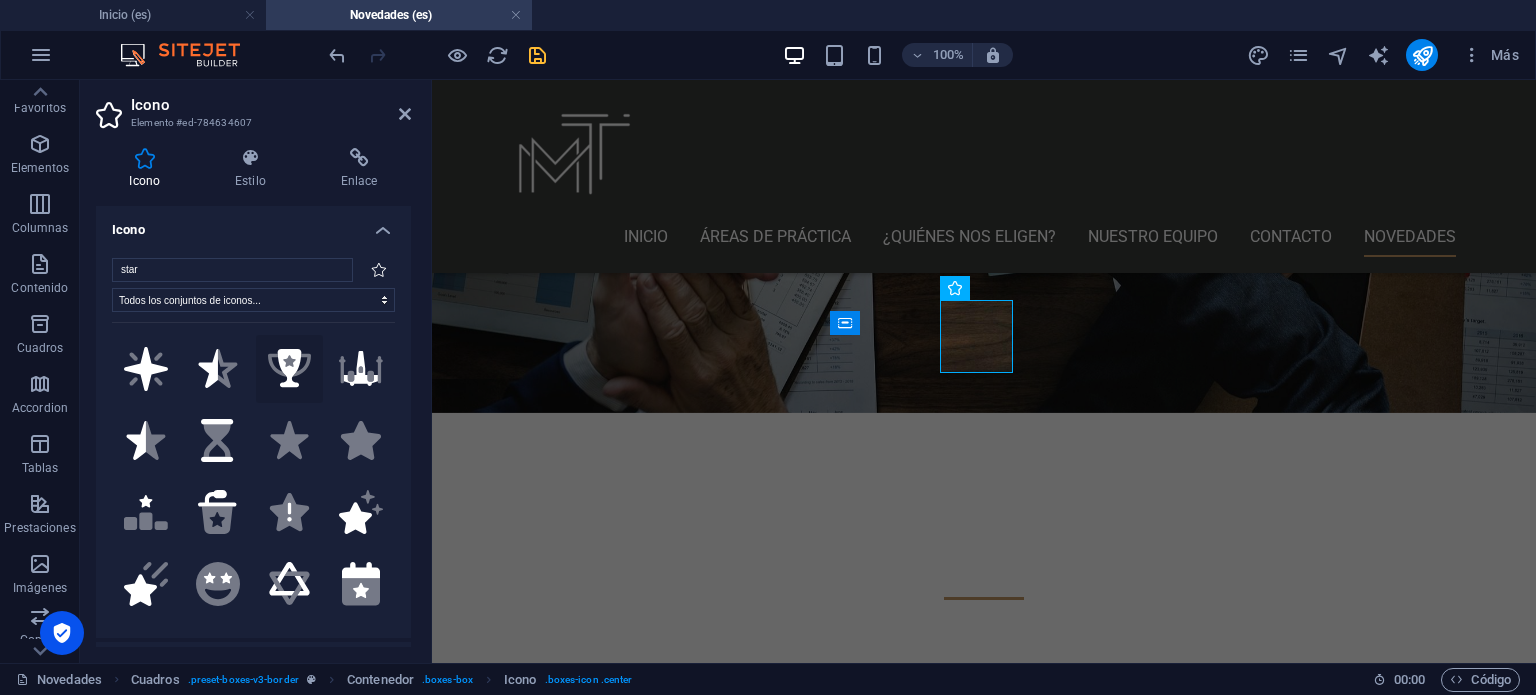 click 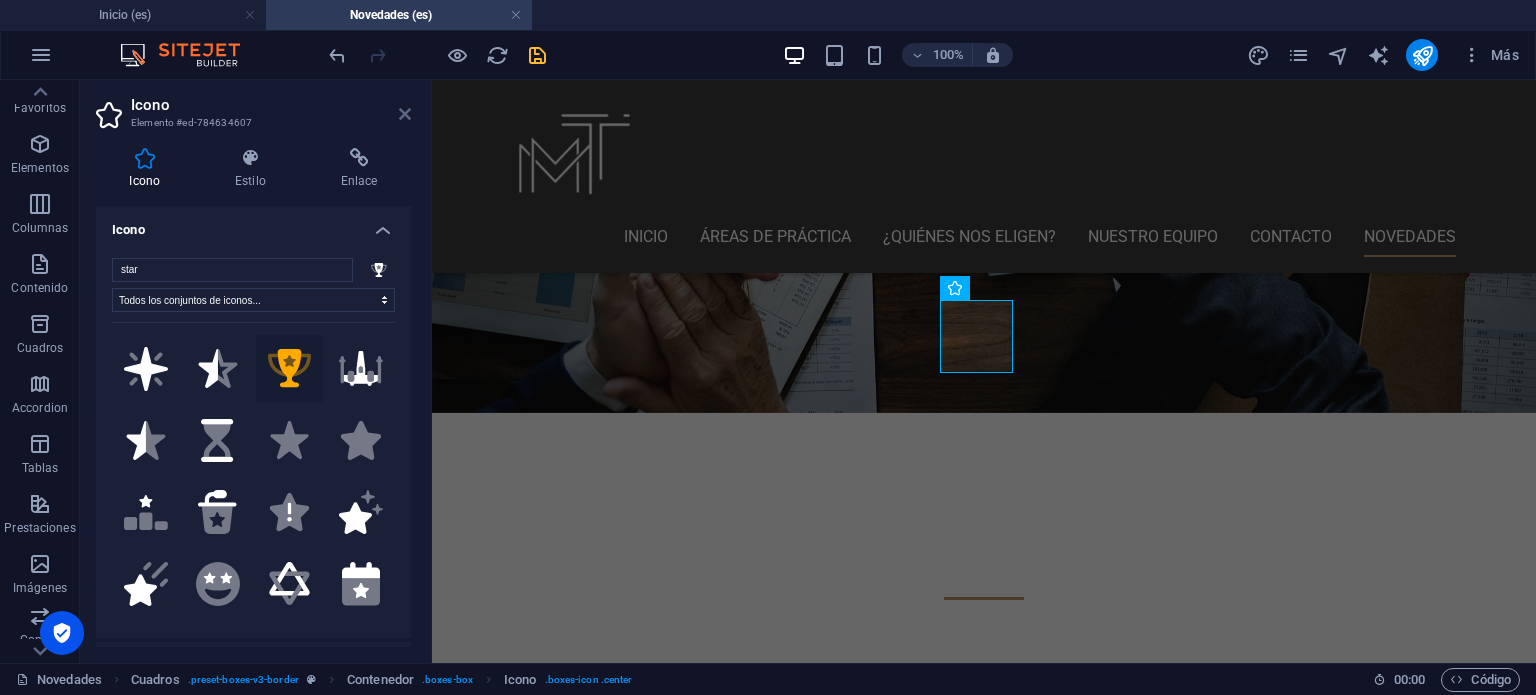 click at bounding box center (405, 114) 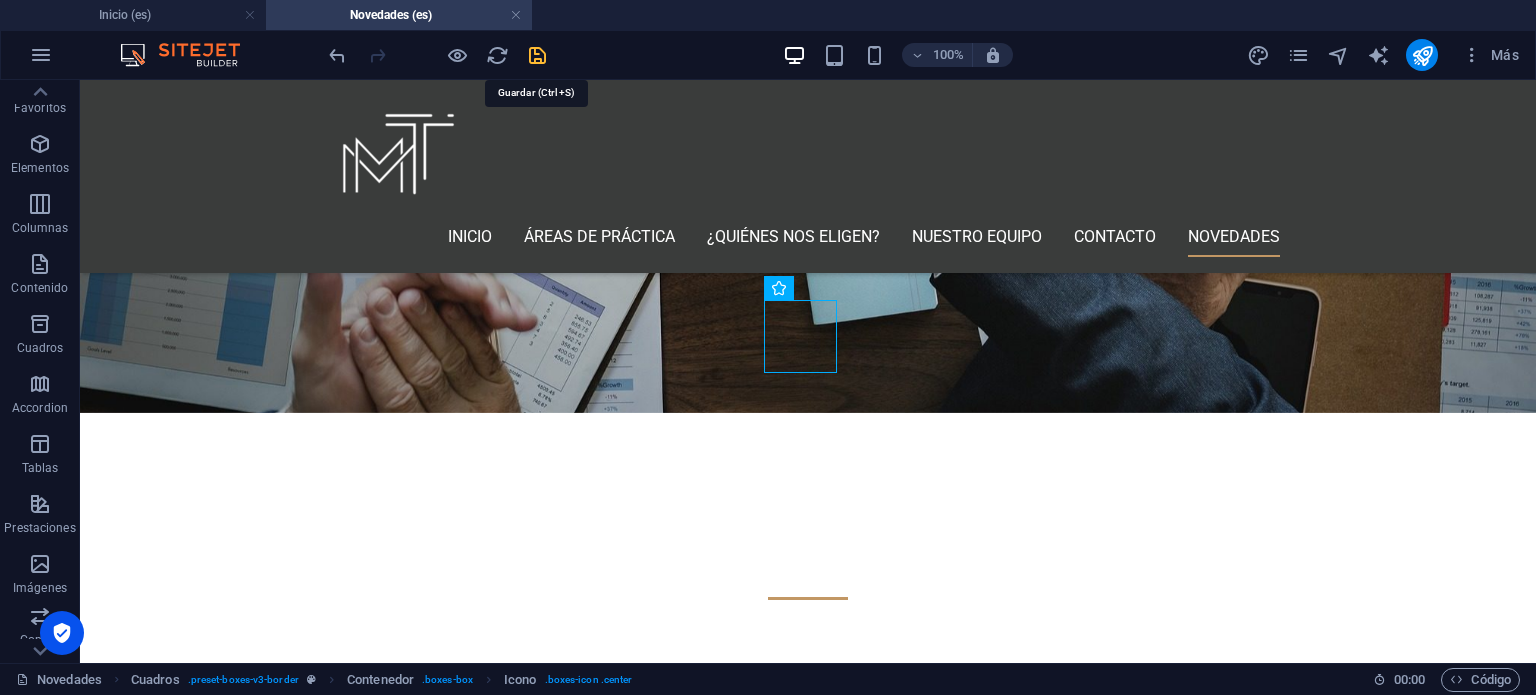 click at bounding box center (537, 55) 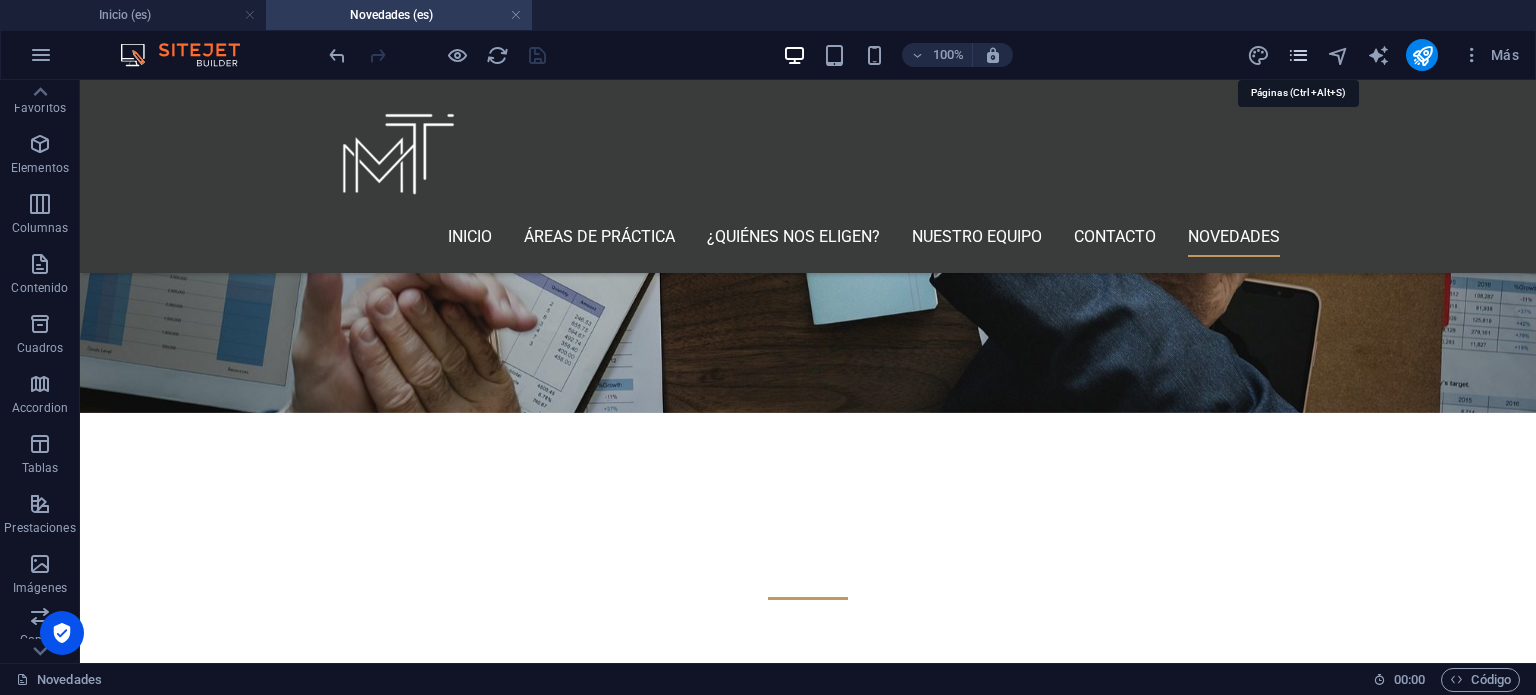 click at bounding box center (1298, 55) 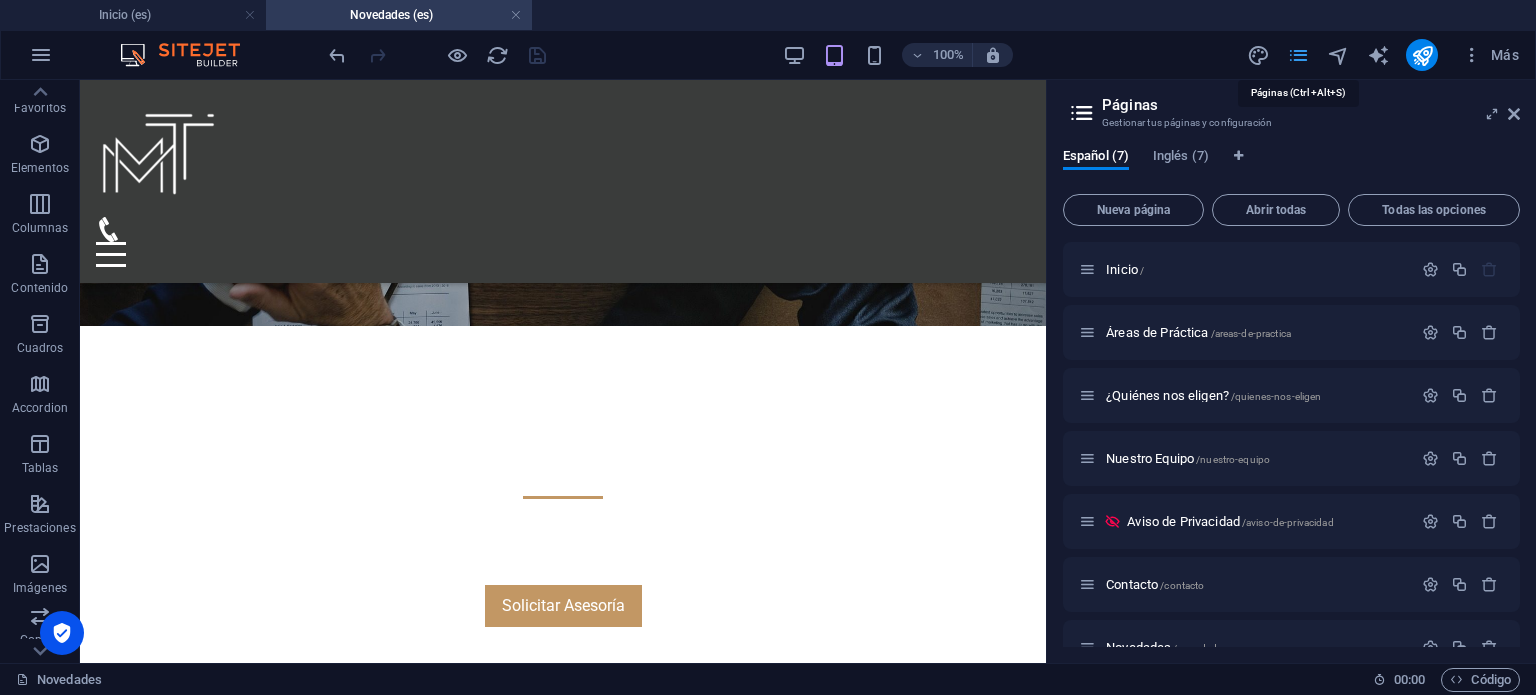 scroll, scrollTop: 413, scrollLeft: 0, axis: vertical 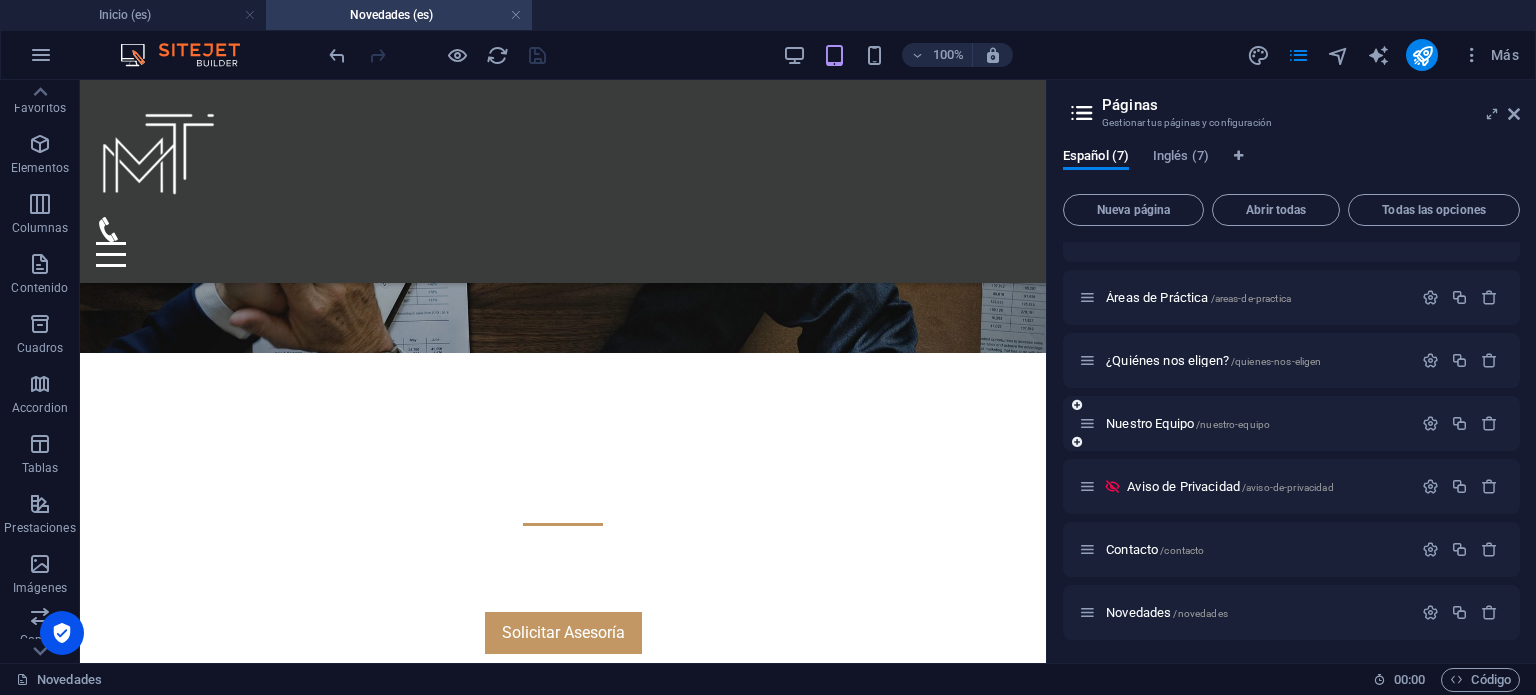 click on "Nuestro Equipo /nuestro-equipo" at bounding box center [1245, 423] 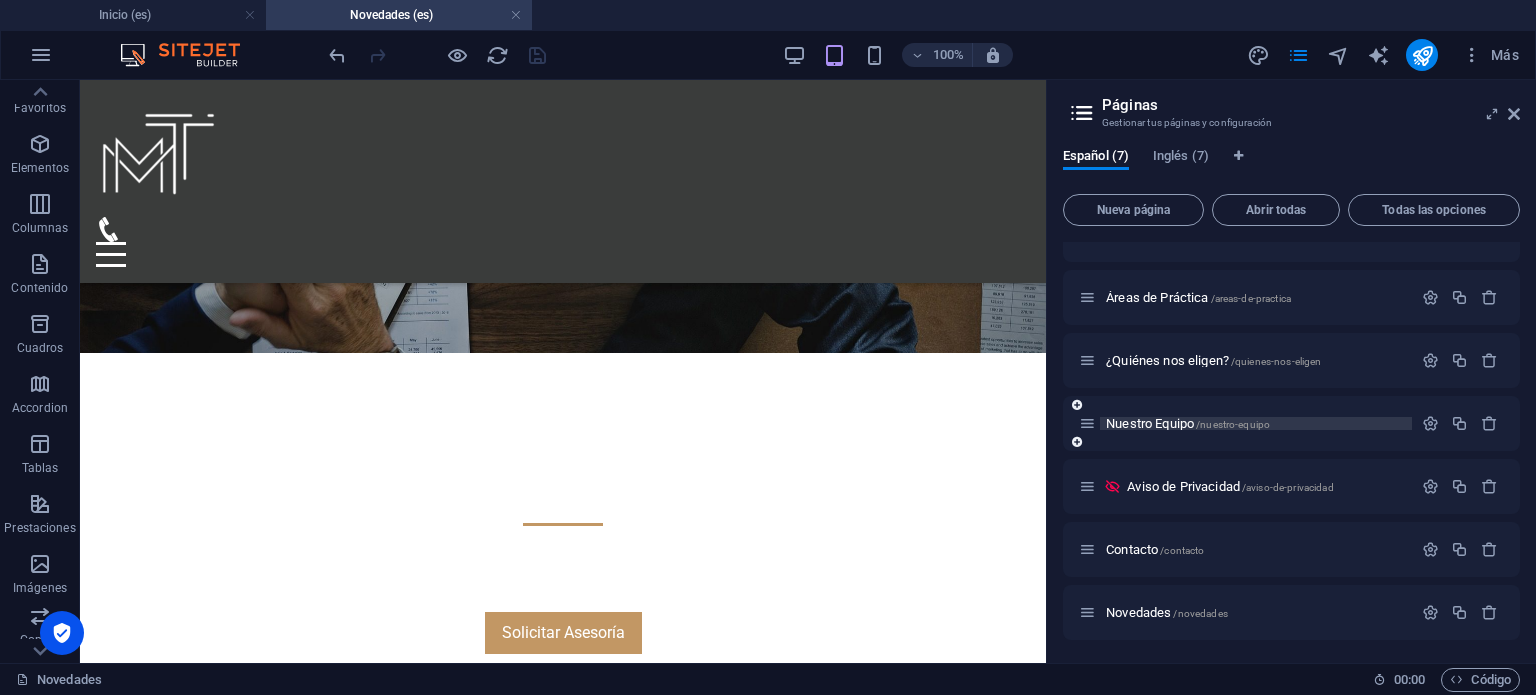 click on "Nuestro Equipo /nuestro-equipo" at bounding box center [1188, 423] 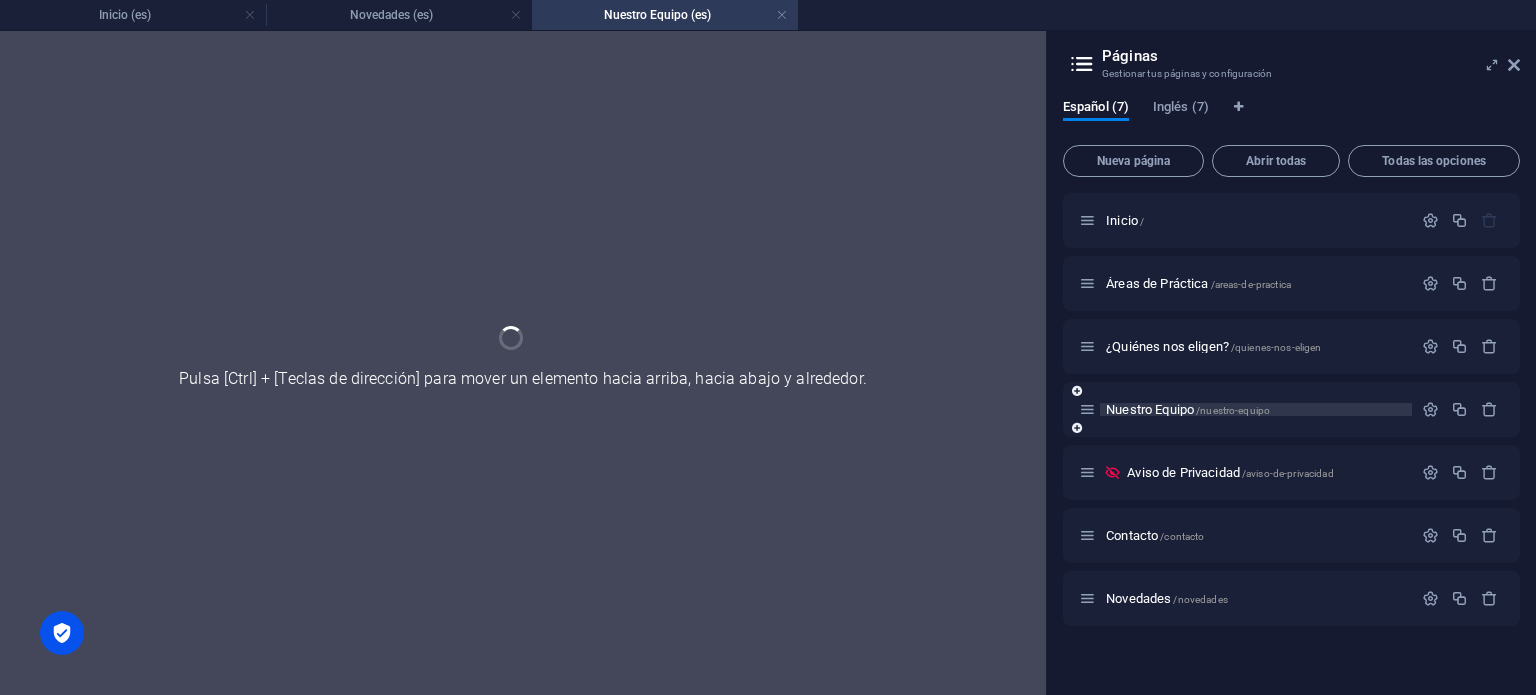 scroll, scrollTop: 0, scrollLeft: 0, axis: both 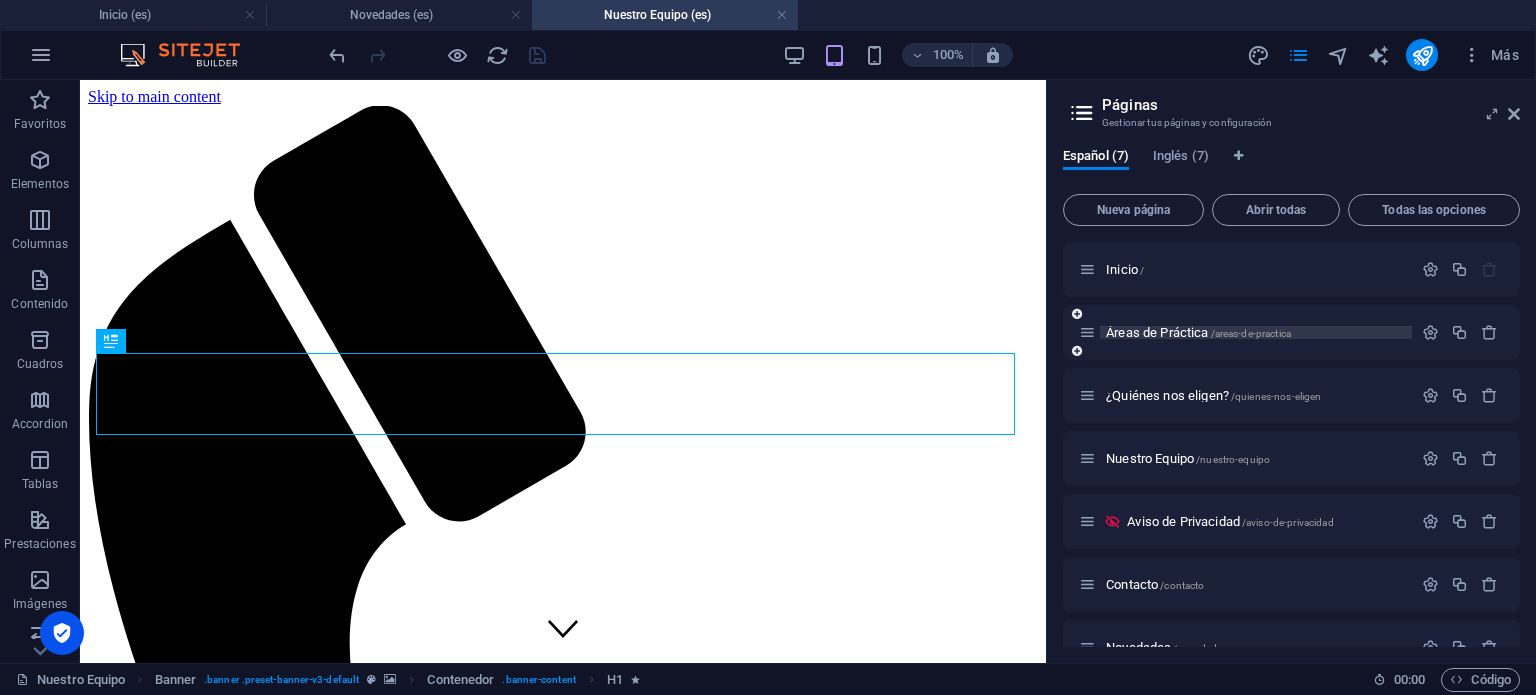 click on "Áreas de Práctica /areas-de-practica" at bounding box center (1198, 332) 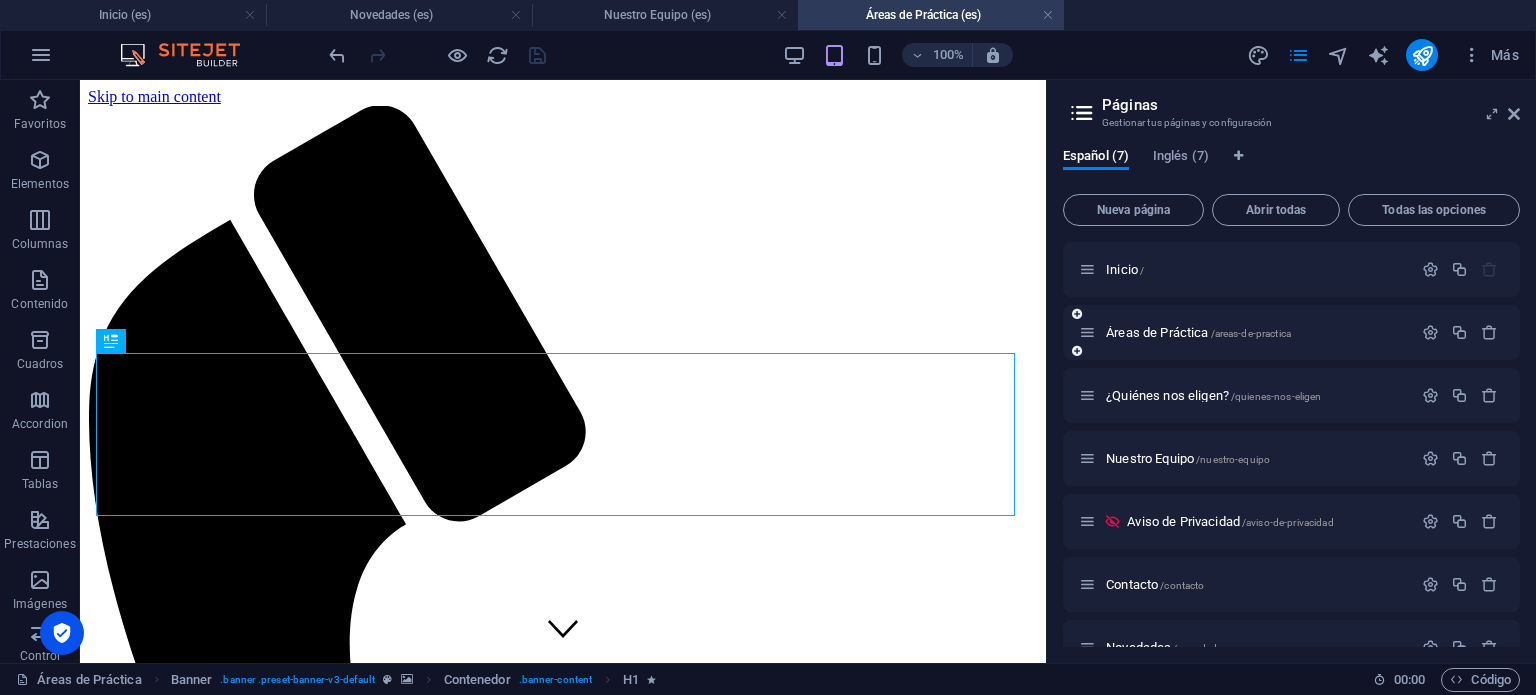 scroll, scrollTop: 0, scrollLeft: 0, axis: both 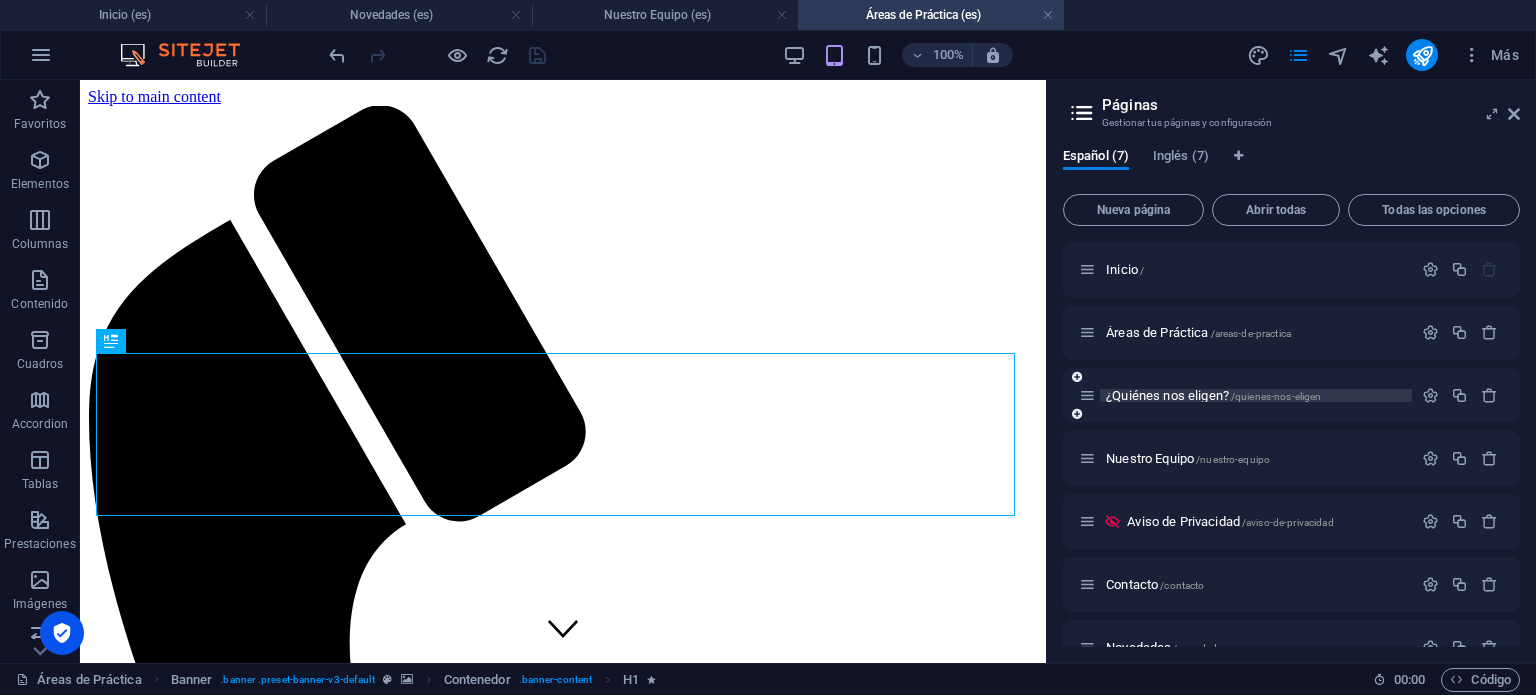 click on "¿Quiénes nos eligen? /quienes-nos-eligen" at bounding box center (1213, 395) 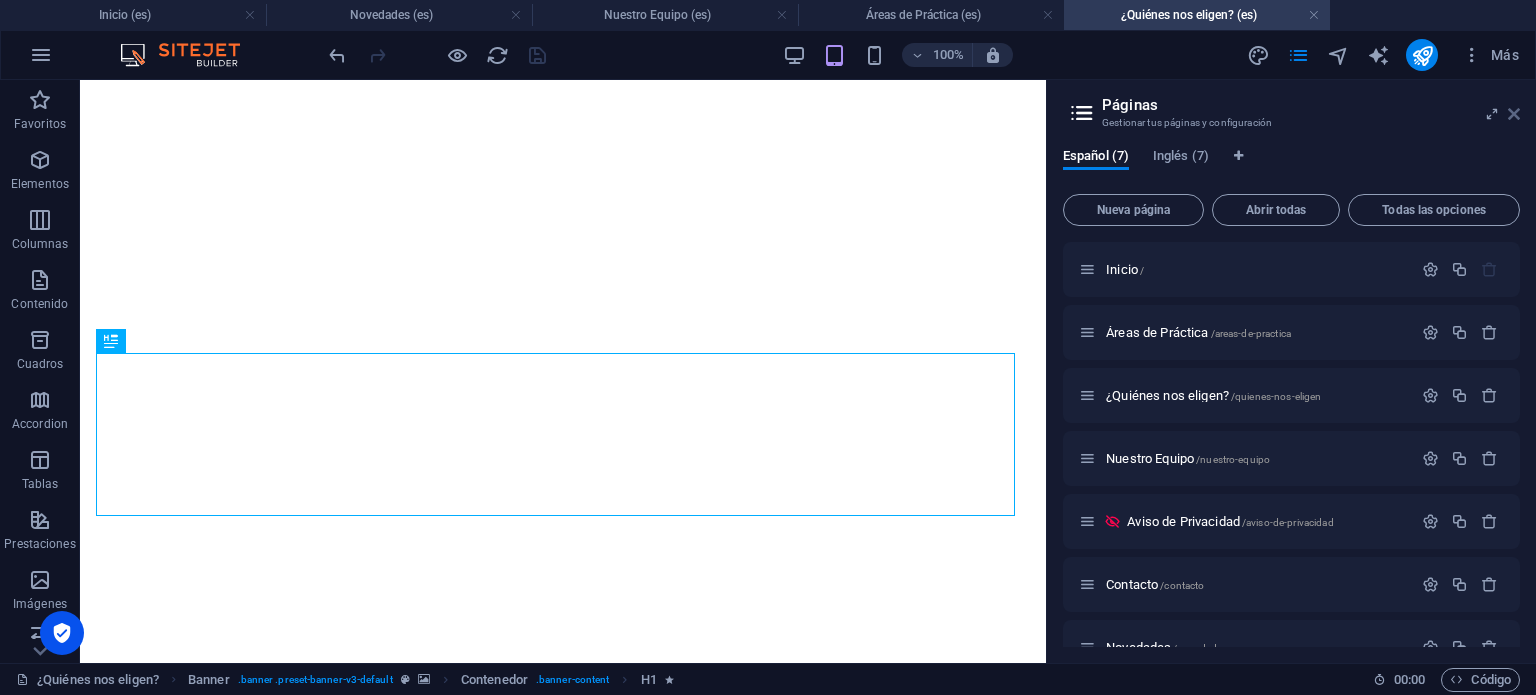 click at bounding box center [1514, 114] 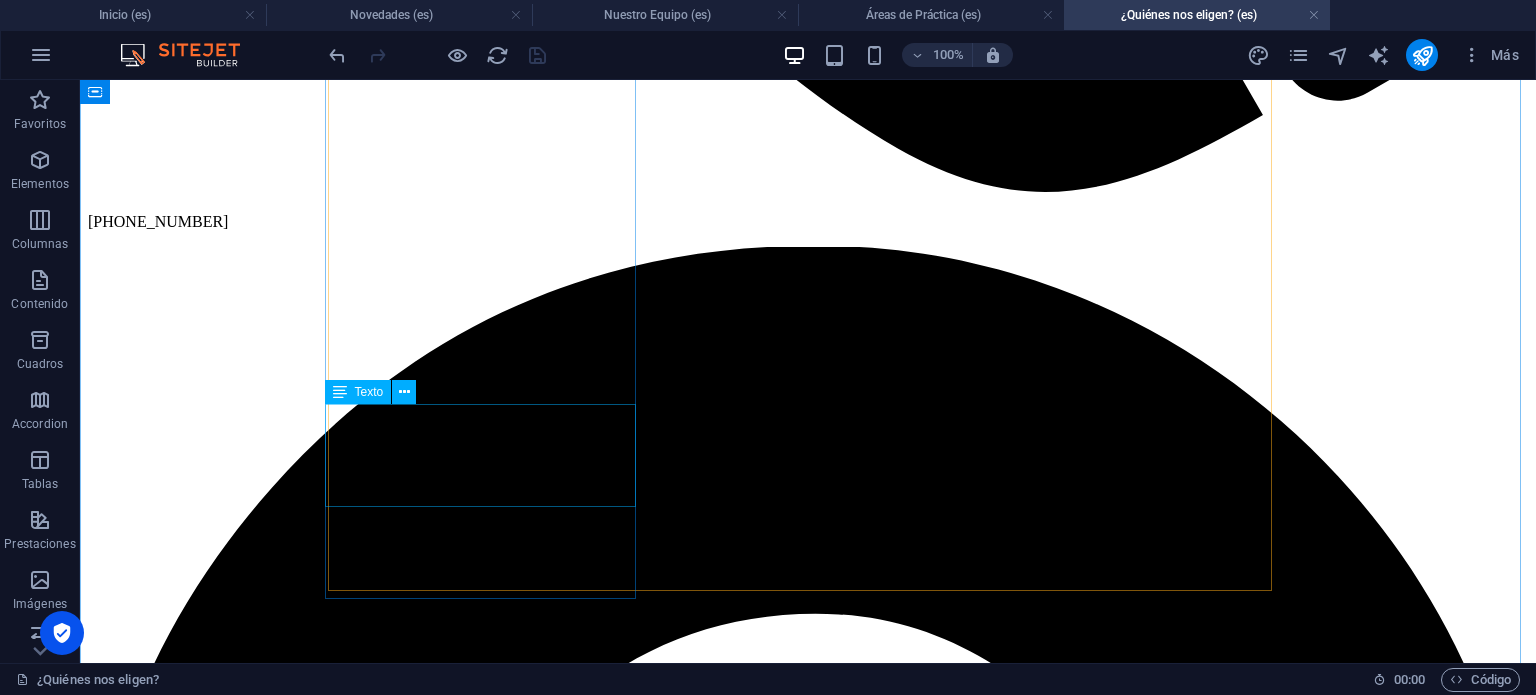 scroll, scrollTop: 1900, scrollLeft: 0, axis: vertical 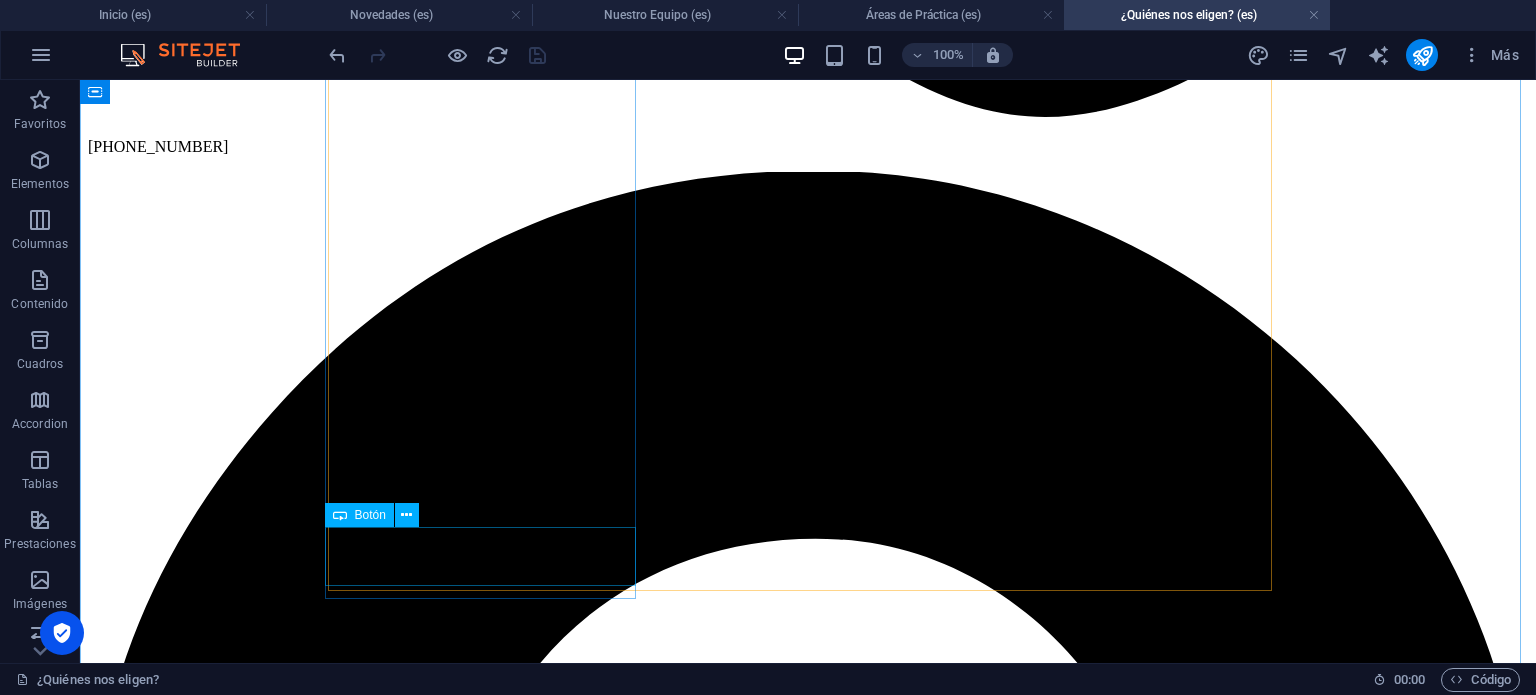 click on "Ver más" at bounding box center [808, 9488] 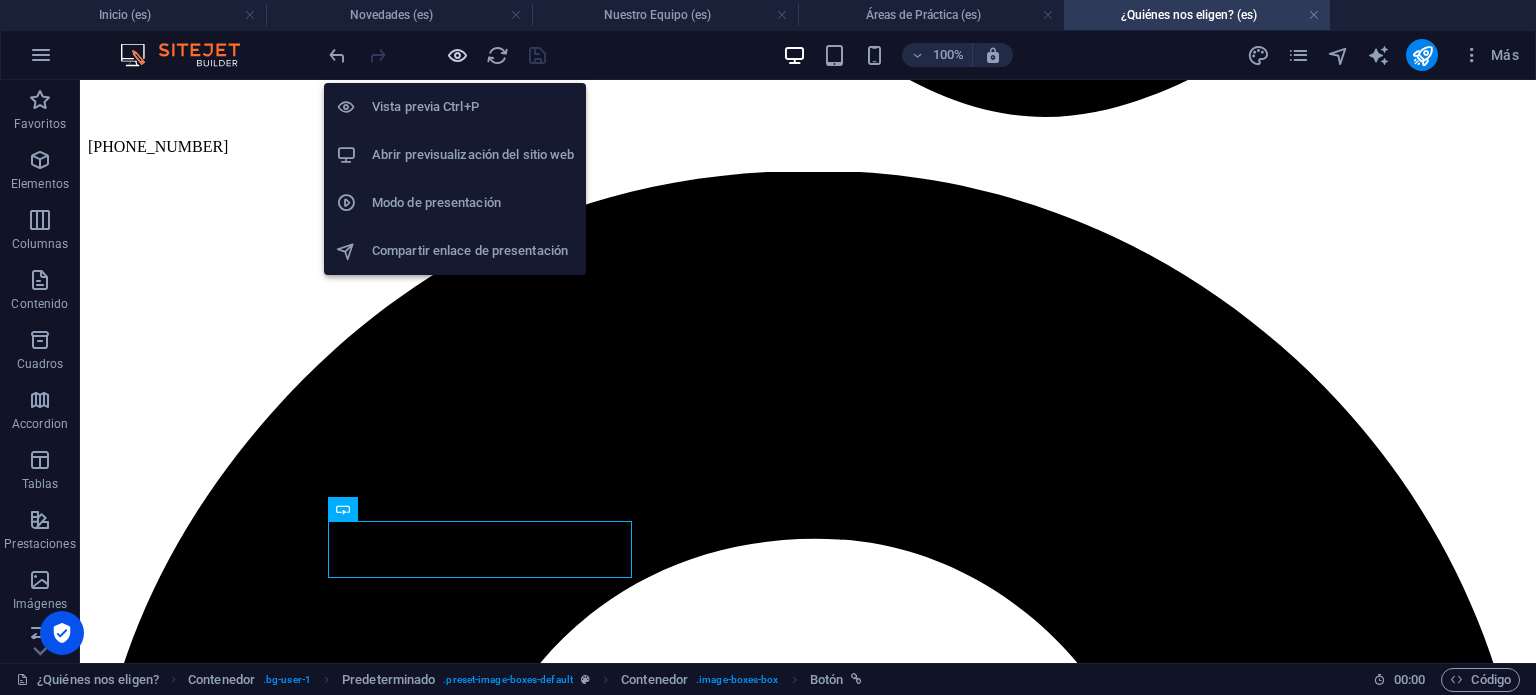 click at bounding box center (457, 55) 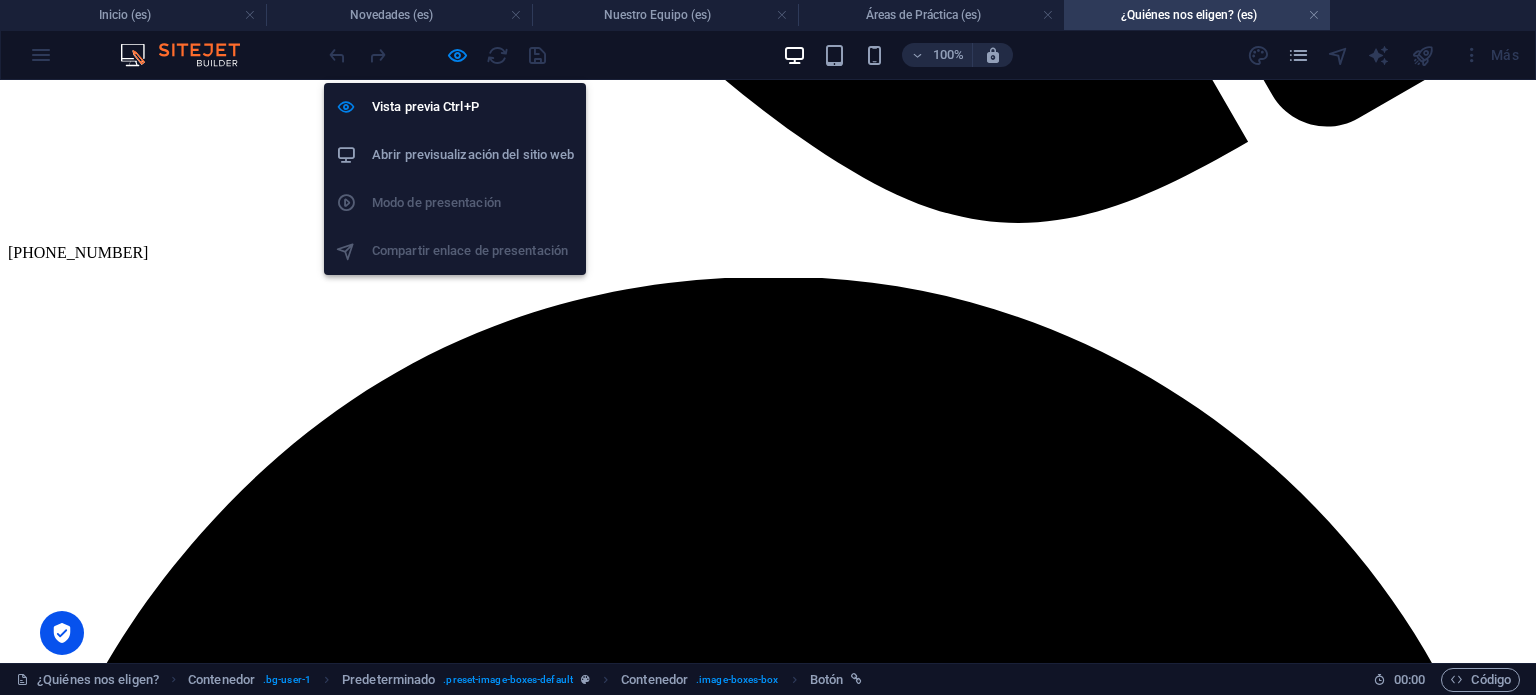 click on "Abrir previsualización del sitio web" at bounding box center (473, 155) 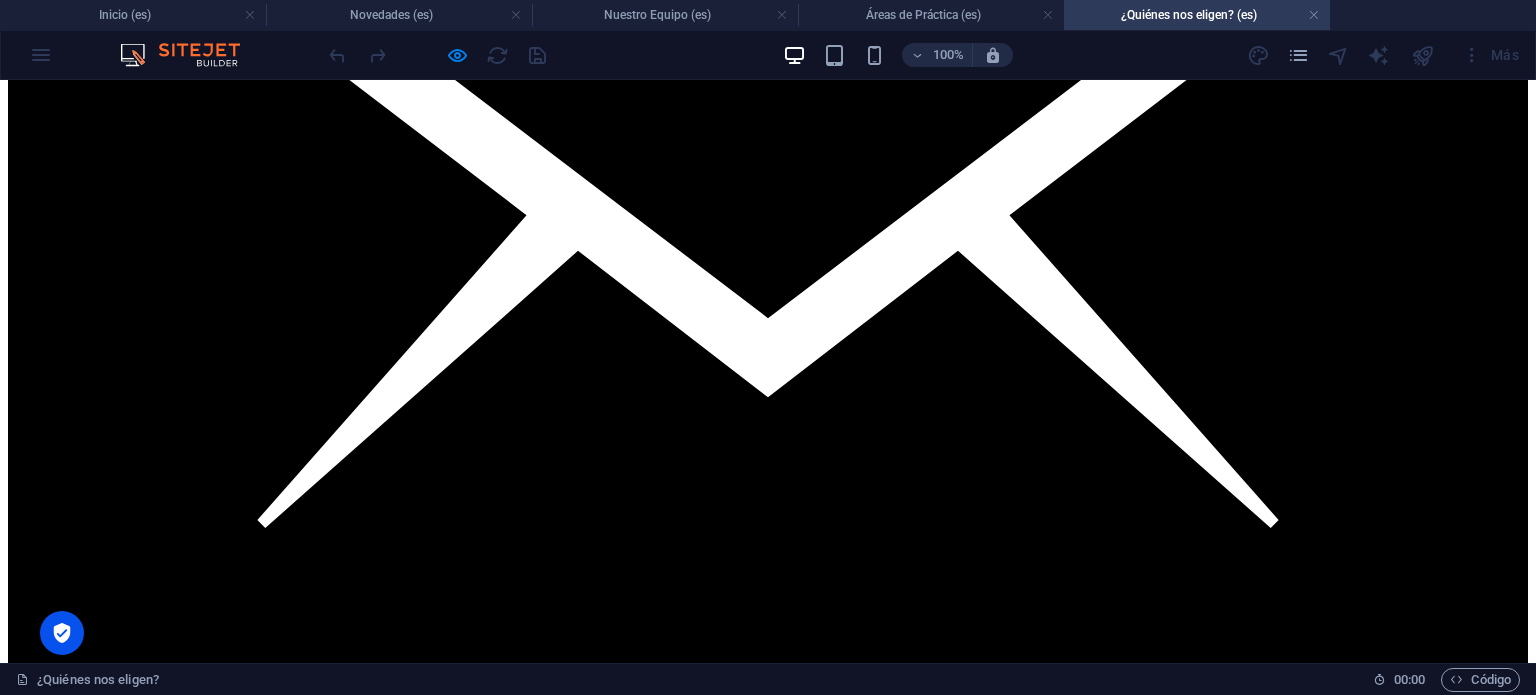 scroll, scrollTop: 4800, scrollLeft: 0, axis: vertical 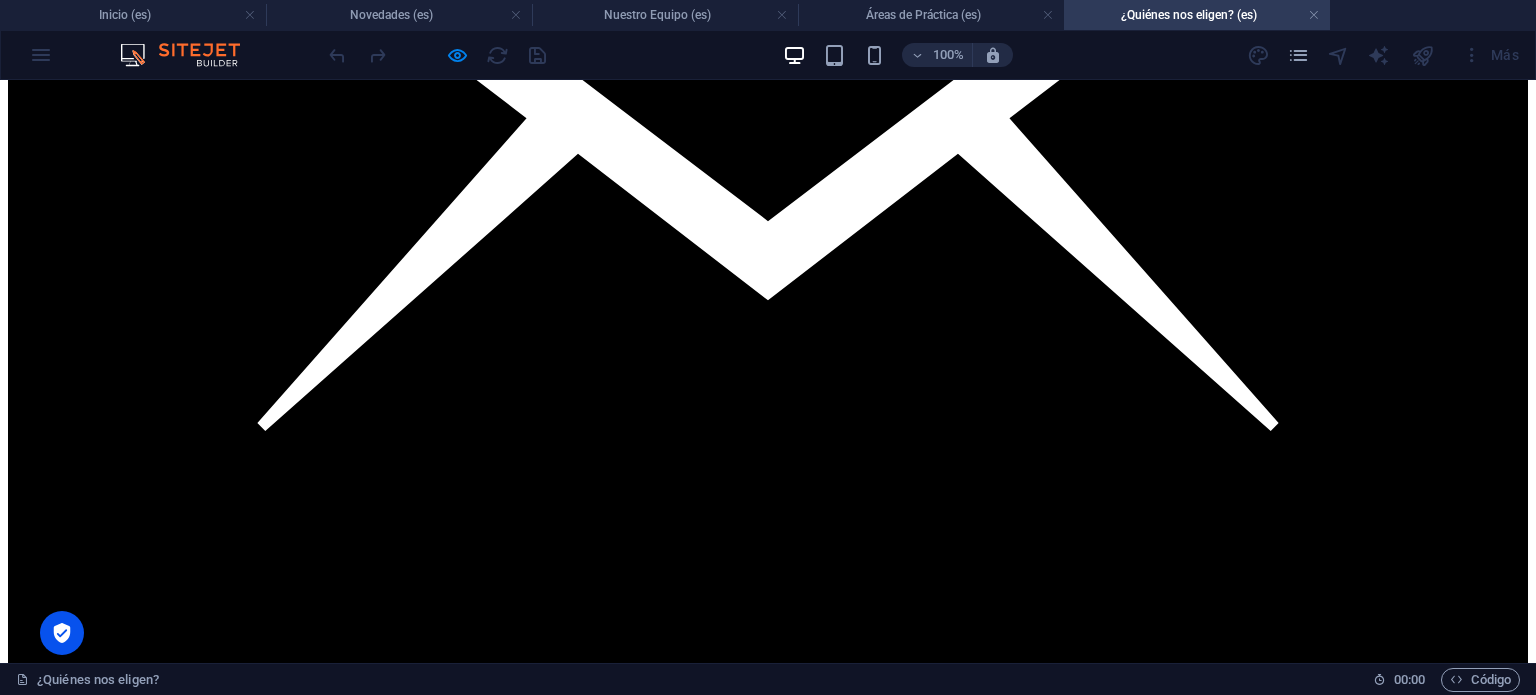 click on "Áreas de Práctica" at bounding box center [104, 902] 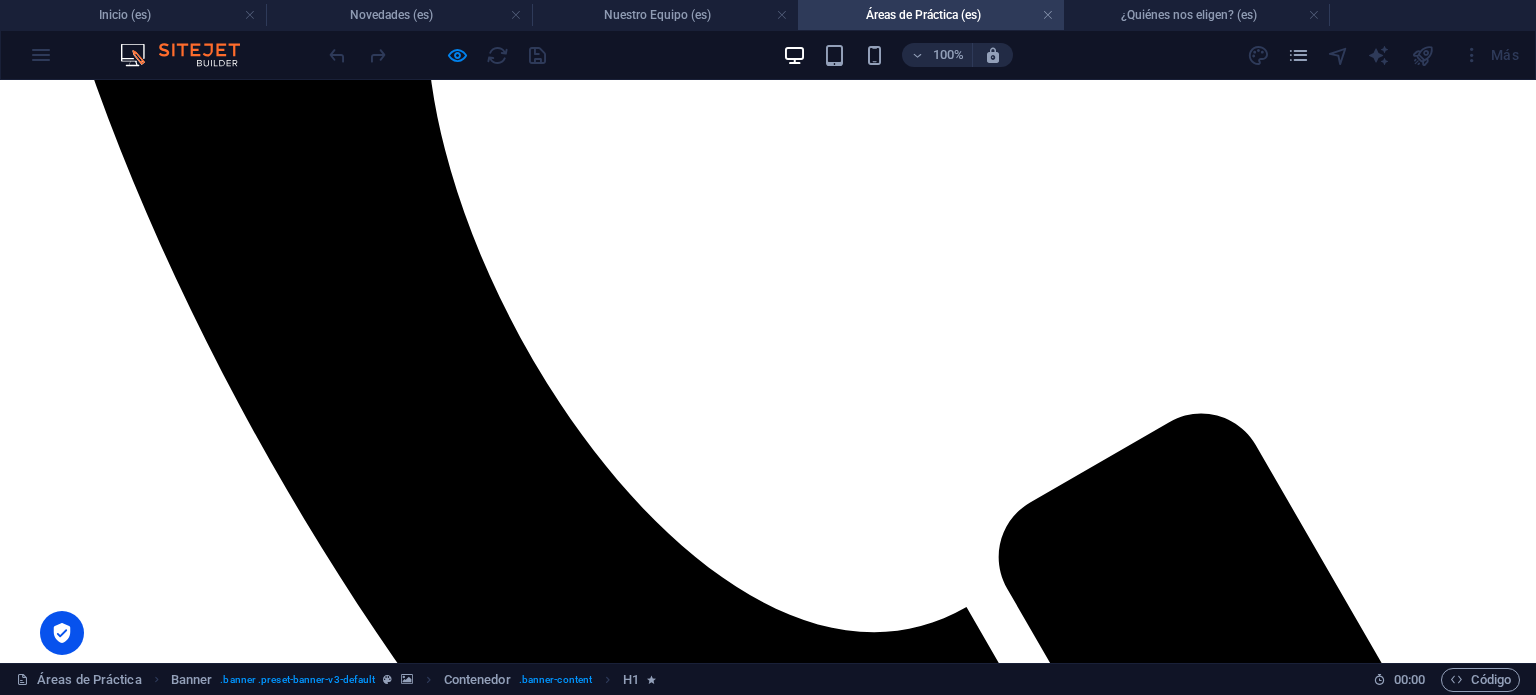 scroll, scrollTop: 859, scrollLeft: 0, axis: vertical 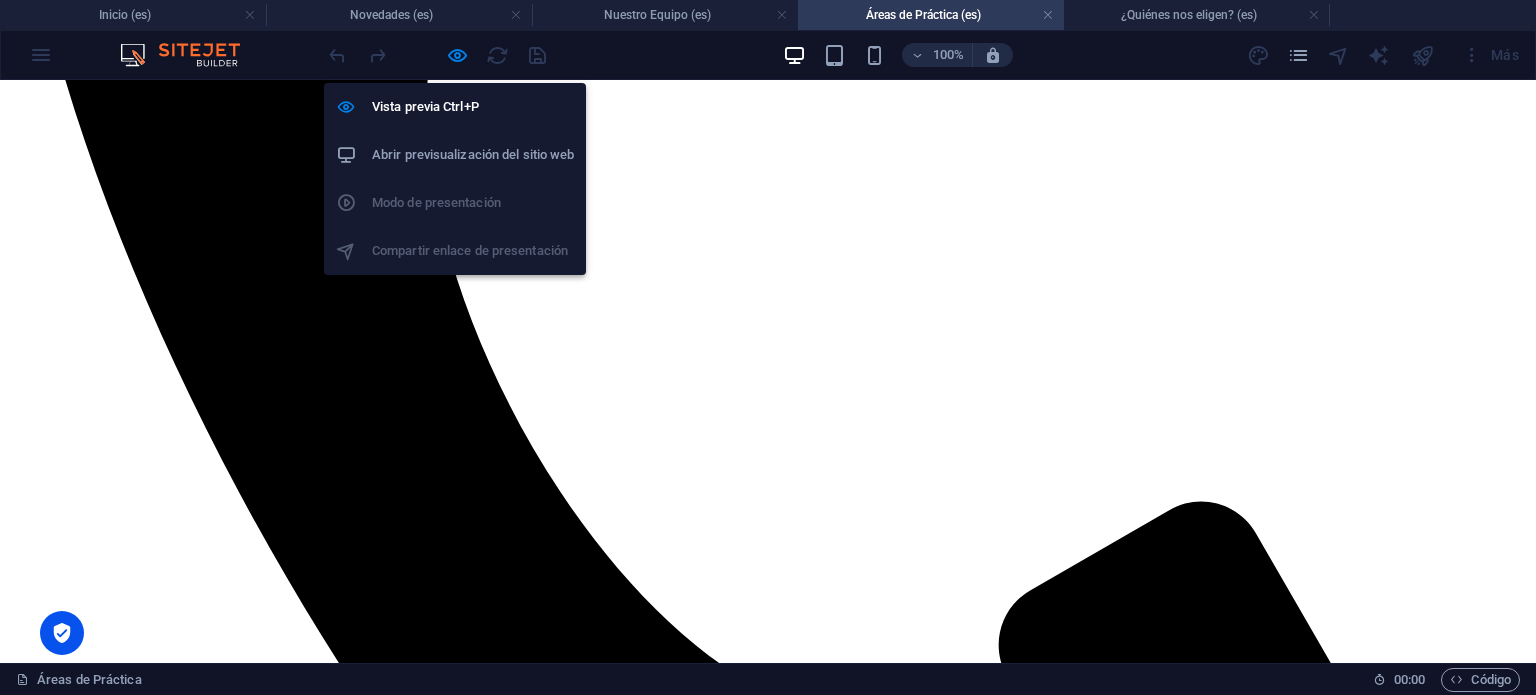 drag, startPoint x: 455, startPoint y: 59, endPoint x: 447, endPoint y: 72, distance: 15.264338 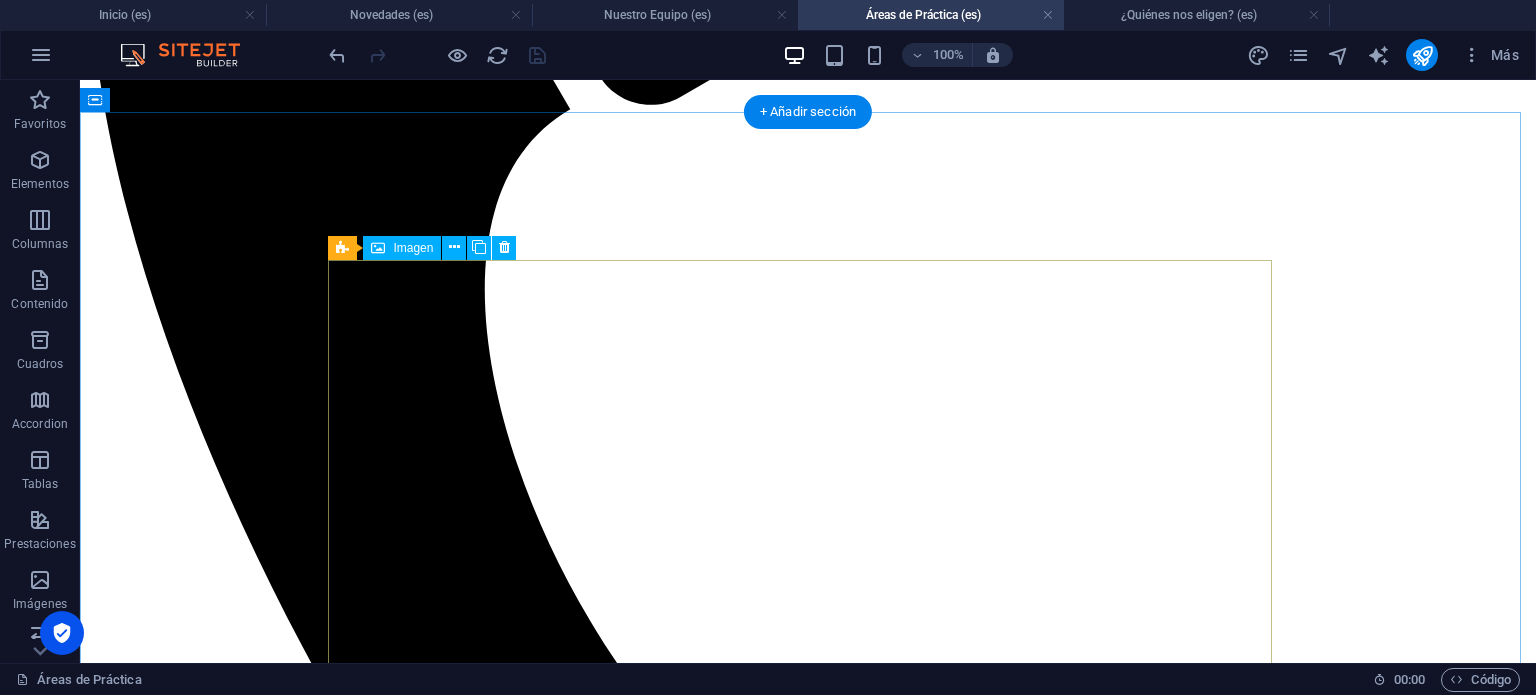 scroll, scrollTop: 600, scrollLeft: 0, axis: vertical 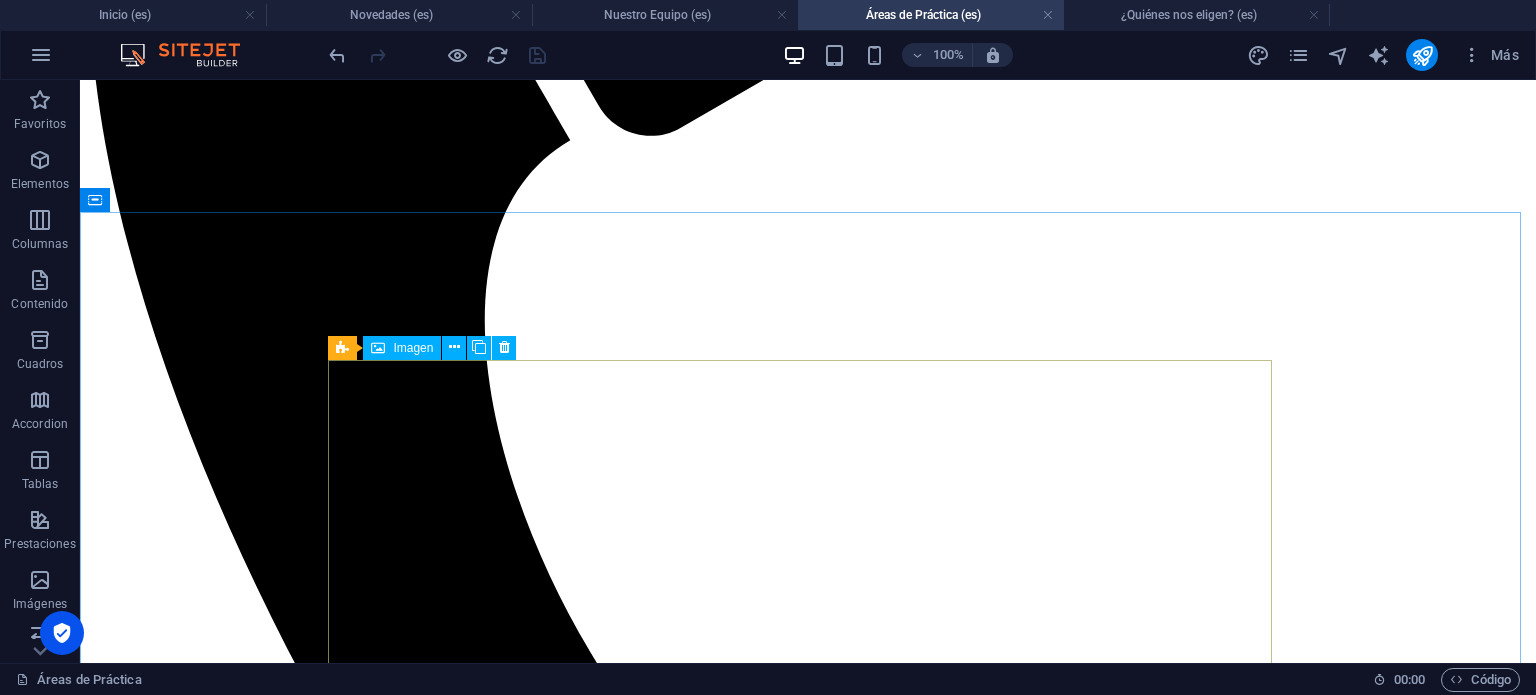 click on "Imagen" at bounding box center [413, 348] 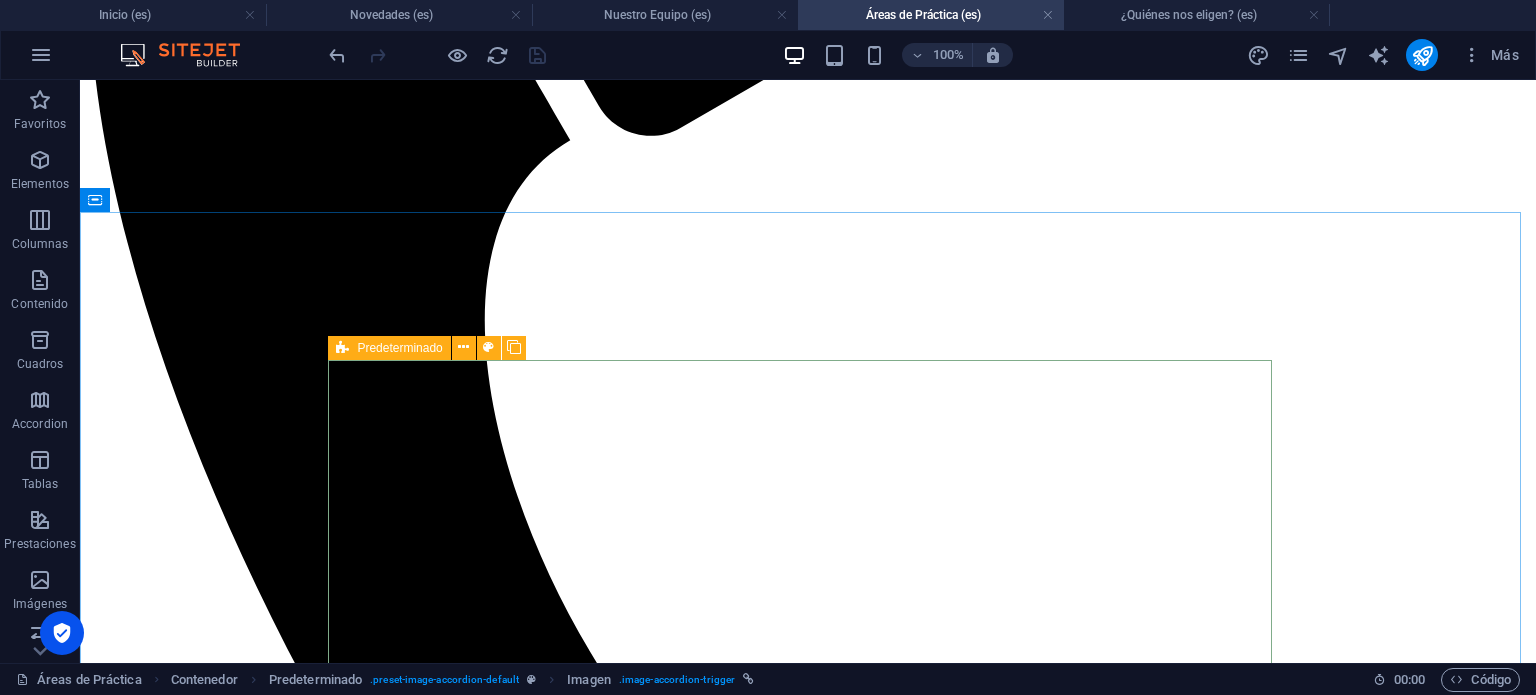 click on "Predeterminado" at bounding box center [399, 348] 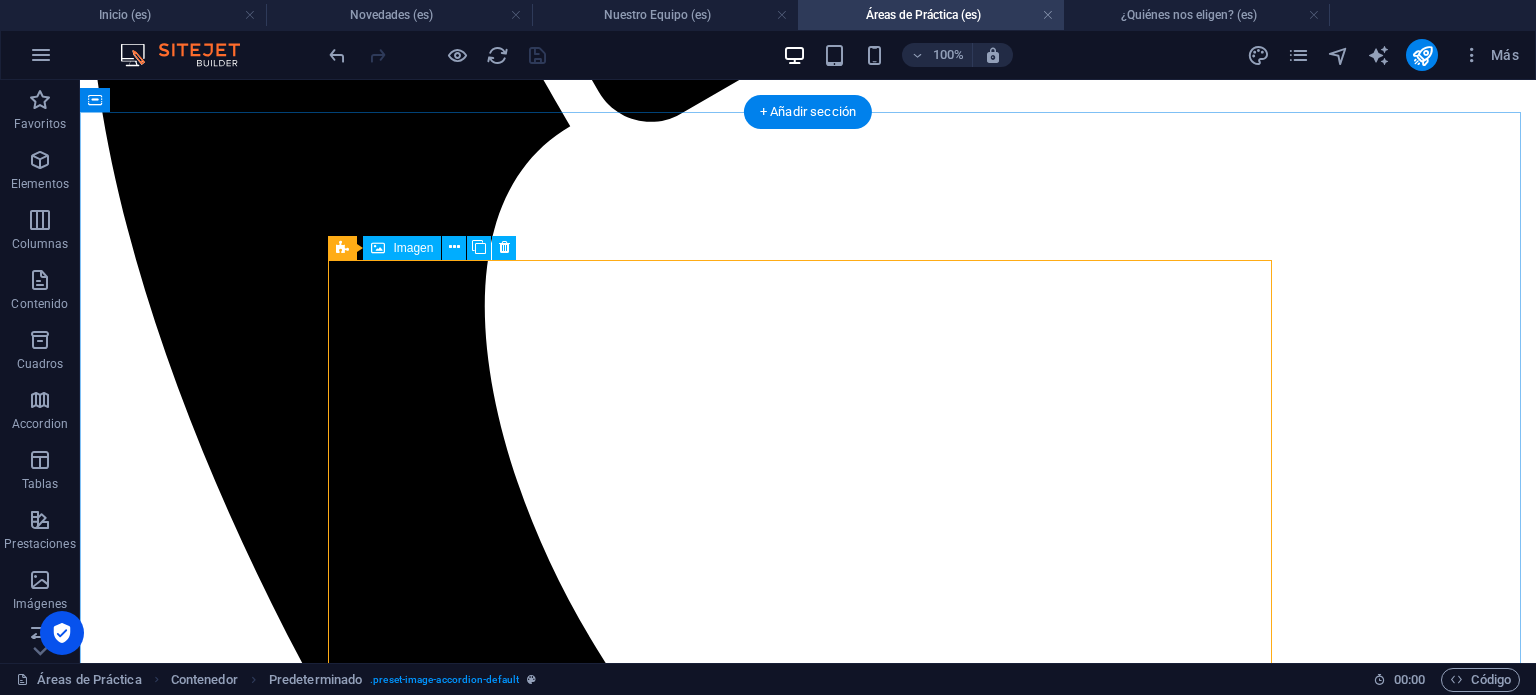 scroll, scrollTop: 500, scrollLeft: 0, axis: vertical 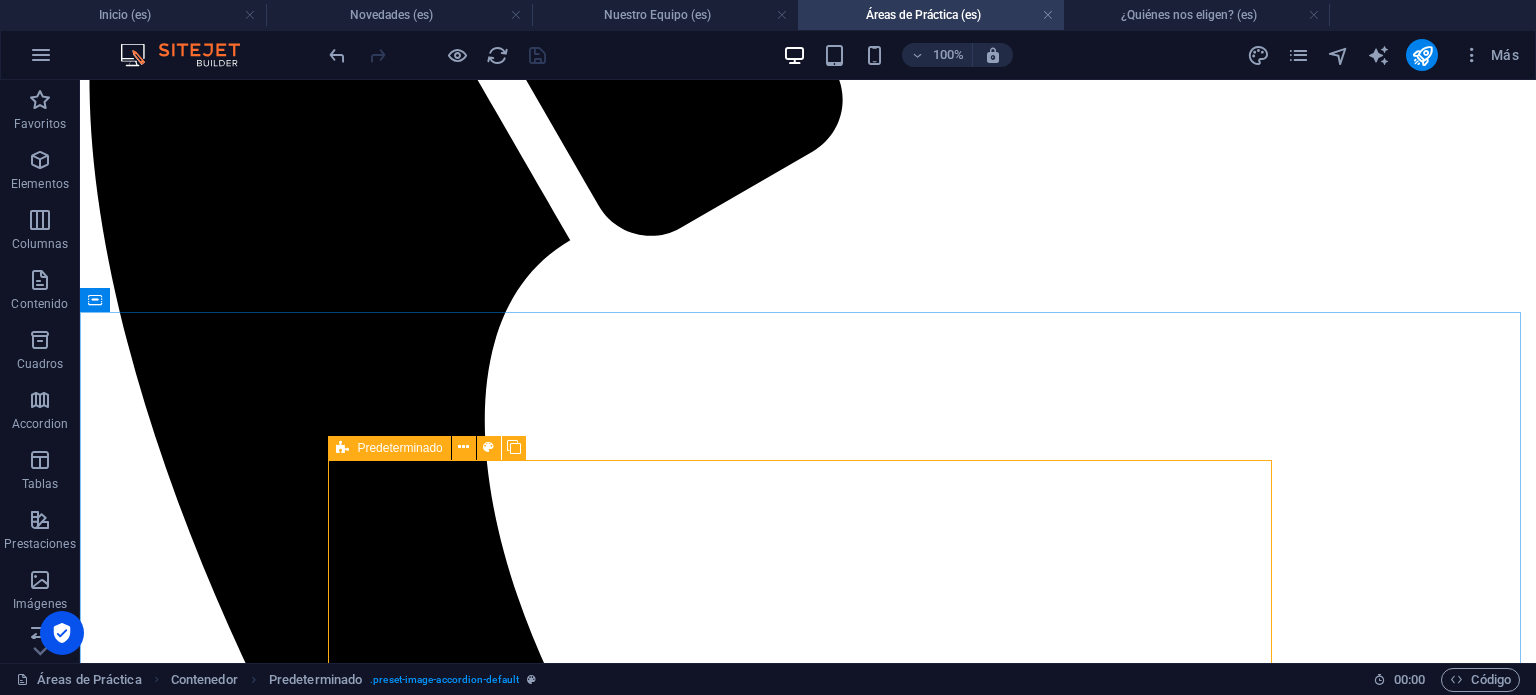 click on "Predeterminado" at bounding box center [399, 448] 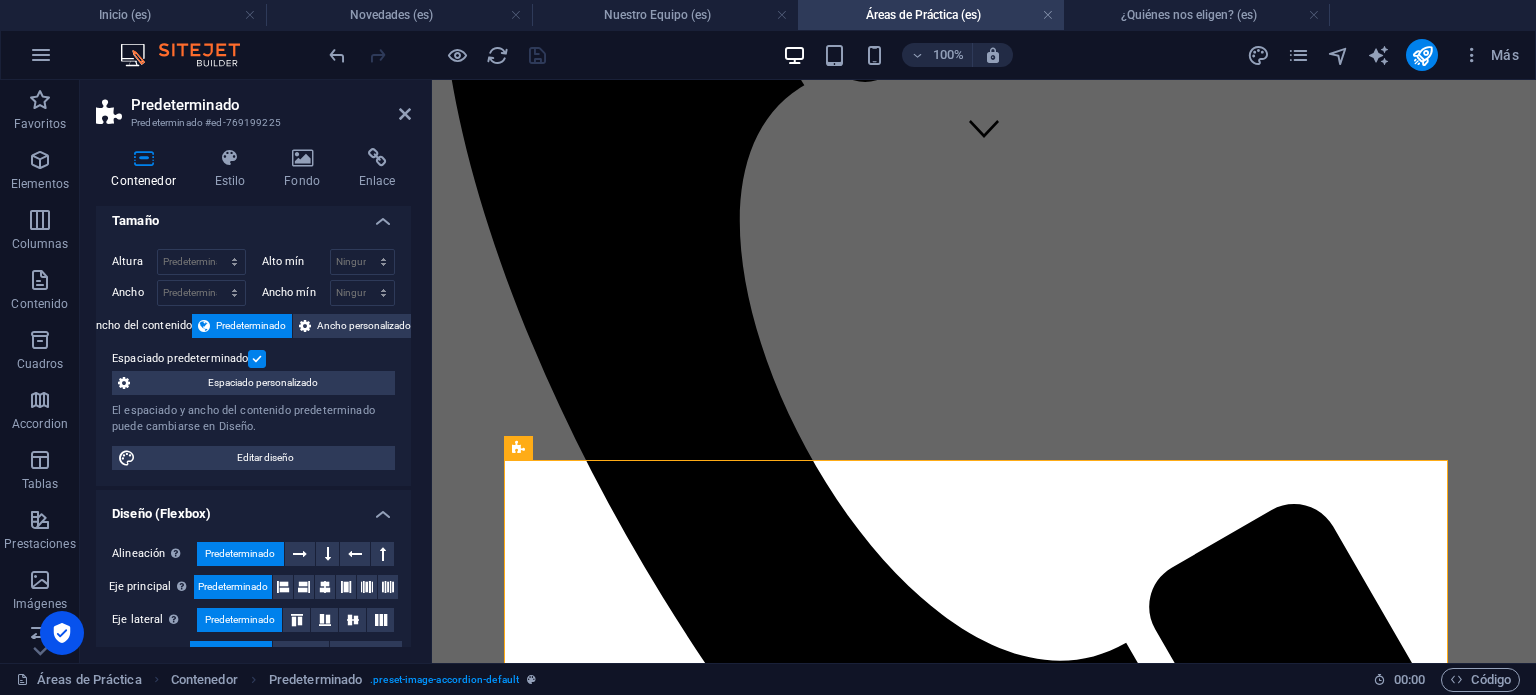 scroll, scrollTop: 0, scrollLeft: 0, axis: both 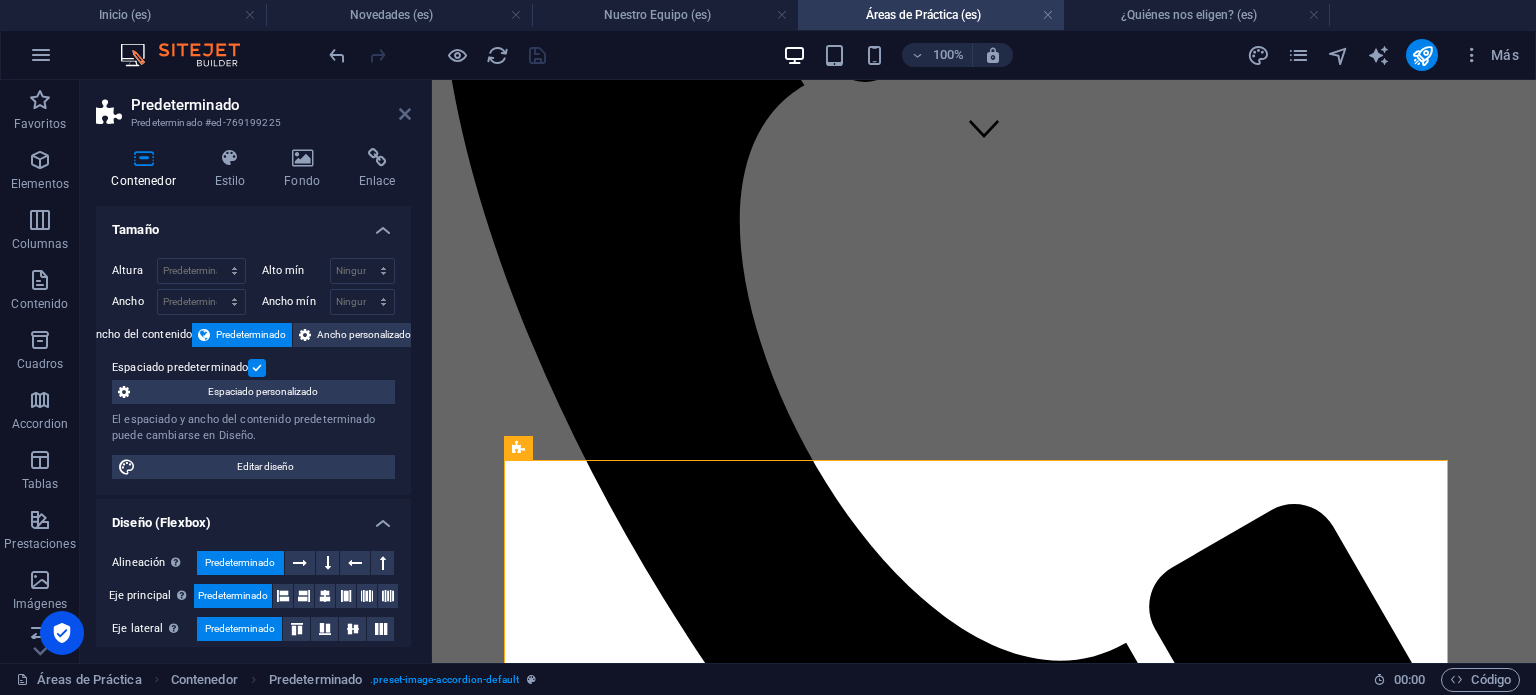 click at bounding box center (405, 114) 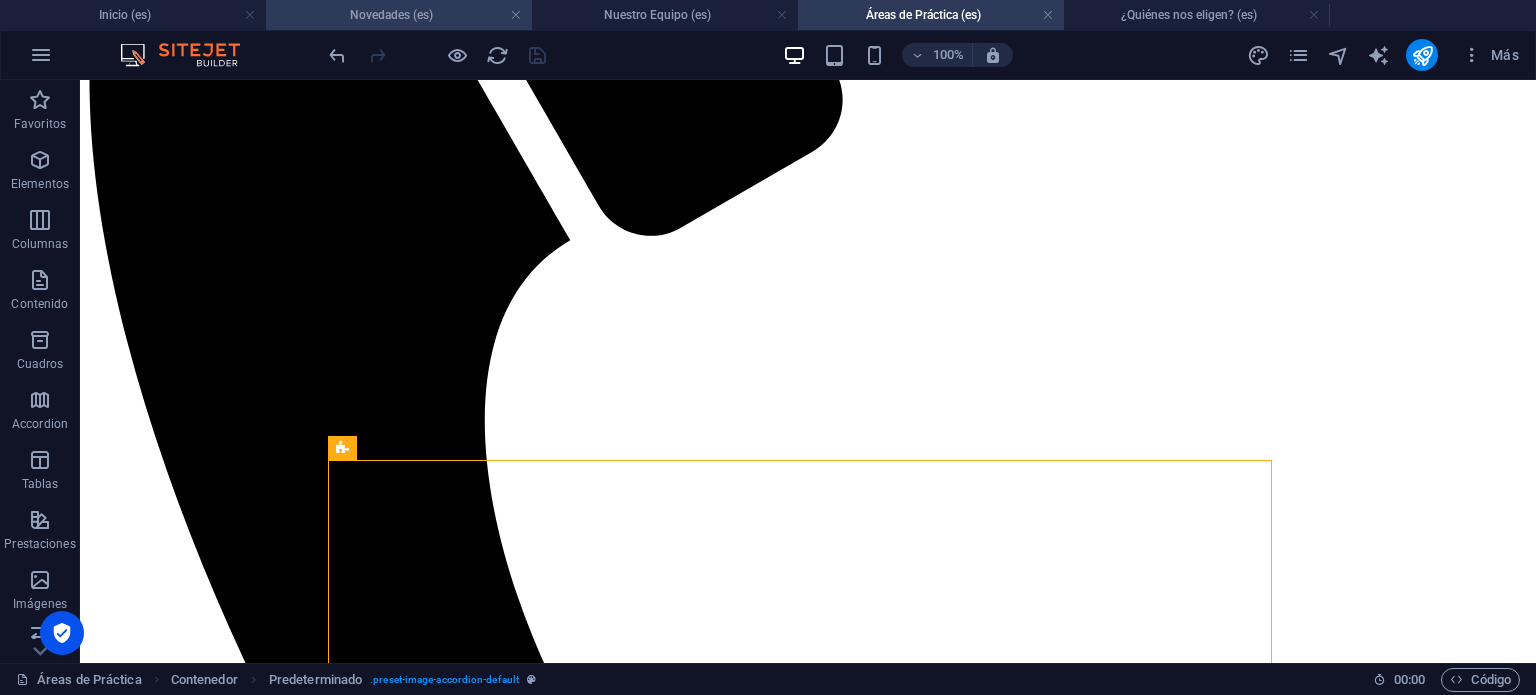 click on "Novedades (es)" at bounding box center (399, 15) 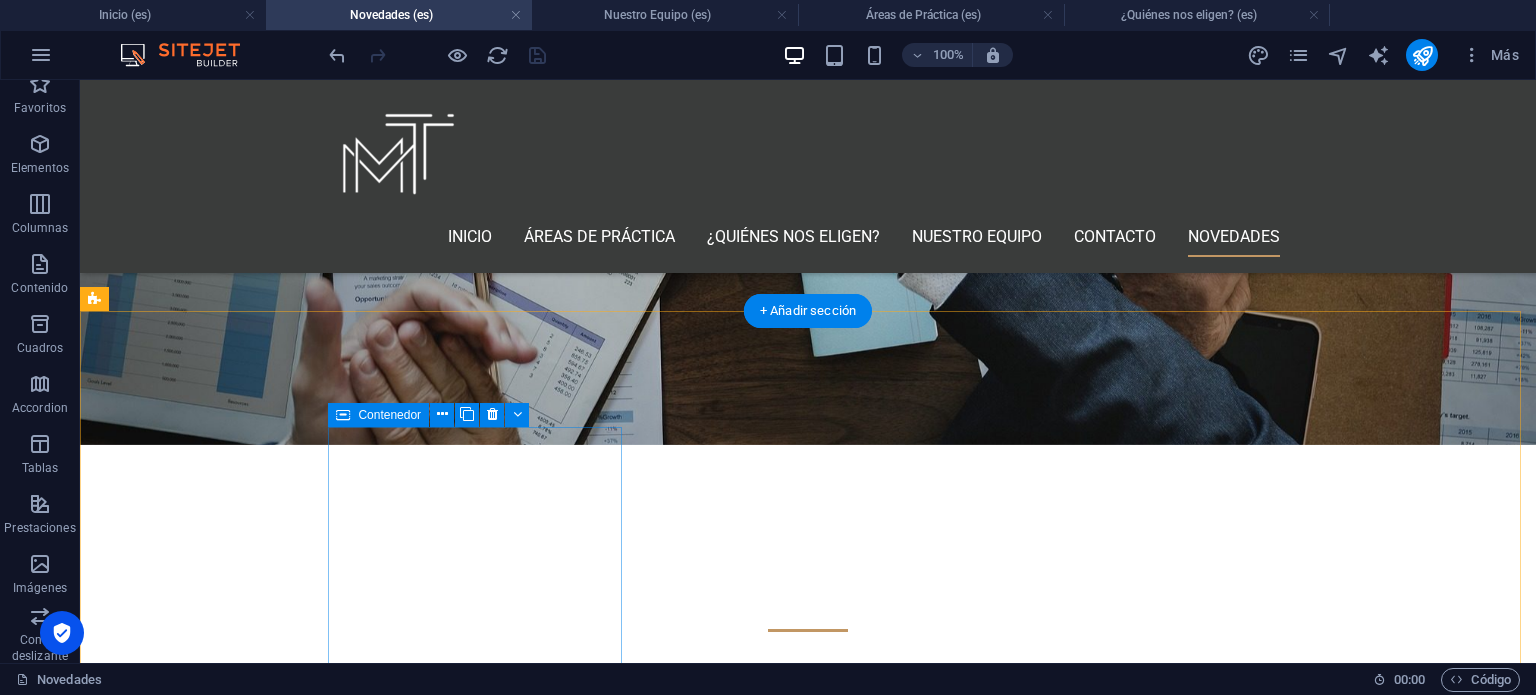 scroll, scrollTop: 440, scrollLeft: 0, axis: vertical 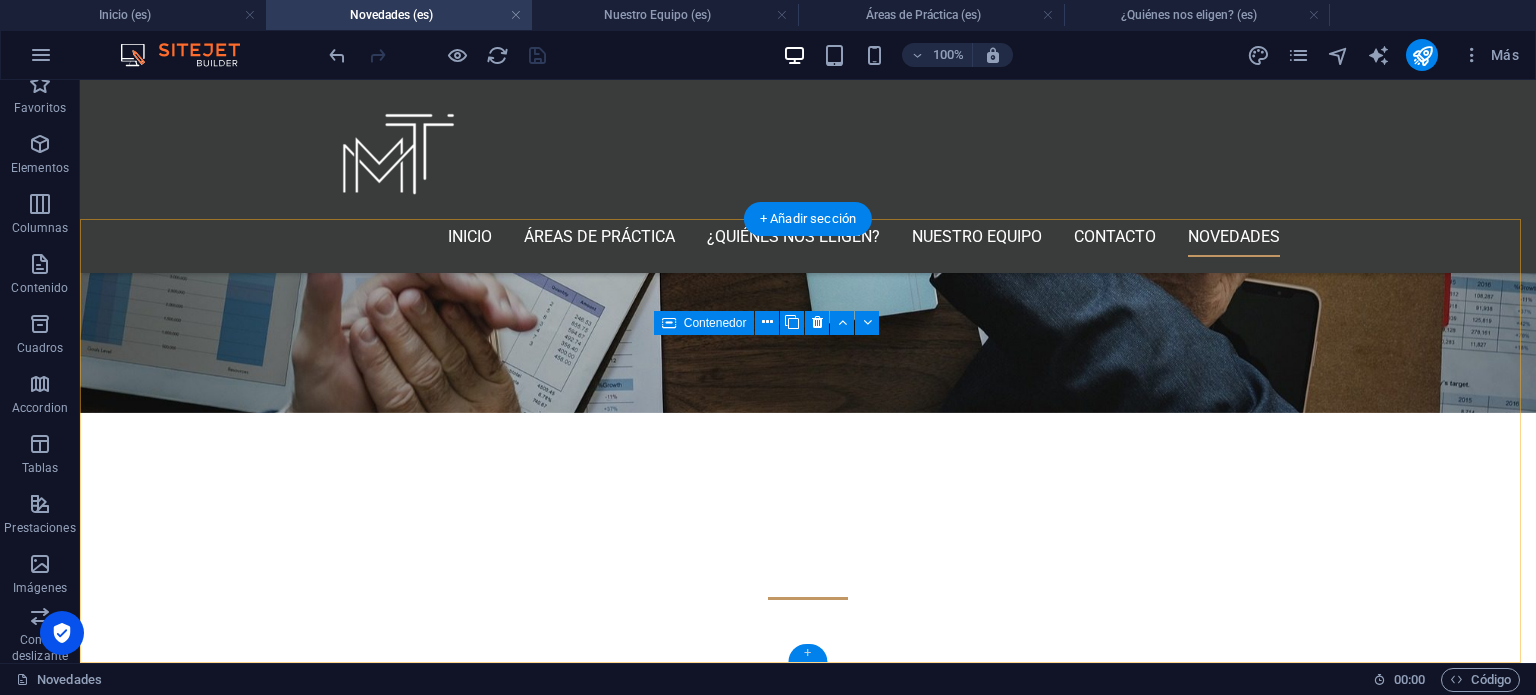 click on "+" at bounding box center [807, 653] 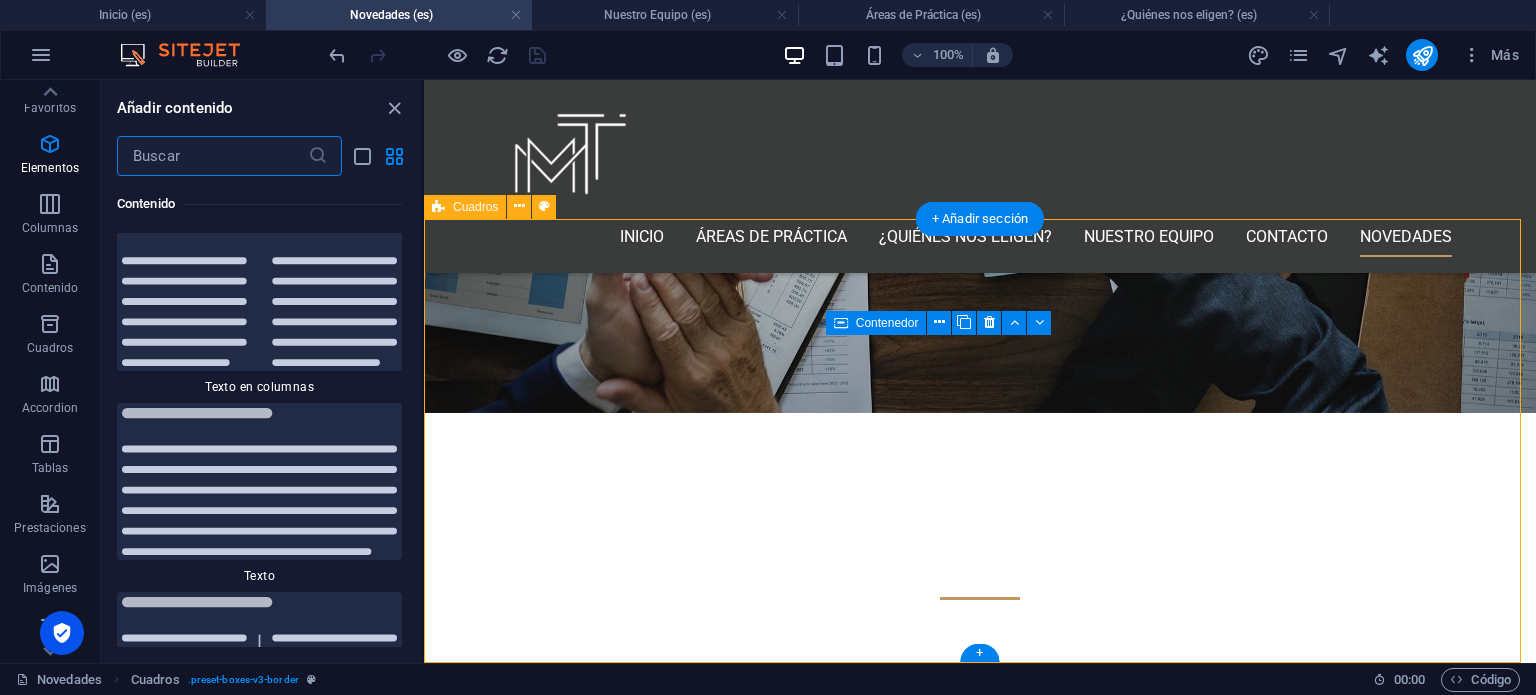scroll, scrollTop: 6803, scrollLeft: 0, axis: vertical 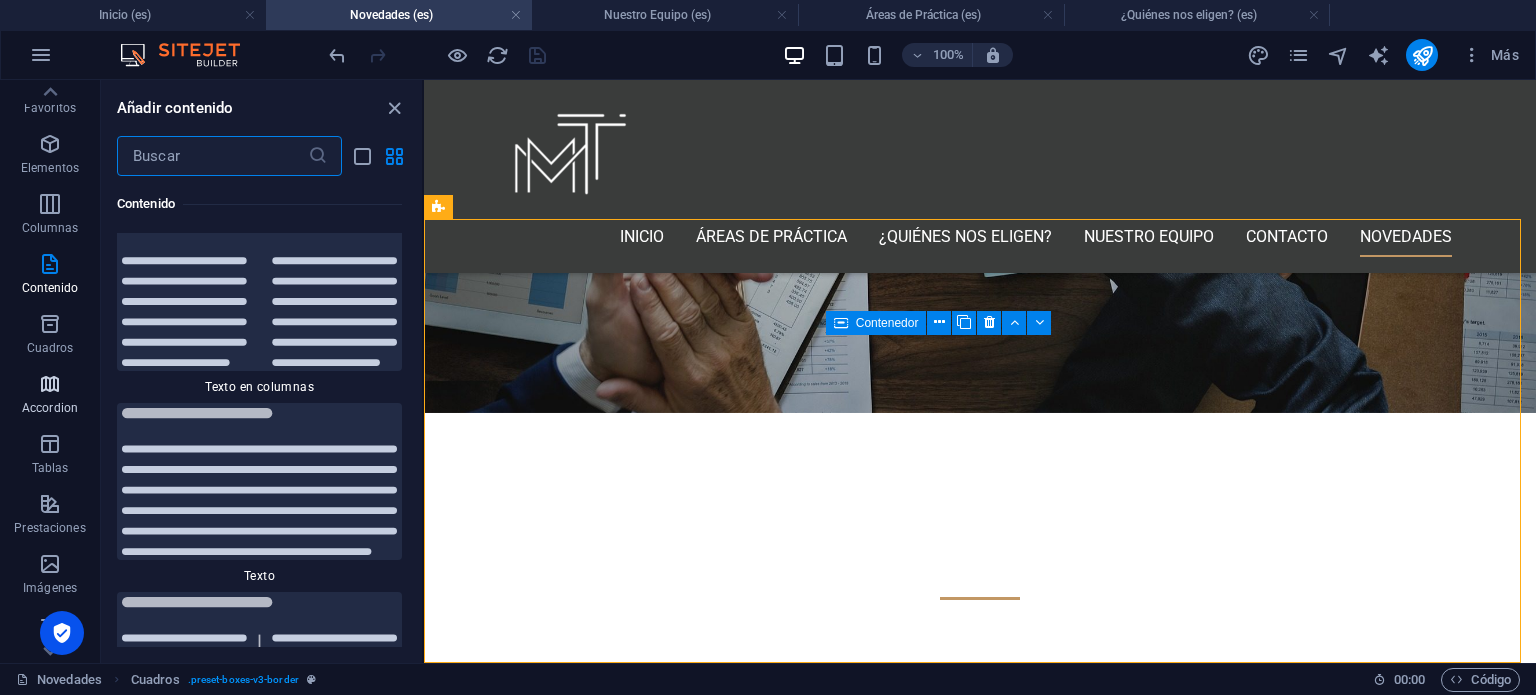 click on "Accordion" at bounding box center (50, 396) 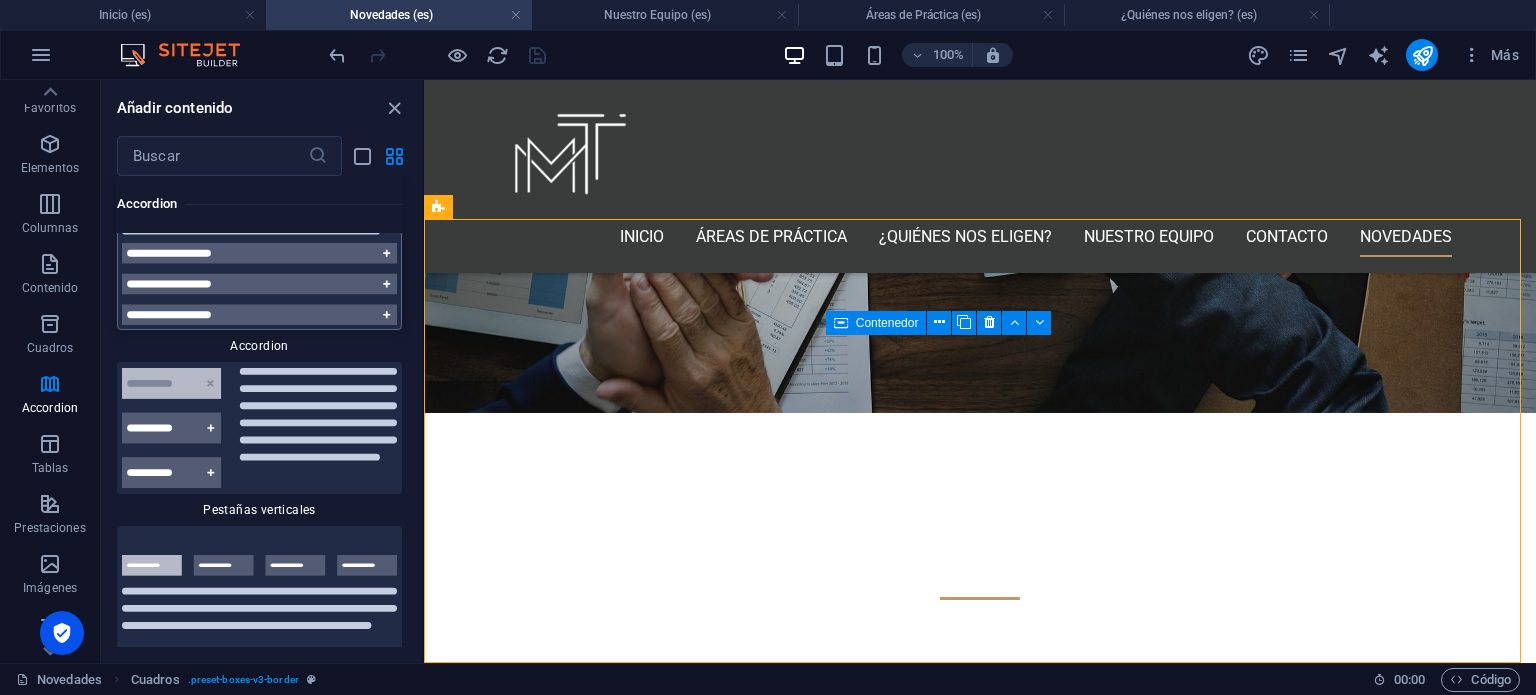 scroll, scrollTop: 12553, scrollLeft: 0, axis: vertical 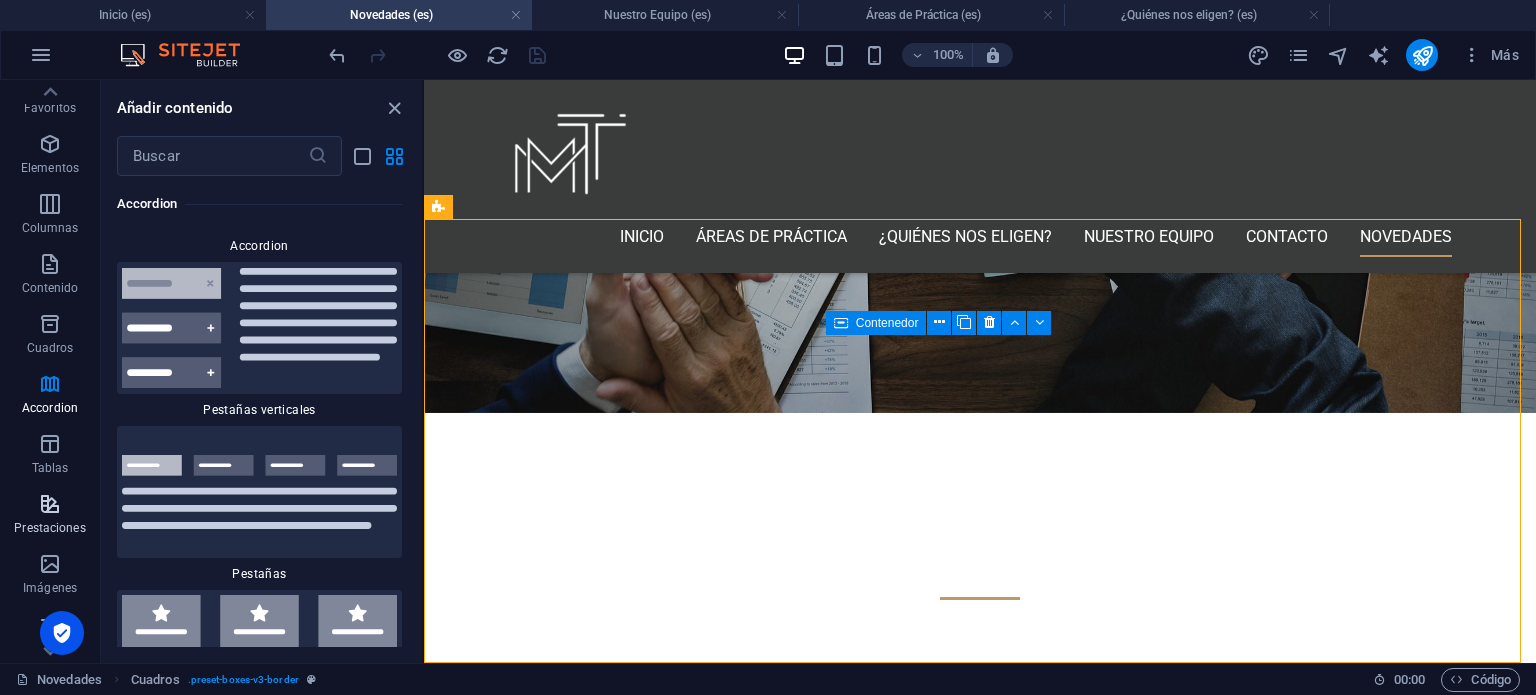 click at bounding box center (50, 504) 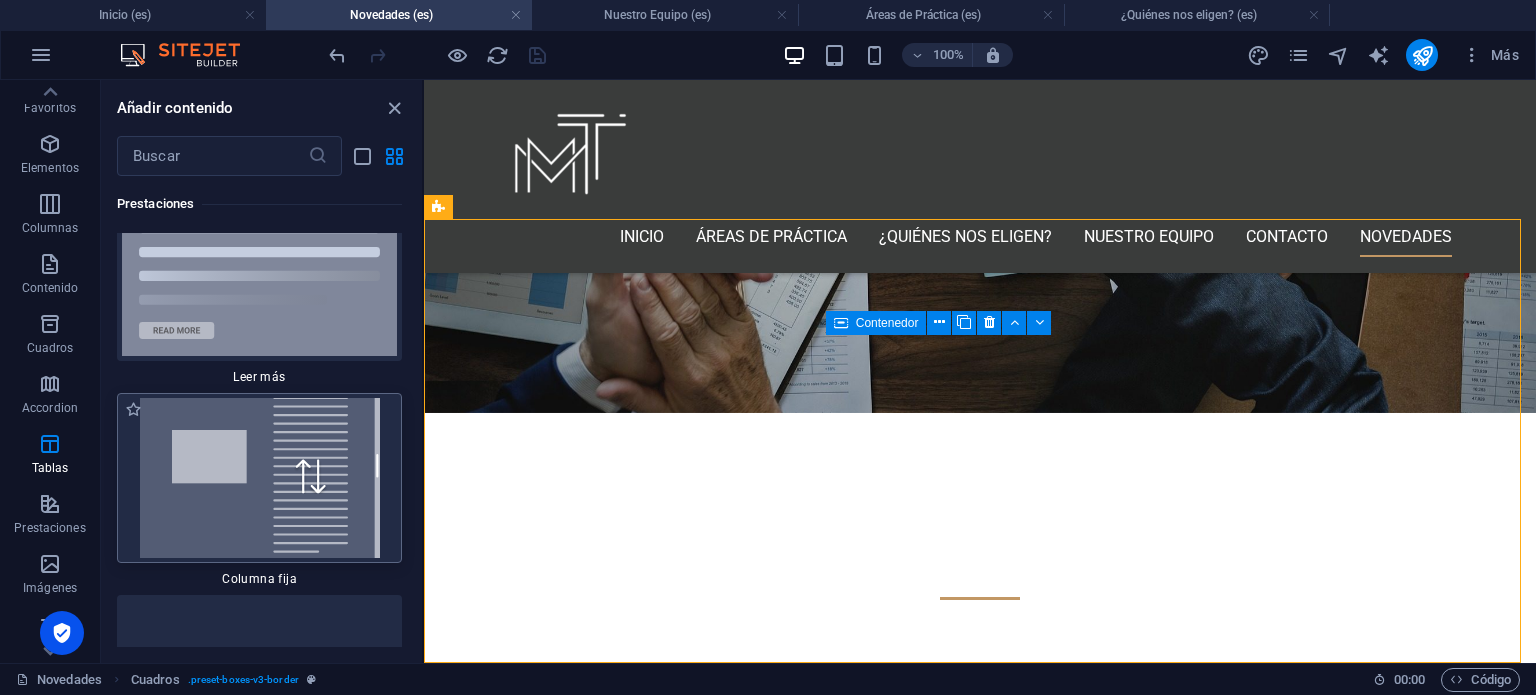 scroll, scrollTop: 14970, scrollLeft: 0, axis: vertical 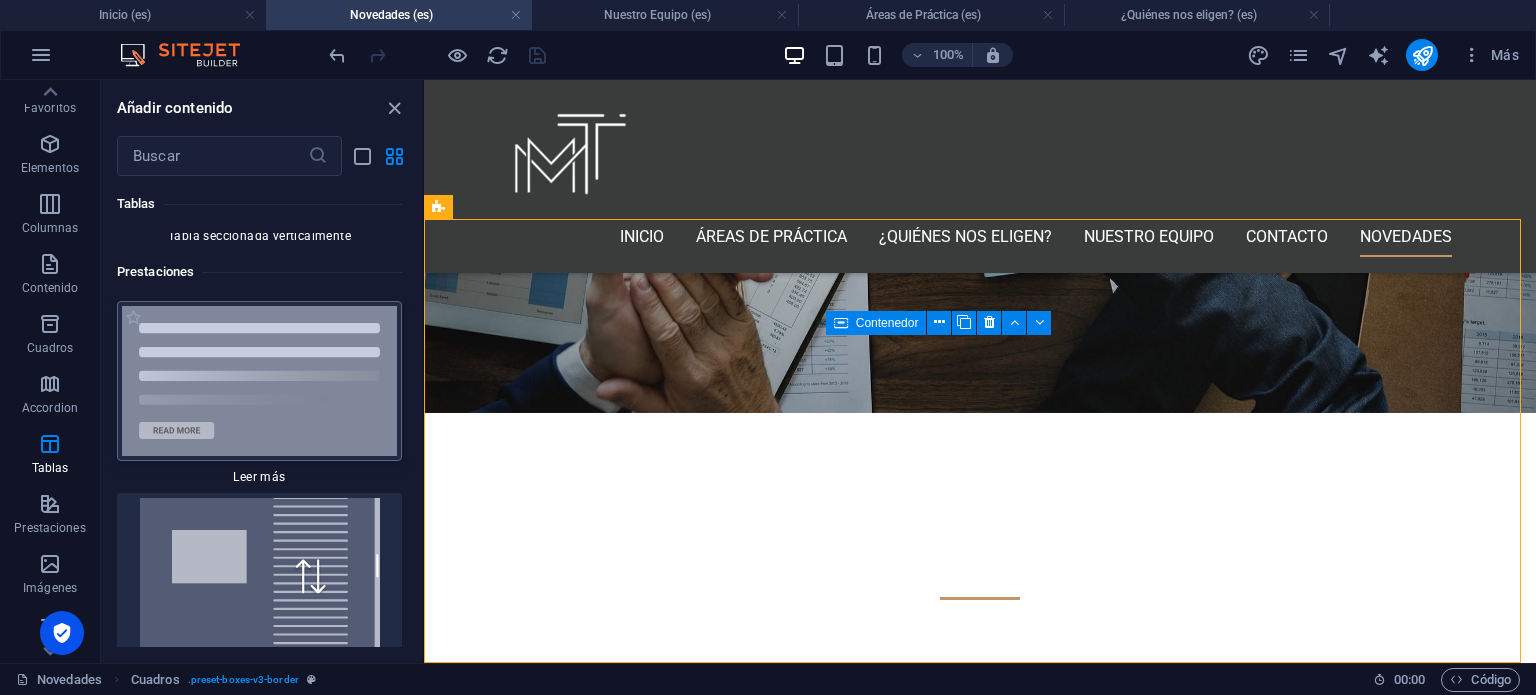 click at bounding box center [259, 381] 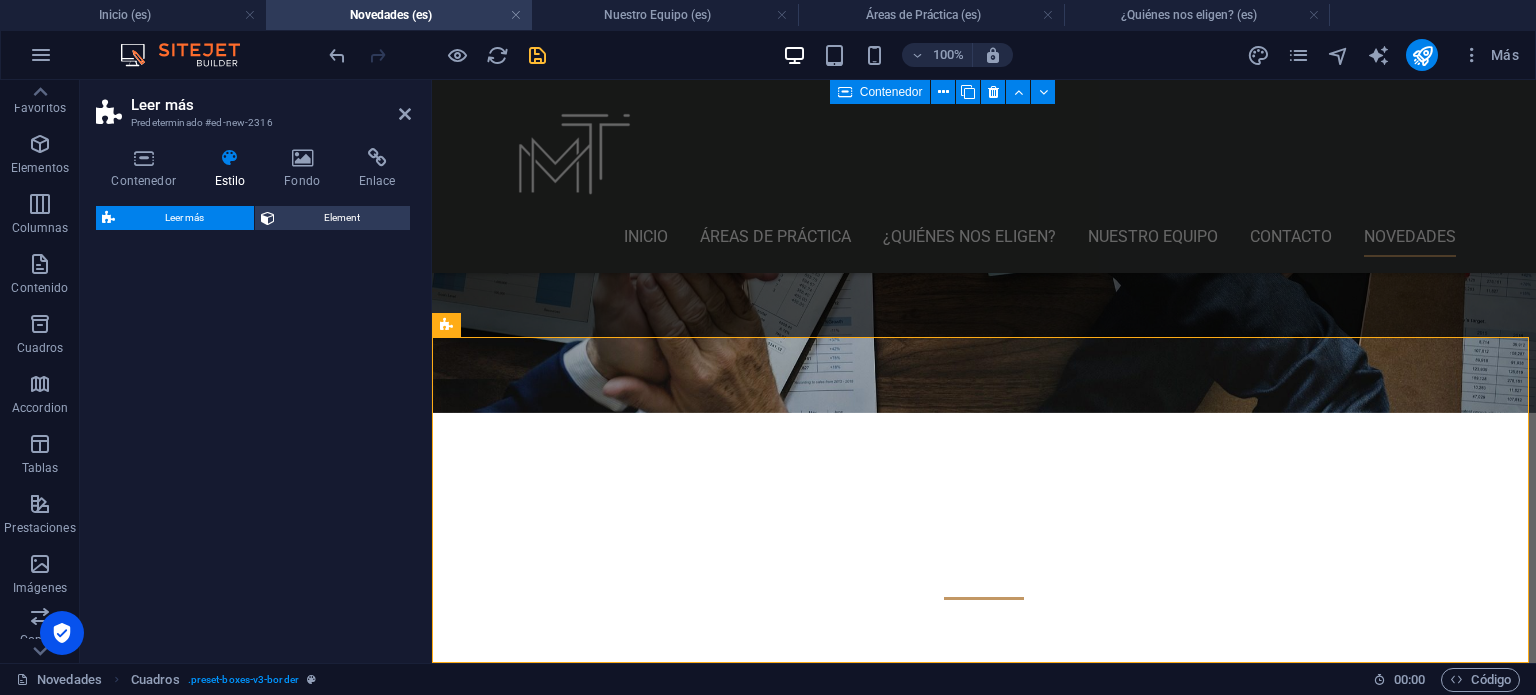 scroll, scrollTop: 766, scrollLeft: 0, axis: vertical 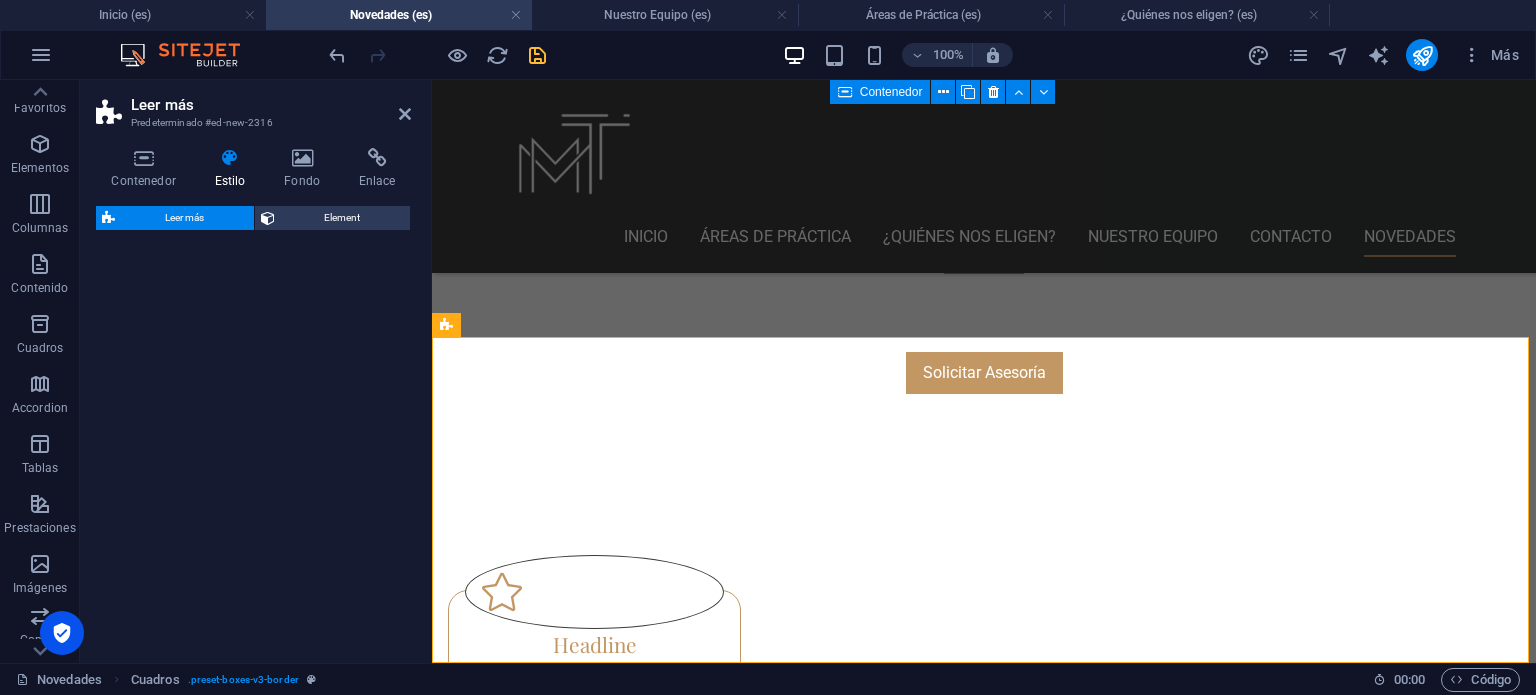 select on "px" 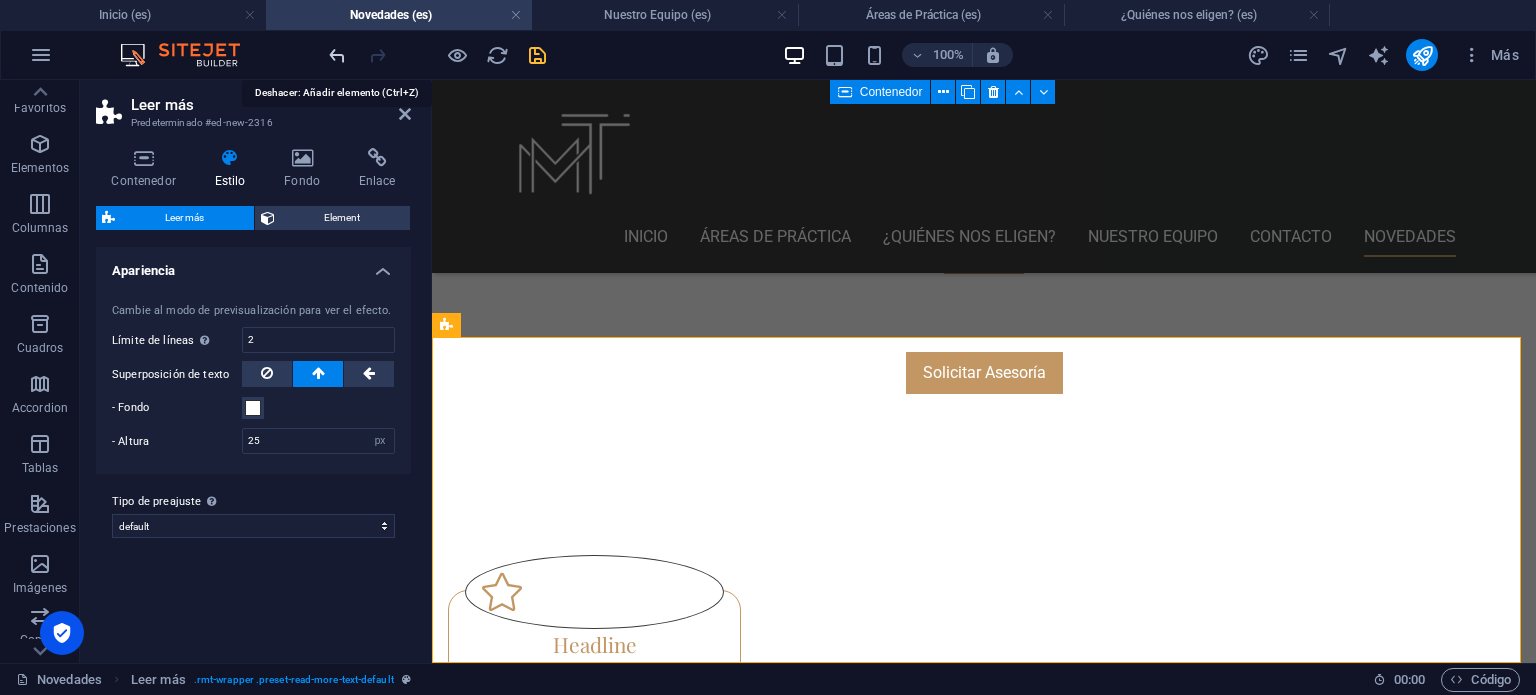 click at bounding box center (337, 55) 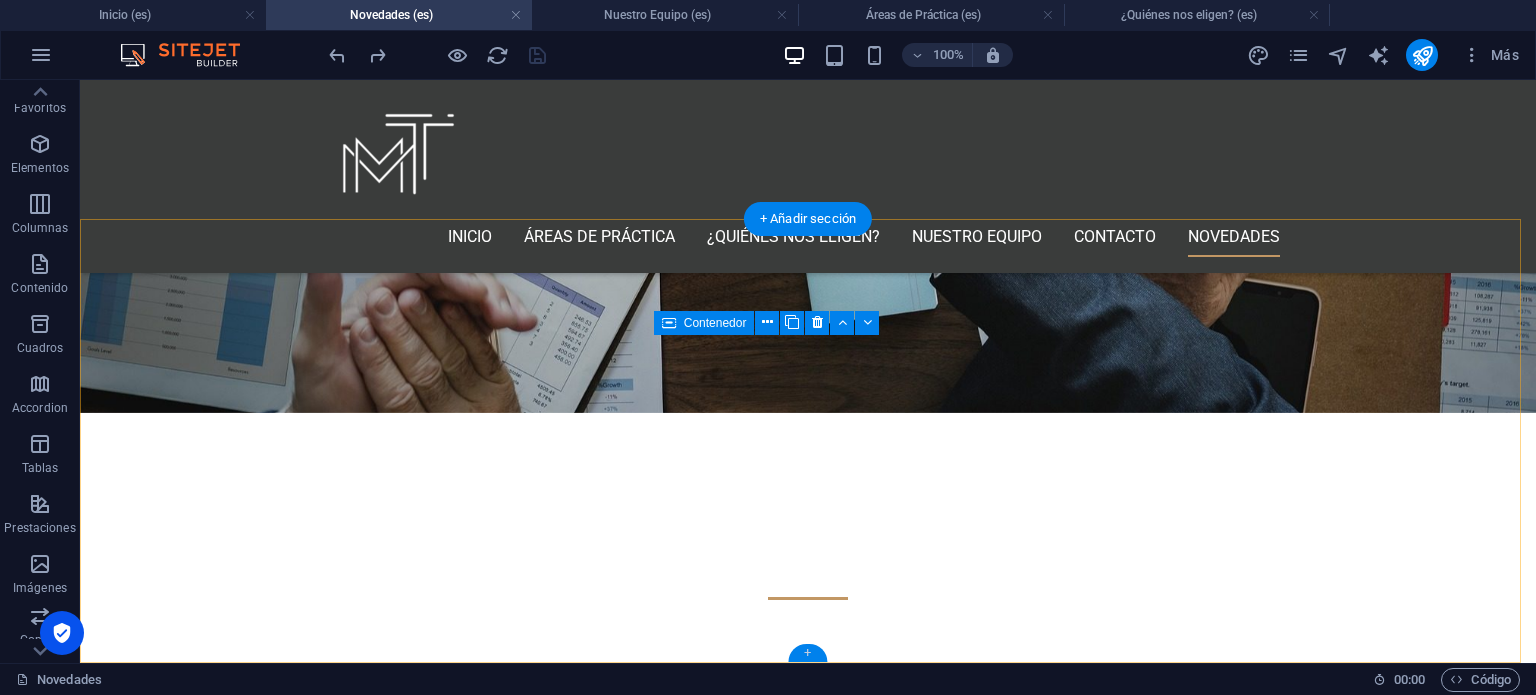 click on "+" at bounding box center (807, 653) 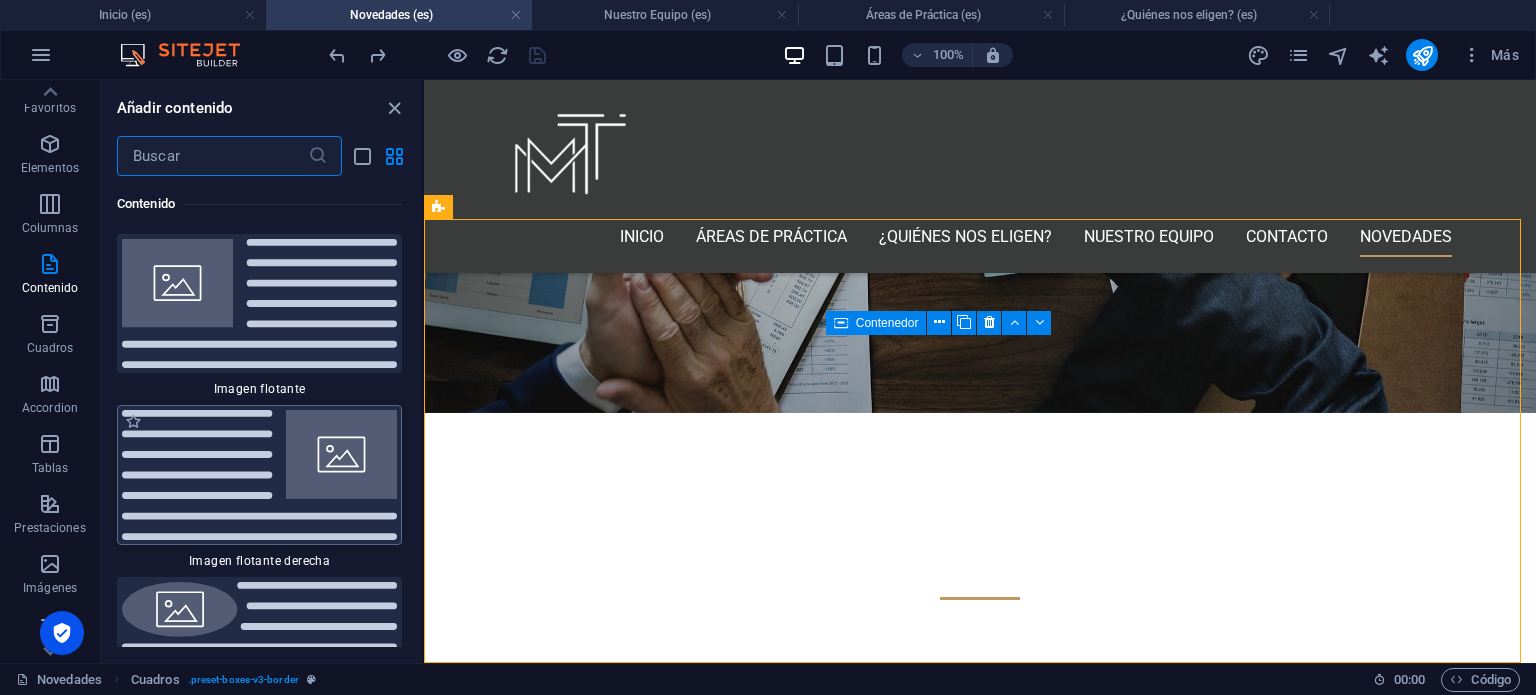 scroll, scrollTop: 8703, scrollLeft: 0, axis: vertical 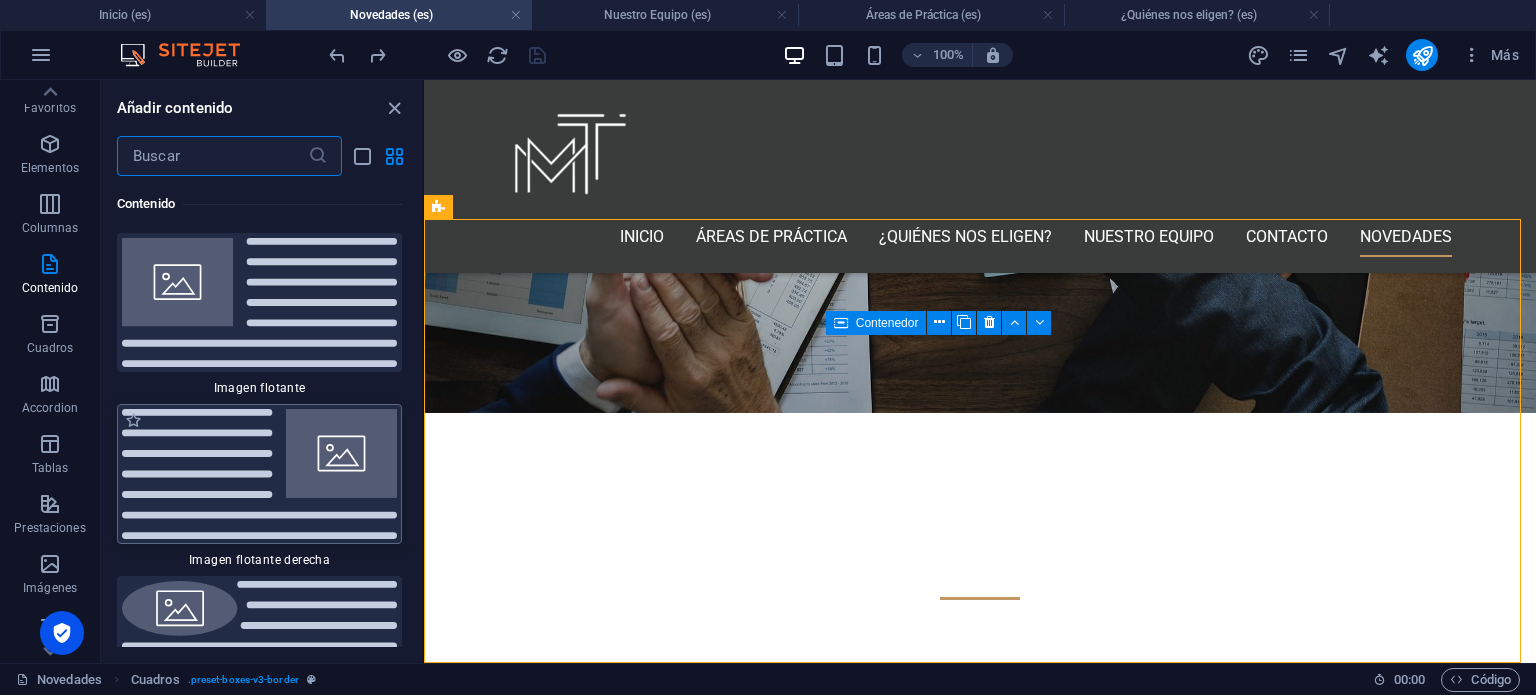click at bounding box center (259, 474) 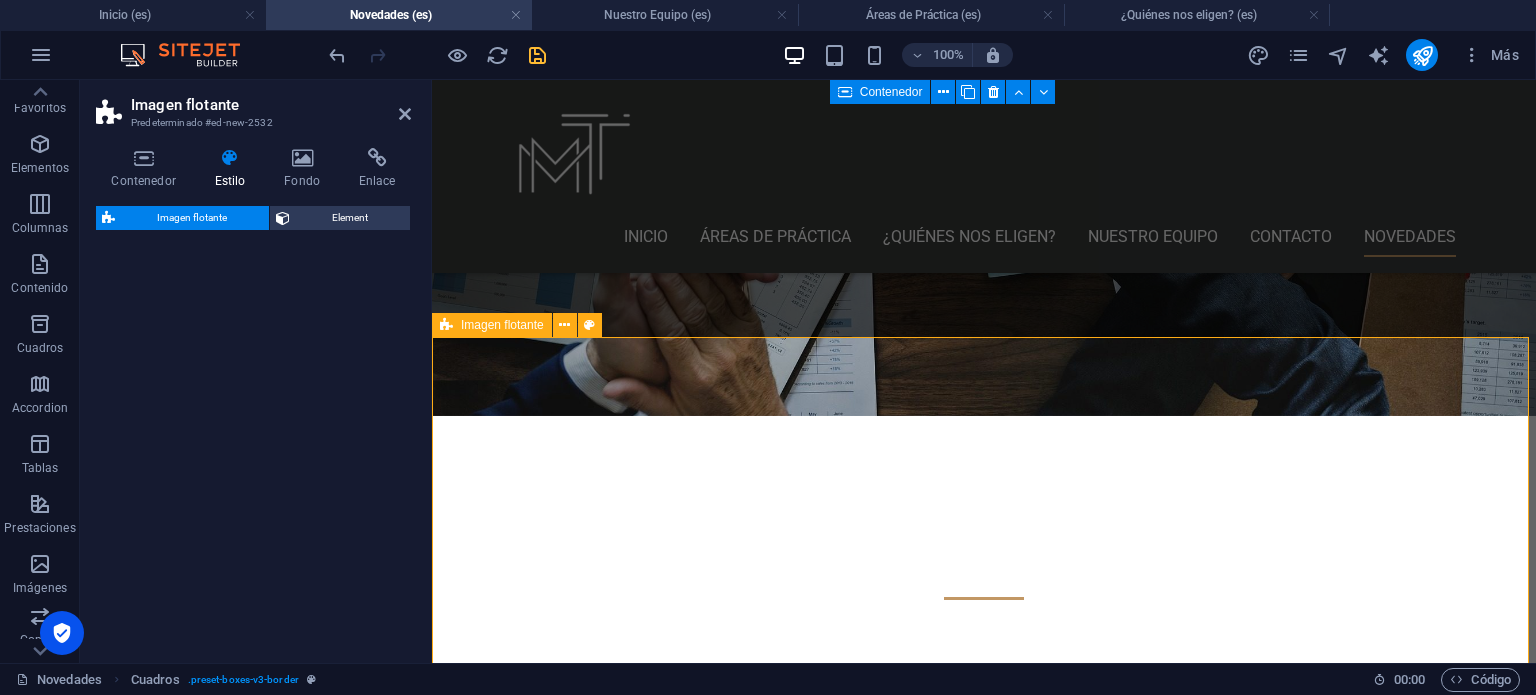 select on "%" 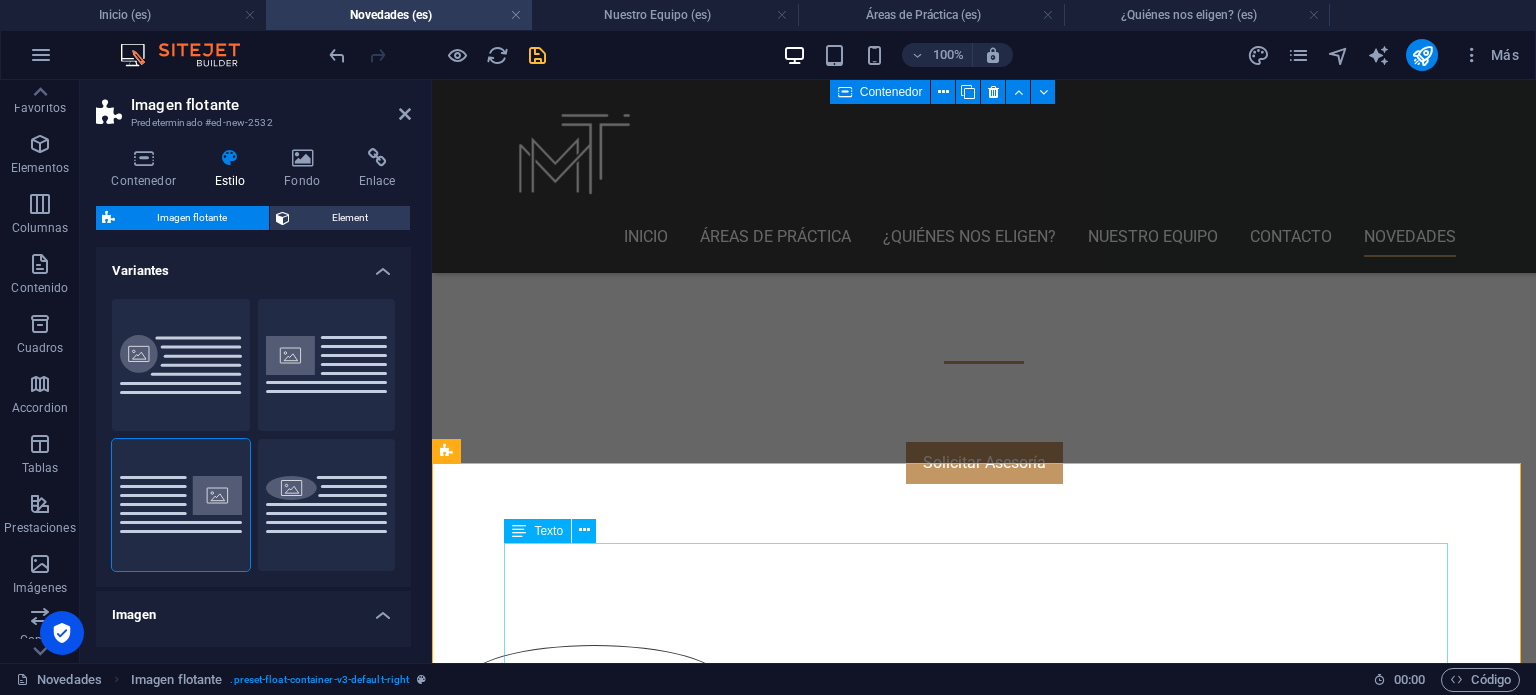 scroll, scrollTop: 640, scrollLeft: 0, axis: vertical 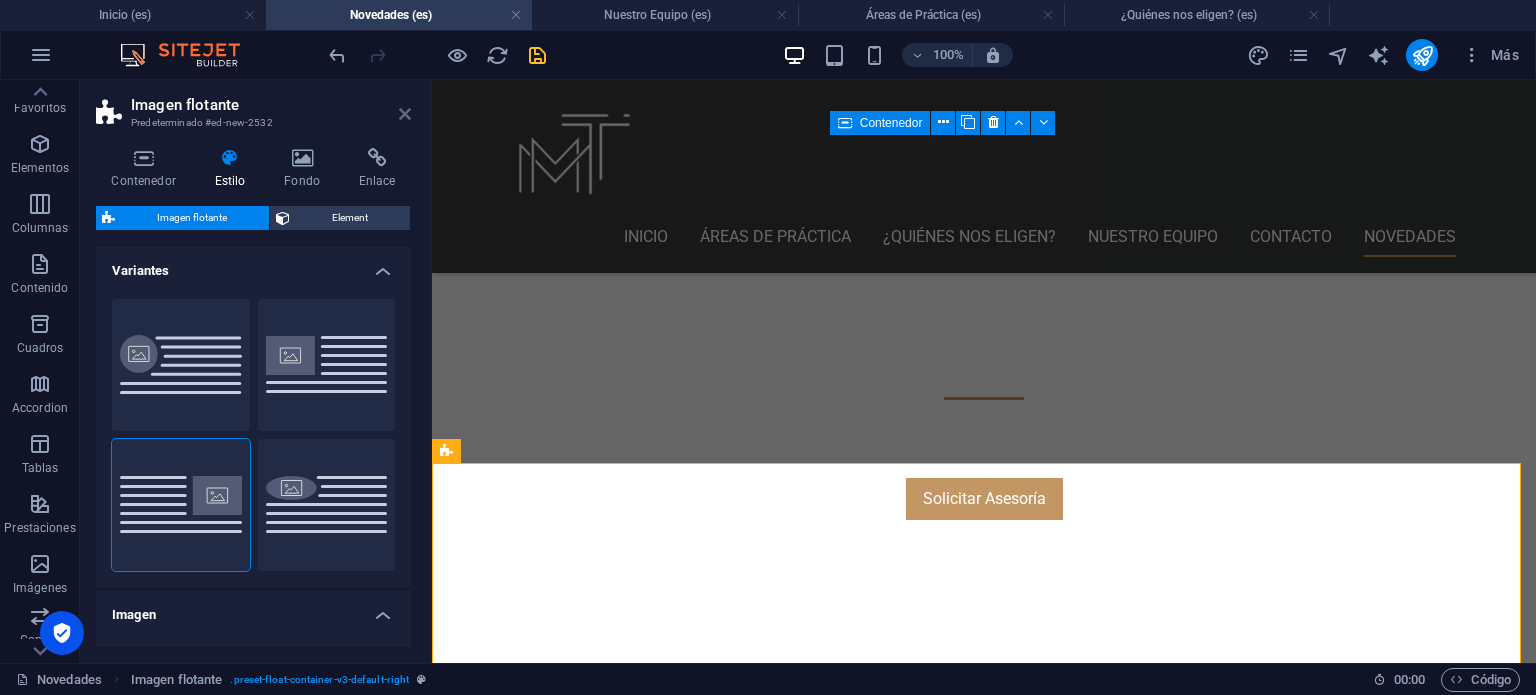 click at bounding box center [405, 114] 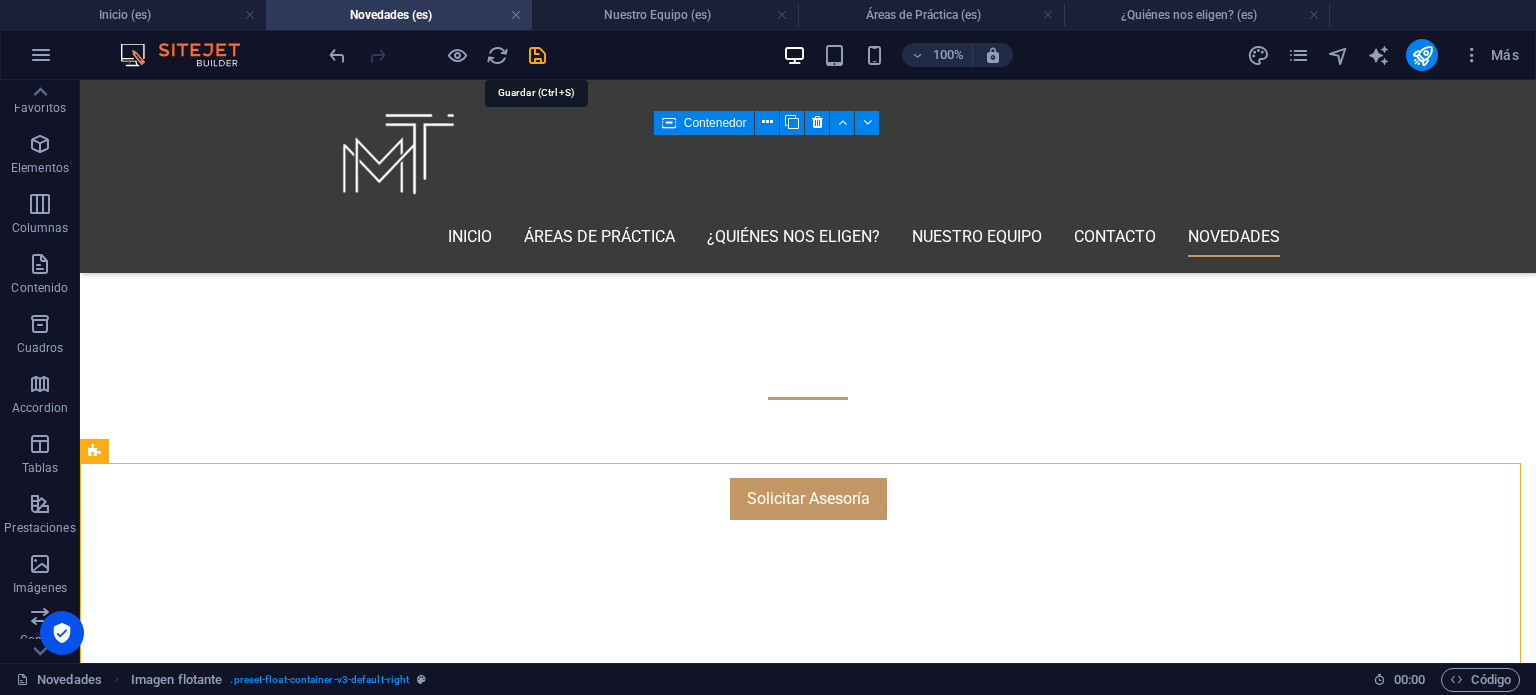 drag, startPoint x: 535, startPoint y: 51, endPoint x: 504, endPoint y: 68, distance: 35.35534 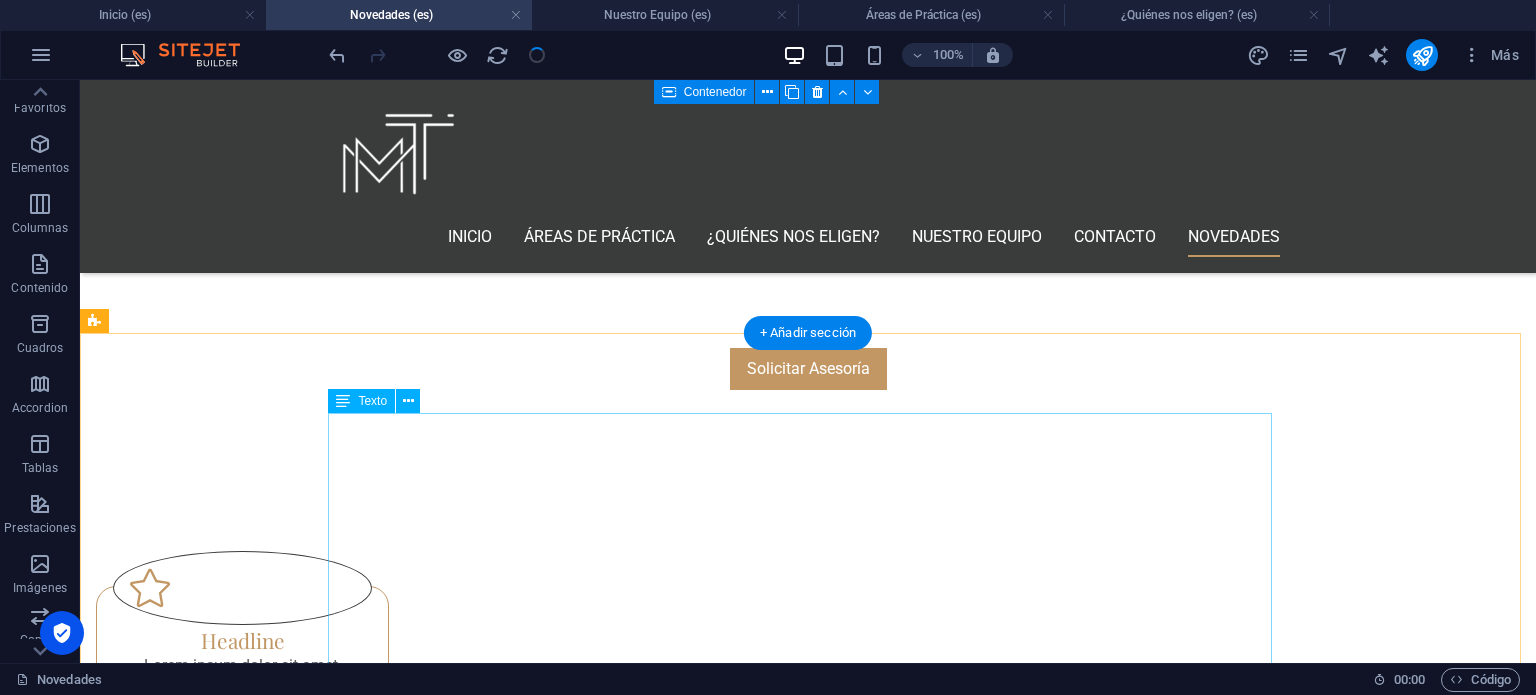 scroll, scrollTop: 740, scrollLeft: 0, axis: vertical 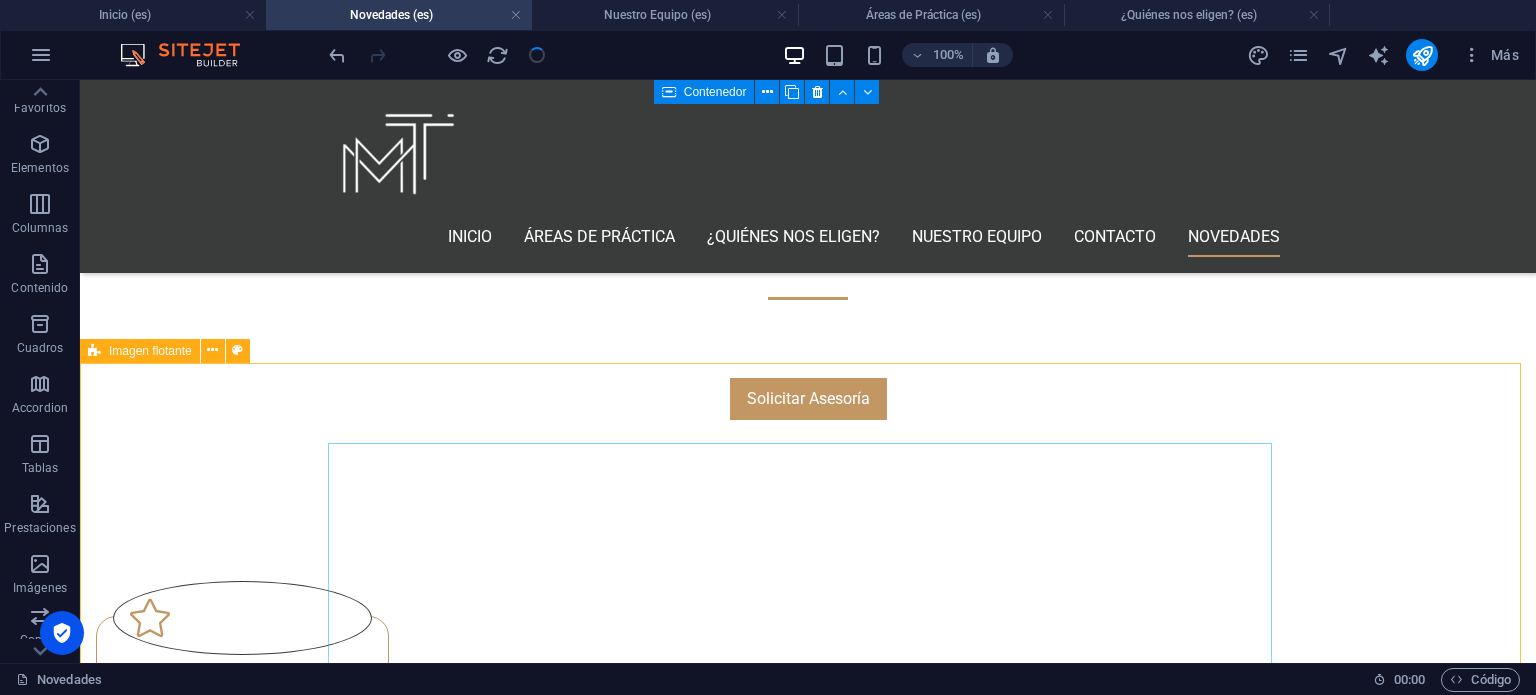 click on "Imagen flotante" at bounding box center [150, 351] 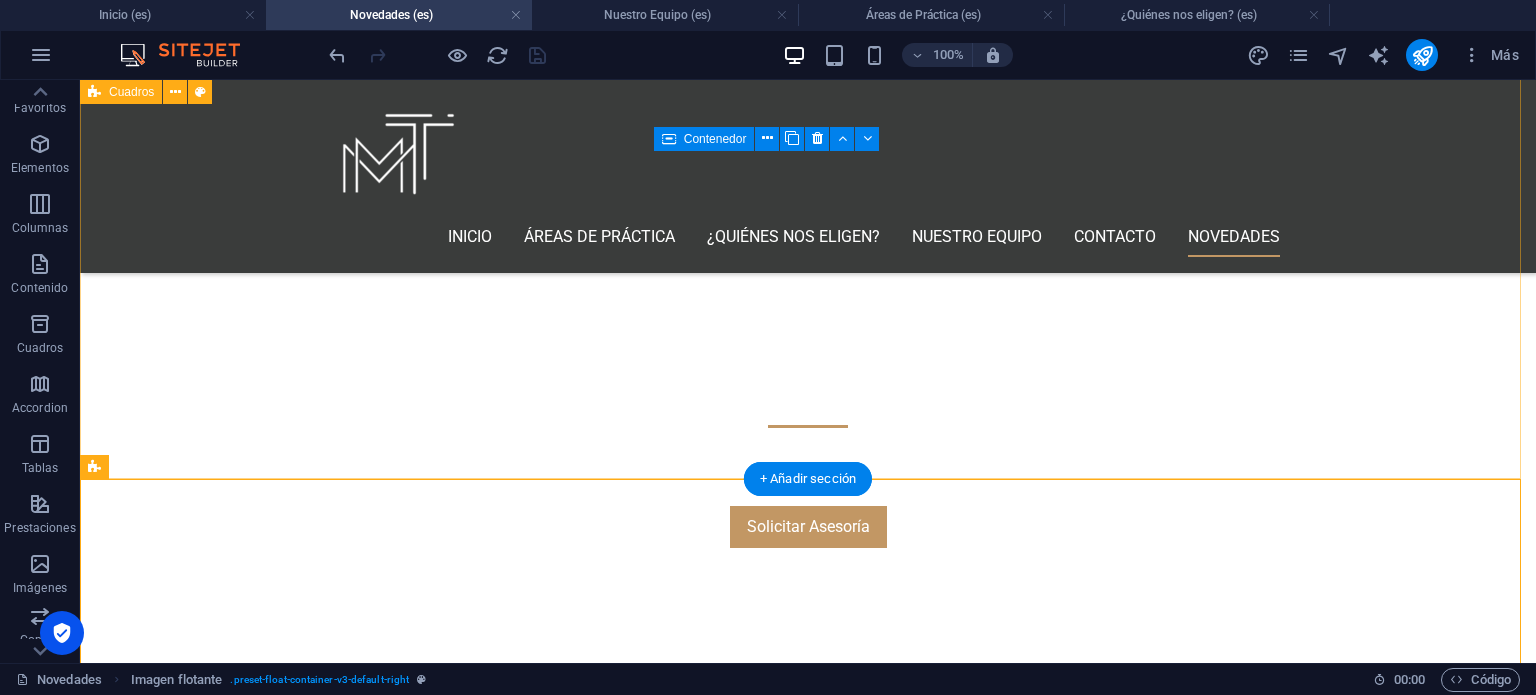 scroll, scrollTop: 640, scrollLeft: 0, axis: vertical 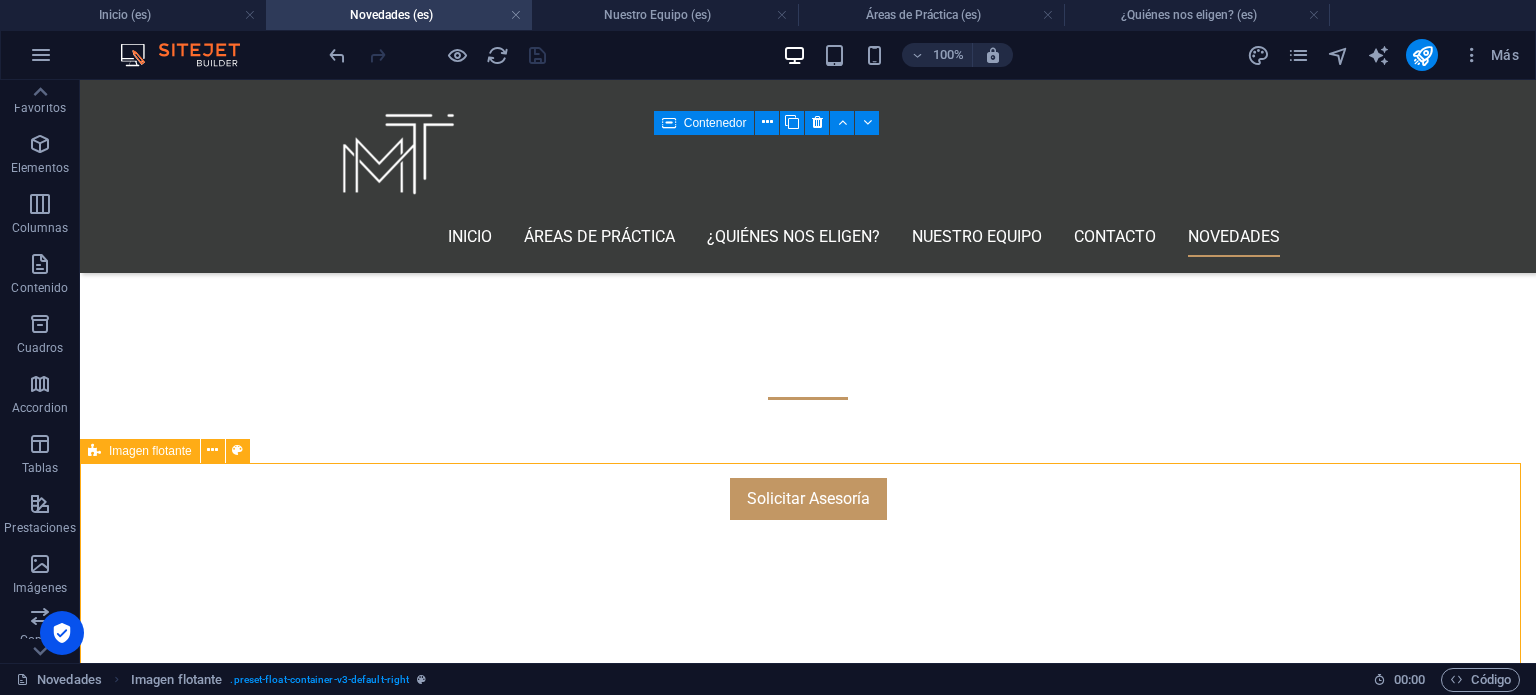 click on "Imagen flotante" at bounding box center (150, 451) 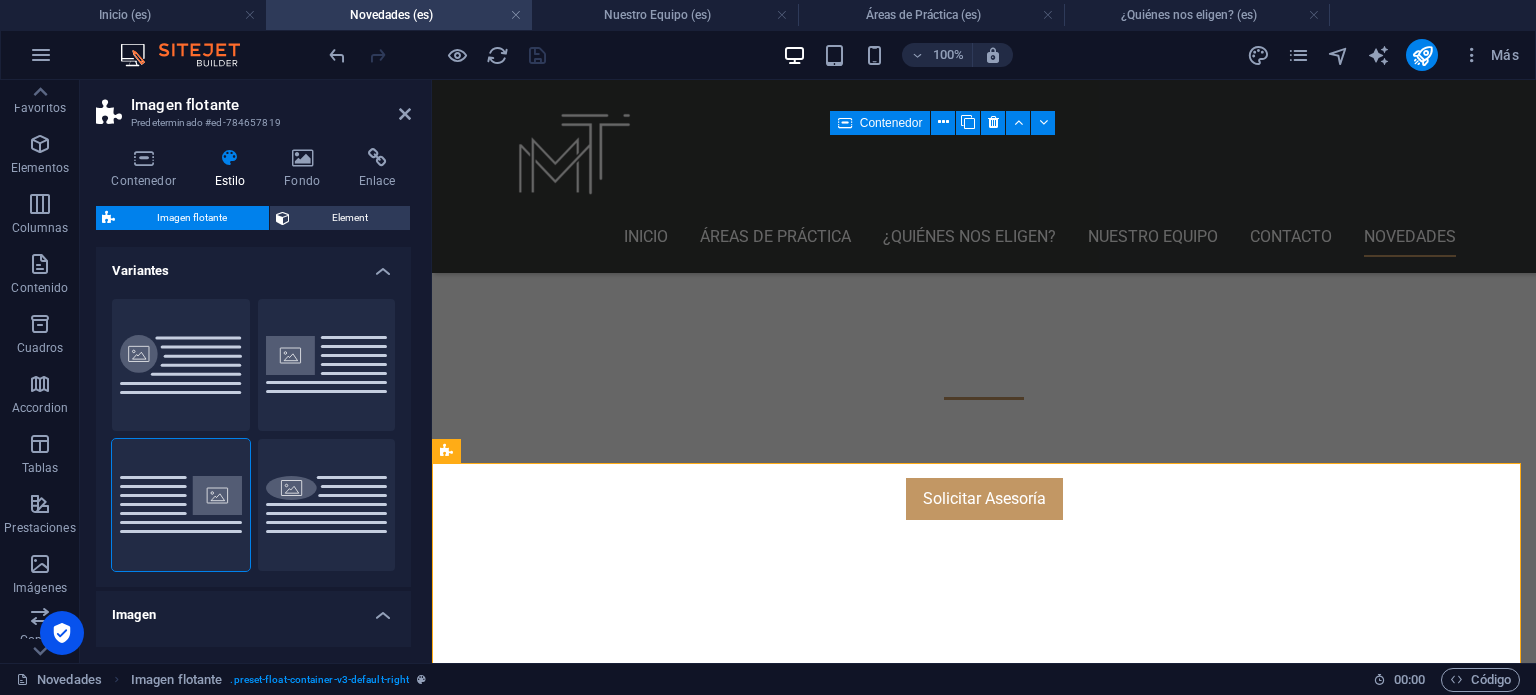 drag, startPoint x: 282, startPoint y: 123, endPoint x: 235, endPoint y: 123, distance: 47 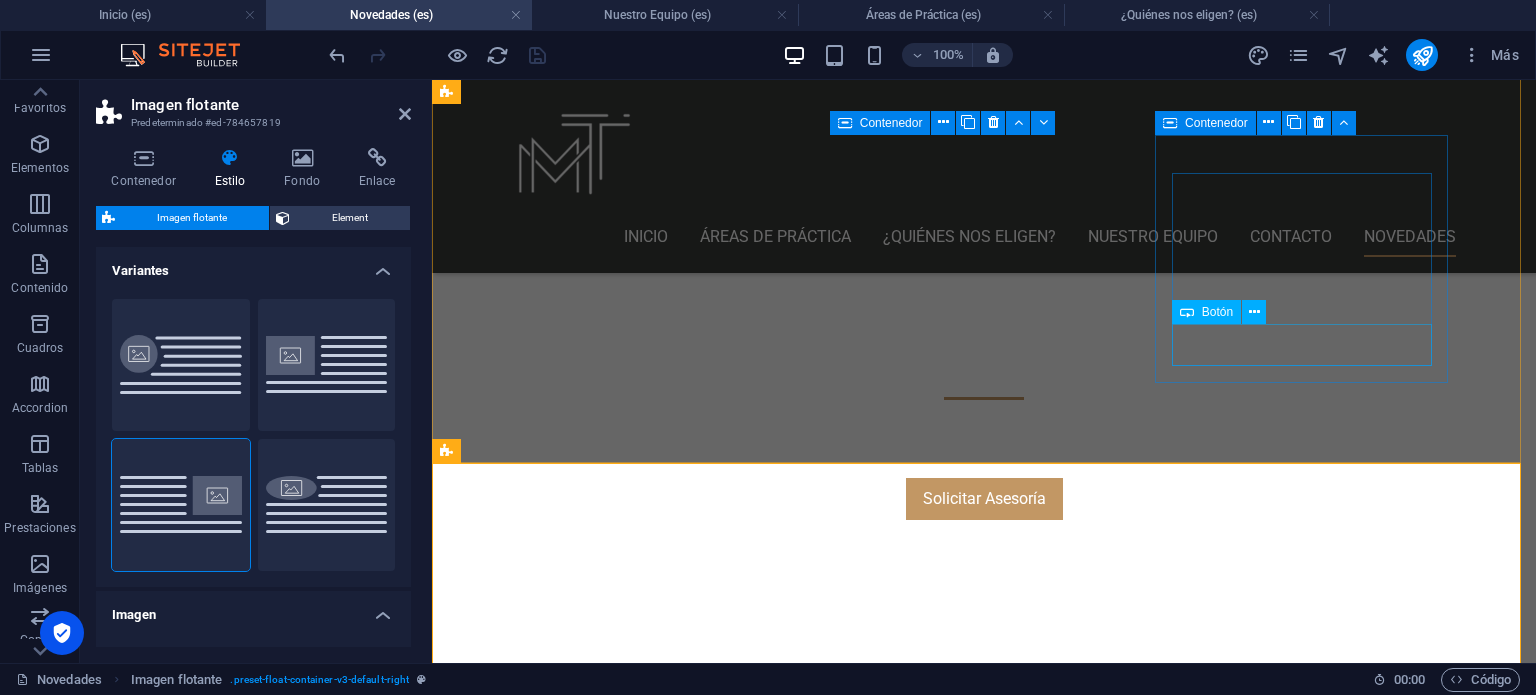 click on "Ver más" at bounding box center (594, 1488) 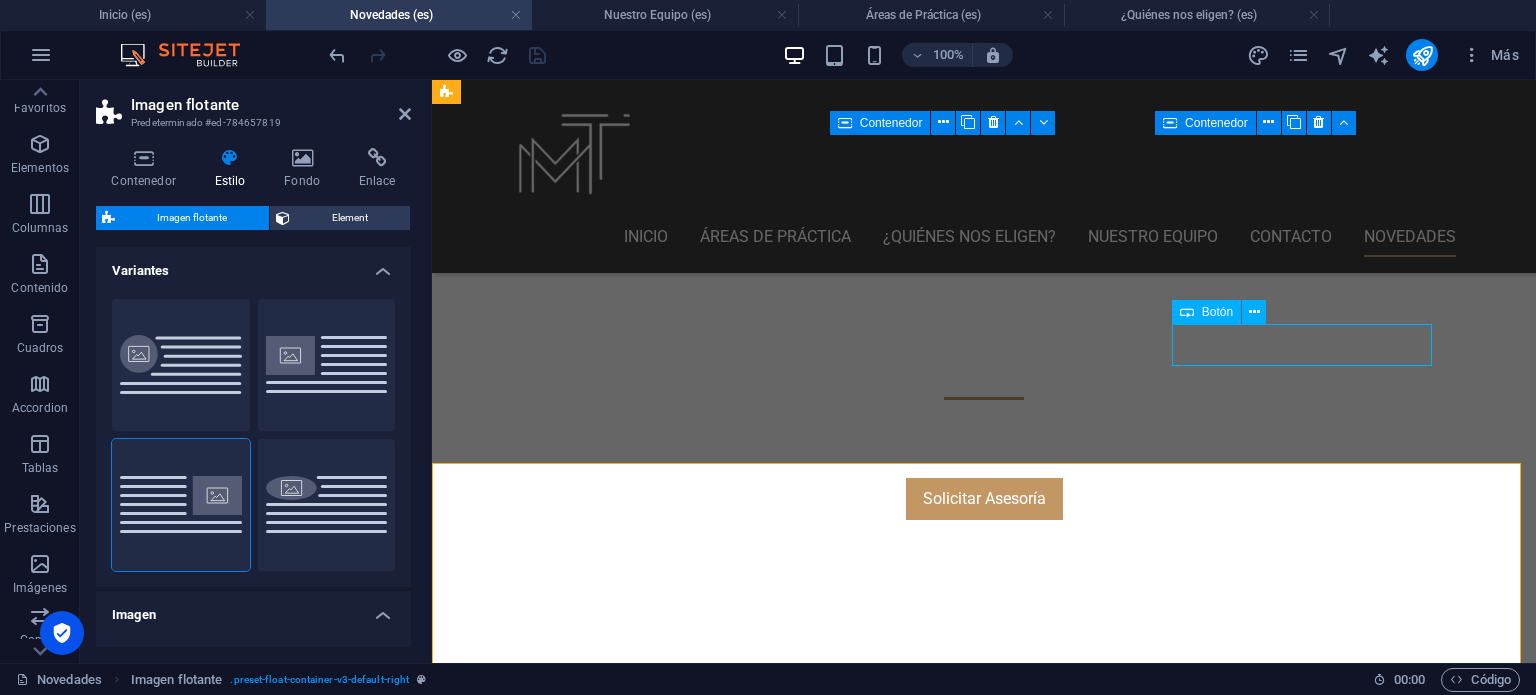 click on "Ver más" at bounding box center (594, 1488) 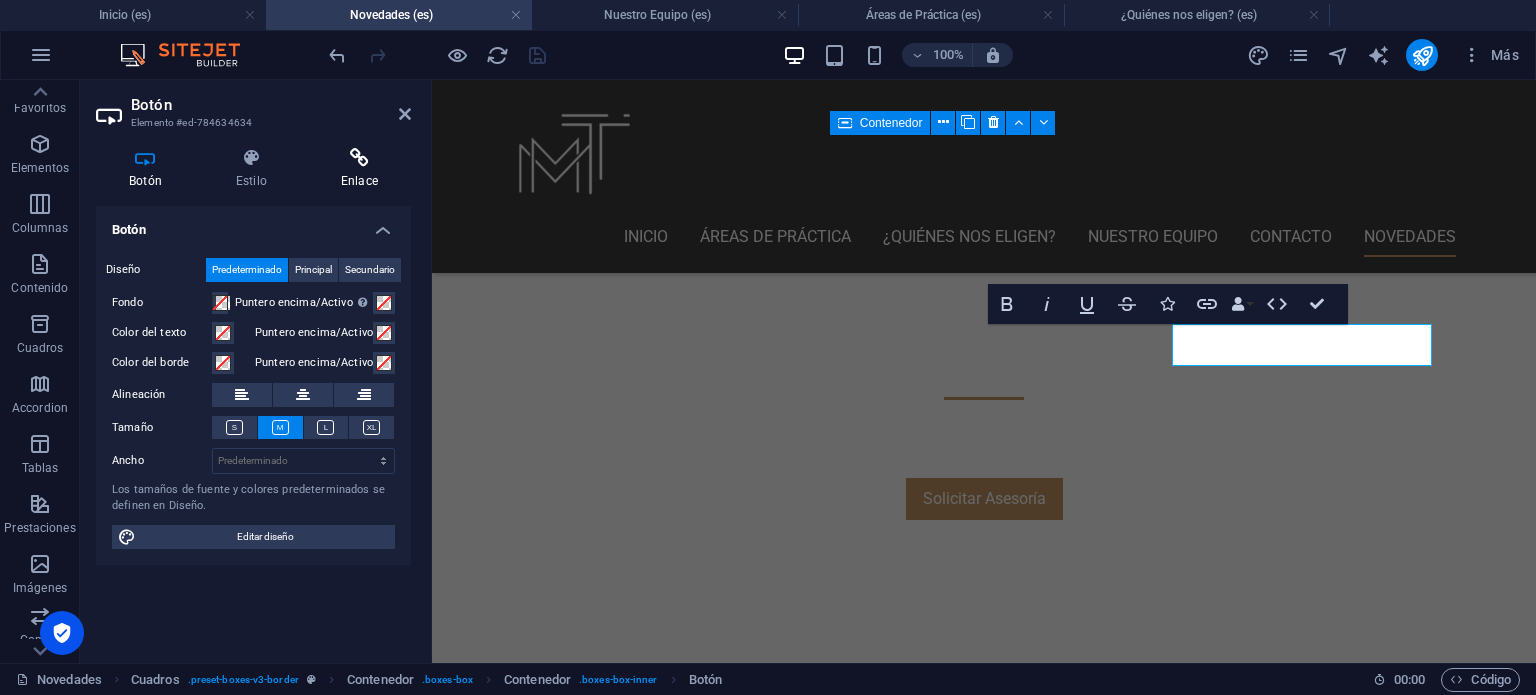 click at bounding box center [359, 158] 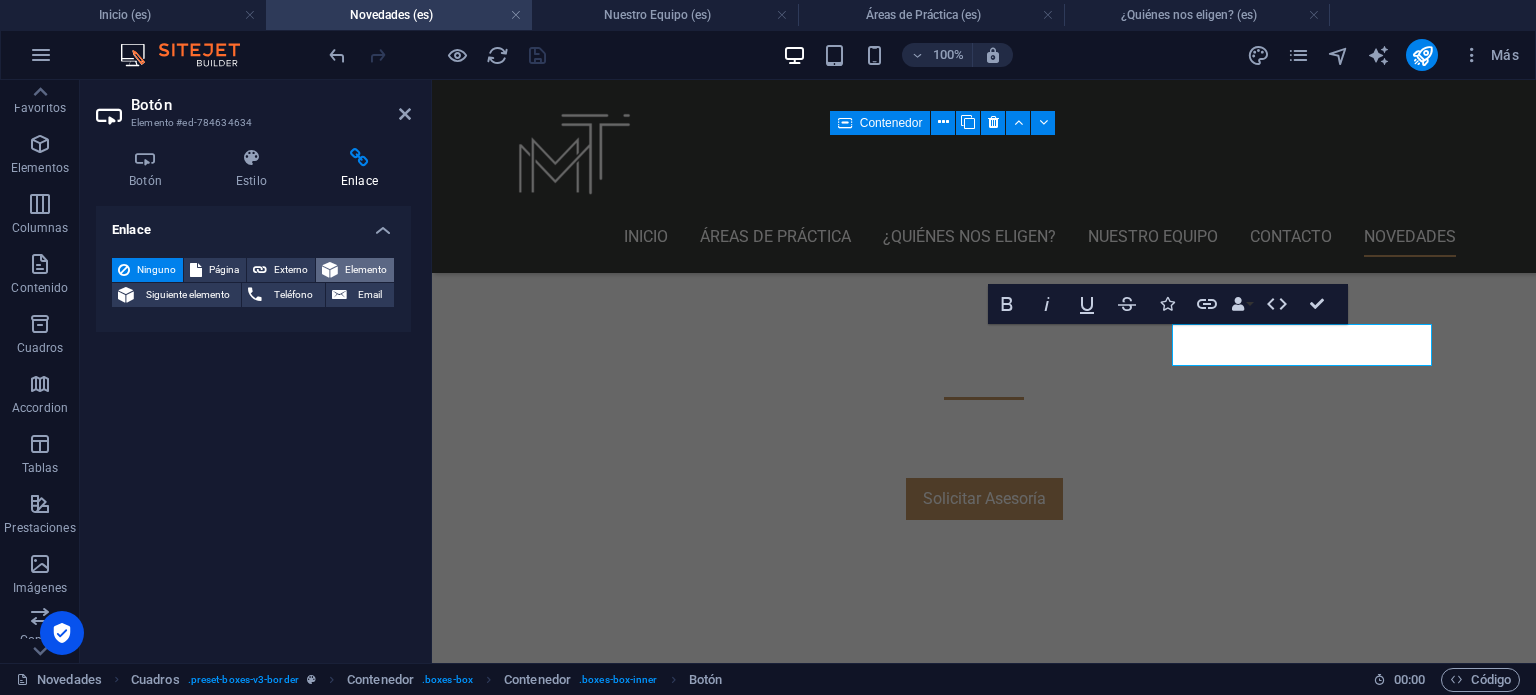 click on "Elemento" at bounding box center (366, 270) 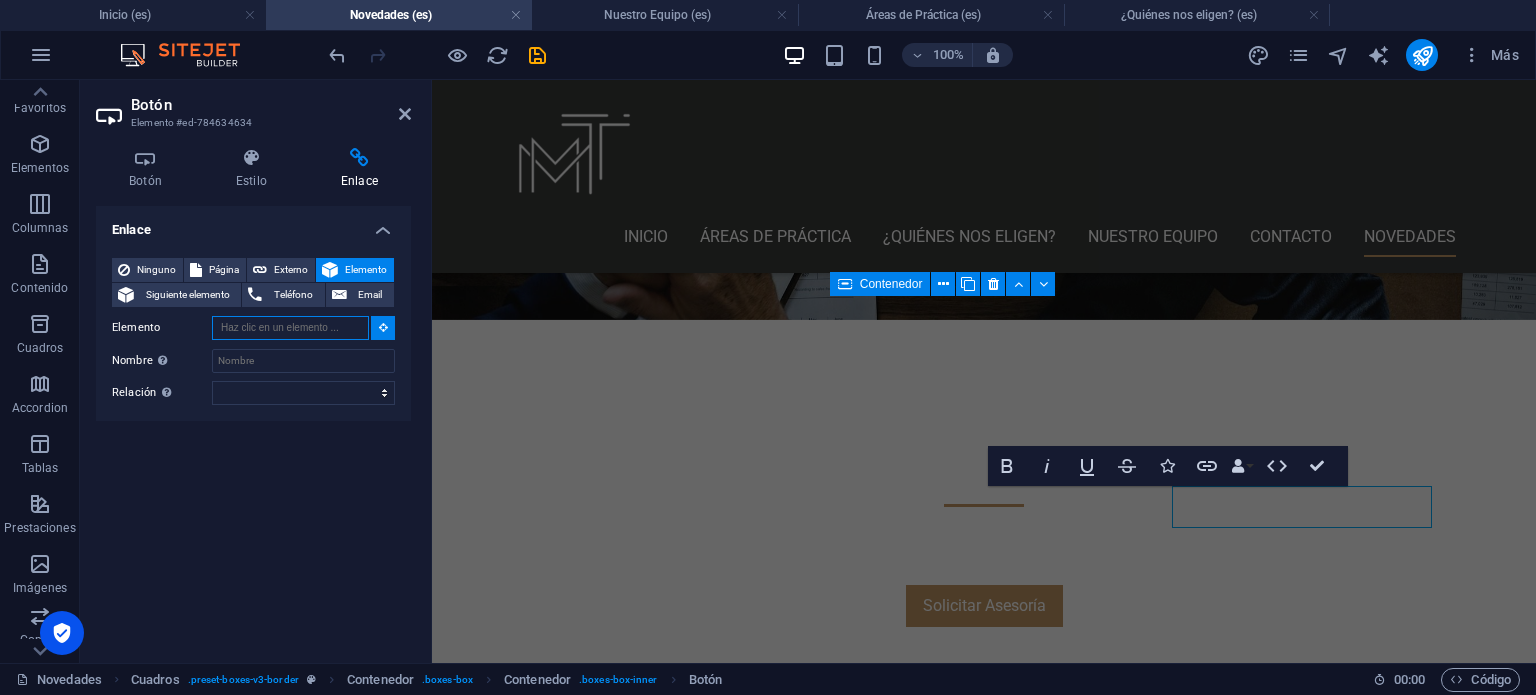 scroll, scrollTop: 448, scrollLeft: 0, axis: vertical 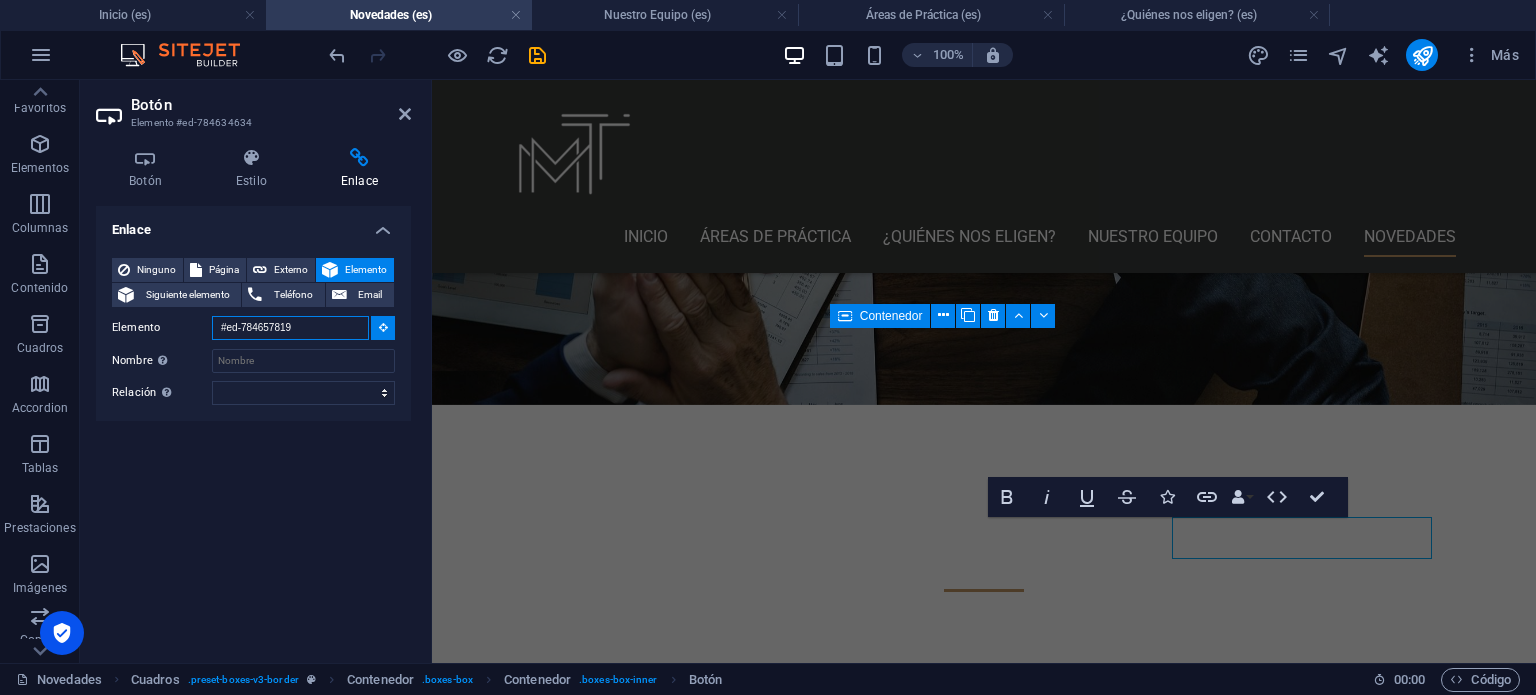 type on "#ed-784657819" 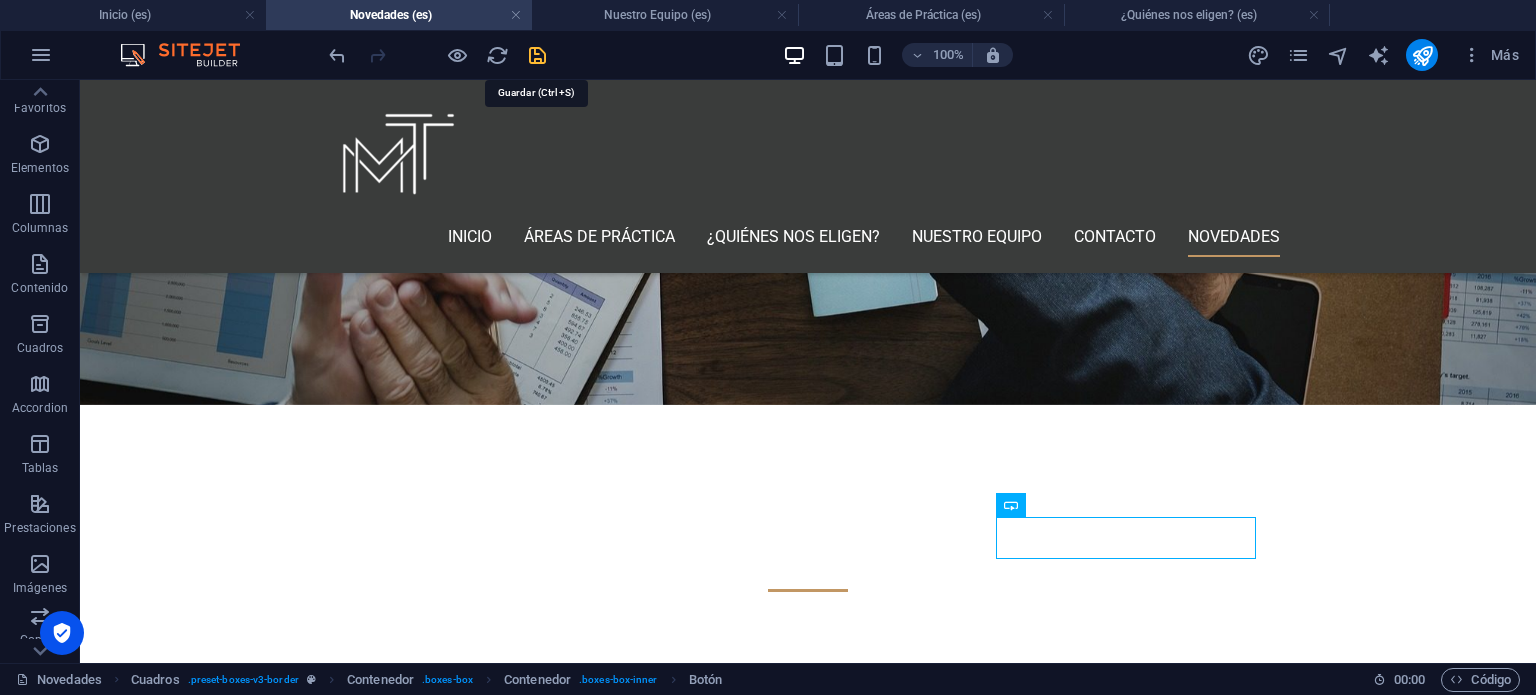 click at bounding box center (537, 55) 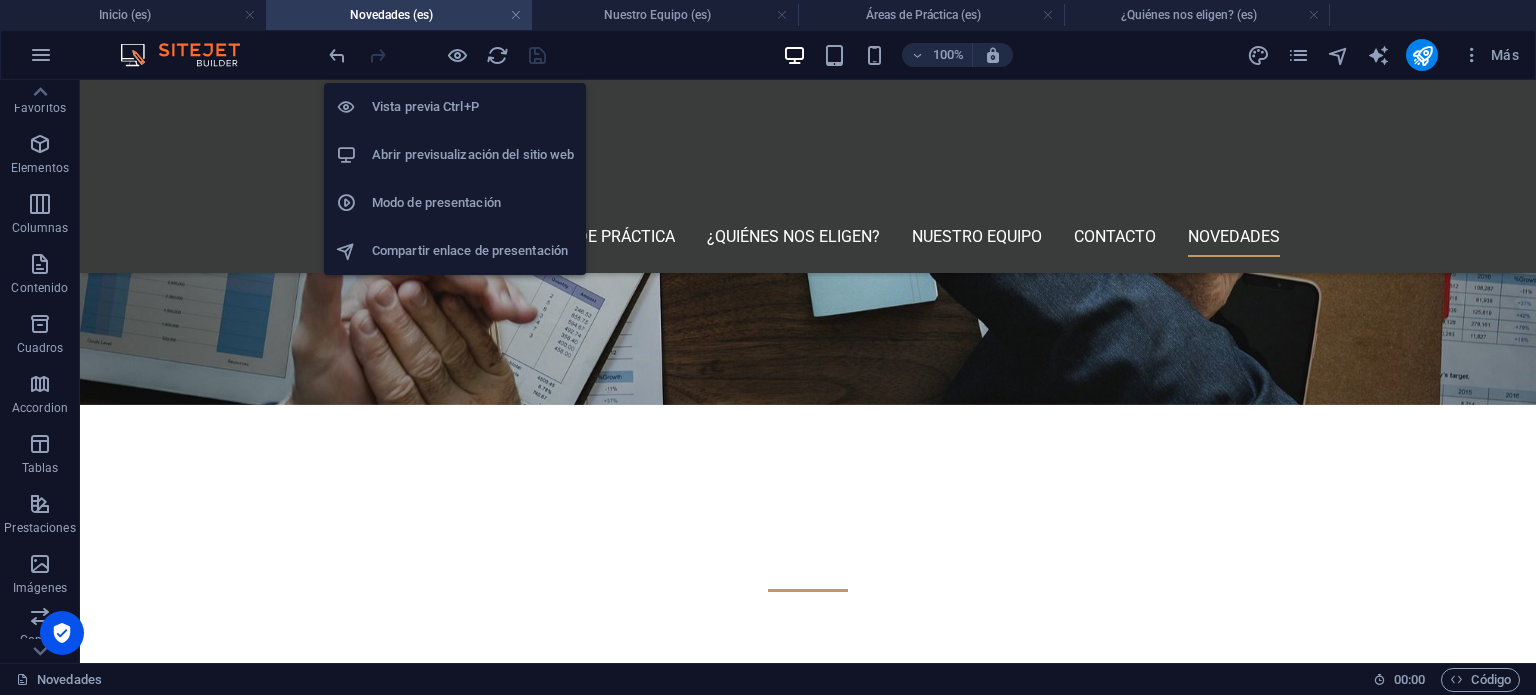click on "Abrir previsualización del sitio web" at bounding box center (473, 155) 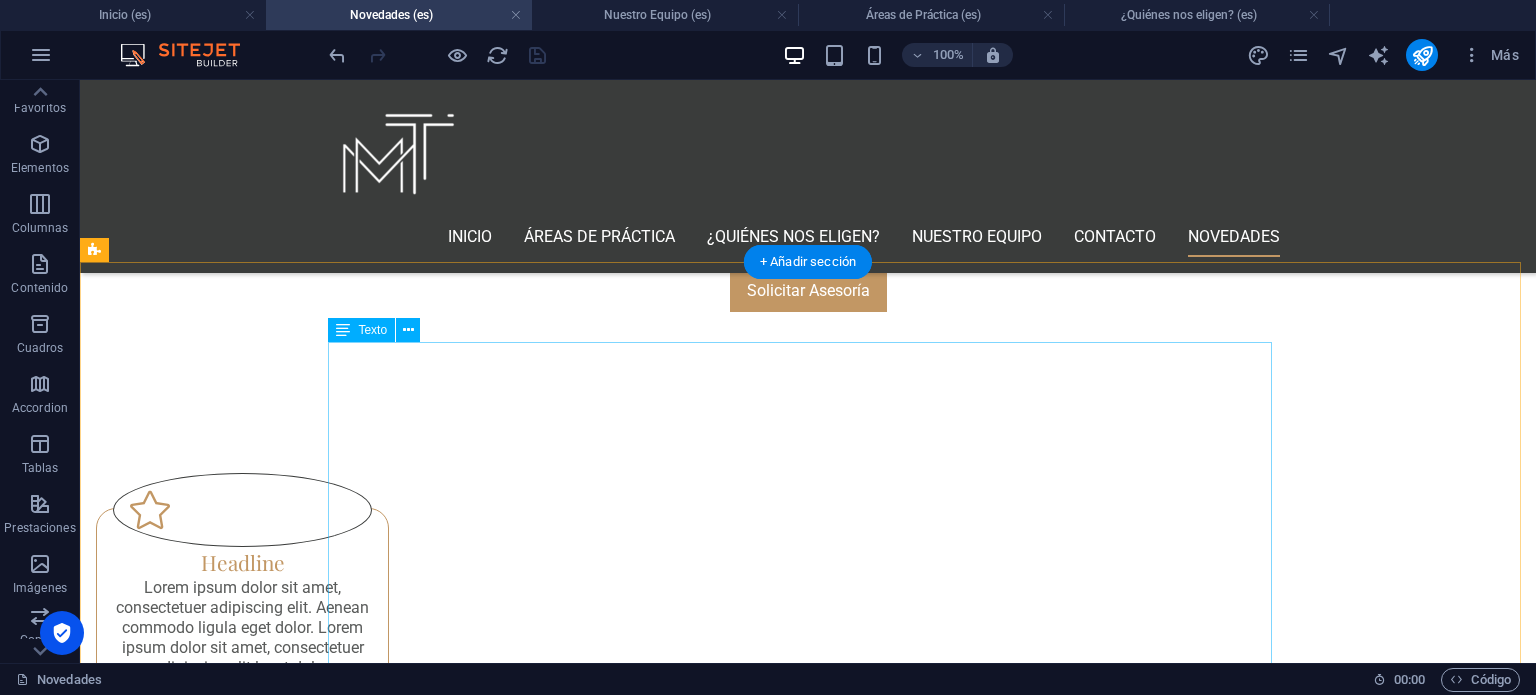 scroll, scrollTop: 748, scrollLeft: 0, axis: vertical 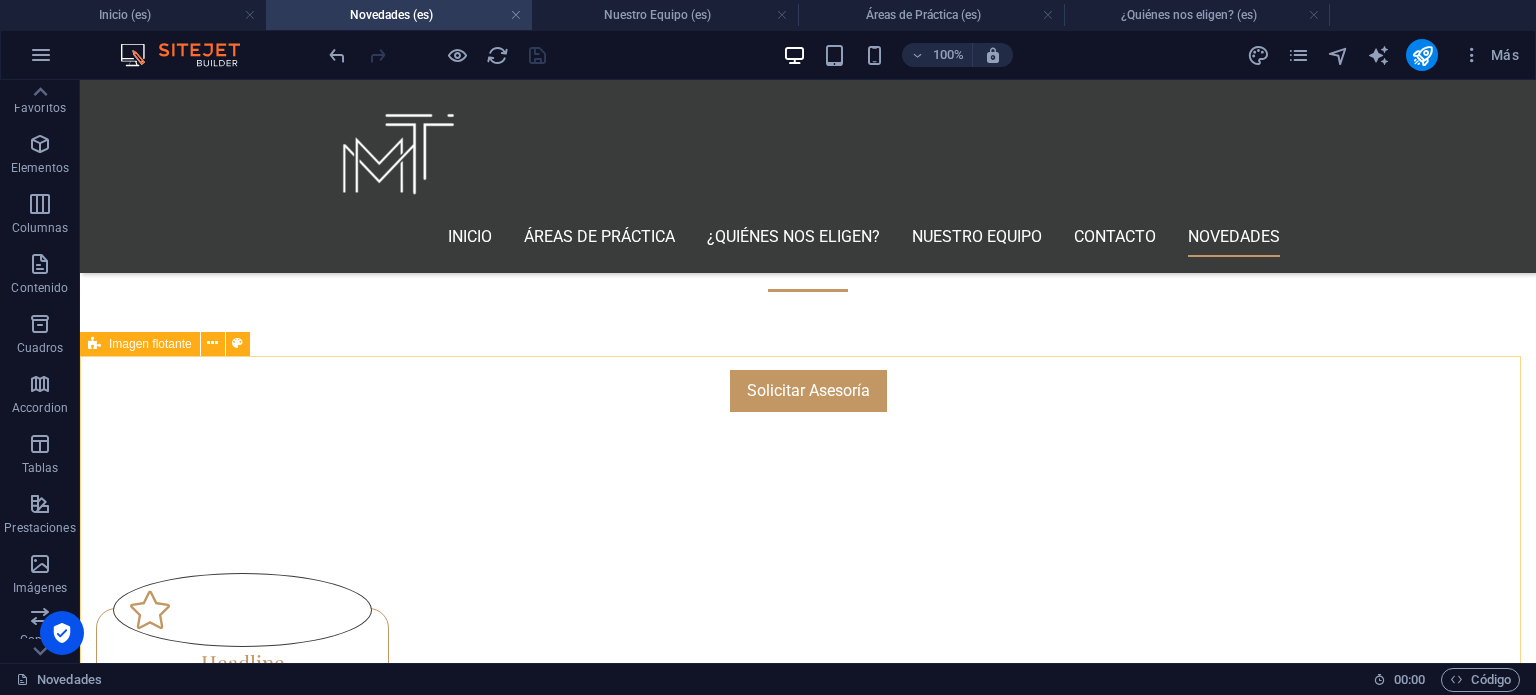 click on "Imagen flotante" at bounding box center (150, 344) 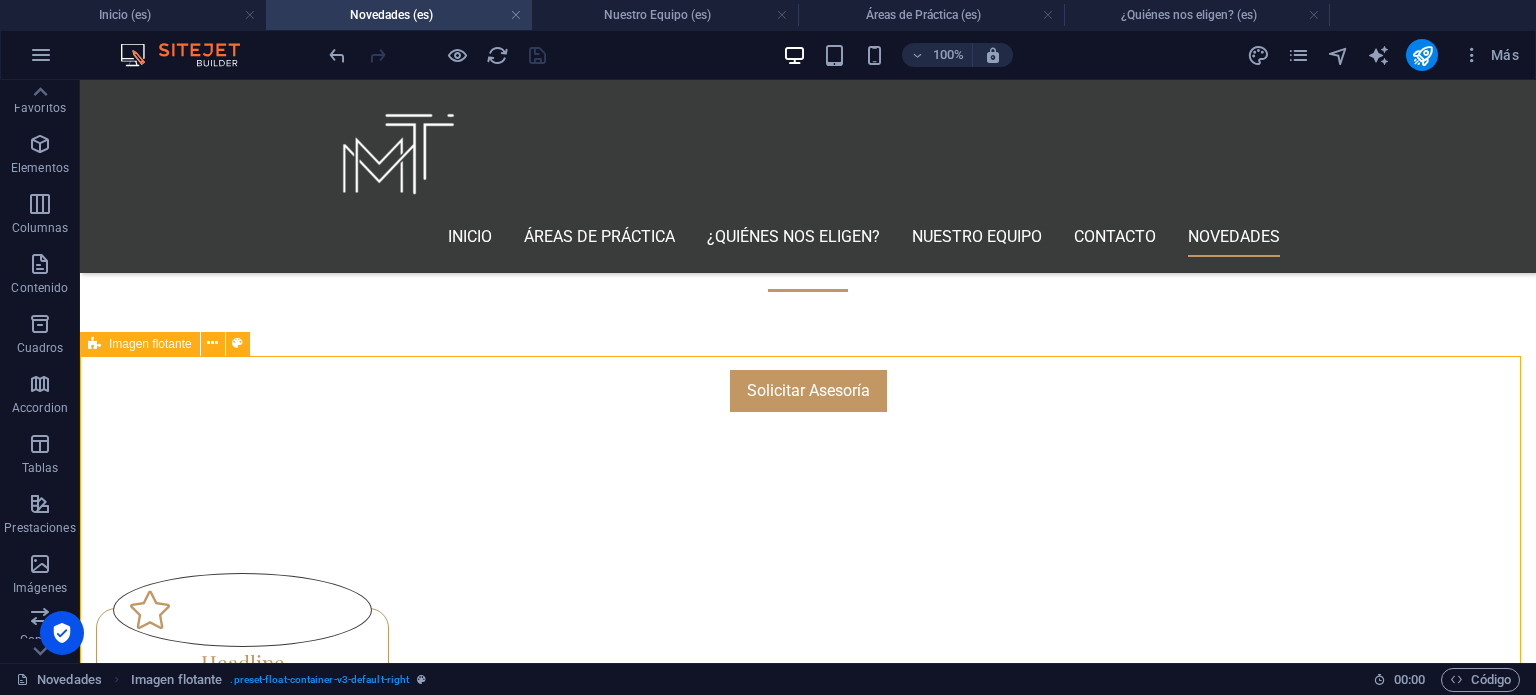 click on "Imagen flotante" at bounding box center (150, 344) 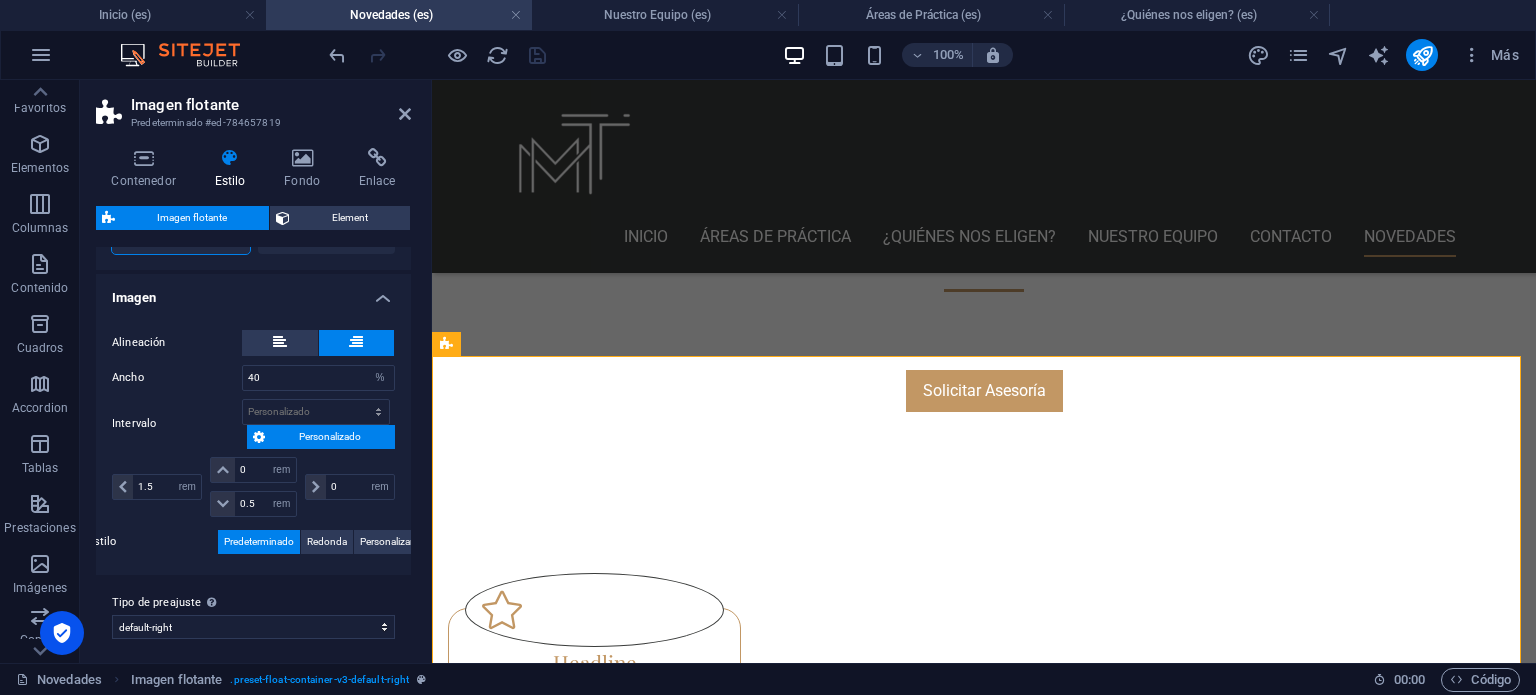 scroll, scrollTop: 322, scrollLeft: 0, axis: vertical 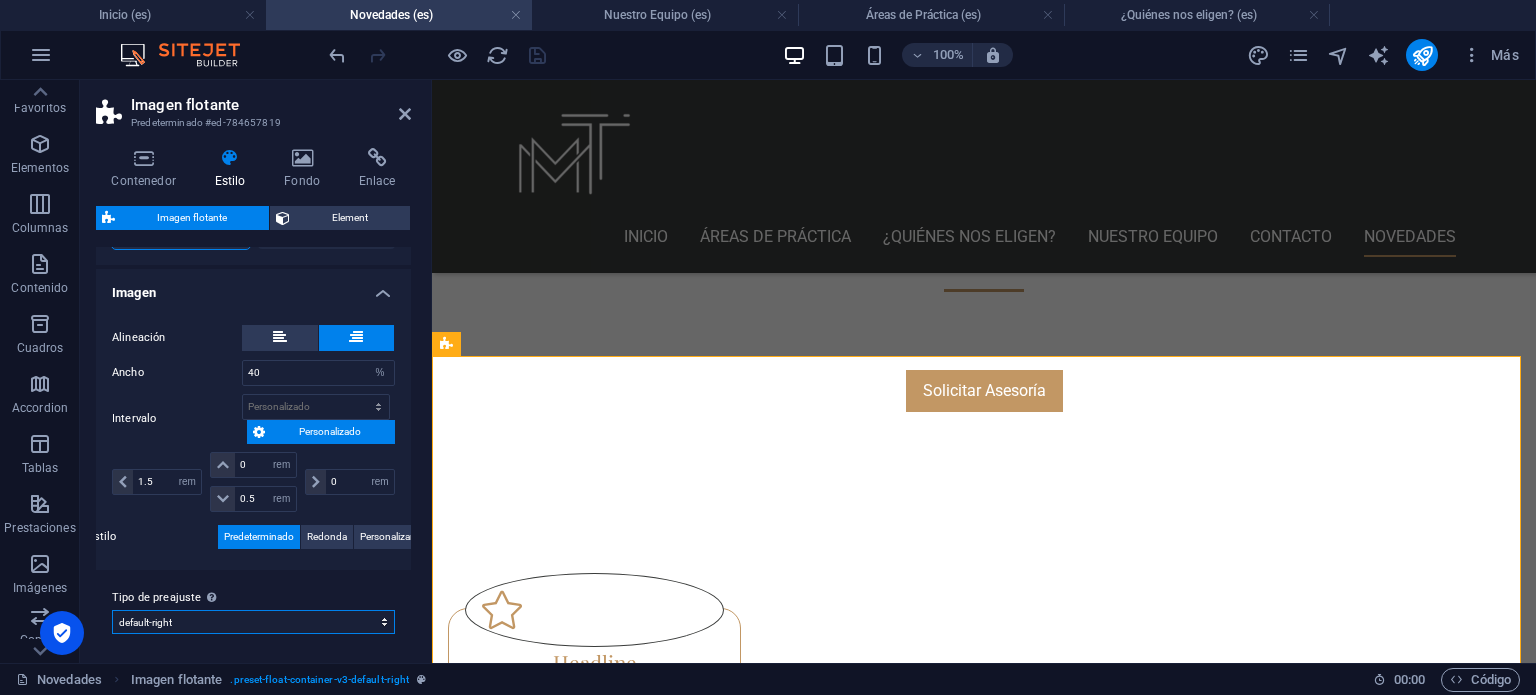 click on "default-right Añadir tipo de preajuste" at bounding box center (253, 622) 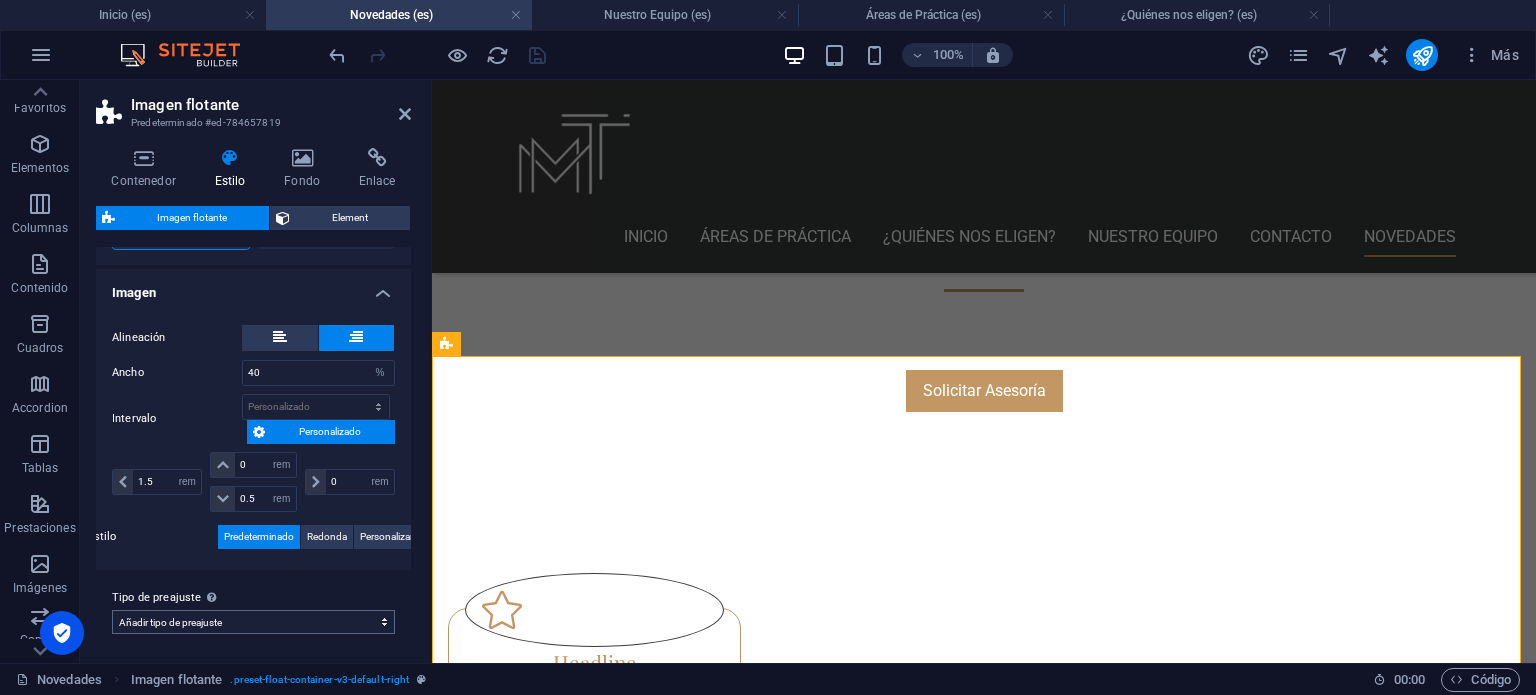 click on "default-right Añadir tipo de preajuste" at bounding box center [253, 622] 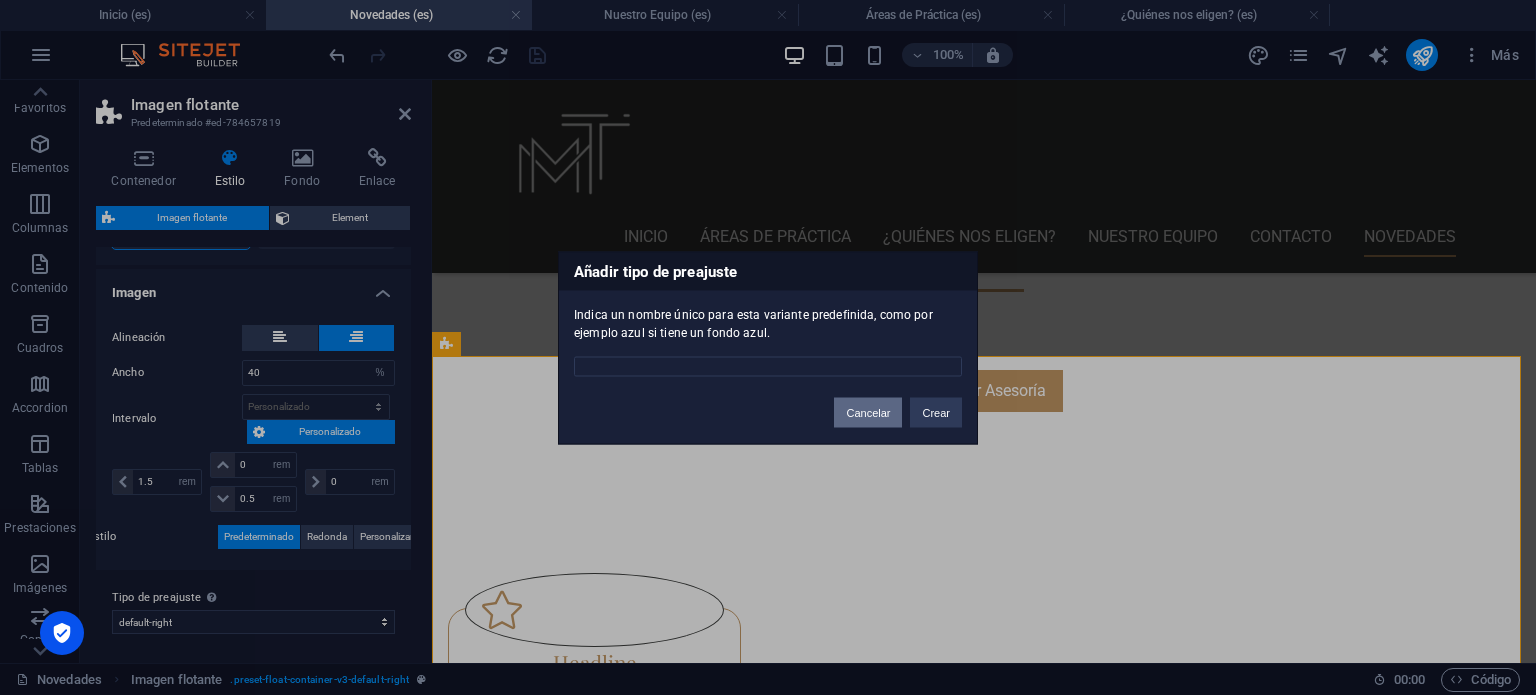 click on "Cancelar" at bounding box center (868, 412) 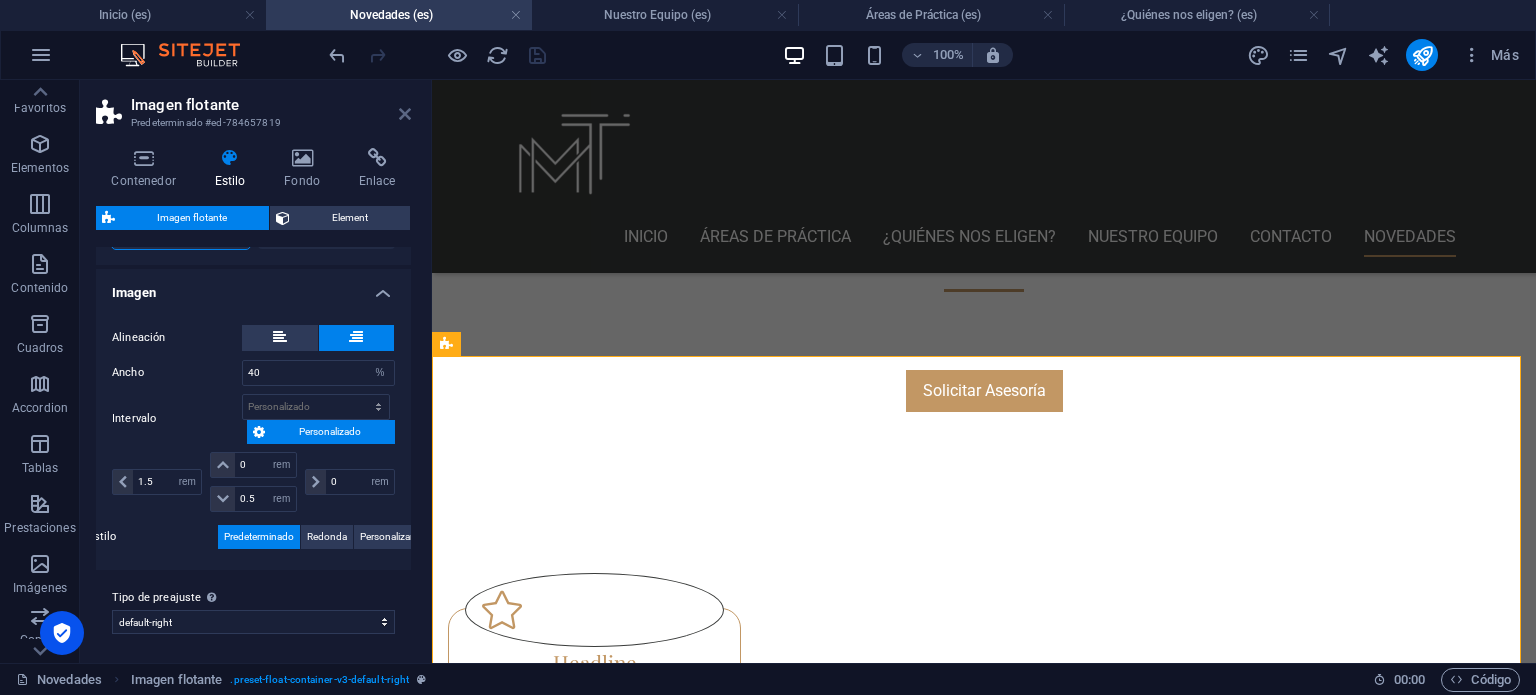 click at bounding box center [405, 114] 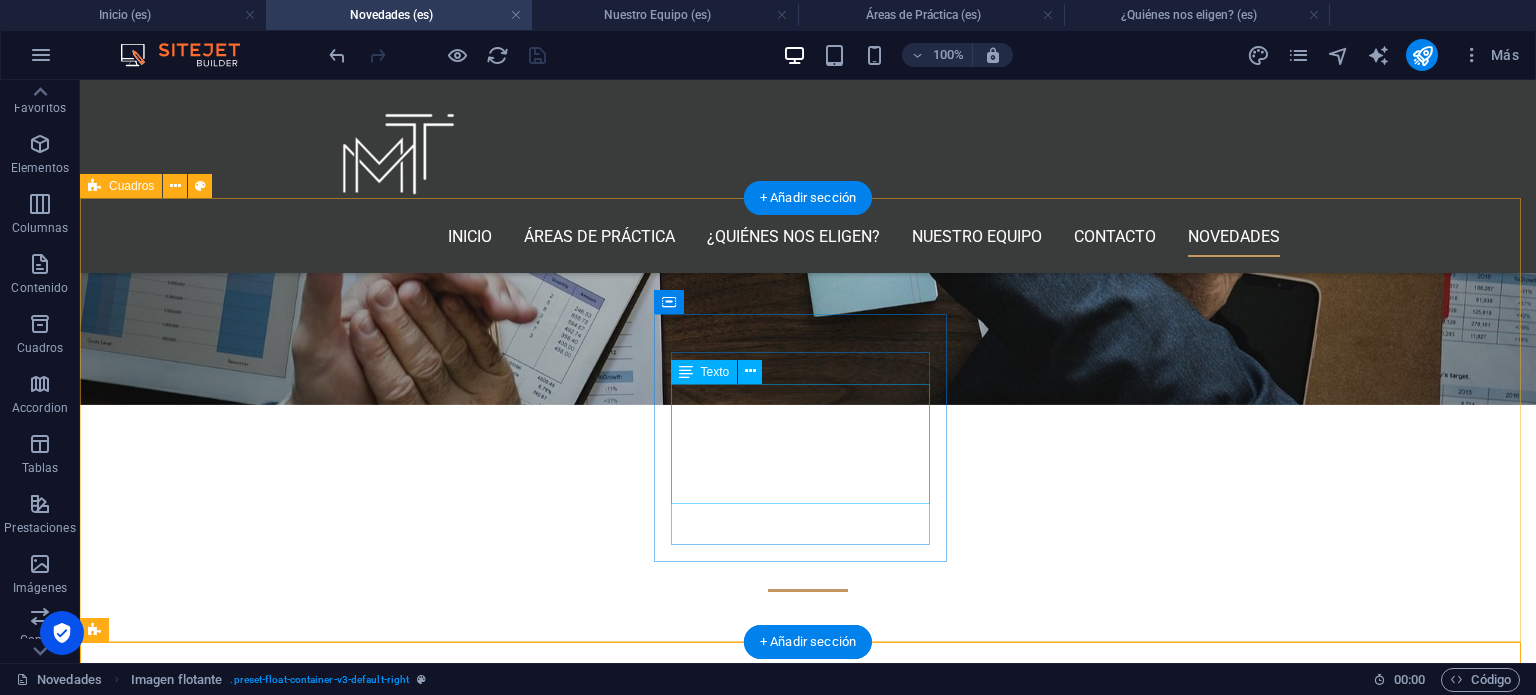 scroll, scrollTop: 748, scrollLeft: 0, axis: vertical 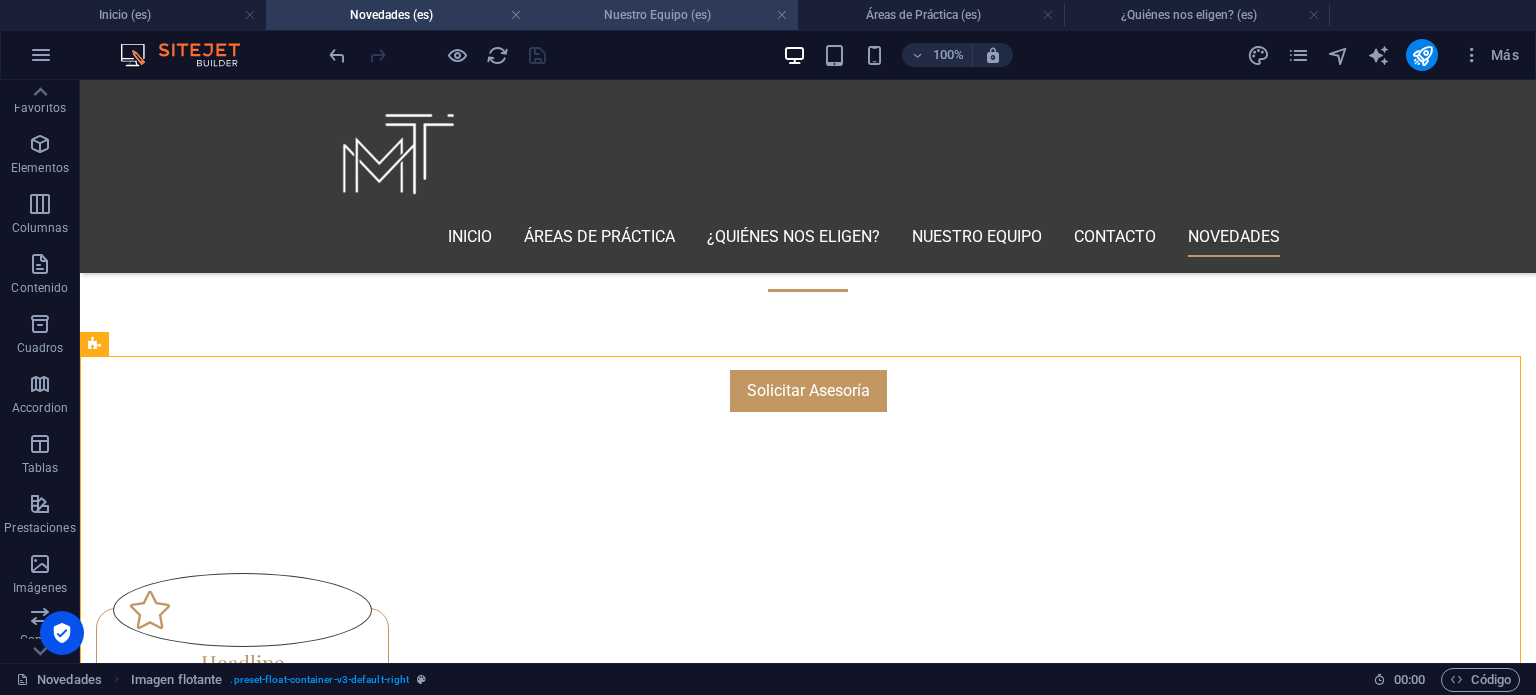 click on "Nuestro Equipo (es)" at bounding box center (665, 15) 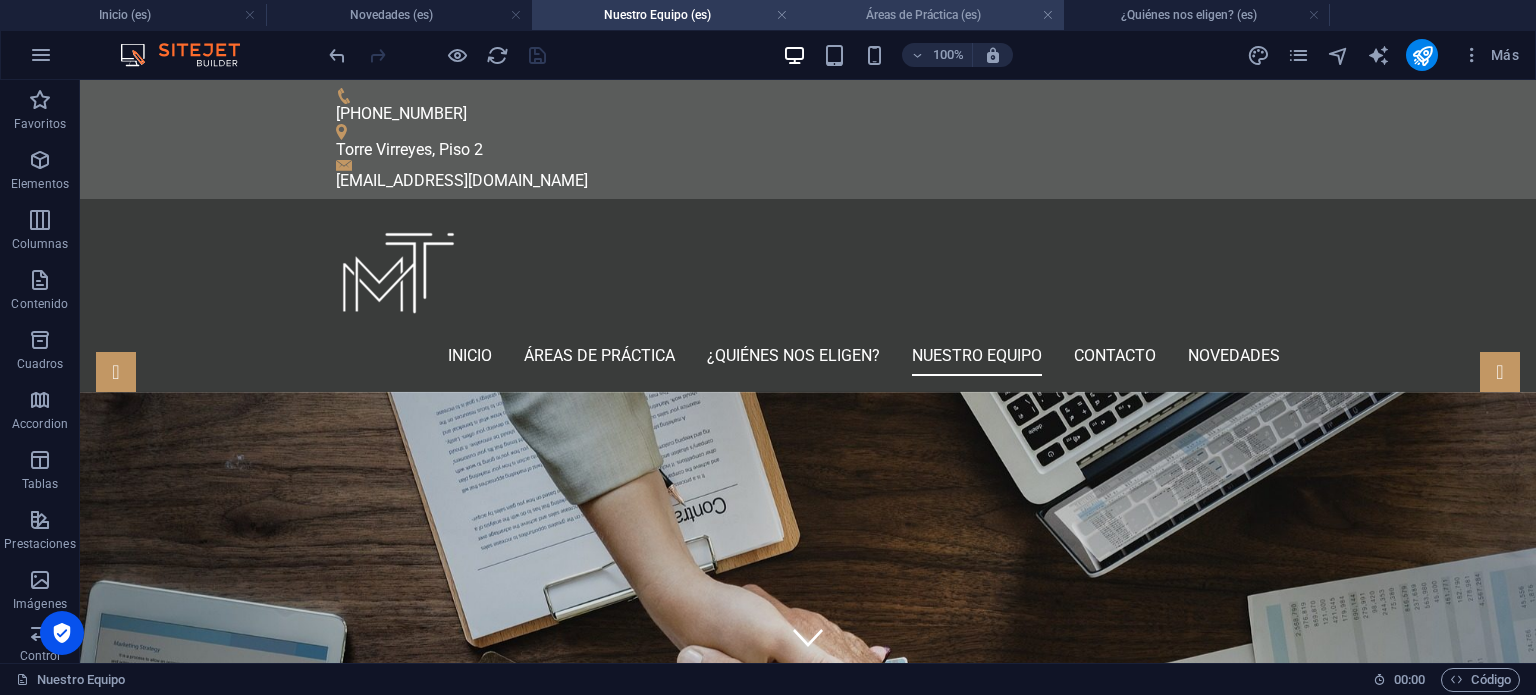 click on "Áreas de Práctica (es)" at bounding box center (931, 15) 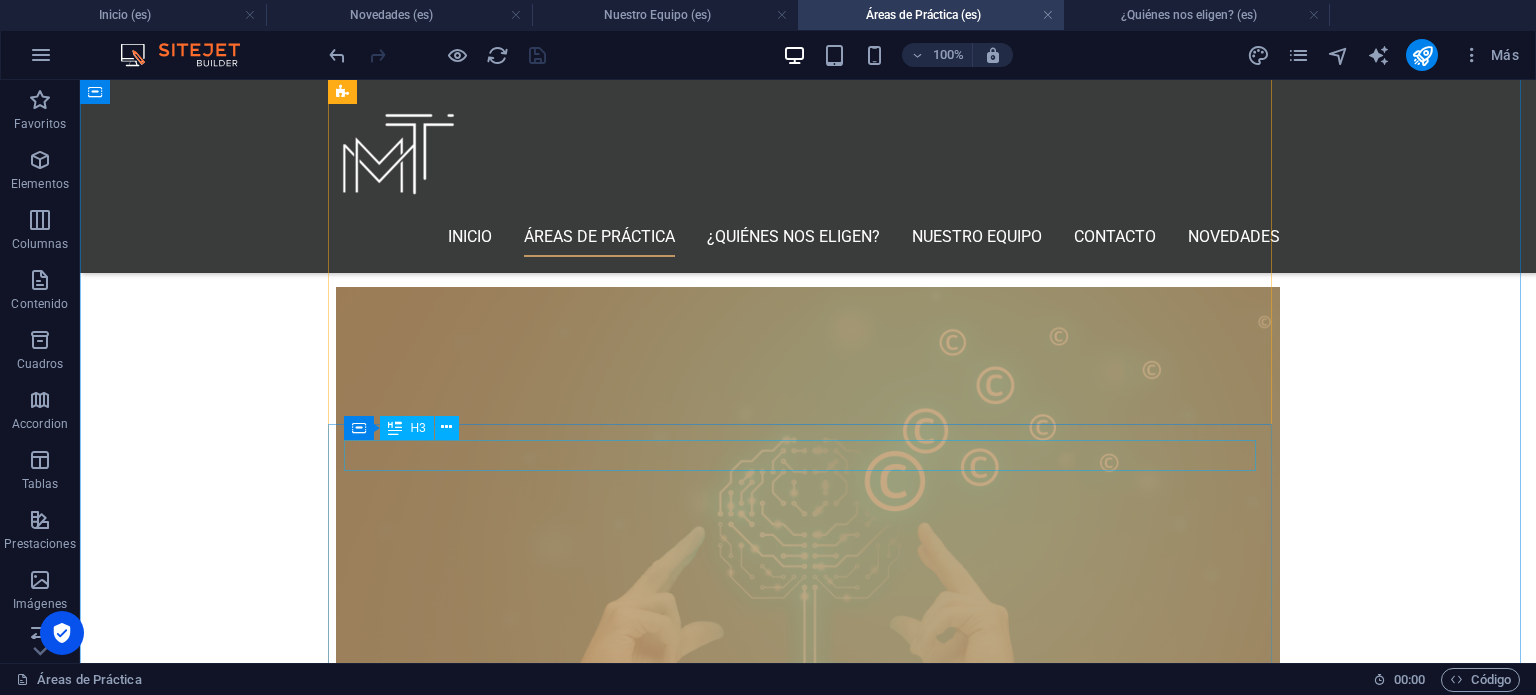 scroll, scrollTop: 1500, scrollLeft: 0, axis: vertical 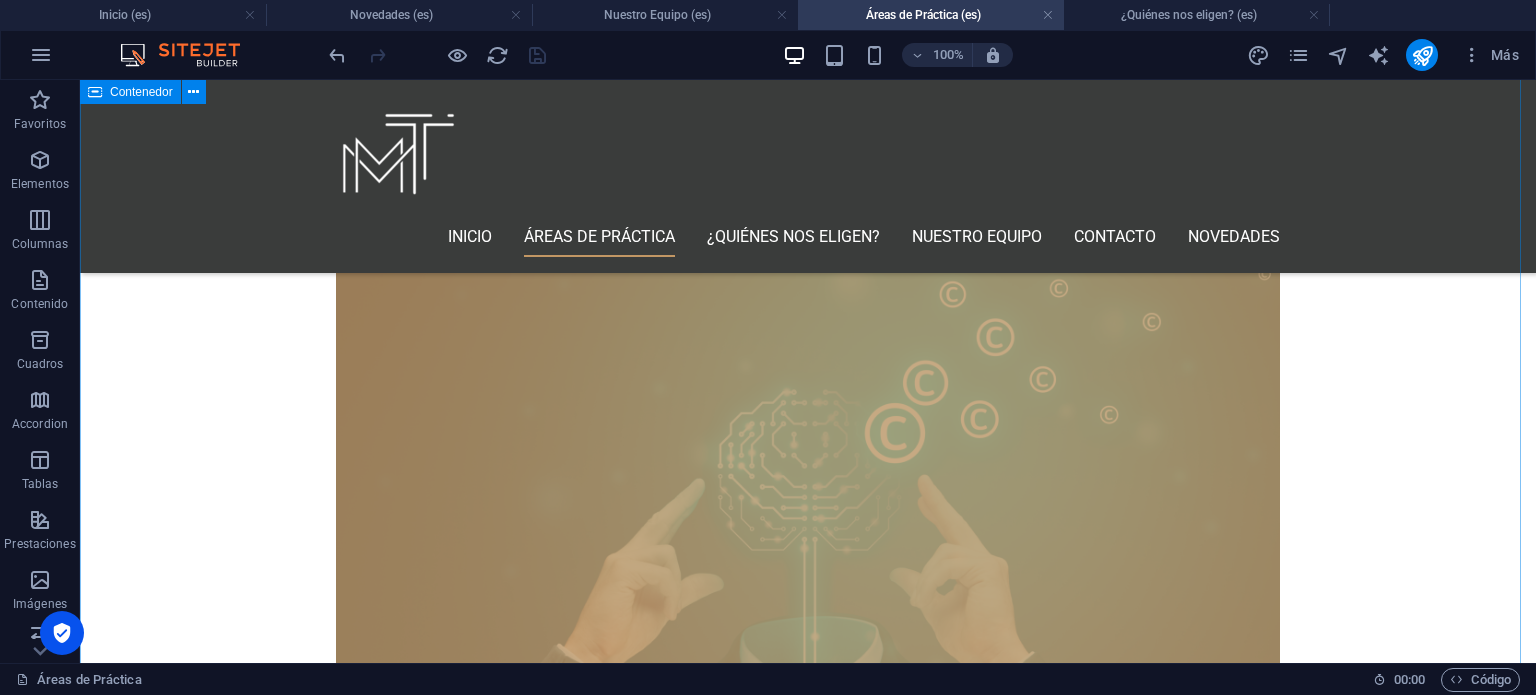click on "Áreas de Práctica Derechos de Autor y Medios de Entretenimiento Derechos de Autor y Medios de Entretenimiento La creatividad es un activo legal que merece ser protegido. Nuestro despacho brinda acompañamiento integral a autores, artistas, productores, editoriales y personalidades públicas en la gestión, protección y defensa de sus derechos autorales e imagen. Desde la redacción de contratos con casas disqueras y plataformas digitales hasta el registro de obras y litigios por uso indebido, ofrecemos soluciones jurídicas adaptadas a la dinámica de las industrias creativas y culturales. Elaboración y revisión de contratos autorales. Negociación contractual con disqueras, editoriales, productores y agencias de representación. Contratos de explotación de imagen con fines comerciales y publicitarios. Registro de obras, reservas de derechos y defensa de derechos autorales. Litigio penal y administrativo en medios de entretenimiento. Contáctanos Propiedad Industrial e Intelectual   Contáctanos" at bounding box center [808, 4616] 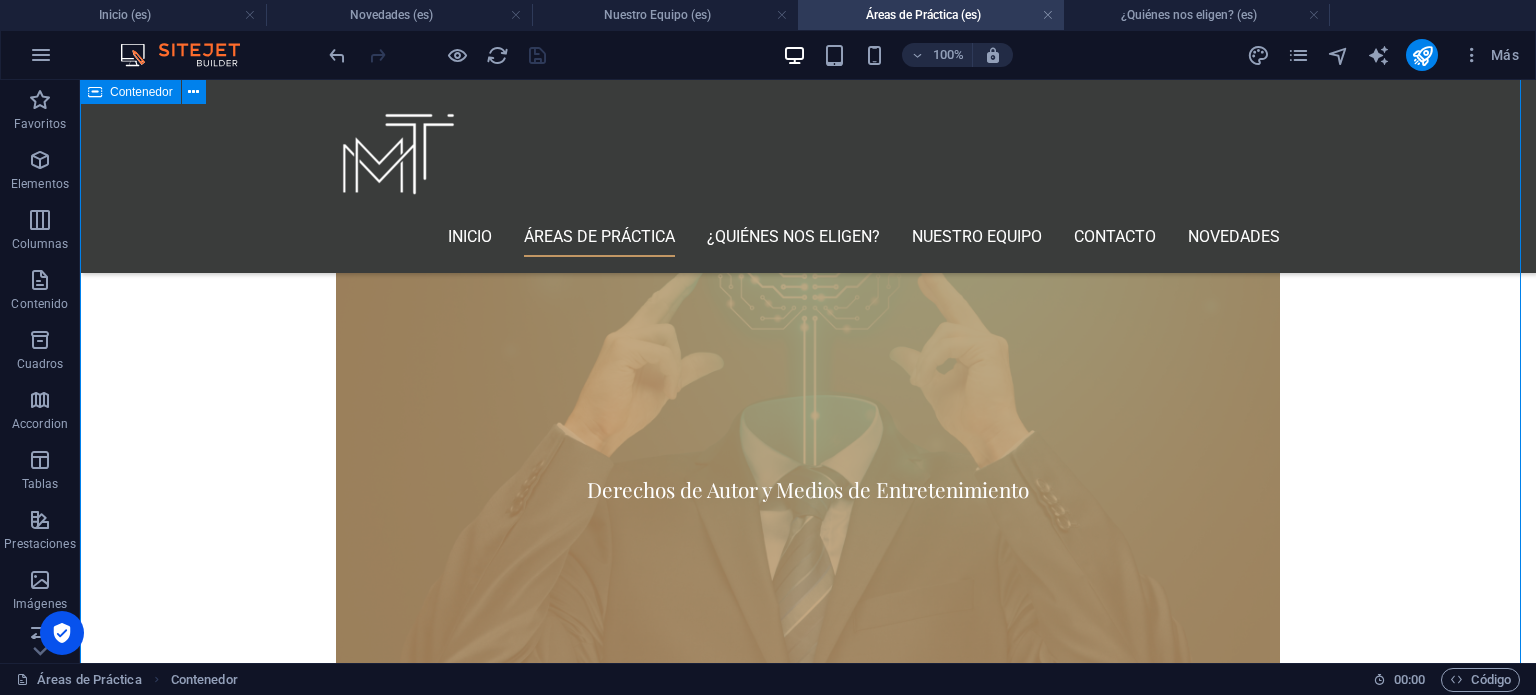 scroll, scrollTop: 1700, scrollLeft: 0, axis: vertical 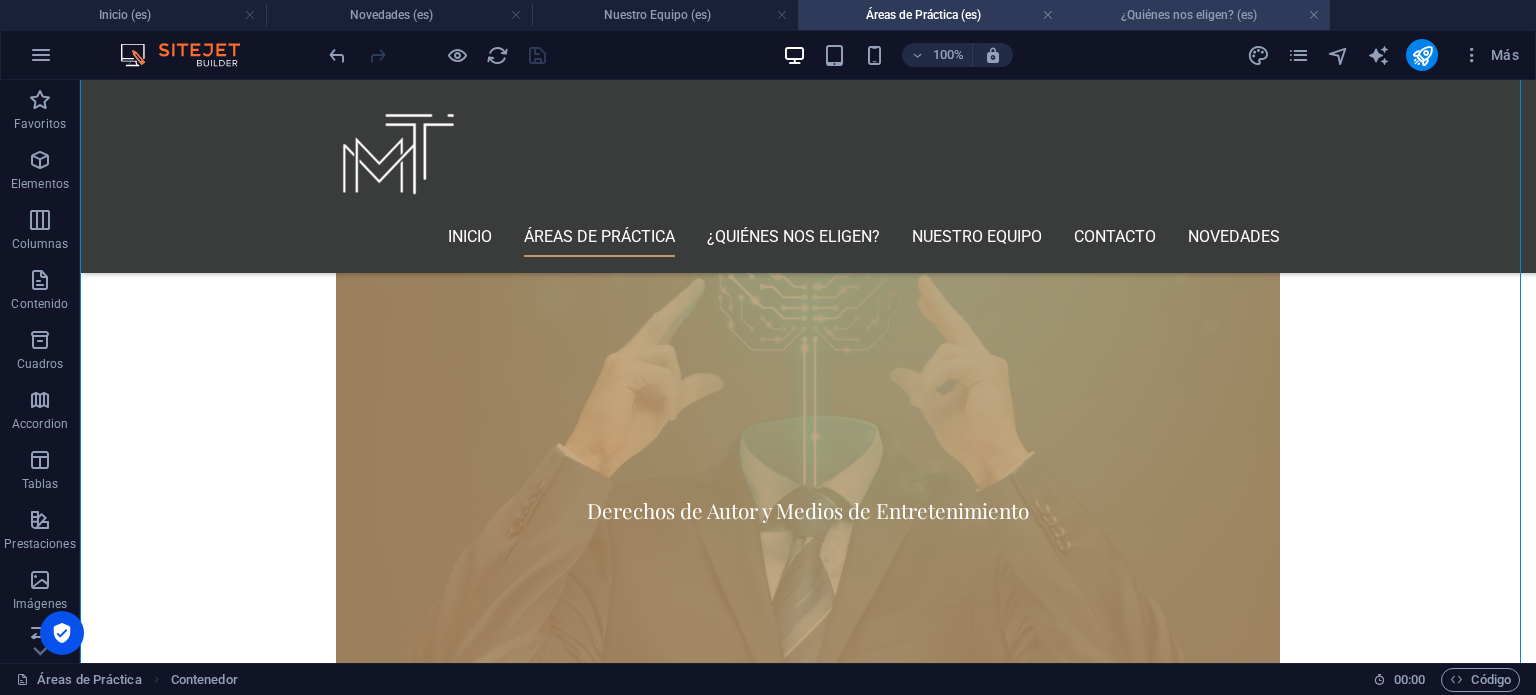 click on "¿Quiénes nos eligen? (es)" at bounding box center (1197, 15) 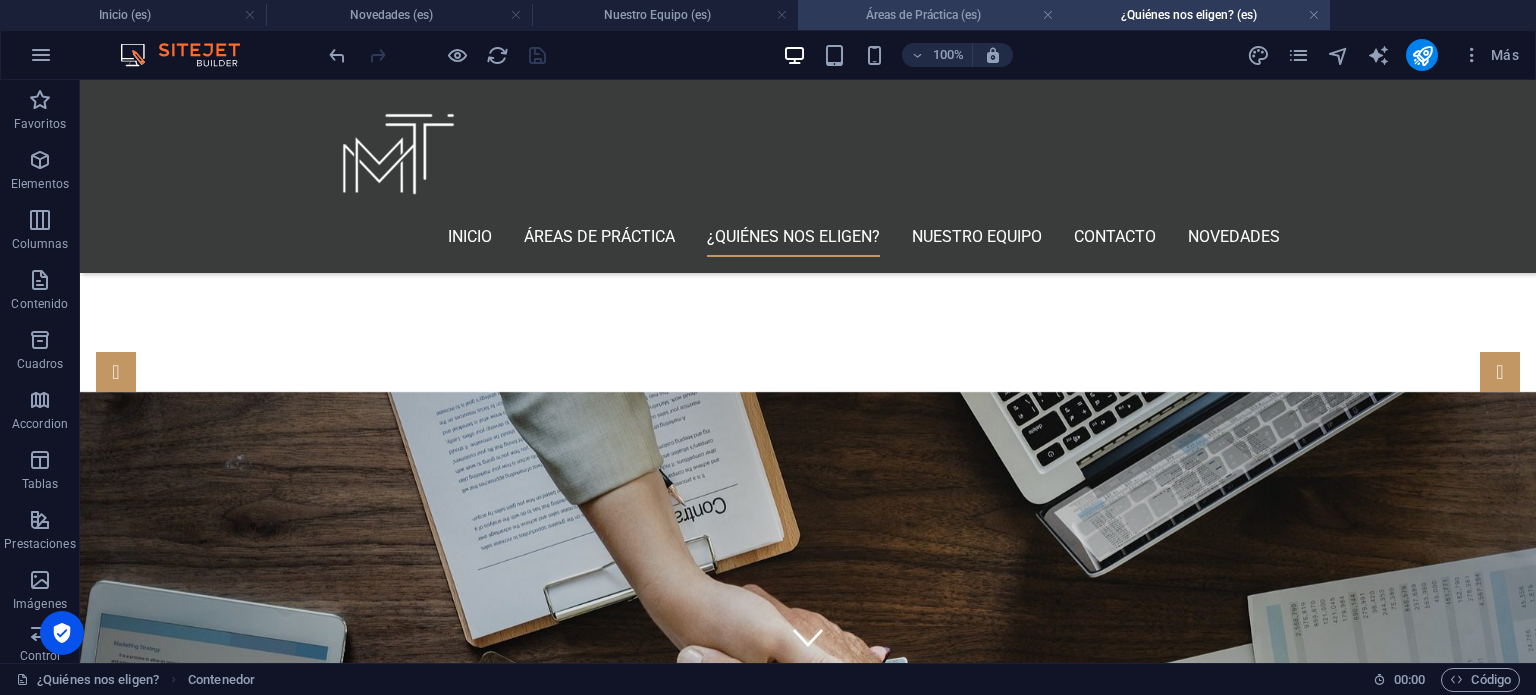 scroll, scrollTop: 4800, scrollLeft: 0, axis: vertical 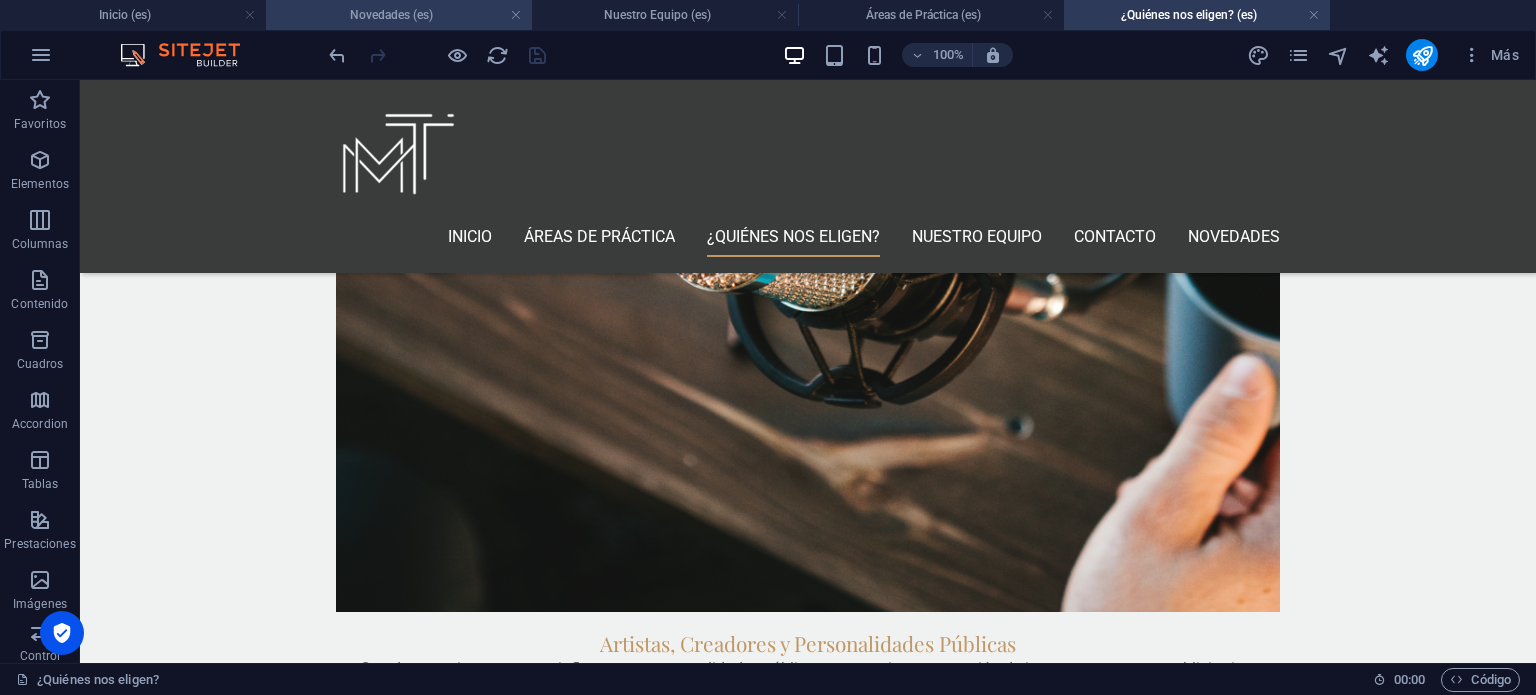 click on "Novedades (es)" at bounding box center [399, 15] 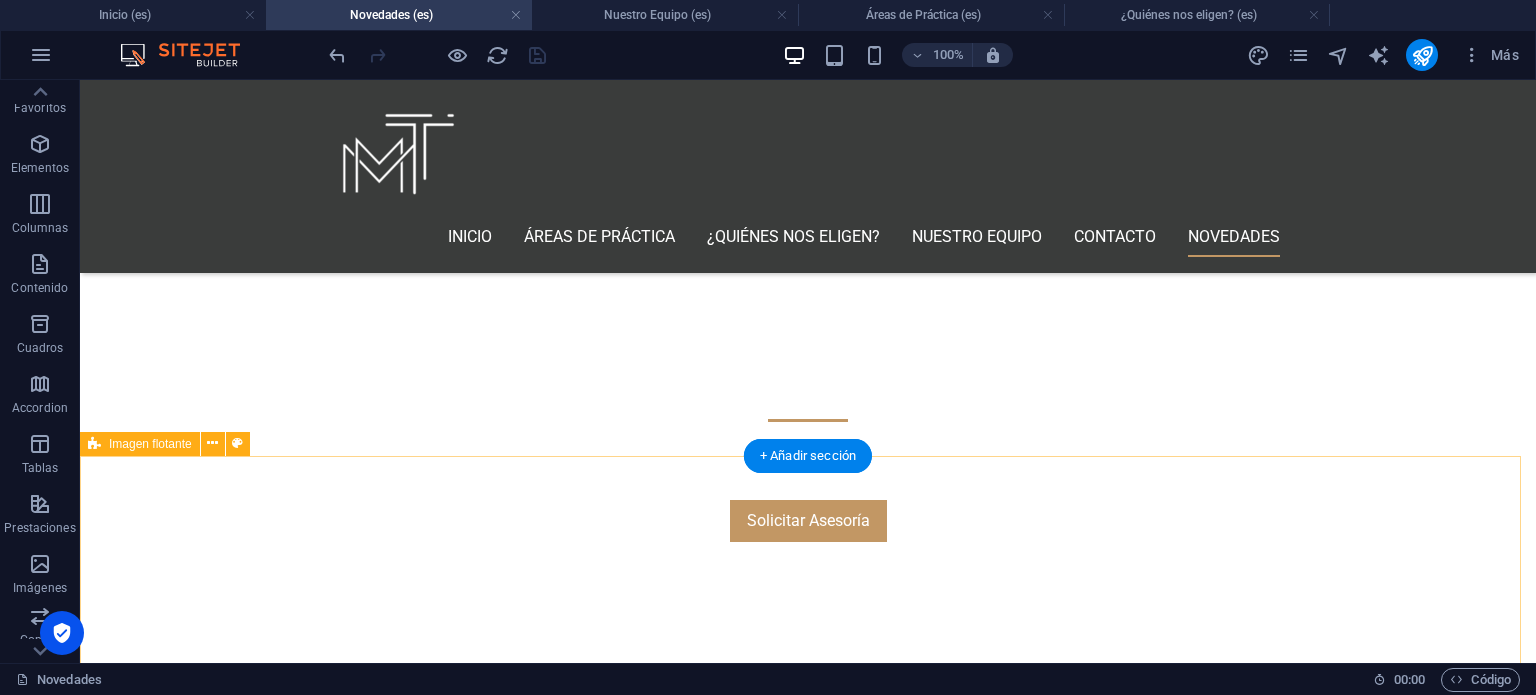 scroll, scrollTop: 648, scrollLeft: 0, axis: vertical 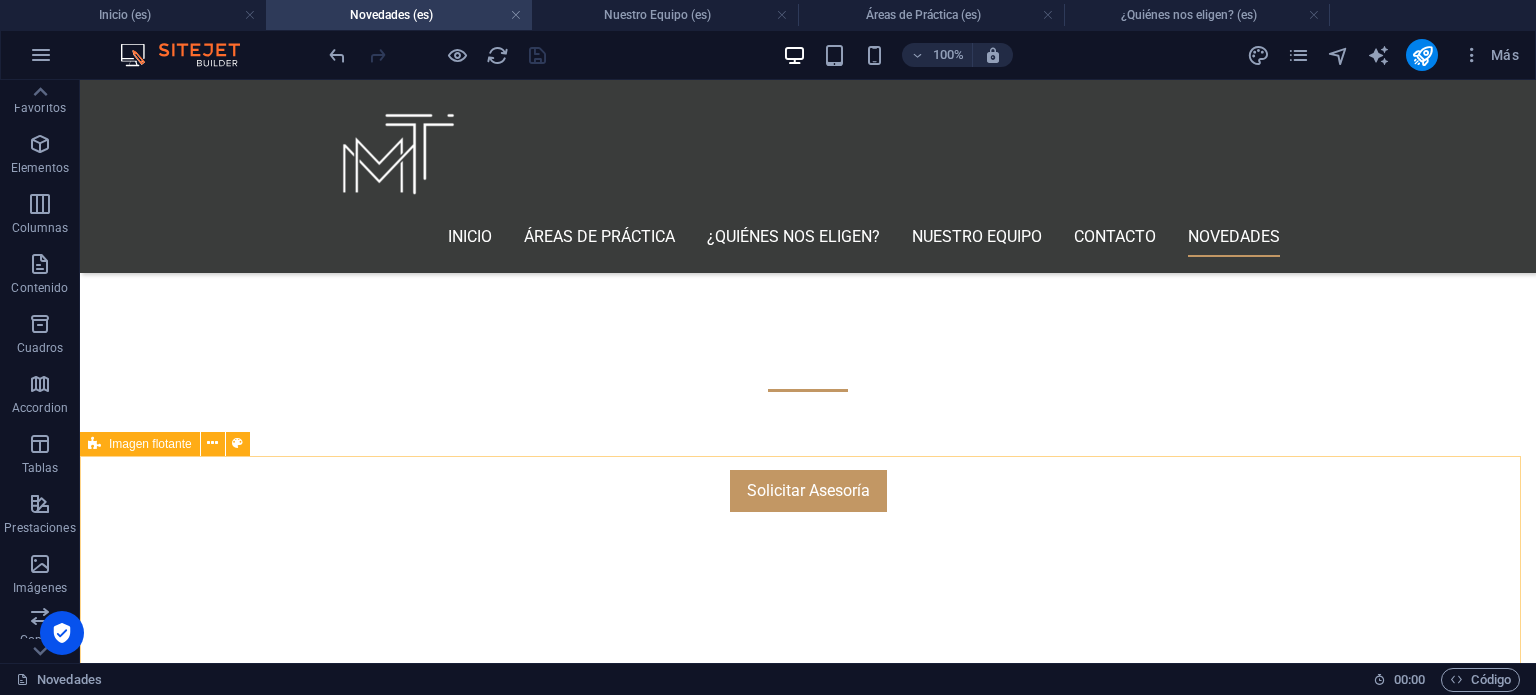 click on "Imagen flotante" at bounding box center (150, 444) 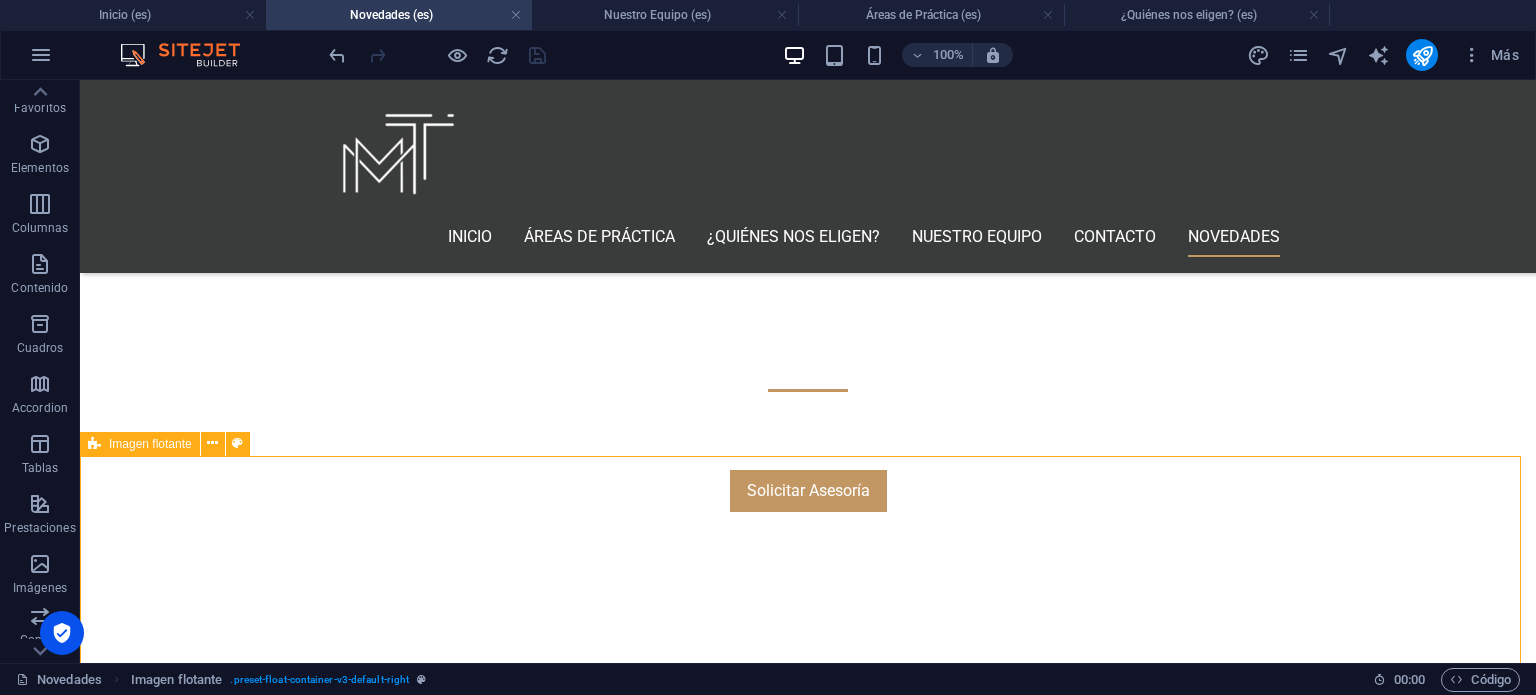 click on "Imagen flotante" at bounding box center [150, 444] 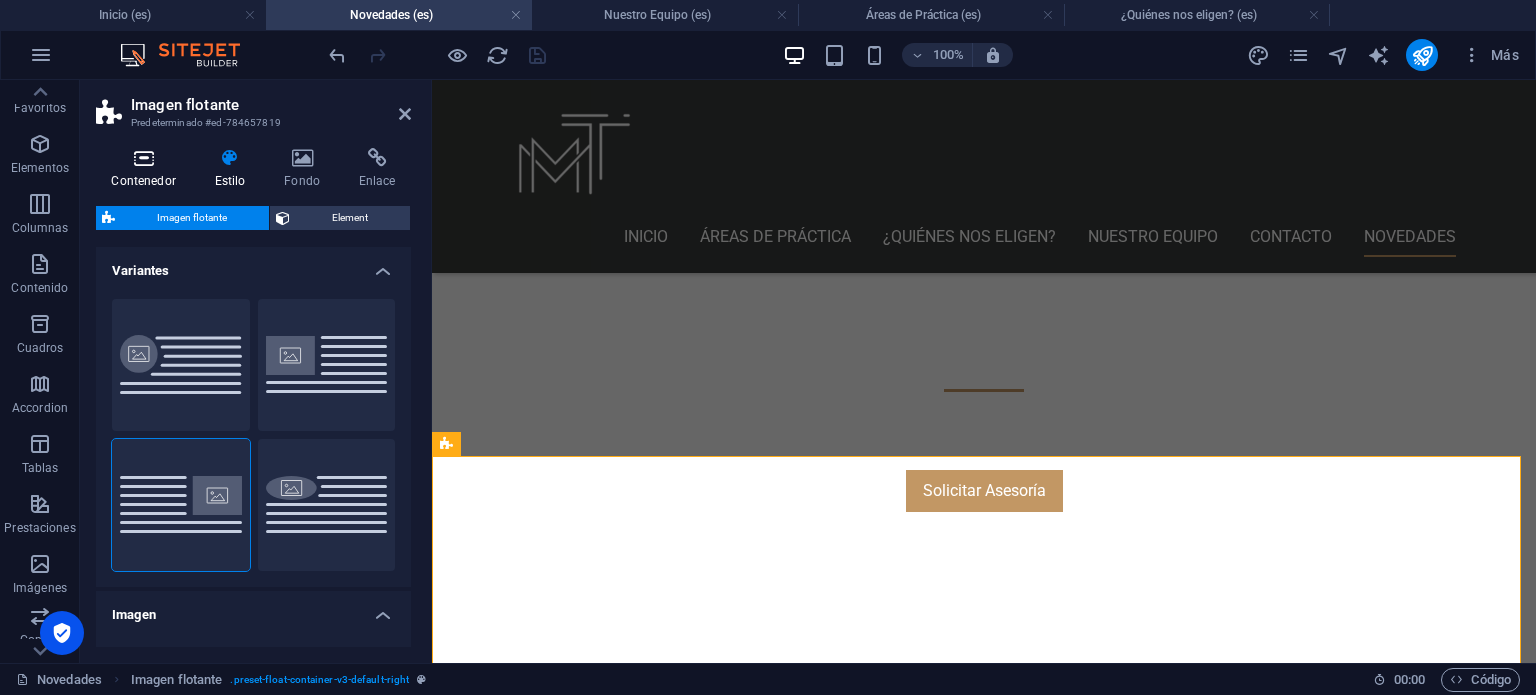 click at bounding box center [143, 158] 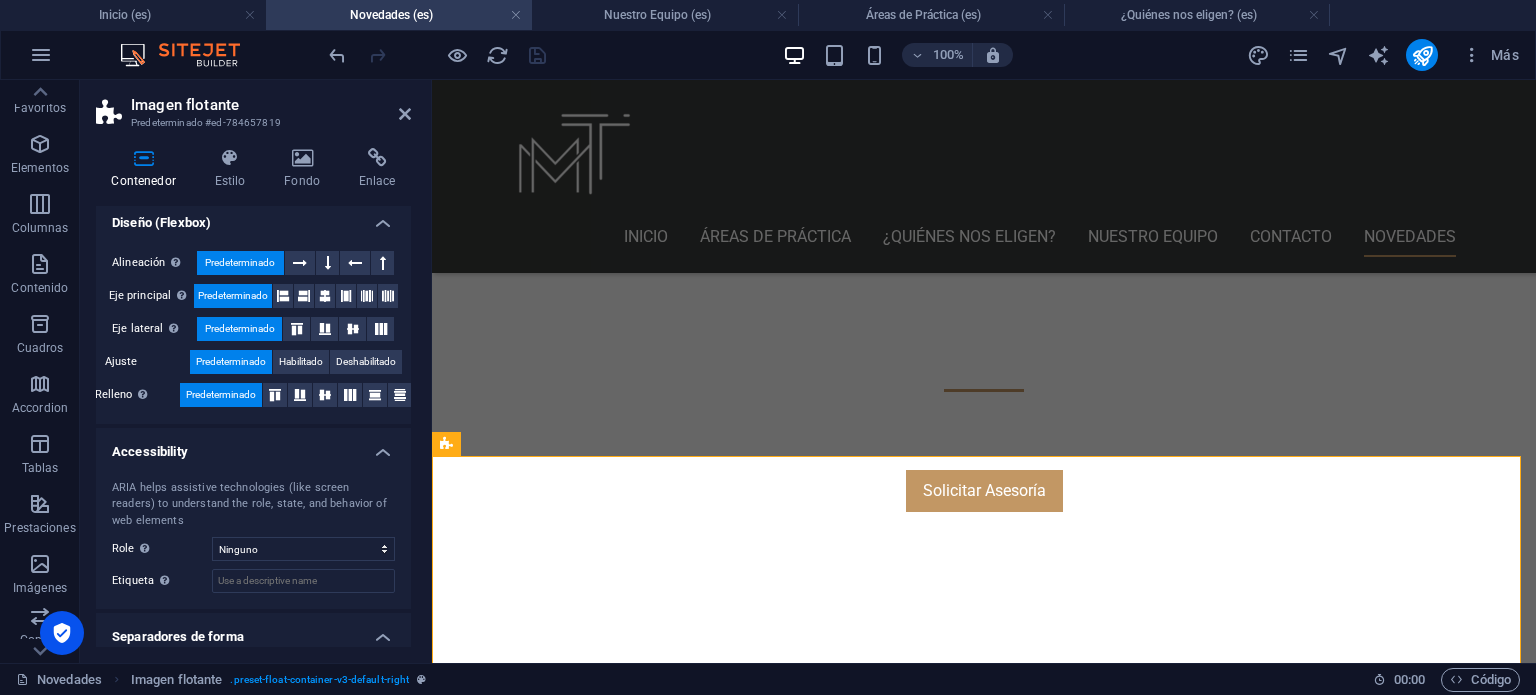 scroll, scrollTop: 356, scrollLeft: 0, axis: vertical 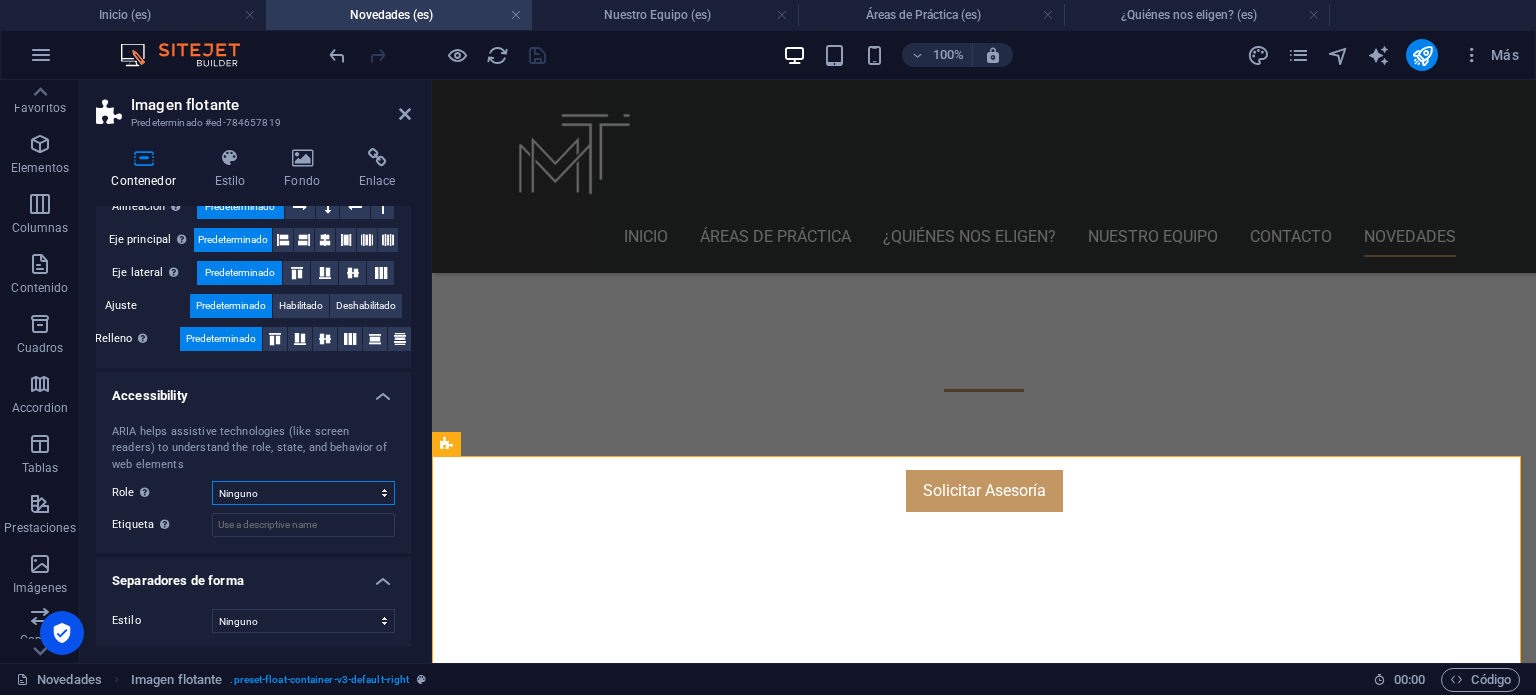 click on "Ninguno Alert Article Banner Comment Complementary Dialog Encabezado Marquee Pie de página Presentation Region Section Separator Status Timer" at bounding box center [303, 493] 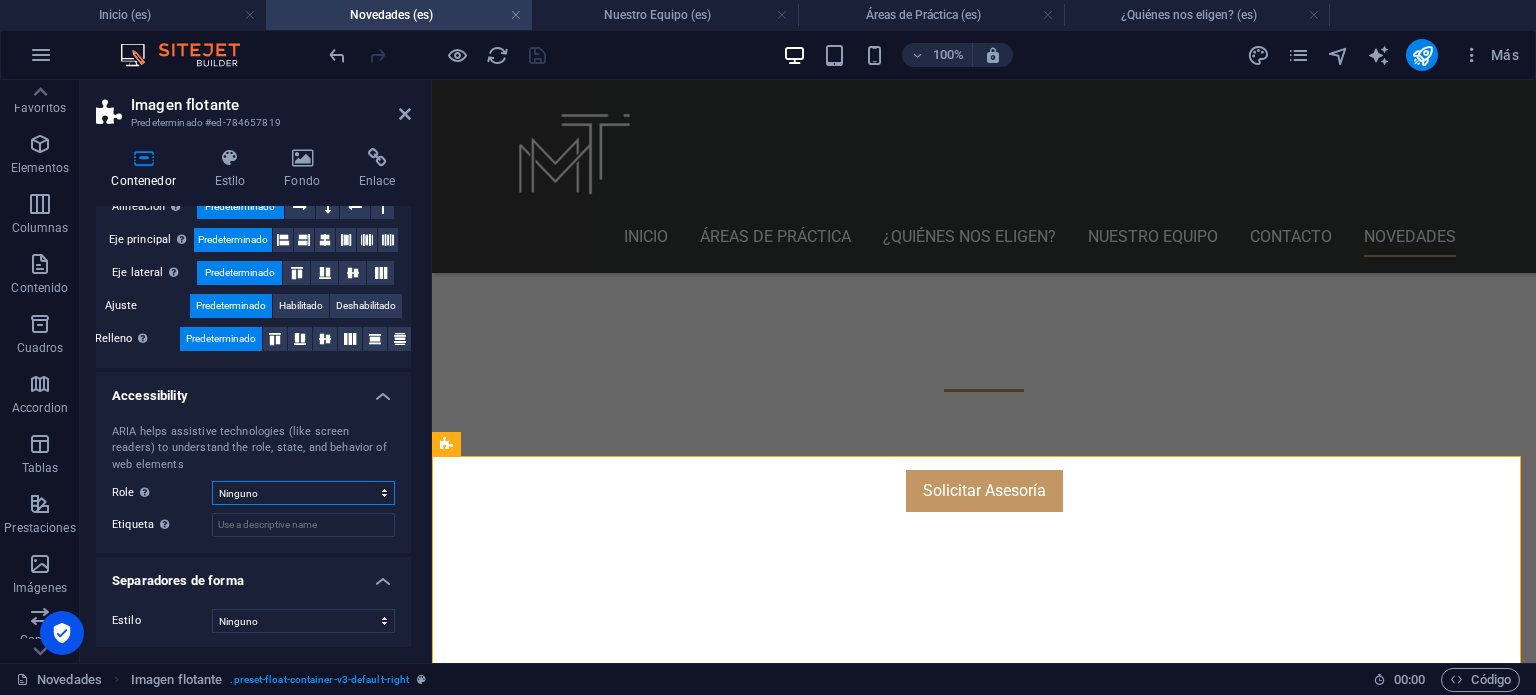 select on "article" 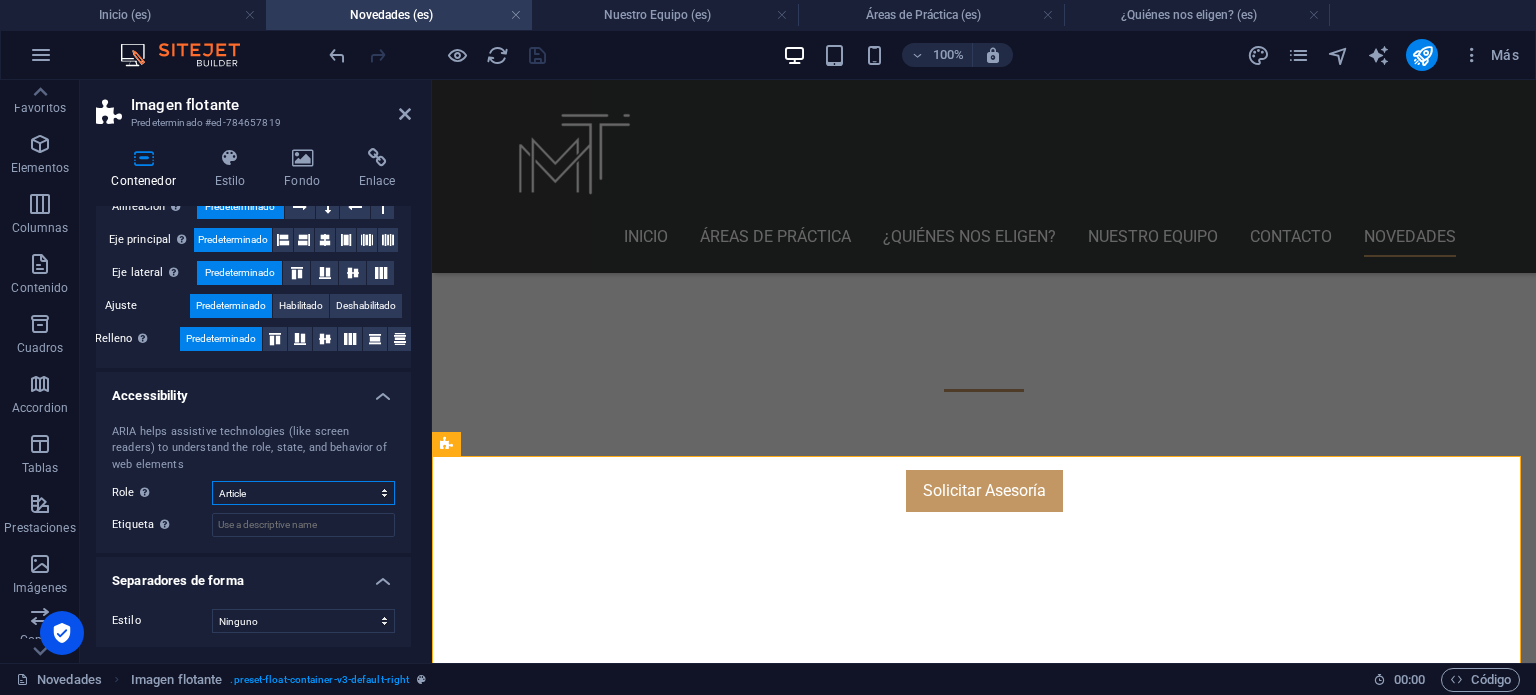 click on "Ninguno Alert Article Banner Comment Complementary Dialog Encabezado Marquee Pie de página Presentation Region Section Separator Status Timer" at bounding box center [303, 493] 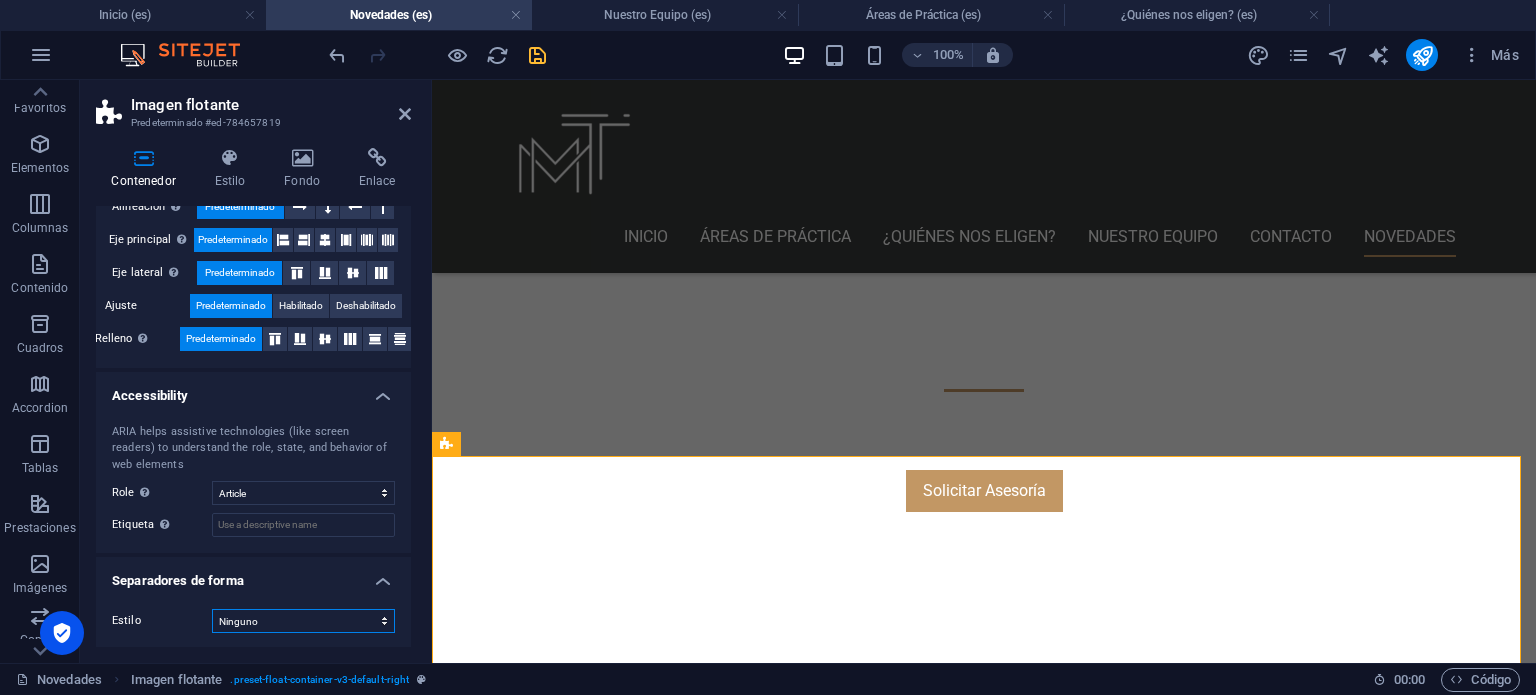 click on "Ninguno Triángulo Cuadrado Diagonal Polígono 1 Polígono 2 Zigzag Múltiples zigzags Olas Múltiples olas Medio círculo Círculo Sombra de círculo Bloques Hexágonos Nubes Múltiples nubes Ventilador Pirámides Libro Gota de pintura Fuego Papel desmenuzado Flecha" at bounding box center (303, 621) 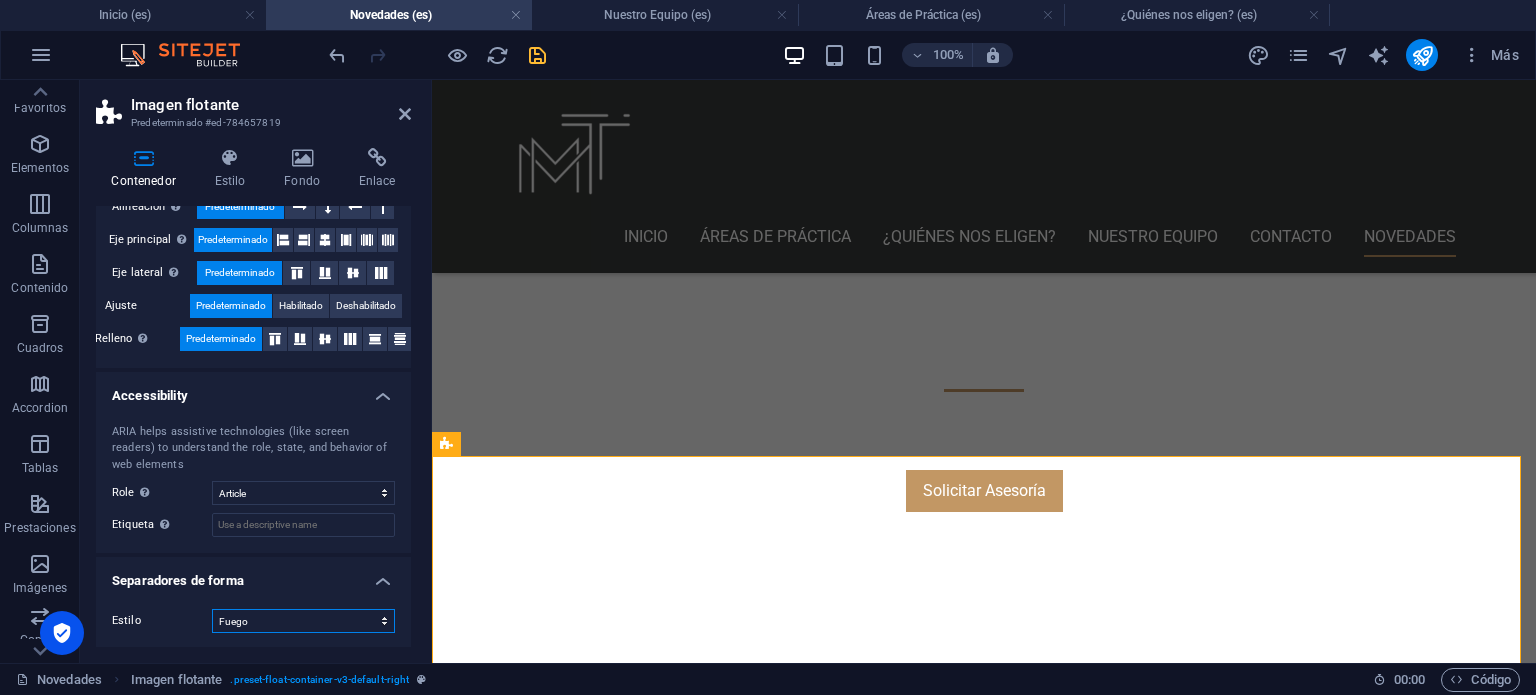 click on "Ninguno Triángulo Cuadrado Diagonal Polígono 1 Polígono 2 Zigzag Múltiples zigzags Olas Múltiples olas Medio círculo Círculo Sombra de círculo Bloques Hexágonos Nubes Múltiples nubes Ventilador Pirámides Libro Gota de pintura Fuego Papel desmenuzado Flecha" at bounding box center (303, 621) 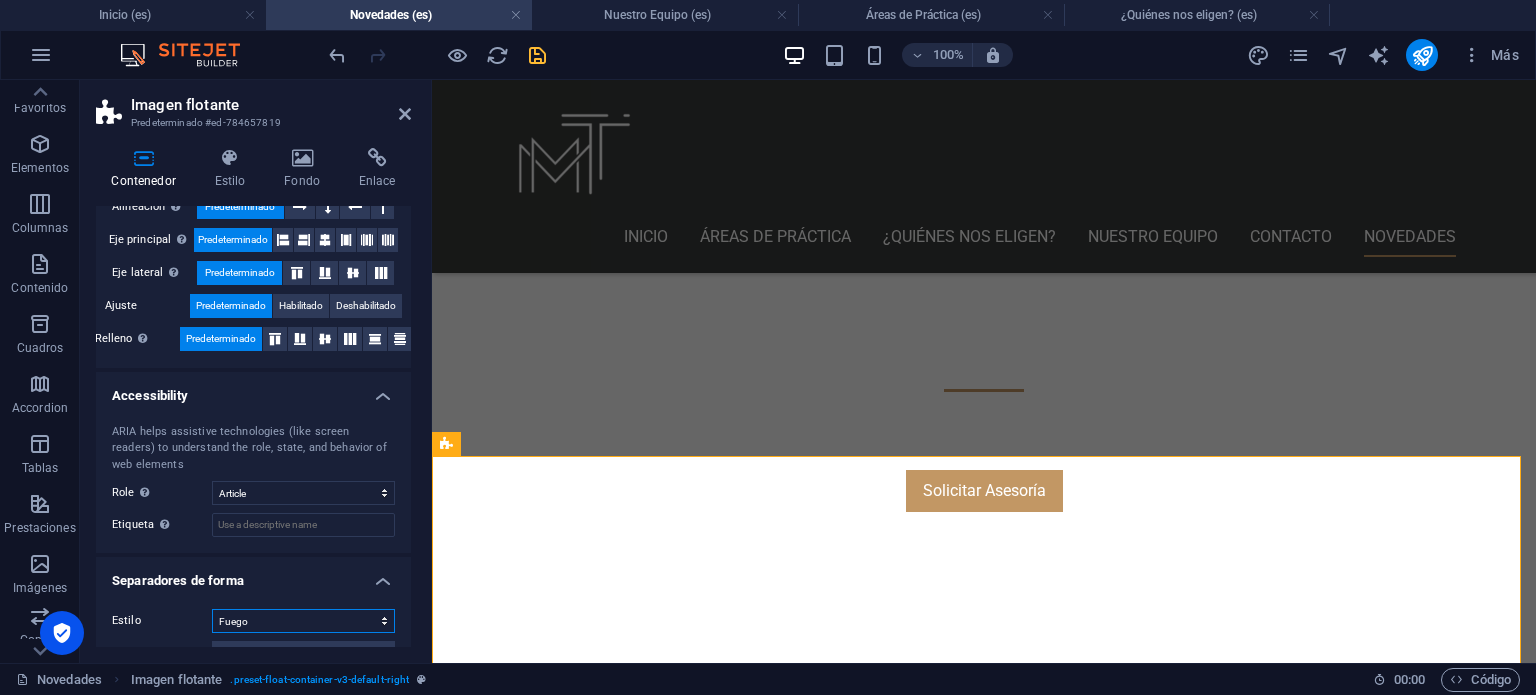 click on "Ninguno Triángulo Cuadrado Diagonal Polígono 1 Polígono 2 Zigzag Múltiples zigzags Olas Múltiples olas Medio círculo Círculo Sombra de círculo Bloques Hexágonos Nubes Múltiples nubes Ventilador Pirámides Libro Gota de pintura Fuego Papel desmenuzado Flecha" at bounding box center (303, 621) 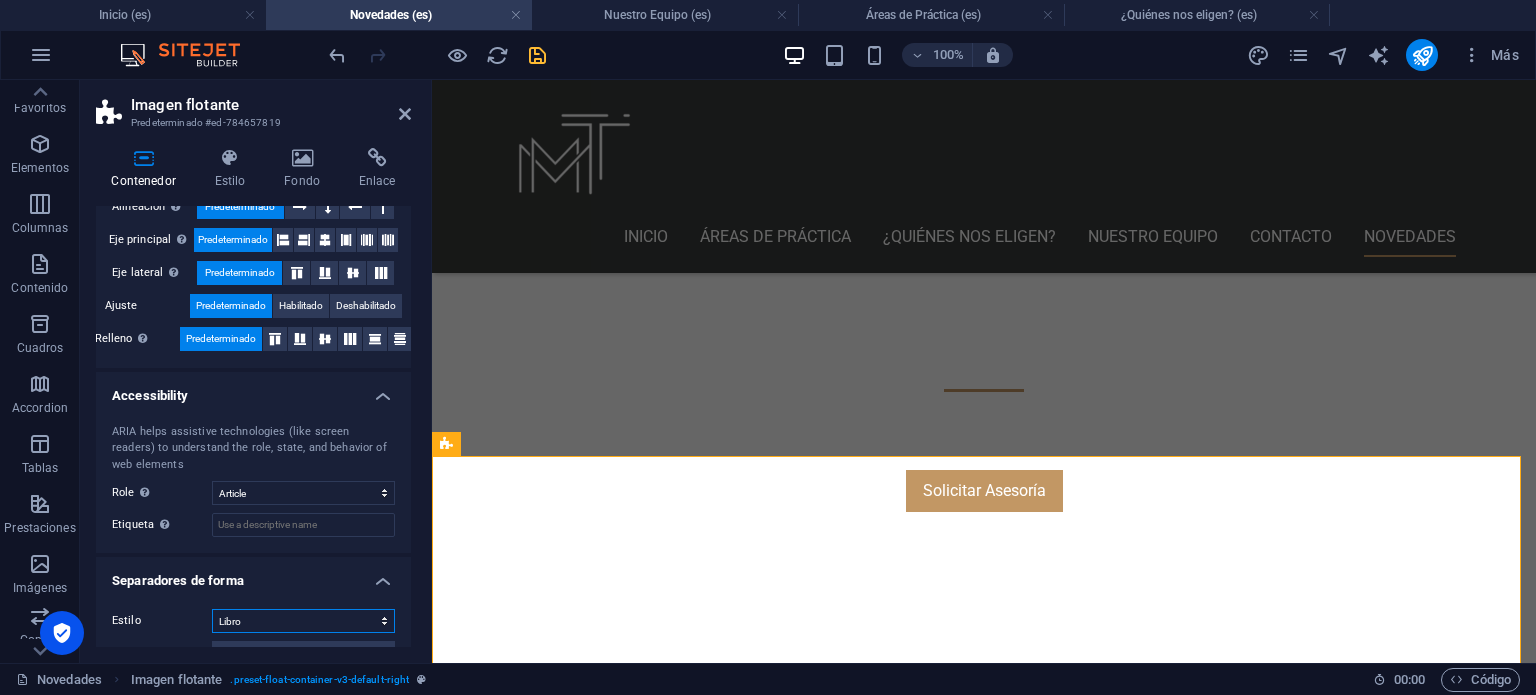 click on "Ninguno Triángulo Cuadrado Diagonal Polígono 1 Polígono 2 Zigzag Múltiples zigzags Olas Múltiples olas Medio círculo Círculo Sombra de círculo Bloques Hexágonos Nubes Múltiples nubes Ventilador Pirámides Libro Gota de pintura Fuego Papel desmenuzado Flecha" at bounding box center [303, 621] 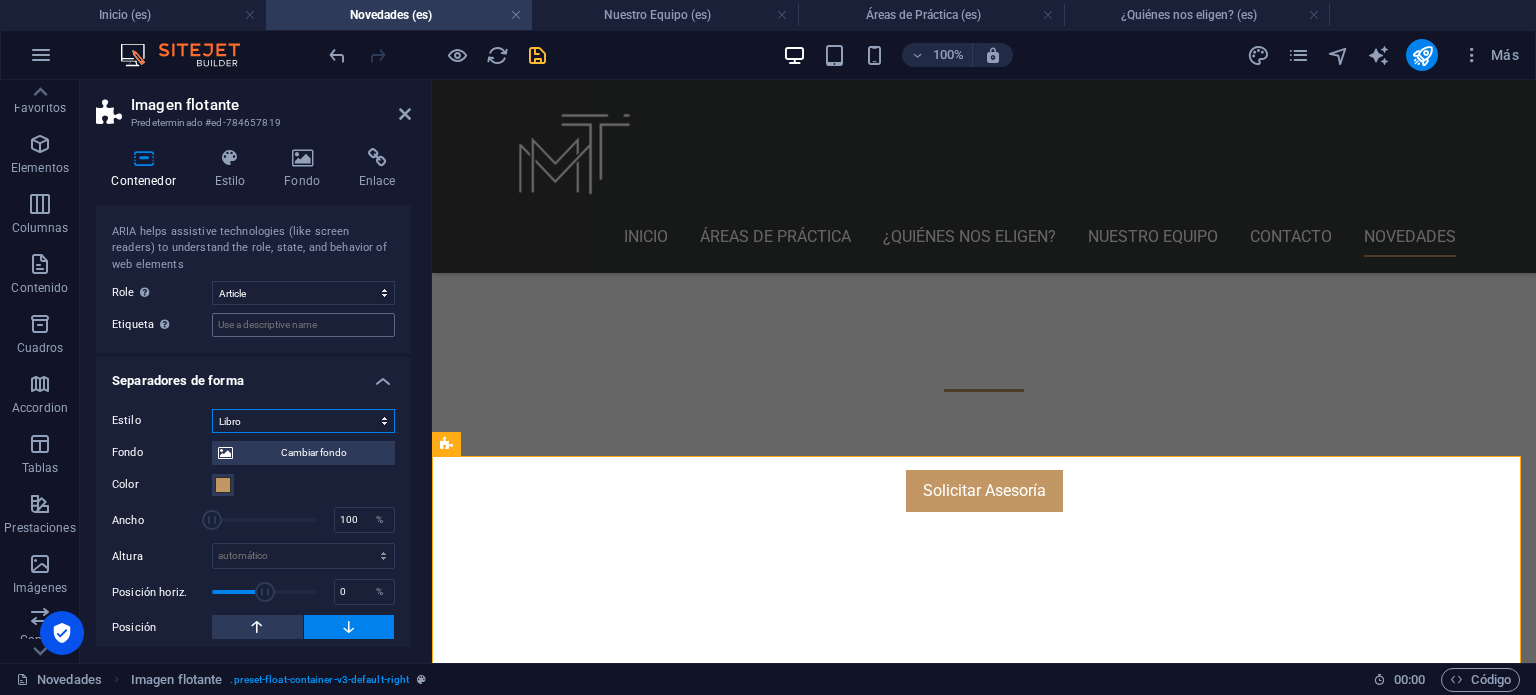 scroll, scrollTop: 629, scrollLeft: 0, axis: vertical 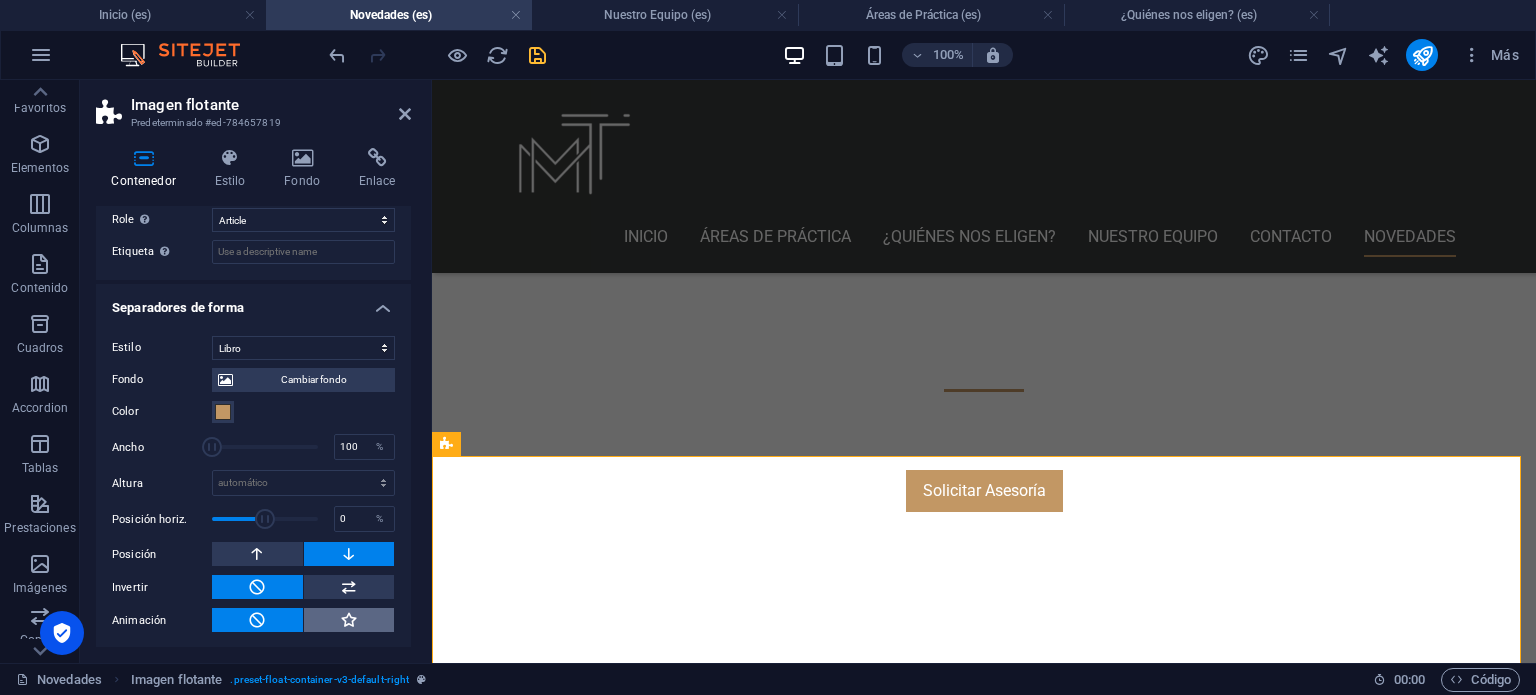 click at bounding box center (349, 620) 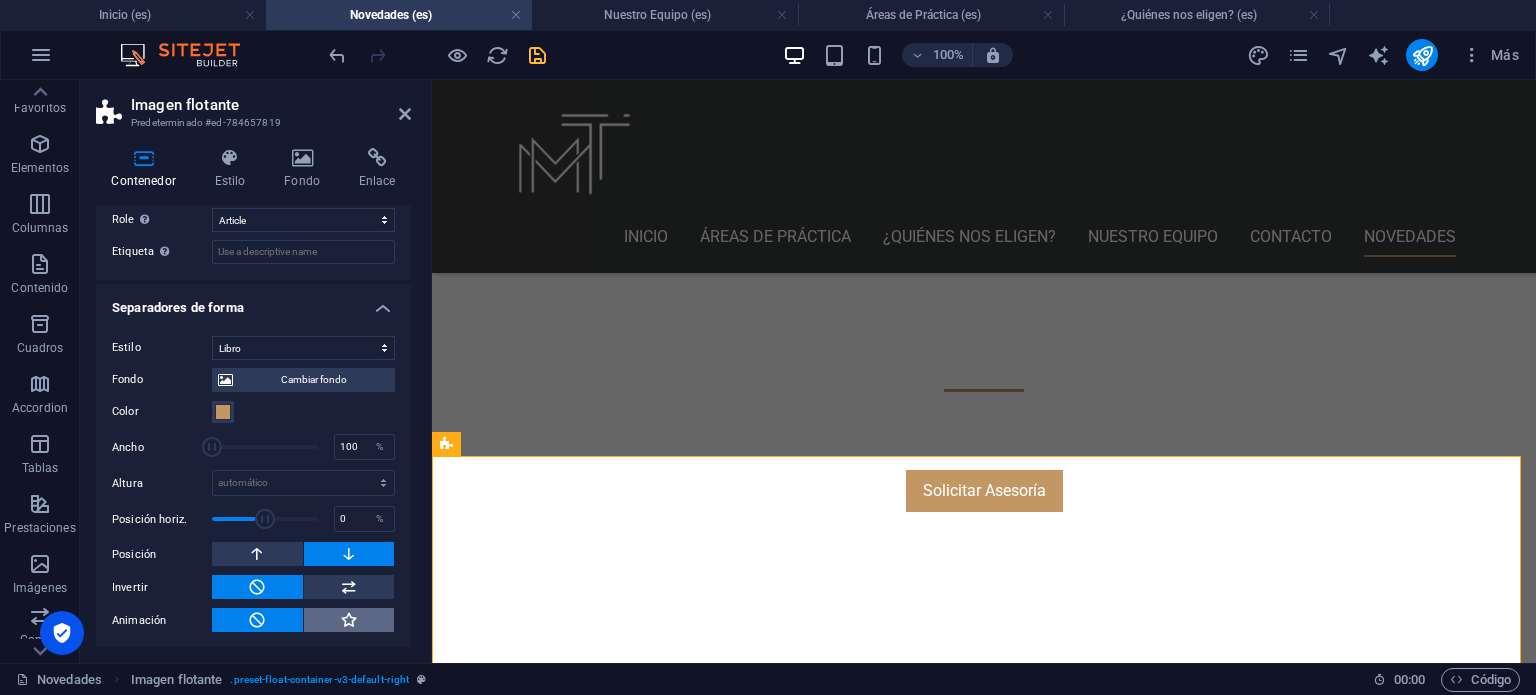 type on "400" 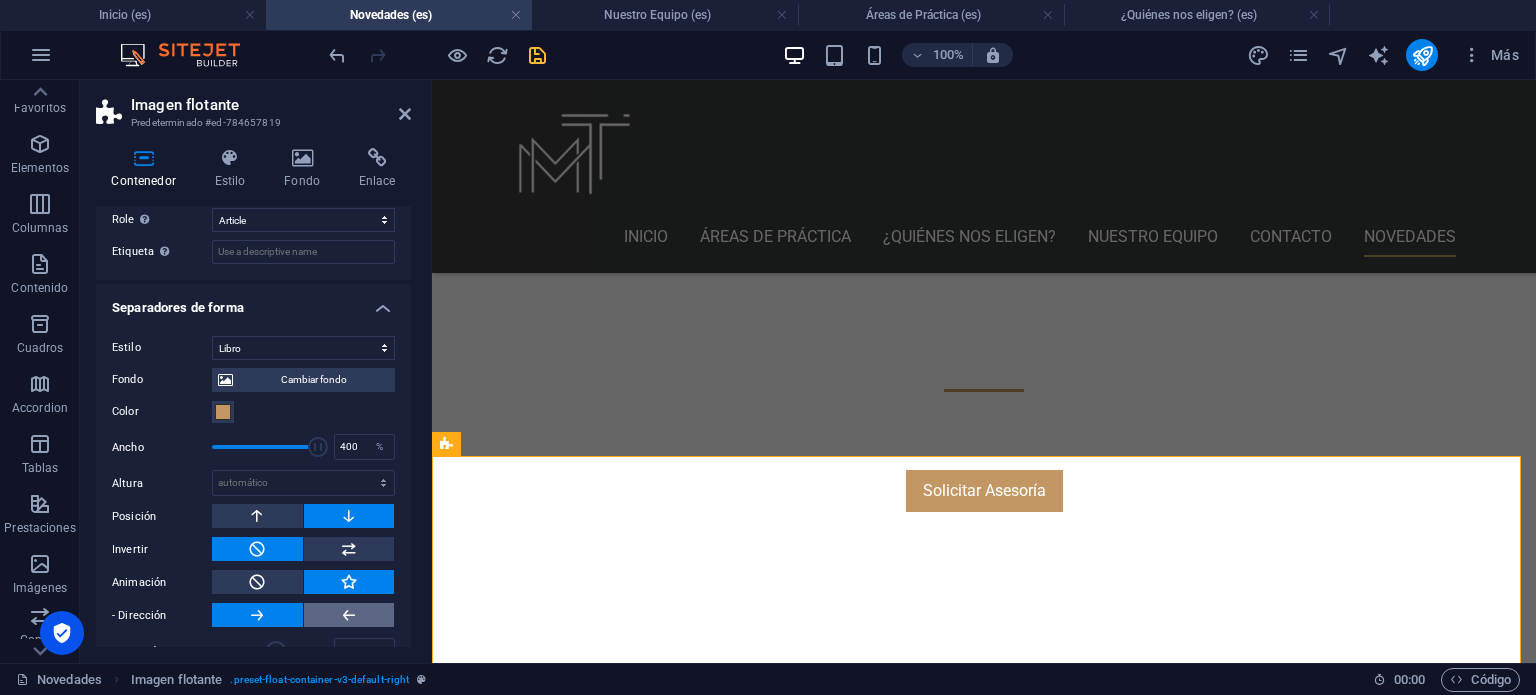 scroll, scrollTop: 662, scrollLeft: 0, axis: vertical 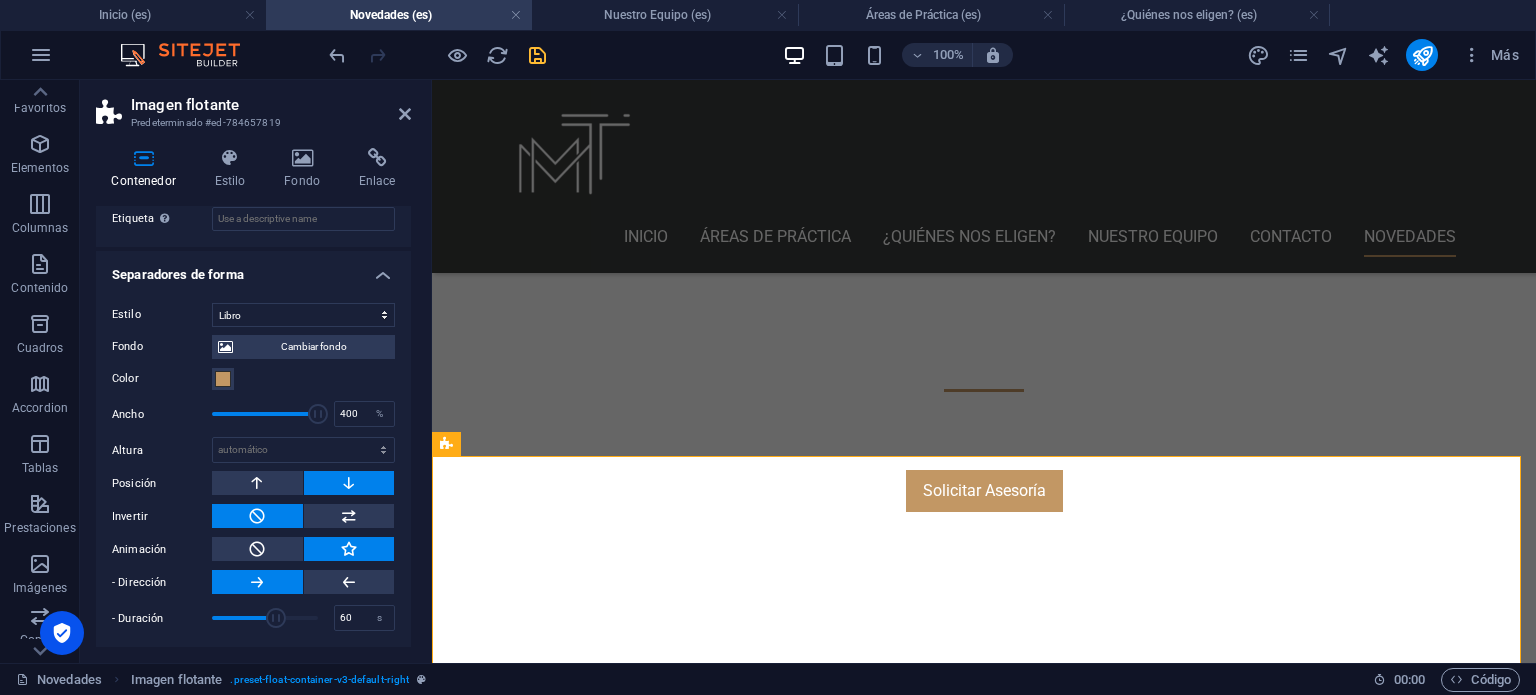 click at bounding box center (257, 582) 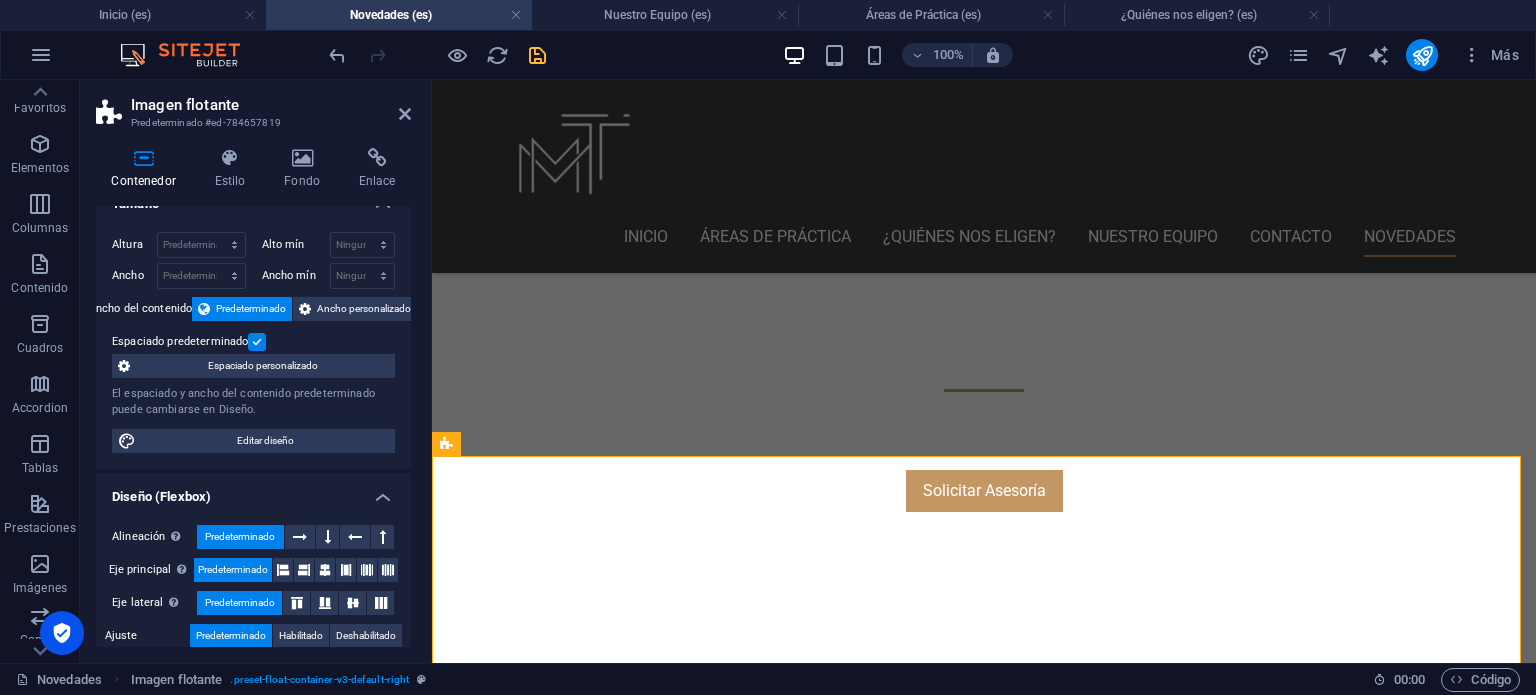 scroll, scrollTop: 0, scrollLeft: 0, axis: both 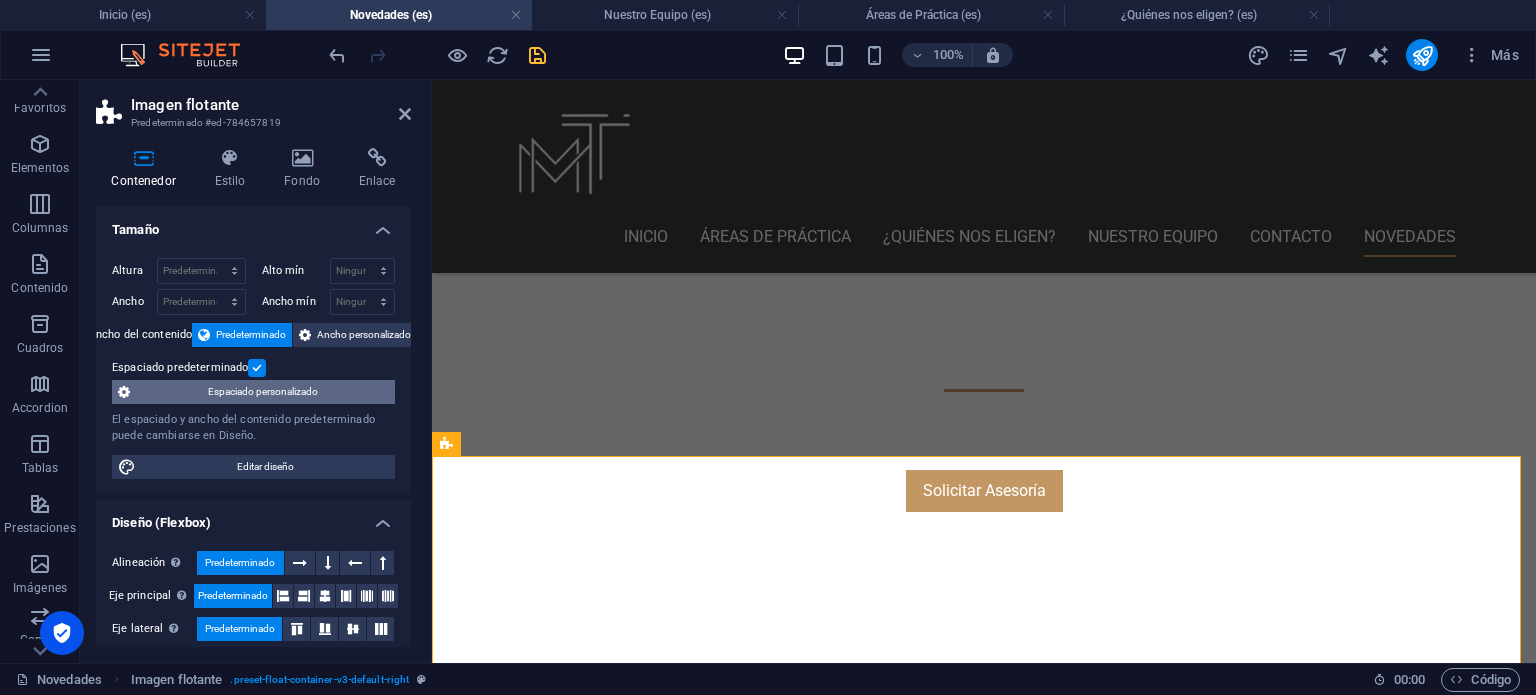 click on "Espaciado personalizado" at bounding box center (262, 392) 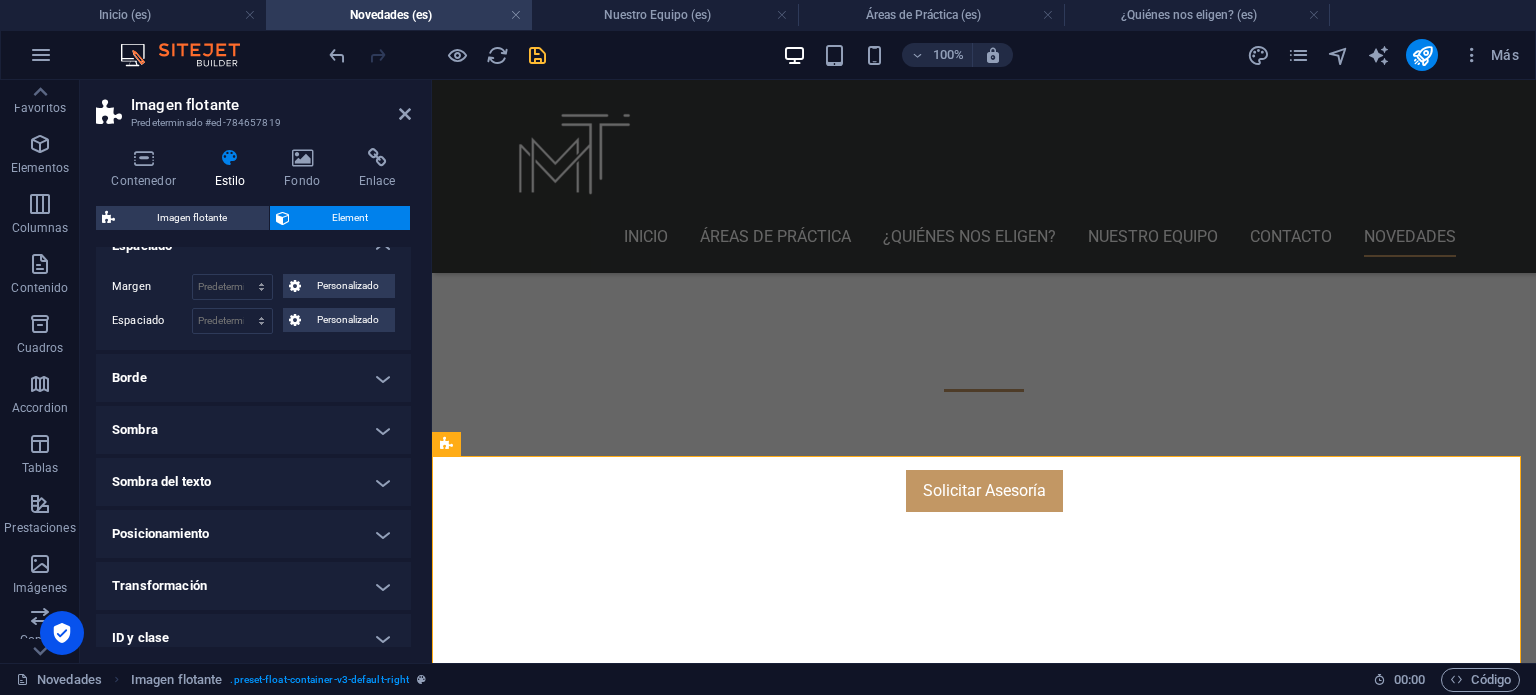 scroll, scrollTop: 100, scrollLeft: 0, axis: vertical 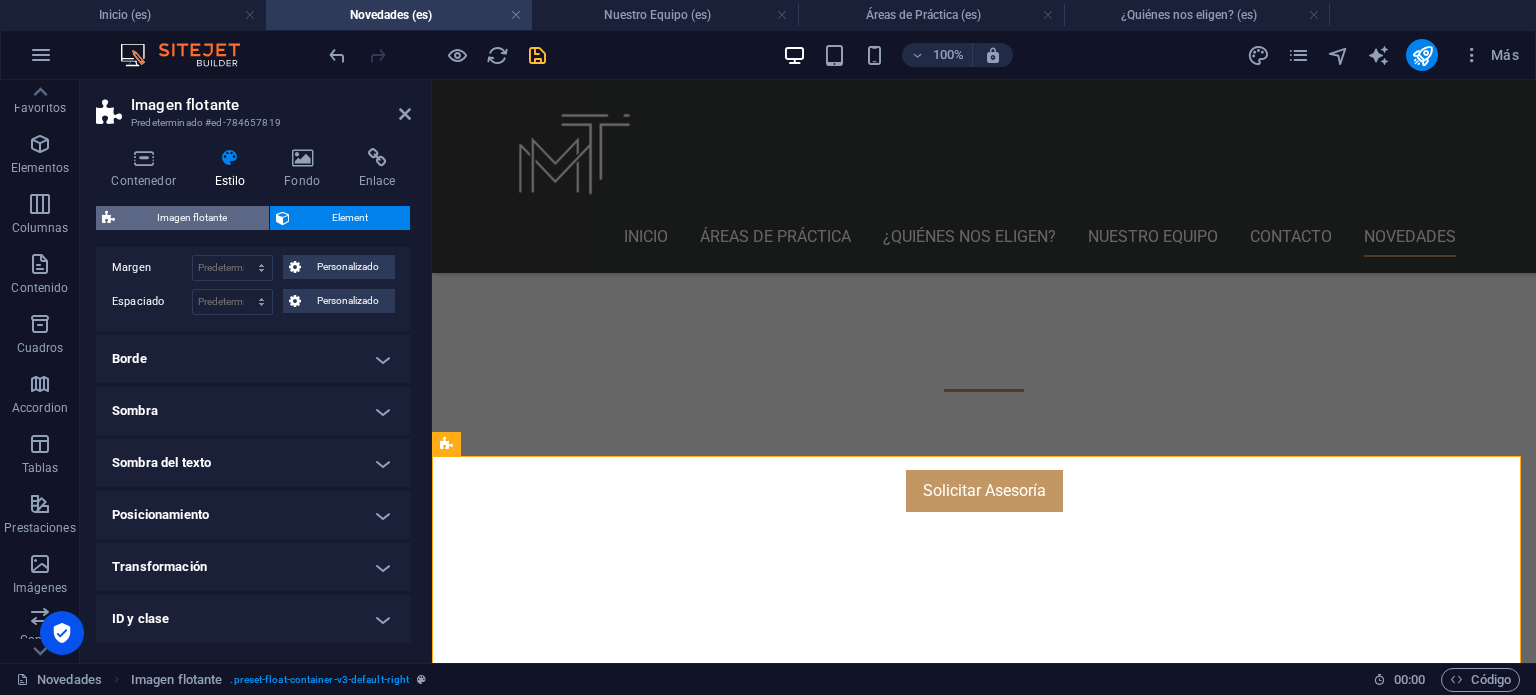 click on "Imagen flotante" at bounding box center [192, 218] 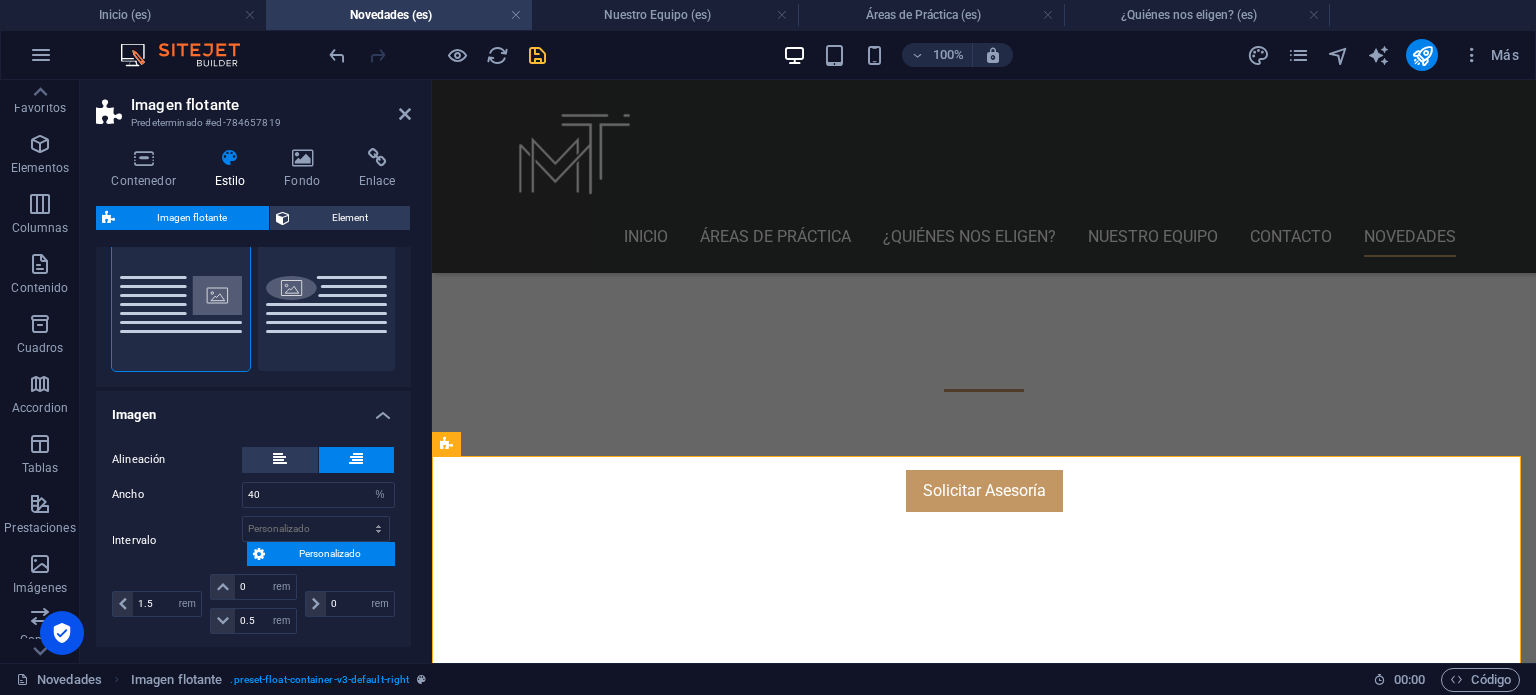 scroll, scrollTop: 322, scrollLeft: 0, axis: vertical 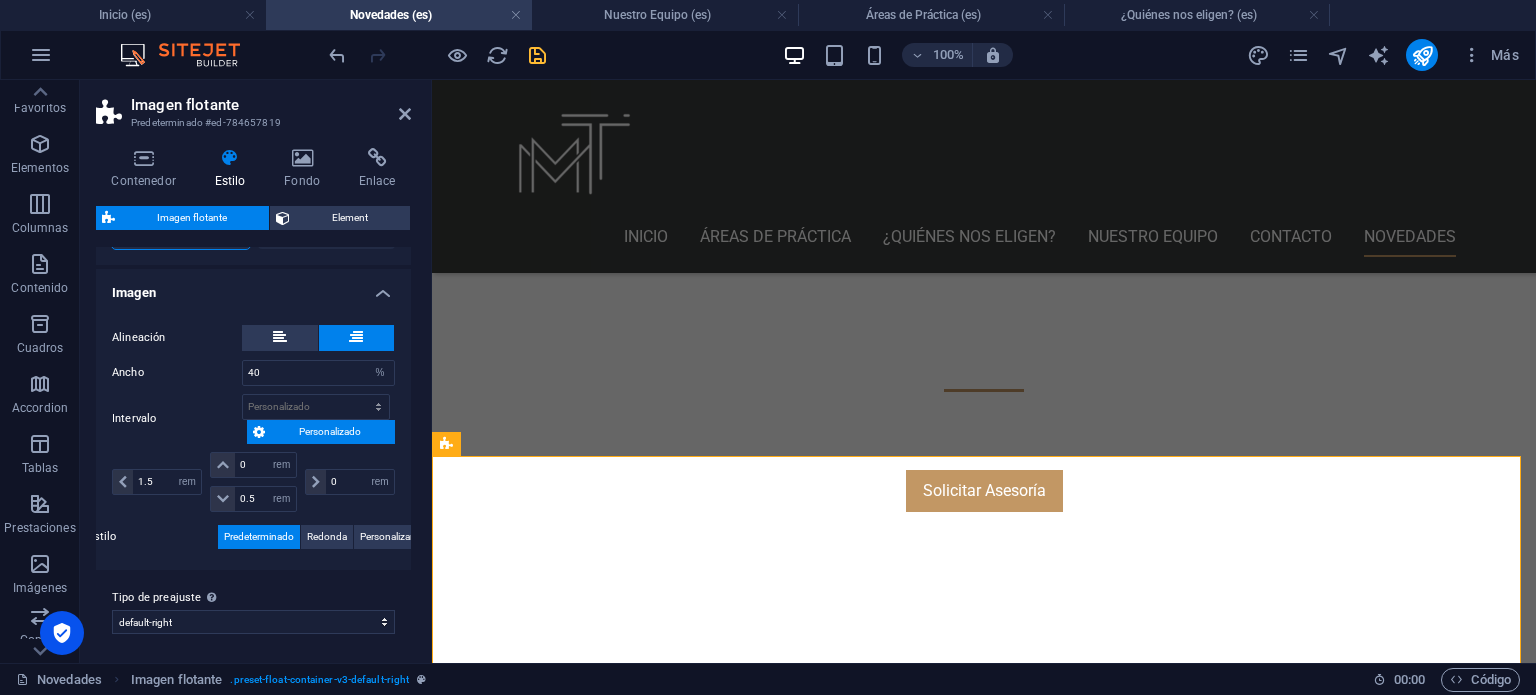click on "Personalizado" at bounding box center (330, 432) 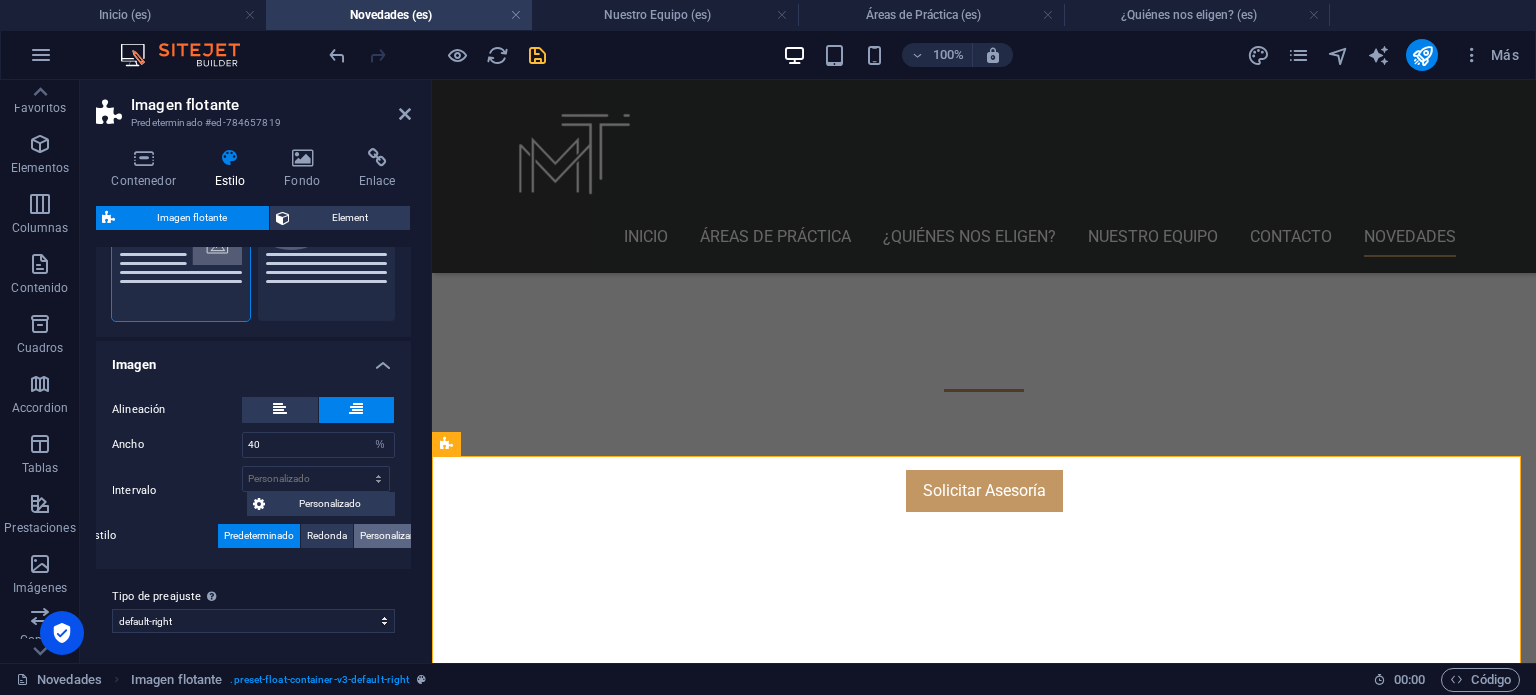 click on "Personalizar" at bounding box center (386, 536) 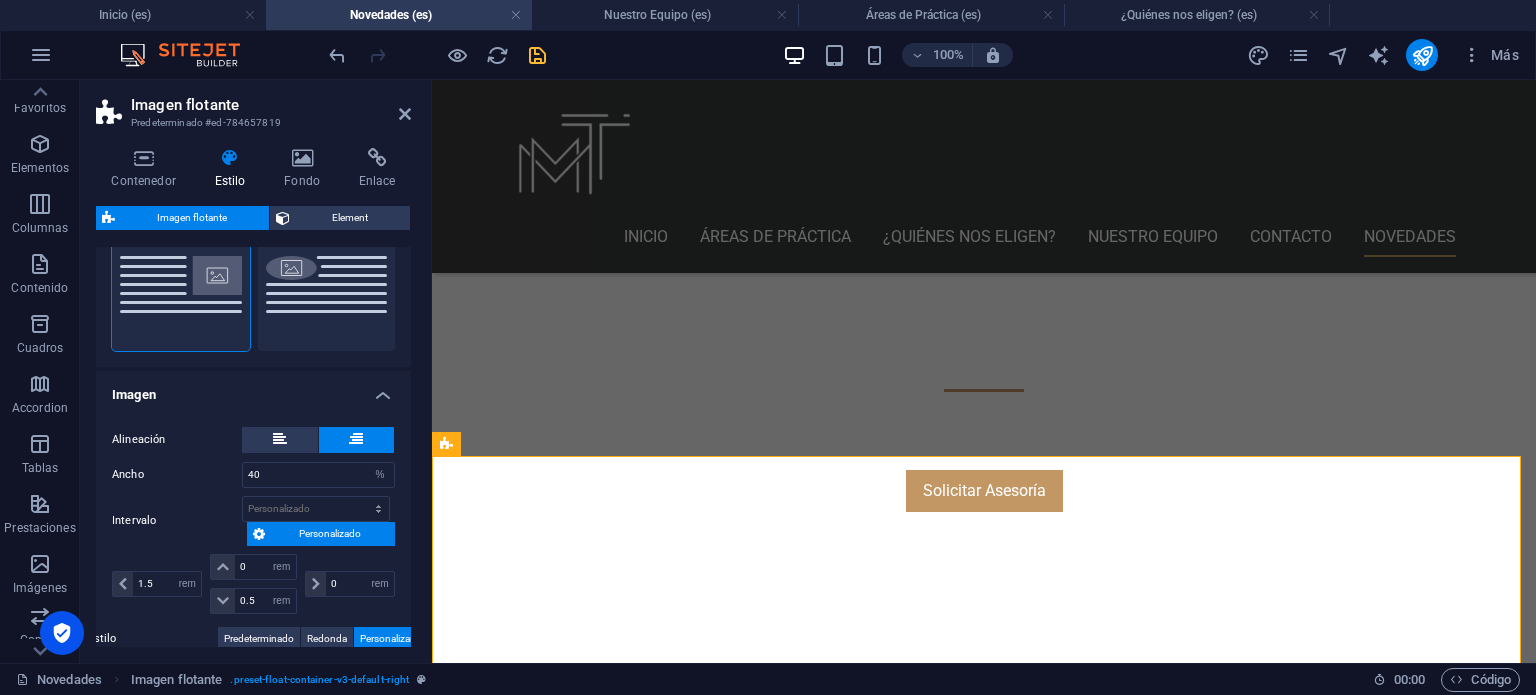 scroll, scrollTop: 188, scrollLeft: 0, axis: vertical 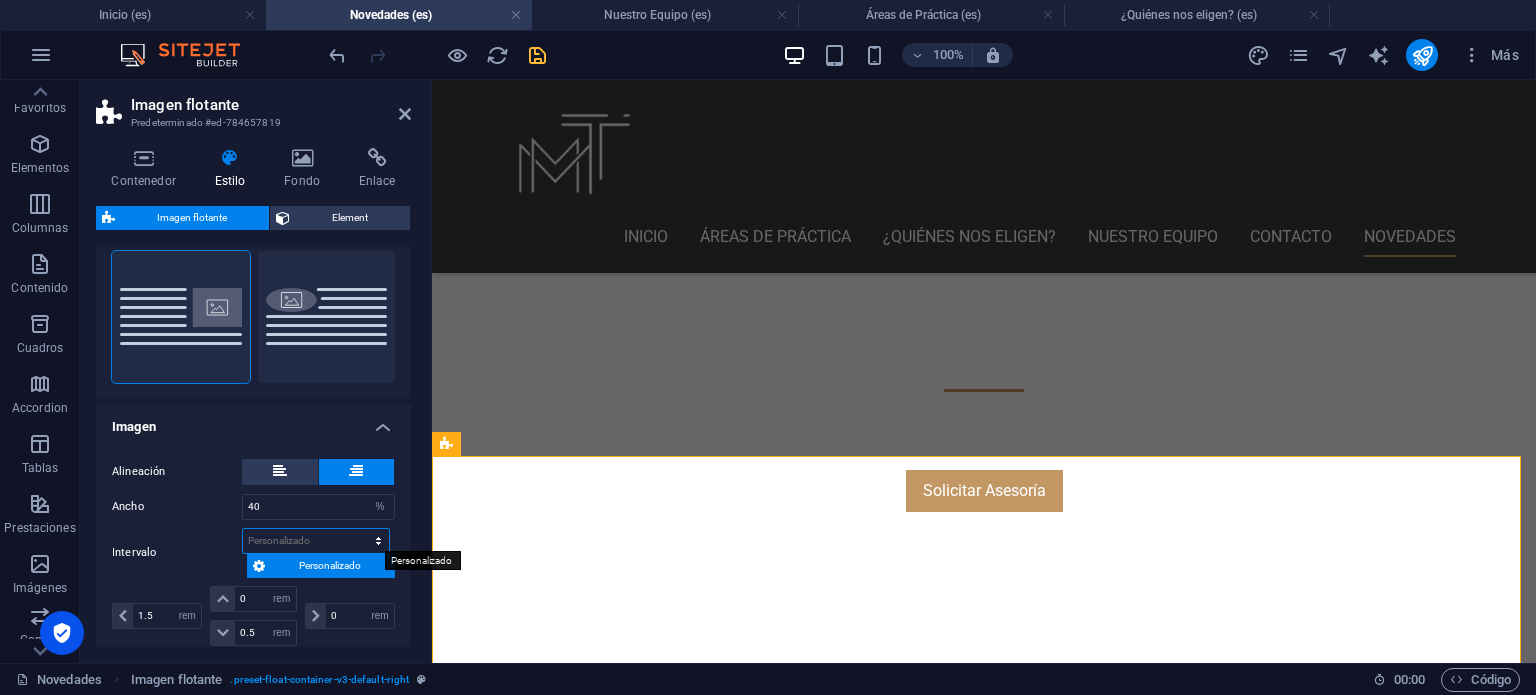 click on "px rem % vh vw Personalizado" at bounding box center (316, 541) 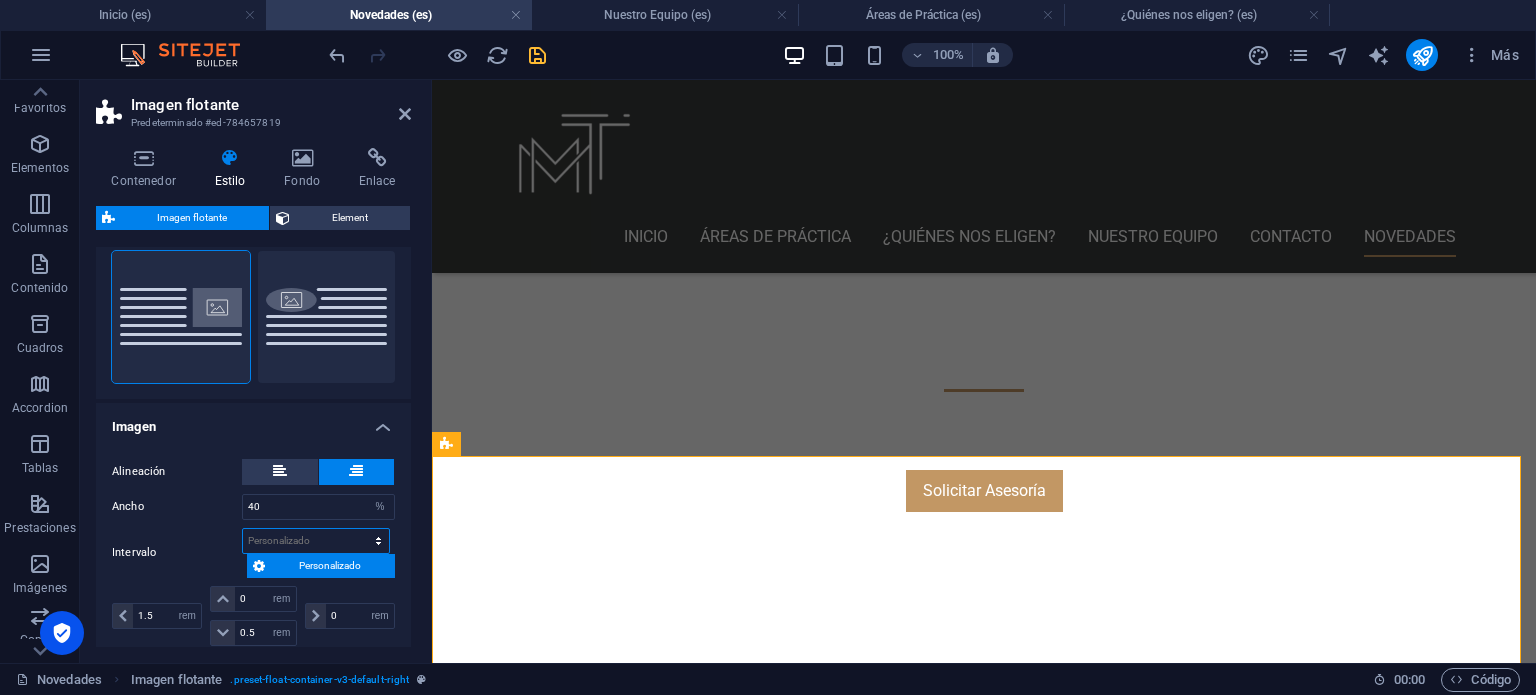 click on "px rem % vh vw Personalizado" at bounding box center [316, 541] 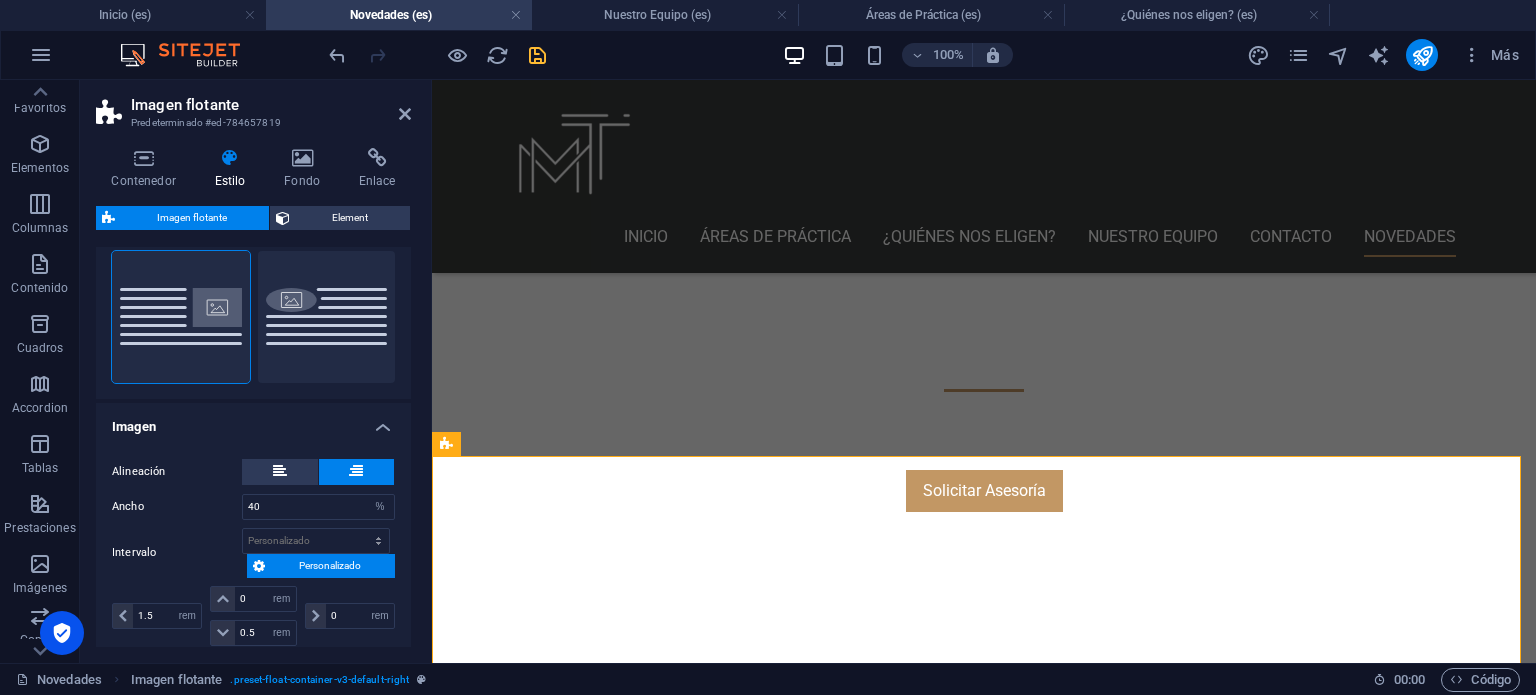 click on "Personalizado" at bounding box center (330, 566) 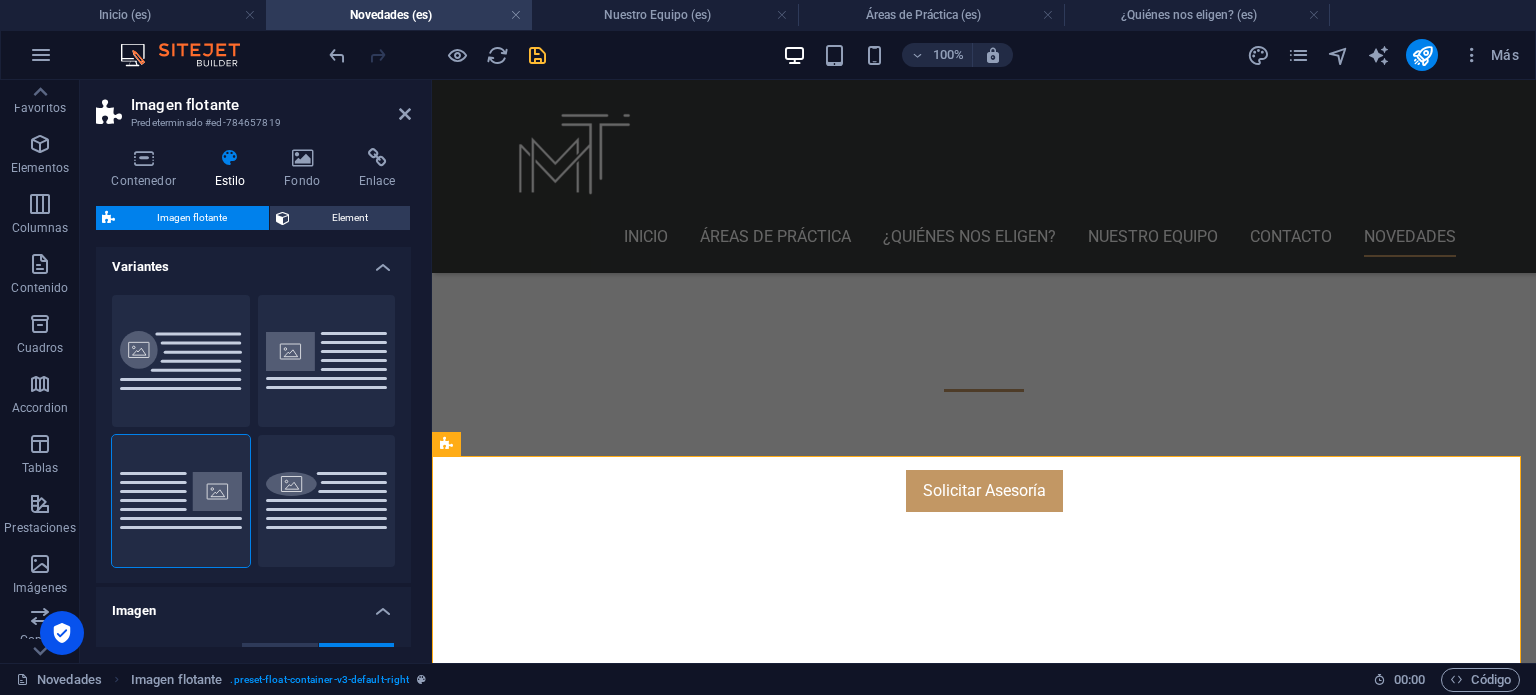 scroll, scrollTop: 0, scrollLeft: 0, axis: both 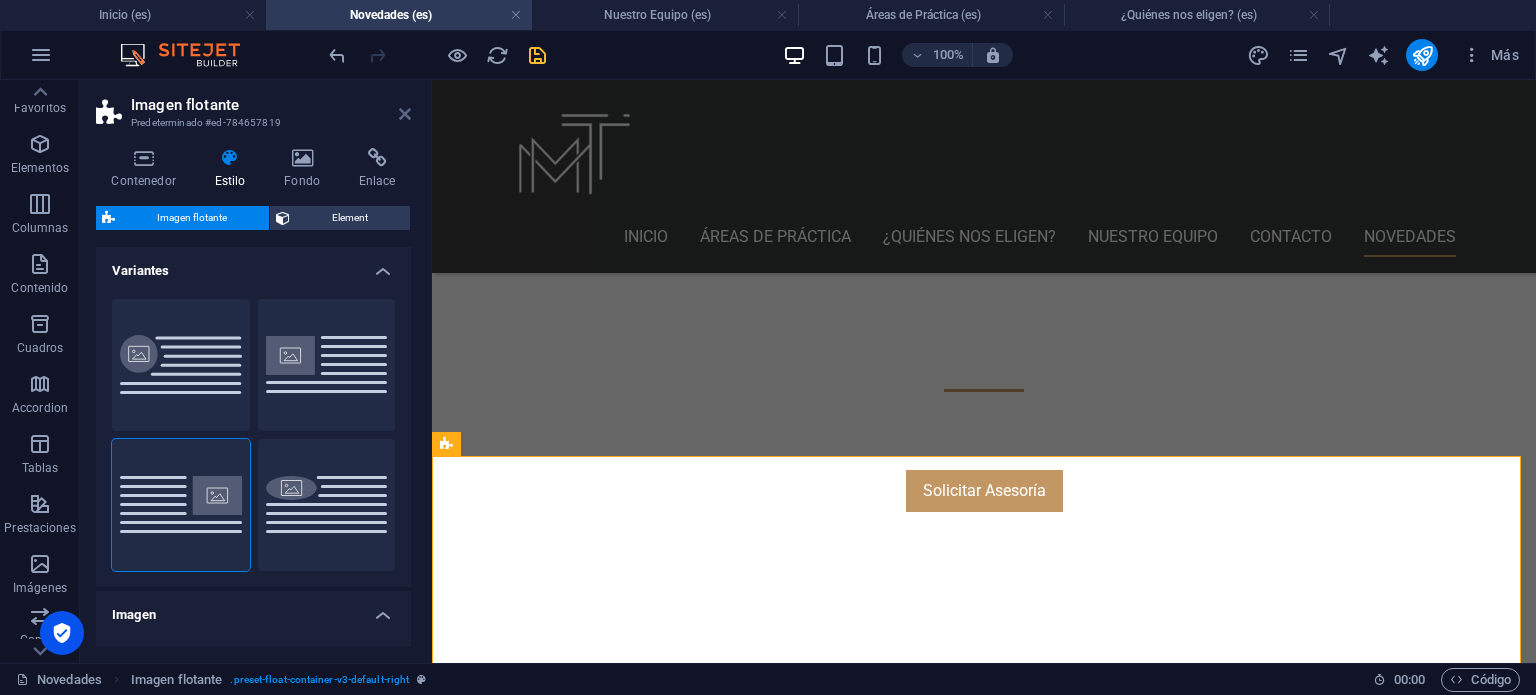 click at bounding box center (405, 114) 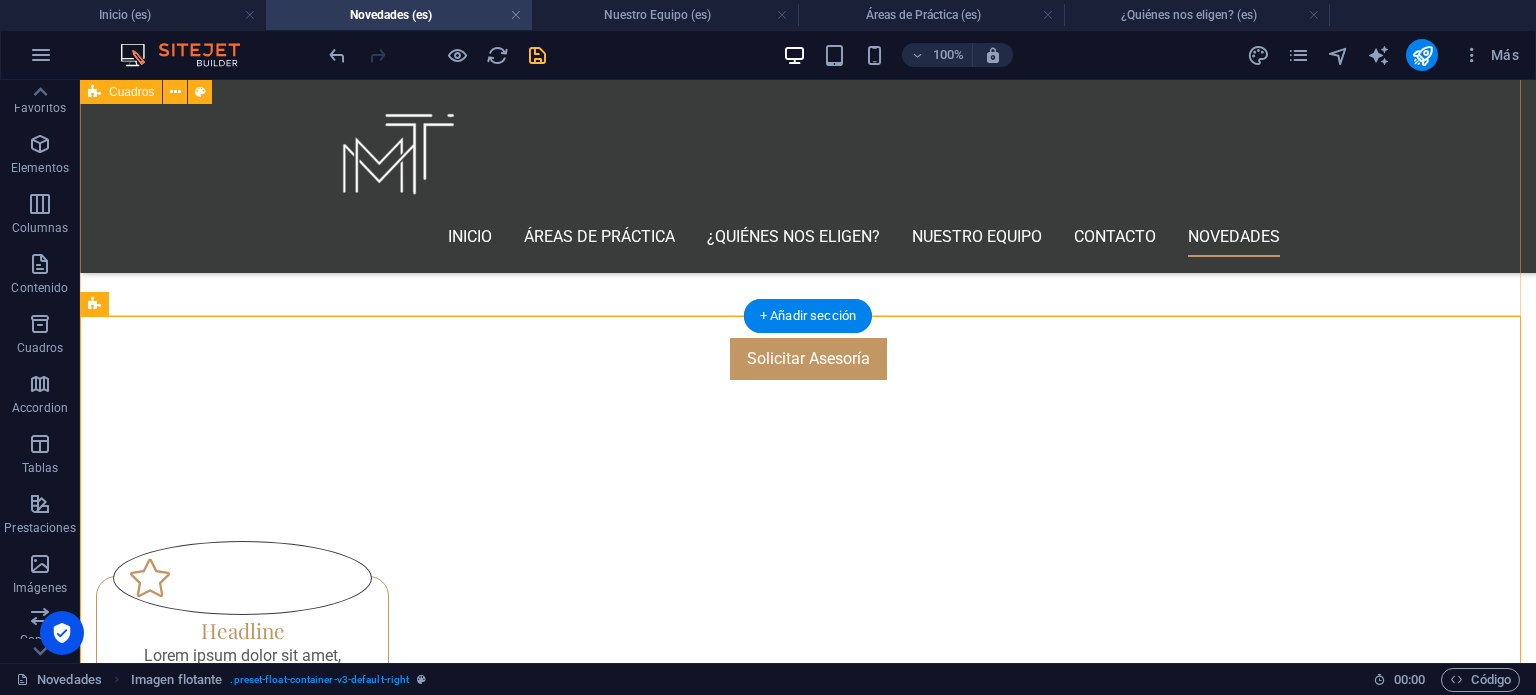 scroll, scrollTop: 880, scrollLeft: 0, axis: vertical 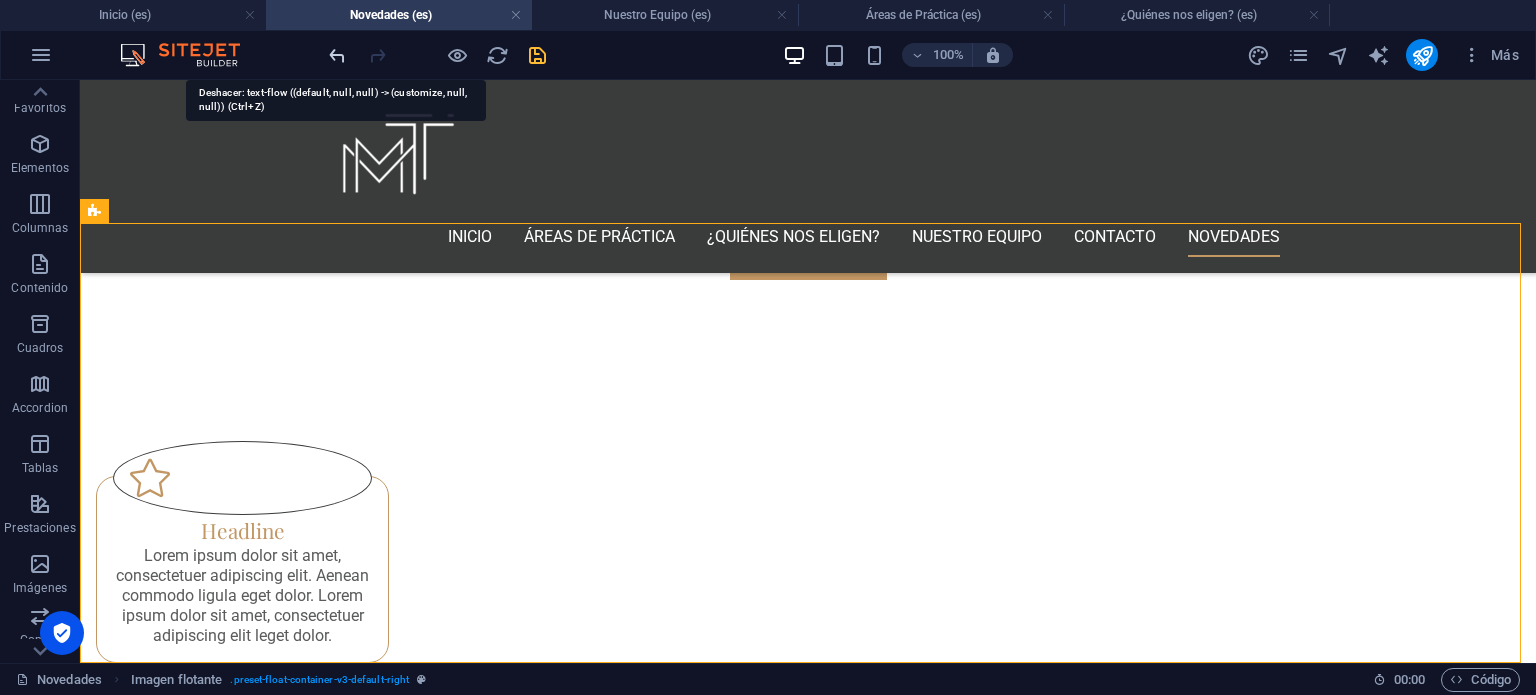 click at bounding box center (337, 55) 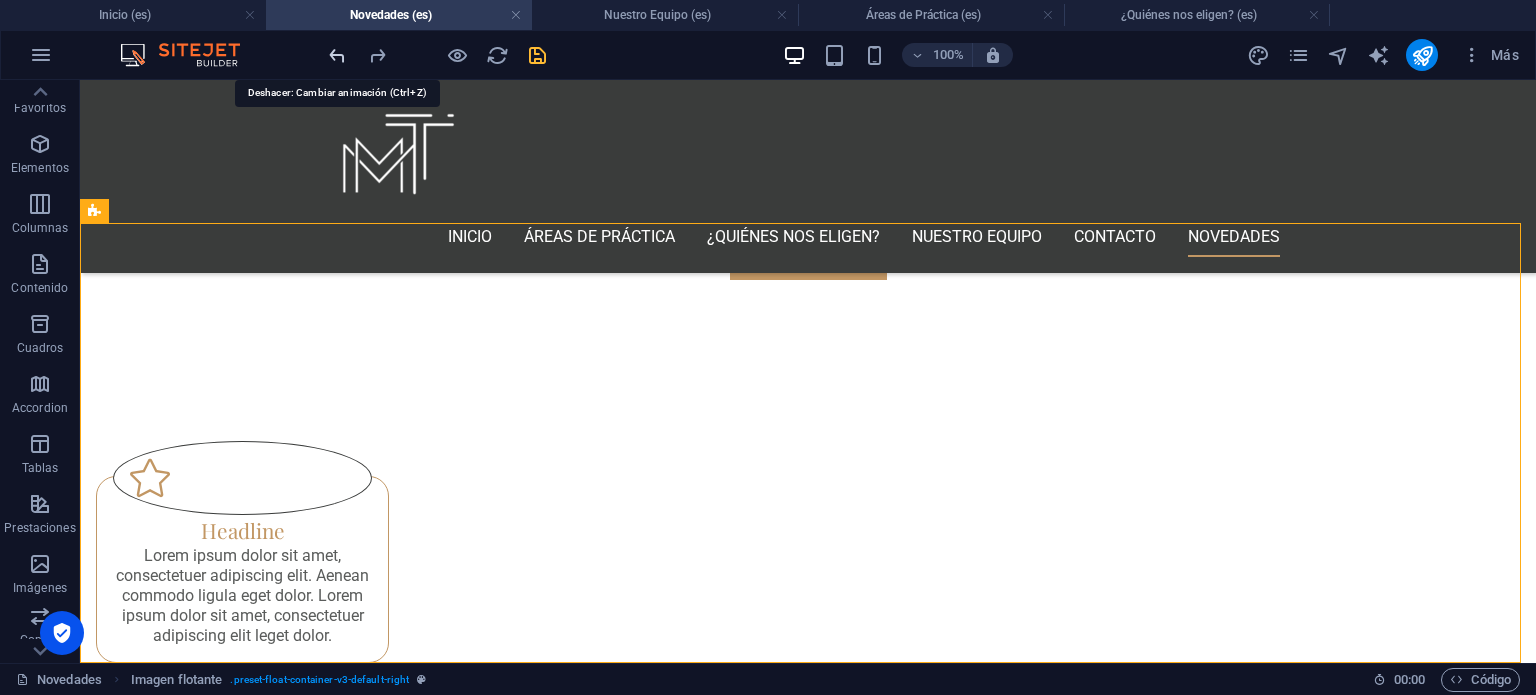 click at bounding box center [337, 55] 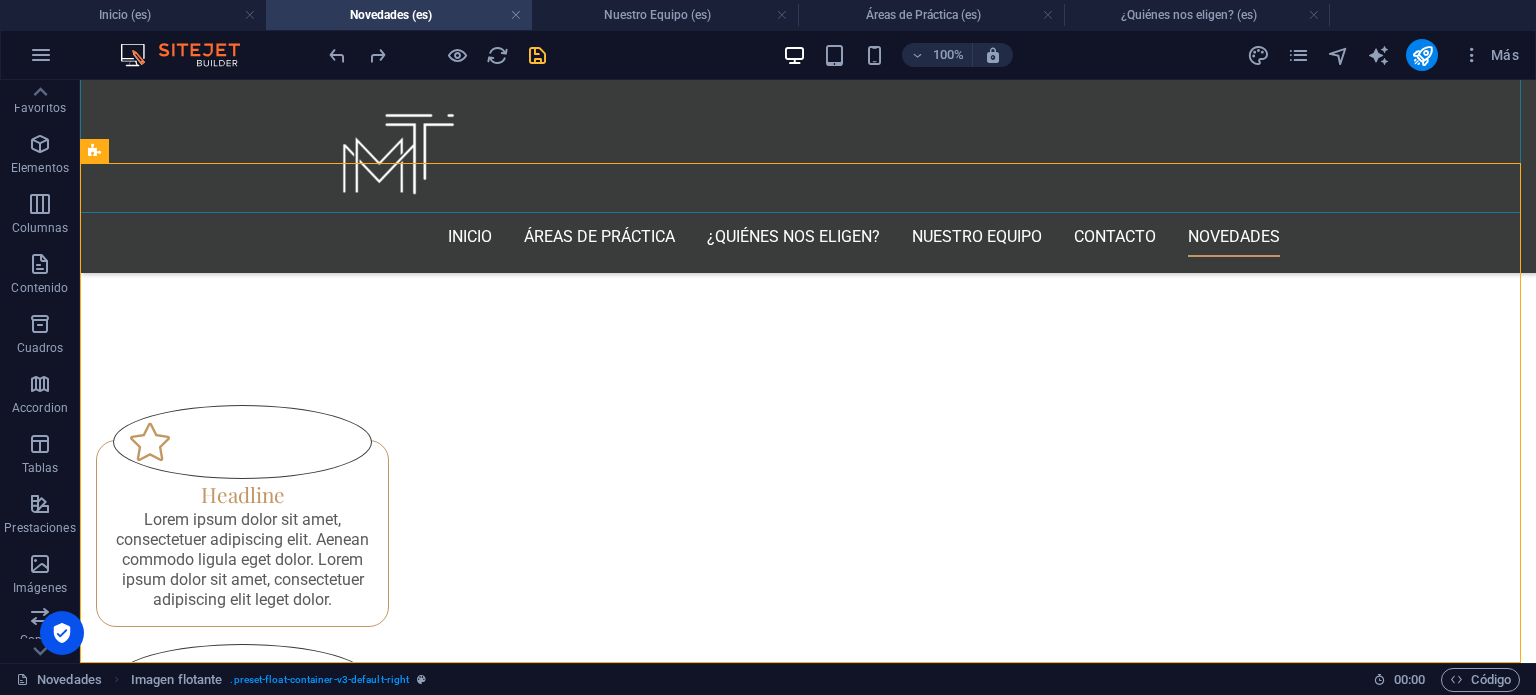 scroll, scrollTop: 940, scrollLeft: 0, axis: vertical 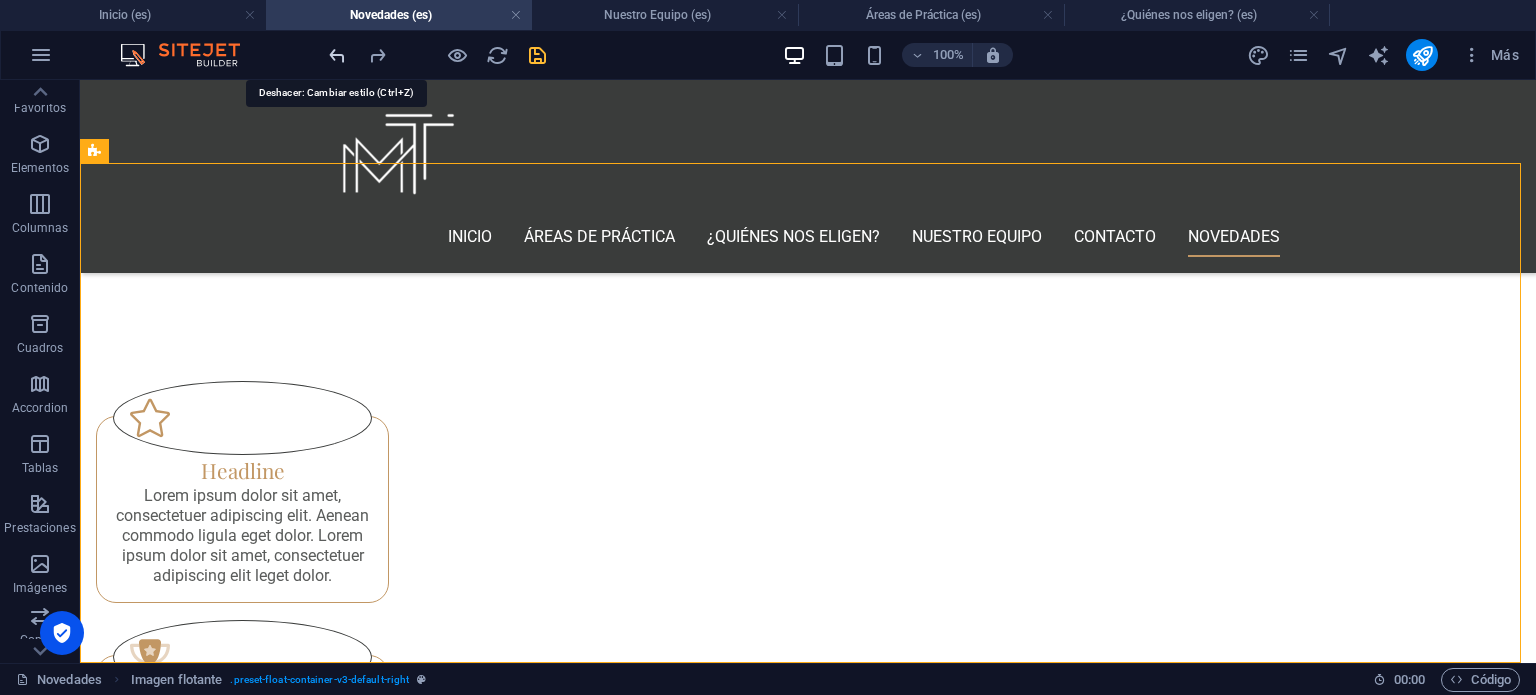 click at bounding box center (337, 55) 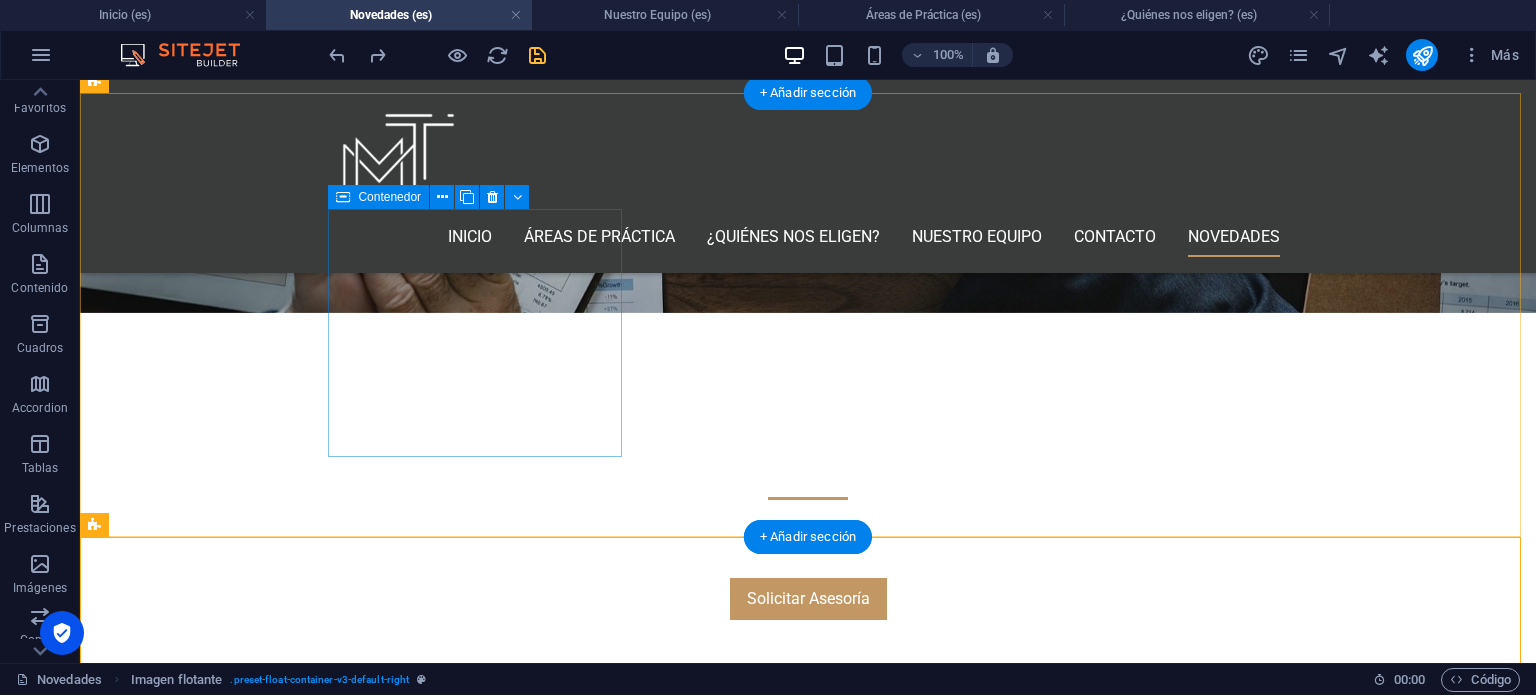 scroll, scrollTop: 640, scrollLeft: 0, axis: vertical 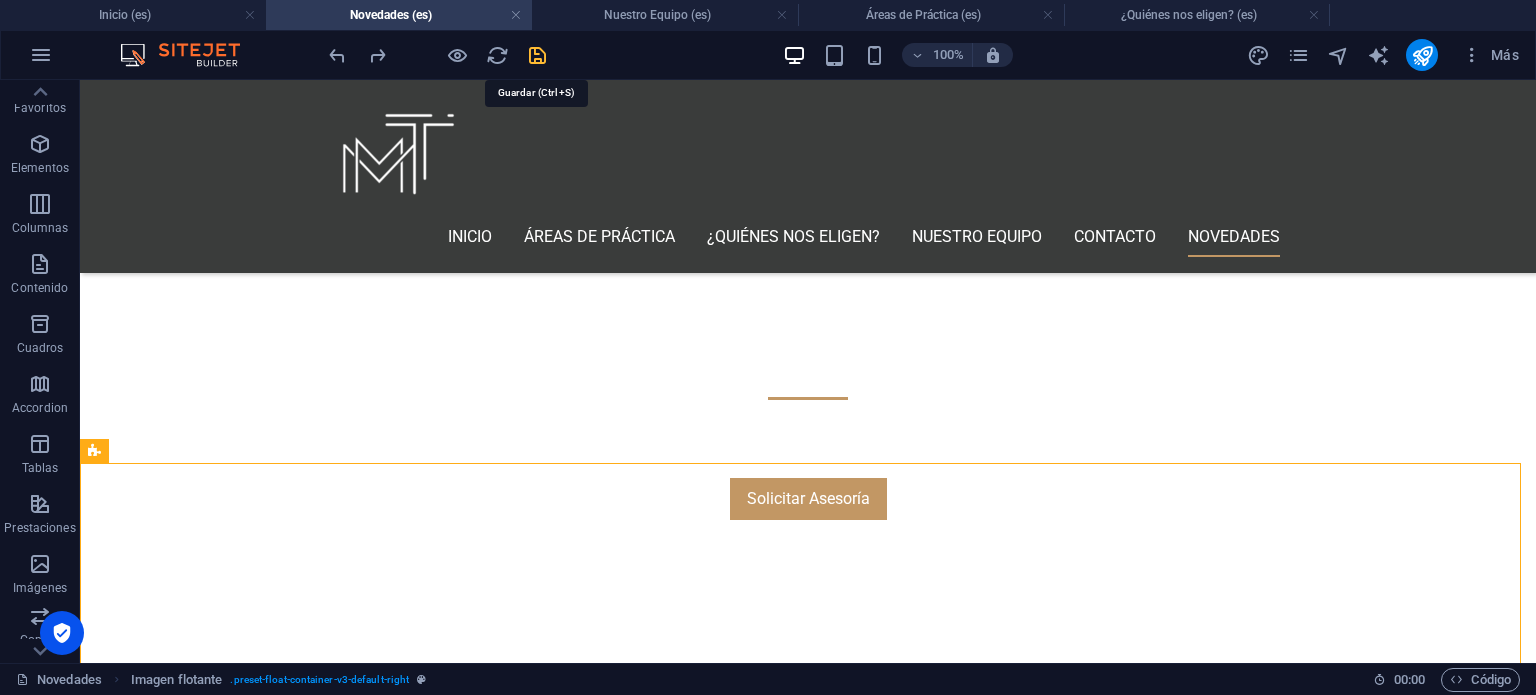 click at bounding box center [537, 55] 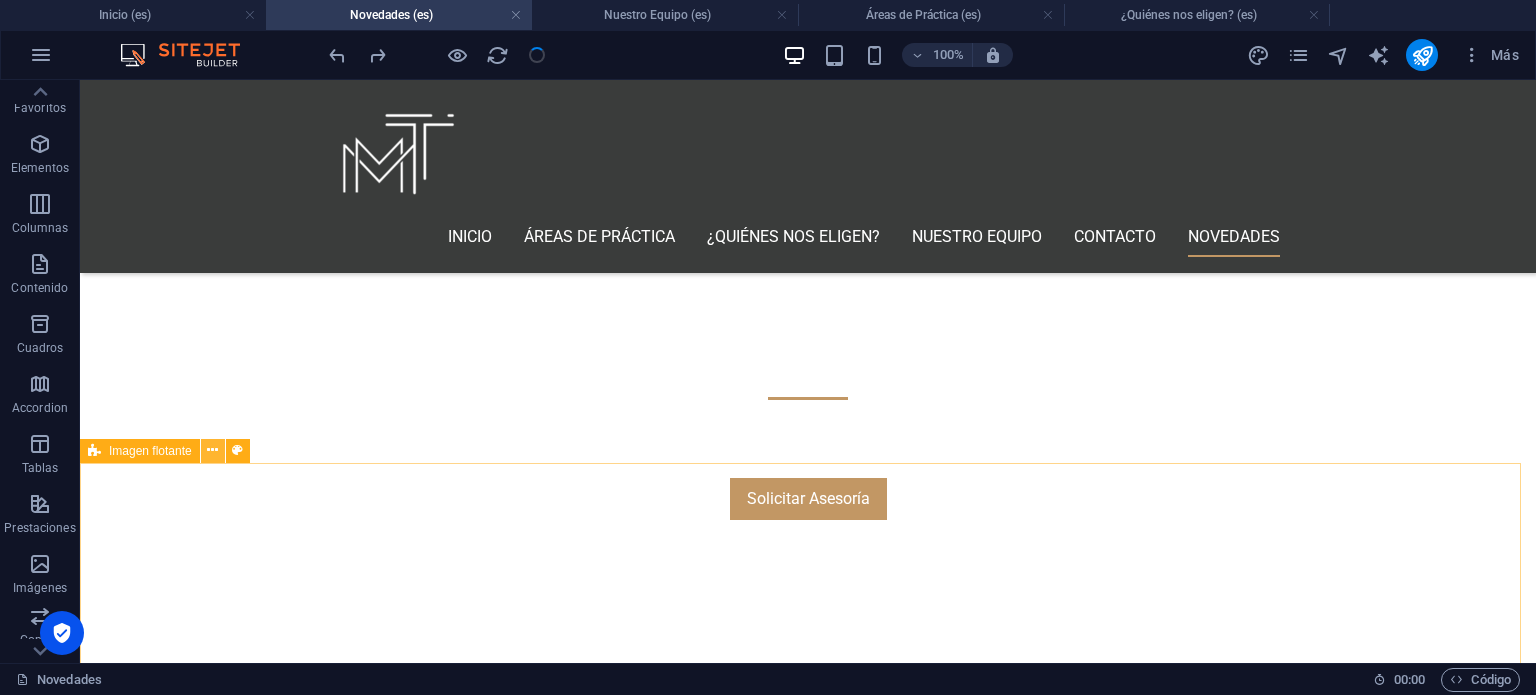 click at bounding box center [212, 450] 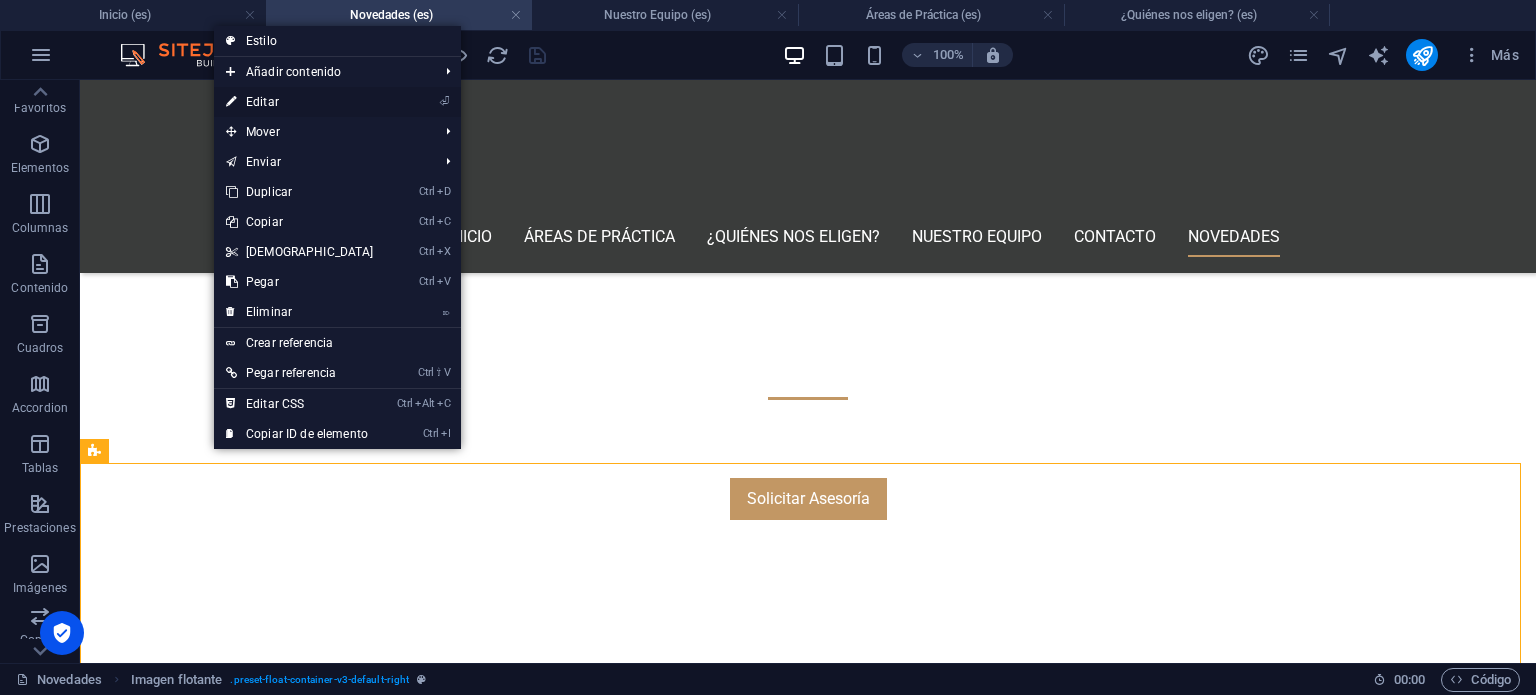 click on "⏎  Editar" at bounding box center (300, 102) 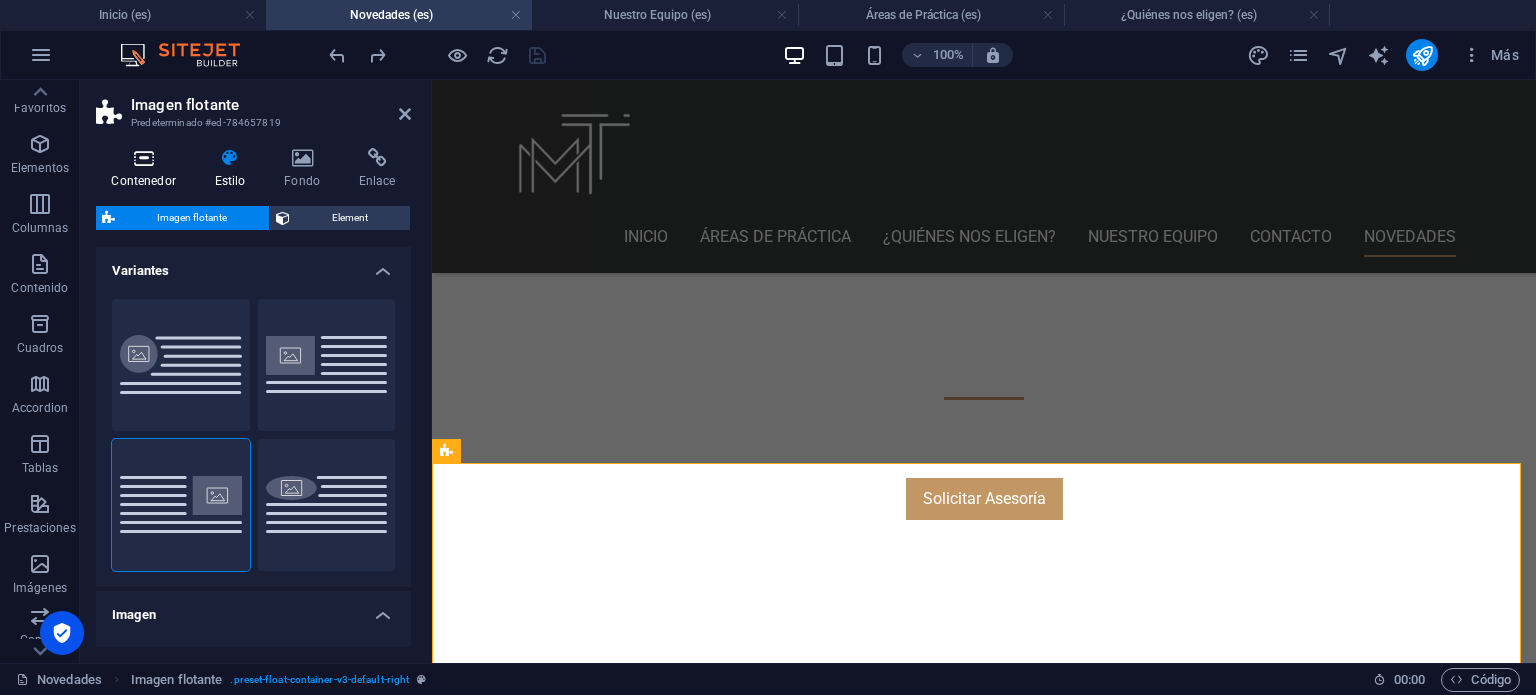 click on "Contenedor" at bounding box center [147, 169] 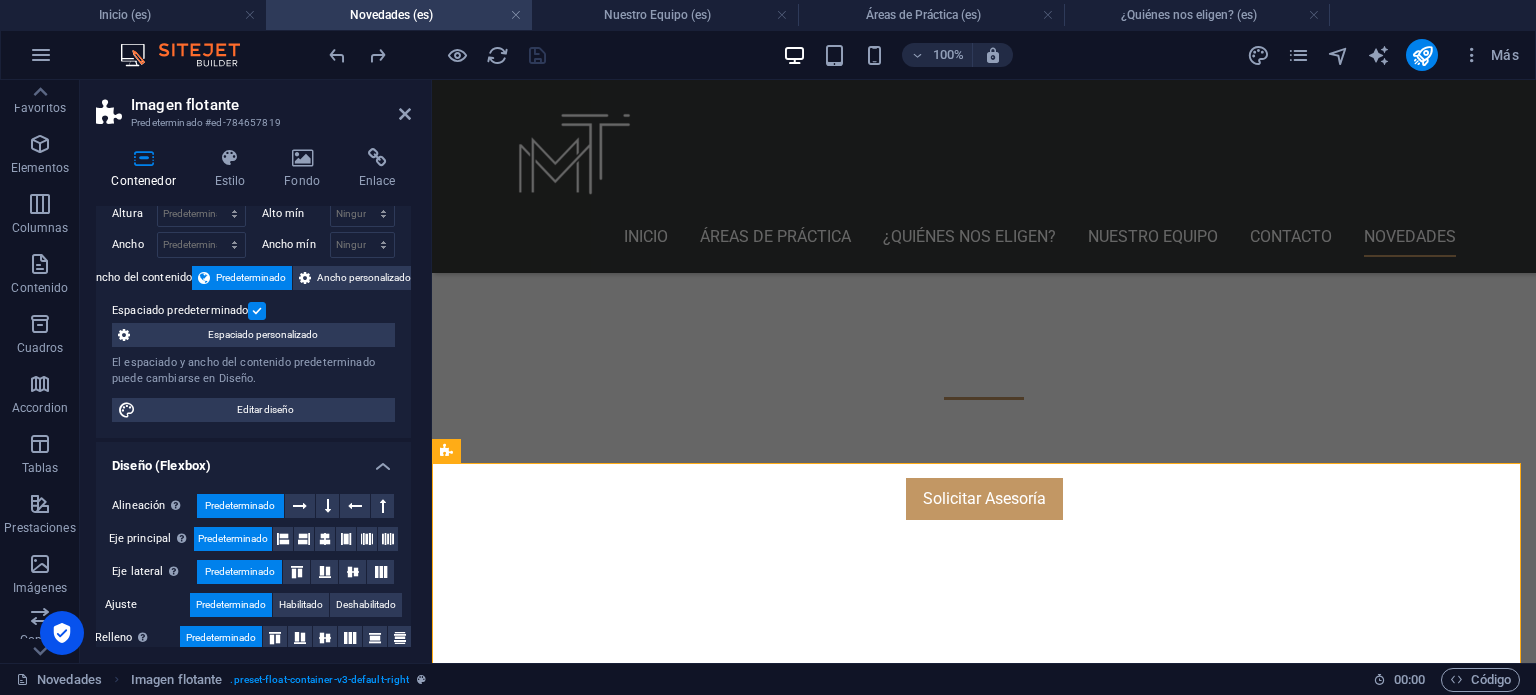 scroll, scrollTop: 56, scrollLeft: 0, axis: vertical 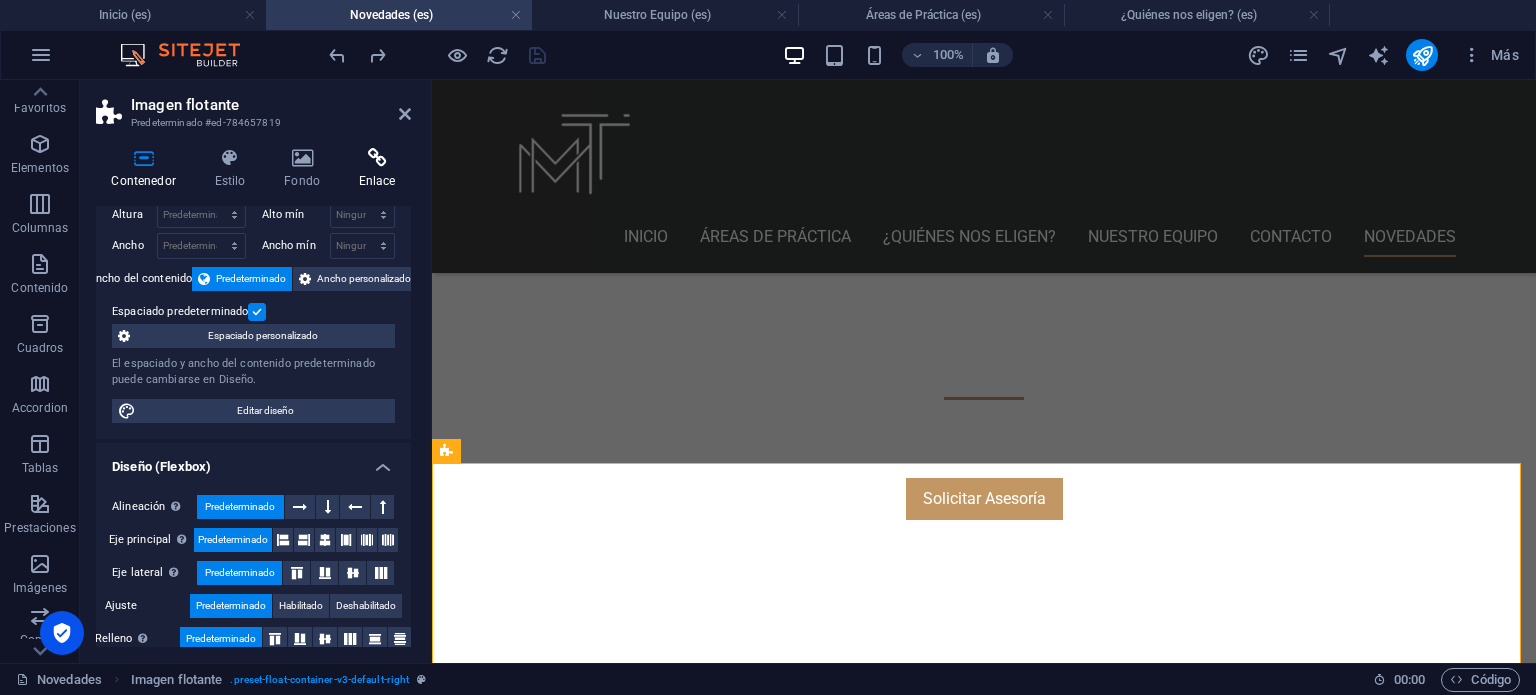 click at bounding box center [377, 158] 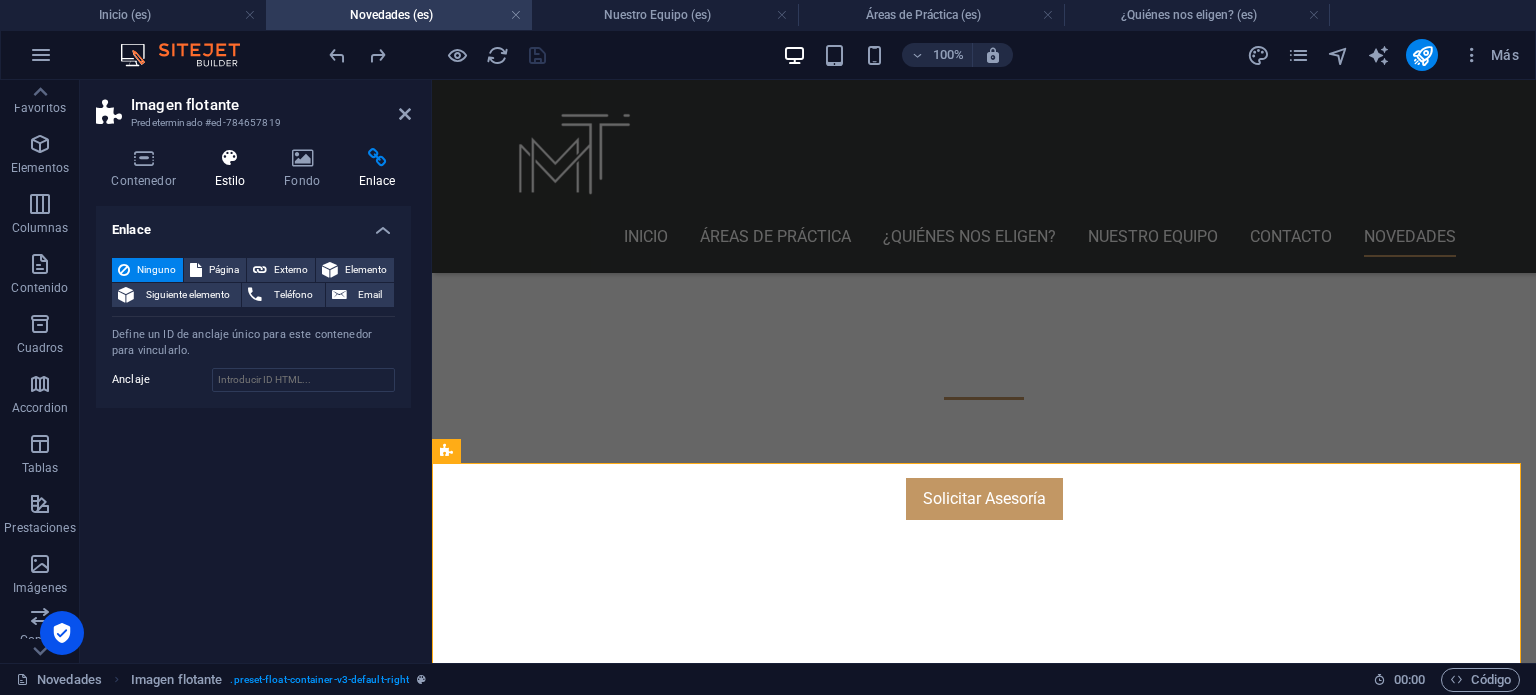 click at bounding box center [230, 158] 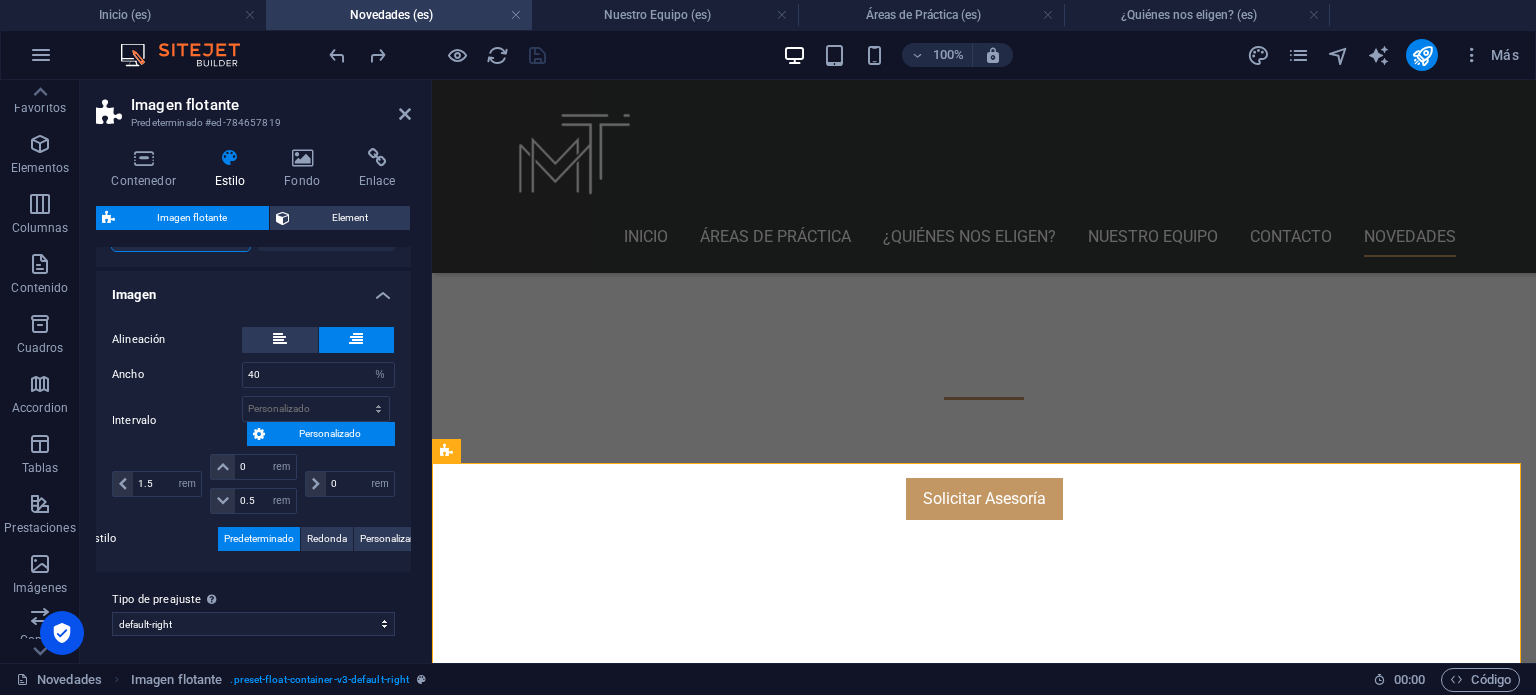 scroll, scrollTop: 322, scrollLeft: 0, axis: vertical 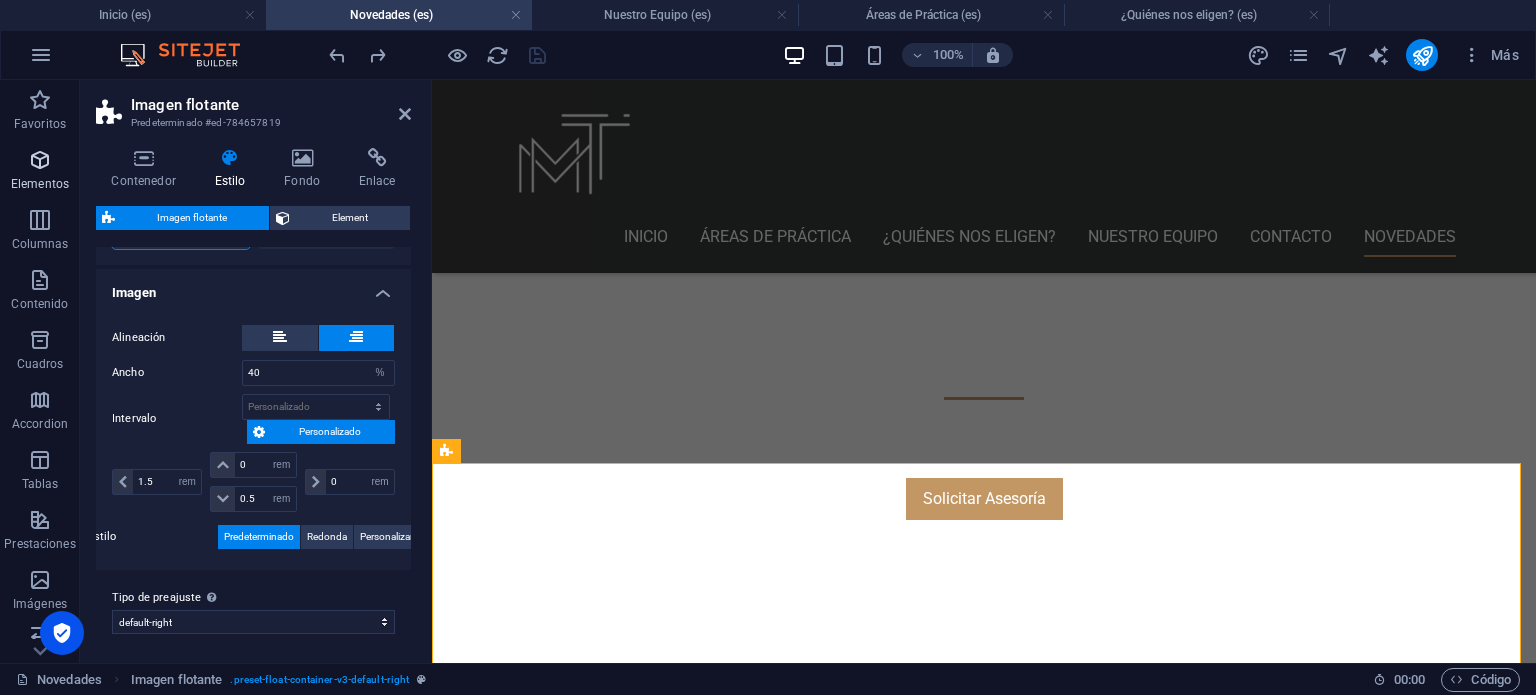 click on "Elementos" at bounding box center [40, 184] 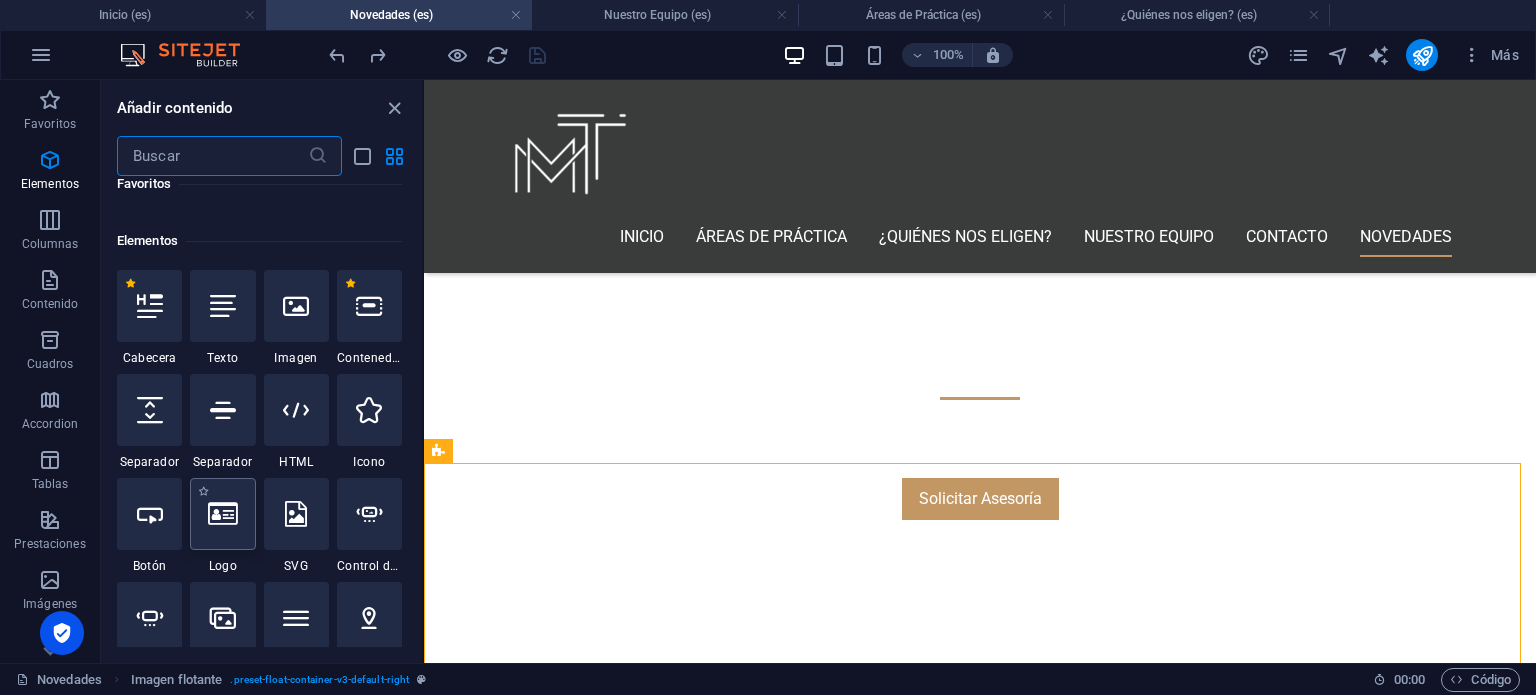 scroll, scrollTop: 376, scrollLeft: 0, axis: vertical 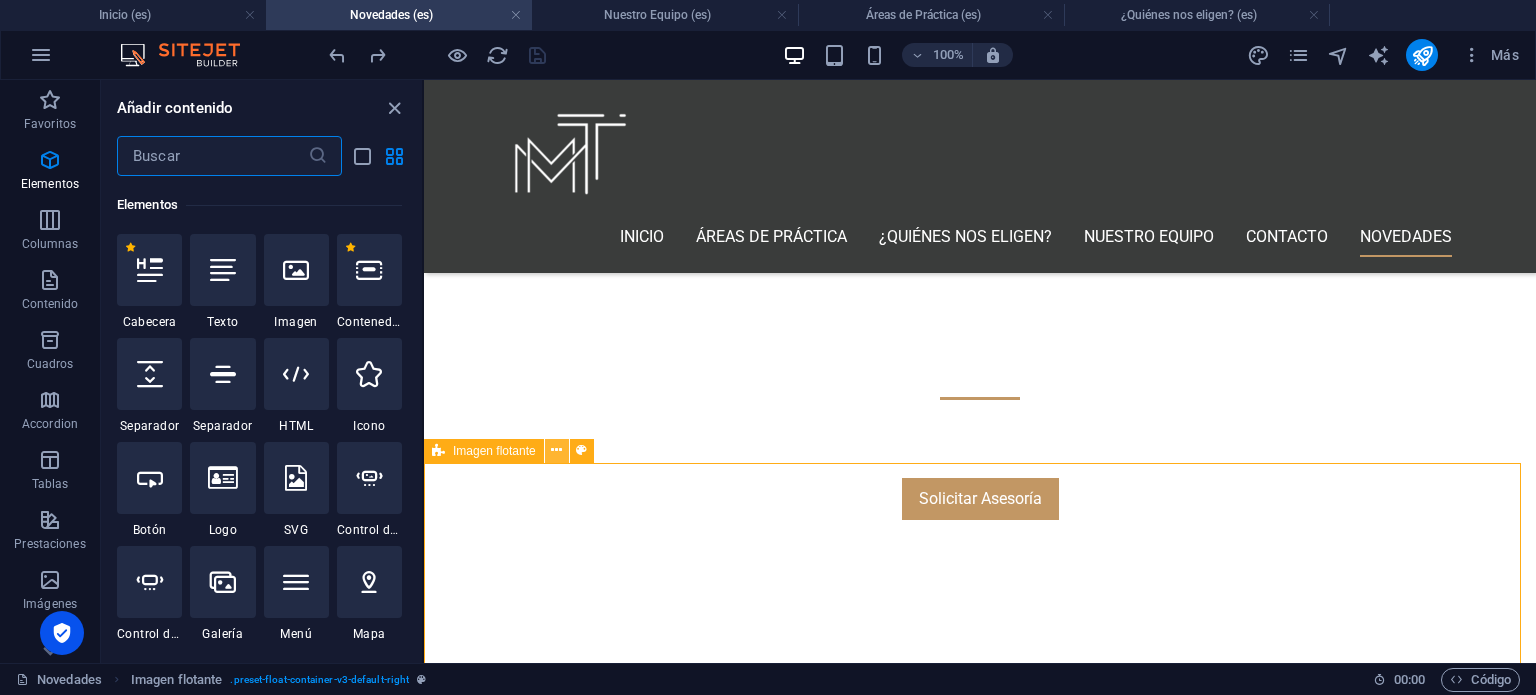 click at bounding box center [556, 450] 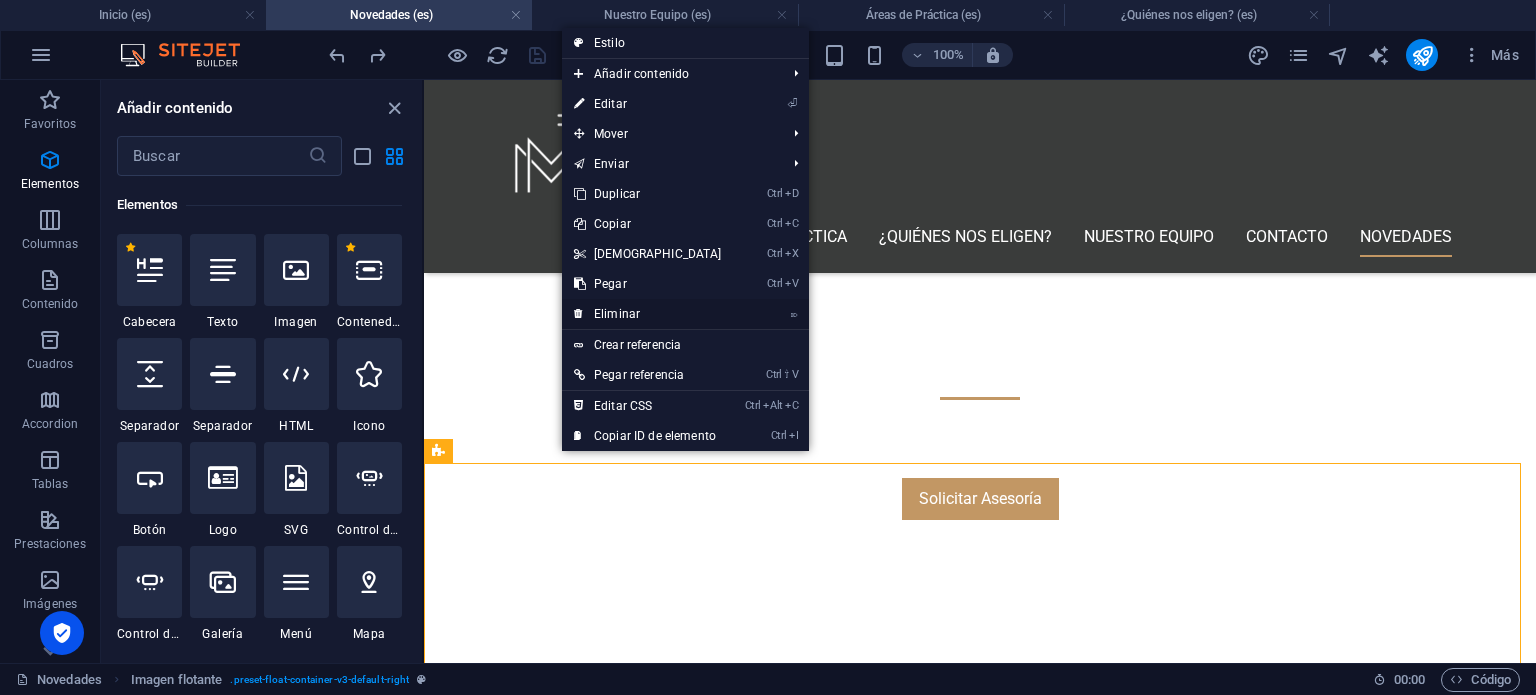 click on "⌦  Eliminar" at bounding box center (648, 314) 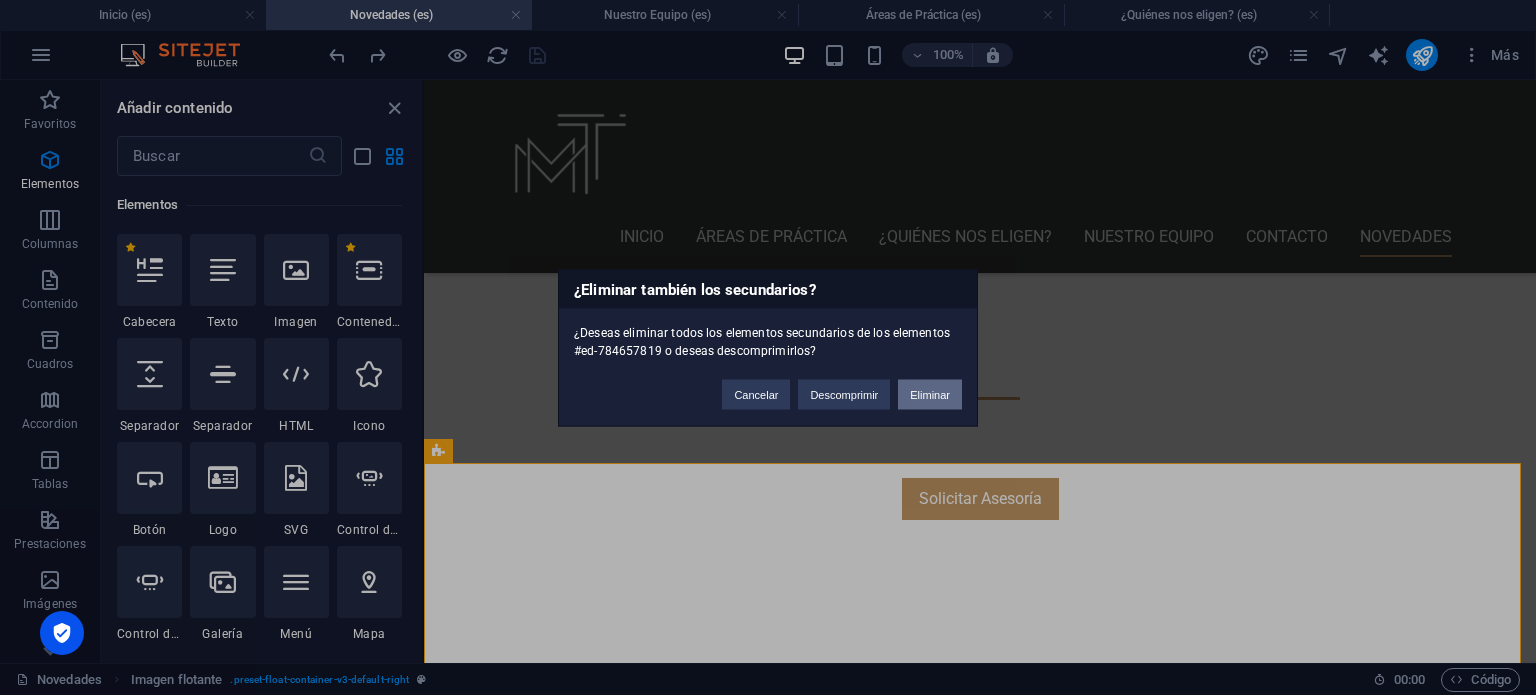 click on "Eliminar" at bounding box center [930, 394] 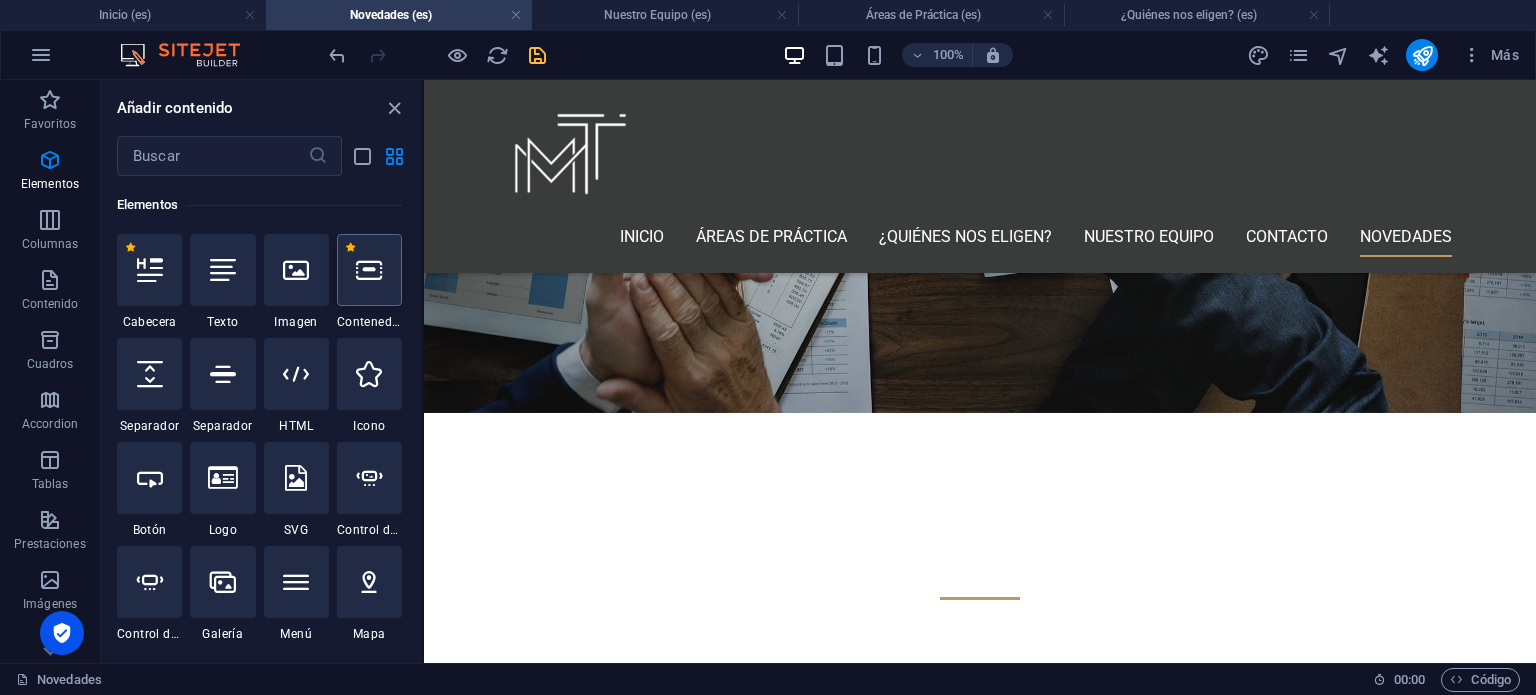 click at bounding box center [369, 270] 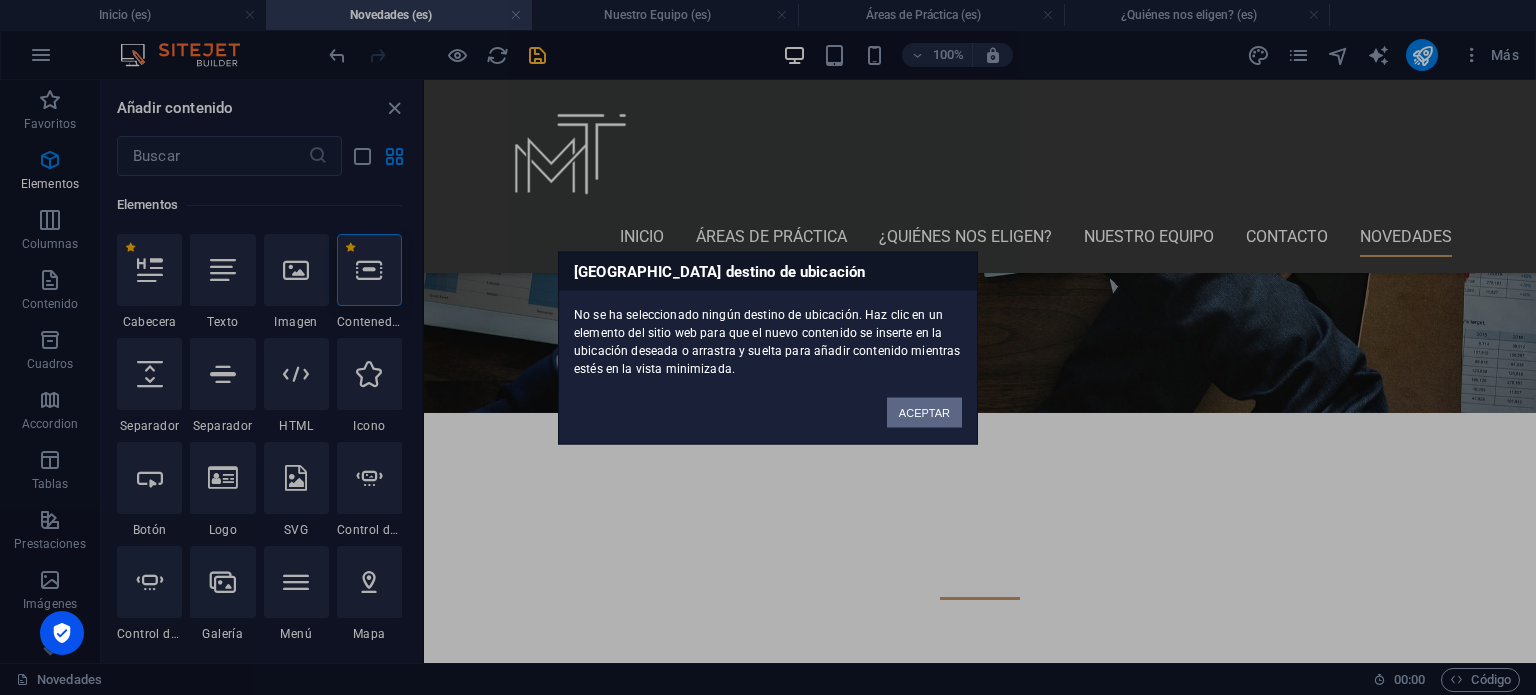 click on "ACEPTAR" at bounding box center [924, 412] 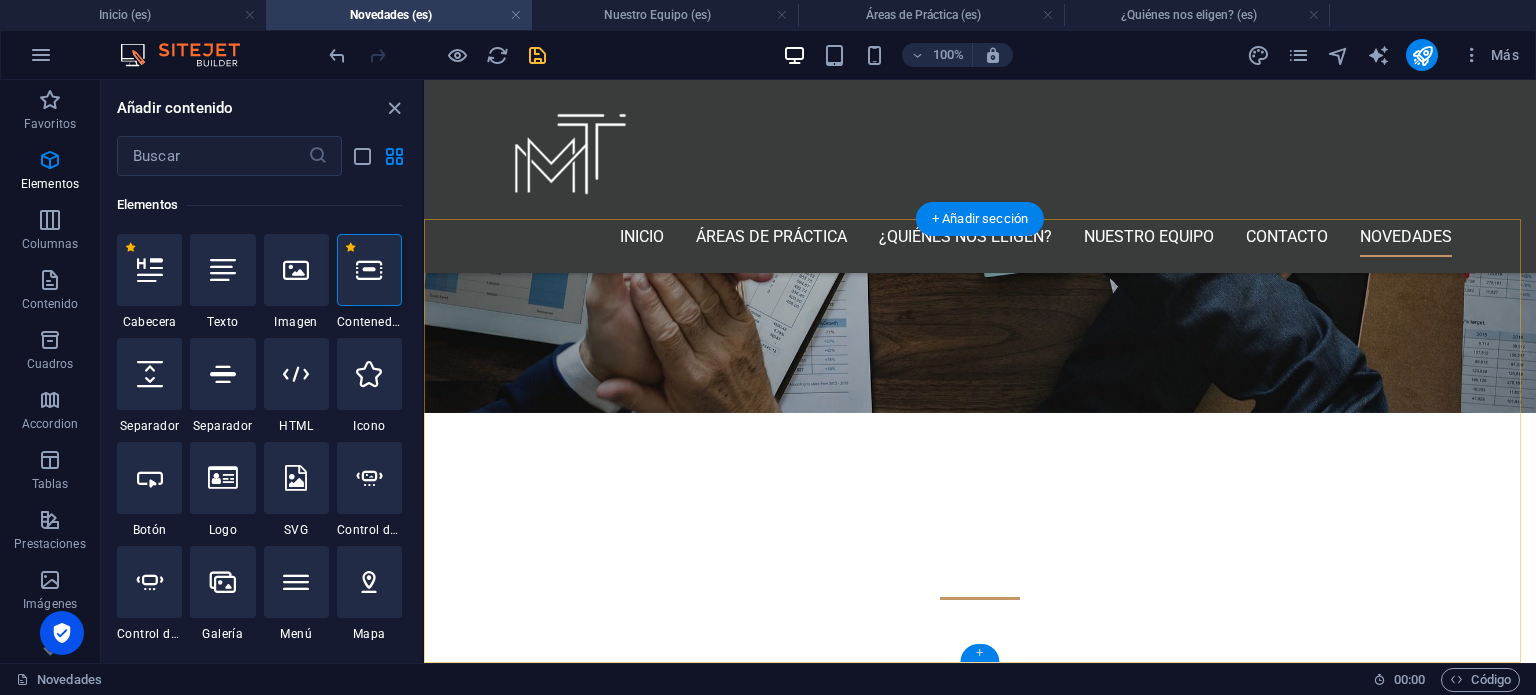 click on "+" at bounding box center [979, 653] 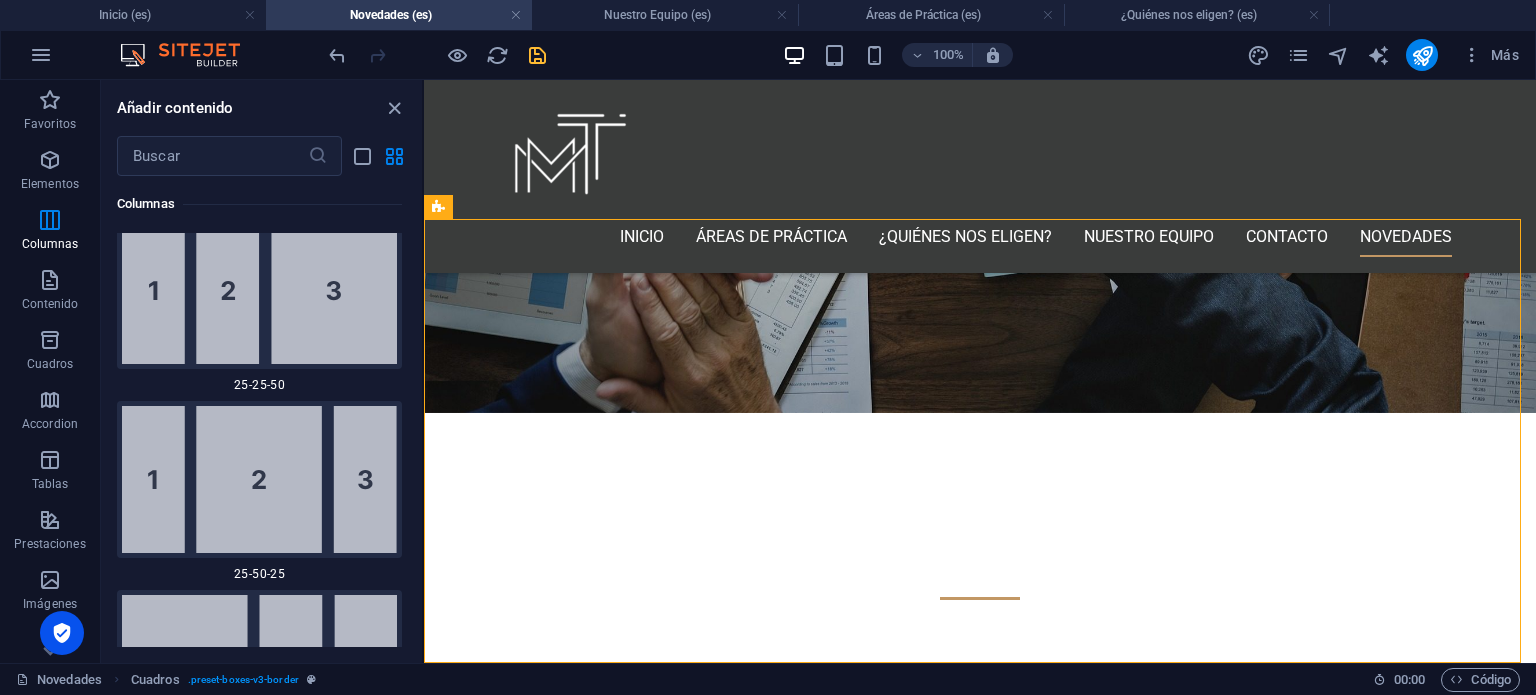 scroll, scrollTop: 3203, scrollLeft: 0, axis: vertical 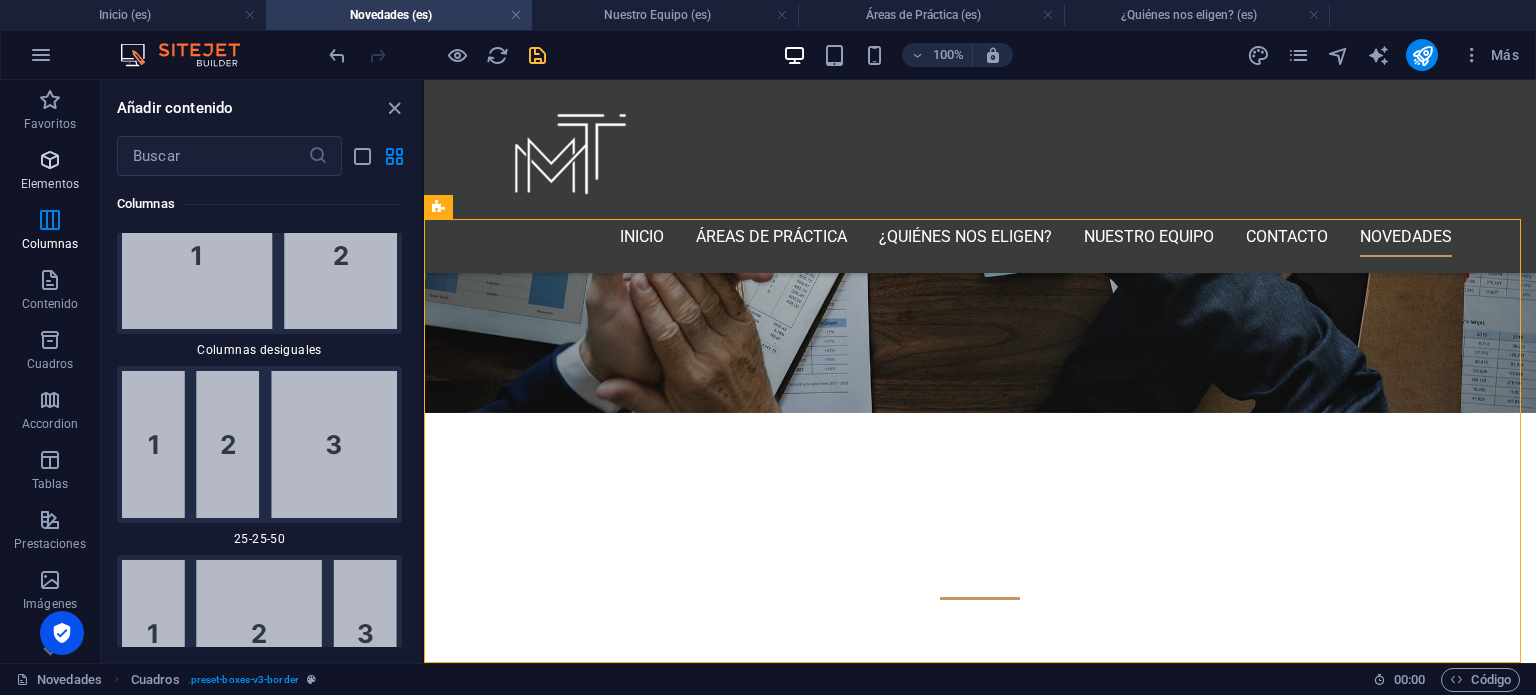 click on "Elementos" at bounding box center [50, 172] 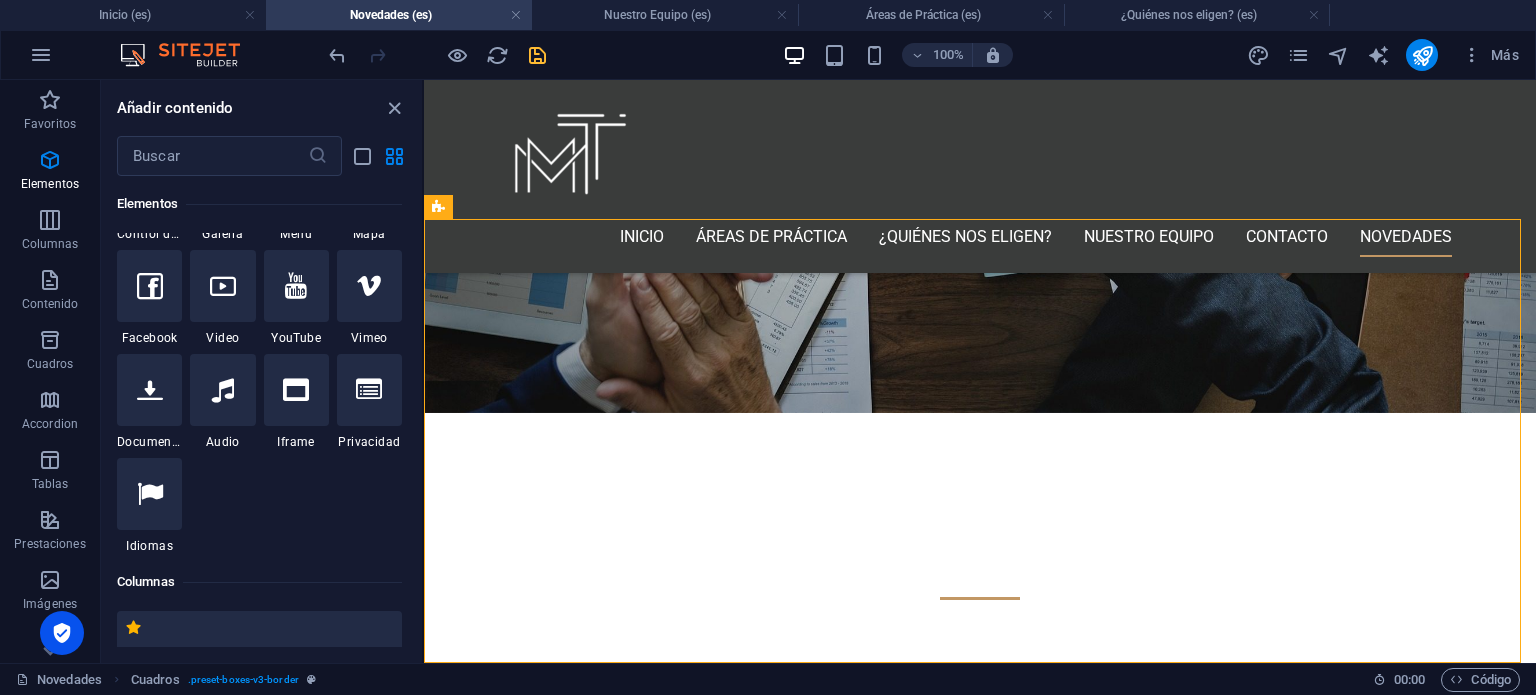 scroll, scrollTop: 876, scrollLeft: 0, axis: vertical 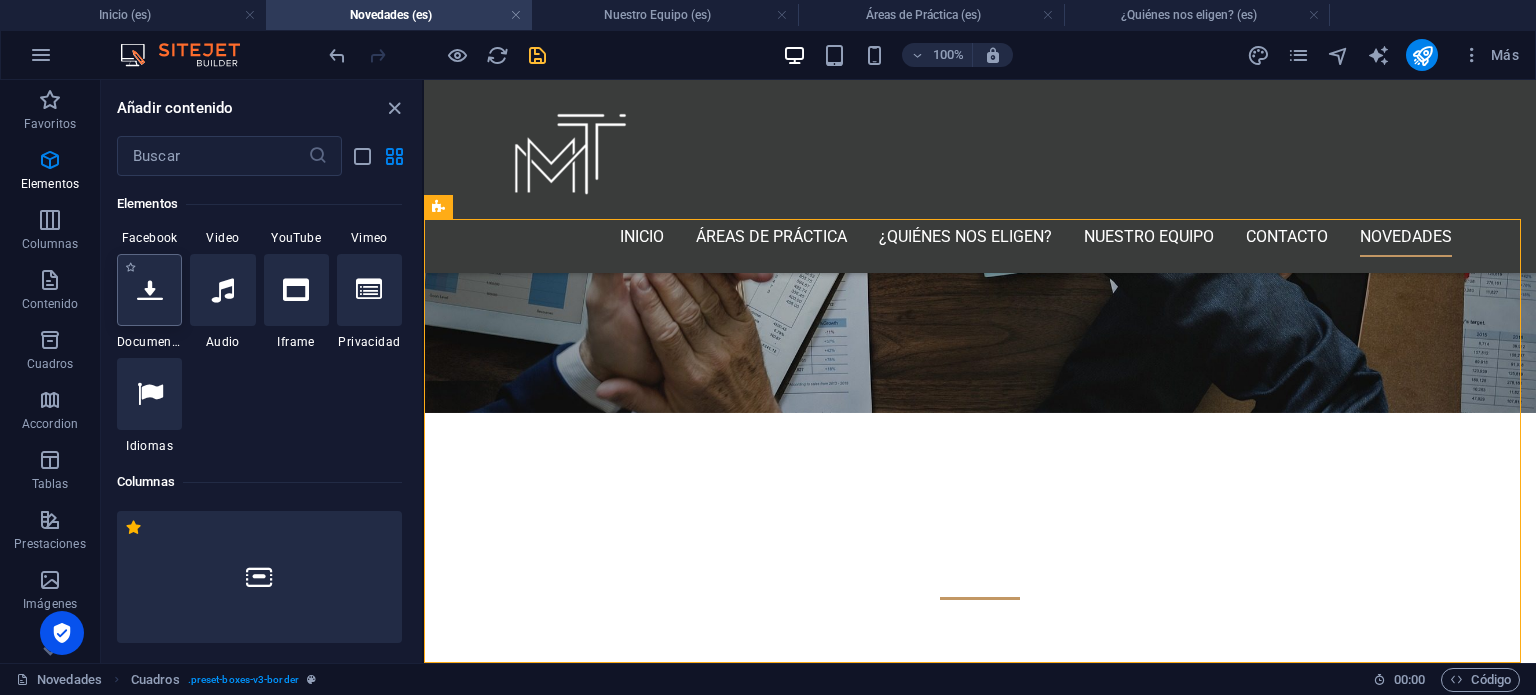 click at bounding box center (150, 290) 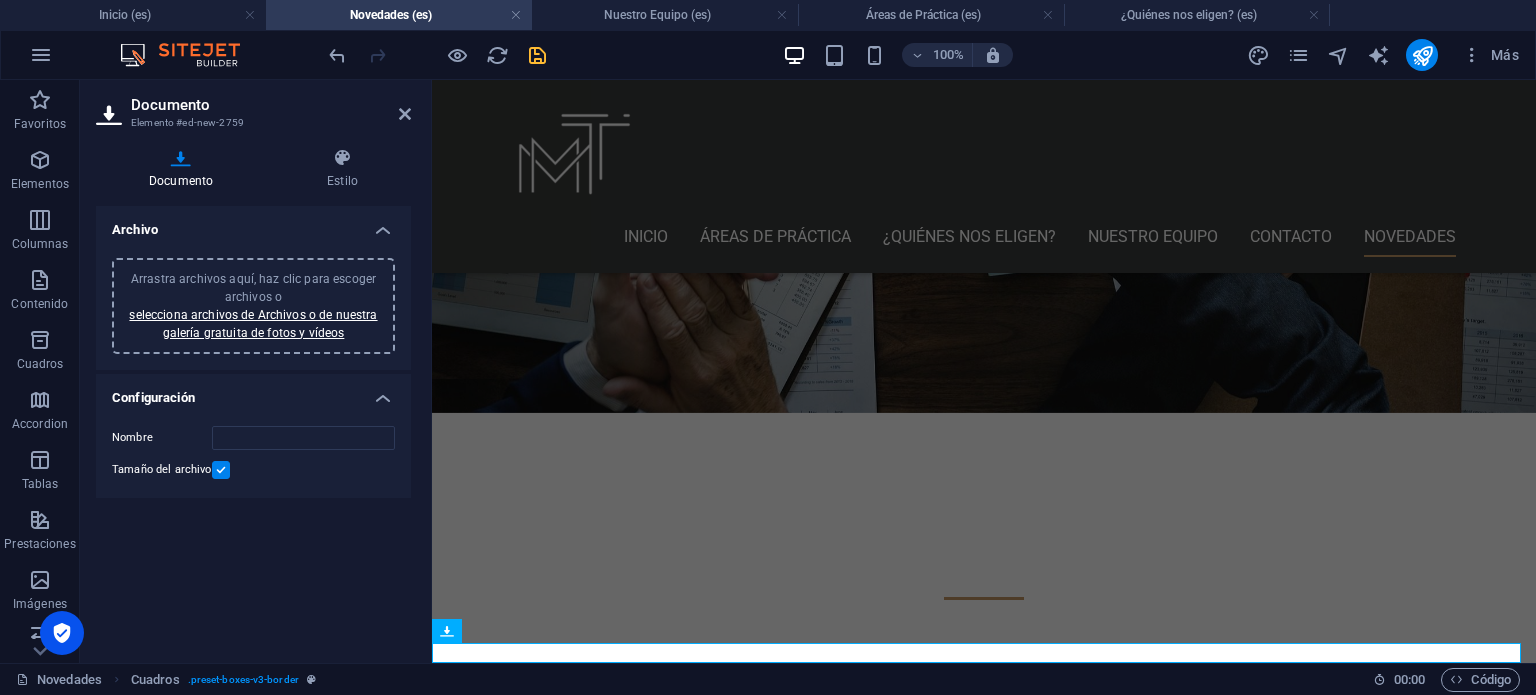 scroll, scrollTop: 460, scrollLeft: 0, axis: vertical 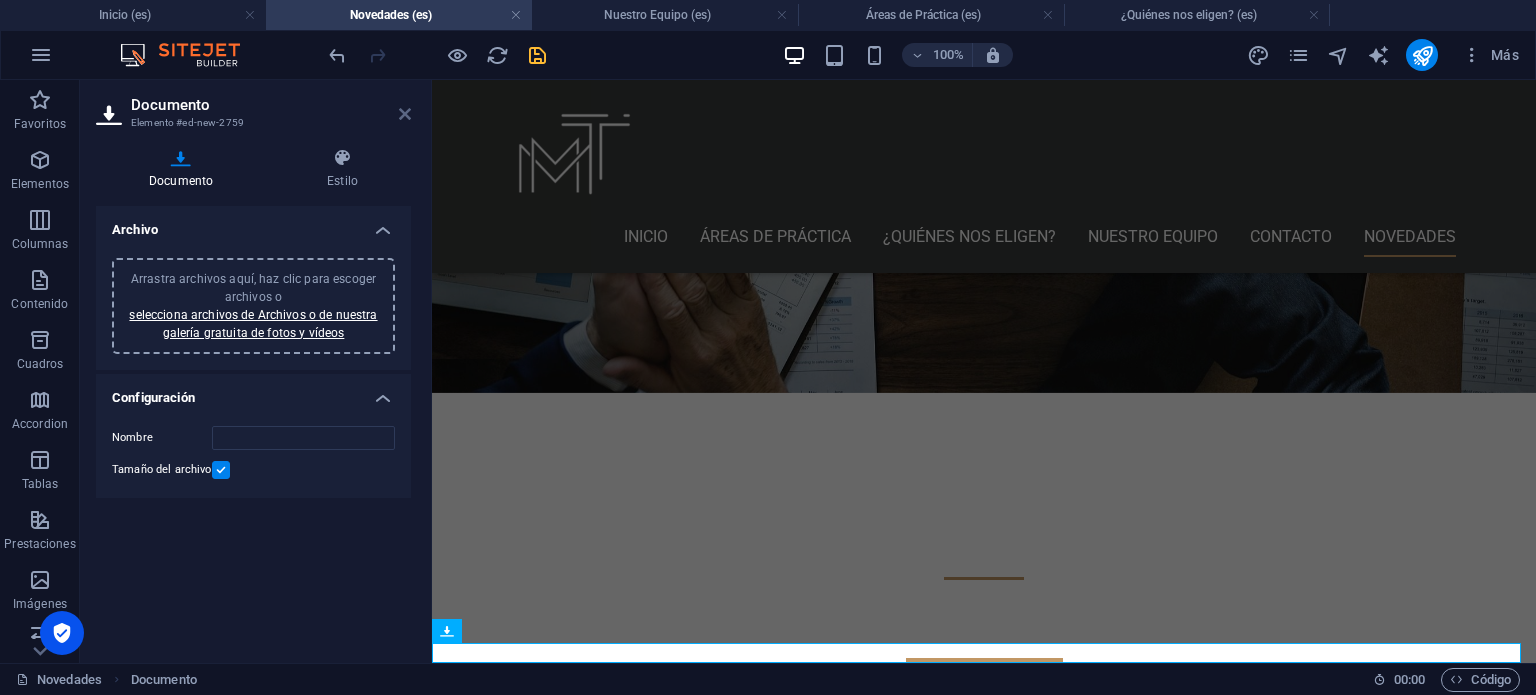 click at bounding box center (405, 114) 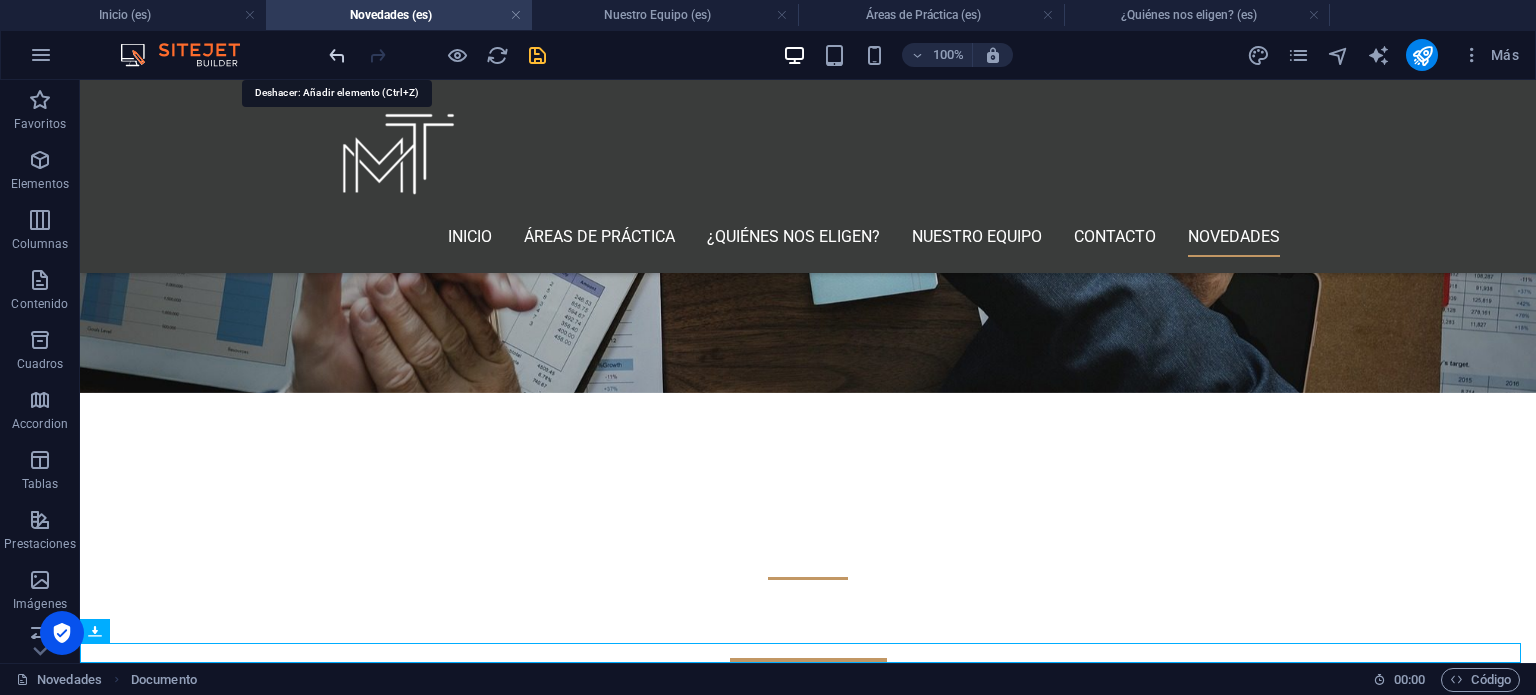 click at bounding box center (337, 55) 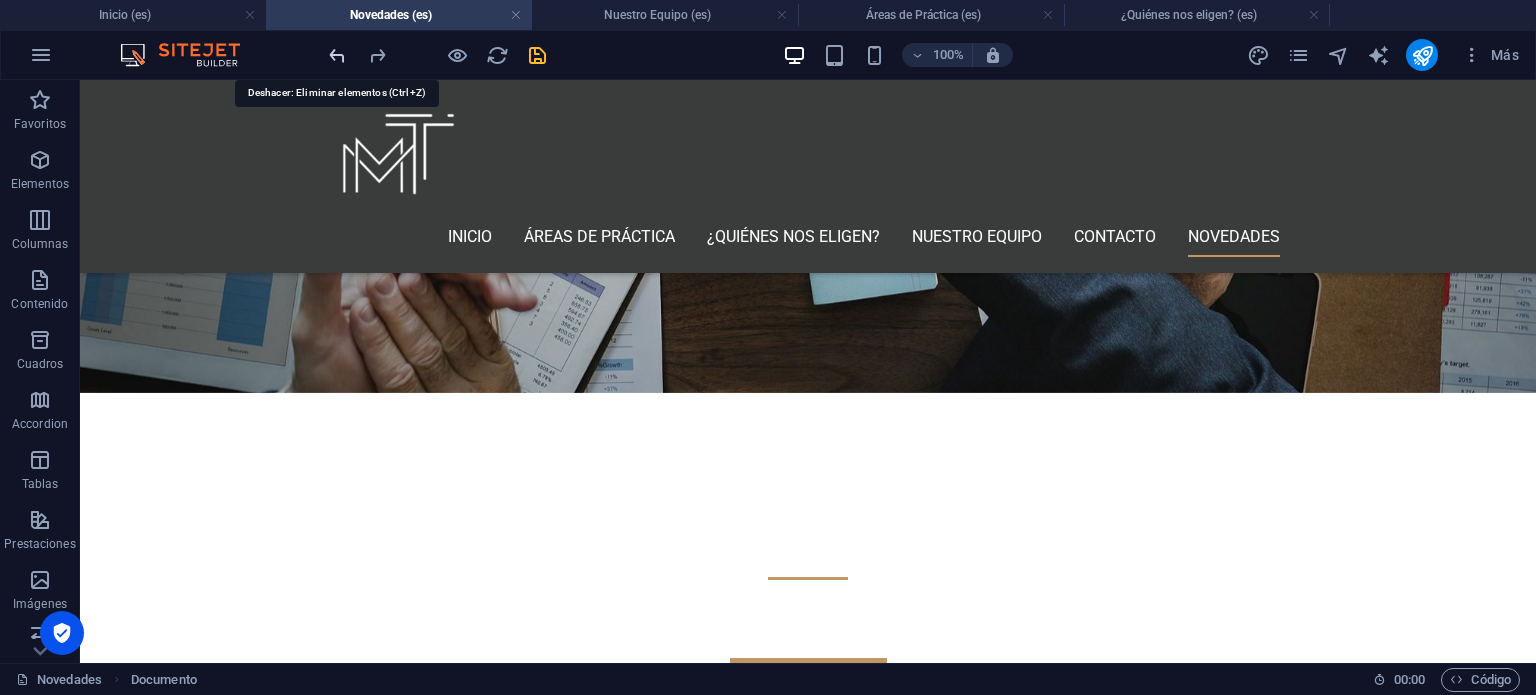 scroll, scrollTop: 440, scrollLeft: 0, axis: vertical 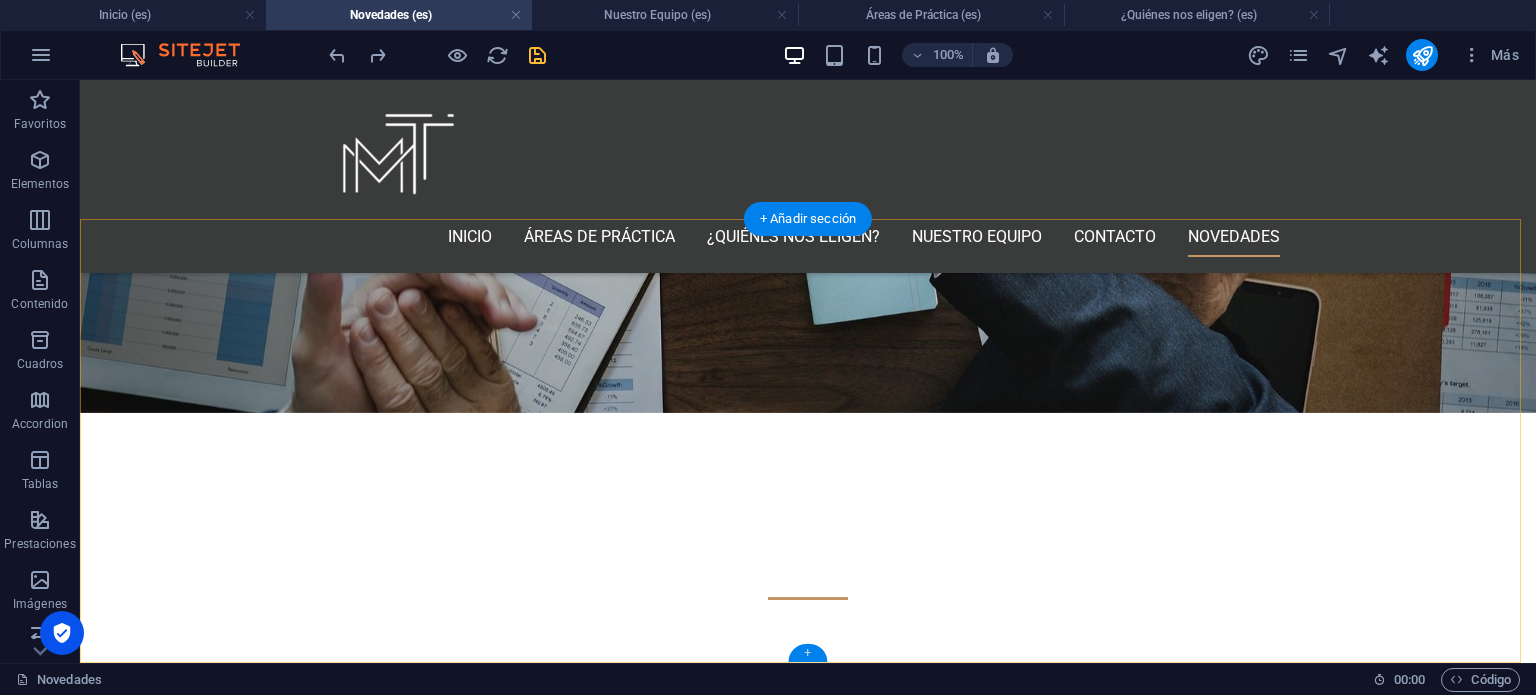 click on "+" at bounding box center [807, 653] 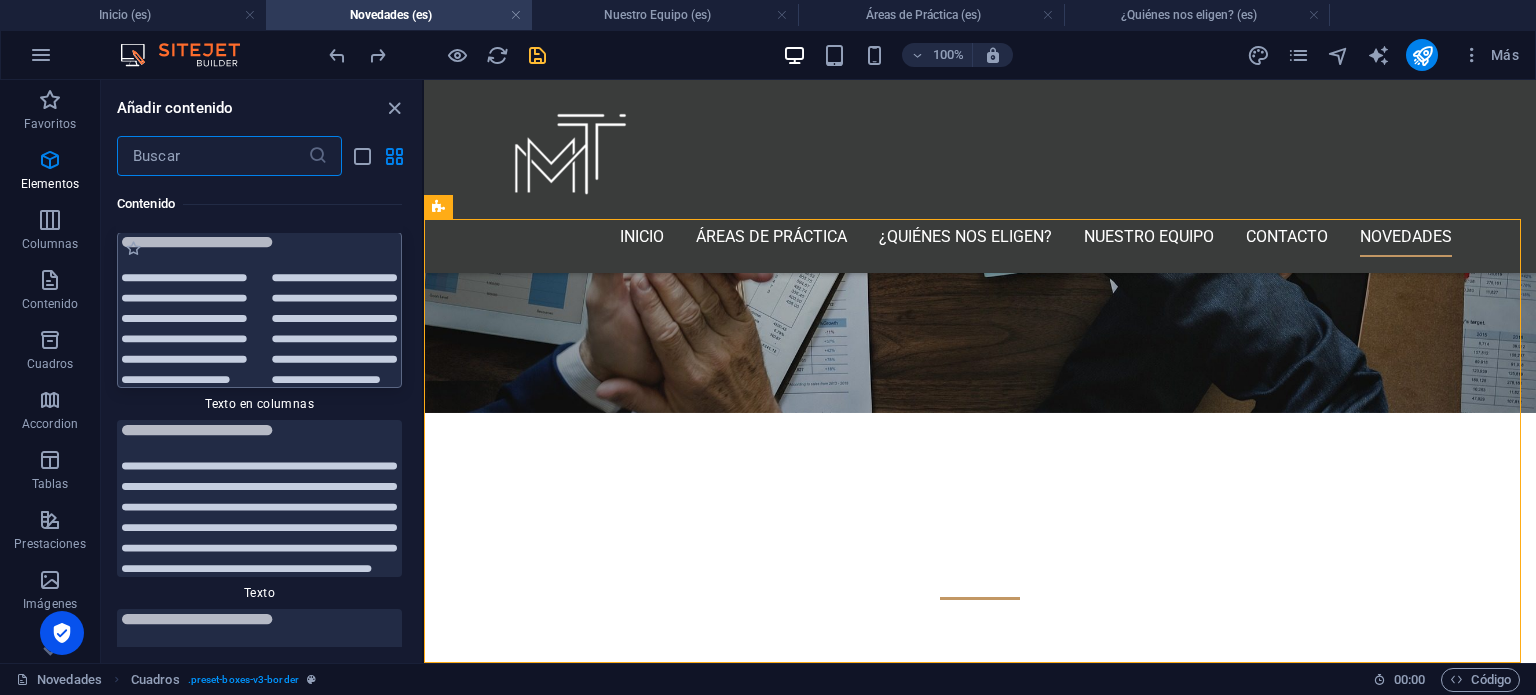 scroll, scrollTop: 6803, scrollLeft: 0, axis: vertical 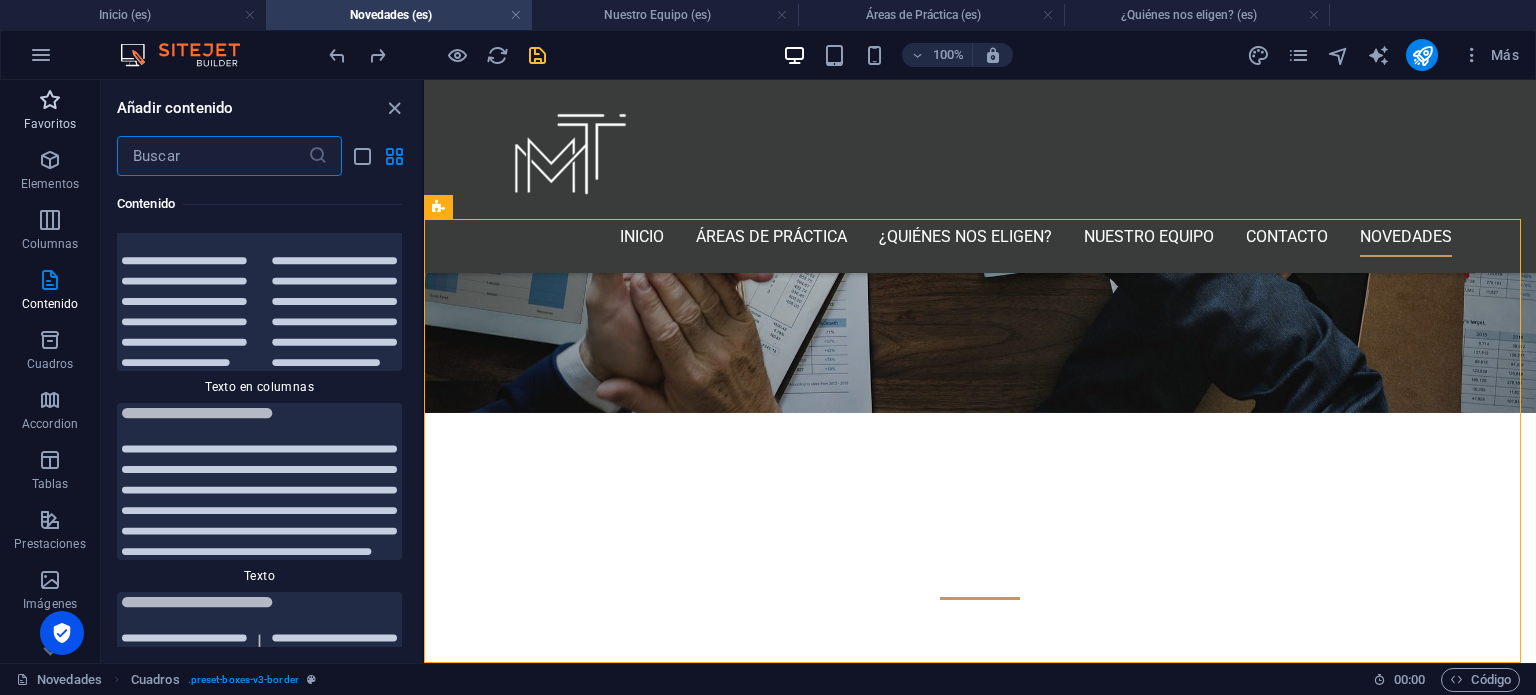 click on "Favoritos" at bounding box center [50, 112] 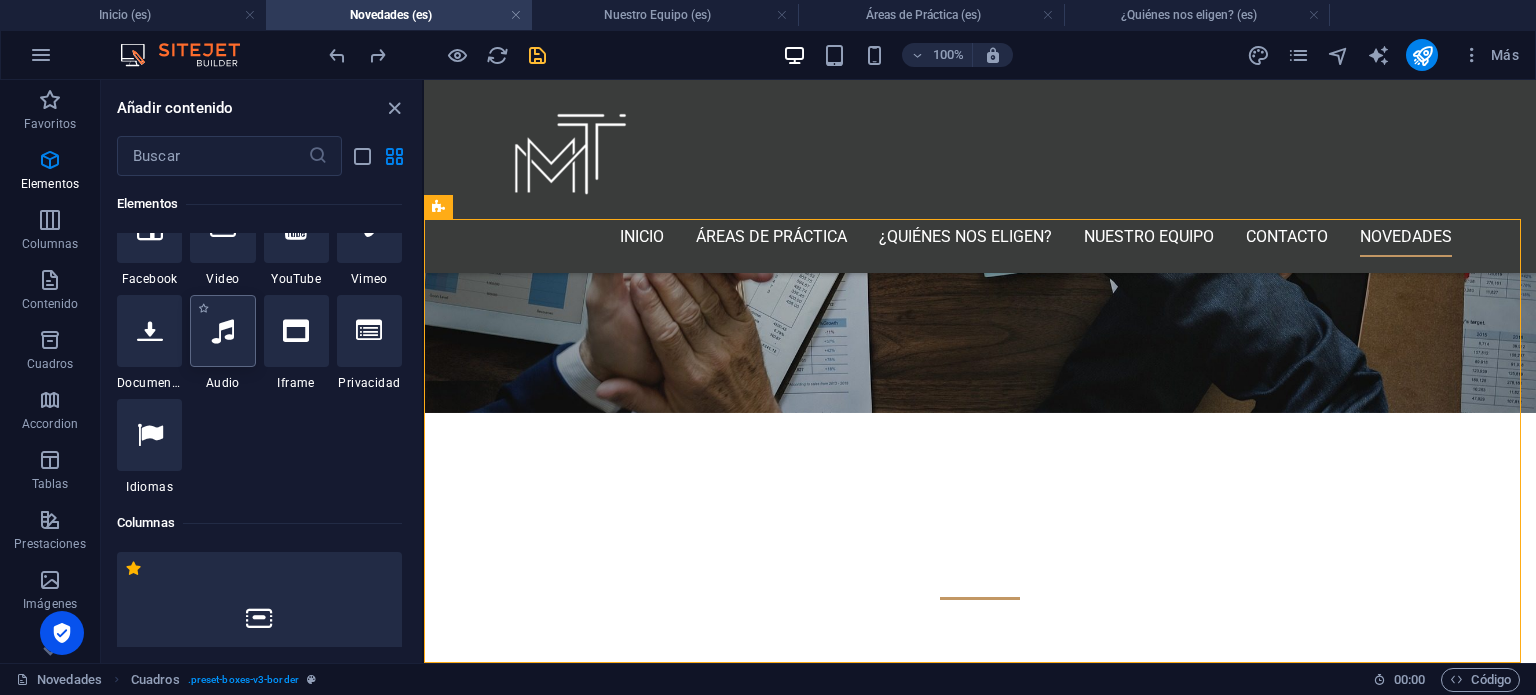 scroll, scrollTop: 800, scrollLeft: 0, axis: vertical 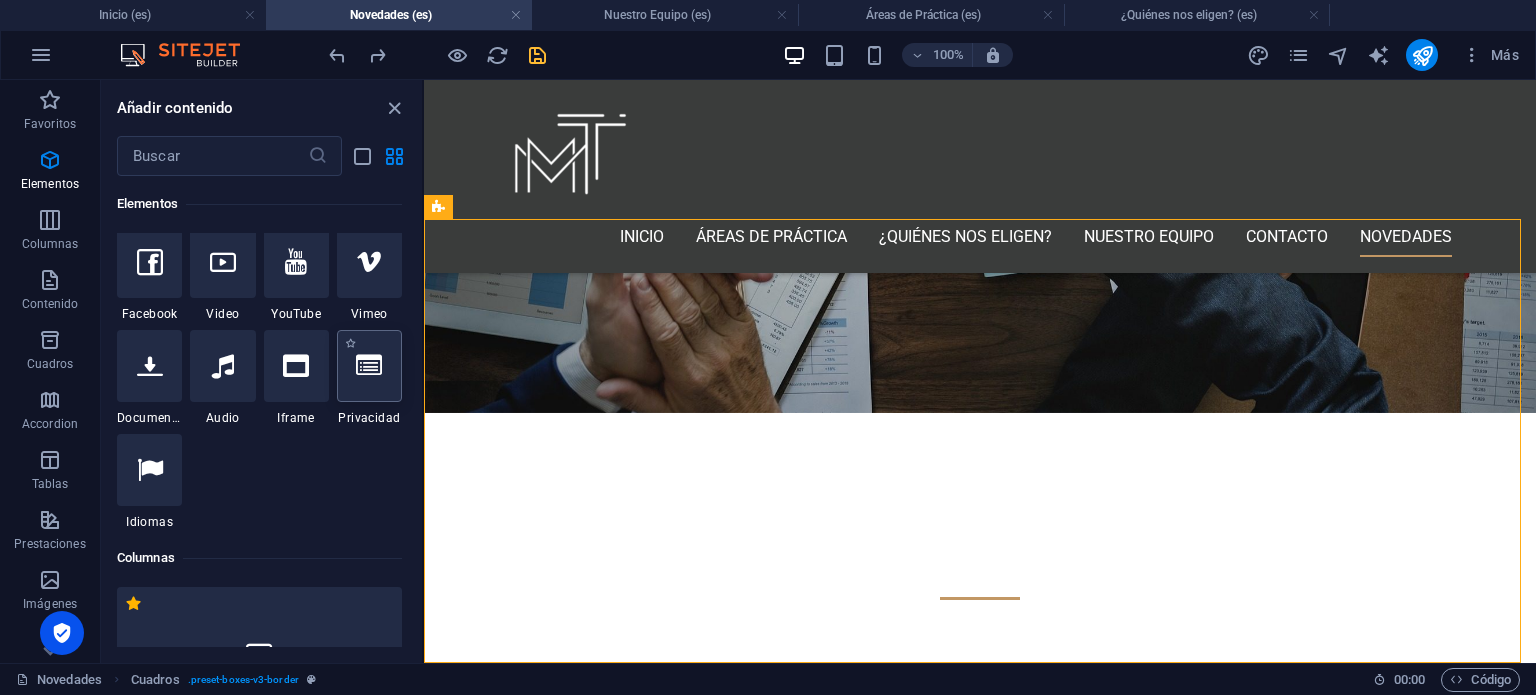click at bounding box center (369, 366) 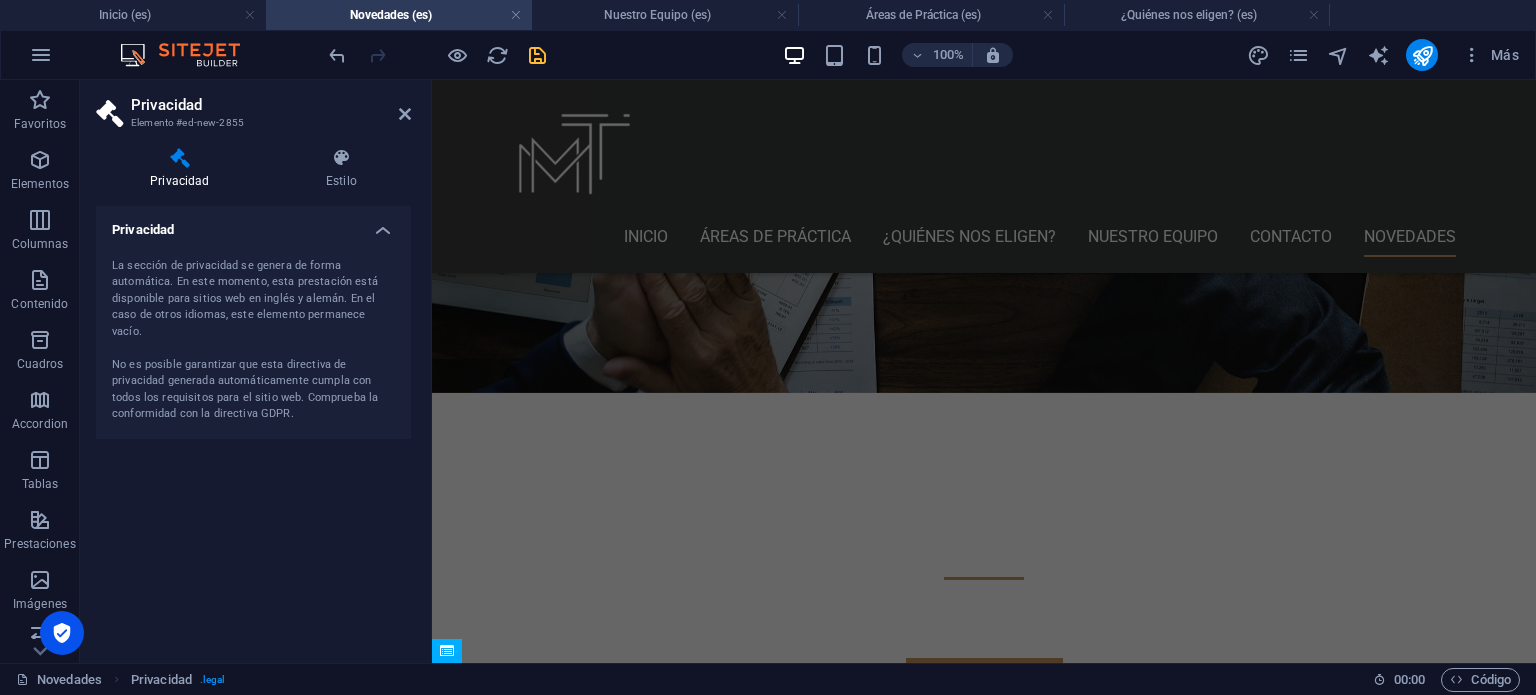 scroll, scrollTop: 440, scrollLeft: 0, axis: vertical 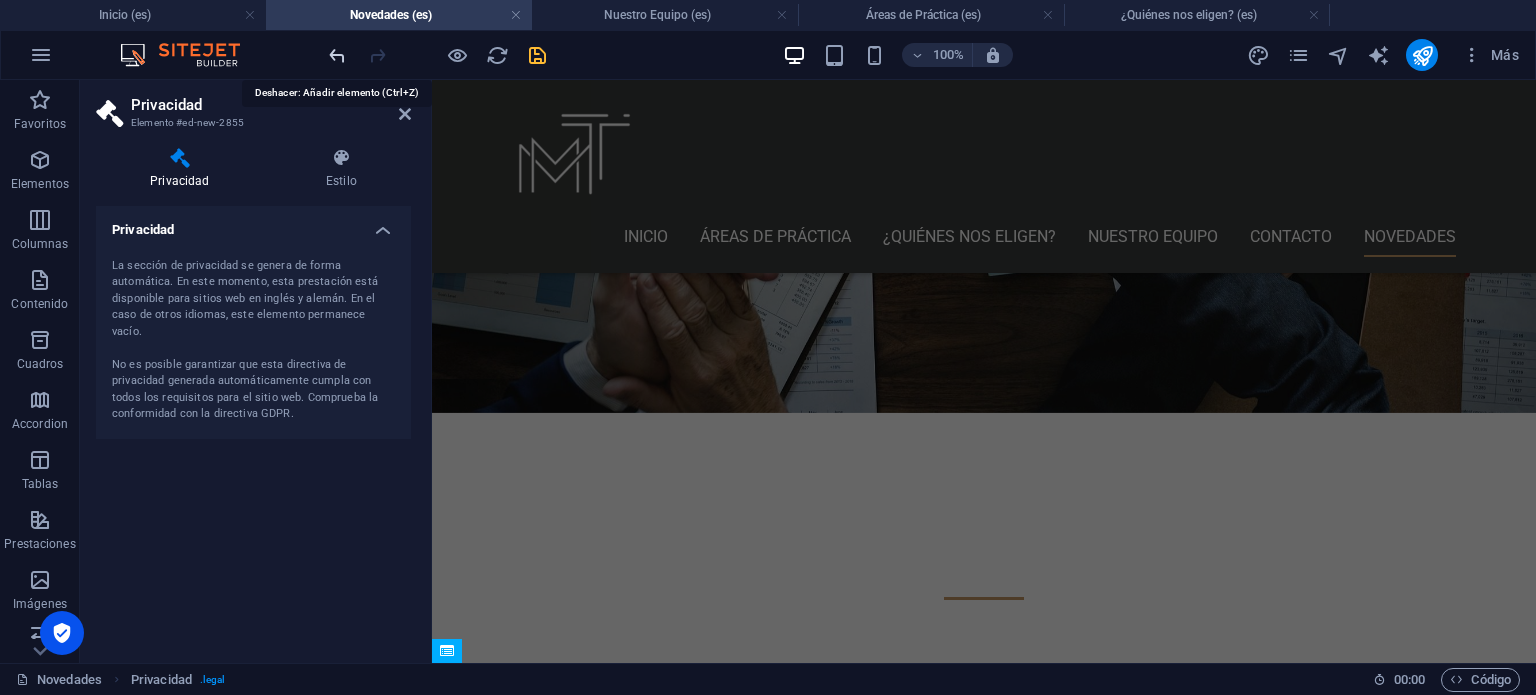 click at bounding box center (337, 55) 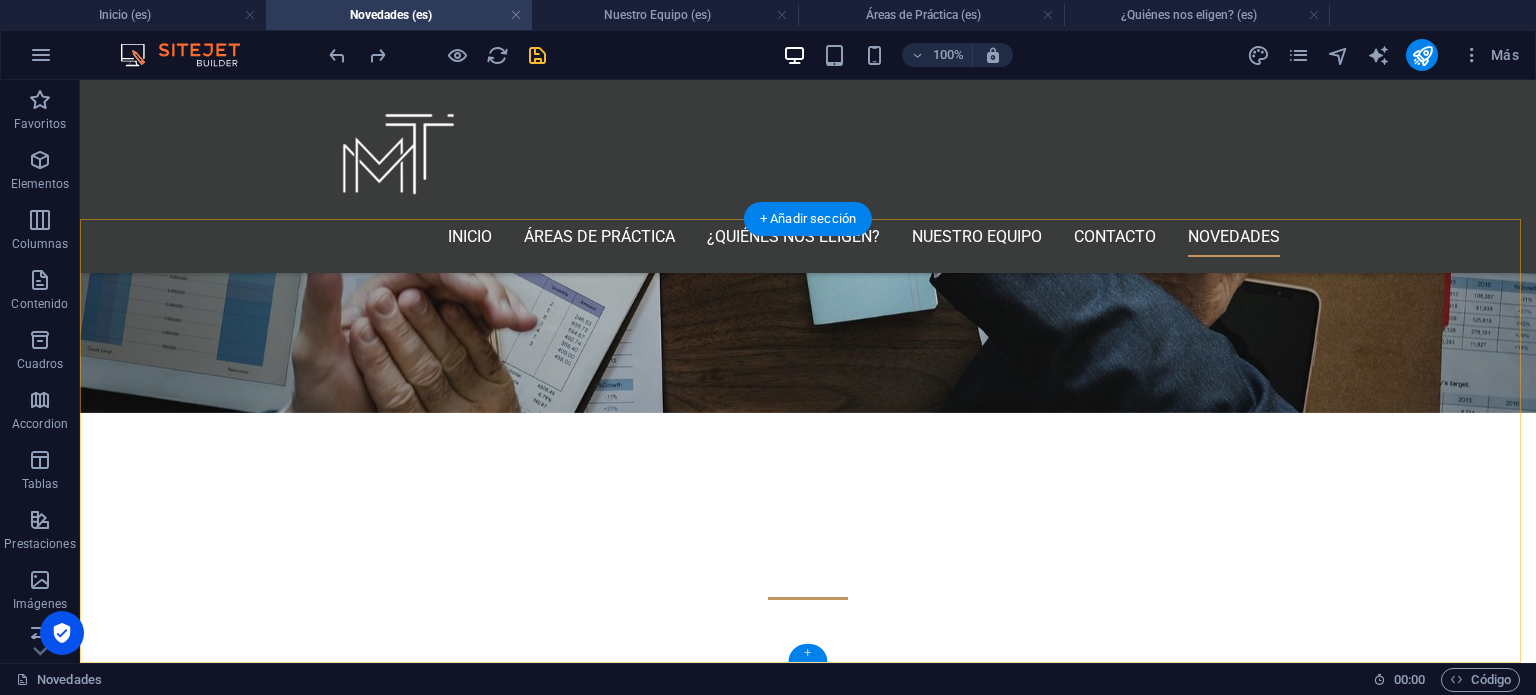 click on "+" at bounding box center (807, 653) 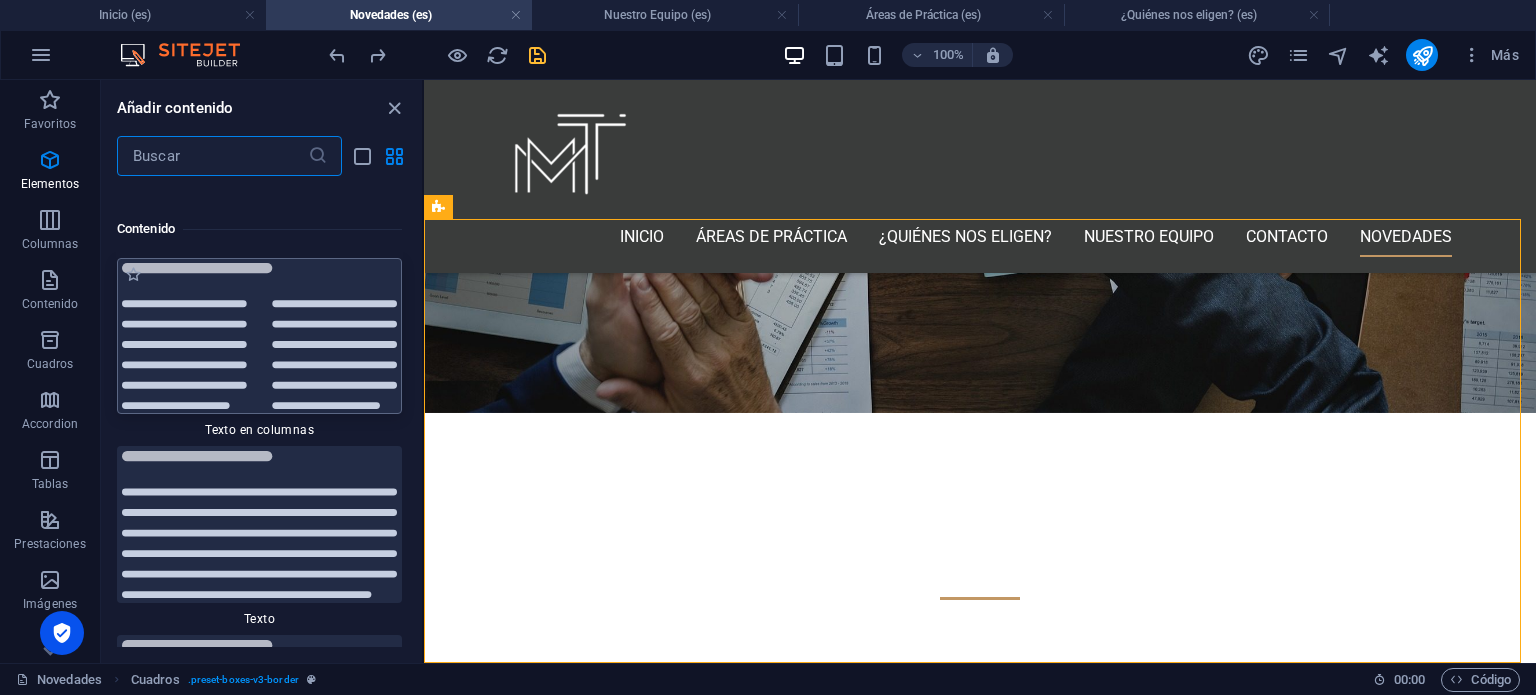 scroll, scrollTop: 6803, scrollLeft: 0, axis: vertical 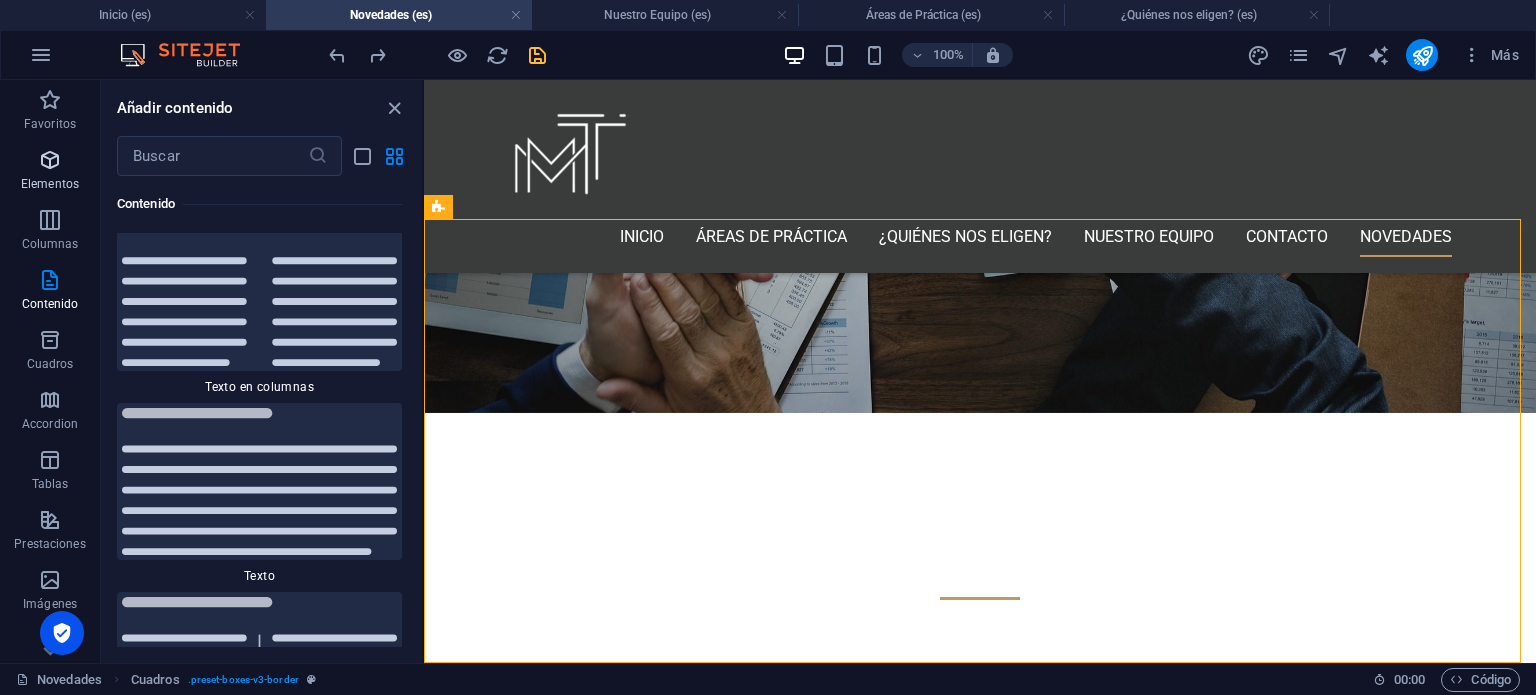 click at bounding box center (50, 160) 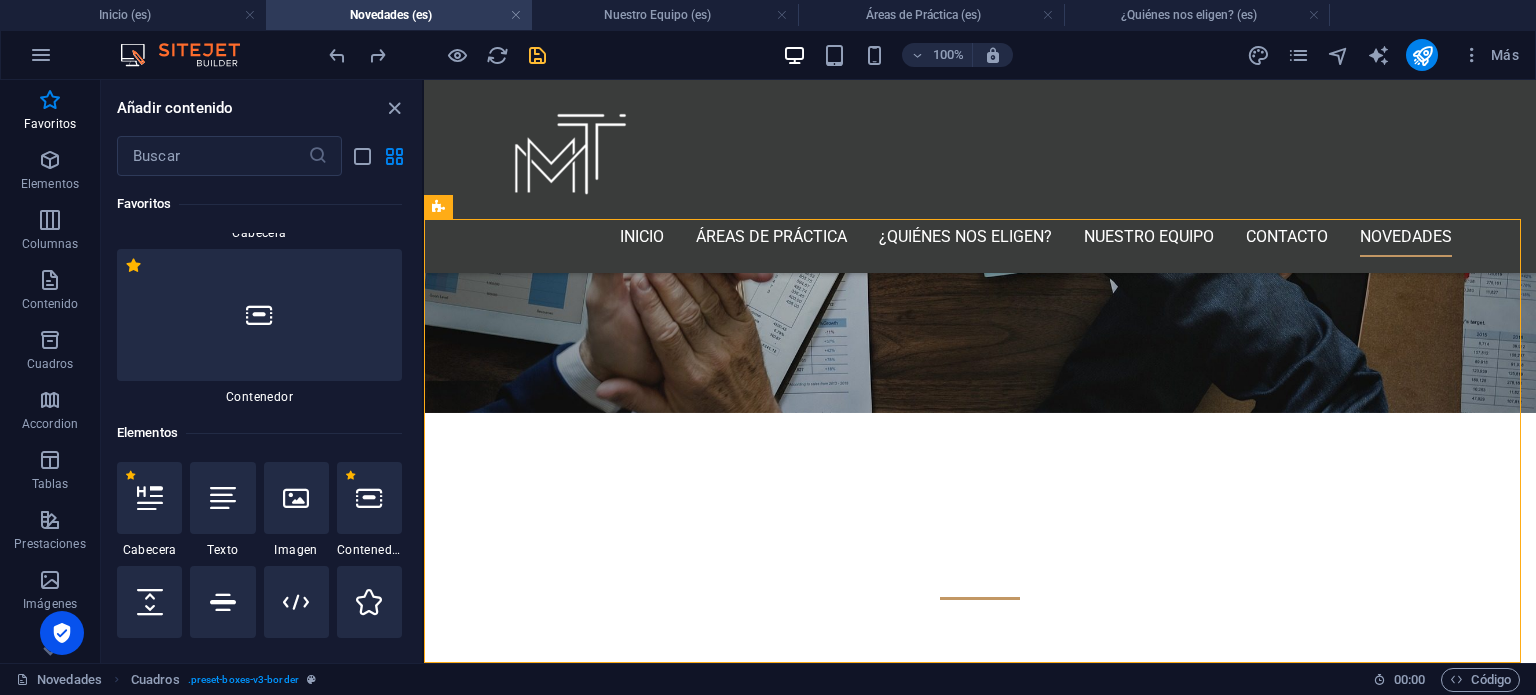 scroll, scrollTop: 177, scrollLeft: 0, axis: vertical 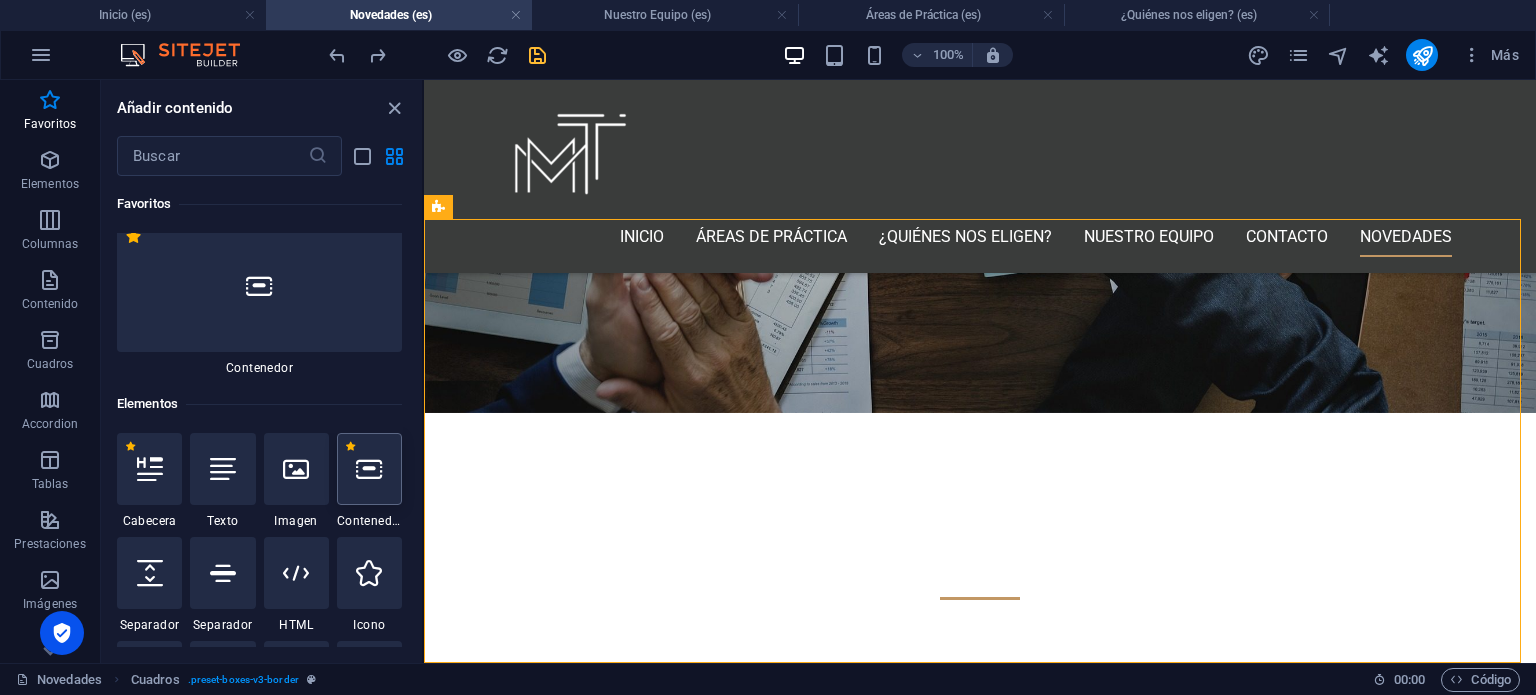 click at bounding box center (369, 469) 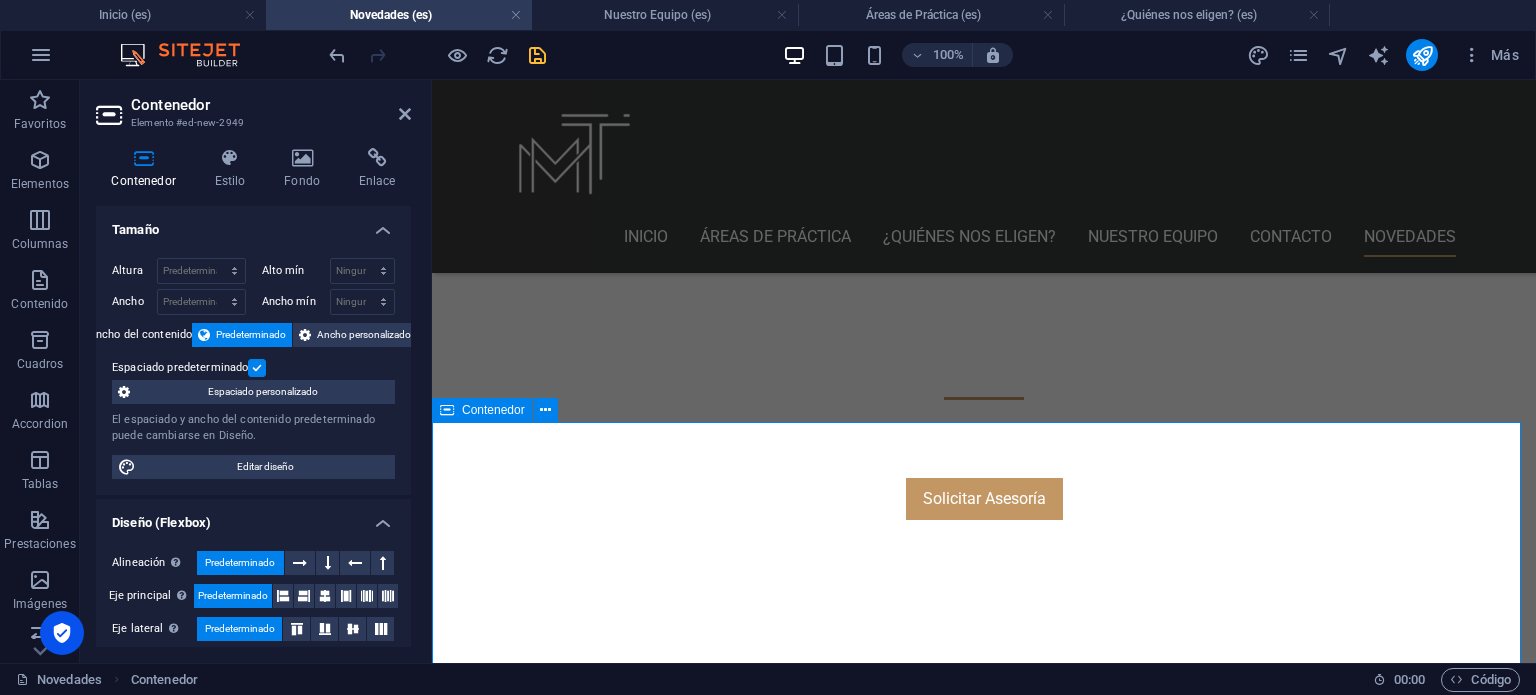 scroll, scrollTop: 741, scrollLeft: 0, axis: vertical 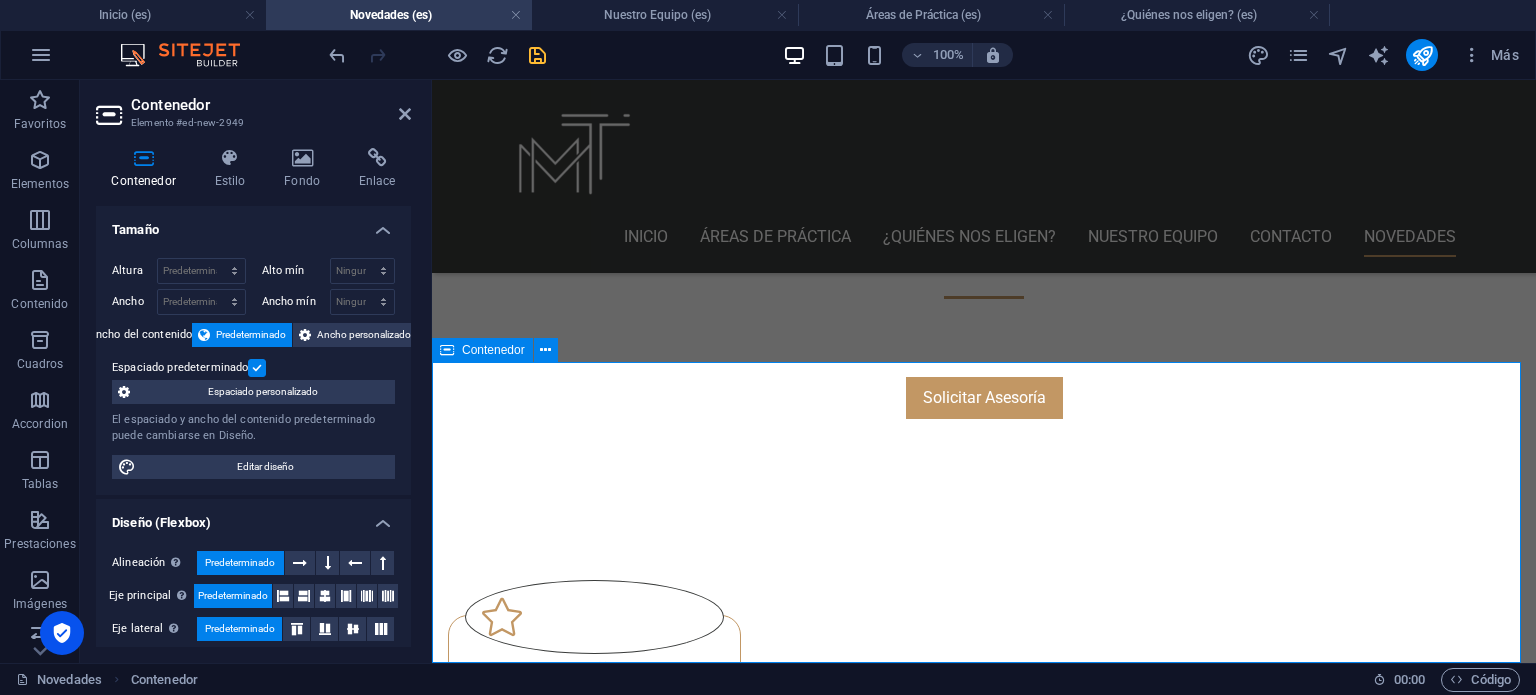 click on "Contenedor" at bounding box center (493, 350) 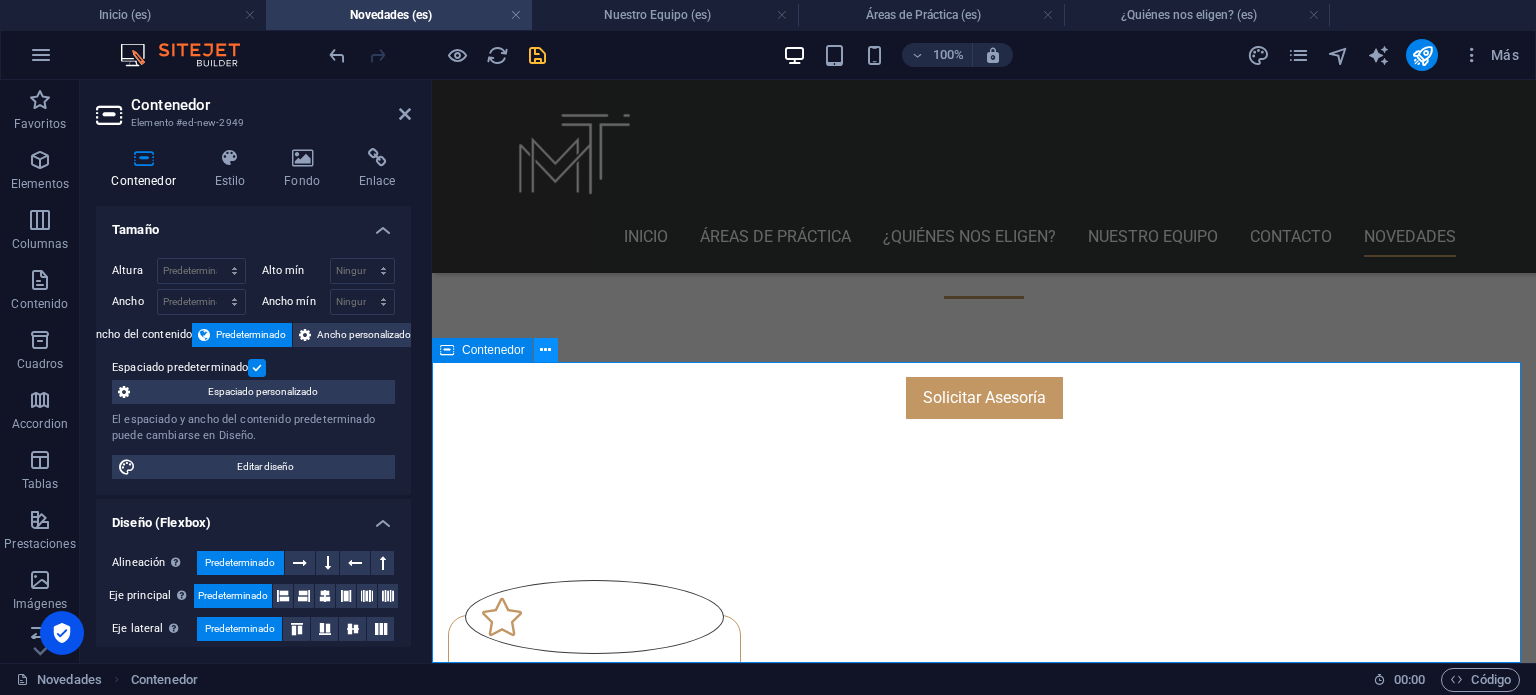 click at bounding box center (545, 350) 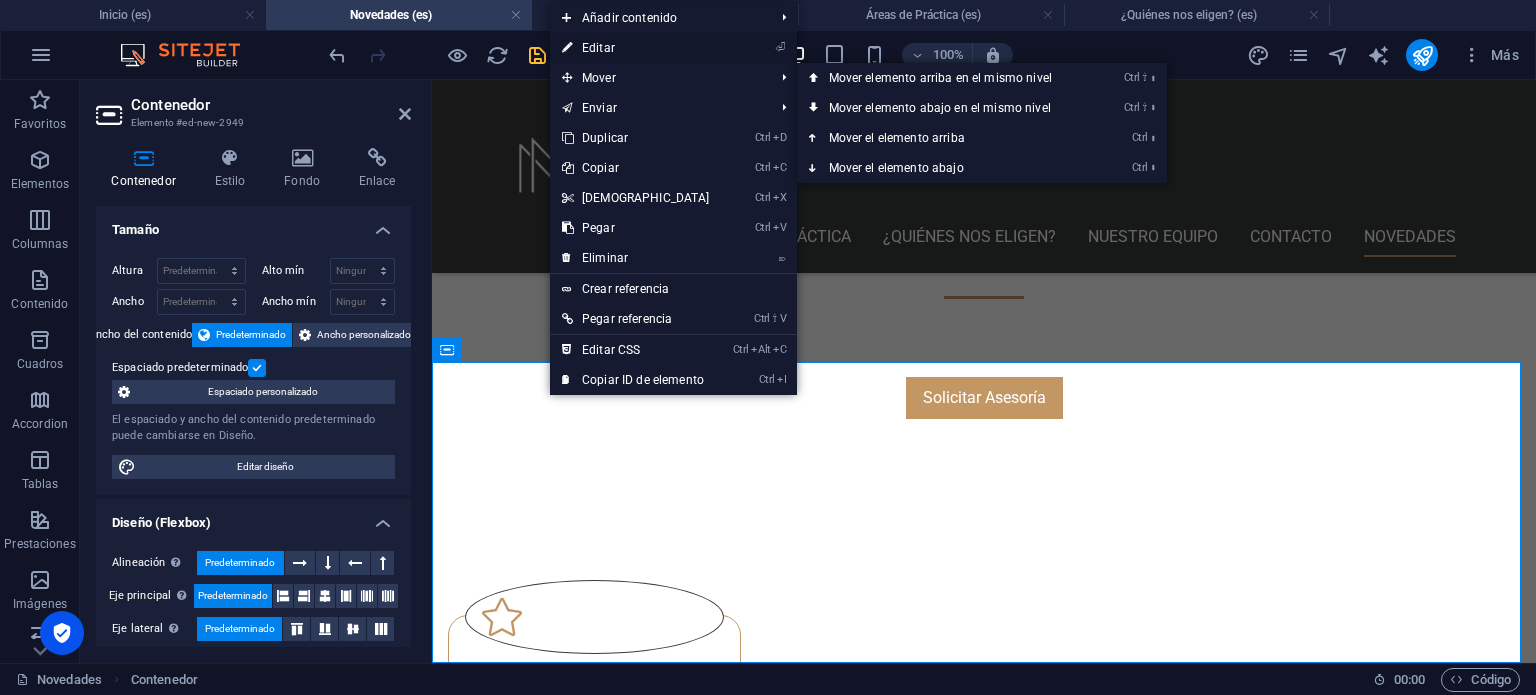 click on "⏎  Editar" at bounding box center [636, 48] 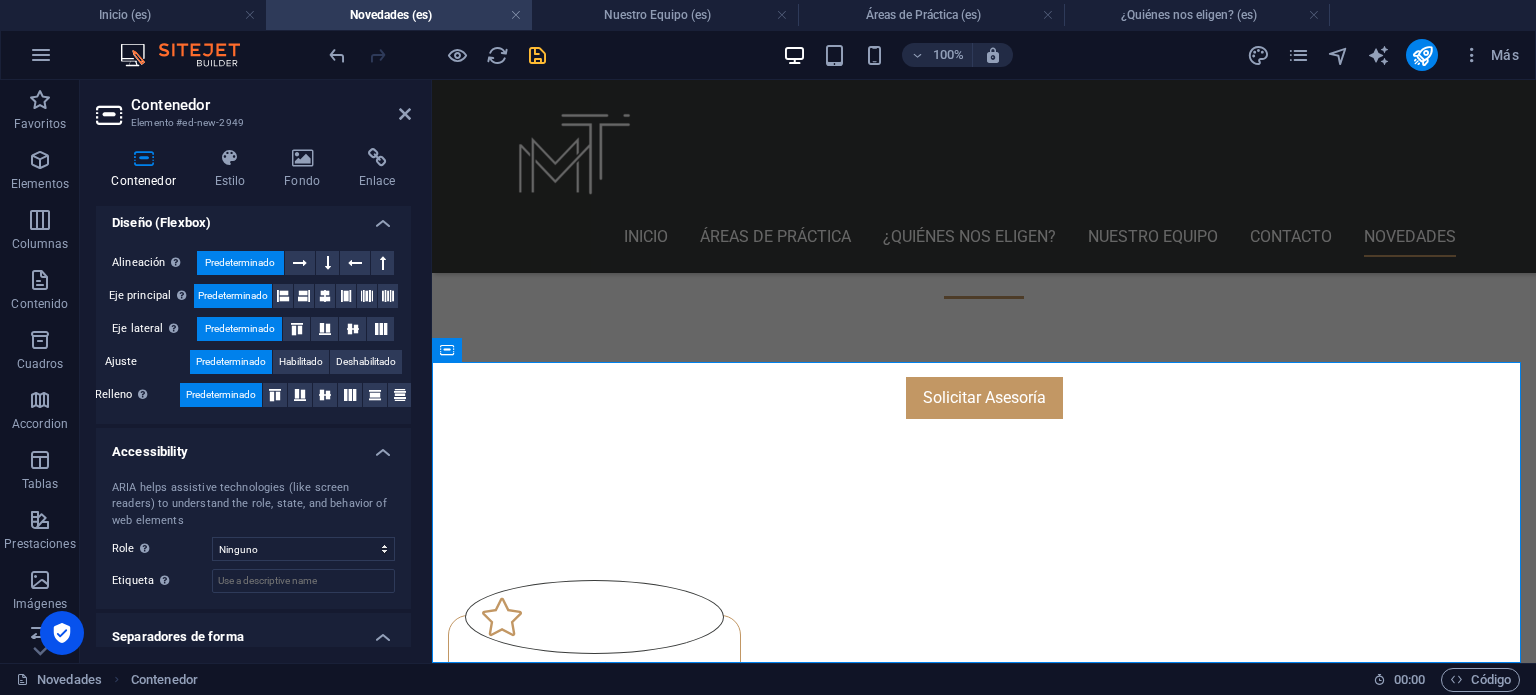 scroll, scrollTop: 356, scrollLeft: 0, axis: vertical 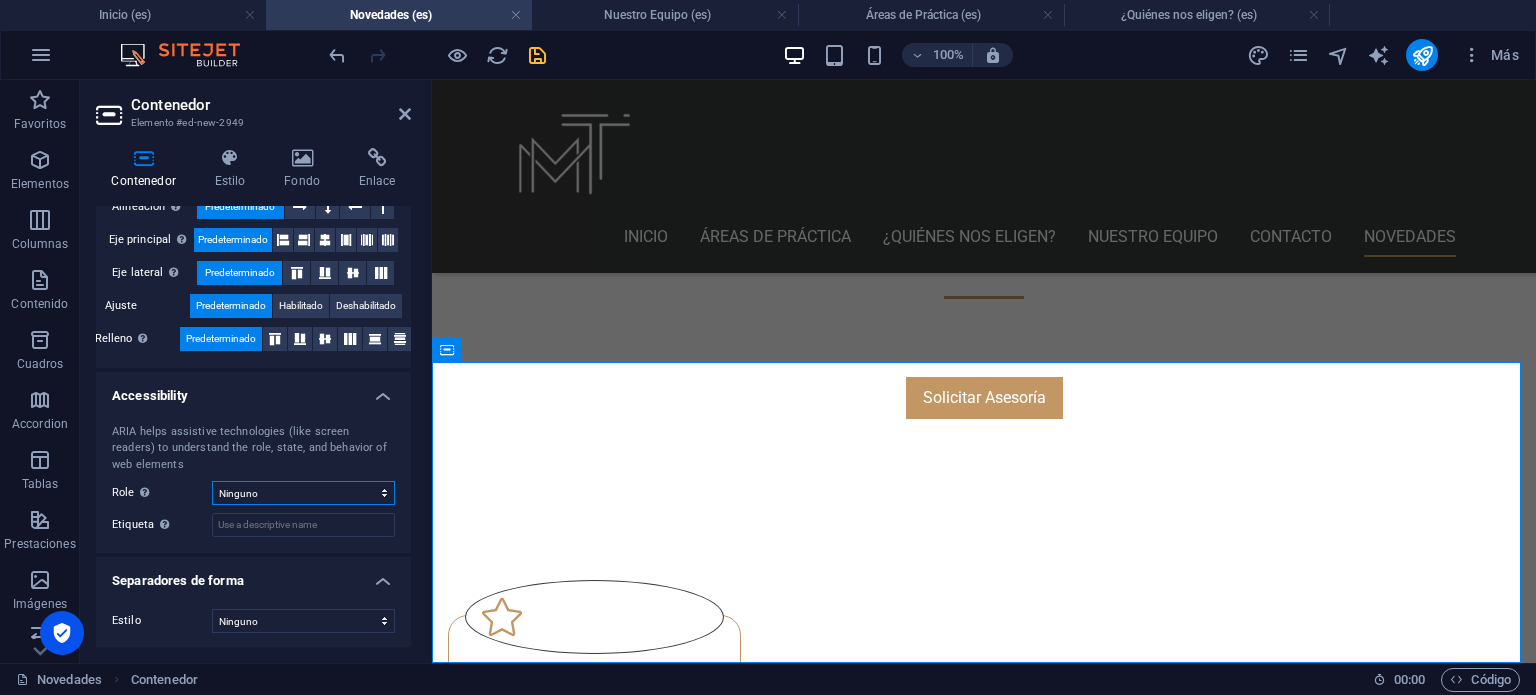 click on "Ninguno Alert Article Banner Comment Complementary Dialog Encabezado Marquee Pie de página Presentation Region Section Separator Status Timer" at bounding box center [303, 493] 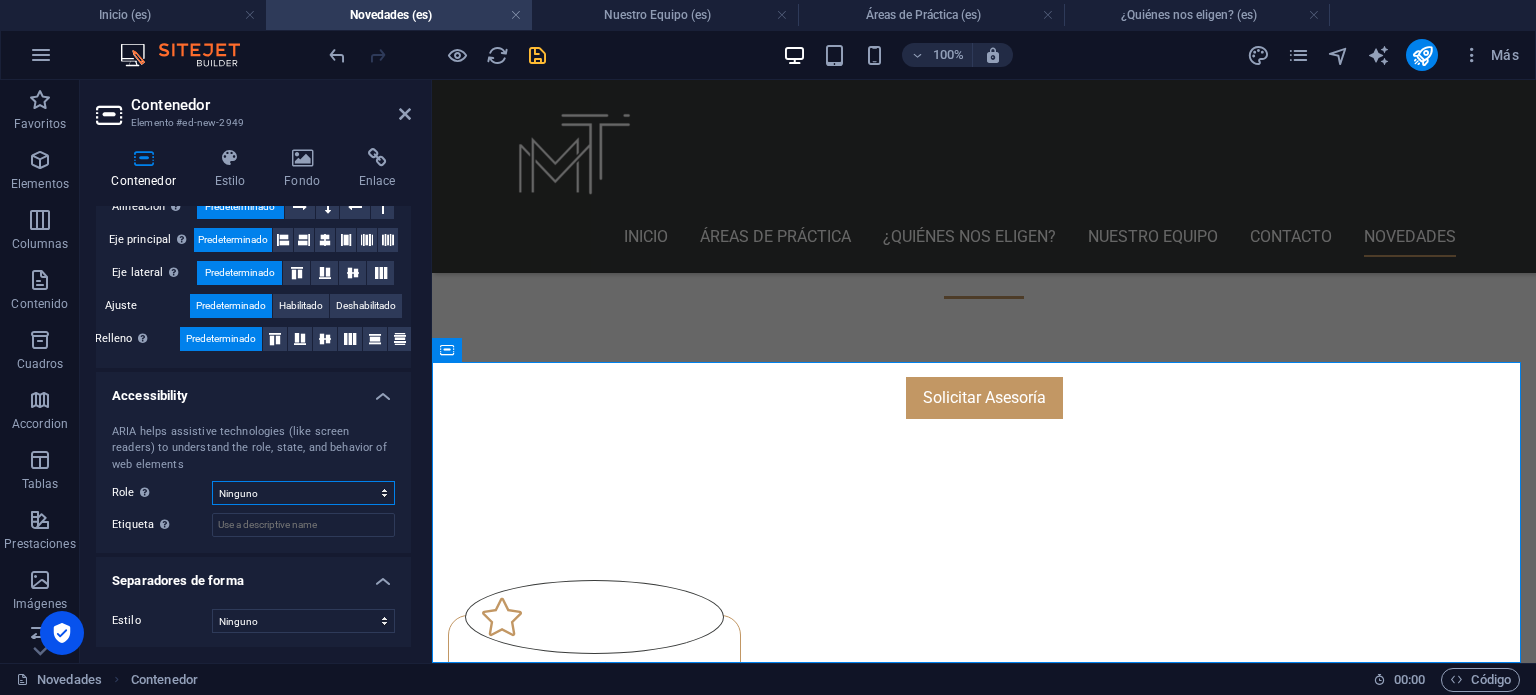 select on "article" 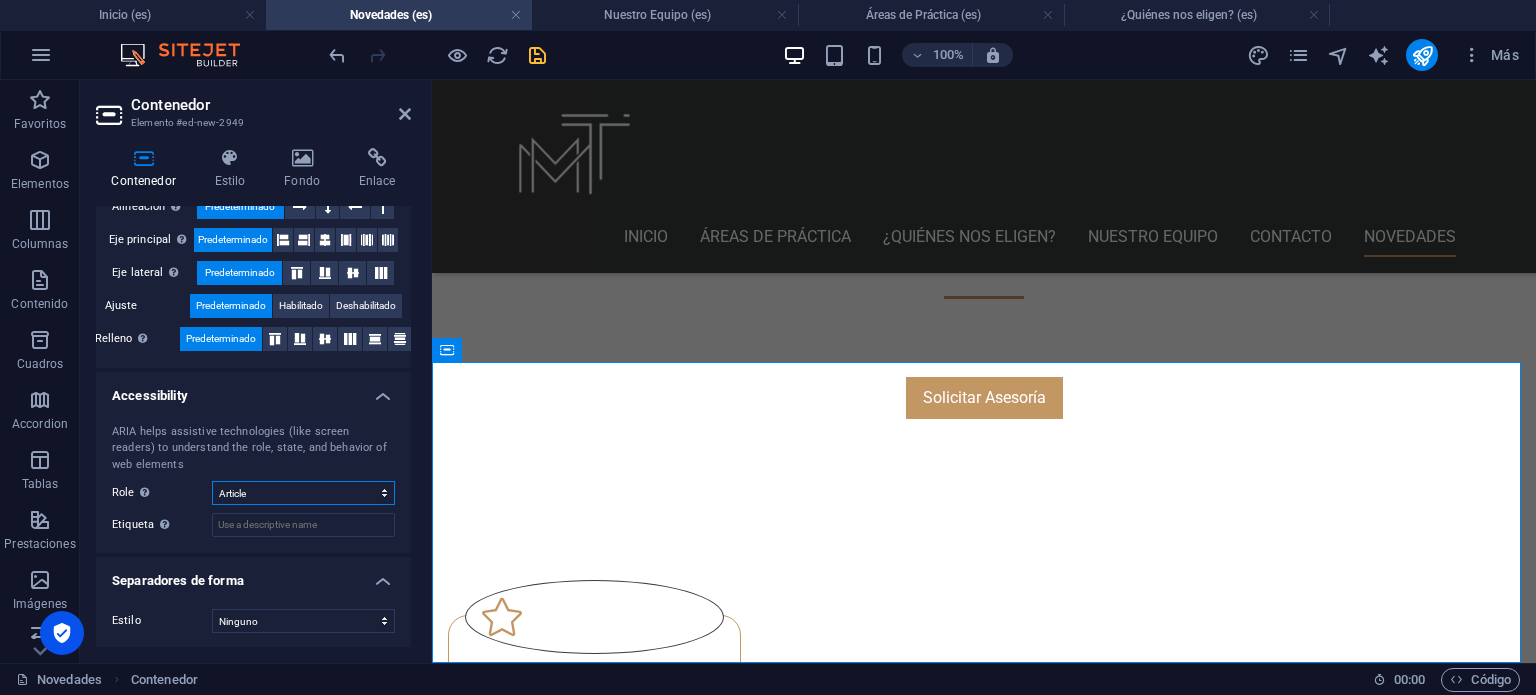 click on "Ninguno Alert Article Banner Comment Complementary Dialog Encabezado Marquee Pie de página Presentation Region Section Separator Status Timer" at bounding box center (303, 493) 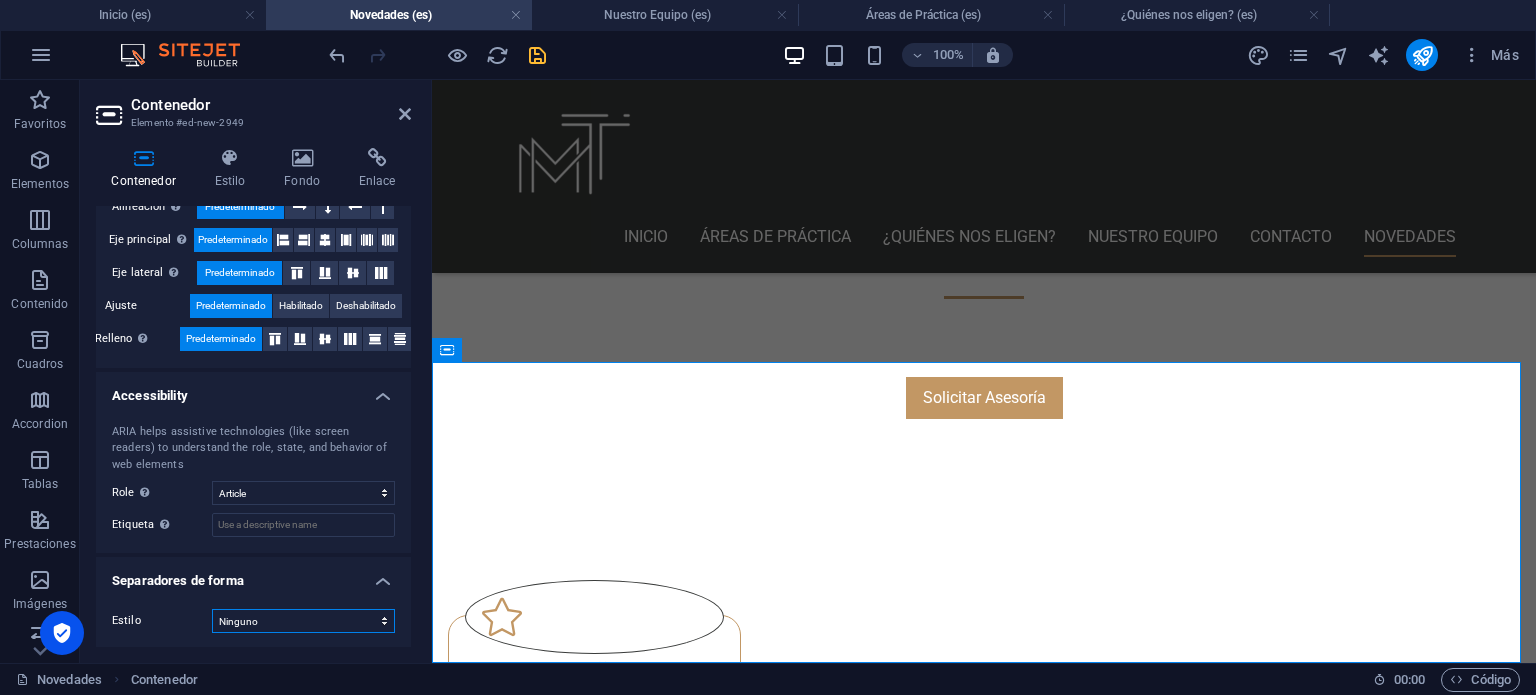 click on "Ninguno Triángulo Cuadrado Diagonal Polígono 1 Polígono 2 Zigzag Múltiples zigzags Olas Múltiples olas Medio círculo Círculo Sombra de círculo Bloques Hexágonos Nubes Múltiples nubes Ventilador Pirámides Libro Gota de pintura Fuego Papel desmenuzado Flecha" at bounding box center [303, 621] 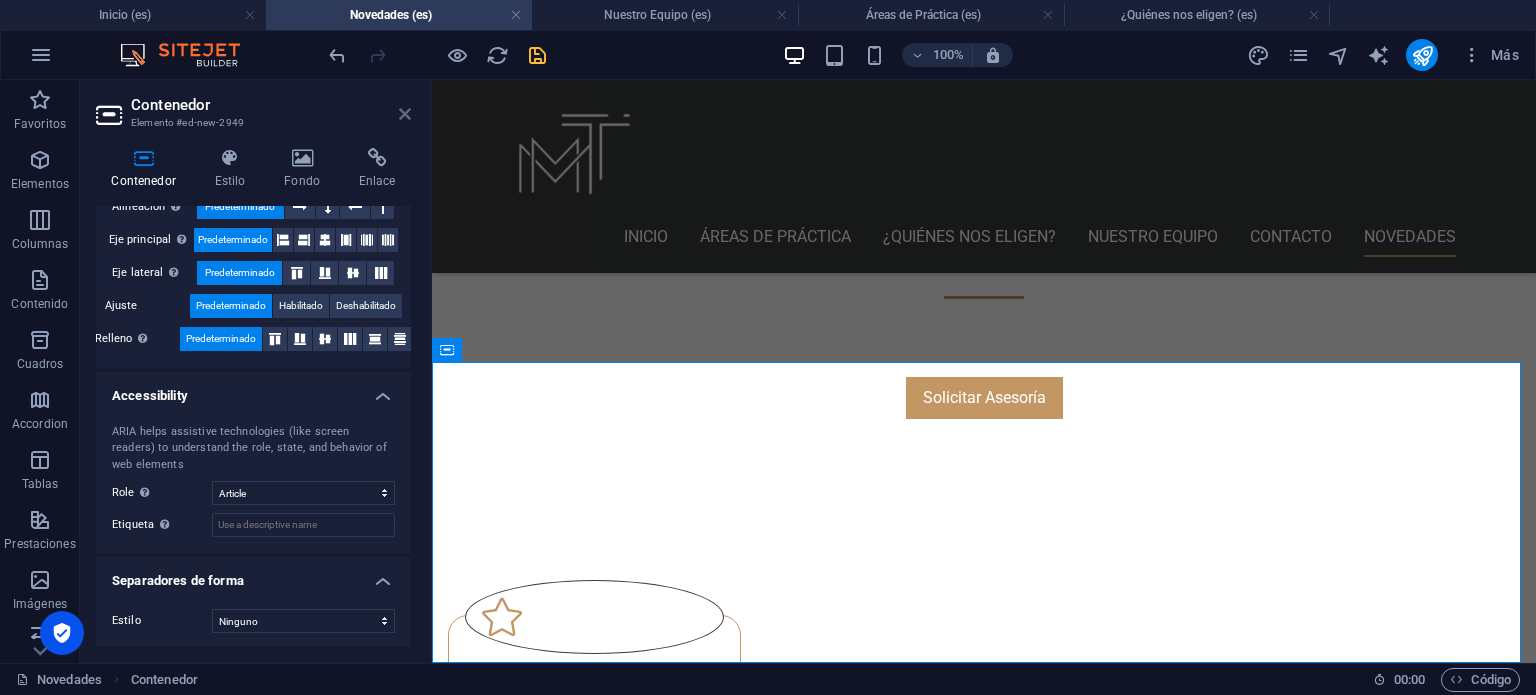 click at bounding box center [405, 114] 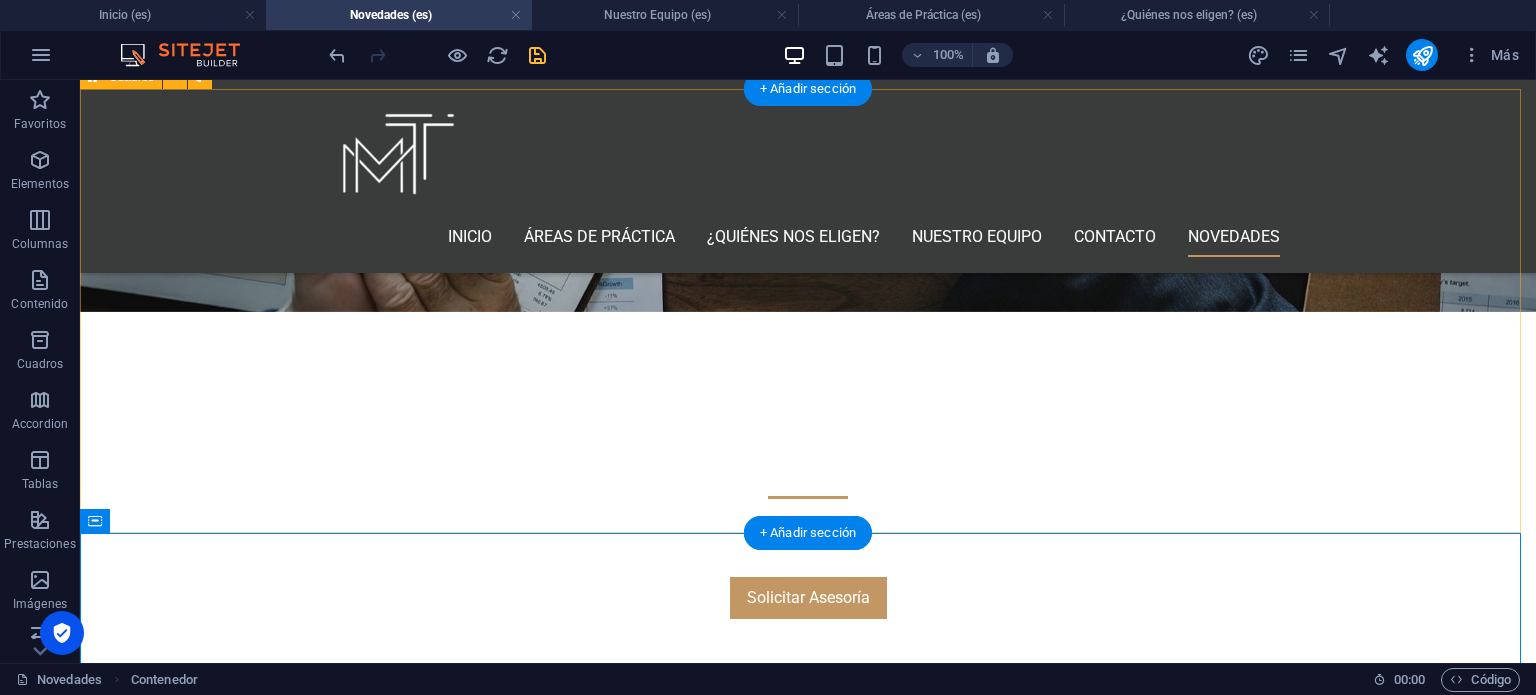 scroll, scrollTop: 741, scrollLeft: 0, axis: vertical 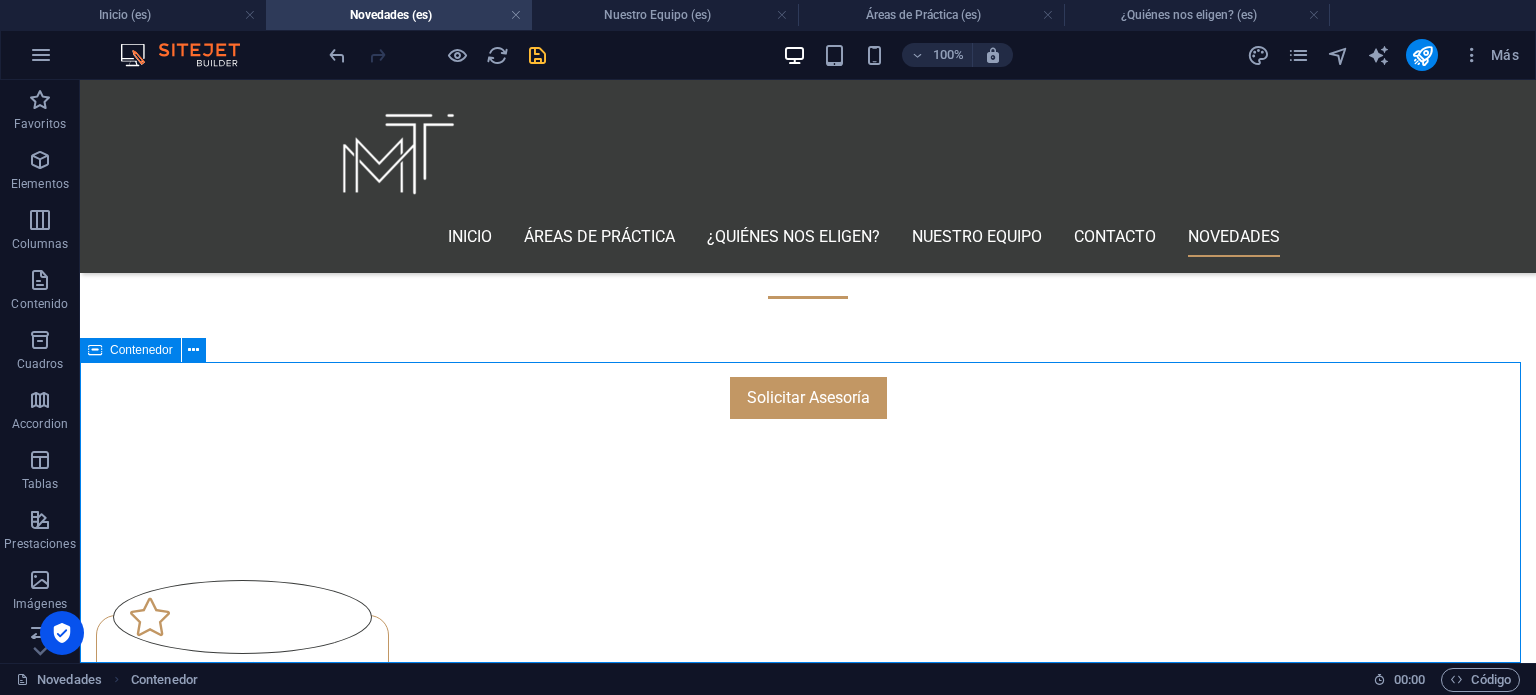 click on "Contenedor" at bounding box center (141, 350) 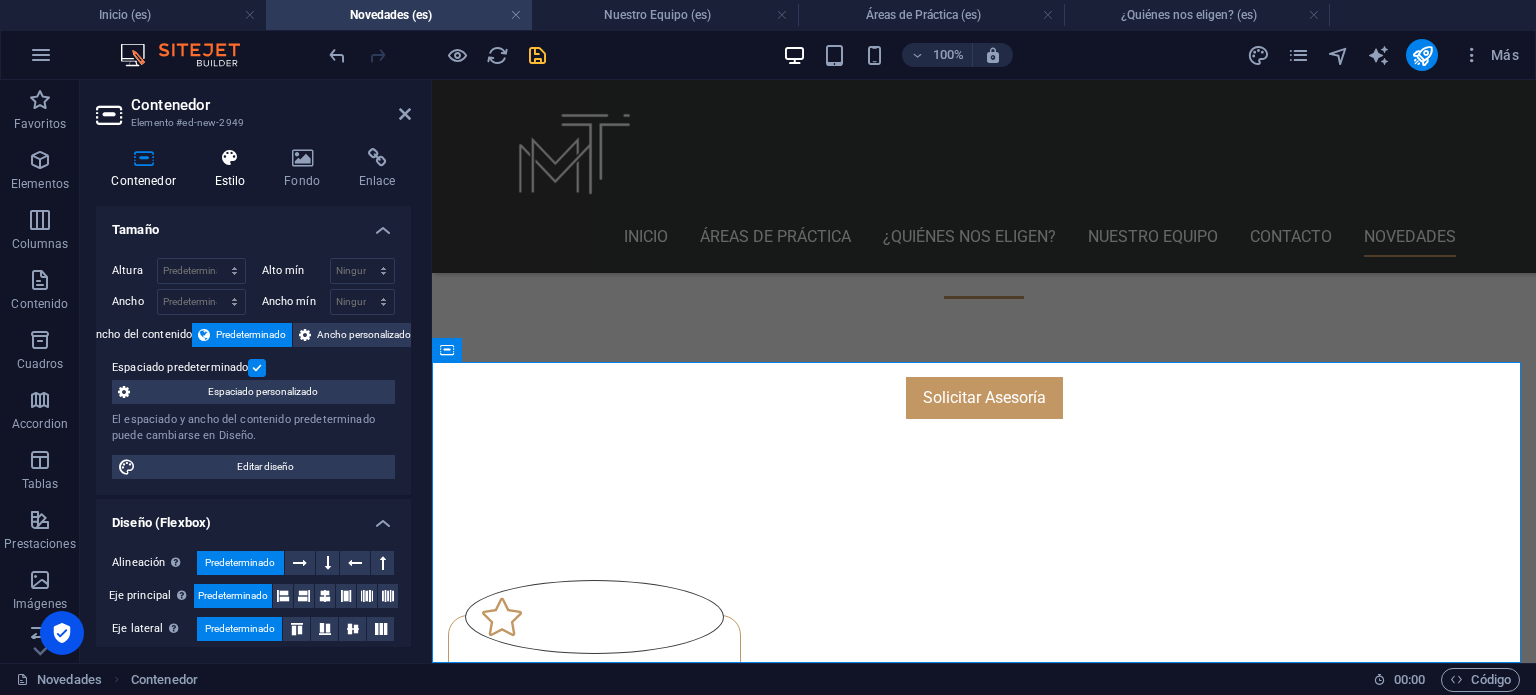 click at bounding box center [230, 158] 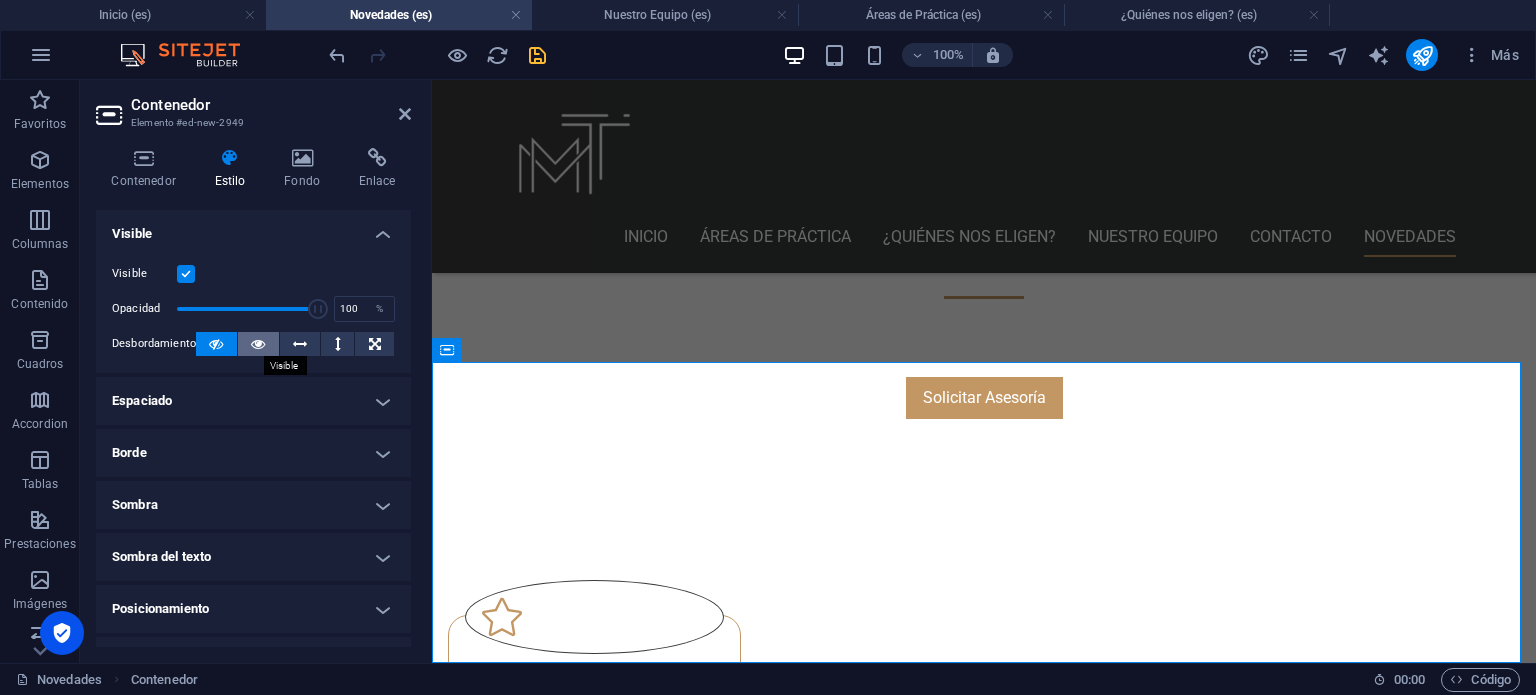 click at bounding box center (258, 344) 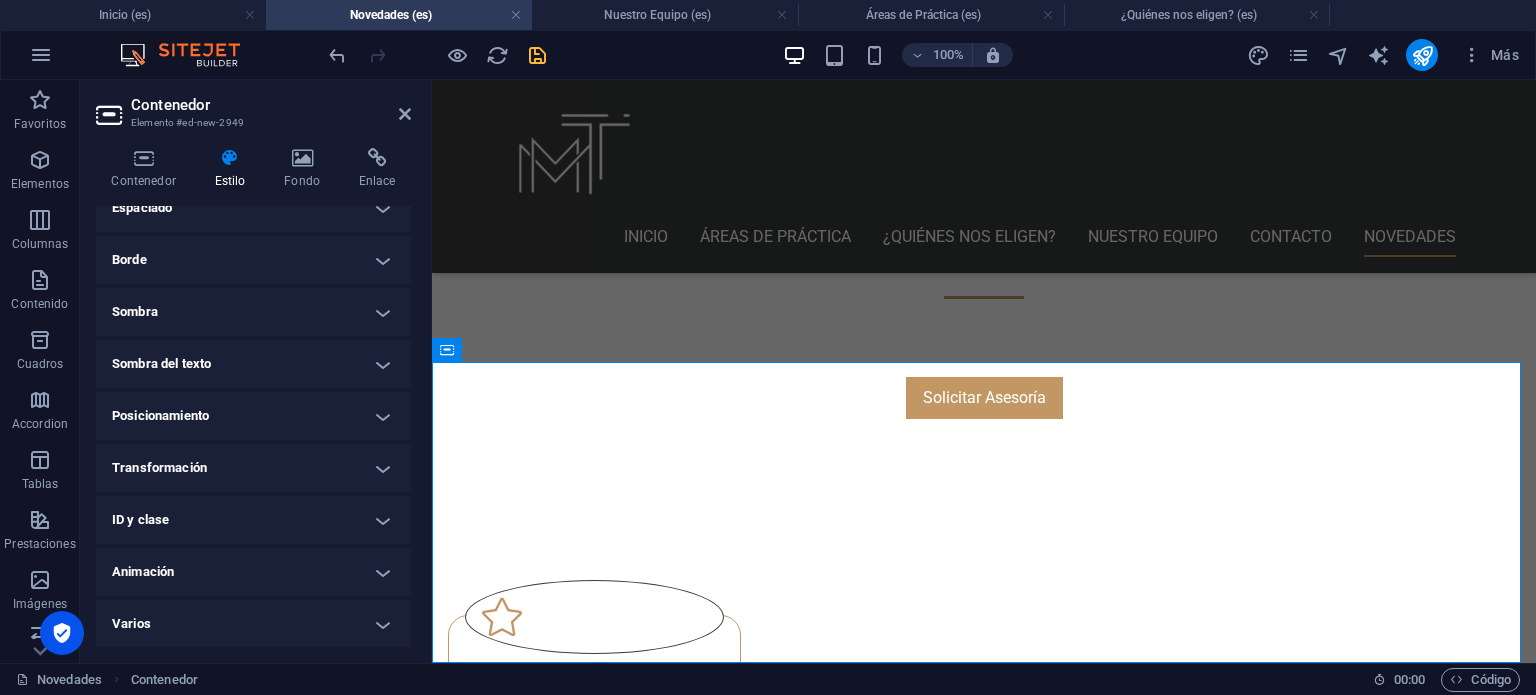 scroll, scrollTop: 0, scrollLeft: 0, axis: both 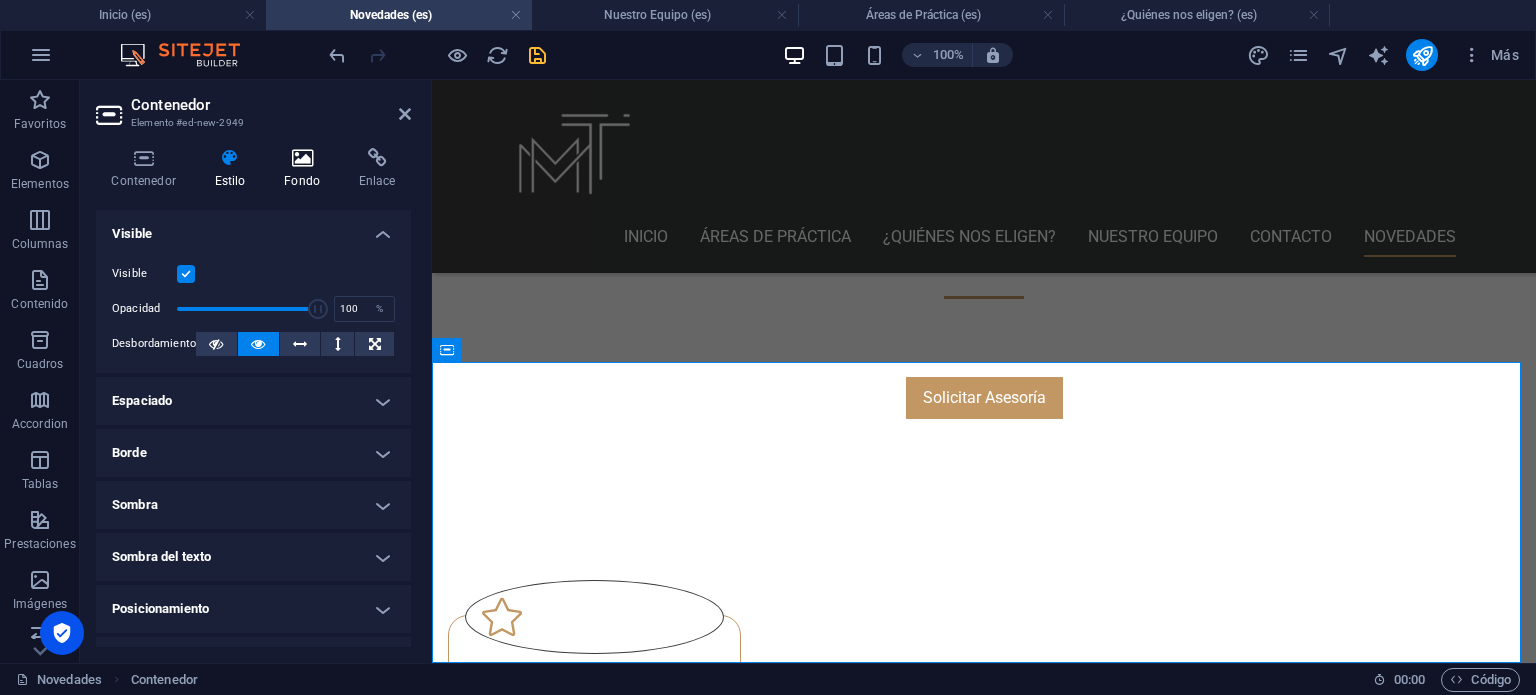 click at bounding box center (302, 158) 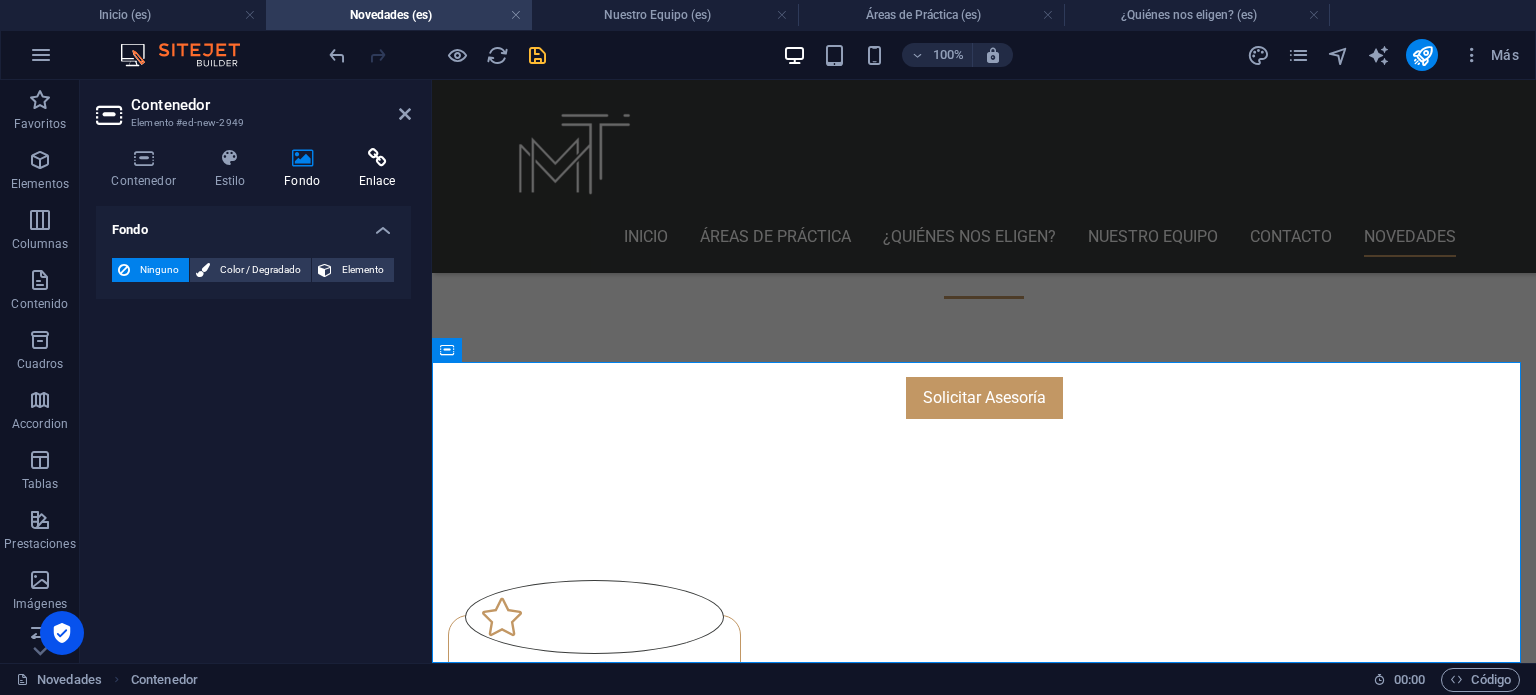 click at bounding box center (377, 158) 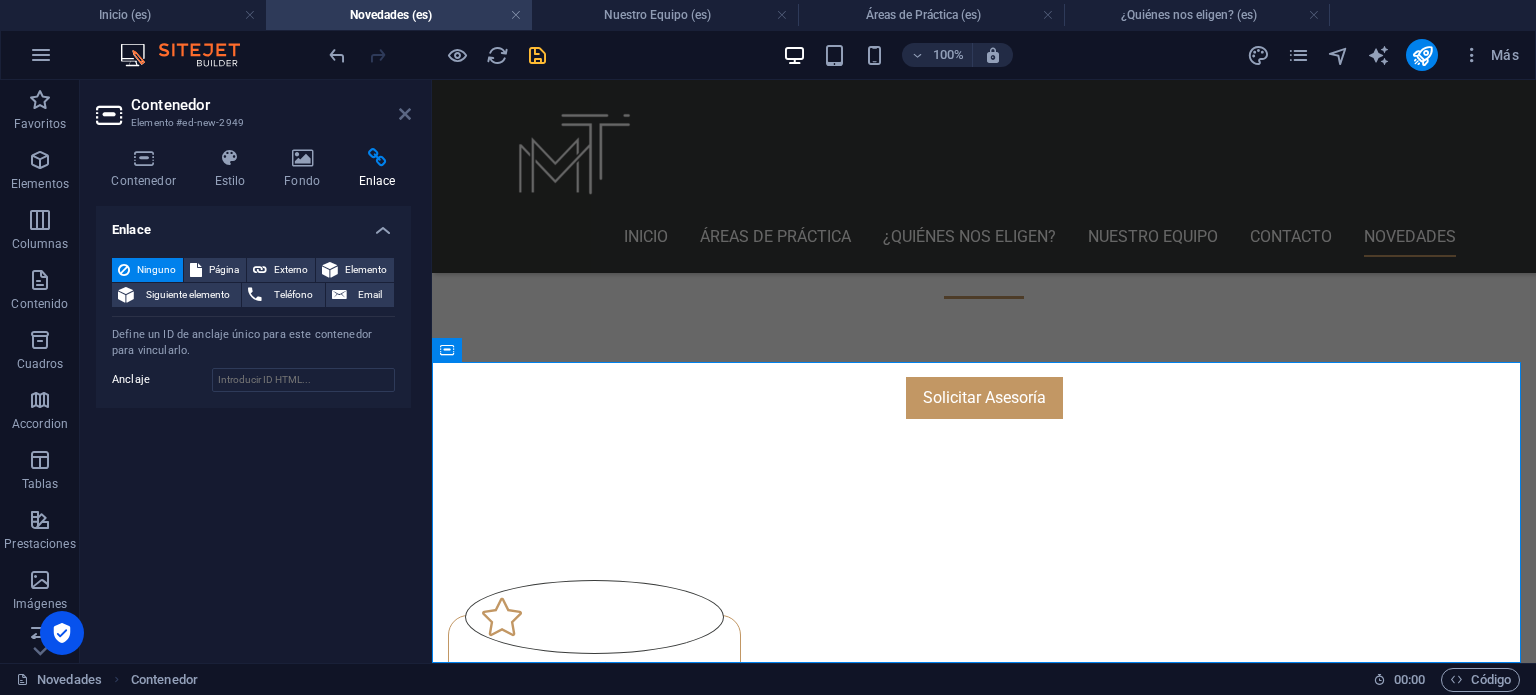 click at bounding box center [405, 114] 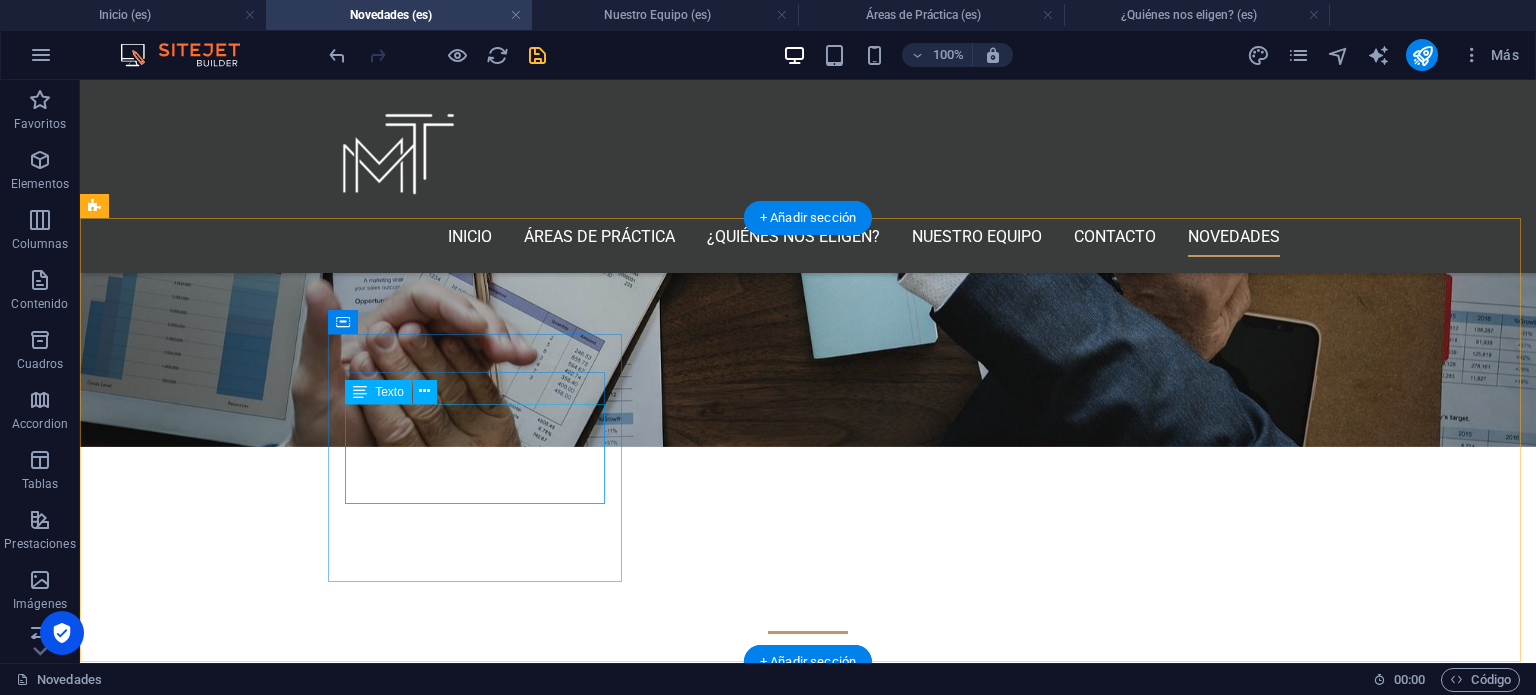 scroll, scrollTop: 441, scrollLeft: 0, axis: vertical 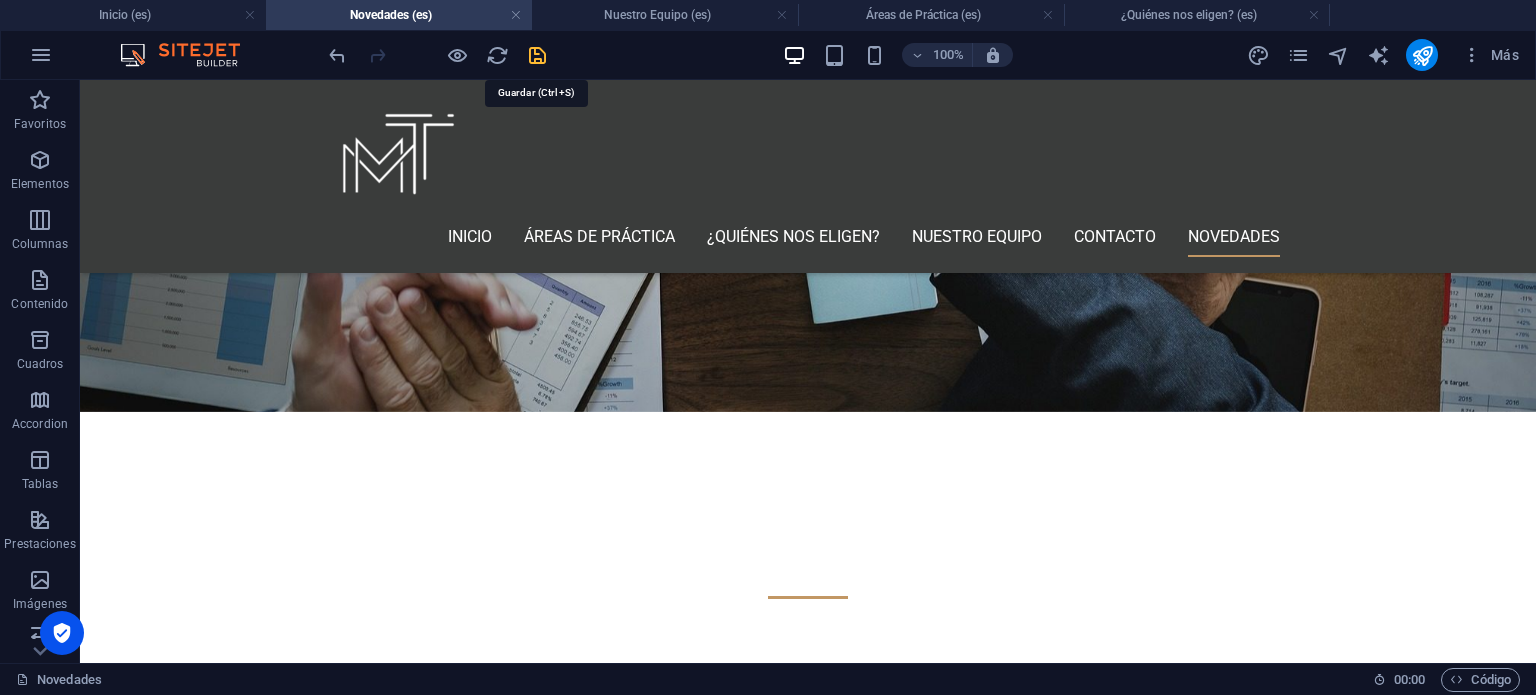 click at bounding box center [537, 55] 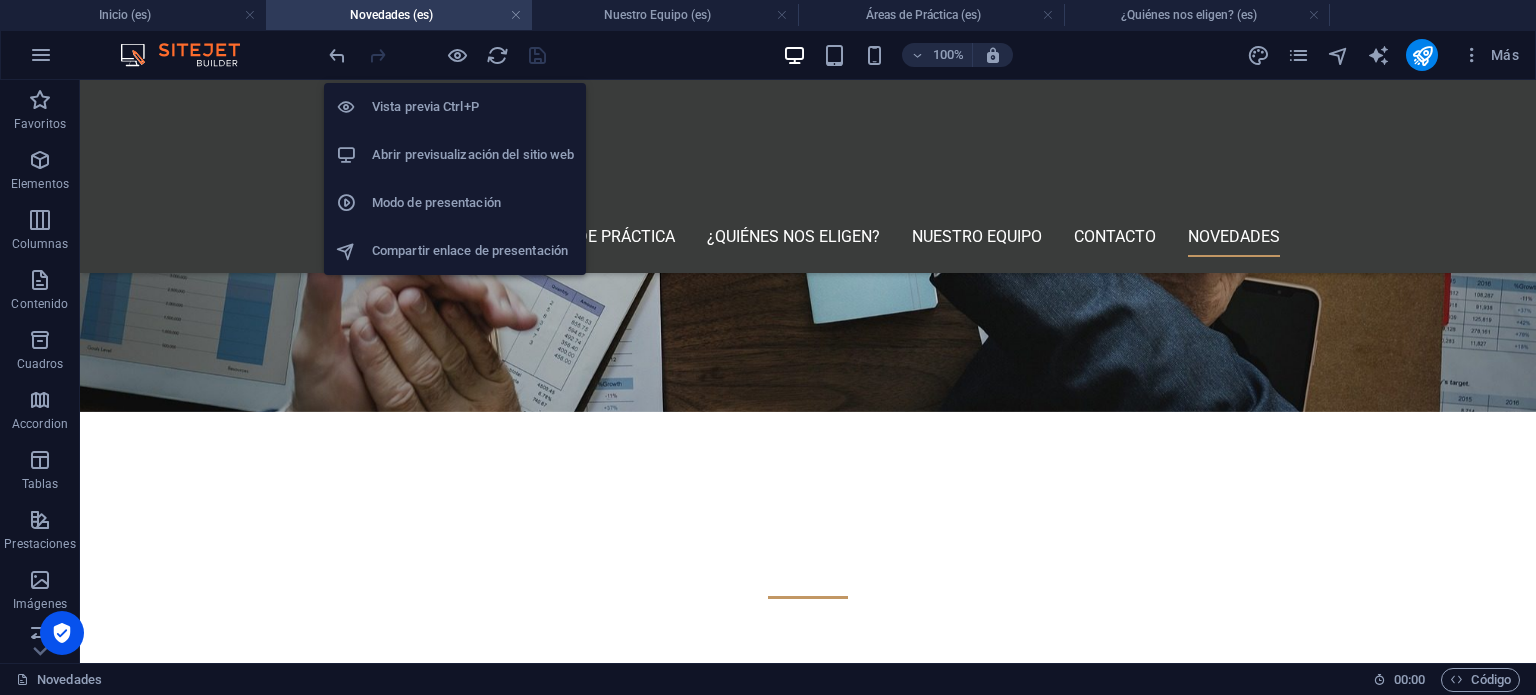 click on "Abrir previsualización del sitio web" at bounding box center [473, 155] 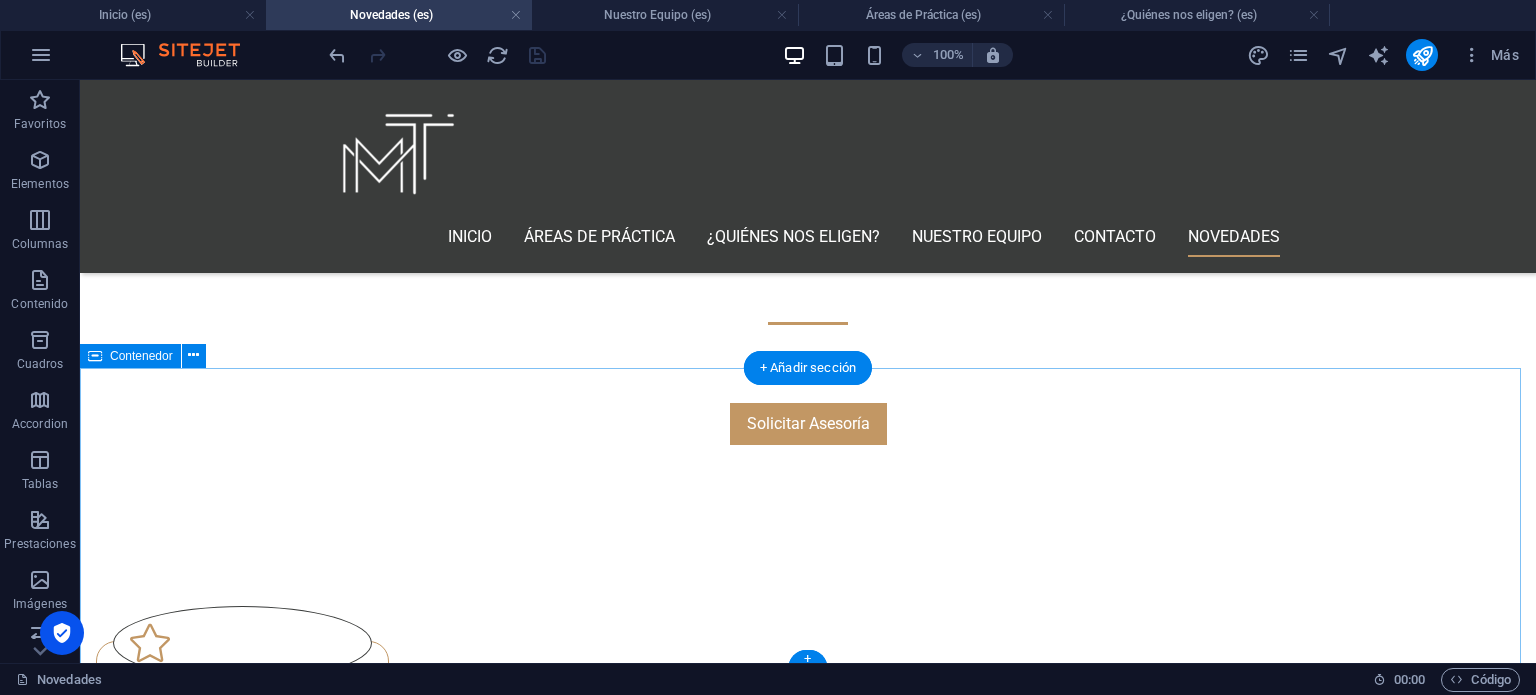 scroll, scrollTop: 741, scrollLeft: 0, axis: vertical 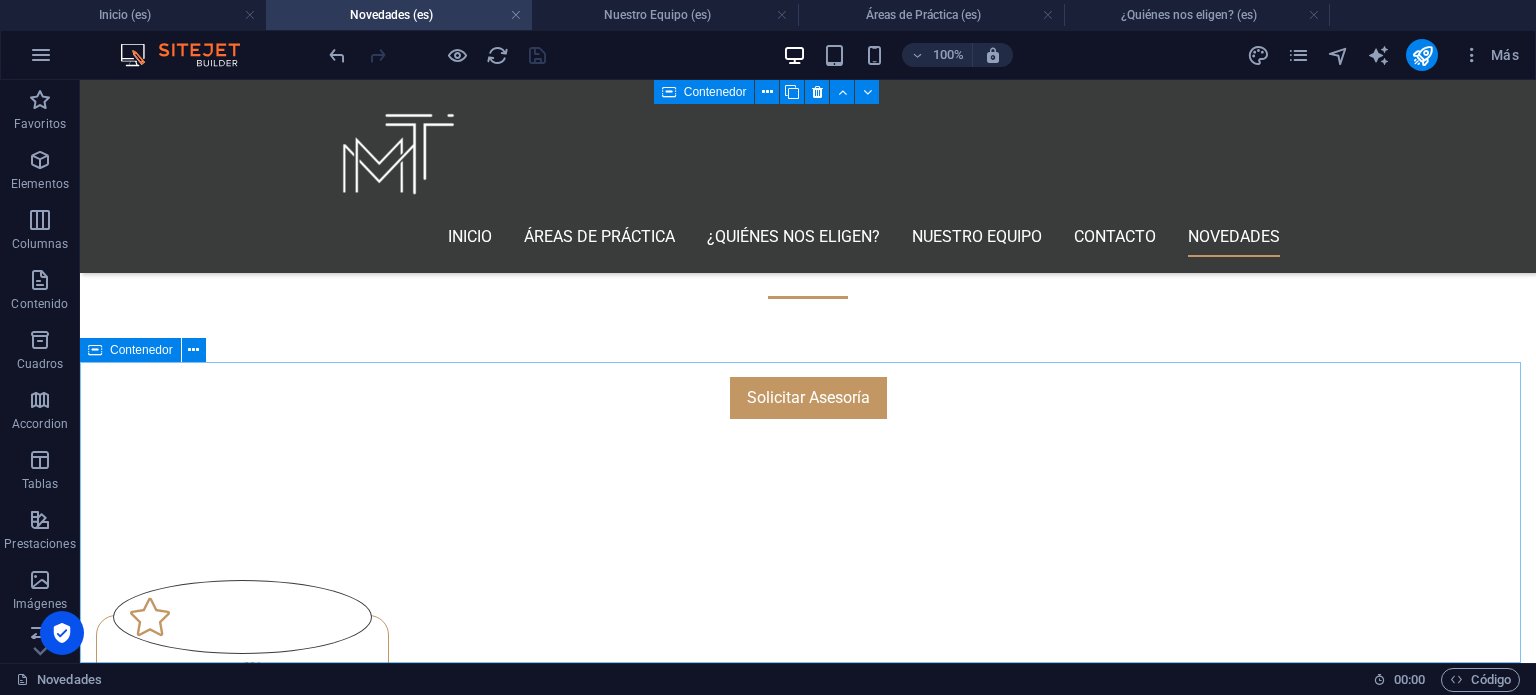 click on "Contenedor" at bounding box center (141, 350) 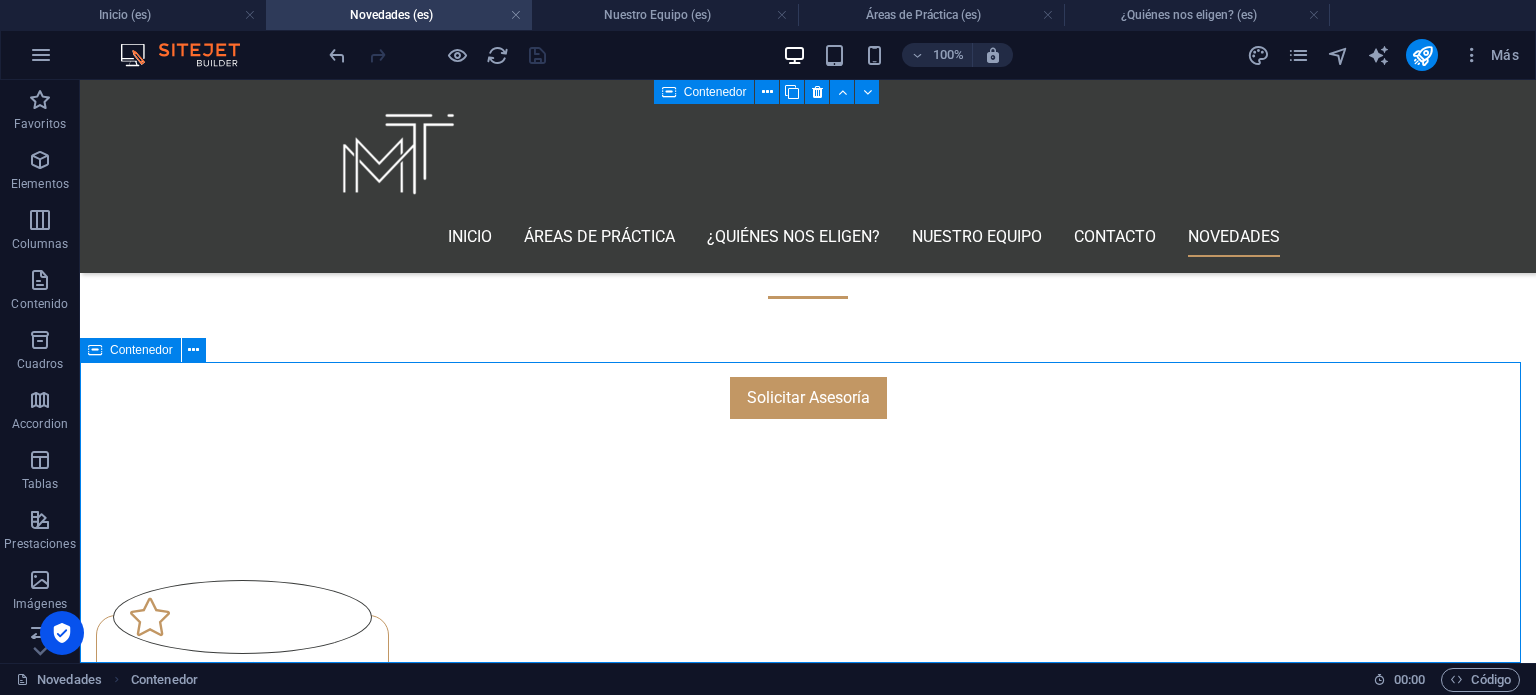 click on "Contenedor" at bounding box center (141, 350) 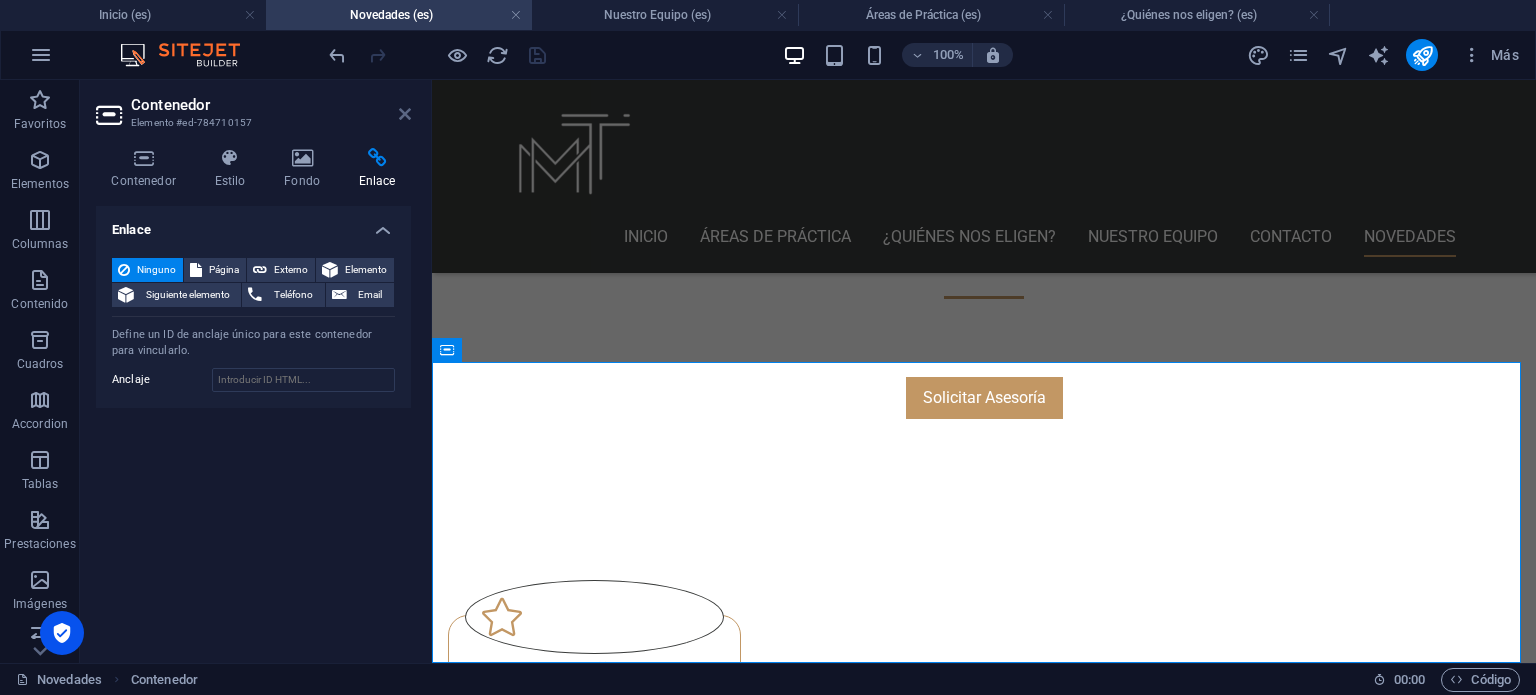 click at bounding box center [405, 114] 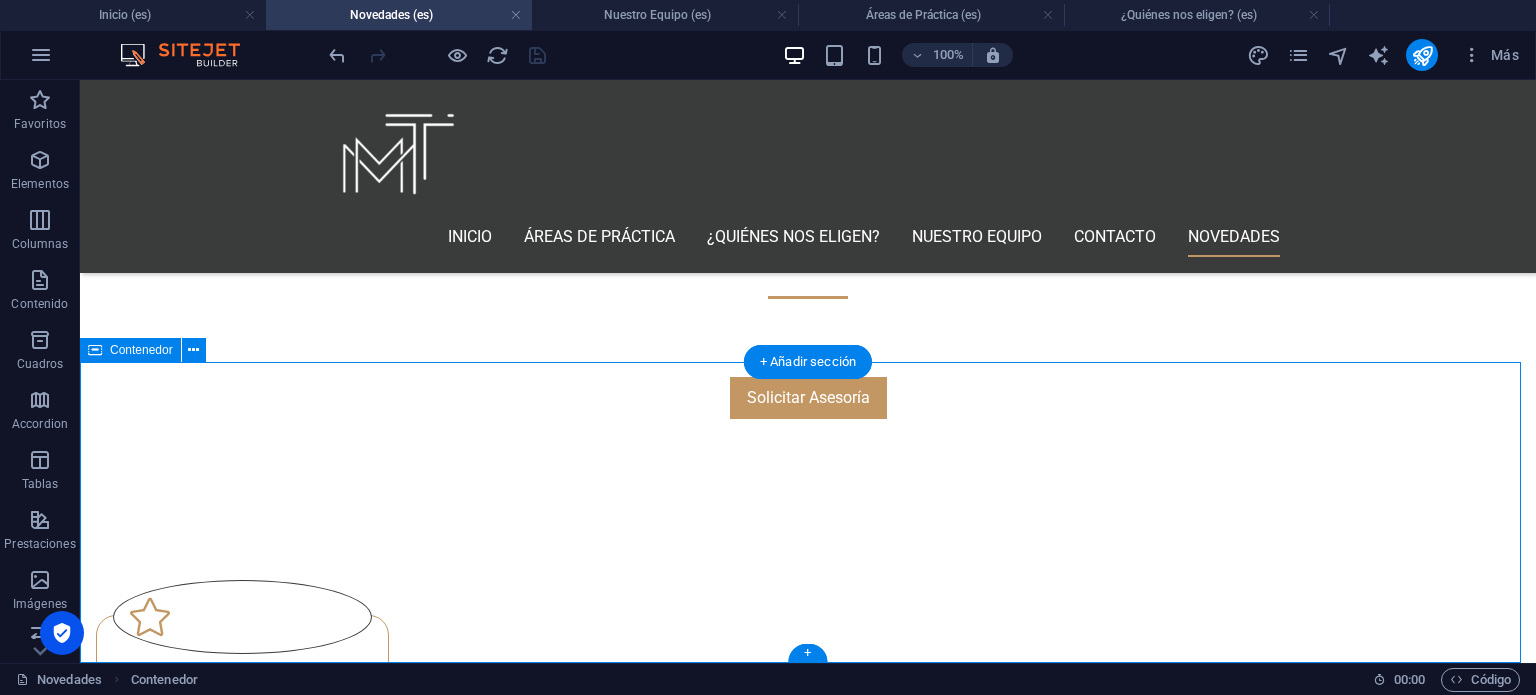 click on "Añadir elementos" at bounding box center [737, 1686] 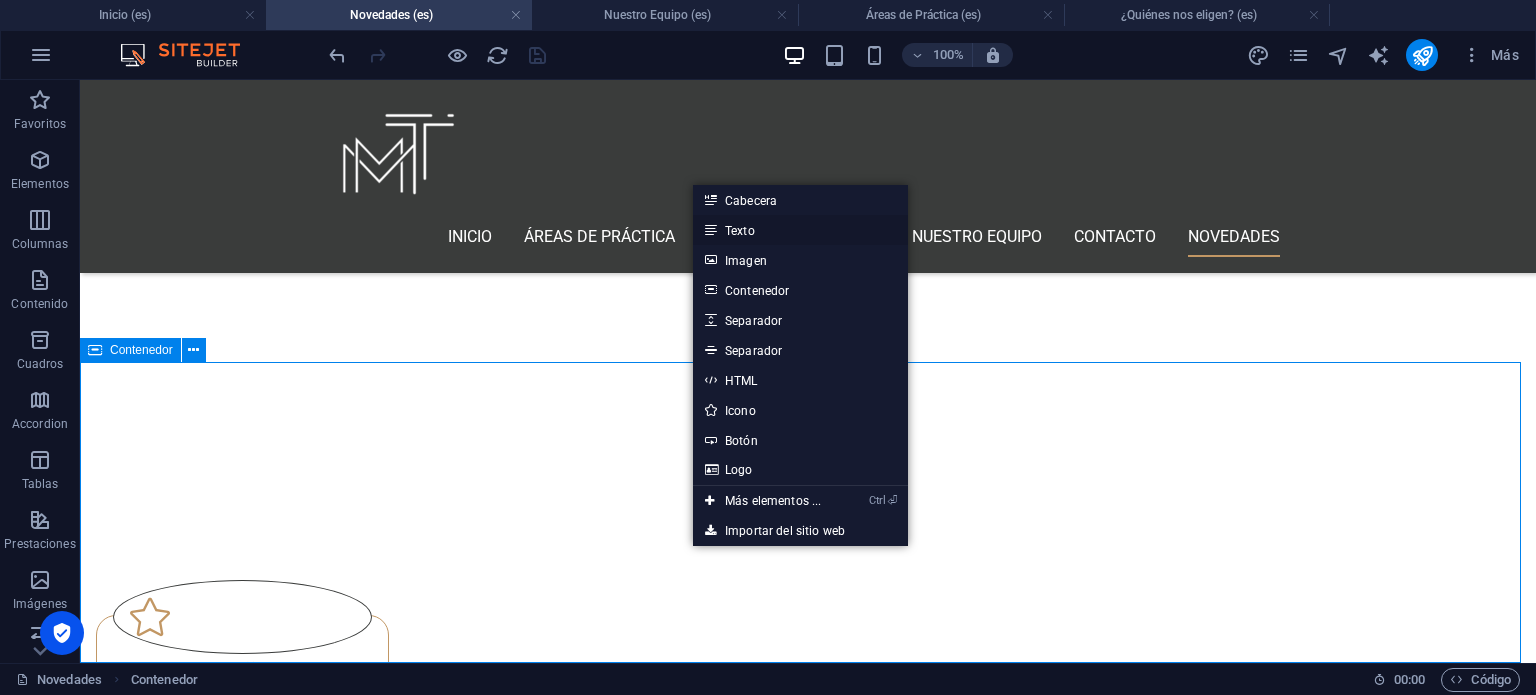 click on "Texto" at bounding box center [800, 230] 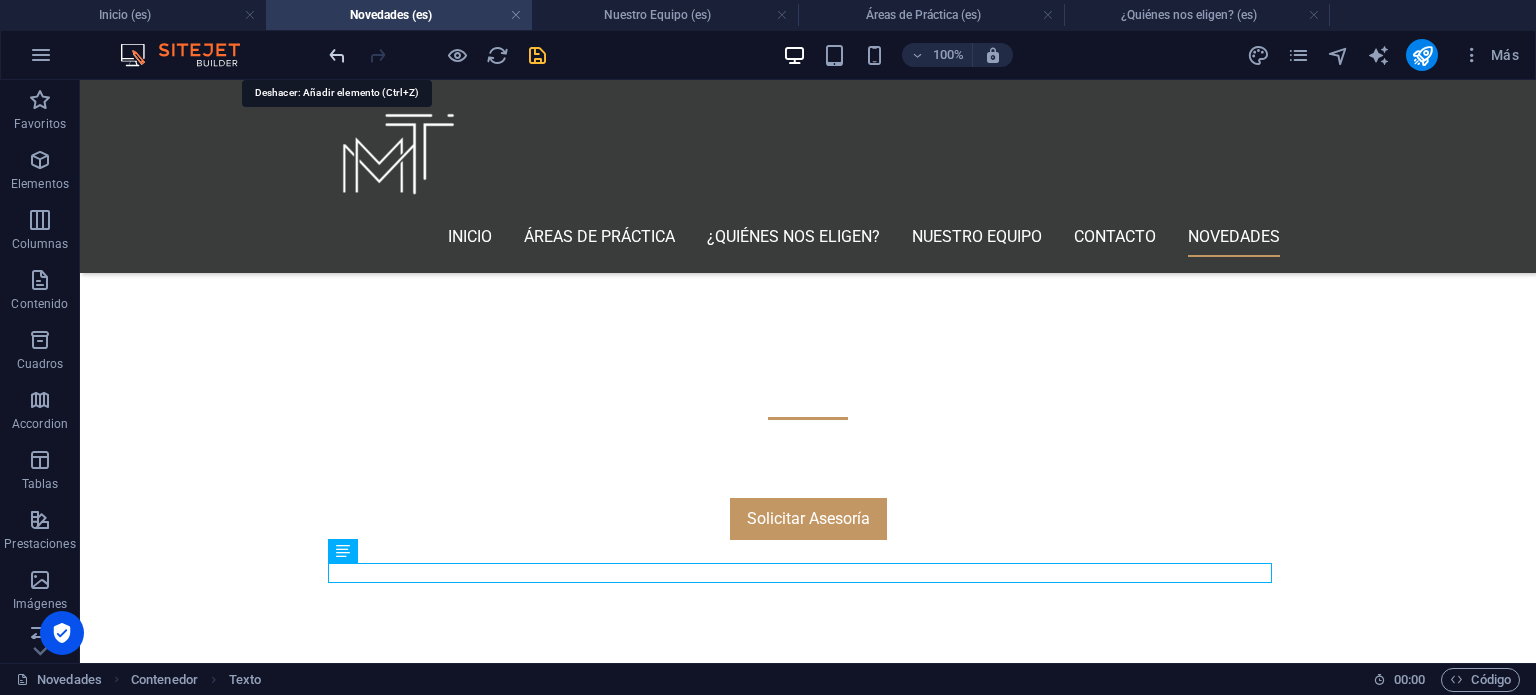 click at bounding box center [337, 55] 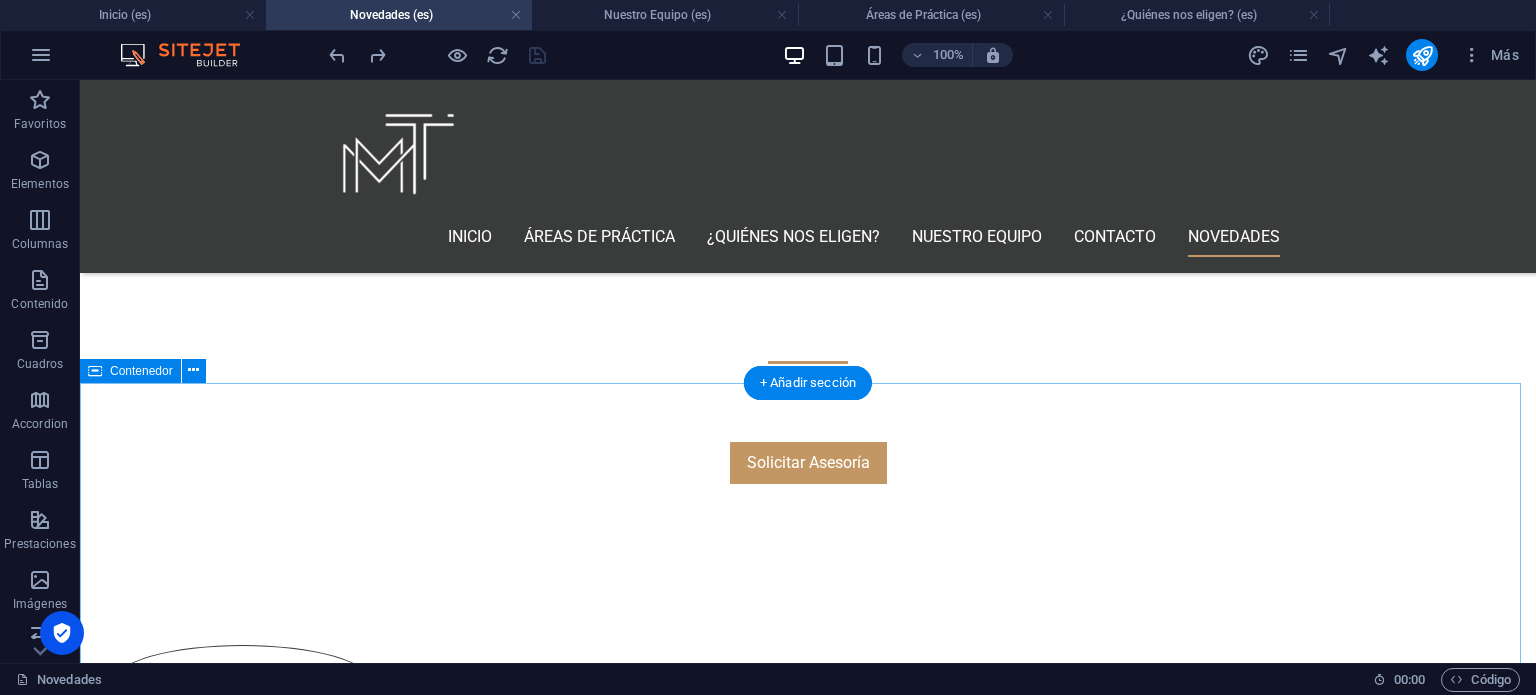scroll, scrollTop: 720, scrollLeft: 0, axis: vertical 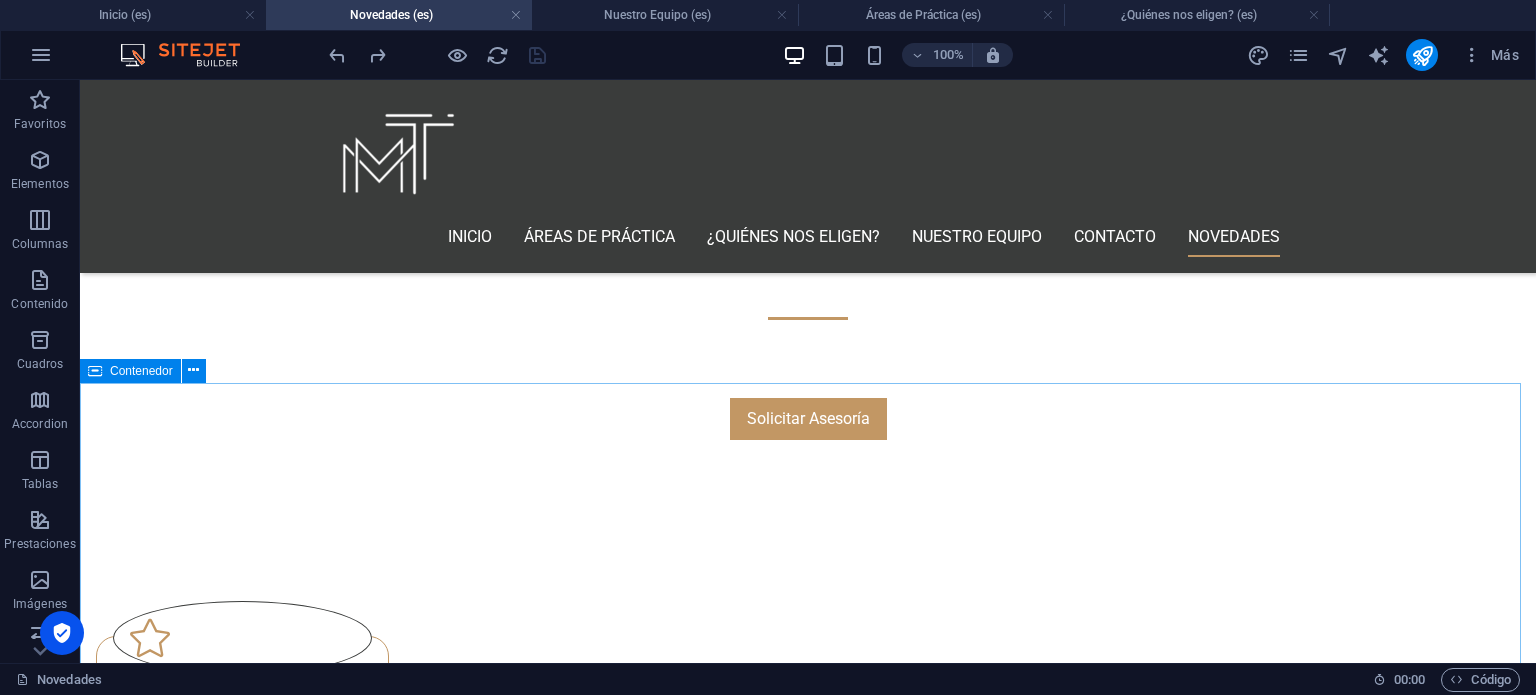 click on "Contenedor" at bounding box center [141, 371] 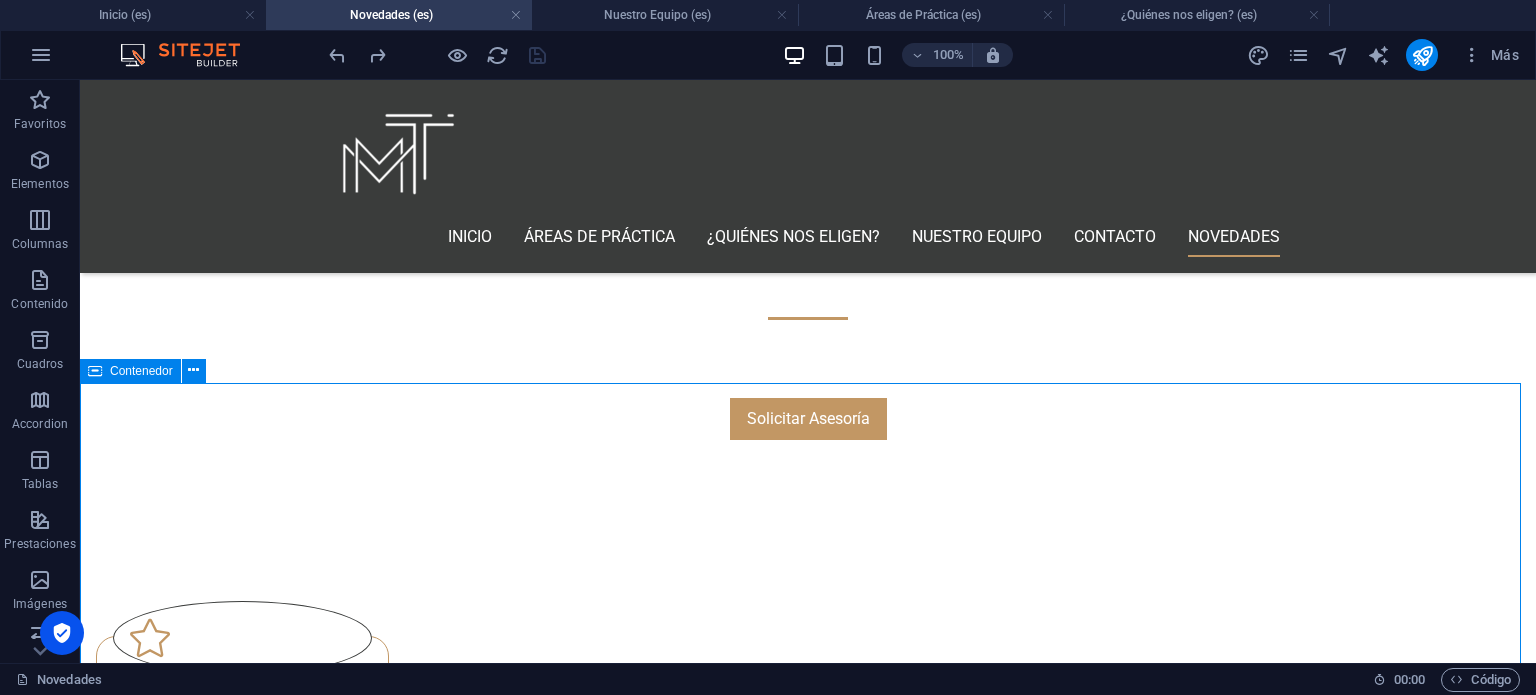 click on "Contenedor" at bounding box center (141, 371) 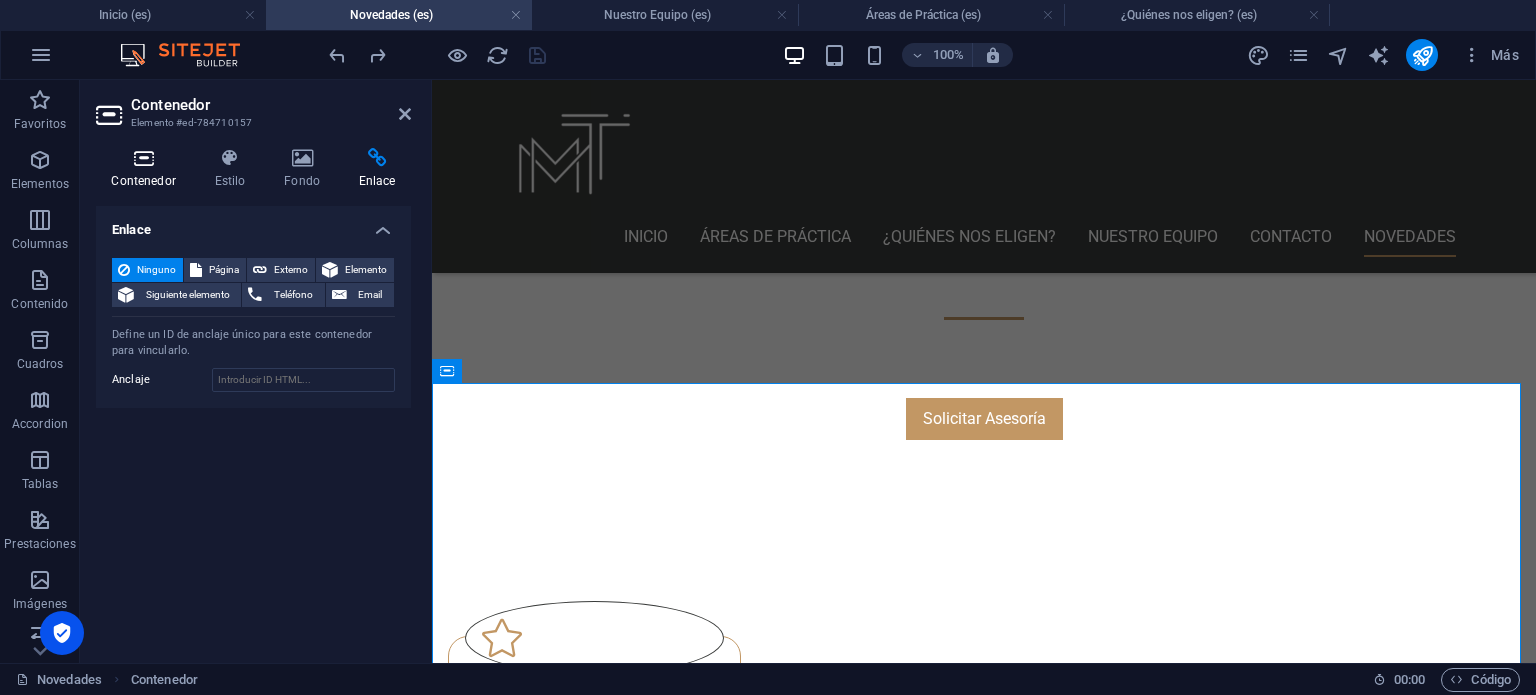 click on "Contenedor" at bounding box center [147, 169] 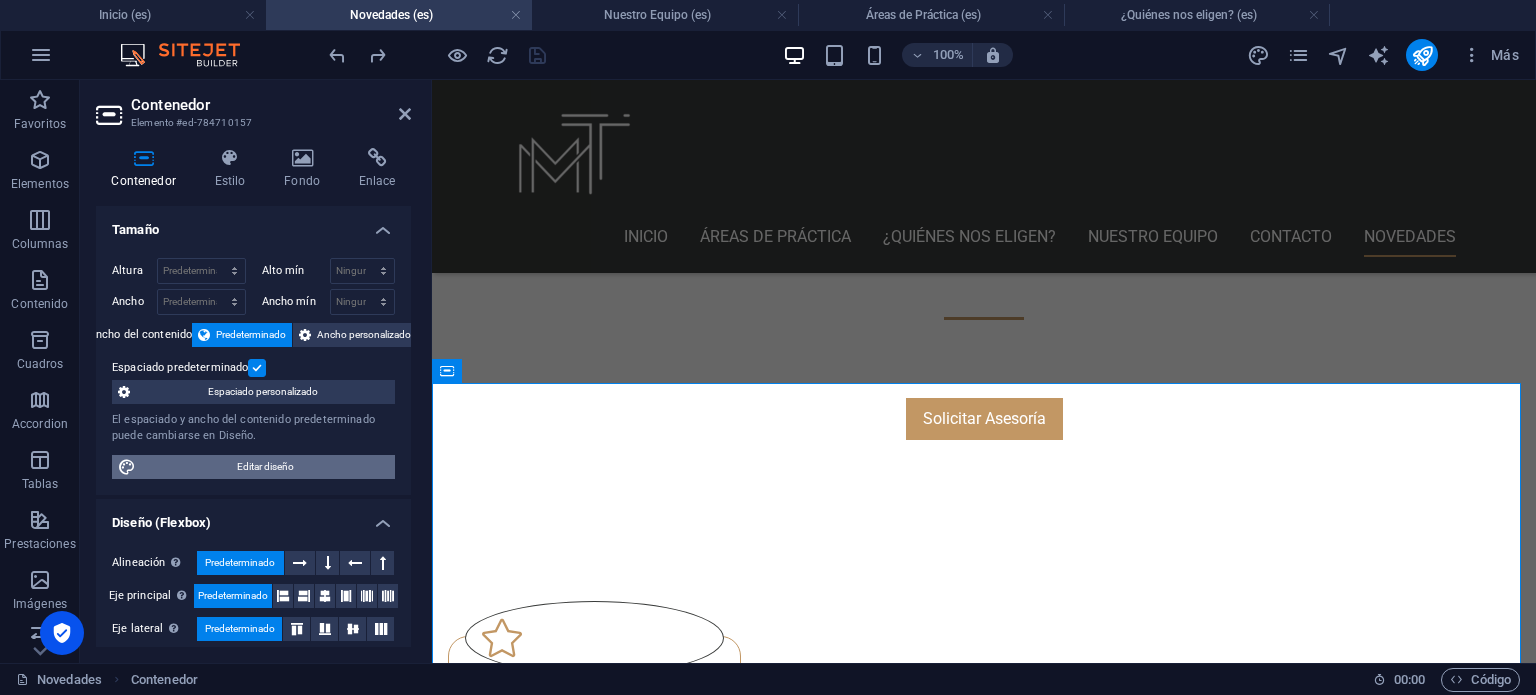 click on "Editar diseño" at bounding box center [265, 467] 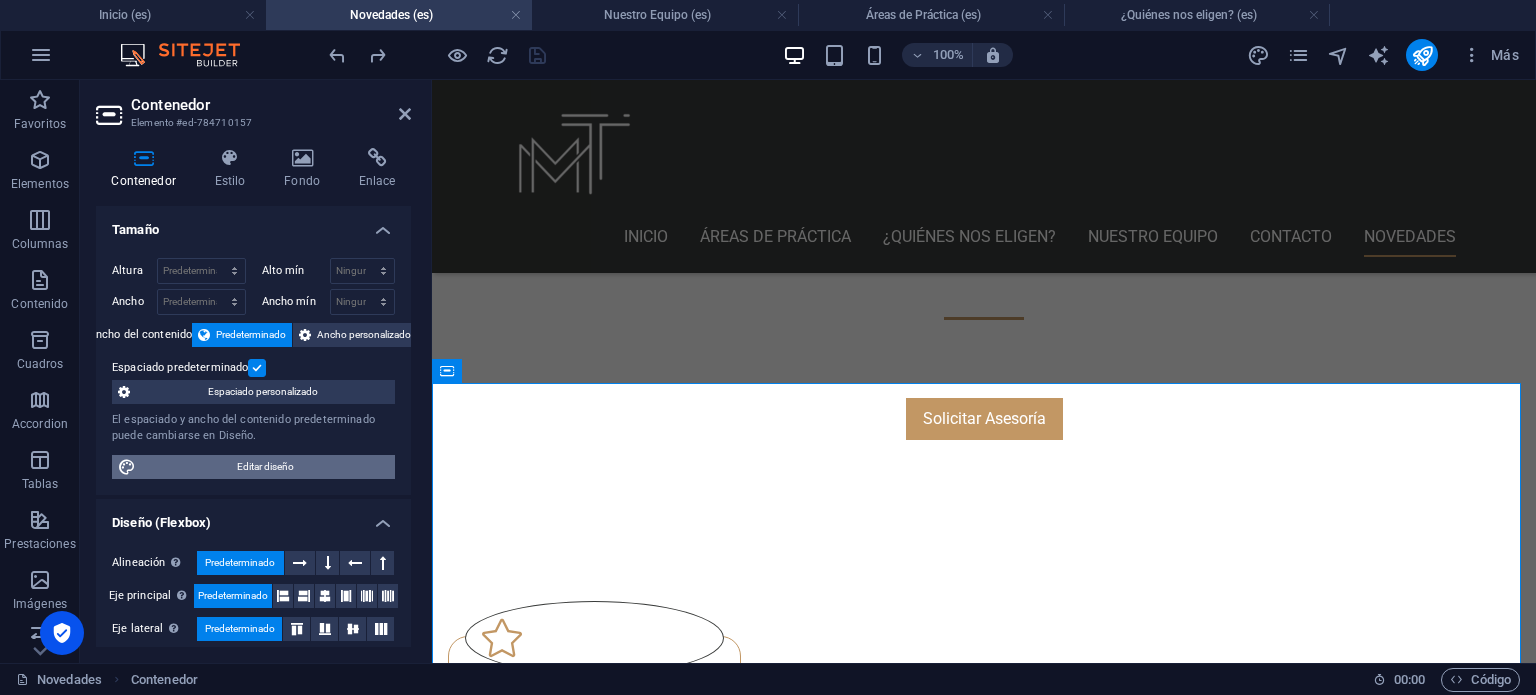 select on "px" 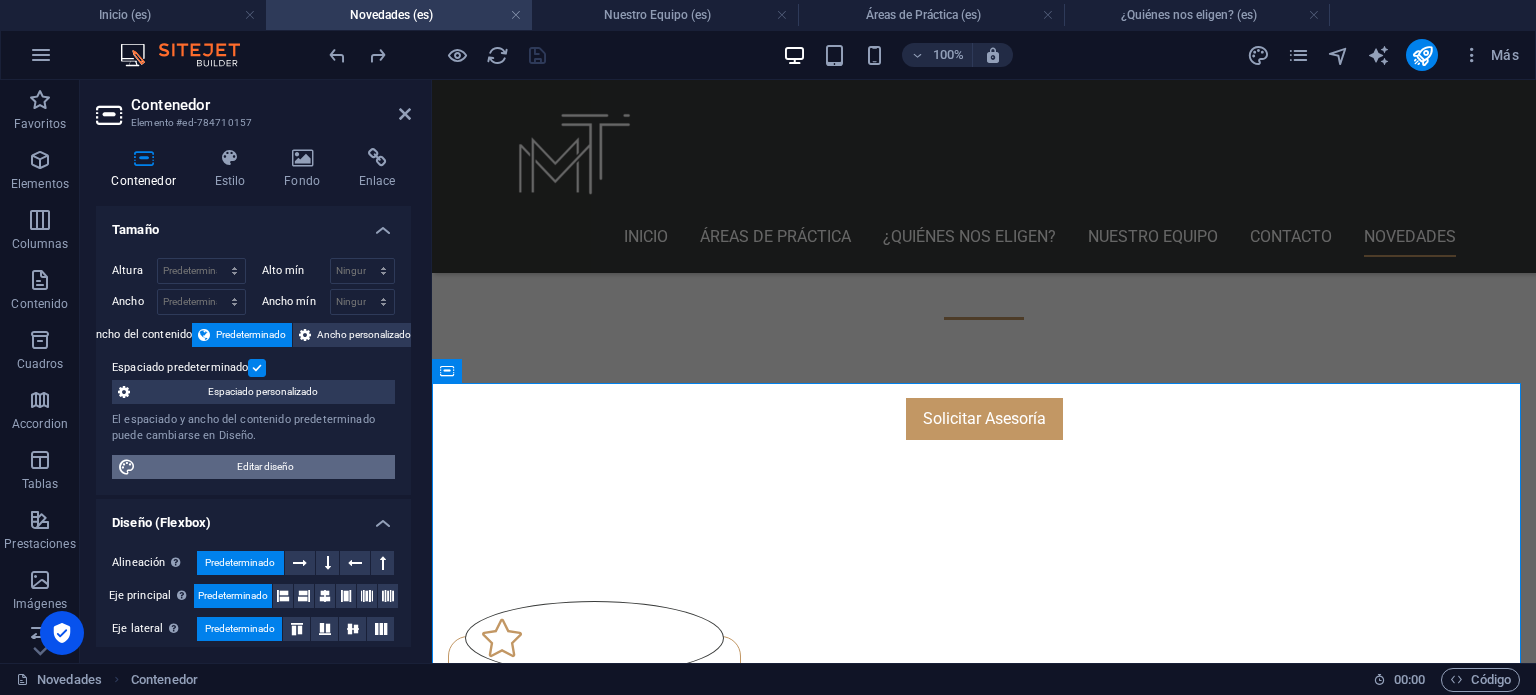select on "400" 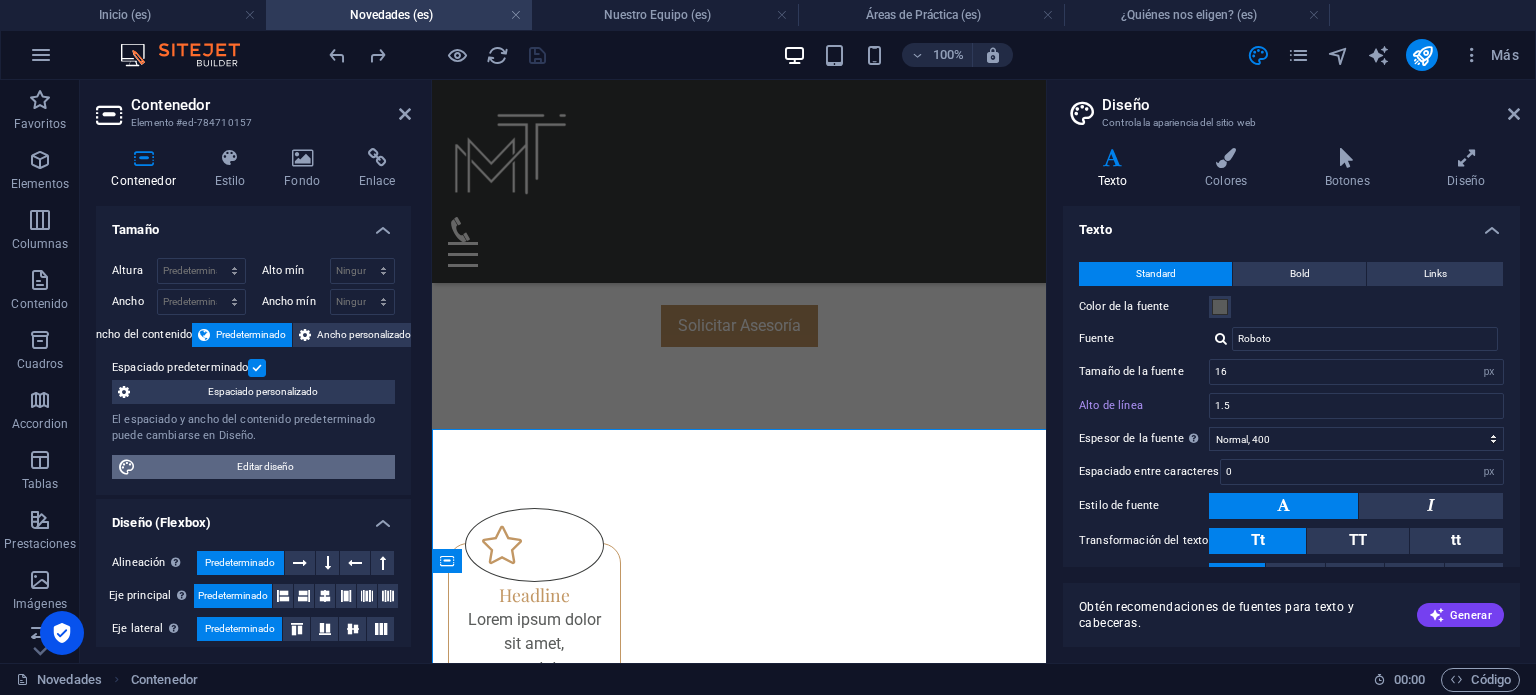 scroll, scrollTop: 674, scrollLeft: 0, axis: vertical 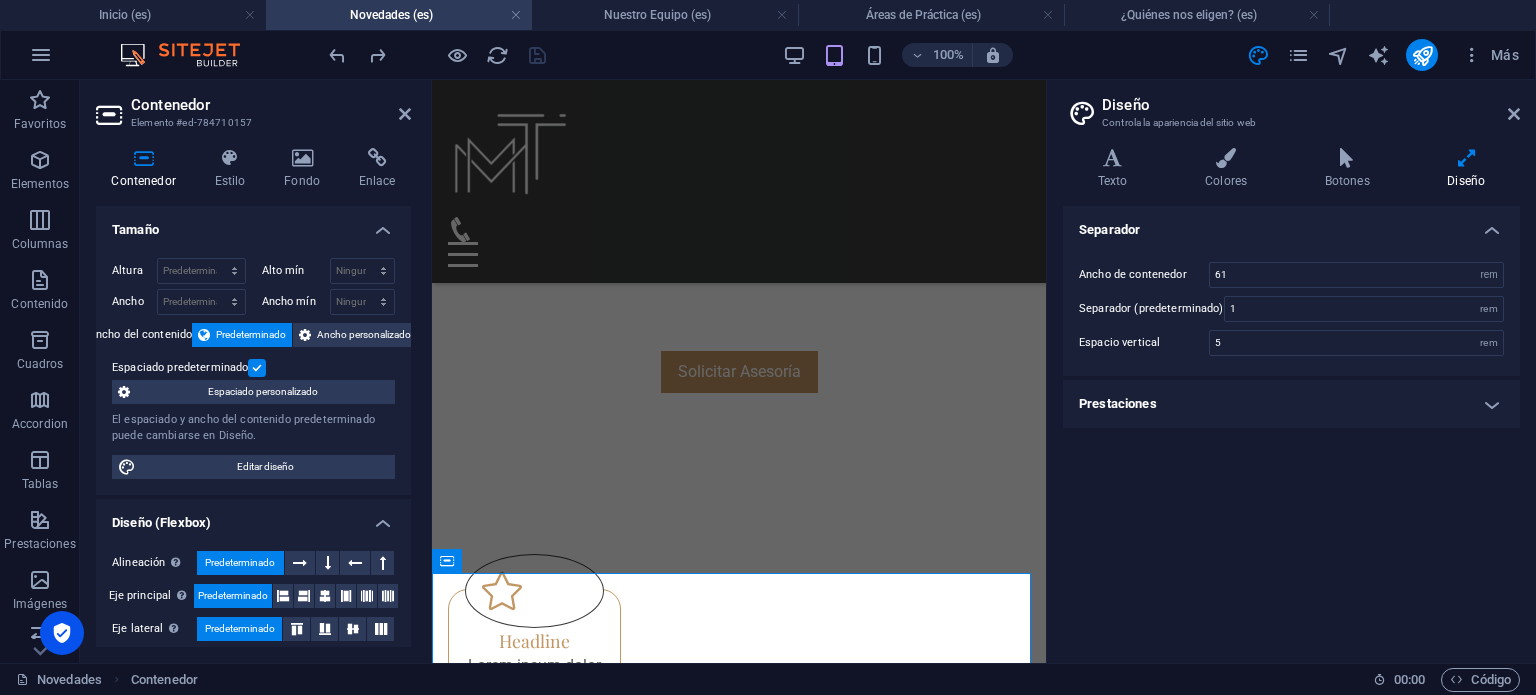click at bounding box center [1466, 158] 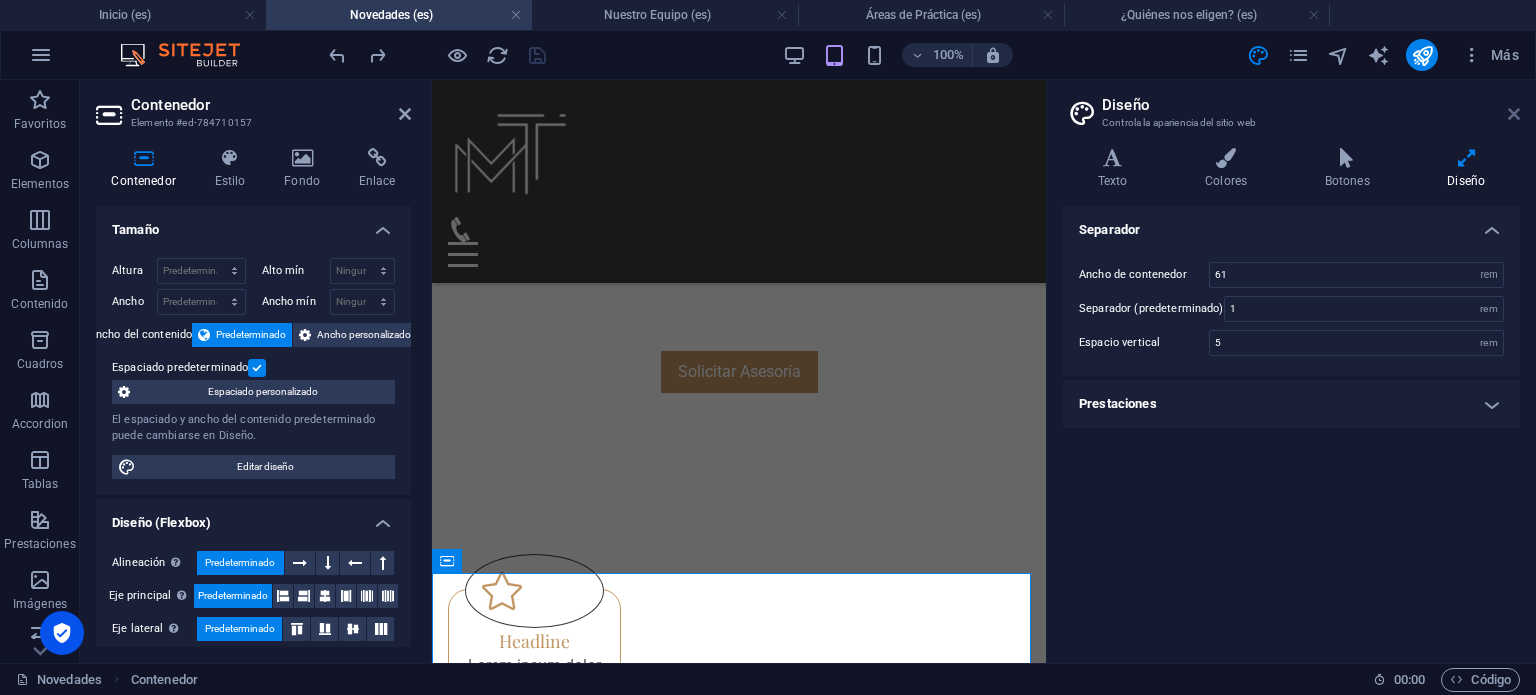 click at bounding box center [1514, 114] 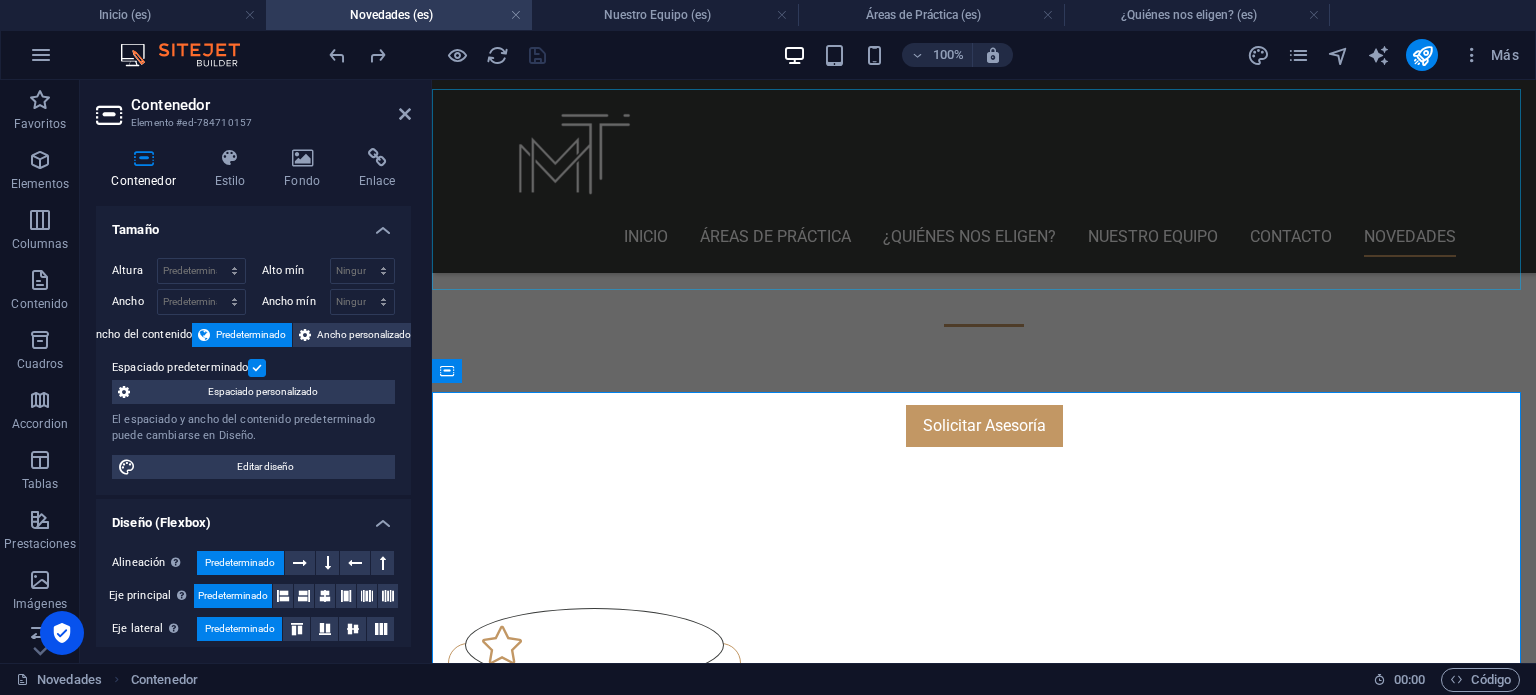 scroll, scrollTop: 720, scrollLeft: 0, axis: vertical 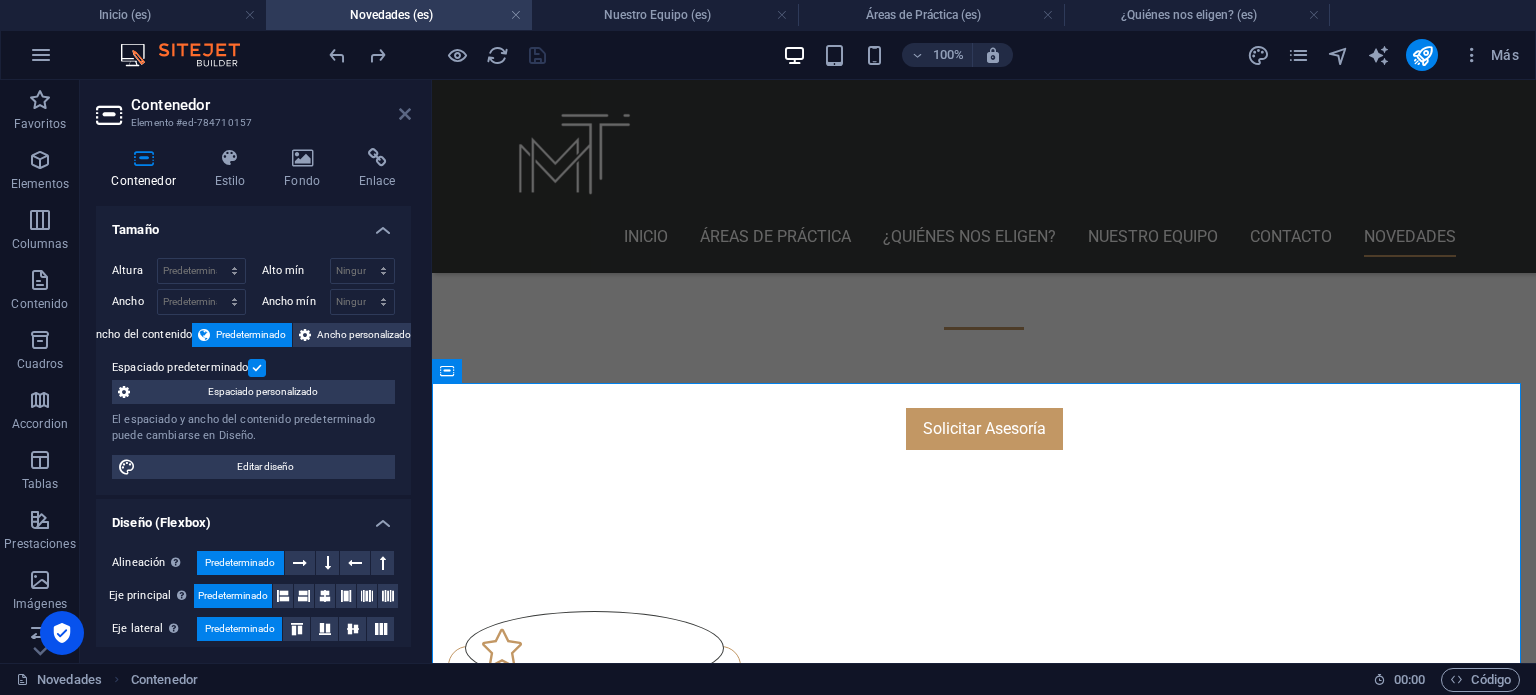 click at bounding box center (405, 114) 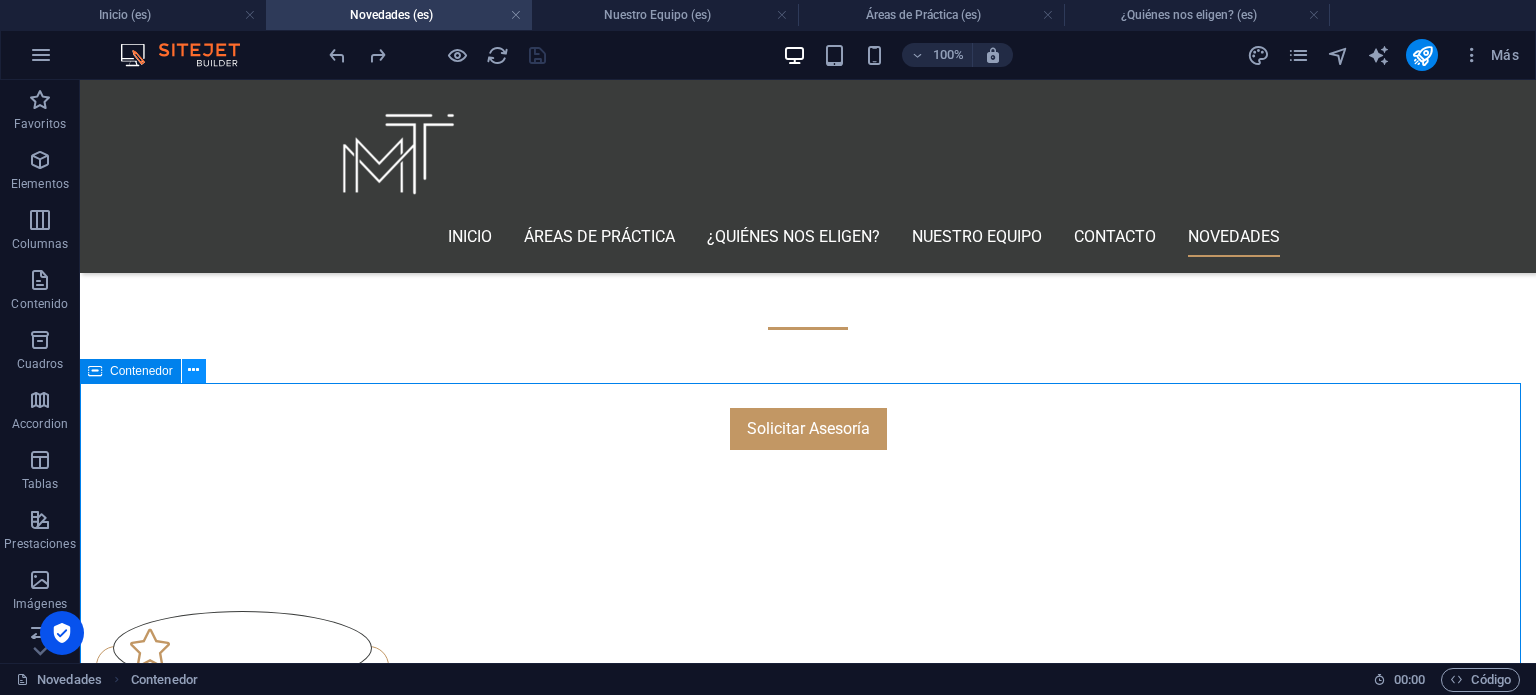 click at bounding box center (193, 370) 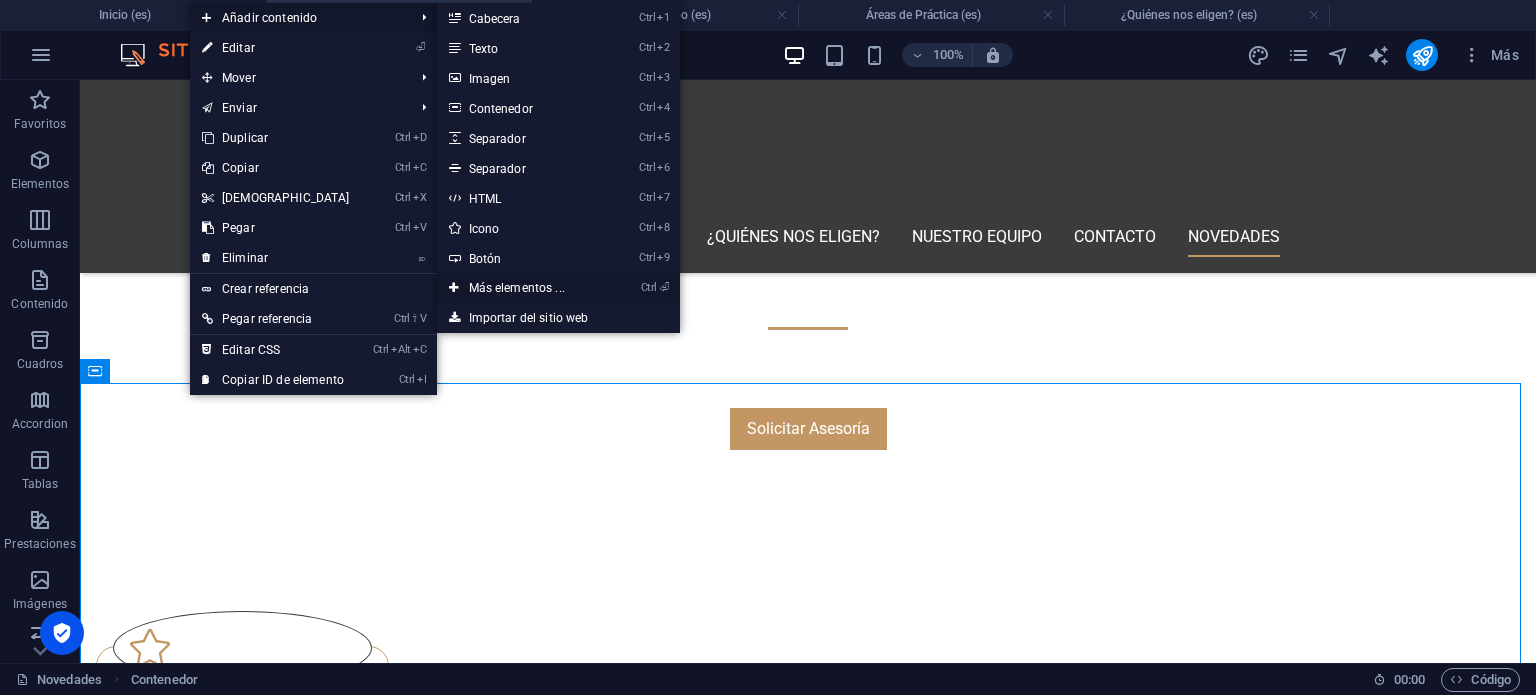 click on "Ctrl ⏎  Más elementos ..." at bounding box center [521, 288] 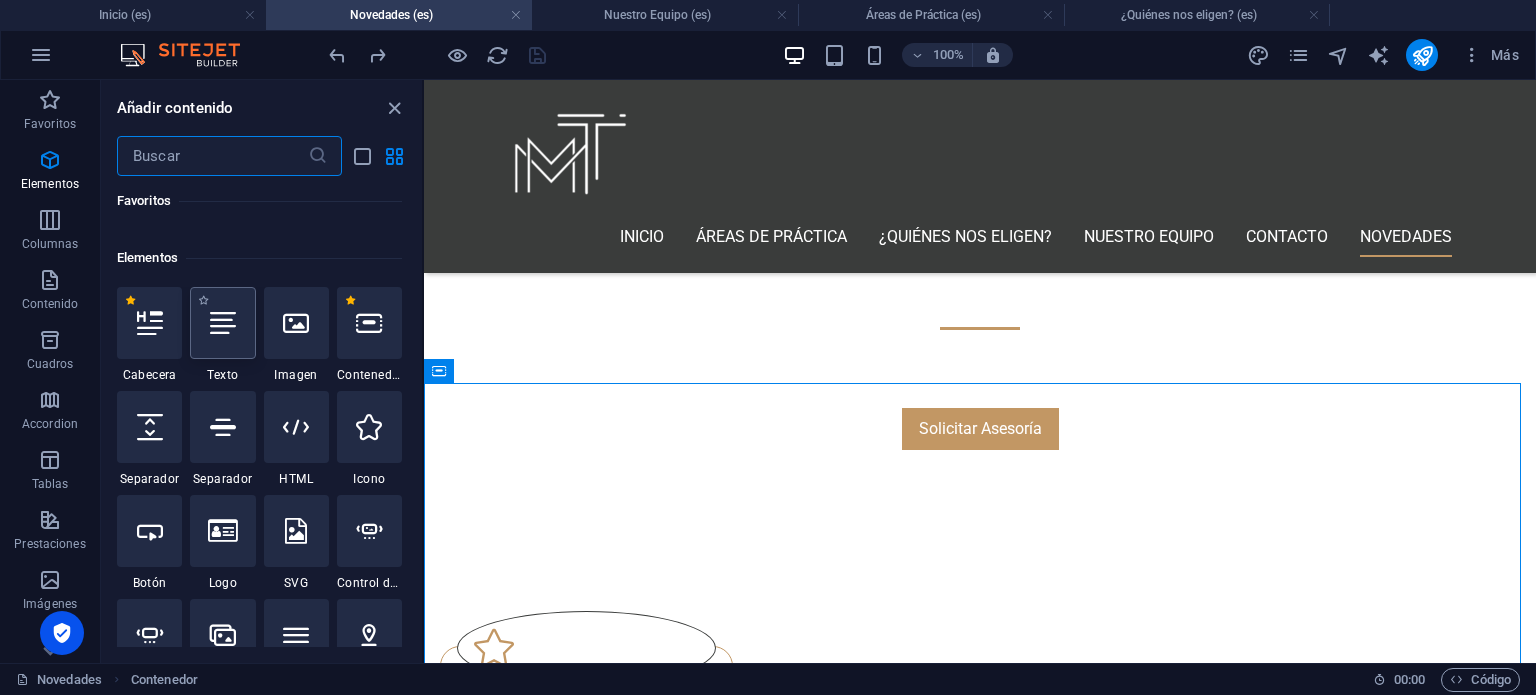 scroll, scrollTop: 376, scrollLeft: 0, axis: vertical 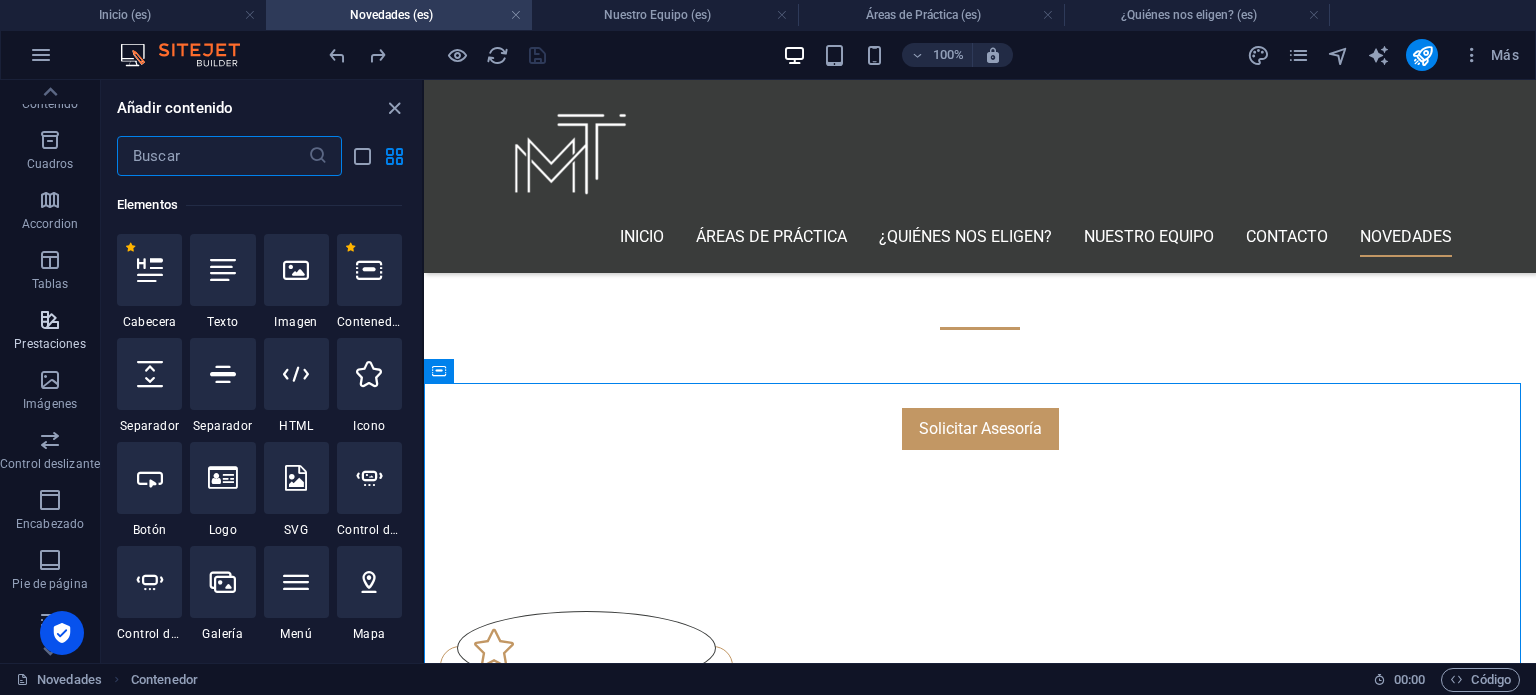 click on "Prestaciones" at bounding box center [49, 344] 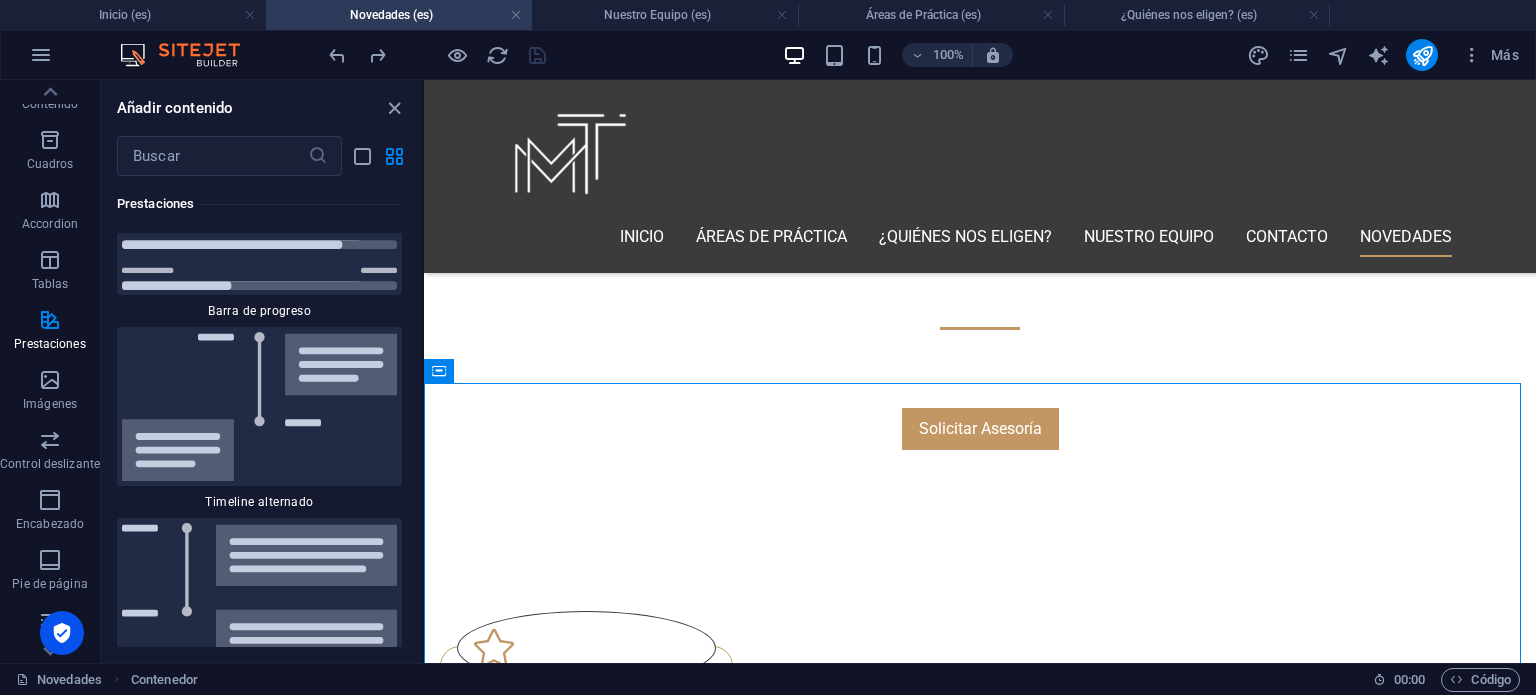 scroll, scrollTop: 16471, scrollLeft: 0, axis: vertical 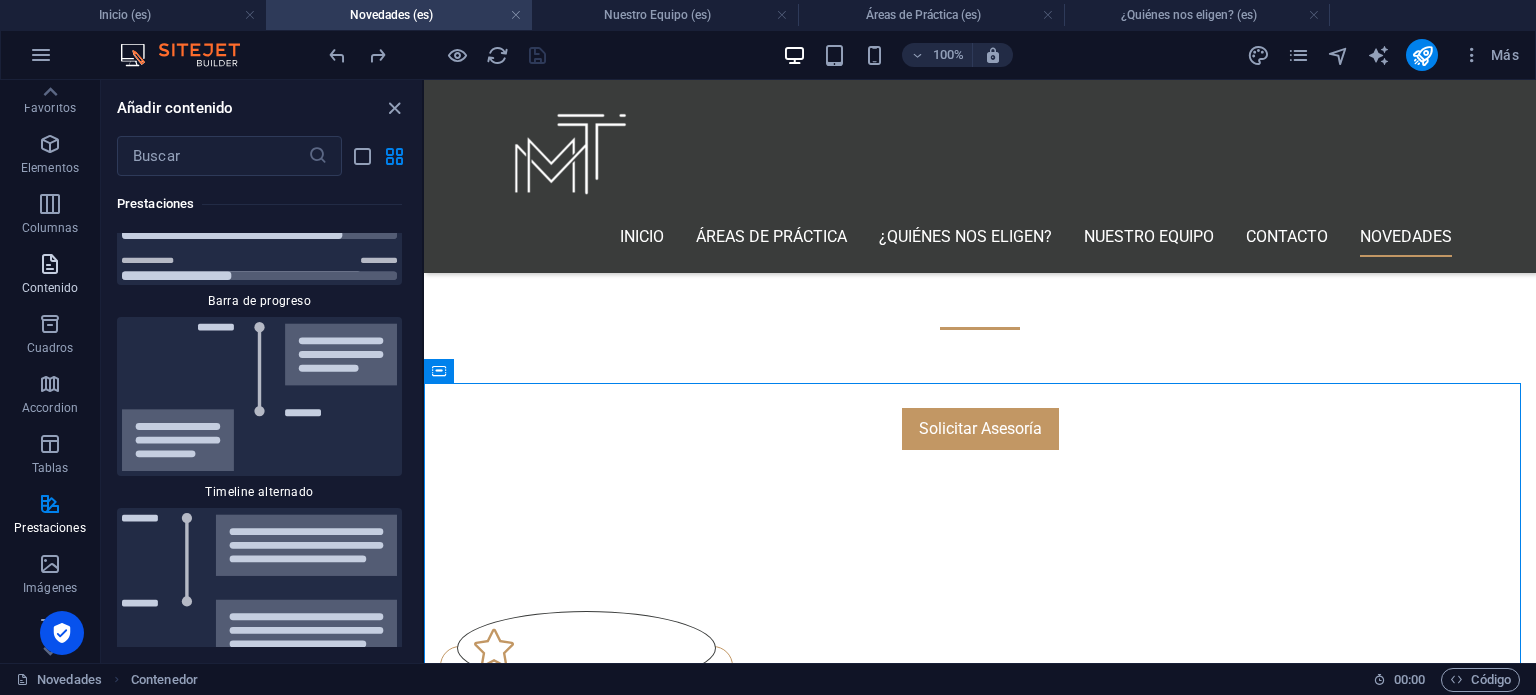 click on "Contenido" at bounding box center [50, 276] 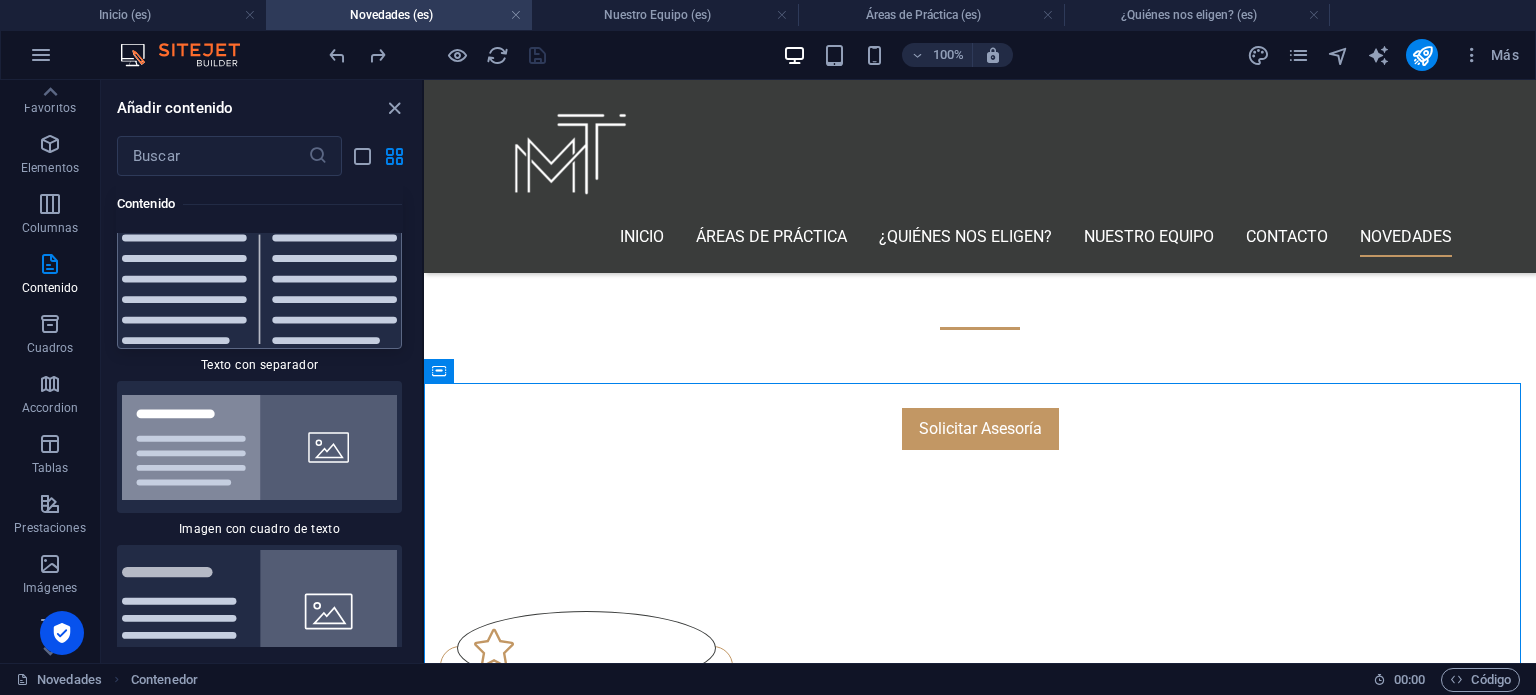 scroll, scrollTop: 7303, scrollLeft: 0, axis: vertical 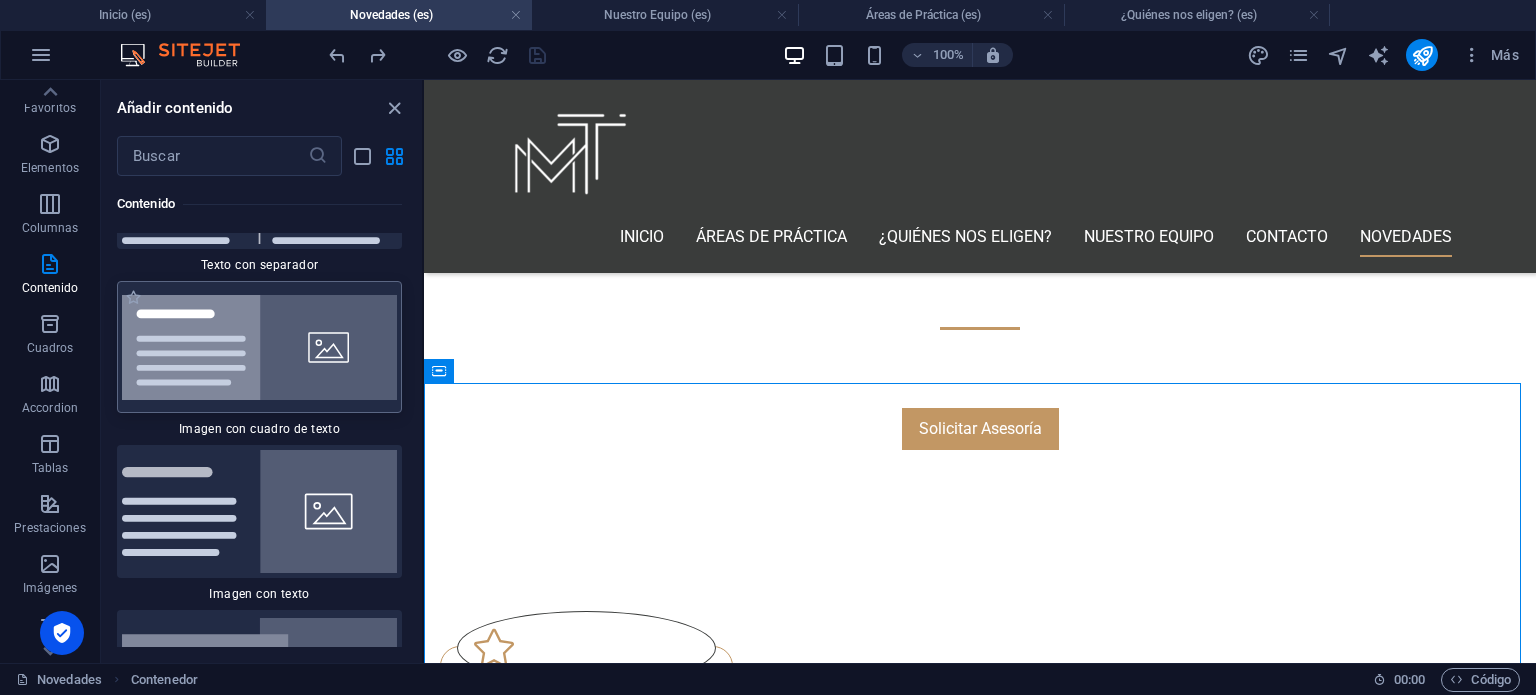 click at bounding box center (259, 347) 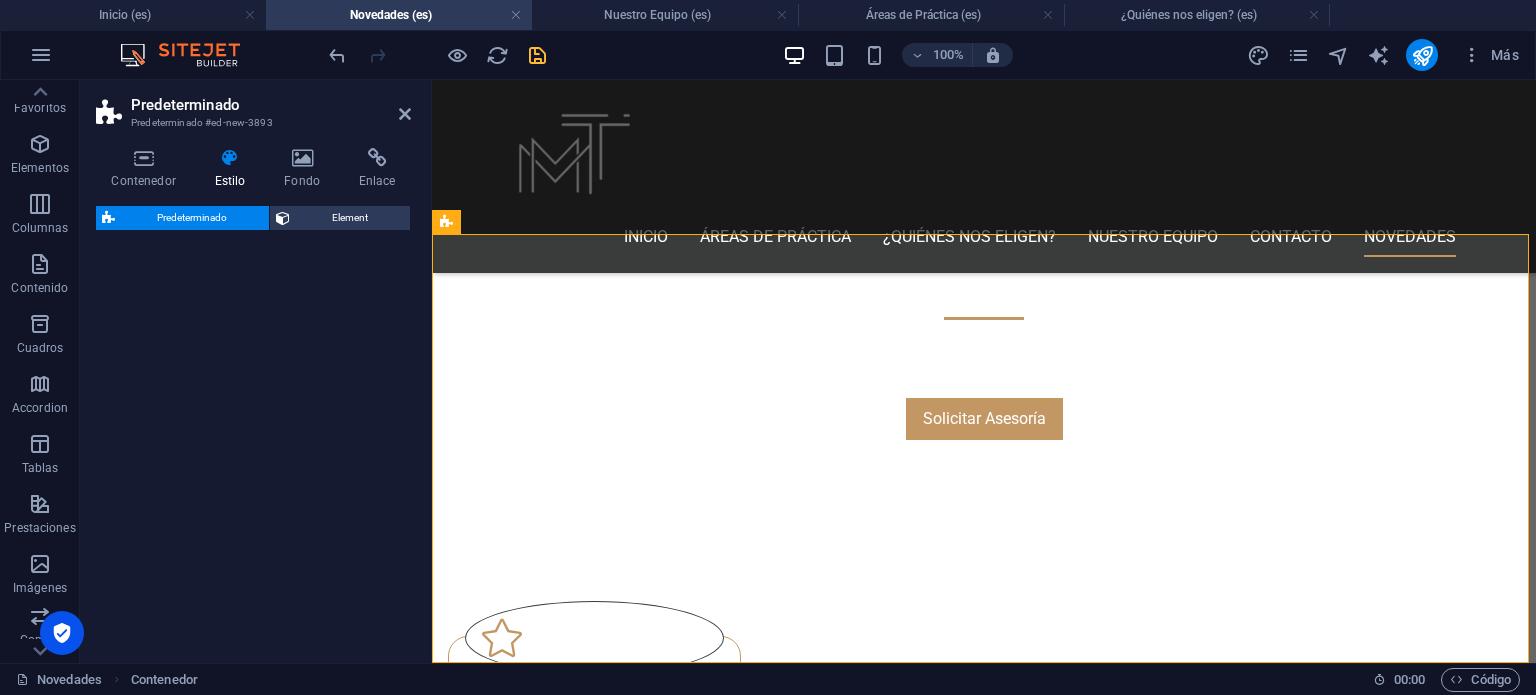 select on "rem" 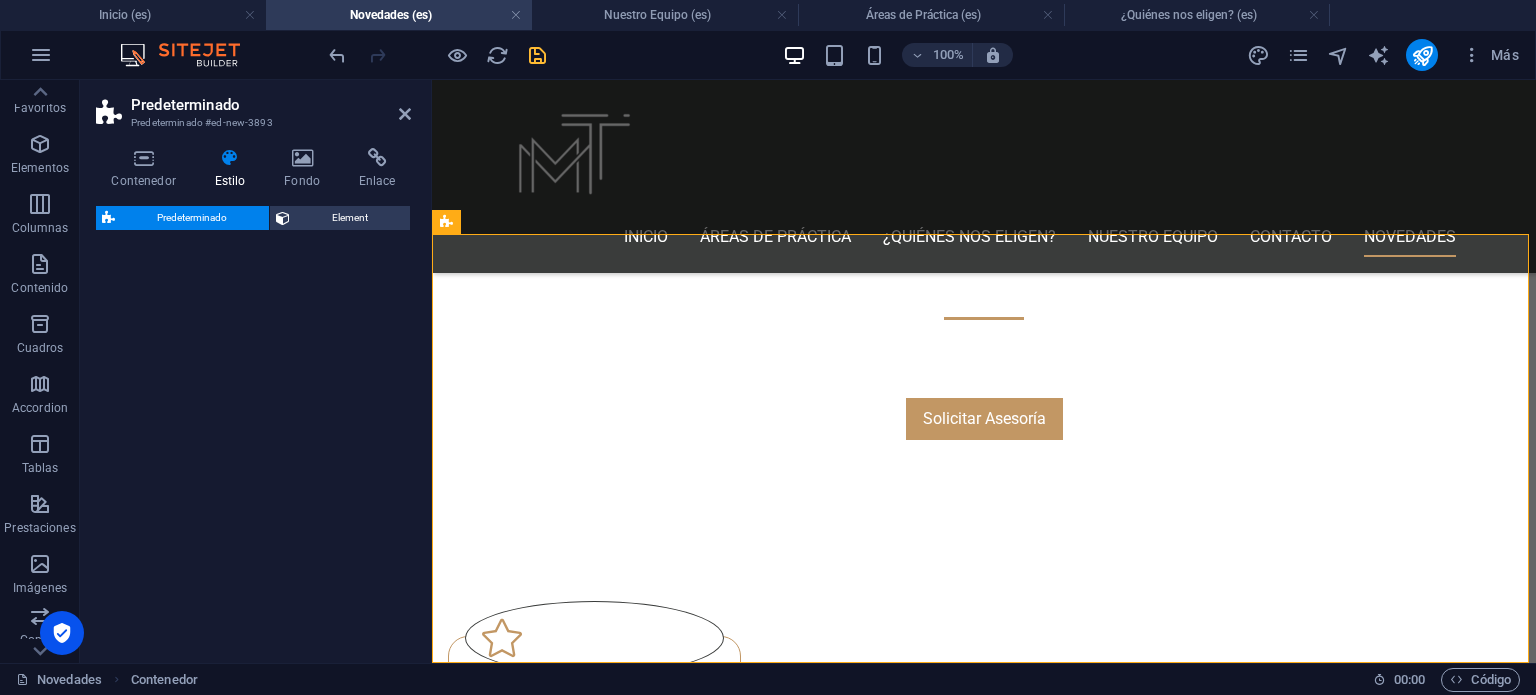 select on "px" 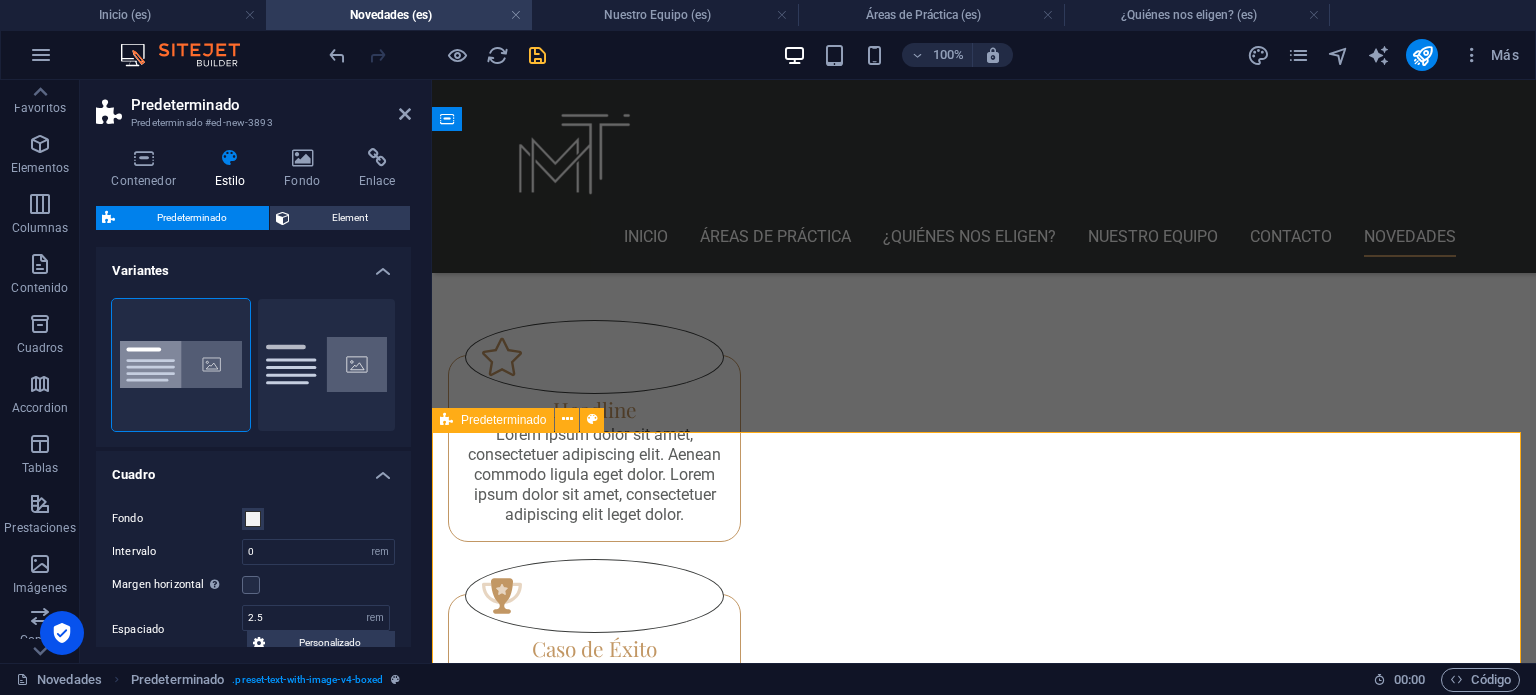 scroll, scrollTop: 970, scrollLeft: 0, axis: vertical 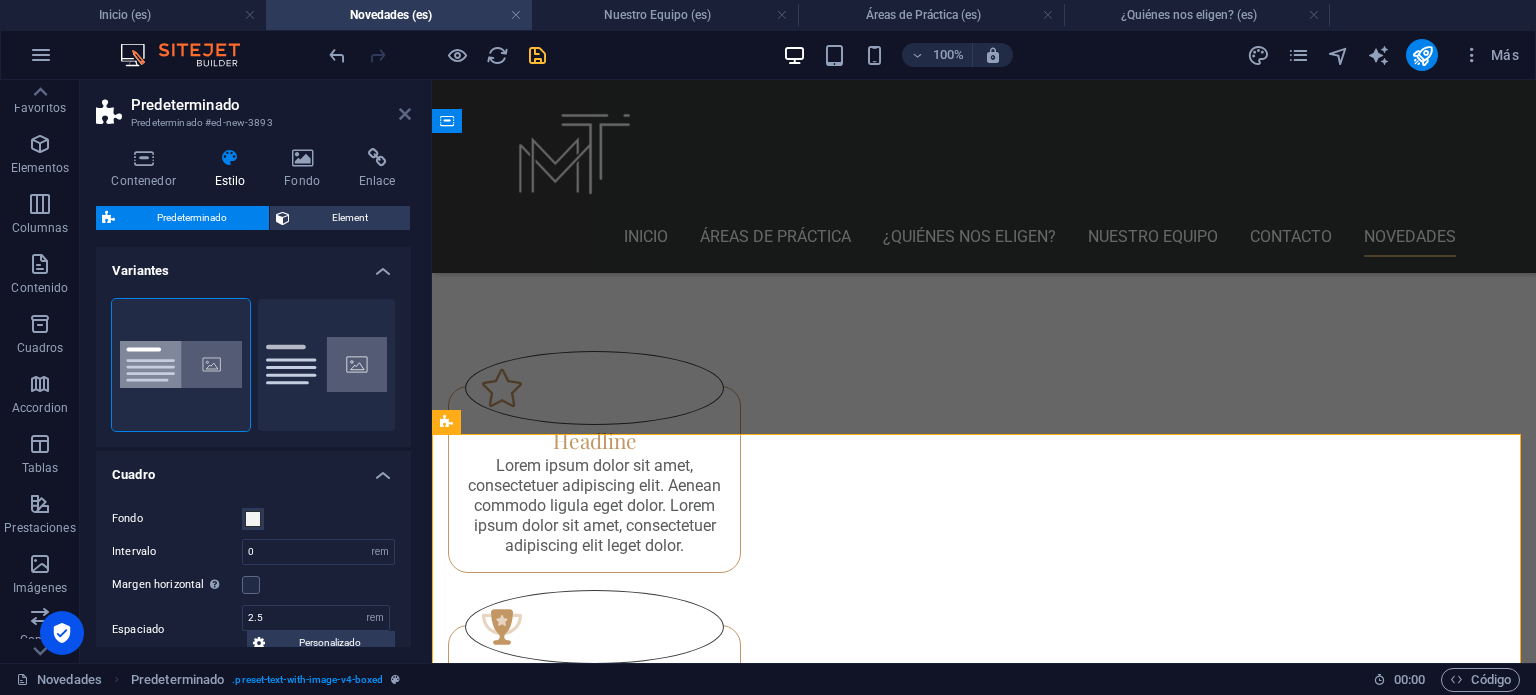 click at bounding box center [405, 114] 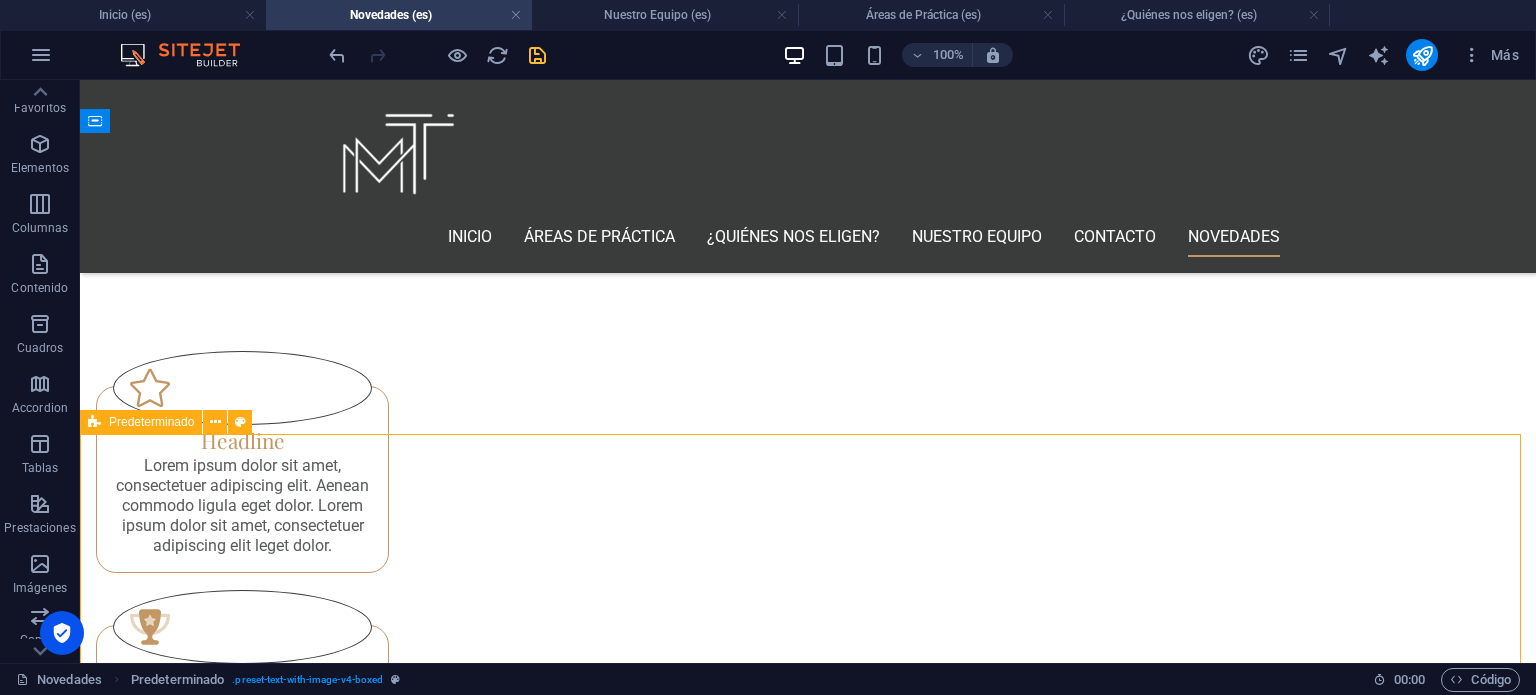 click on "Predeterminado" at bounding box center [151, 422] 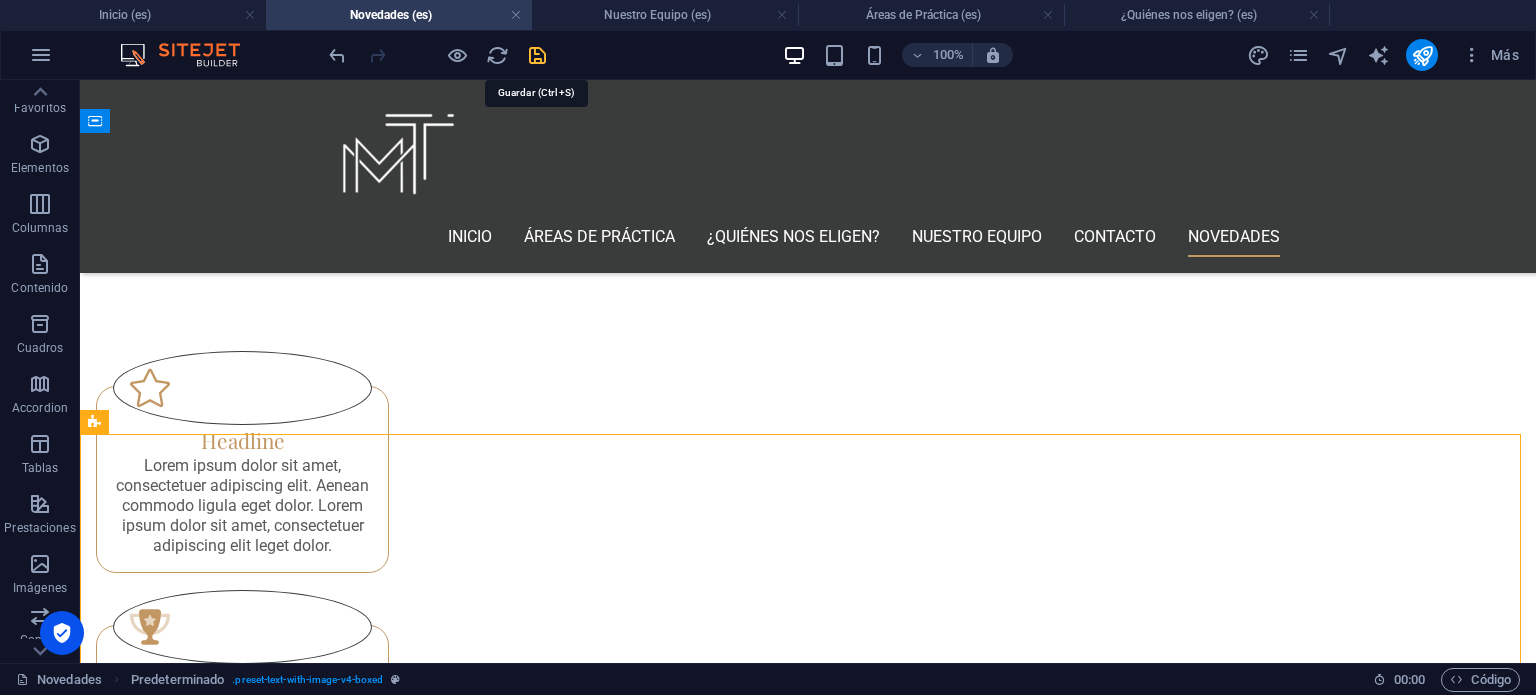 click at bounding box center (537, 55) 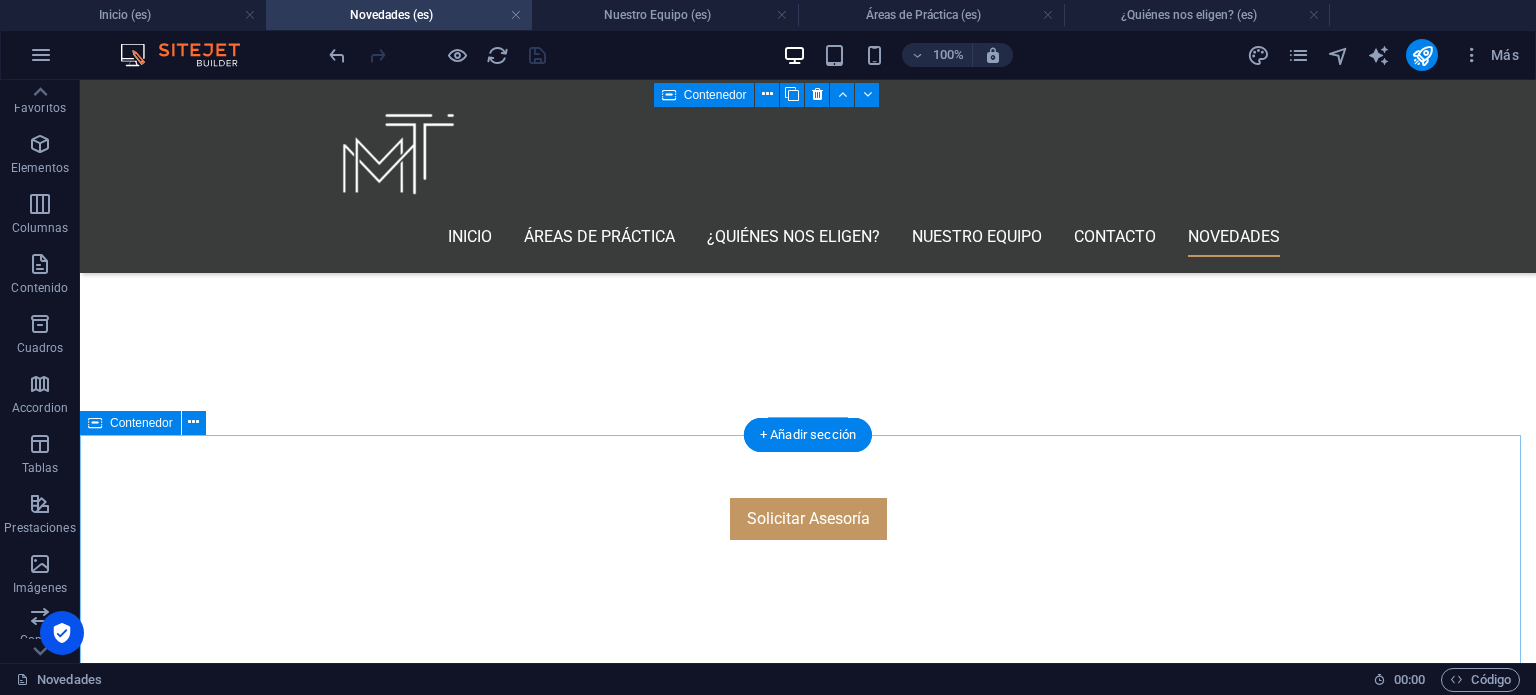 scroll, scrollTop: 570, scrollLeft: 0, axis: vertical 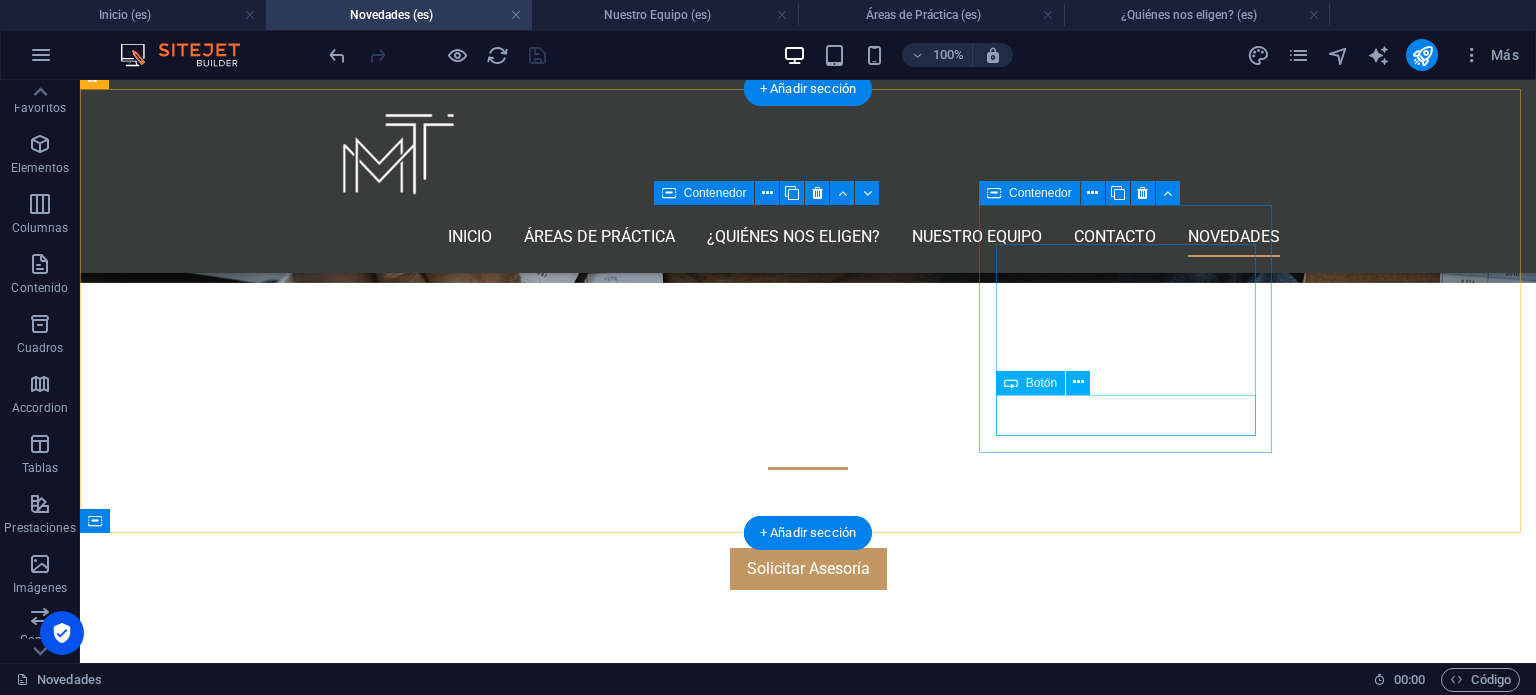 click on "Ver más" at bounding box center (242, 1558) 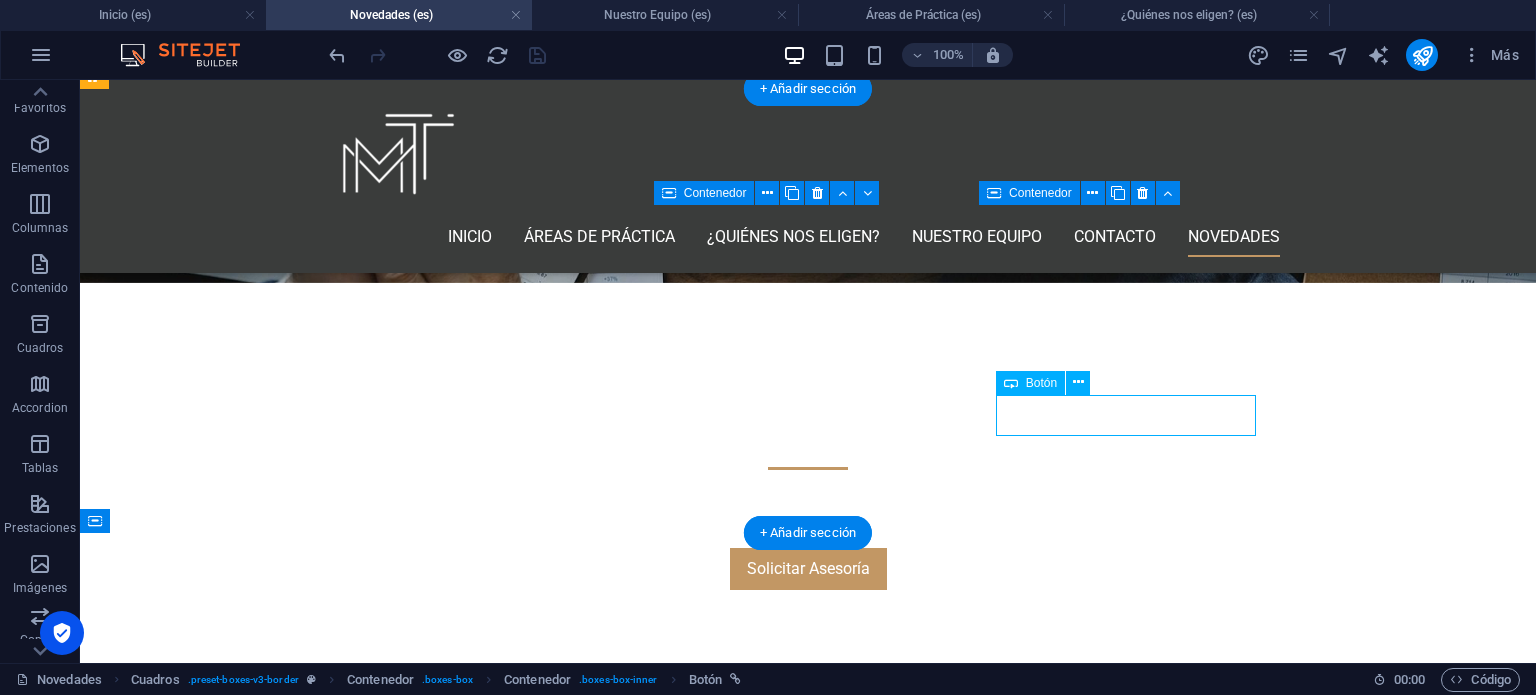 click on "Ver más" at bounding box center (242, 1558) 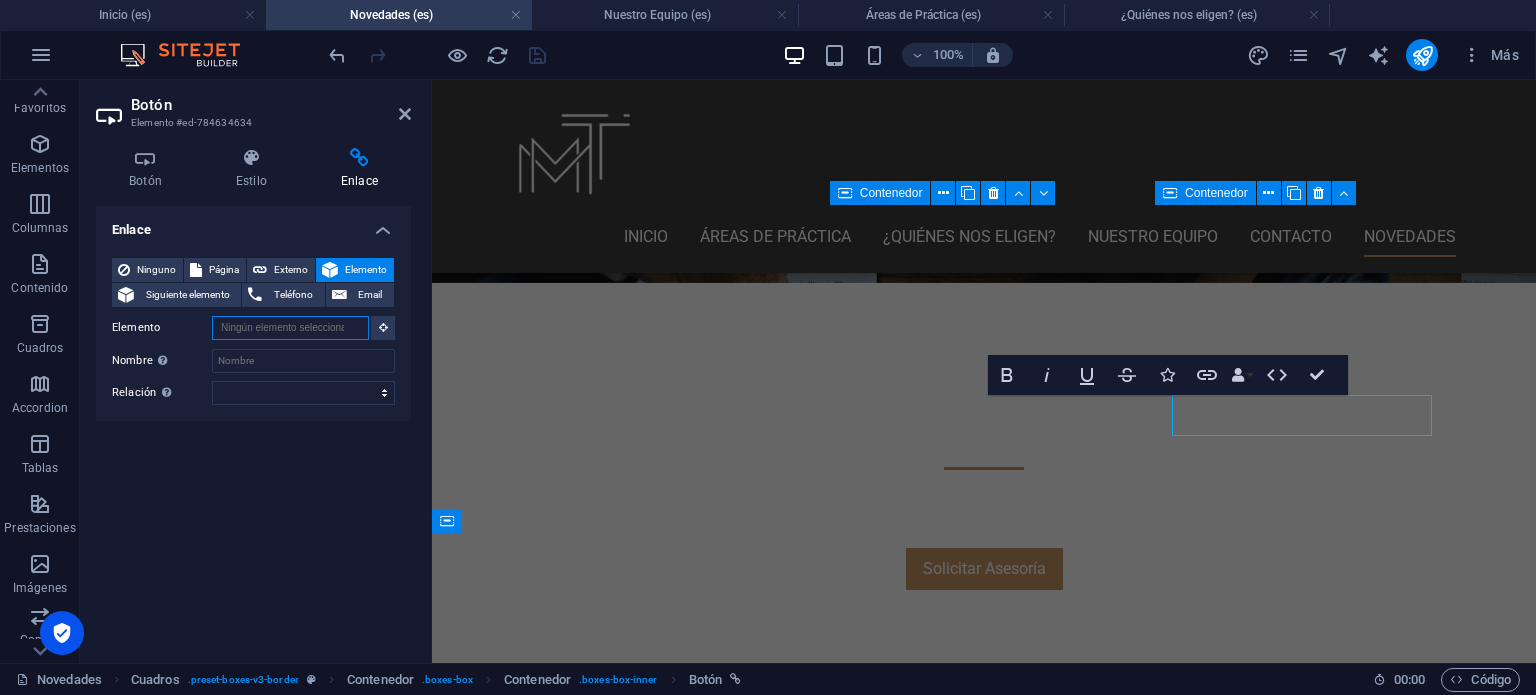 click on "Elemento" at bounding box center [290, 328] 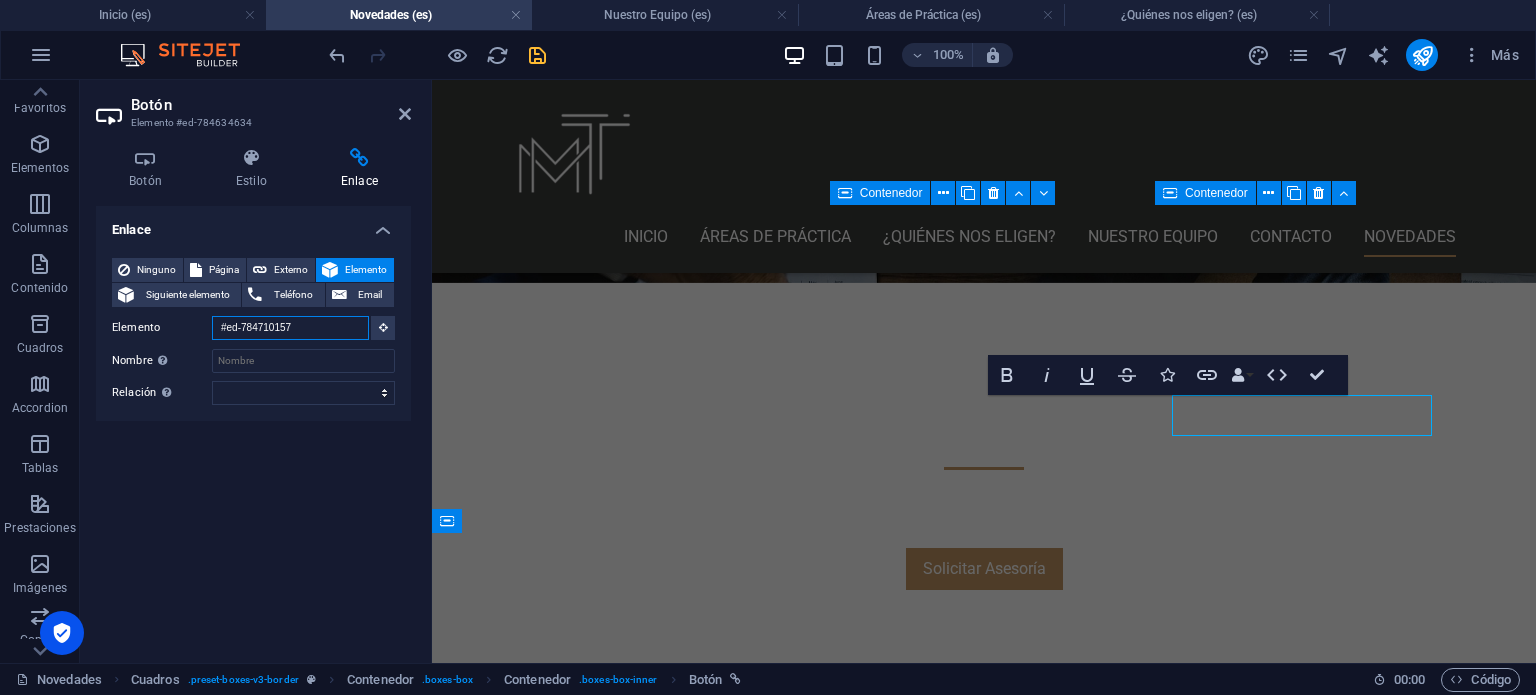 type on "#ed-784710157" 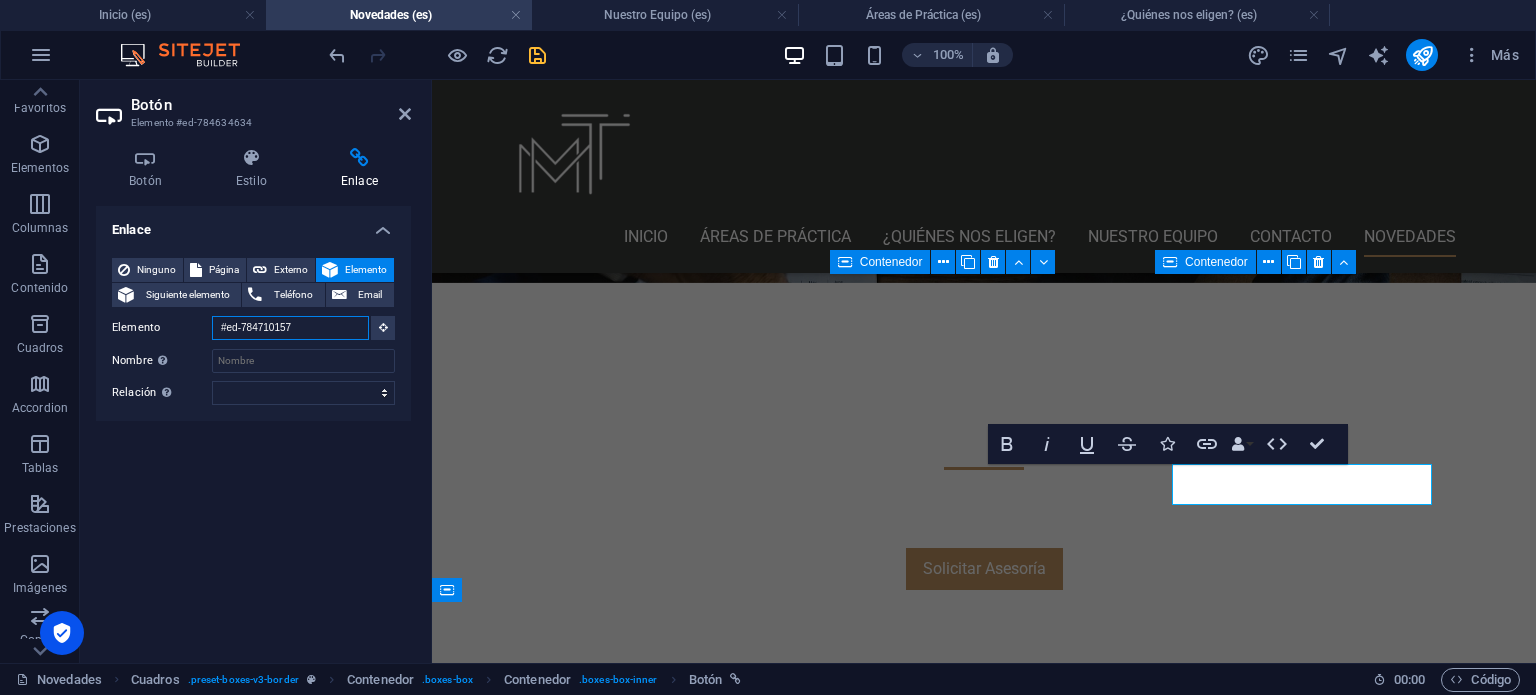 scroll, scrollTop: 377, scrollLeft: 0, axis: vertical 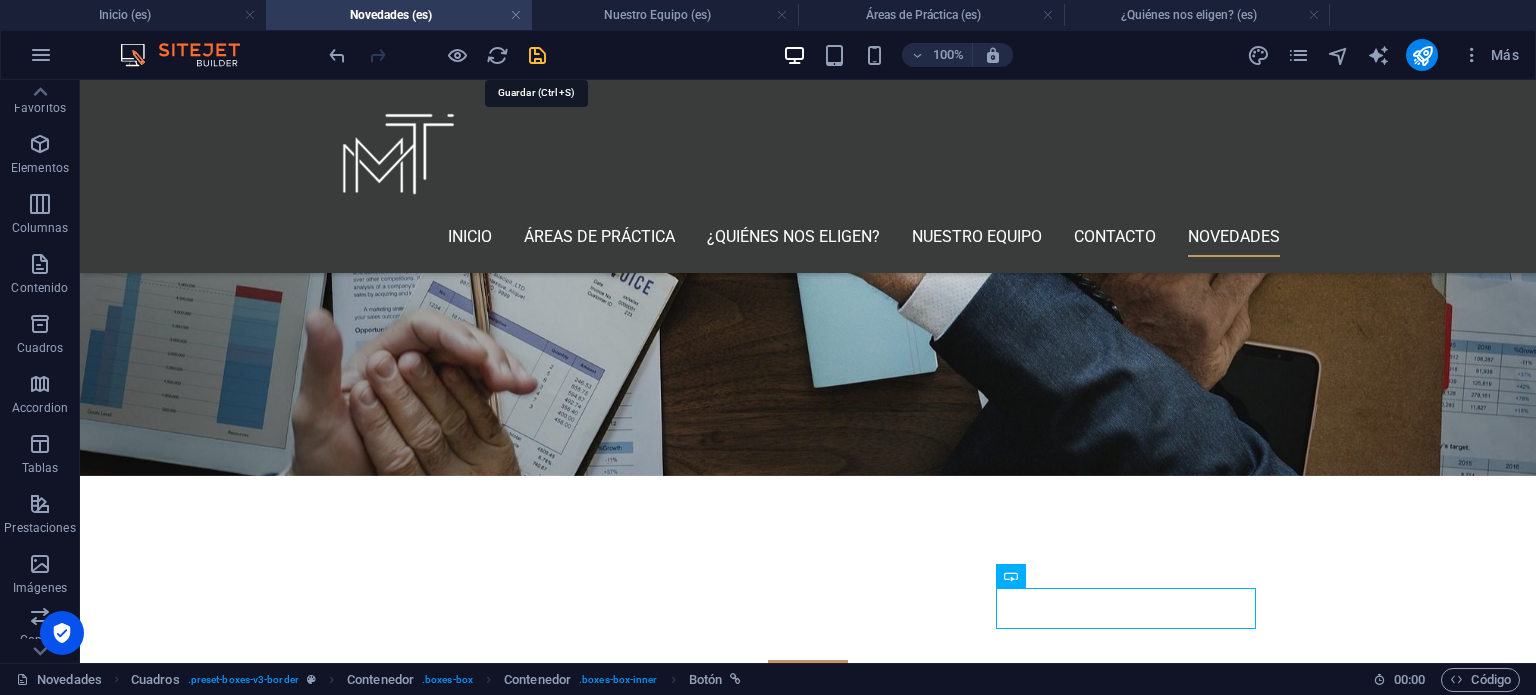 click at bounding box center [537, 55] 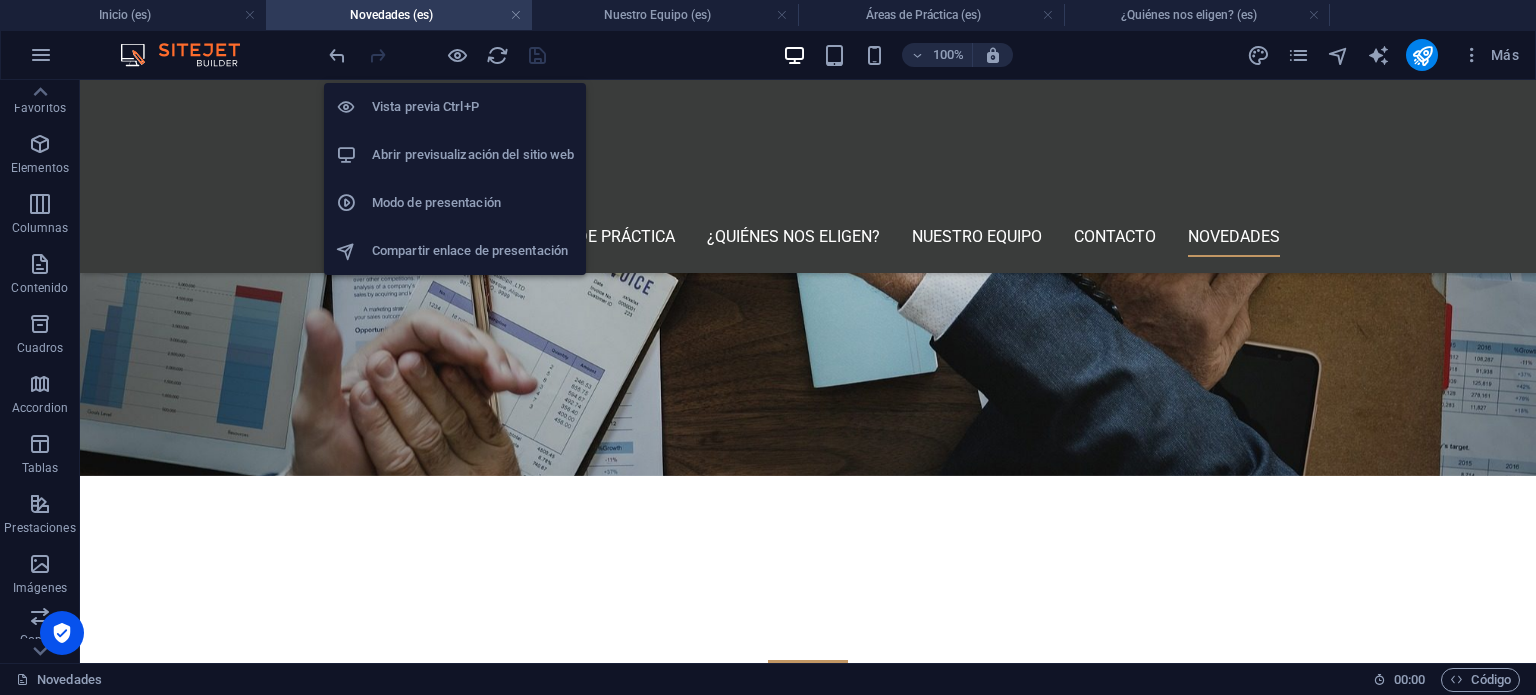click on "Abrir previsualización del sitio web" at bounding box center [473, 155] 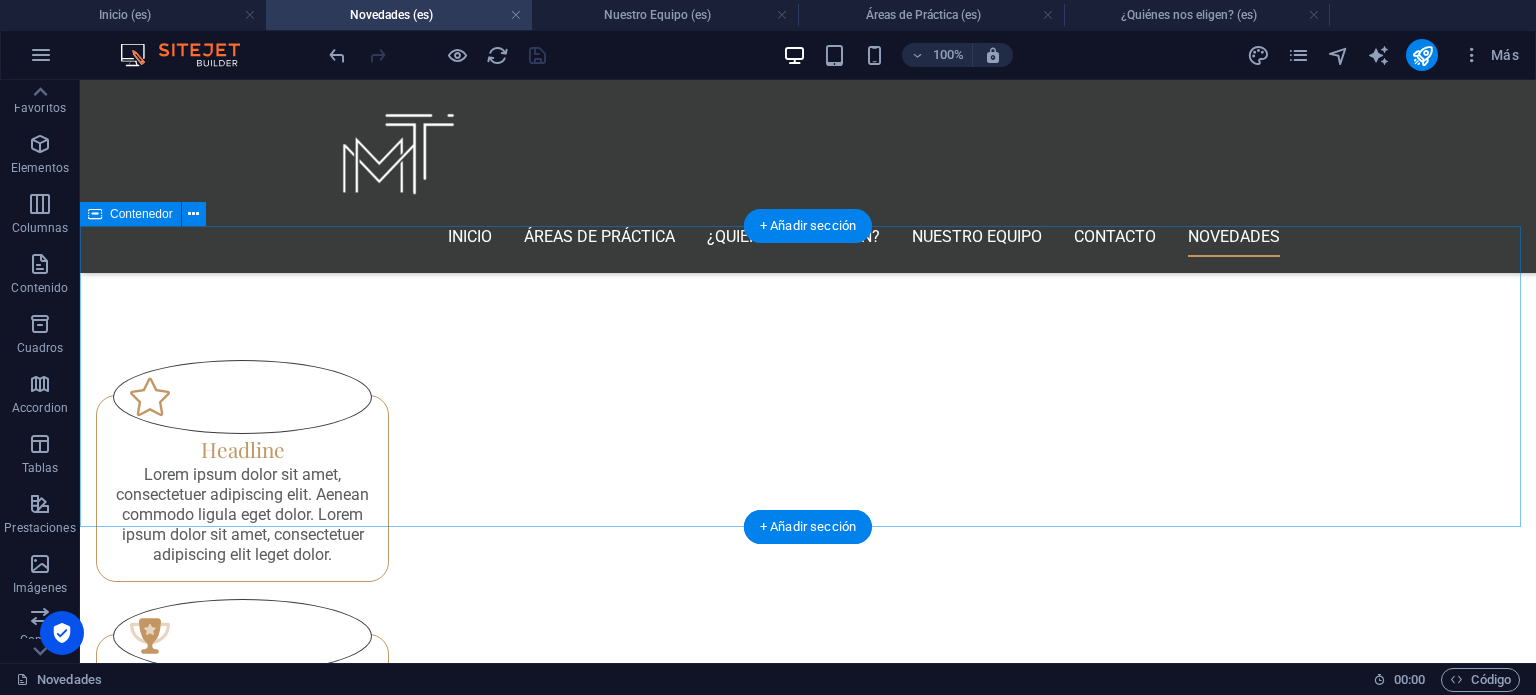 scroll, scrollTop: 1077, scrollLeft: 0, axis: vertical 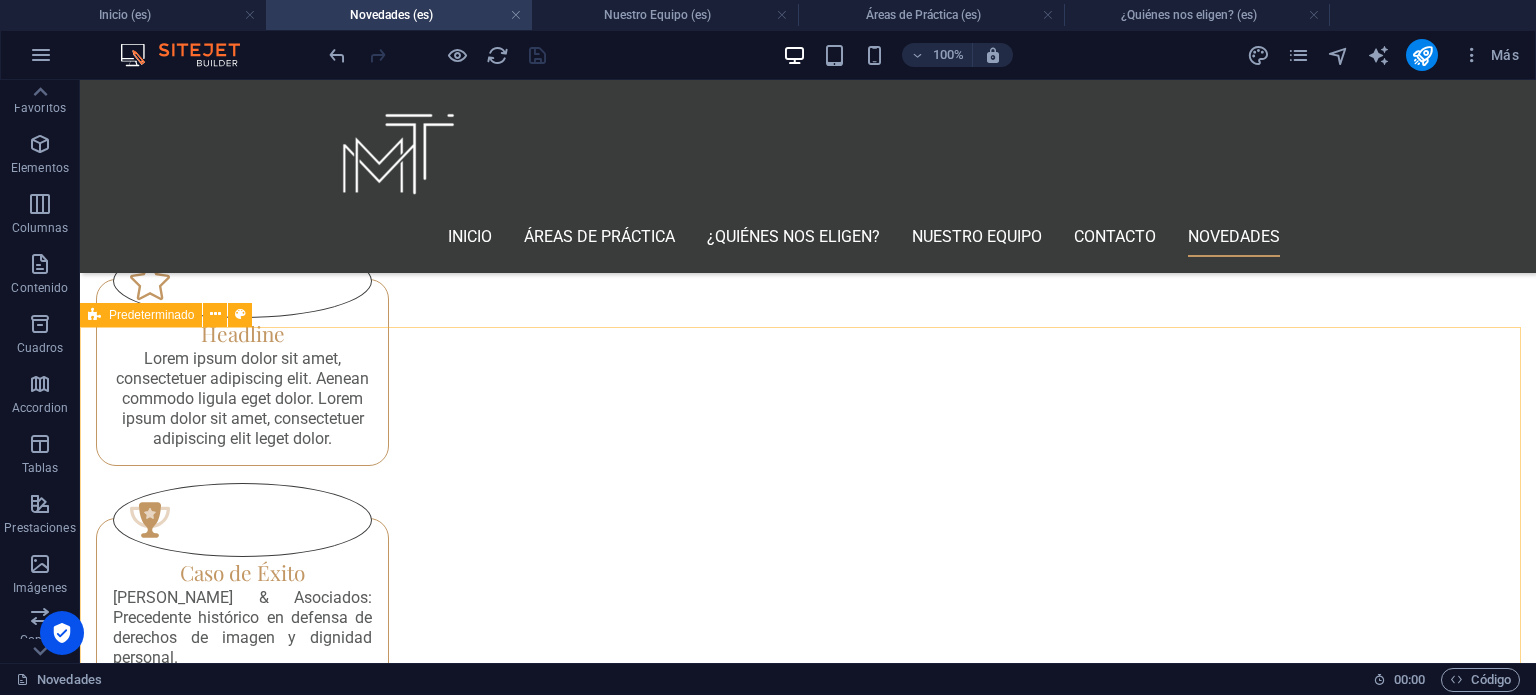 click on "Predeterminado" at bounding box center (141, 315) 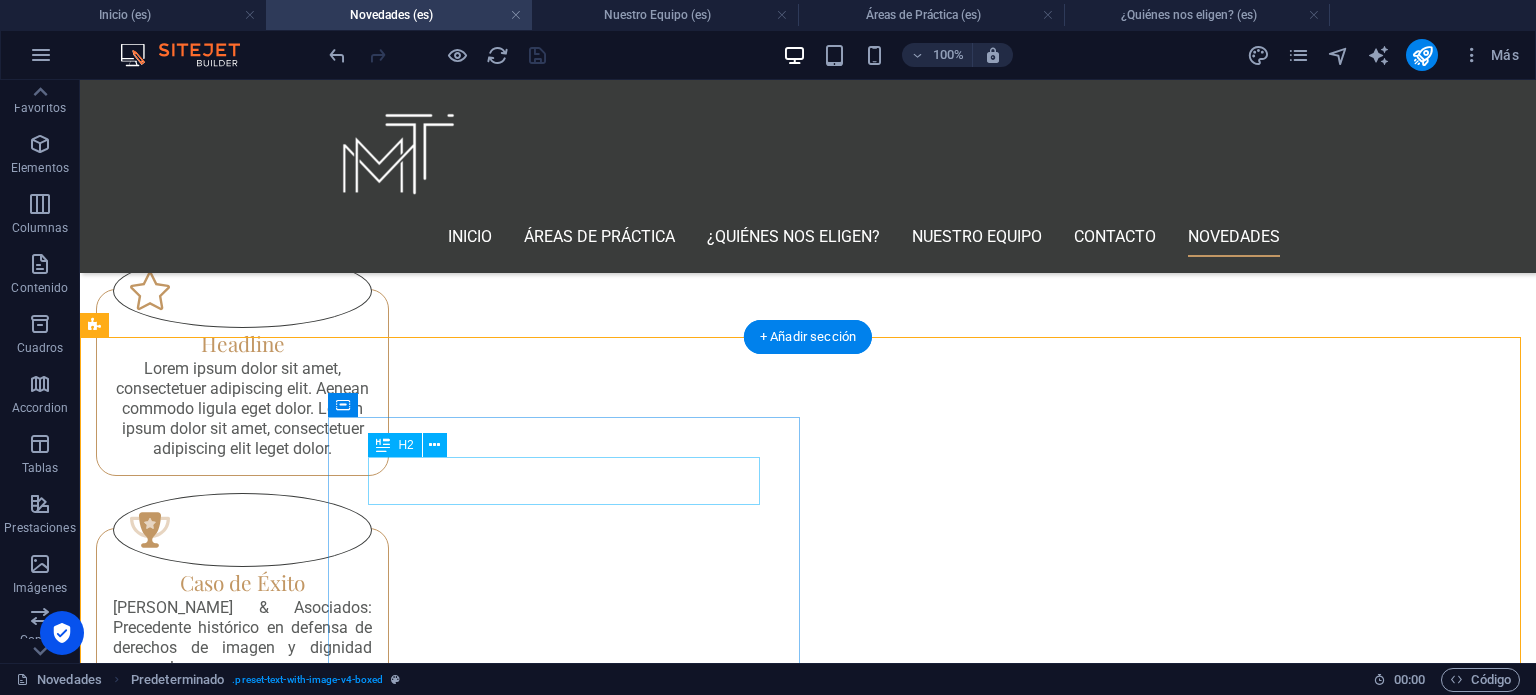 scroll, scrollTop: 989, scrollLeft: 0, axis: vertical 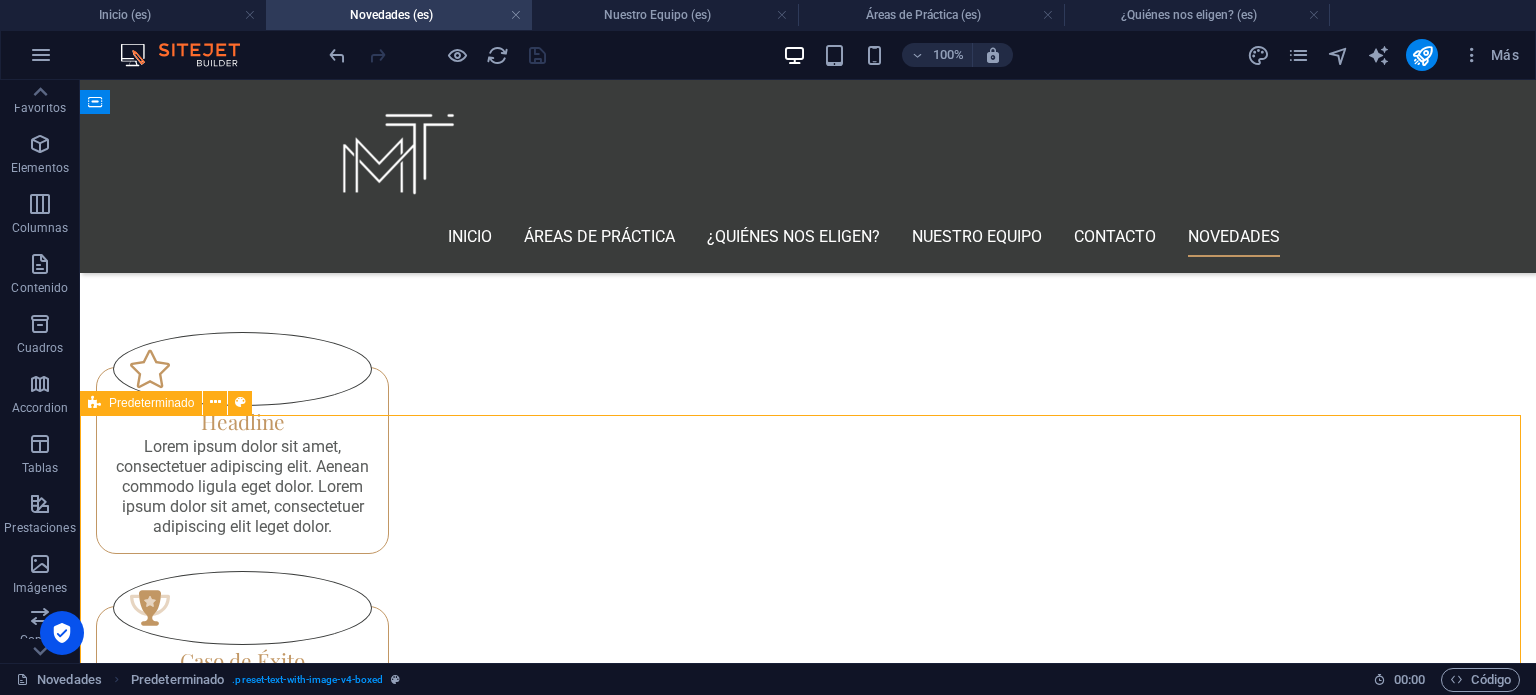click on "Predeterminado" at bounding box center [151, 403] 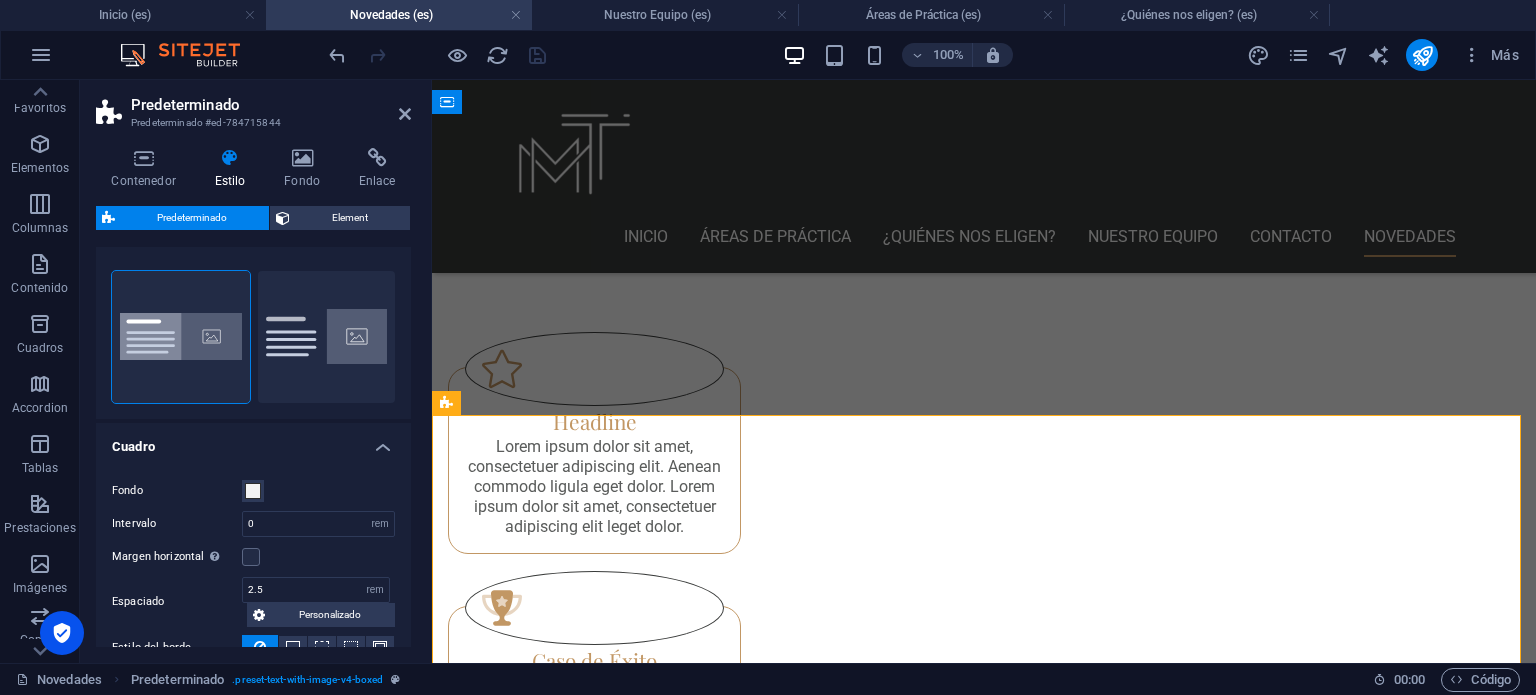 scroll, scrollTop: 0, scrollLeft: 0, axis: both 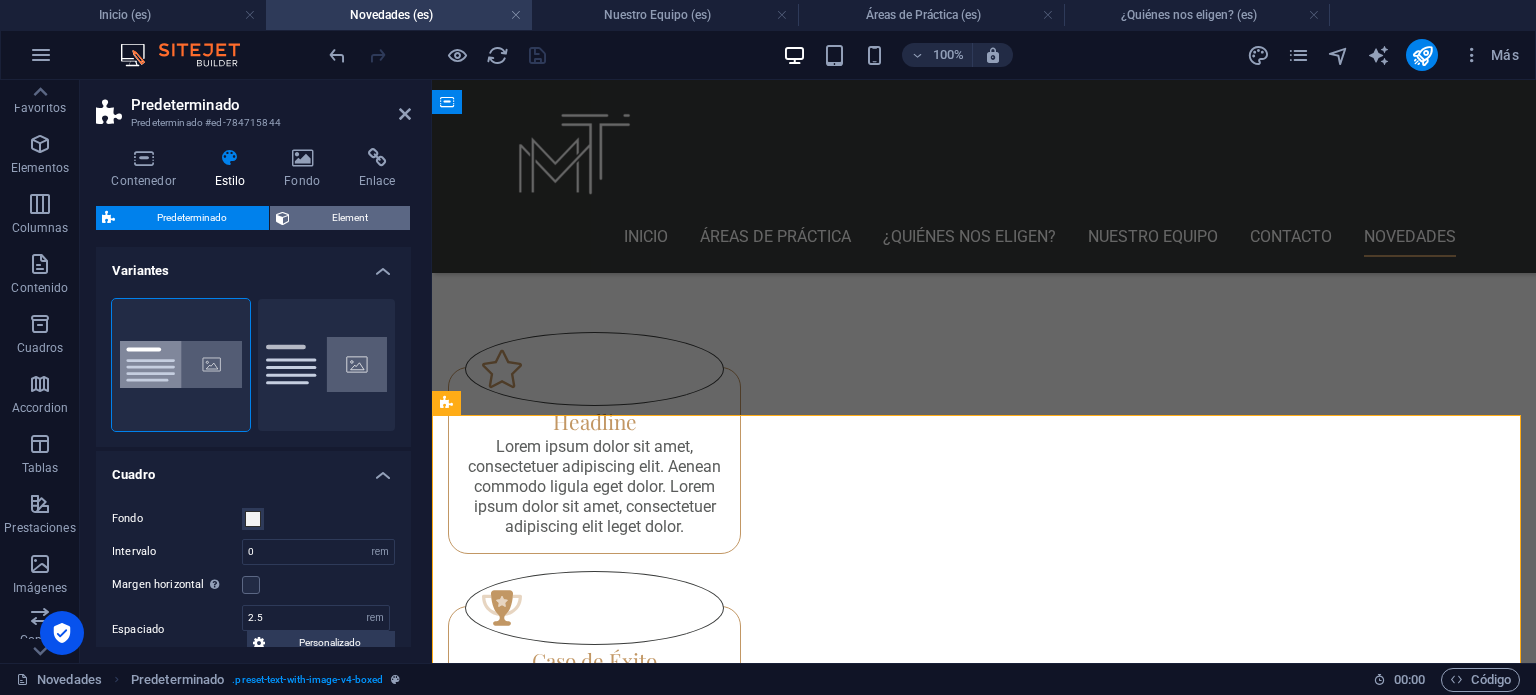 click on "Element" at bounding box center (350, 218) 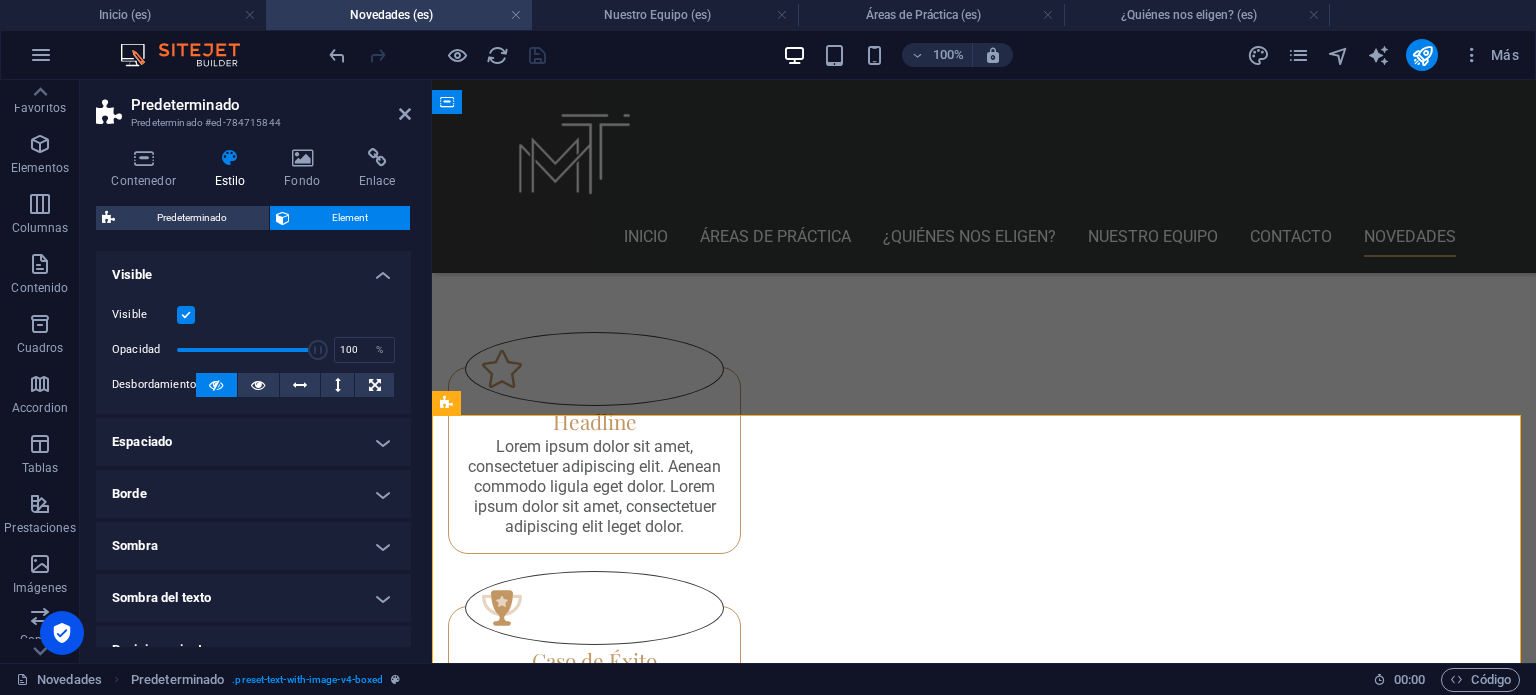 click at bounding box center [186, 315] 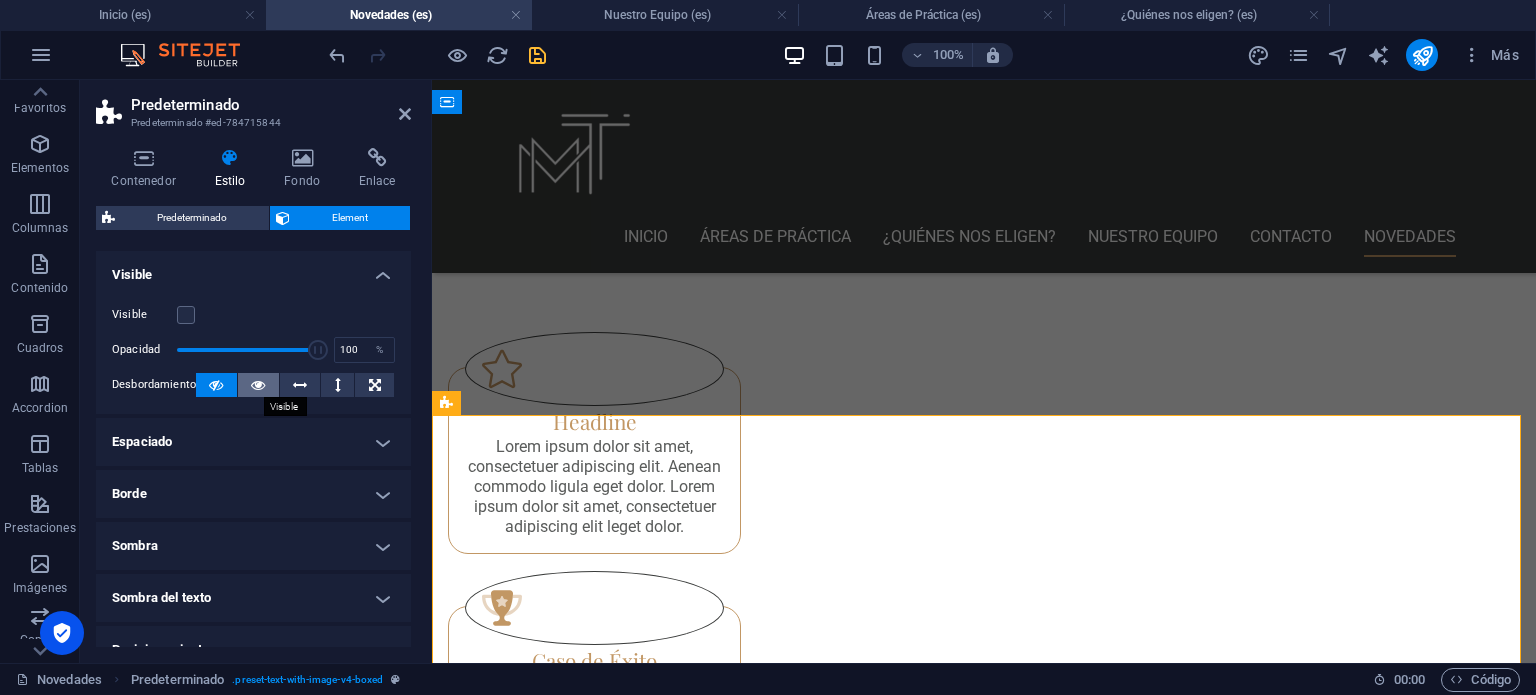 click at bounding box center (258, 385) 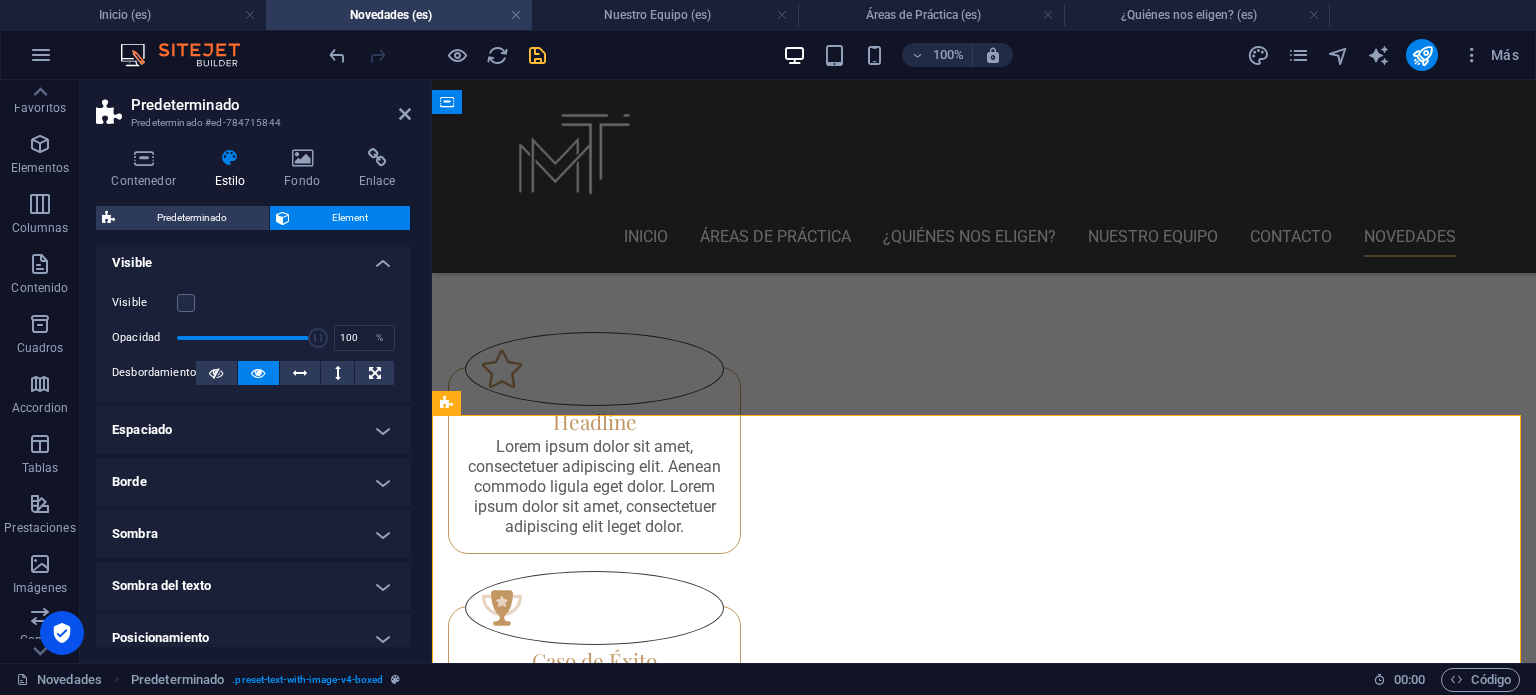 scroll, scrollTop: 0, scrollLeft: 0, axis: both 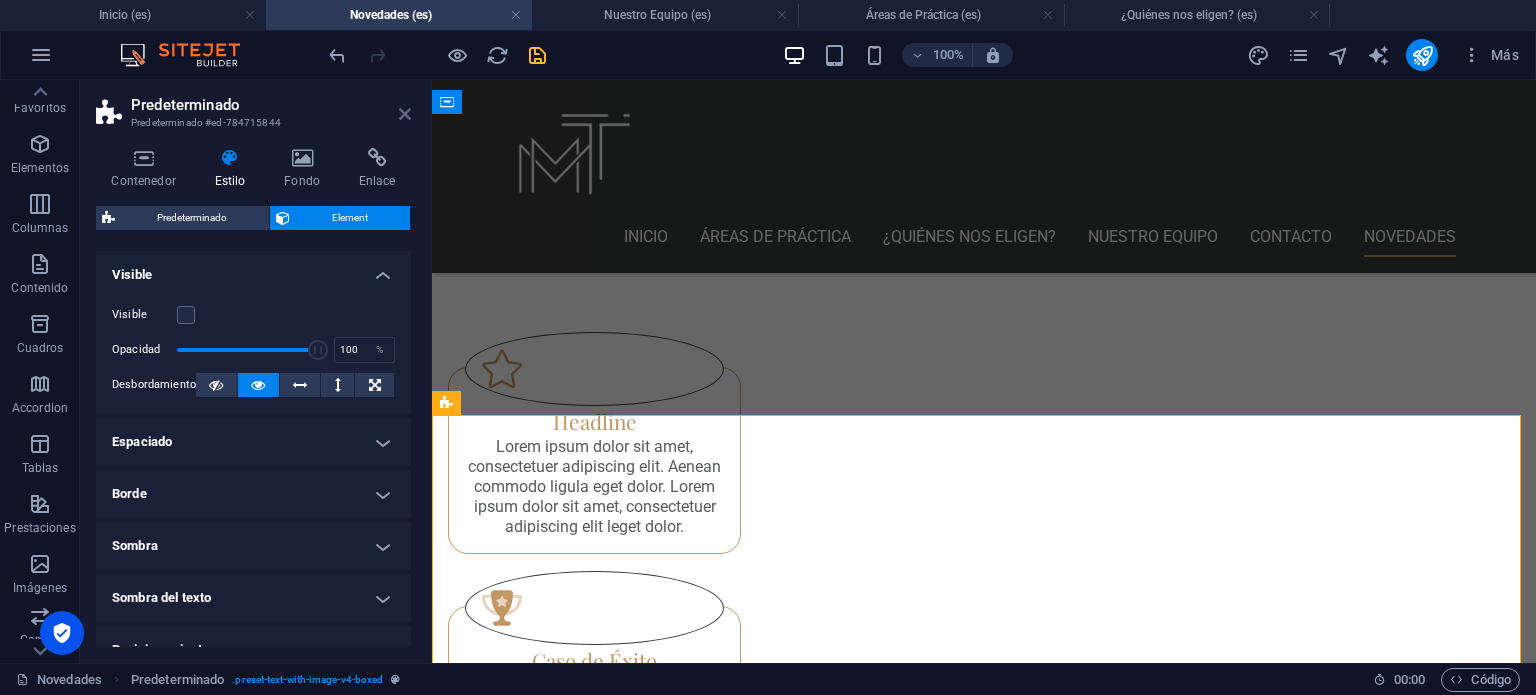 click at bounding box center (405, 114) 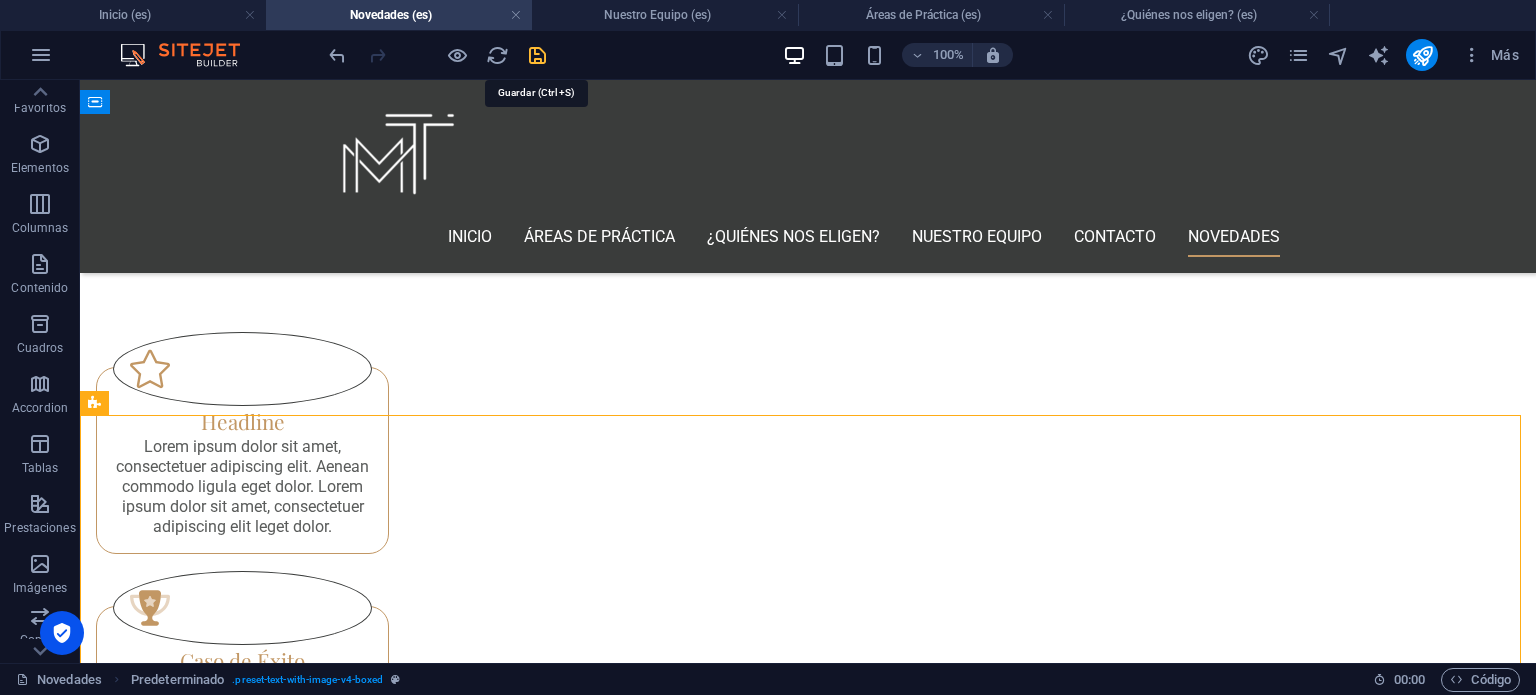 click at bounding box center [537, 55] 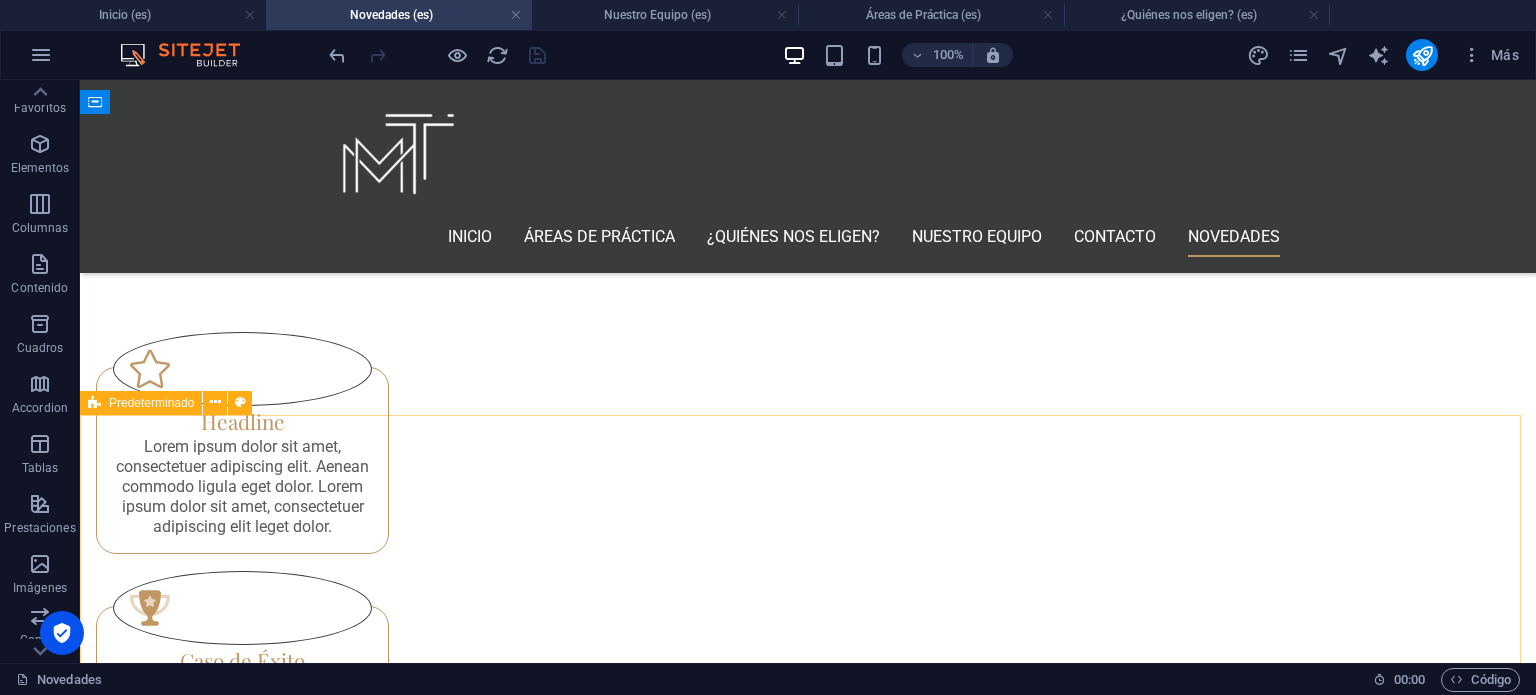 click on "Predeterminado" at bounding box center [151, 403] 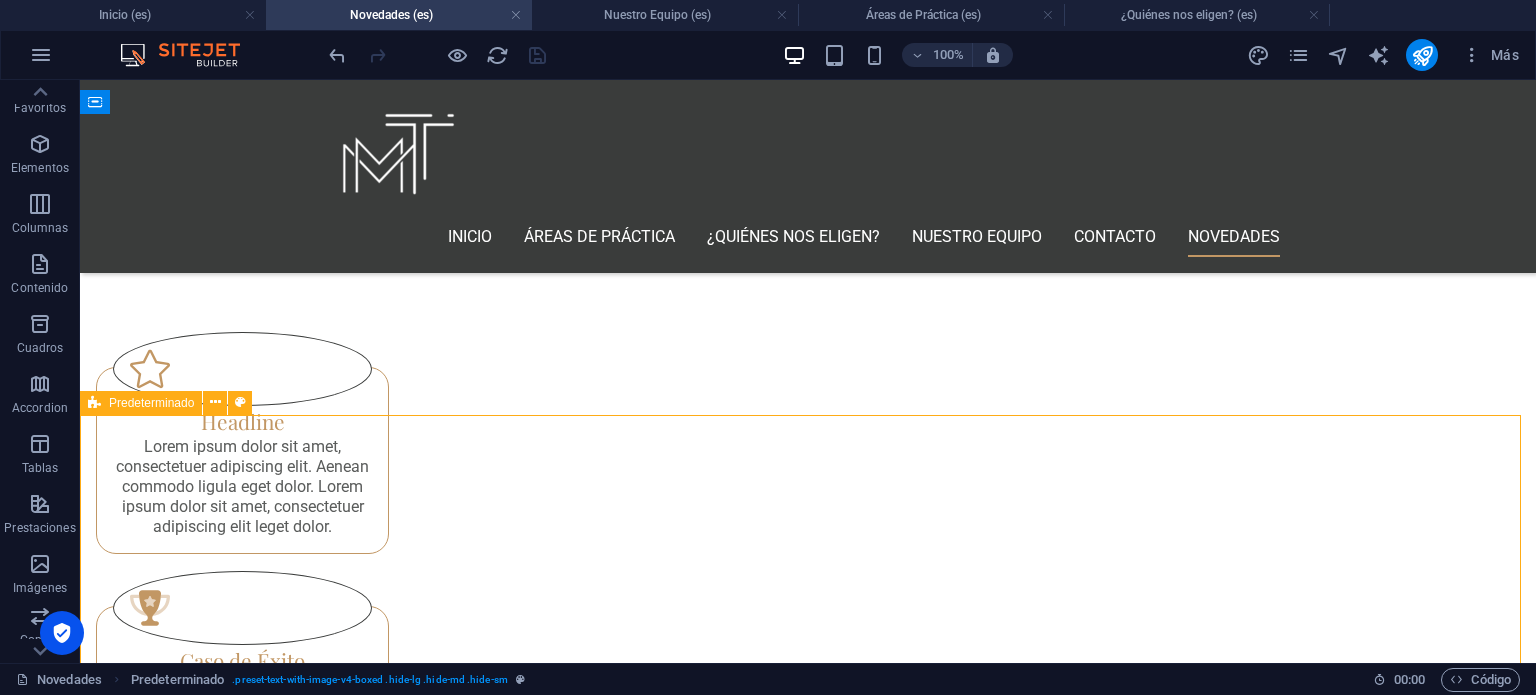 click on "Predeterminado" at bounding box center [151, 403] 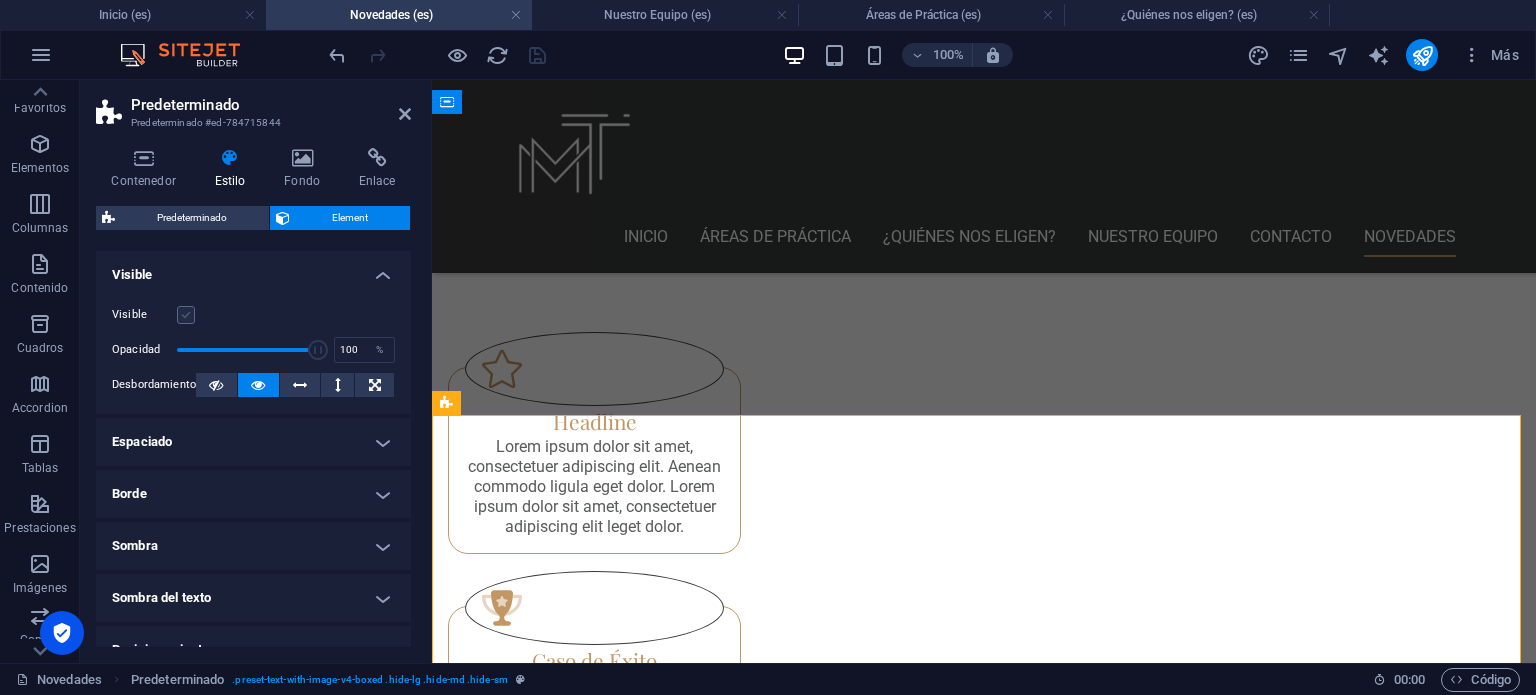 click at bounding box center (186, 315) 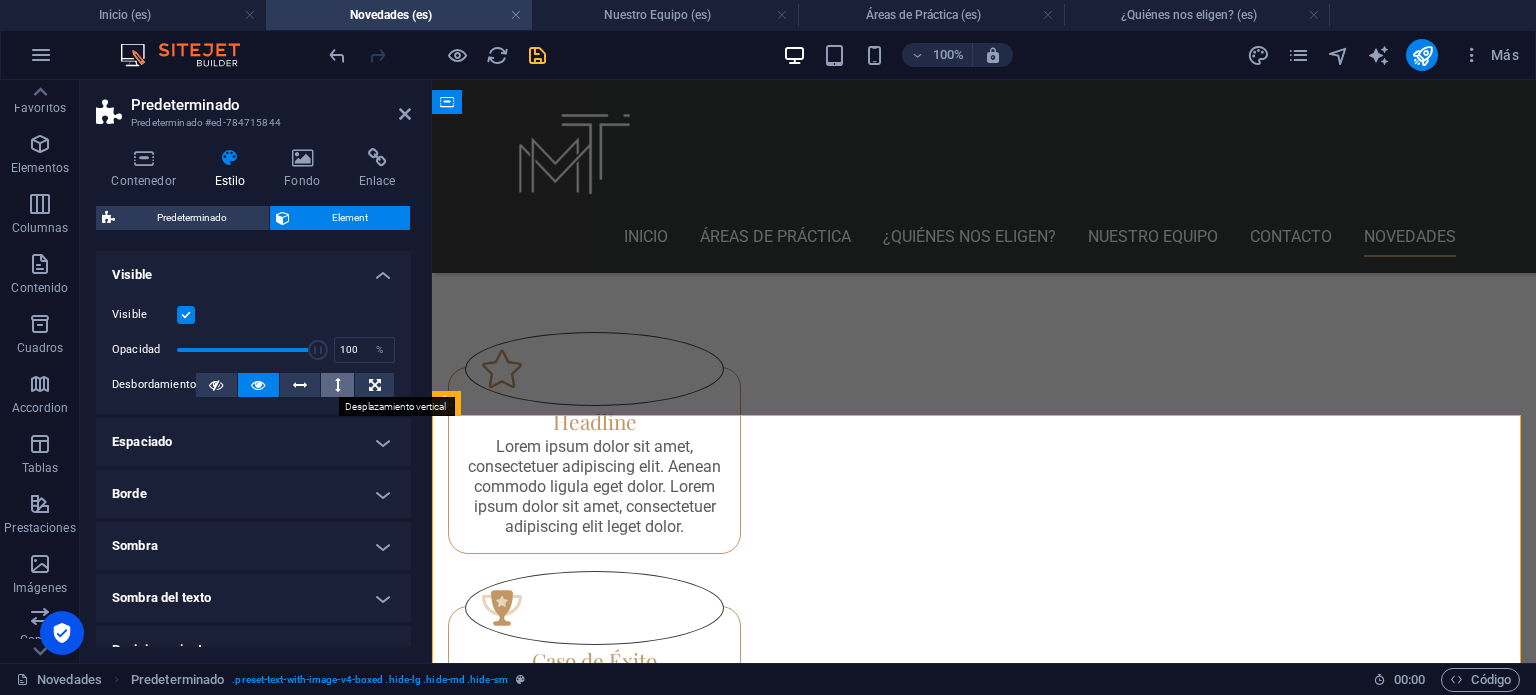 click at bounding box center [338, 385] 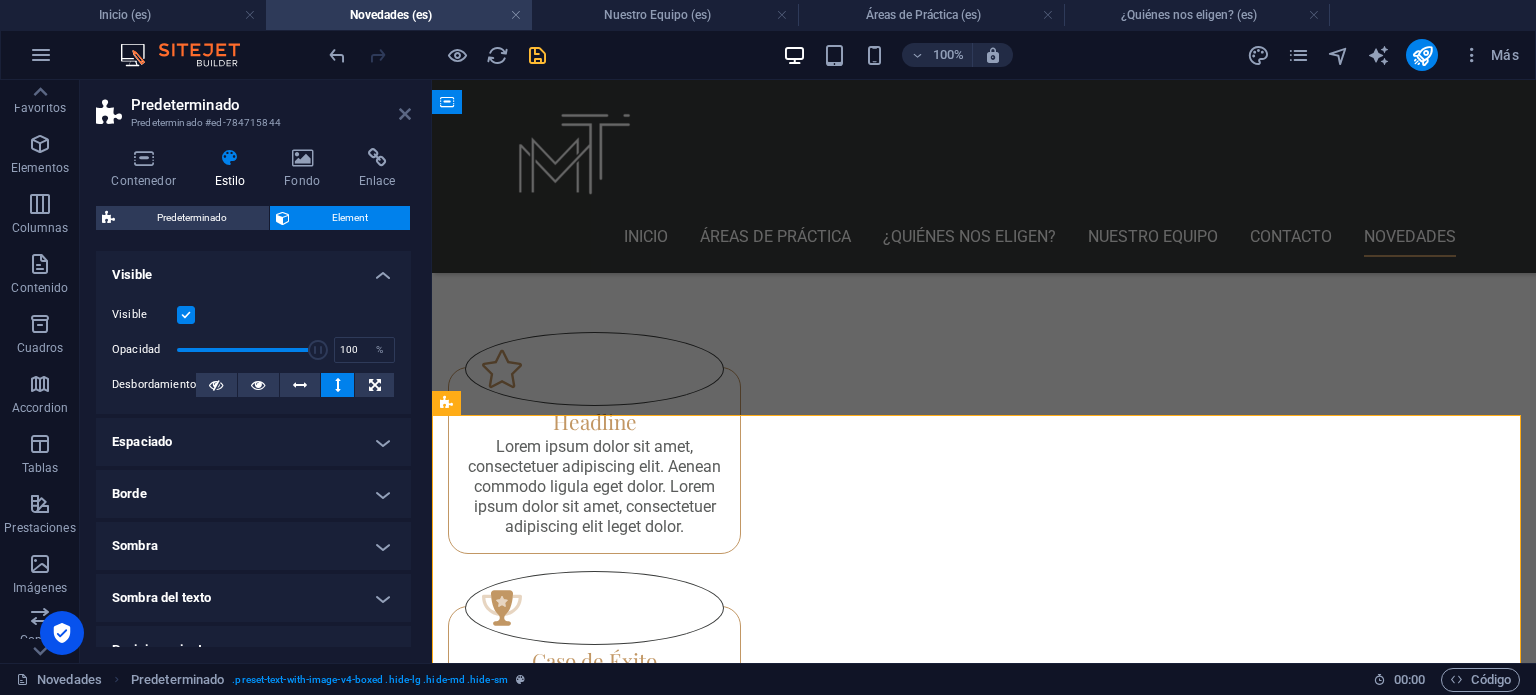 drag, startPoint x: 400, startPoint y: 119, endPoint x: 364, endPoint y: 15, distance: 110.054535 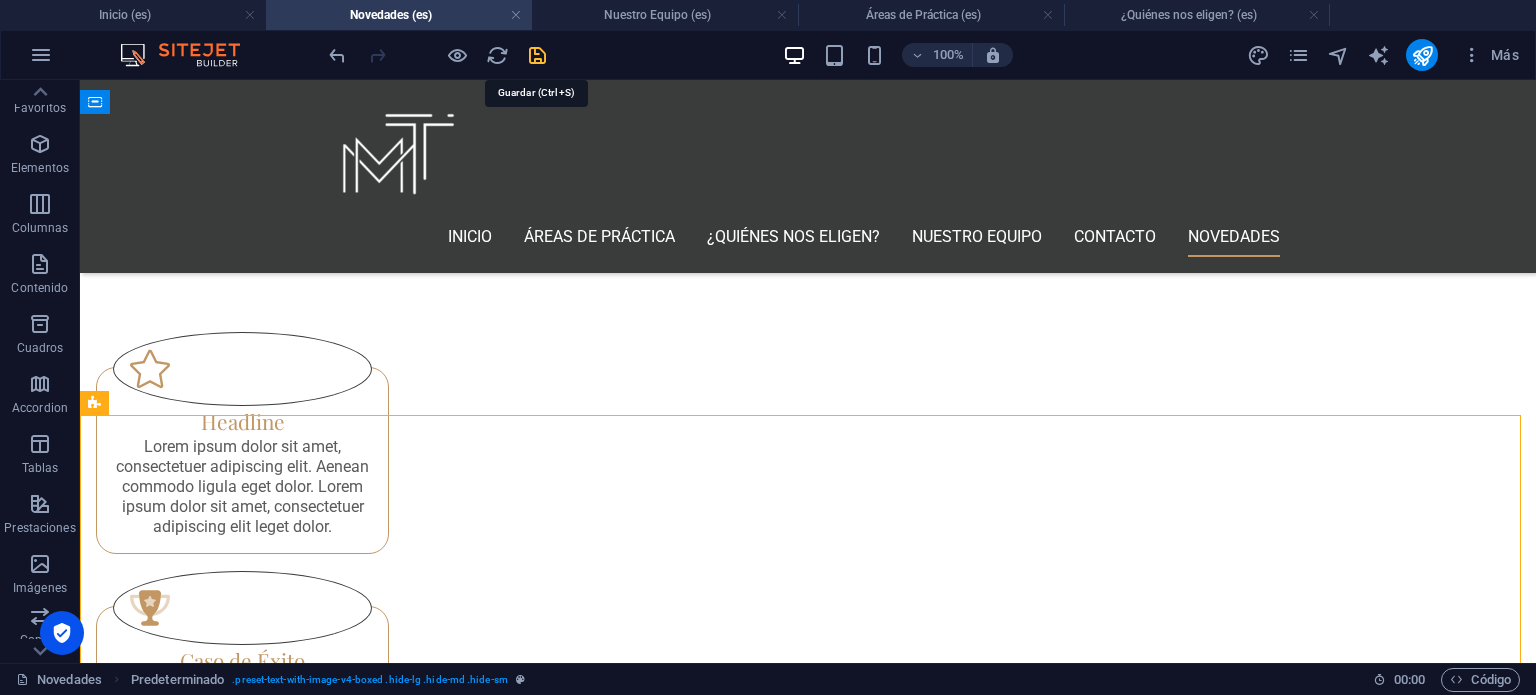 click at bounding box center [537, 55] 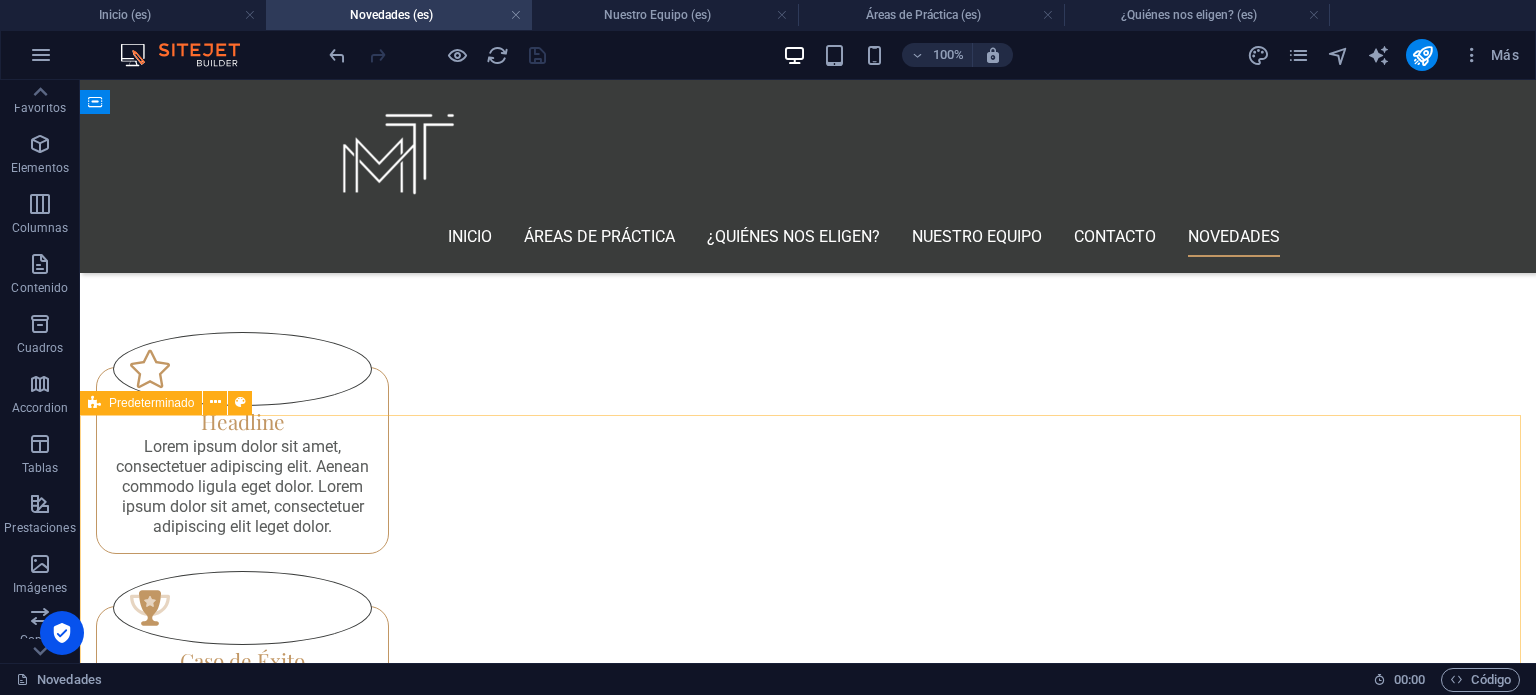 click on "Predeterminado" at bounding box center (151, 403) 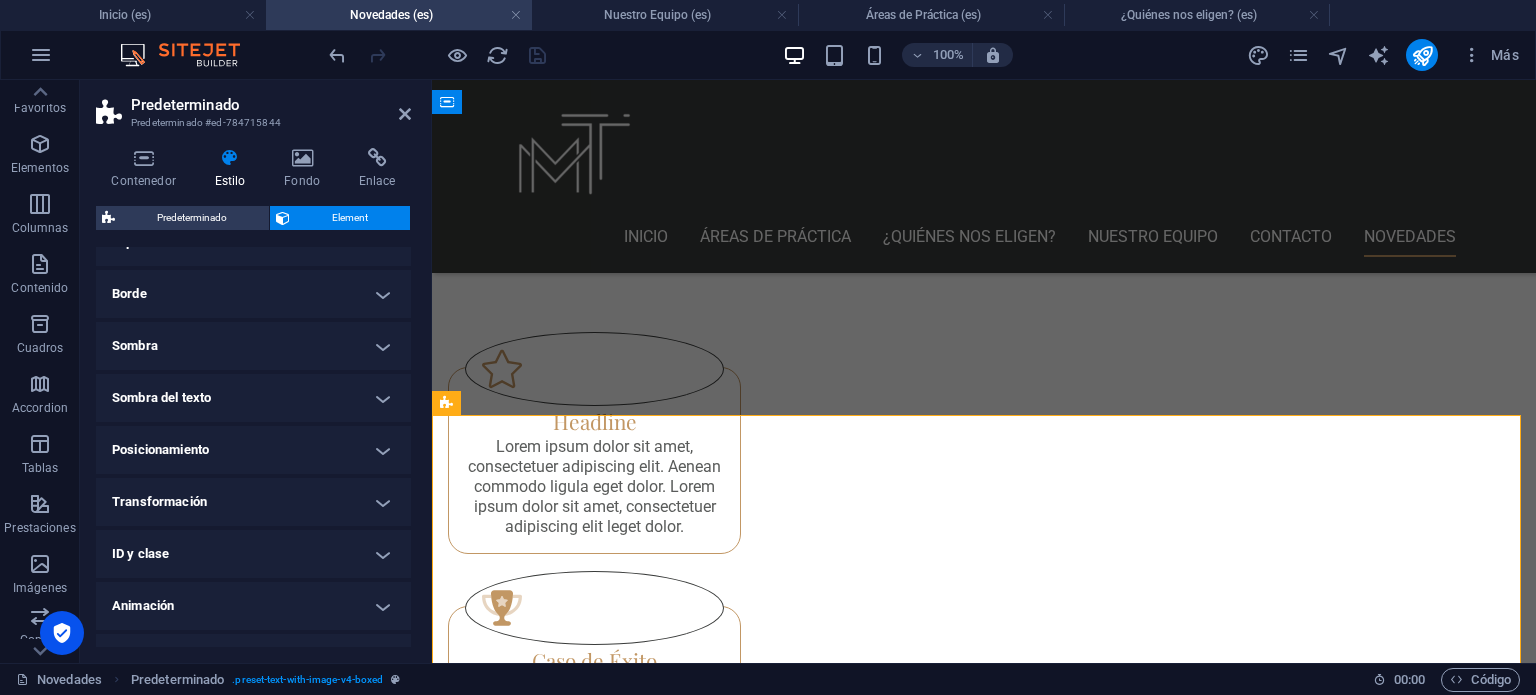 scroll, scrollTop: 234, scrollLeft: 0, axis: vertical 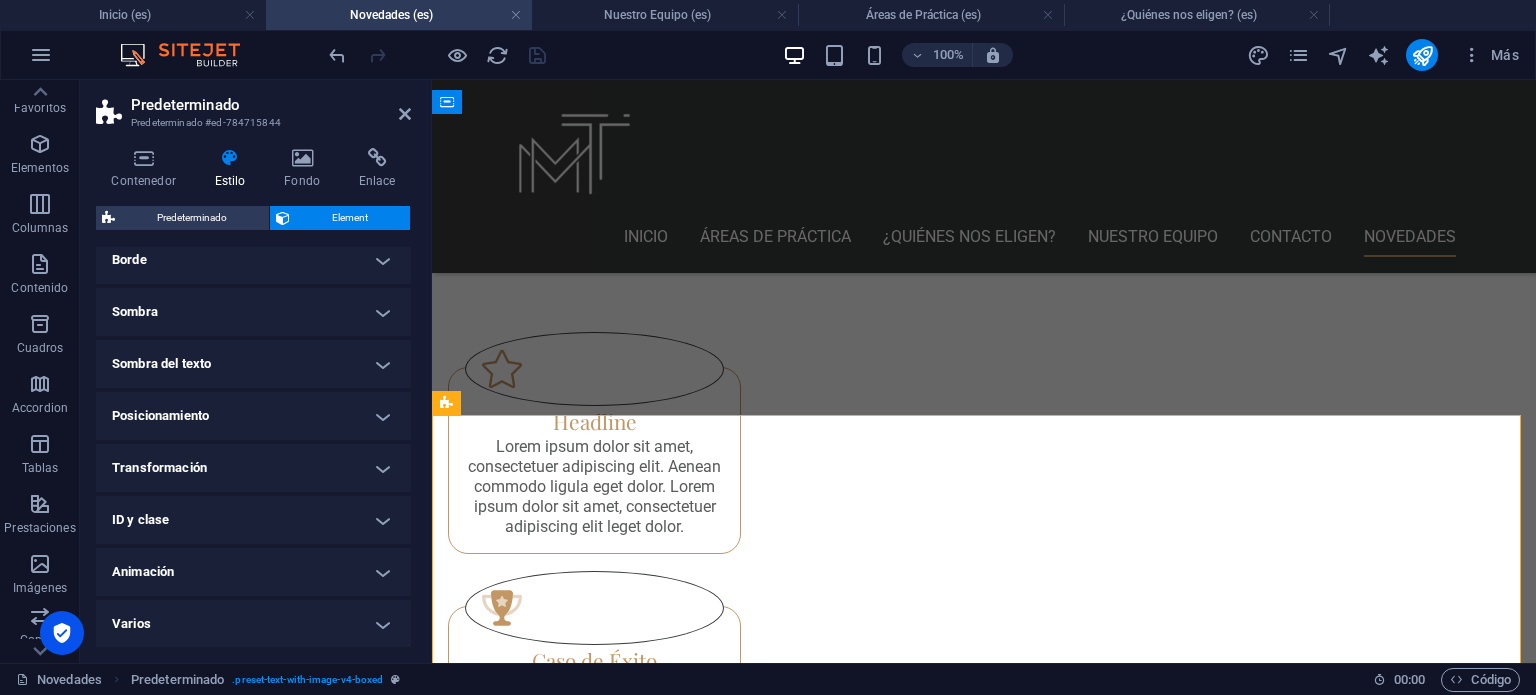 click on "Animación" at bounding box center (253, 572) 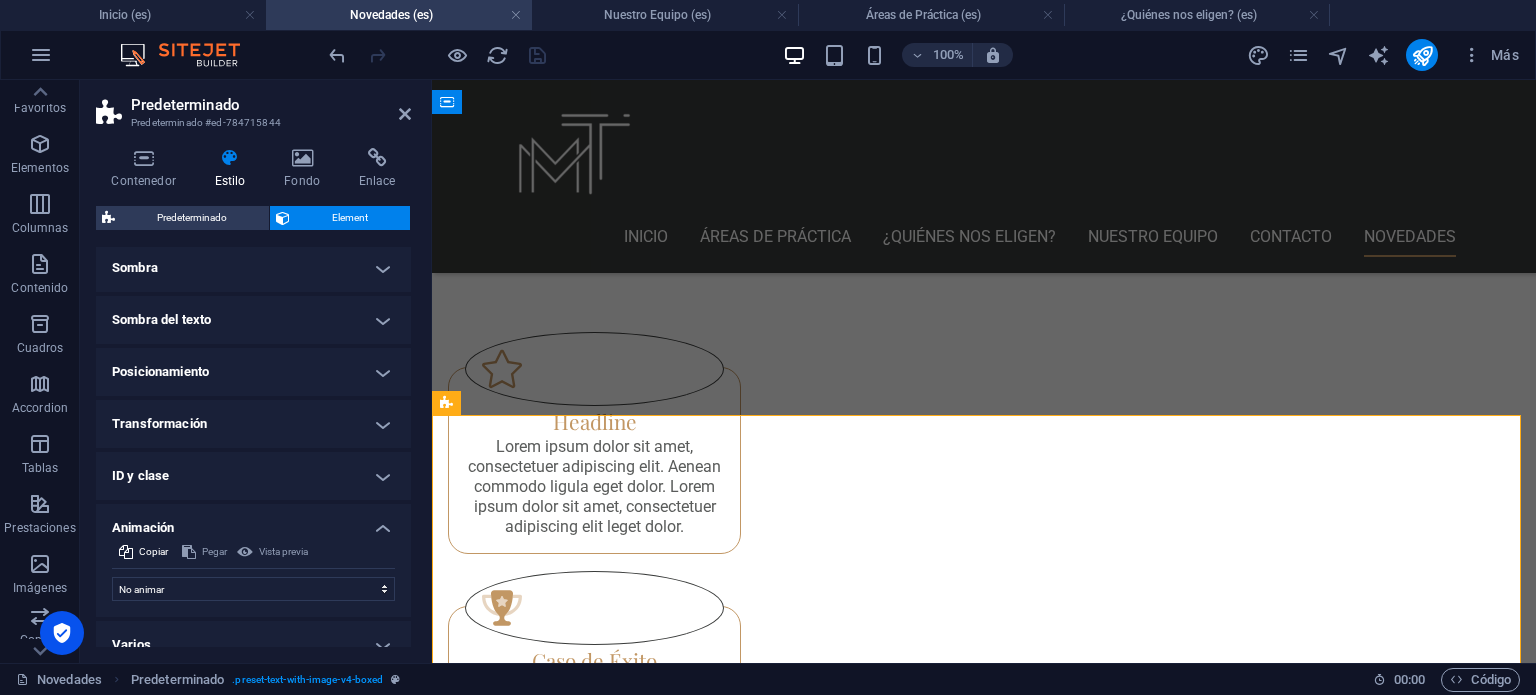 scroll, scrollTop: 299, scrollLeft: 0, axis: vertical 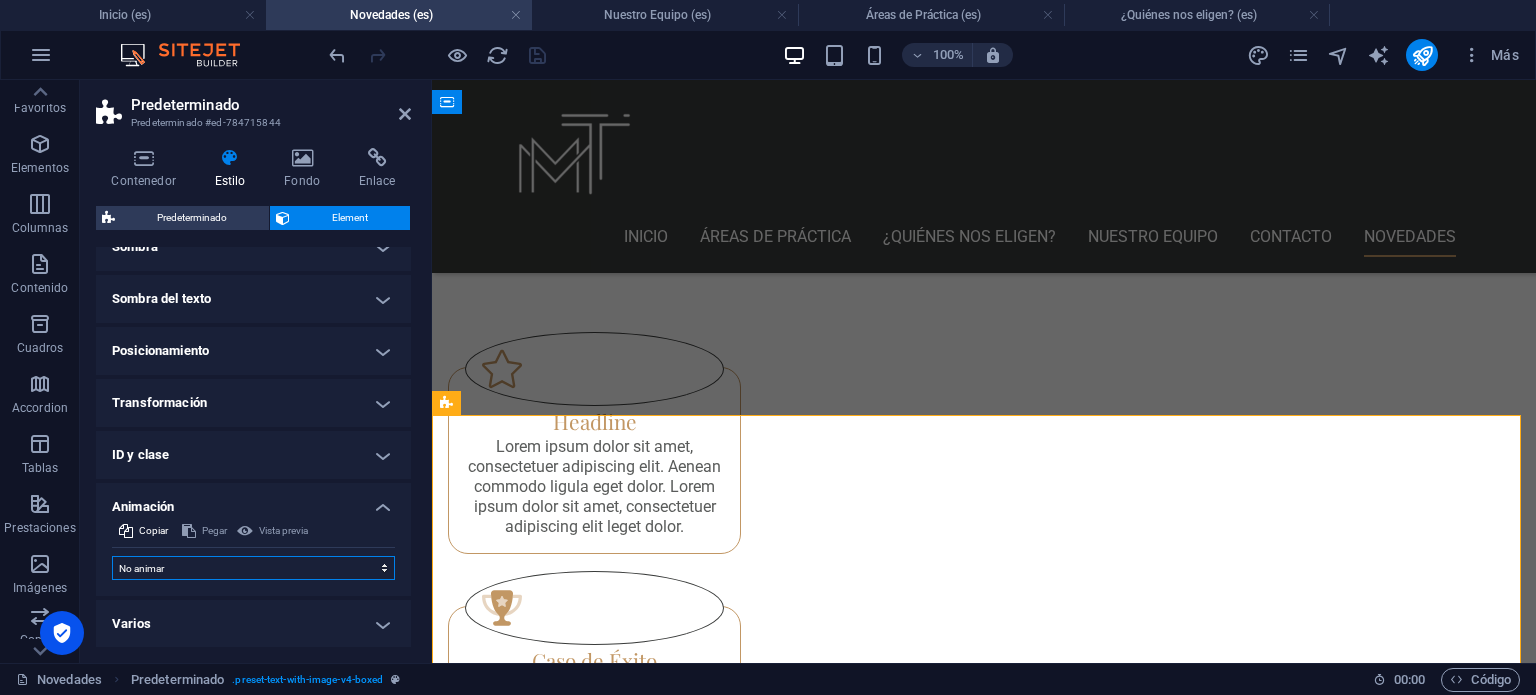 click on "No animar Mostrar / Ocultar Subir/bajar Acercar/alejar Deslizar de izquierda a derecha Deslizar de derecha a izquierda Deslizar de arriba a abajo Deslizar de abajo a arriba Pulsación Parpadeo Abrir como superposición" at bounding box center (253, 568) 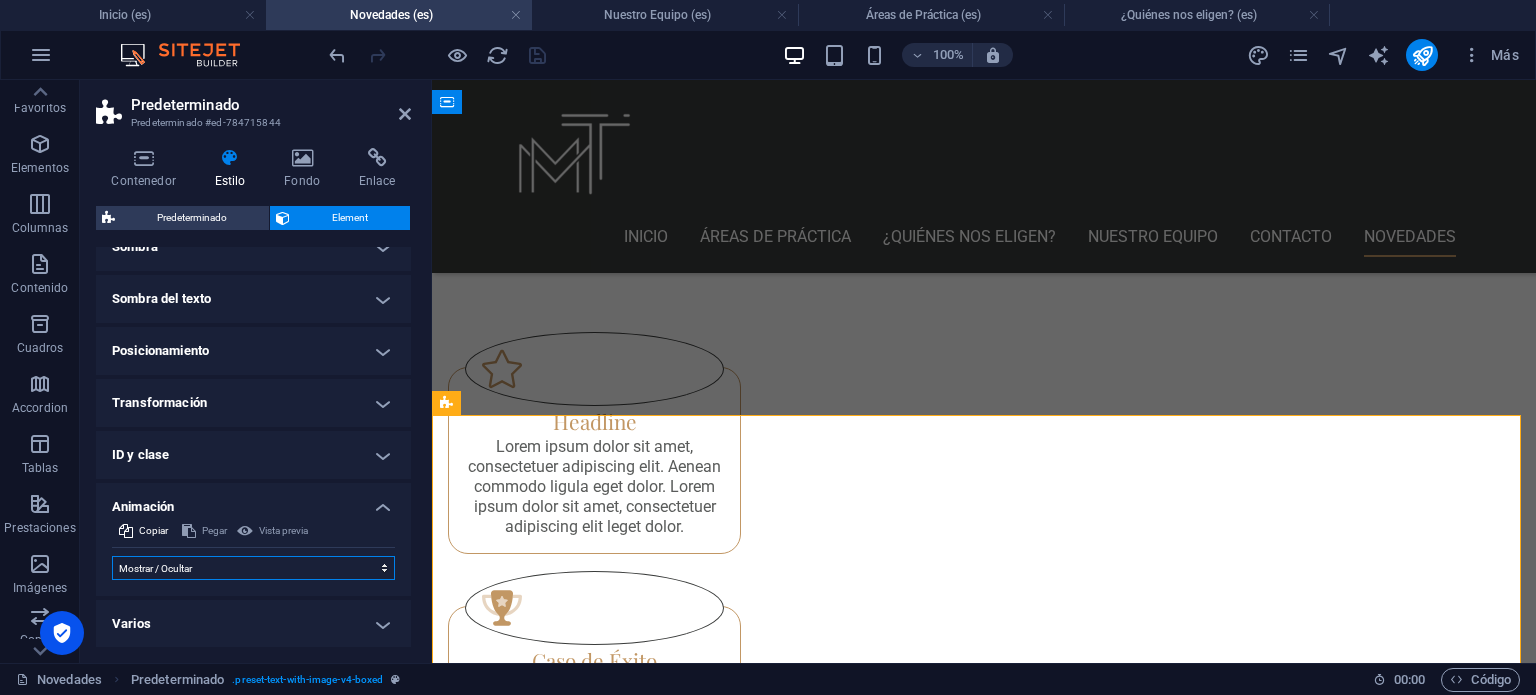 click on "No animar Mostrar / Ocultar Subir/bajar Acercar/alejar Deslizar de izquierda a derecha Deslizar de derecha a izquierda Deslizar de arriba a abajo Deslizar de abajo a arriba Pulsación Parpadeo Abrir como superposición" at bounding box center [253, 568] 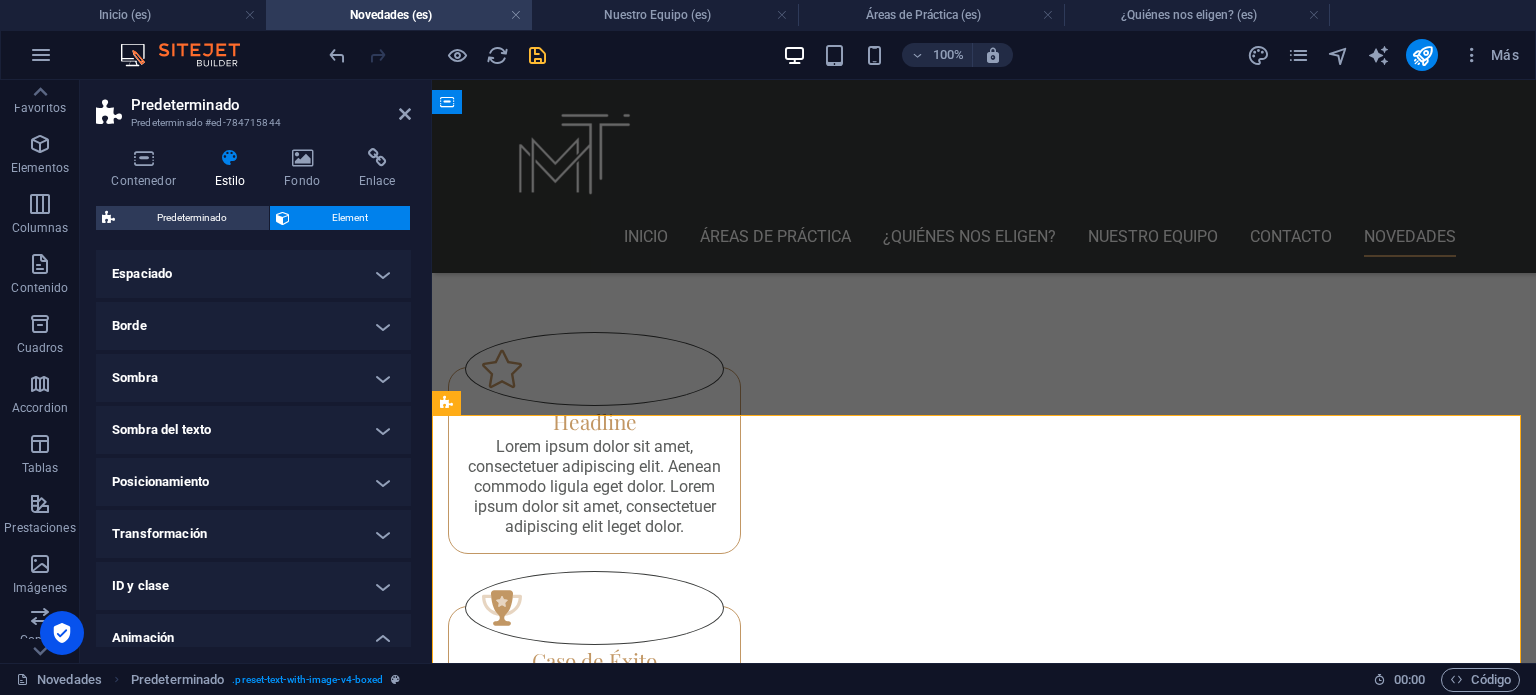 scroll, scrollTop: 40, scrollLeft: 0, axis: vertical 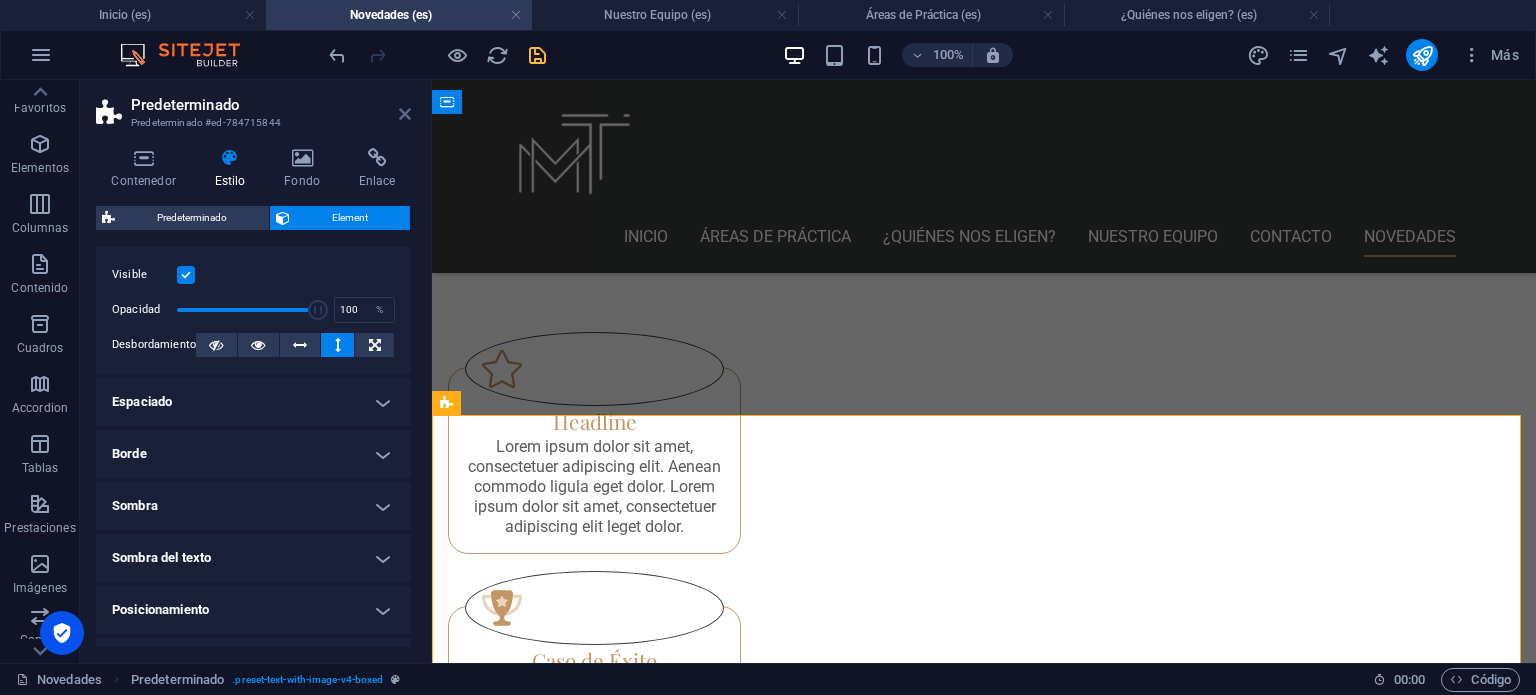 click at bounding box center [405, 114] 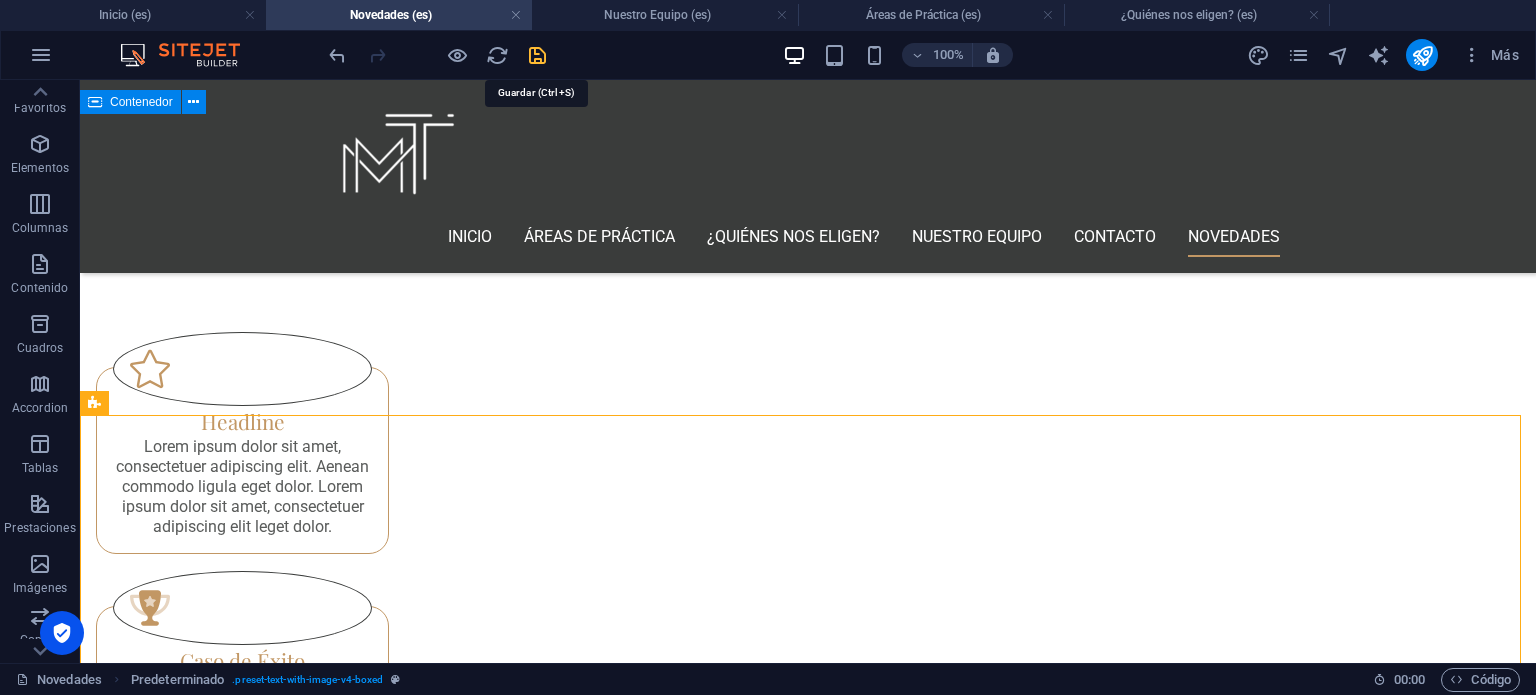 click at bounding box center (537, 55) 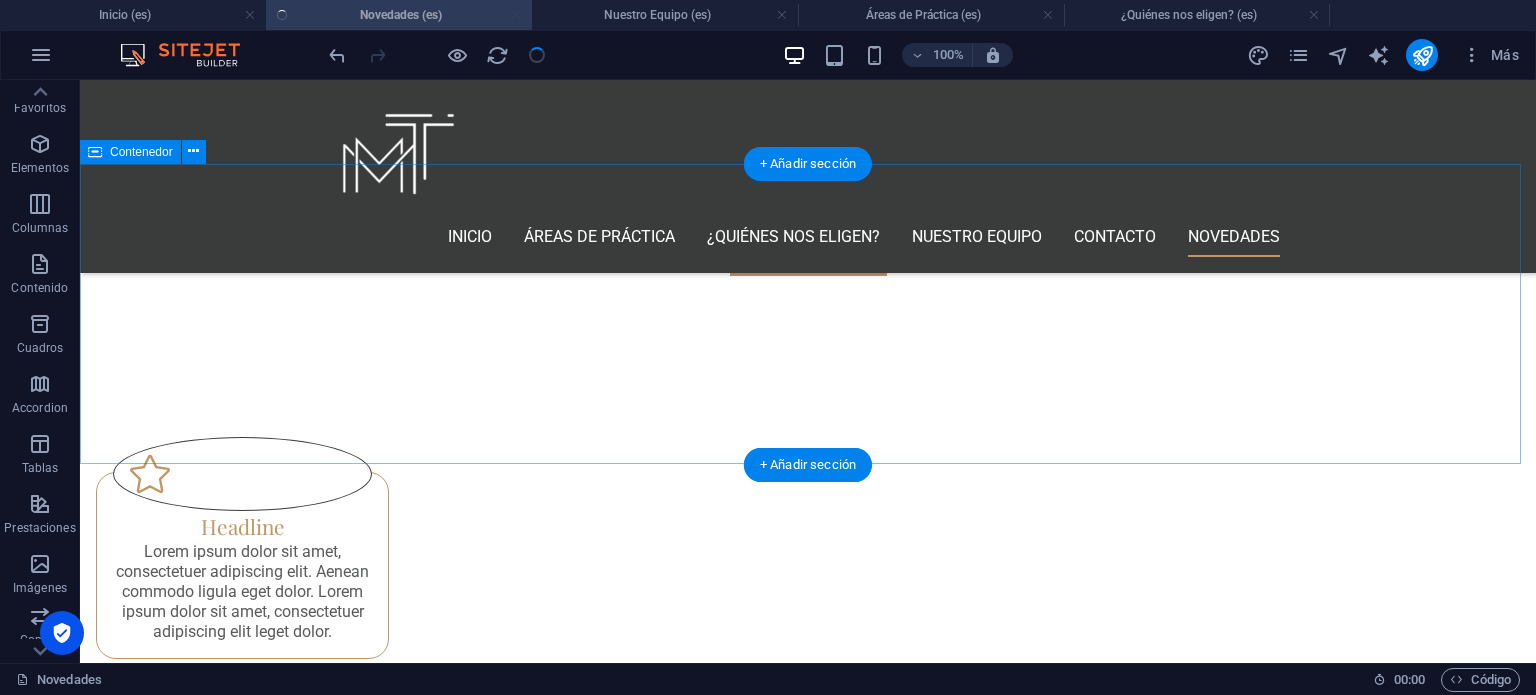 scroll, scrollTop: 789, scrollLeft: 0, axis: vertical 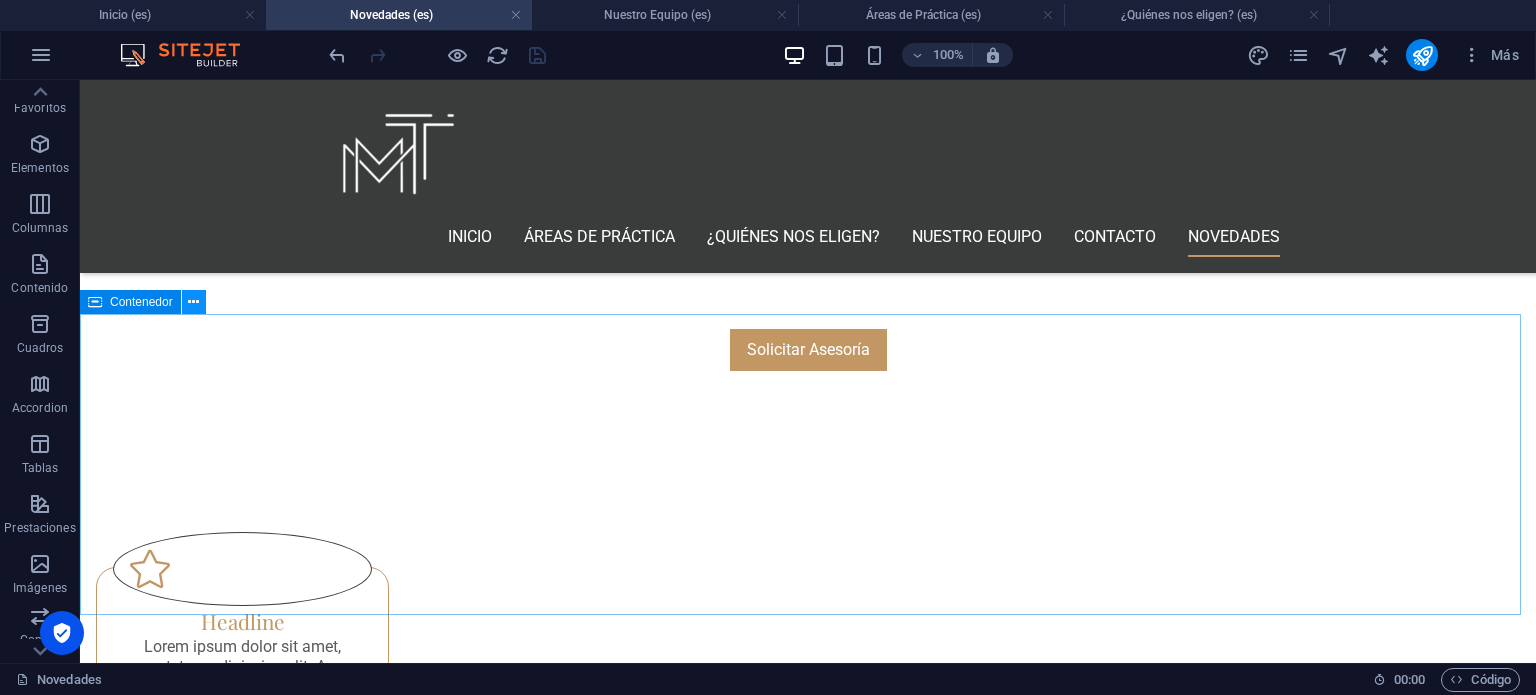 click at bounding box center (194, 302) 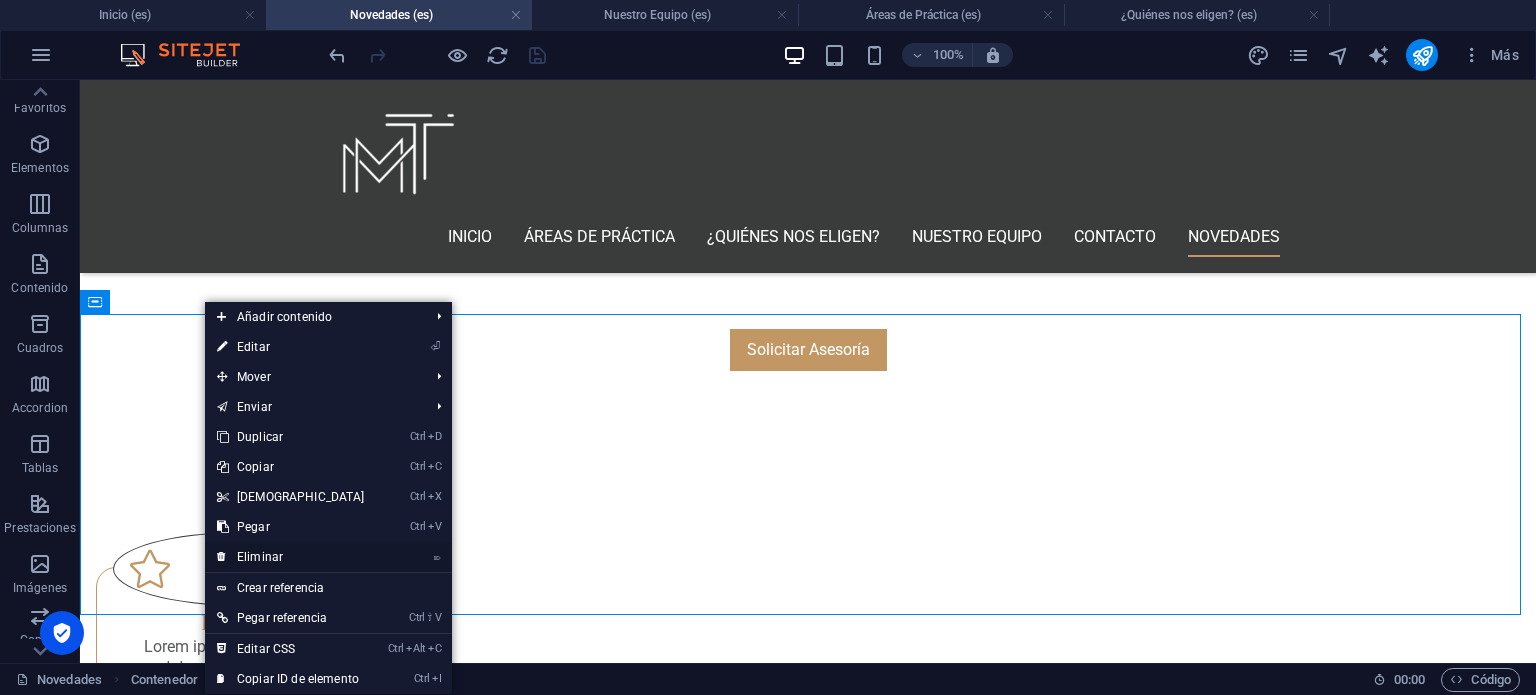 click on "⌦  Eliminar" at bounding box center (291, 557) 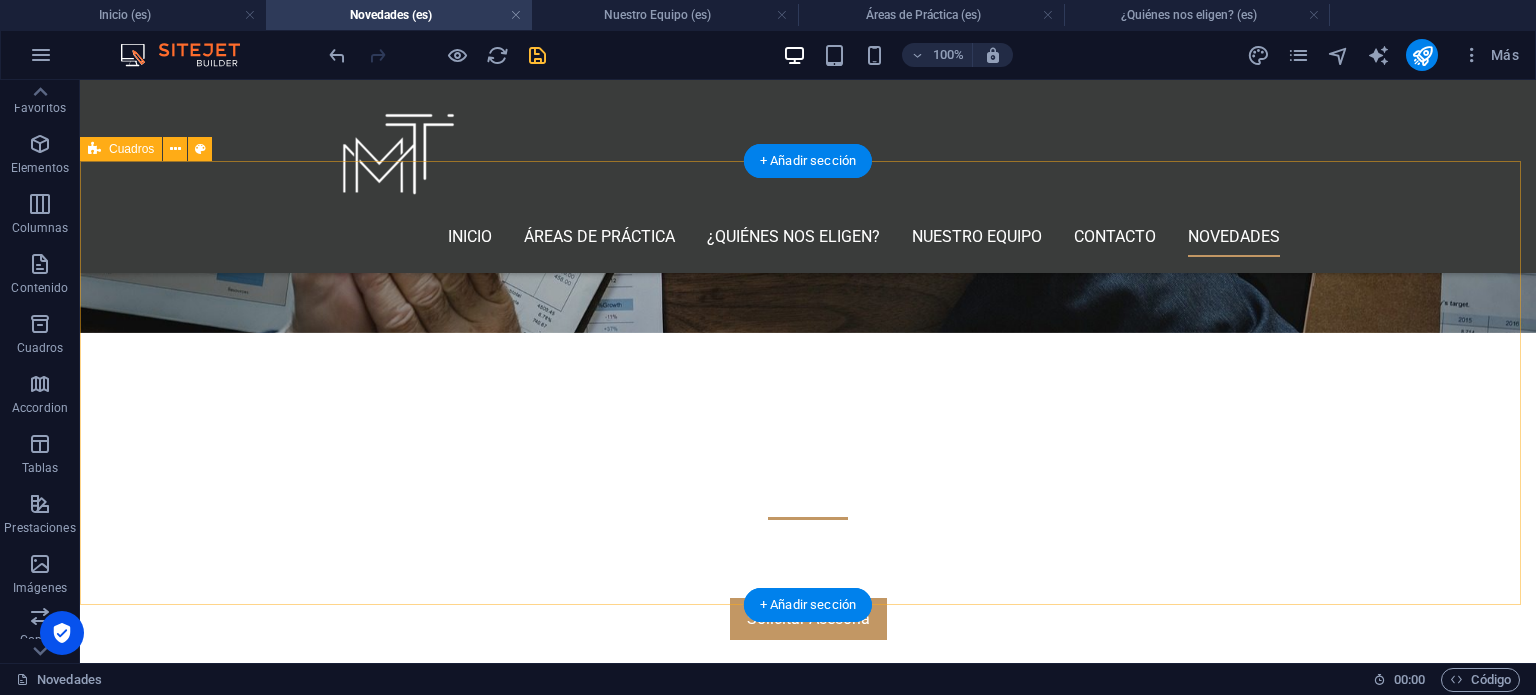 scroll, scrollTop: 489, scrollLeft: 0, axis: vertical 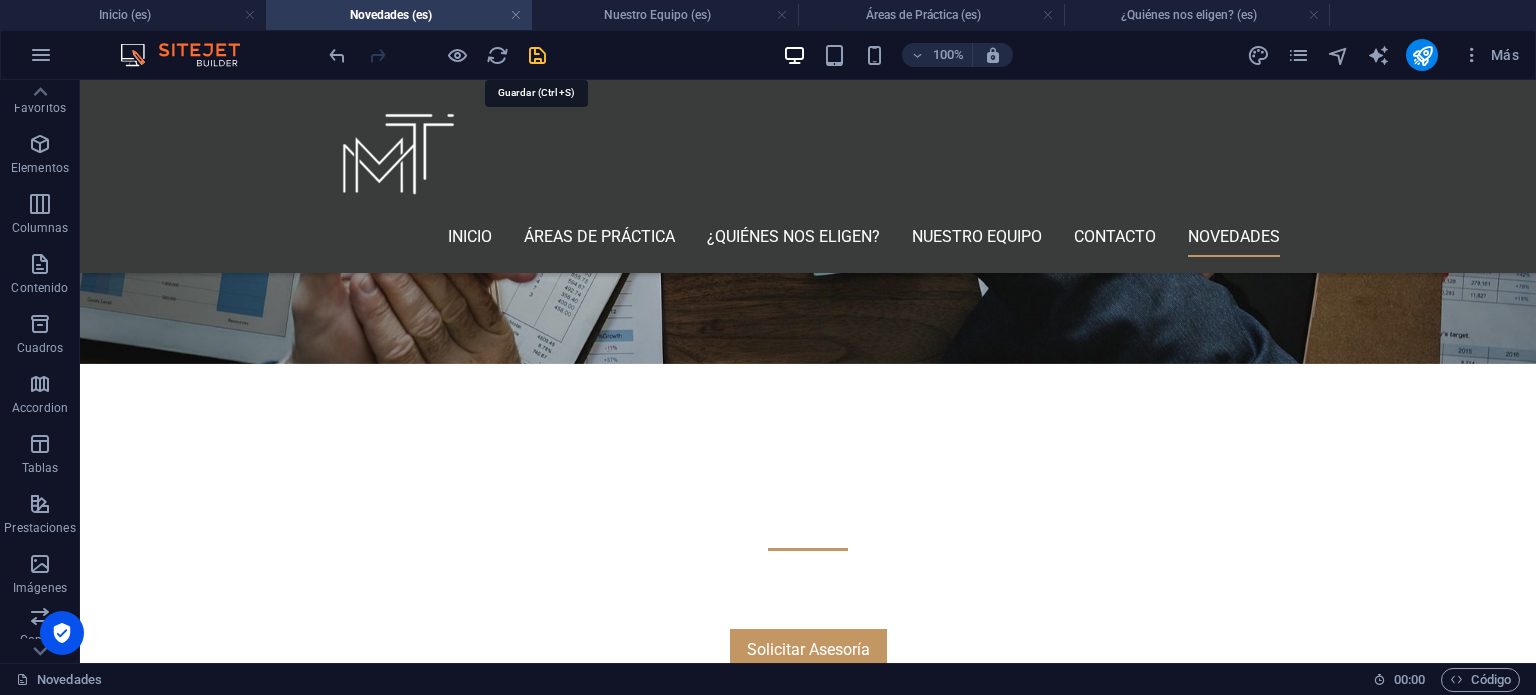click at bounding box center (537, 55) 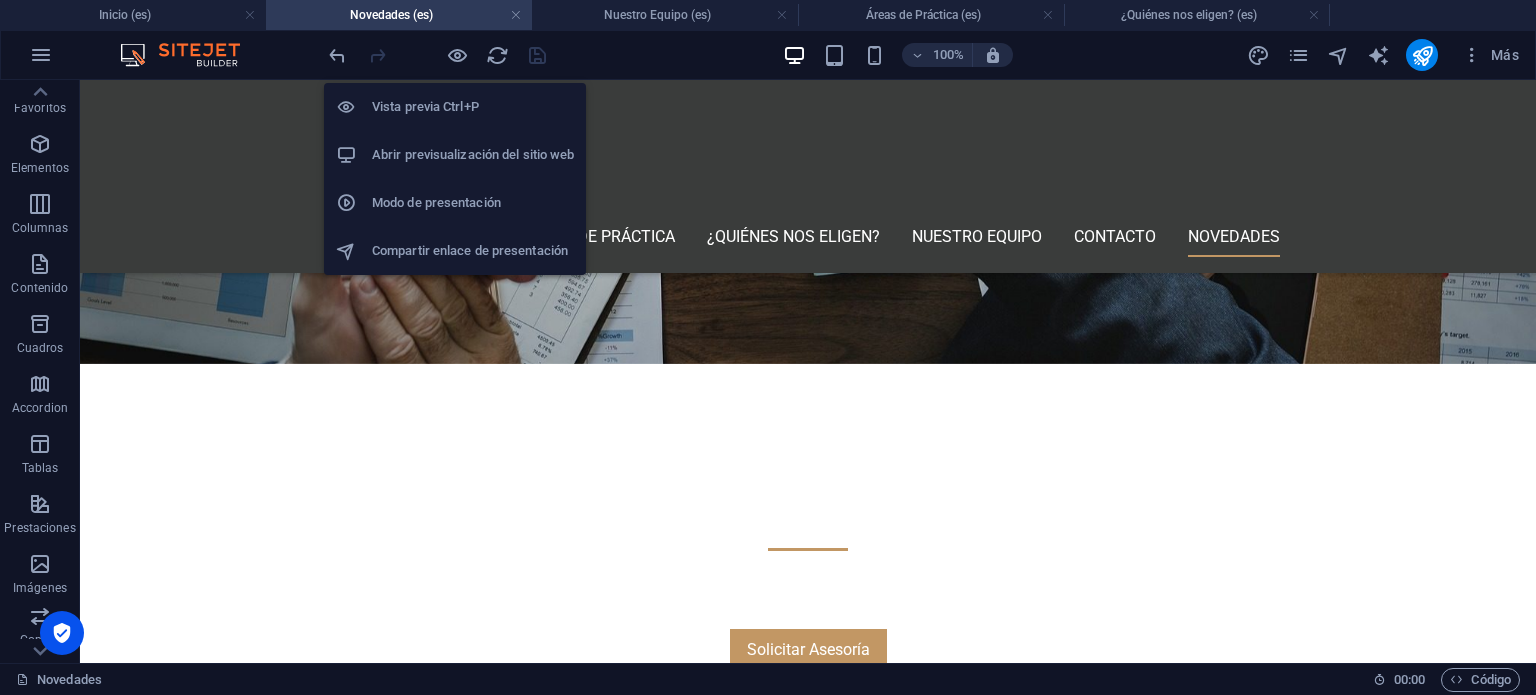 click on "Abrir previsualización del sitio web" at bounding box center (473, 155) 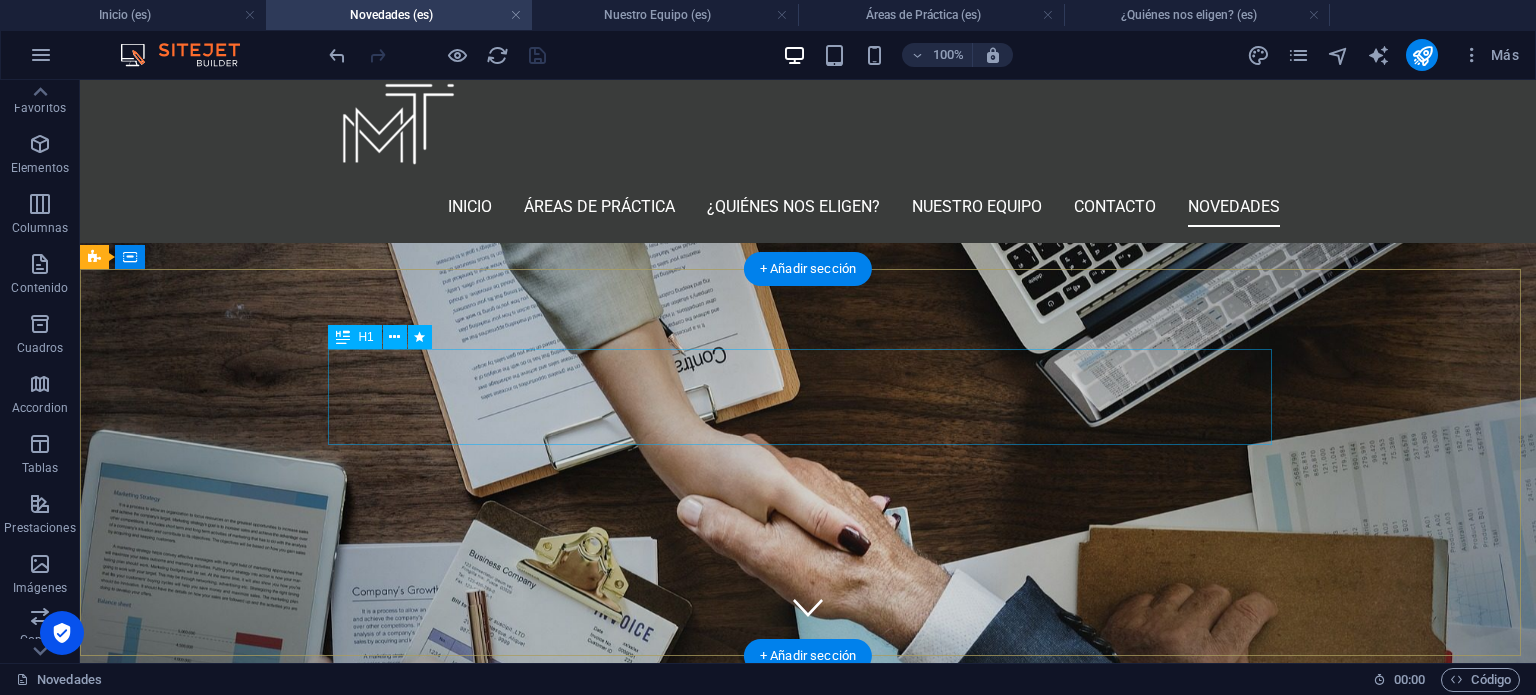 scroll, scrollTop: 0, scrollLeft: 0, axis: both 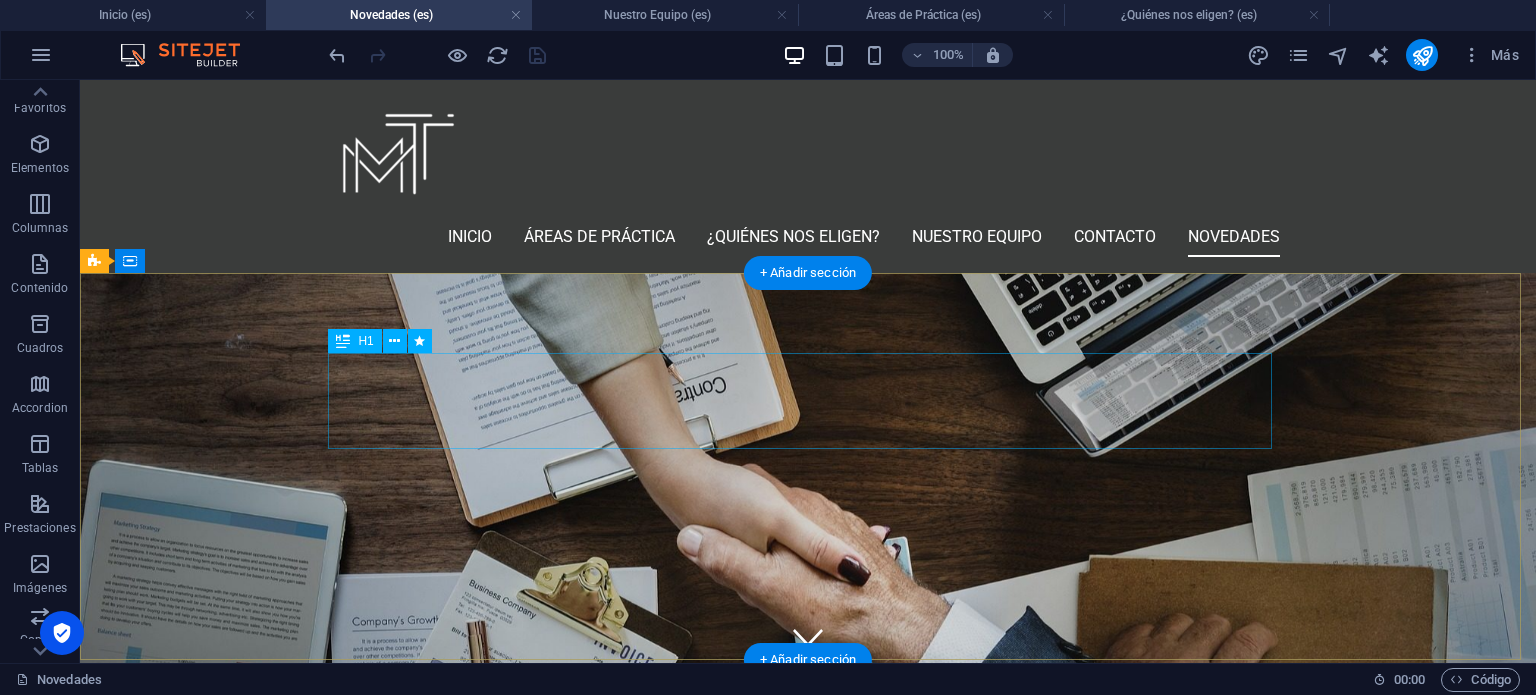 click on "BLOG" at bounding box center [808, 981] 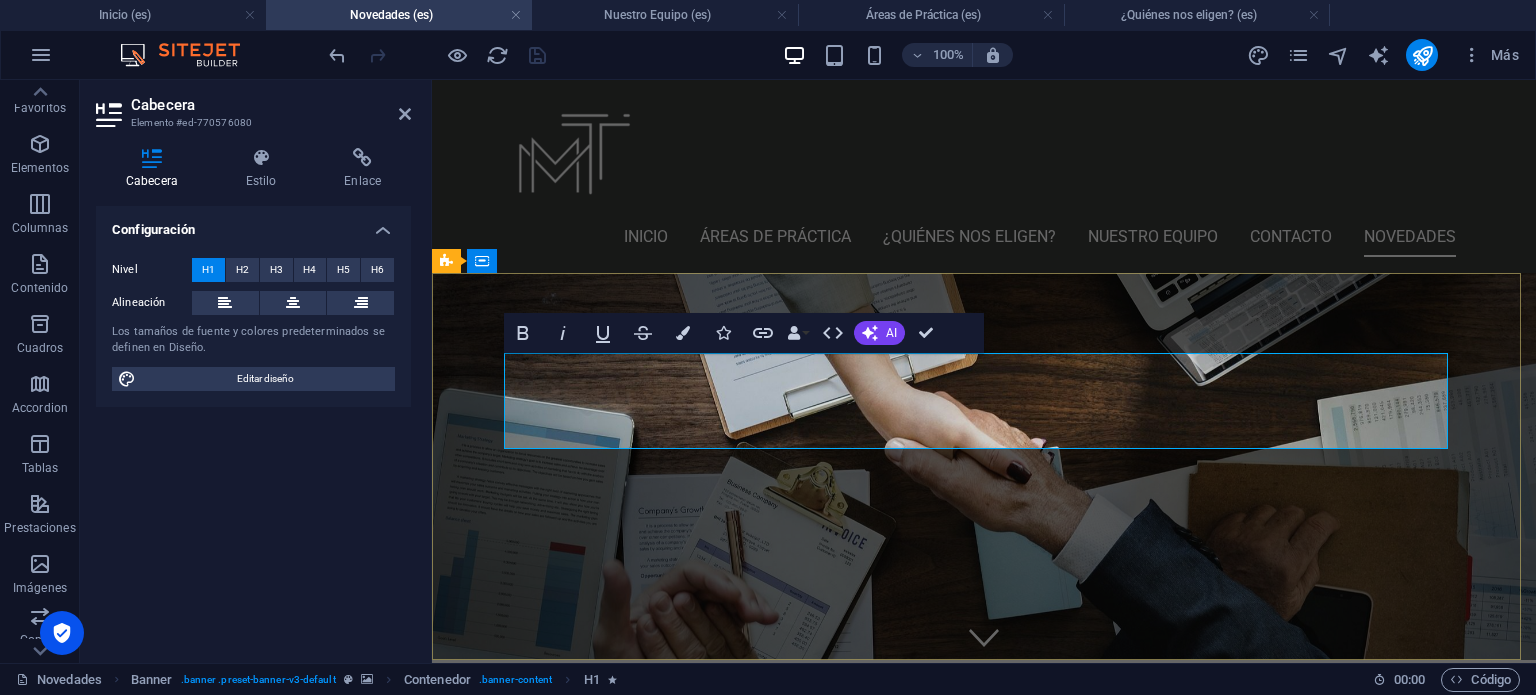 type 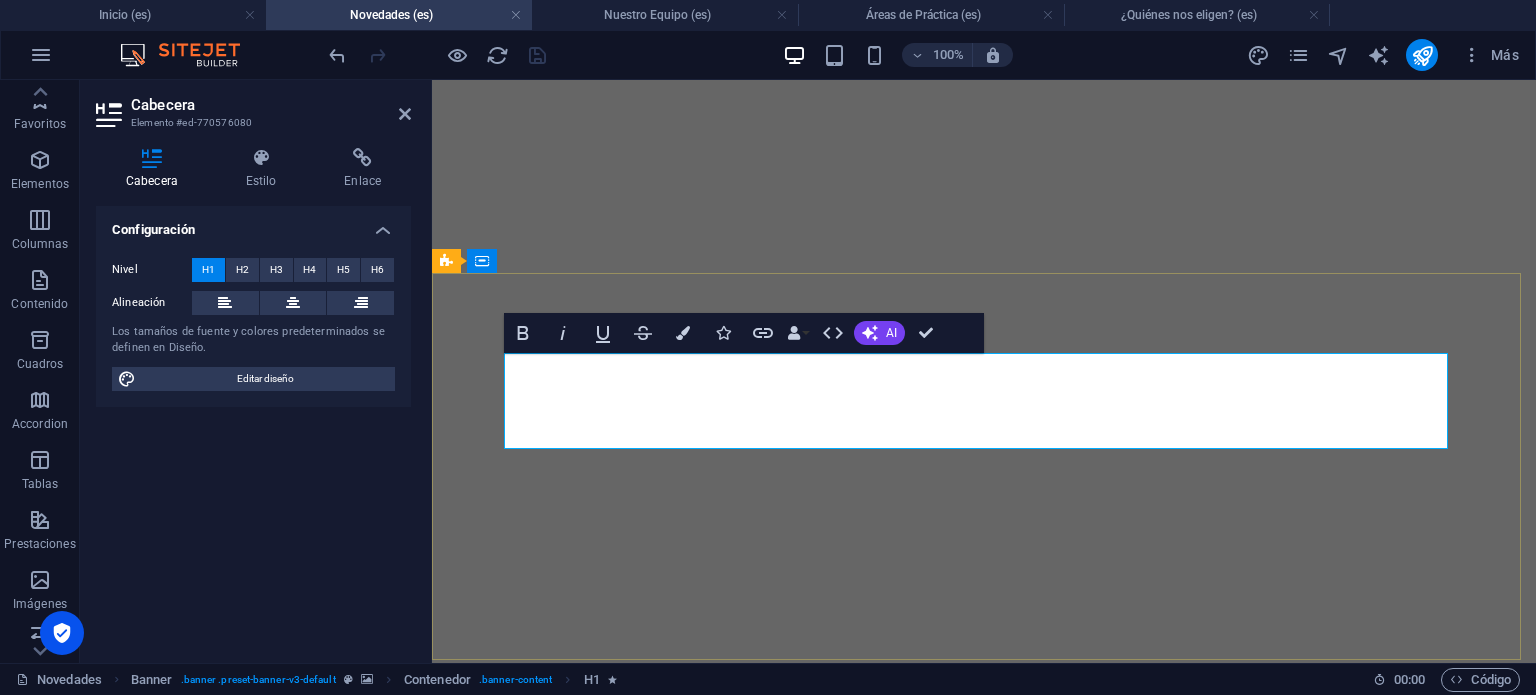 scroll, scrollTop: 0, scrollLeft: 0, axis: both 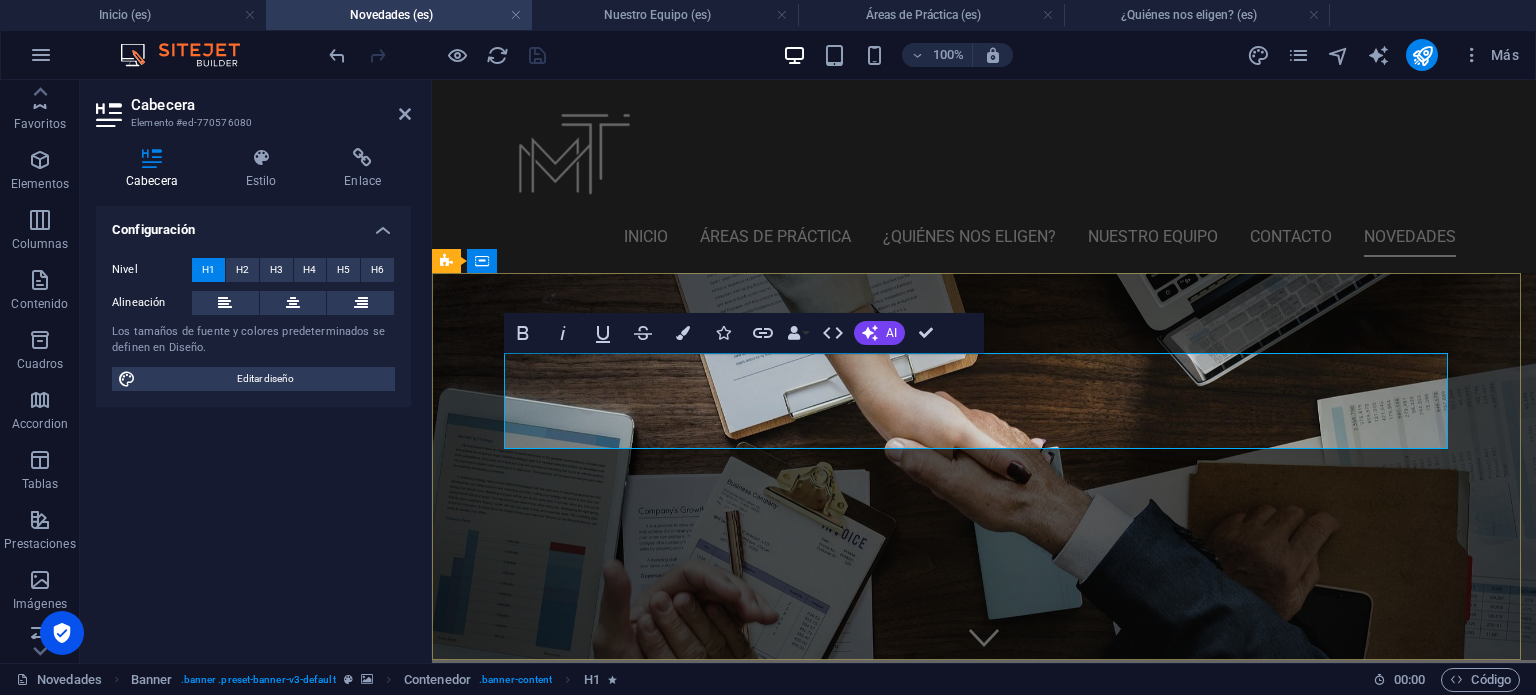 type 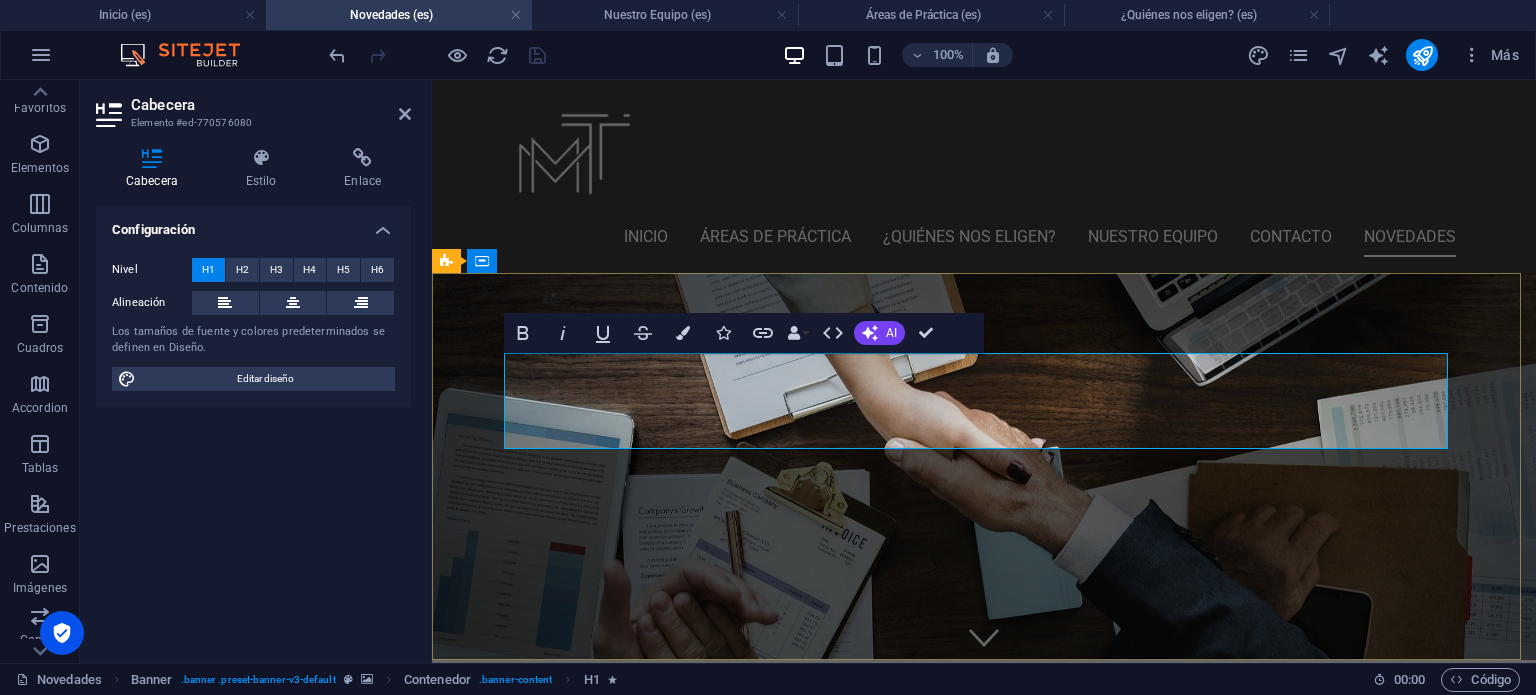 scroll, scrollTop: 0, scrollLeft: 0, axis: both 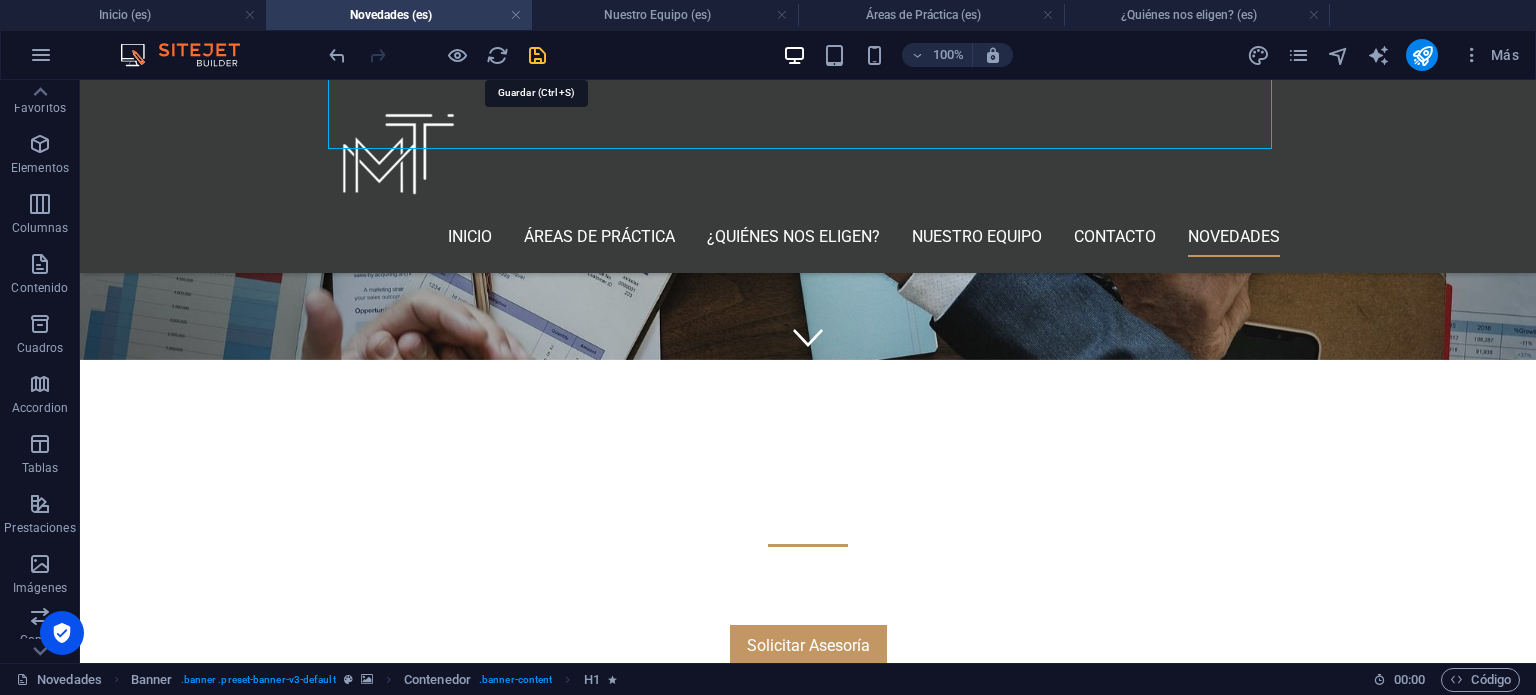 click at bounding box center [537, 55] 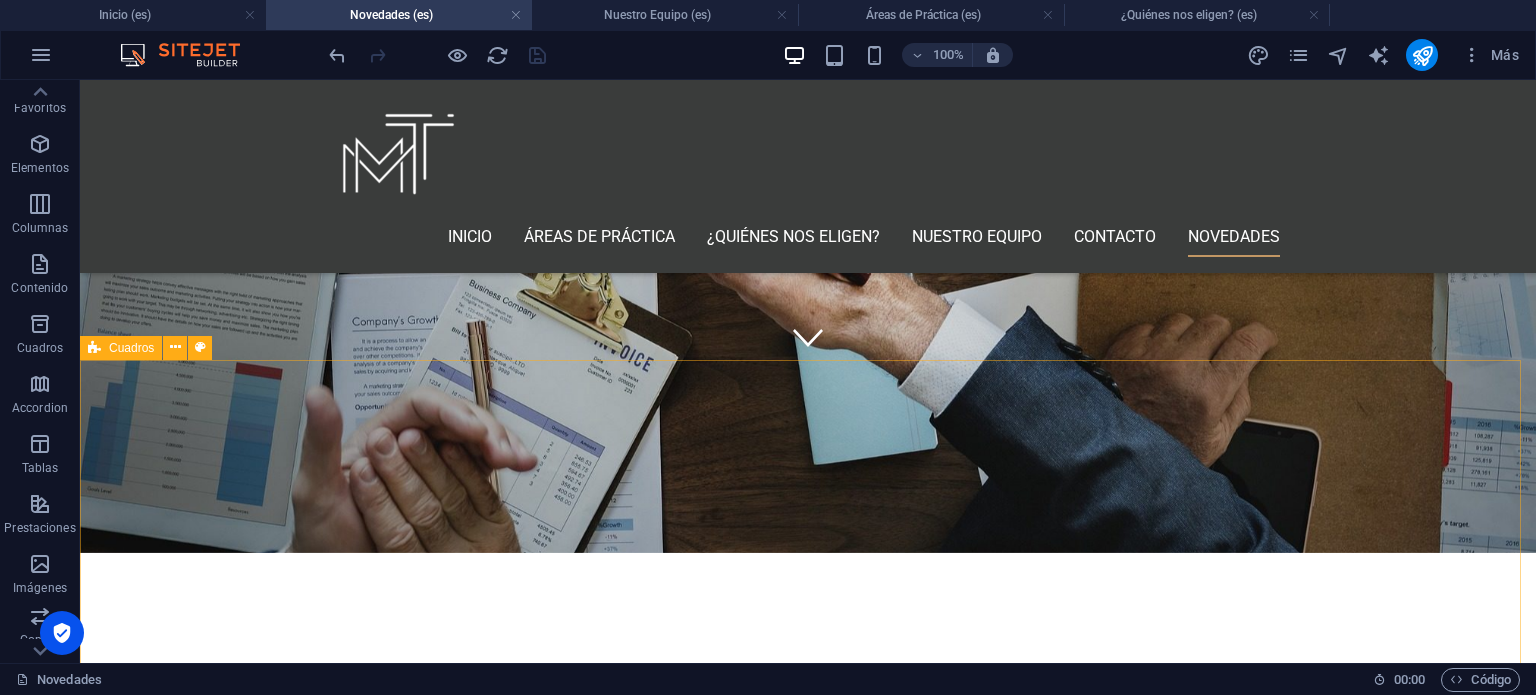 click on "Cuadros" at bounding box center (131, 348) 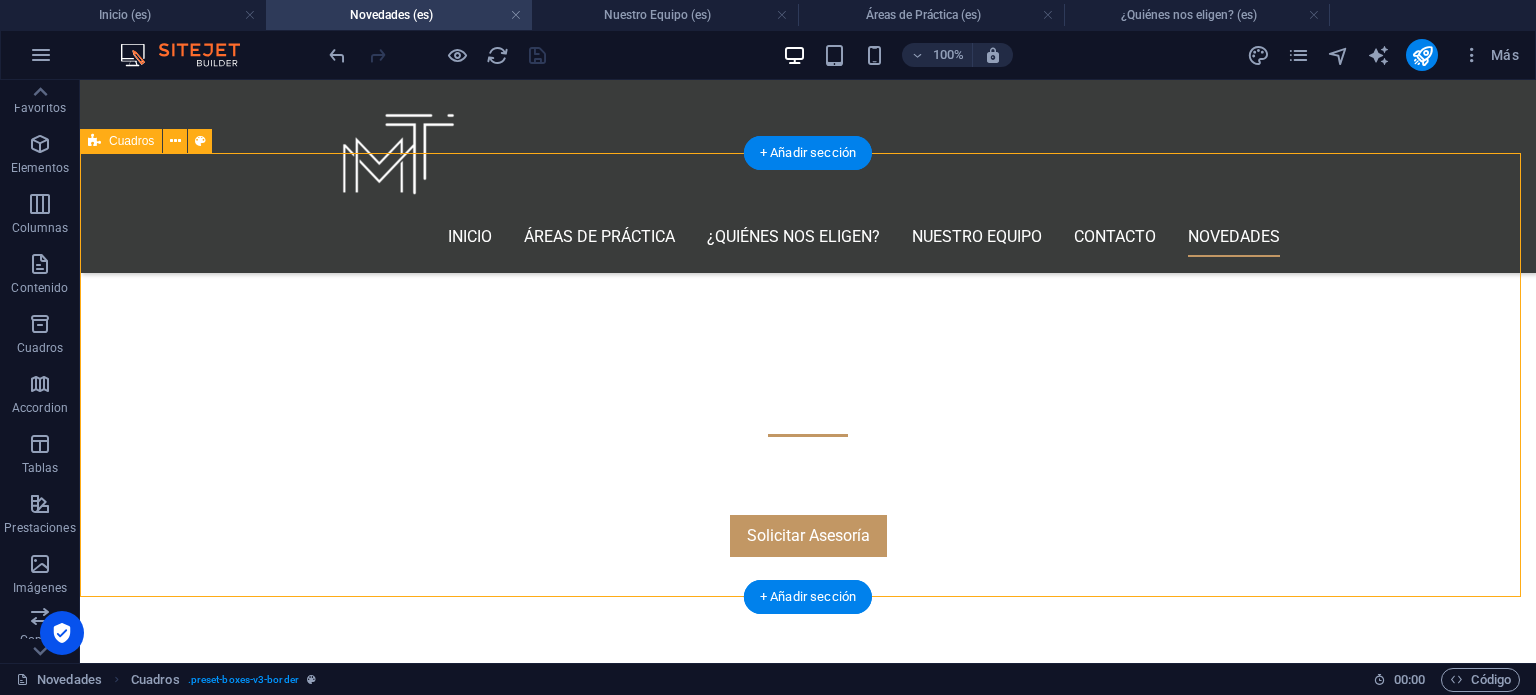 scroll, scrollTop: 700, scrollLeft: 0, axis: vertical 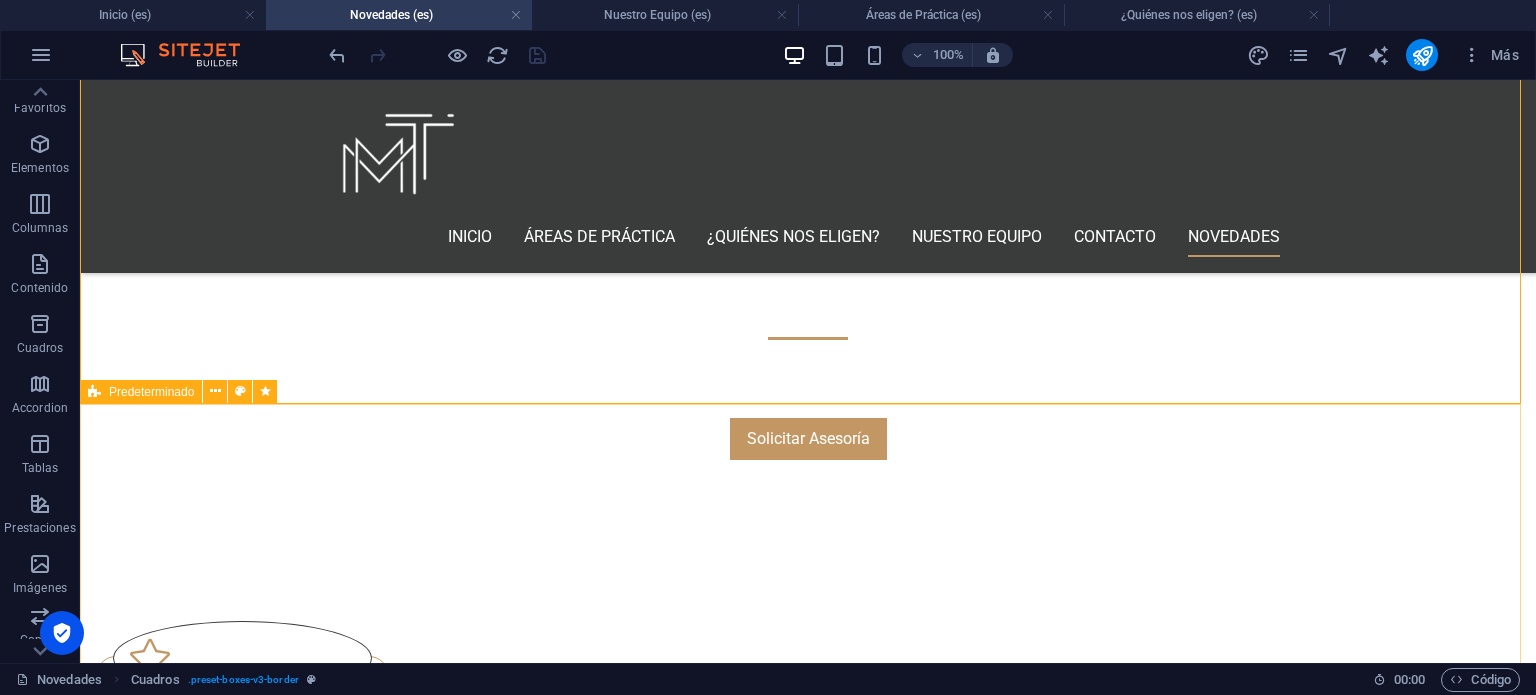 click on "Predeterminado" at bounding box center [151, 392] 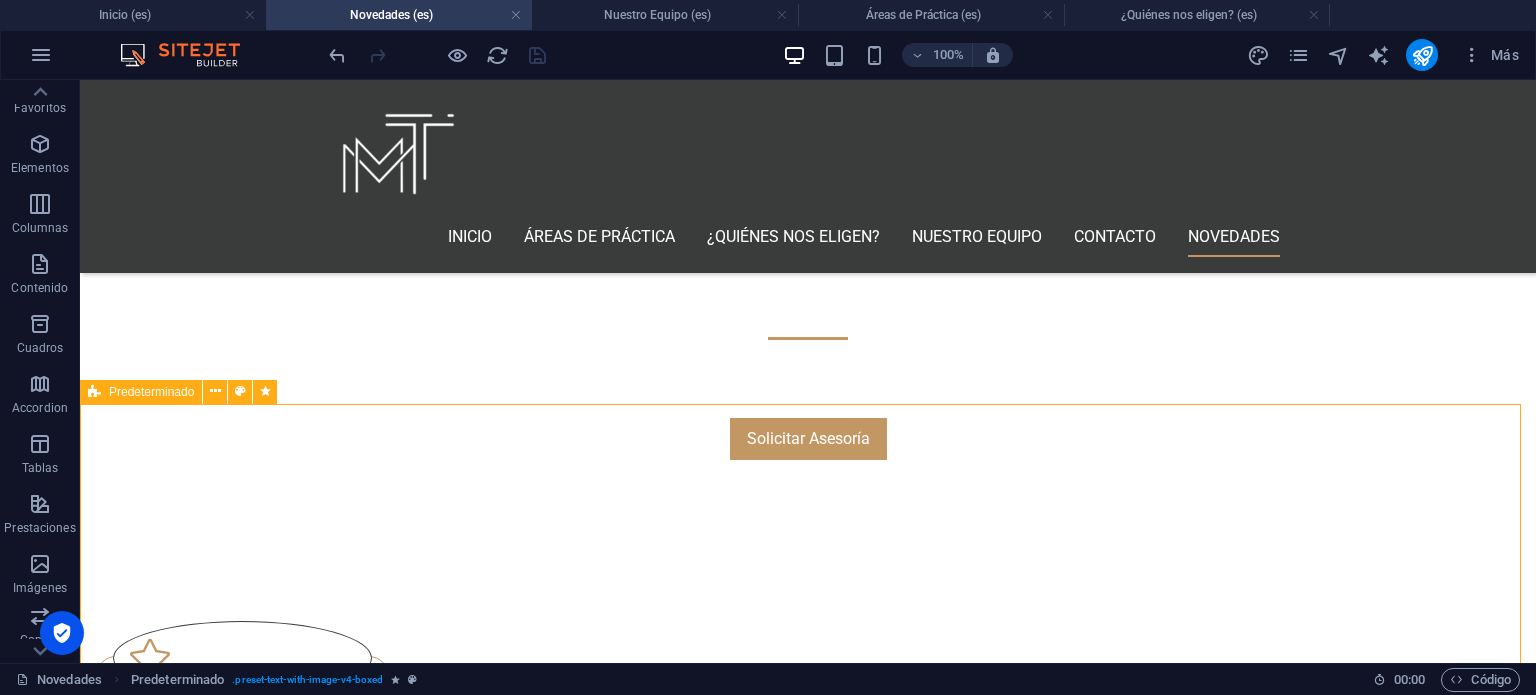 click on "Predeterminado" at bounding box center [151, 392] 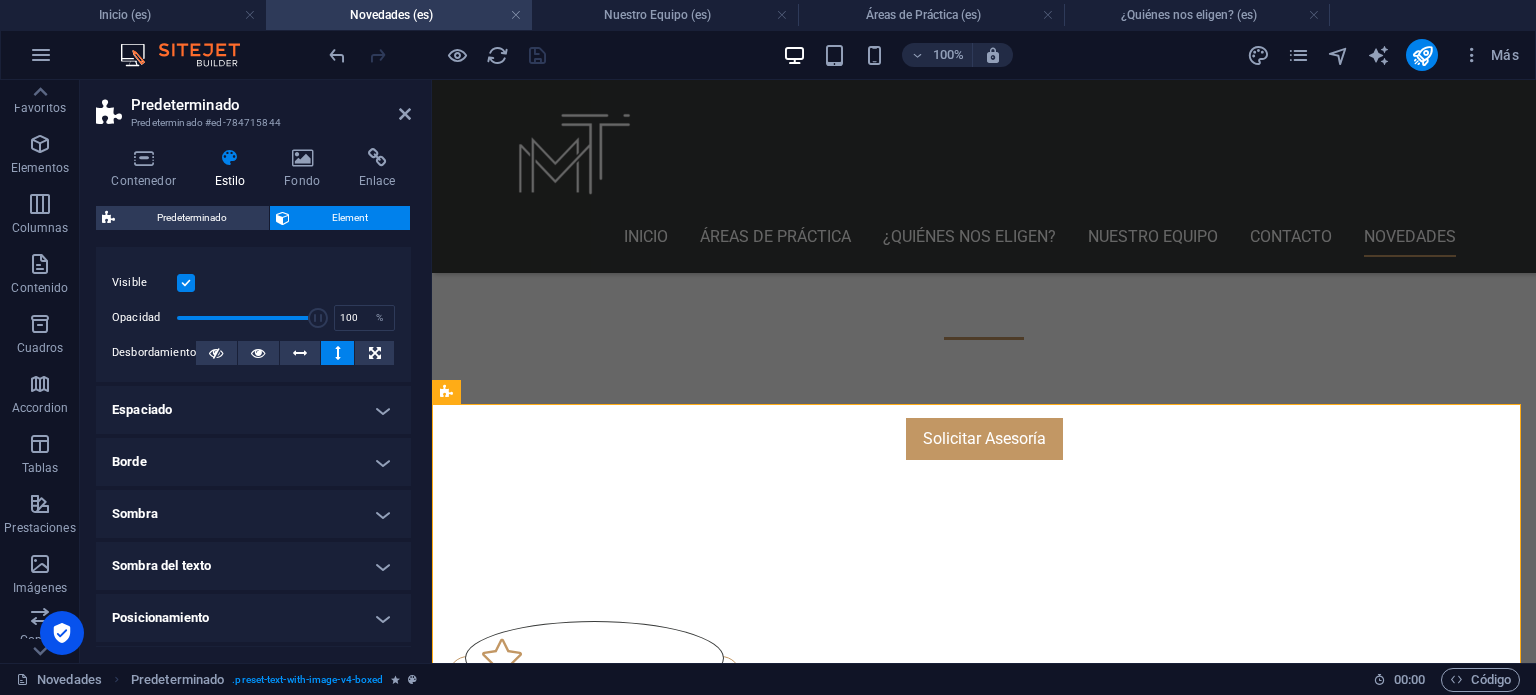 scroll, scrollTop: 0, scrollLeft: 0, axis: both 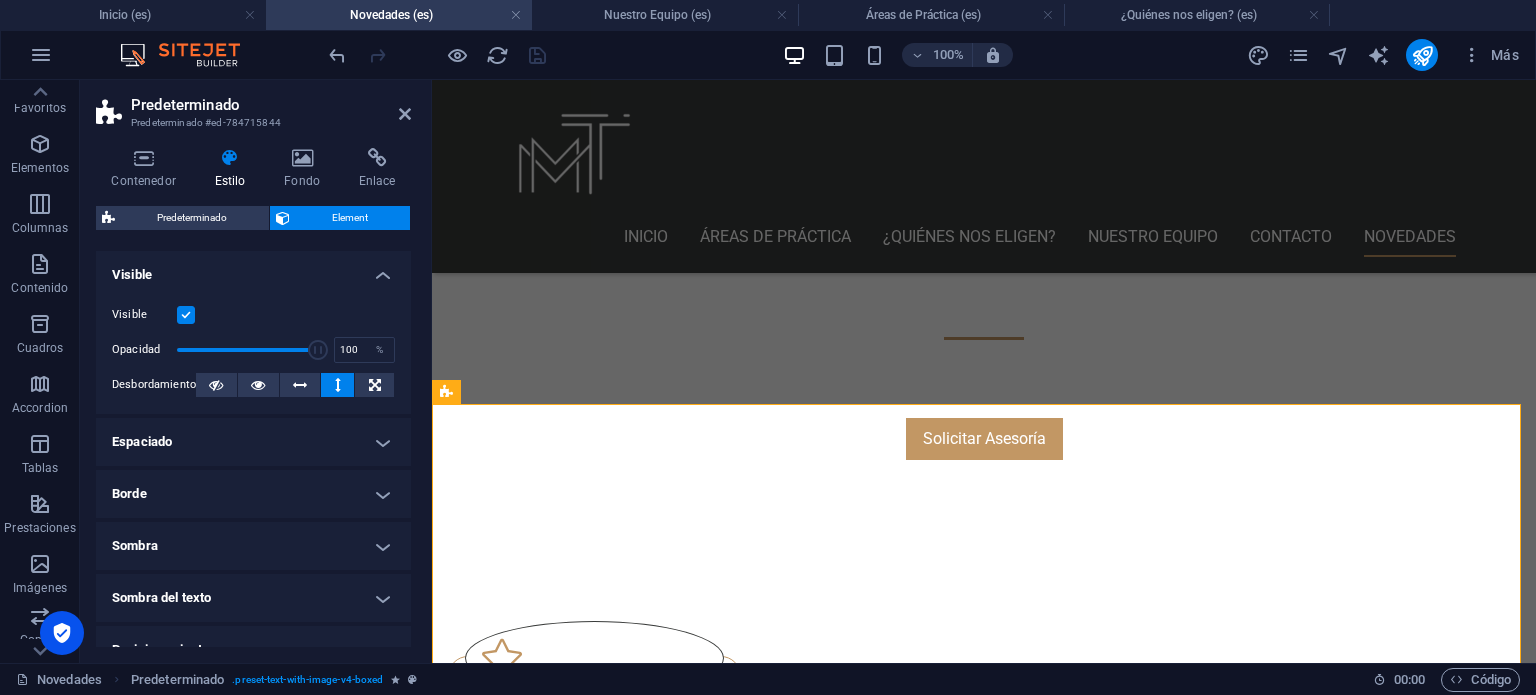 click at bounding box center [186, 315] 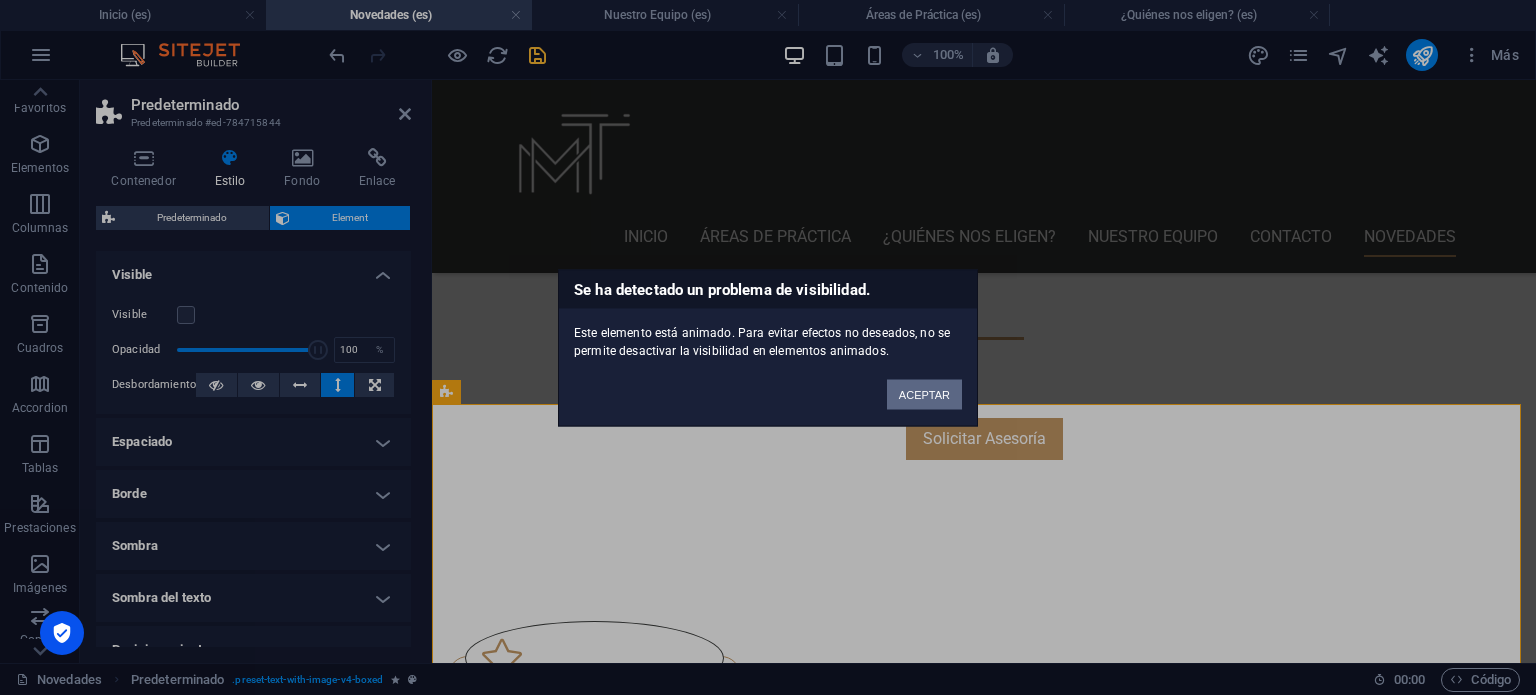 click on "ACEPTAR" at bounding box center [924, 394] 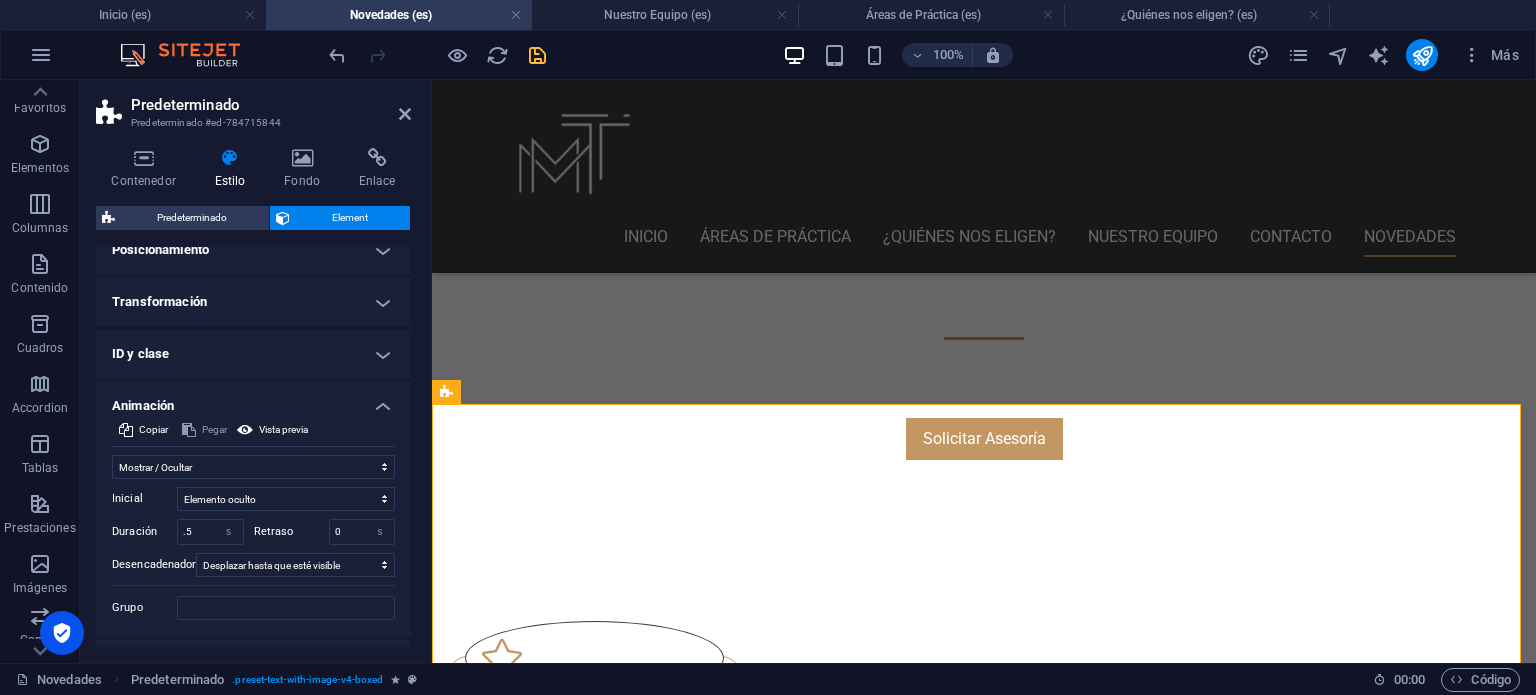 scroll, scrollTop: 440, scrollLeft: 0, axis: vertical 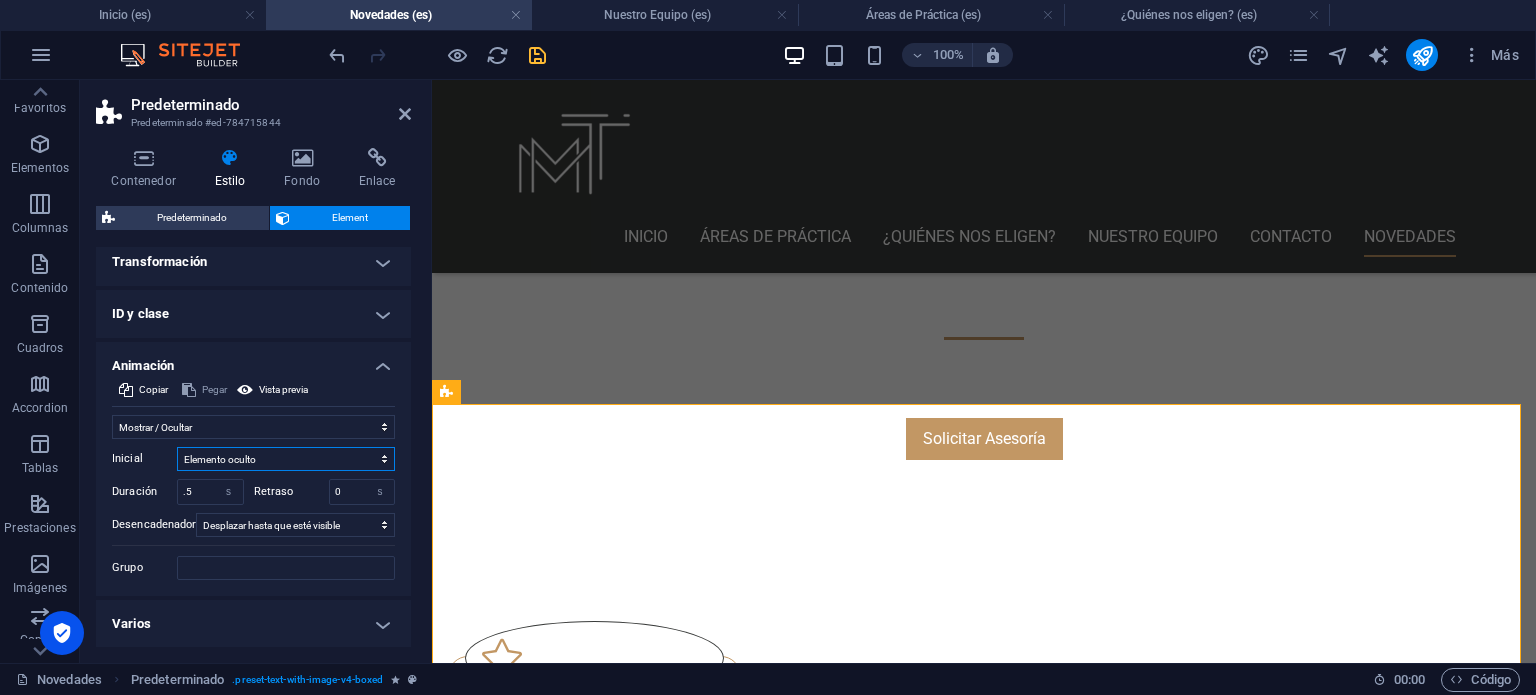 click on "Elemento oculto Elemento mostrado" at bounding box center [286, 459] 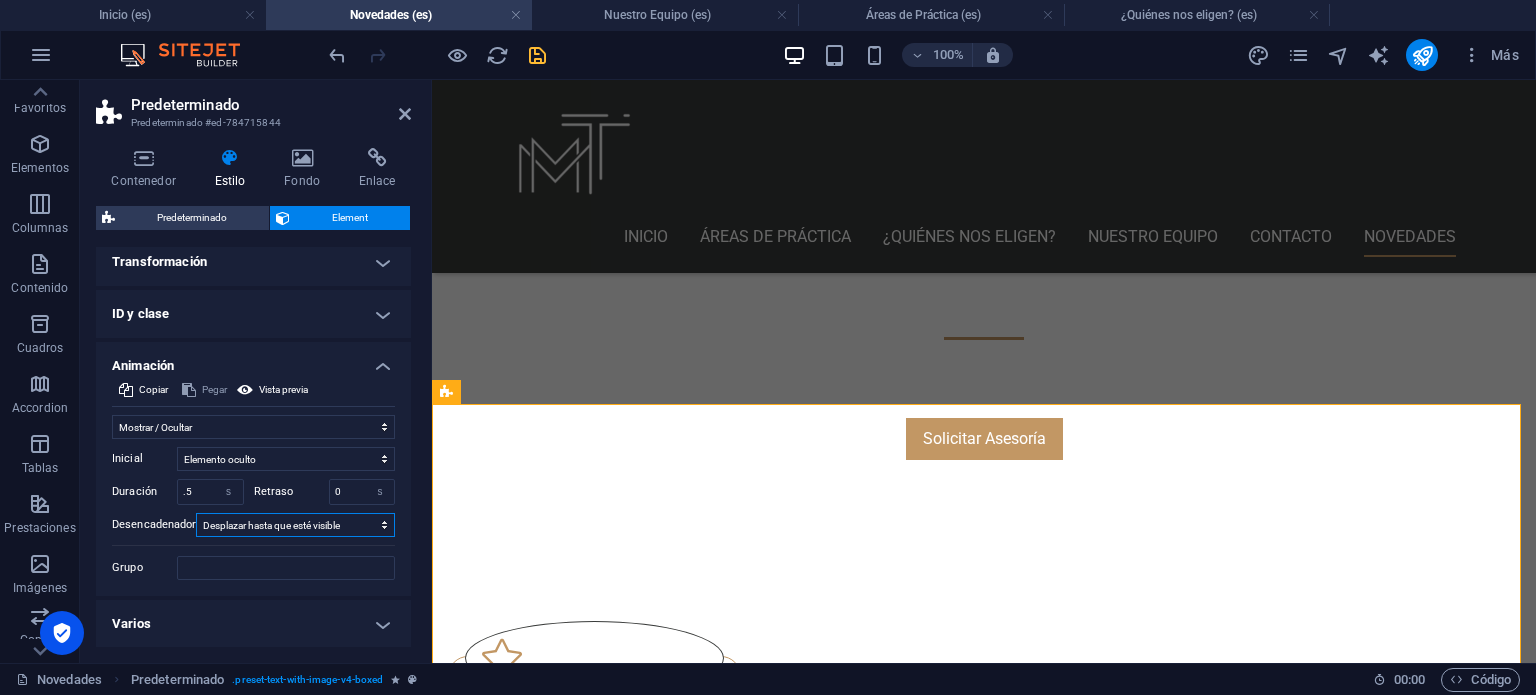 click on "Ningún desencadenador automático Al cargar la página Desplazar hasta que esté visible" at bounding box center [295, 525] 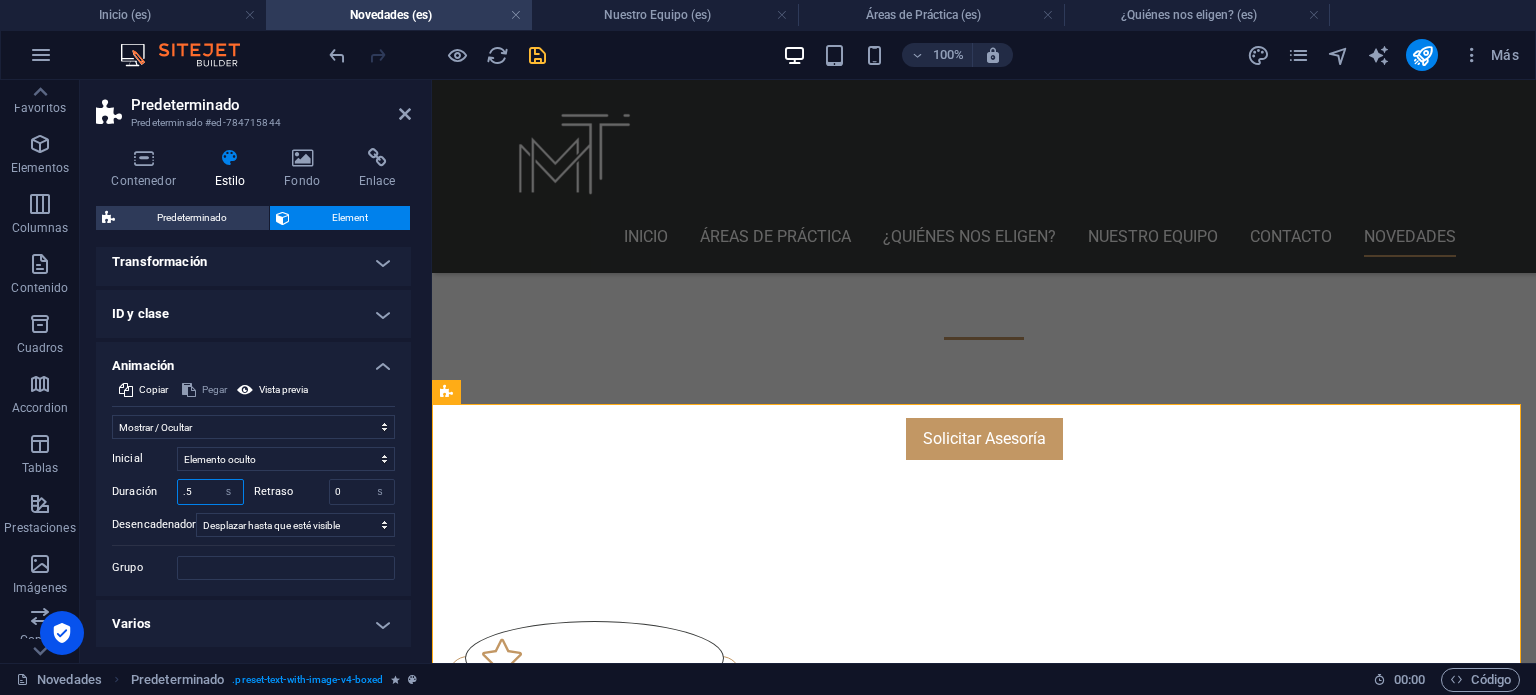 click on ".5" at bounding box center (210, 492) 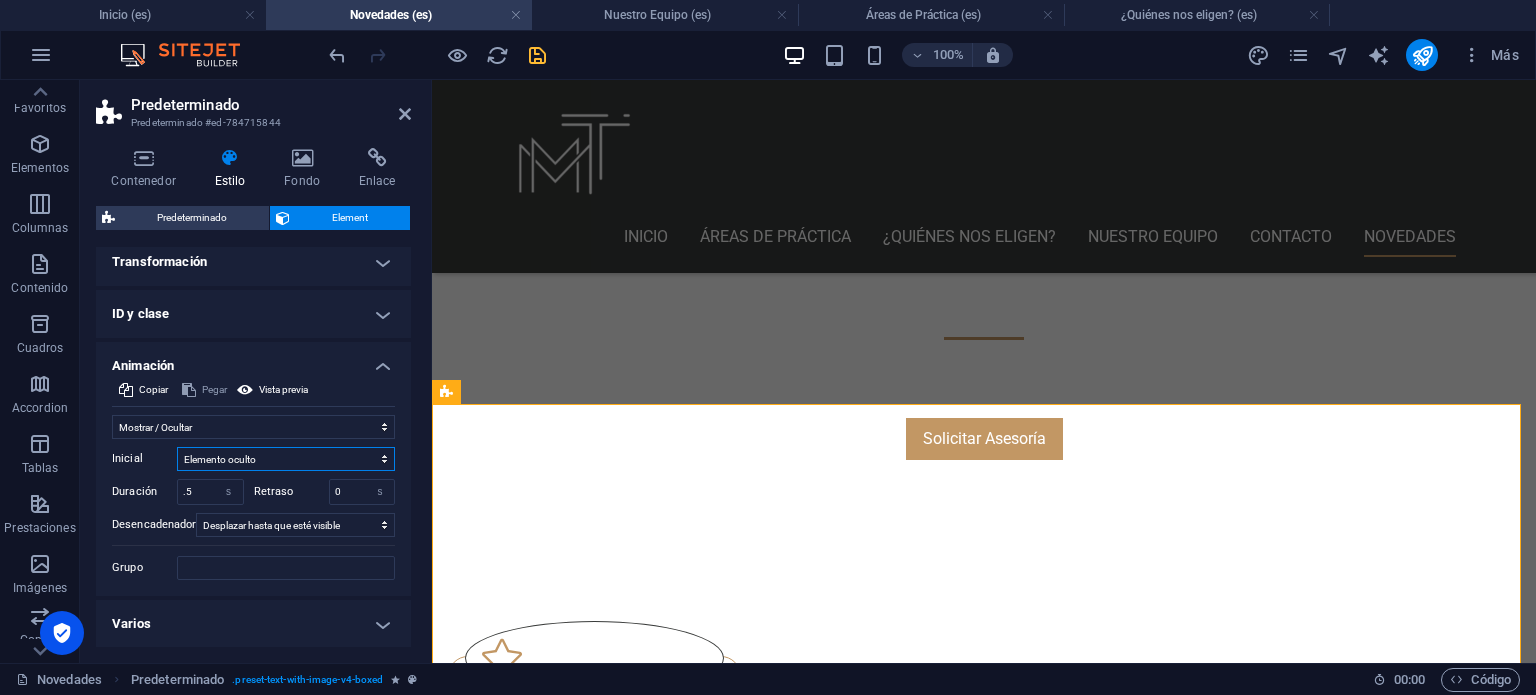 click on "Elemento oculto Elemento mostrado" at bounding box center [286, 459] 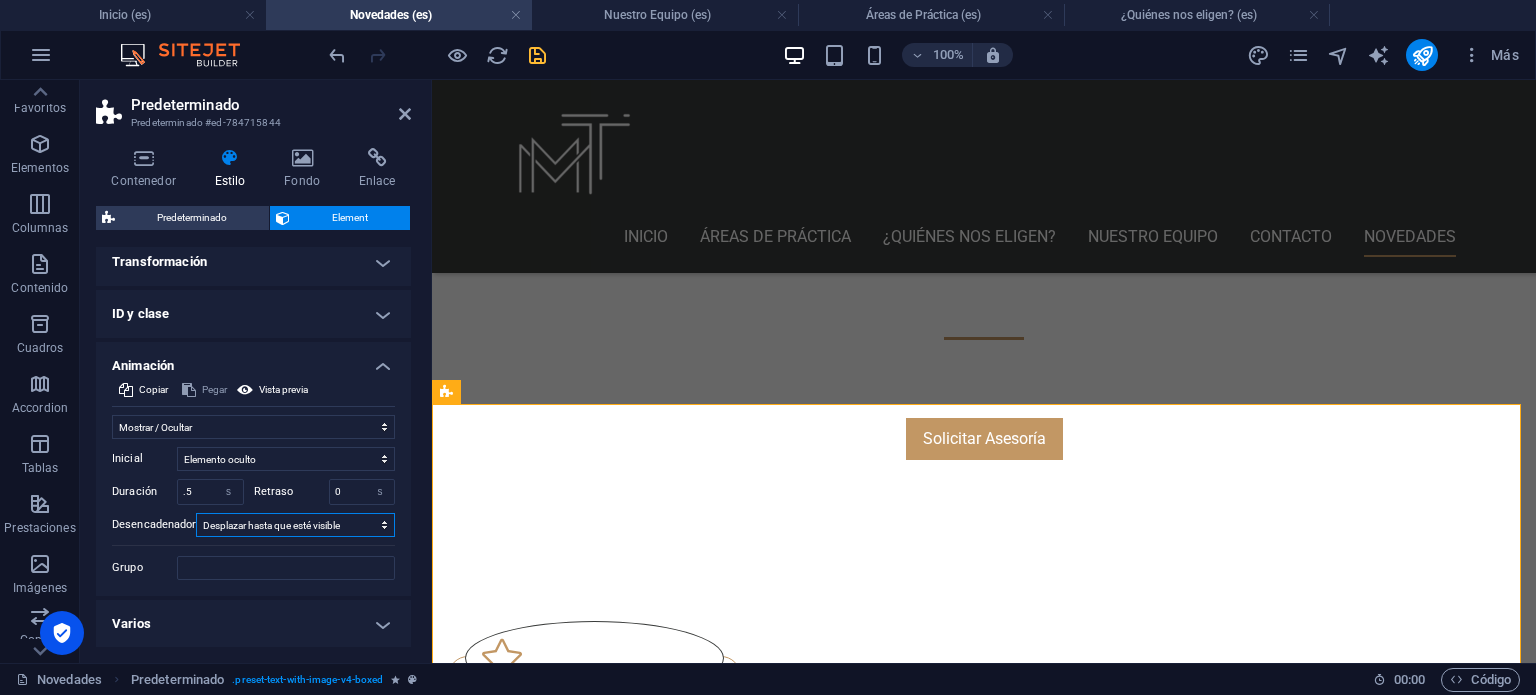 click on "Ningún desencadenador automático Al cargar la página Desplazar hasta que esté visible" at bounding box center (295, 525) 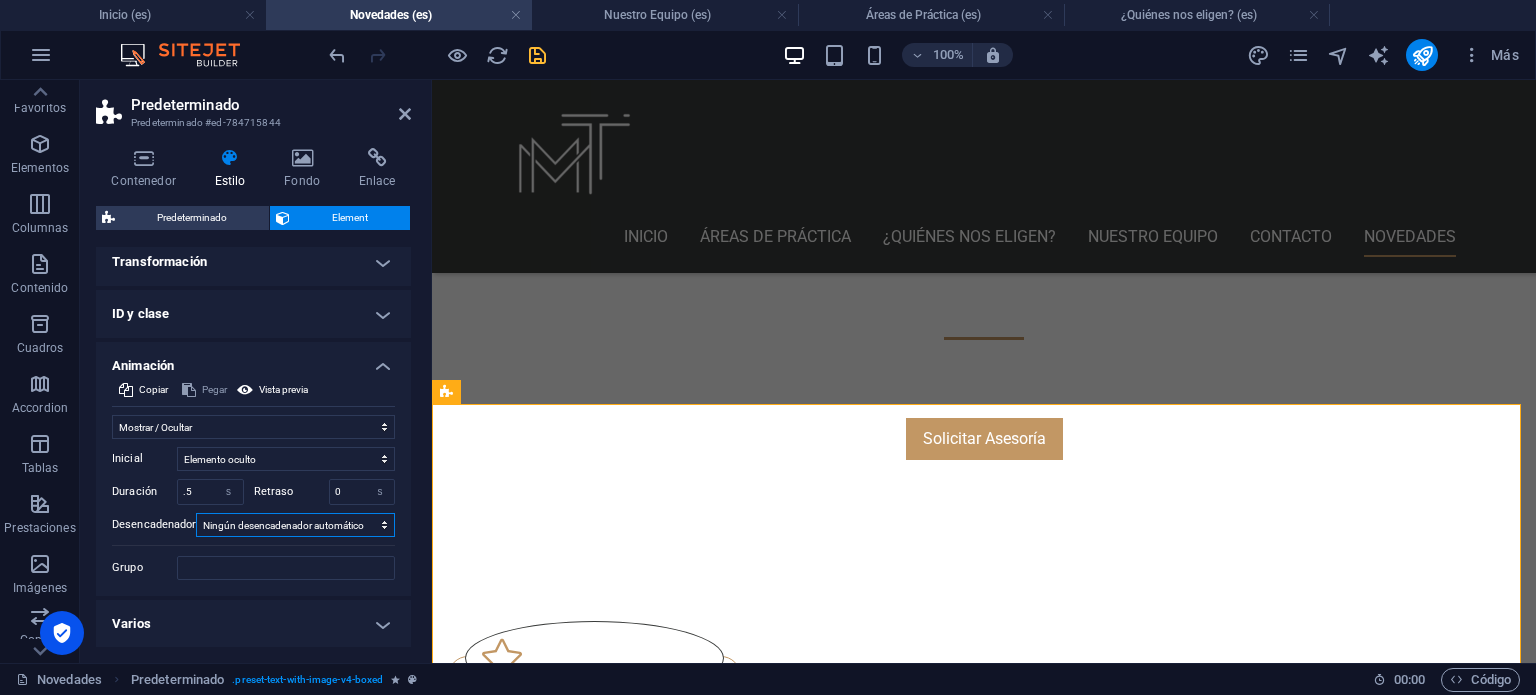 click on "Ningún desencadenador automático Al cargar la página Desplazar hasta que esté visible" at bounding box center [295, 525] 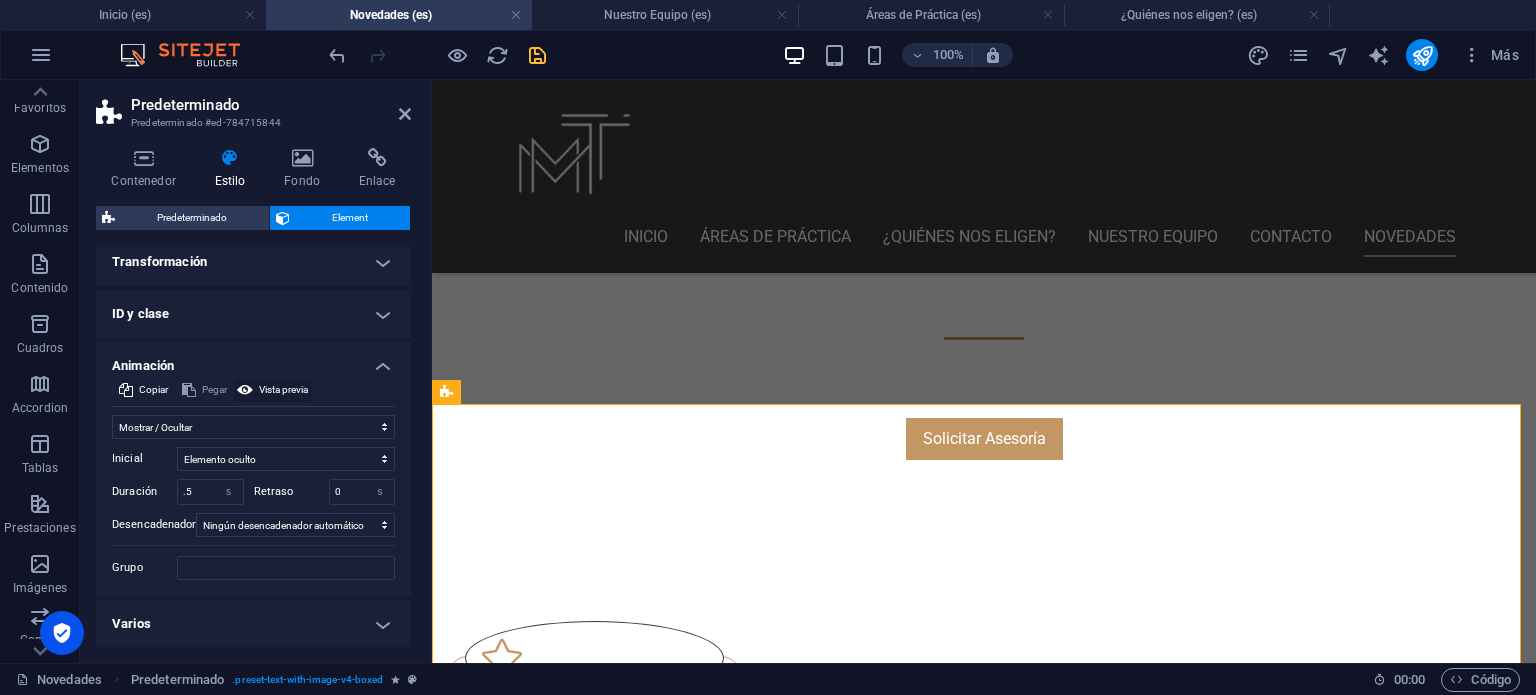 click on "Vista previa" at bounding box center (283, 390) 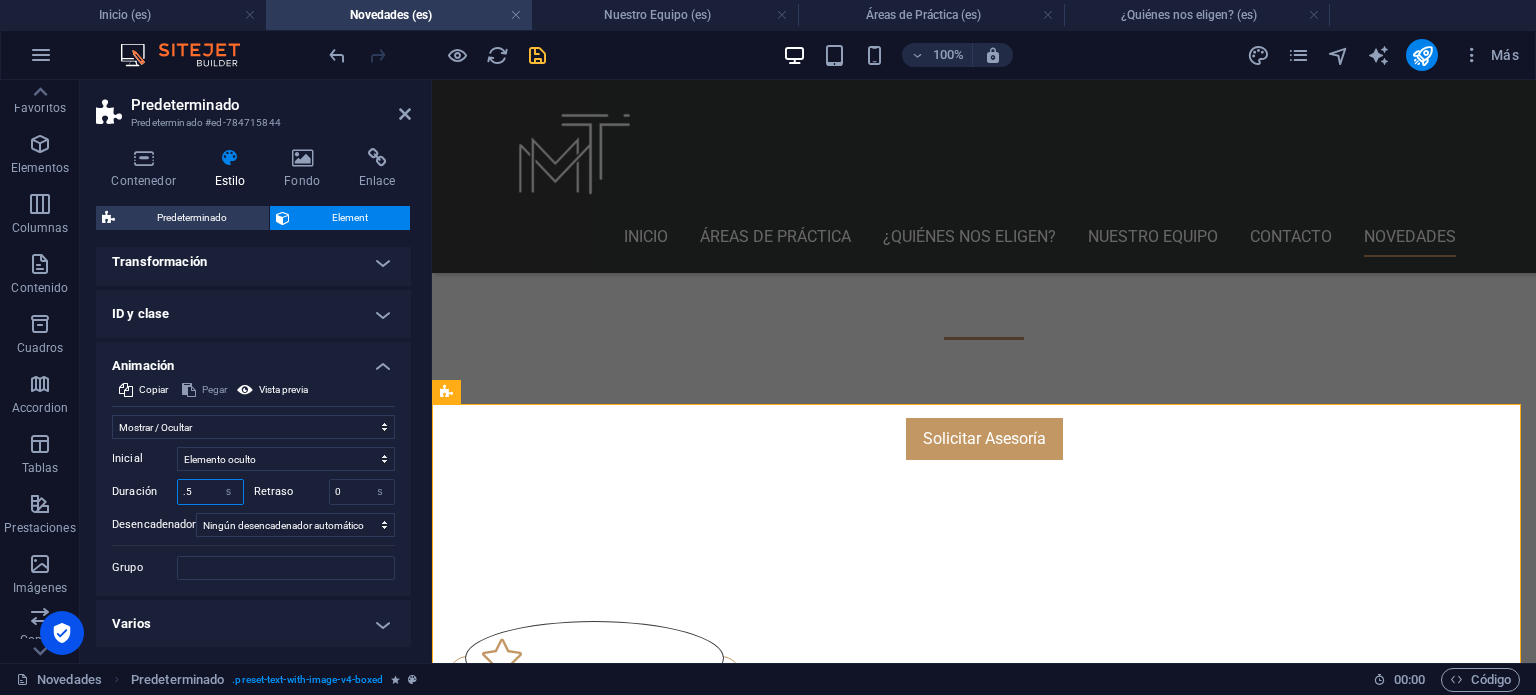 click on ".5" at bounding box center [210, 492] 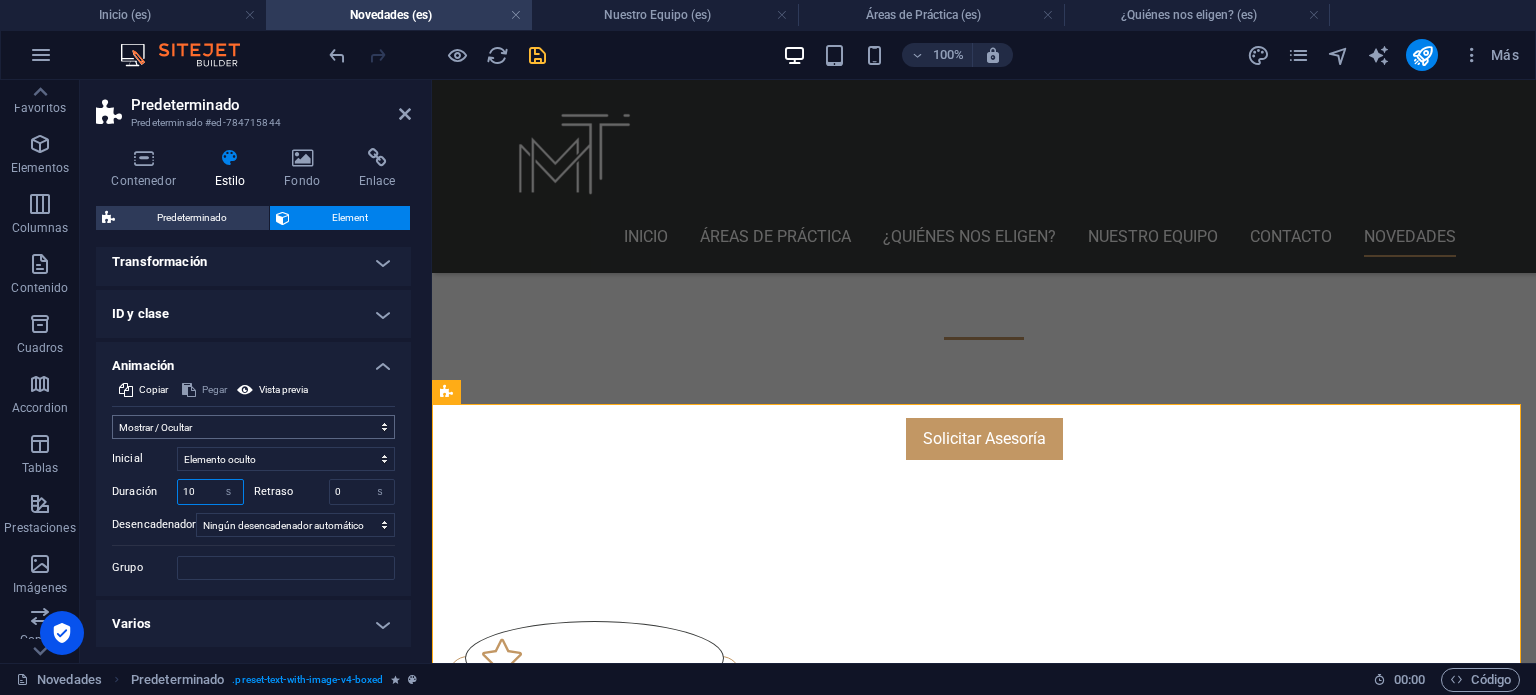 type on "10" 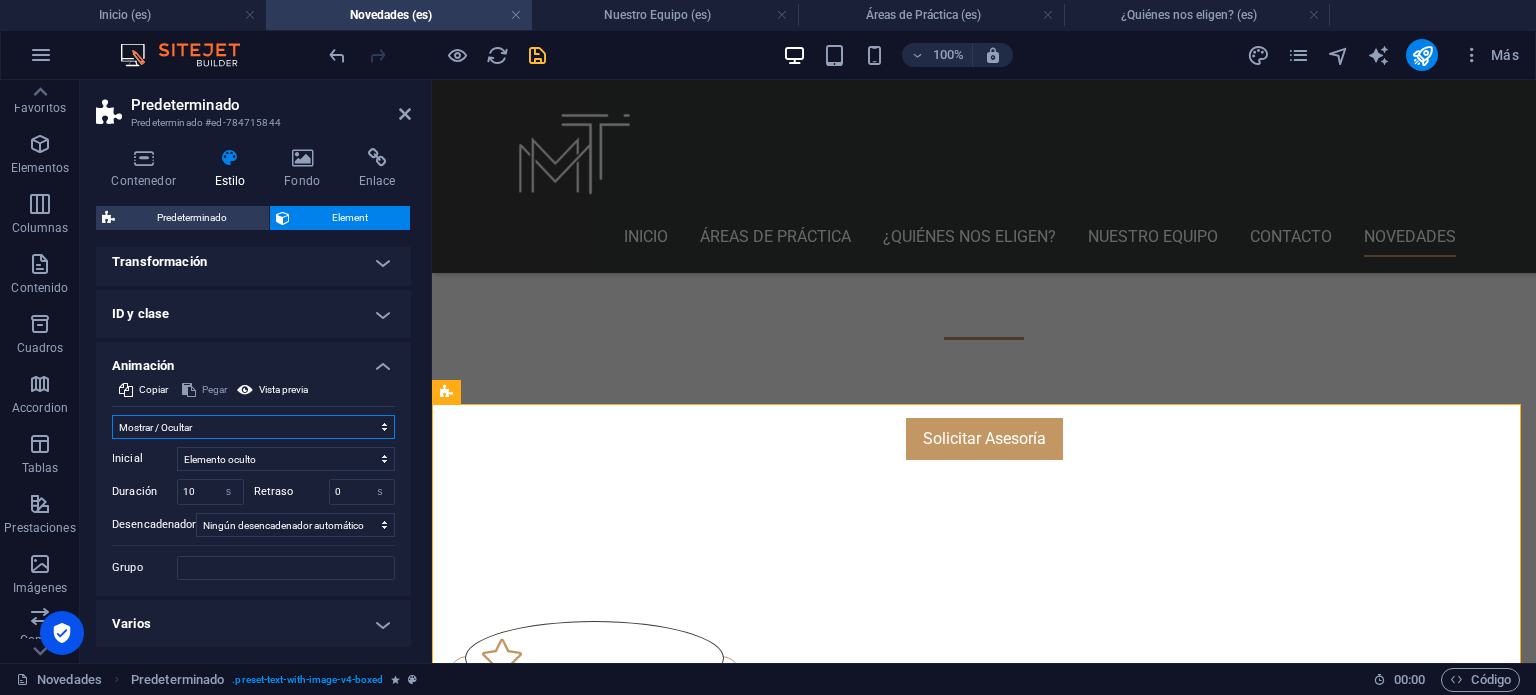 click on "No animar Mostrar / Ocultar Subir/bajar Acercar/alejar Deslizar de izquierda a derecha Deslizar de derecha a izquierda Deslizar de arriba a abajo Deslizar de abajo a arriba Pulsación Parpadeo Abrir como superposición" at bounding box center (253, 427) 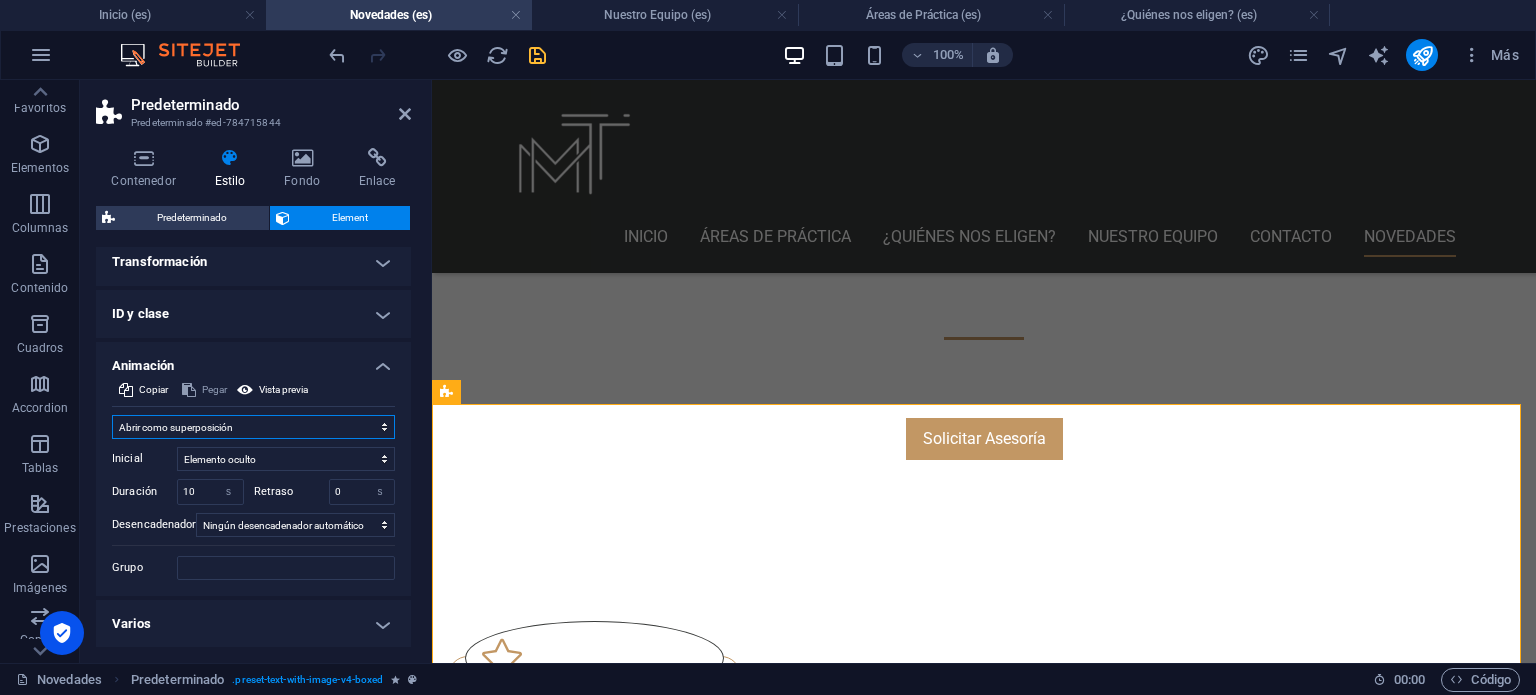 click on "No animar Mostrar / Ocultar Subir/bajar Acercar/alejar Deslizar de izquierda a derecha Deslizar de derecha a izquierda Deslizar de arriba a abajo Deslizar de abajo a arriba Pulsación Parpadeo Abrir como superposición" at bounding box center [253, 427] 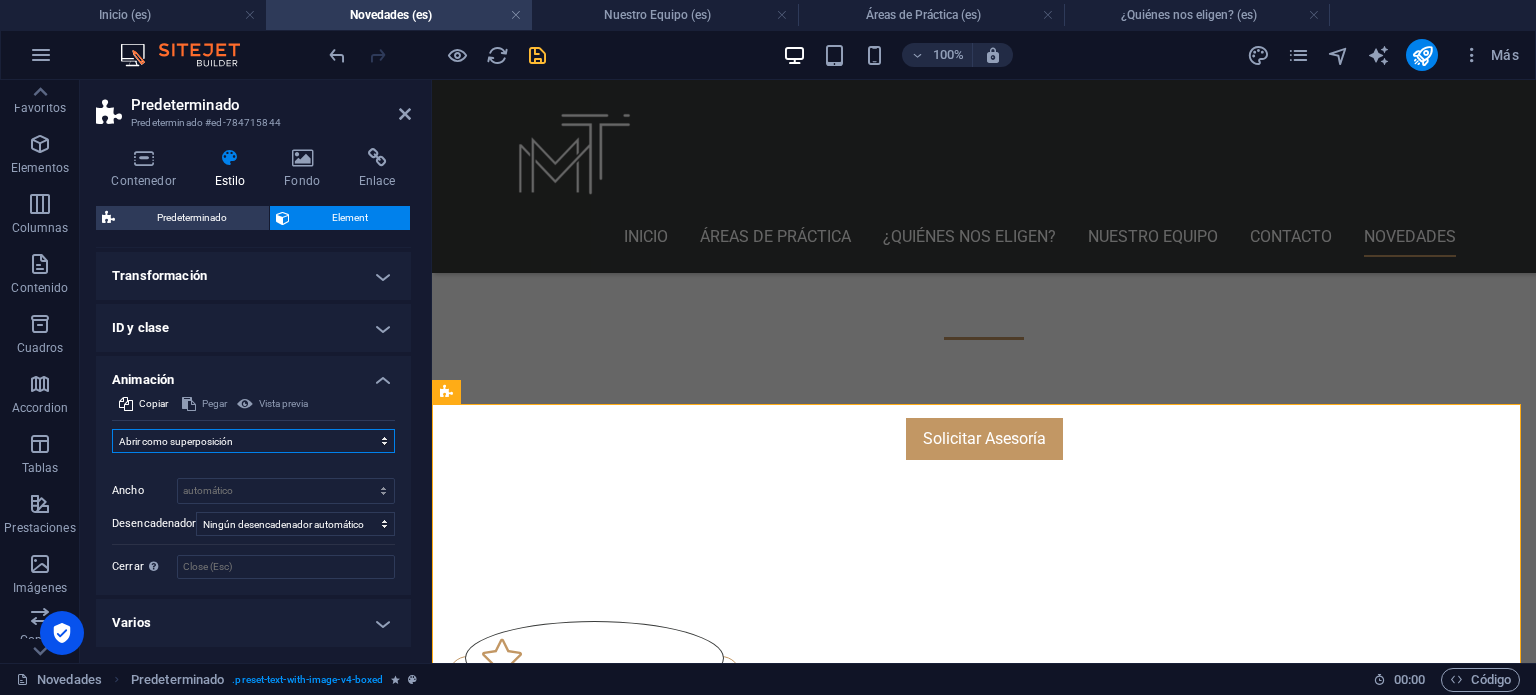 scroll, scrollTop: 424, scrollLeft: 0, axis: vertical 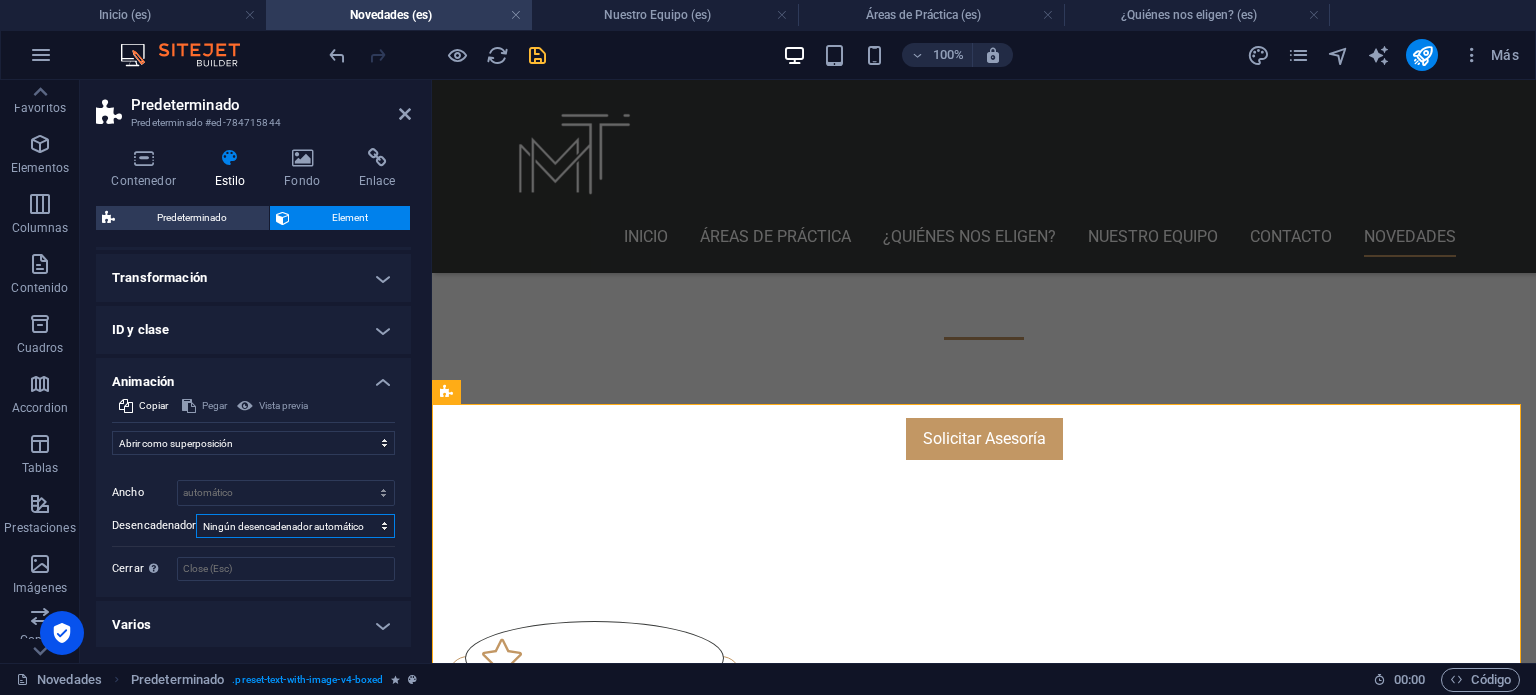 click on "Ningún desencadenador automático Al cargar la página Desplazar hasta que esté visible" at bounding box center [295, 526] 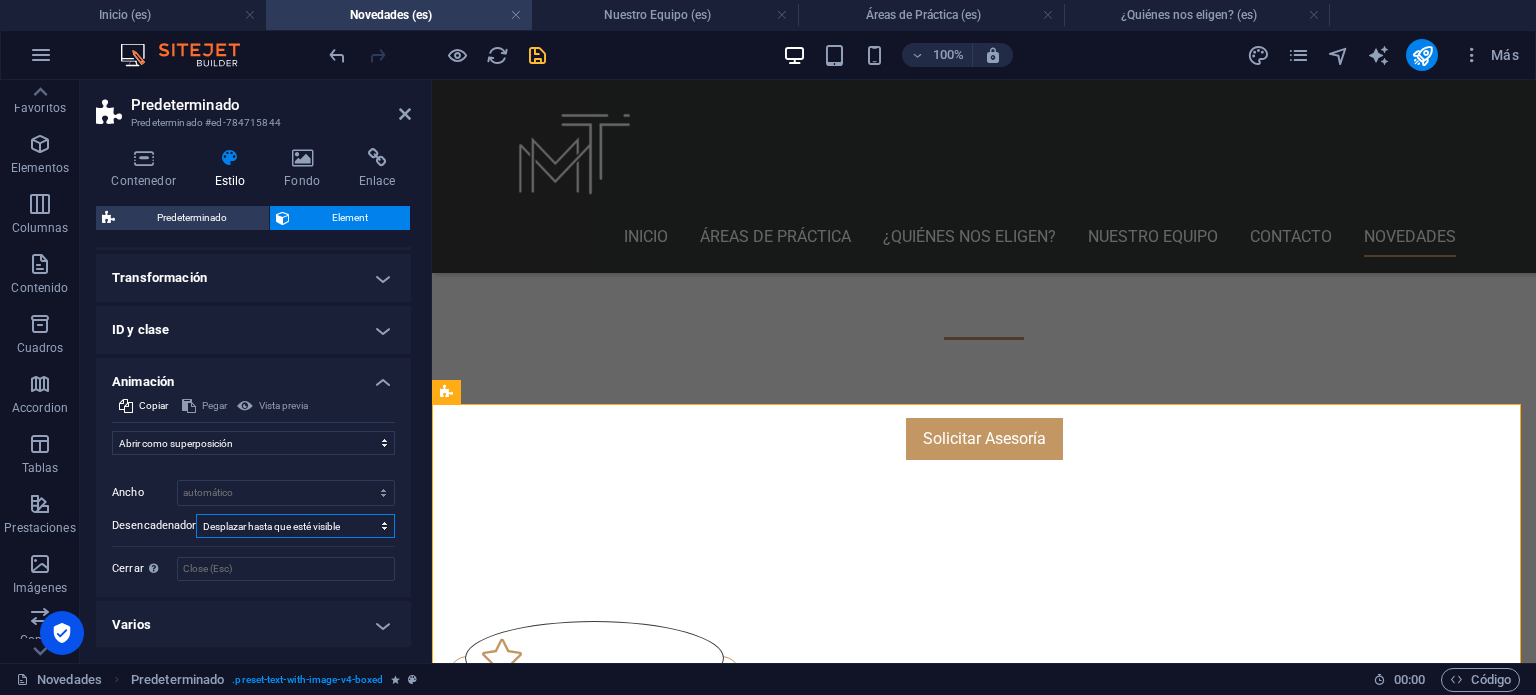 click on "Ningún desencadenador automático Al cargar la página Desplazar hasta que esté visible" at bounding box center (295, 526) 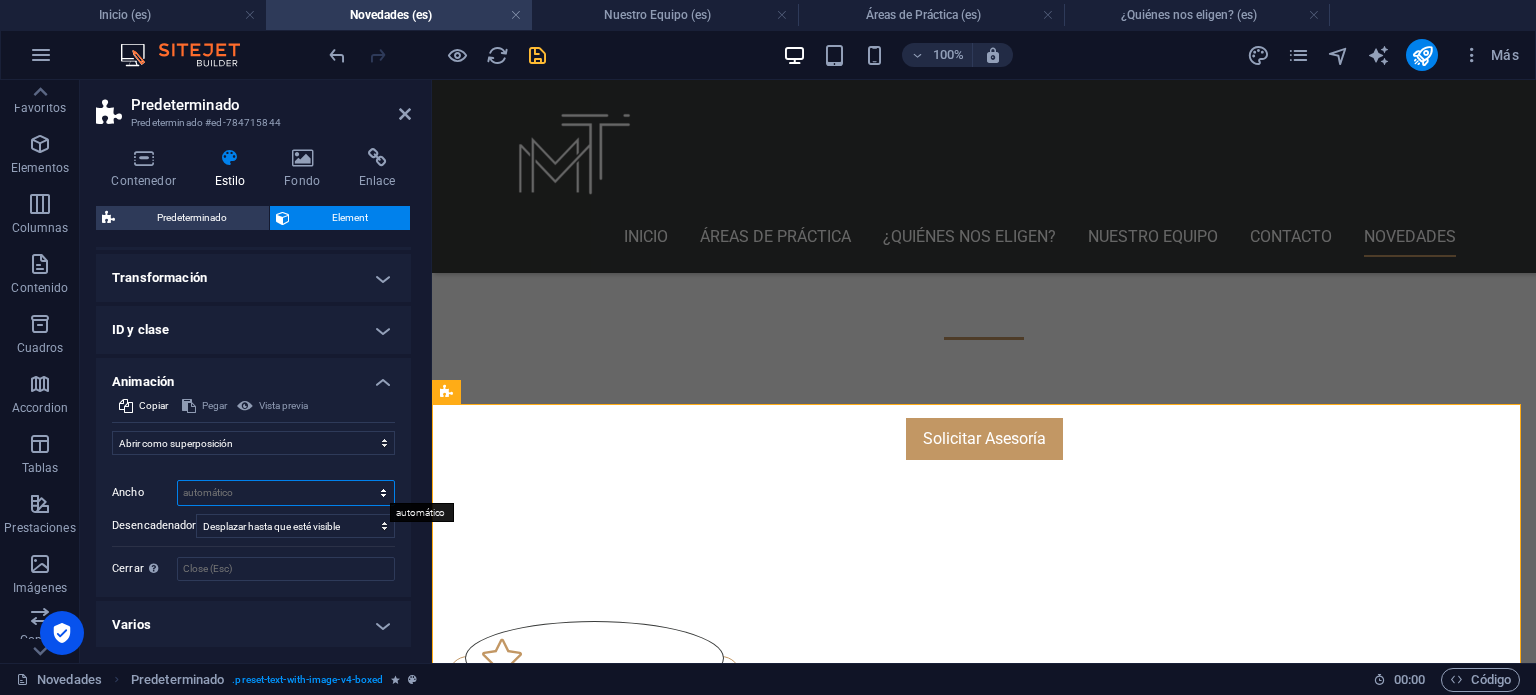 click on "automático px %" at bounding box center (286, 493) 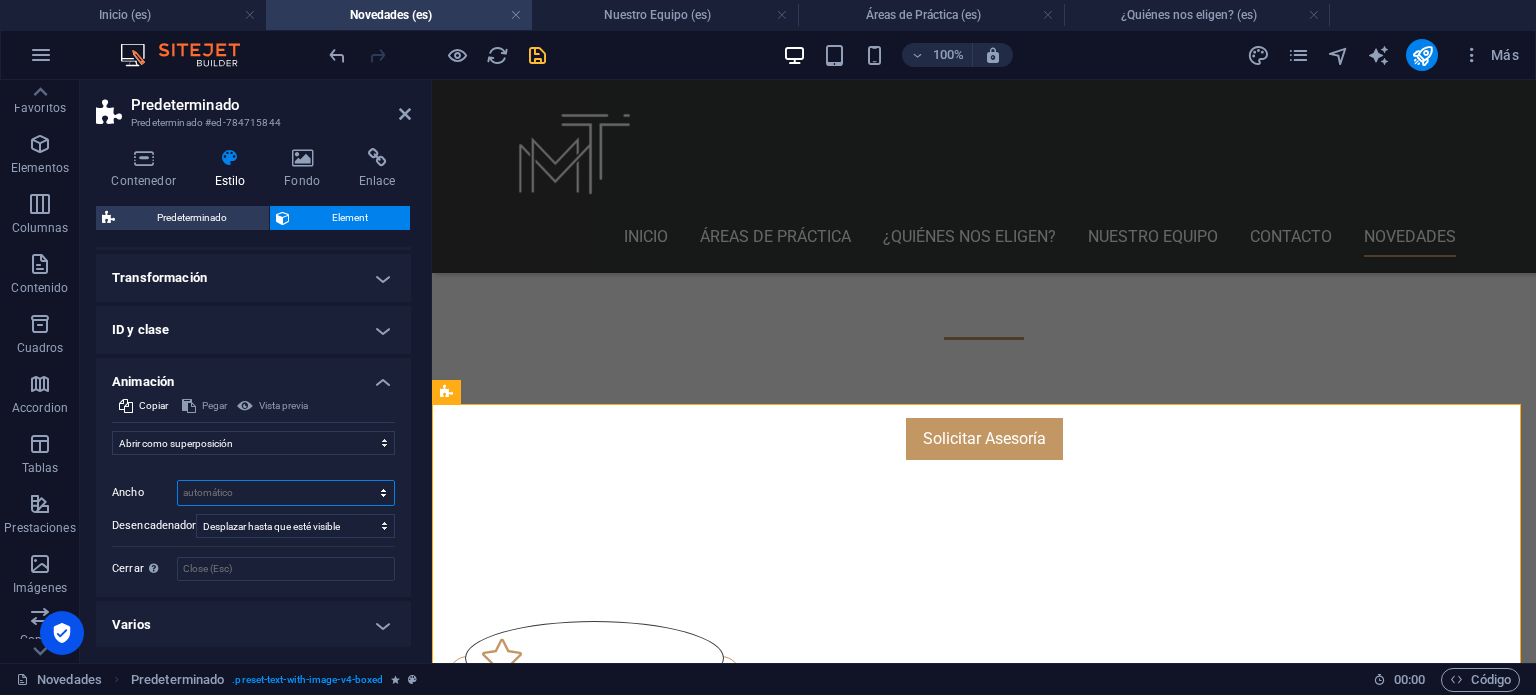 click on "automático px %" at bounding box center [286, 493] 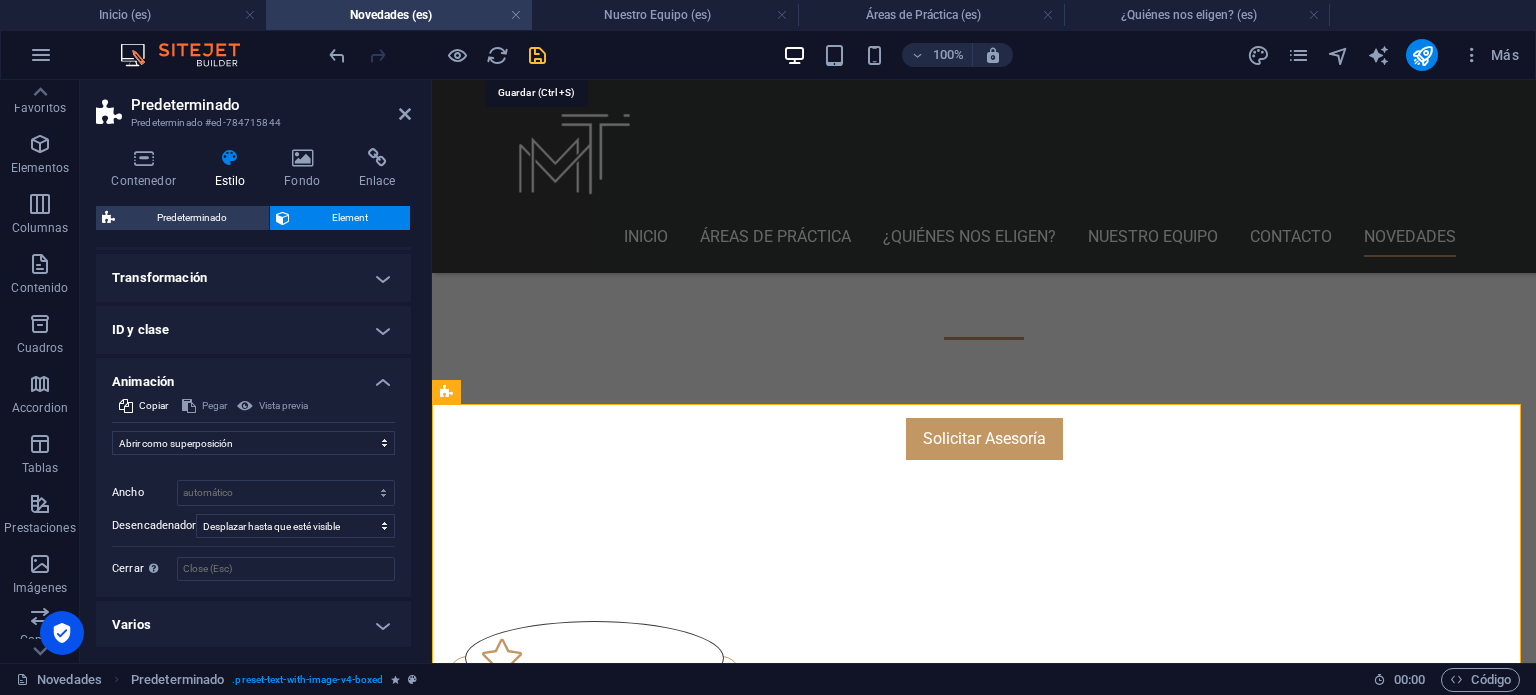 click at bounding box center [537, 55] 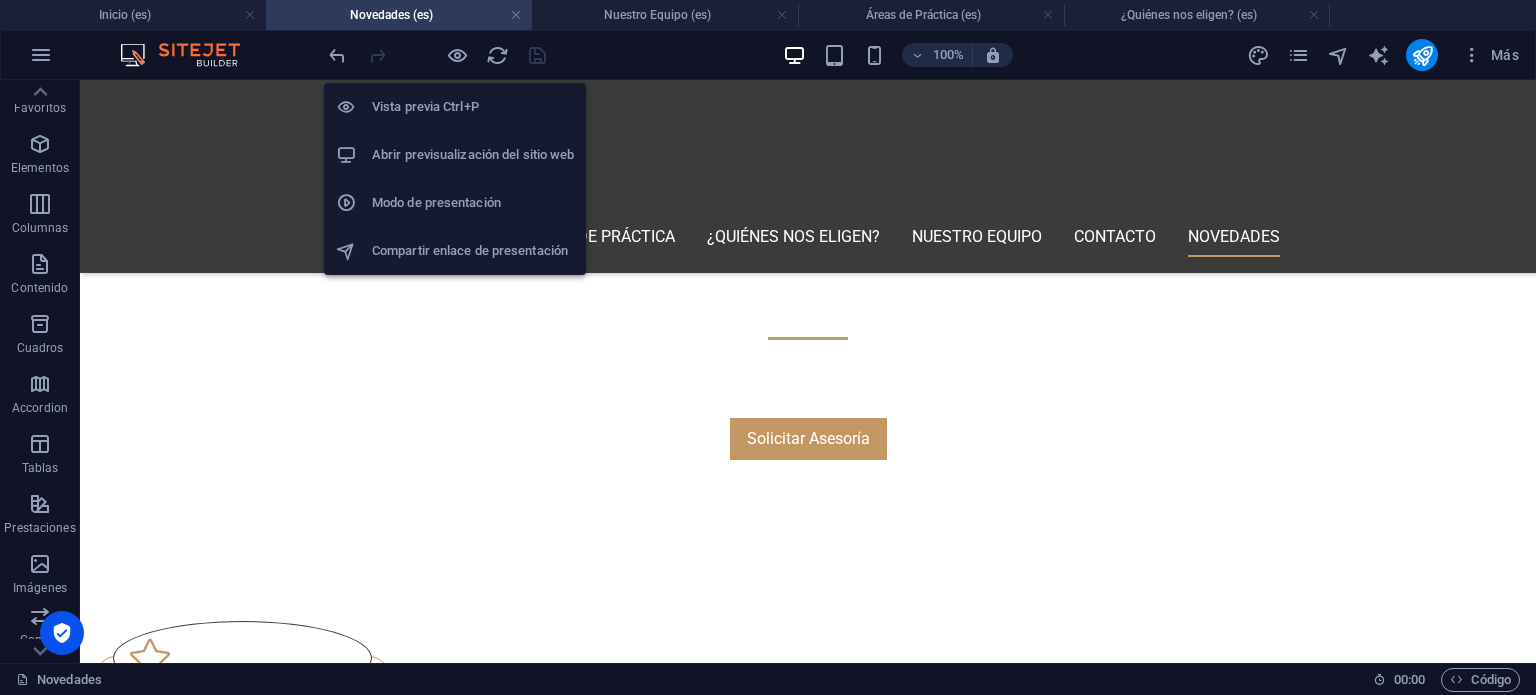 click on "Abrir previsualización del sitio web" at bounding box center (473, 155) 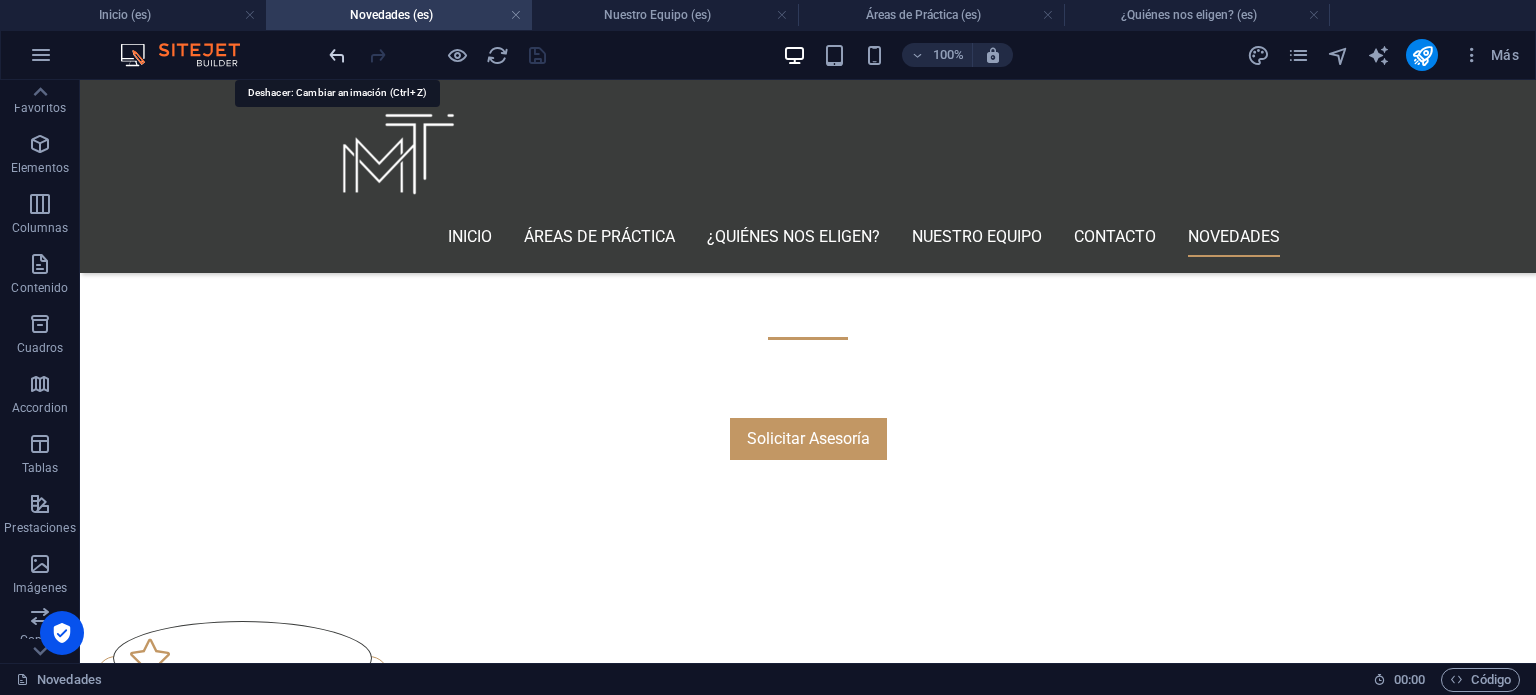 click at bounding box center (337, 55) 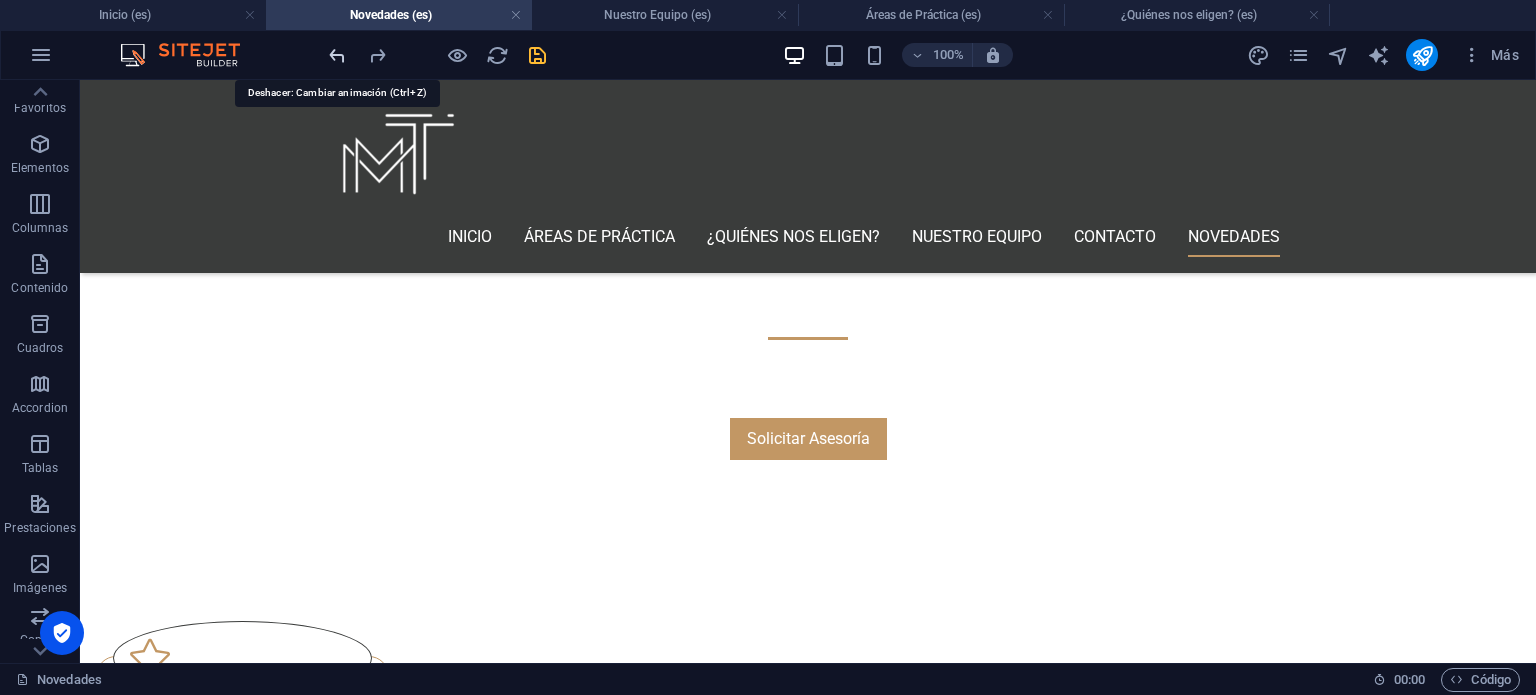 click at bounding box center [337, 55] 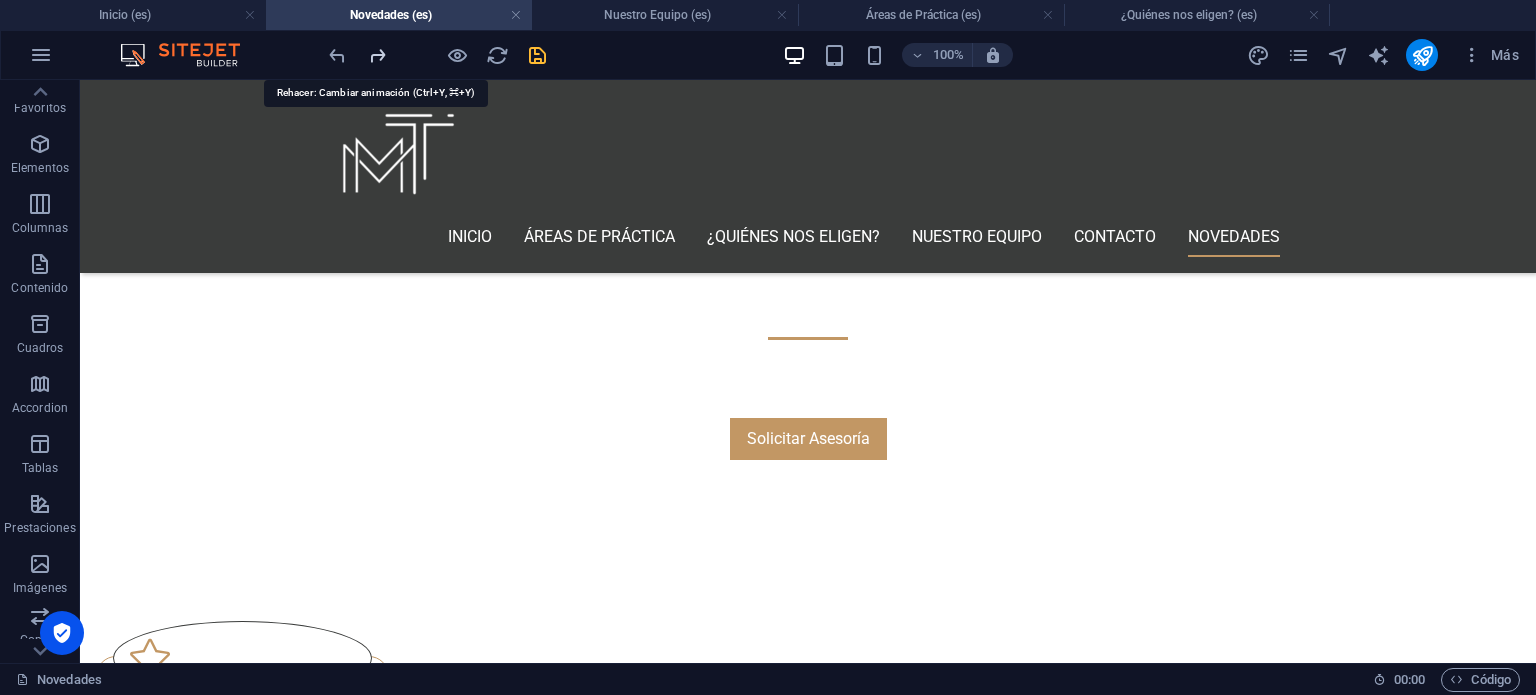 click at bounding box center [377, 55] 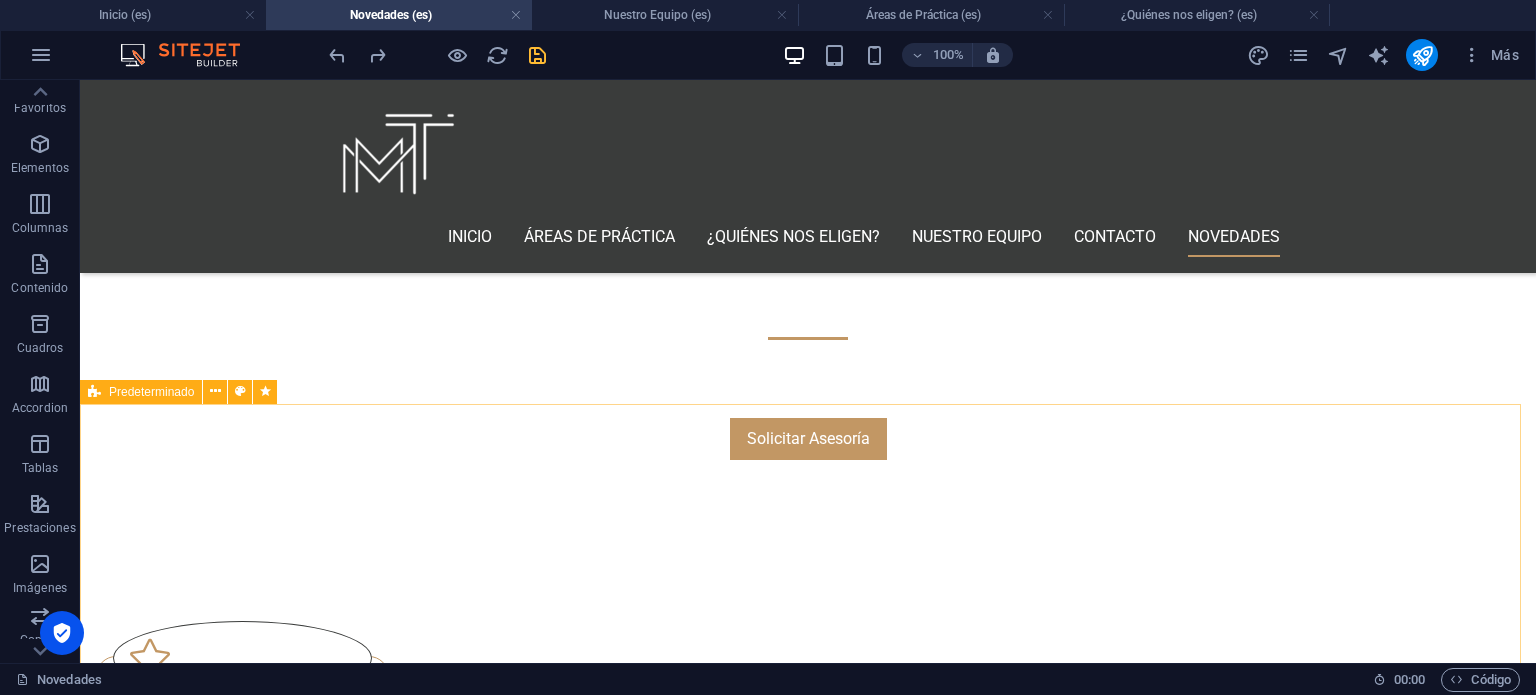 click on "Predeterminado" at bounding box center (151, 392) 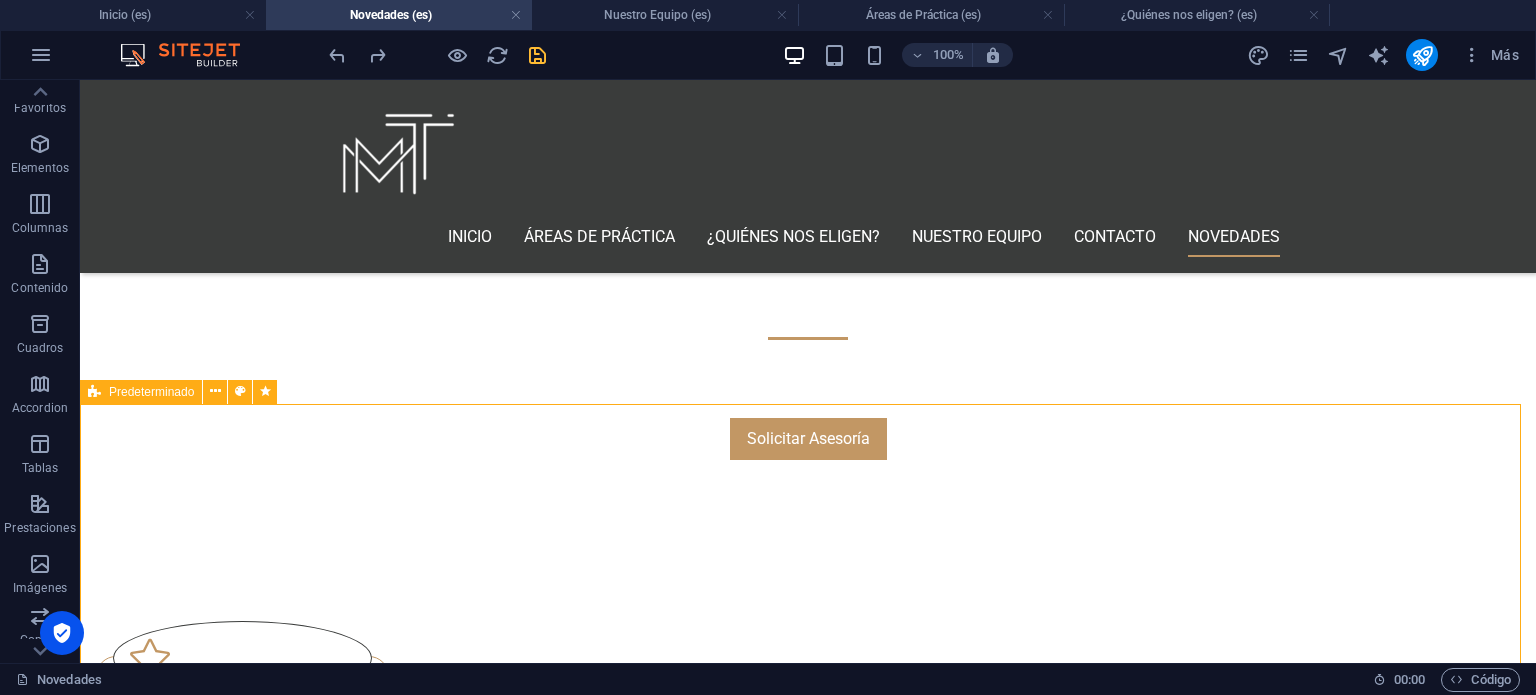 click on "Predeterminado" at bounding box center [151, 392] 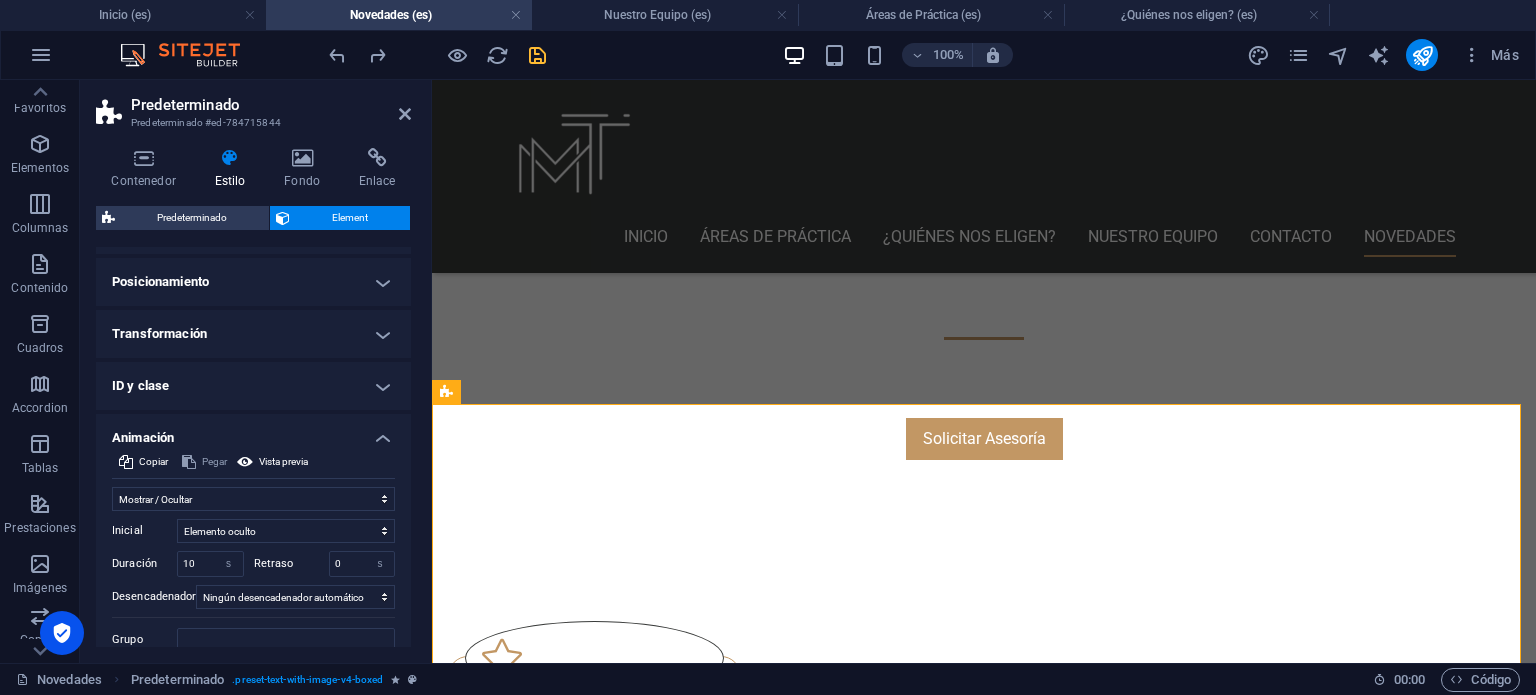 scroll, scrollTop: 440, scrollLeft: 0, axis: vertical 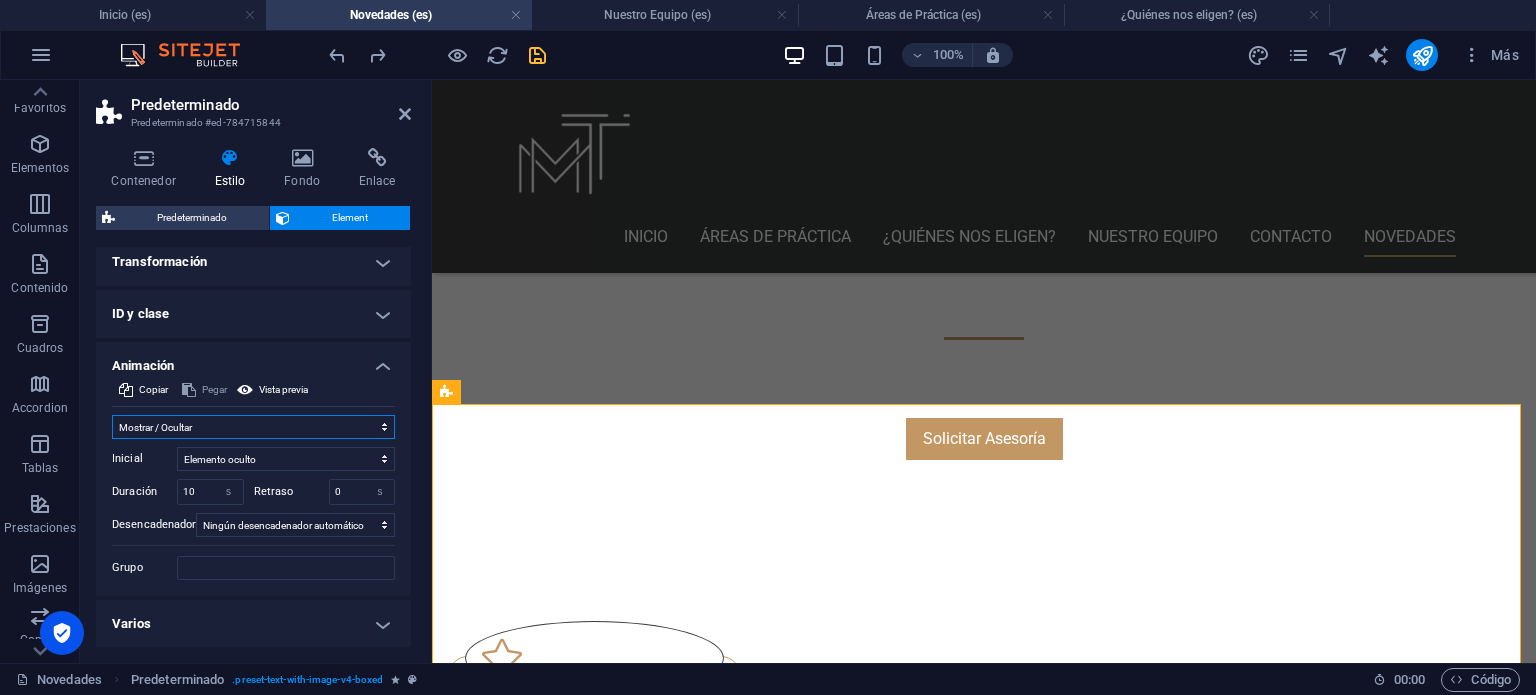 click on "No animar Mostrar / Ocultar Subir/bajar Acercar/alejar Deslizar de izquierda a derecha Deslizar de derecha a izquierda Deslizar de arriba a abajo Deslizar de abajo a arriba Pulsación Parpadeo Abrir como superposición" at bounding box center [253, 427] 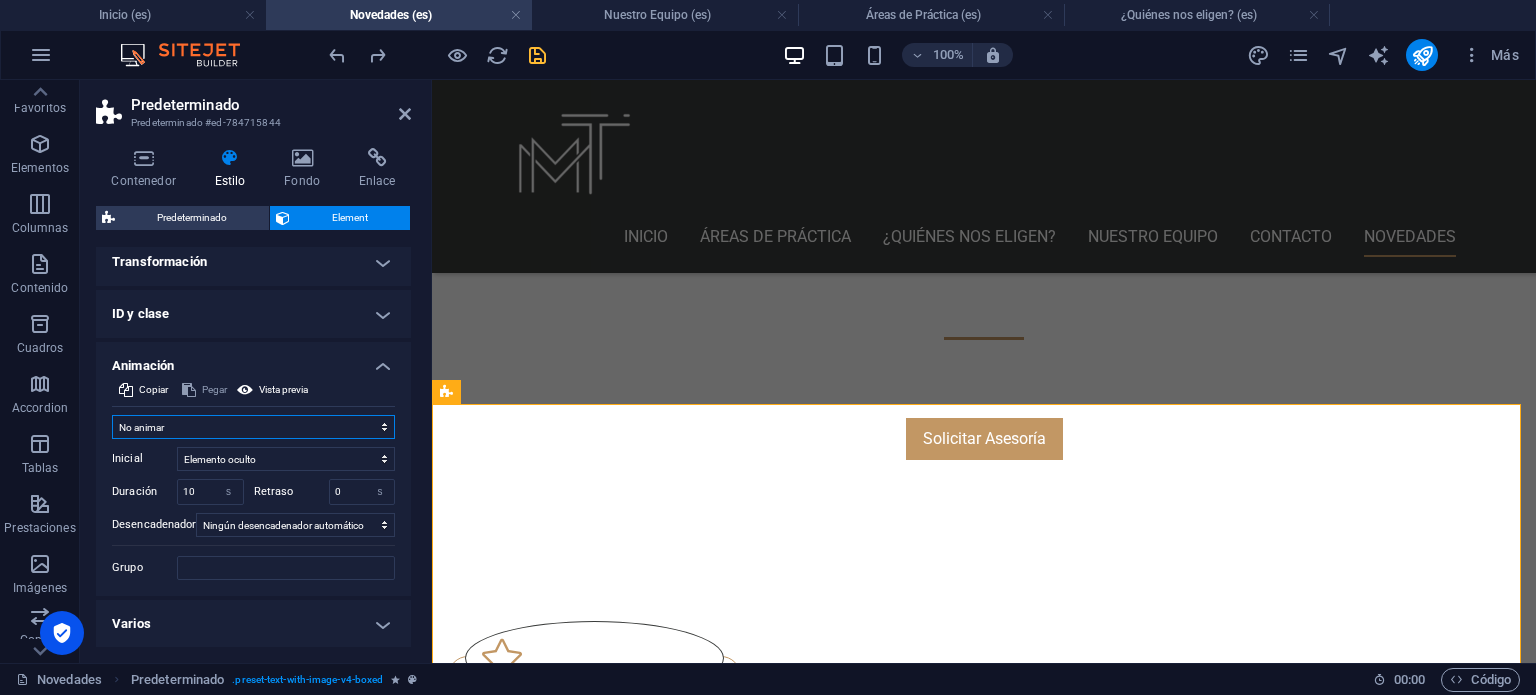 click on "No animar Mostrar / Ocultar Subir/bajar Acercar/alejar Deslizar de izquierda a derecha Deslizar de derecha a izquierda Deslizar de arriba a abajo Deslizar de abajo a arriba Pulsación Parpadeo Abrir como superposición" at bounding box center (253, 427) 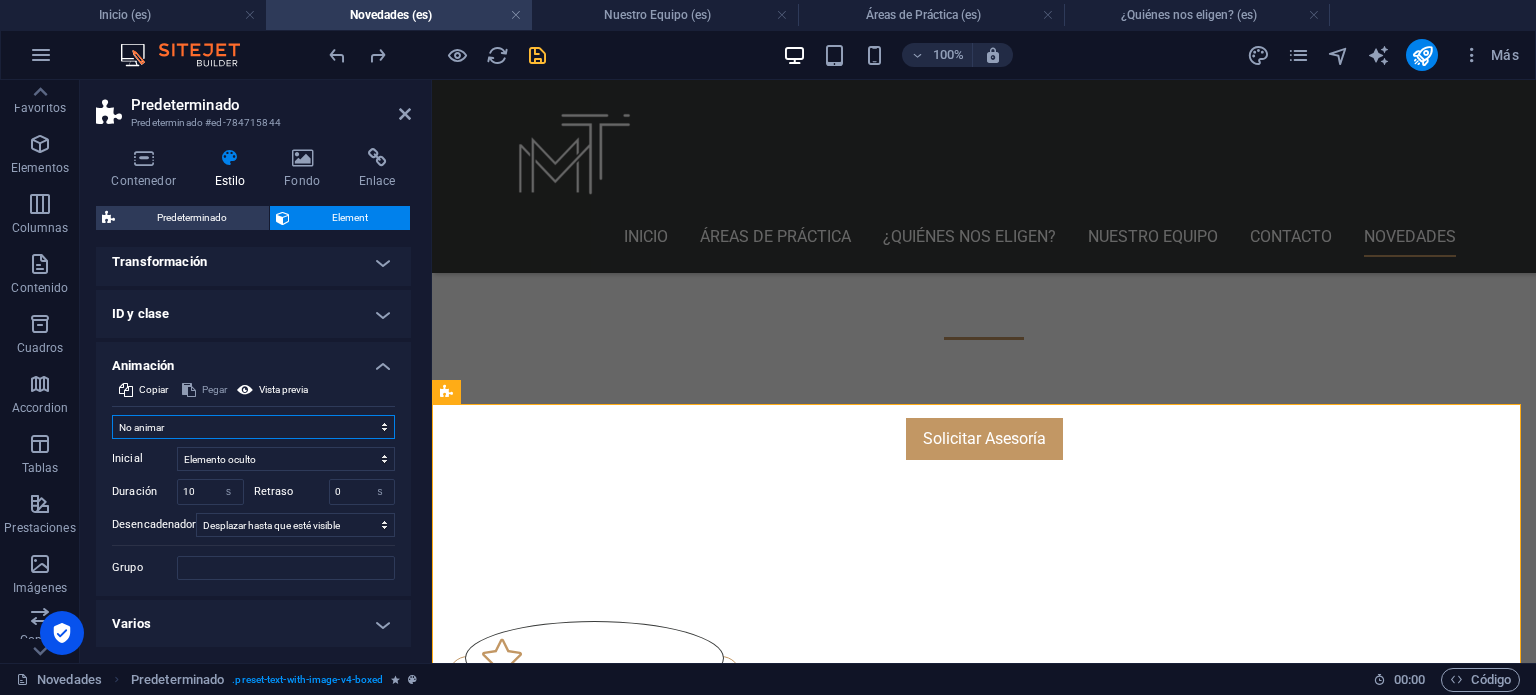 scroll, scrollTop: 299, scrollLeft: 0, axis: vertical 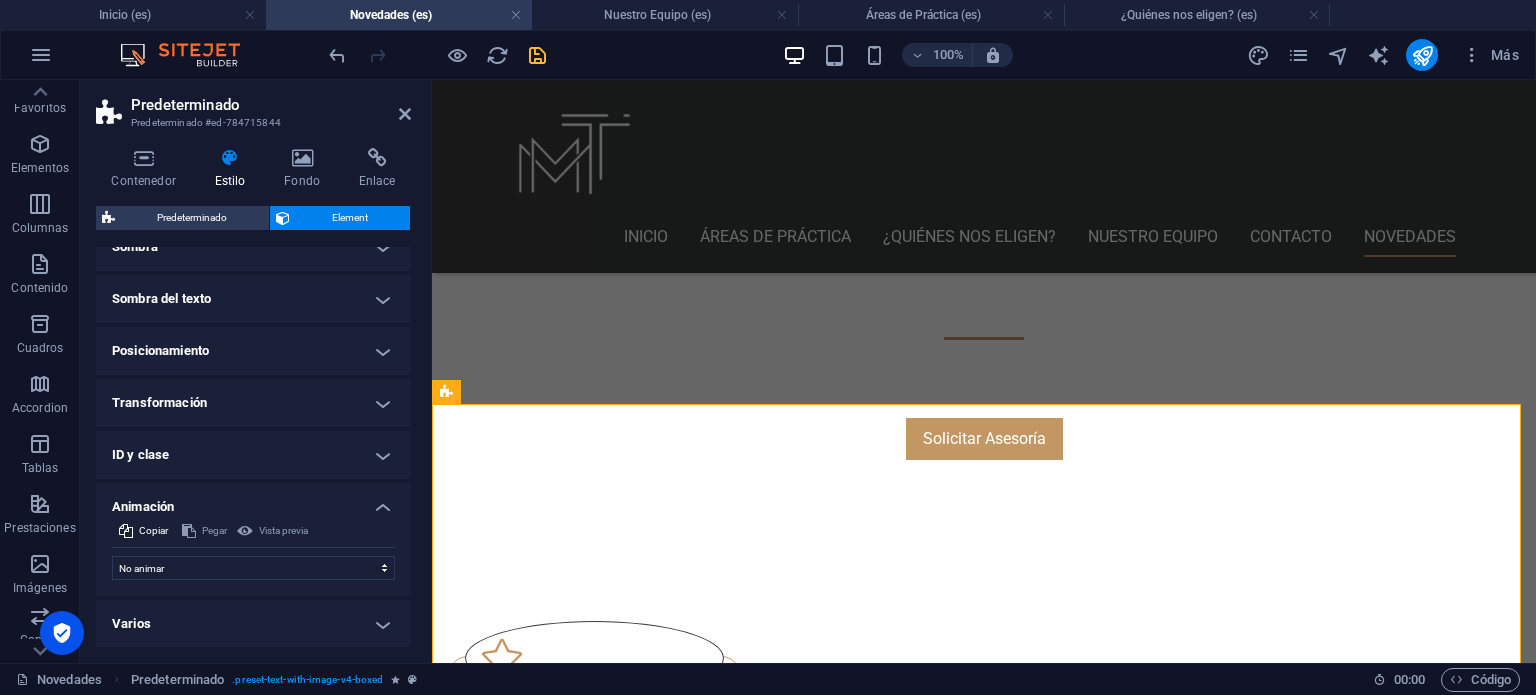 click on "Varios" at bounding box center [253, 624] 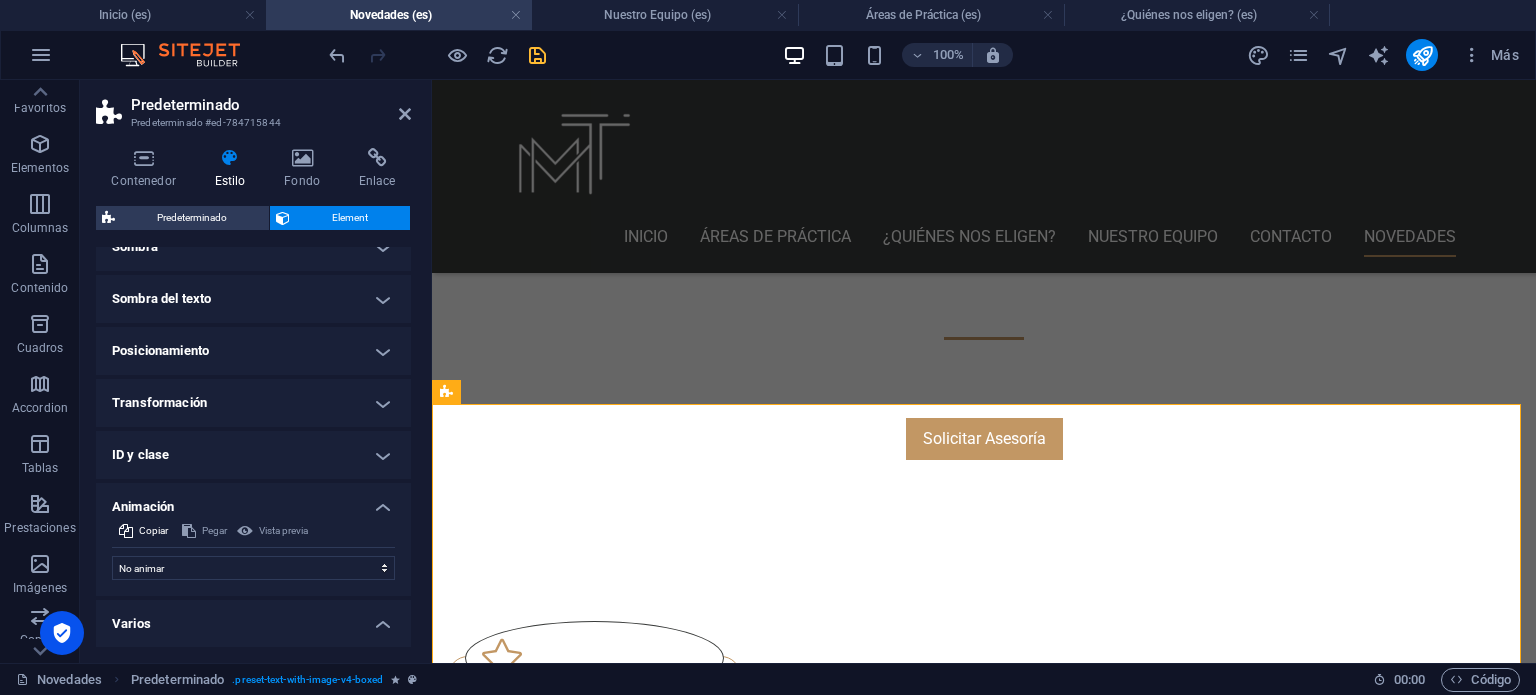 scroll, scrollTop: 422, scrollLeft: 0, axis: vertical 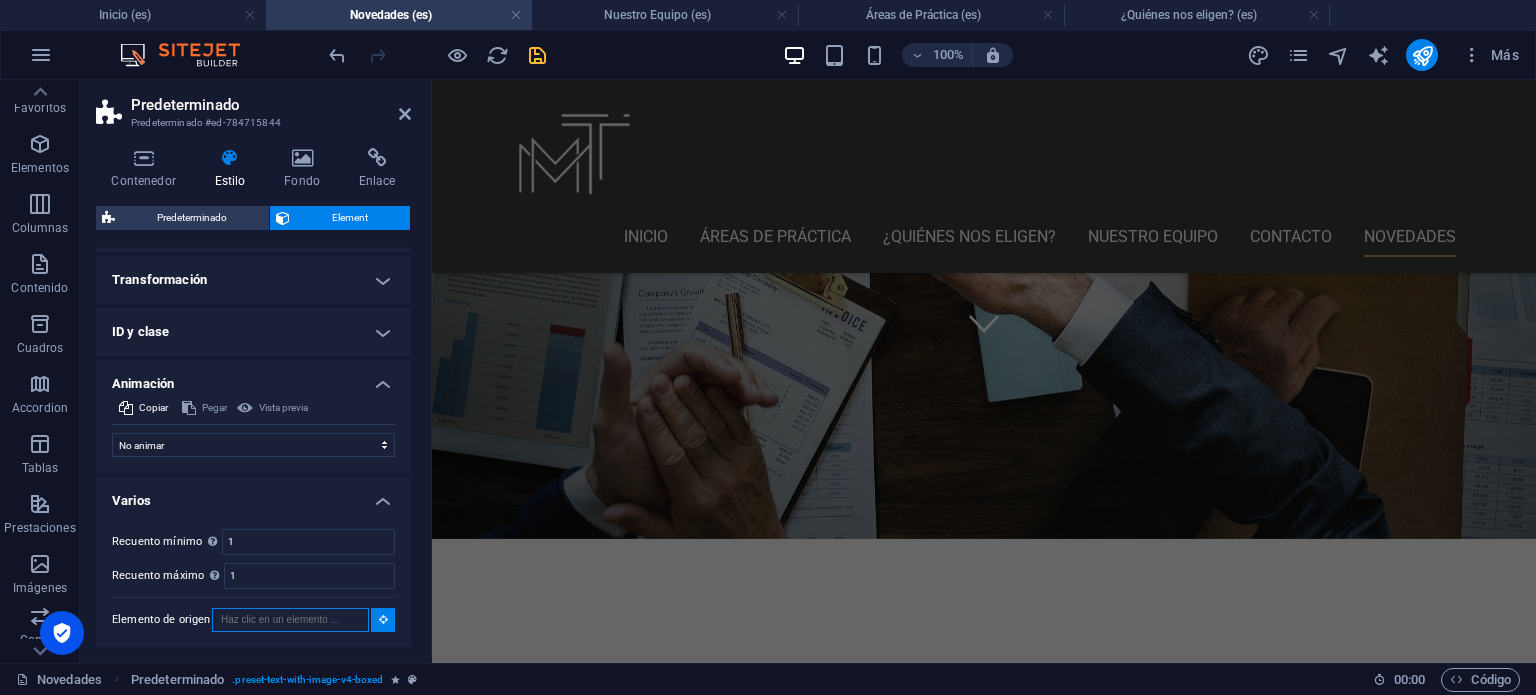 click on "Elemento de origen" at bounding box center (290, 620) 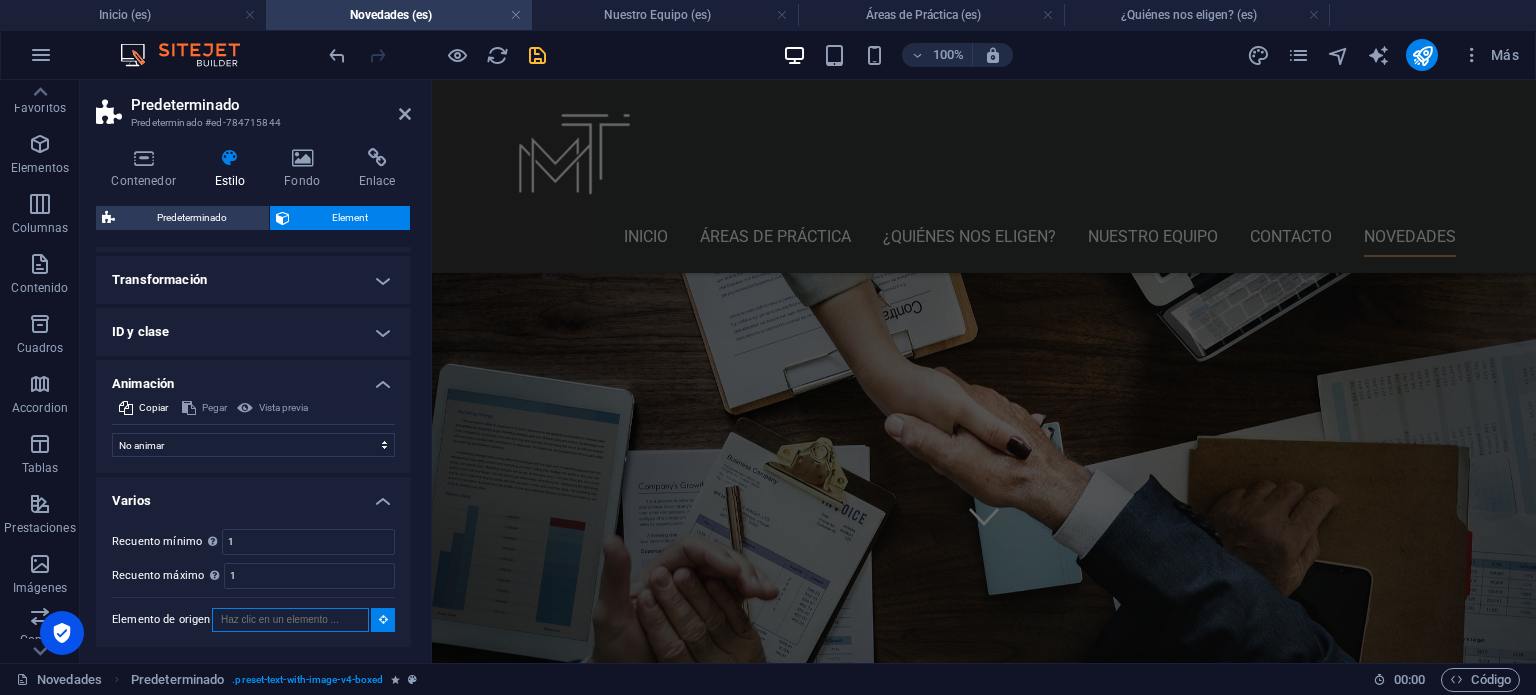 scroll, scrollTop: 314, scrollLeft: 0, axis: vertical 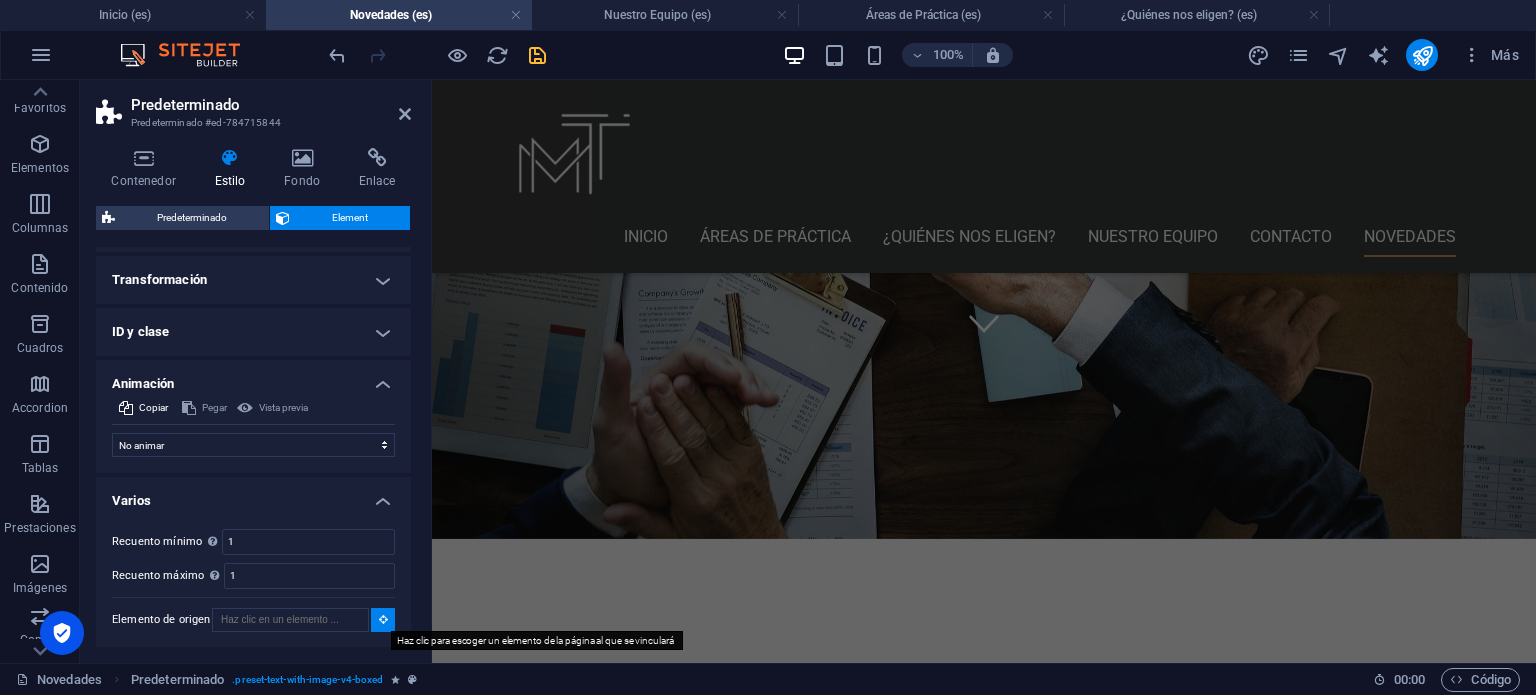 click at bounding box center [383, 619] 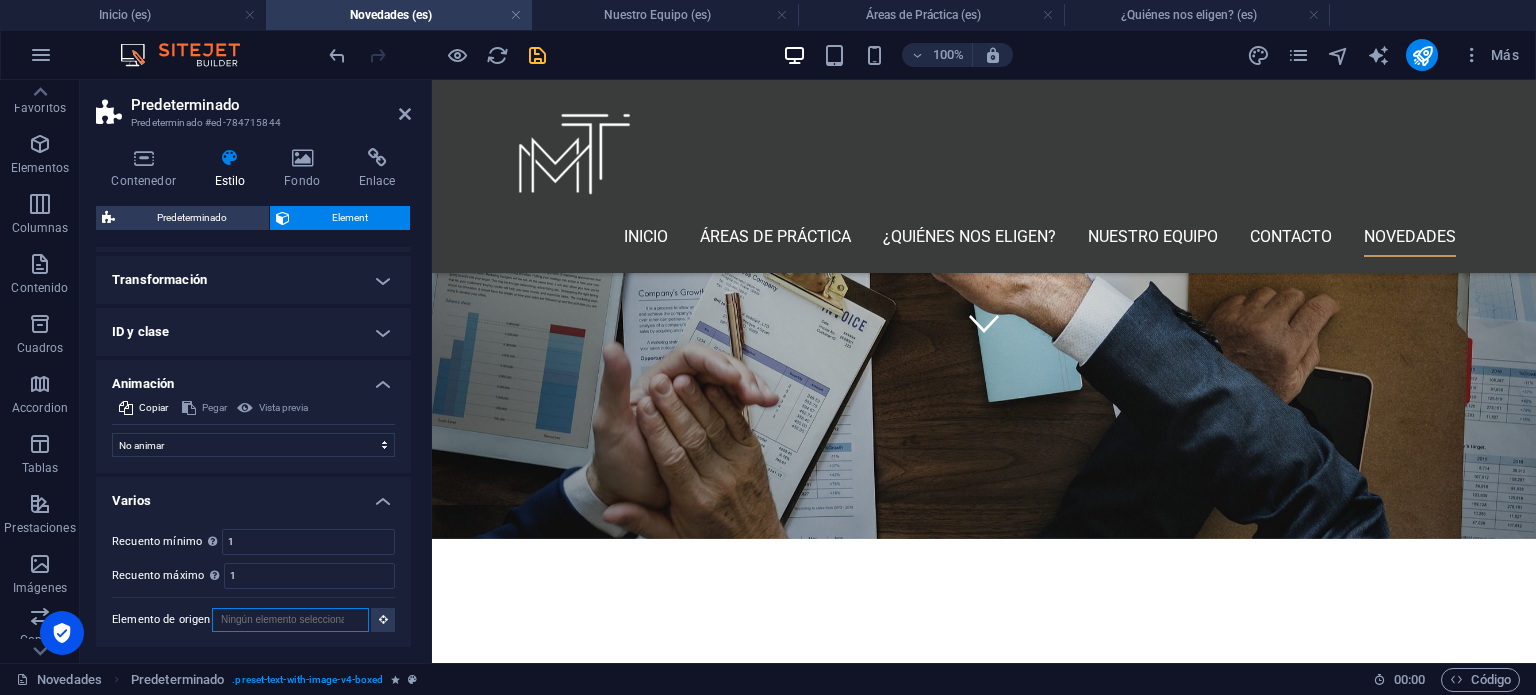 click on "Elemento de origen" at bounding box center (290, 620) 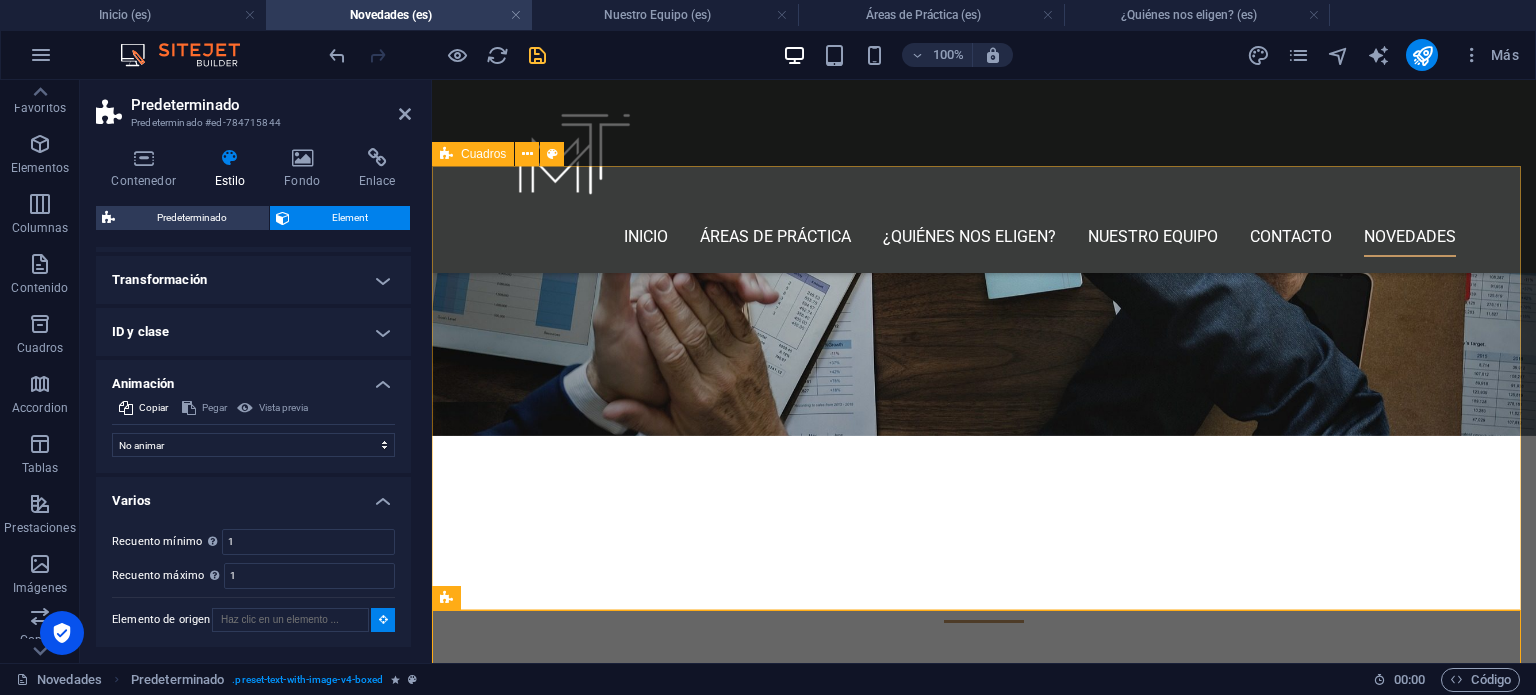 scroll, scrollTop: 514, scrollLeft: 0, axis: vertical 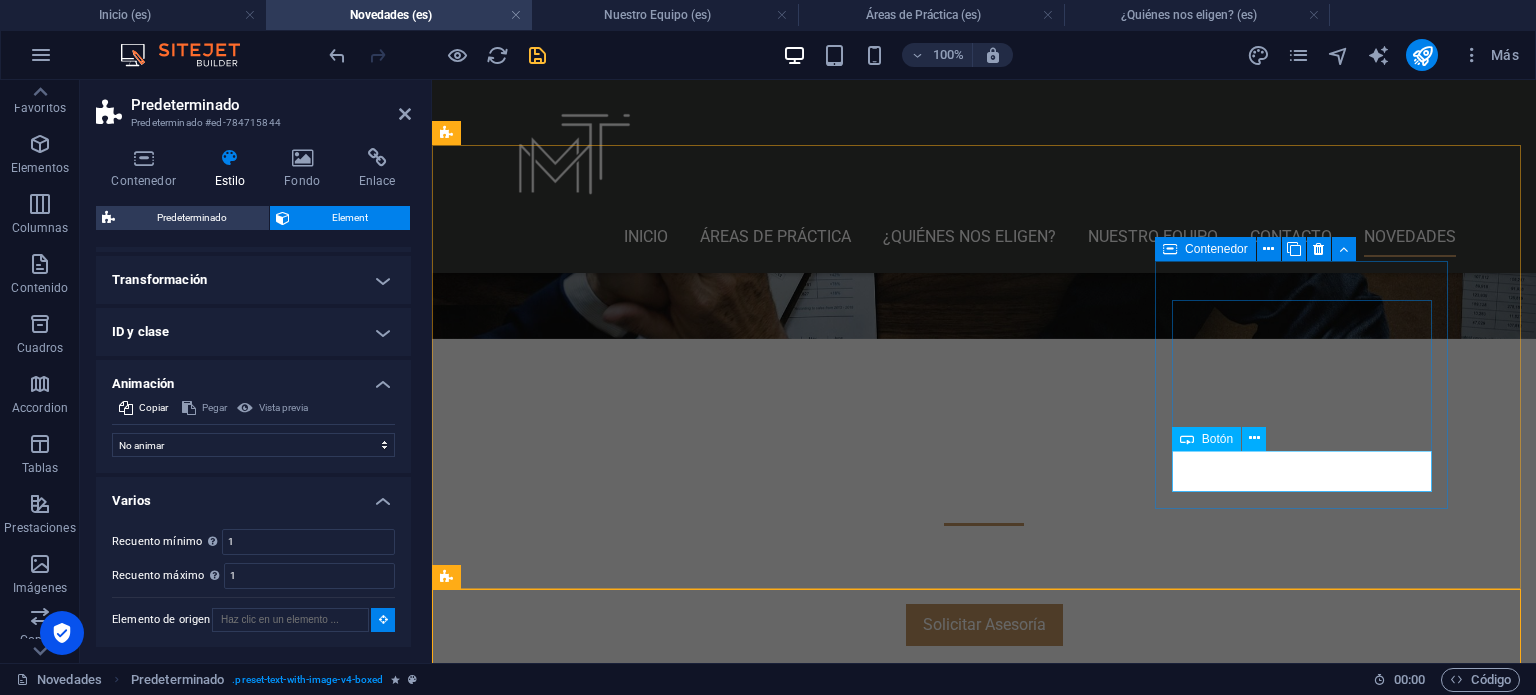 click on "Ver más" at bounding box center (594, 1614) 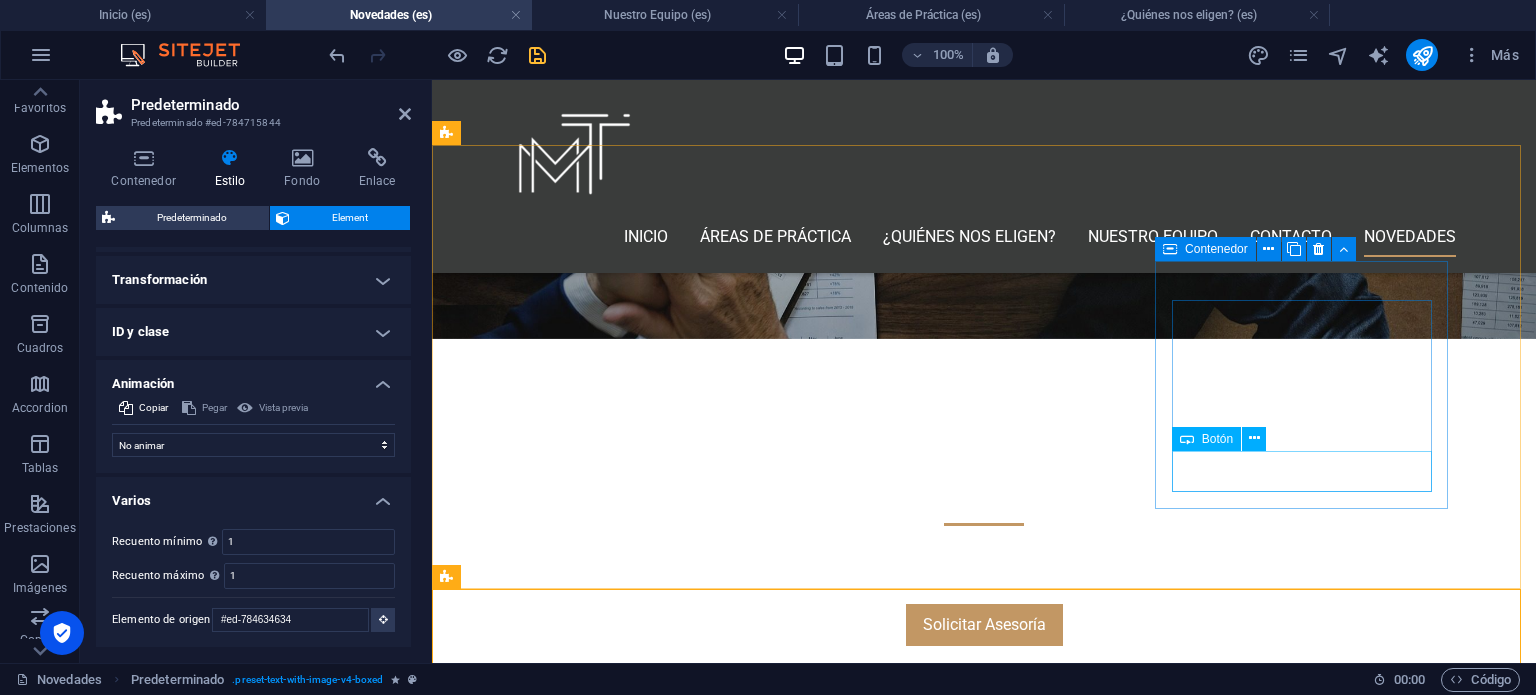 click on "Ver más" at bounding box center [594, 1614] 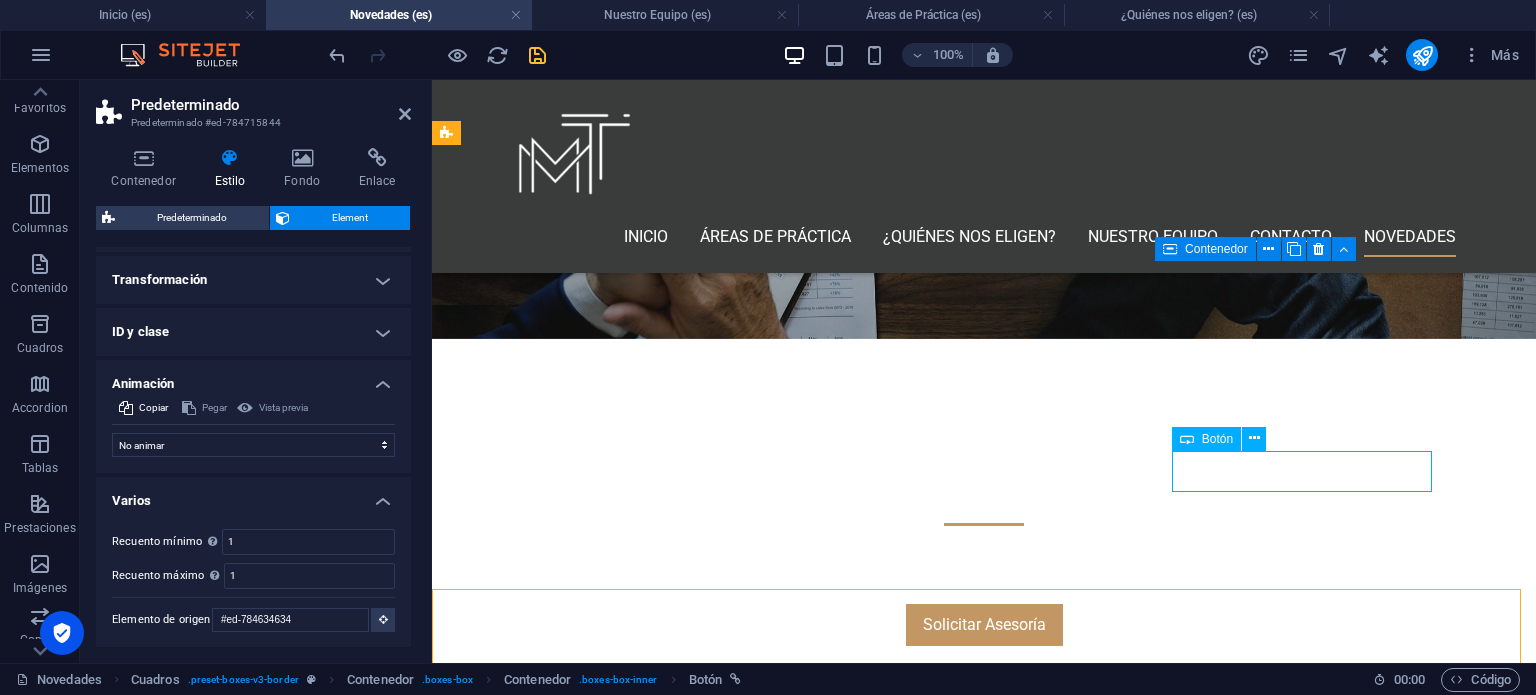 click on "Ver más" at bounding box center [594, 1614] 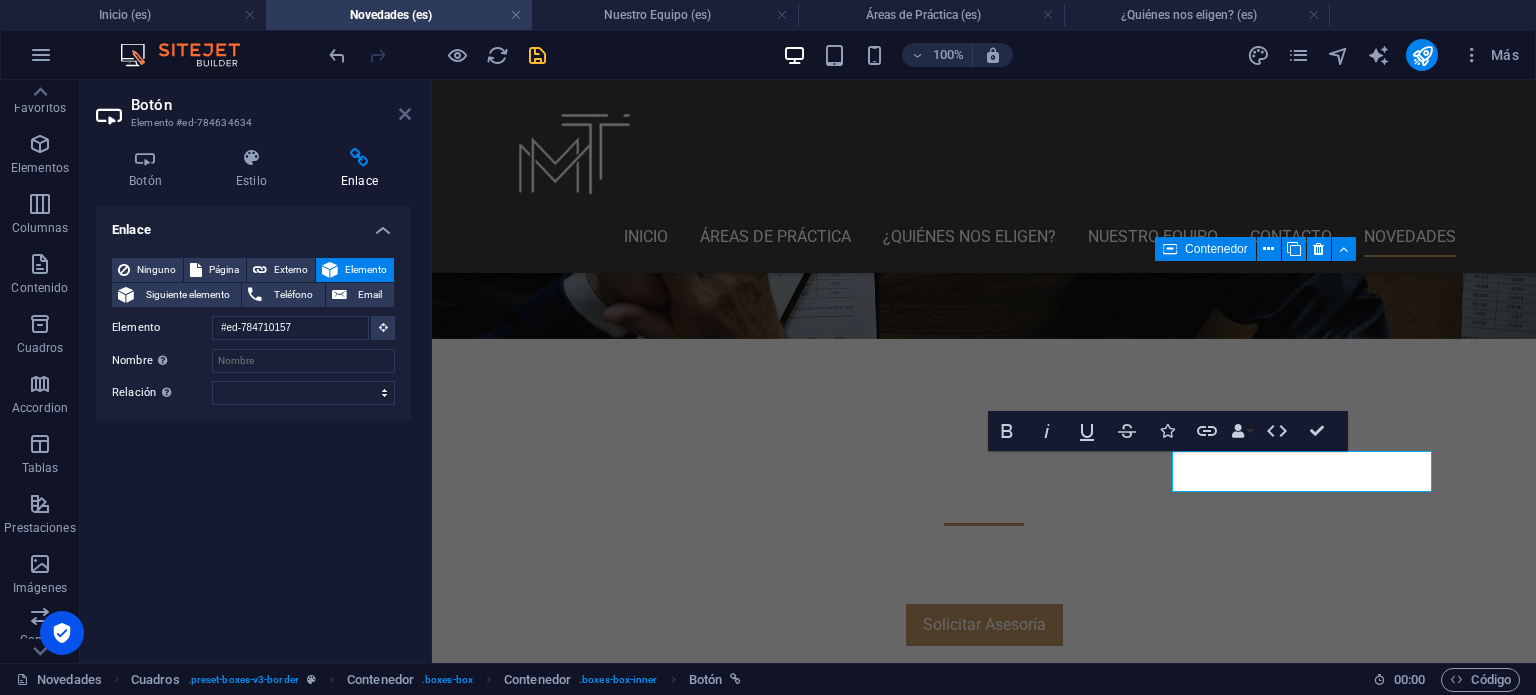 click at bounding box center [405, 114] 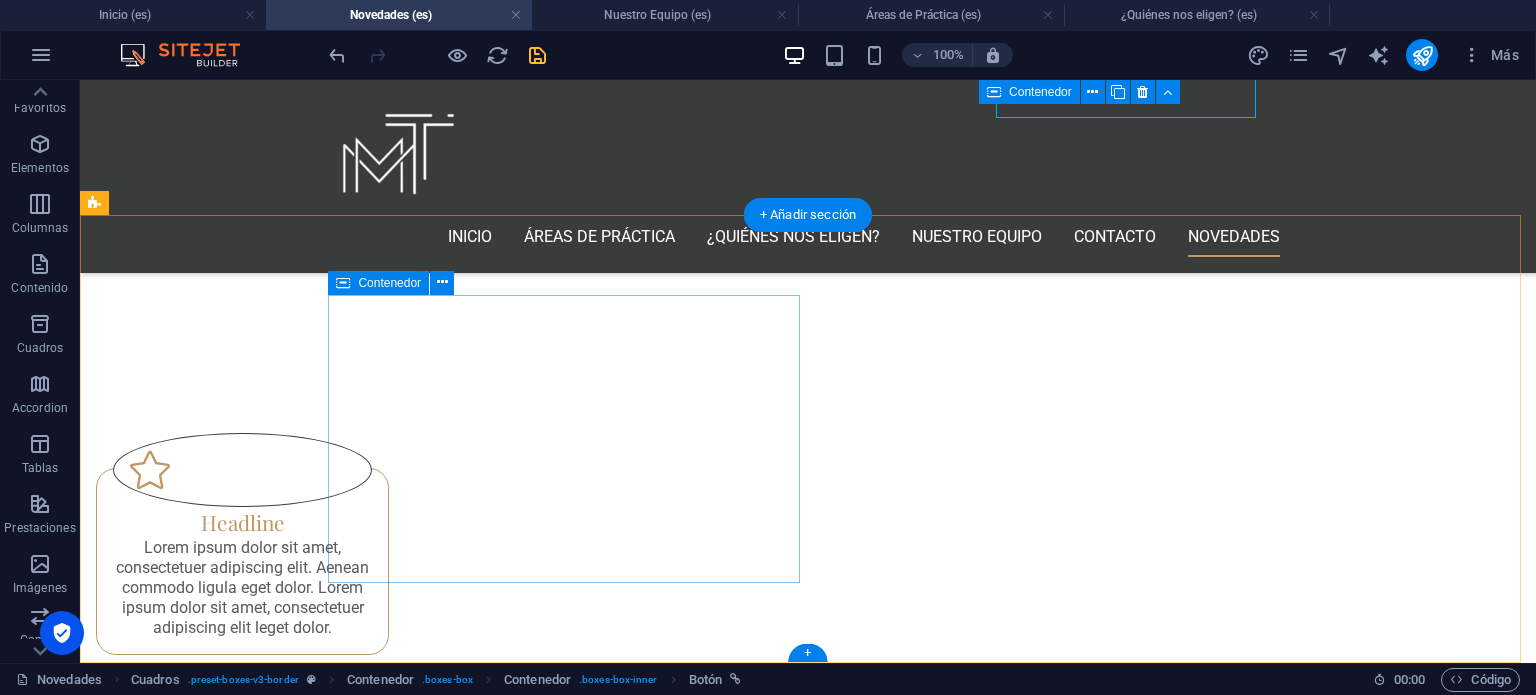 scroll, scrollTop: 788, scrollLeft: 0, axis: vertical 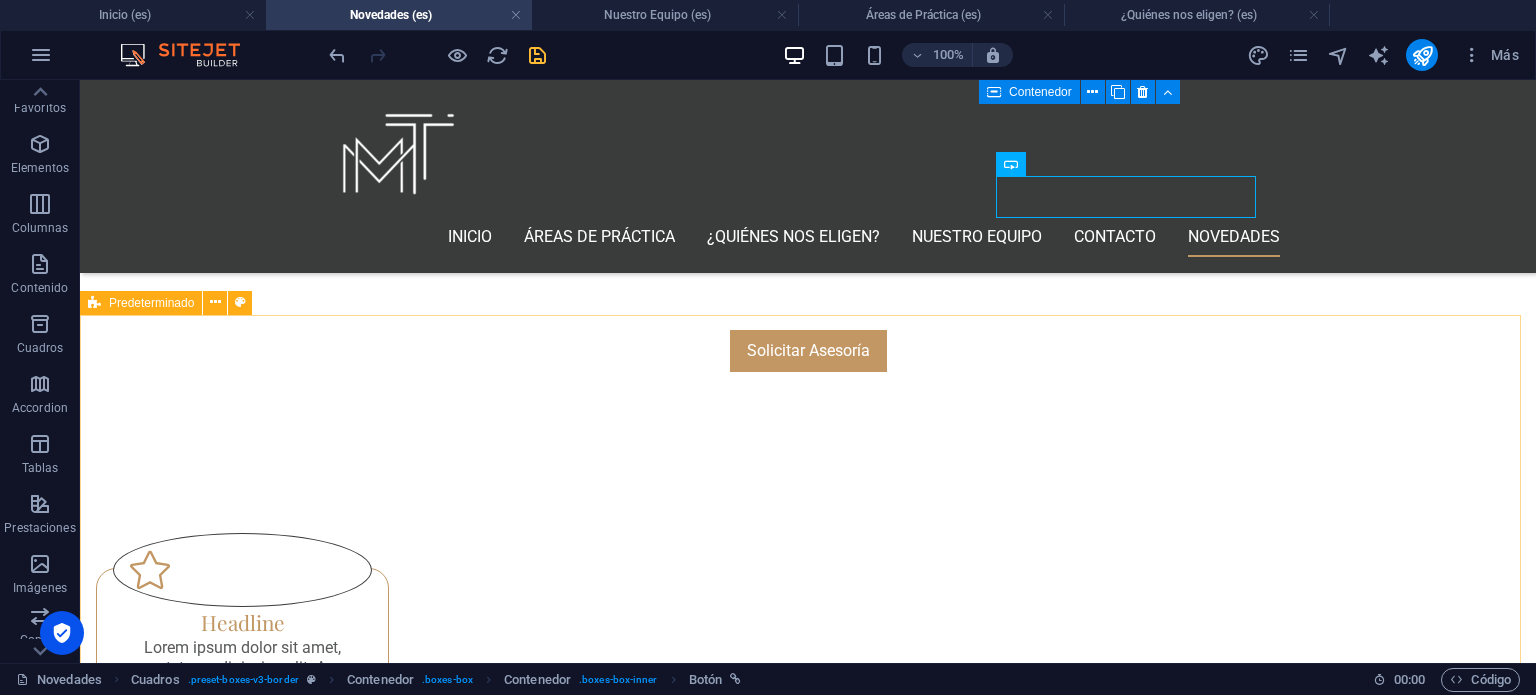 click on "Predeterminado" at bounding box center (151, 303) 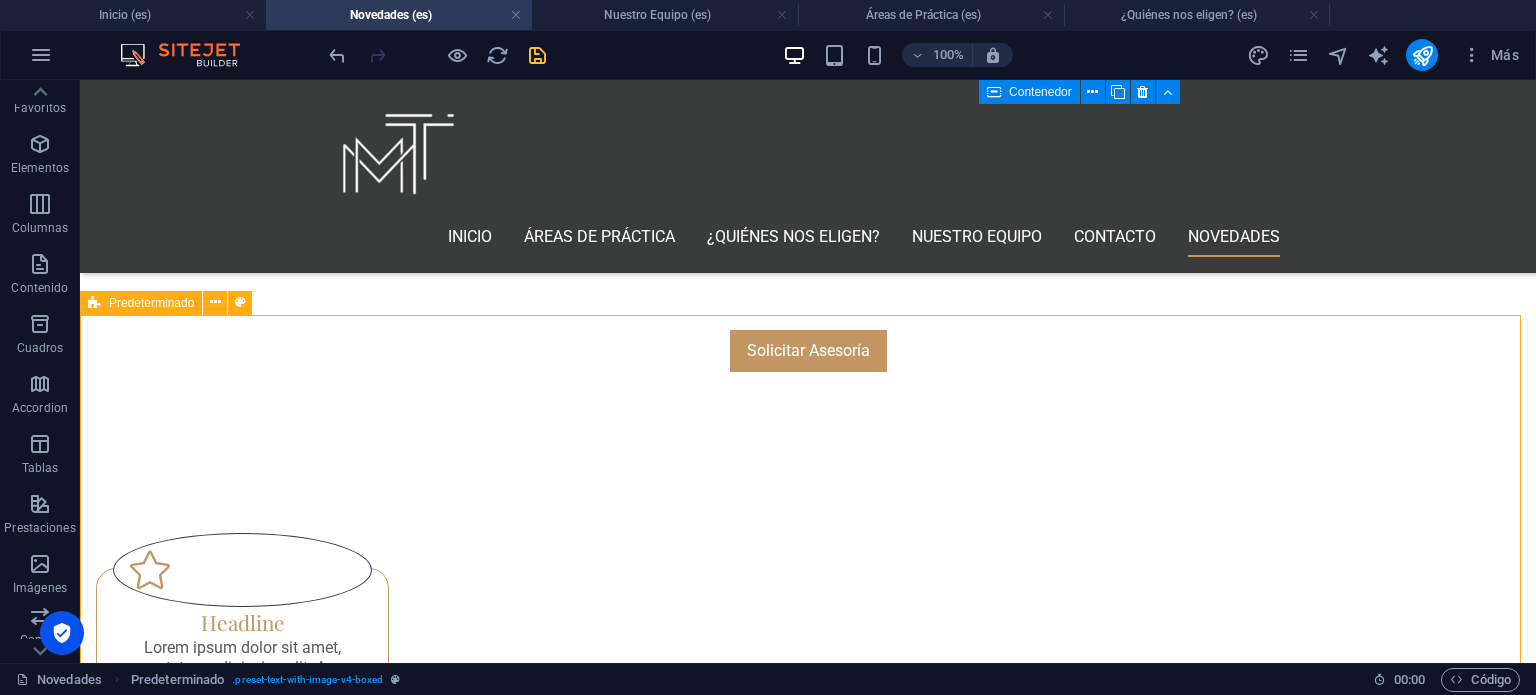 click on "Predeterminado" at bounding box center [151, 303] 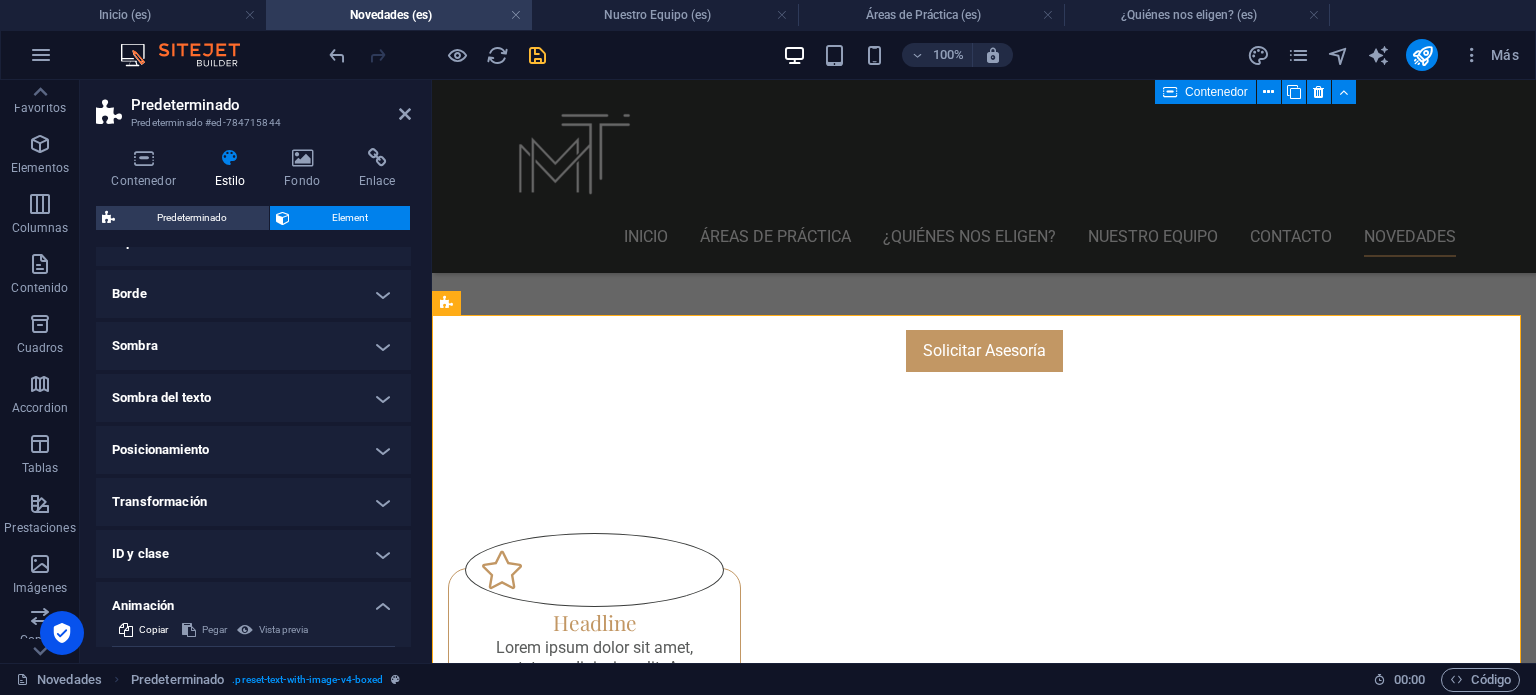scroll, scrollTop: 422, scrollLeft: 0, axis: vertical 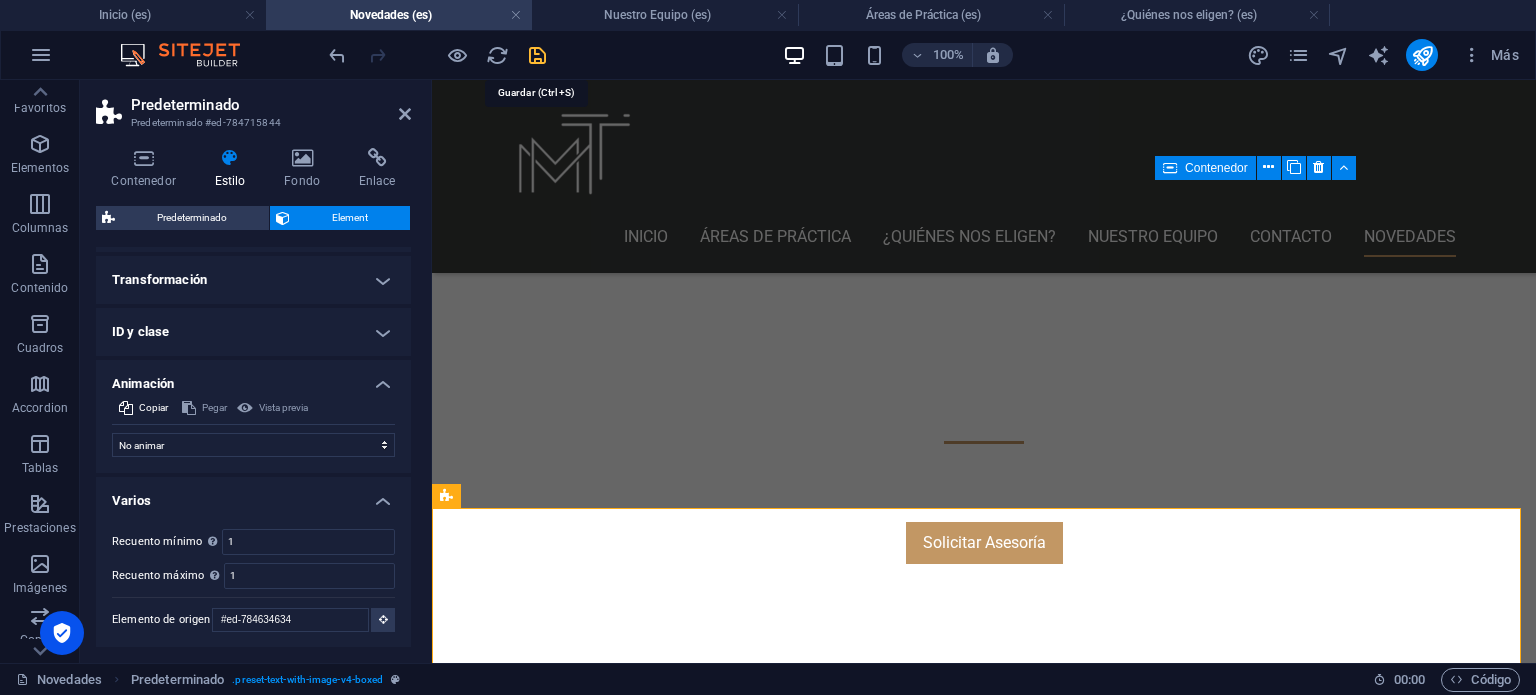 click at bounding box center (537, 55) 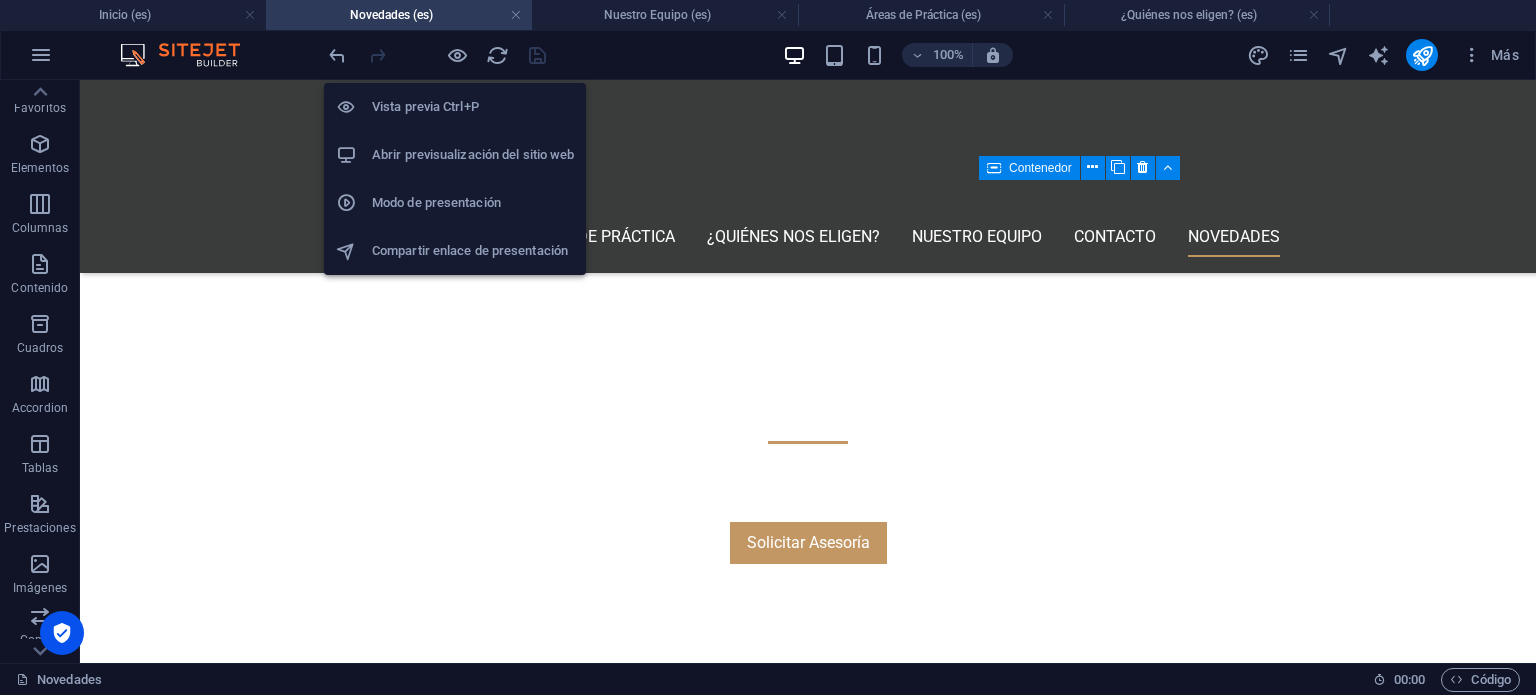click on "Abrir previsualización del sitio web" at bounding box center [473, 155] 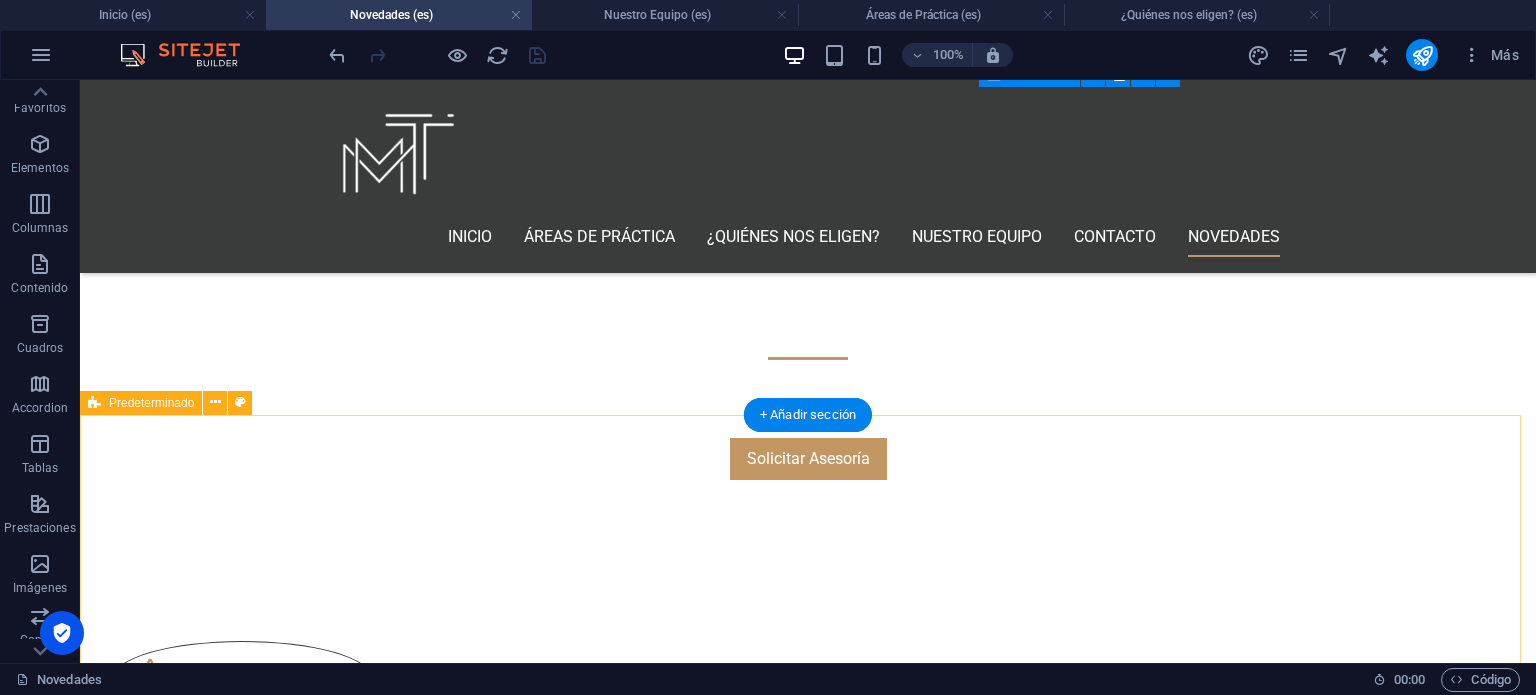 scroll, scrollTop: 696, scrollLeft: 0, axis: vertical 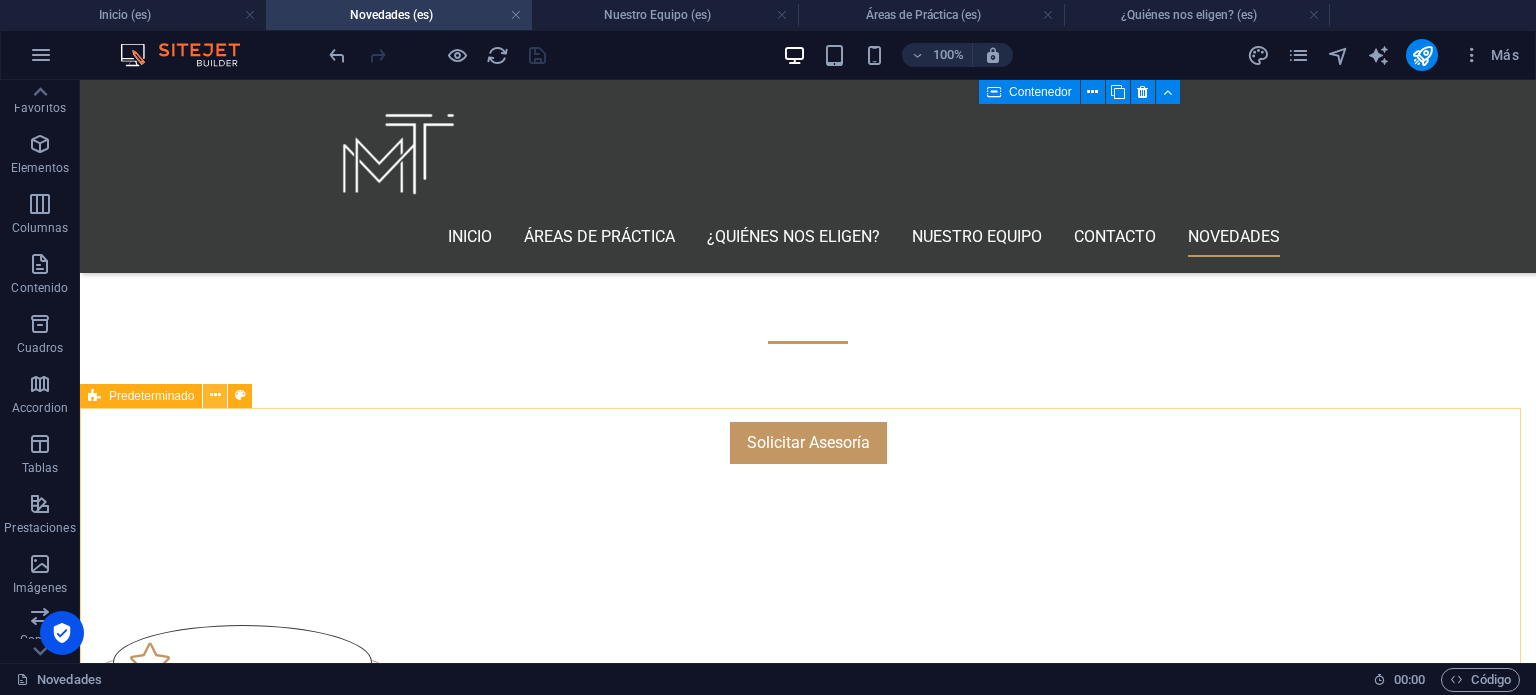 click at bounding box center (215, 396) 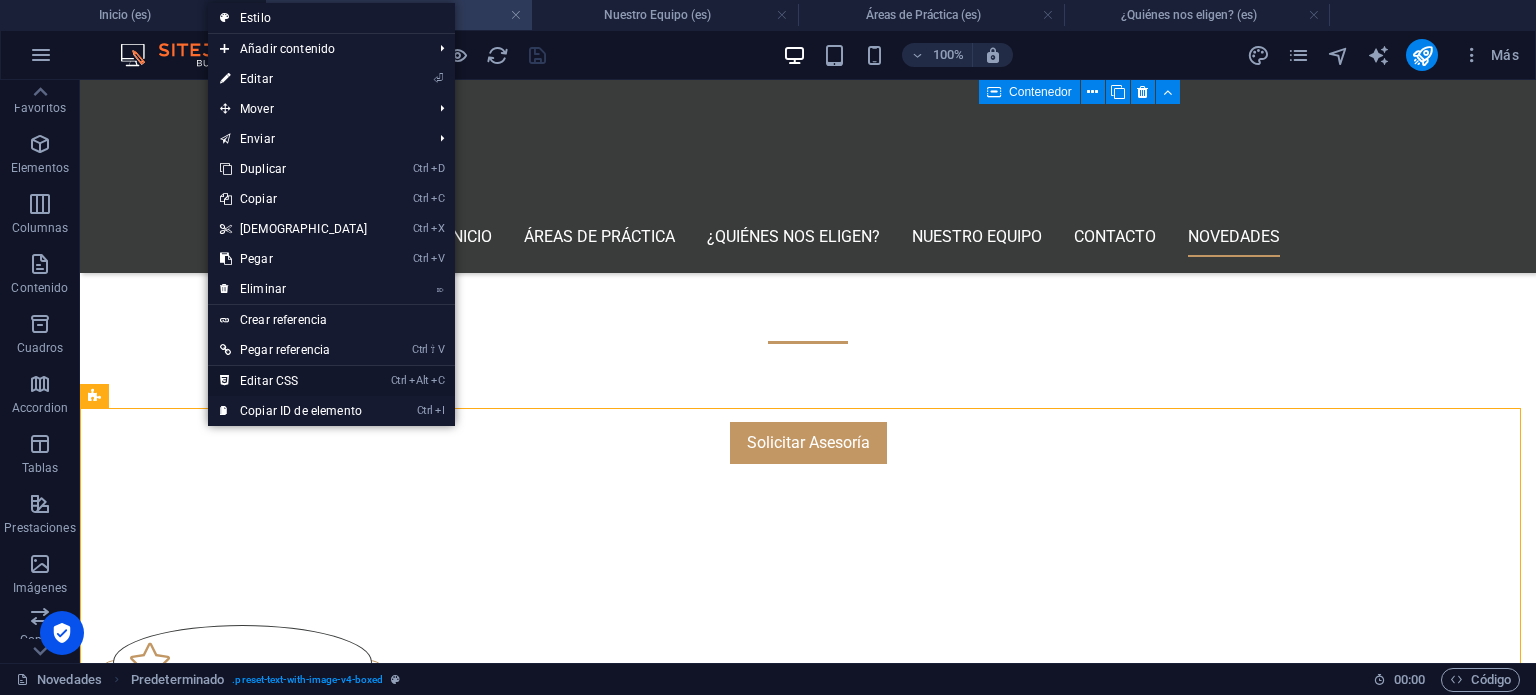 click on "Ctrl Alt C  Editar CSS" at bounding box center (294, 381) 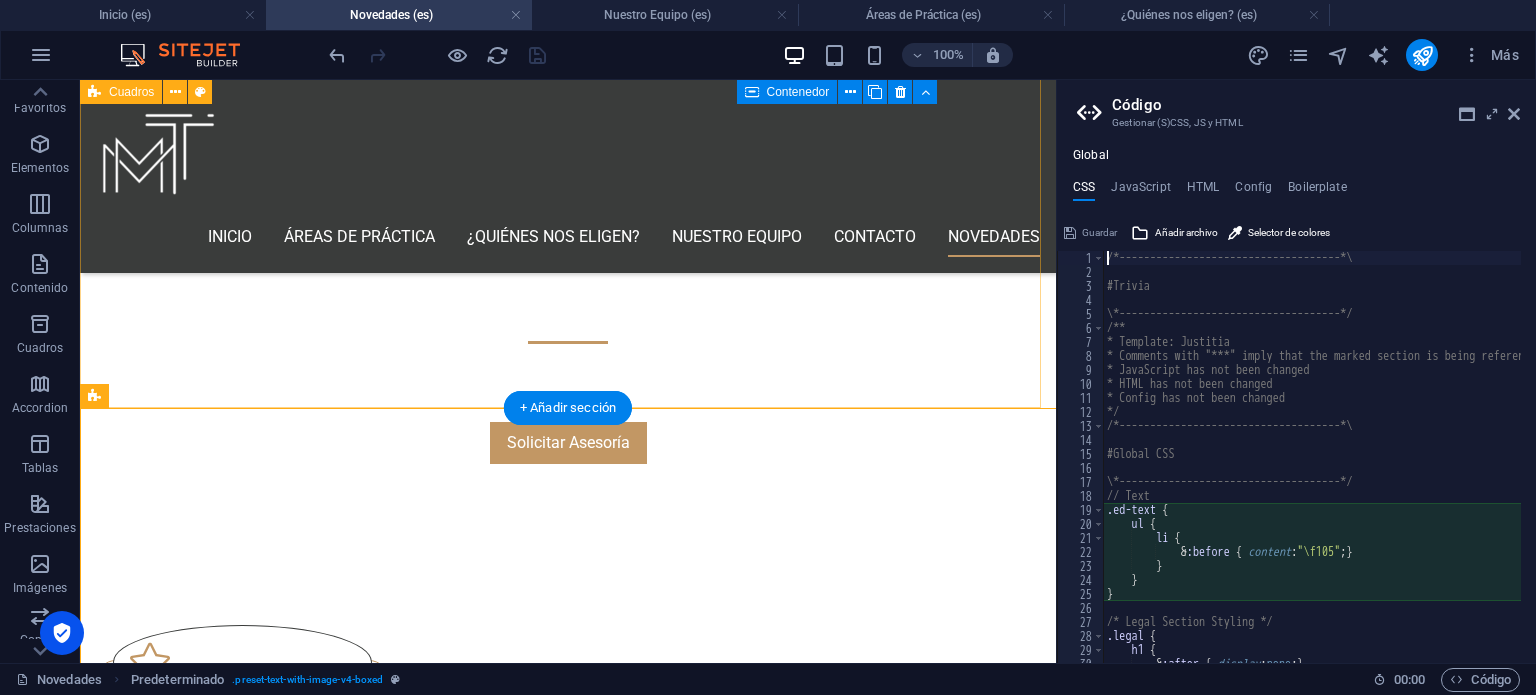 type on "@include text-with-image-v4(" 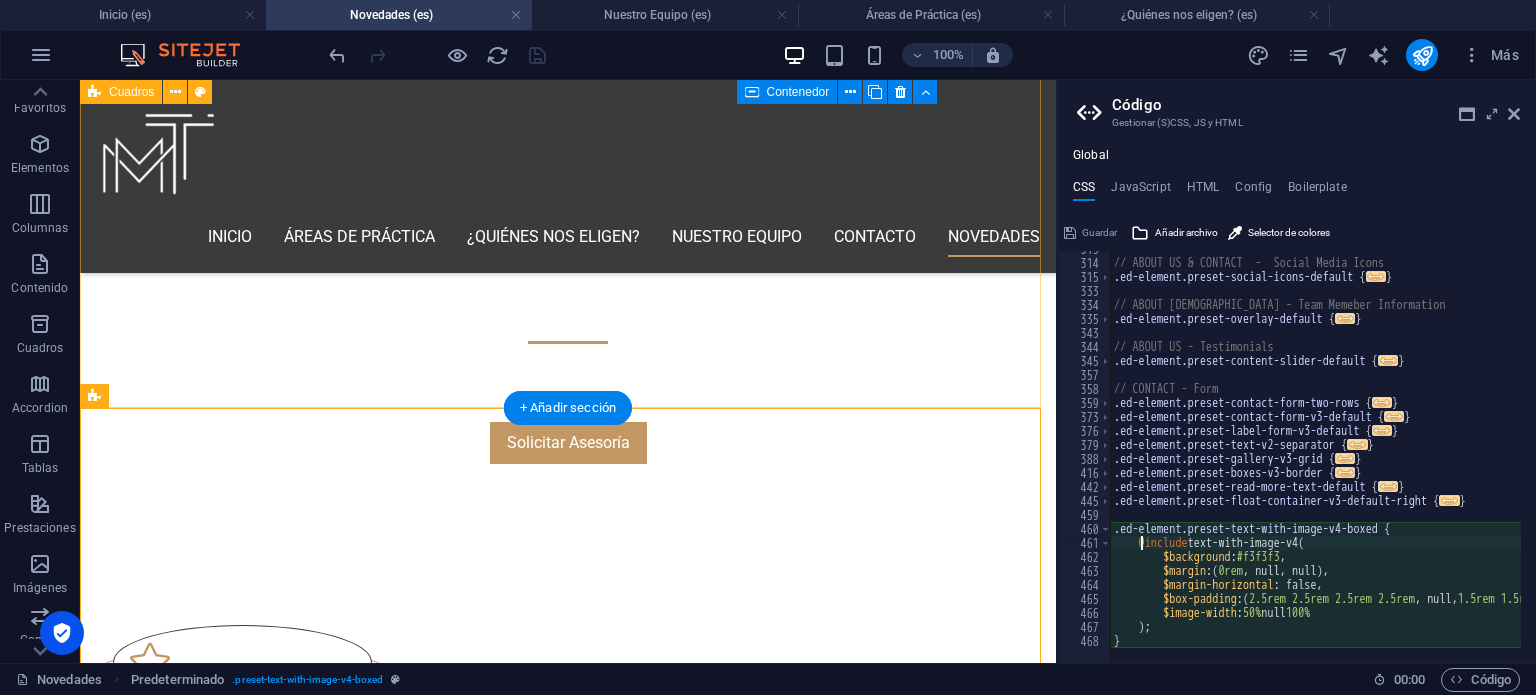scroll, scrollTop: 1142, scrollLeft: 0, axis: vertical 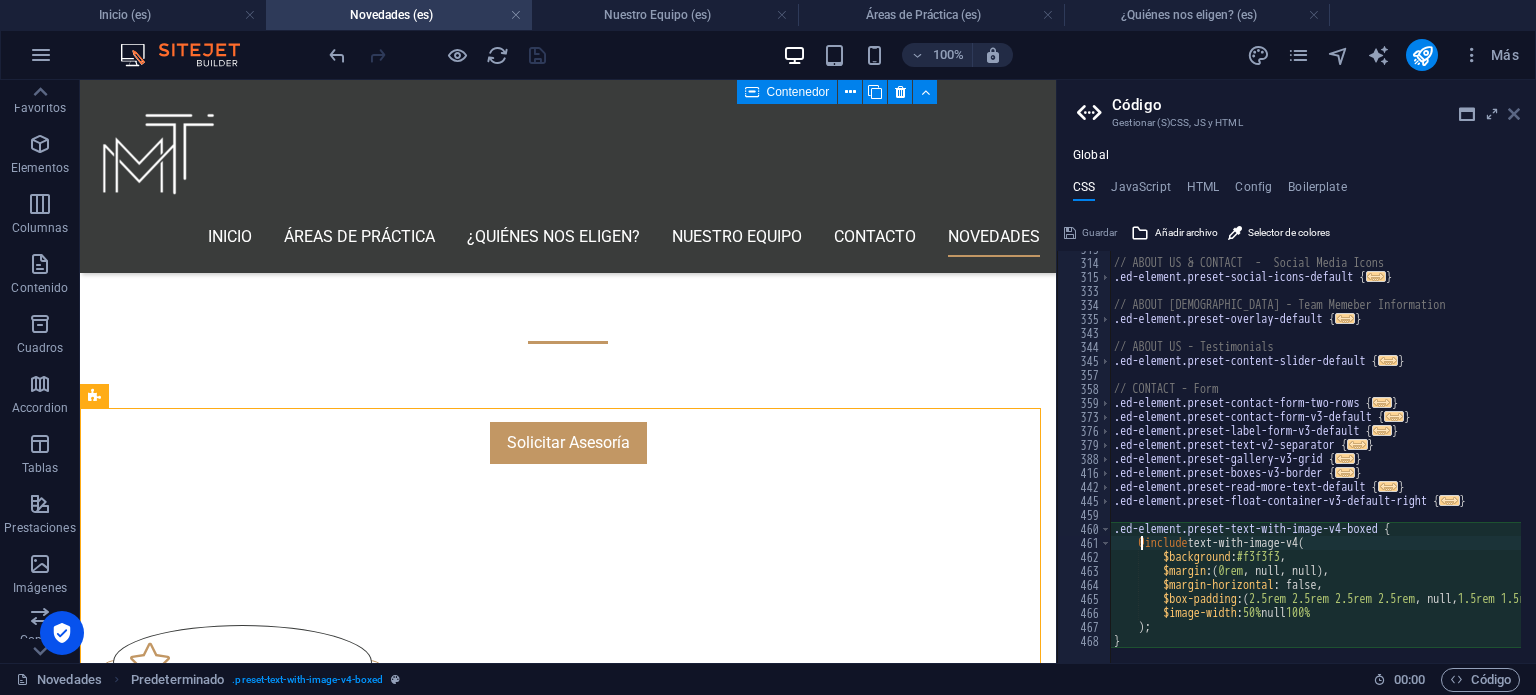 click at bounding box center [1514, 114] 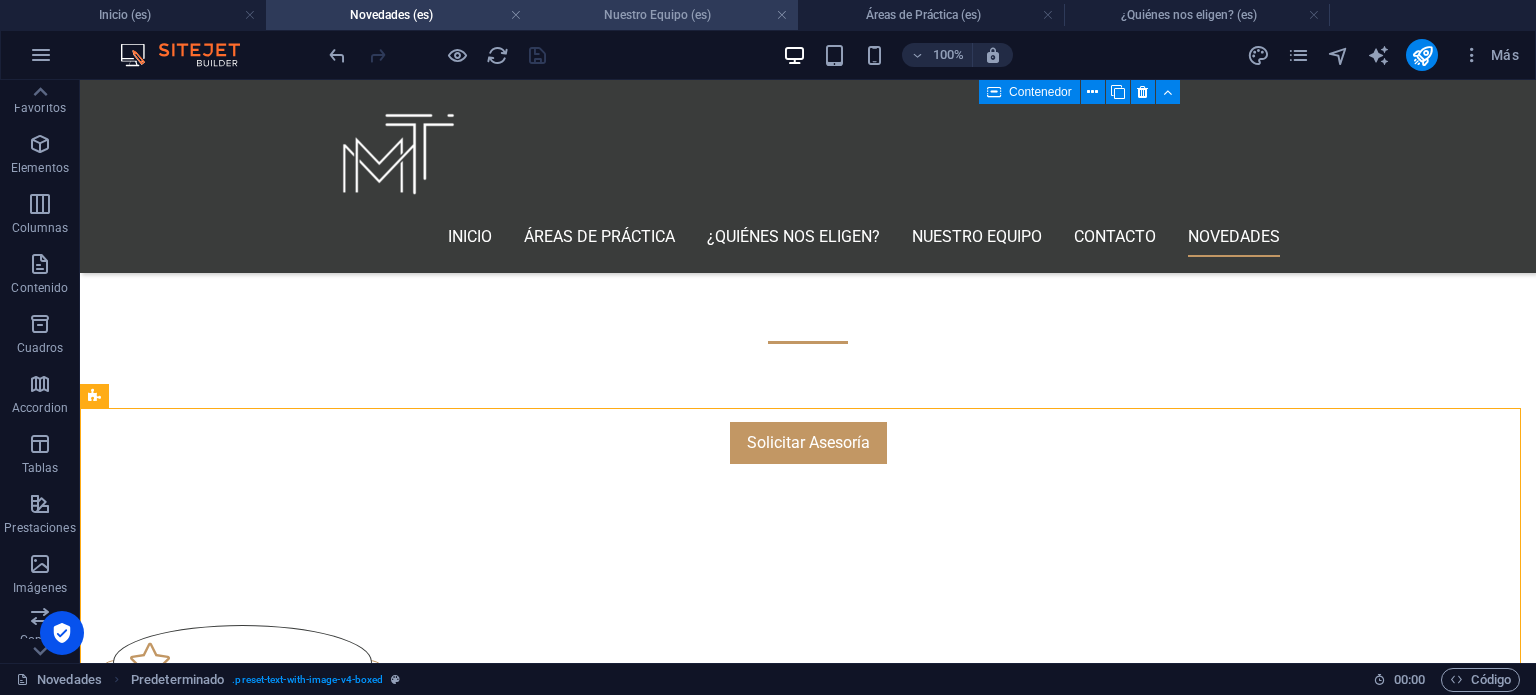 click on "Nuestro Equipo (es)" at bounding box center [665, 15] 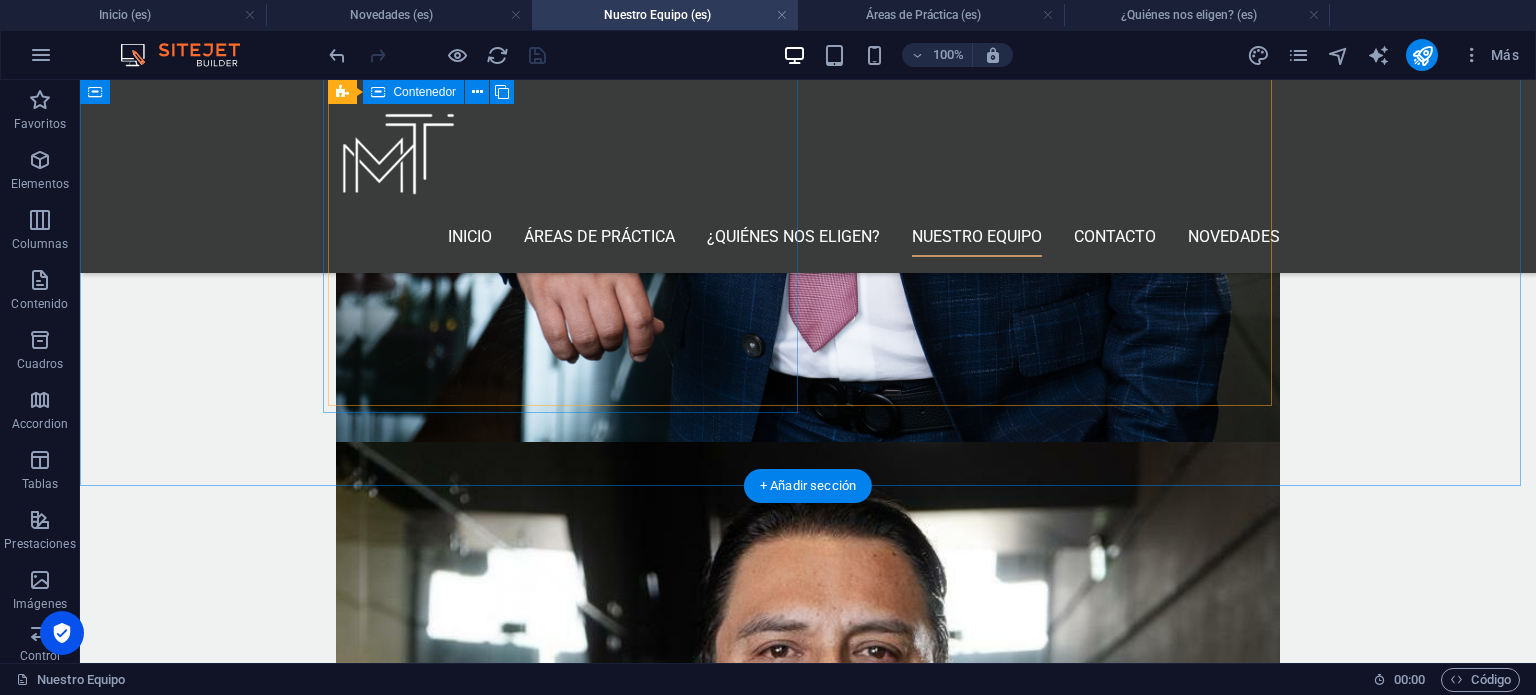 scroll, scrollTop: 3100, scrollLeft: 0, axis: vertical 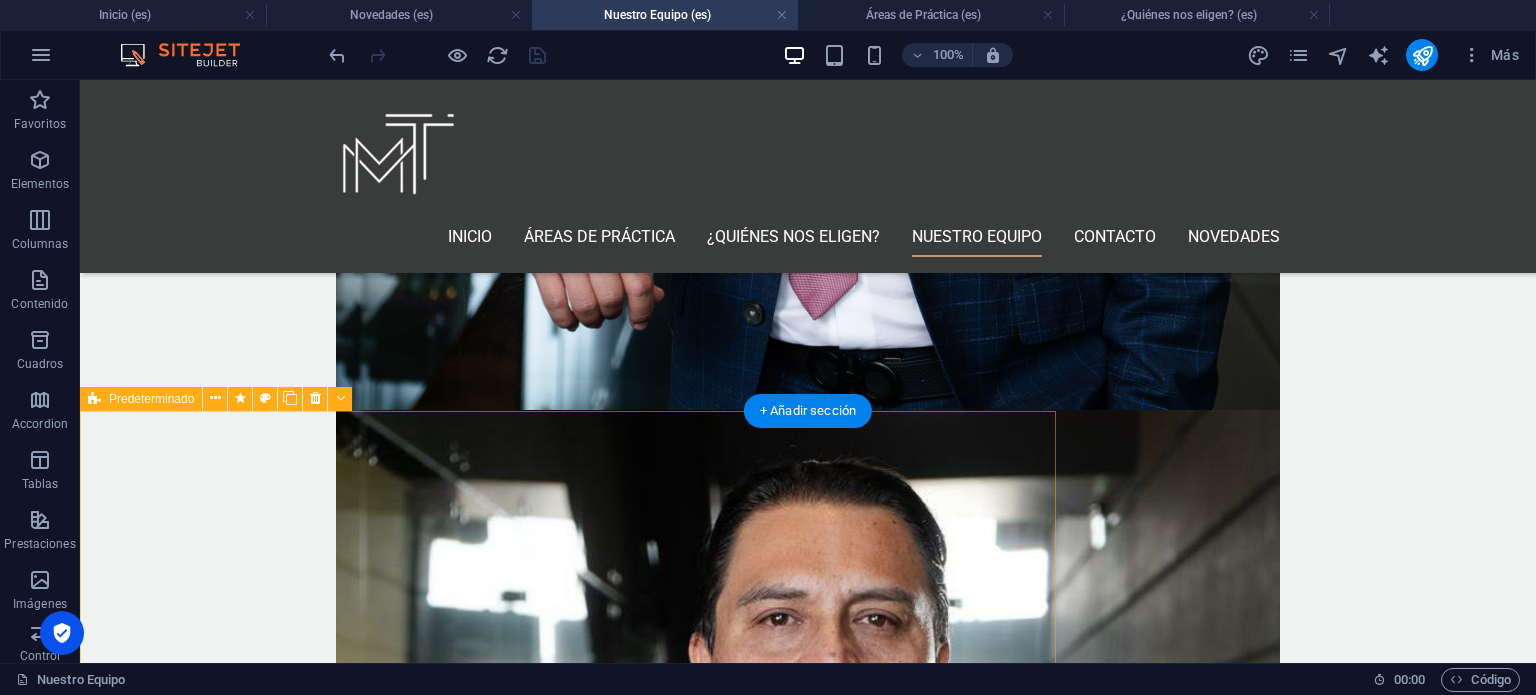 click on "Mtro. [PERSON_NAME] CEO Socio Fundador Ejecutivo jurídico con visión estratégica y enfoque en solución de conflictos penales complejos. Fundador y CEO de dos firmas líderes en litigio penal y defensa integral, con más de una década liderando equipos jurídicos de alto rendimiento. Especialista en generar soluciones legales efectivas, anticipar riesgos, contener crisis reputacionales y diseñar rutas de defensa sólidas ante tribunales y opinión pública. Experiencia comprobada en asesorar a personas físicas y empresas en situaciones jurídicas críticas. Competencias Clave Dirección jurídica y corporativa Toma de decisiones estratégicas bajo presión Gestión de crisis legales y reputacionales Litigación de casos complejos Defensa en juicios orales y amparo Negociación y resolución de conflictos Comunicación institucional y manejo de medios Áreas de especialización Derecho Penal Acusatorio Estrategias de Defensa de Alto Nivel Juicio [PERSON_NAME] Derechos Humanos y Debido Proceso" at bounding box center [568, 12133] 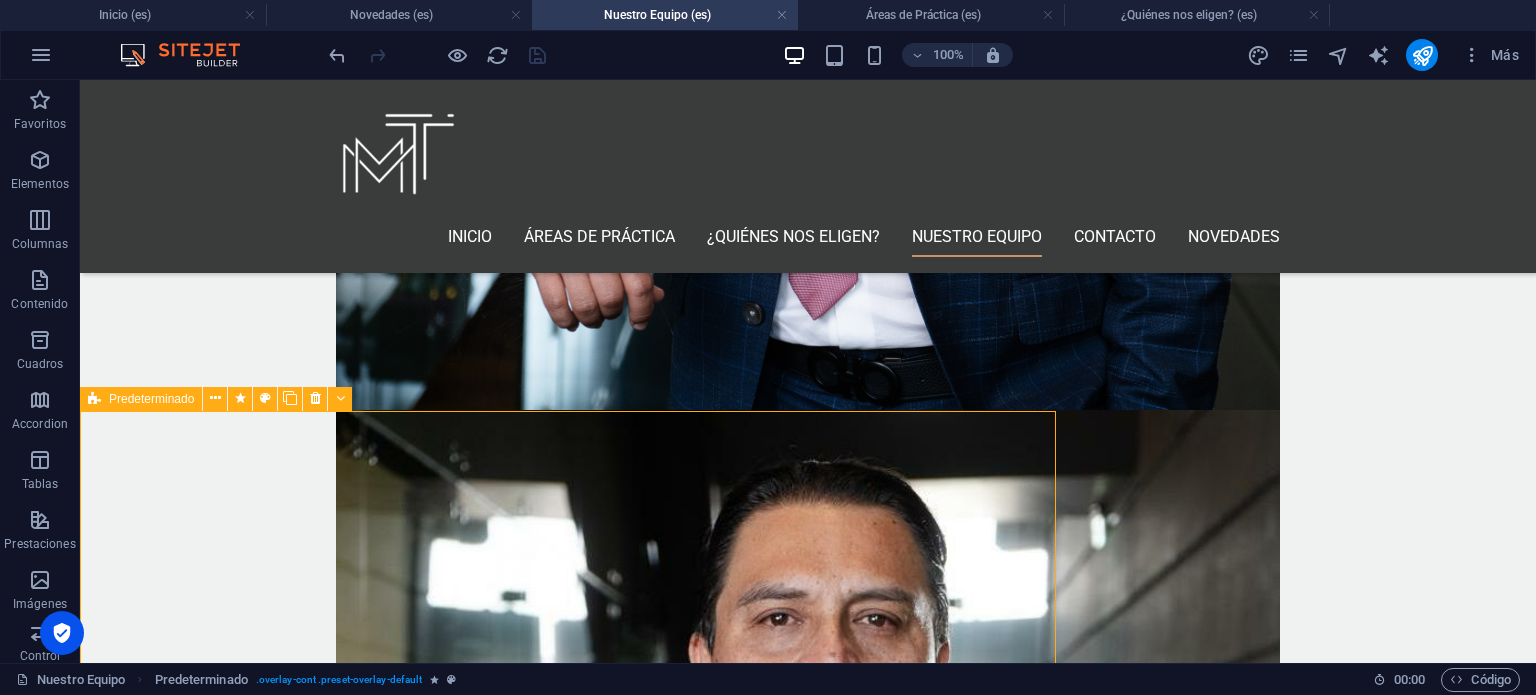 click on "Predeterminado" at bounding box center (151, 399) 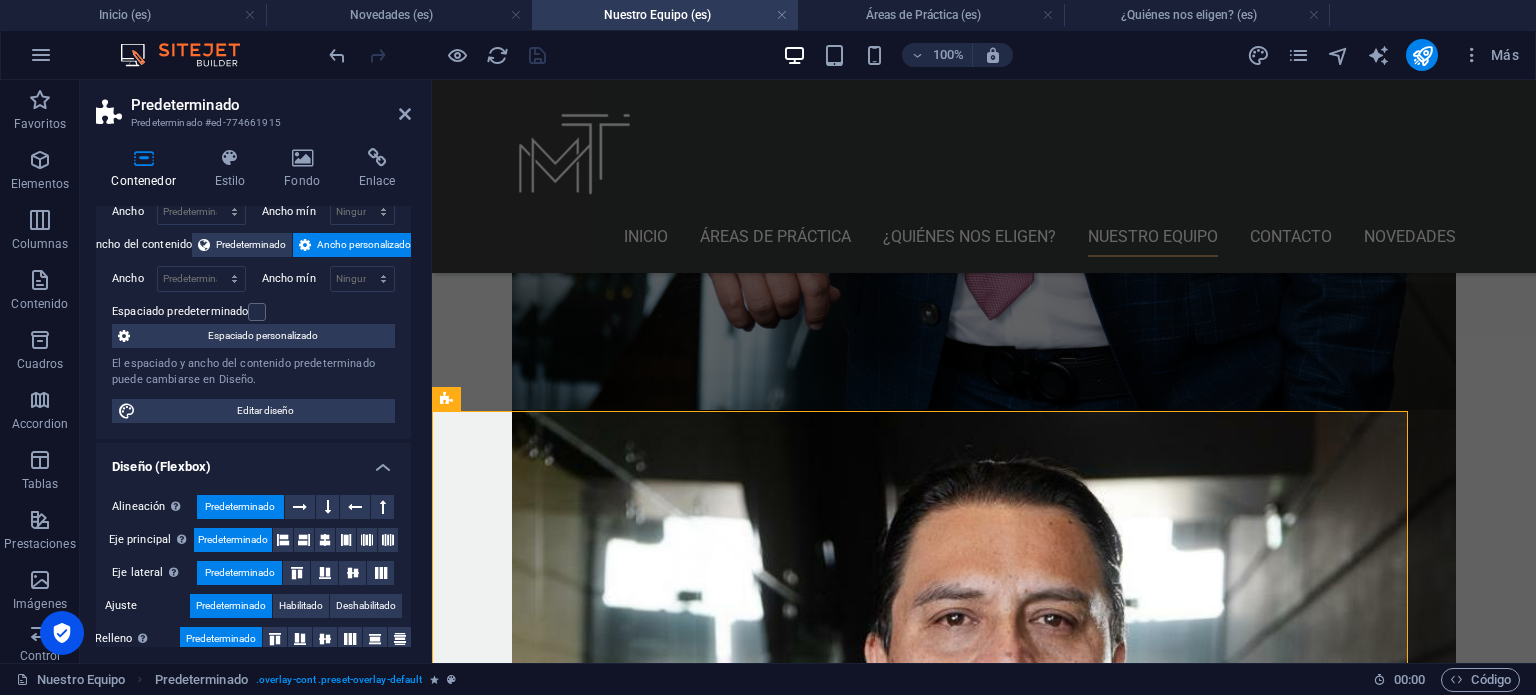 scroll, scrollTop: 0, scrollLeft: 0, axis: both 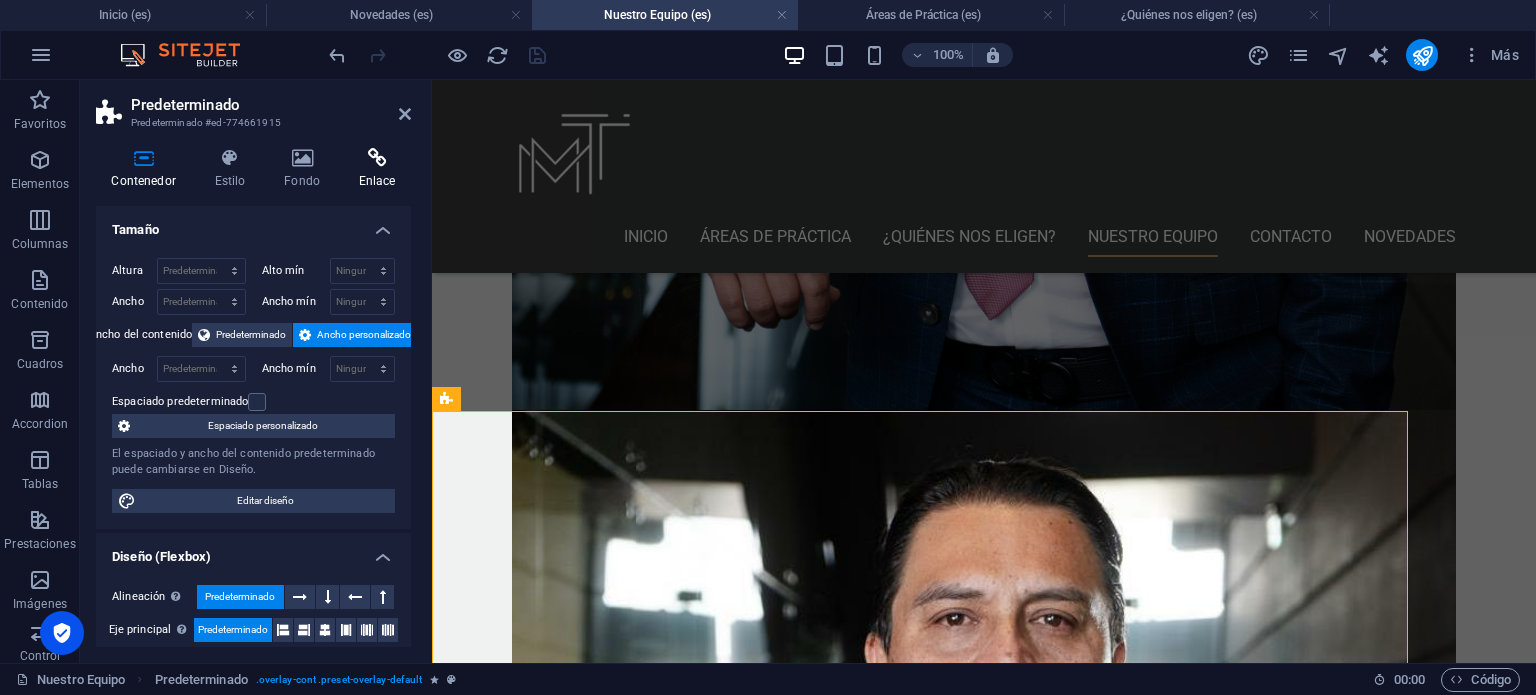 click at bounding box center [377, 158] 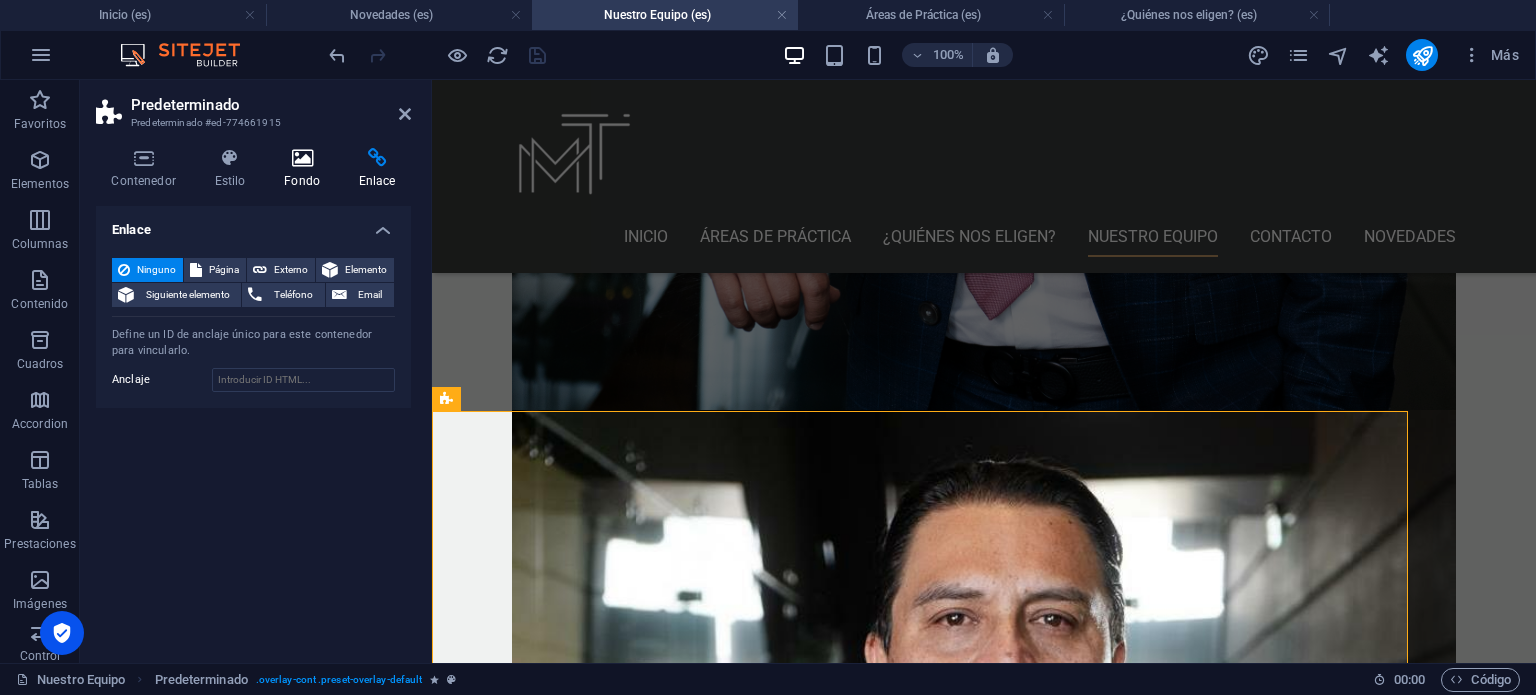 click at bounding box center (302, 158) 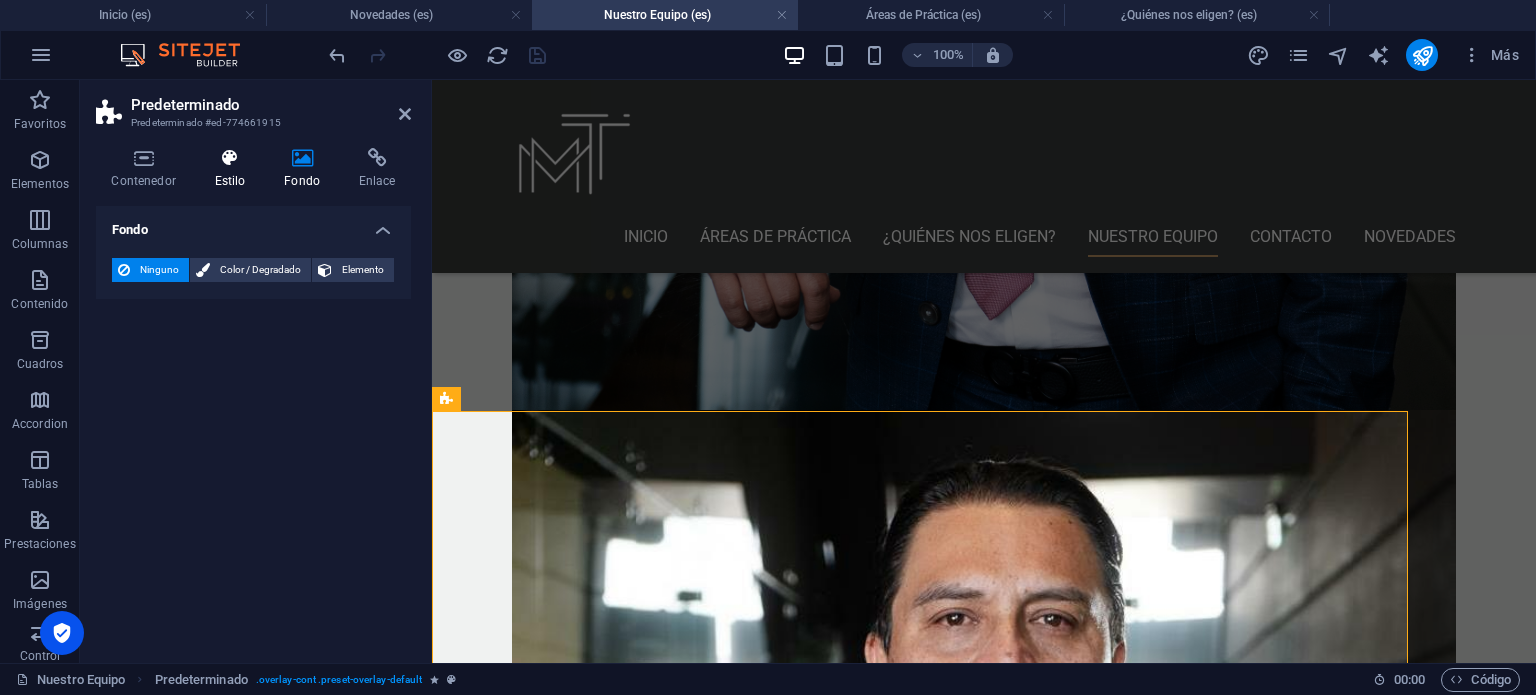 click at bounding box center [230, 158] 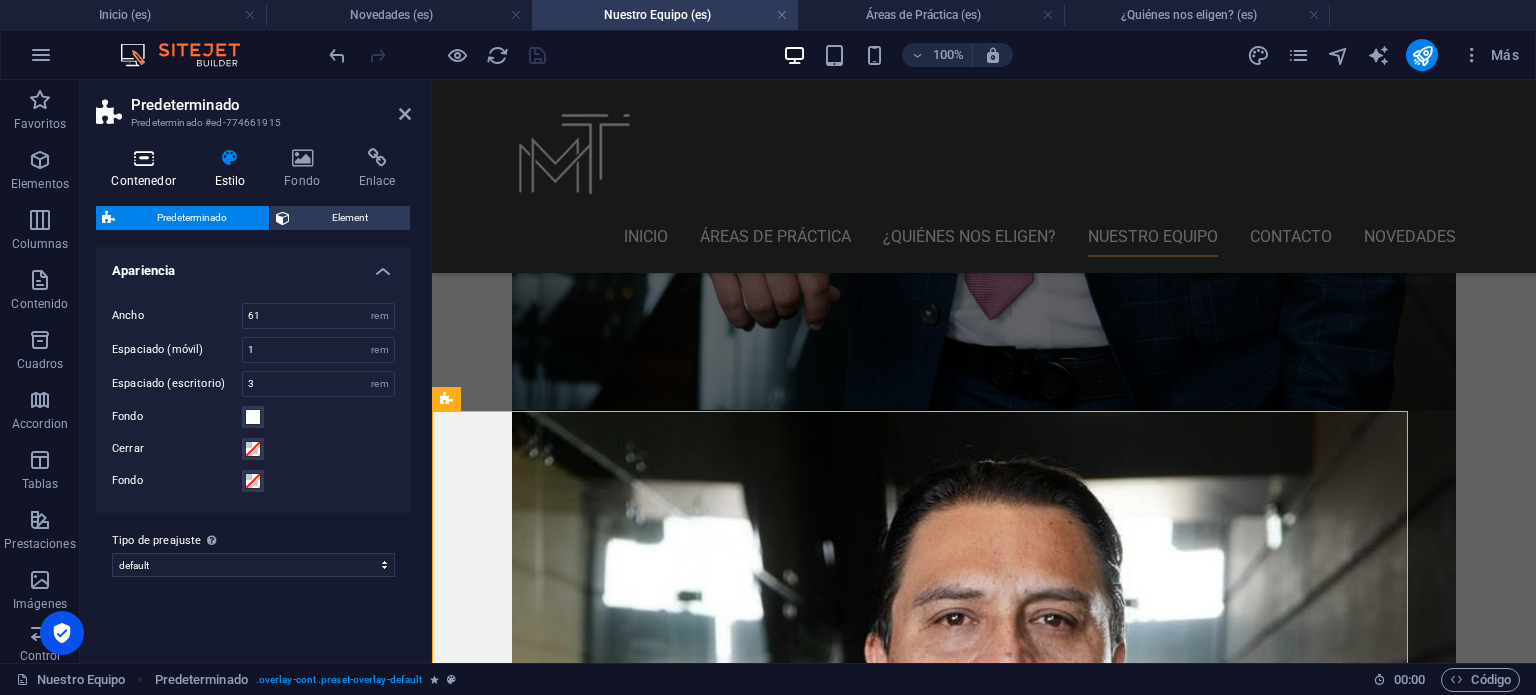 click on "Contenedor" at bounding box center [147, 169] 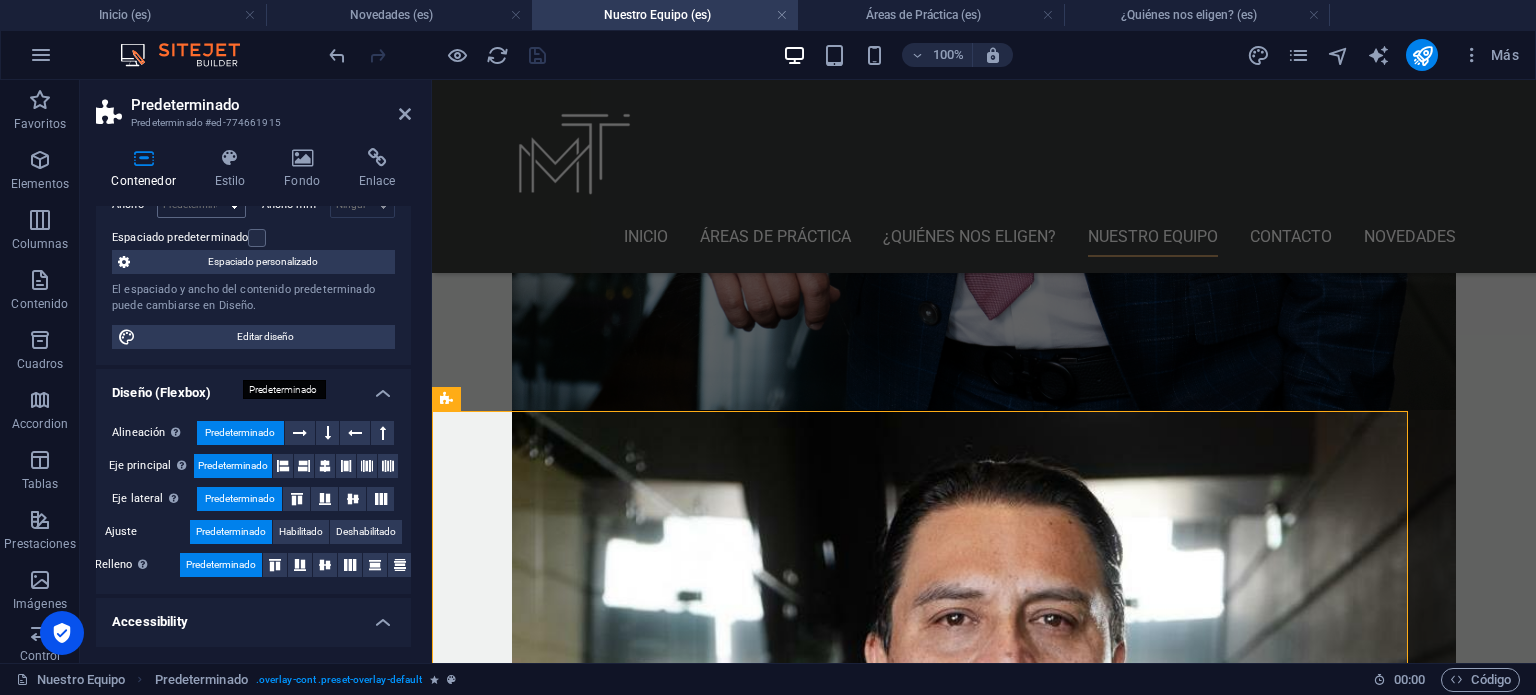 scroll, scrollTop: 200, scrollLeft: 0, axis: vertical 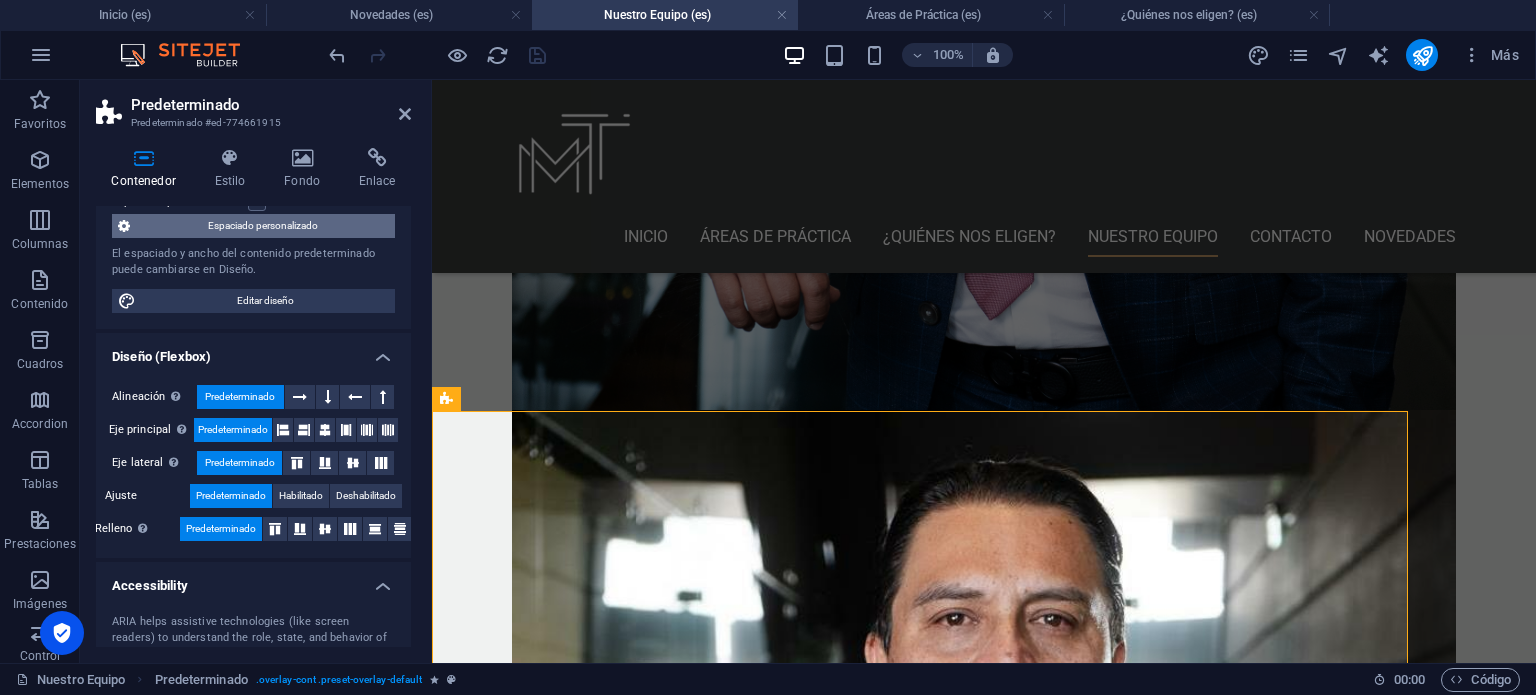 click on "Espaciado personalizado" at bounding box center [262, 226] 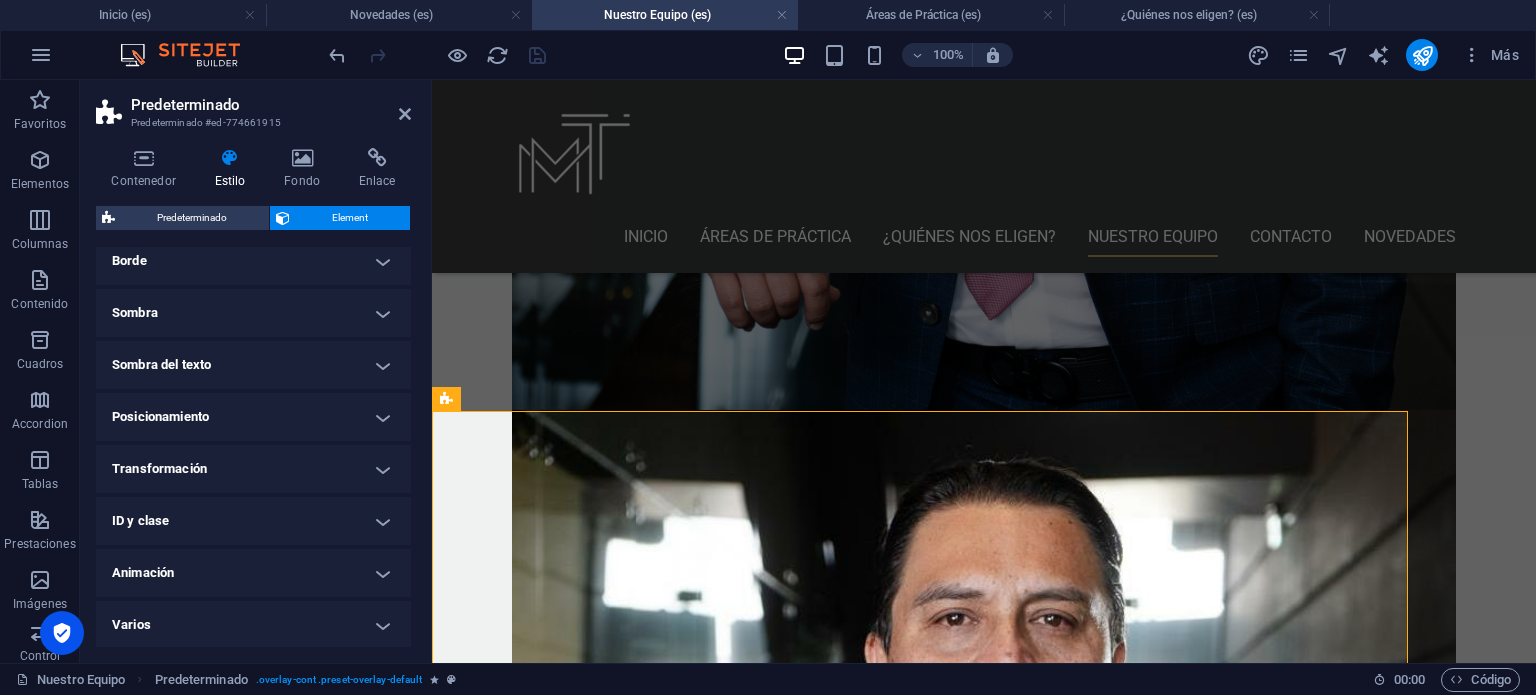 scroll, scrollTop: 0, scrollLeft: 0, axis: both 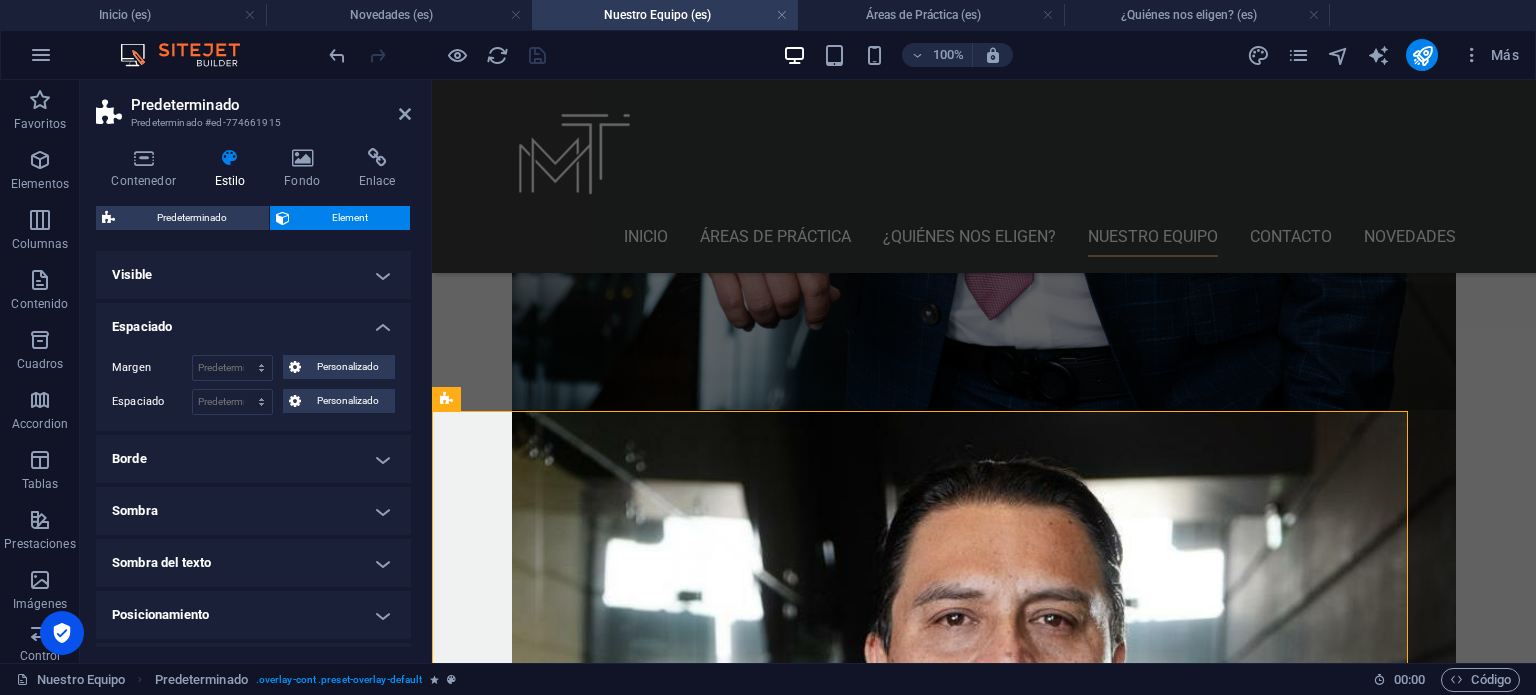 click on "Borde" at bounding box center [253, 459] 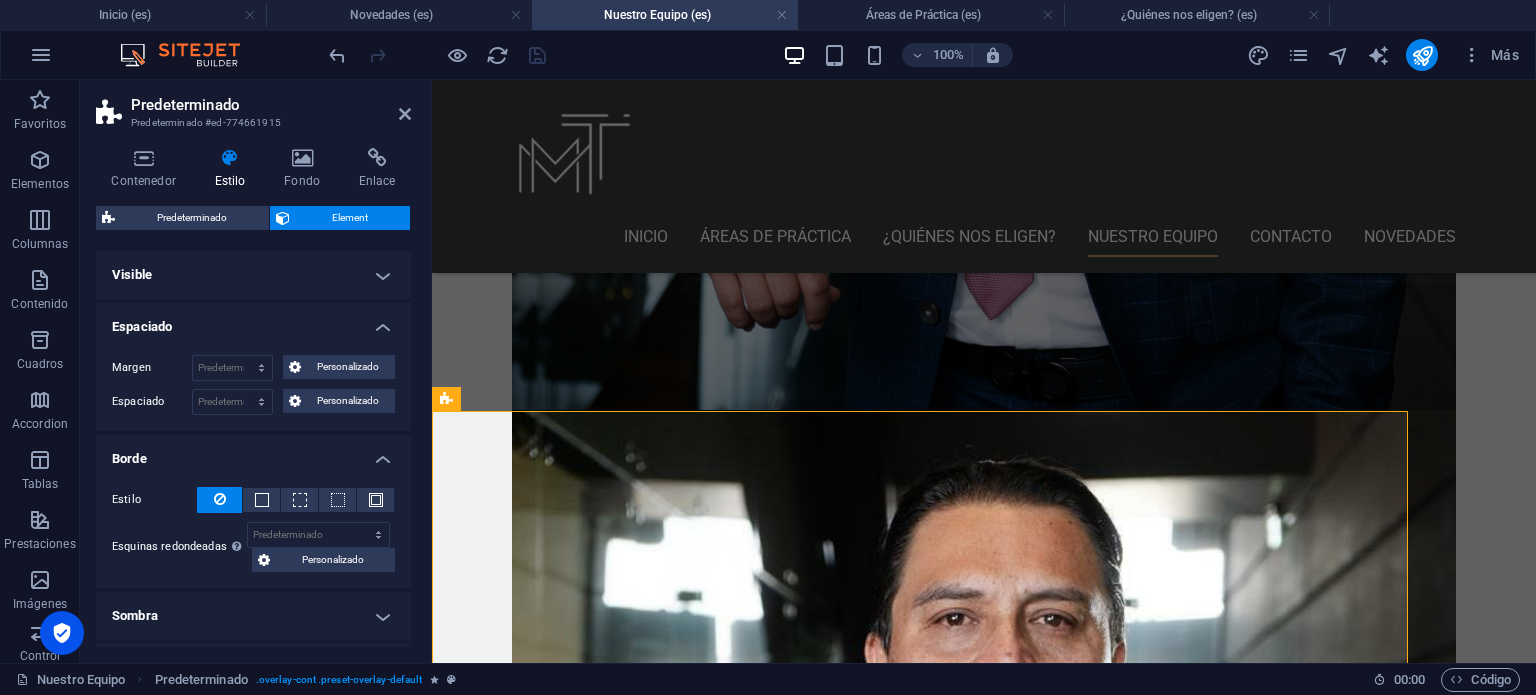 click on "Borde" at bounding box center (253, 453) 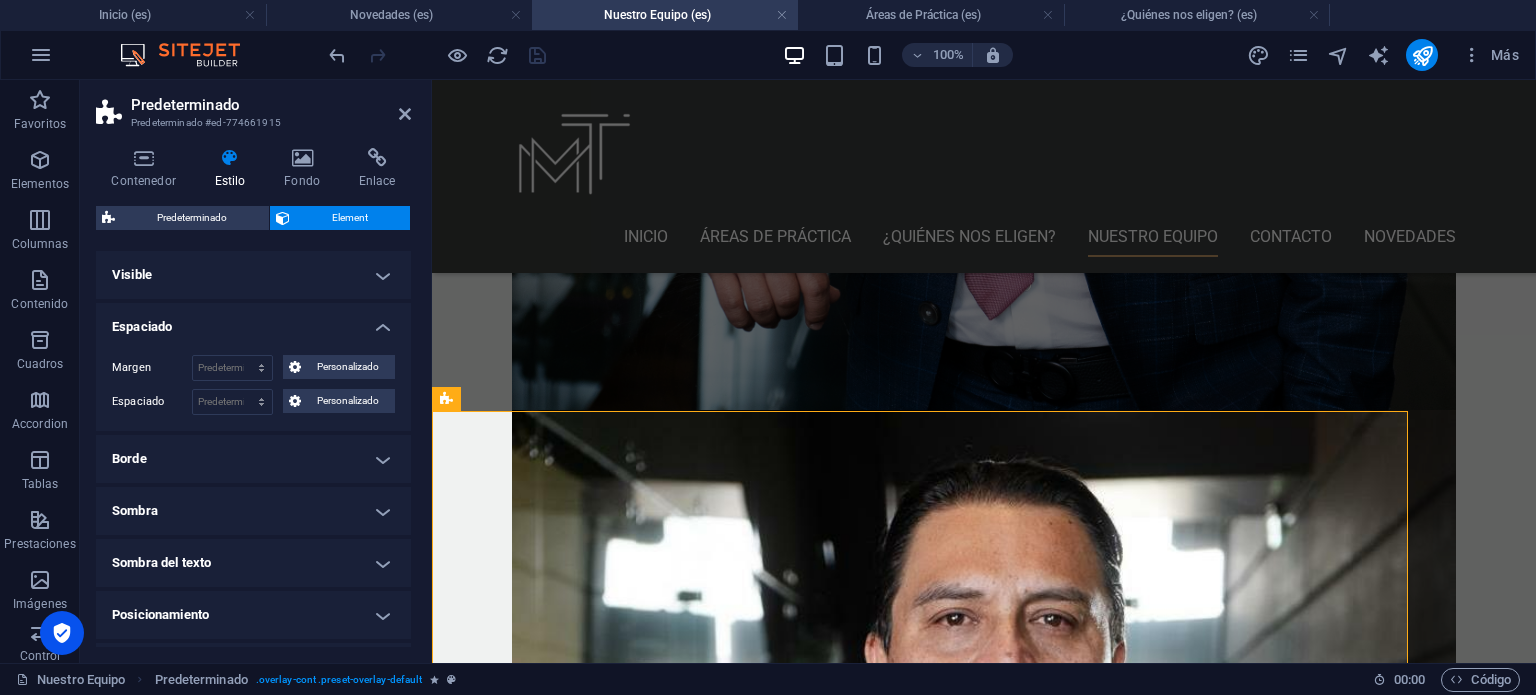 click on "Sombra" at bounding box center (253, 511) 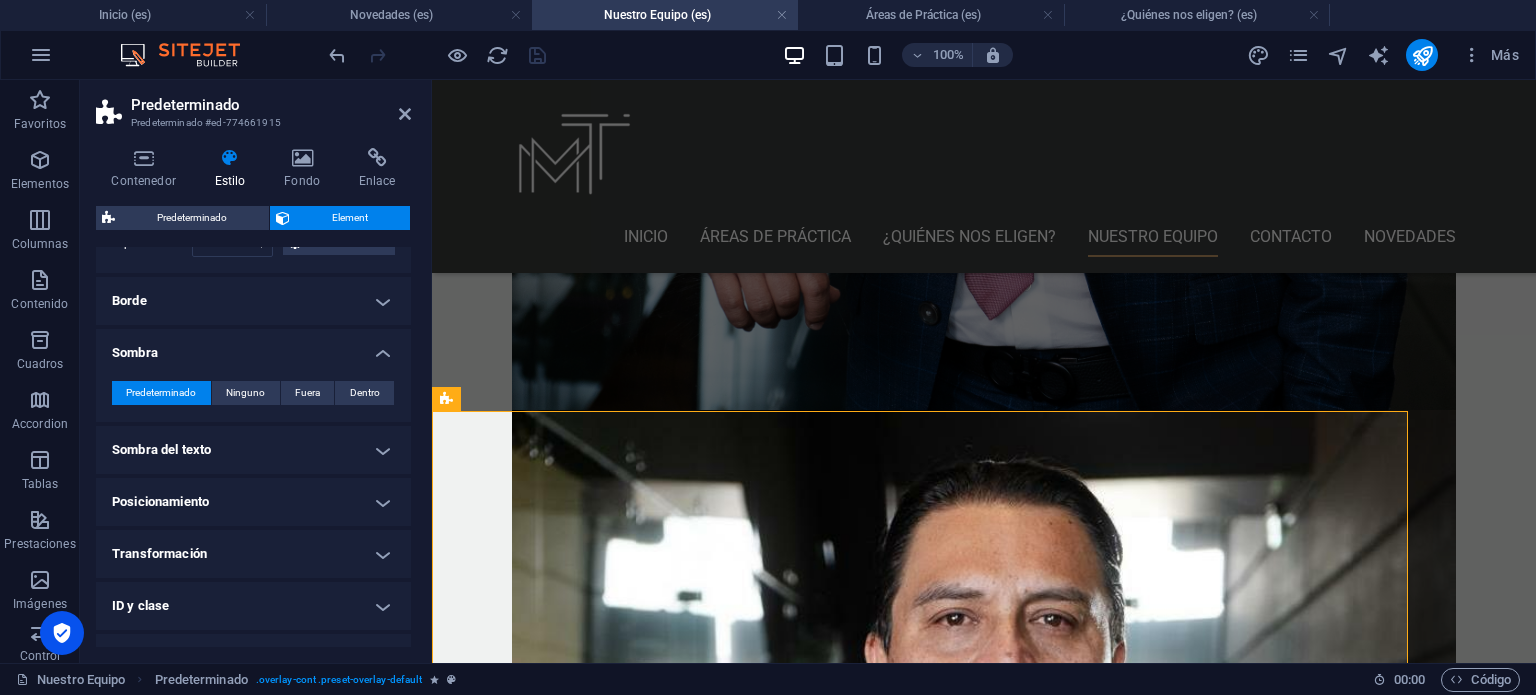 scroll, scrollTop: 200, scrollLeft: 0, axis: vertical 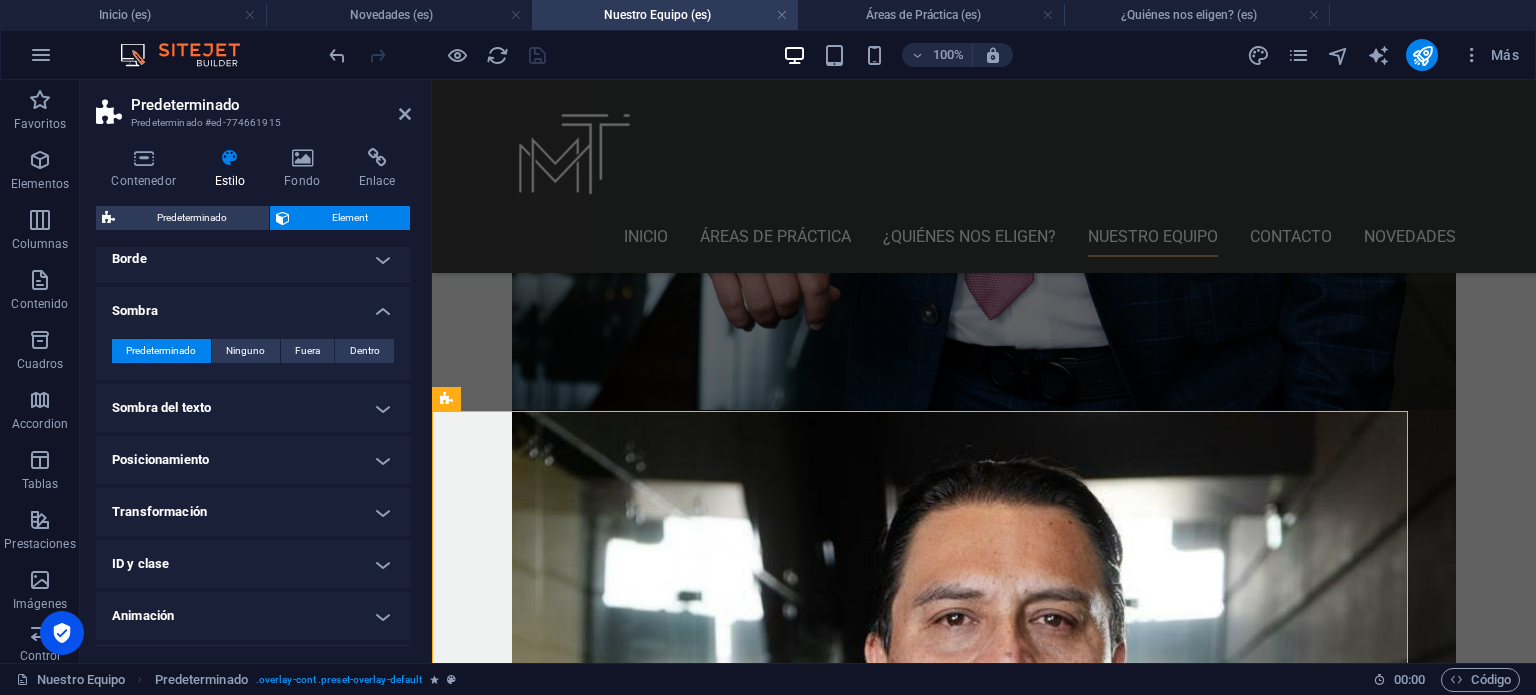 click on "Sombra" at bounding box center (253, 305) 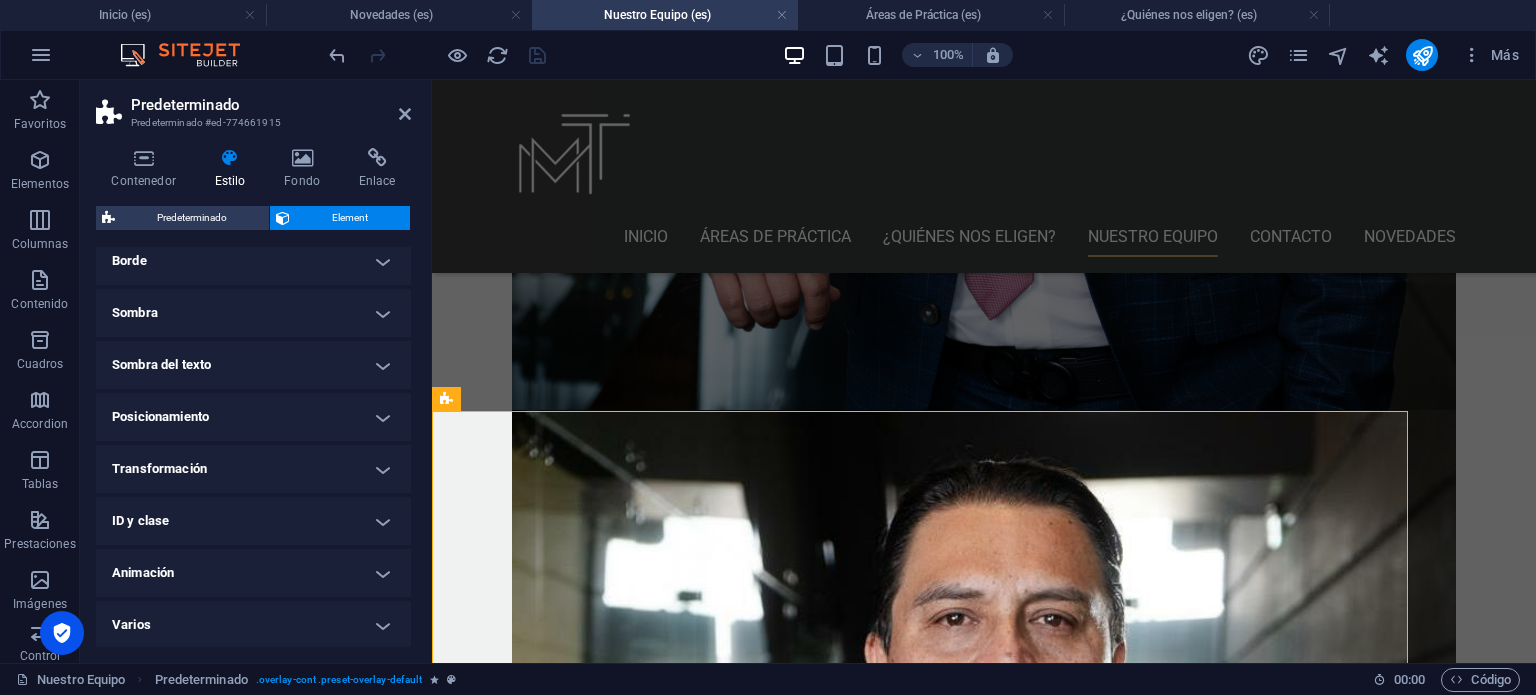 click on "Sombra del texto" at bounding box center (253, 365) 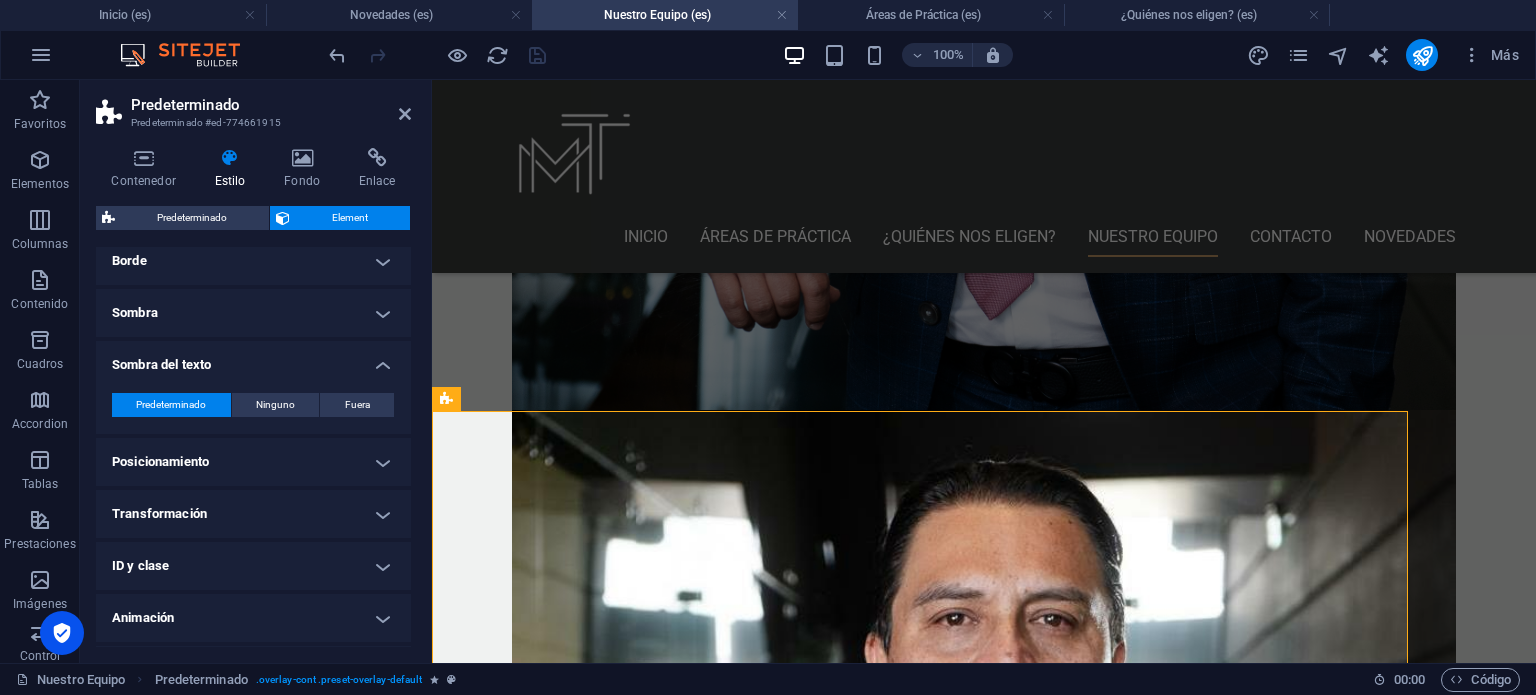 click on "Predeterminado Ninguno Fuera Color X offset 0 px rem vh vw Y offset 0 px rem vh vw Desenfoque 0 px rem % vh vw" at bounding box center [253, 405] 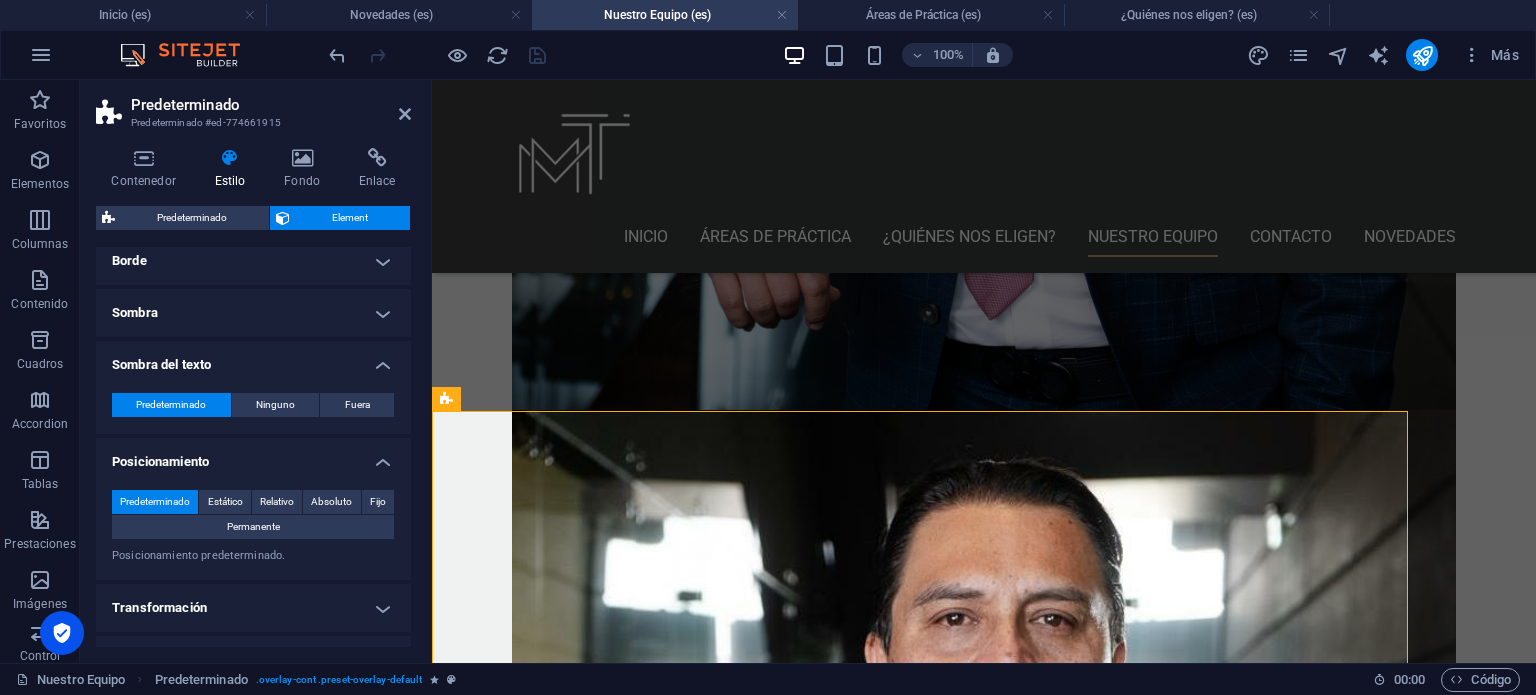 click on "Posicionamiento" at bounding box center (253, 456) 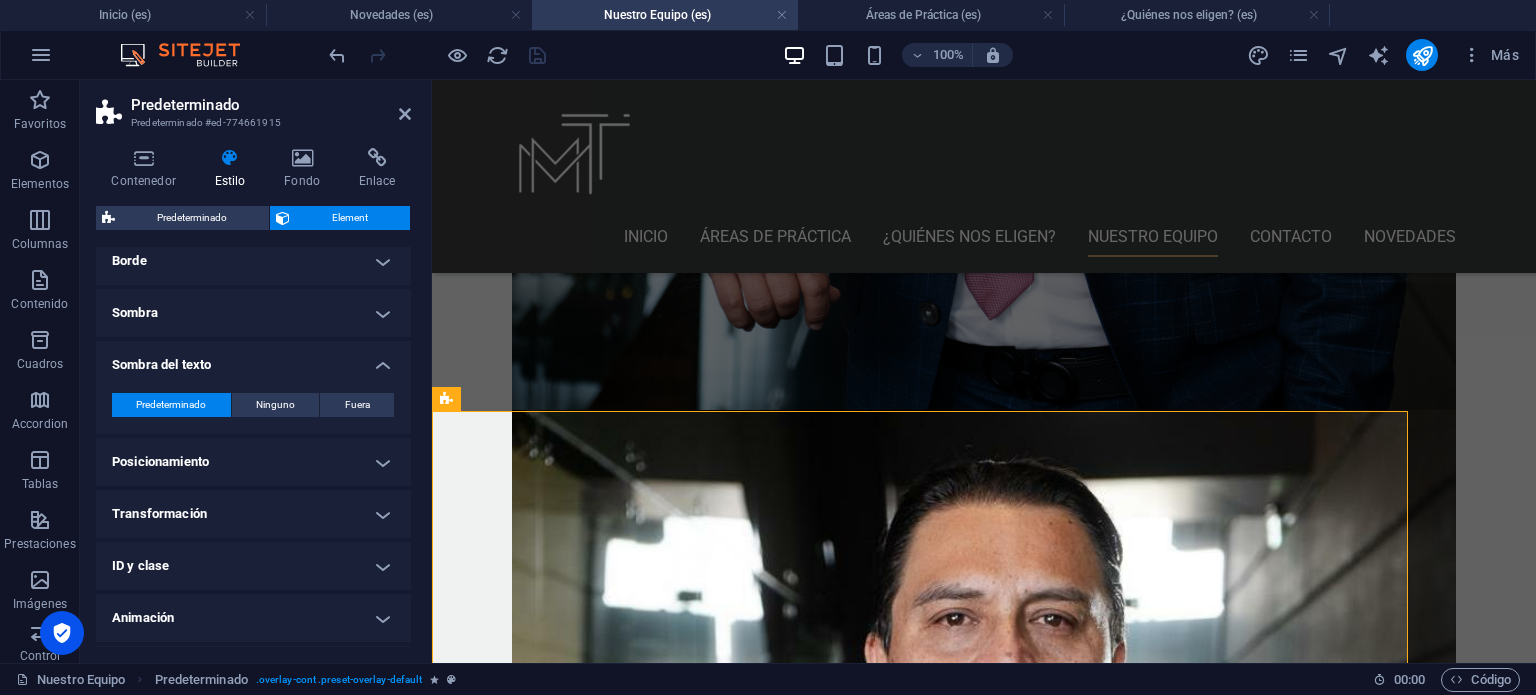 click on "Transformación" at bounding box center (253, 514) 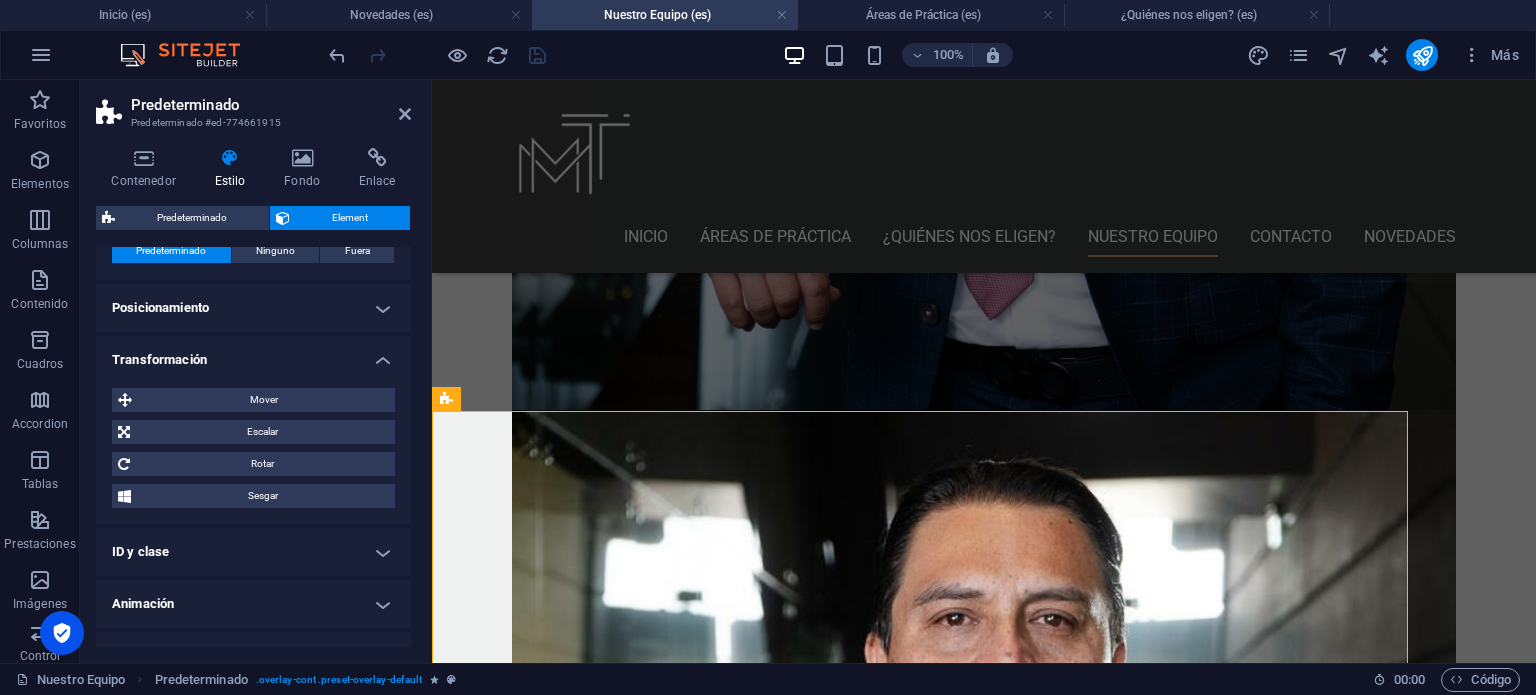 scroll, scrollTop: 383, scrollLeft: 0, axis: vertical 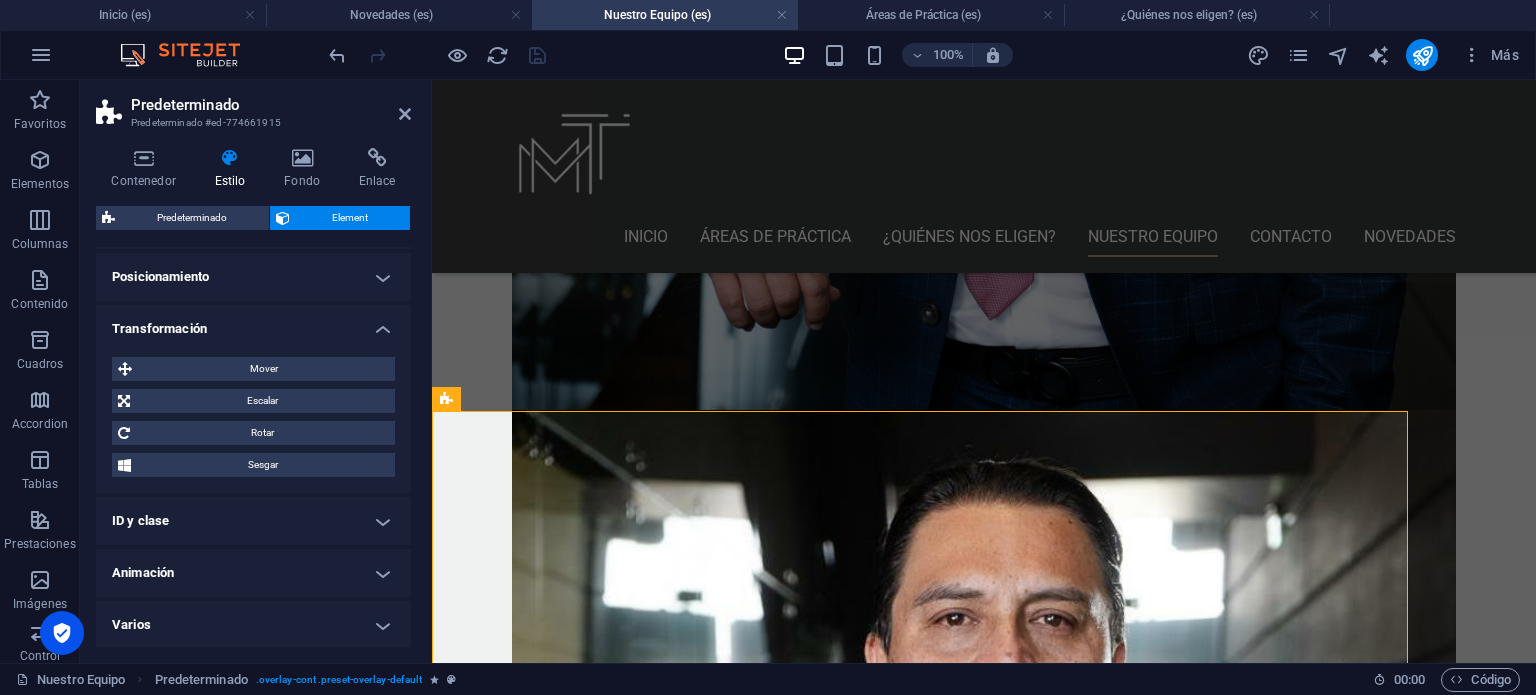 click on "Transformación" at bounding box center [253, 323] 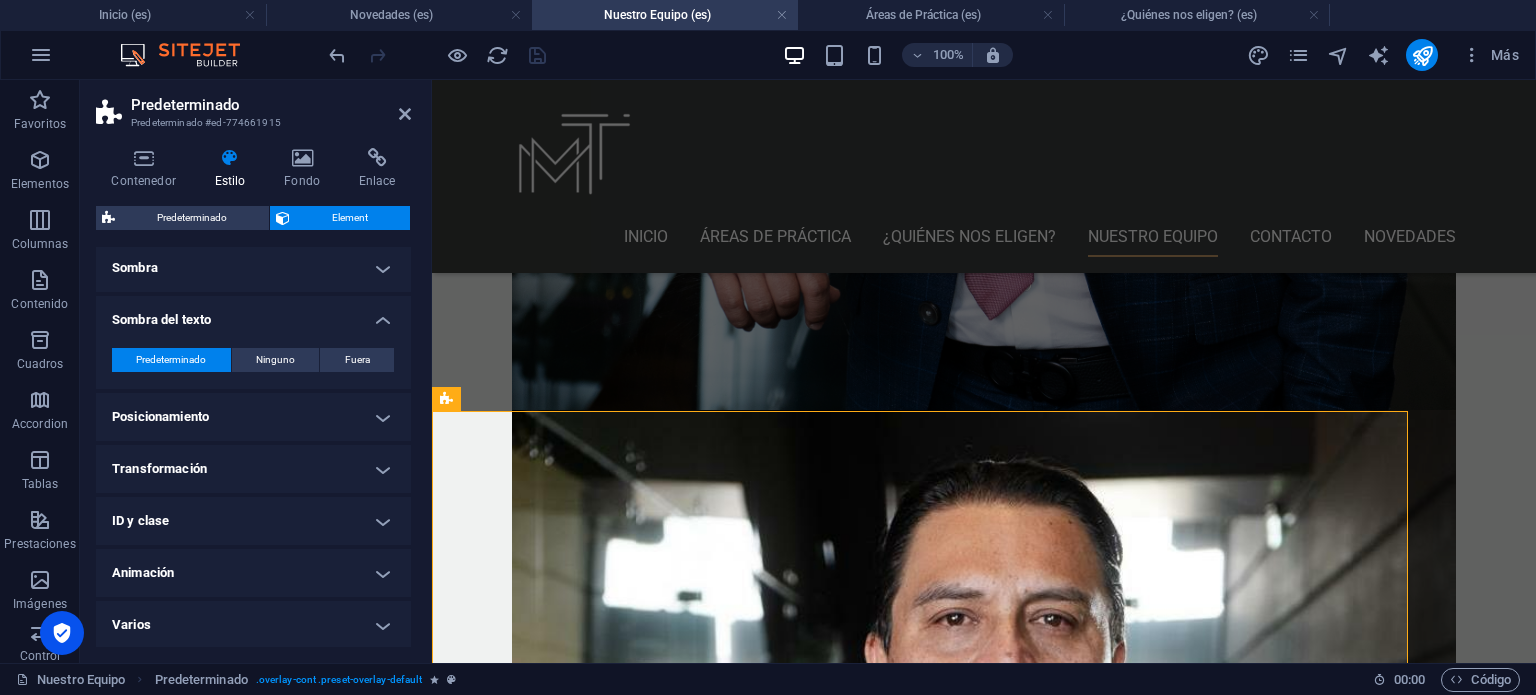 click on "ID y clase" at bounding box center (253, 521) 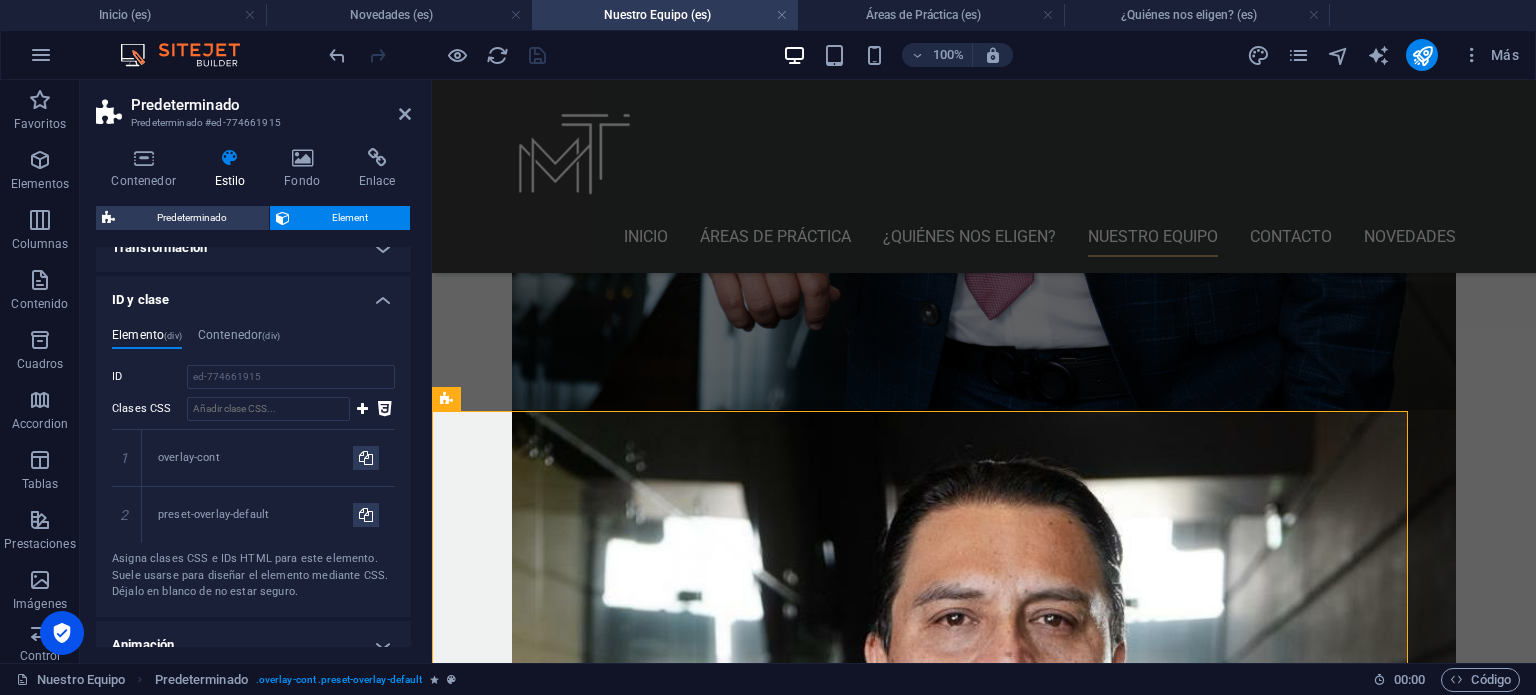 scroll, scrollTop: 436, scrollLeft: 0, axis: vertical 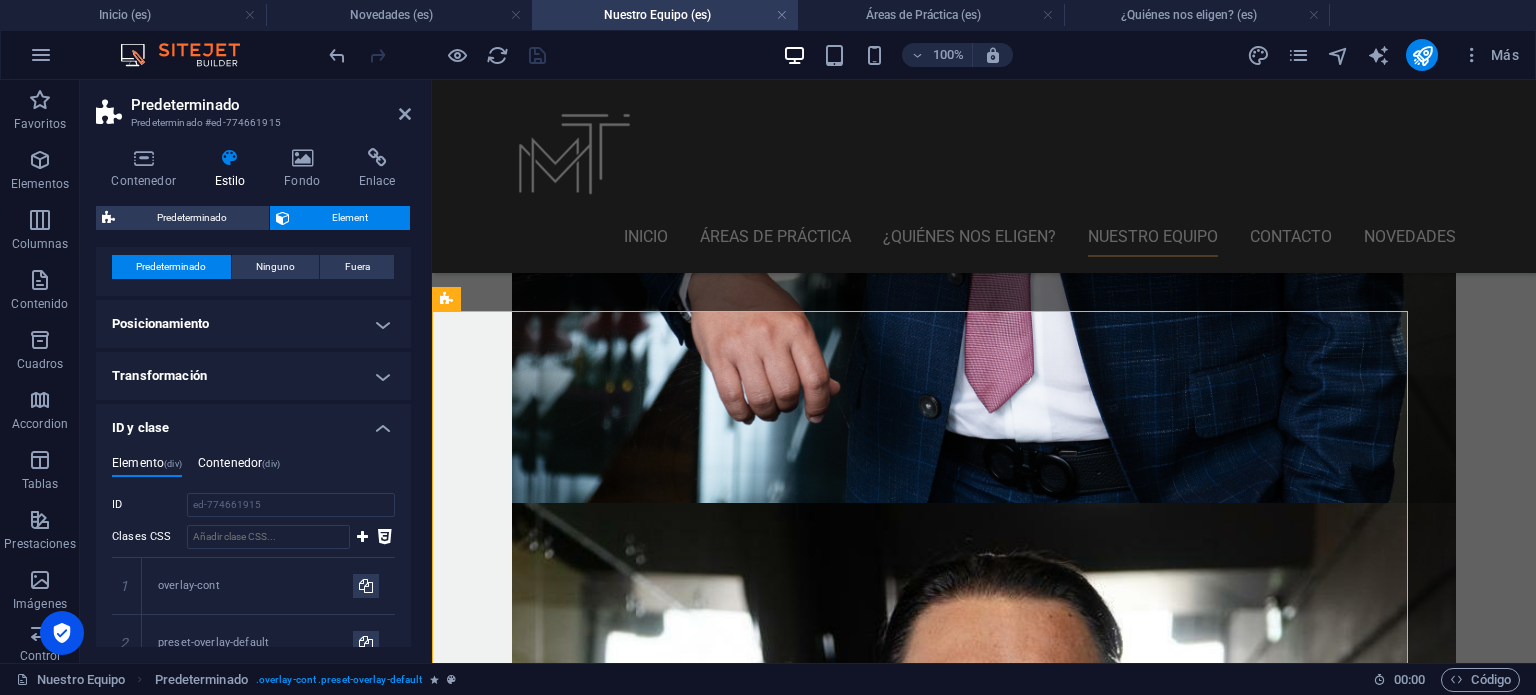 click on "Contenedor  (div)" at bounding box center (239, 467) 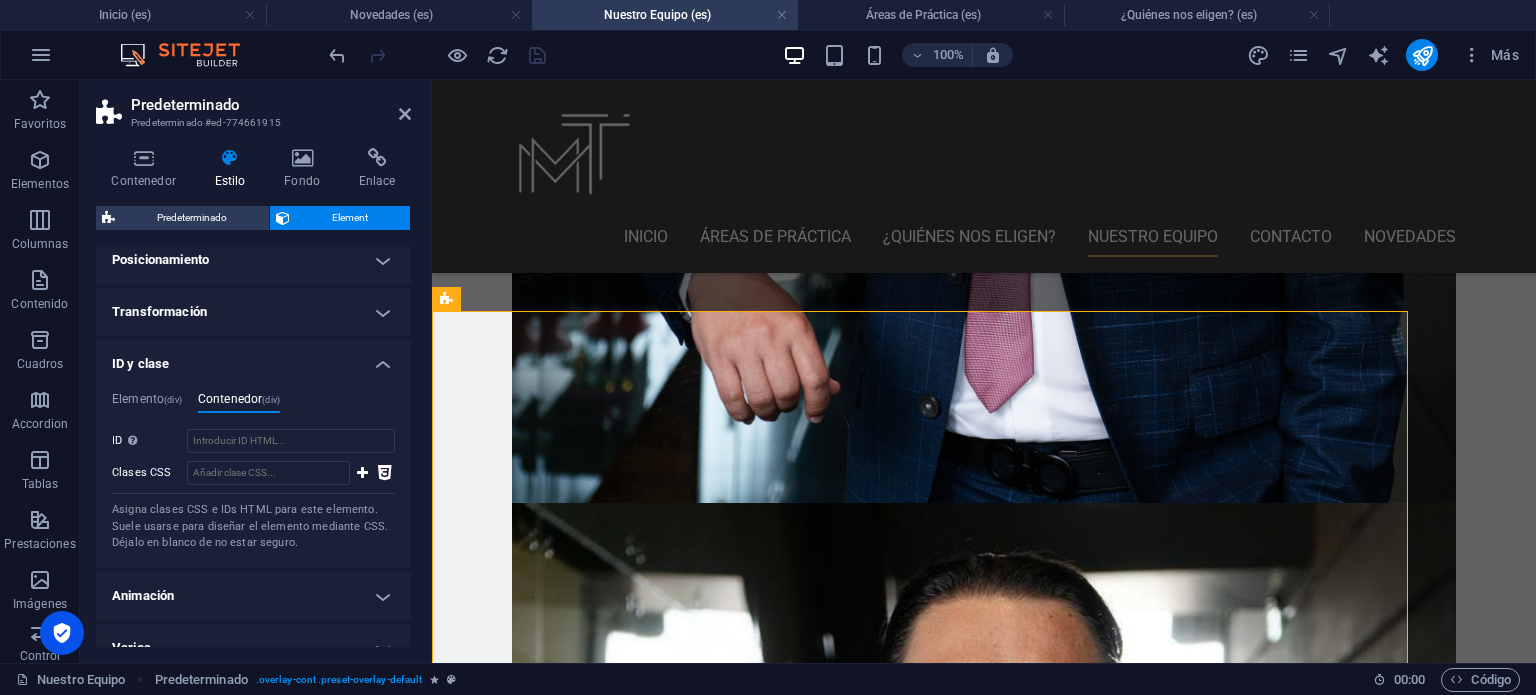 scroll, scrollTop: 423, scrollLeft: 0, axis: vertical 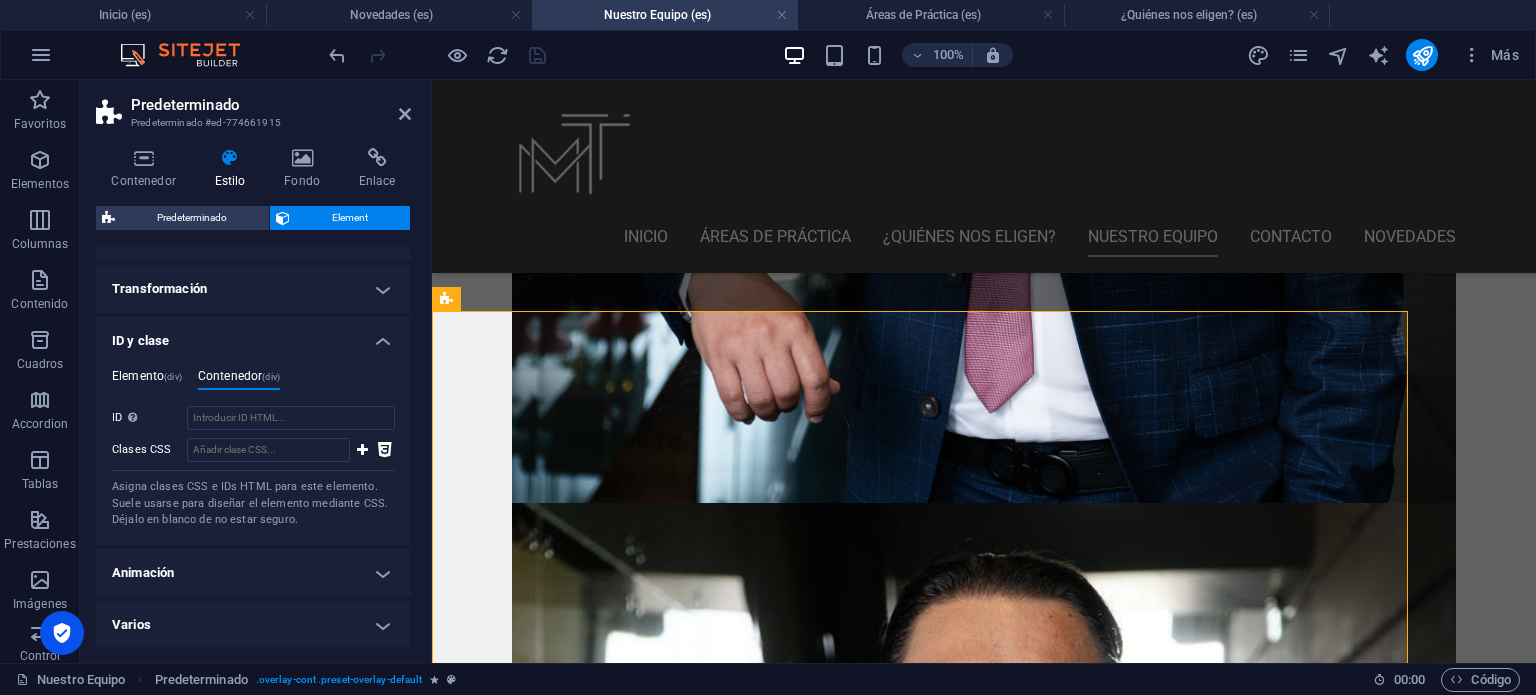 click on "(div)" at bounding box center (173, 377) 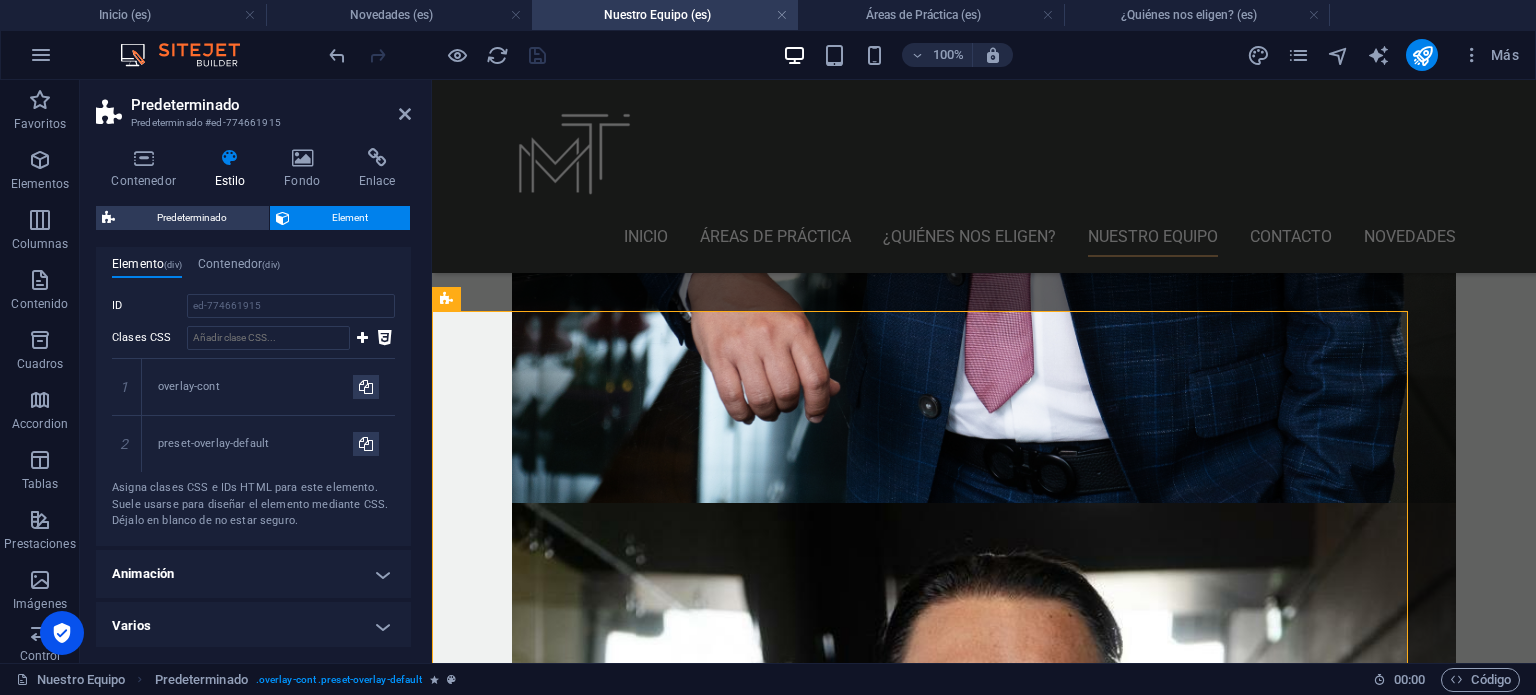 scroll, scrollTop: 536, scrollLeft: 0, axis: vertical 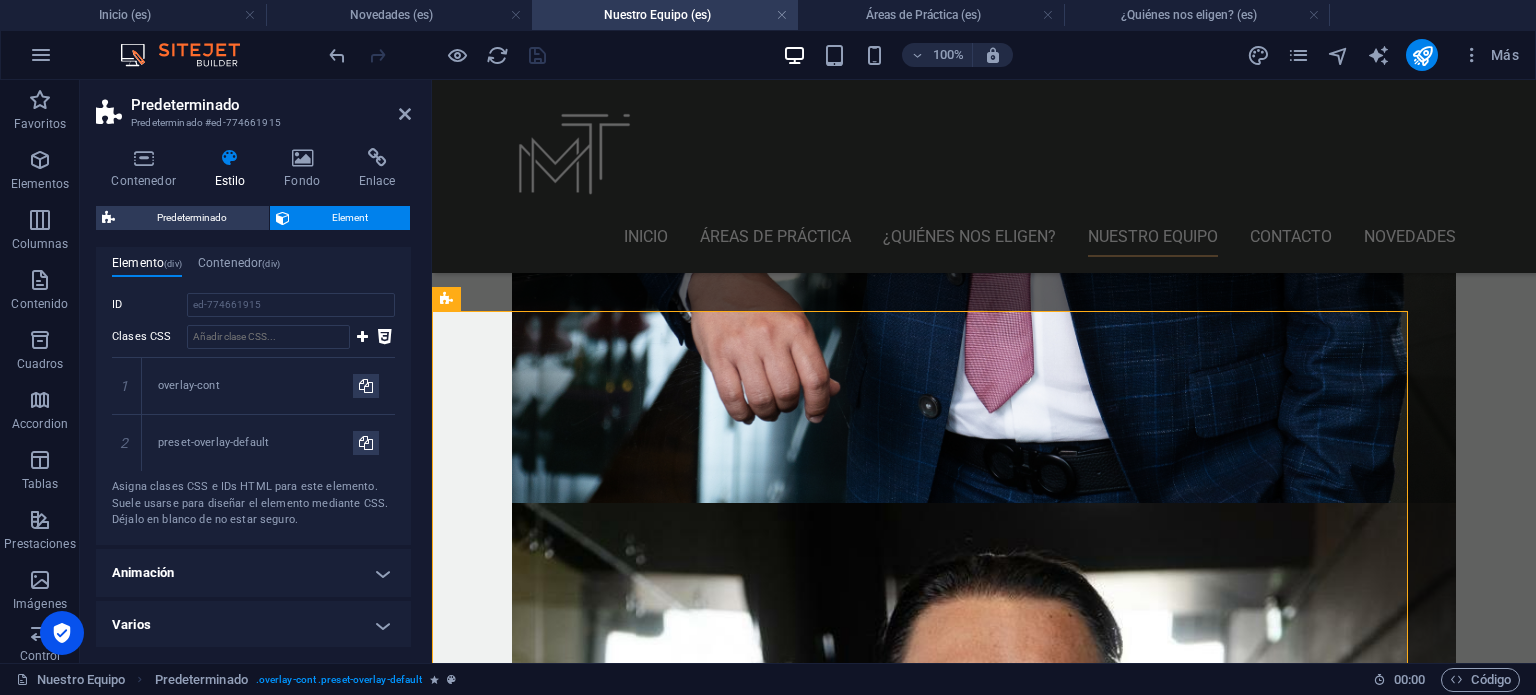 click on "Animación" at bounding box center [253, 573] 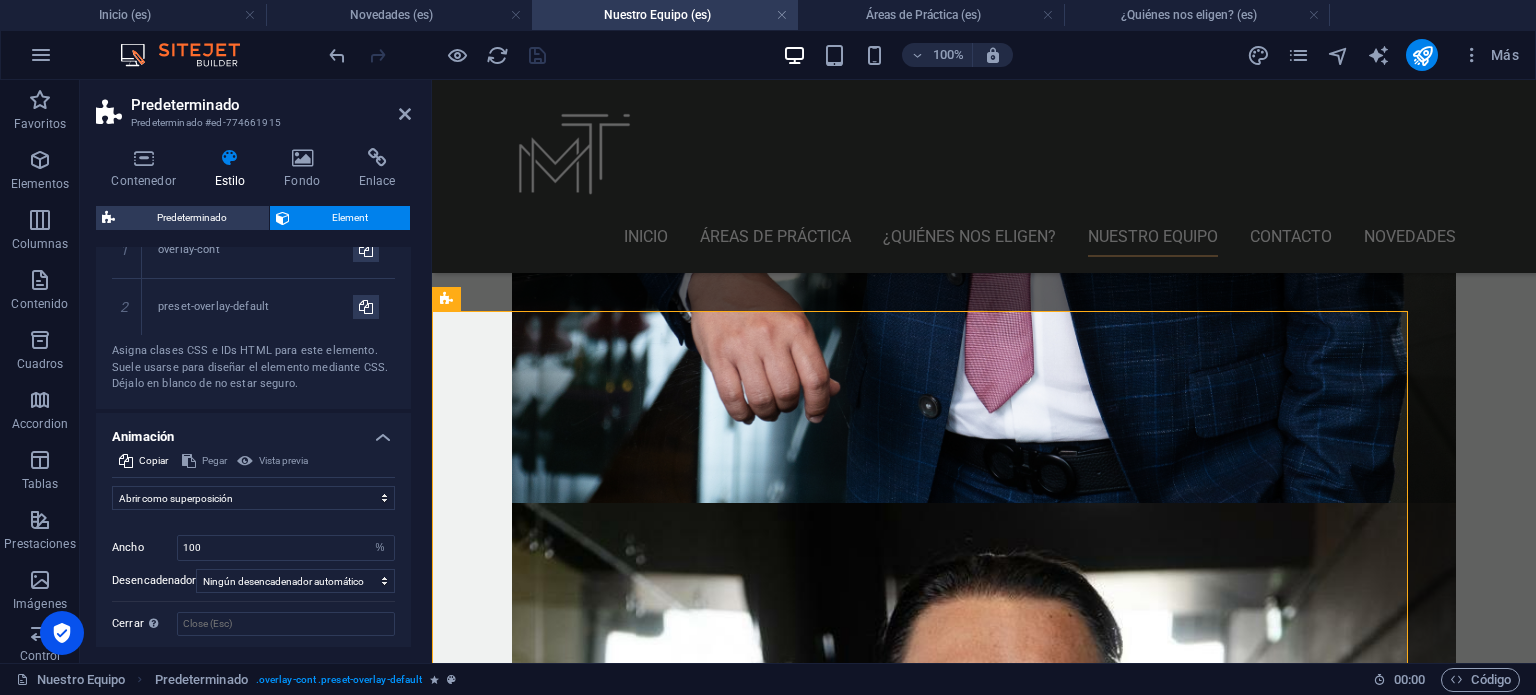 scroll, scrollTop: 726, scrollLeft: 0, axis: vertical 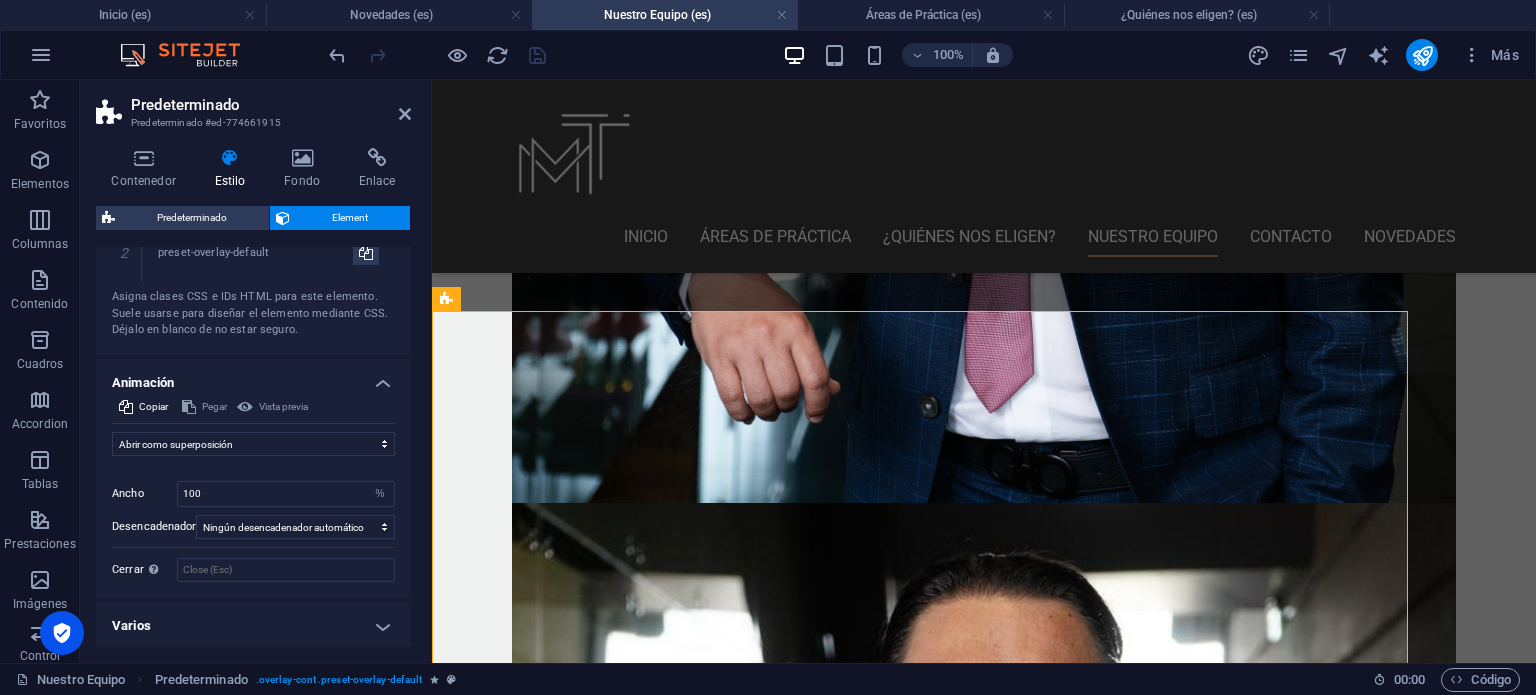 click on "Animación" at bounding box center [253, 377] 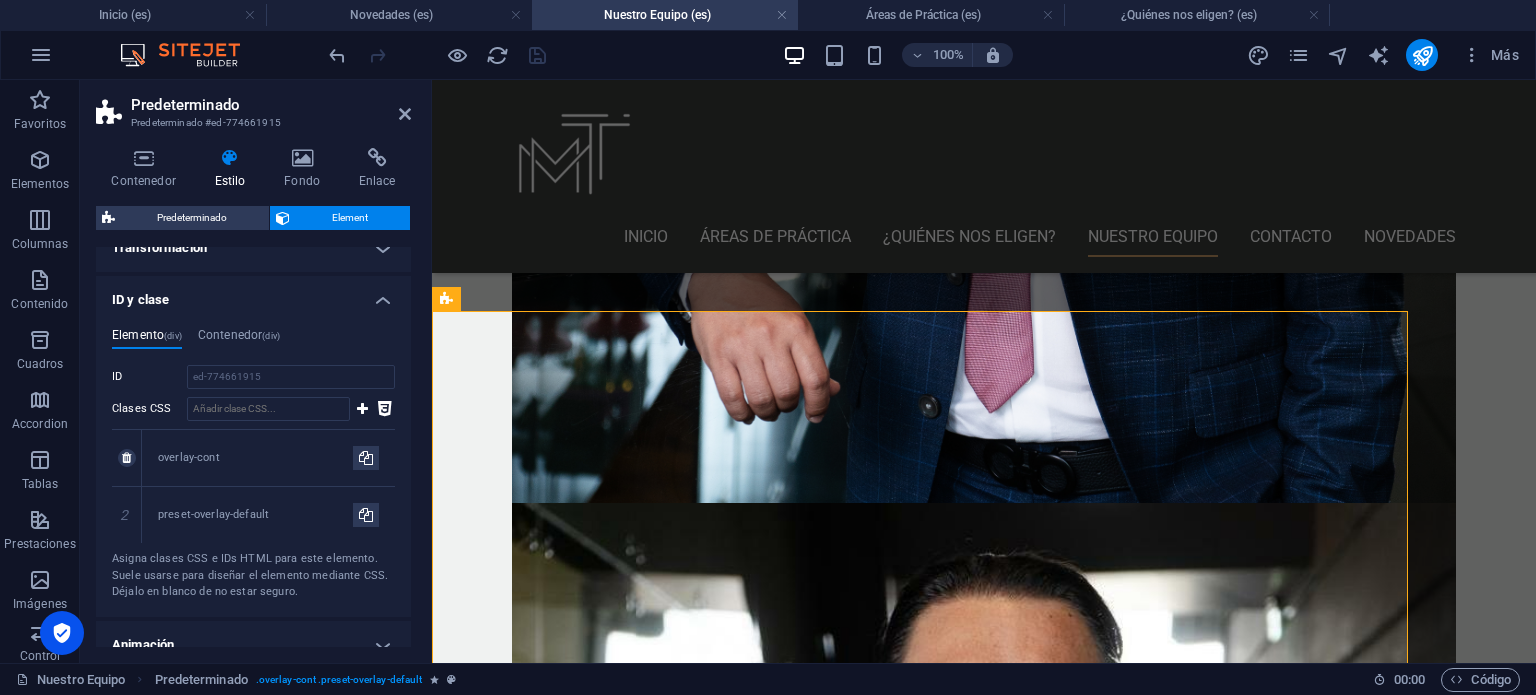 scroll, scrollTop: 436, scrollLeft: 0, axis: vertical 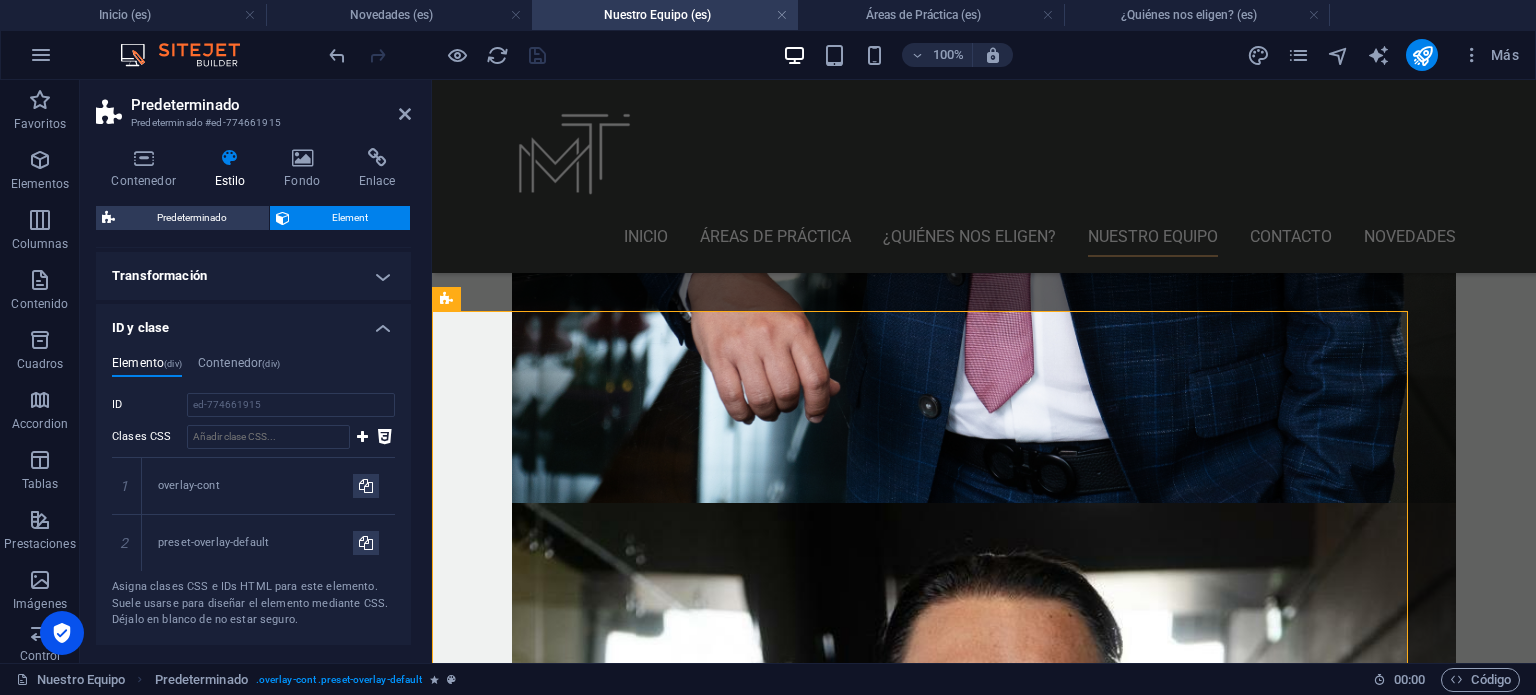 click on "ID y clase" at bounding box center [253, 322] 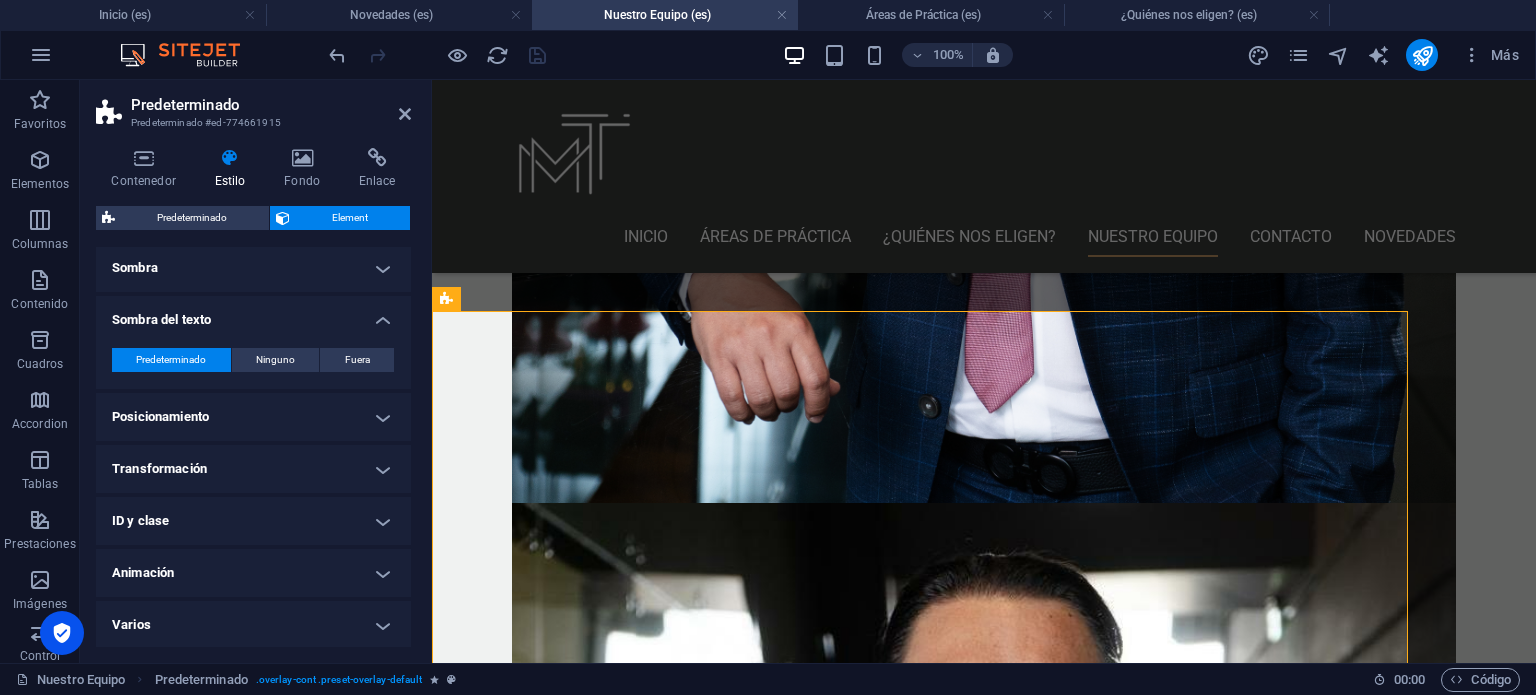 click on "Varios" at bounding box center [253, 625] 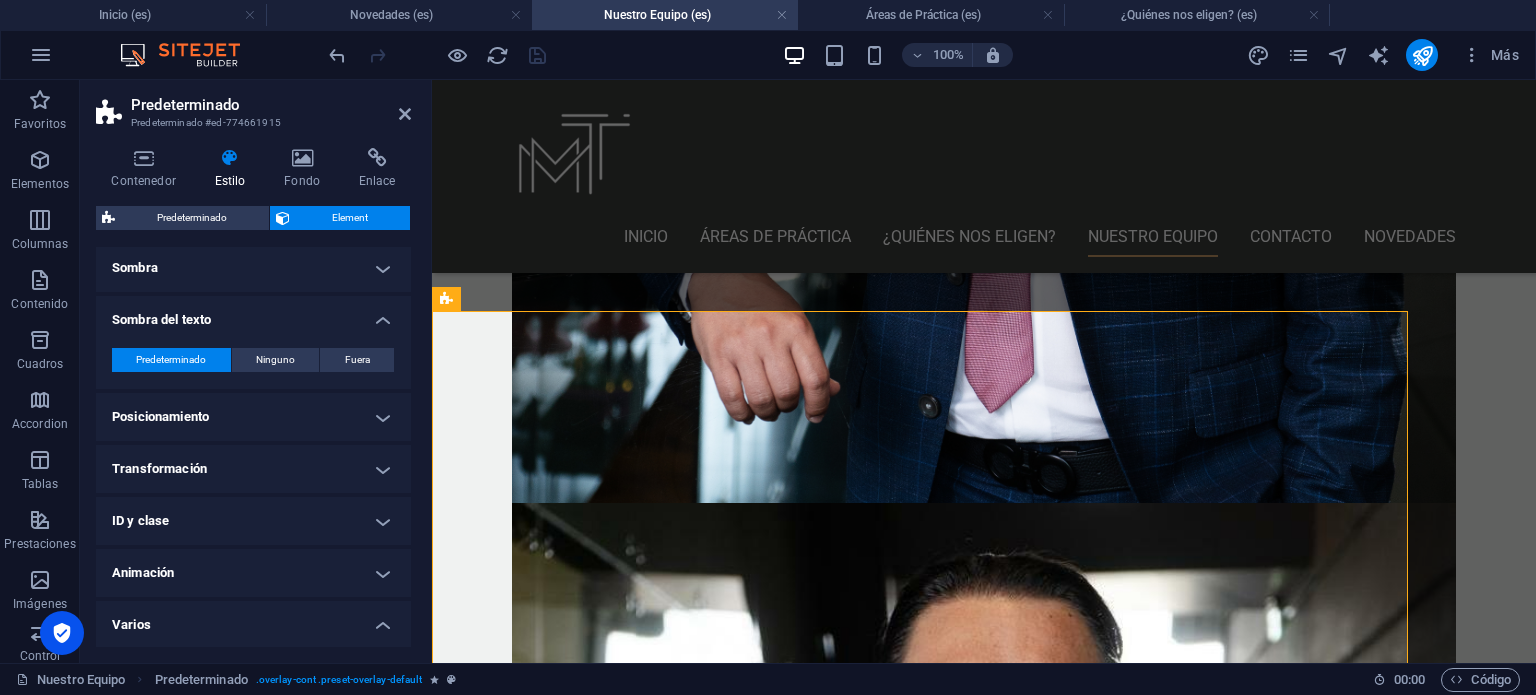 scroll, scrollTop: 366, scrollLeft: 0, axis: vertical 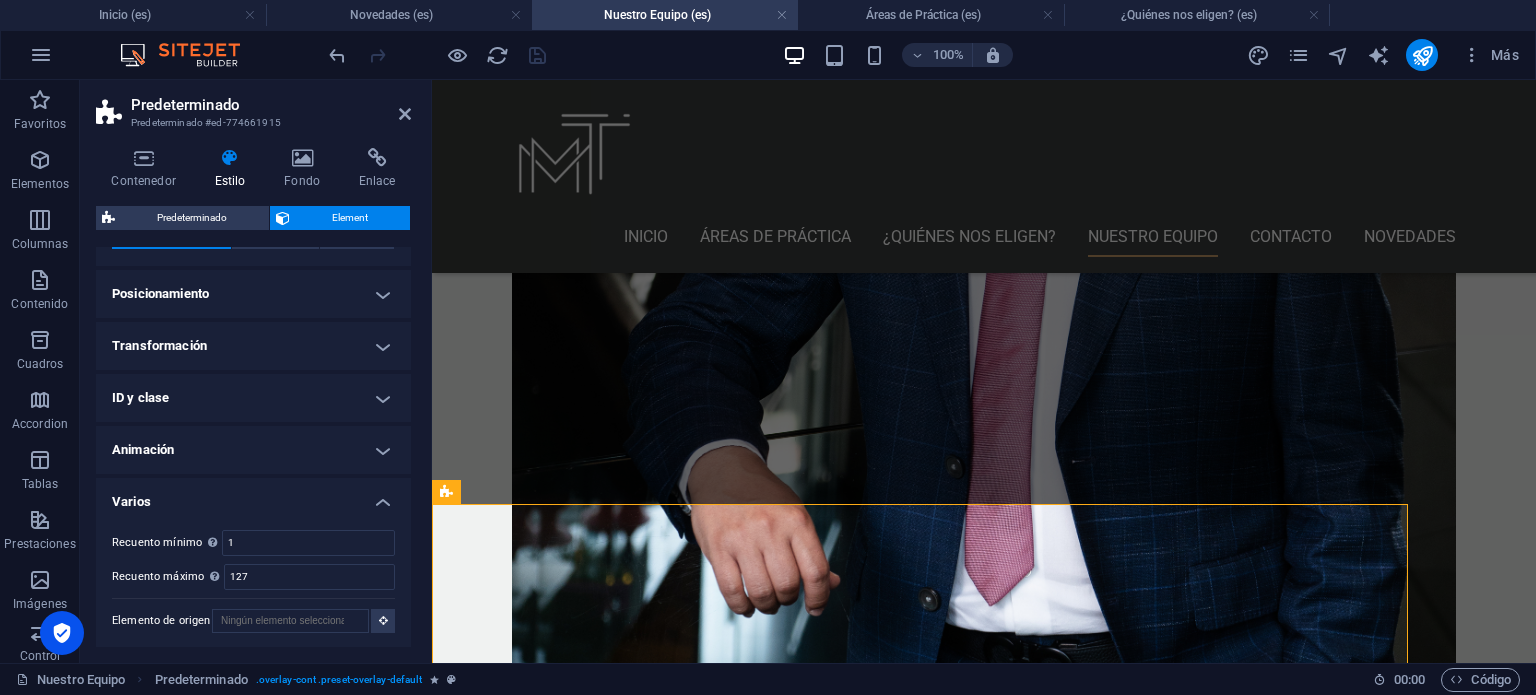click on "Varios" at bounding box center [253, 496] 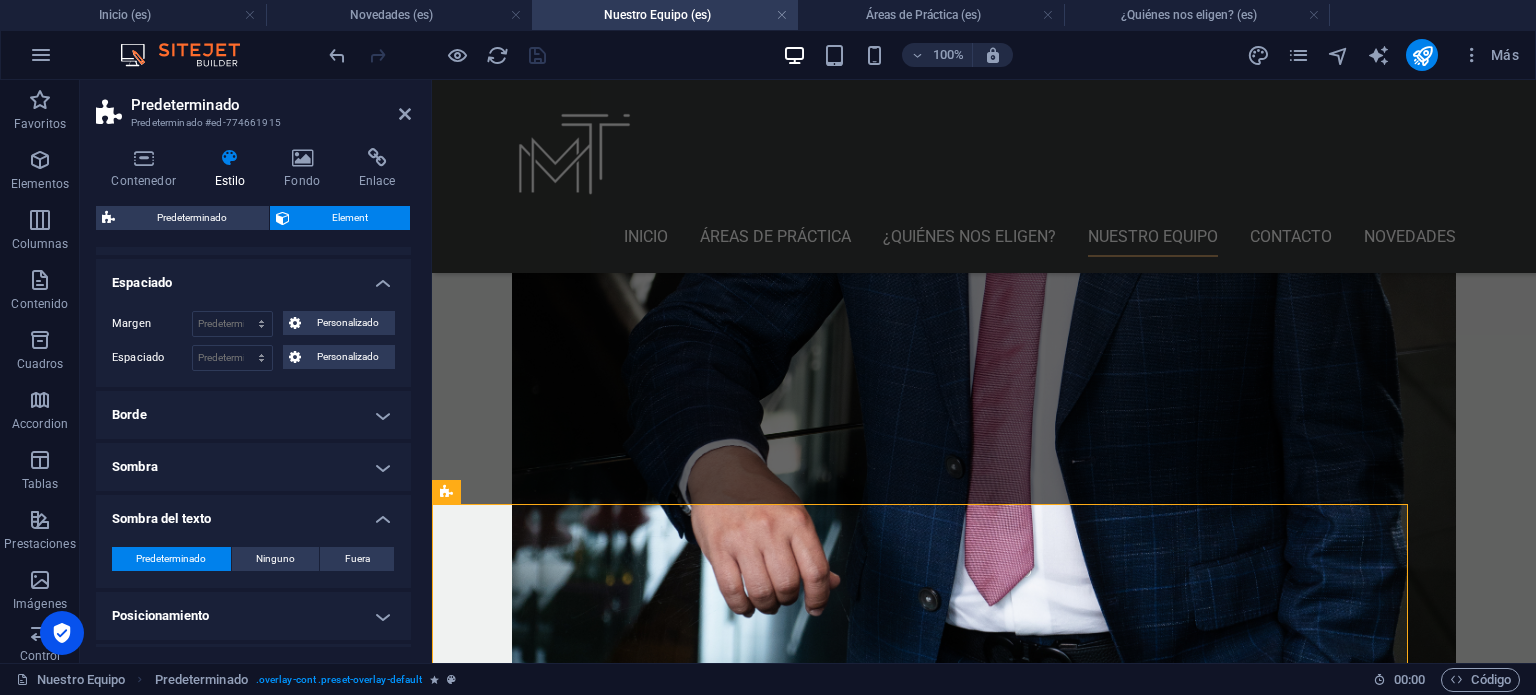 scroll, scrollTop: 0, scrollLeft: 0, axis: both 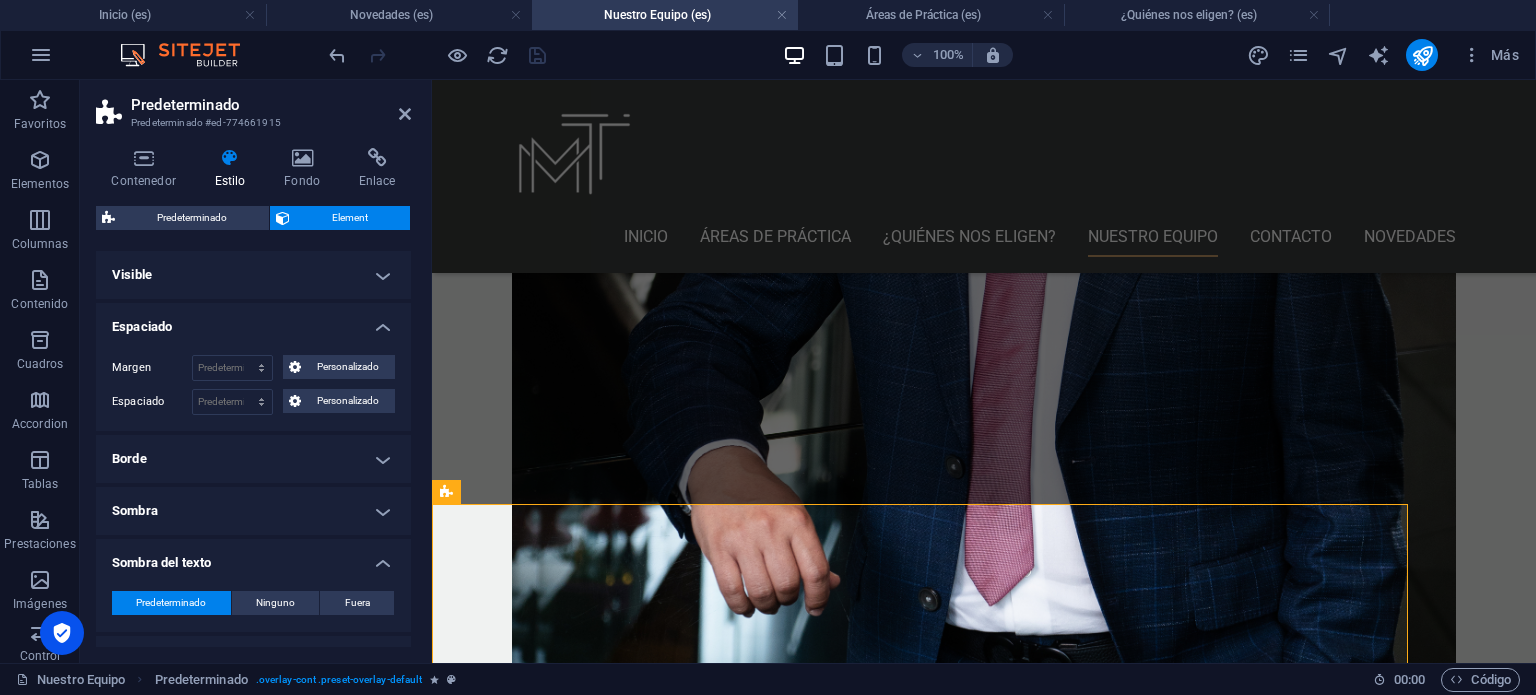 click on "Predeterminado" at bounding box center [271, 105] 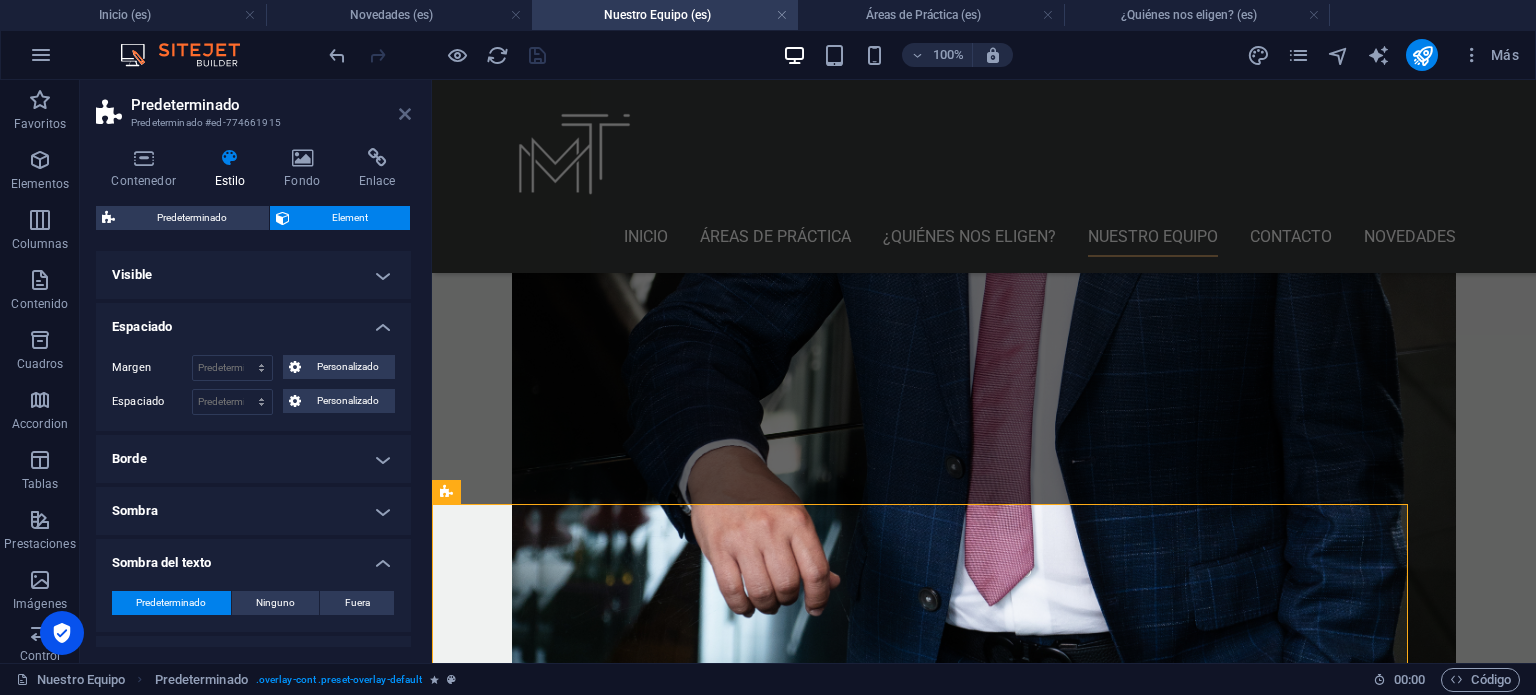 click at bounding box center (405, 114) 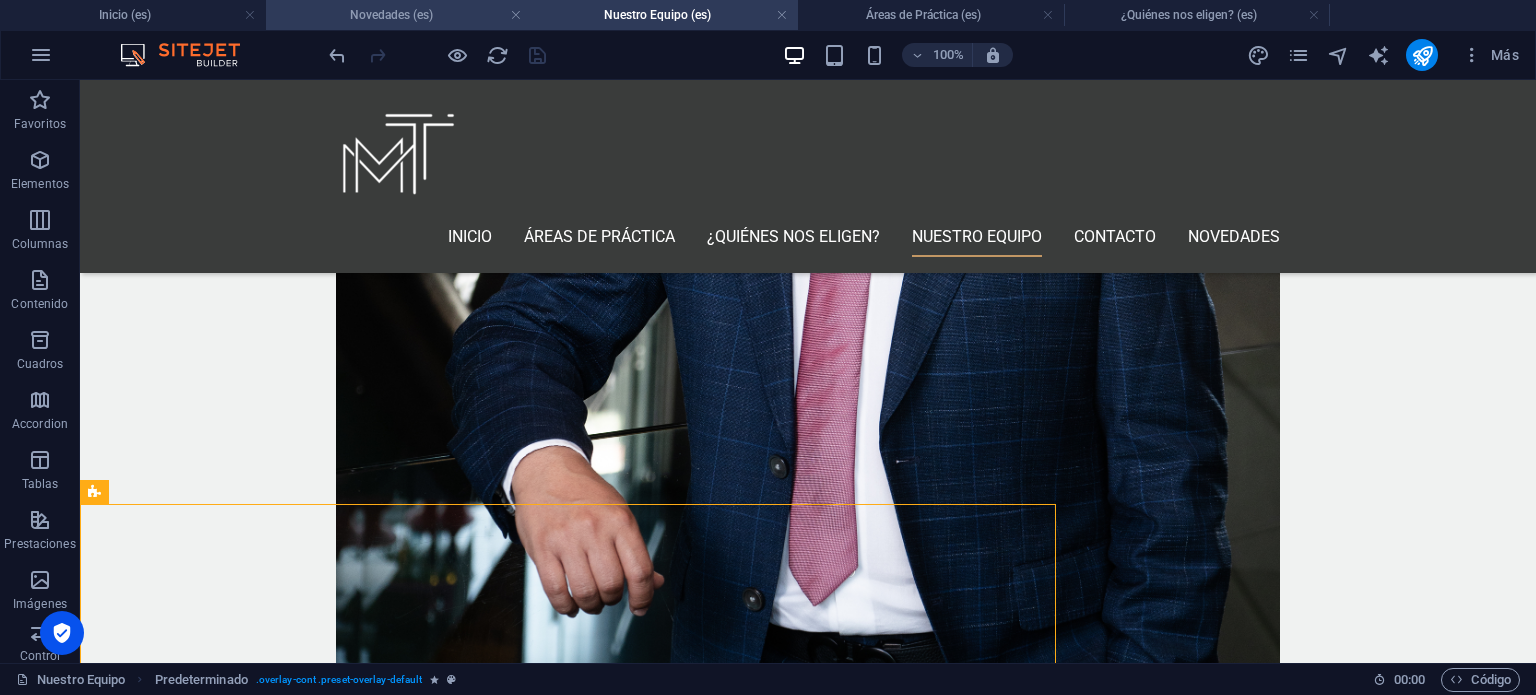 click on "Novedades (es)" at bounding box center (399, 15) 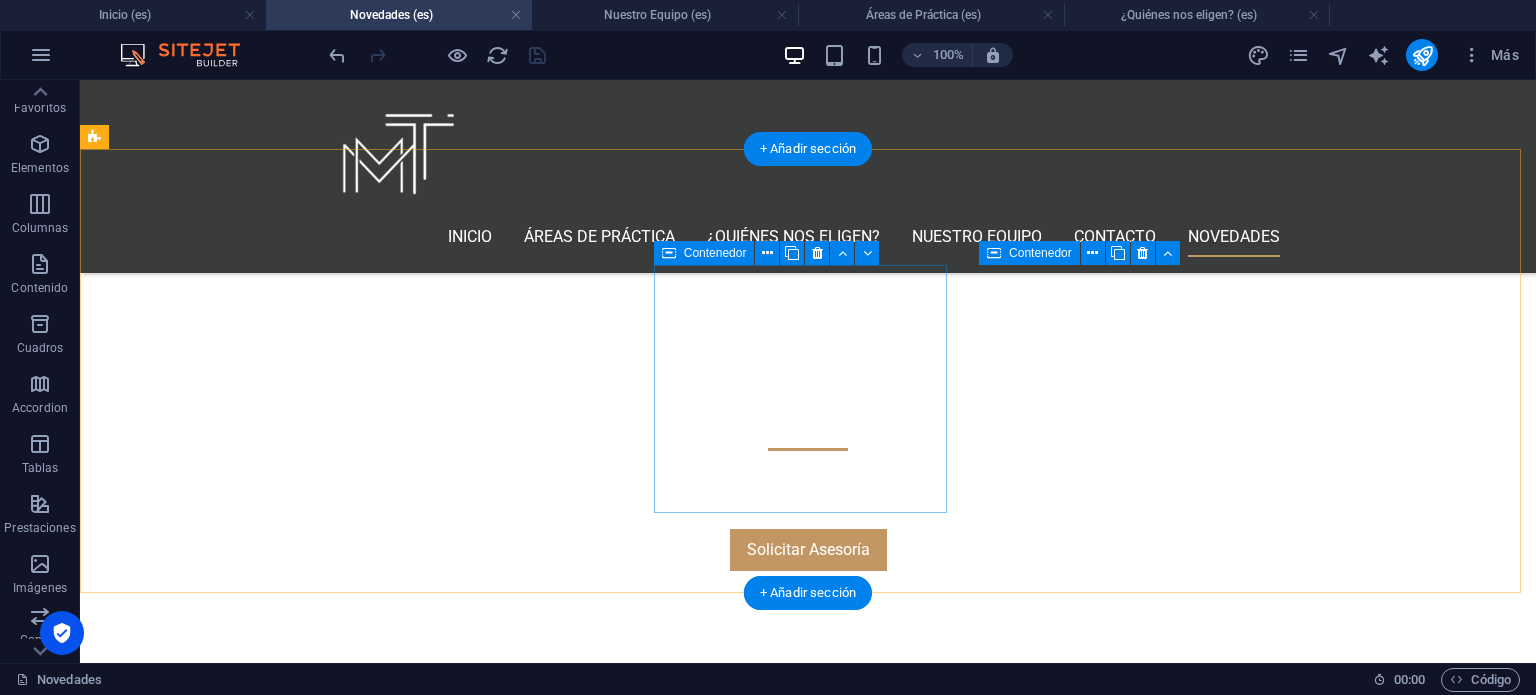 scroll, scrollTop: 696, scrollLeft: 0, axis: vertical 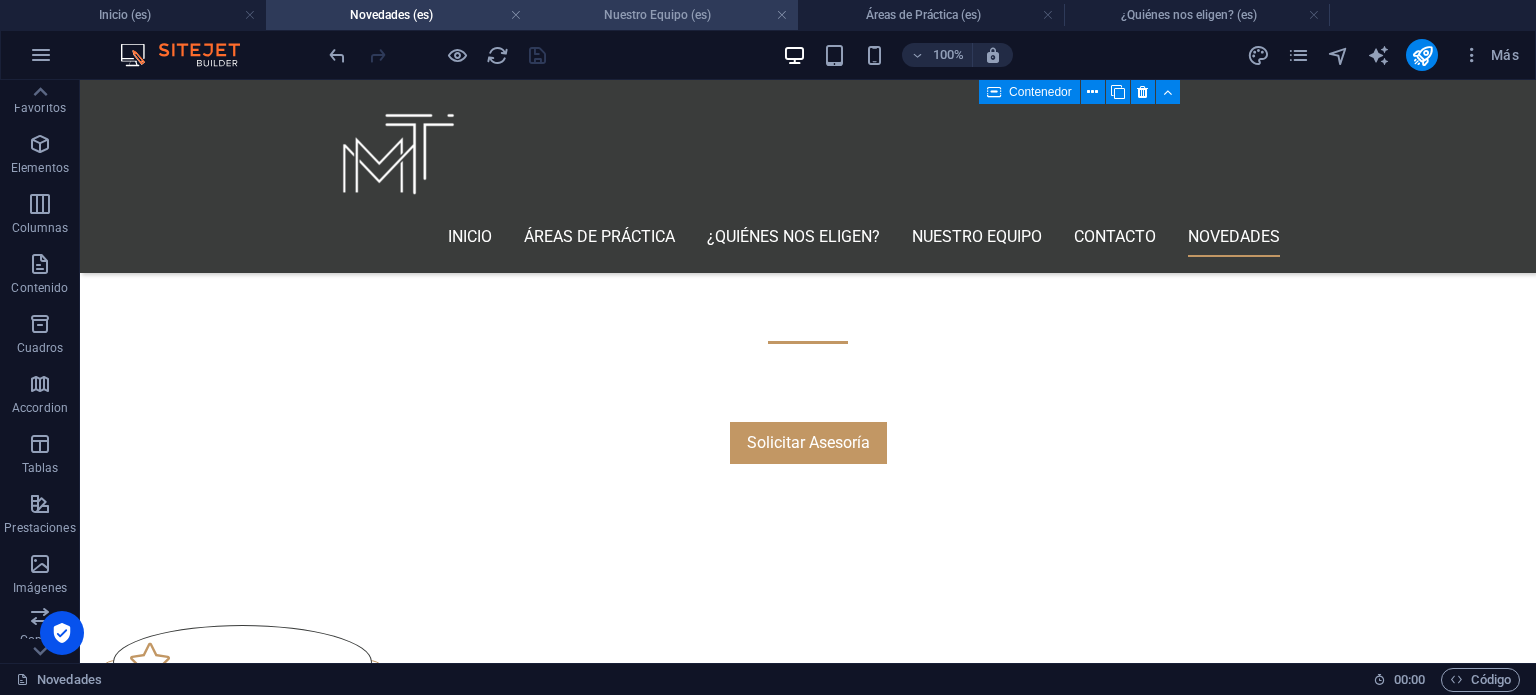 click on "Nuestro Equipo (es)" at bounding box center [665, 15] 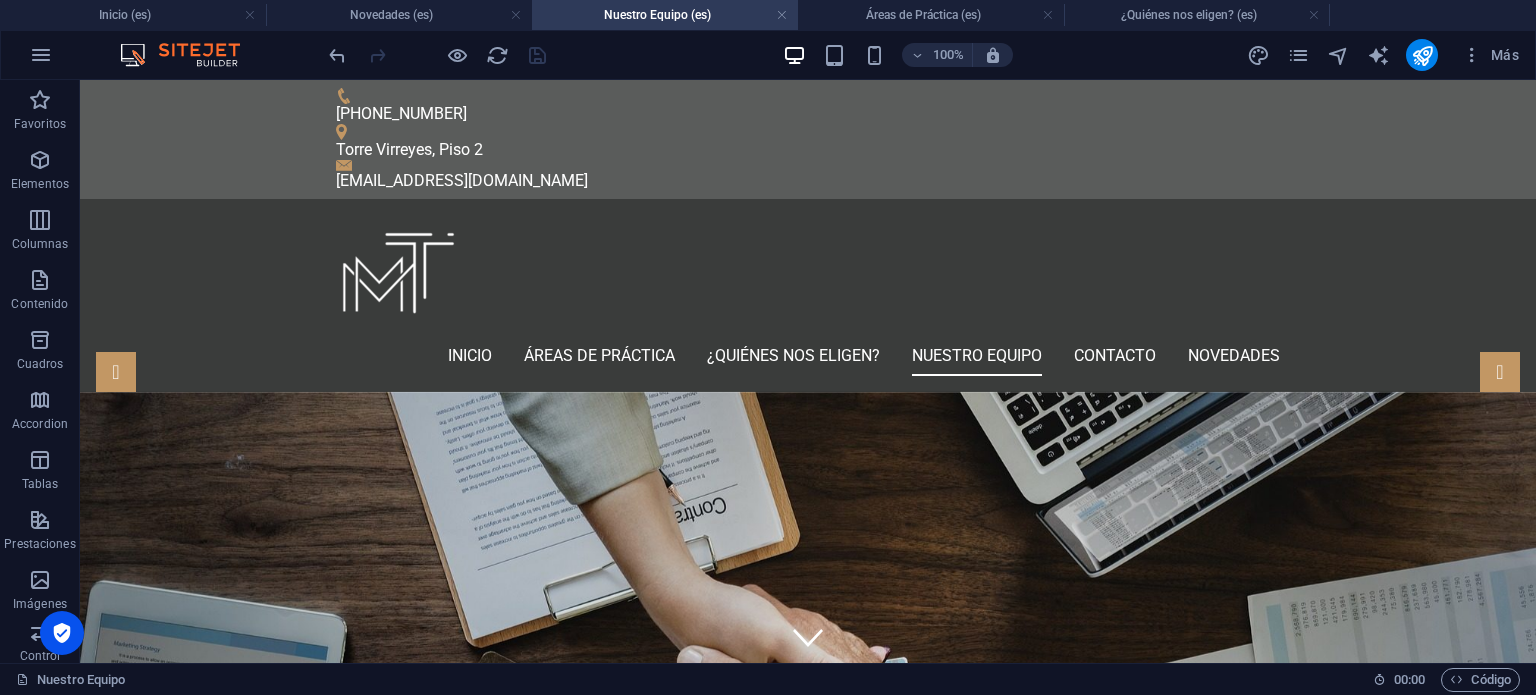 scroll, scrollTop: 3007, scrollLeft: 0, axis: vertical 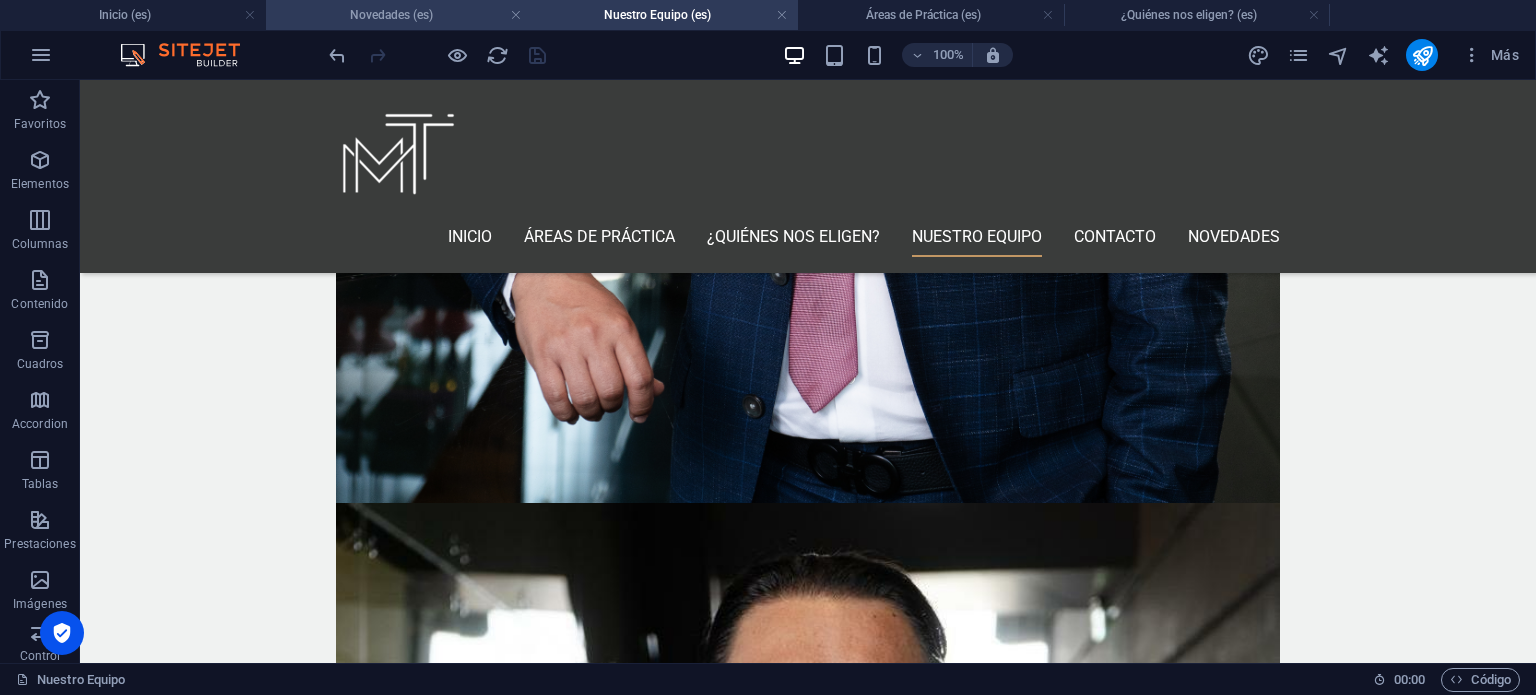 click on "Novedades (es)" at bounding box center [399, 15] 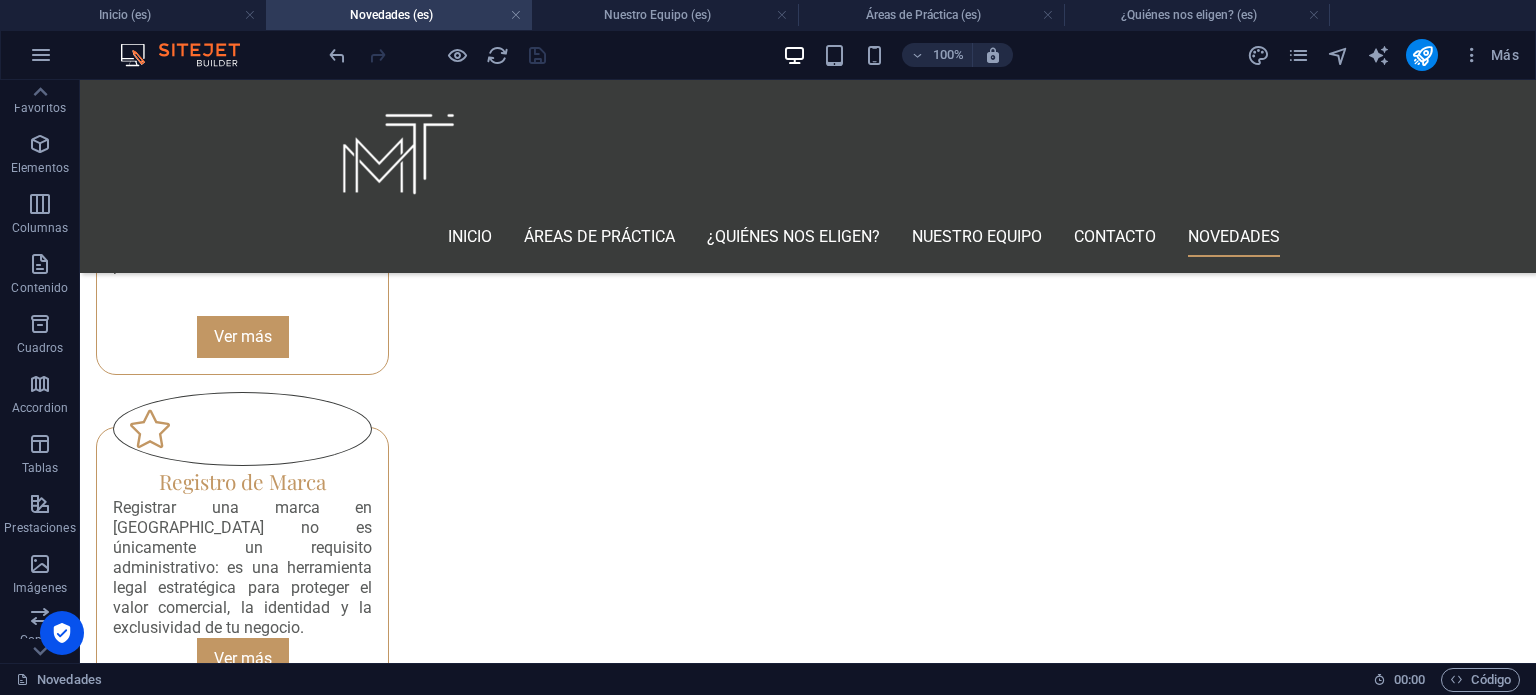 scroll, scrollTop: 0, scrollLeft: 0, axis: both 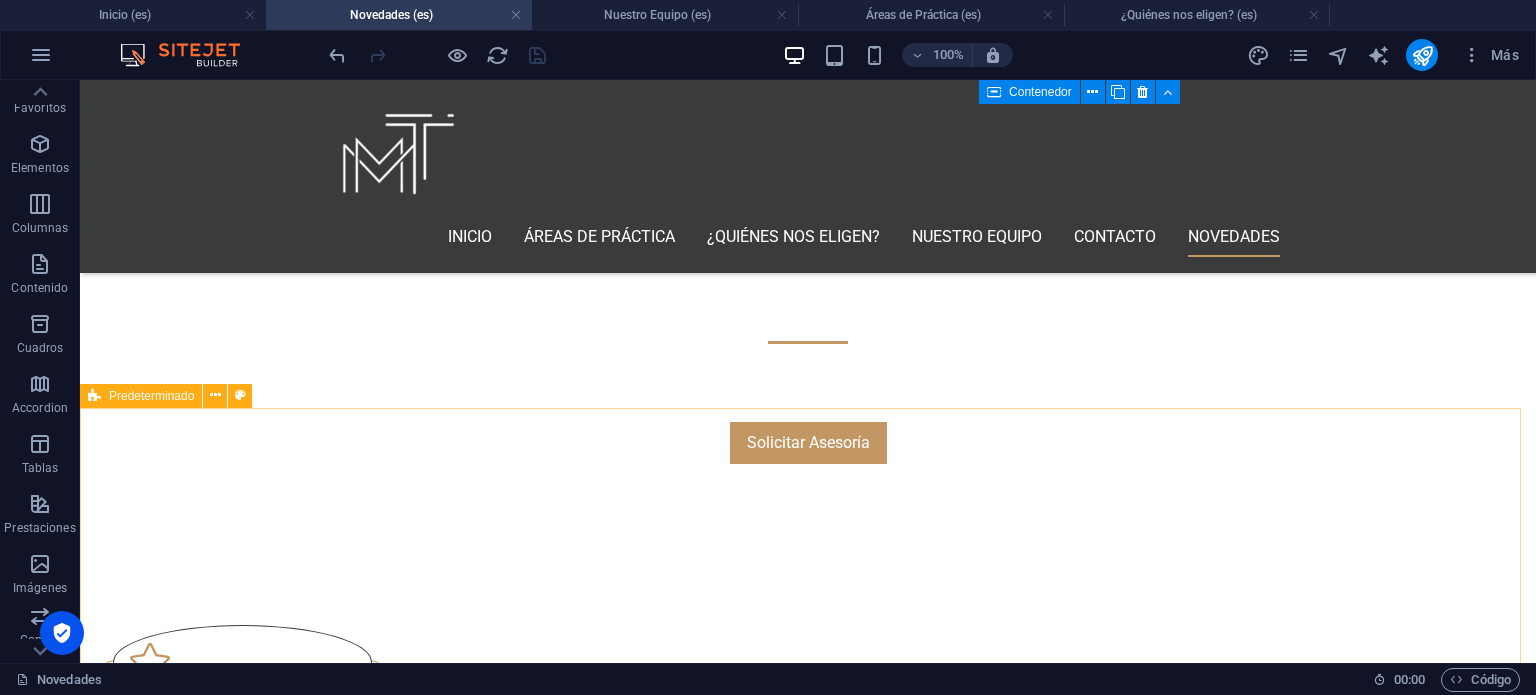 click on "Predeterminado" at bounding box center (151, 396) 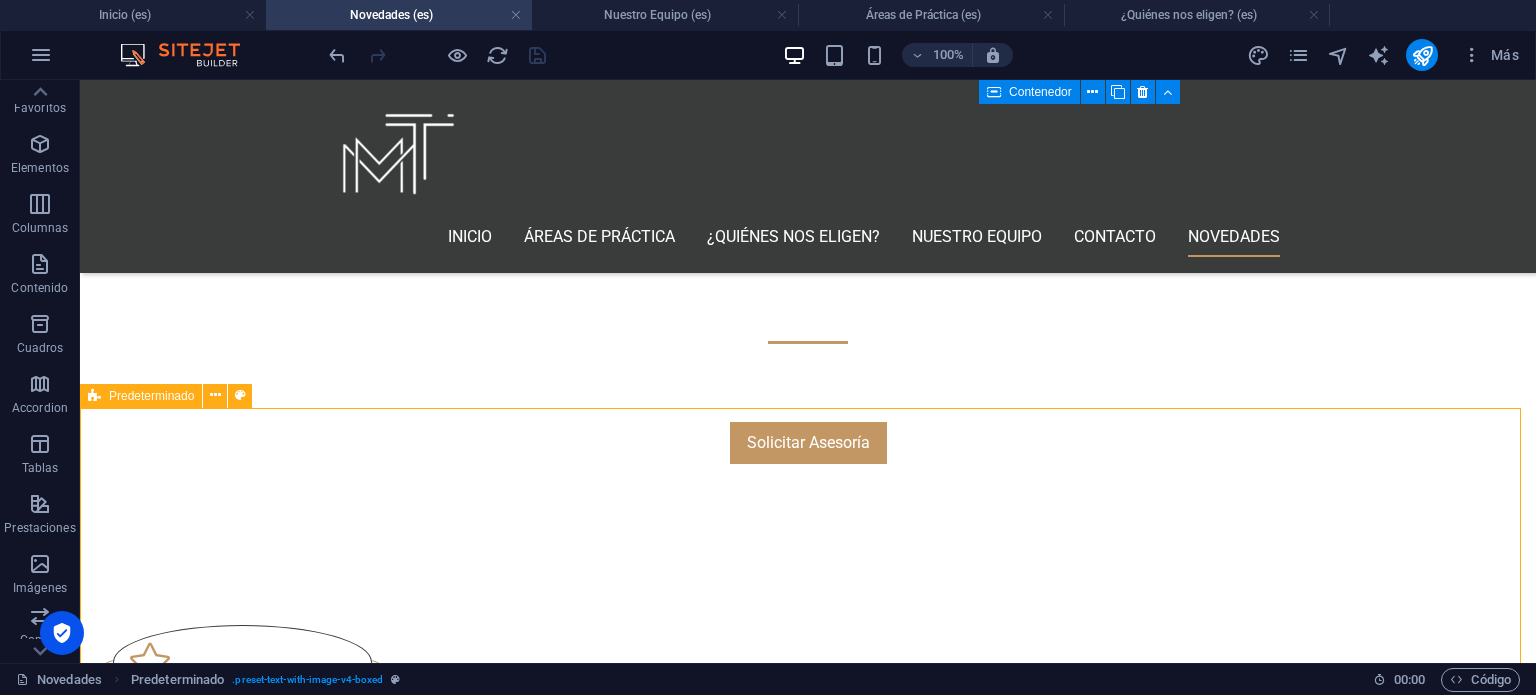 click on "Predeterminado" at bounding box center (151, 396) 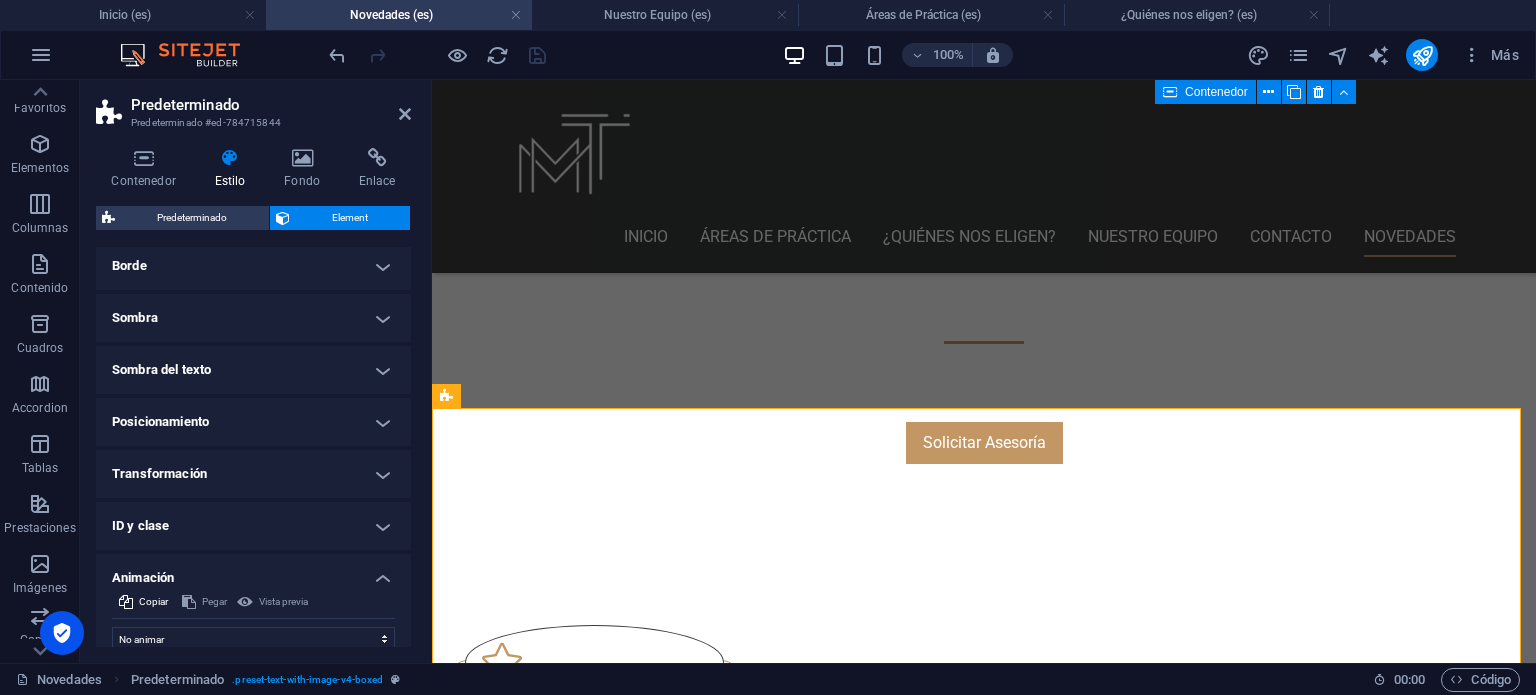 scroll, scrollTop: 200, scrollLeft: 0, axis: vertical 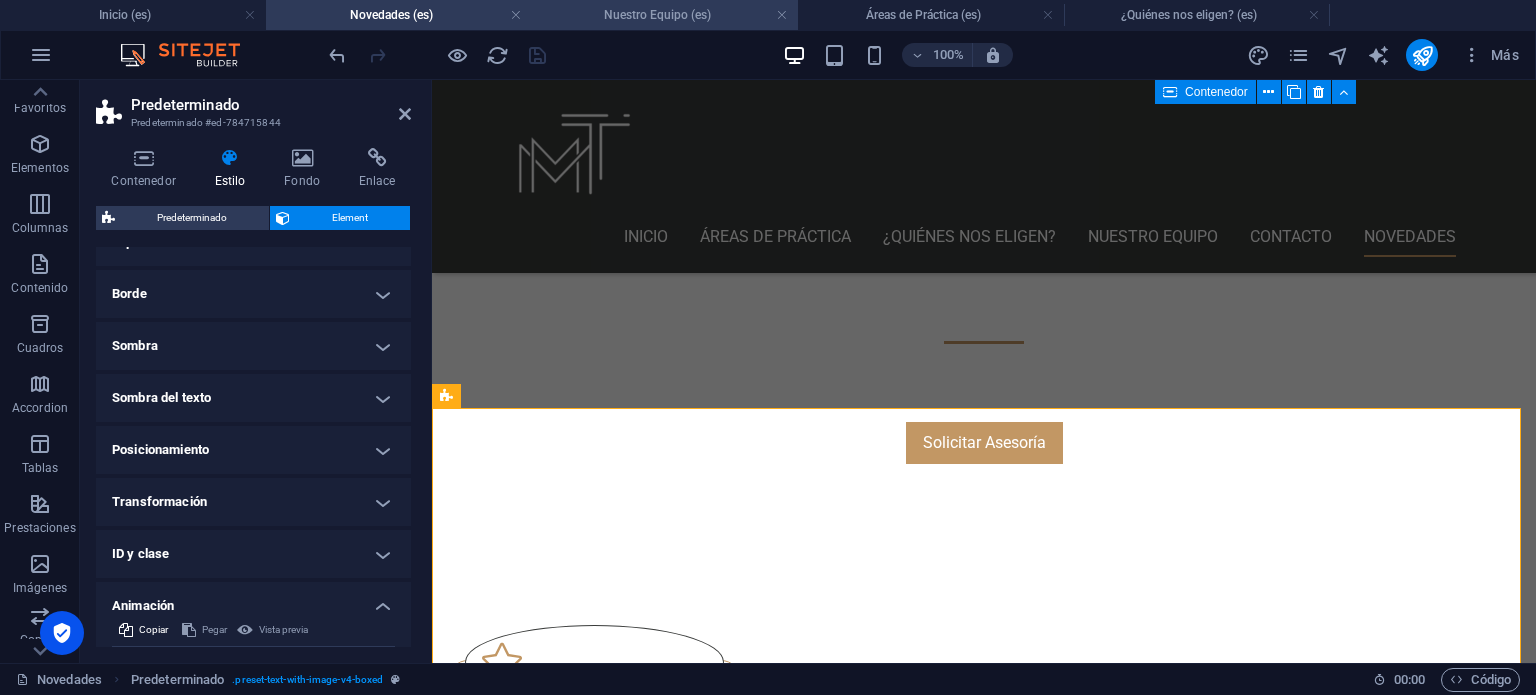 click on "Nuestro Equipo (es)" at bounding box center (665, 15) 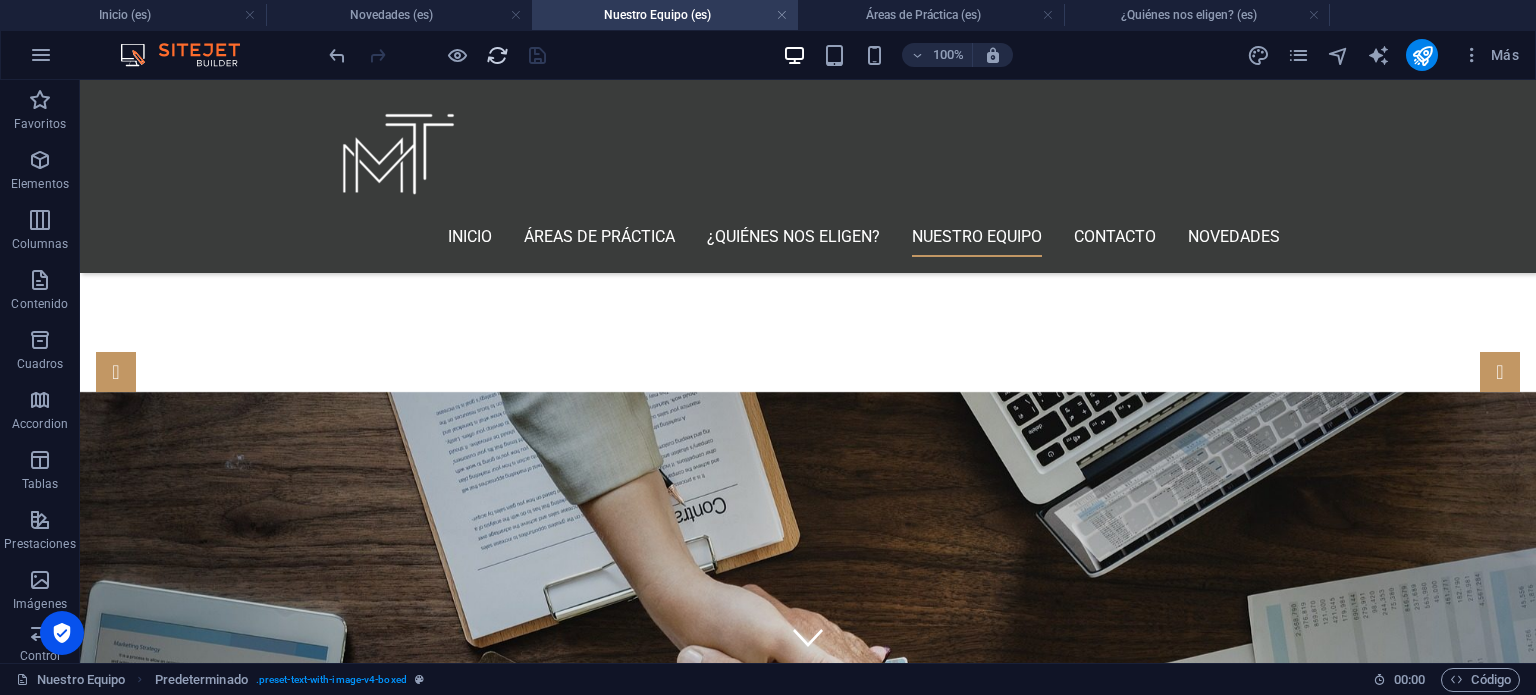 scroll, scrollTop: 3007, scrollLeft: 0, axis: vertical 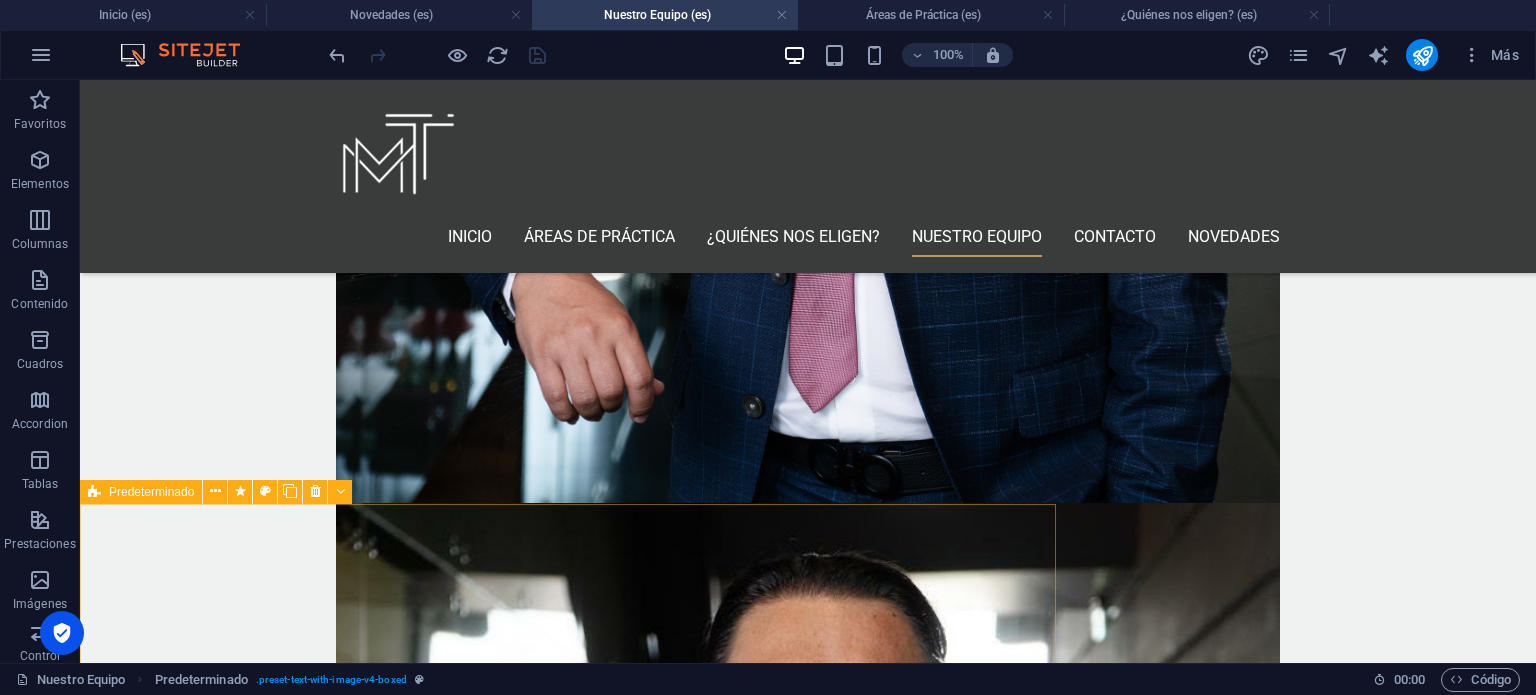 click on "Predeterminado" at bounding box center [151, 492] 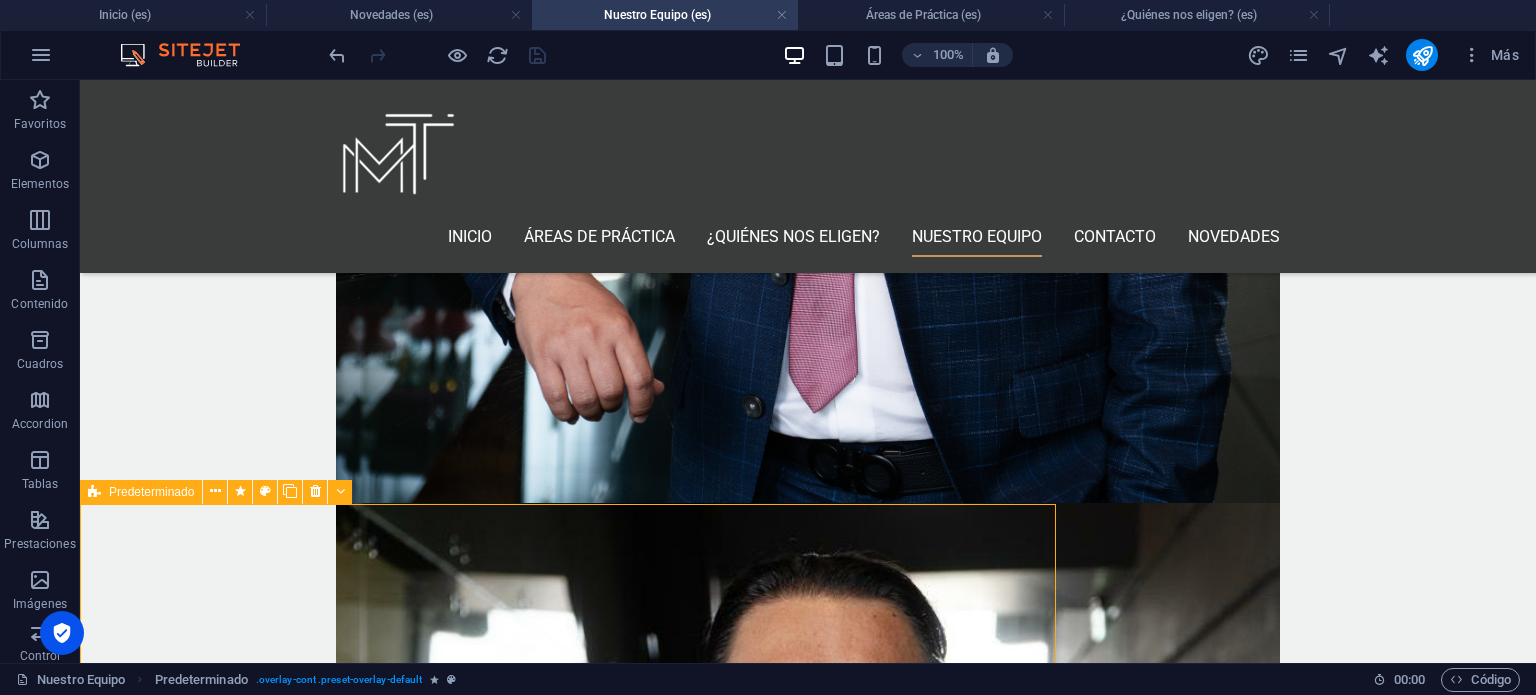 click on "Predeterminado" at bounding box center (151, 492) 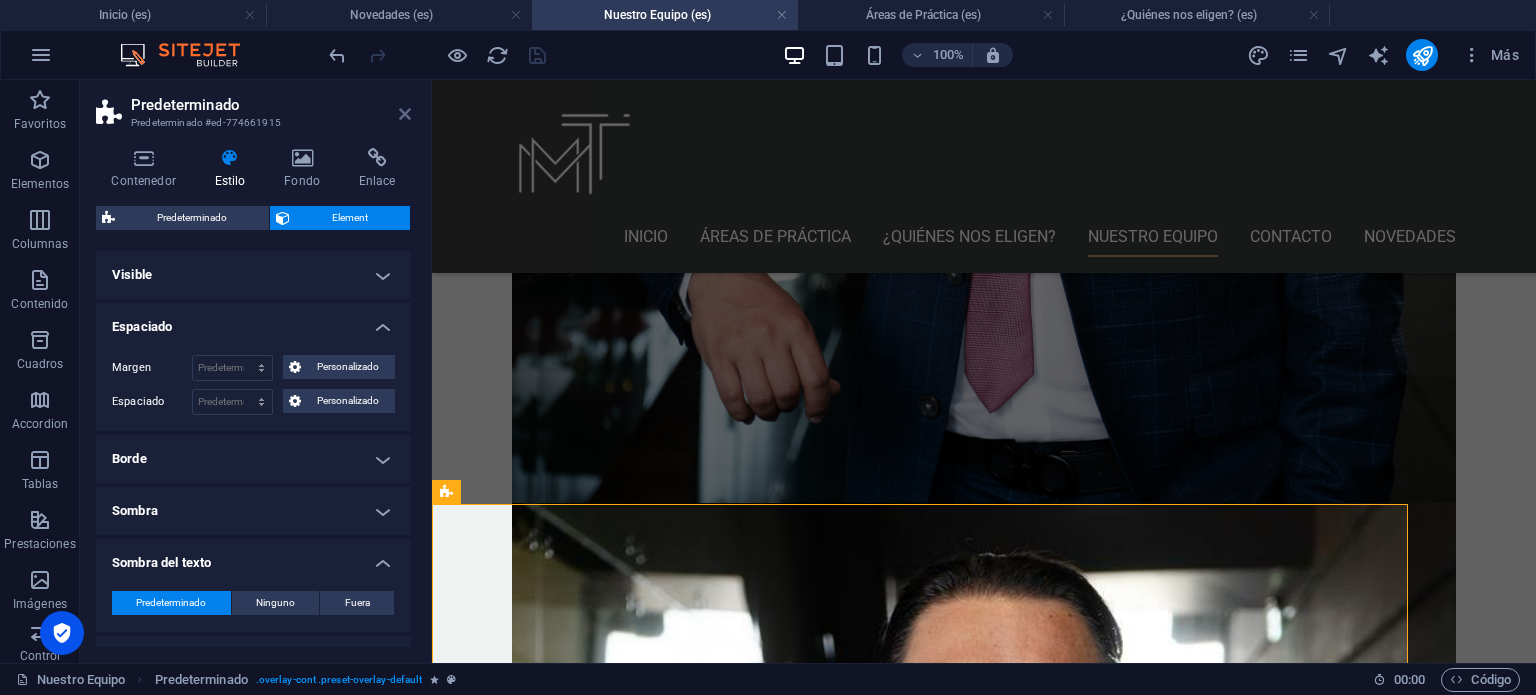 drag, startPoint x: 405, startPoint y: 113, endPoint x: 325, endPoint y: 27, distance: 117.456375 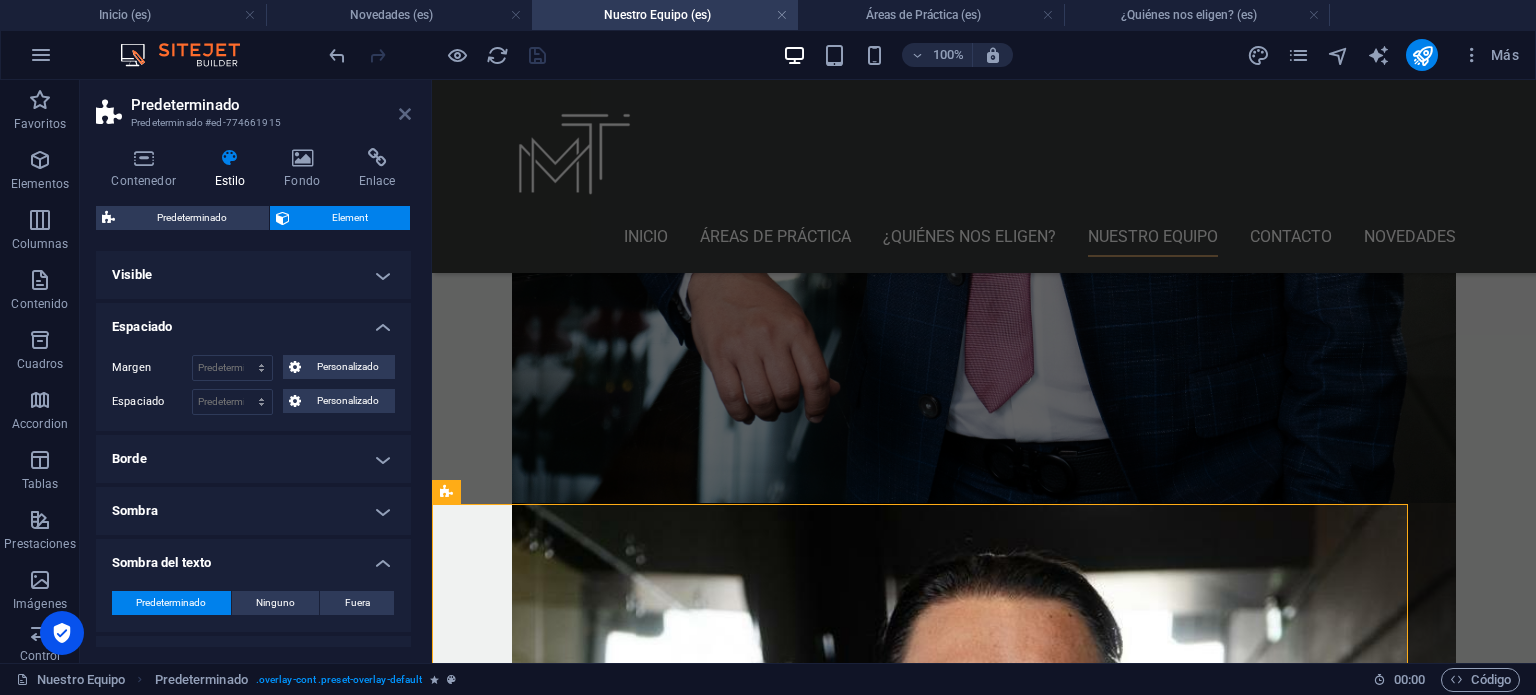 click at bounding box center (405, 114) 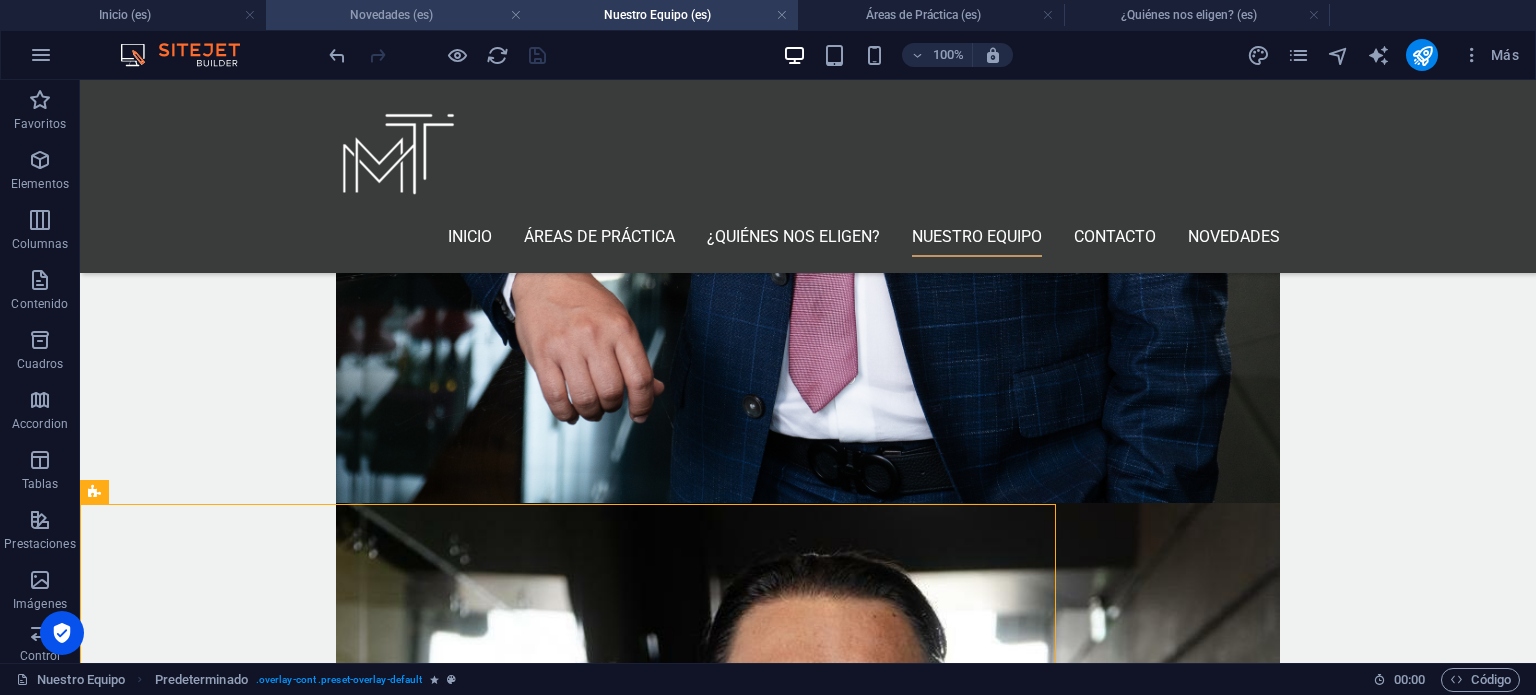 click on "Novedades (es)" at bounding box center (399, 15) 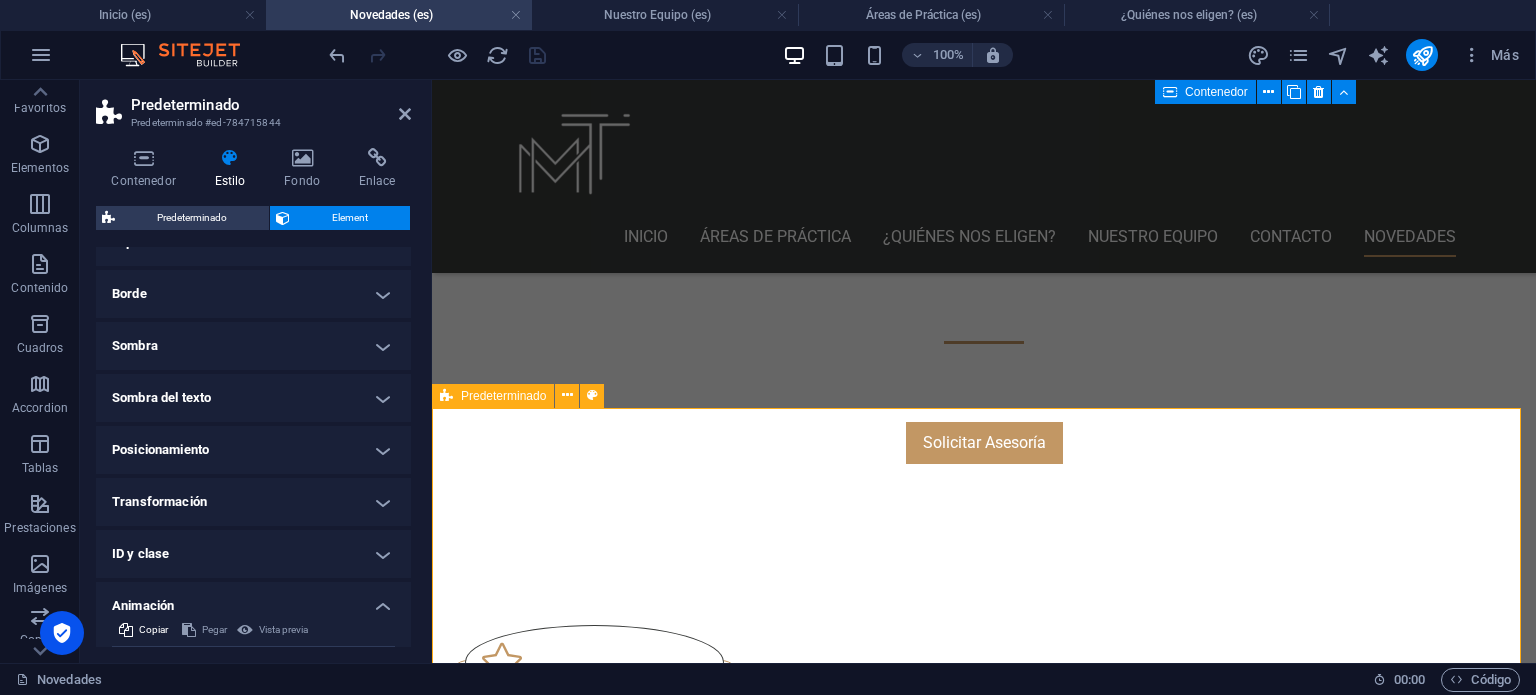 click on "Predeterminado" at bounding box center (503, 396) 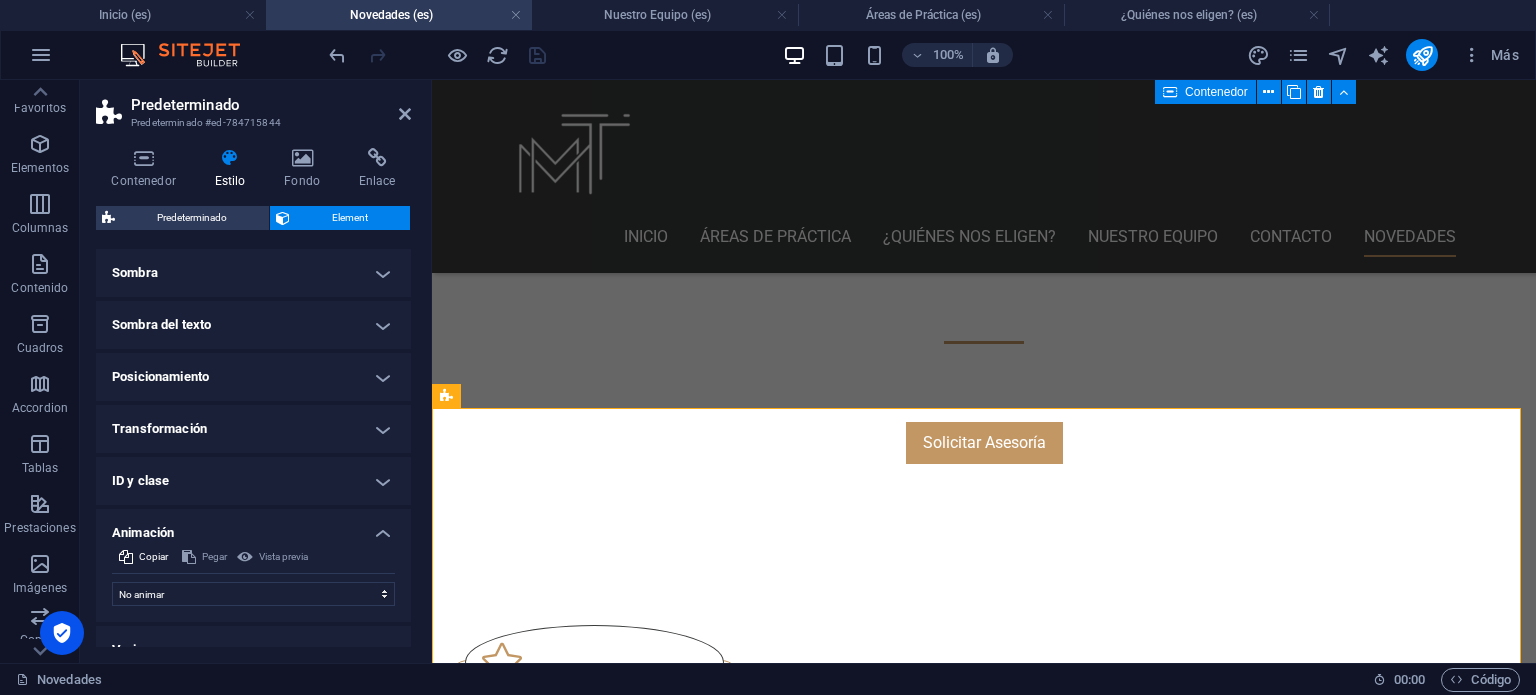 scroll, scrollTop: 300, scrollLeft: 0, axis: vertical 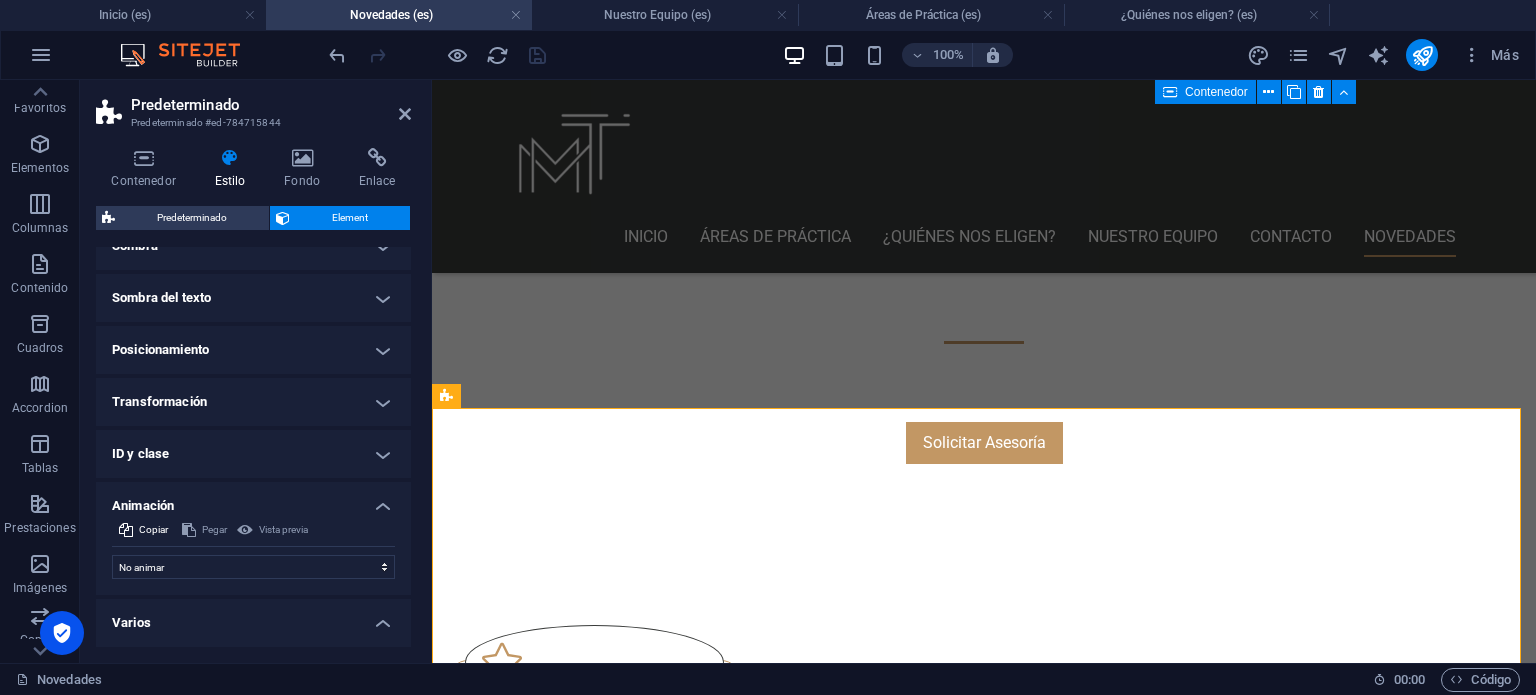 click on "ID y clase" at bounding box center (253, 454) 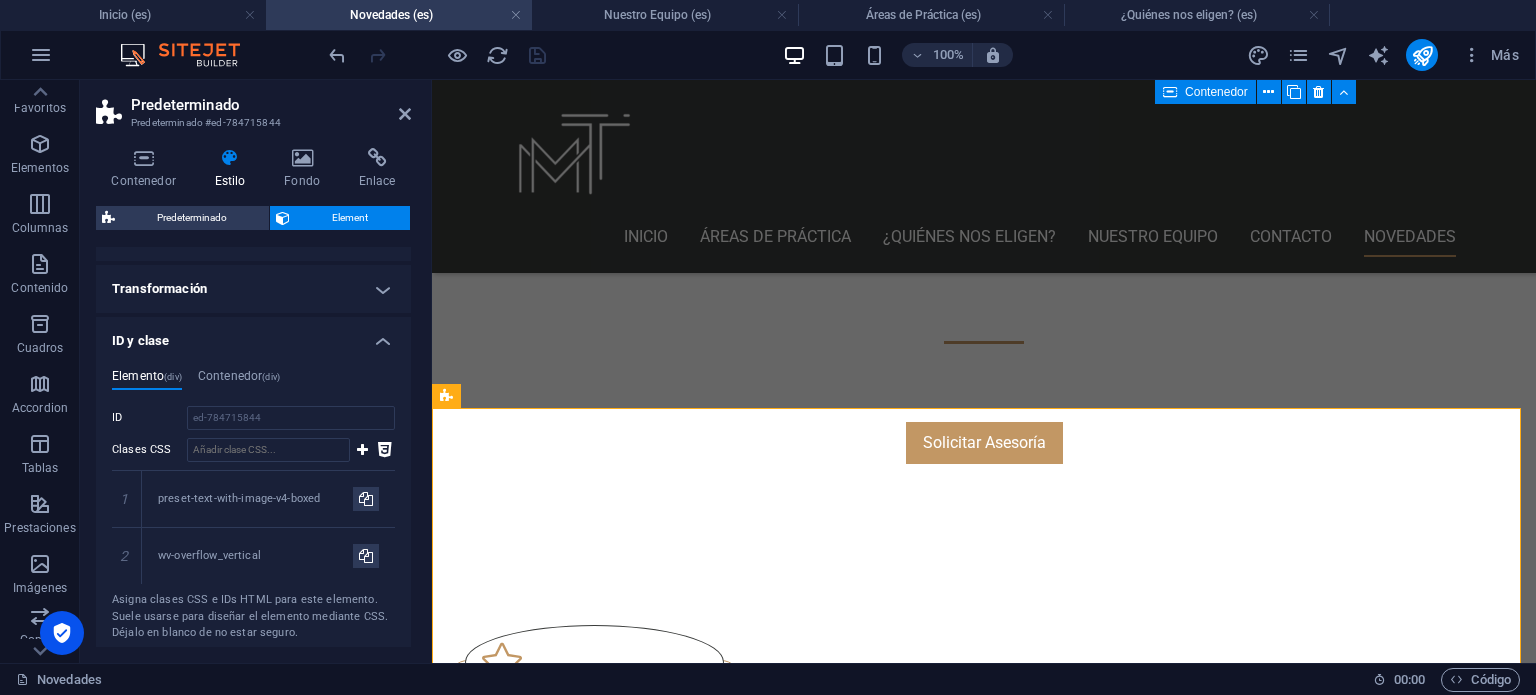 scroll, scrollTop: 500, scrollLeft: 0, axis: vertical 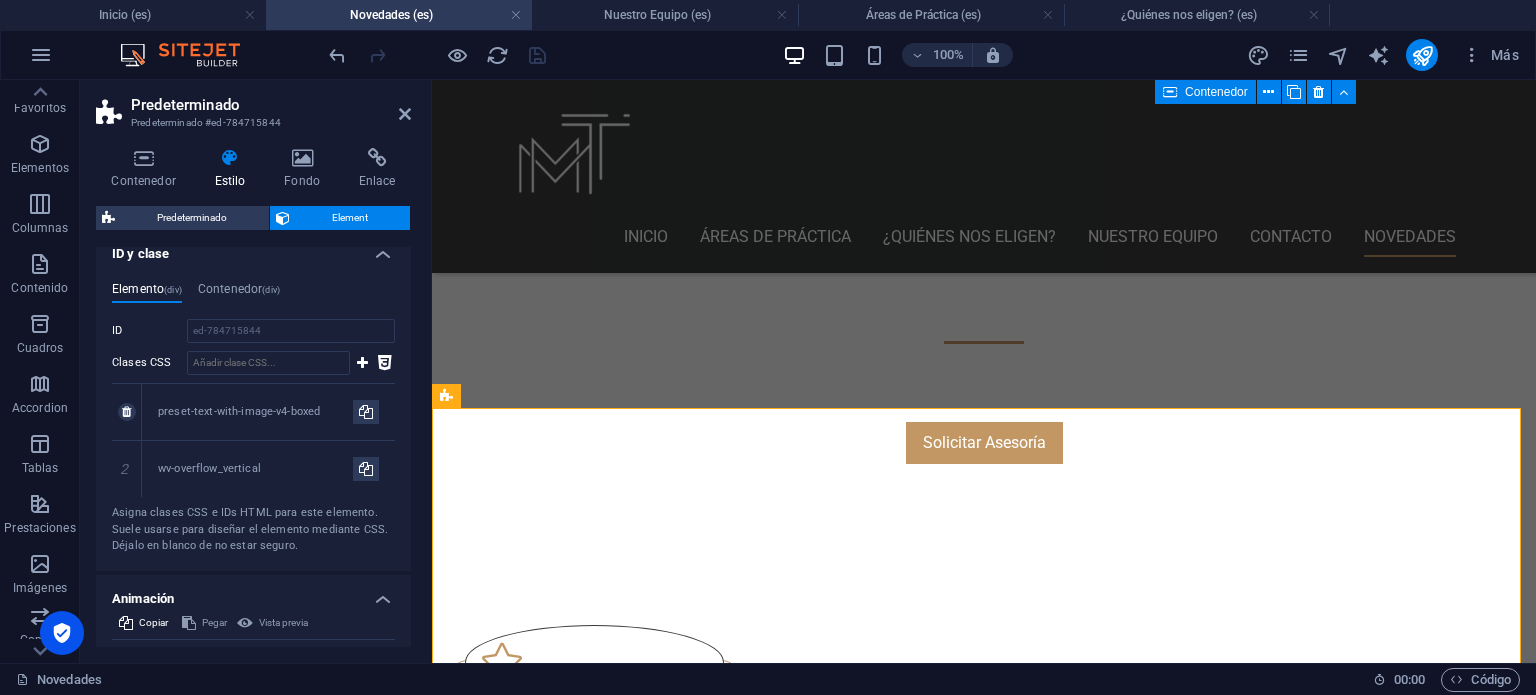 click on "preset-text-with-image-v4-boxed" at bounding box center [255, 412] 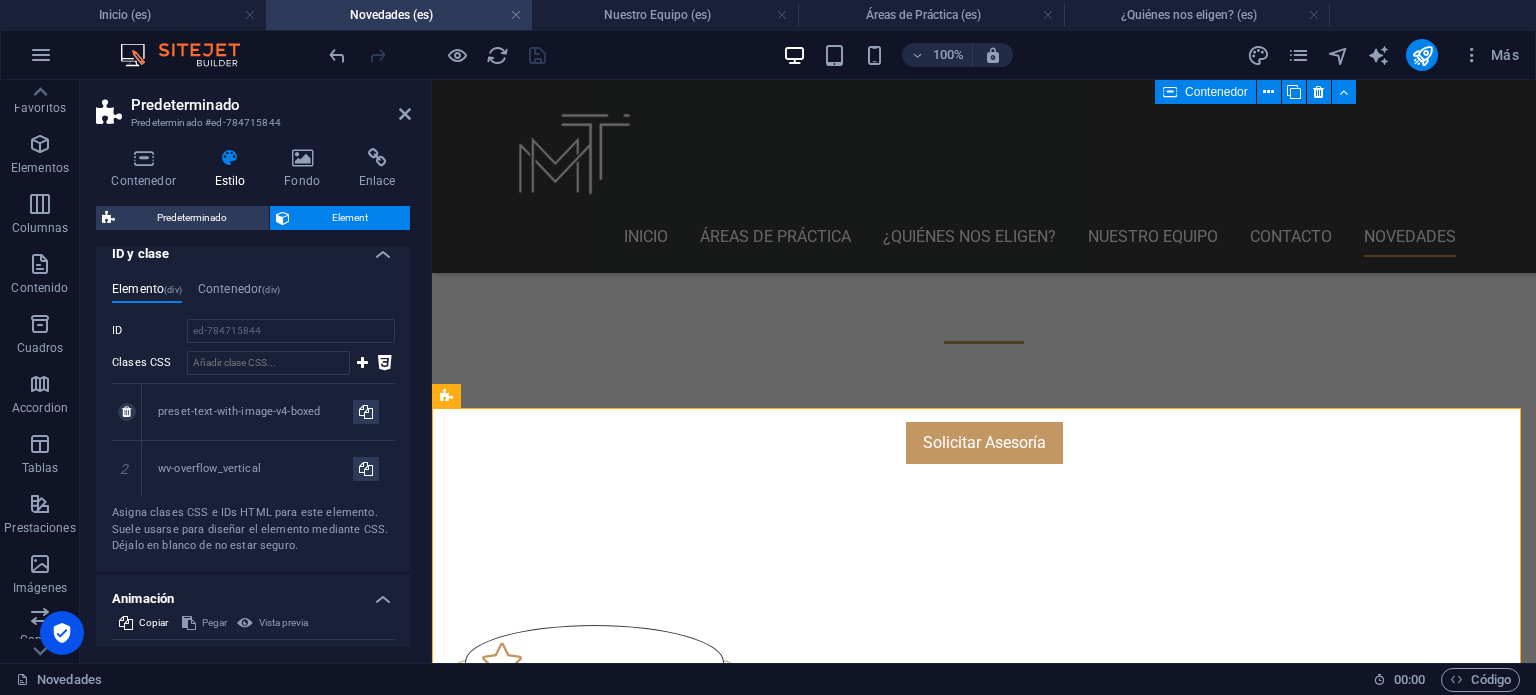 click on "preset-text-with-image-v4-boxed" at bounding box center (255, 412) 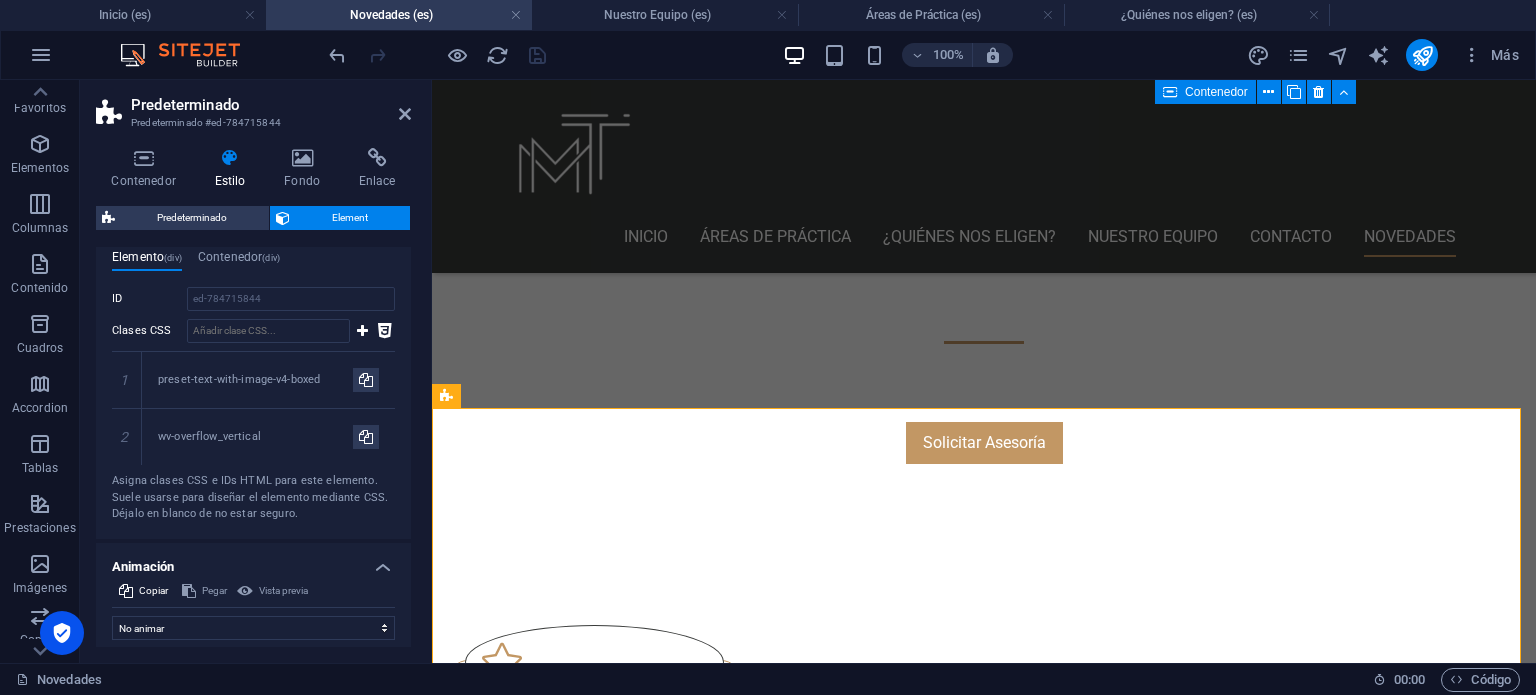 scroll, scrollTop: 500, scrollLeft: 0, axis: vertical 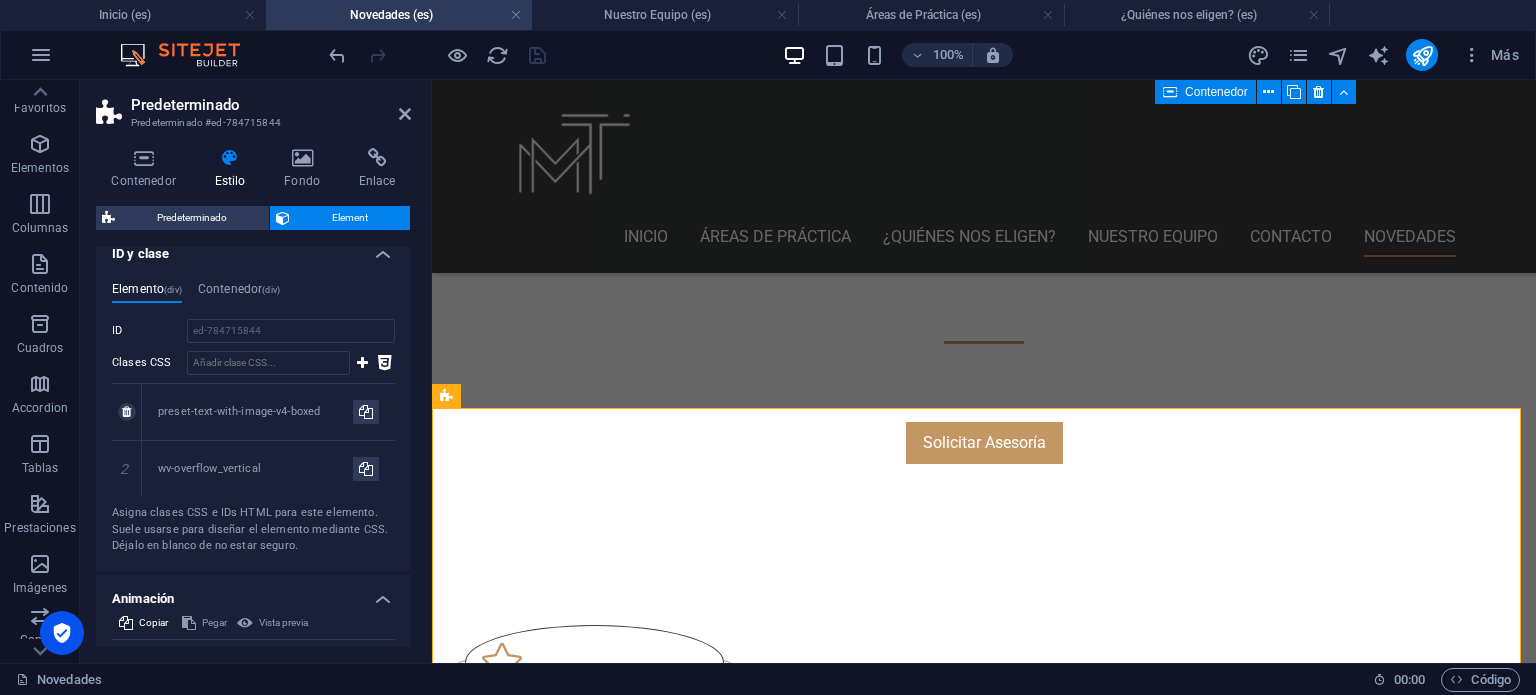 click on "preset-text-with-image-v4-boxed" at bounding box center [255, 412] 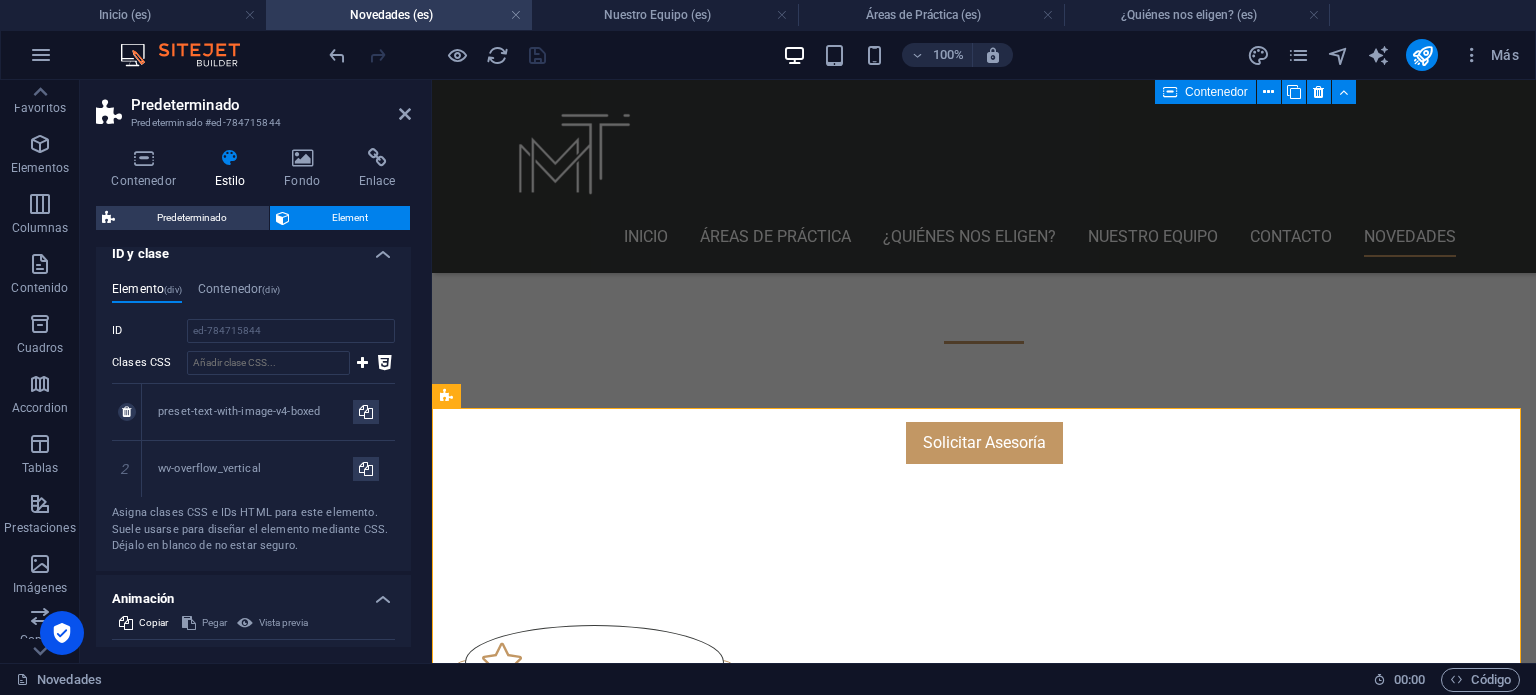 click on "preset-text-with-image-v4-boxed" at bounding box center (255, 412) 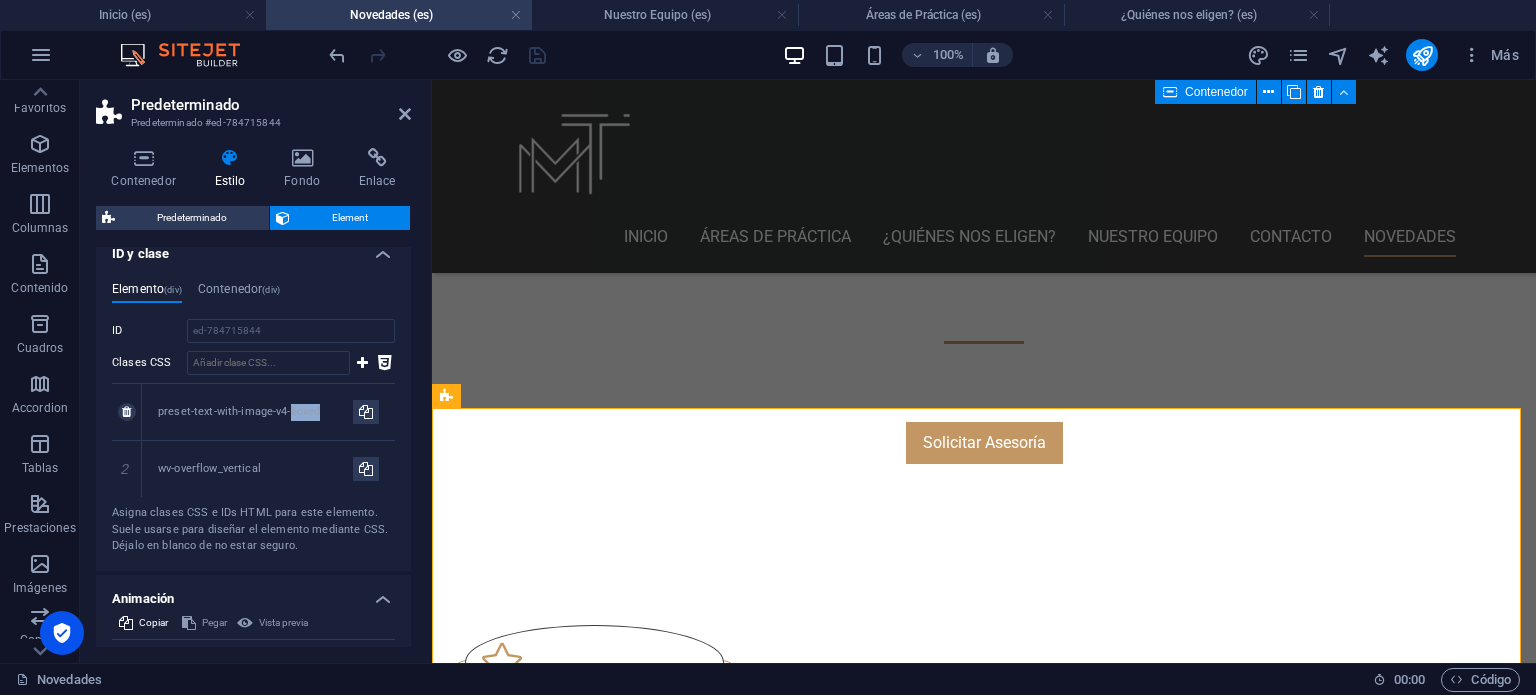 click on "preset-text-with-image-v4-boxed" at bounding box center (255, 412) 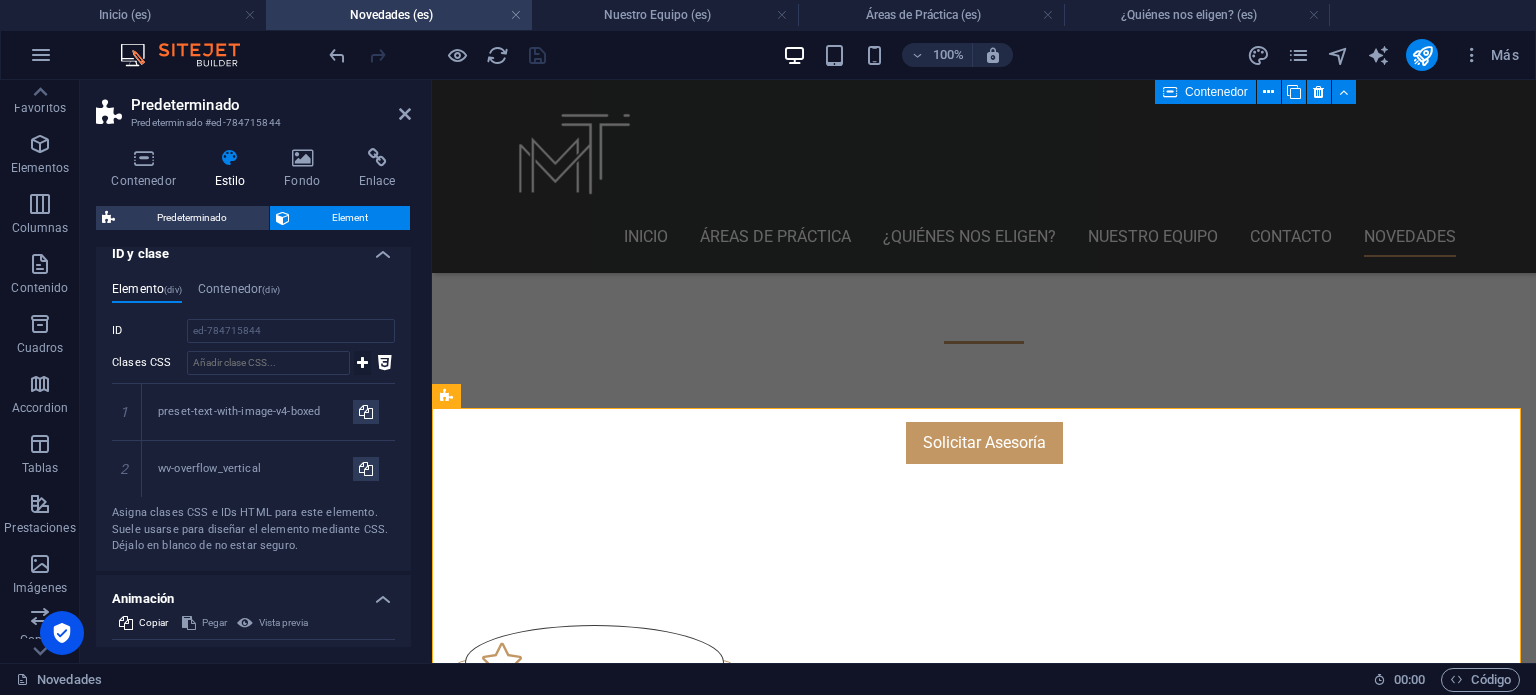 click at bounding box center [362, 363] 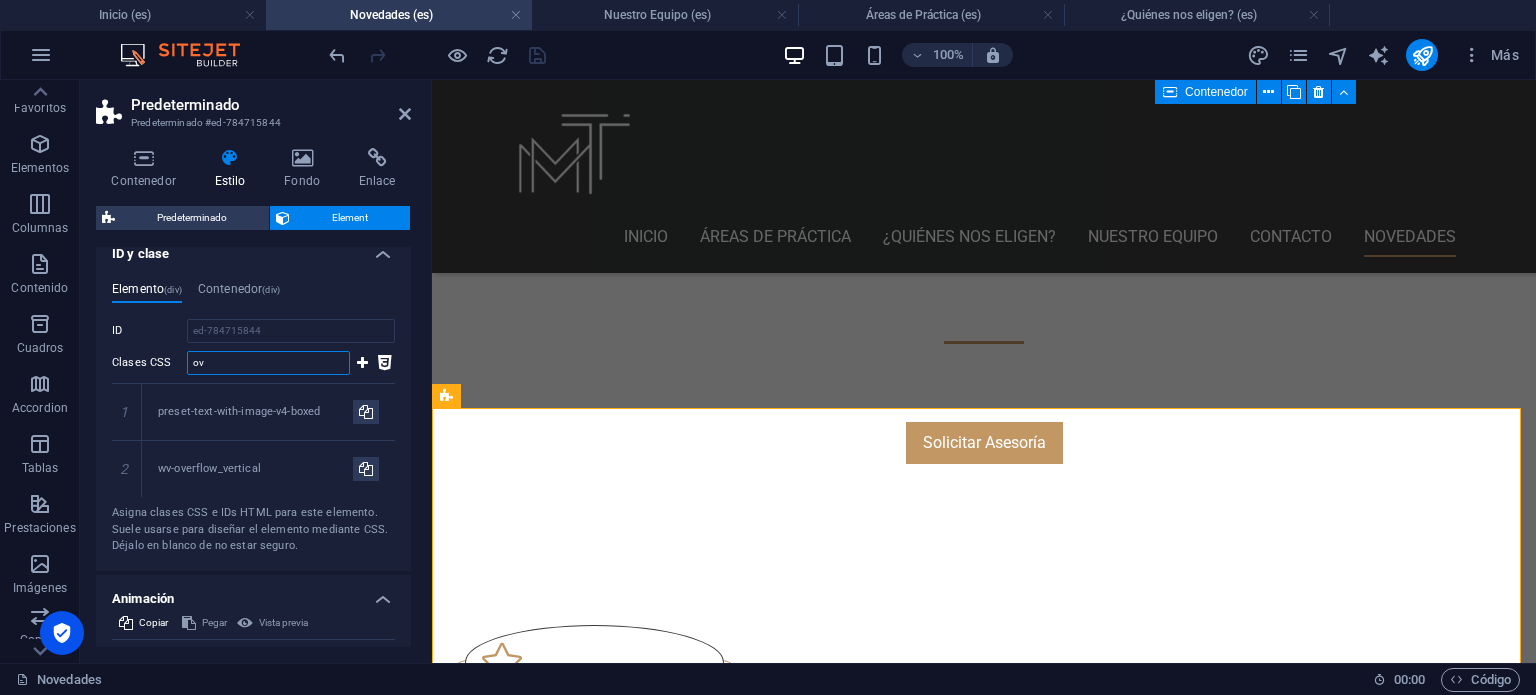 type on "o" 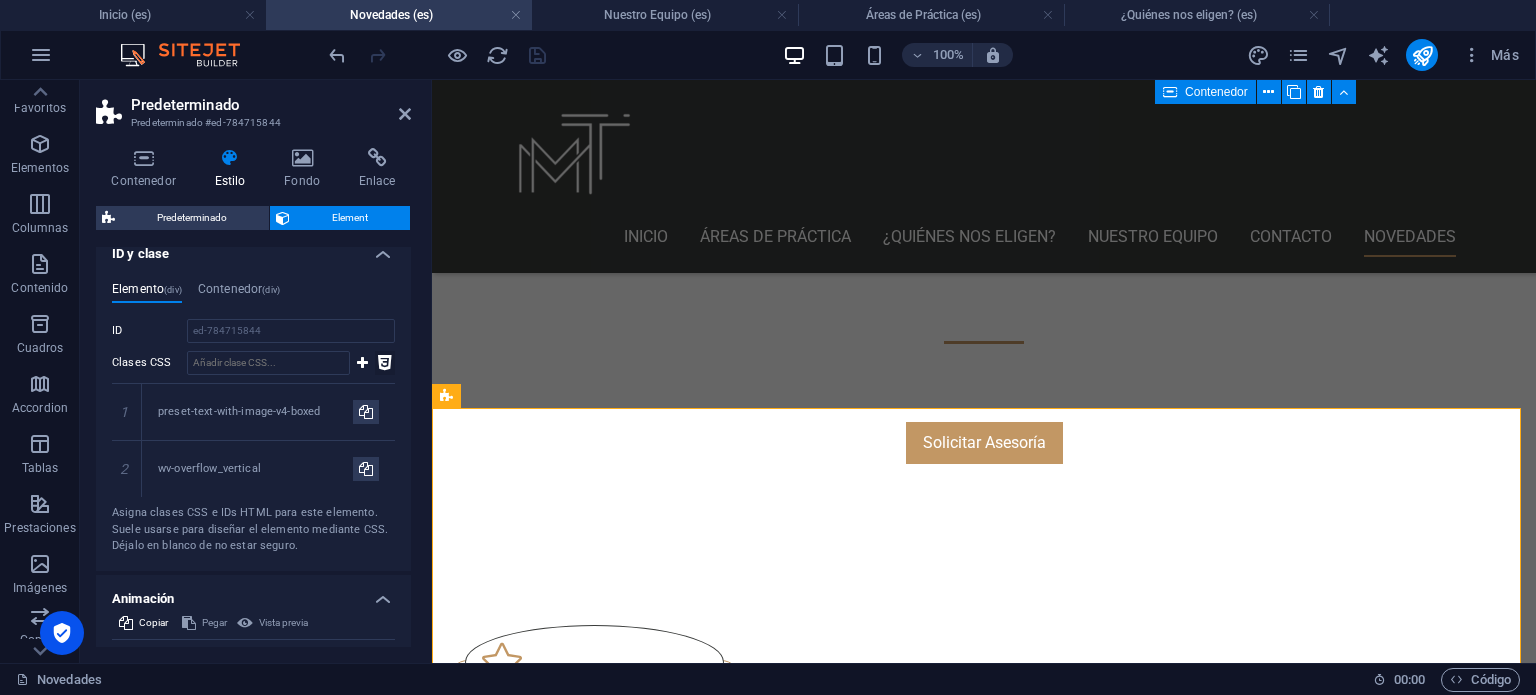 click at bounding box center (385, 363) 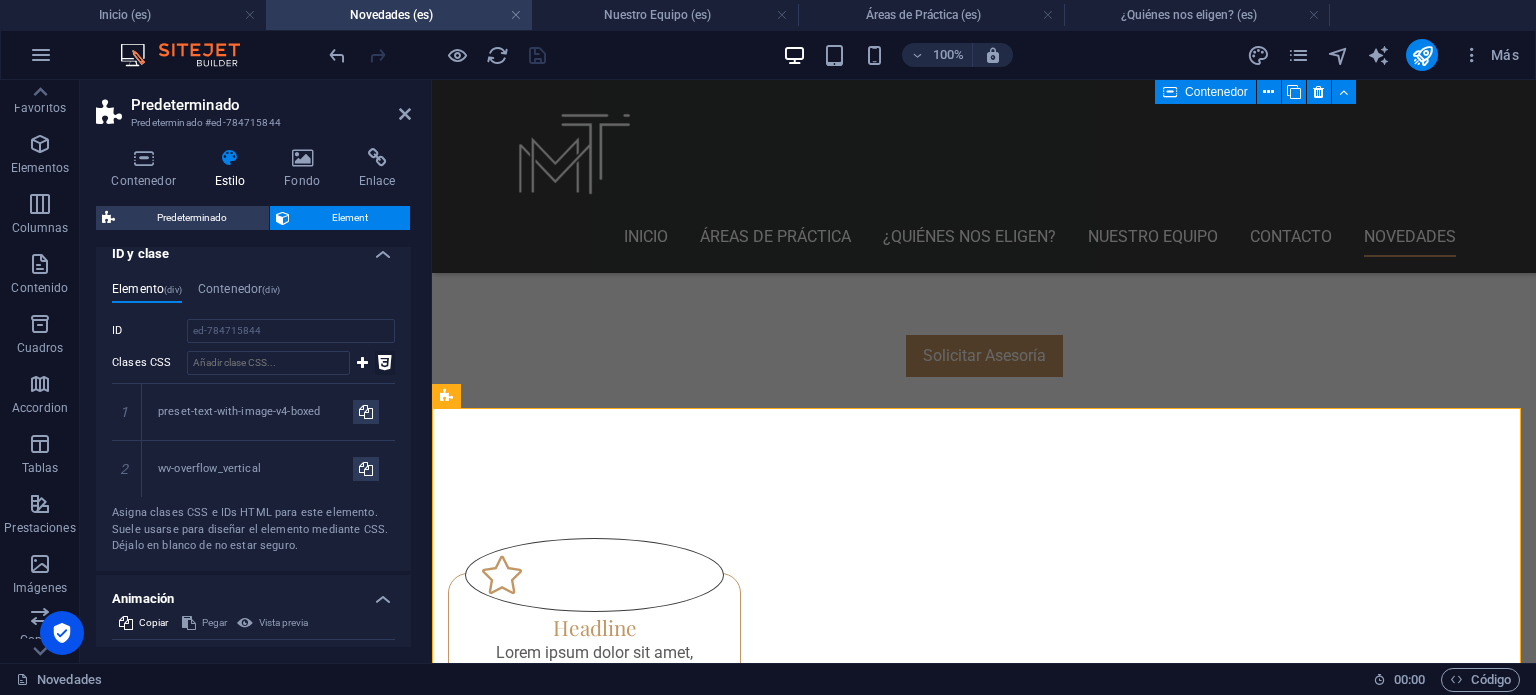 scroll, scrollTop: 649, scrollLeft: 0, axis: vertical 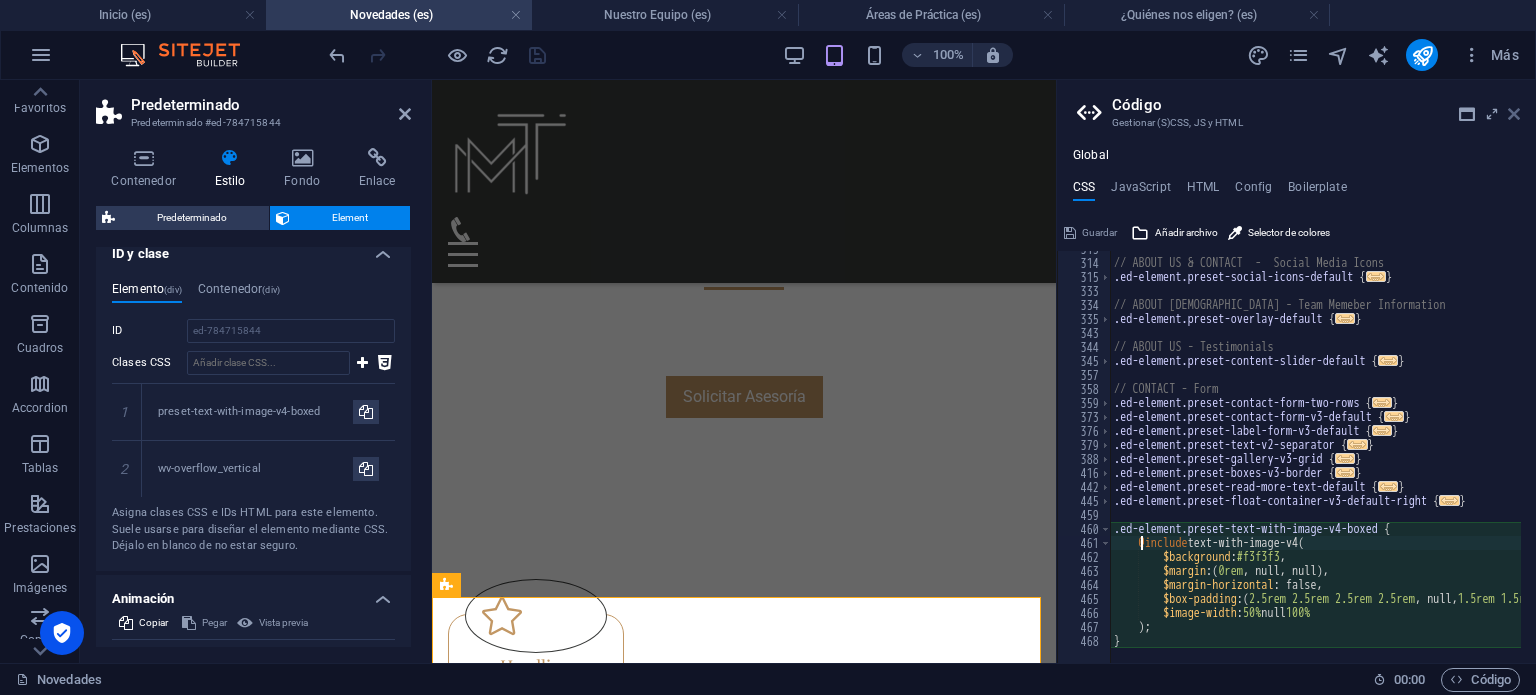 click at bounding box center [1514, 114] 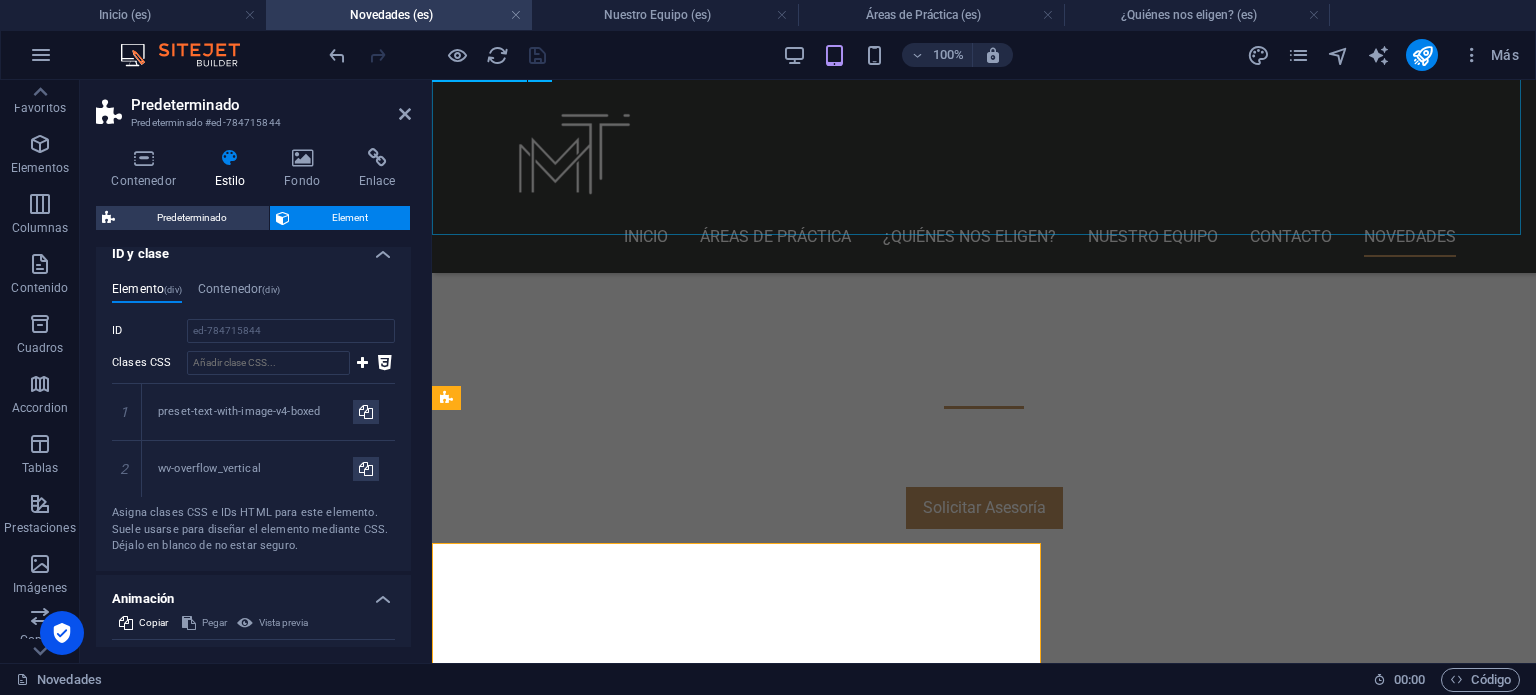 scroll, scrollTop: 696, scrollLeft: 0, axis: vertical 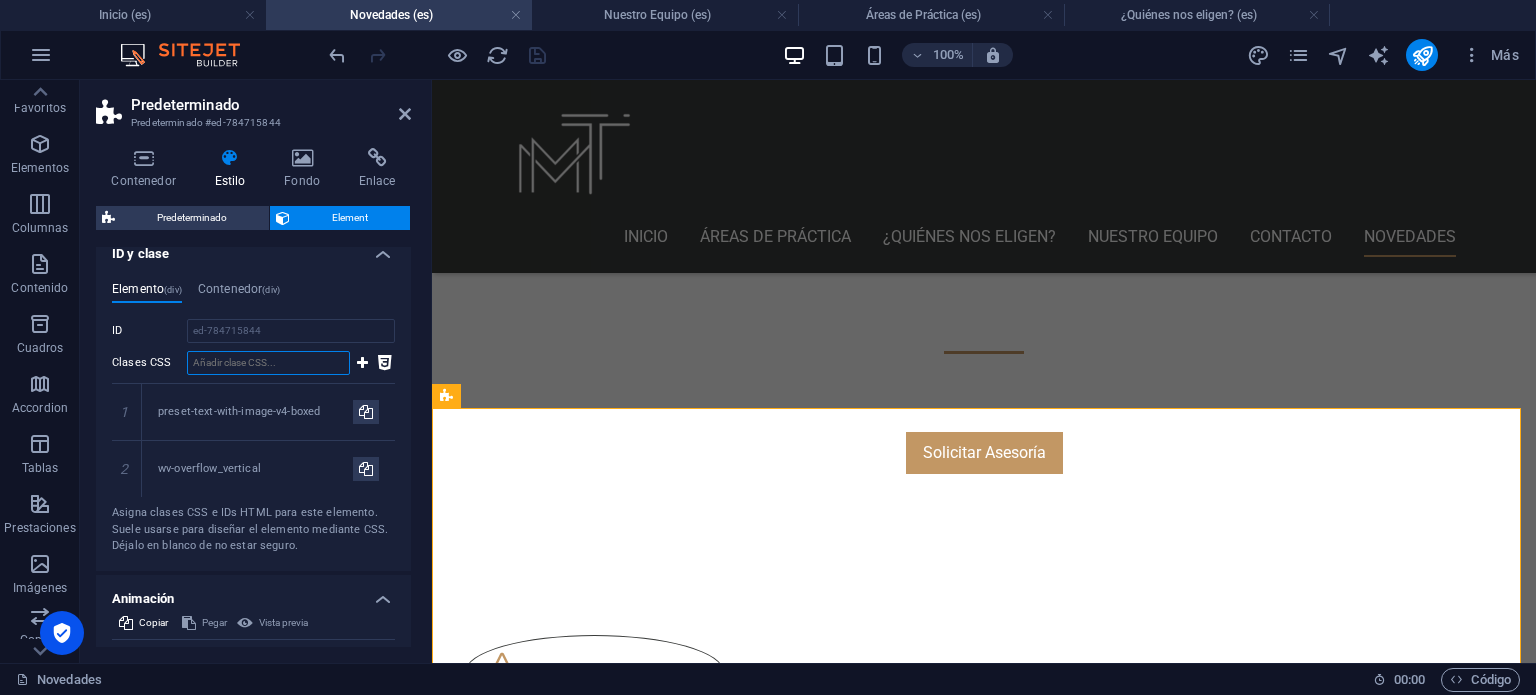 click on "Clases CSS" at bounding box center [268, 363] 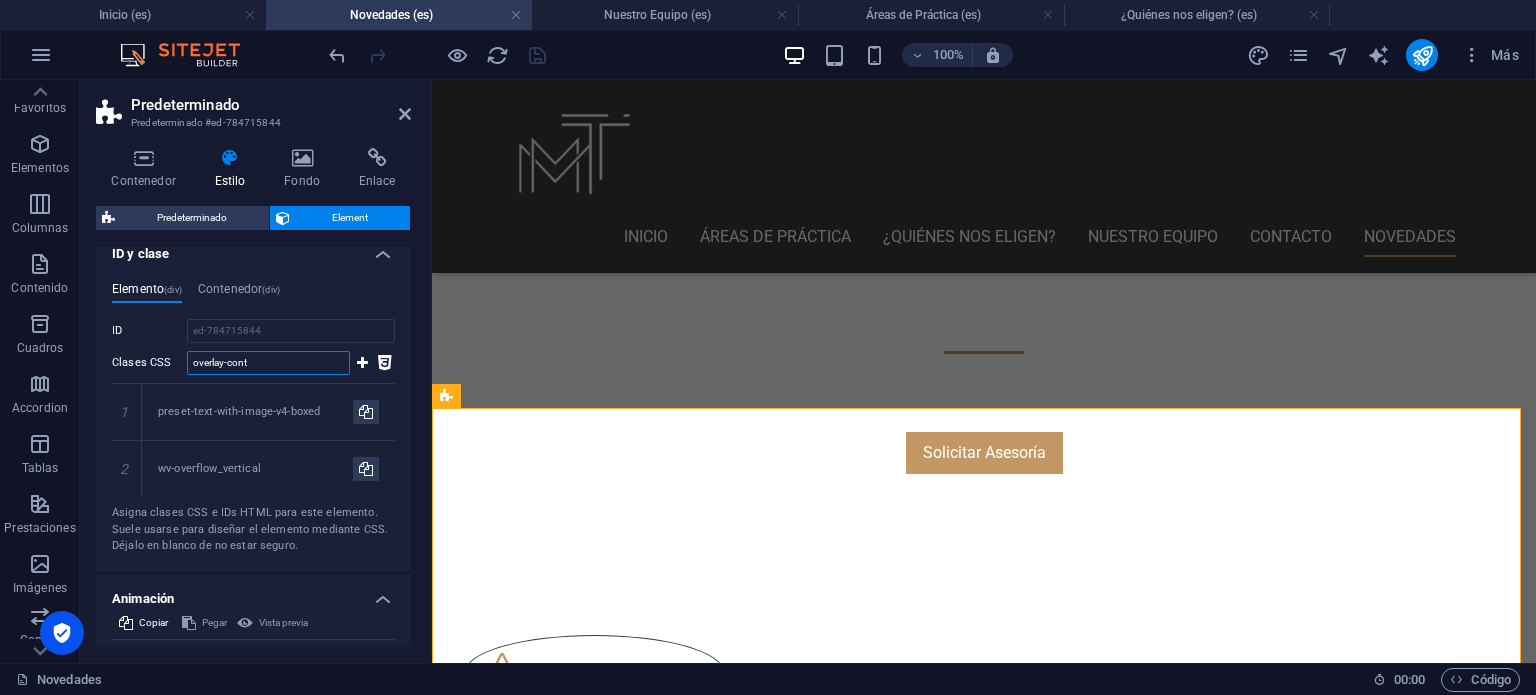 type on "overlay-cont" 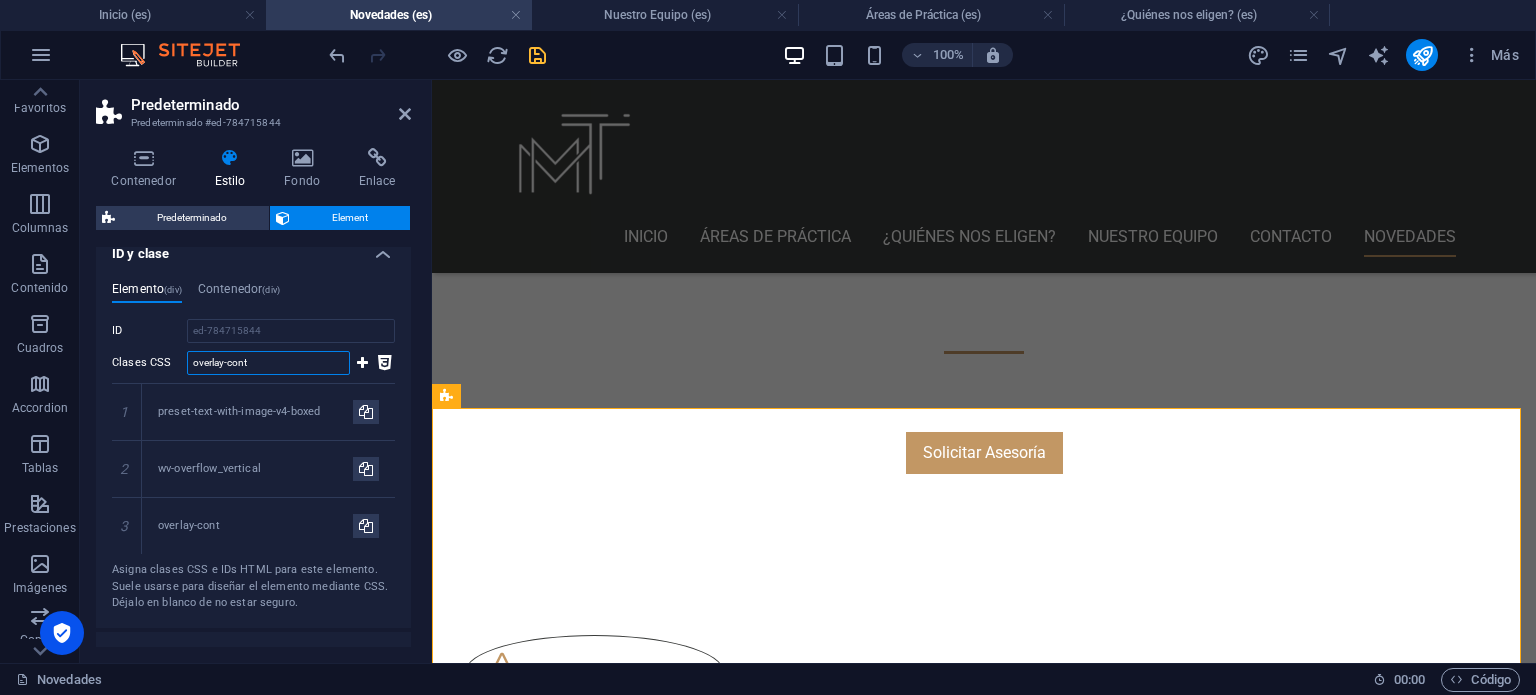 type 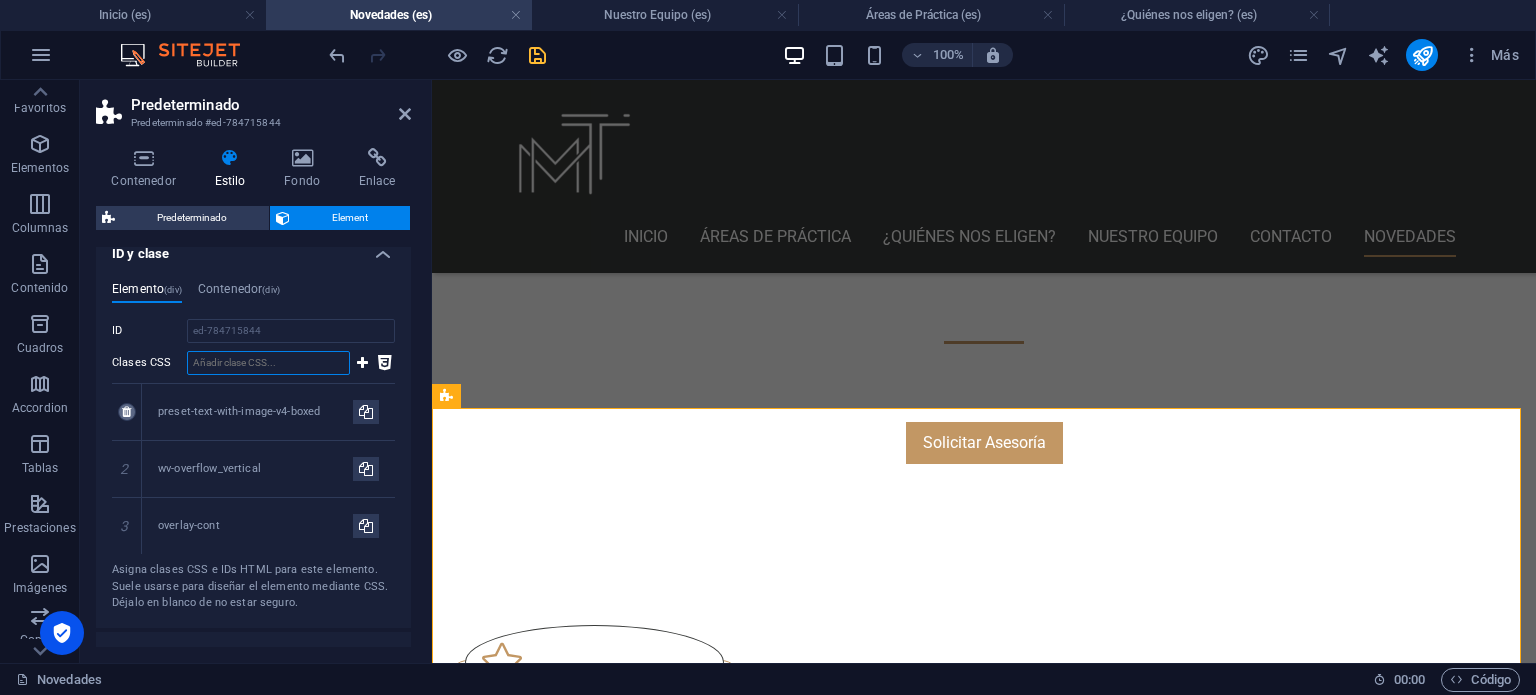 click at bounding box center [126, 412] 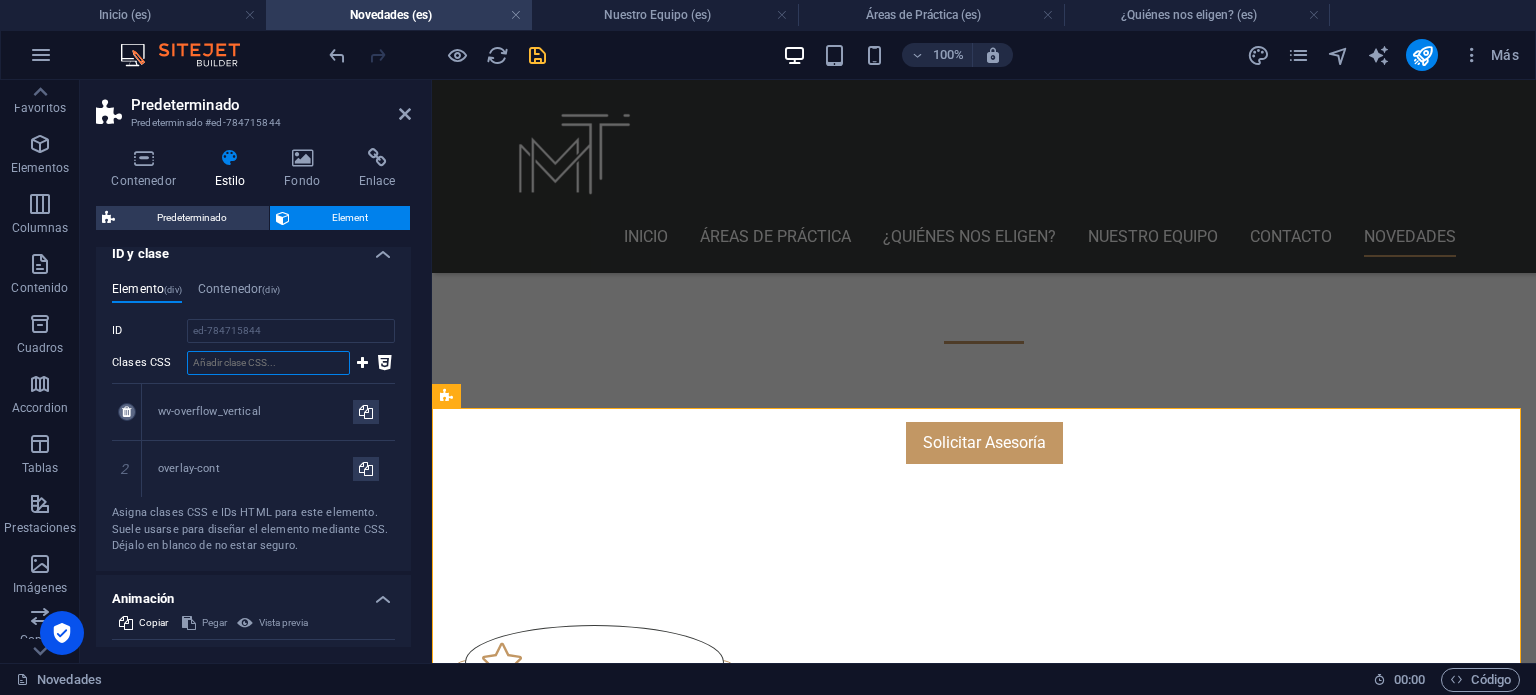 click at bounding box center [126, 412] 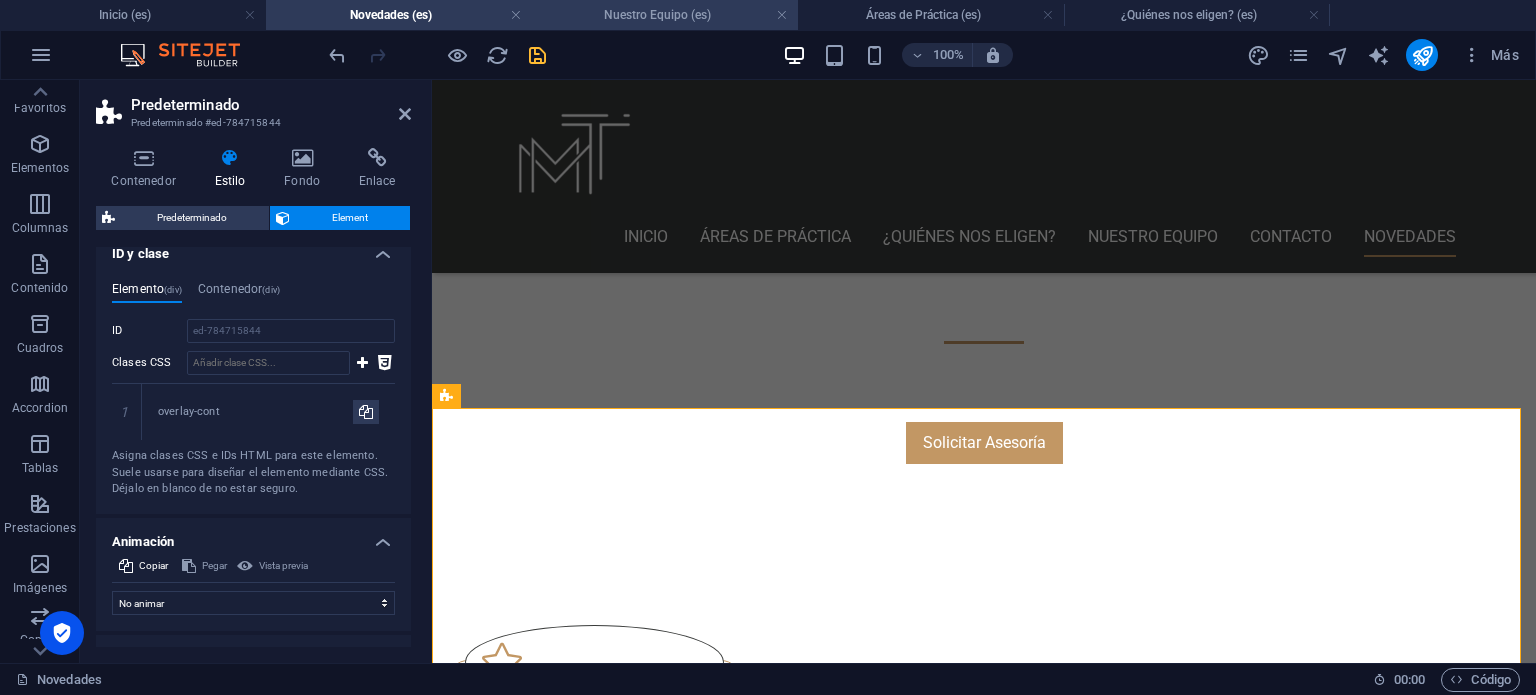 click on "Nuestro Equipo (es)" at bounding box center [665, 15] 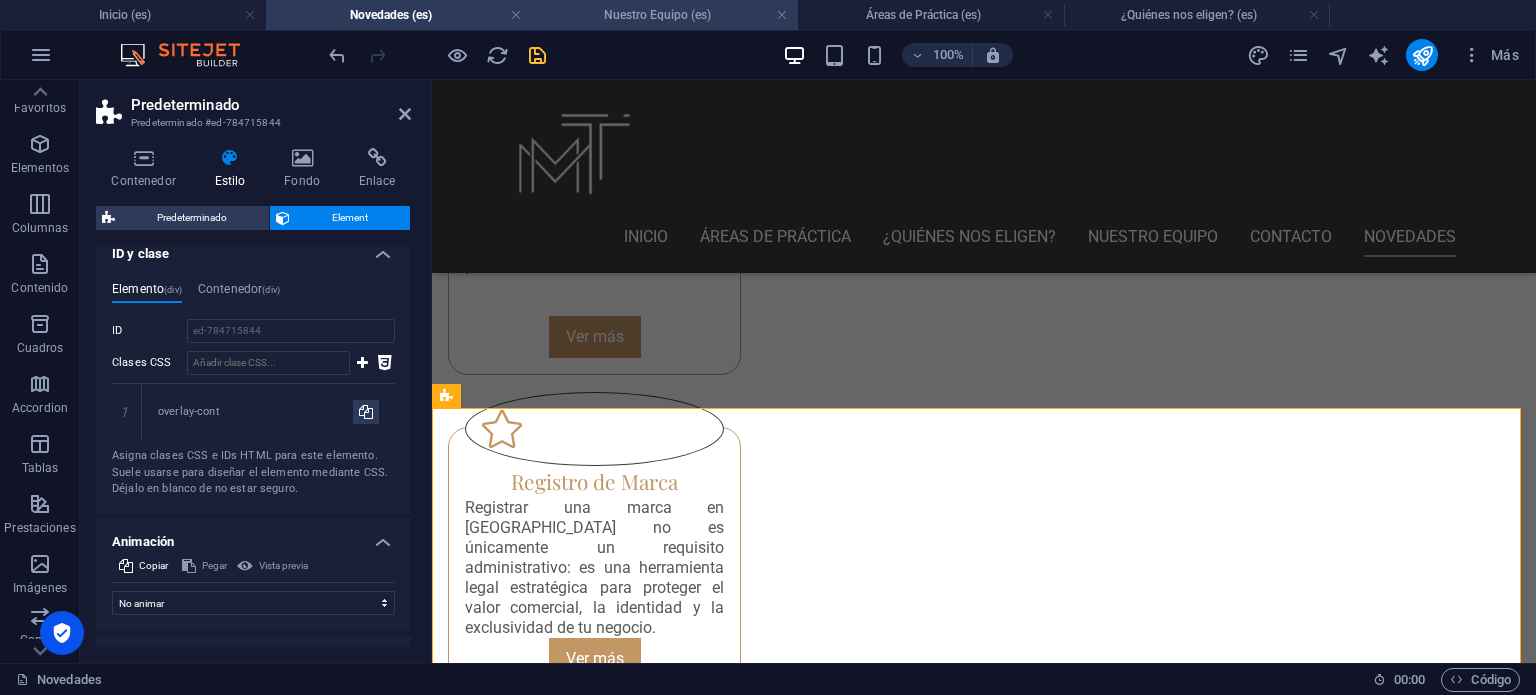 scroll, scrollTop: 0, scrollLeft: 0, axis: both 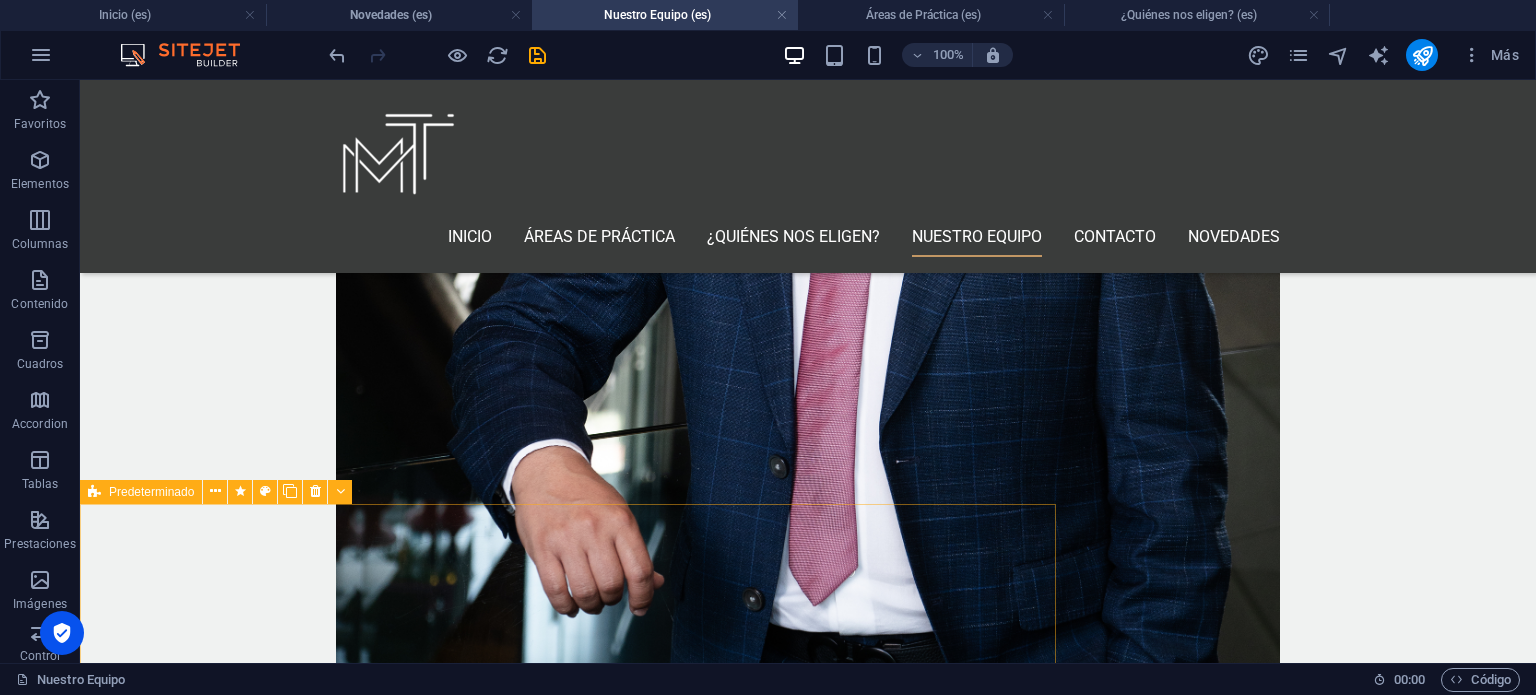 click on "Predeterminado" at bounding box center [151, 492] 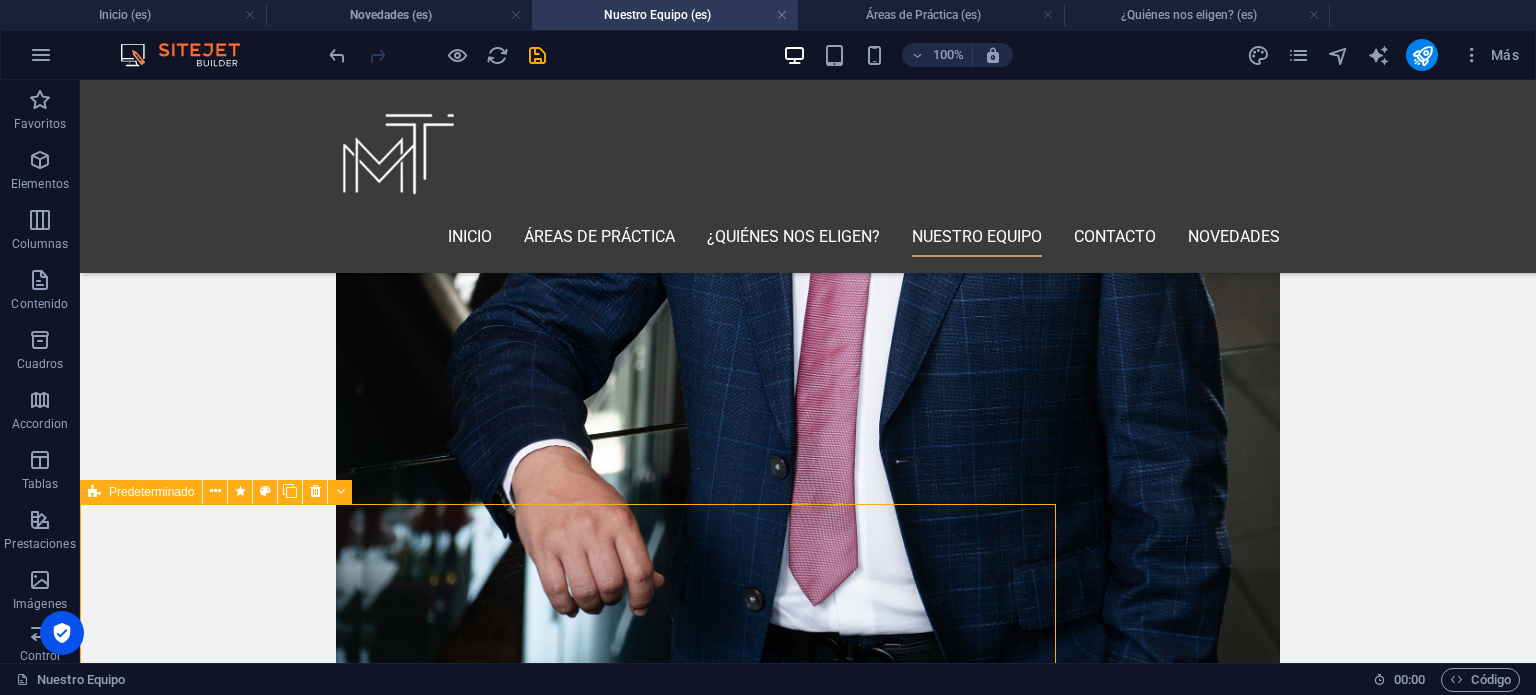 click on "Predeterminado" at bounding box center [151, 492] 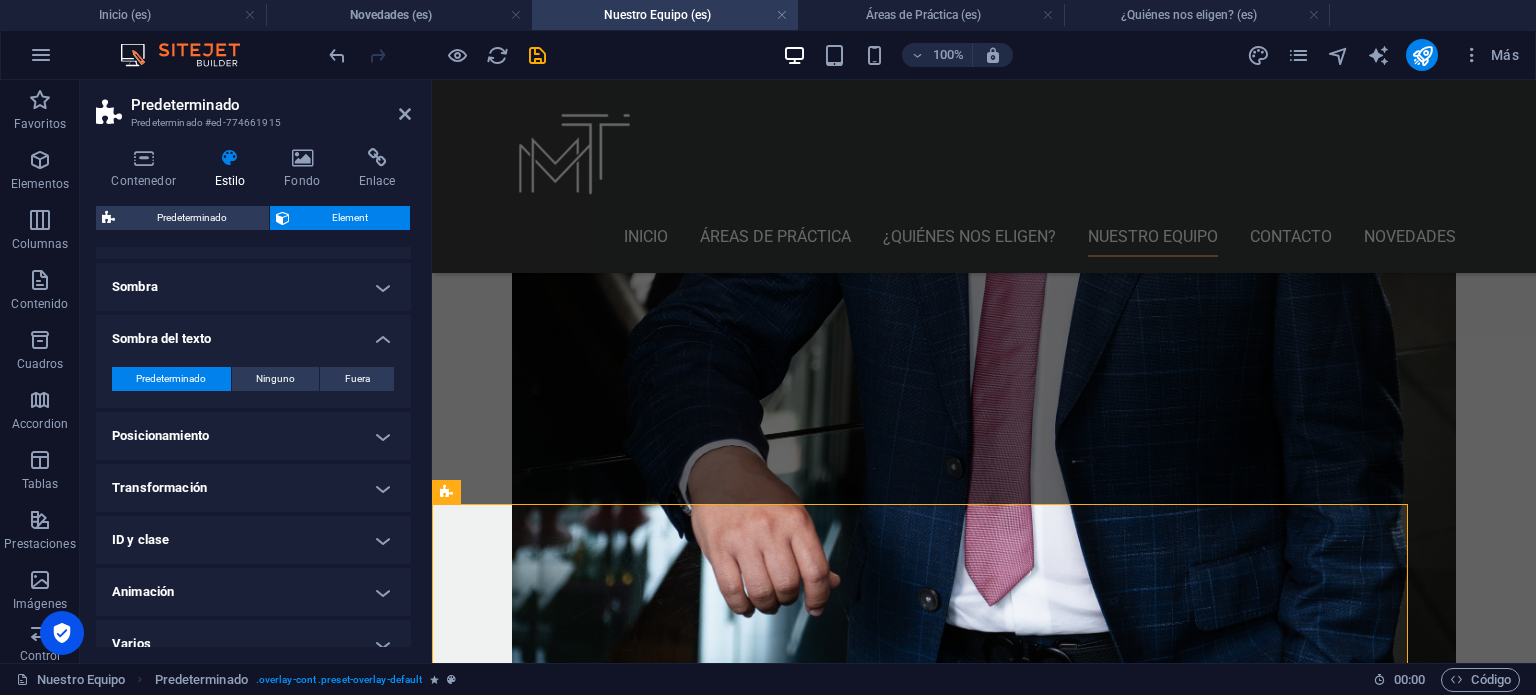 scroll, scrollTop: 243, scrollLeft: 0, axis: vertical 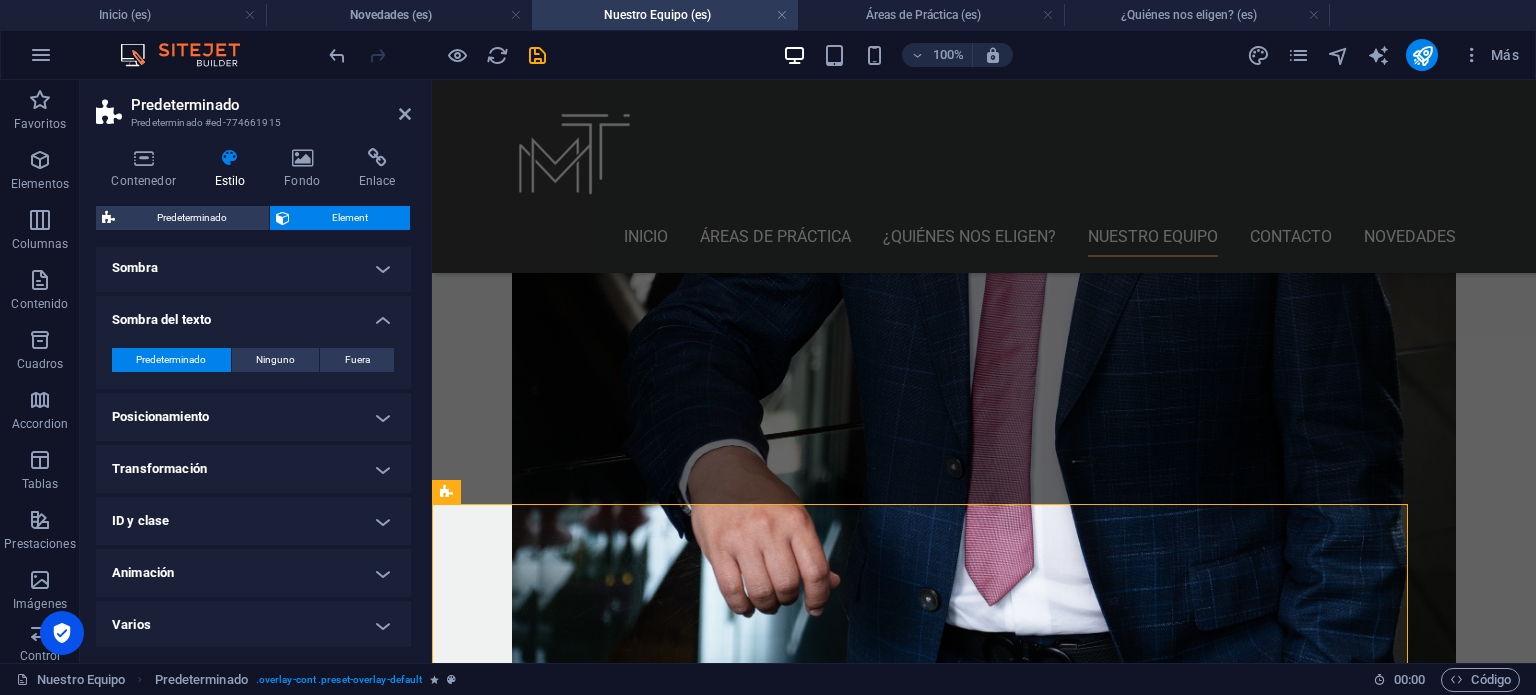 click on "ID y clase" at bounding box center [253, 521] 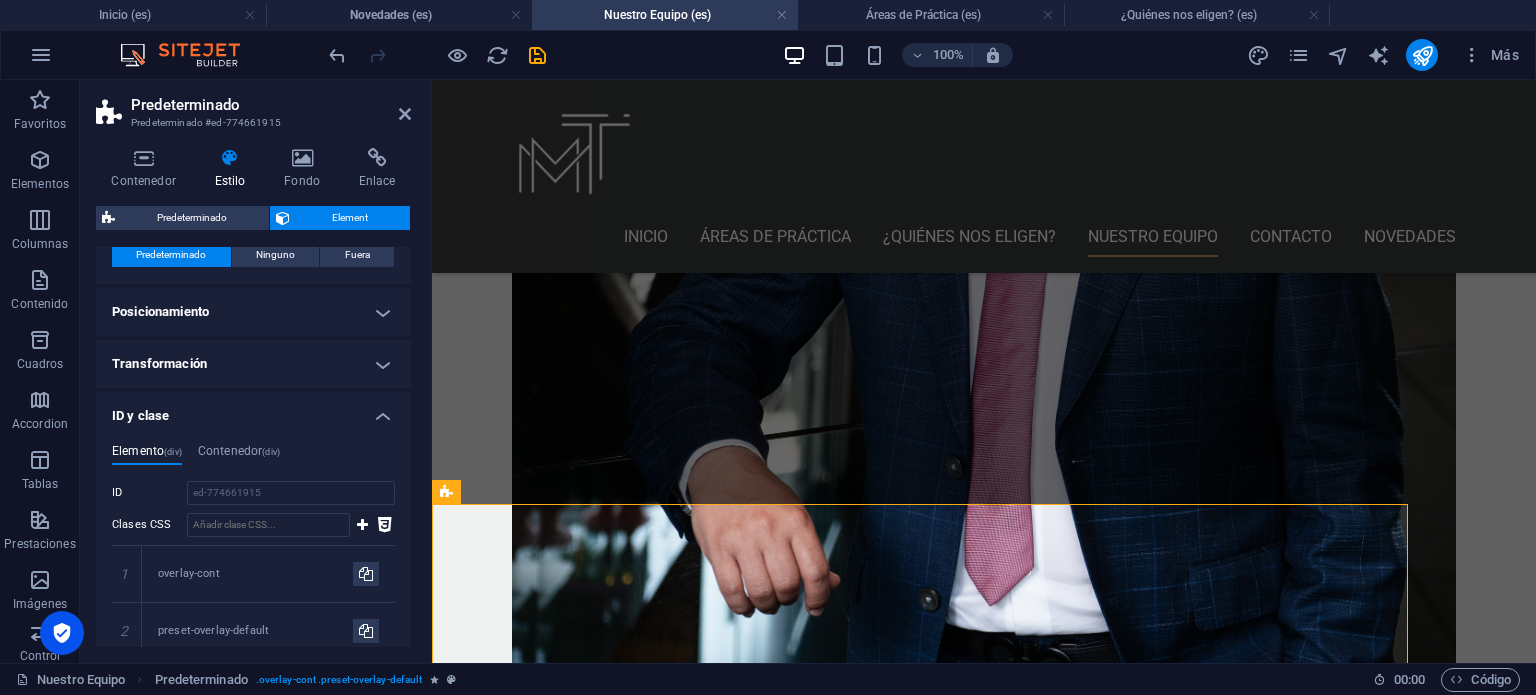 scroll, scrollTop: 443, scrollLeft: 0, axis: vertical 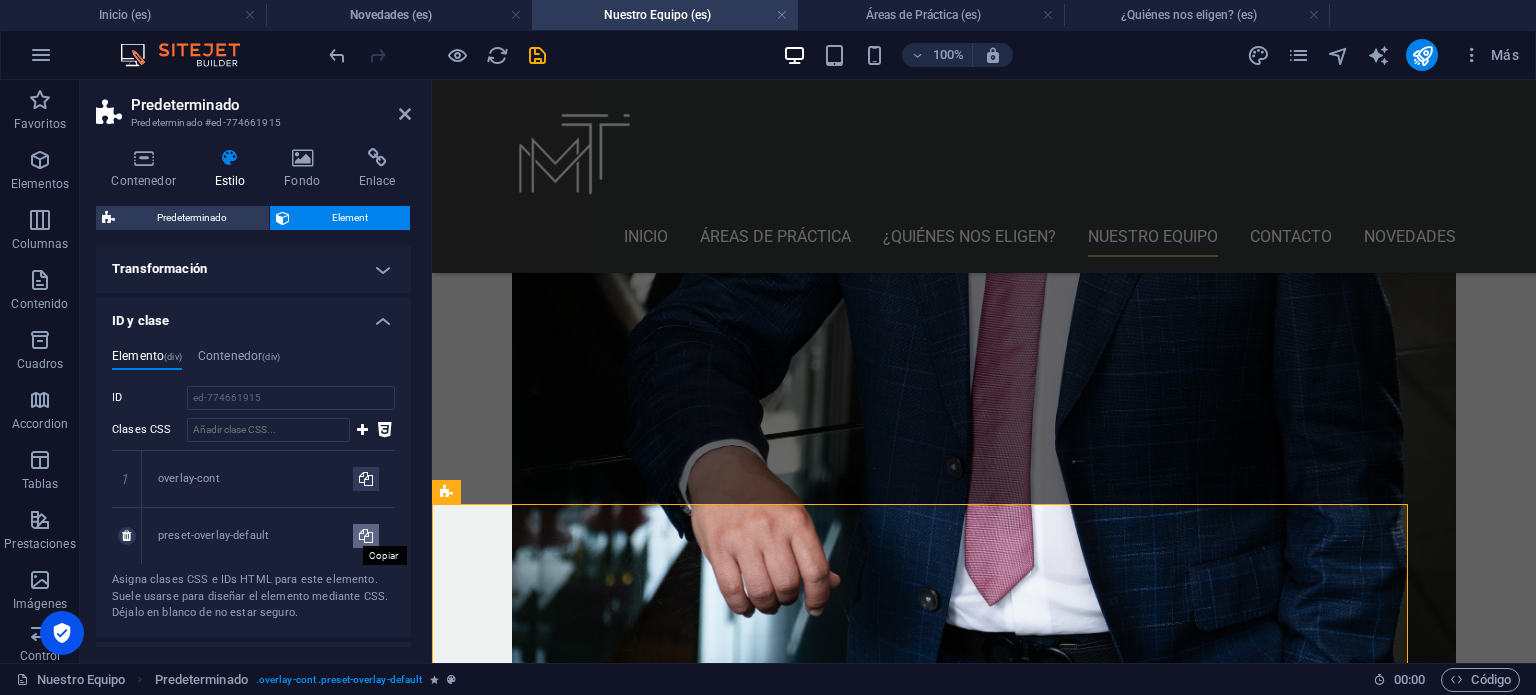 click at bounding box center [366, 536] 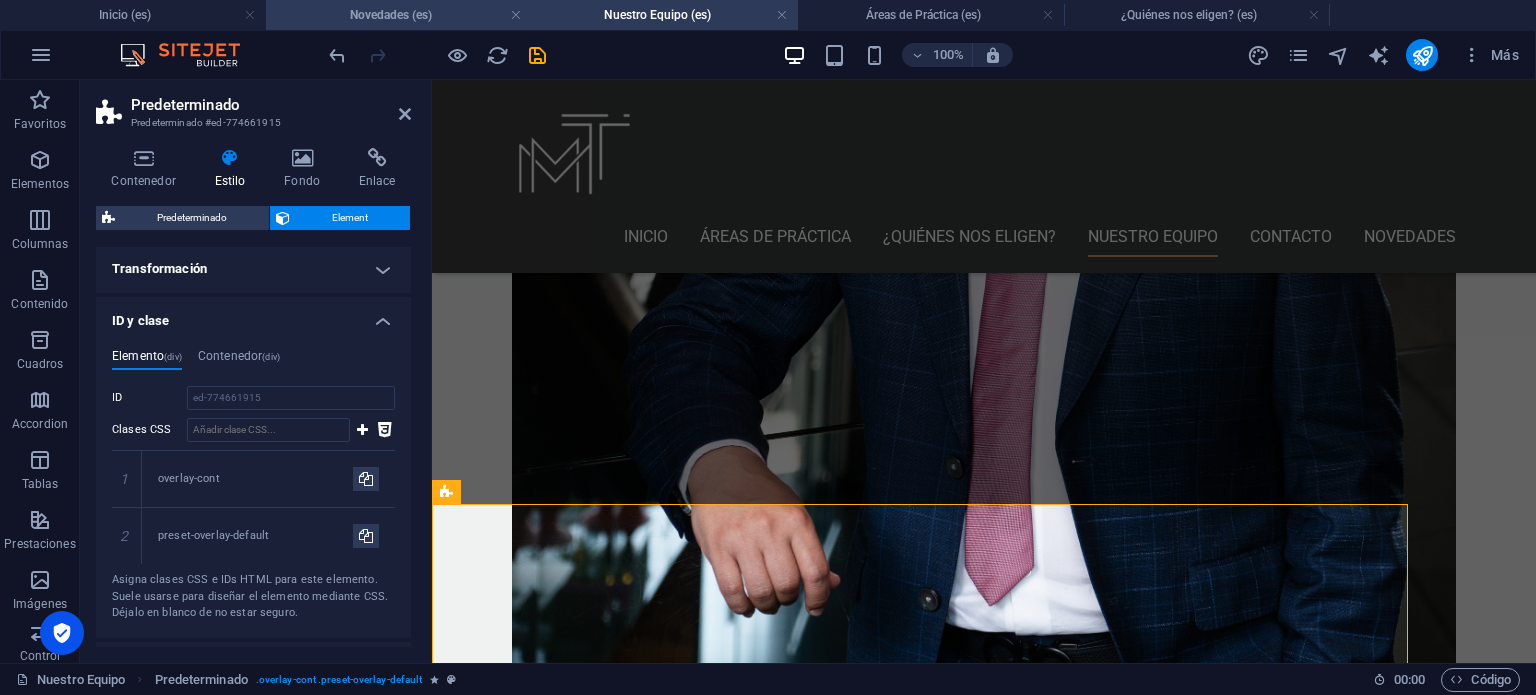 click on "Novedades (es)" at bounding box center [399, 15] 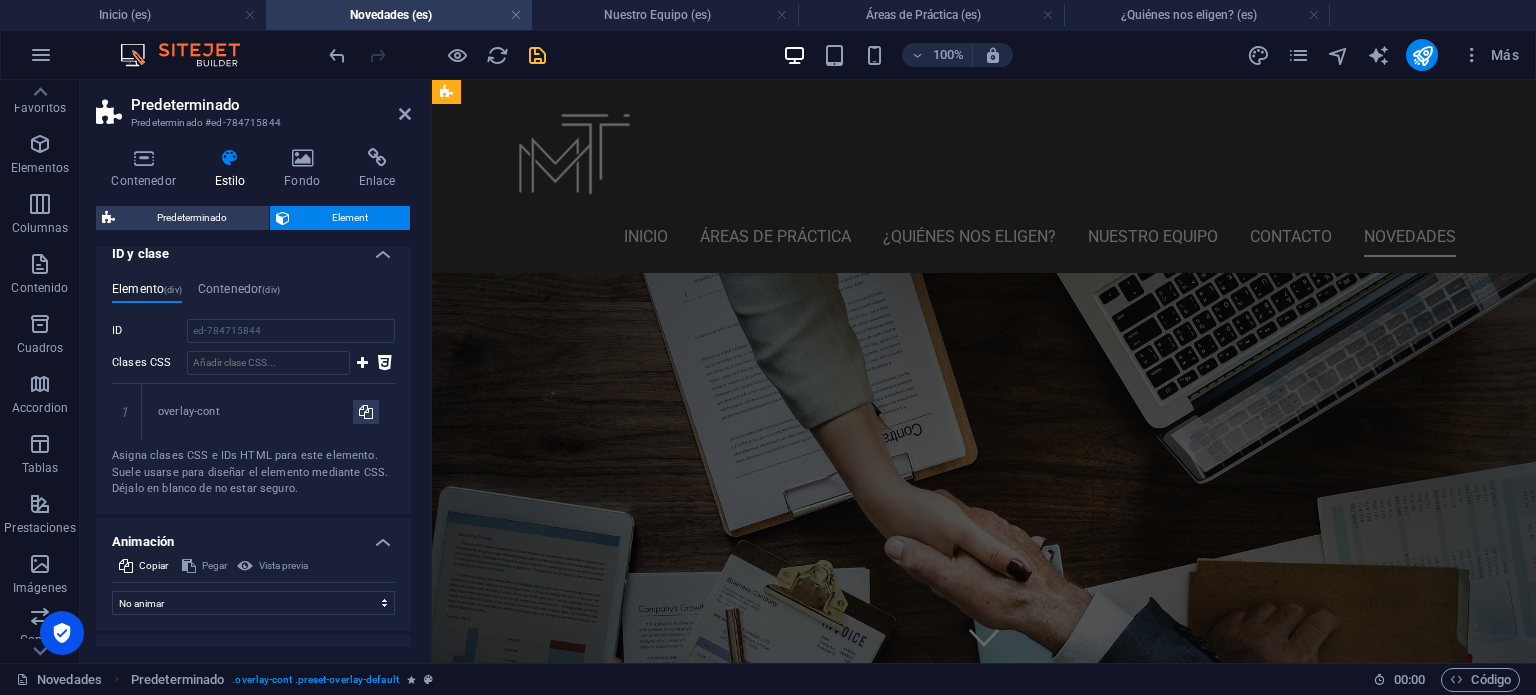 scroll, scrollTop: 0, scrollLeft: 0, axis: both 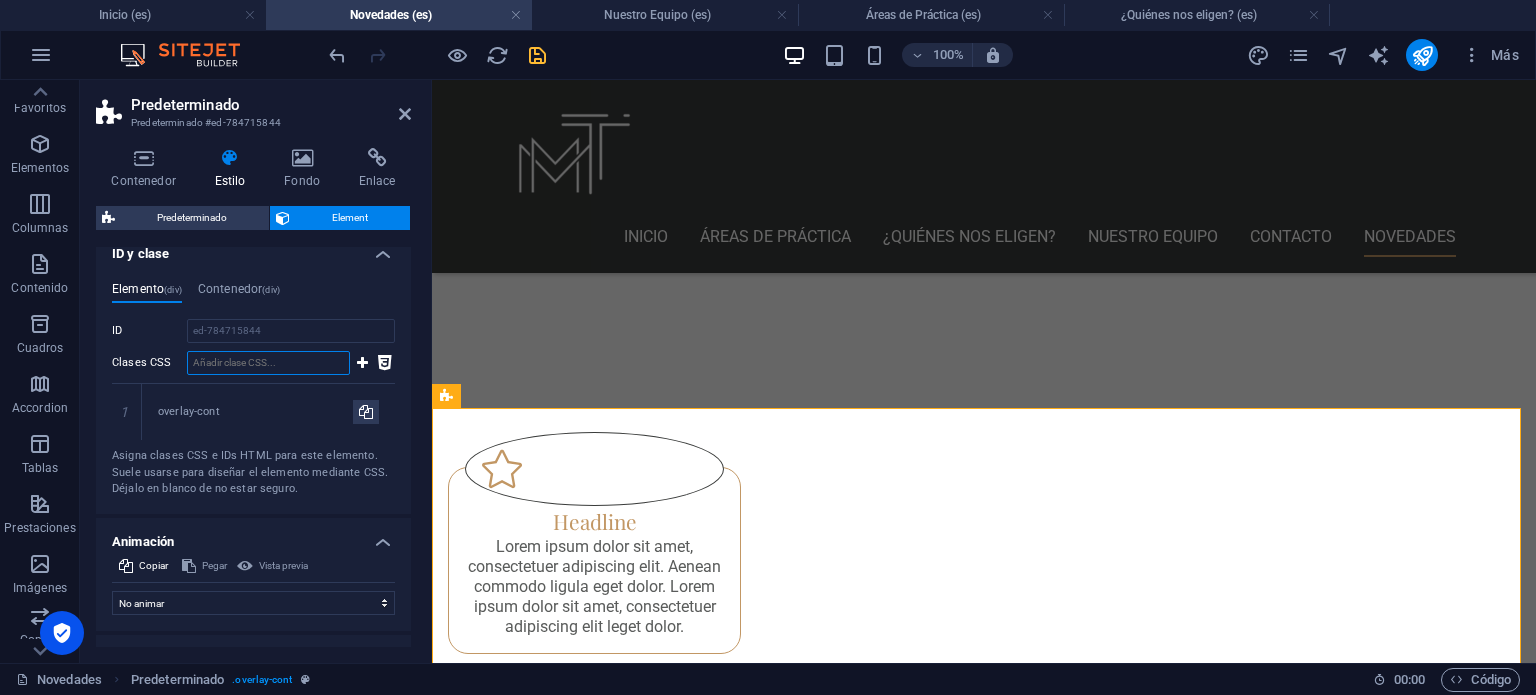 click on "Clases CSS" at bounding box center [268, 363] 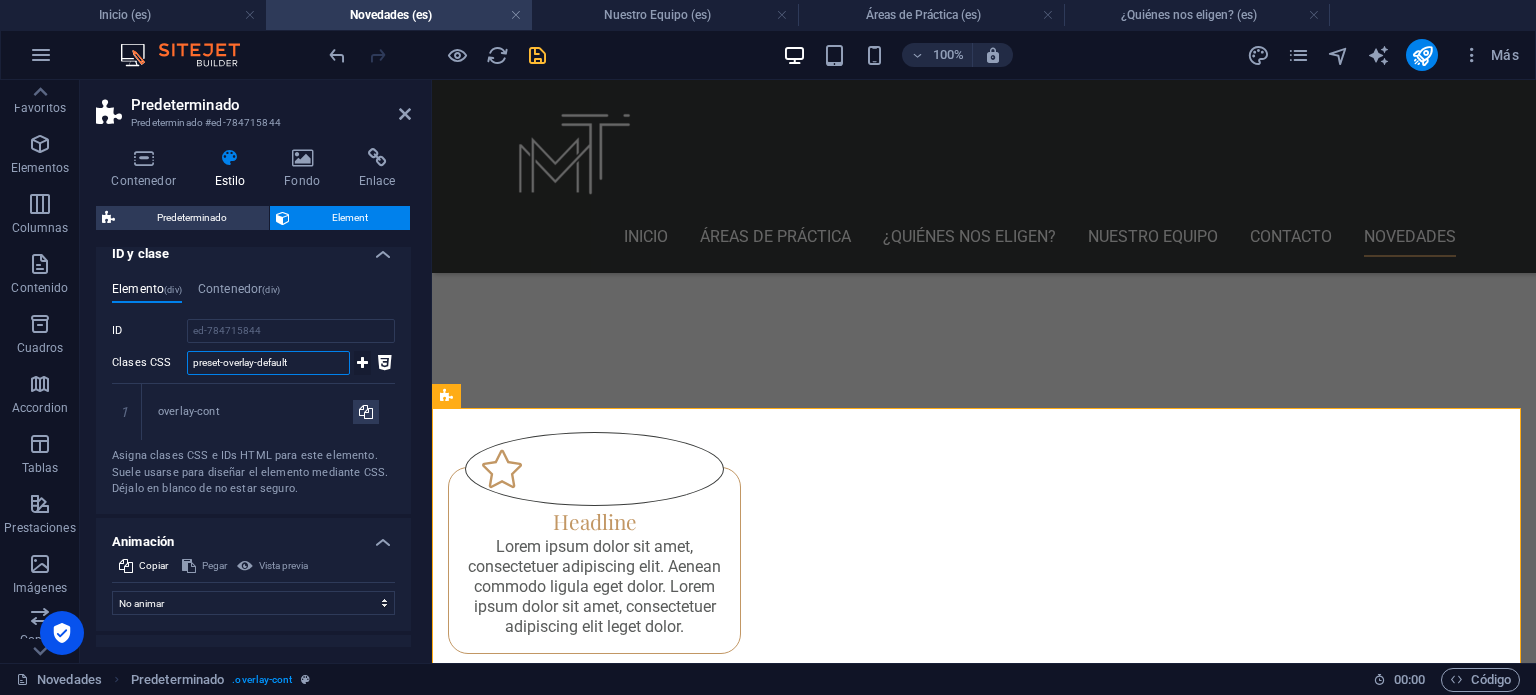 type on "preset-overlay-default" 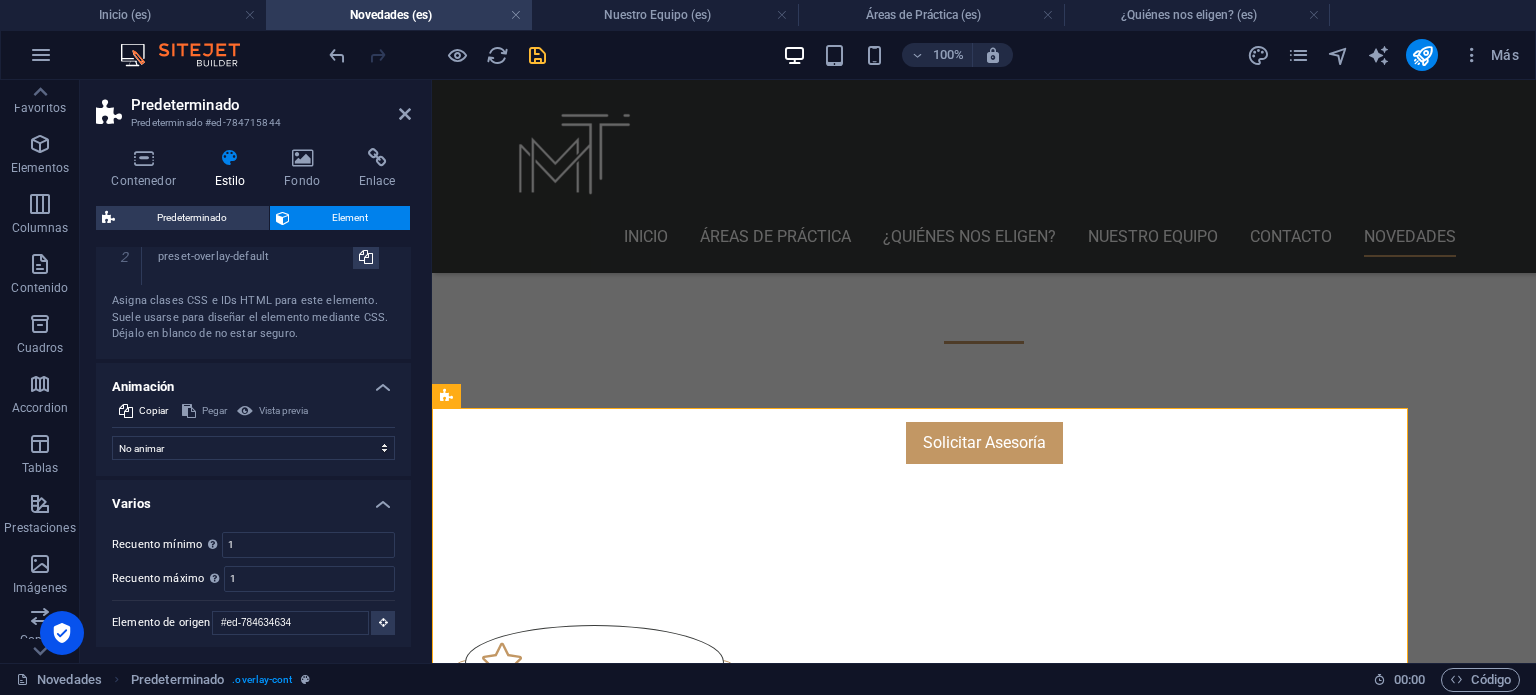 scroll, scrollTop: 714, scrollLeft: 0, axis: vertical 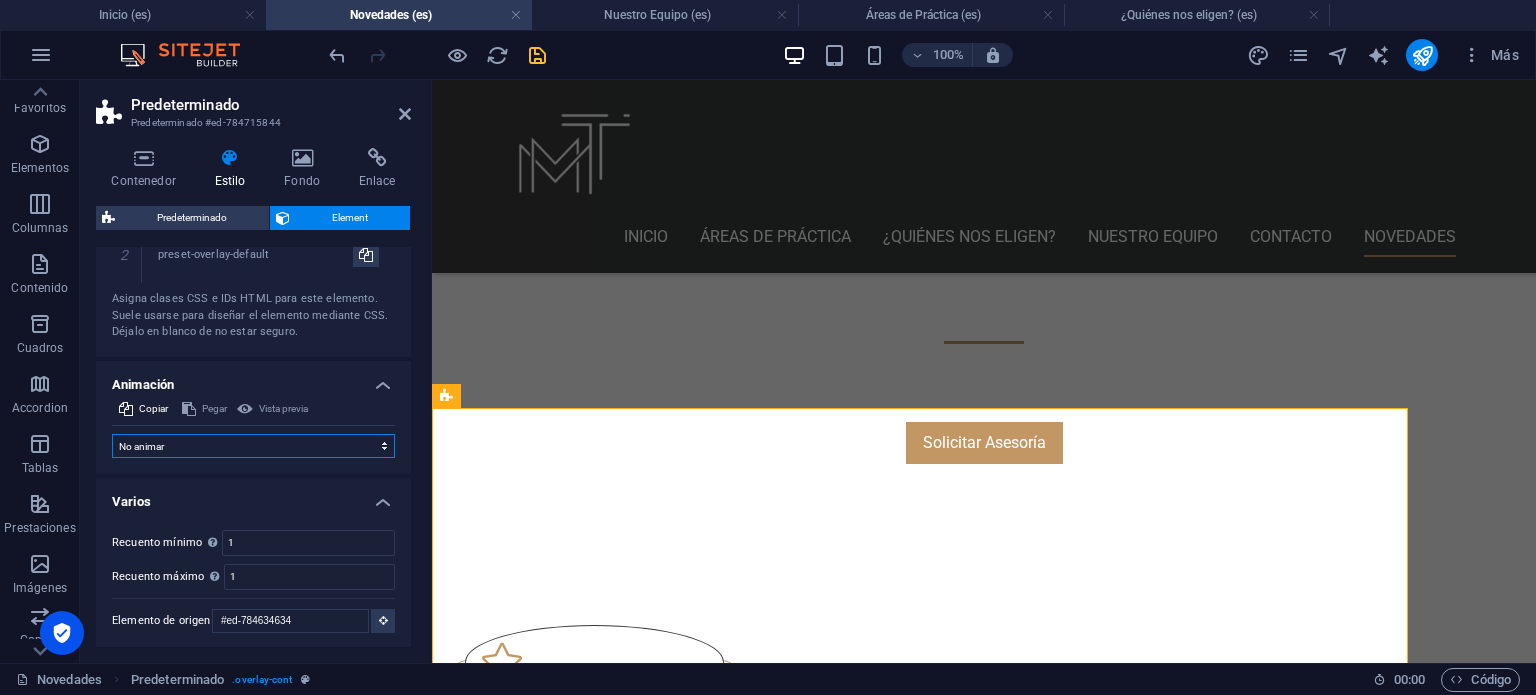 click on "No animar Mostrar / Ocultar Subir/bajar Acercar/alejar Deslizar de izquierda a derecha Deslizar de derecha a izquierda Deslizar de arriba a abajo Deslizar de abajo a arriba Pulsación Parpadeo Abrir como superposición" at bounding box center [253, 446] 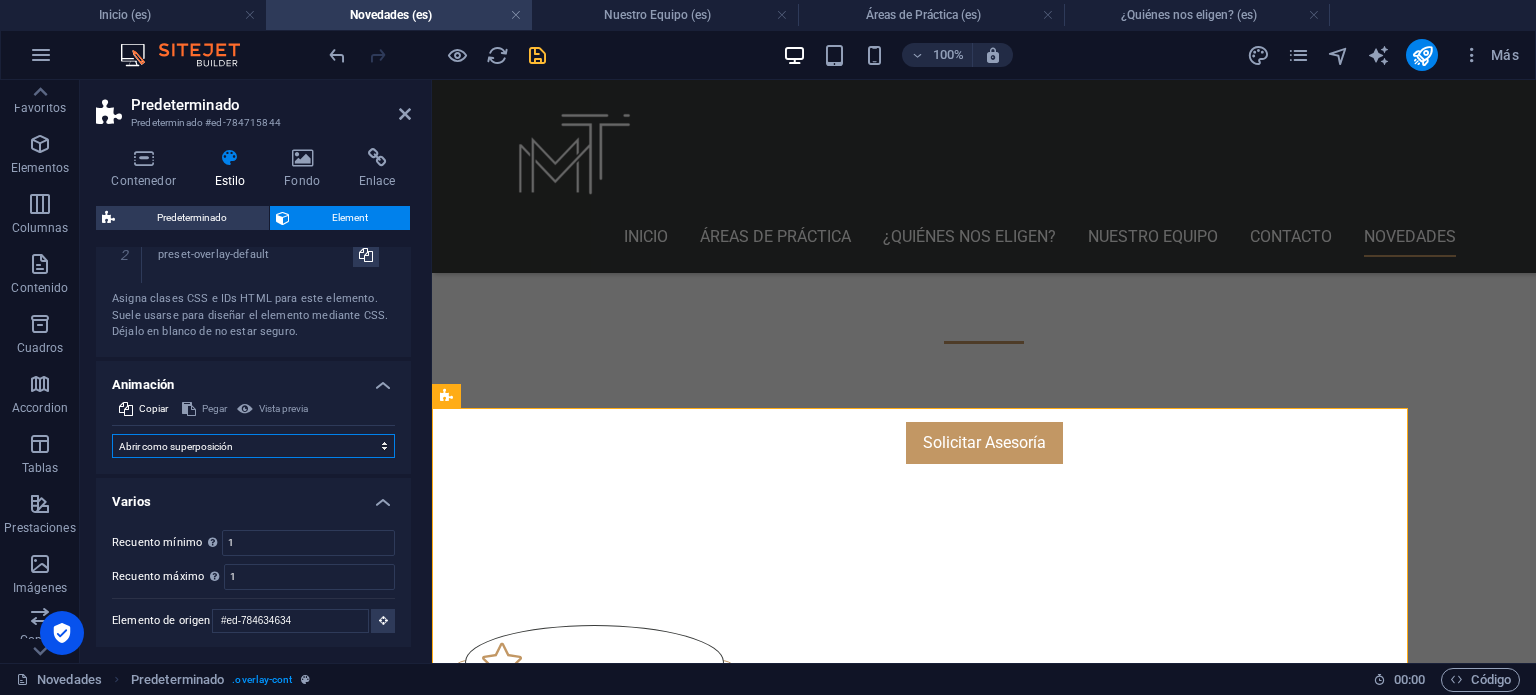 click on "No animar Mostrar / Ocultar Subir/bajar Acercar/alejar Deslizar de izquierda a derecha Deslizar de derecha a izquierda Deslizar de arriba a abajo Deslizar de abajo a arriba Pulsación Parpadeo Abrir como superposición" at bounding box center [253, 446] 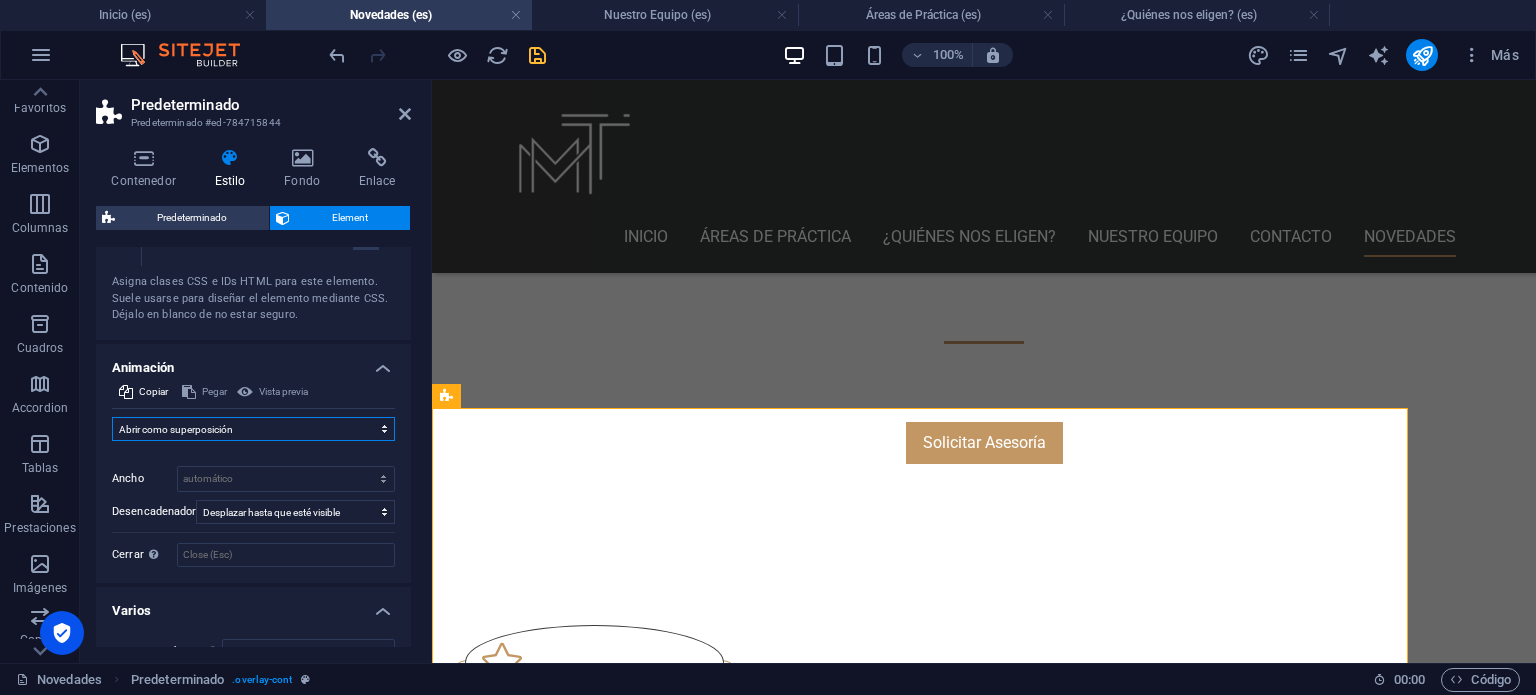 scroll, scrollTop: 814, scrollLeft: 0, axis: vertical 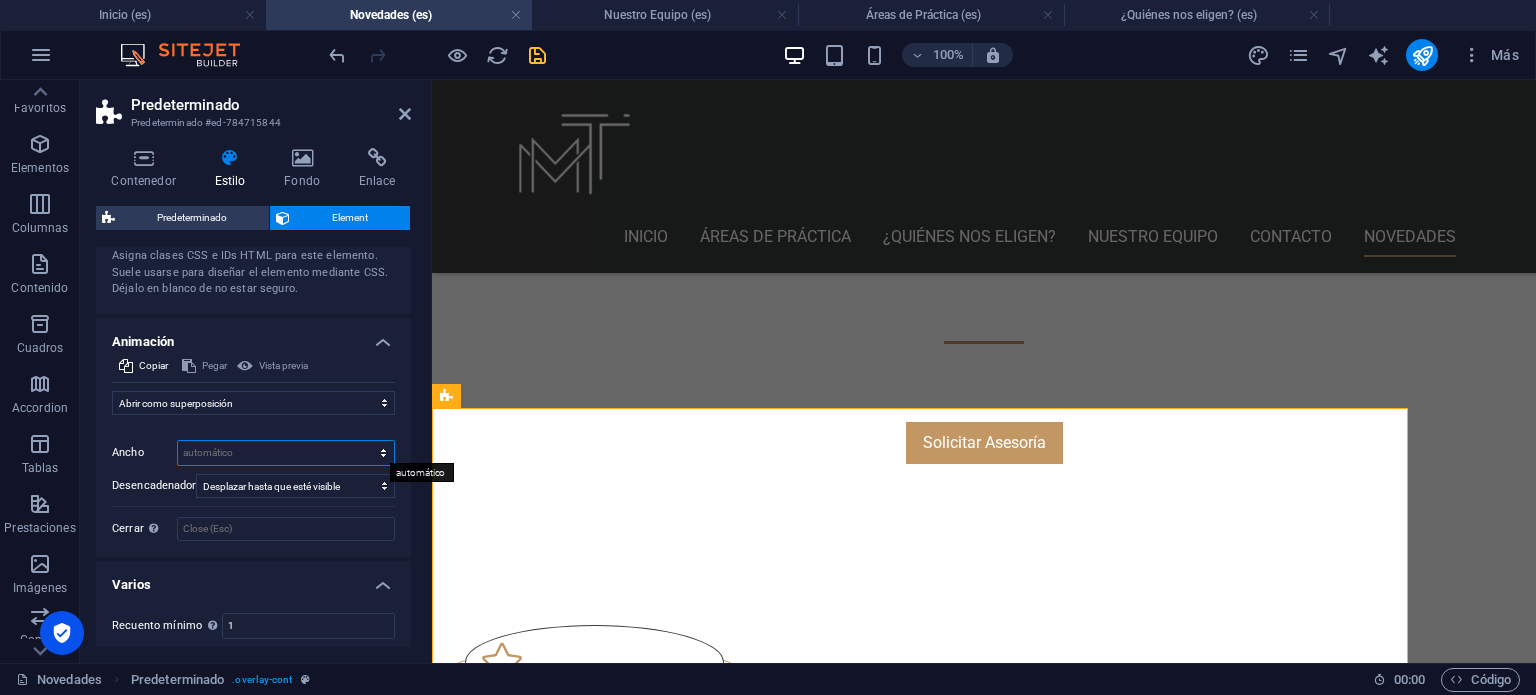 click on "automático px %" at bounding box center (286, 453) 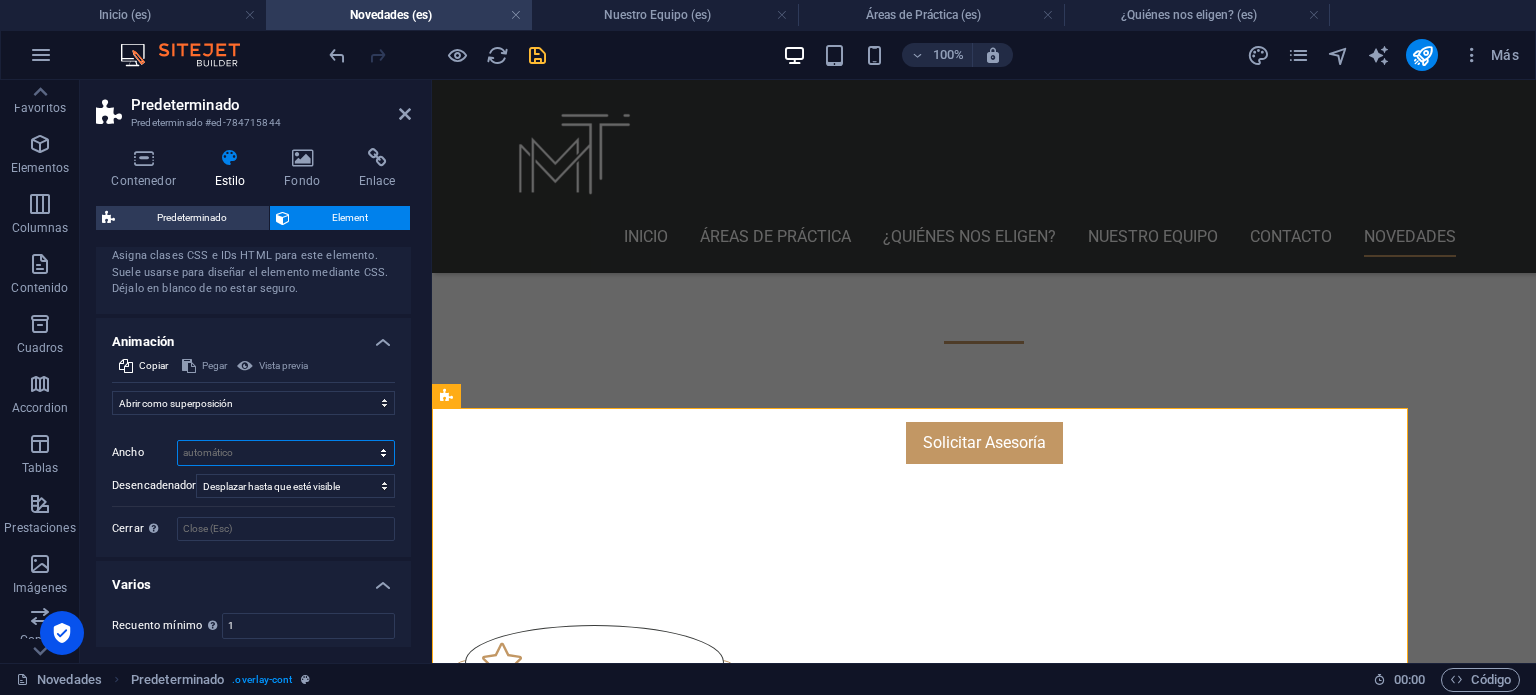 select on "px" 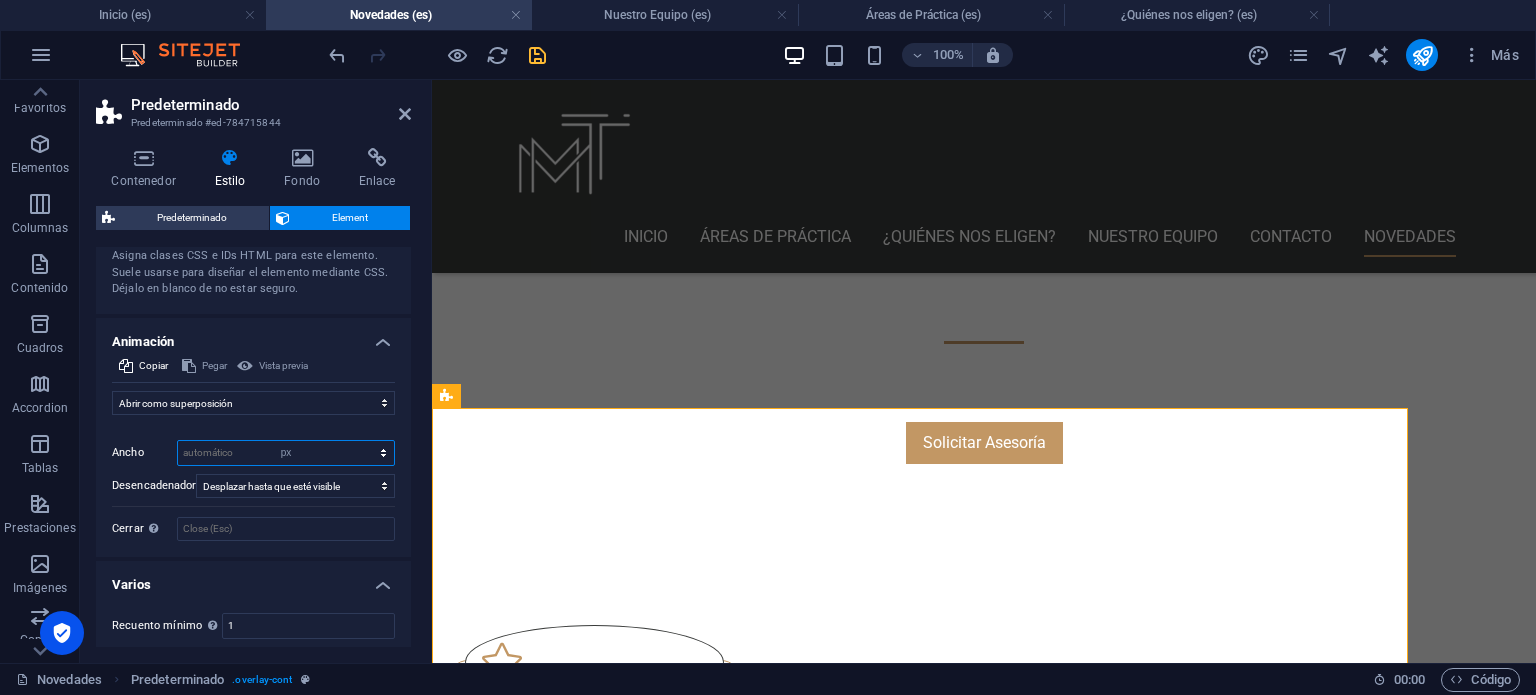 click on "automático px %" at bounding box center (286, 453) 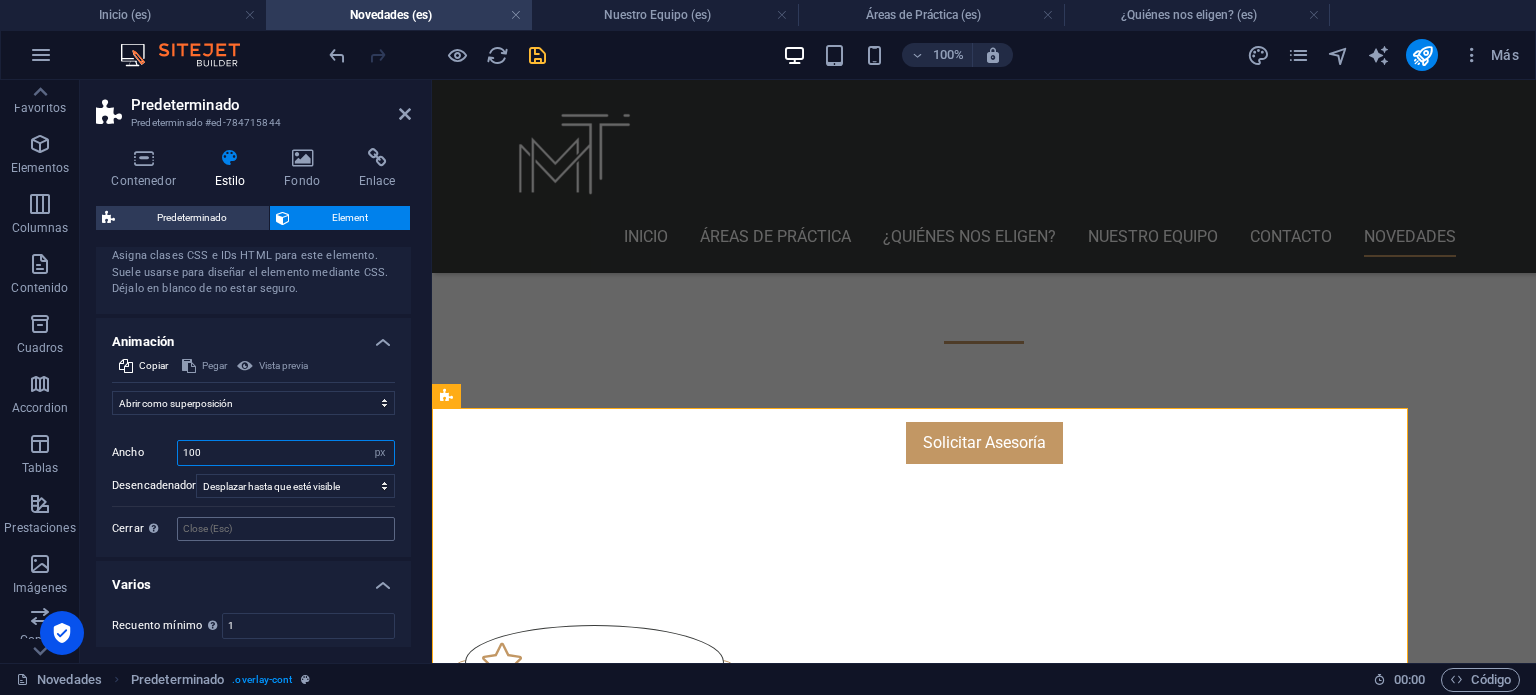scroll, scrollTop: 896, scrollLeft: 0, axis: vertical 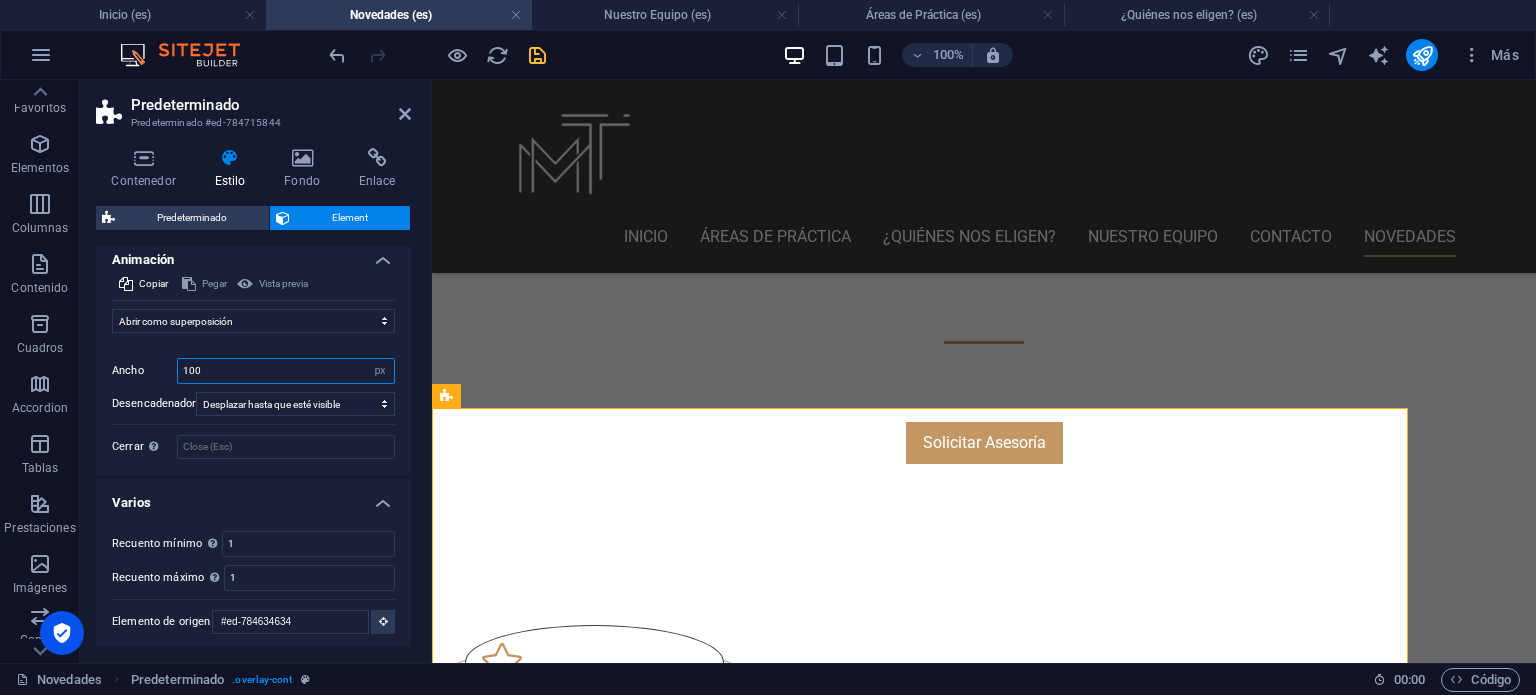 type on "100" 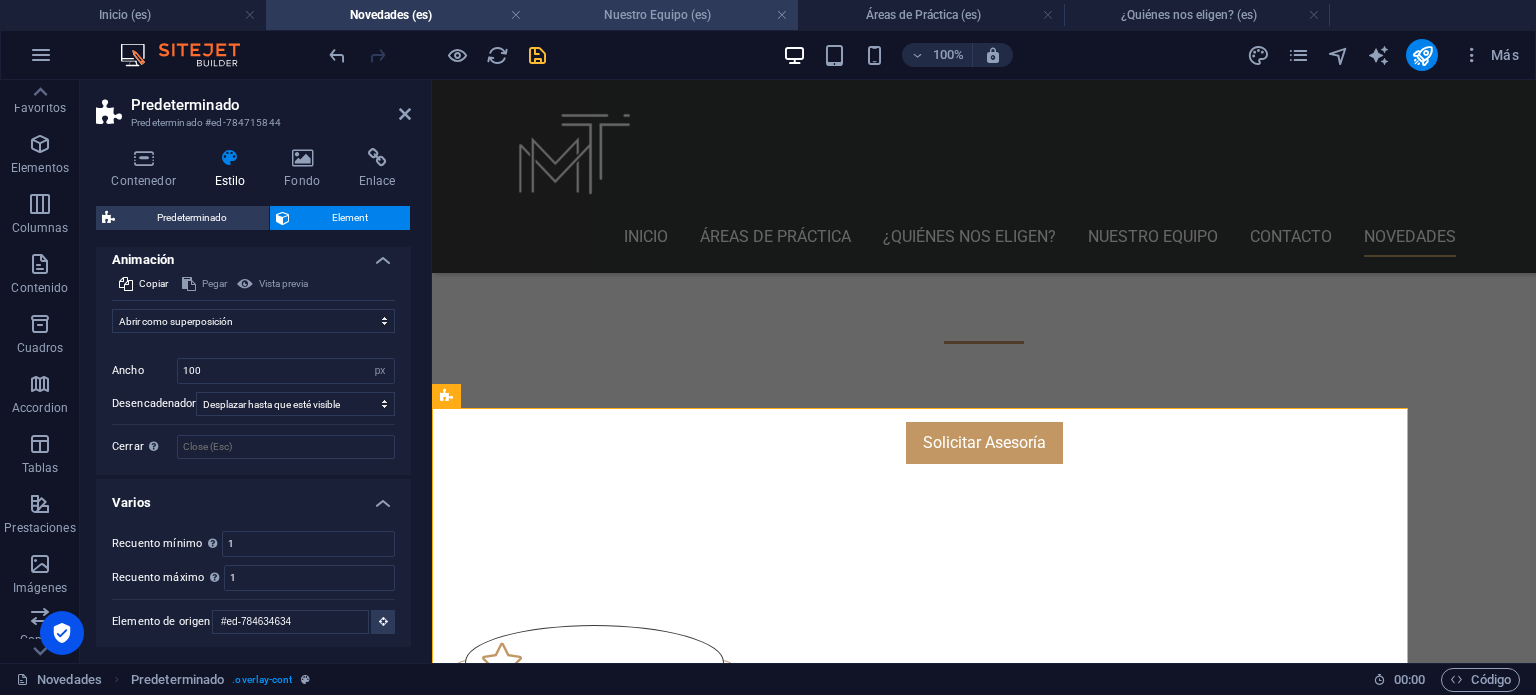click on "Nuestro Equipo (es)" at bounding box center (665, 15) 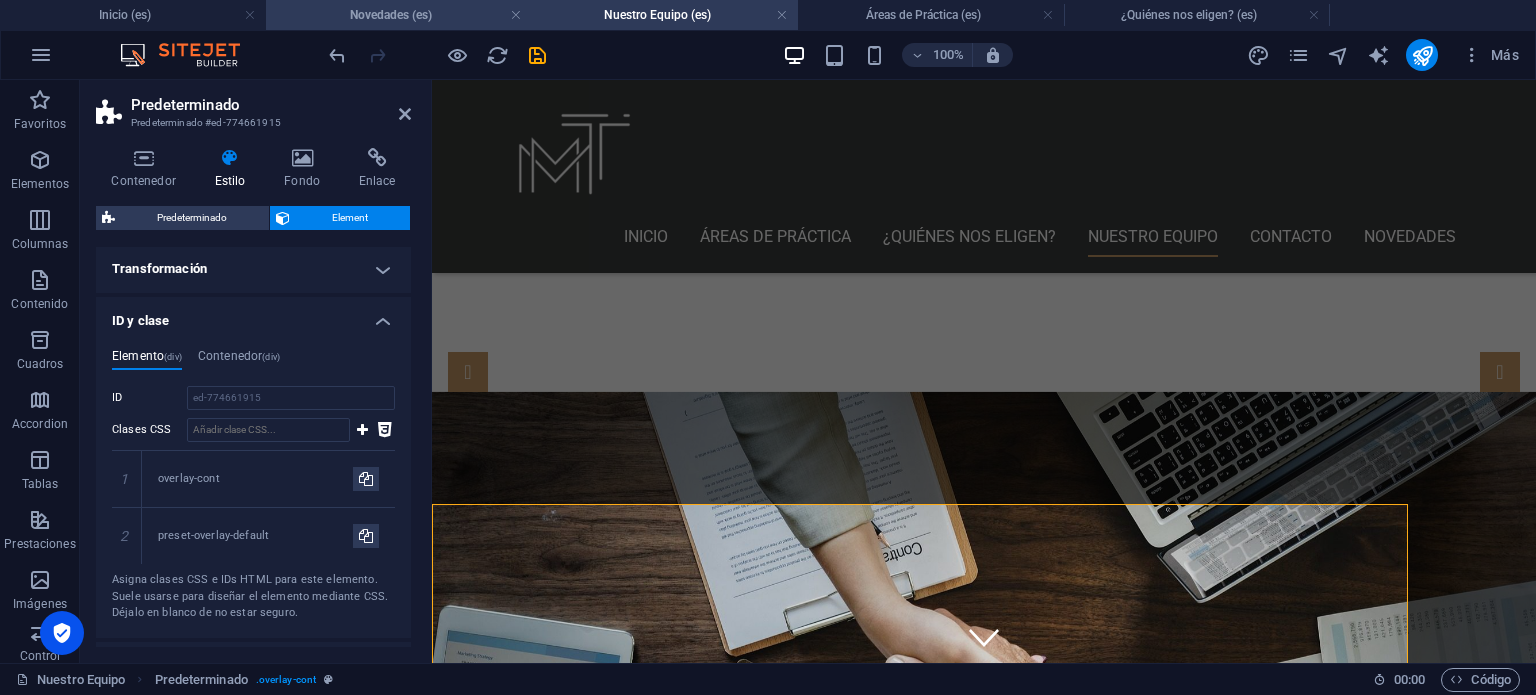 scroll, scrollTop: 3007, scrollLeft: 0, axis: vertical 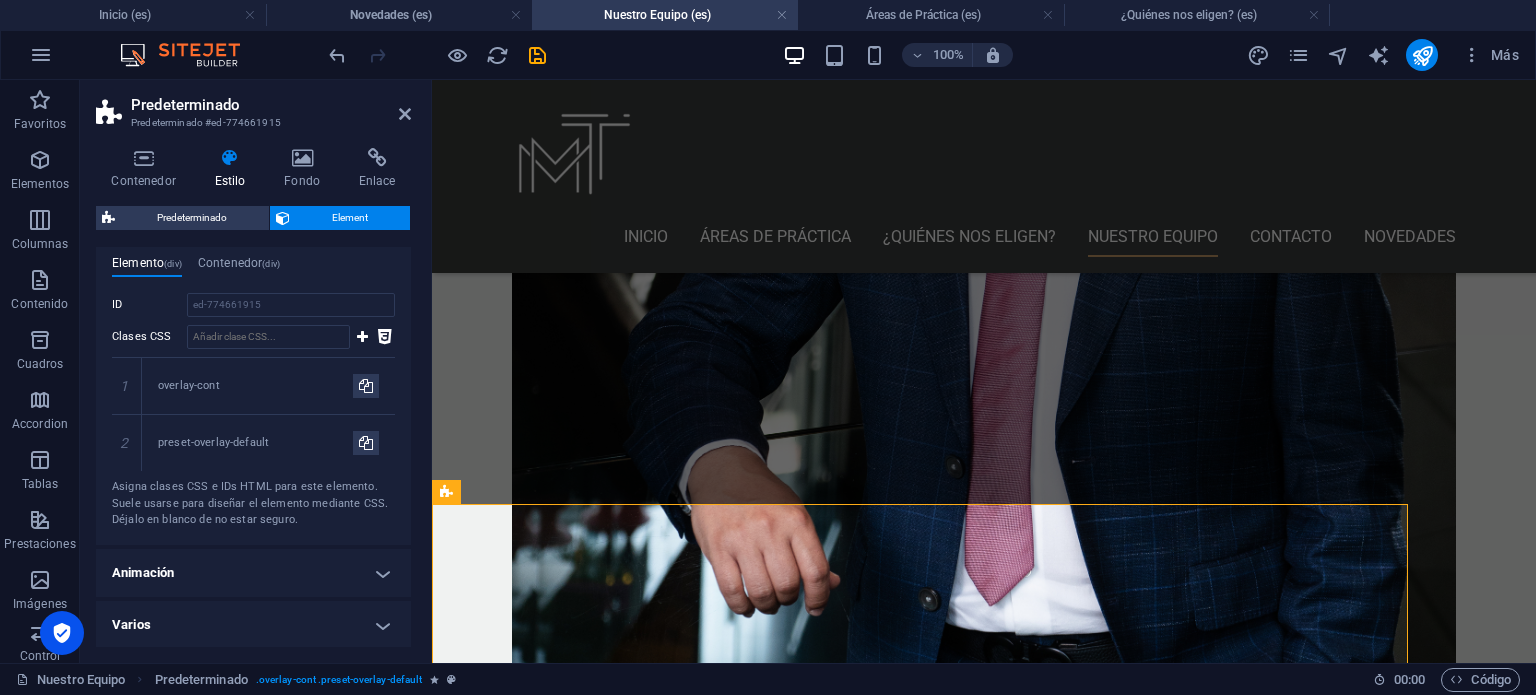click on "Animación" at bounding box center (253, 573) 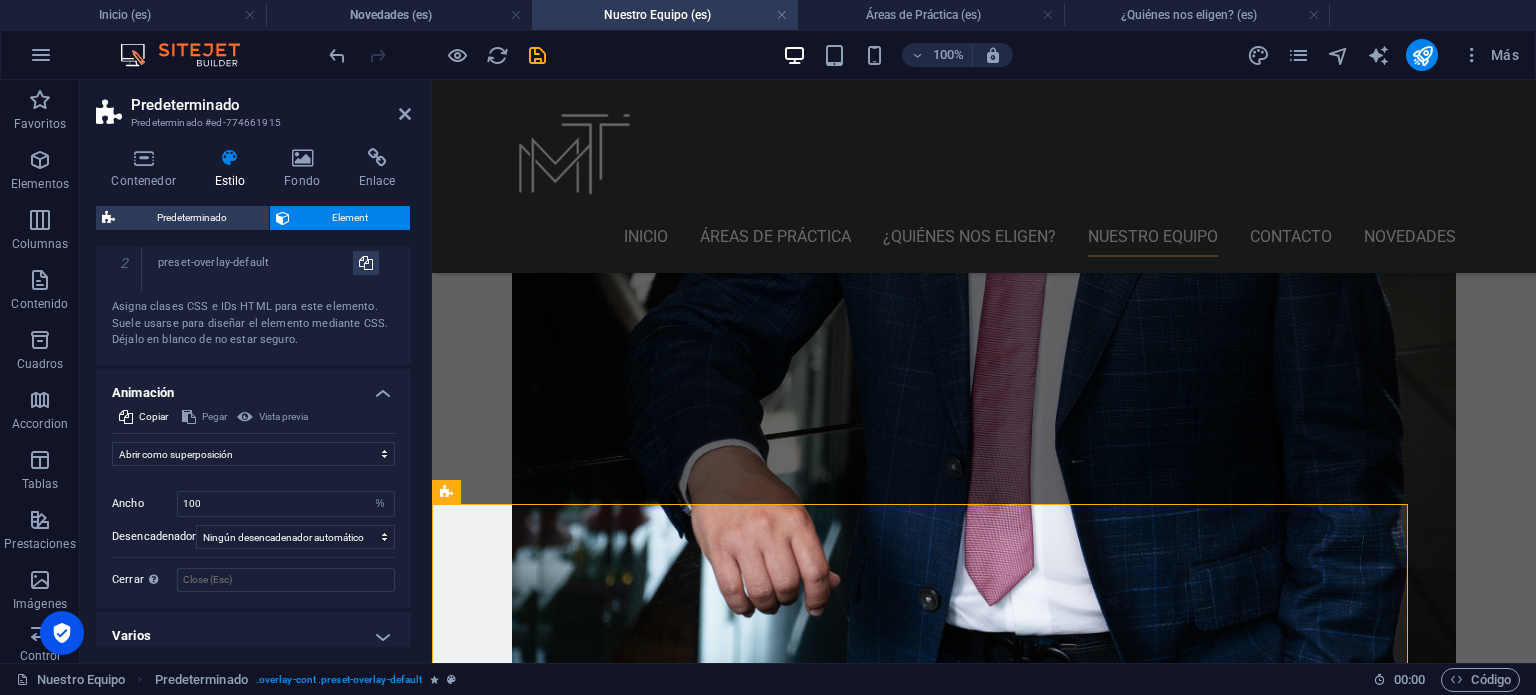 scroll, scrollTop: 726, scrollLeft: 0, axis: vertical 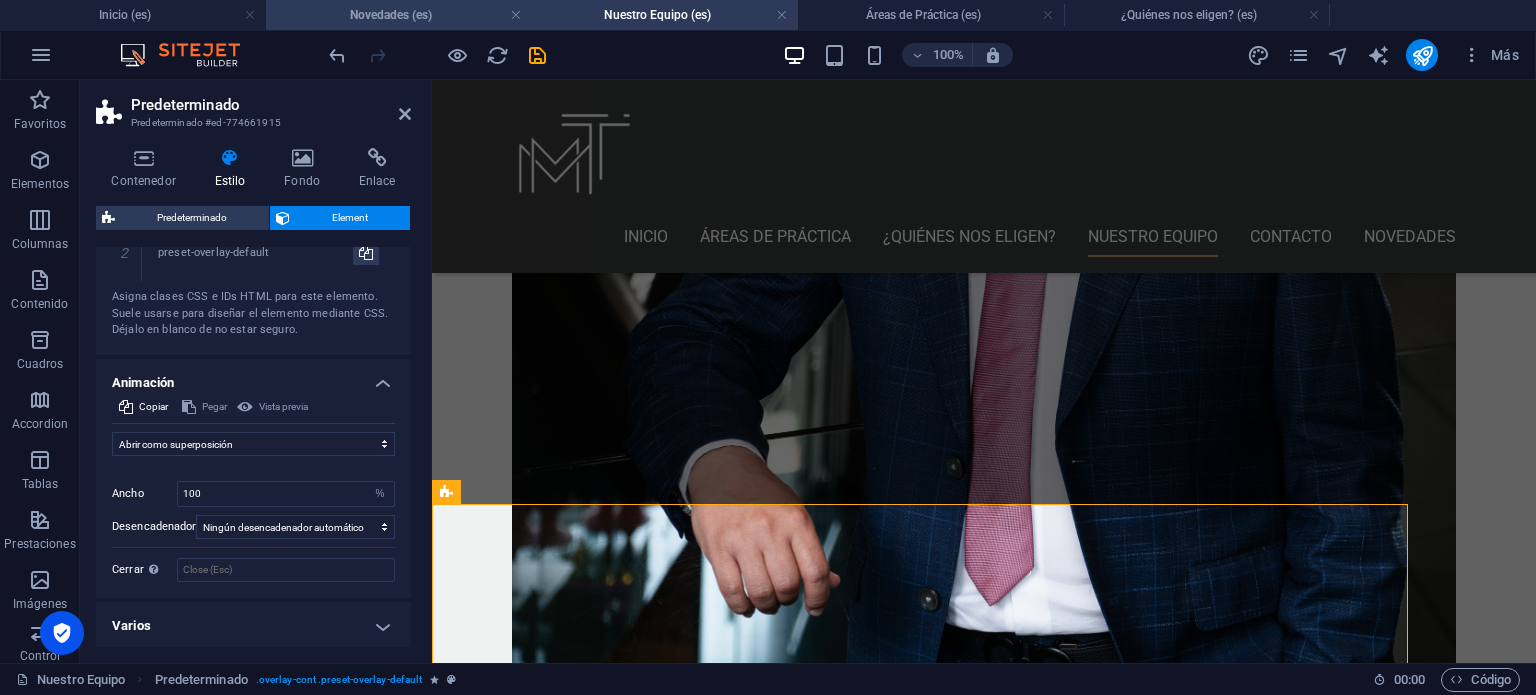 click on "Novedades (es)" at bounding box center [399, 15] 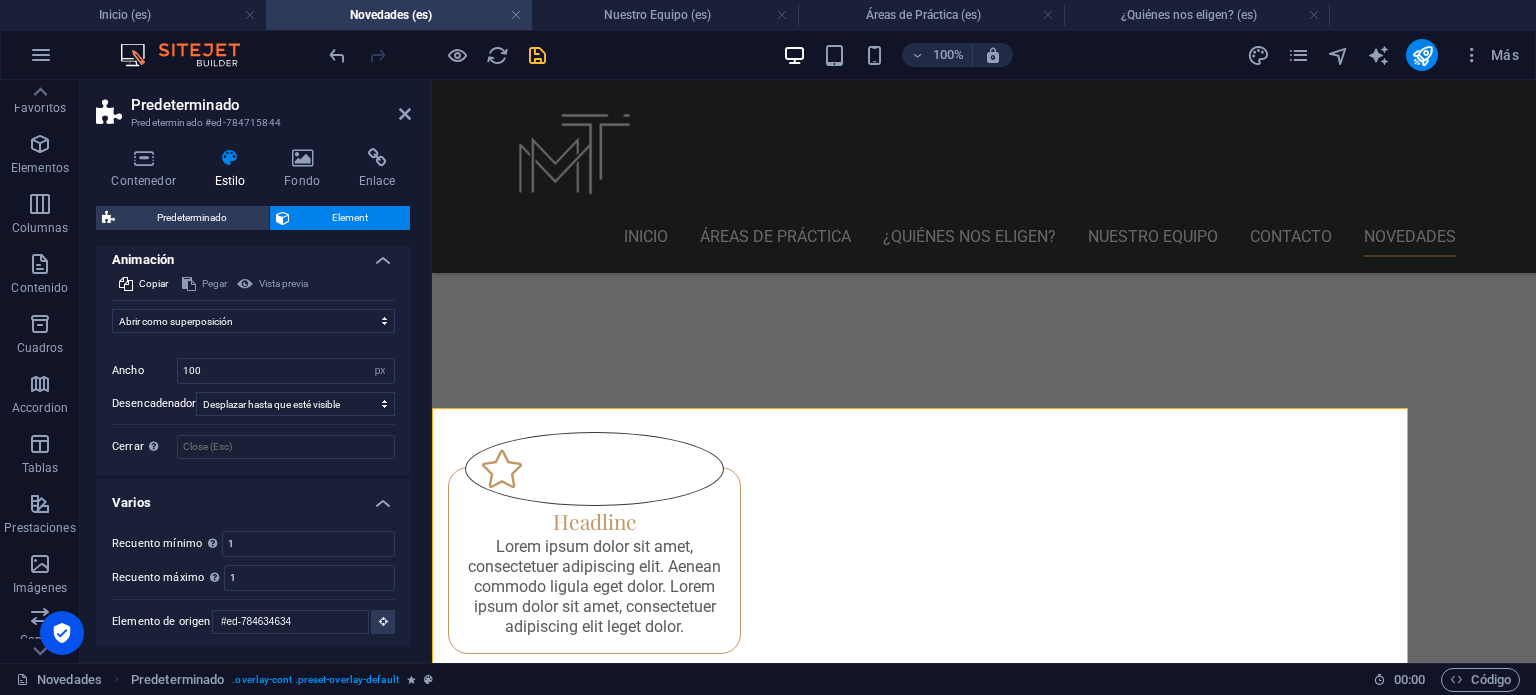 scroll, scrollTop: 0, scrollLeft: 0, axis: both 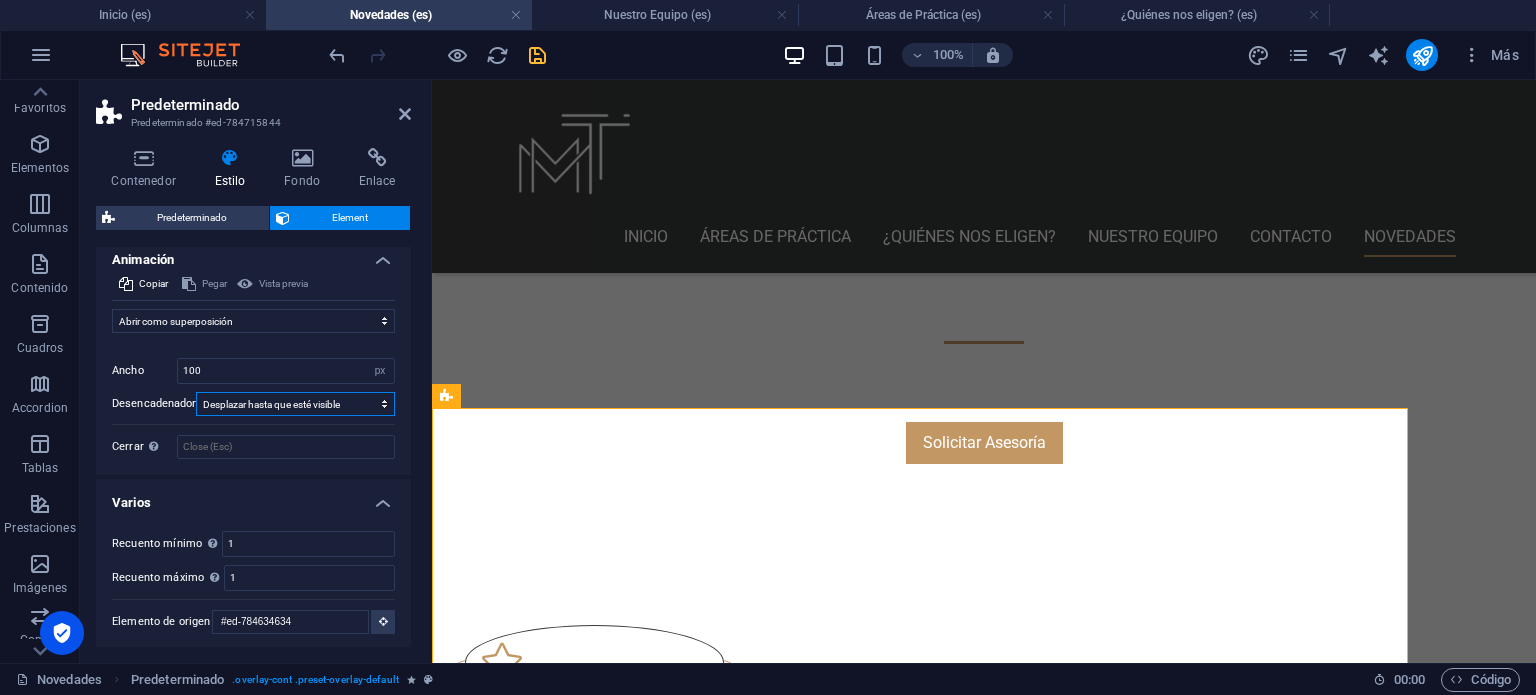 click on "Ningún desencadenador automático Al cargar la página Desplazar hasta que esté visible" at bounding box center [295, 404] 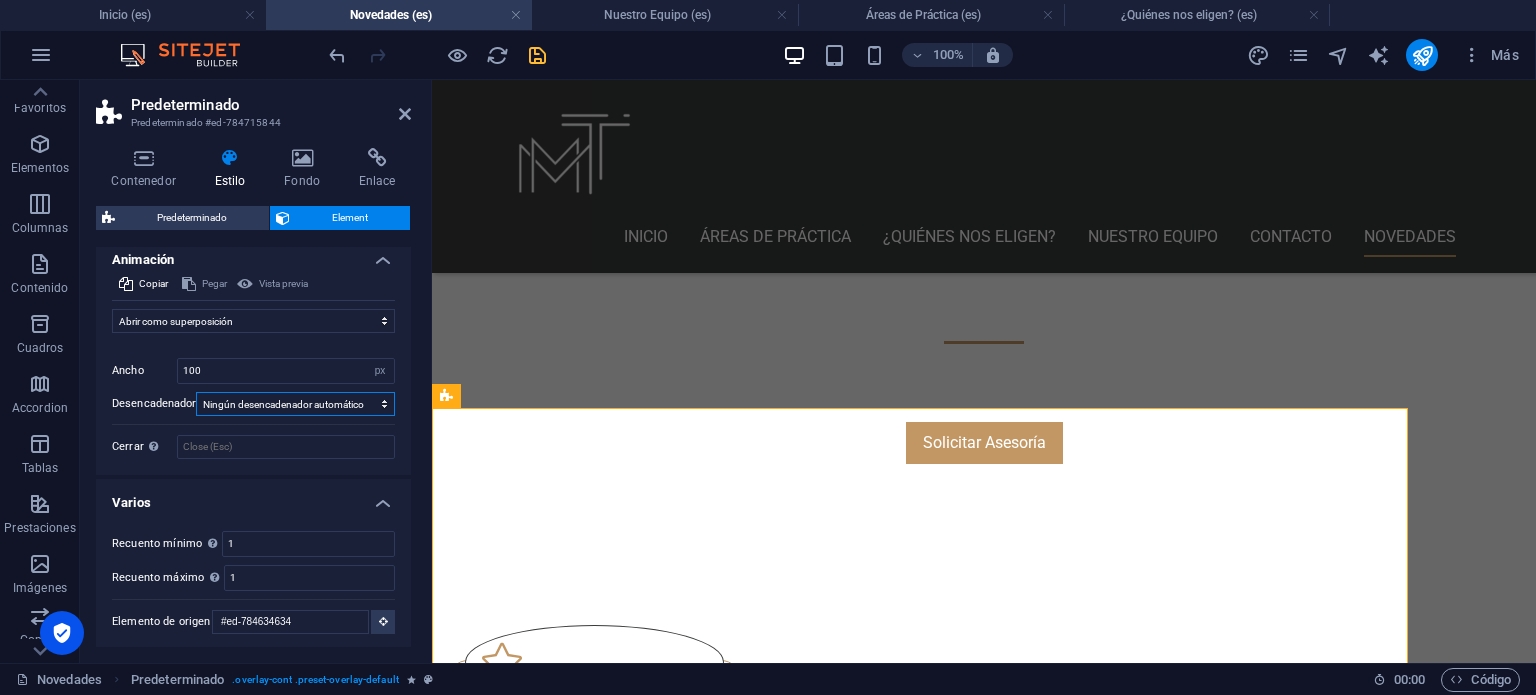 click on "Ningún desencadenador automático Al cargar la página Desplazar hasta que esté visible" at bounding box center (295, 404) 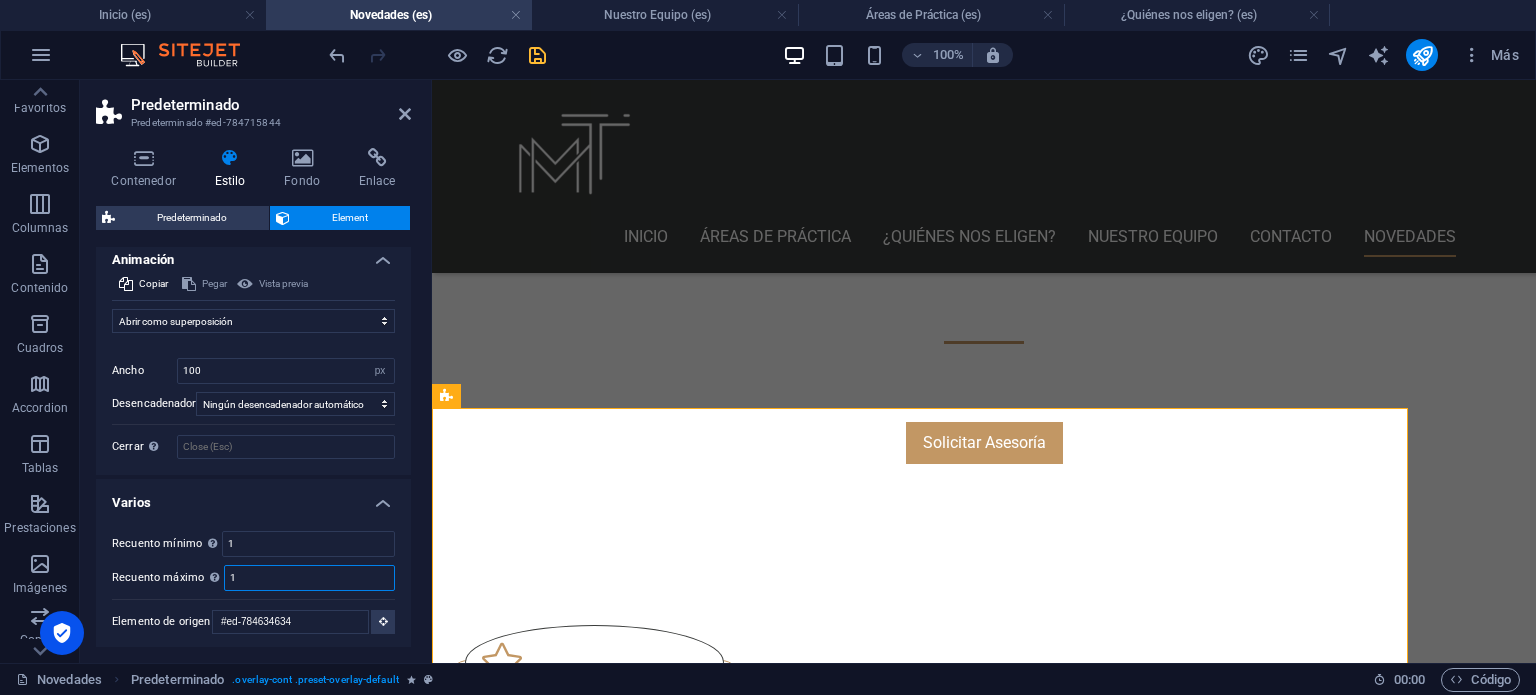 click on "1" at bounding box center [309, 578] 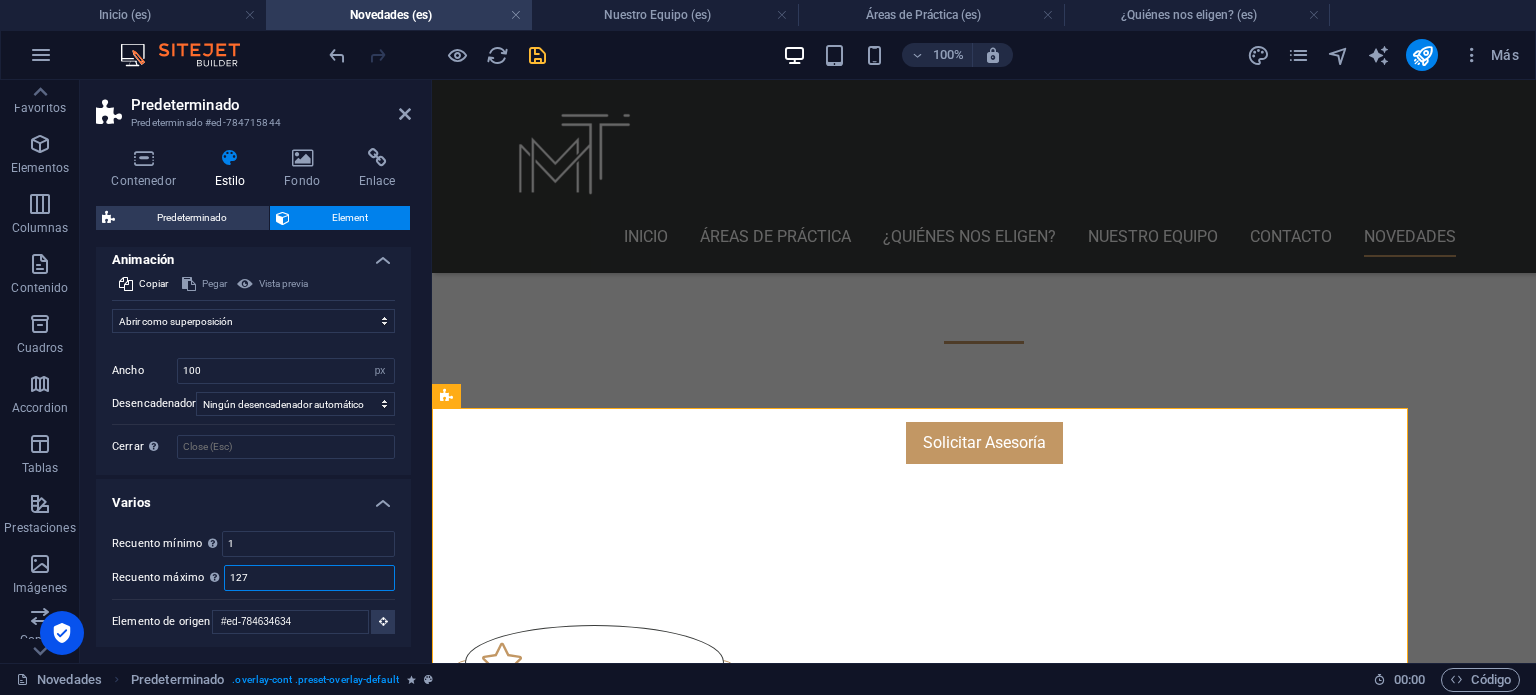 type on "127" 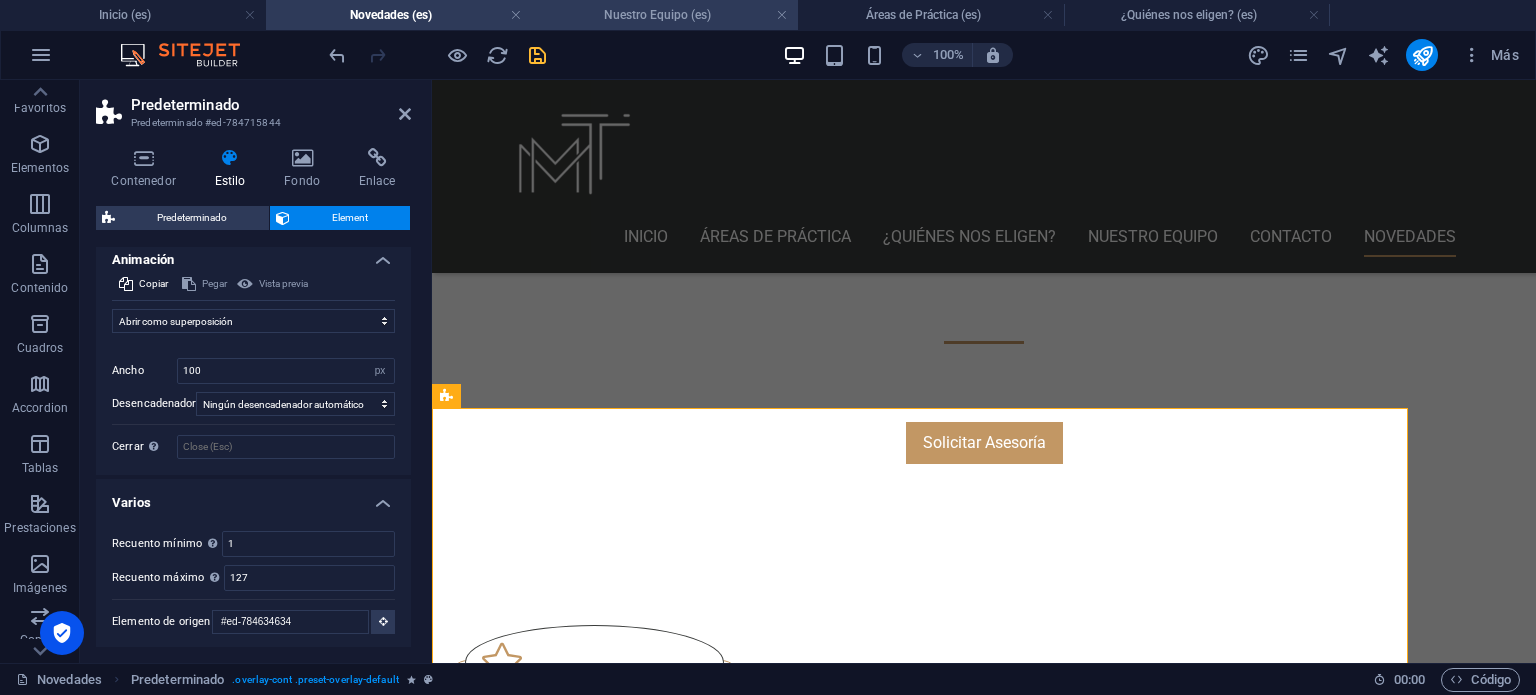 click on "Nuestro Equipo (es)" at bounding box center [665, 15] 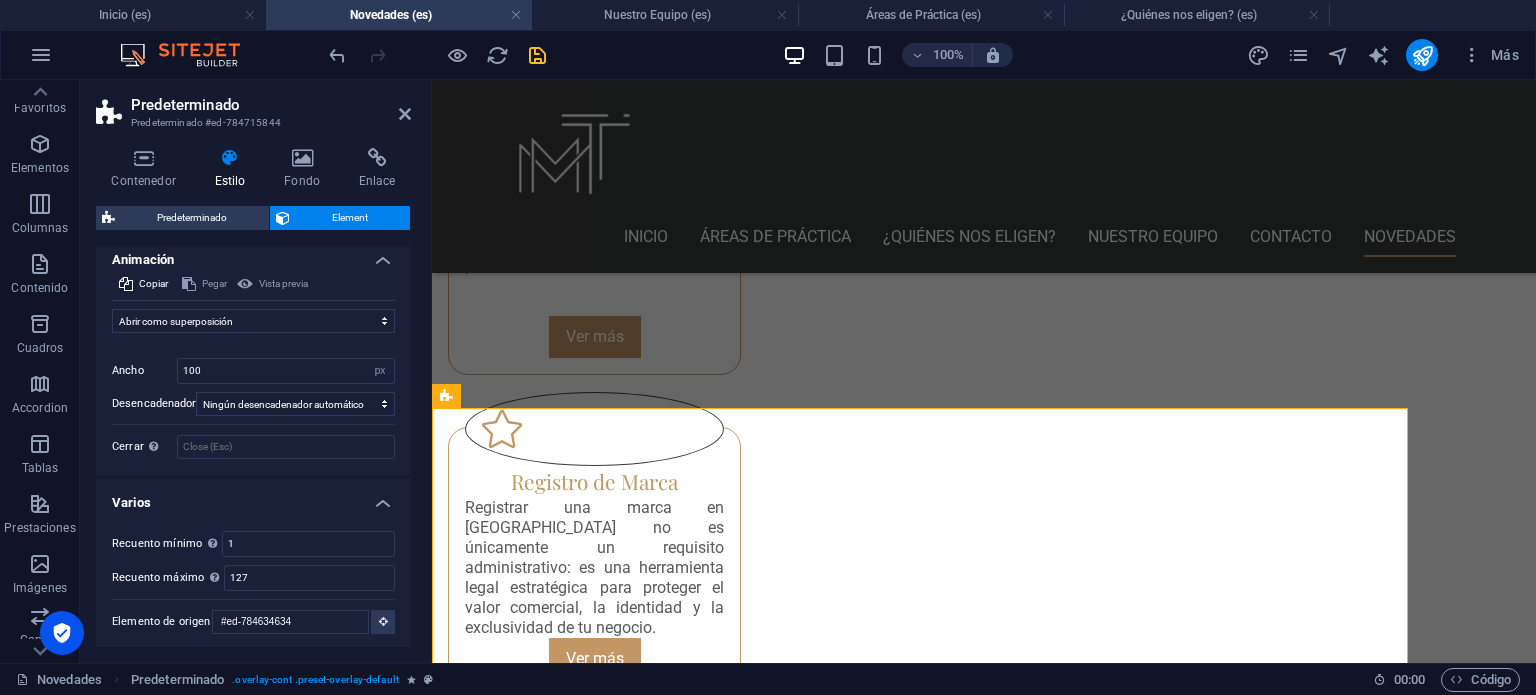 scroll, scrollTop: 0, scrollLeft: 0, axis: both 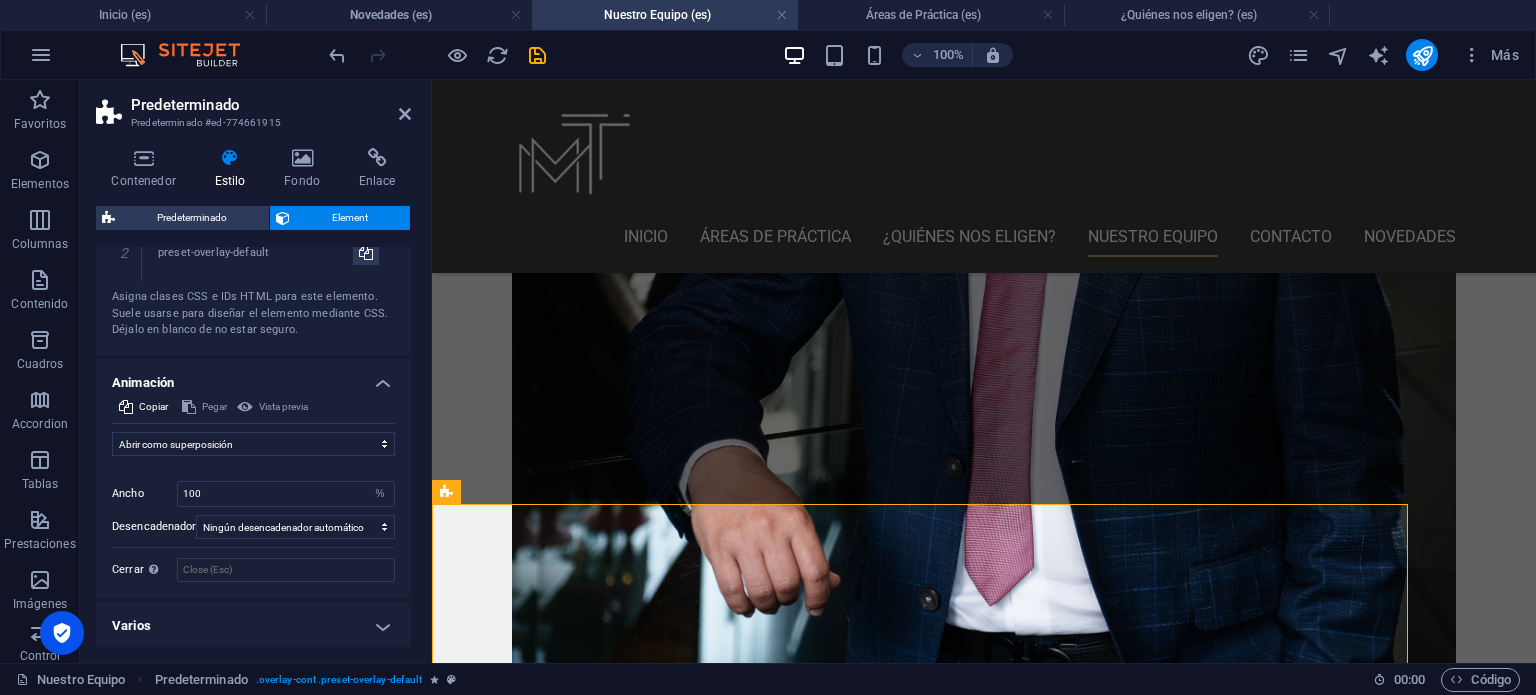 click on "Varios" at bounding box center [253, 626] 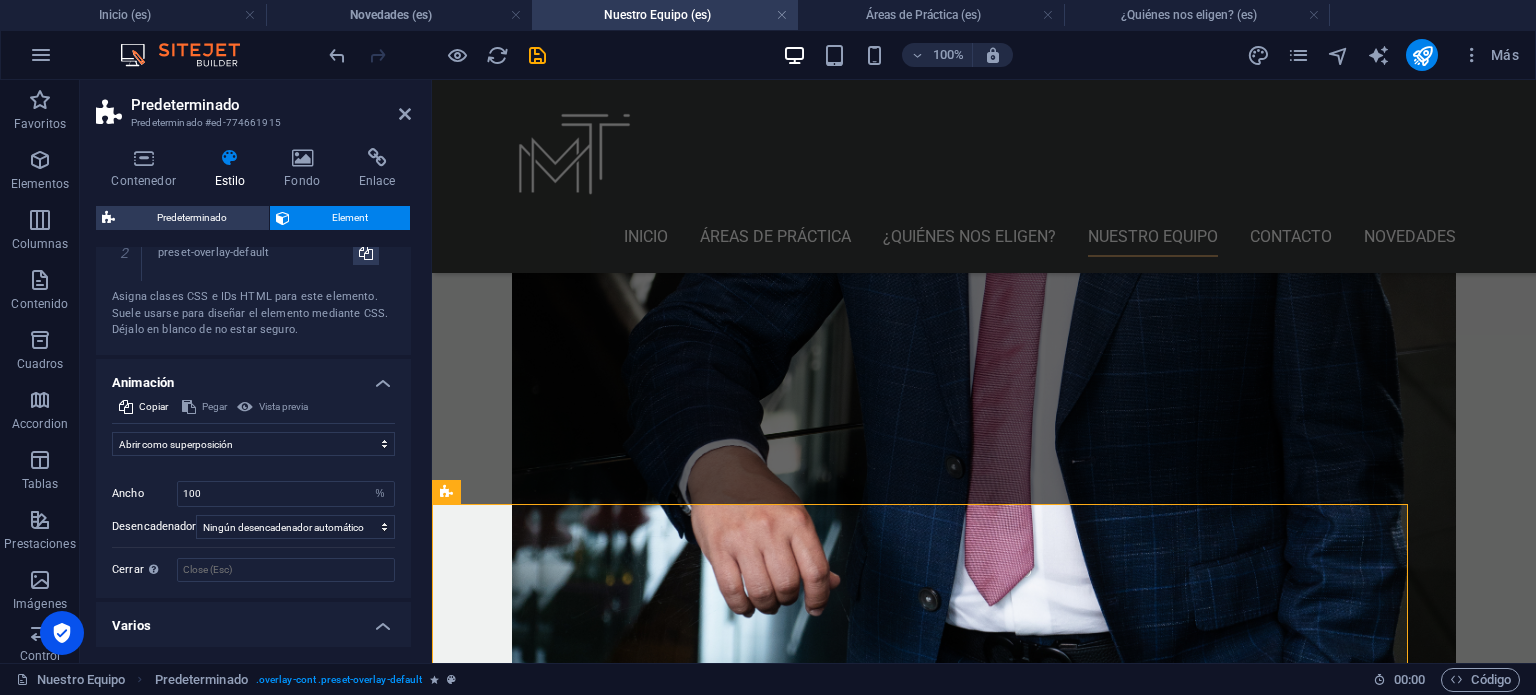 scroll, scrollTop: 849, scrollLeft: 0, axis: vertical 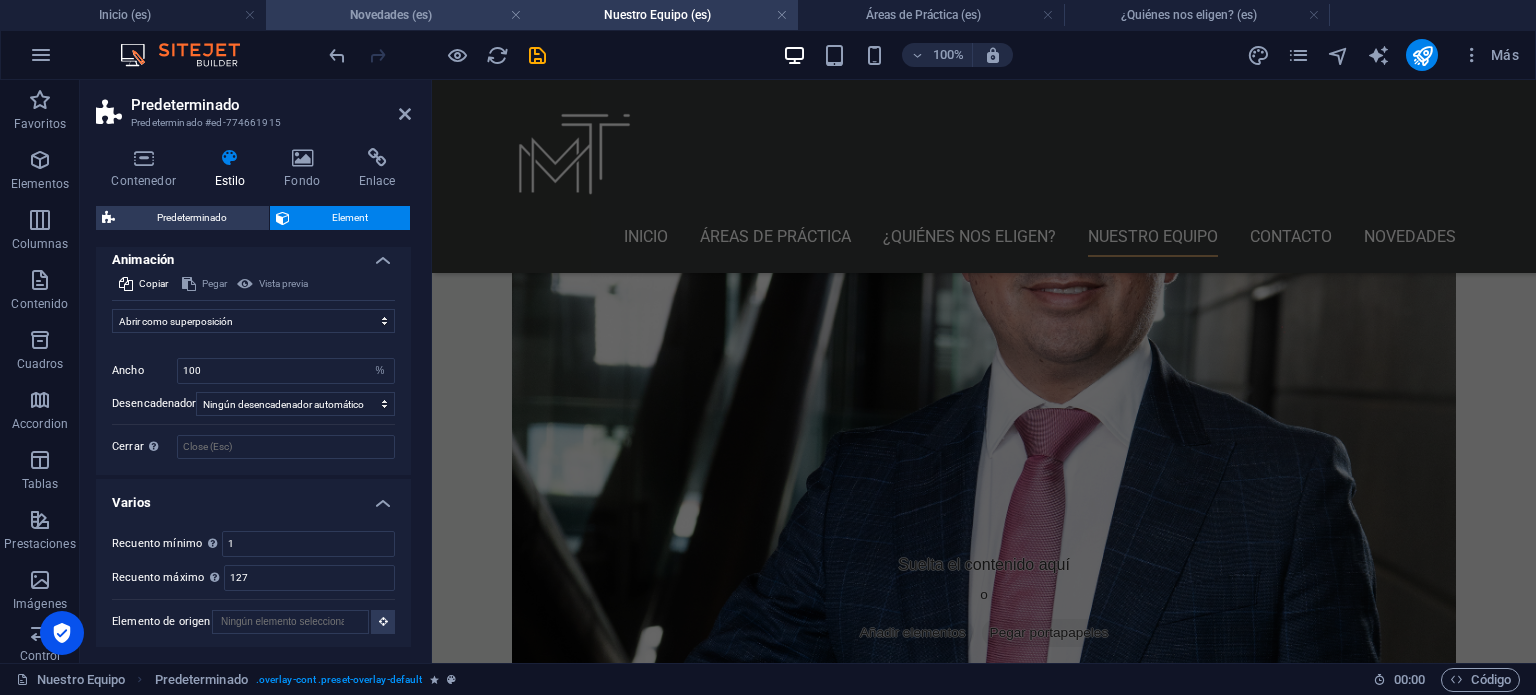 click on "Novedades (es)" at bounding box center [399, 15] 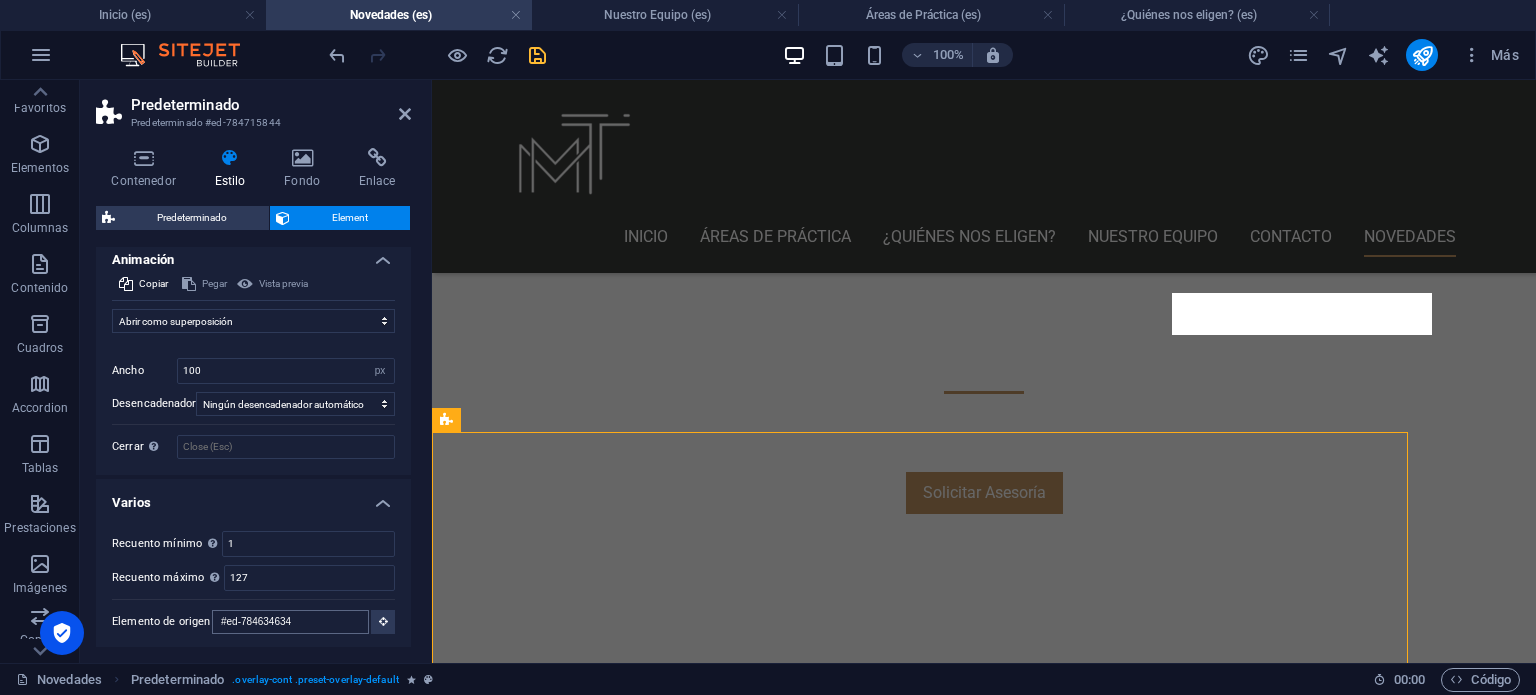 scroll, scrollTop: 614, scrollLeft: 0, axis: vertical 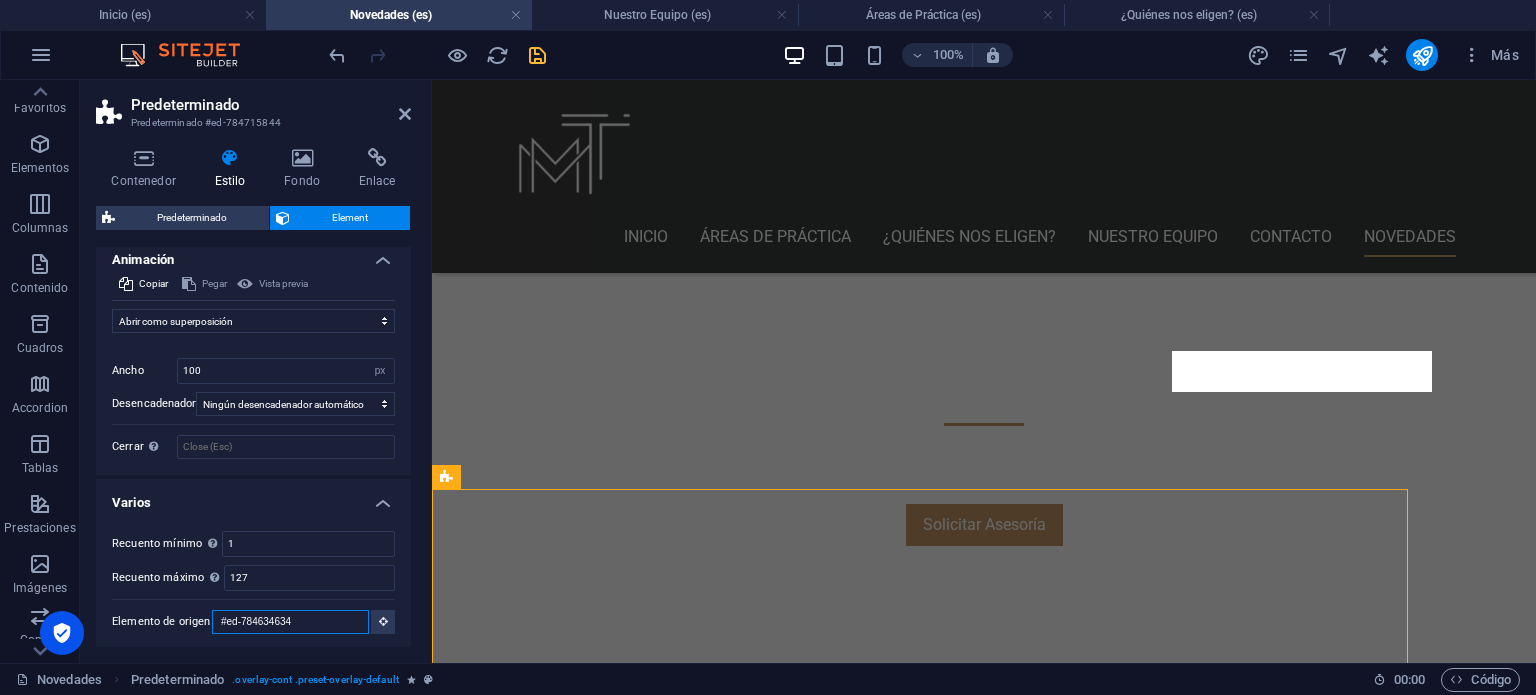 click on "#ed-784634634" at bounding box center [290, 622] 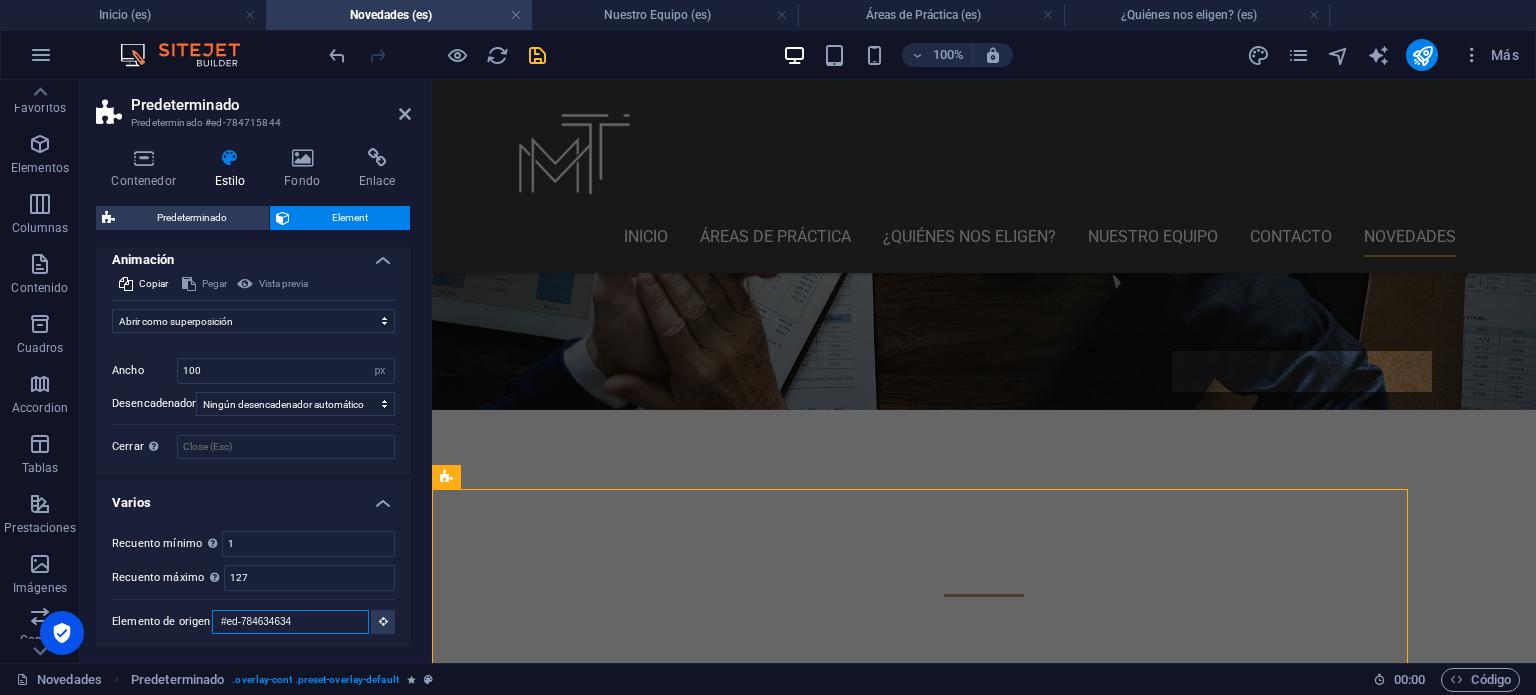 drag, startPoint x: 213, startPoint y: 614, endPoint x: 112, endPoint y: 608, distance: 101.17806 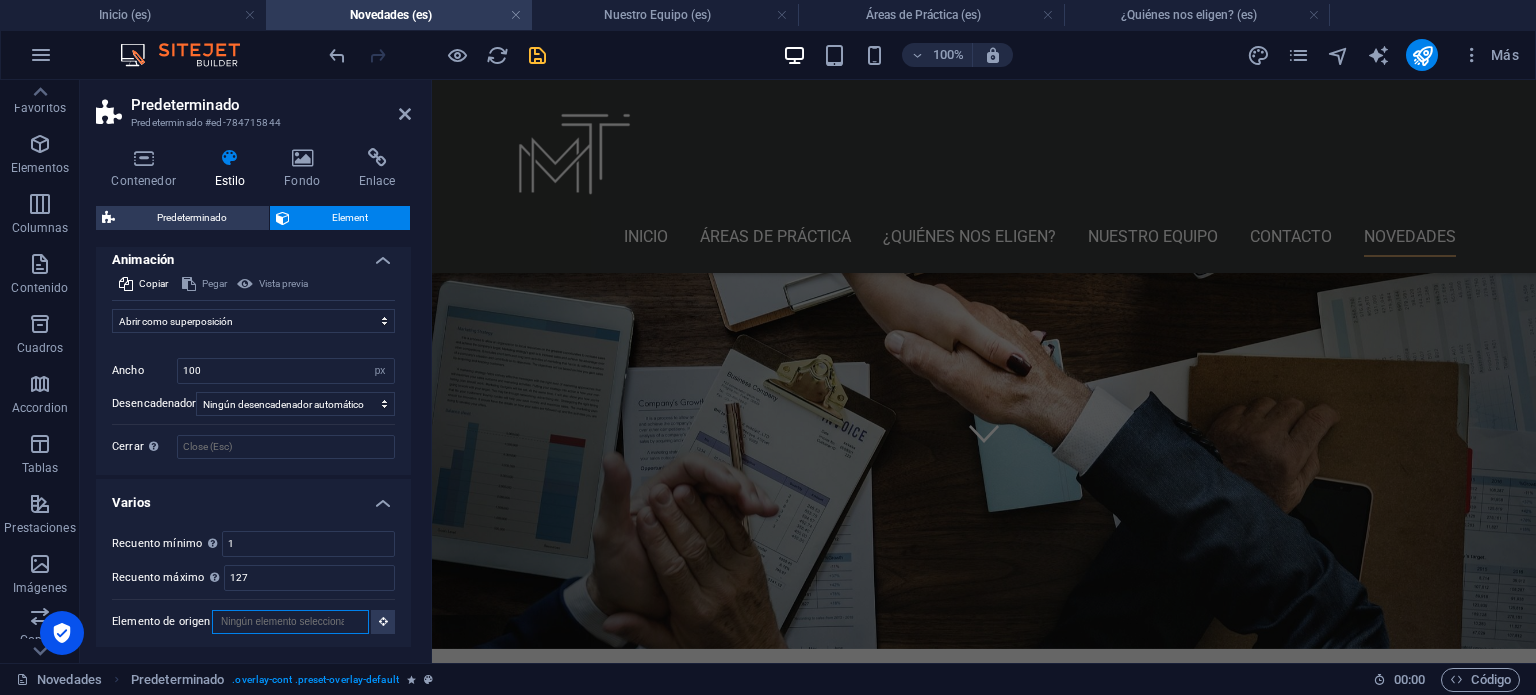 scroll, scrollTop: 614, scrollLeft: 0, axis: vertical 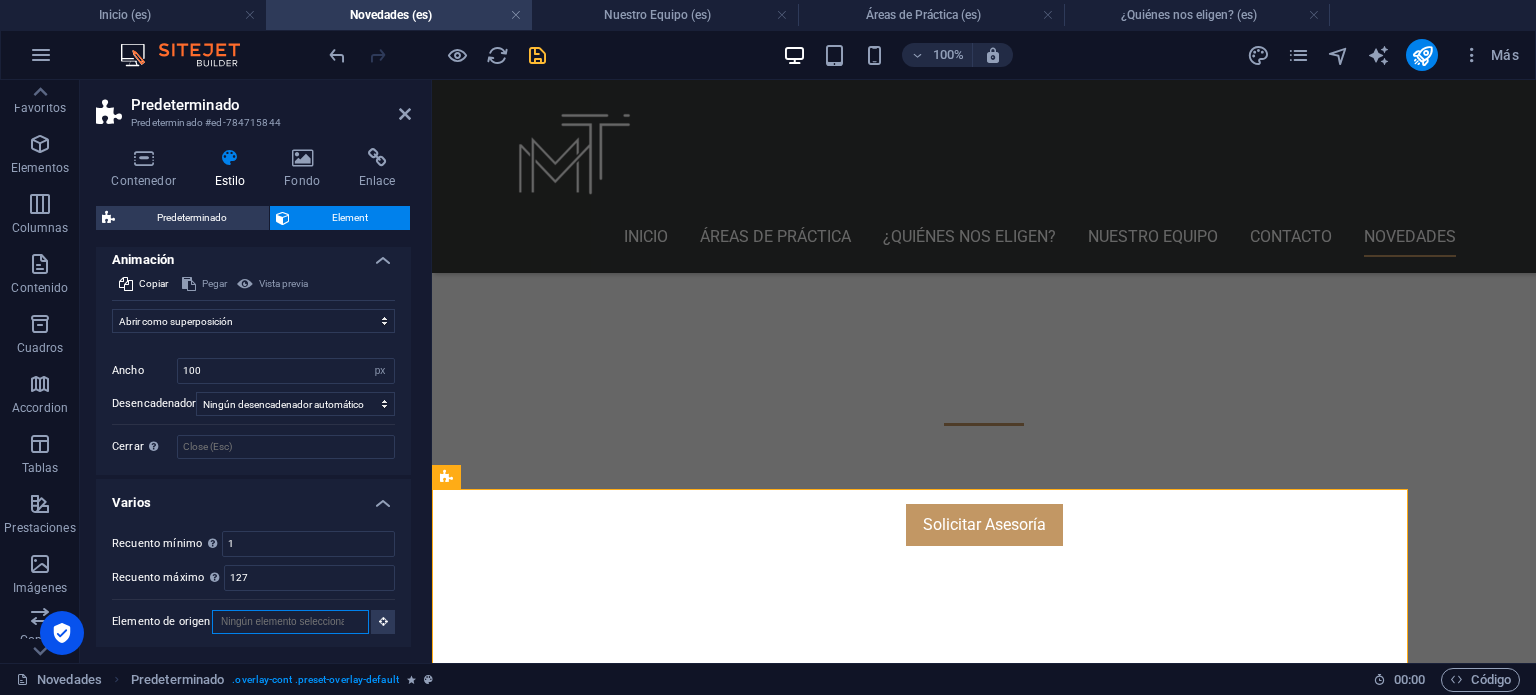 type 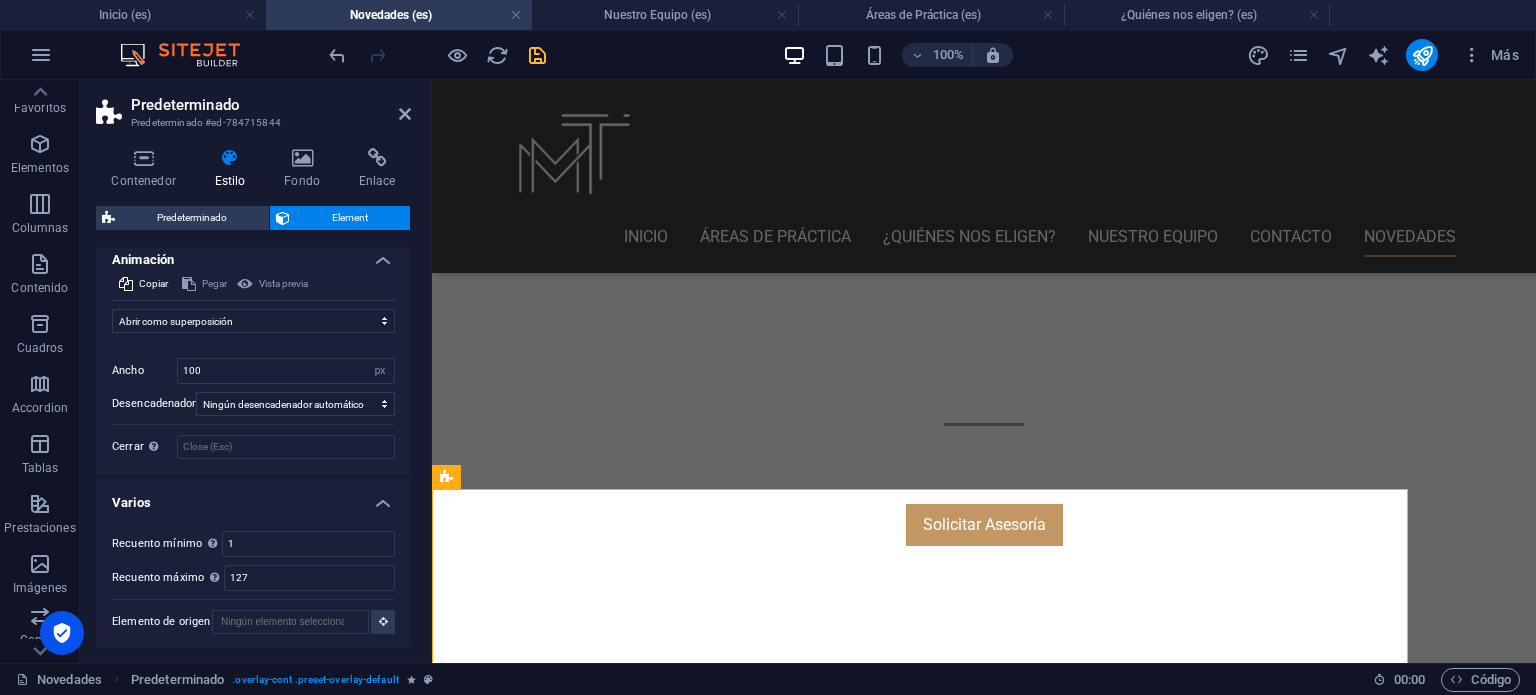 click on "Contenedor Estilo Fondo Enlace Tamaño Altura Predeterminado px rem % vh vw Alto mín Ninguno px rem % vh vw Ancho Predeterminado px rem % em vh vw Ancho mín Ninguno px rem % vh vw Ancho del contenido Predeterminado Ancho personalizado Ancho Predeterminado px rem % em vh vw Ancho mín Ninguno px rem % vh vw Espaciado predeterminado Espaciado personalizado El espaciado y ancho del contenido predeterminado puede cambiarse en Diseño. Editar diseño Diseño (Flexbox) Alineación Determina flex-direction. Predeterminado Eje principal Determina la forma en la que los elementos deberían comportarse por el eje principal en este contenedor (contenido justificado). Predeterminado Eje lateral Controla la dirección vertical del elemento en el contenedor (alinear elementos). Predeterminado Ajuste Predeterminado Habilitado Deshabilitado Relleno Controla las distancias y la dirección de los elementos en el eje Y en varias líneas (alinear contenido). Predeterminado Accessibility Role Ninguno Alert Olas" at bounding box center (253, 397) 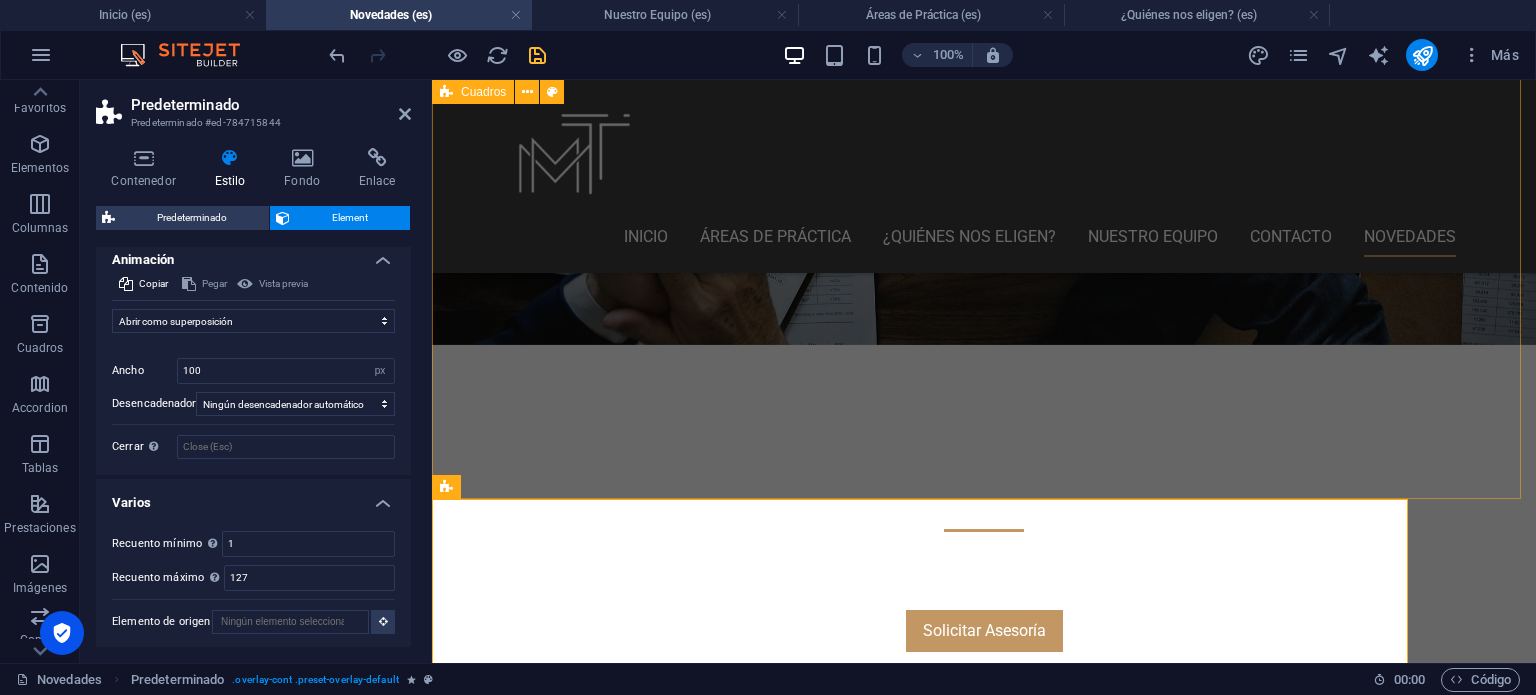 scroll, scrollTop: 421, scrollLeft: 0, axis: vertical 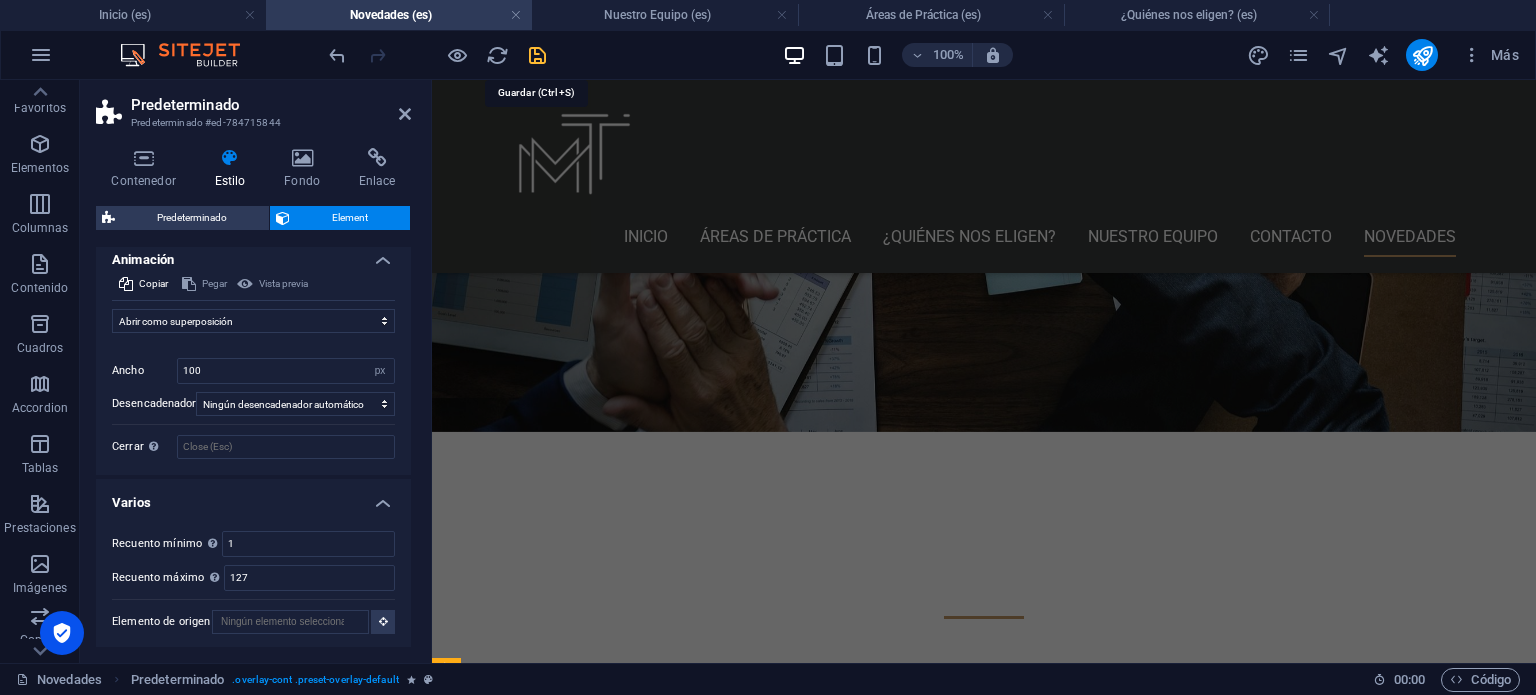 click at bounding box center (537, 55) 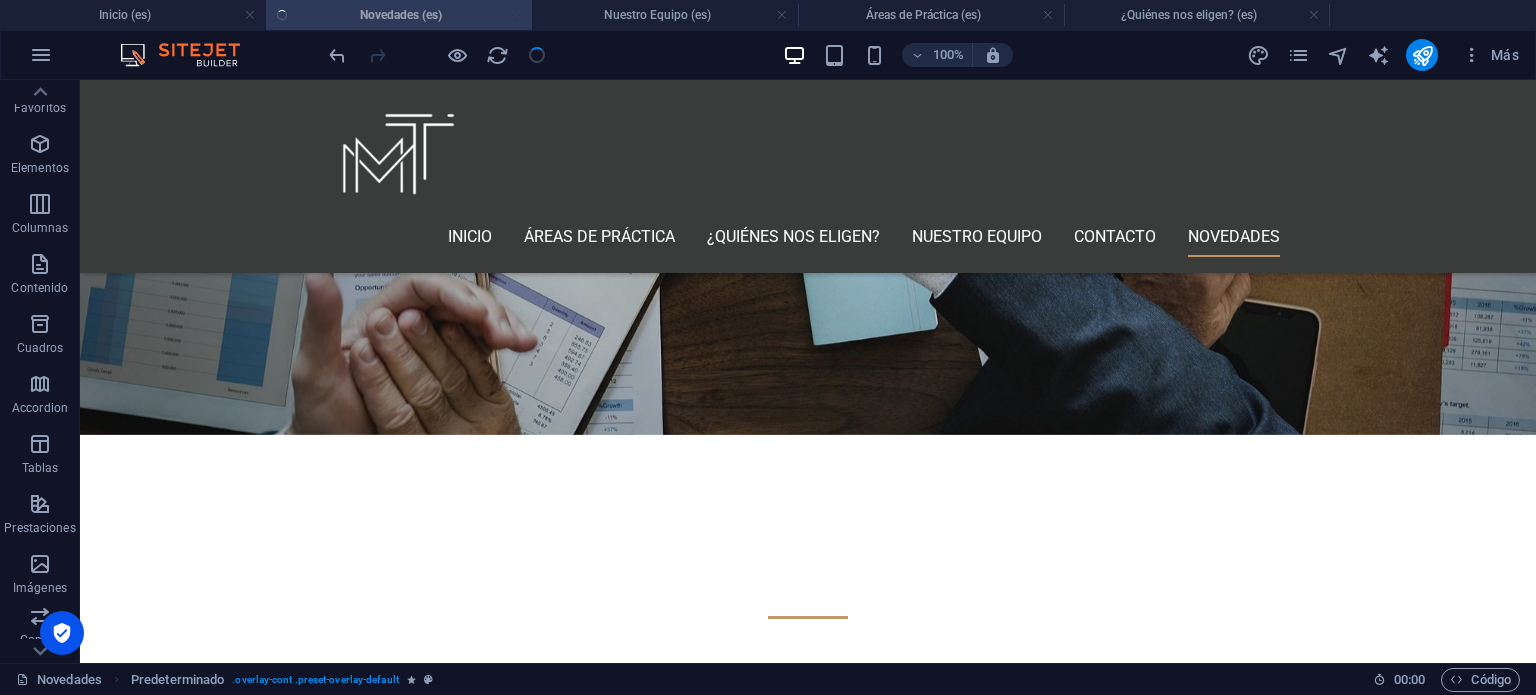scroll, scrollTop: 807, scrollLeft: 0, axis: vertical 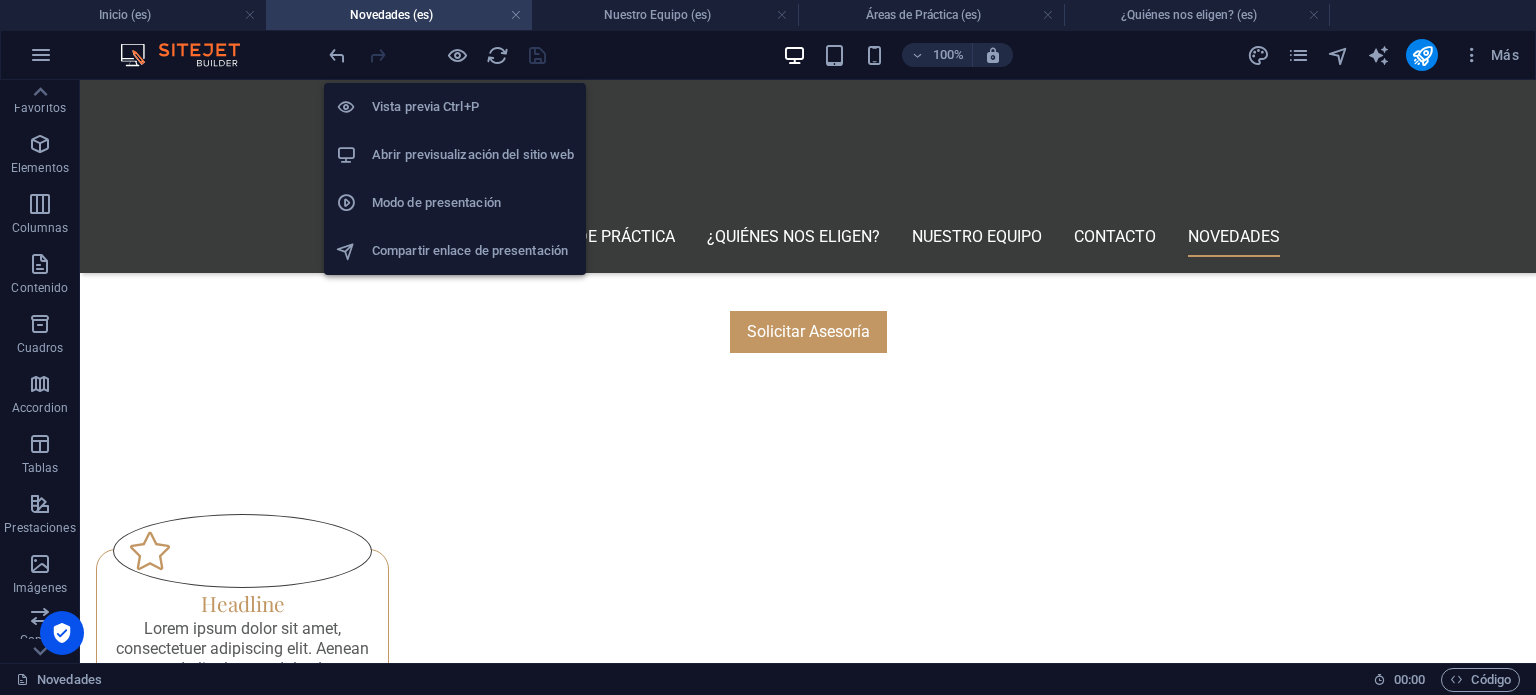 click on "Abrir previsualización del sitio web" at bounding box center (473, 155) 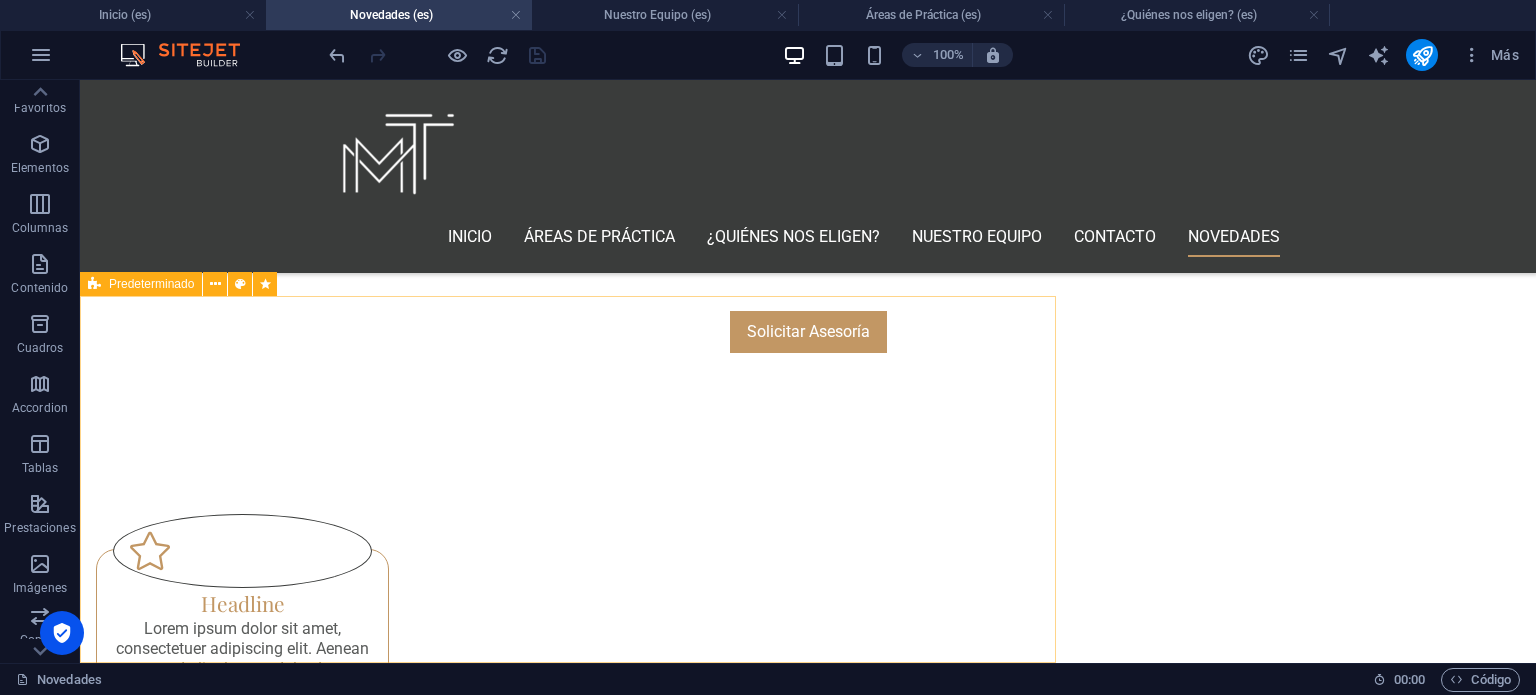 click on "Predeterminado" at bounding box center [151, 284] 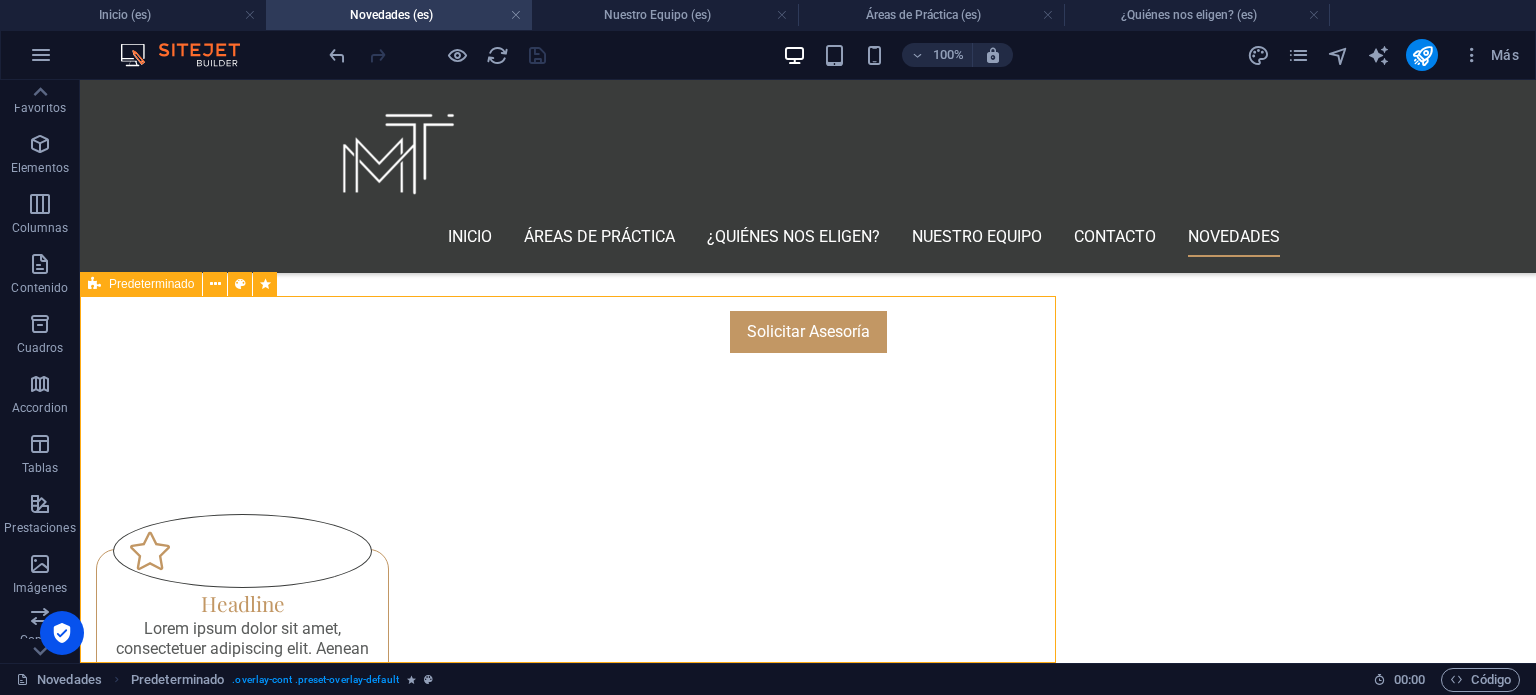 click on "Predeterminado" at bounding box center (151, 284) 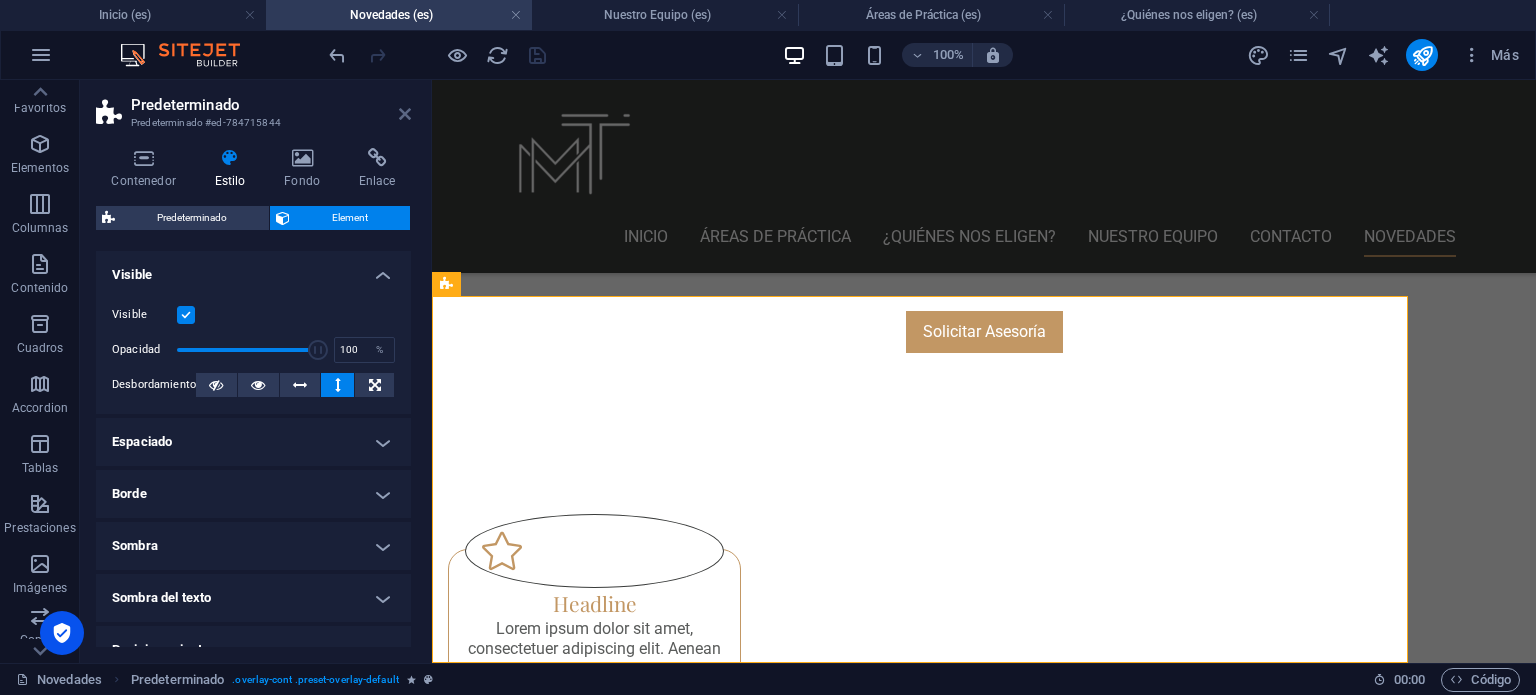 click at bounding box center [405, 114] 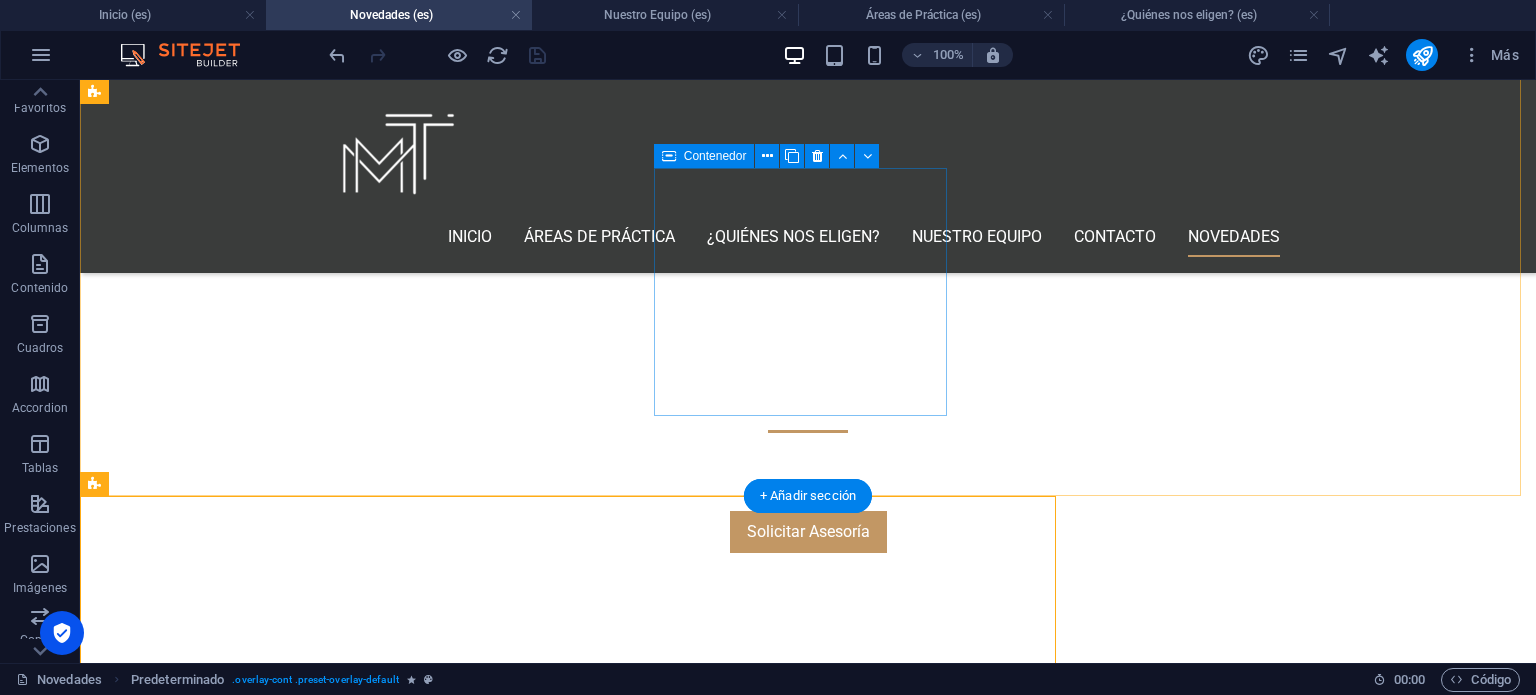 scroll, scrollTop: 507, scrollLeft: 0, axis: vertical 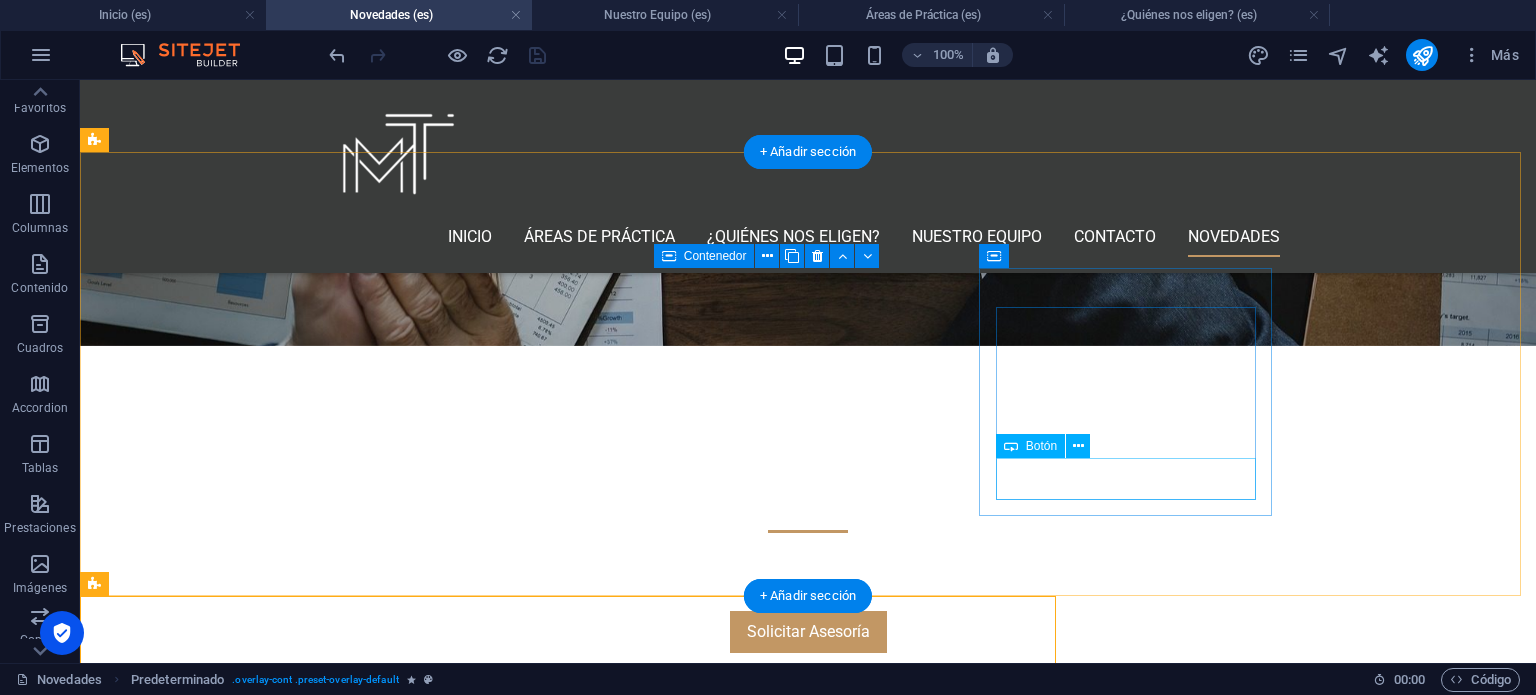 click on "Ver más" at bounding box center (242, 1621) 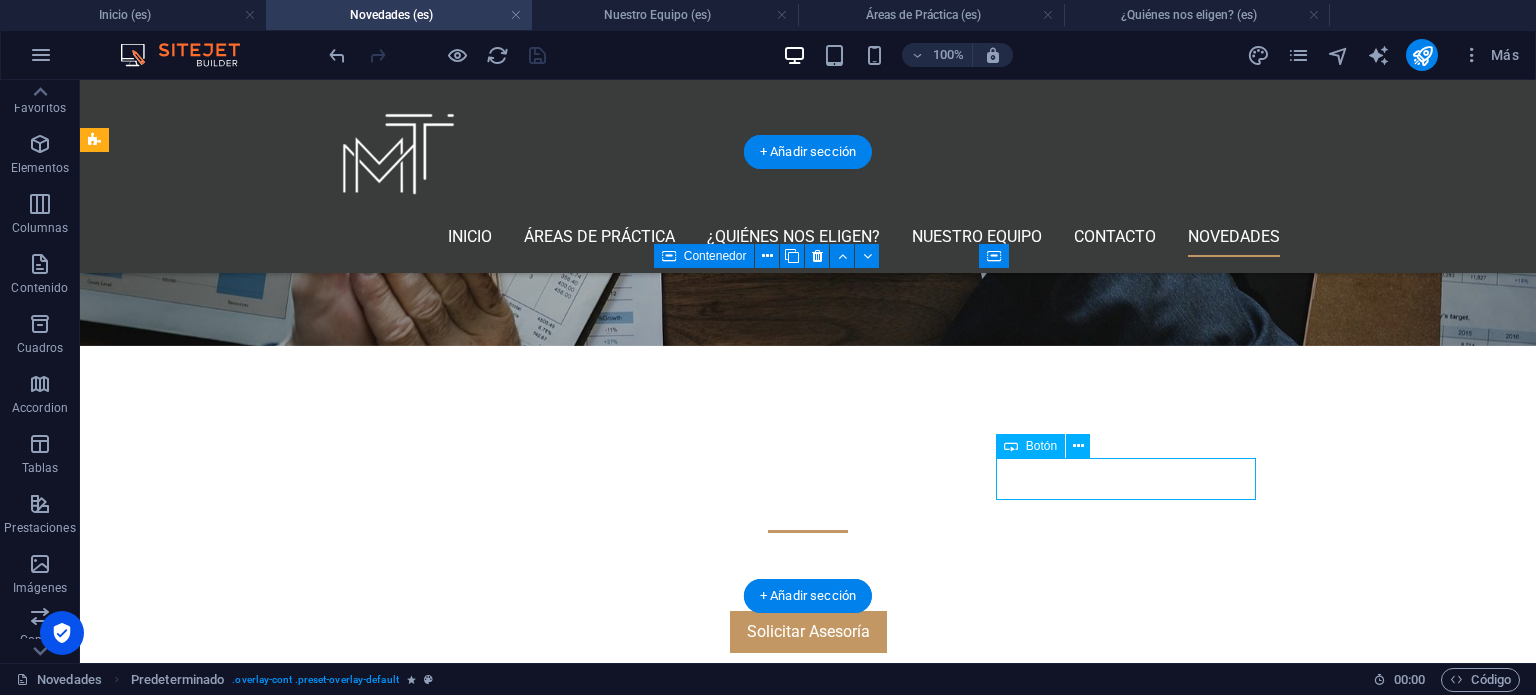 click on "Ver más" at bounding box center [242, 1621] 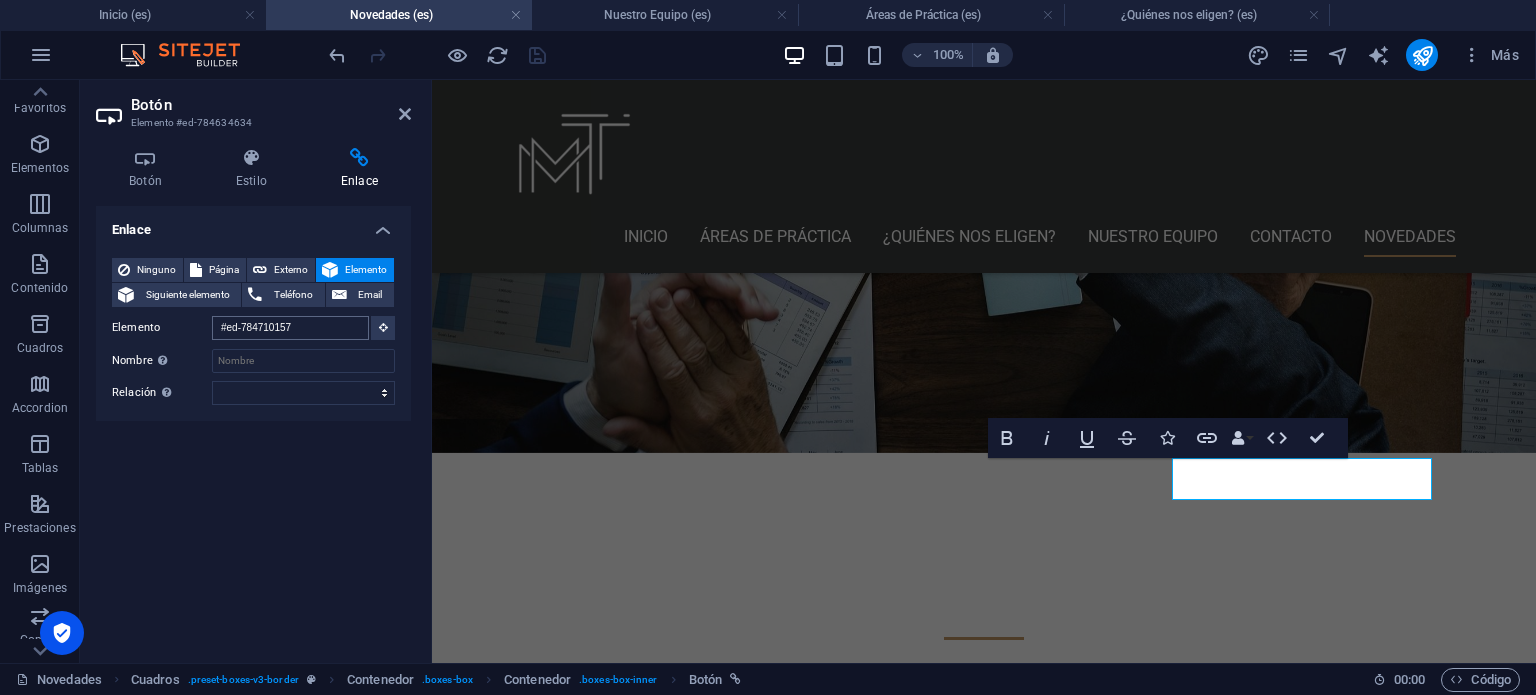 scroll, scrollTop: 314, scrollLeft: 0, axis: vertical 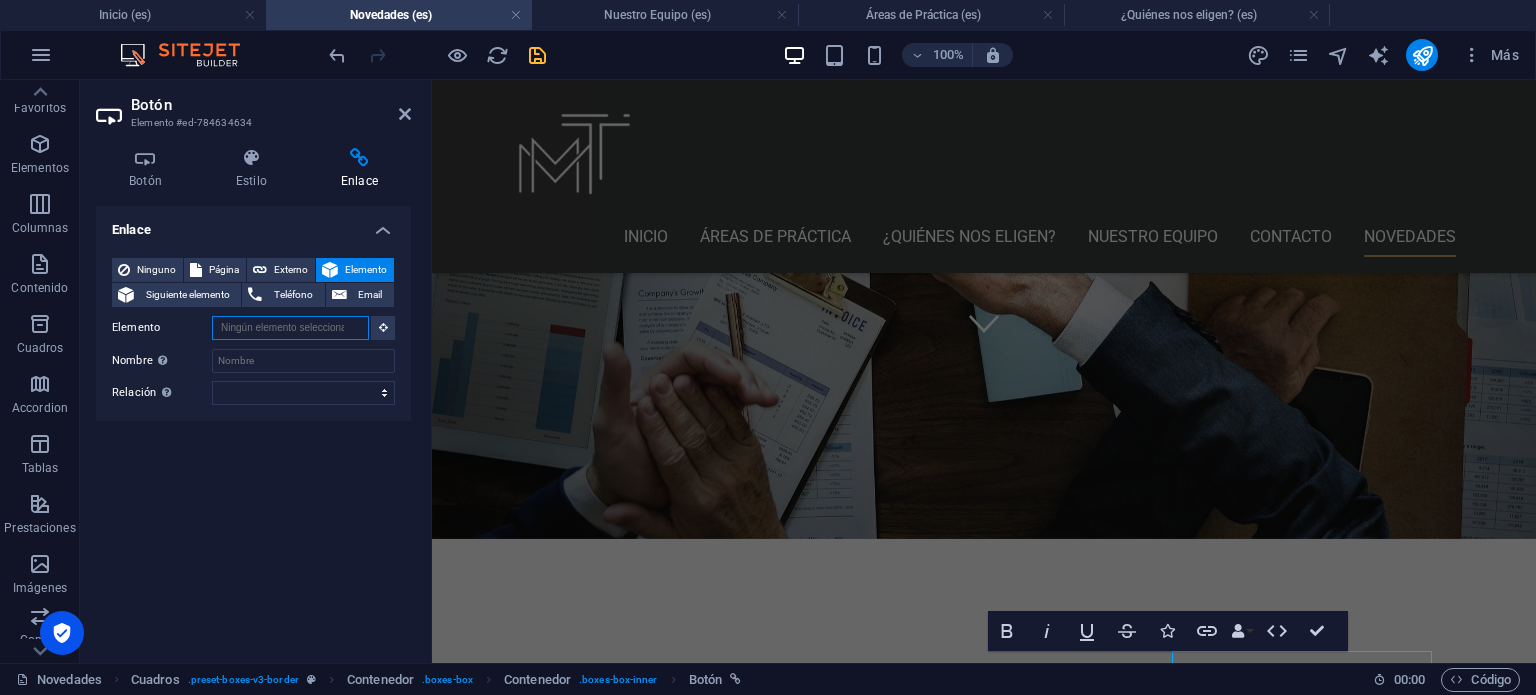 click on "Elemento" at bounding box center [290, 328] 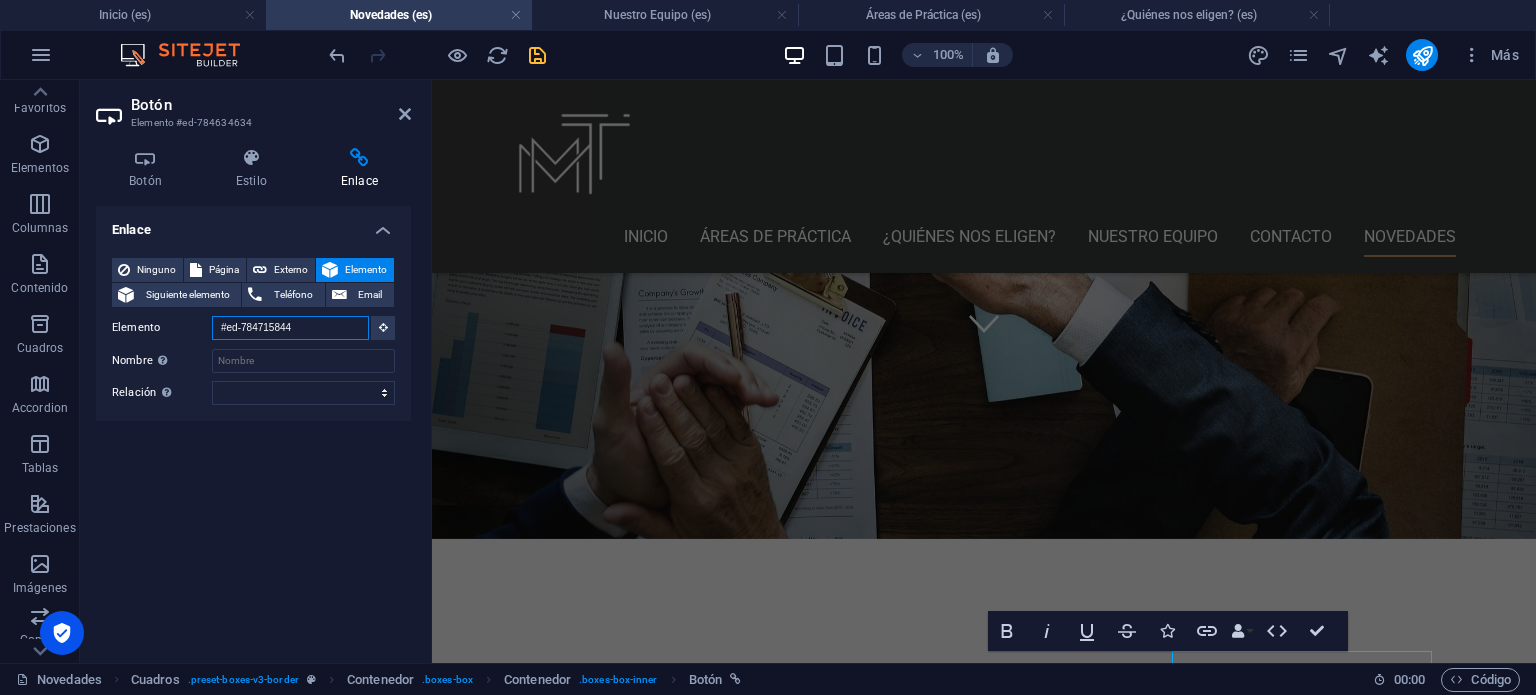 scroll, scrollTop: 322, scrollLeft: 0, axis: vertical 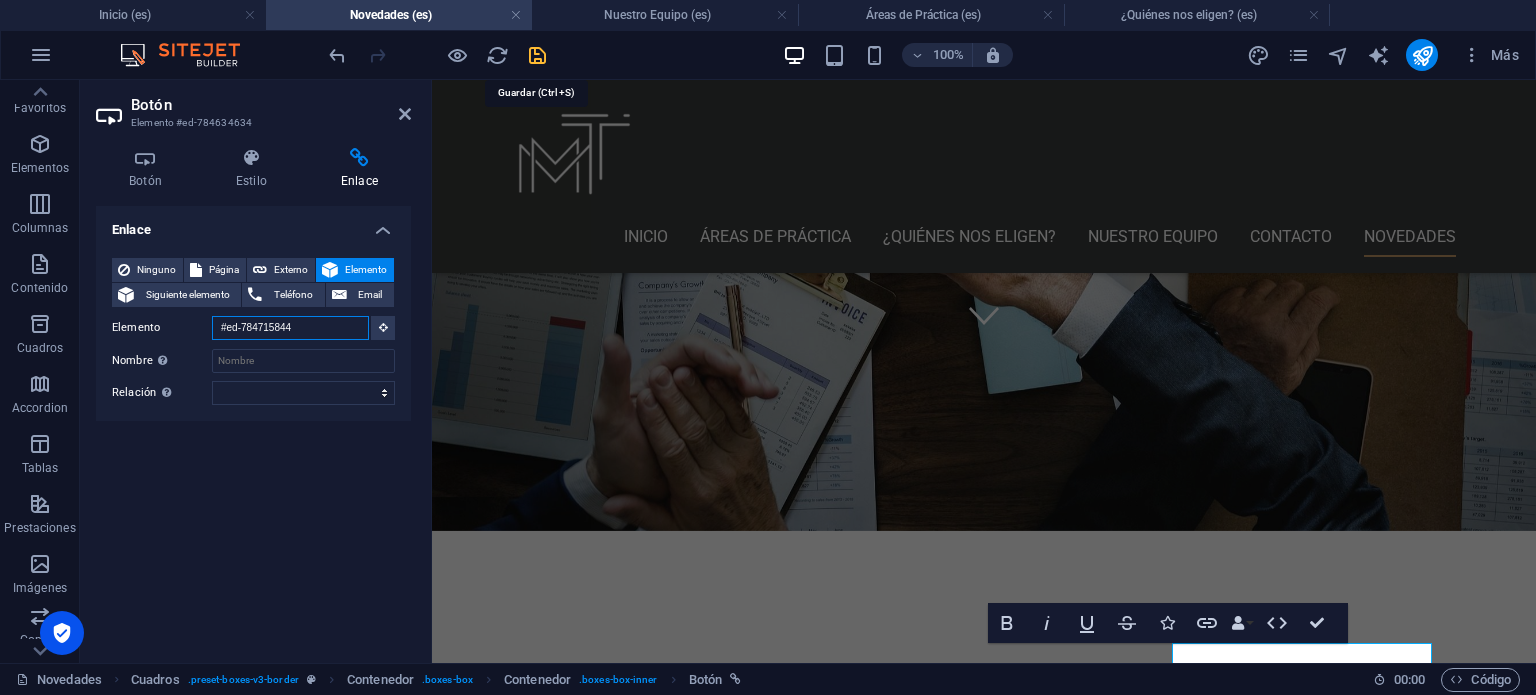 type on "#ed-784715844" 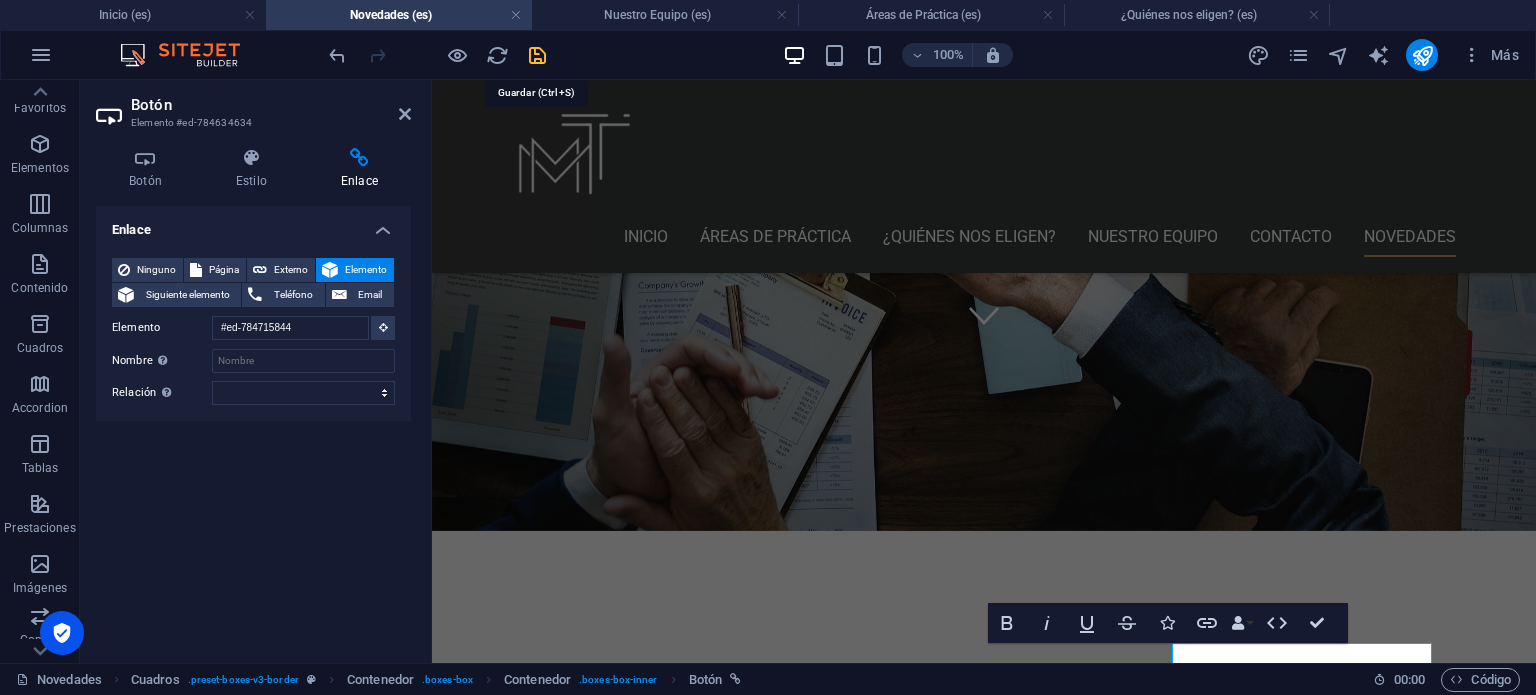 click at bounding box center [537, 55] 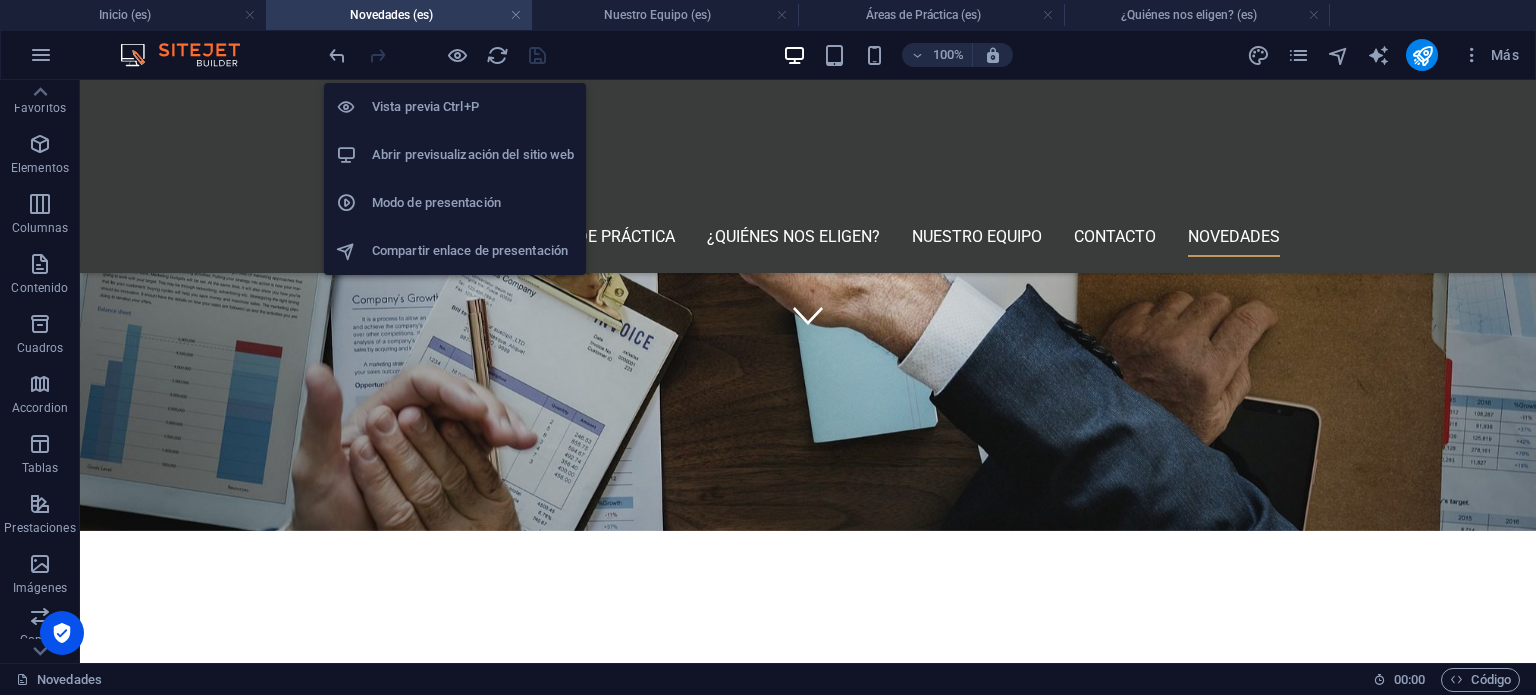 click on "Abrir previsualización del sitio web" at bounding box center [455, 155] 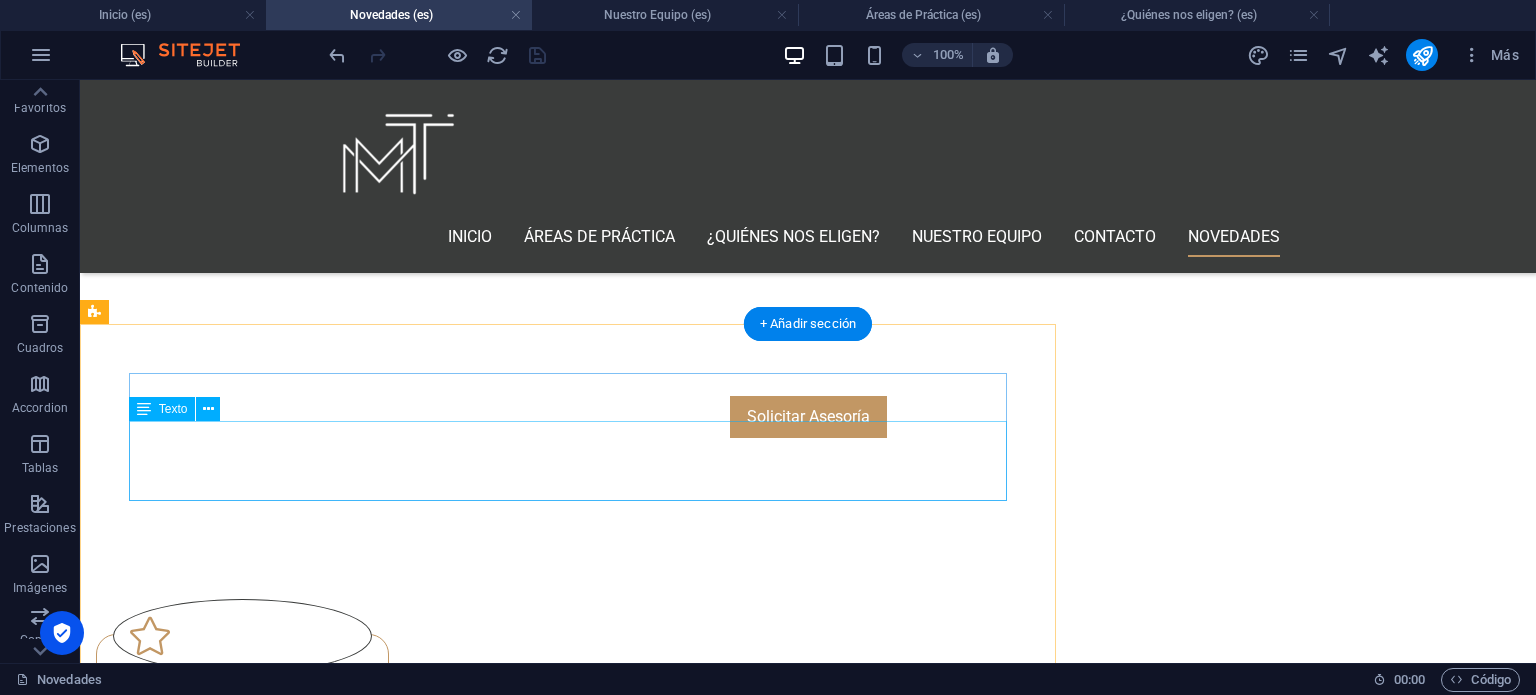 scroll, scrollTop: 707, scrollLeft: 0, axis: vertical 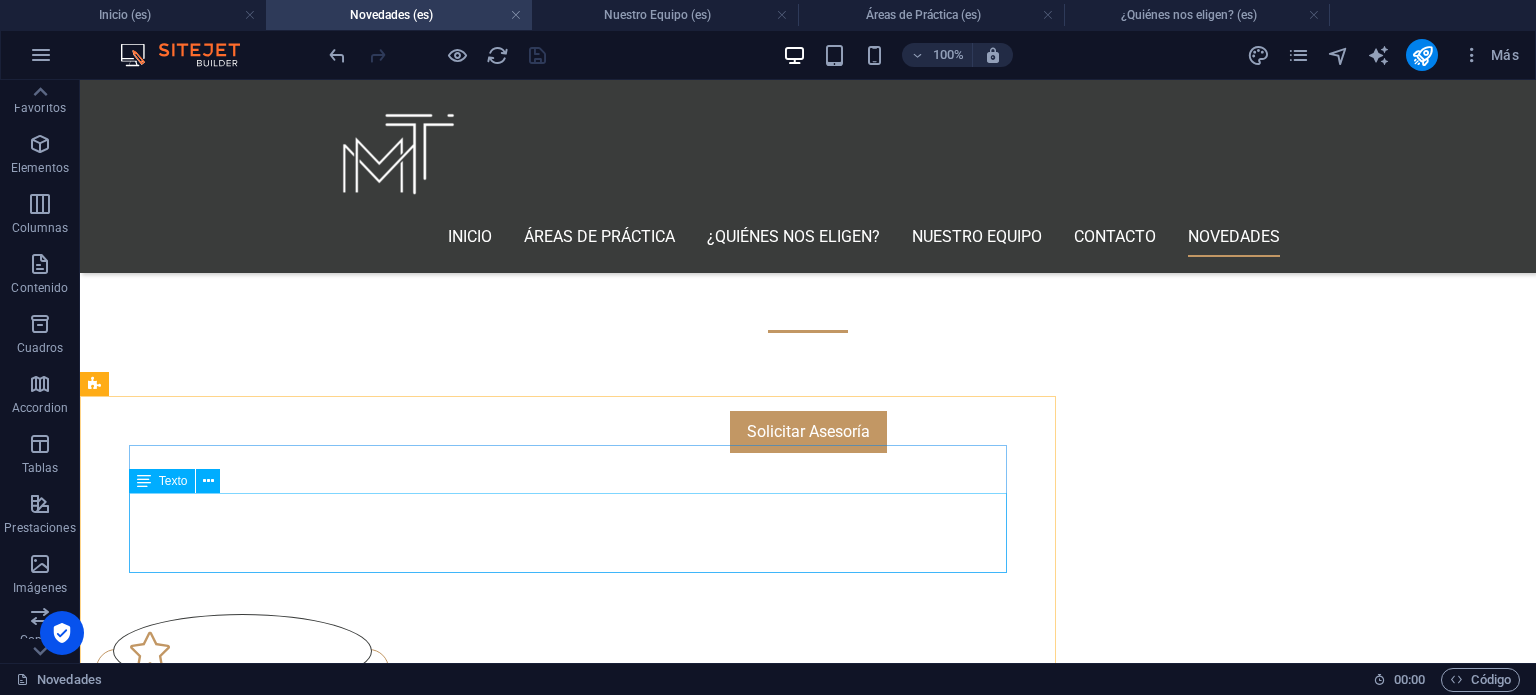 click on "Texto" at bounding box center (173, 481) 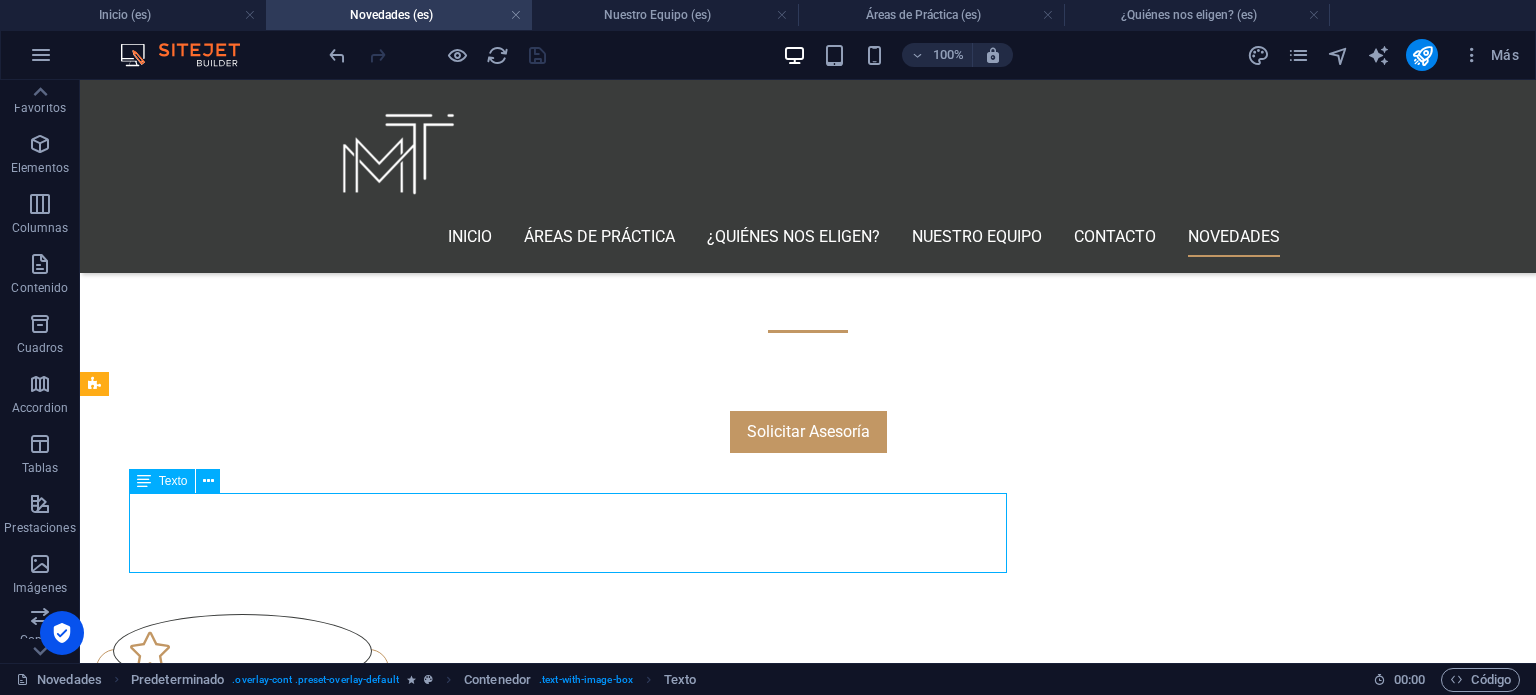 click on "Texto" at bounding box center (173, 481) 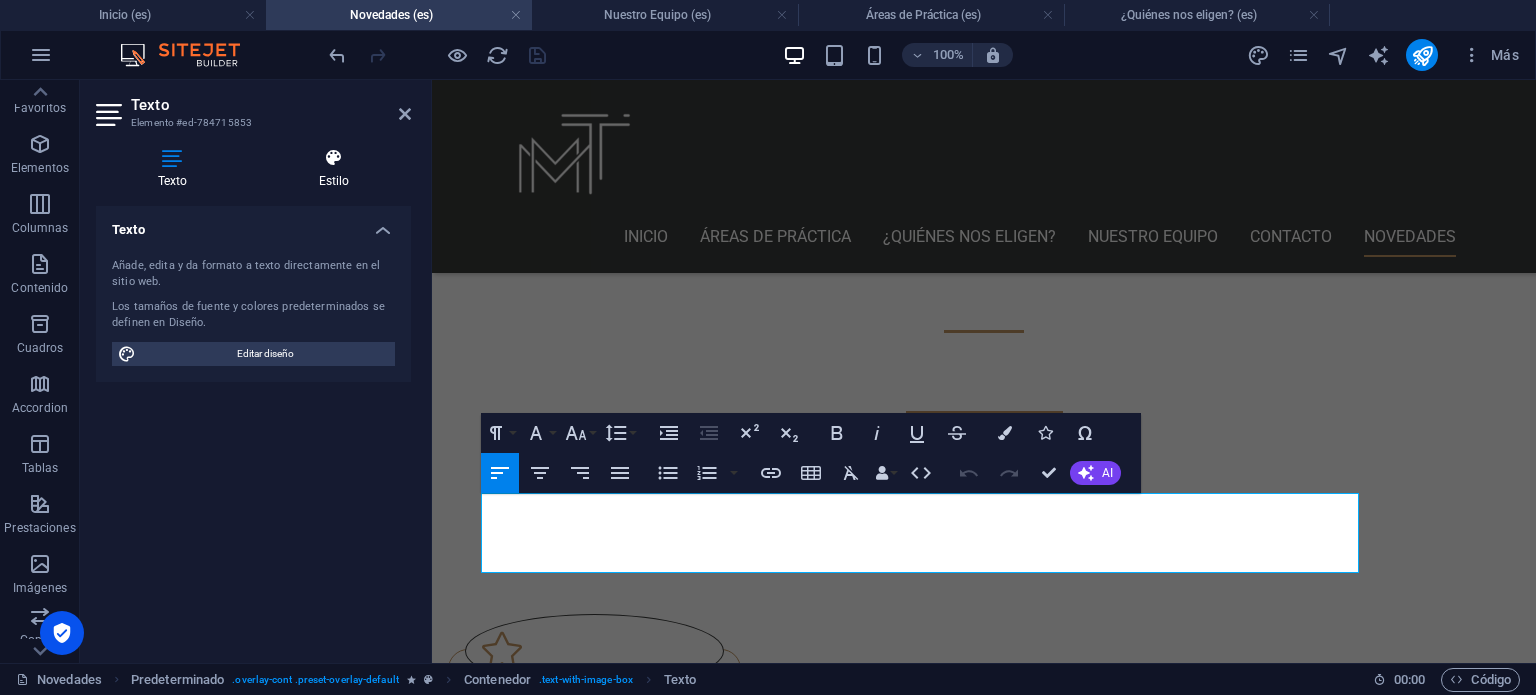 click at bounding box center [334, 158] 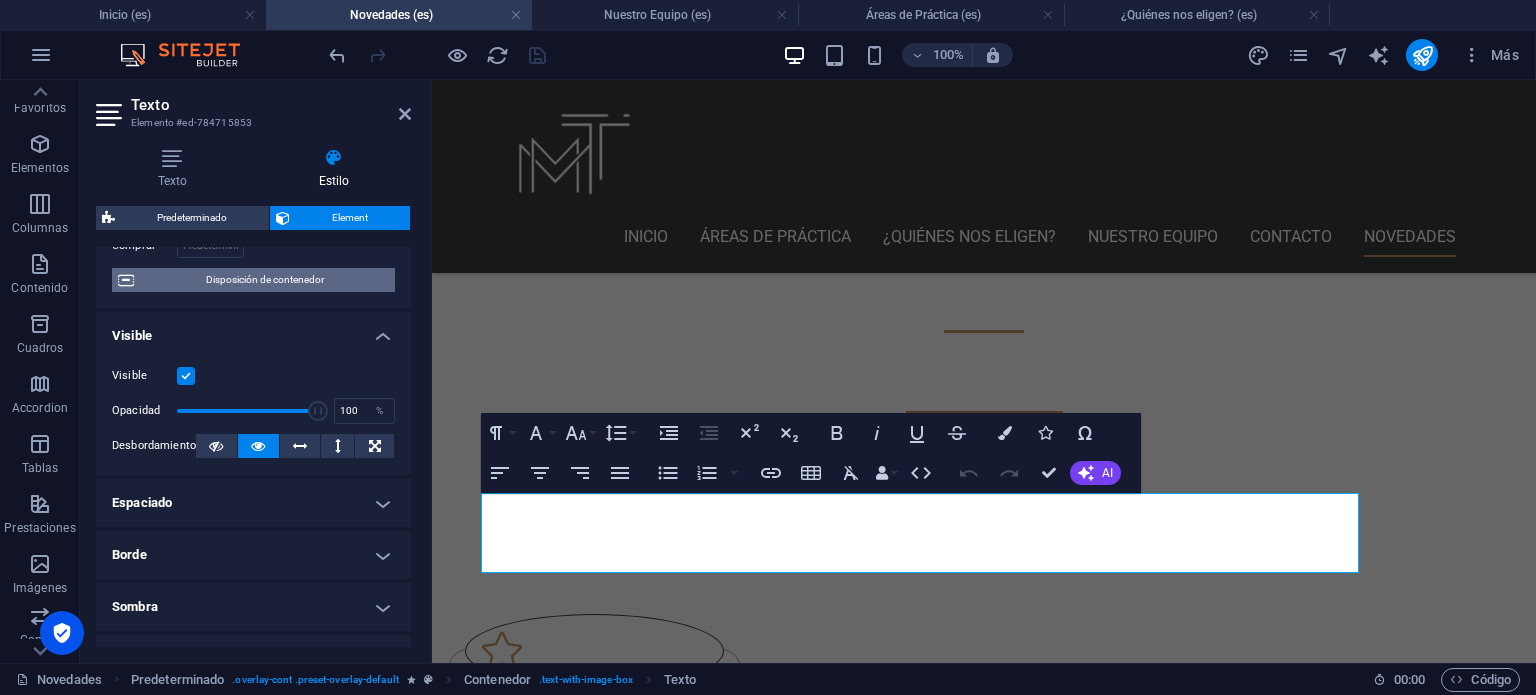 scroll, scrollTop: 60, scrollLeft: 0, axis: vertical 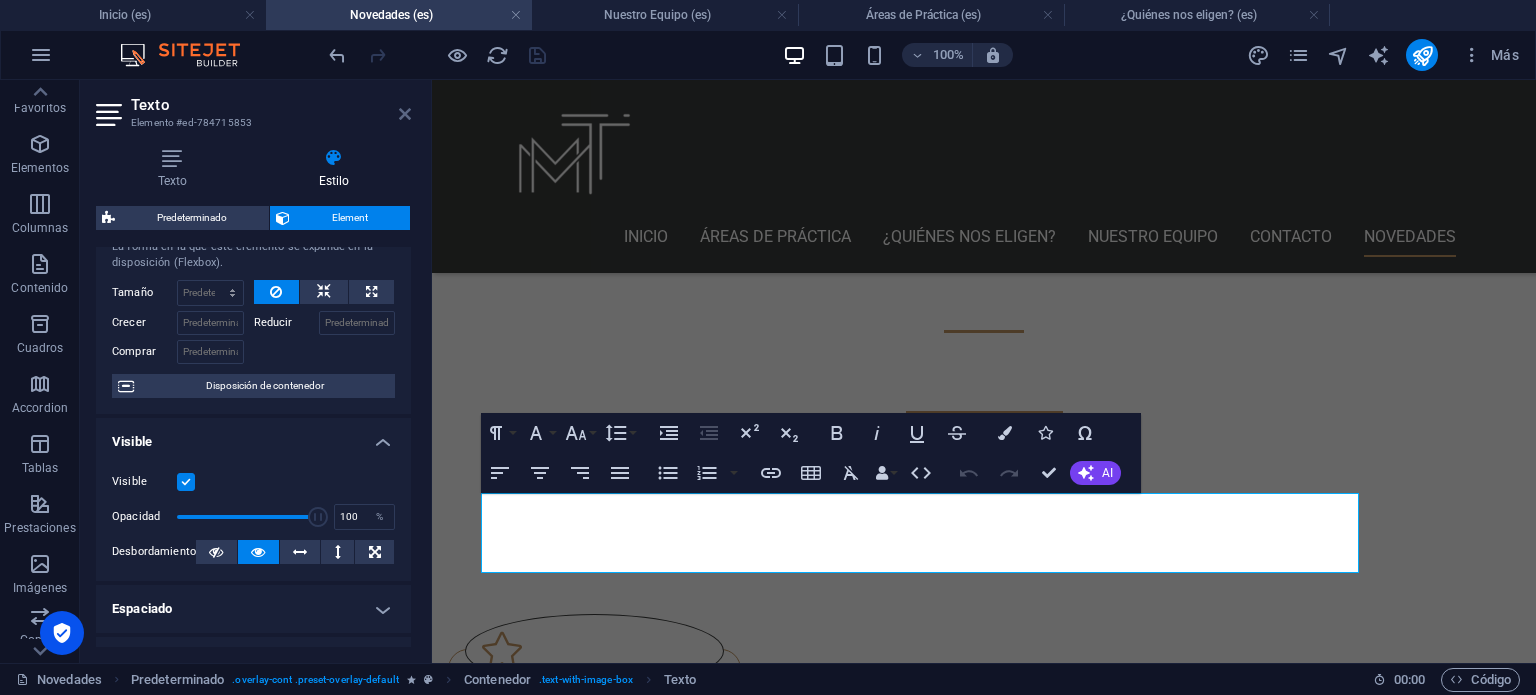 drag, startPoint x: 404, startPoint y: 110, endPoint x: 288, endPoint y: 29, distance: 141.48145 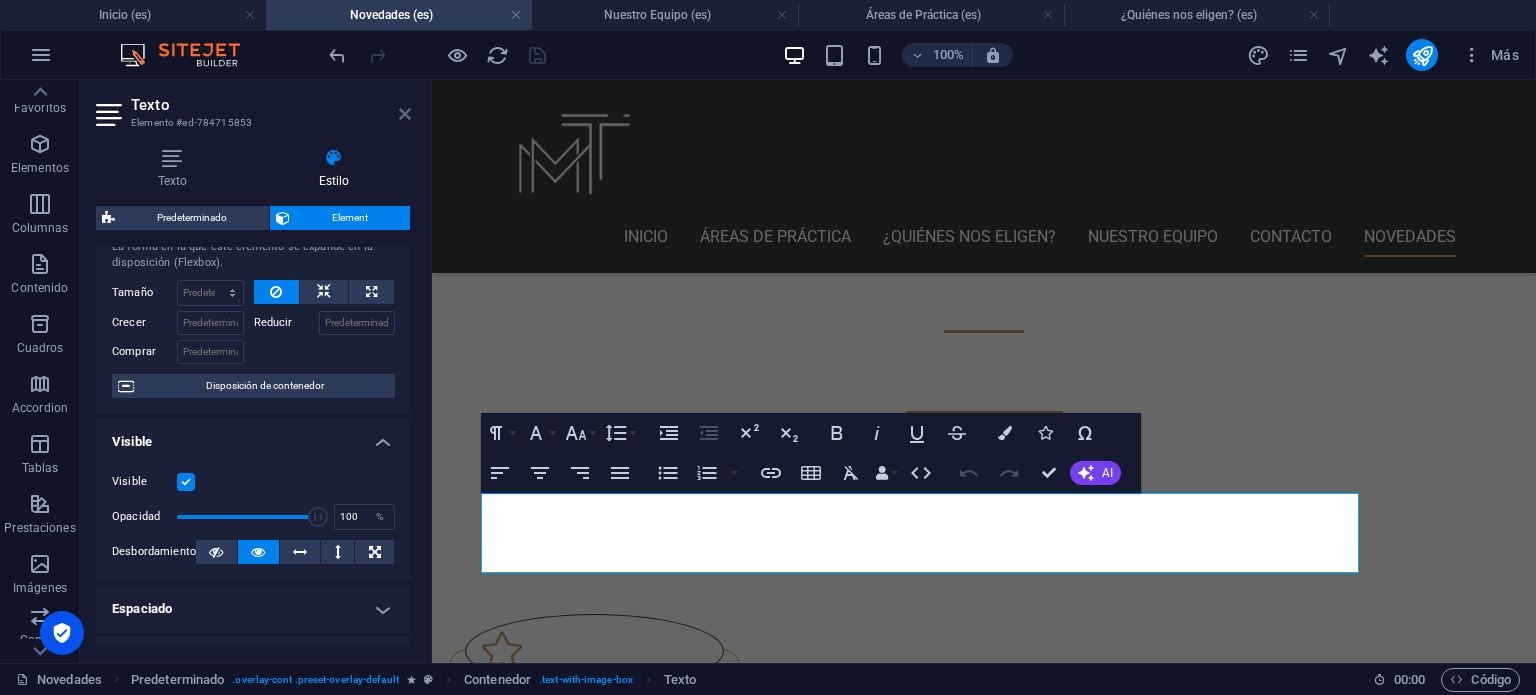 click at bounding box center [405, 114] 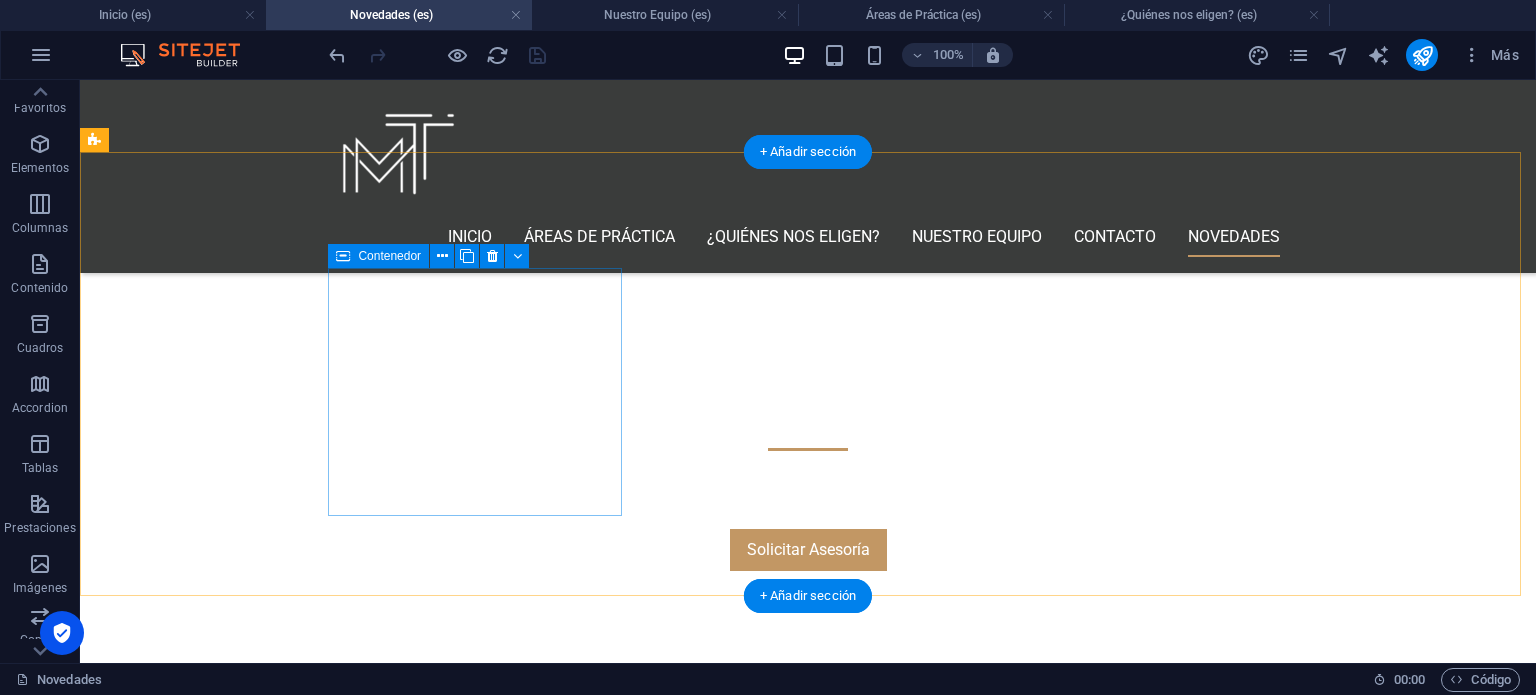 scroll, scrollTop: 707, scrollLeft: 0, axis: vertical 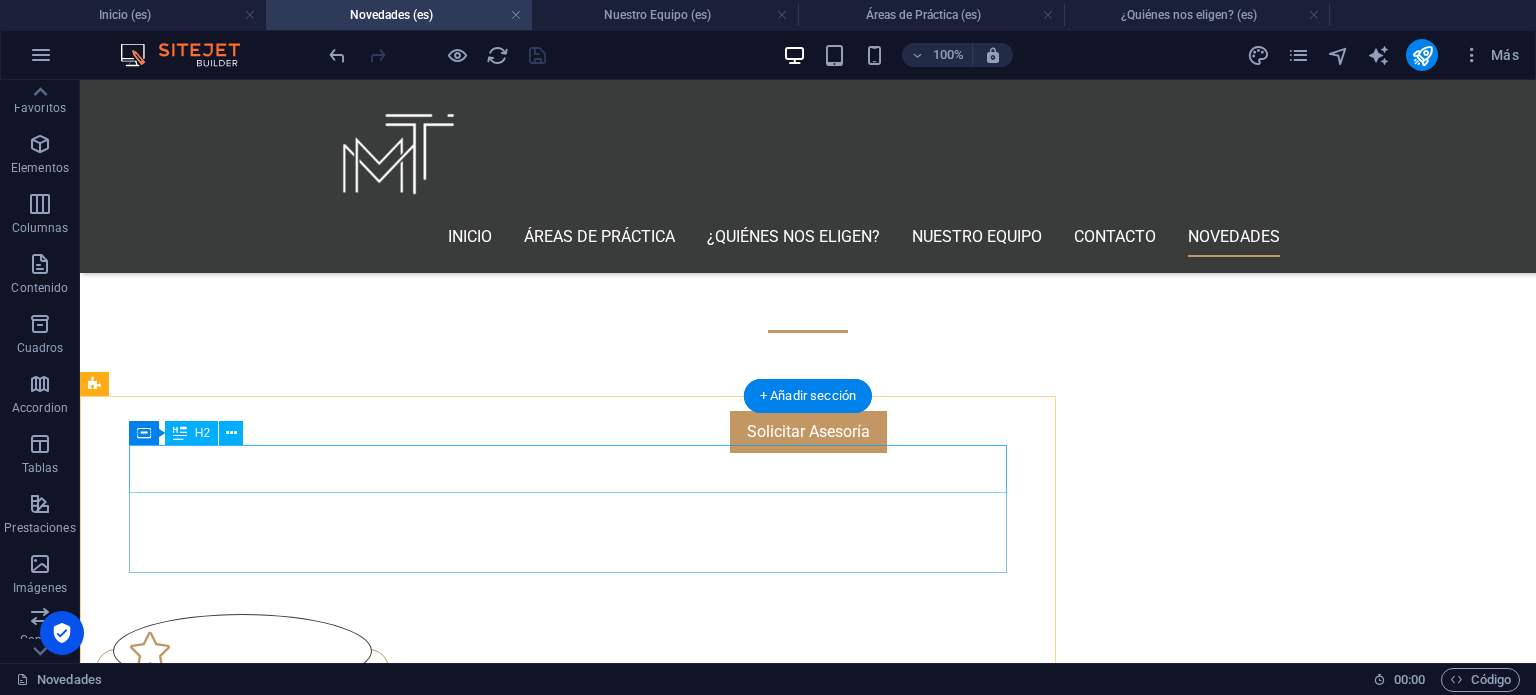 click on "New headline" at bounding box center [568, 1612] 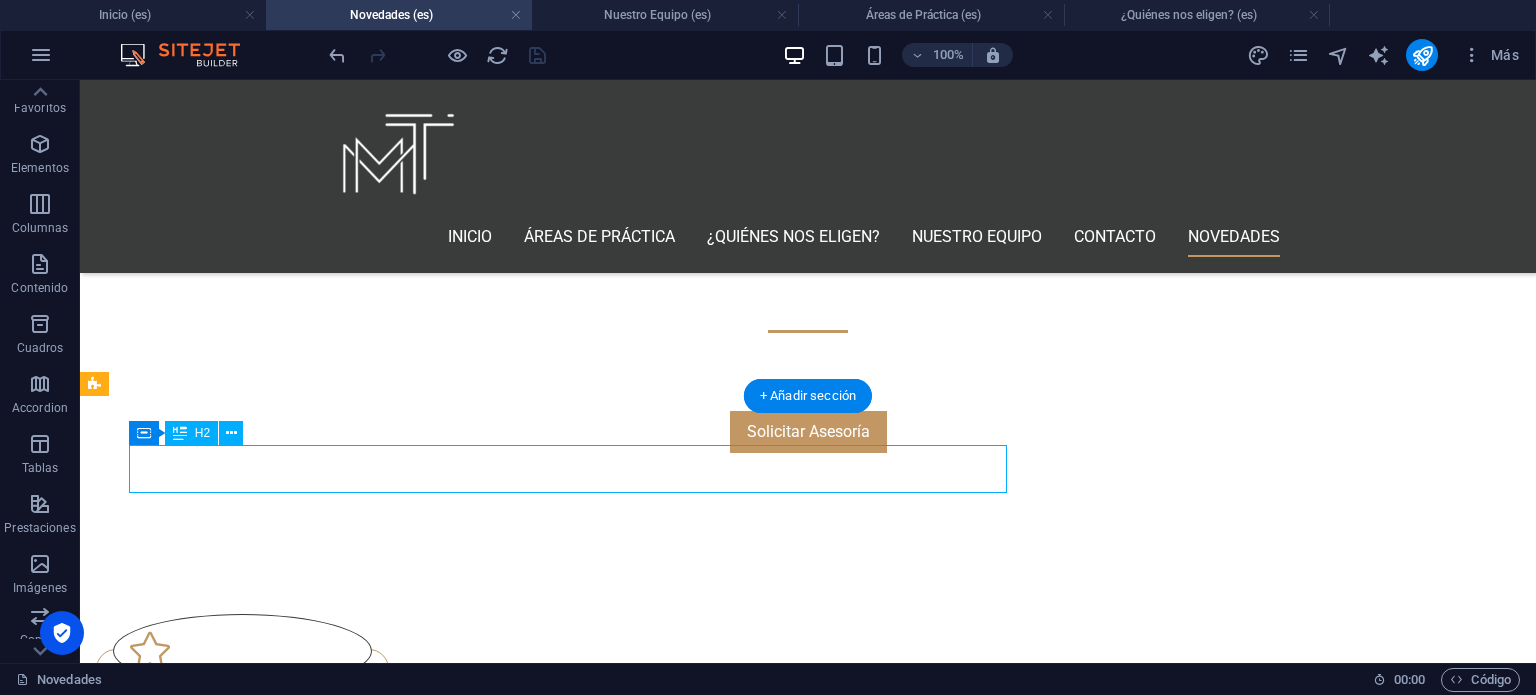 click on "New headline" at bounding box center (568, 1612) 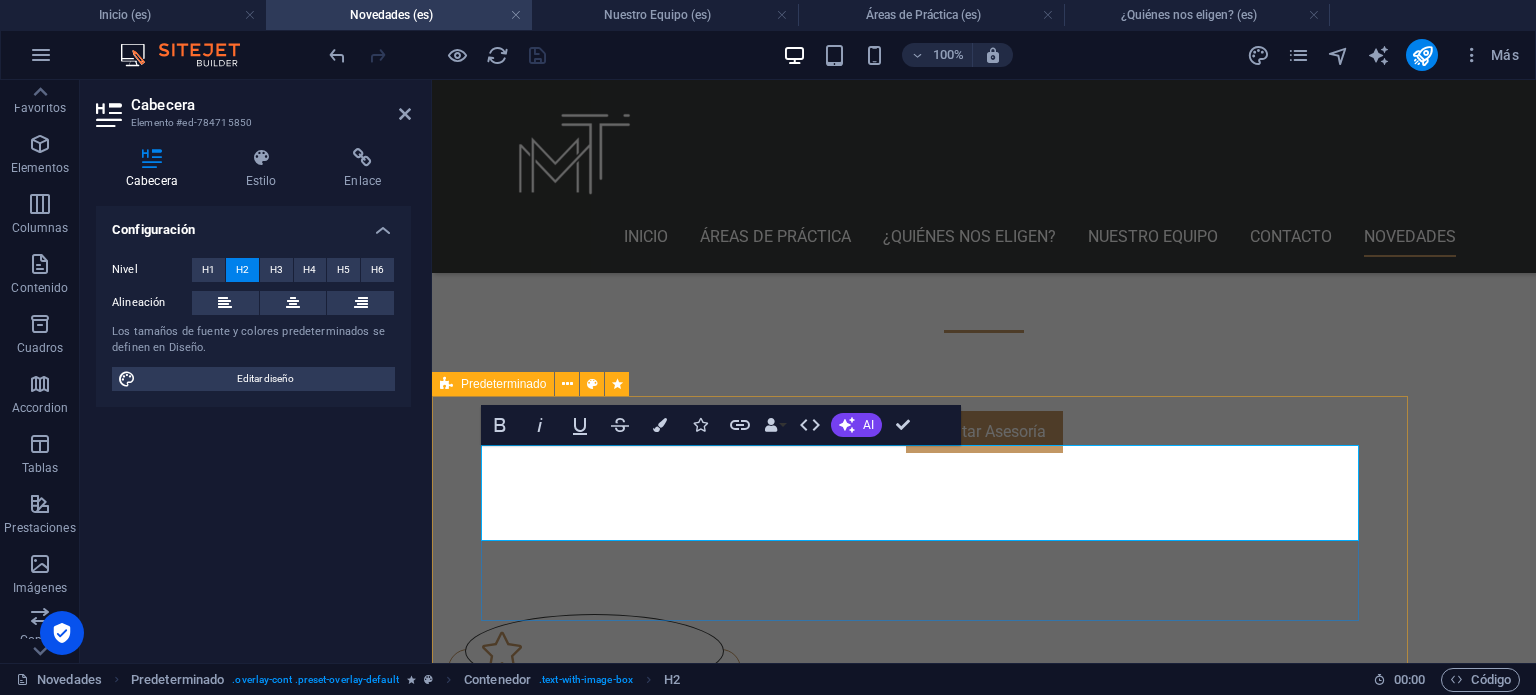 drag, startPoint x: 1097, startPoint y: 532, endPoint x: 483, endPoint y: 463, distance: 617.86487 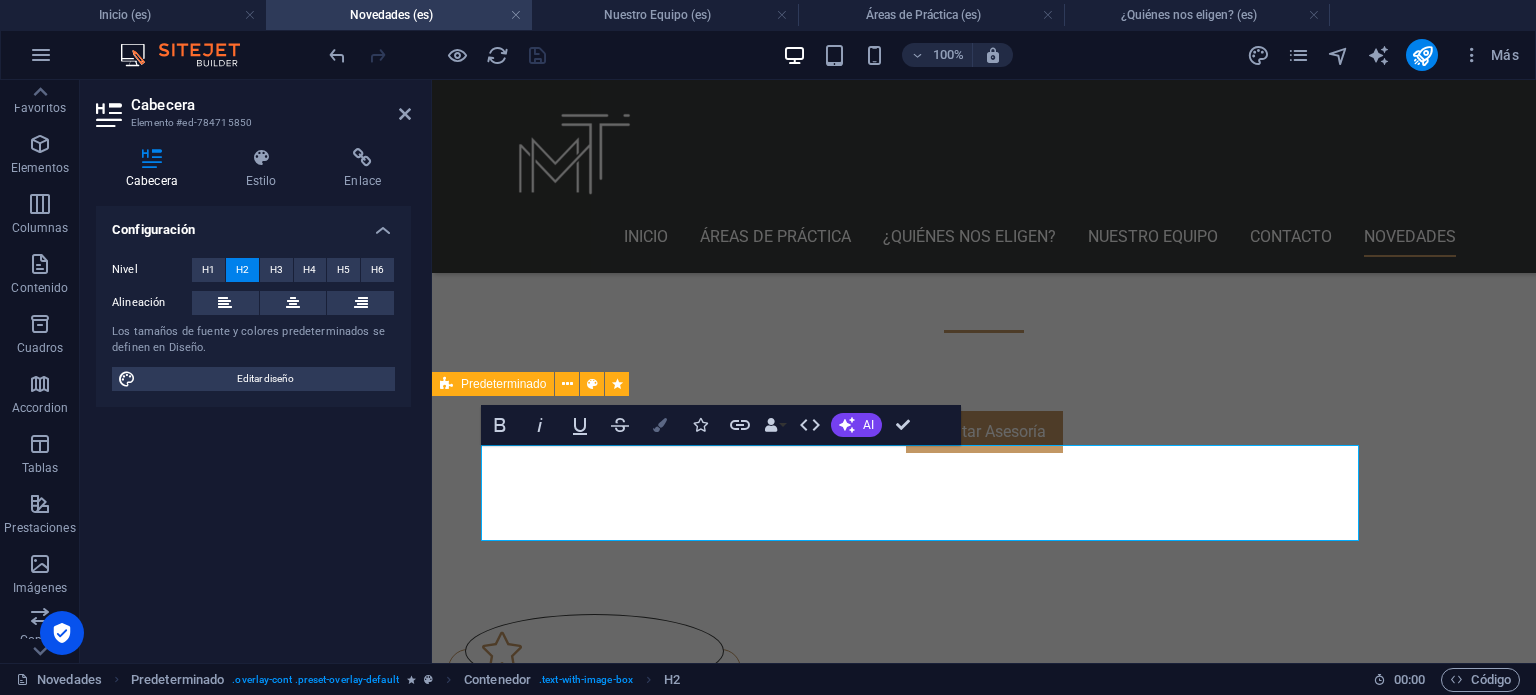 click at bounding box center [660, 425] 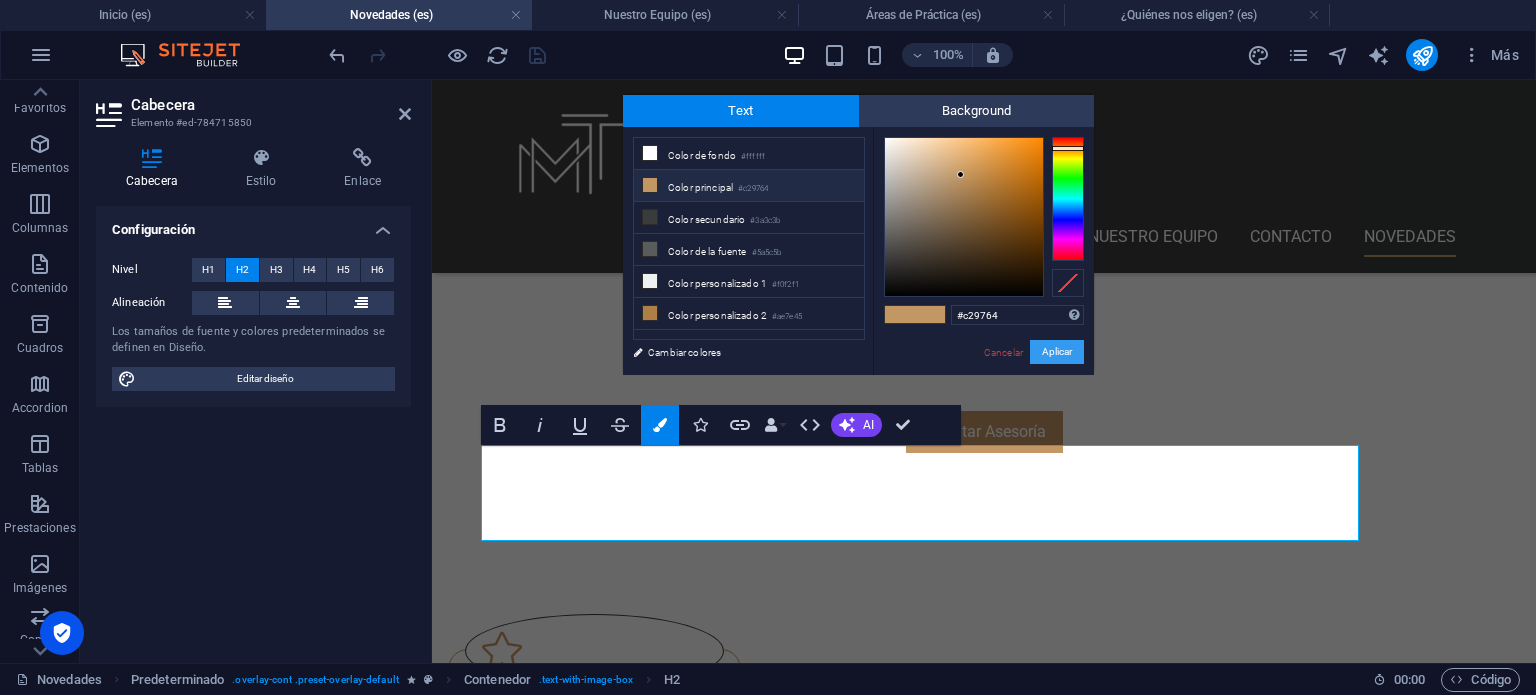 drag, startPoint x: 1065, startPoint y: 357, endPoint x: 535, endPoint y: 271, distance: 536.932 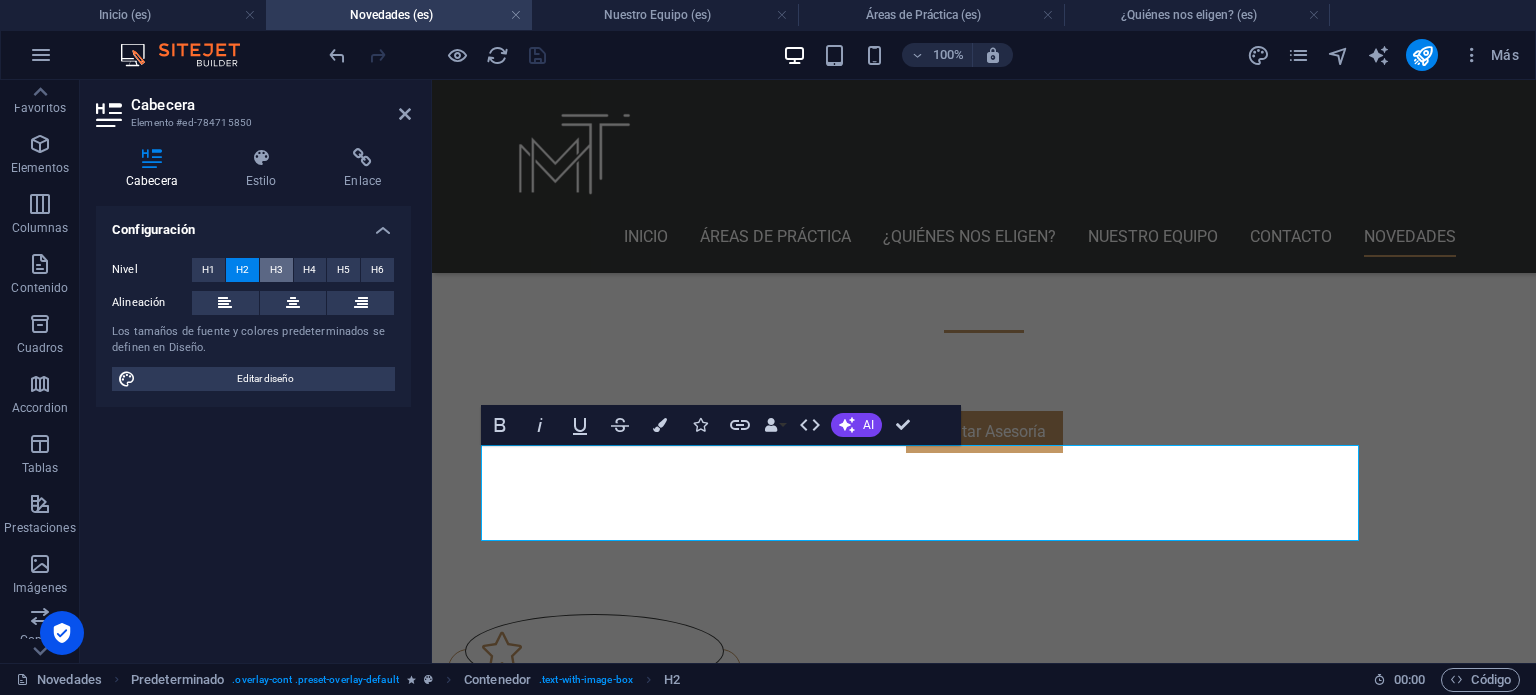 click on "H3" at bounding box center [276, 270] 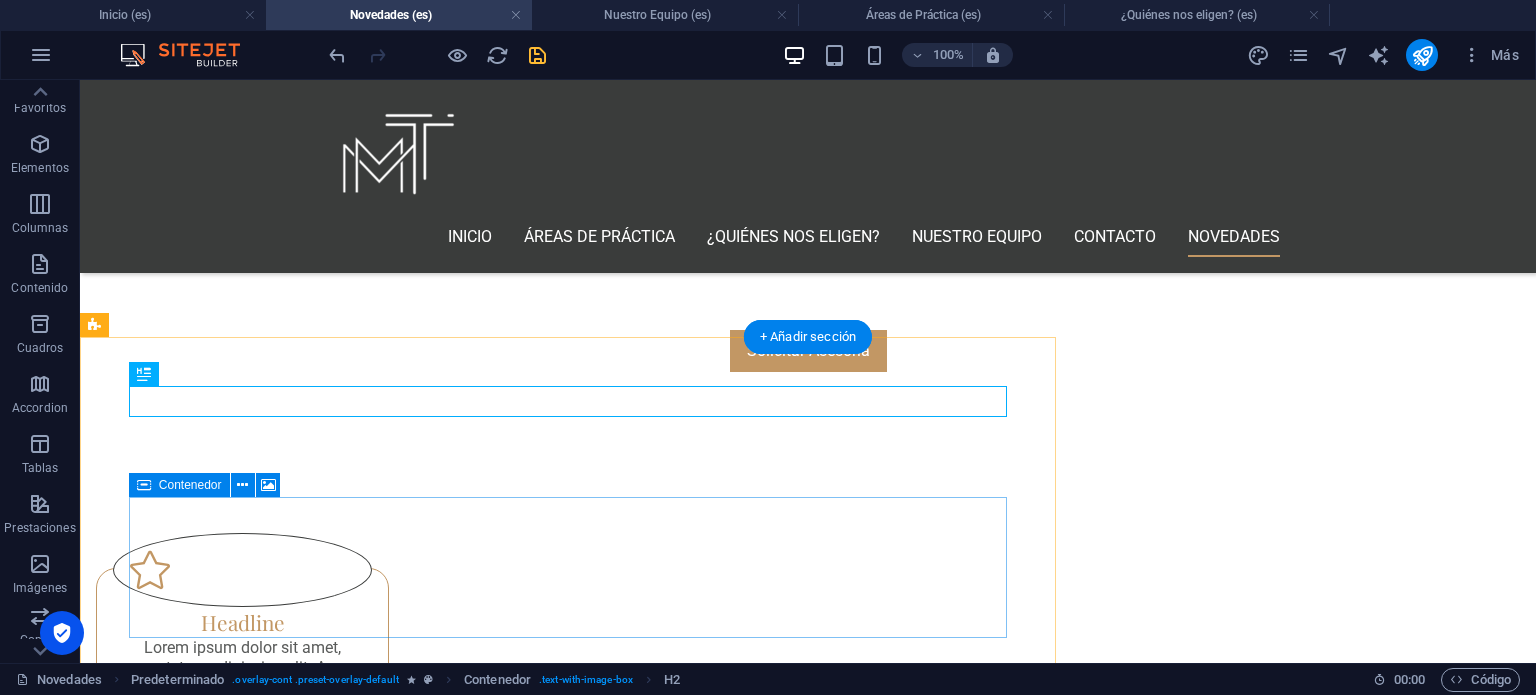 scroll, scrollTop: 790, scrollLeft: 0, axis: vertical 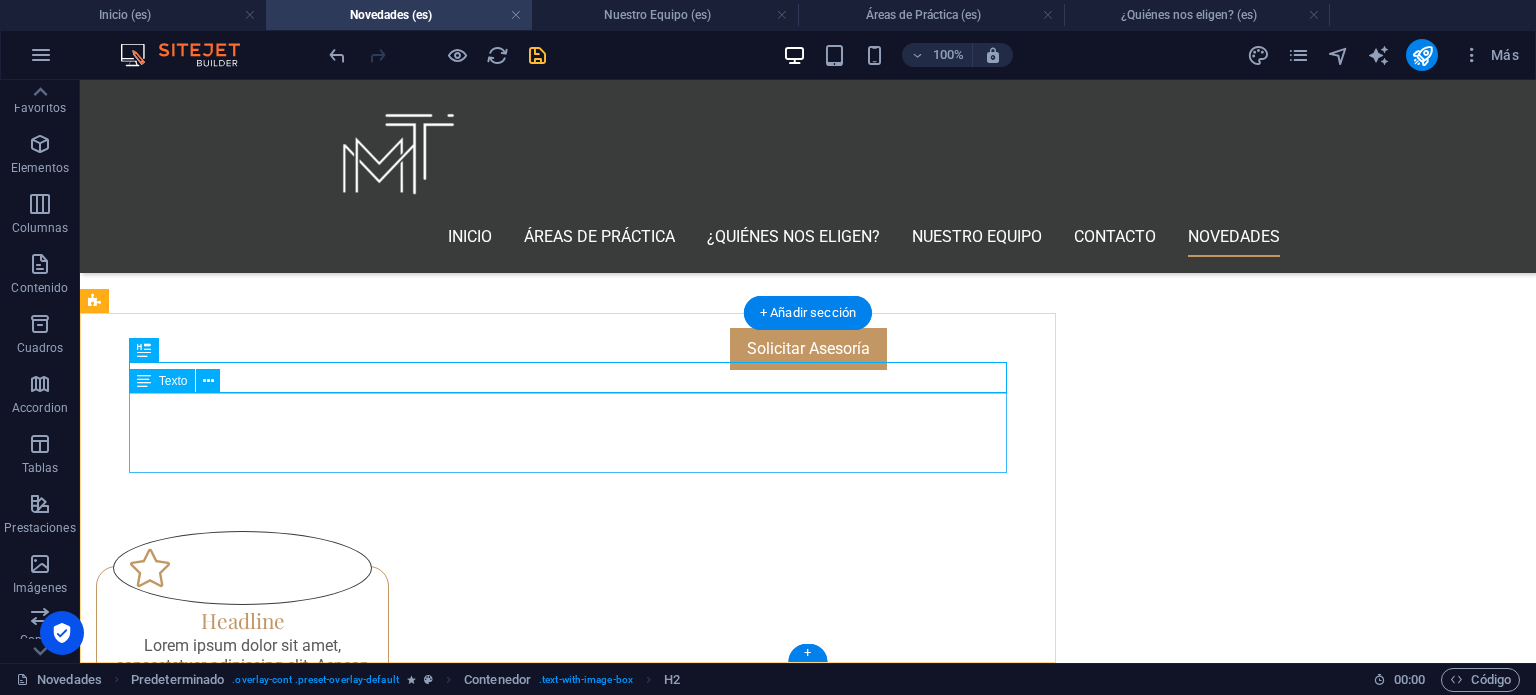 click on "Lorem ipsum dolor sit amet, consectetuer adipiscing elit. Aenean commodo ligula eget dolor. Lorem ipsum dolor sit amet, consectetuer adipiscing elit leget dolor. Lorem ipsum dolor sit amet, consectetuer adipiscing elit. Aenean commodo ligula eget dolor. Lorem ipsum dolor sit amet, consectetuer adipiscing elit dolor consectetuer adipiscing elit leget dolor. Lorem elit saget ipsum dolor sit amet, consectetuer." at bounding box center [568, 1576] 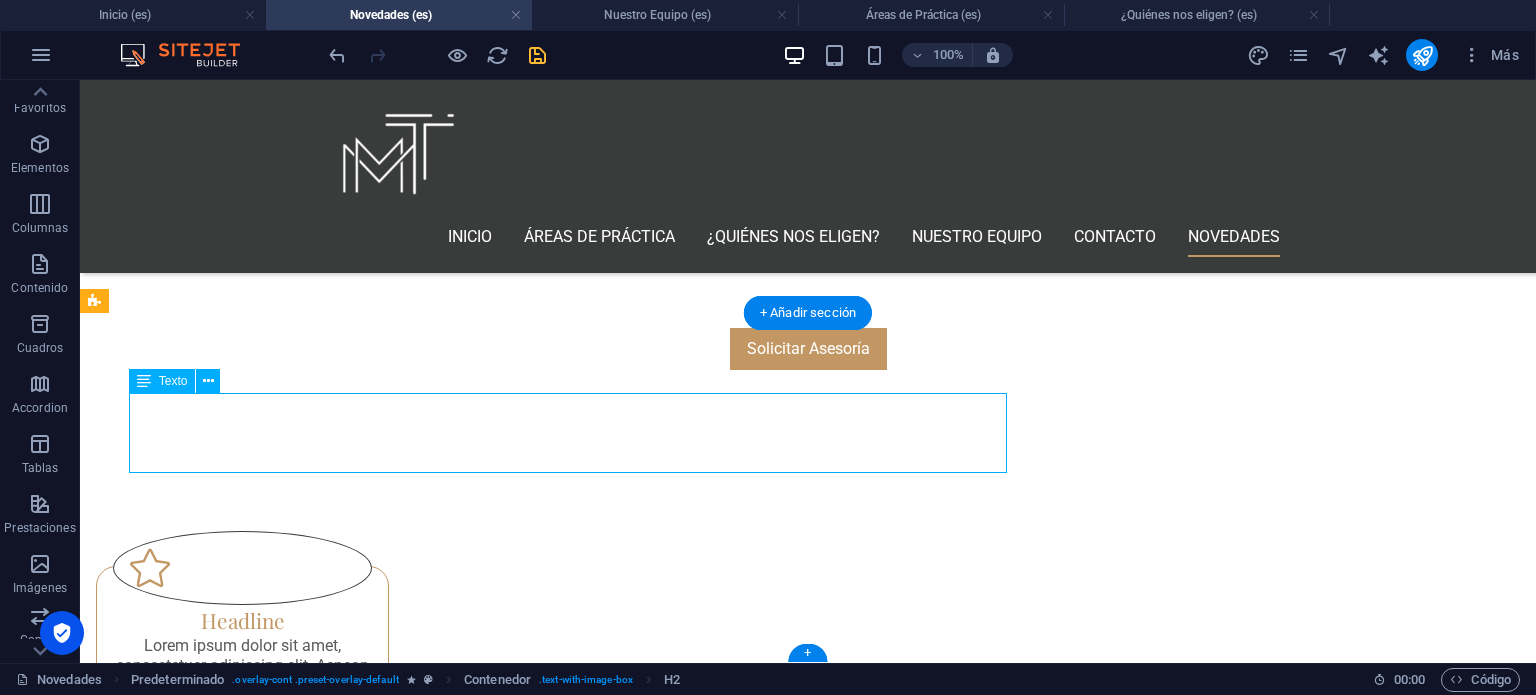 click on "Lorem ipsum dolor sit amet, consectetuer adipiscing elit. Aenean commodo ligula eget dolor. Lorem ipsum dolor sit amet, consectetuer adipiscing elit leget dolor. Lorem ipsum dolor sit amet, consectetuer adipiscing elit. Aenean commodo ligula eget dolor. Lorem ipsum dolor sit amet, consectetuer adipiscing elit dolor consectetuer adipiscing elit leget dolor. Lorem elit saget ipsum dolor sit amet, consectetuer." at bounding box center (568, 1576) 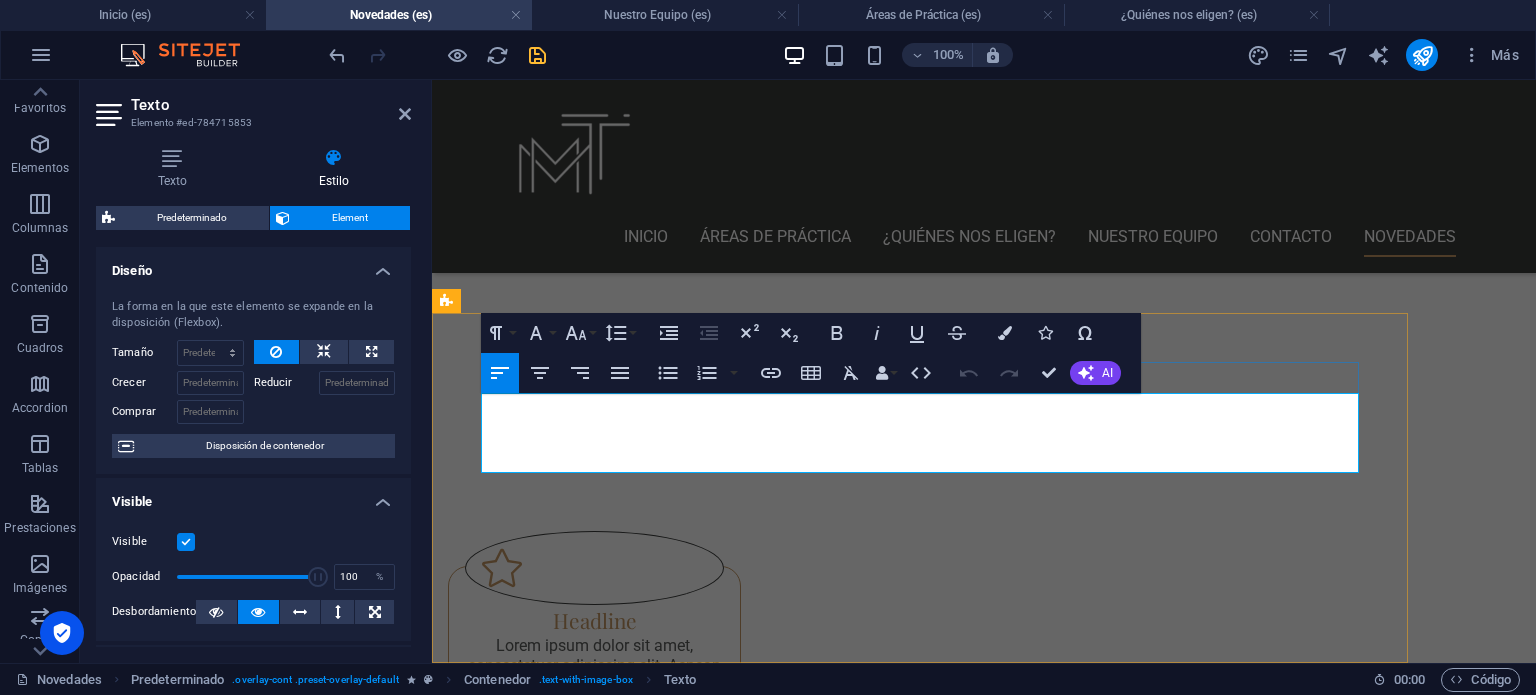 click on "Lorem ipsum dolor sit amet, consectetuer adipiscing elit. Aenean commodo ligula eget dolor. Lorem ipsum dolor sit amet, consectetuer adipiscing elit leget dolor. Lorem ipsum dolor sit amet, consectetuer adipiscing elit. Aenean commodo ligula eget dolor. Lorem ipsum dolor sit amet, consectetuer adipiscing elit dolor consectetuer adipiscing elit leget dolor. Lorem elit saget ipsum dolor sit amet, consectetuer." at bounding box center (920, 1576) 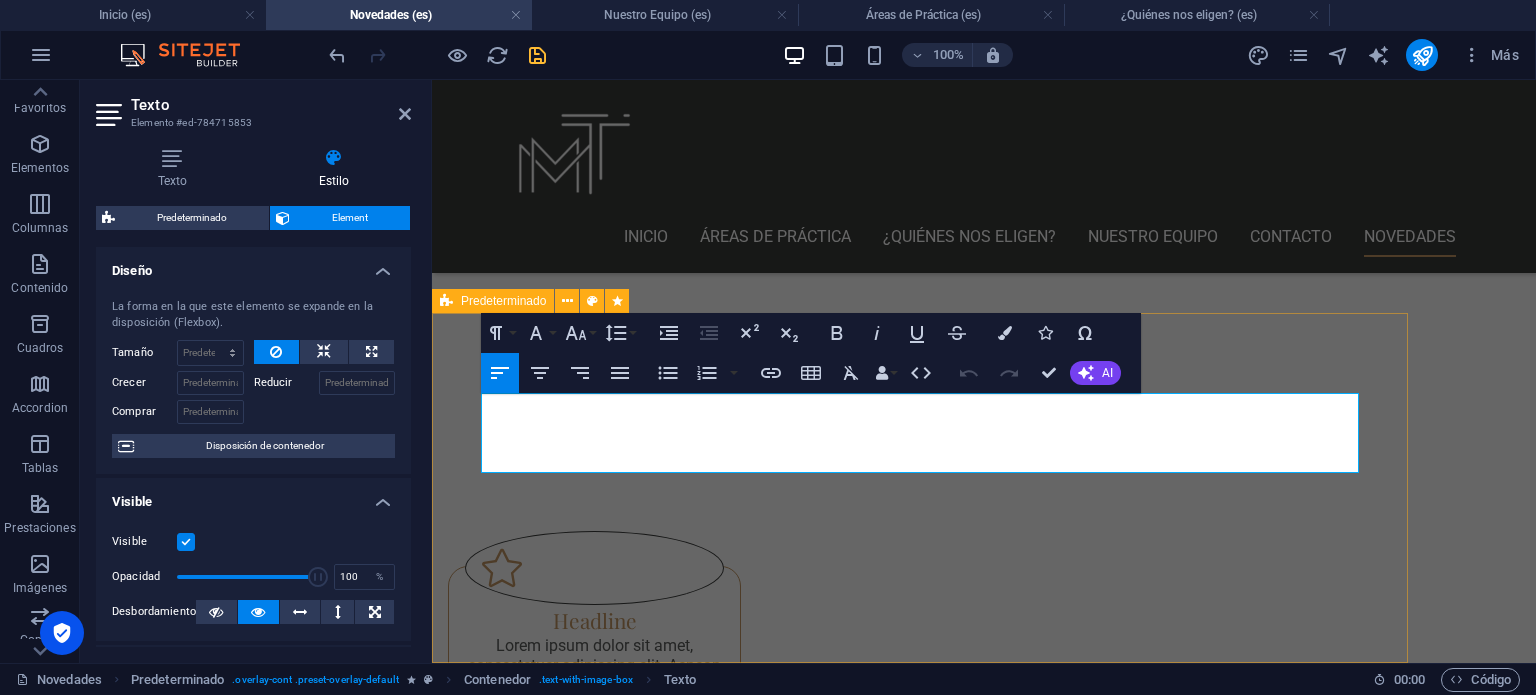 drag, startPoint x: 817, startPoint y: 461, endPoint x: 469, endPoint y: 396, distance: 354.01837 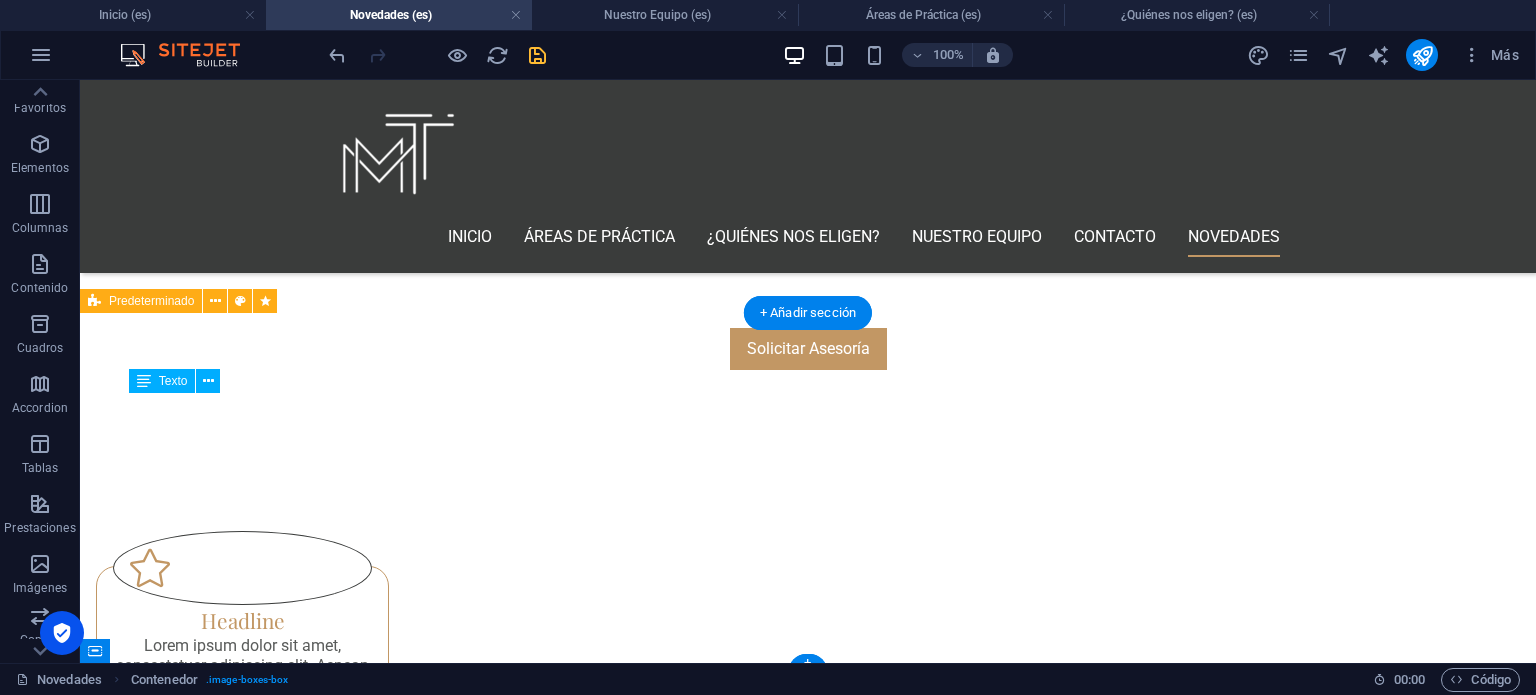 click on "Lorem ipsum dolor sit amet, consectetuer adipiscing elit. Aenean commodo ligula eget dolor. Lorem ipsum dolor sit amet, consectetuer adipiscing elit leget dolor. Lorem ipsum dolor sit amet, consectetuer adipiscing elit. Aenean commodo ligula eget dolor. Lorem ipsum dolor sit amet, consectetuer adipiscing elit dolor consectetuer adipiscing elit leget dolor. Lorem elit saget ipsum dolor sit amet, consectetuer." at bounding box center (568, 1576) 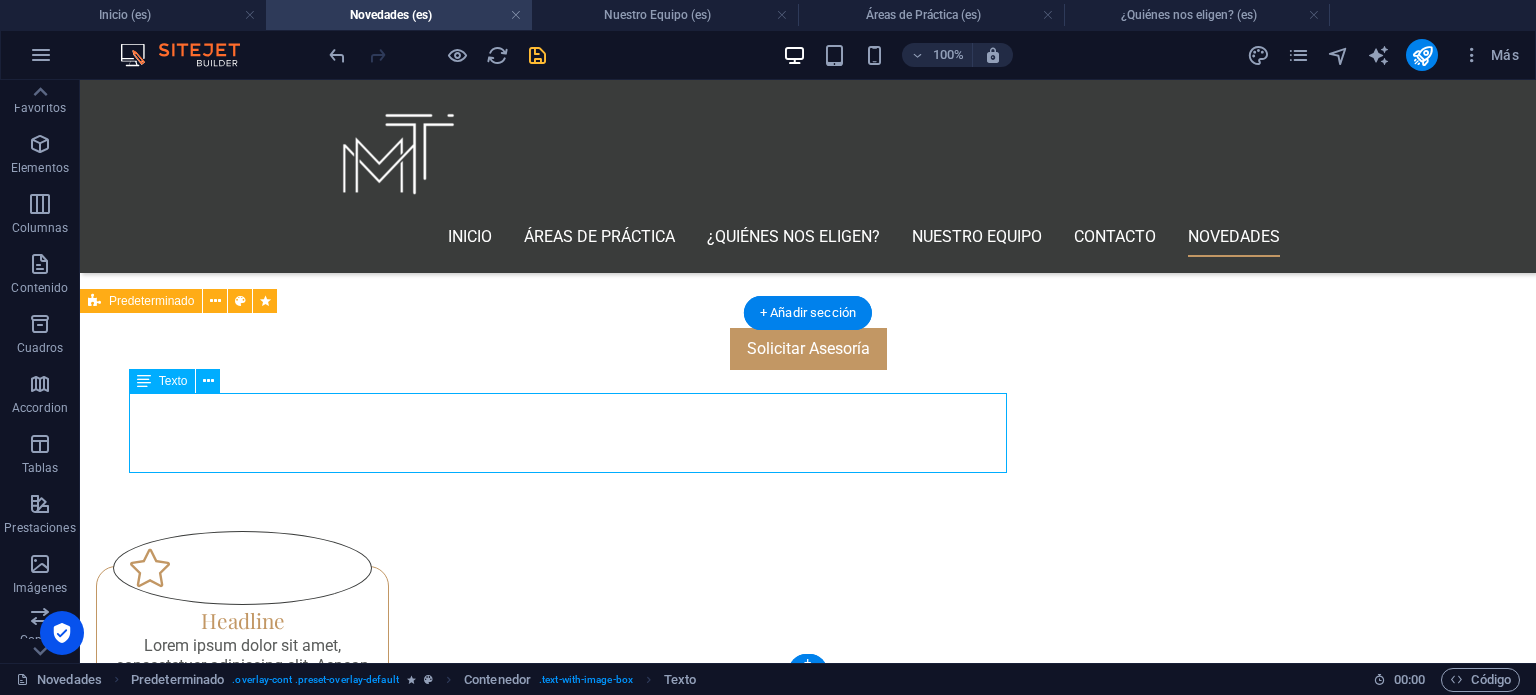 click on "Lorem ipsum dolor sit amet, consectetuer adipiscing elit. Aenean commodo ligula eget dolor. Lorem ipsum dolor sit amet, consectetuer adipiscing elit leget dolor. Lorem ipsum dolor sit amet, consectetuer adipiscing elit. Aenean commodo ligula eget dolor. Lorem ipsum dolor sit amet, consectetuer adipiscing elit dolor consectetuer adipiscing elit leget dolor. Lorem elit saget ipsum dolor sit amet, consectetuer." at bounding box center [568, 1576] 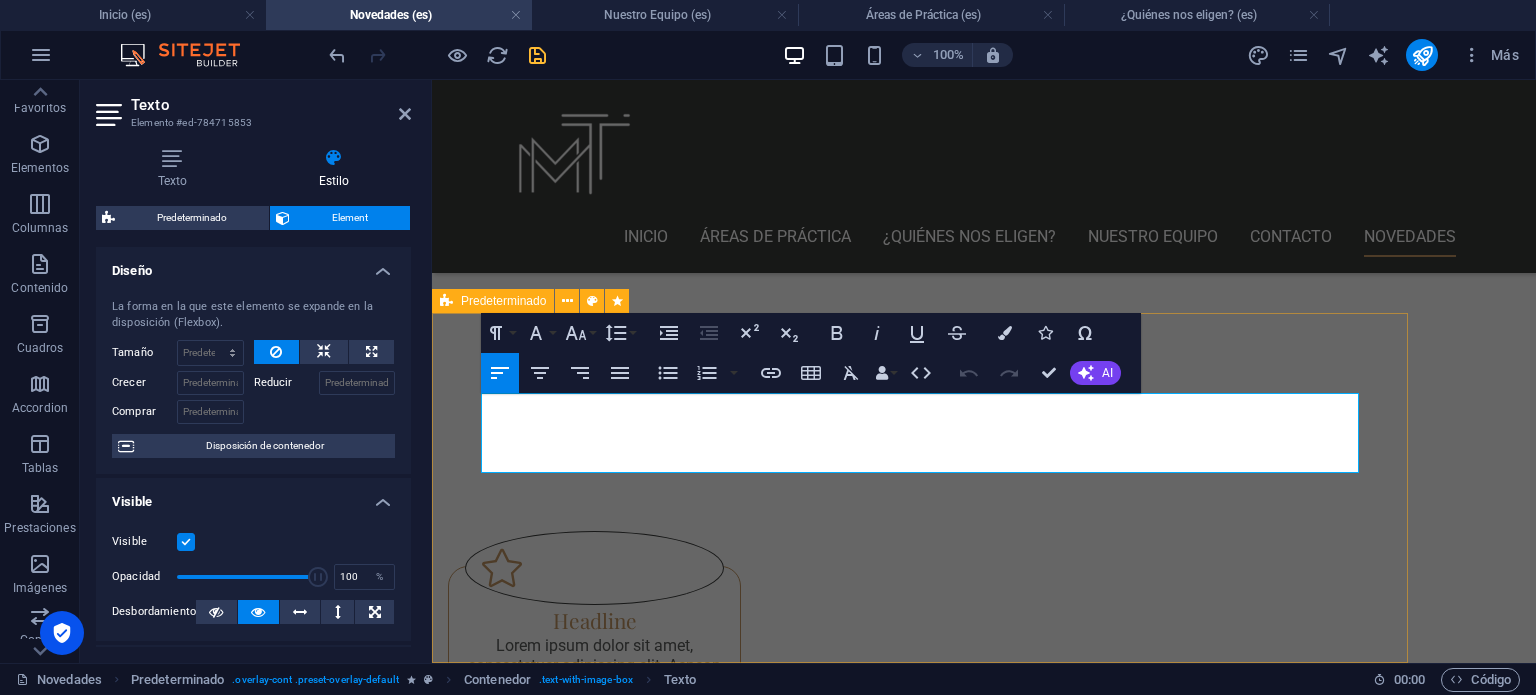drag, startPoint x: 794, startPoint y: 467, endPoint x: 449, endPoint y: 395, distance: 352.43298 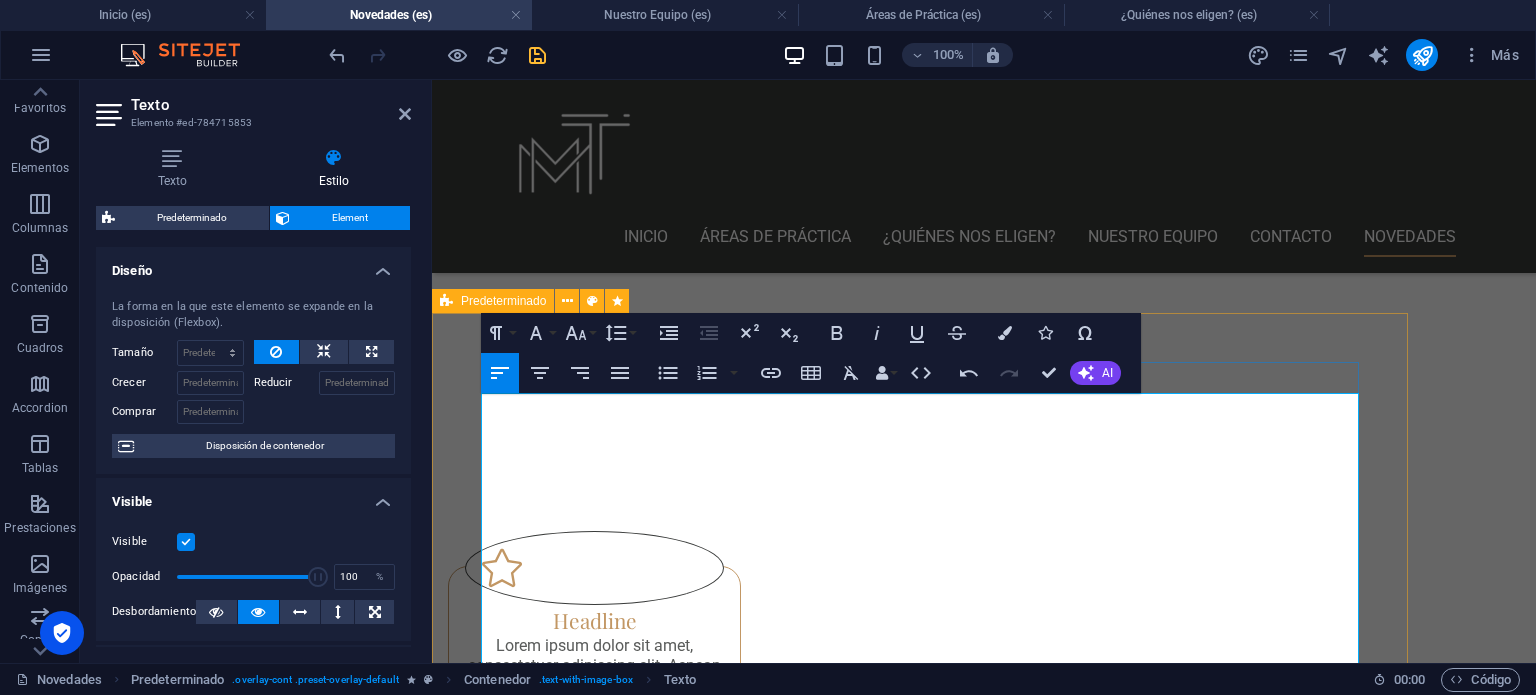 click on "Registrar una marca en [GEOGRAPHIC_DATA] no es únicamente un requisito administrativo: es una herramienta legal estratégica para proteger el valor comercial, la identidad y la exclusividad de tu negocio. Sin un registro formal, incluso la marca más reconocida puede ser vulnerada, copiada o utilizada por terceros sin posibilidad de defensa efectiva." at bounding box center (920, 1566) 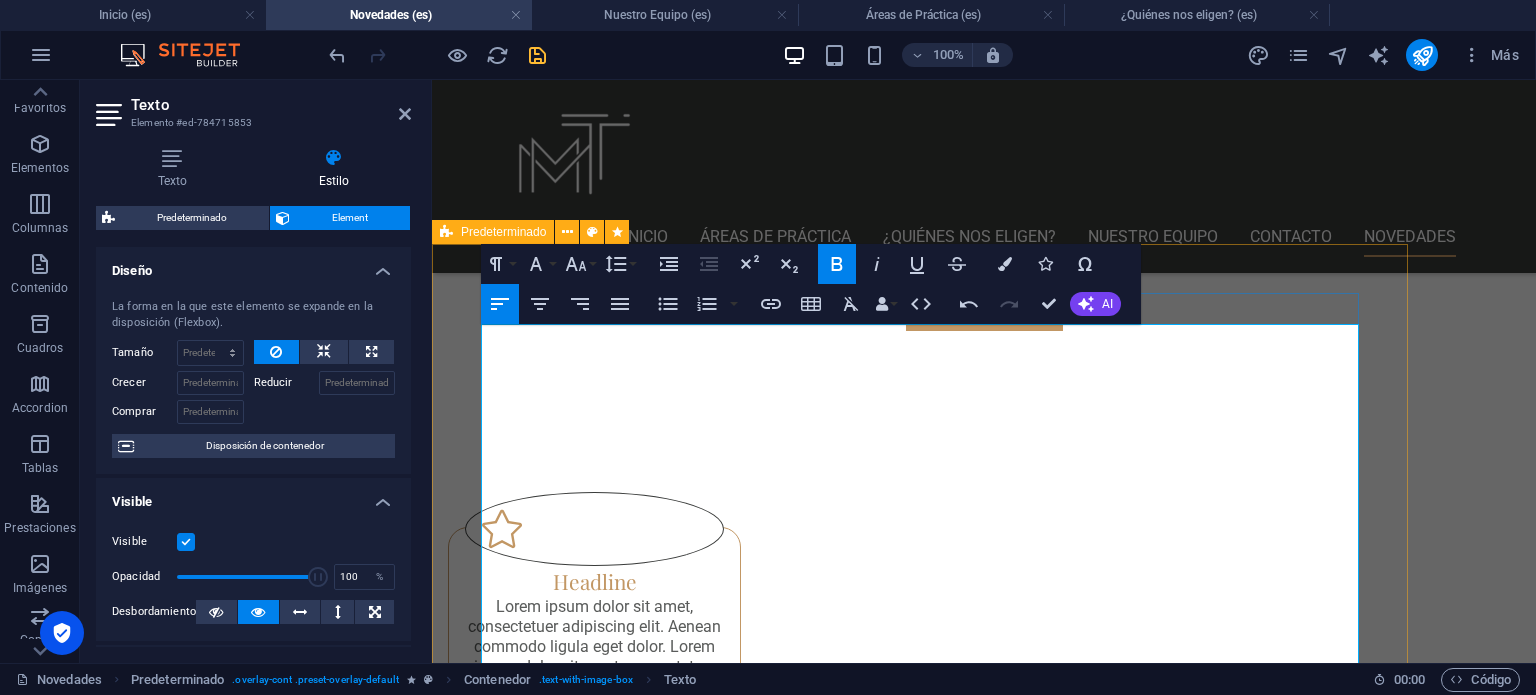 scroll, scrollTop: 890, scrollLeft: 0, axis: vertical 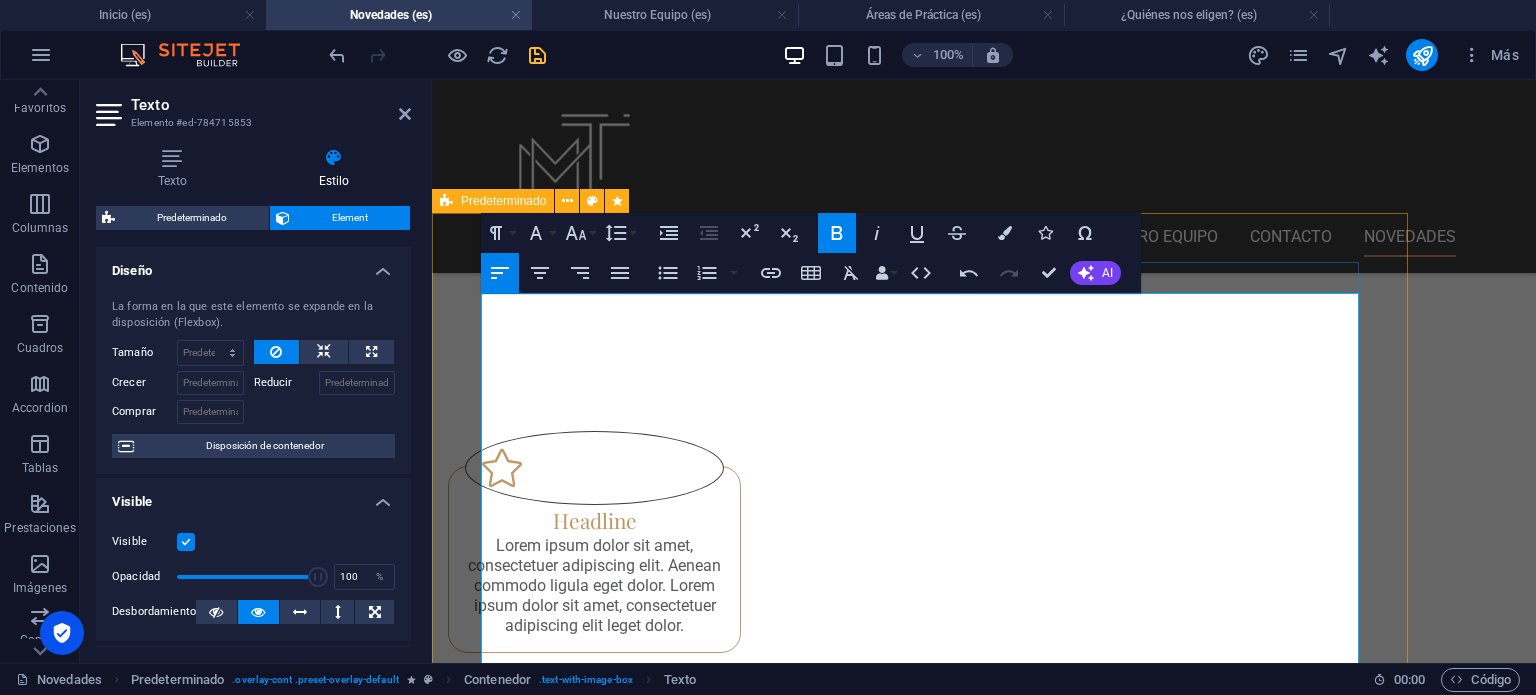 click on "Sin protección legal, todo ese valor construido puede estar en riesgo." at bounding box center [920, 1626] 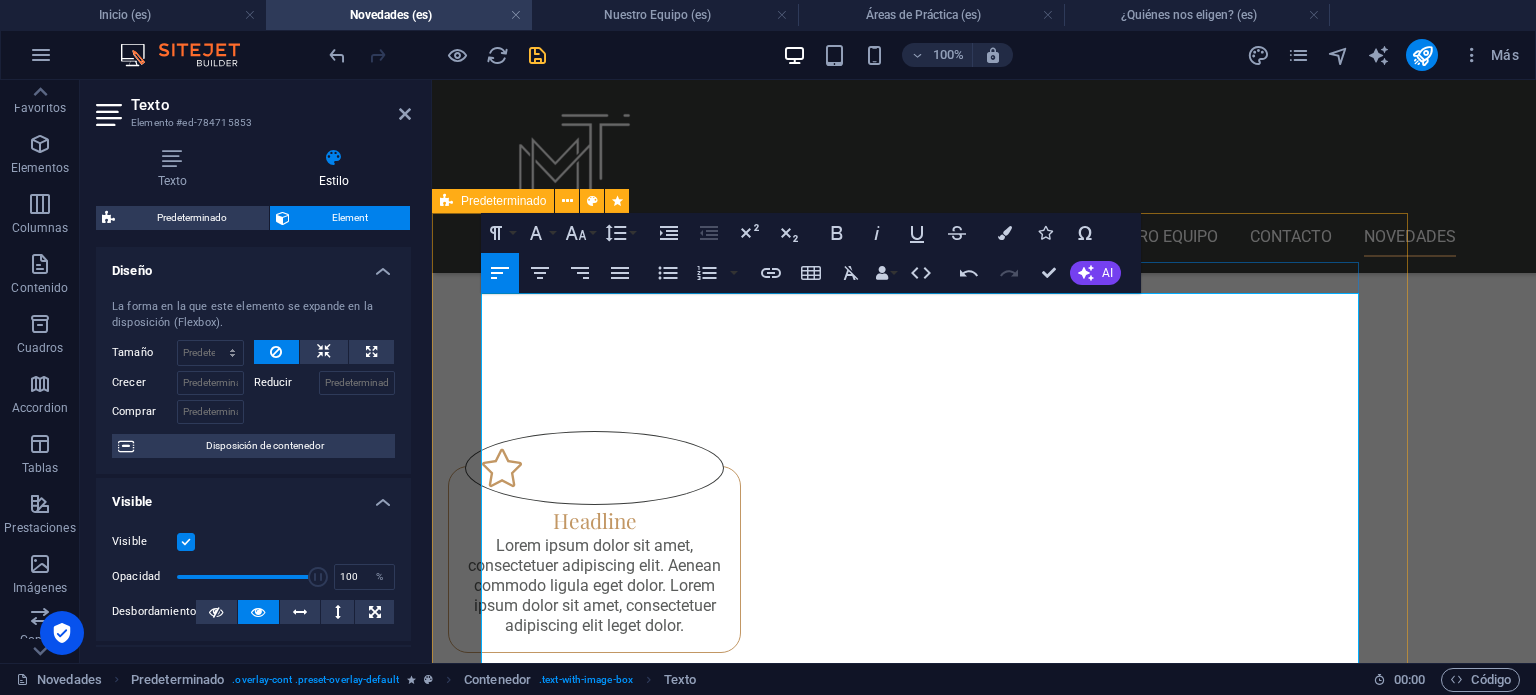 click on "Una marca es más que un logotipo o un nombre. Es un activo intangible que representa la reputación, la confianza y el posicionamiento de una empresa en el mercado. Puede incluir nombres comerciales, slogans, sonidos, formas tridimensionales e incluso colores distintivos." at bounding box center (920, 1586) 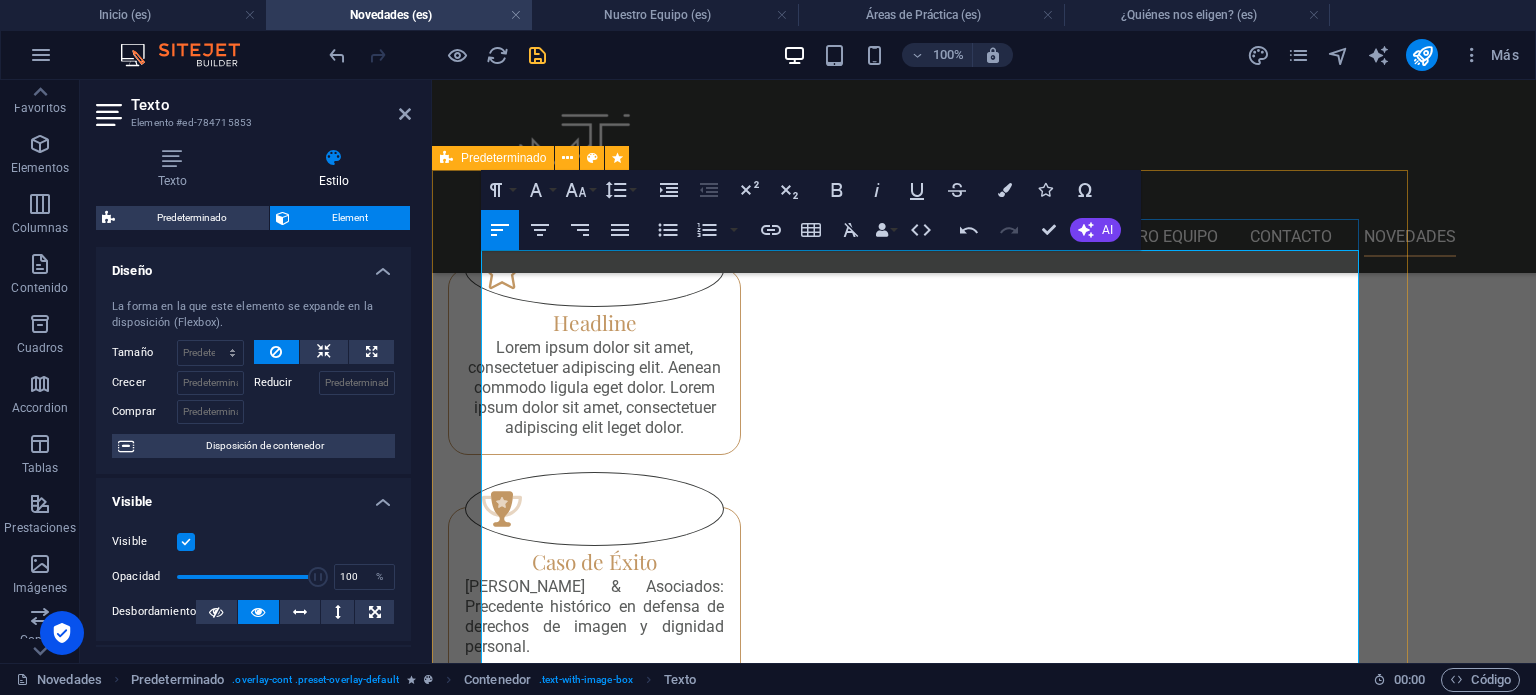 scroll, scrollTop: 1090, scrollLeft: 0, axis: vertical 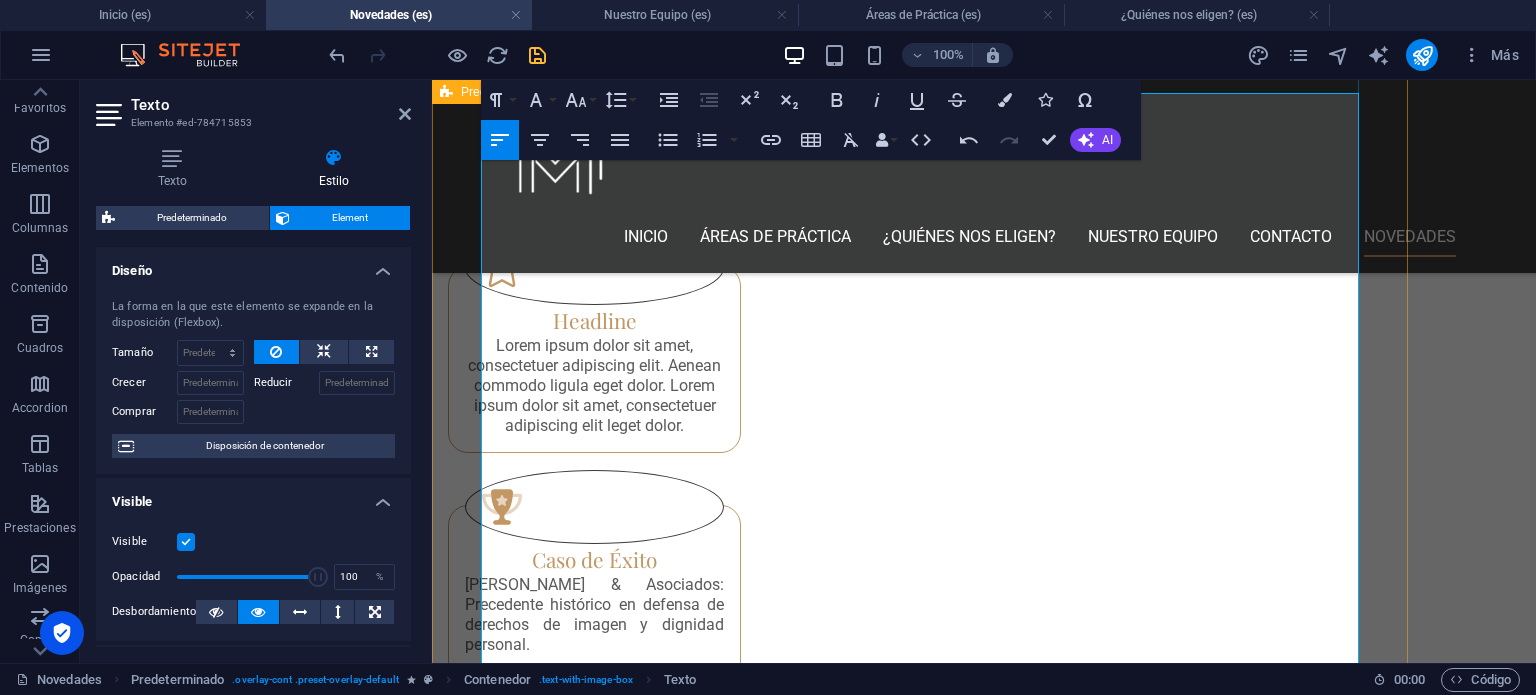 click on "Las consecuencias de no registrar tu marca" at bounding box center [920, 1486] 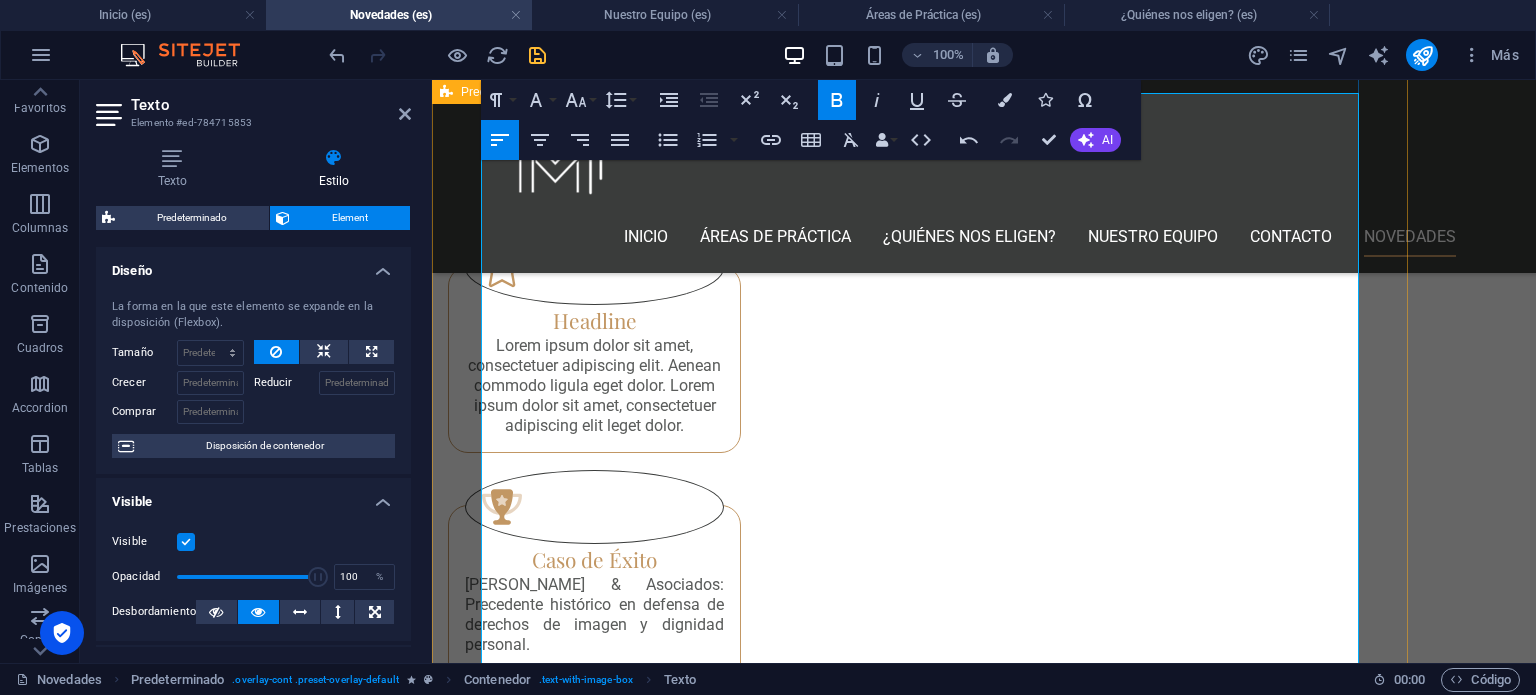 click on "En [PERSON_NAME] & Asociados hemos visto cómo empresas consolidadas enfrentan escenarios legales críticos por no haber registrado a tiempo sus marcas:" at bounding box center (920, 1536) 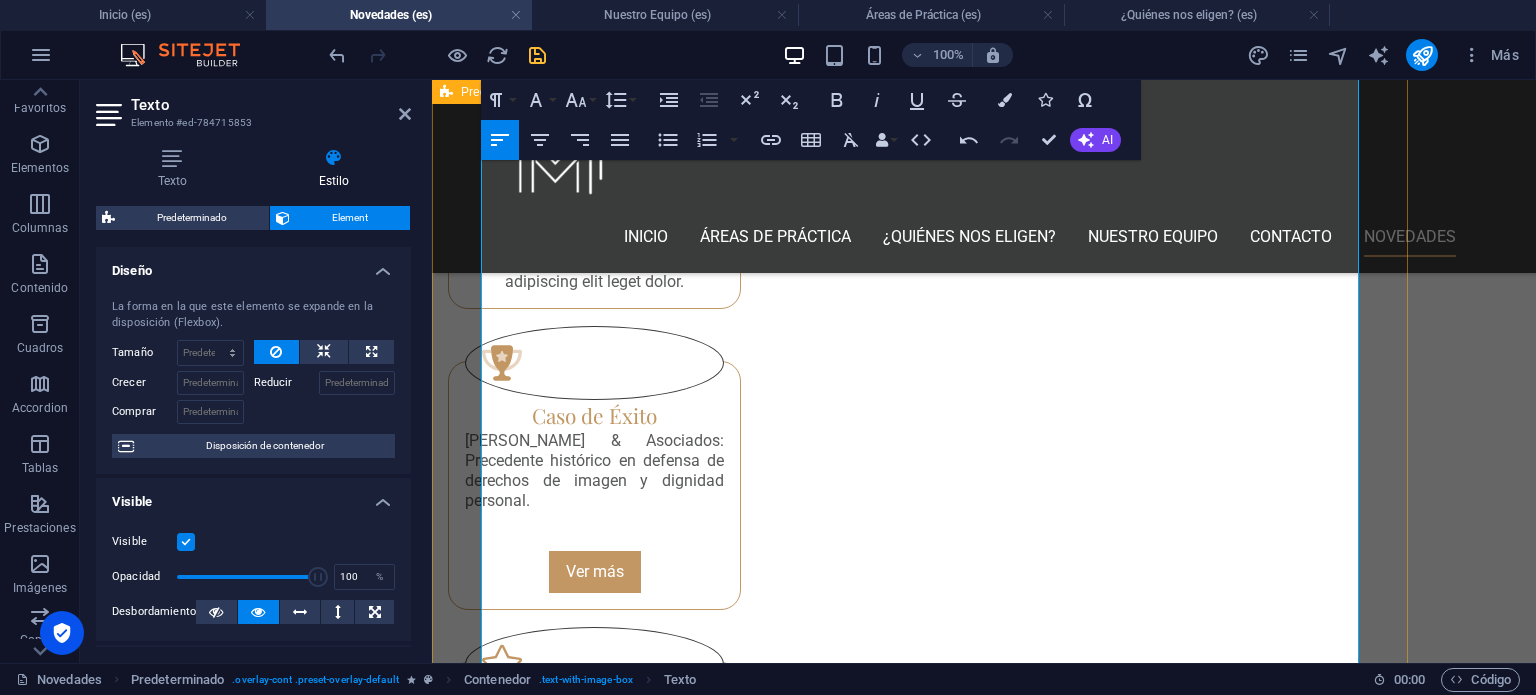 scroll, scrollTop: 1290, scrollLeft: 0, axis: vertical 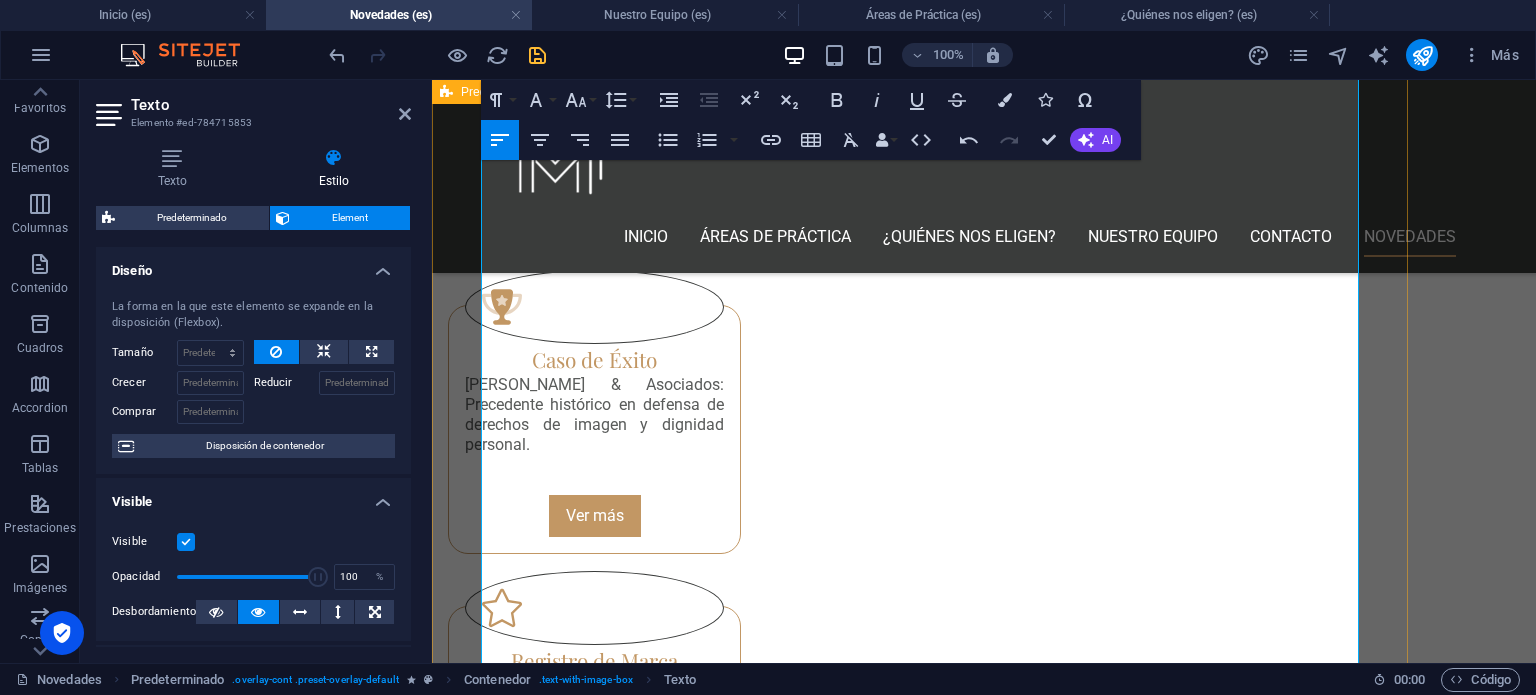 click on "Pérdida de valor comercial:  una marca no registrada no puede licenciarse, venderse o franquiciarse con seguridad jurídica." at bounding box center [928, 1436] 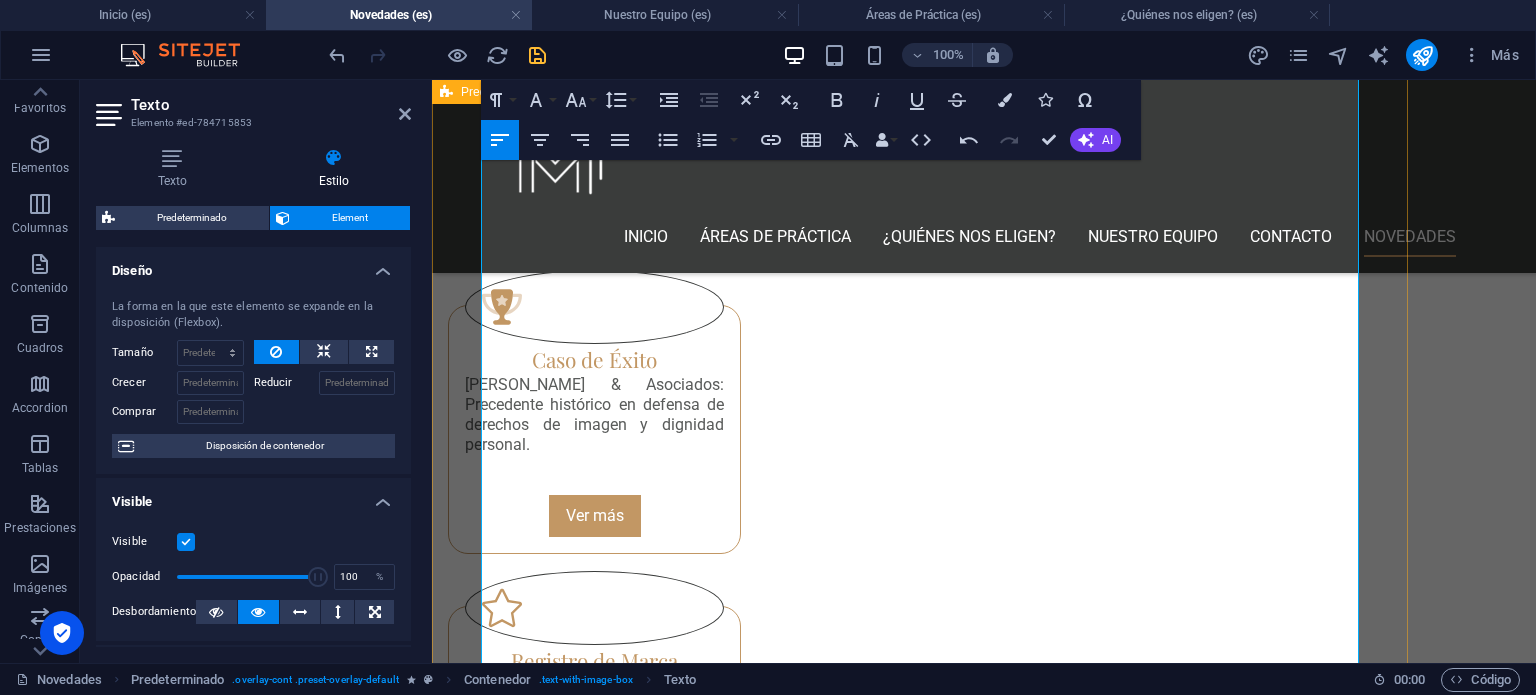 click on "Beneficios estratégicos del registro de marca" at bounding box center (920, 1506) 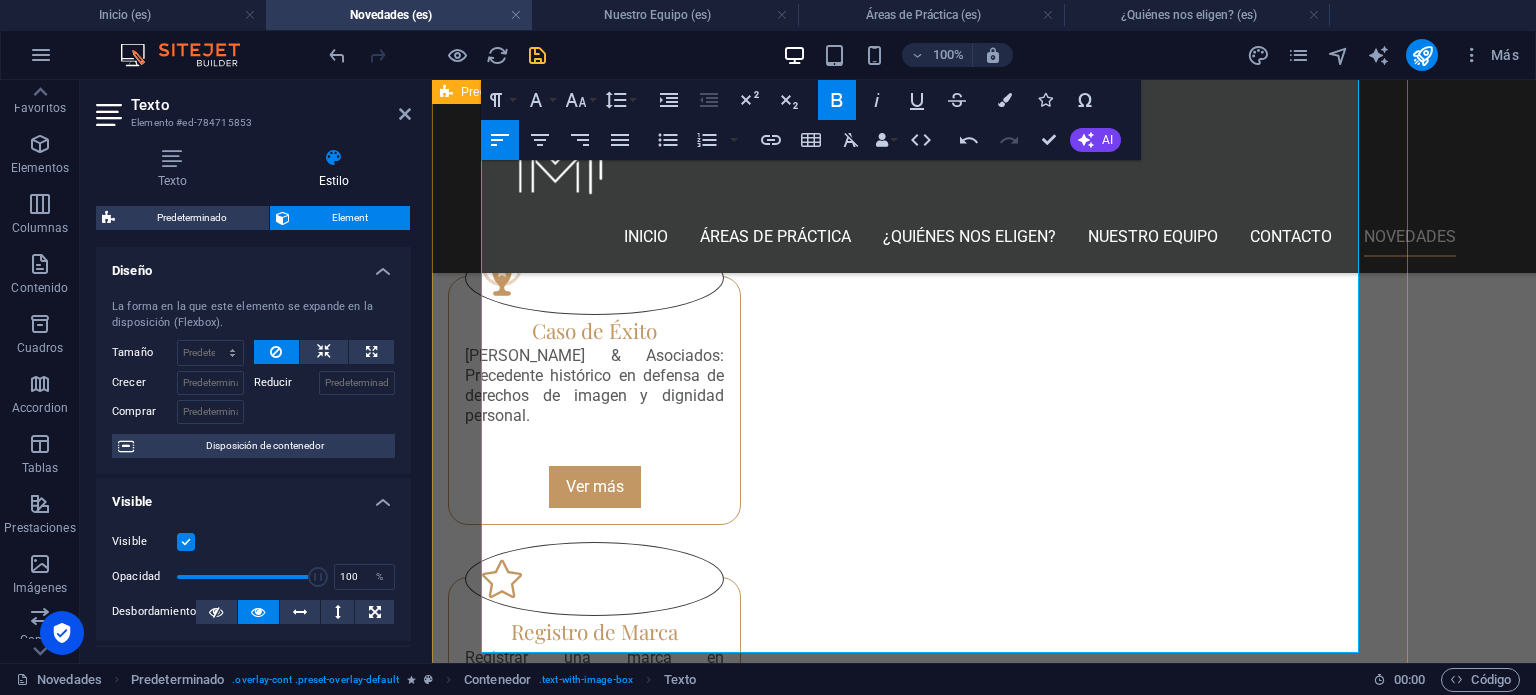 scroll, scrollTop: 1290, scrollLeft: 0, axis: vertical 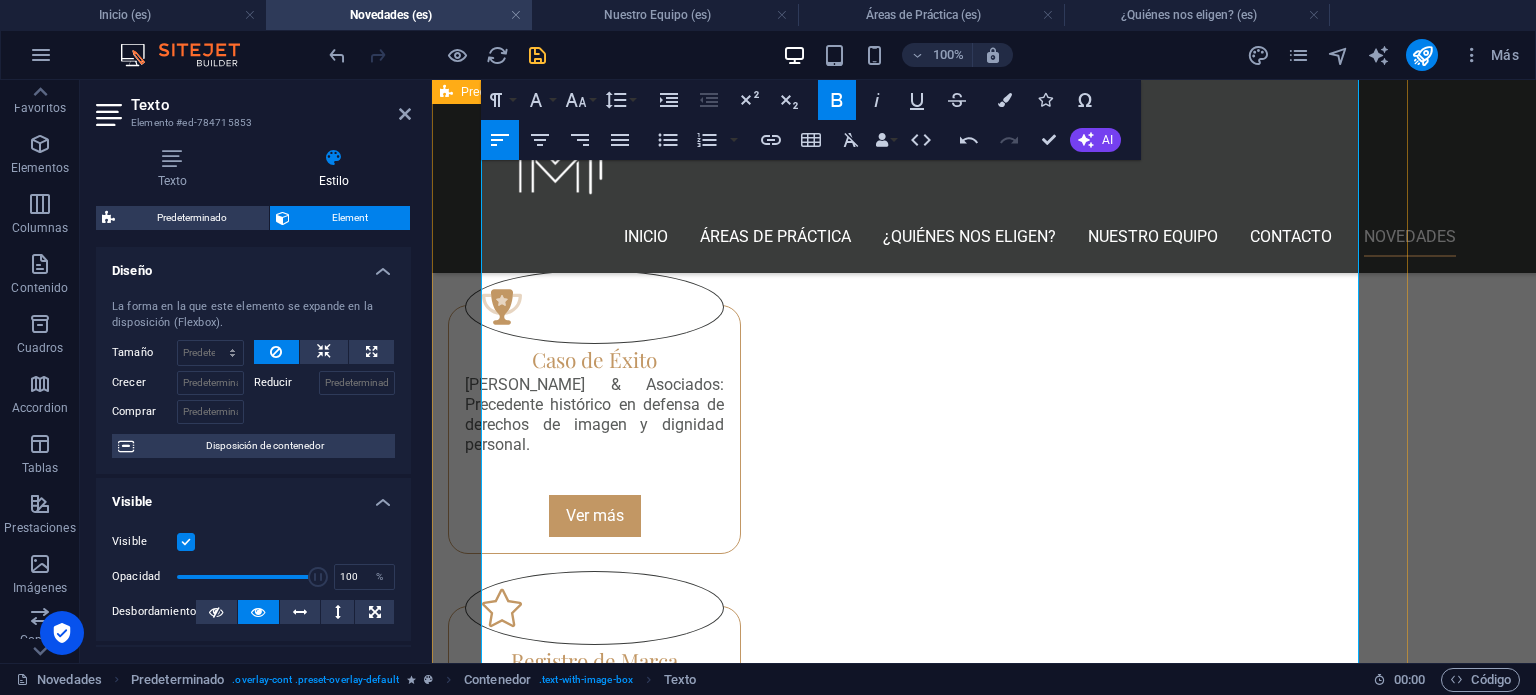 click on "Registrar tu marca conlleva ventajas legales y comerciales tangibles:" at bounding box center [920, 1546] 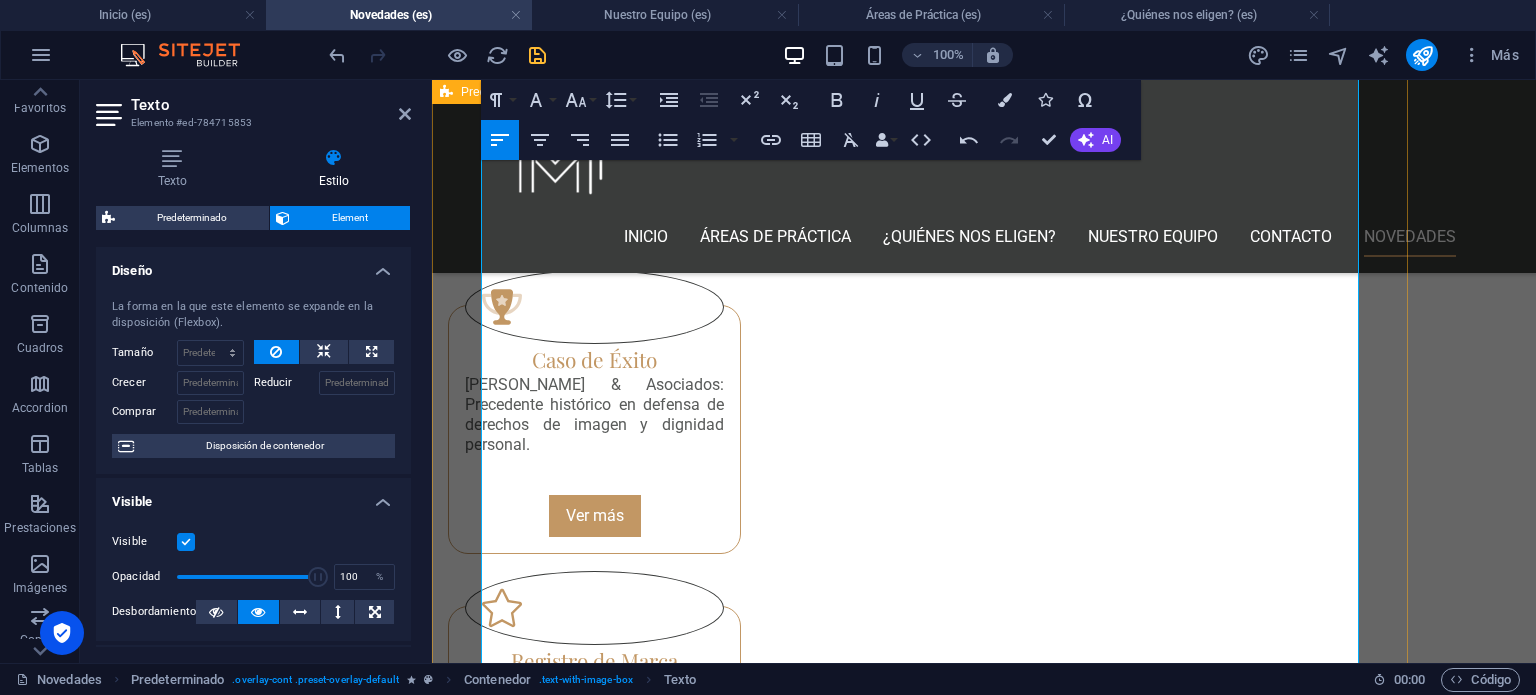 scroll, scrollTop: 1390, scrollLeft: 0, axis: vertical 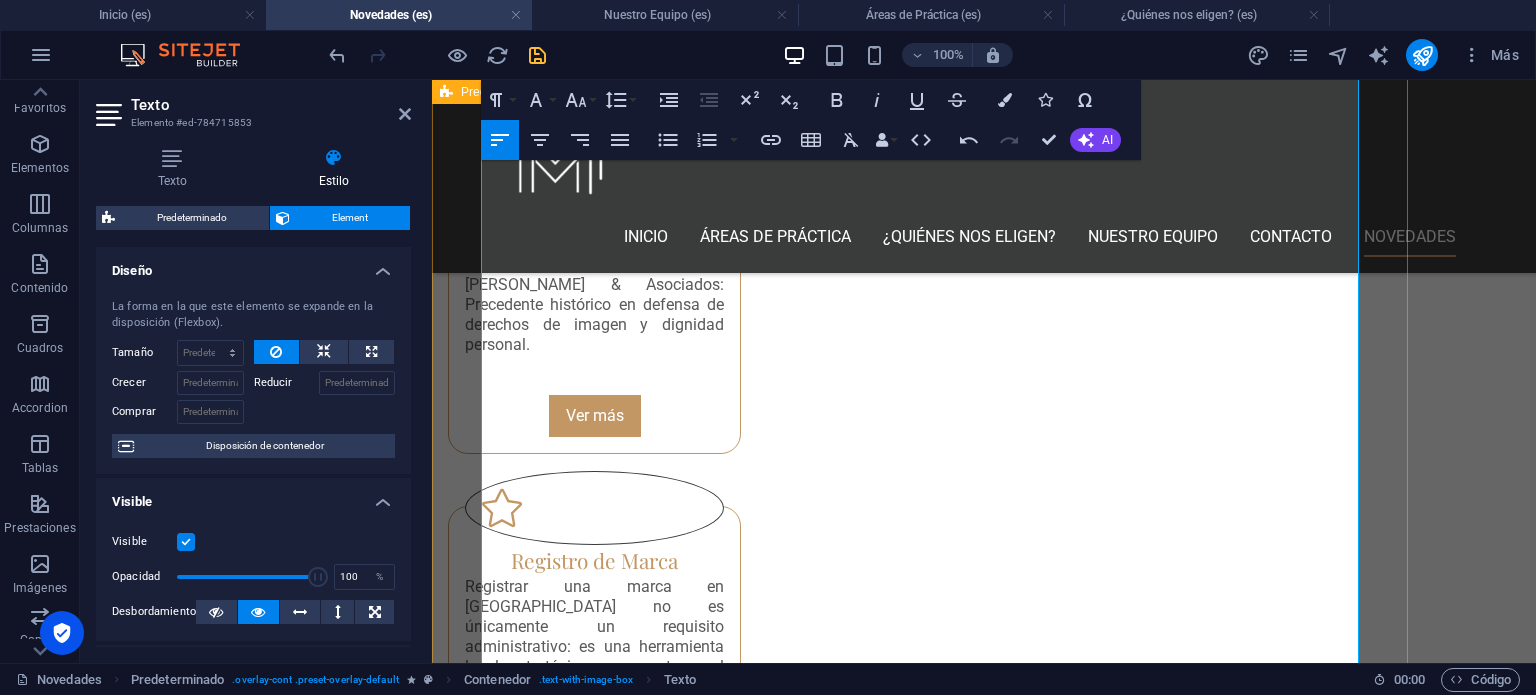 click on "Soporte en litigios, procedimientos administrativos o penales." at bounding box center (928, 1566) 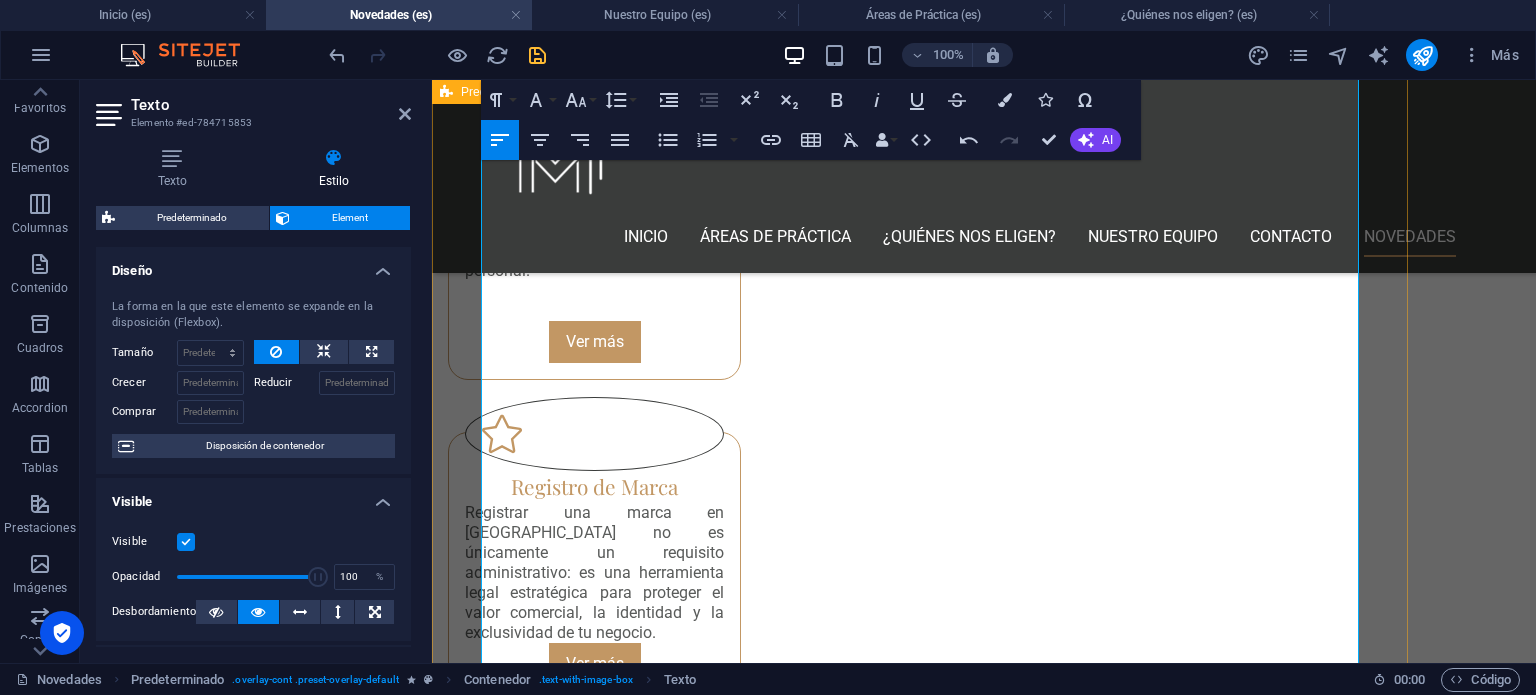 scroll, scrollTop: 1490, scrollLeft: 0, axis: vertical 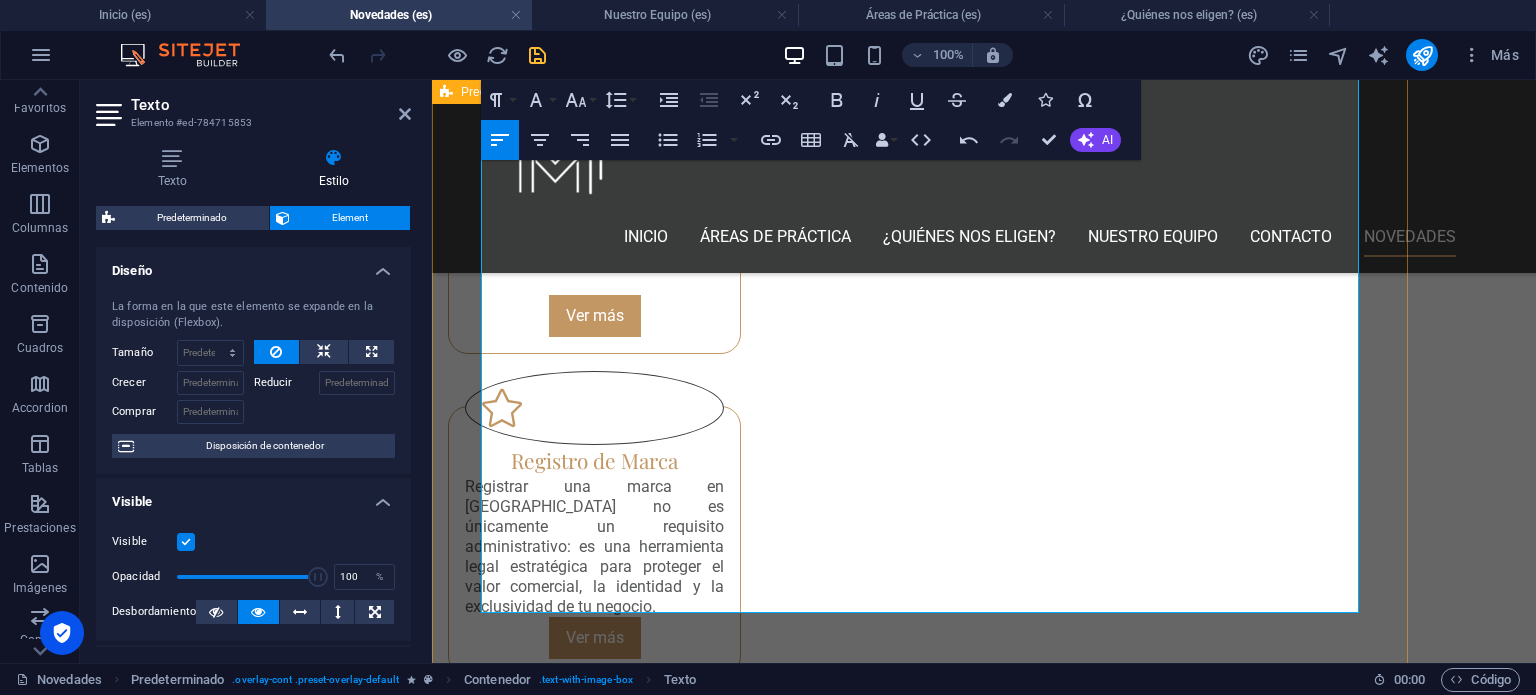click on "¿Cuándo y cómo registrar tu marca?" at bounding box center (920, 1526) 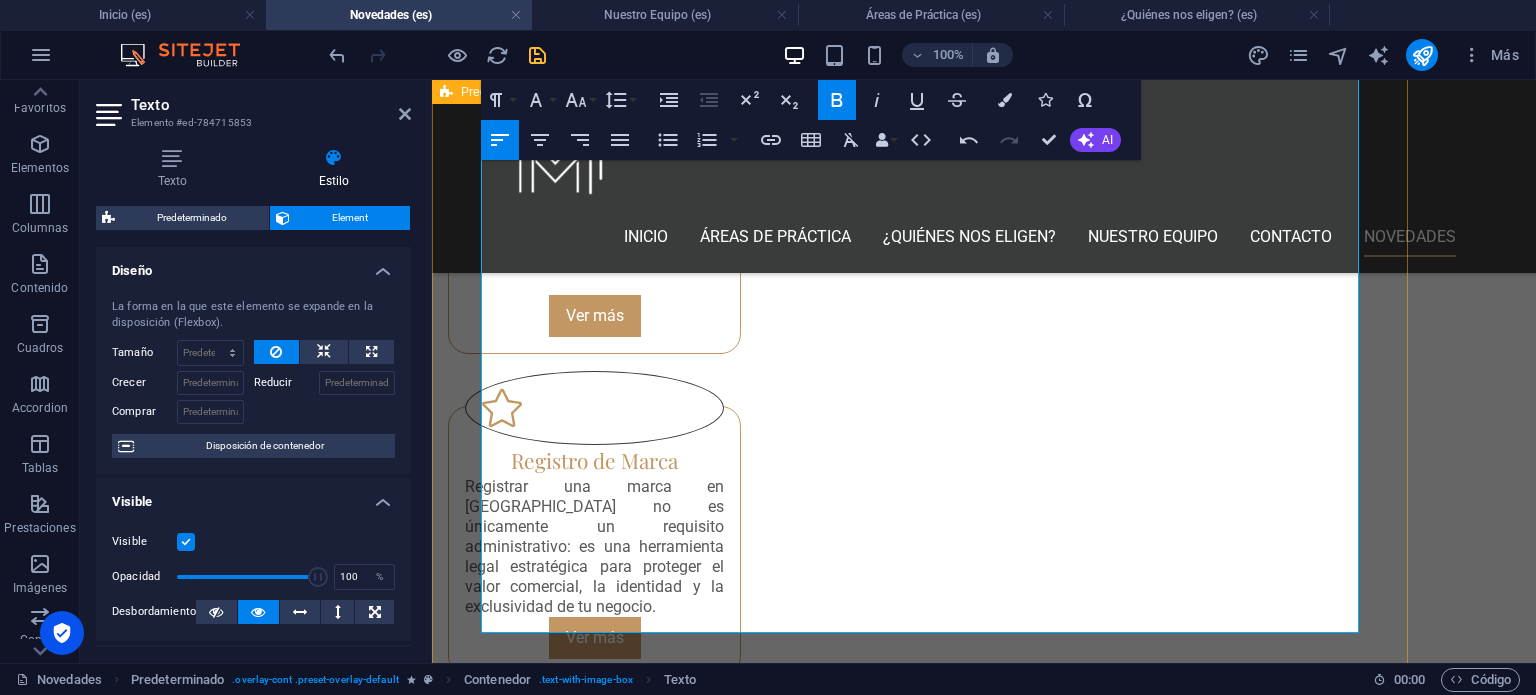 click on "Lo ideal es hacerlo  antes del lanzamiento comercial , pero aún si ya estás operando, siempre es momento de regularizar tu situación. El proceso ante el IMPI incluye la búsqueda de antecedentes, la presentación de la solicitud y la vigilancia del uso de la marca." at bounding box center (920, 1586) 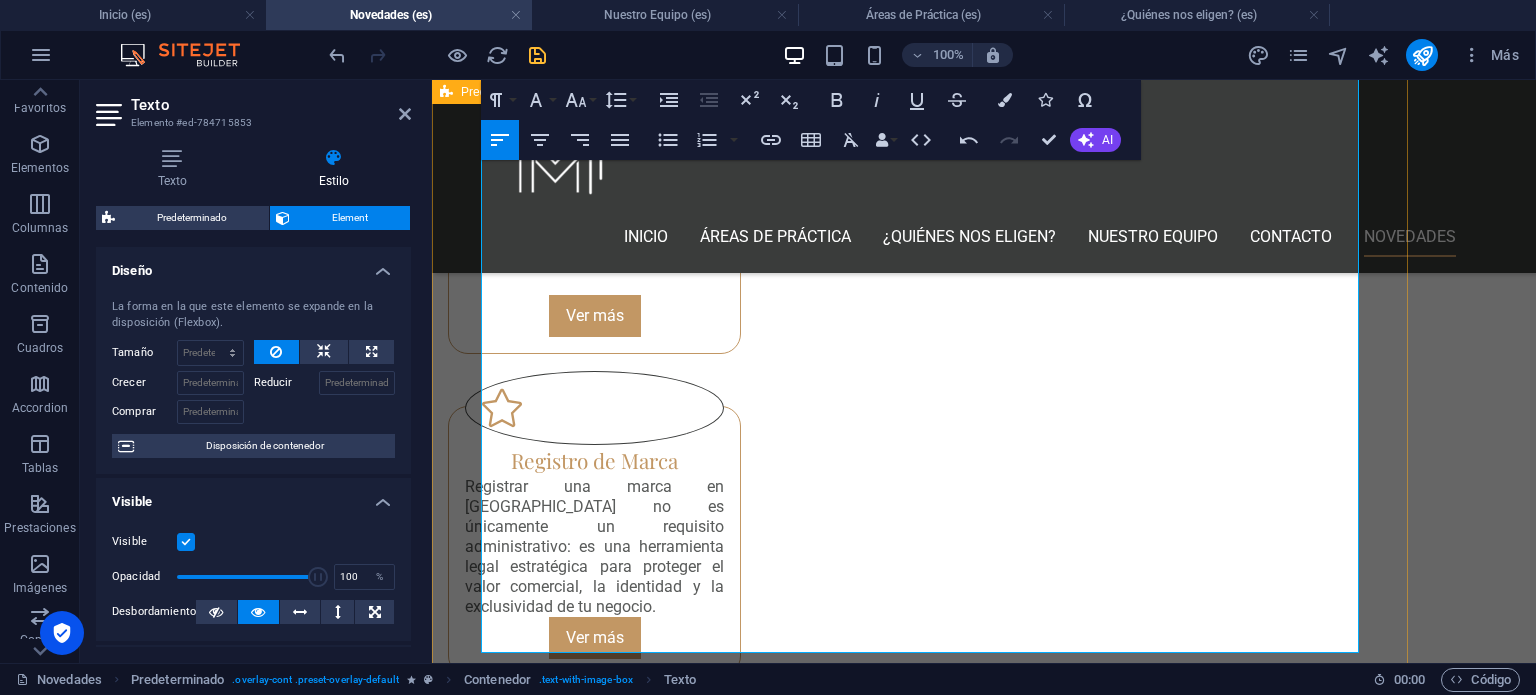 click on "En nuestro despacho, ofrecemos acompañamiento integral: desde el análisis de viabilidad hasta la defensa en caso de oposición o uso indebido." at bounding box center [920, 1656] 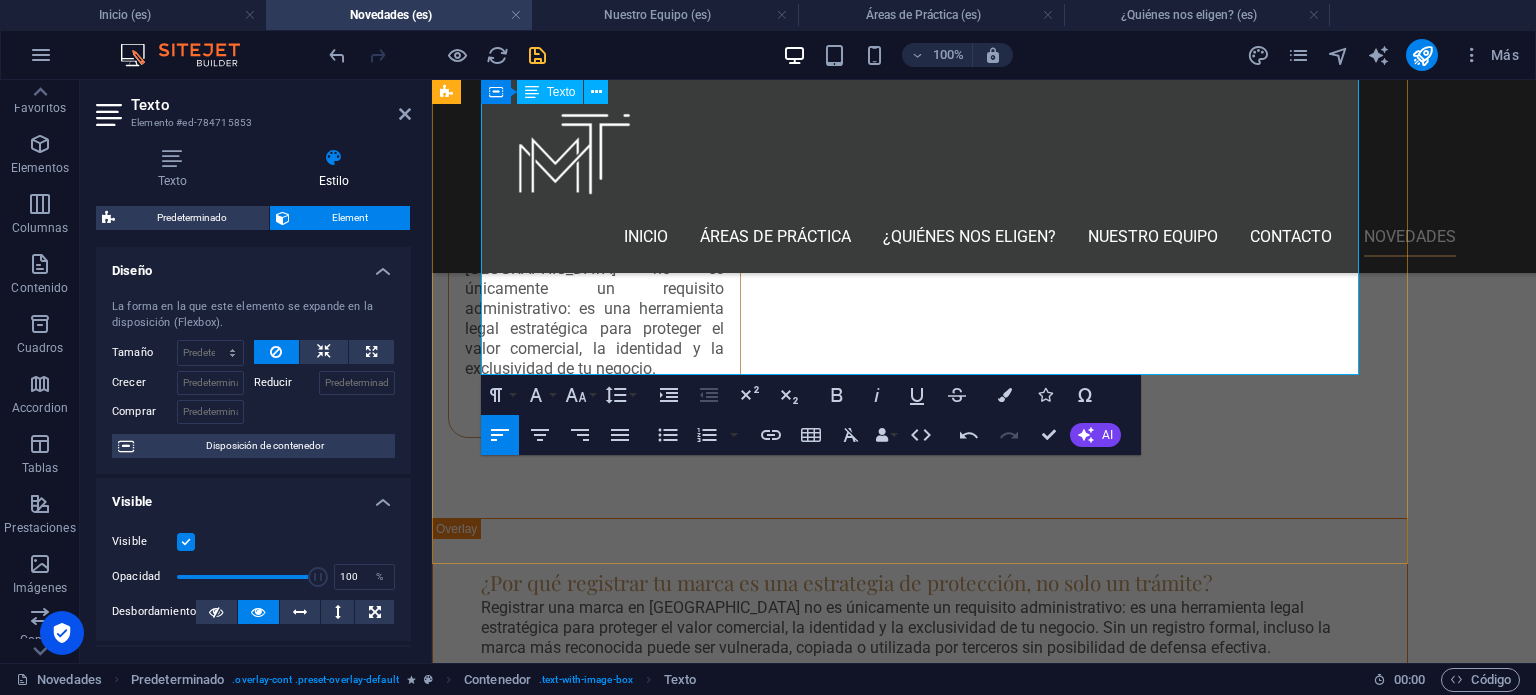 scroll, scrollTop: 1690, scrollLeft: 0, axis: vertical 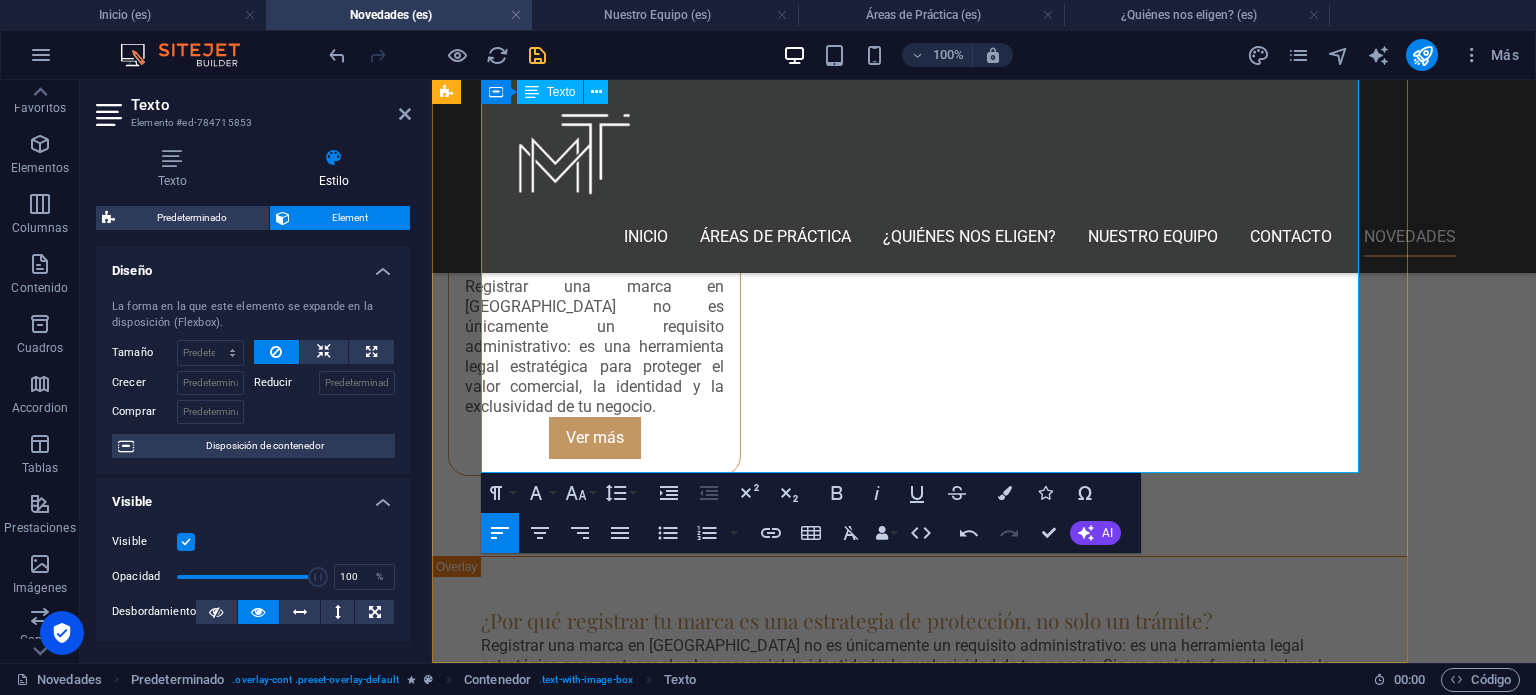 click on "¿Necesitas asesoría para registrar o defender tu marca? En [PERSON_NAME] & Asociados te ayudamos a proteger tu propiedad industrial de forma estratégica y segura." at bounding box center [920, 1596] 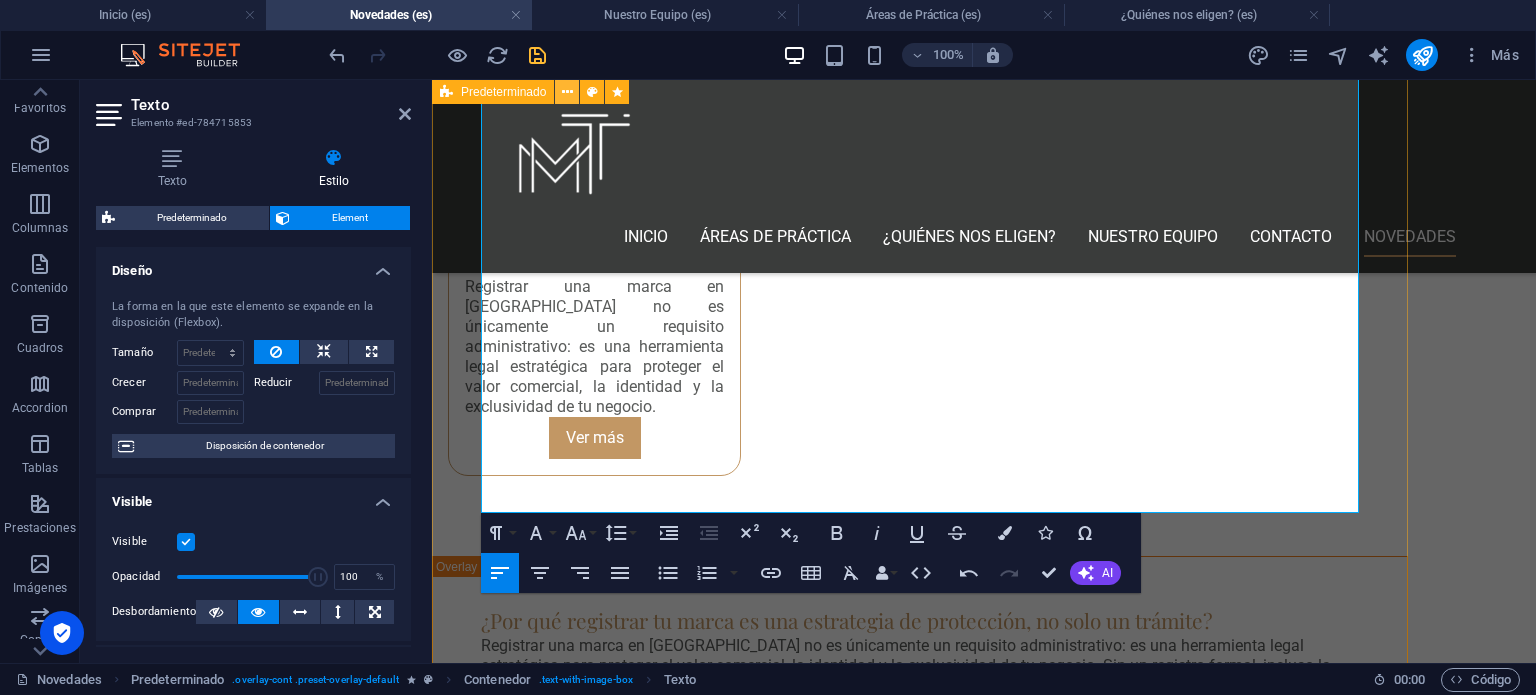 click at bounding box center (567, 92) 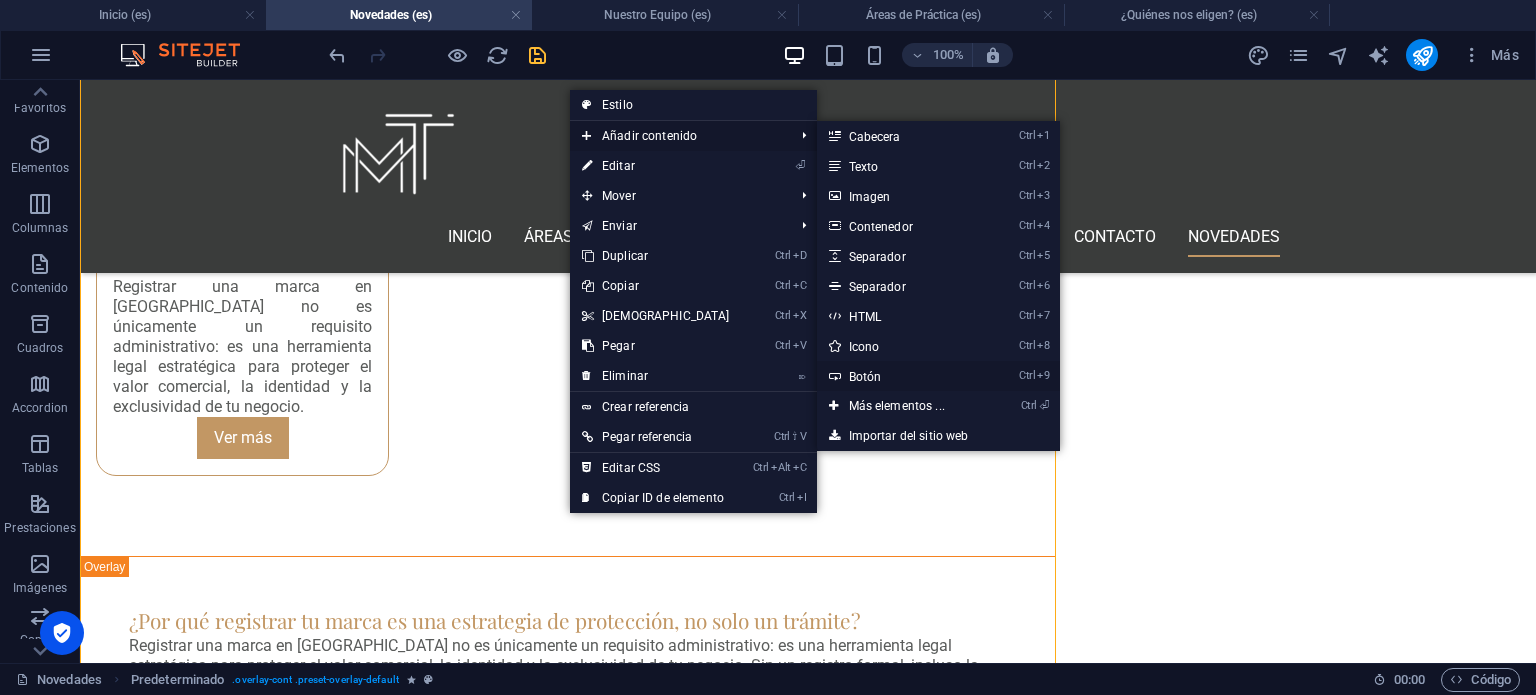 drag, startPoint x: 894, startPoint y: 379, endPoint x: 368, endPoint y: 276, distance: 535.98975 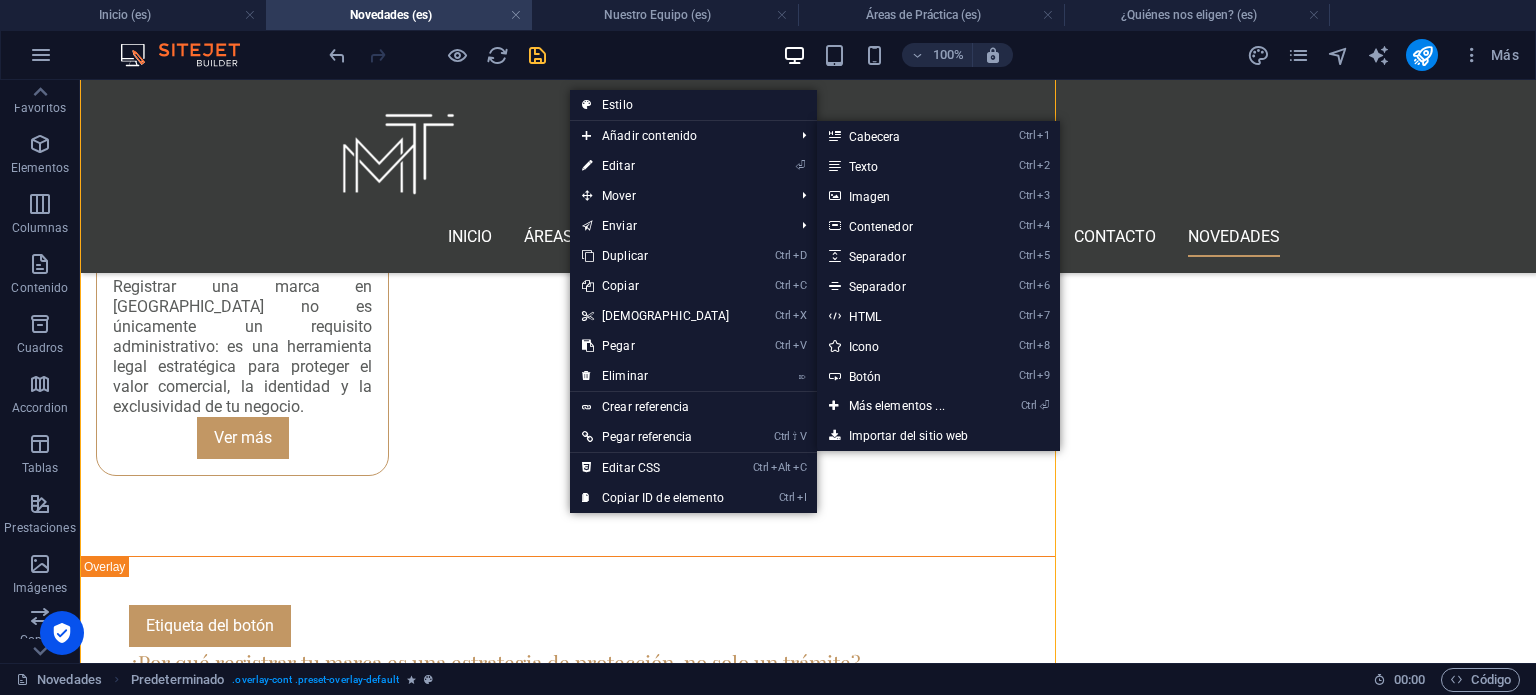 scroll, scrollTop: 801, scrollLeft: 0, axis: vertical 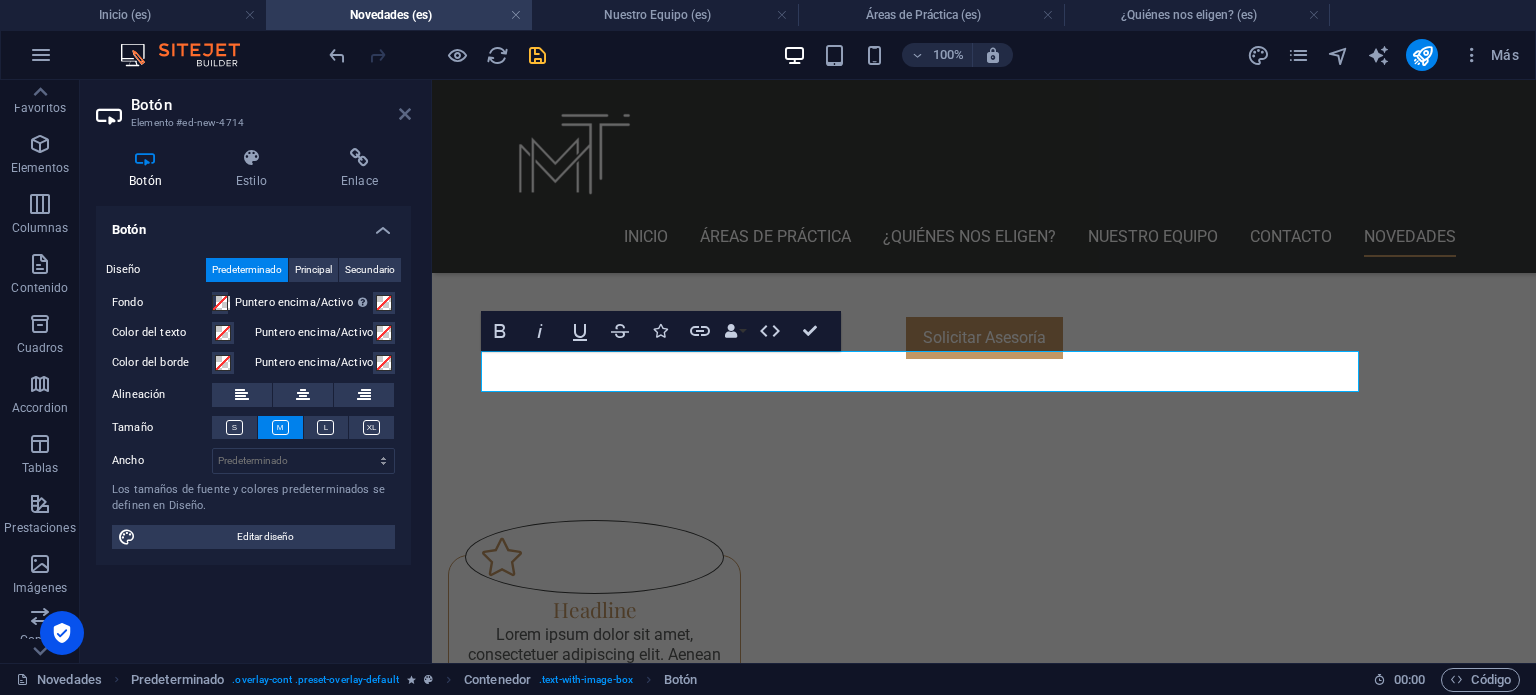 click at bounding box center [405, 114] 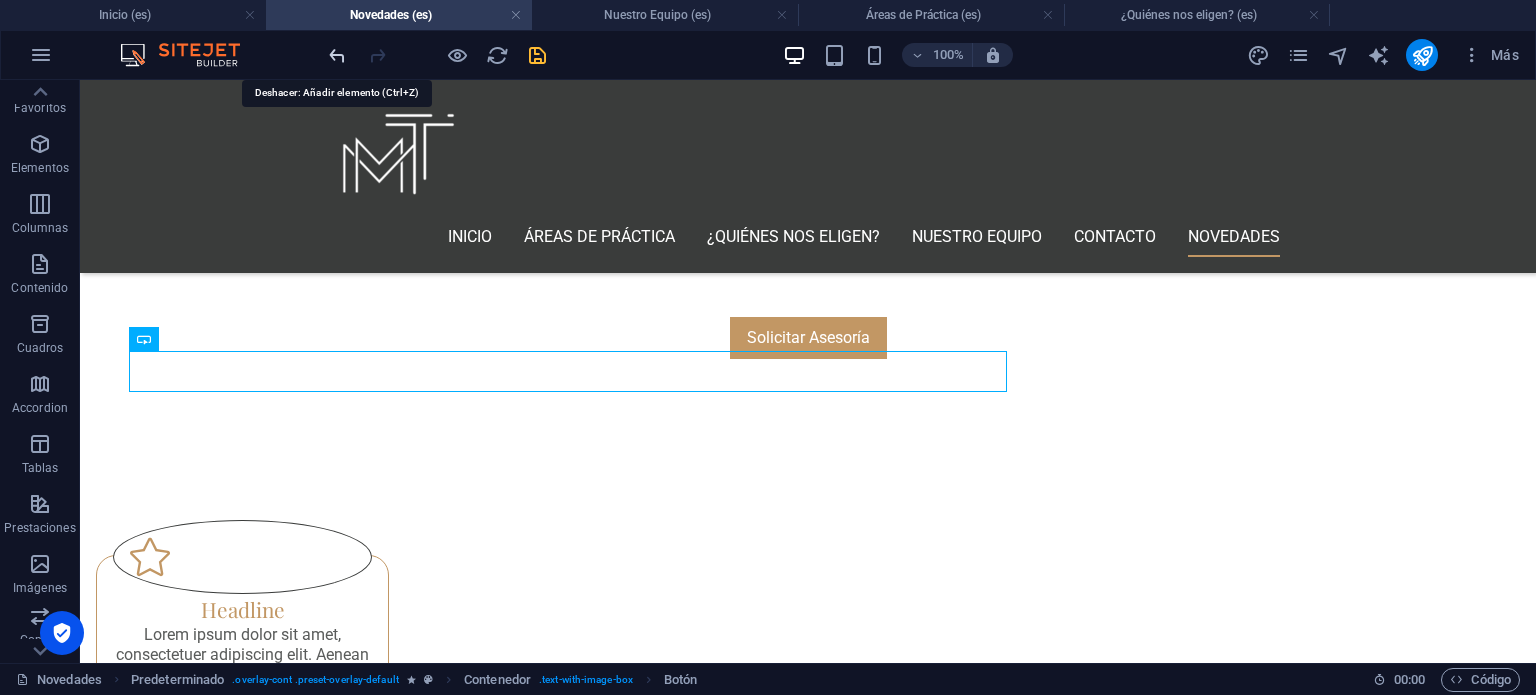 click at bounding box center [337, 55] 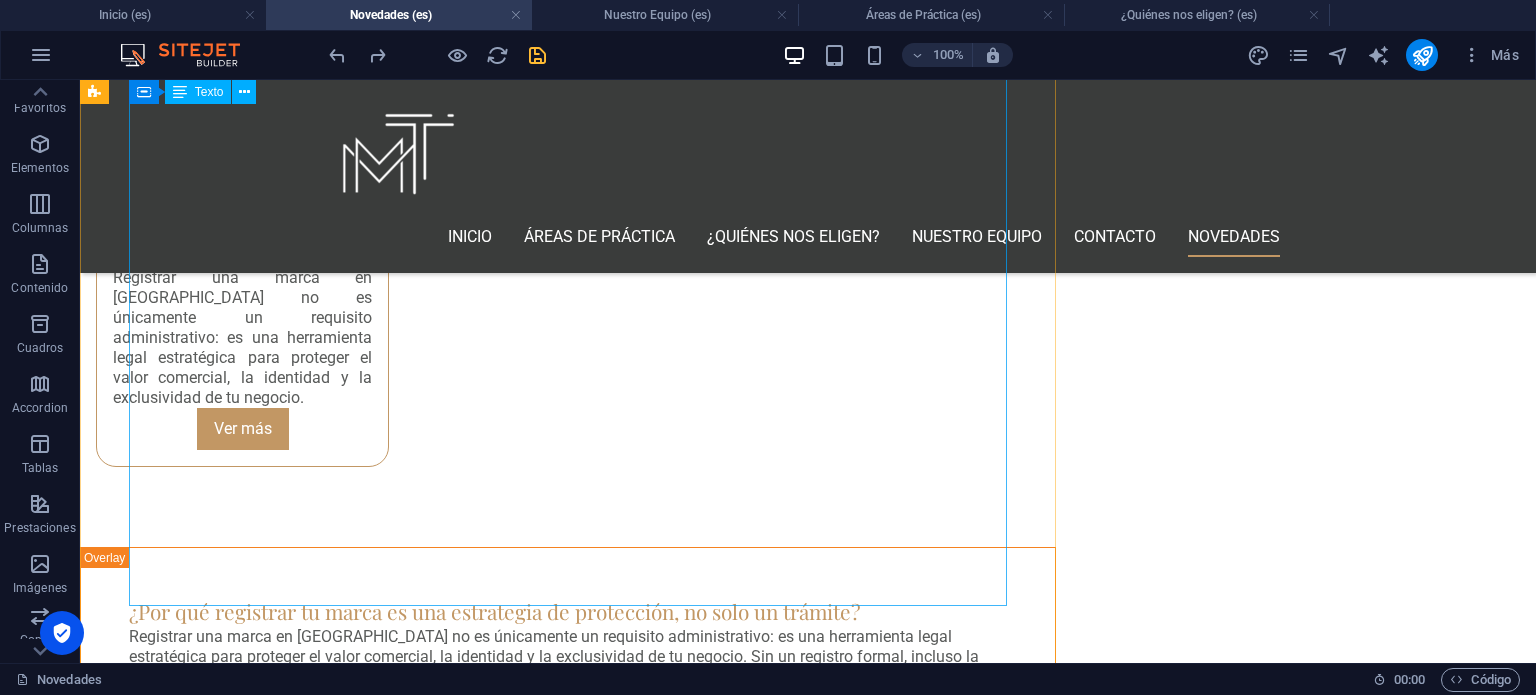 scroll, scrollTop: 1701, scrollLeft: 0, axis: vertical 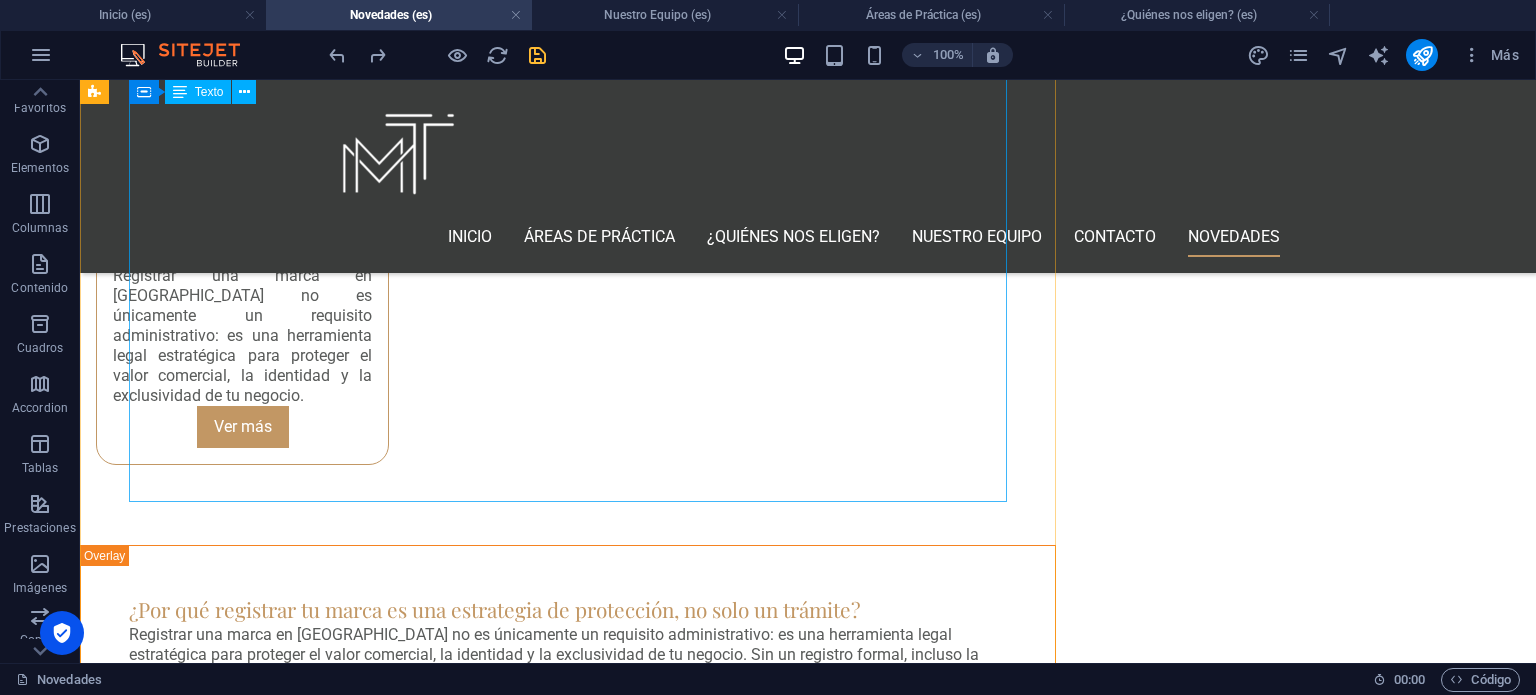 click on "Registrar una marca en [GEOGRAPHIC_DATA] no es únicamente un requisito administrativo: es una herramienta legal estratégica para proteger el valor comercial, la identidad y la exclusividad de tu negocio. Sin un registro formal, incluso la marca más reconocida puede ser vulnerada, copiada o utilizada por terceros sin posibilidad de defensa efectiva. ¿Qué es una marca y por qué importa su protección legal? Una marca es más que un logotipo o un nombre. Es un activo intangible que representa la reputación, la confianza y el posicionamiento de una empresa en el mercado. Puede incluir nombres comerciales, slogans, sonidos, formas tridimensionales e incluso colores distintivos. Sin protección legal, todo ese valor construido puede estar en riesgo. Las consecuencias de no registrar tu marca En [PERSON_NAME] & Asociados hemos visto cómo empresas consolidadas enfrentan escenarios legales críticos por no haber registrado a tiempo sus marcas: Pérdida de exclusividad: Imposibilidad de actuar legalmente: Capacidad de  ." at bounding box center (568, 1135) 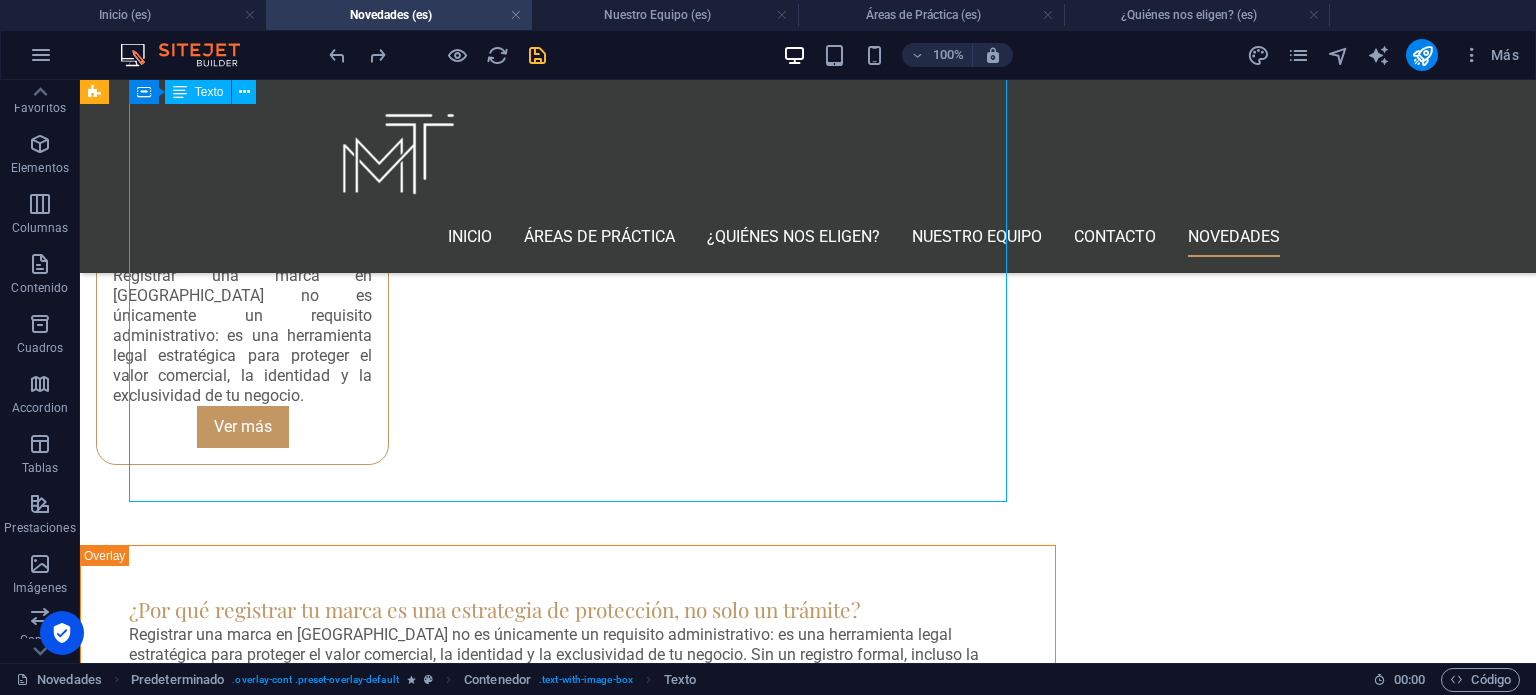 click on "Registrar una marca en [GEOGRAPHIC_DATA] no es únicamente un requisito administrativo: es una herramienta legal estratégica para proteger el valor comercial, la identidad y la exclusividad de tu negocio. Sin un registro formal, incluso la marca más reconocida puede ser vulnerada, copiada o utilizada por terceros sin posibilidad de defensa efectiva. ¿Qué es una marca y por qué importa su protección legal? Una marca es más que un logotipo o un nombre. Es un activo intangible que representa la reputación, la confianza y el posicionamiento de una empresa en el mercado. Puede incluir nombres comerciales, slogans, sonidos, formas tridimensionales e incluso colores distintivos. Sin protección legal, todo ese valor construido puede estar en riesgo. Las consecuencias de no registrar tu marca En [PERSON_NAME] & Asociados hemos visto cómo empresas consolidadas enfrentan escenarios legales críticos por no haber registrado a tiempo sus marcas: Pérdida de exclusividad: Imposibilidad de actuar legalmente: Capacidad de  ." at bounding box center (568, 1135) 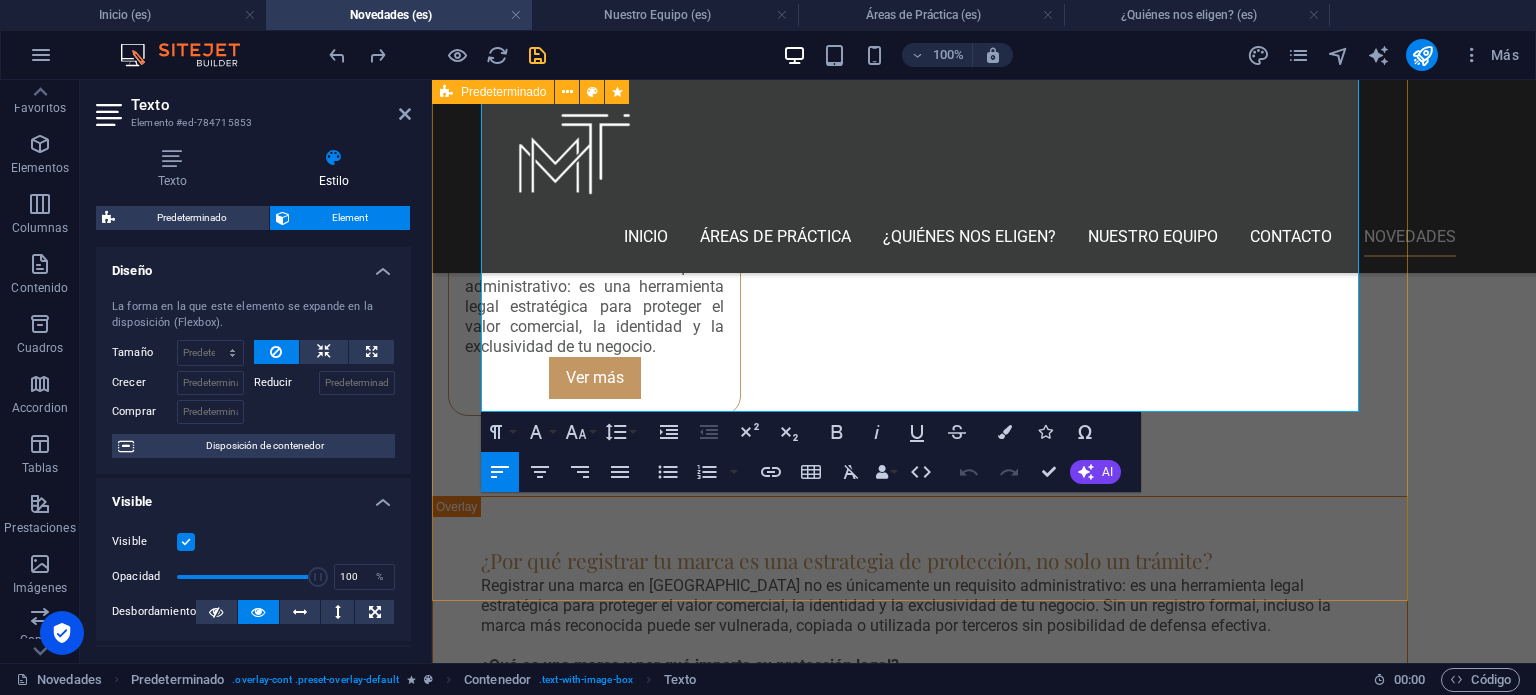 scroll, scrollTop: 1812, scrollLeft: 0, axis: vertical 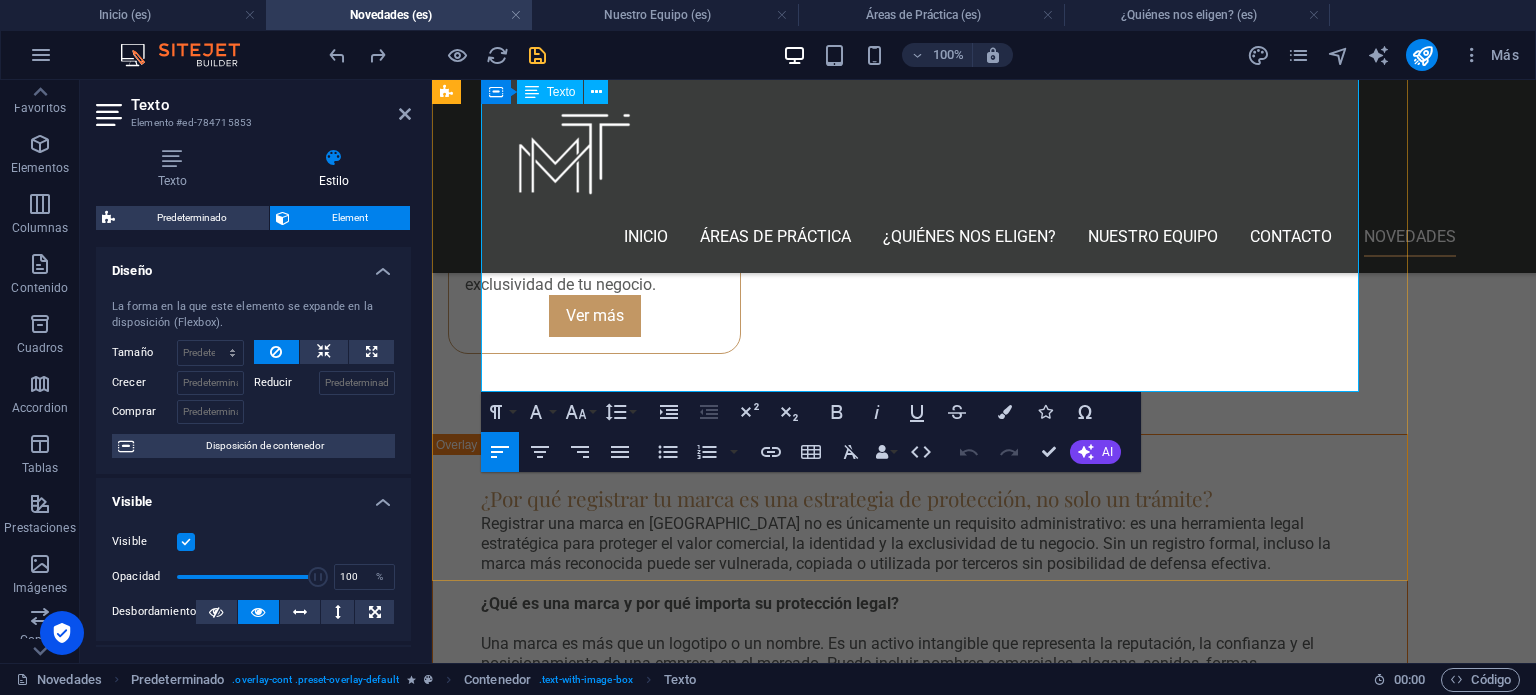 click at bounding box center [920, 1524] 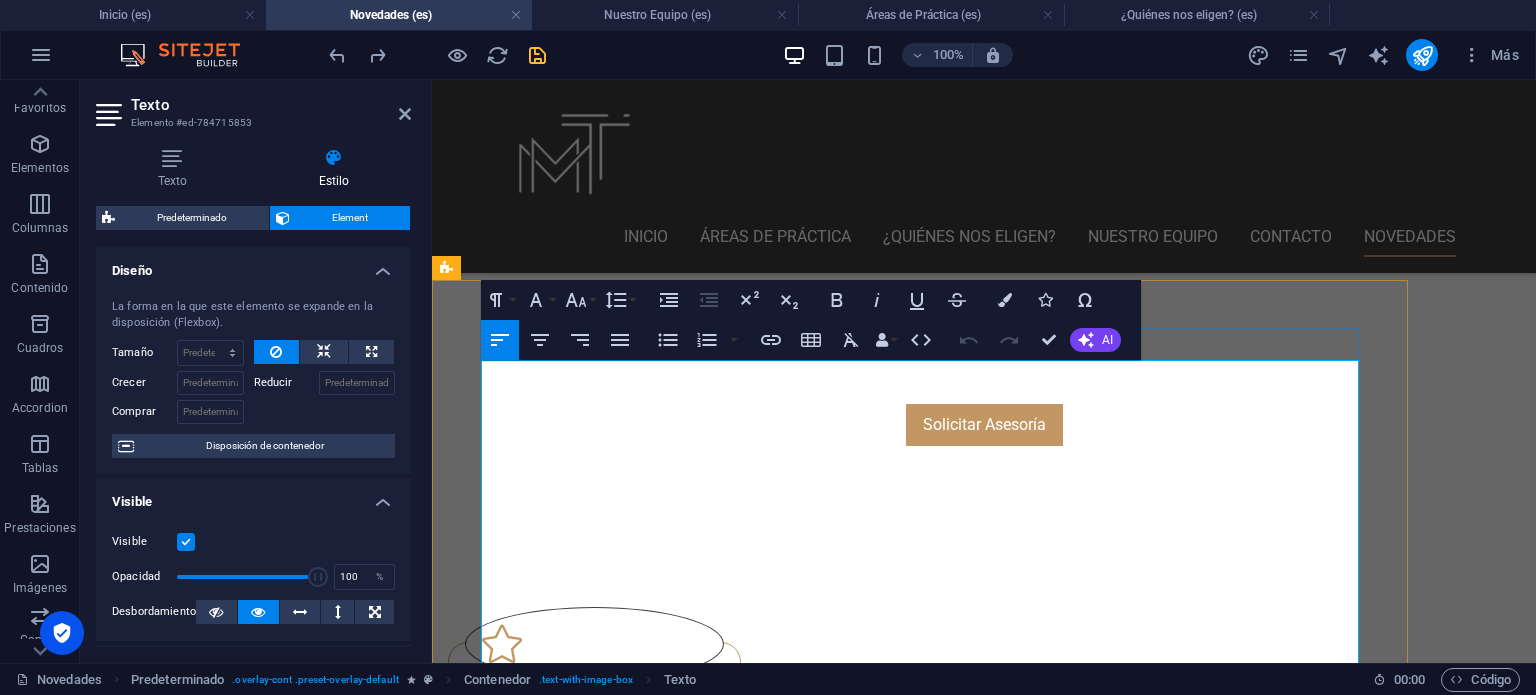 scroll, scrollTop: 712, scrollLeft: 0, axis: vertical 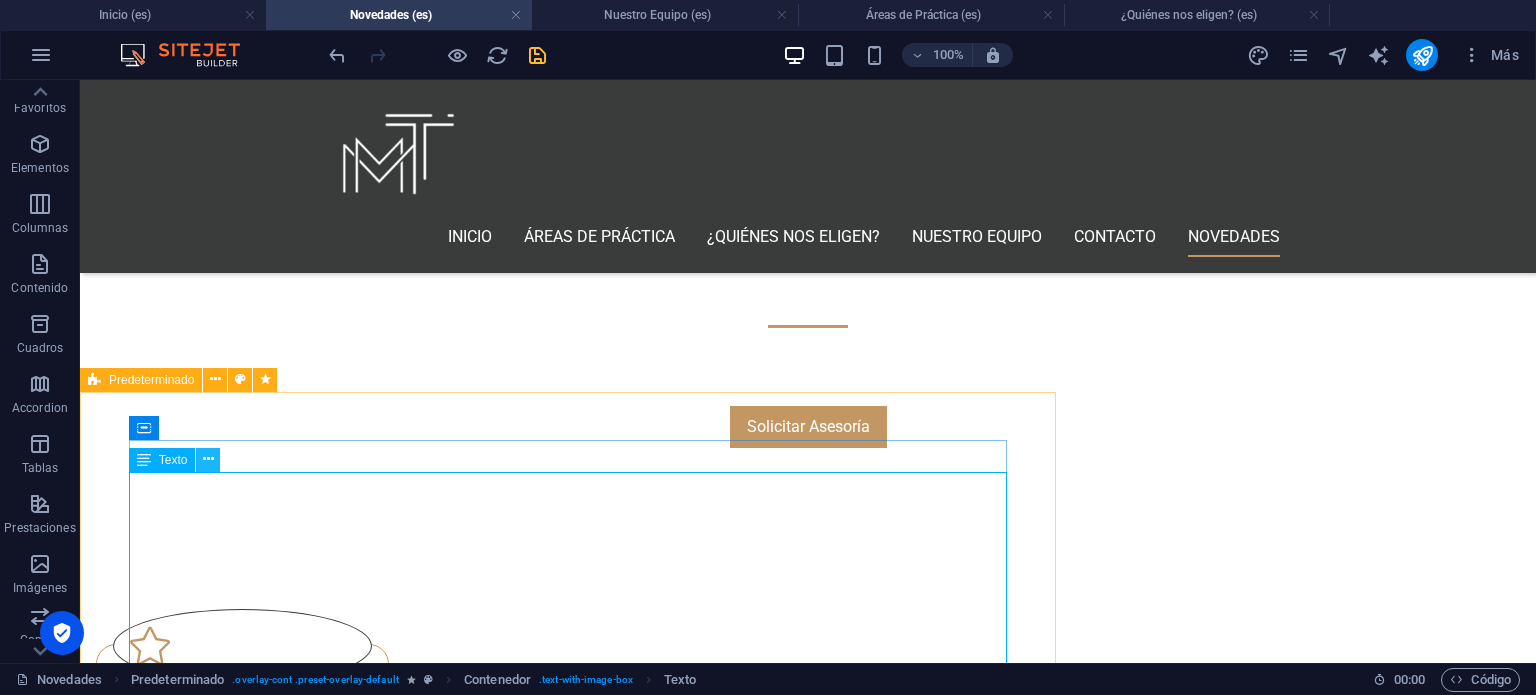 click at bounding box center [208, 459] 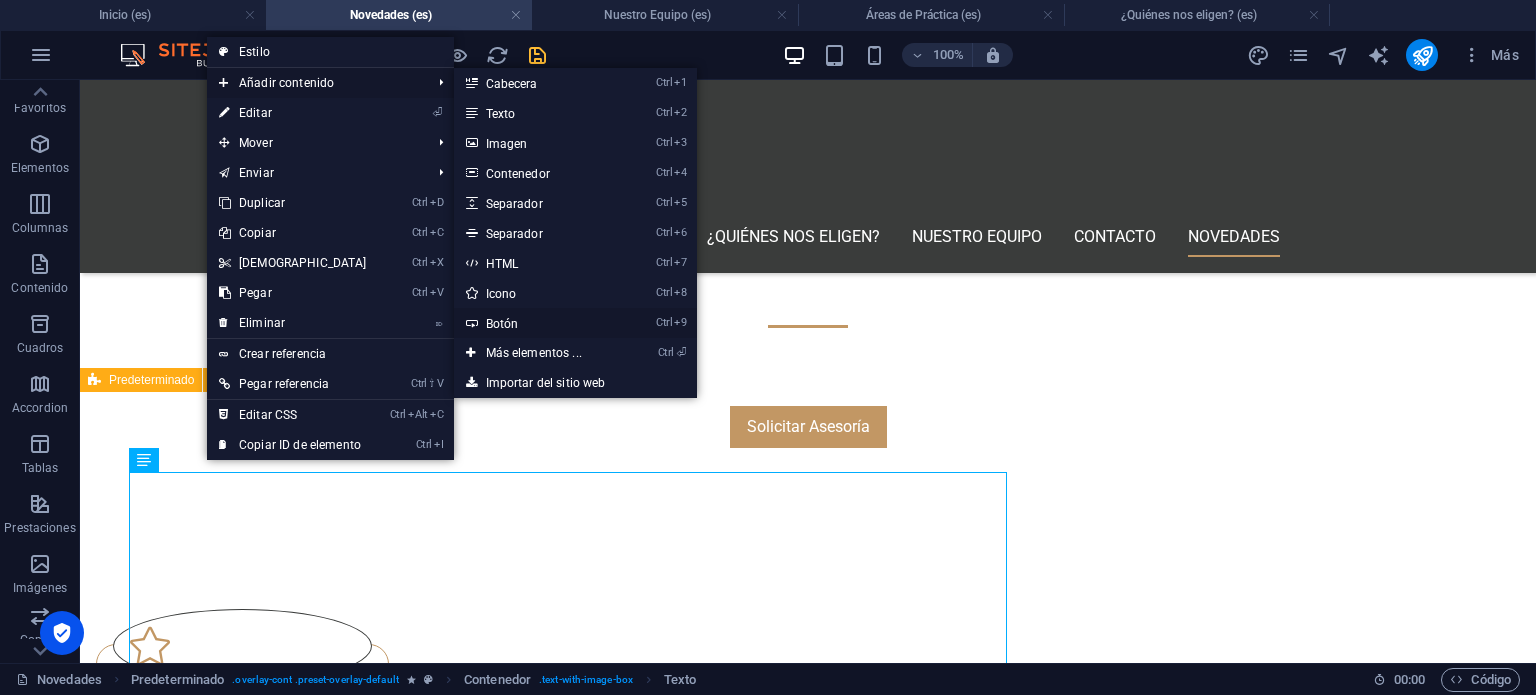 click on "Ctrl 9  Botón" at bounding box center [538, 323] 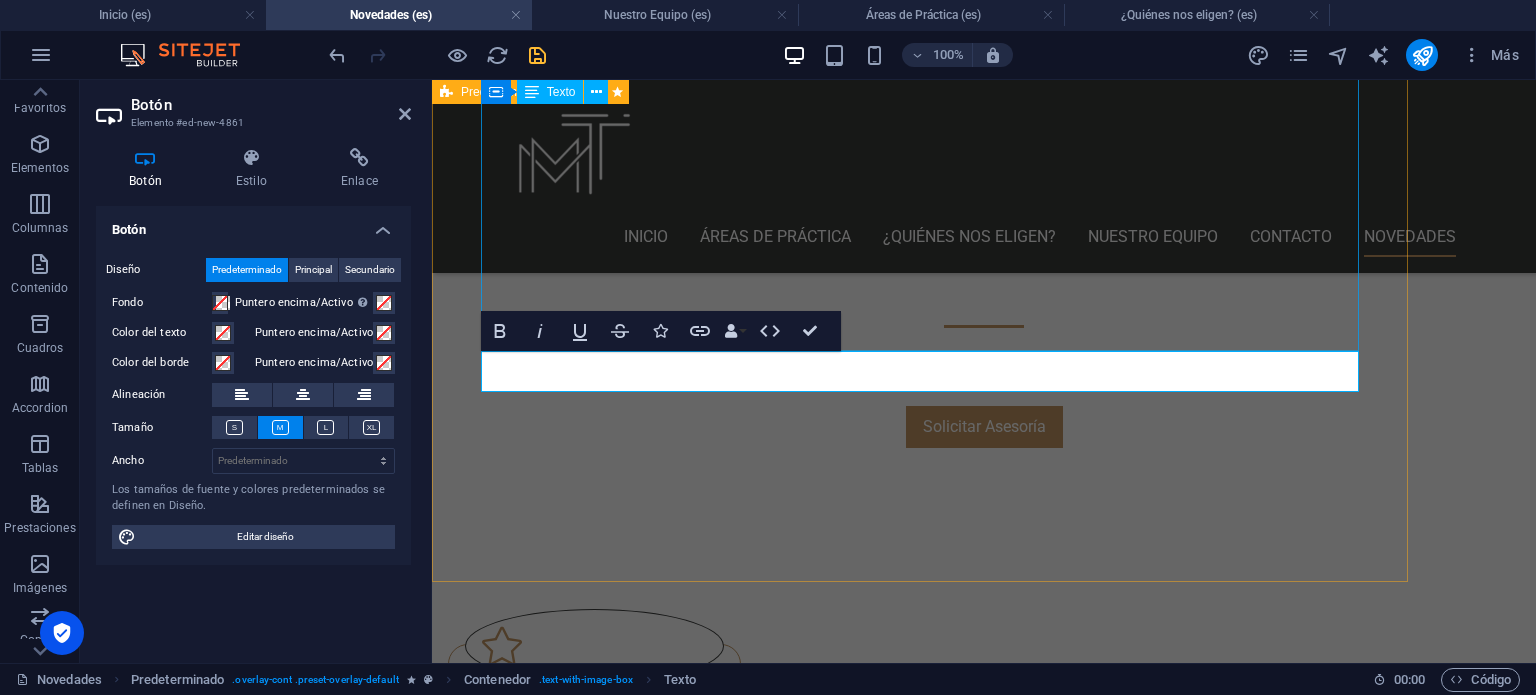 scroll, scrollTop: 1852, scrollLeft: 0, axis: vertical 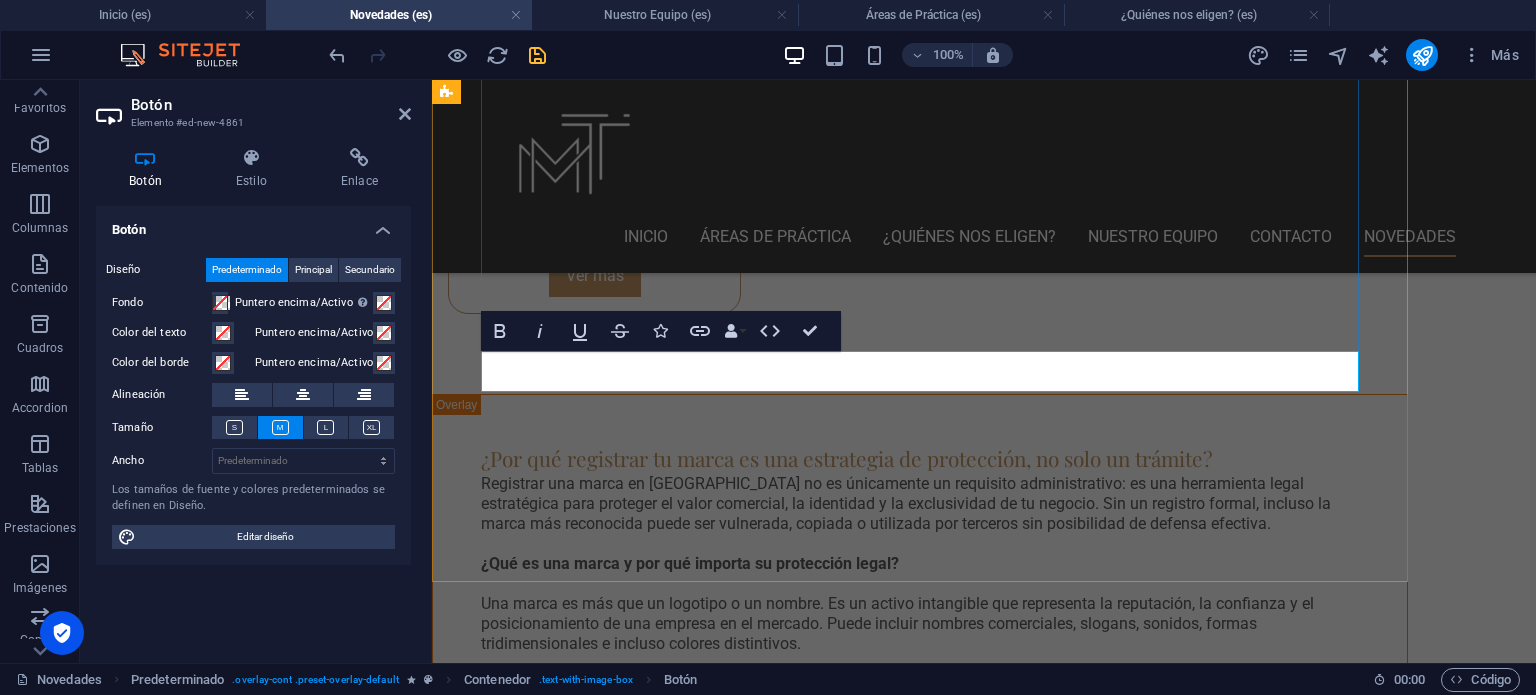 type 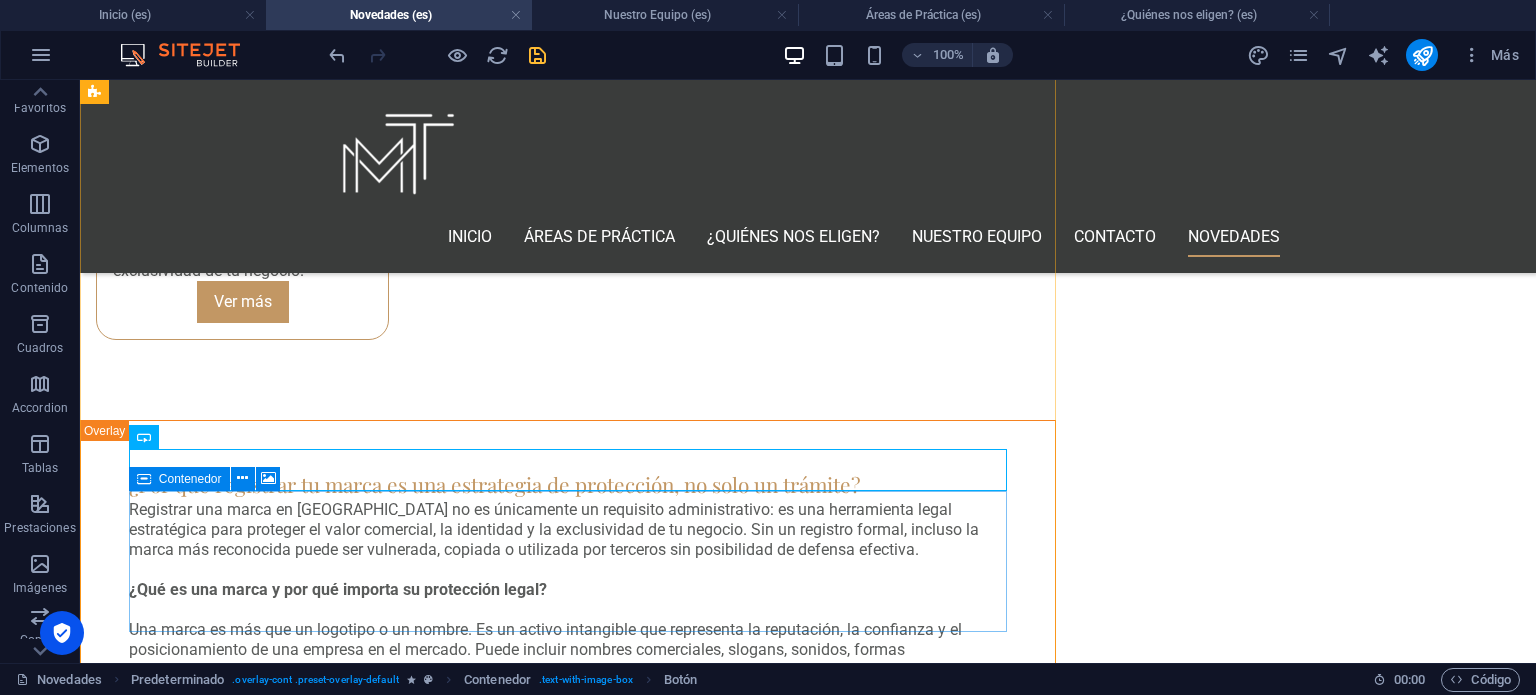 scroll, scrollTop: 1852, scrollLeft: 0, axis: vertical 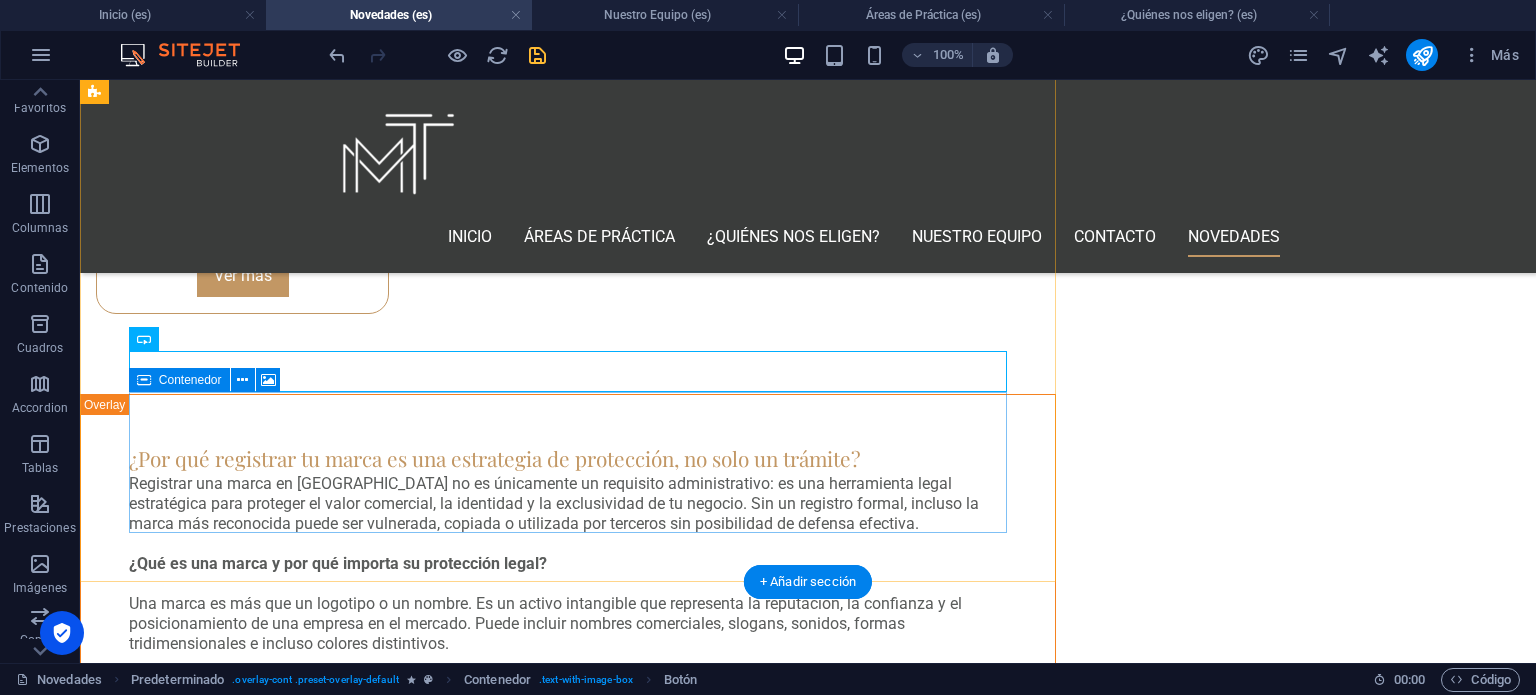 click on "Suelta el contenido aquí o  Añadir elementos  Pegar portapapeles" at bounding box center [568, 1748] 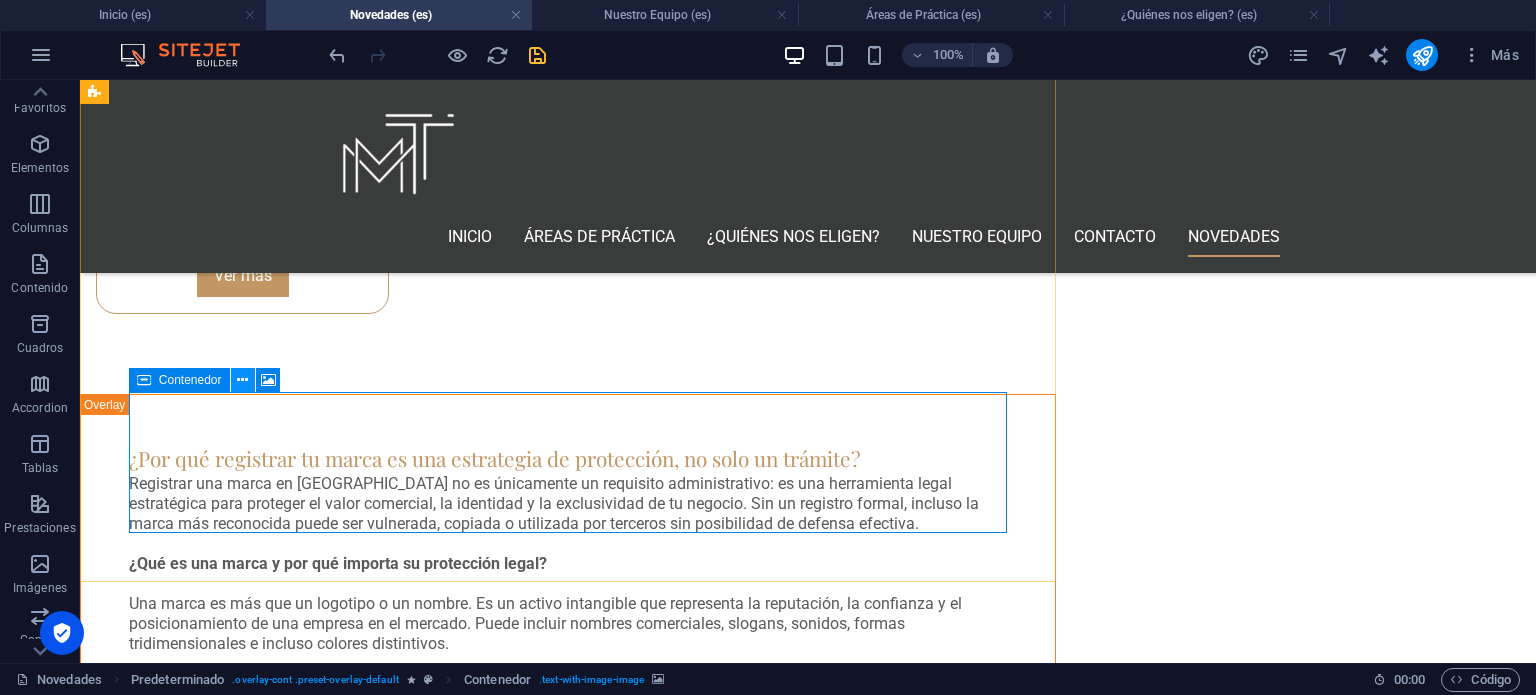 click at bounding box center [242, 380] 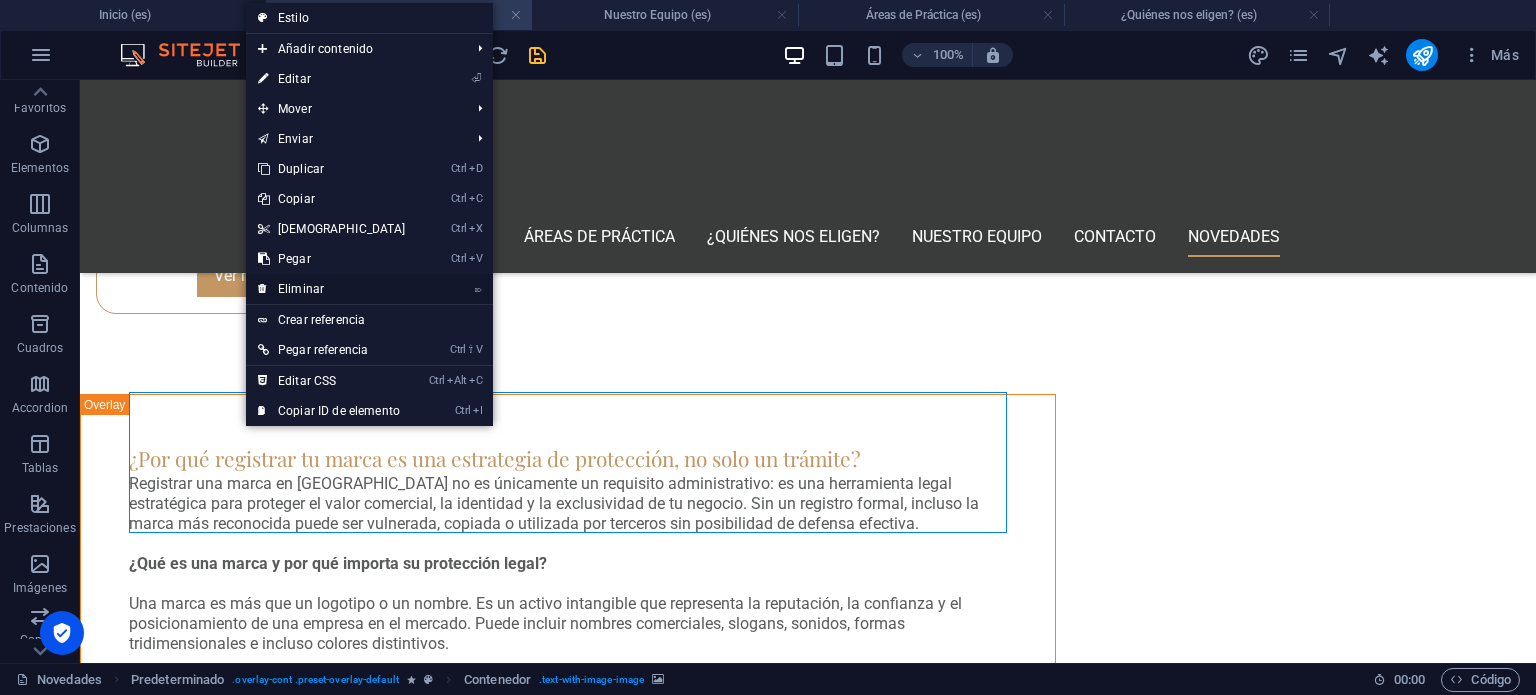 click on "⌦  Eliminar" at bounding box center (332, 289) 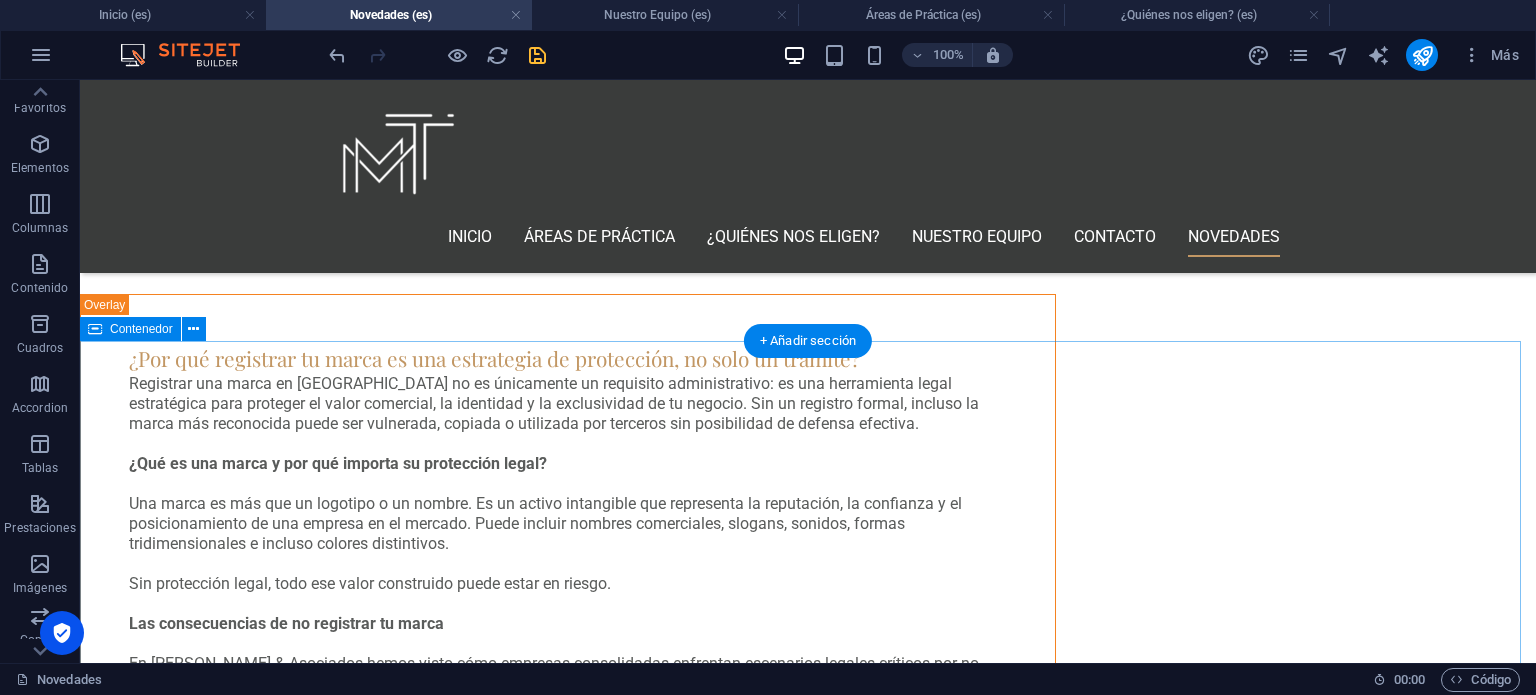 scroll, scrollTop: 1852, scrollLeft: 0, axis: vertical 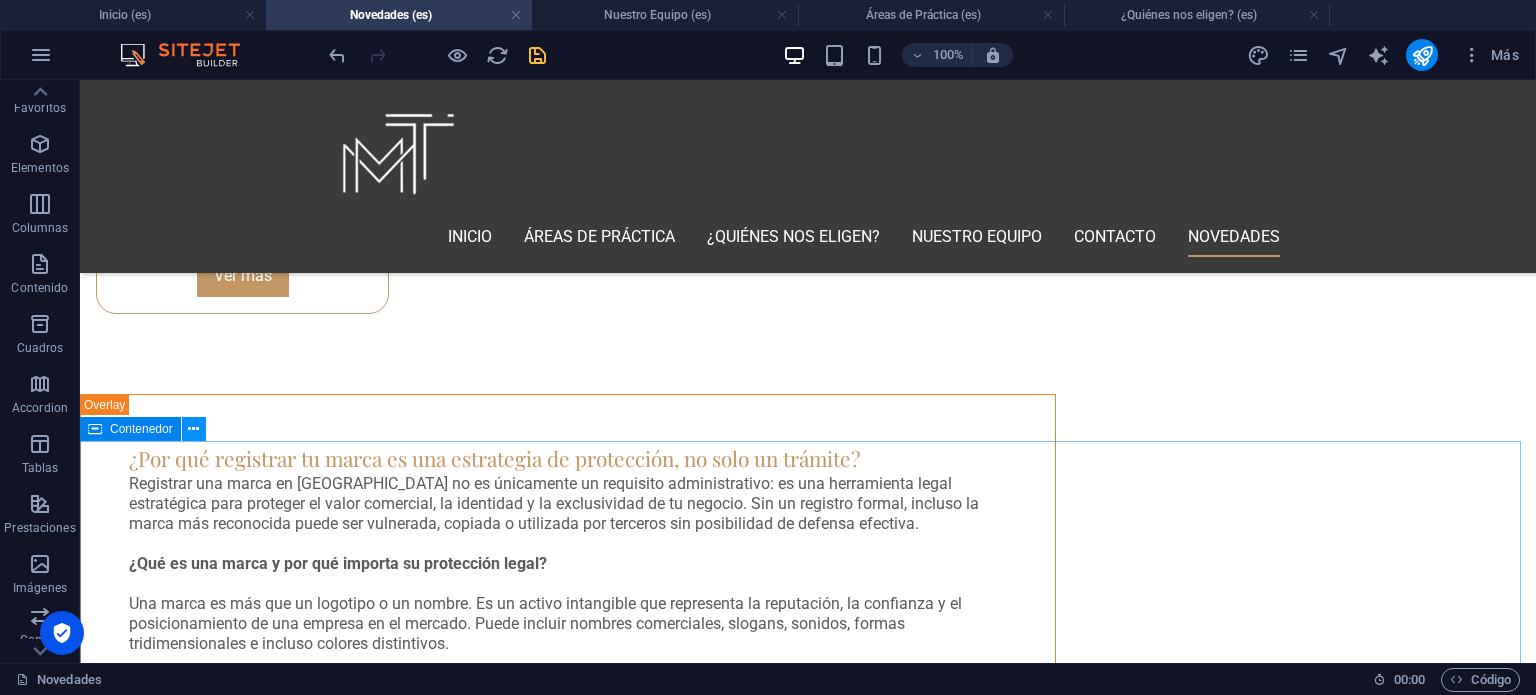click at bounding box center [193, 429] 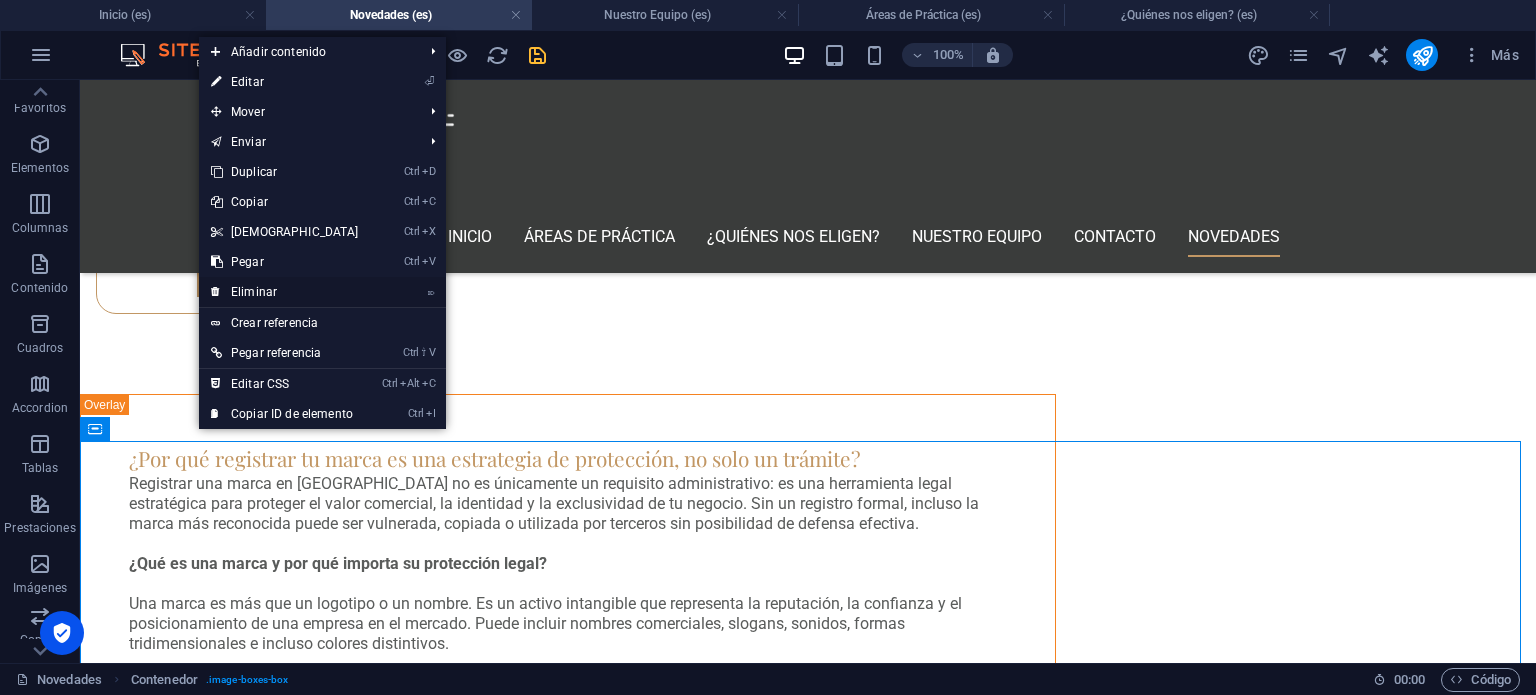 click on "⌦  Eliminar" at bounding box center (285, 292) 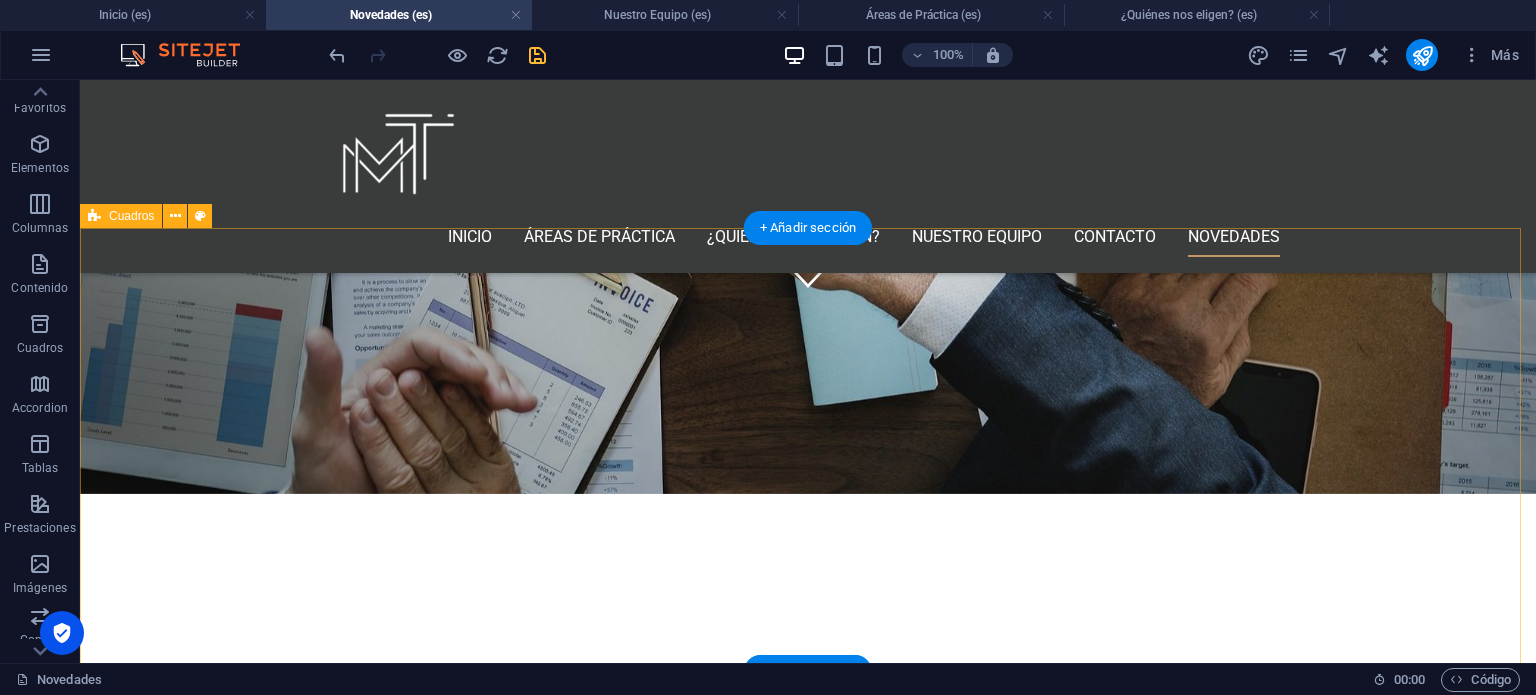 scroll, scrollTop: 331, scrollLeft: 0, axis: vertical 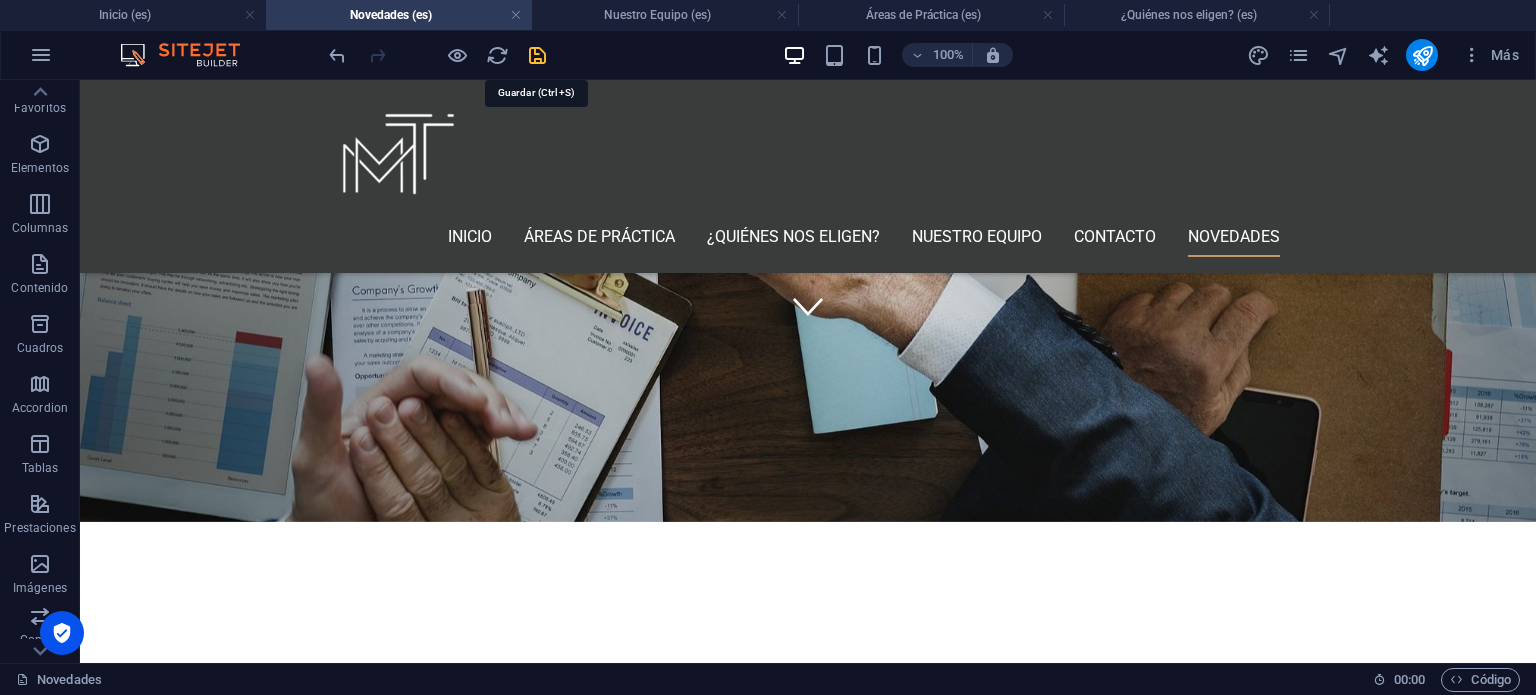 click at bounding box center (537, 55) 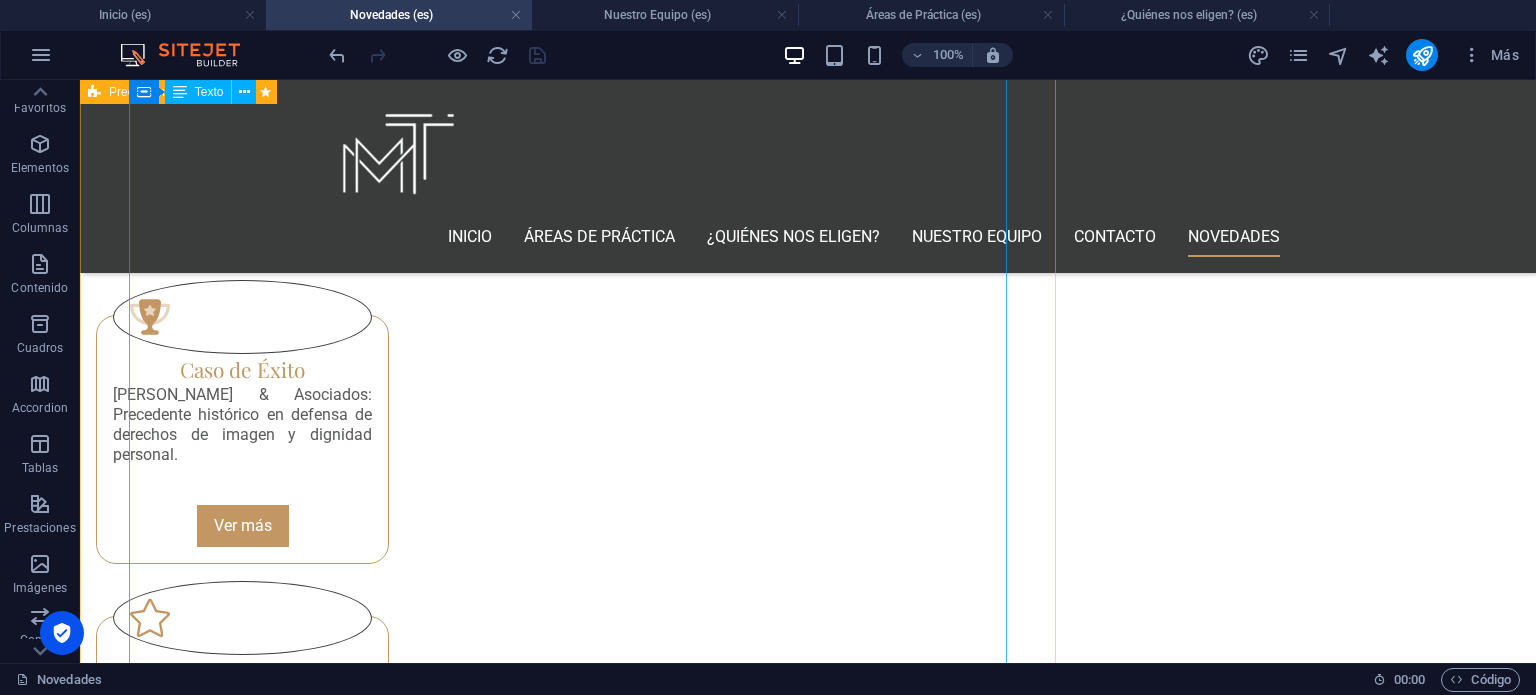 scroll, scrollTop: 1231, scrollLeft: 0, axis: vertical 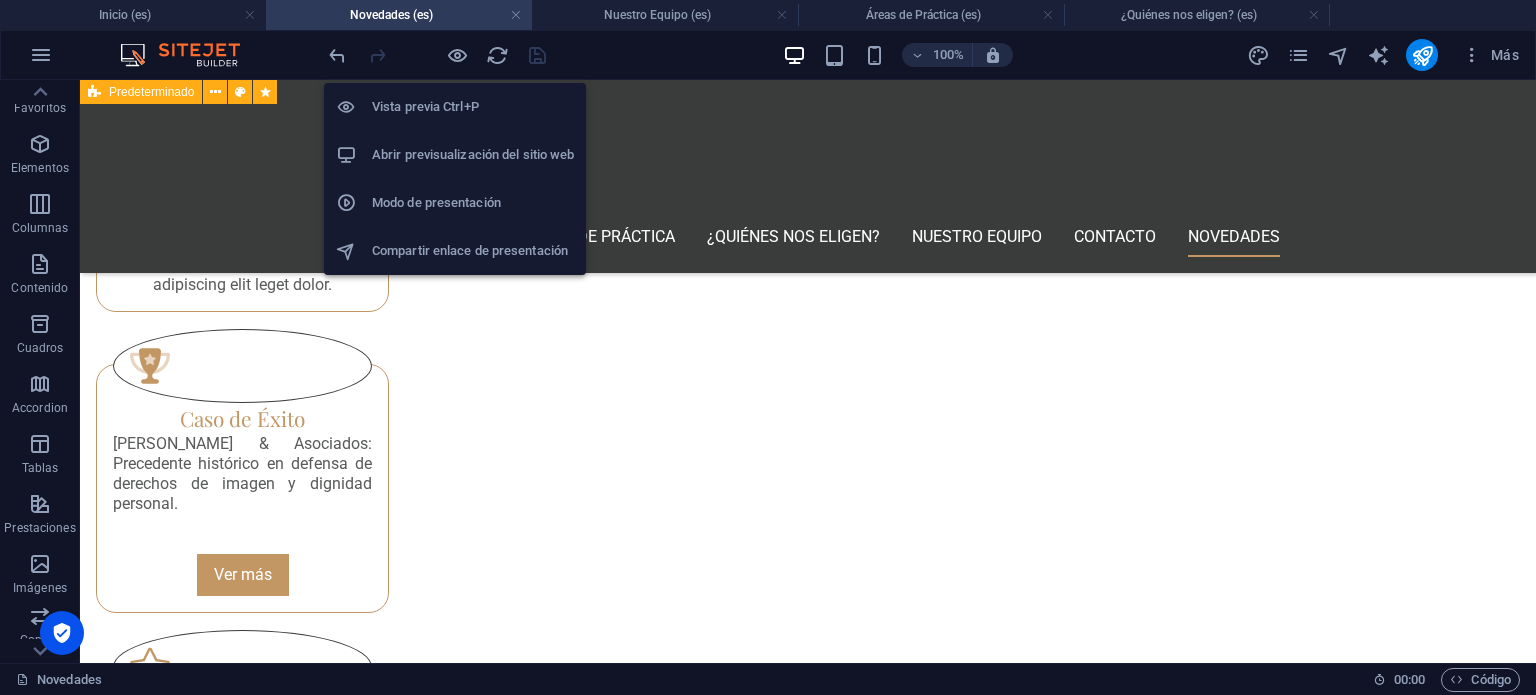 click on "Abrir previsualización del sitio web" at bounding box center [473, 155] 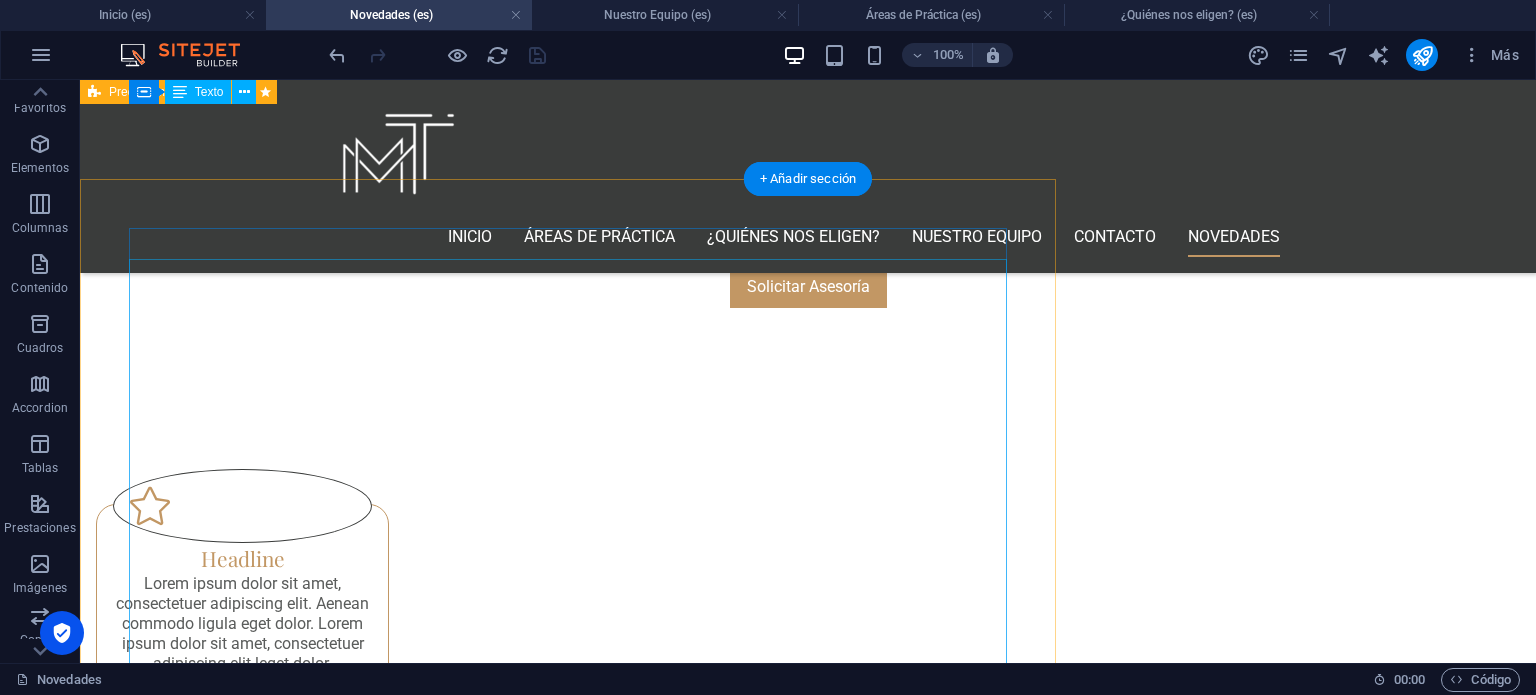 scroll, scrollTop: 731, scrollLeft: 0, axis: vertical 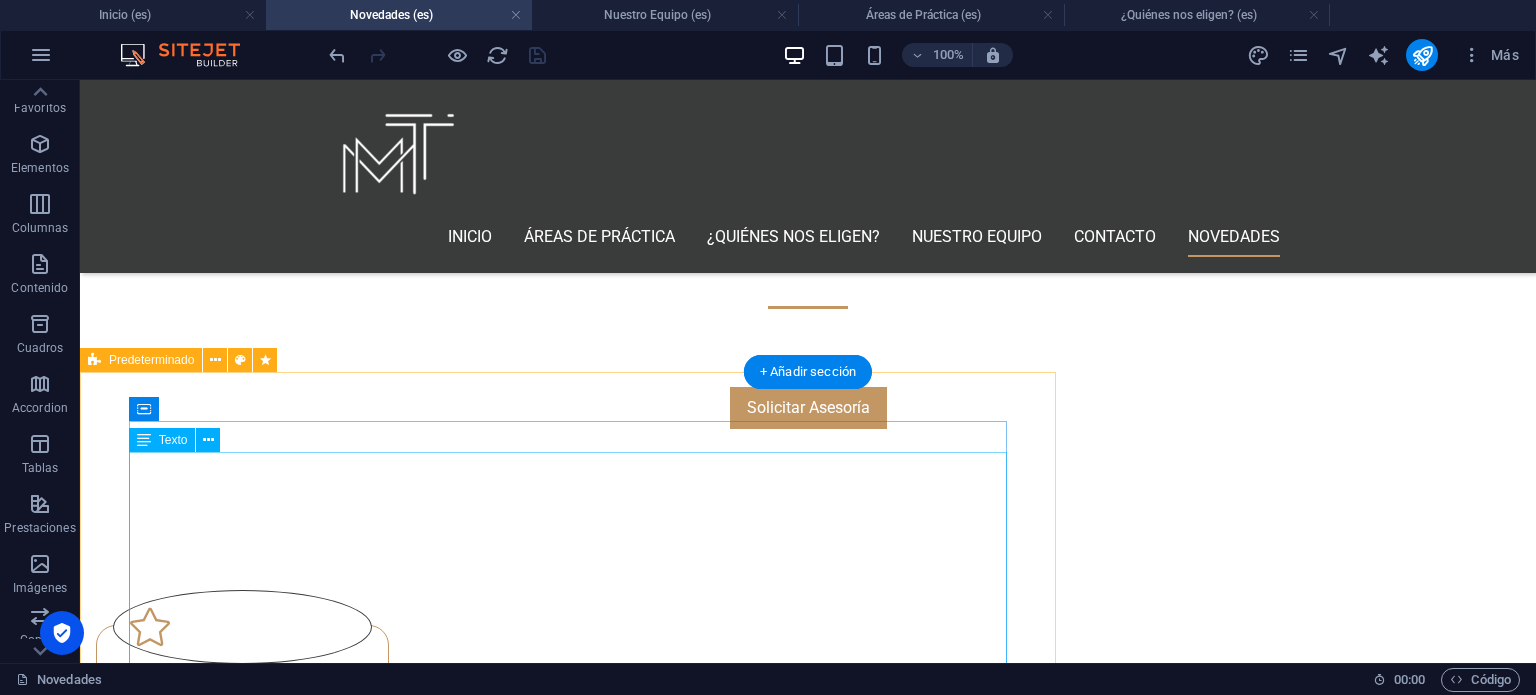click on "Registrar una marca en [GEOGRAPHIC_DATA] no es únicamente un requisito administrativo: es una herramienta legal estratégica para proteger el valor comercial, la identidad y la exclusividad de tu negocio. Sin un registro formal, incluso la marca más reconocida puede ser vulnerada, copiada o utilizada por terceros sin posibilidad de defensa efectiva. ¿Qué es una marca y por qué importa su protección legal? Una marca es más que un logotipo o un nombre. Es un activo intangible que representa la reputación, la confianza y el posicionamiento de una empresa en el mercado. Puede incluir nombres comerciales, slogans, sonidos, formas tridimensionales e incluso colores distintivos. Sin protección legal, todo ese valor construido puede estar en riesgo. Las consecuencias de no registrar tu marca En [PERSON_NAME] & Asociados hemos visto cómo empresas consolidadas enfrentan escenarios legales críticos por no haber registrado a tiempo sus marcas: Pérdida de exclusividad: Imposibilidad de actuar legalmente: Capacidad de  ." at bounding box center [568, 2105] 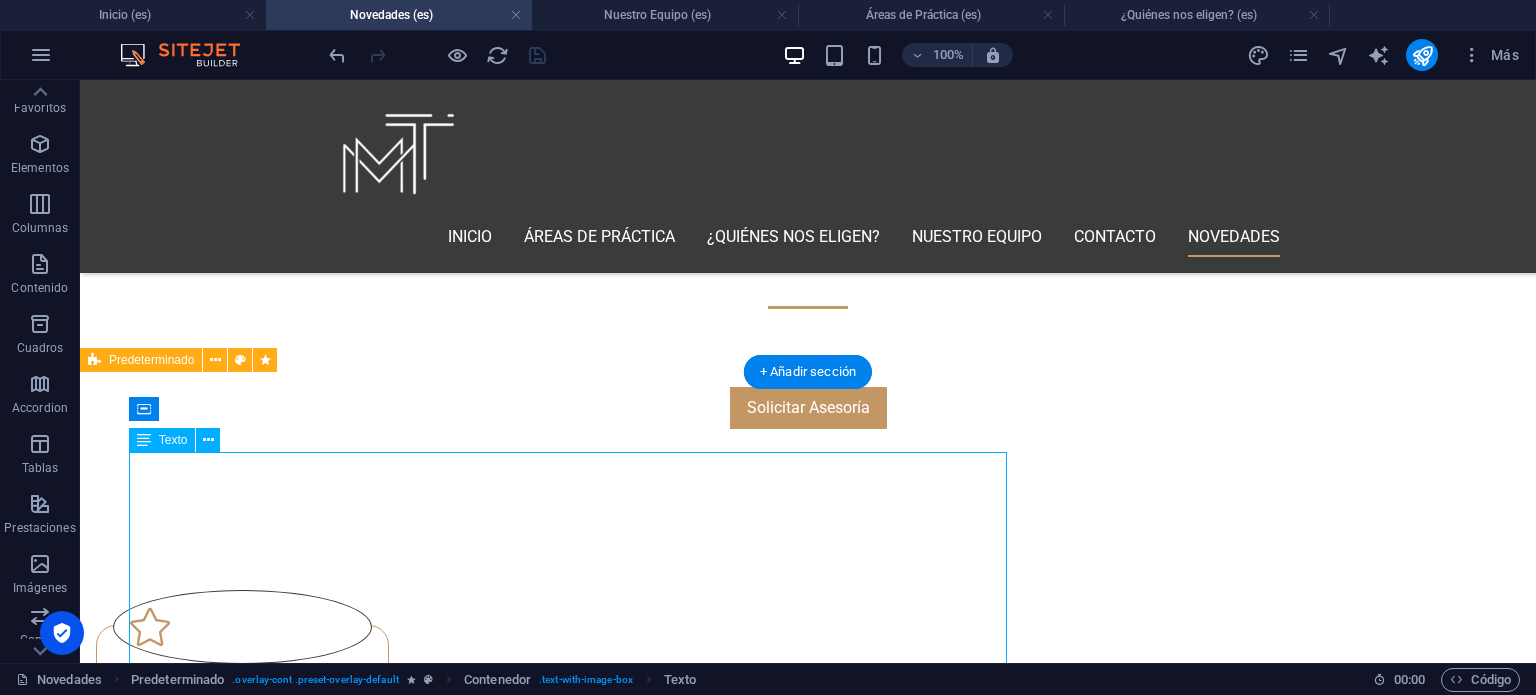 click on "Registrar una marca en [GEOGRAPHIC_DATA] no es únicamente un requisito administrativo: es una herramienta legal estratégica para proteger el valor comercial, la identidad y la exclusividad de tu negocio. Sin un registro formal, incluso la marca más reconocida puede ser vulnerada, copiada o utilizada por terceros sin posibilidad de defensa efectiva. ¿Qué es una marca y por qué importa su protección legal? Una marca es más que un logotipo o un nombre. Es un activo intangible que representa la reputación, la confianza y el posicionamiento de una empresa en el mercado. Puede incluir nombres comerciales, slogans, sonidos, formas tridimensionales e incluso colores distintivos. Sin protección legal, todo ese valor construido puede estar en riesgo. Las consecuencias de no registrar tu marca En [PERSON_NAME] & Asociados hemos visto cómo empresas consolidadas enfrentan escenarios legales críticos por no haber registrado a tiempo sus marcas: Pérdida de exclusividad: Imposibilidad de actuar legalmente: Capacidad de  ." at bounding box center [568, 2105] 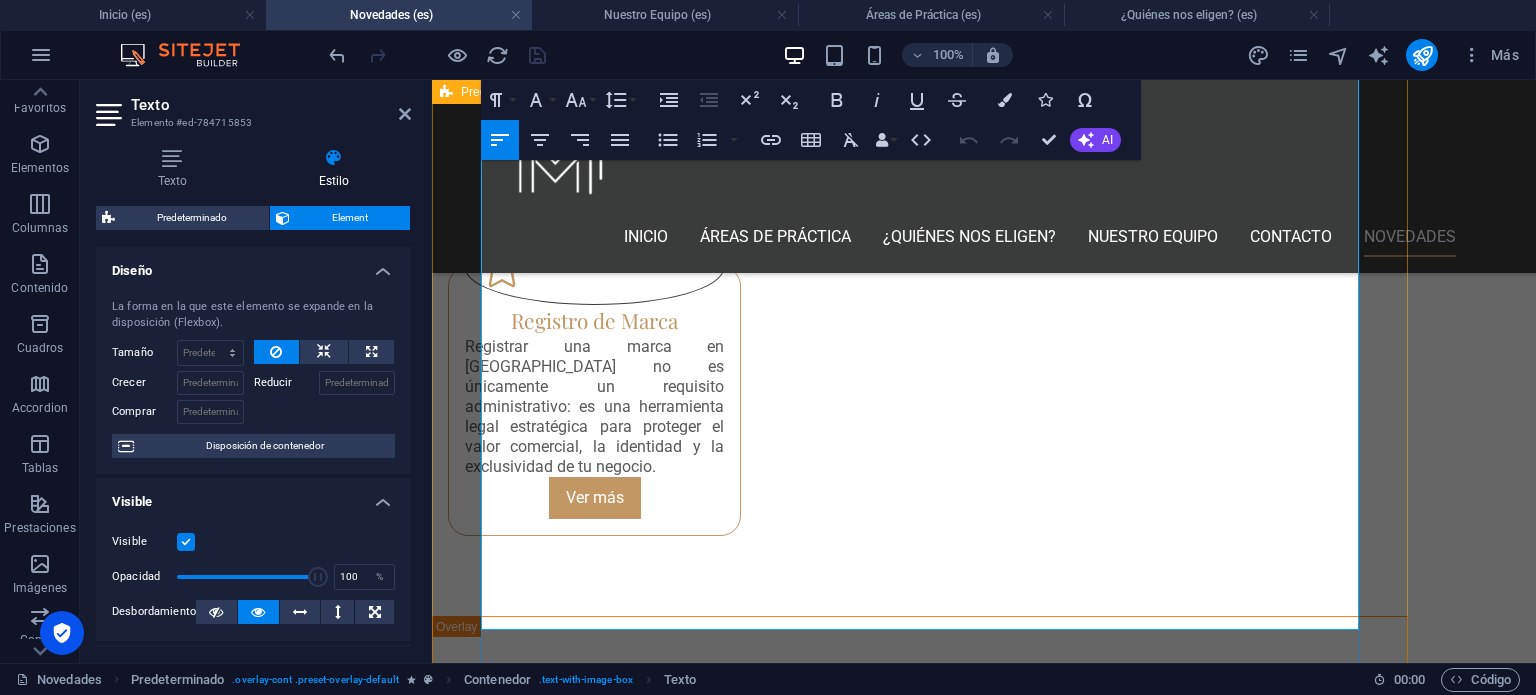 scroll, scrollTop: 1631, scrollLeft: 0, axis: vertical 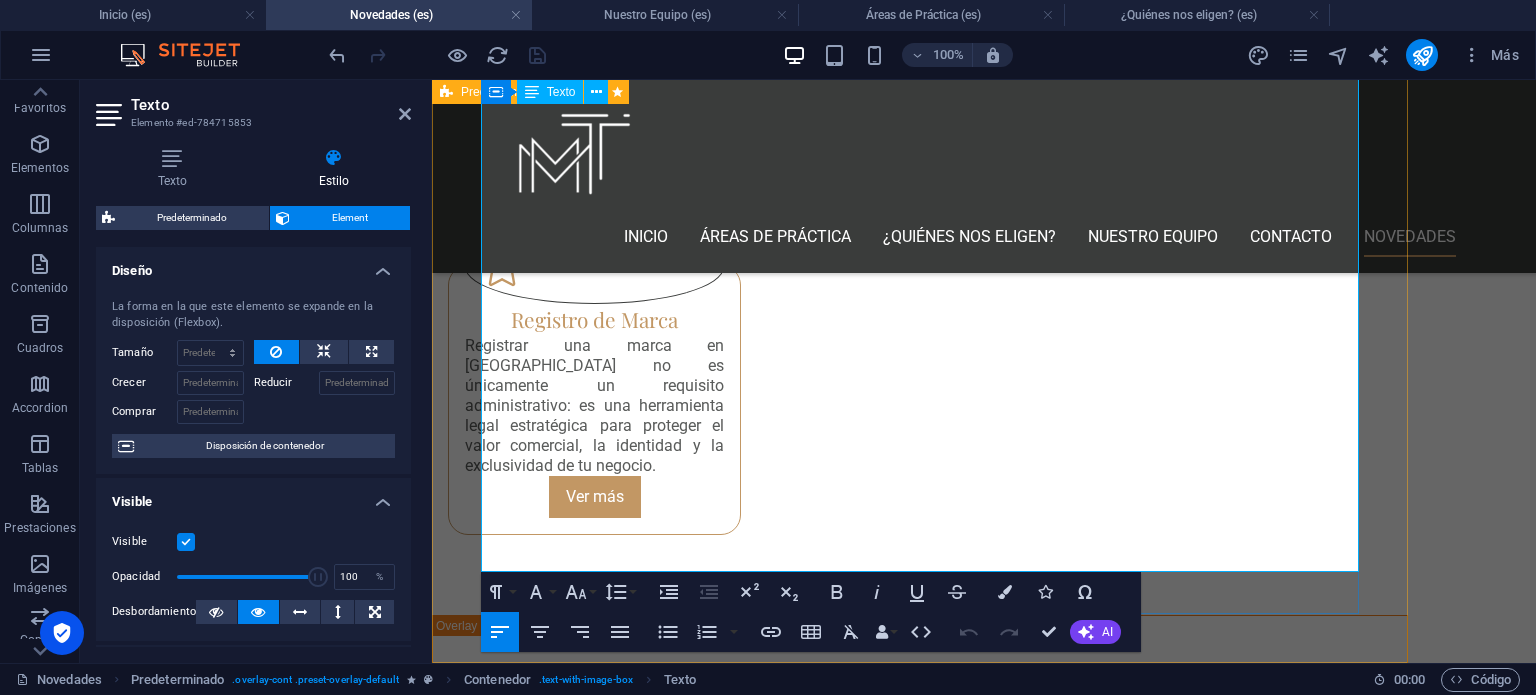 drag, startPoint x: 482, startPoint y: 459, endPoint x: 1303, endPoint y: 538, distance: 824.7921 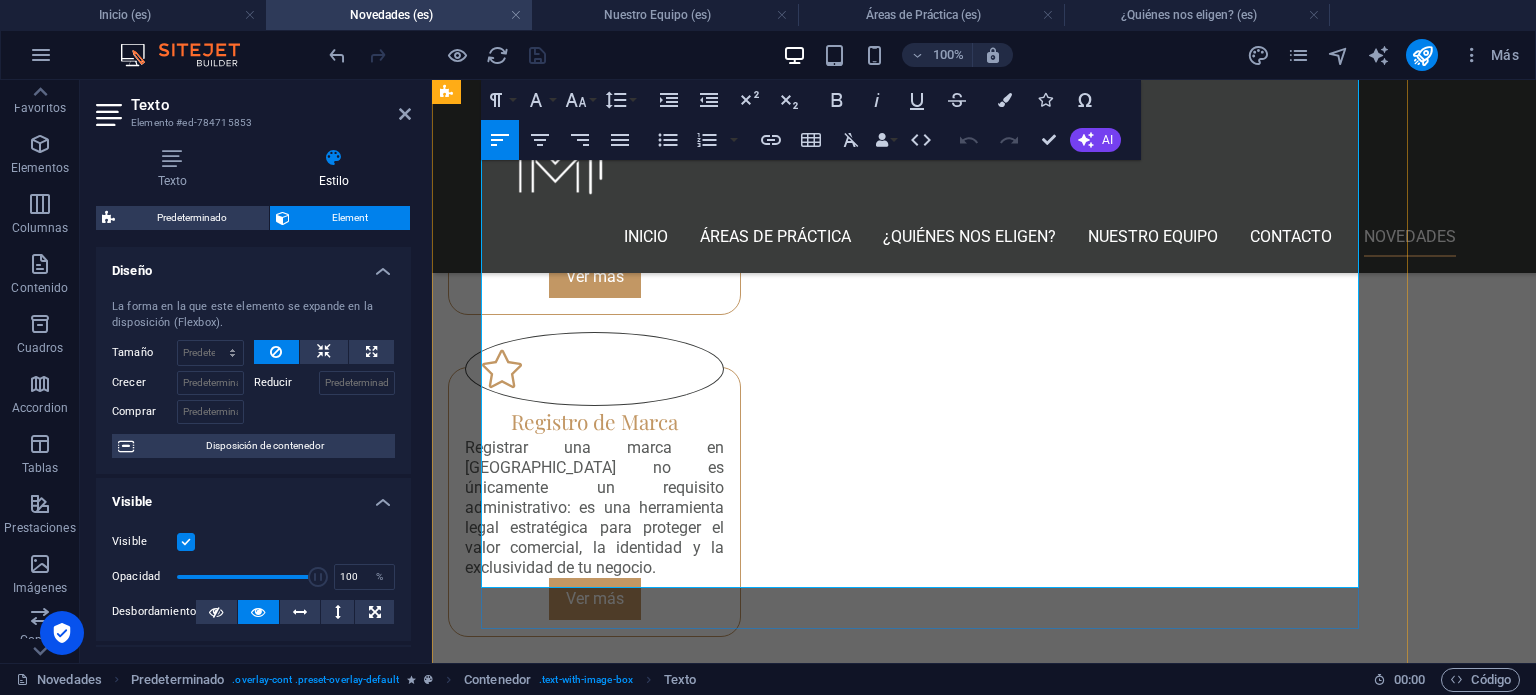 scroll, scrollTop: 1431, scrollLeft: 0, axis: vertical 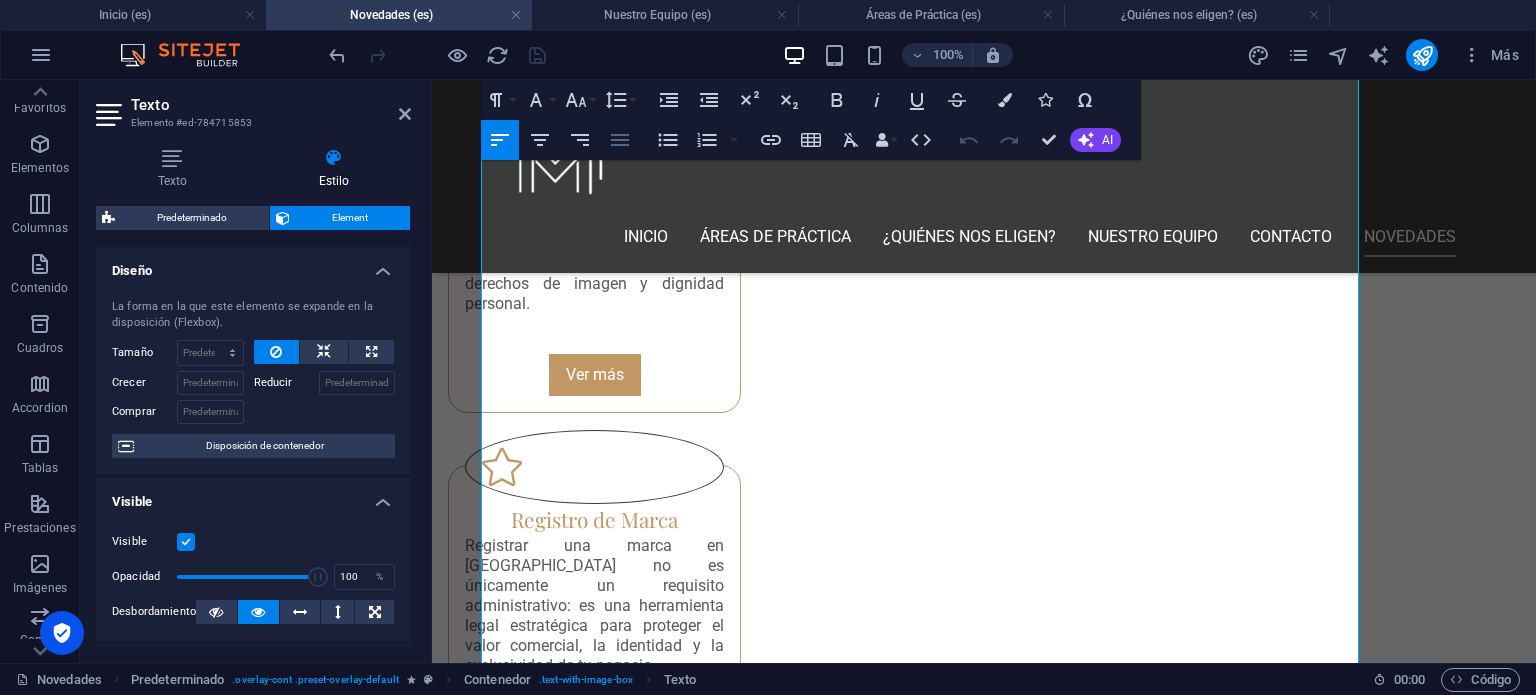 click 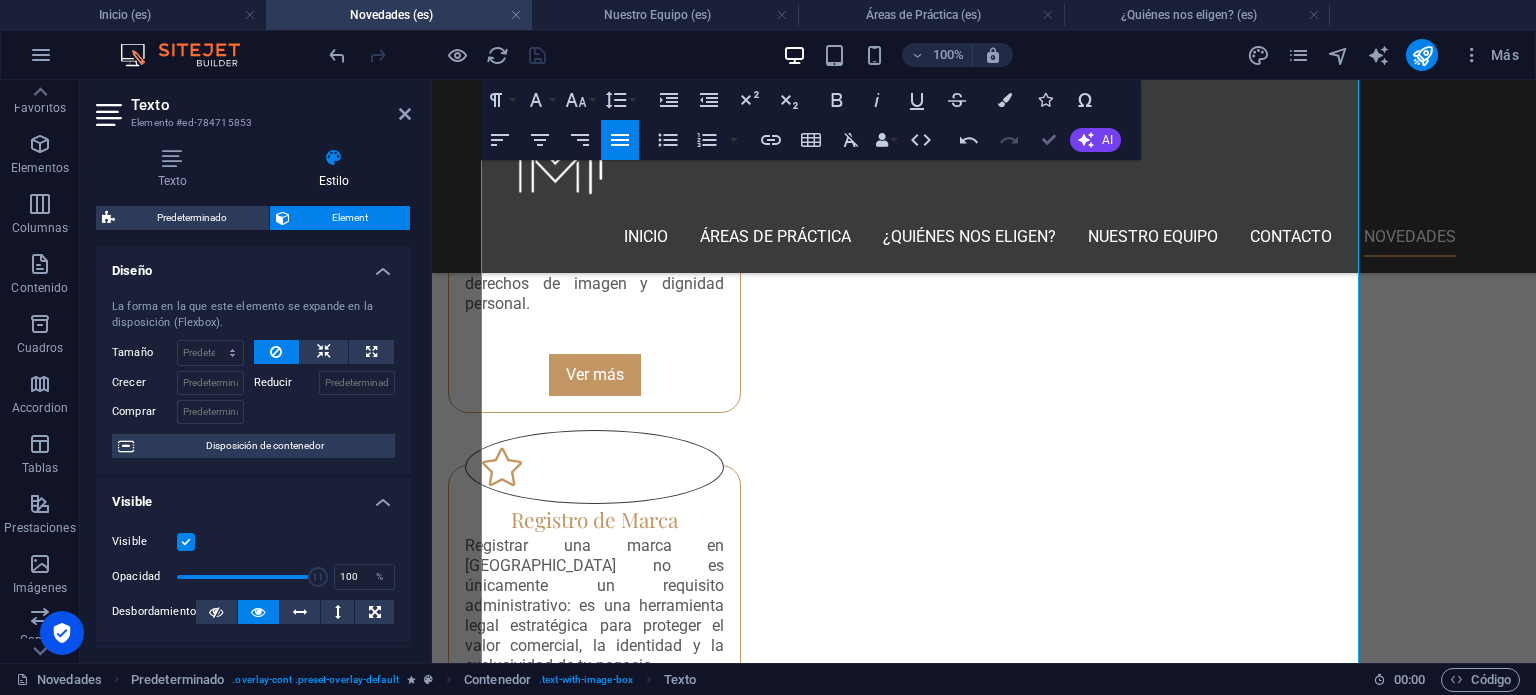 drag, startPoint x: 1042, startPoint y: 139, endPoint x: 955, endPoint y: 60, distance: 117.51595 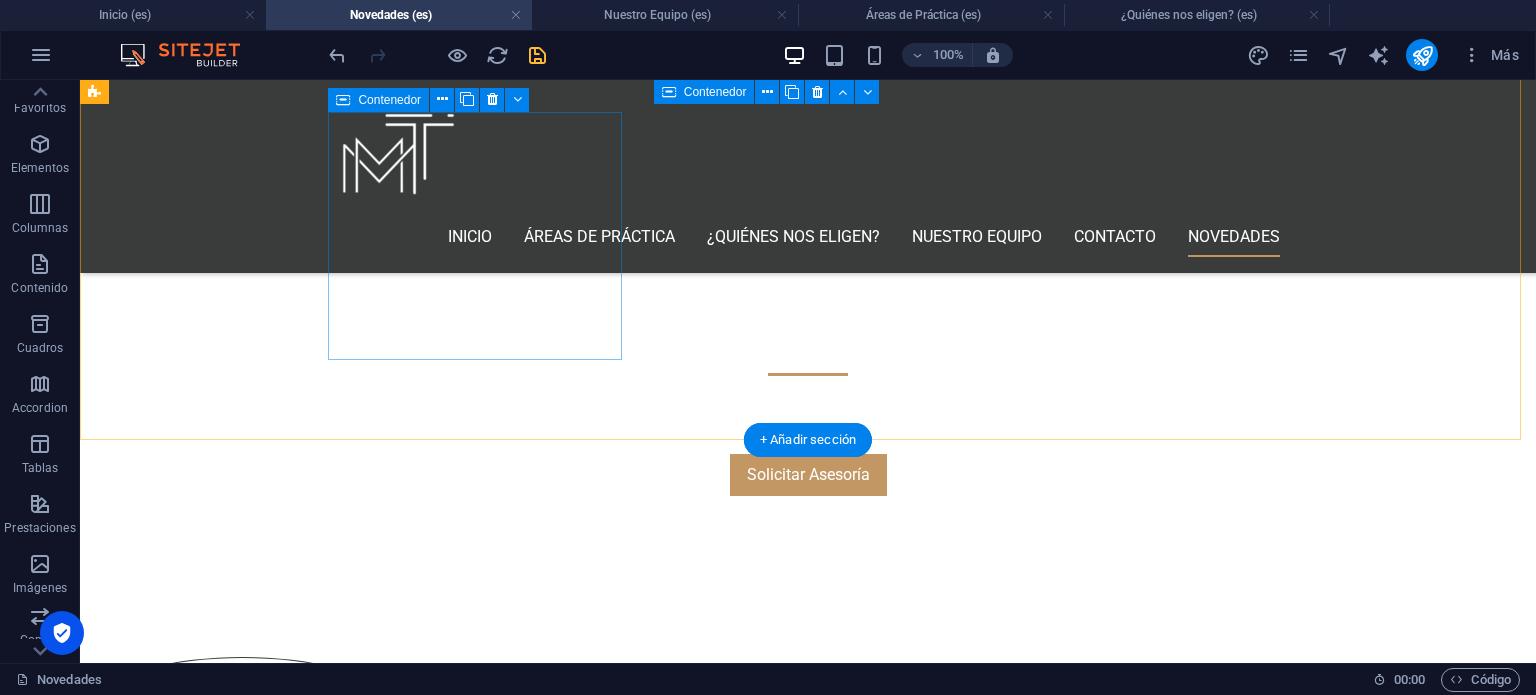 scroll, scrollTop: 631, scrollLeft: 0, axis: vertical 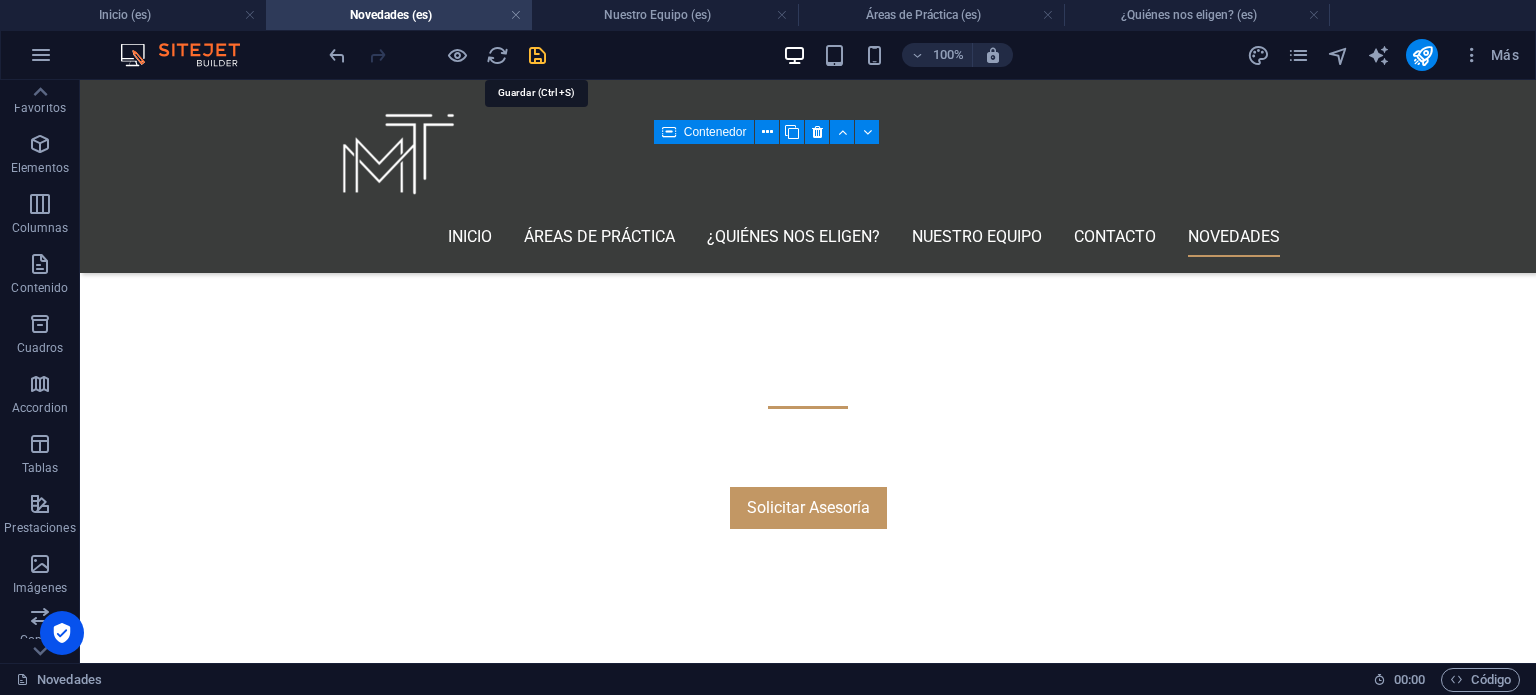 click at bounding box center [537, 55] 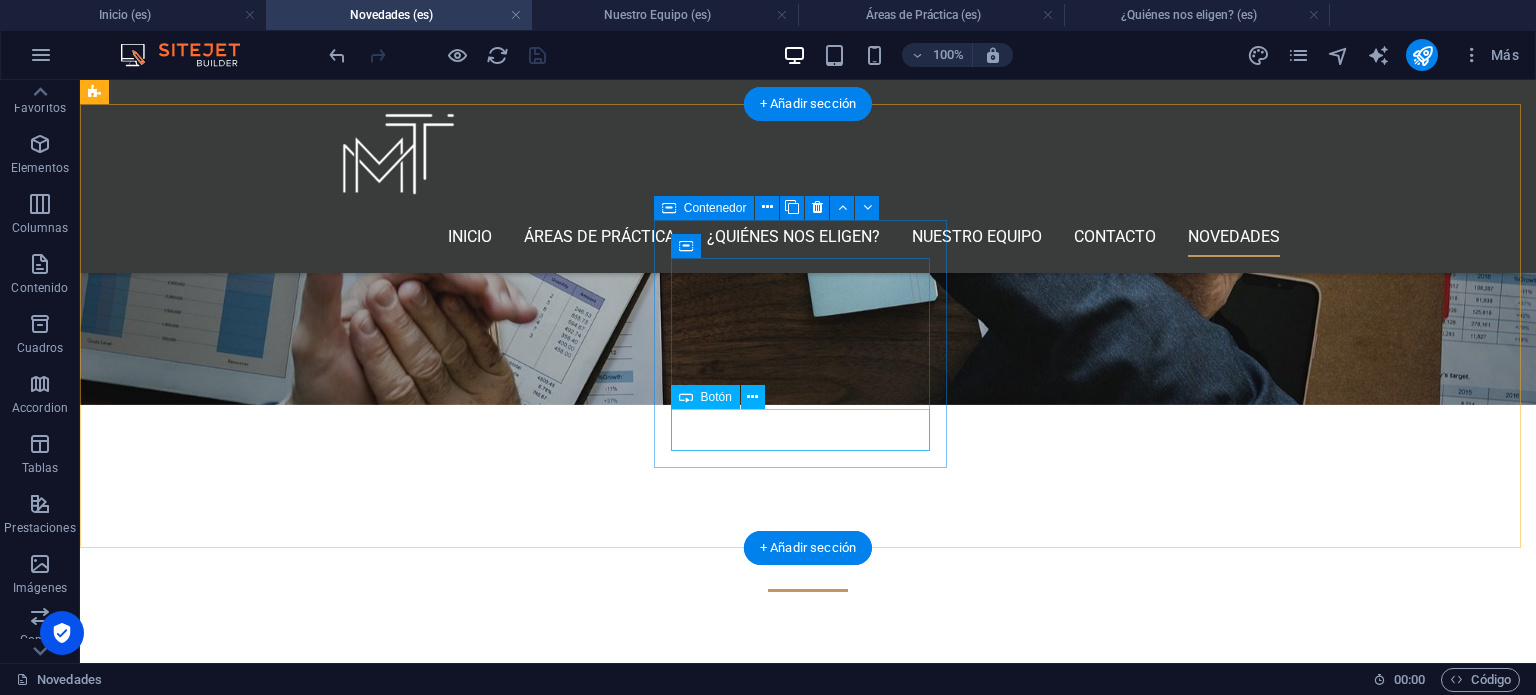 scroll, scrollTop: 431, scrollLeft: 0, axis: vertical 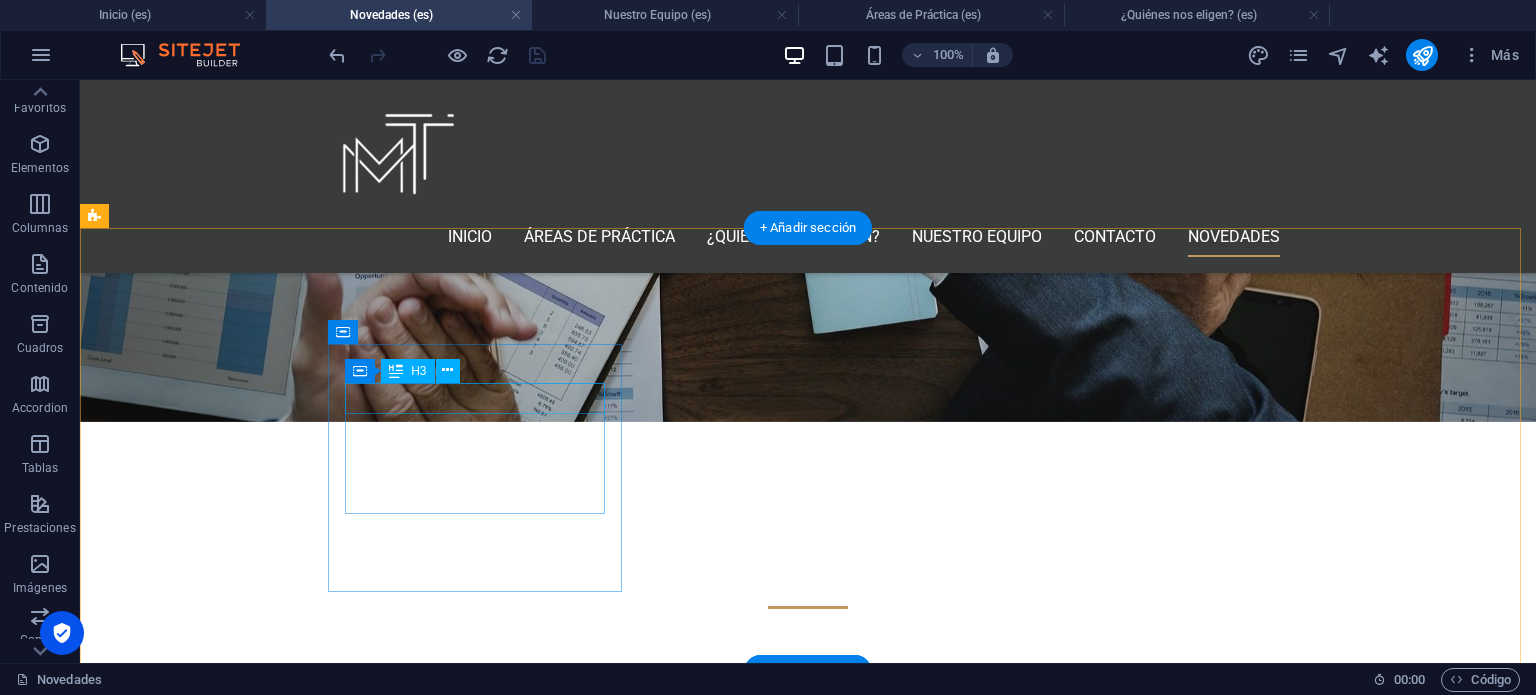 click on "Headline" at bounding box center [242, 979] 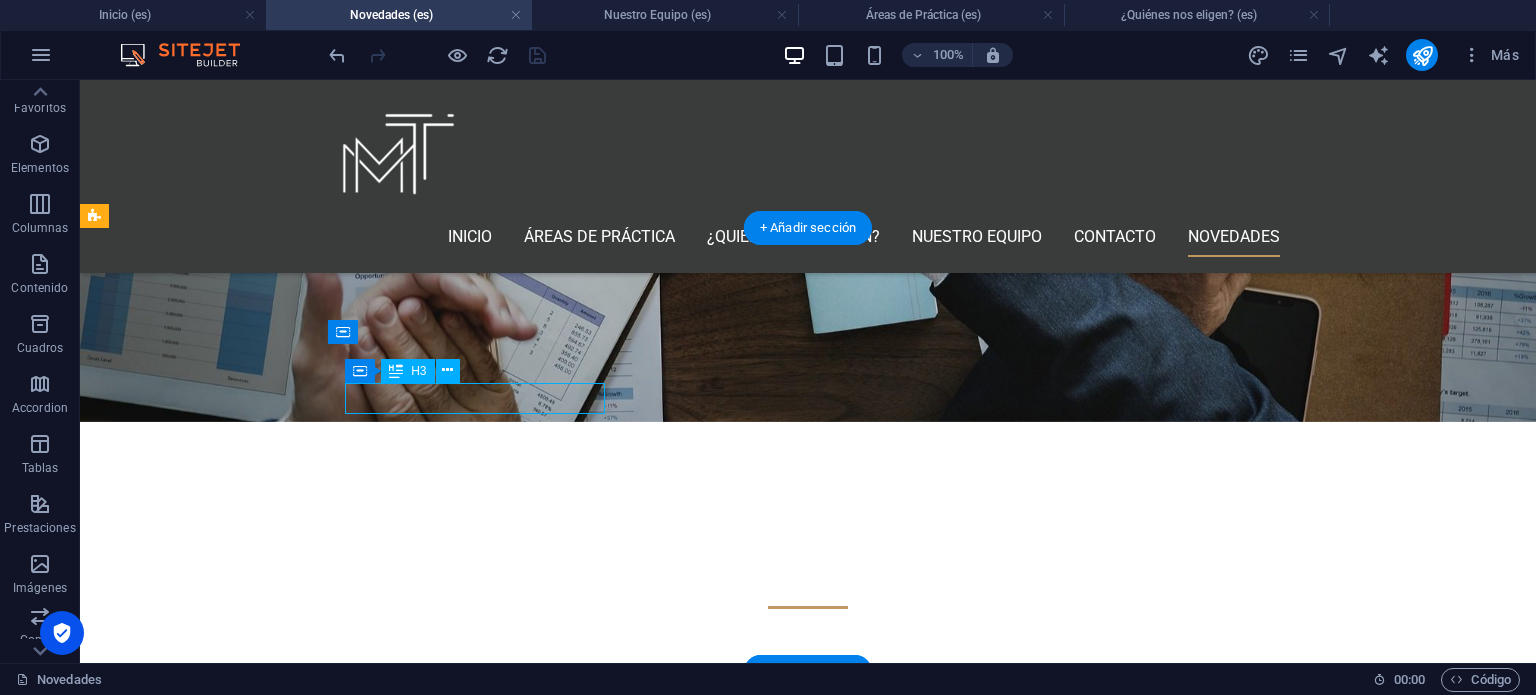 click on "Headline" at bounding box center [242, 979] 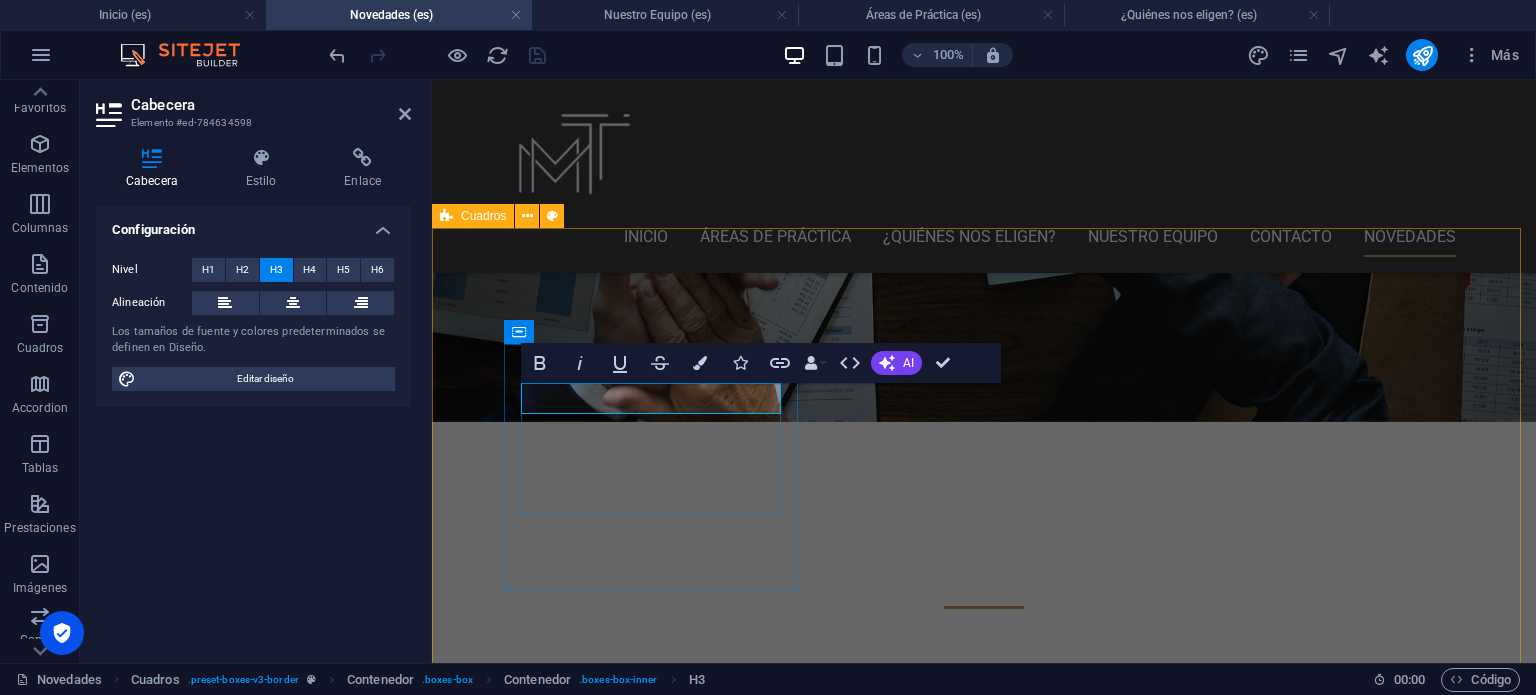 type 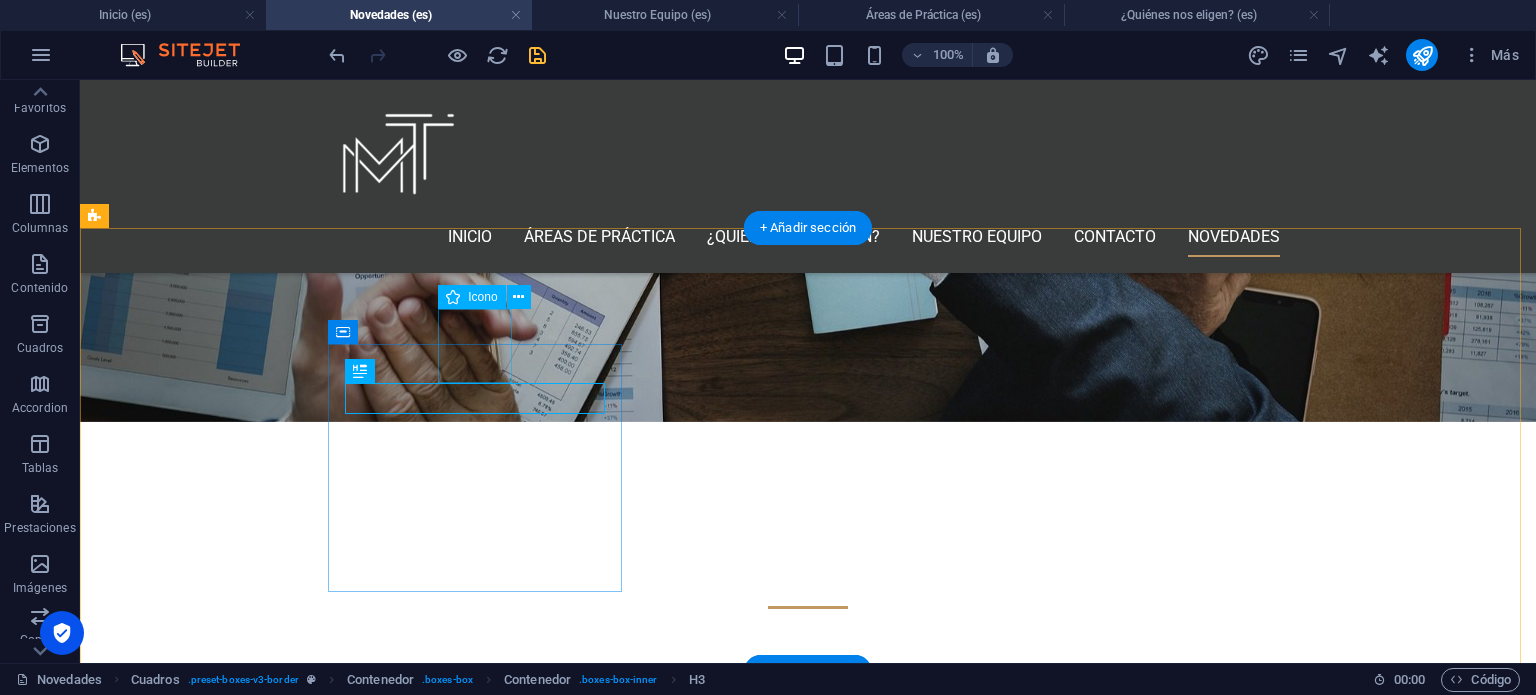 click at bounding box center [242, 927] 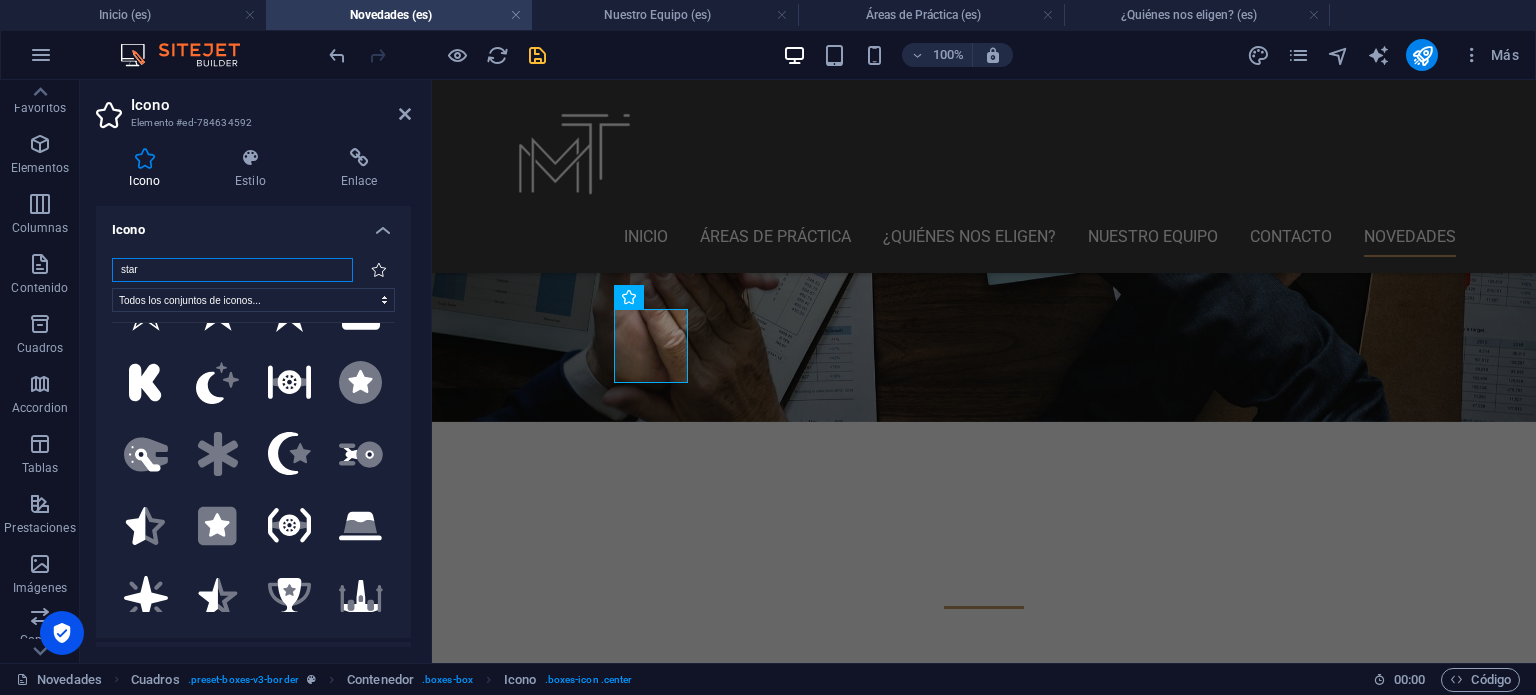 scroll, scrollTop: 300, scrollLeft: 0, axis: vertical 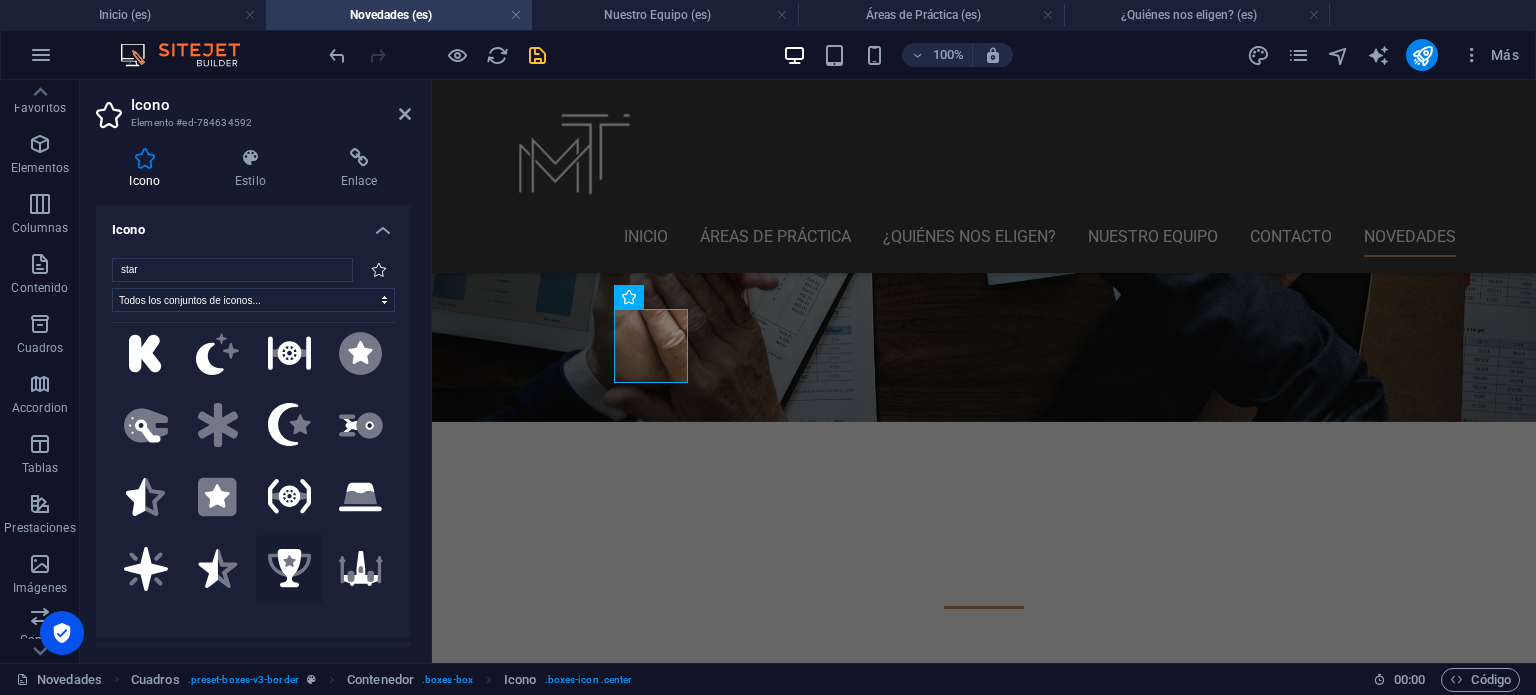 click 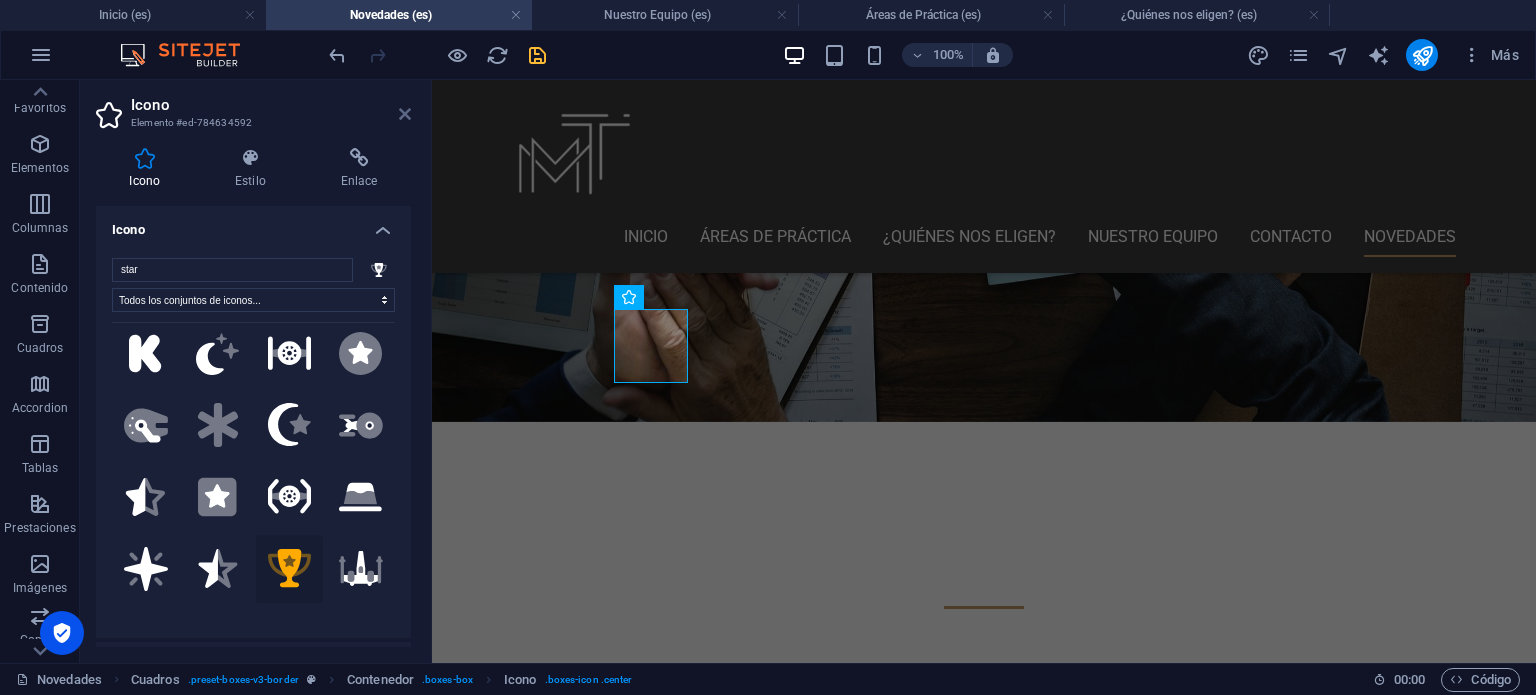 click at bounding box center [405, 114] 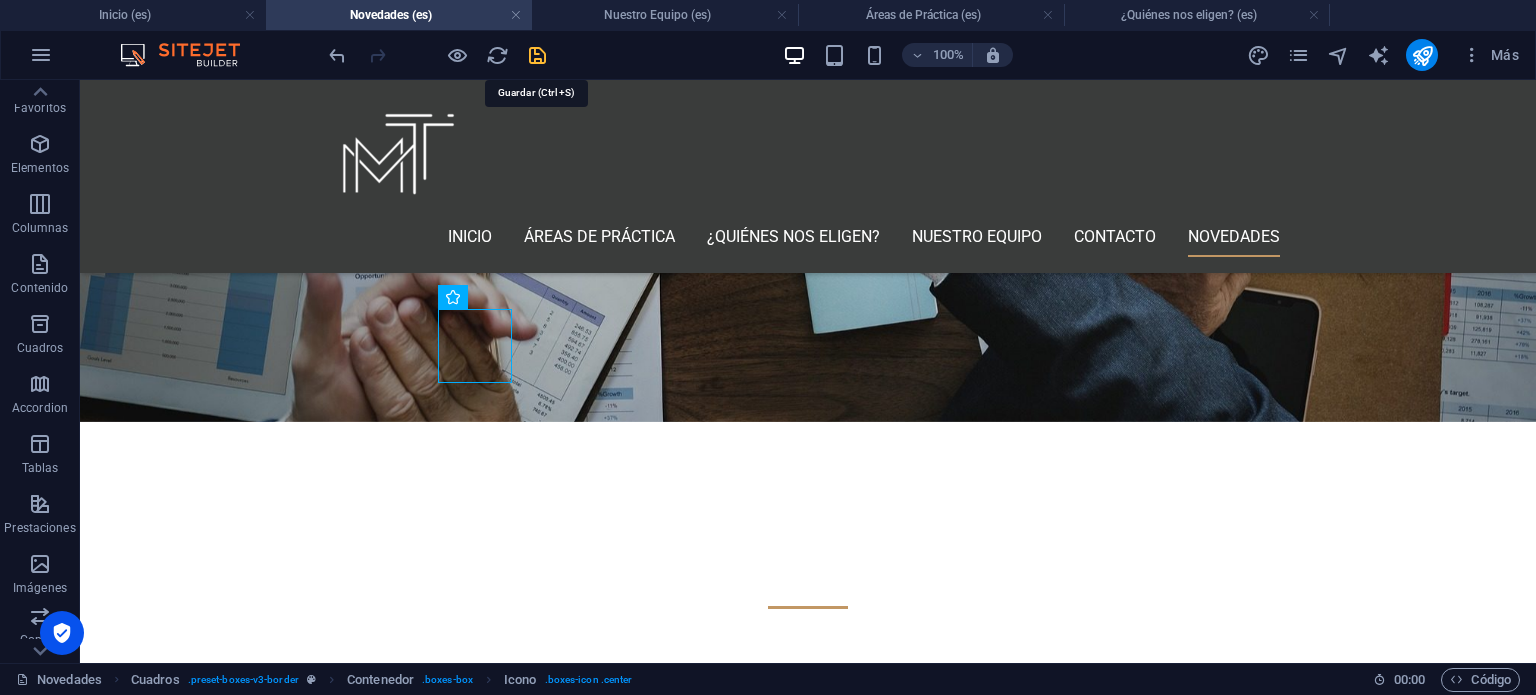 click at bounding box center [537, 55] 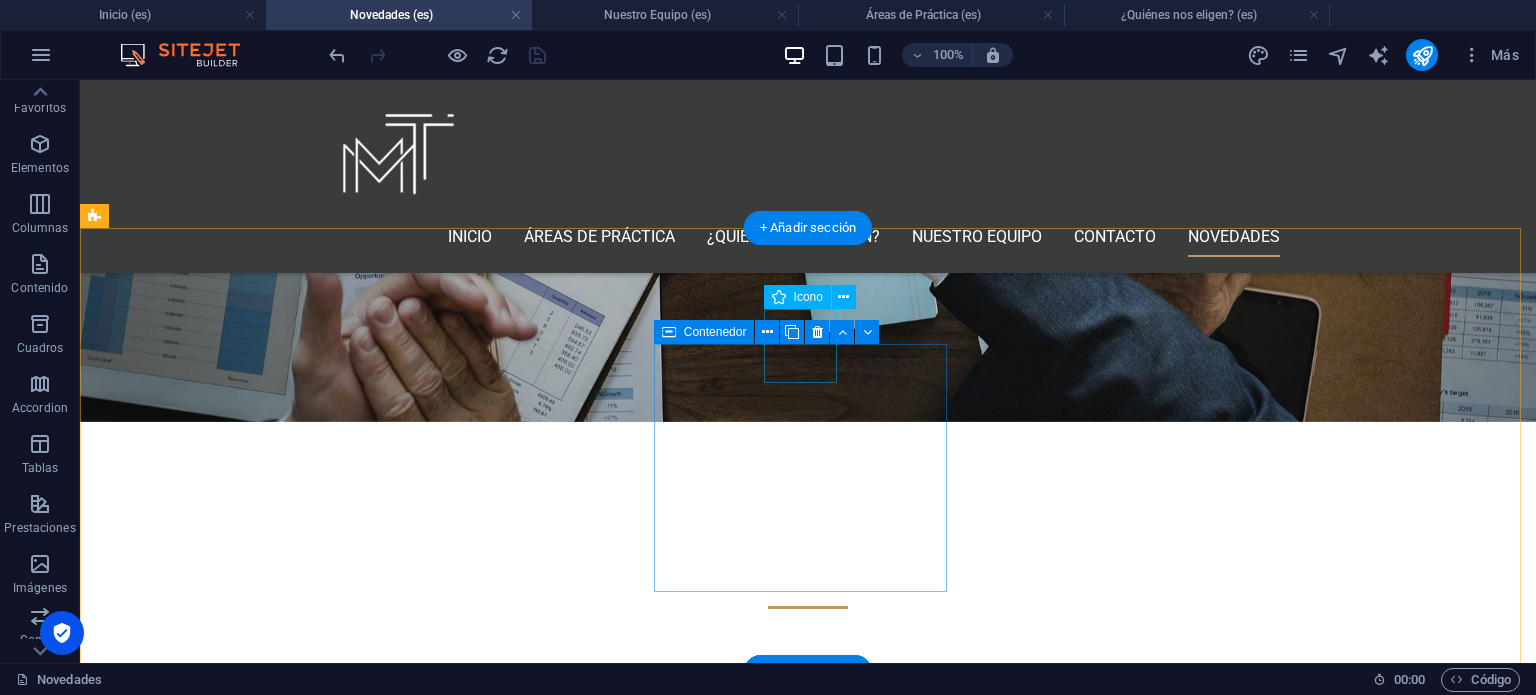 click on ".fa-secondary{opacity:.4}" at bounding box center [242, 1166] 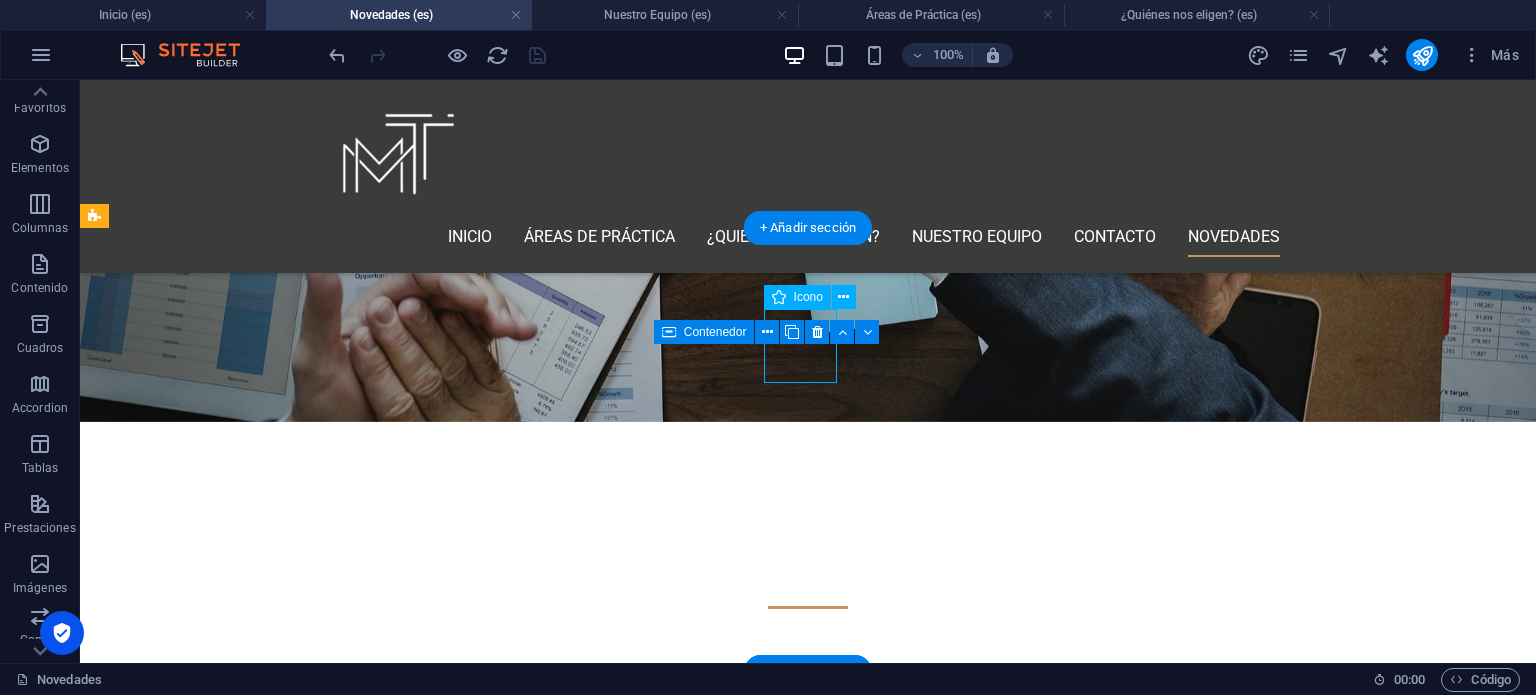 click on ".fa-secondary{opacity:.4}" at bounding box center (242, 1166) 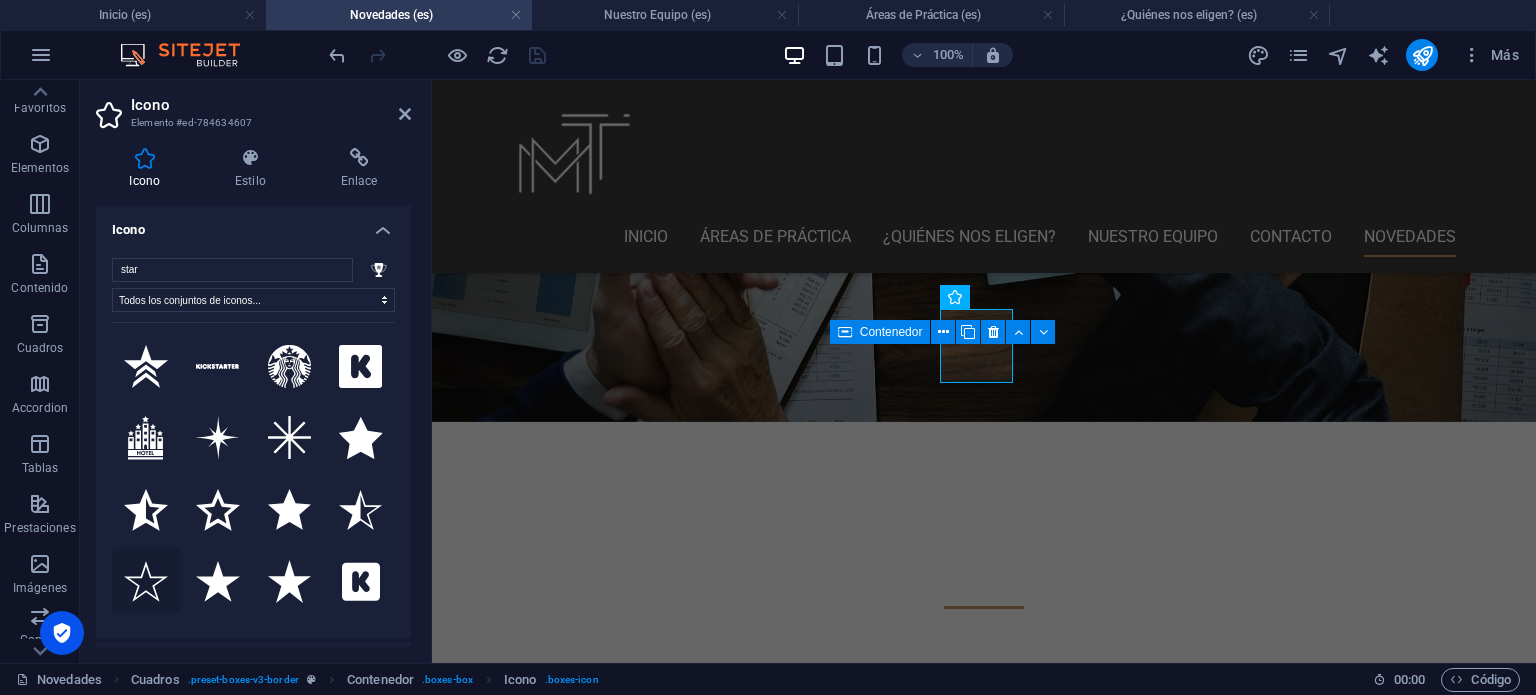 click 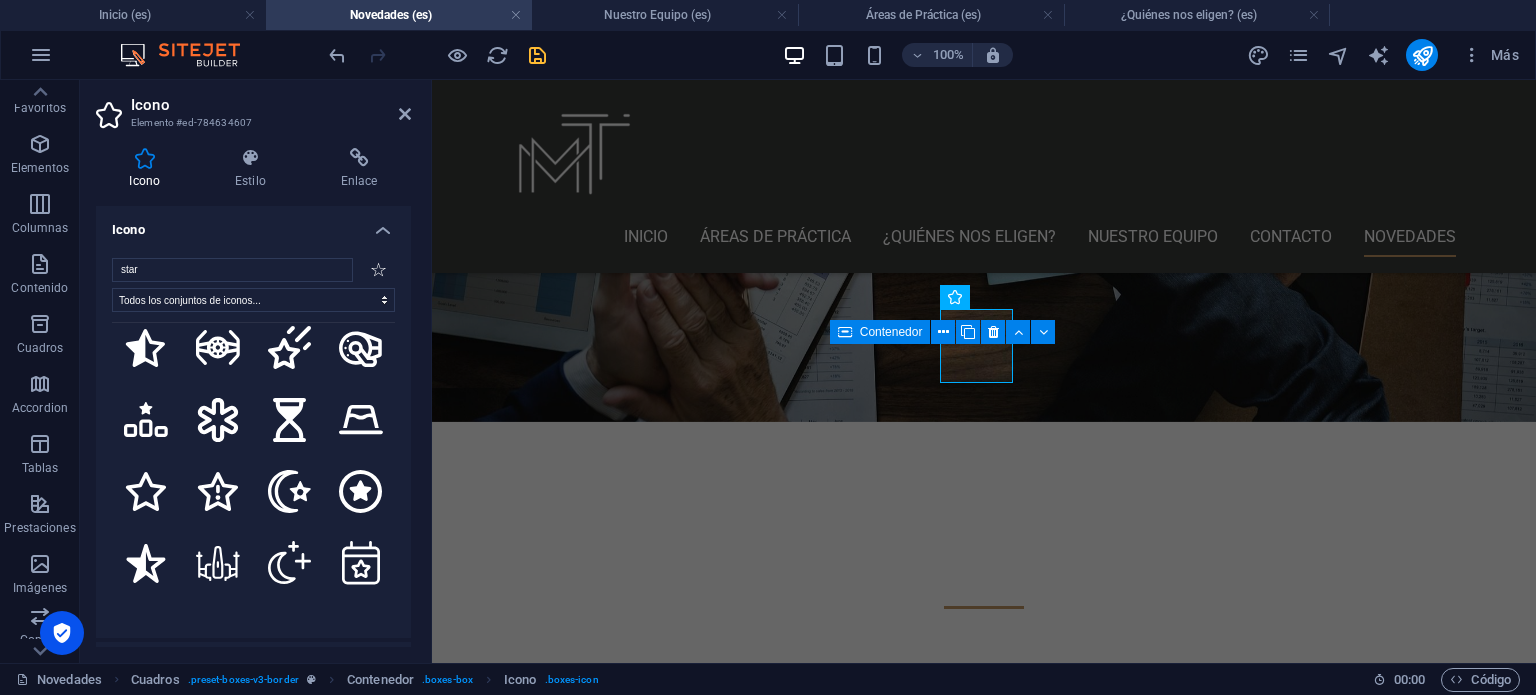 scroll, scrollTop: 1600, scrollLeft: 0, axis: vertical 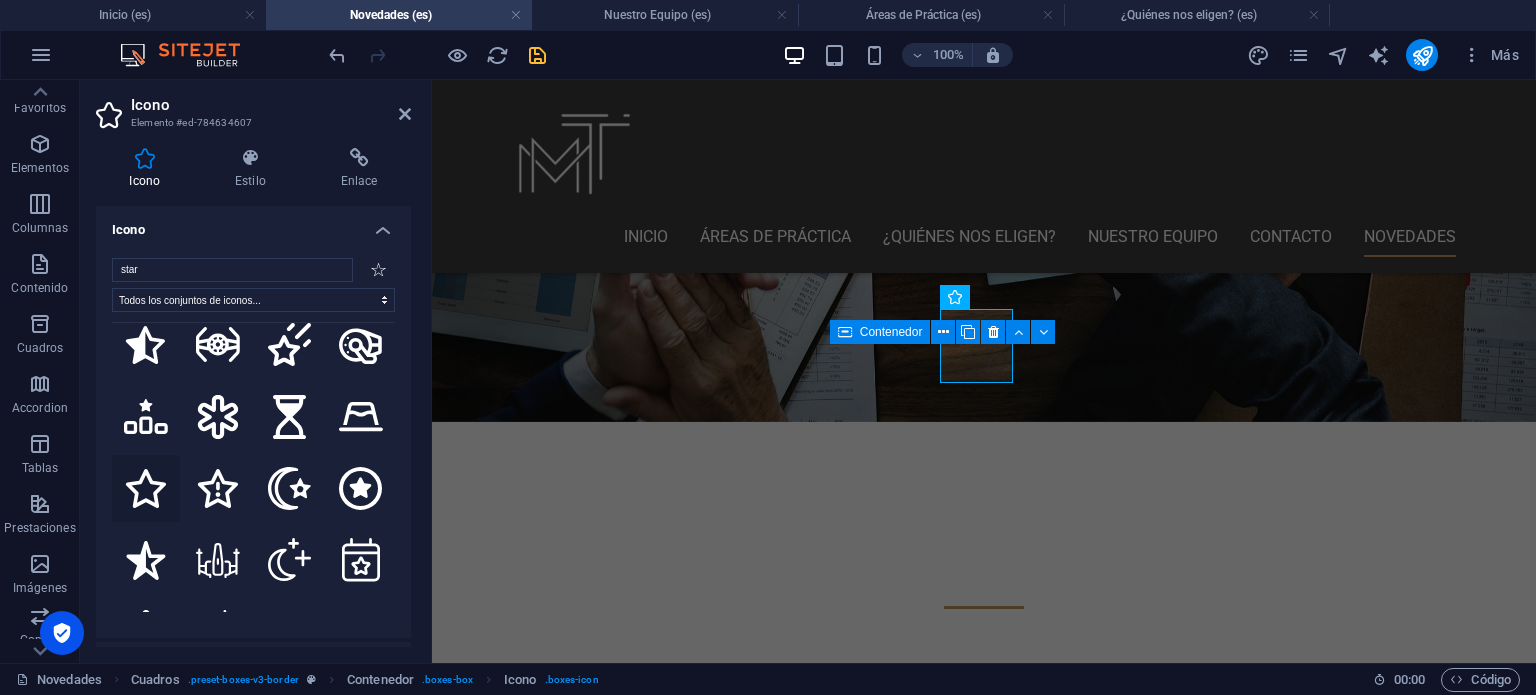 click 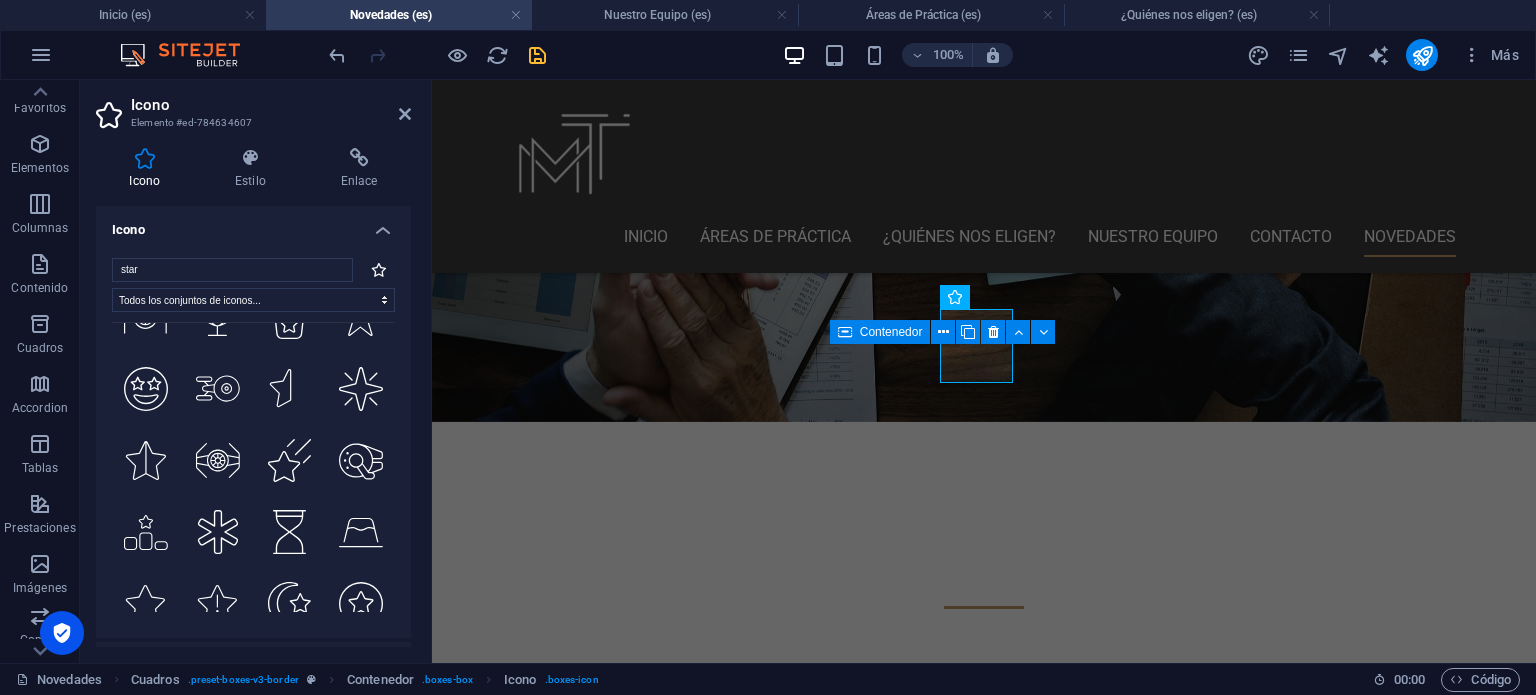 scroll, scrollTop: 2500, scrollLeft: 0, axis: vertical 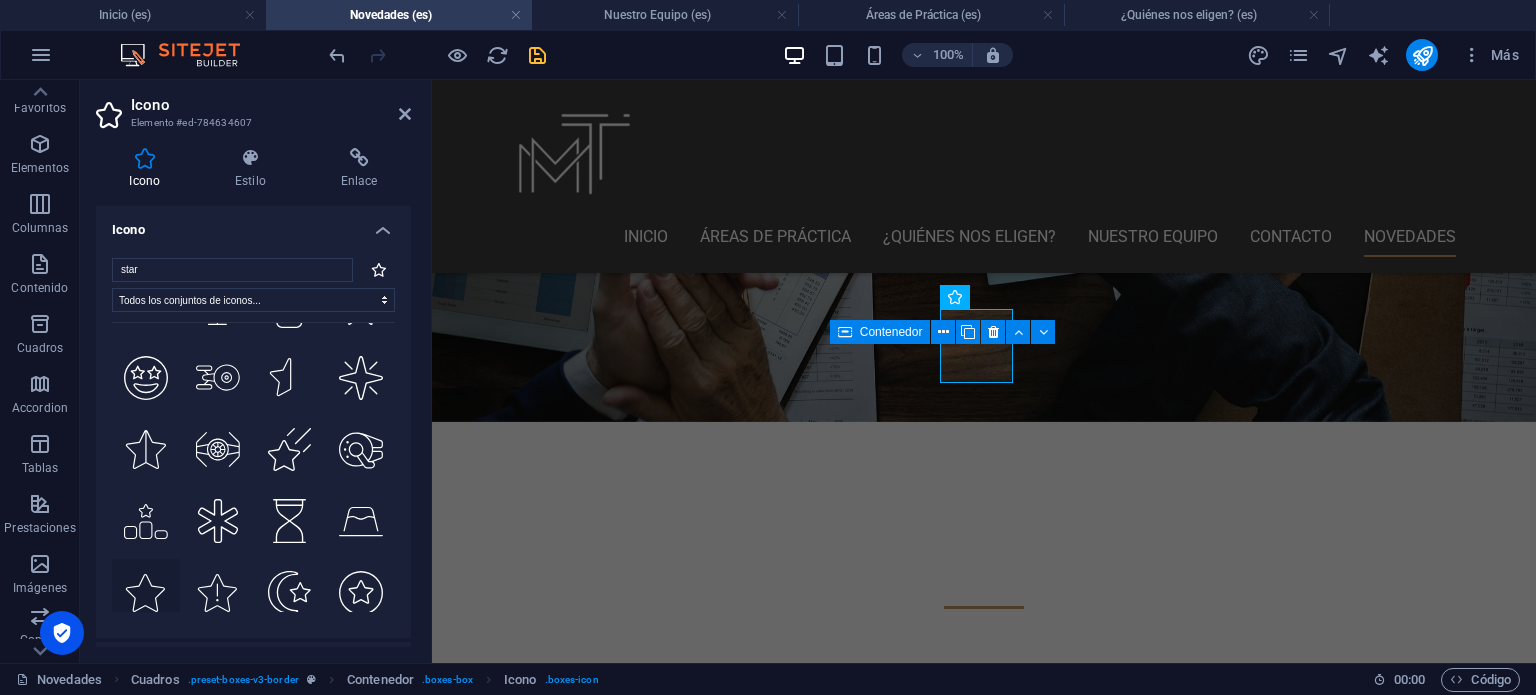 click 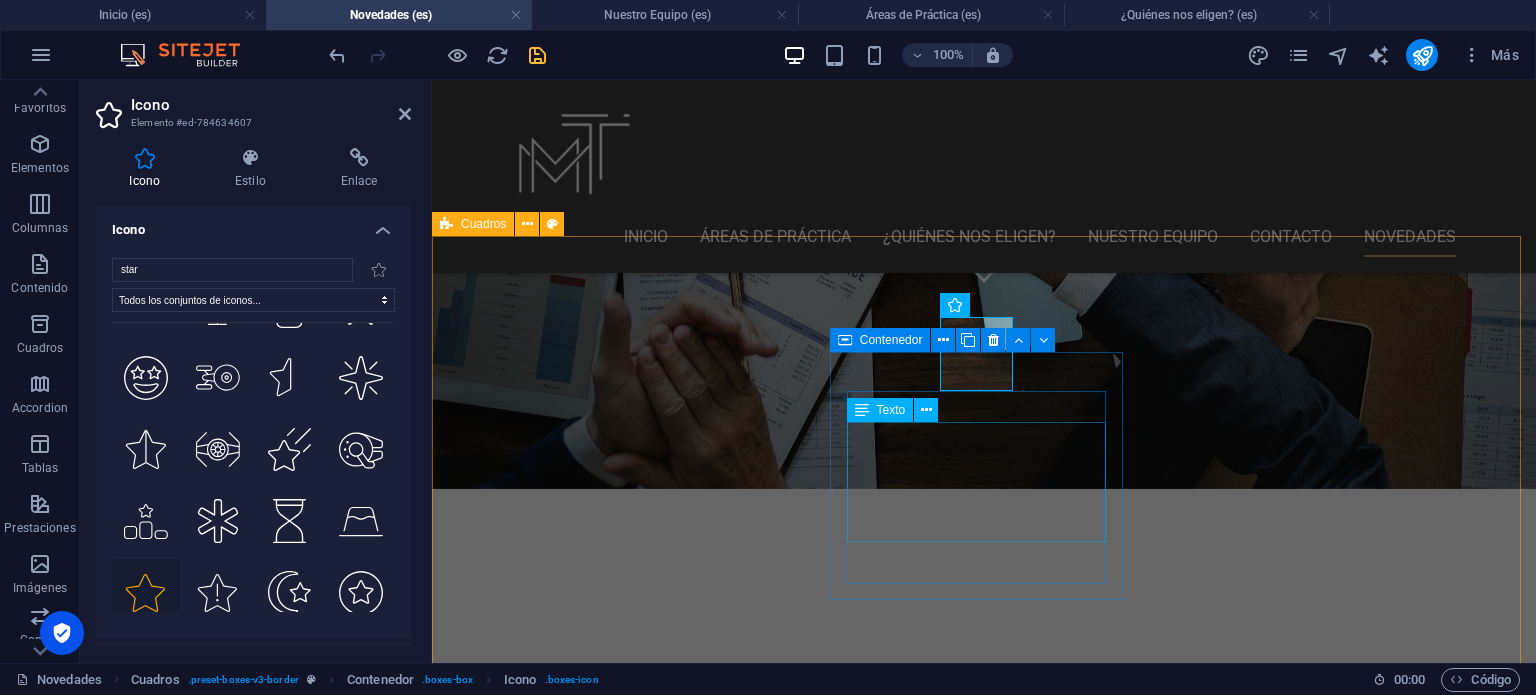 scroll, scrollTop: 331, scrollLeft: 0, axis: vertical 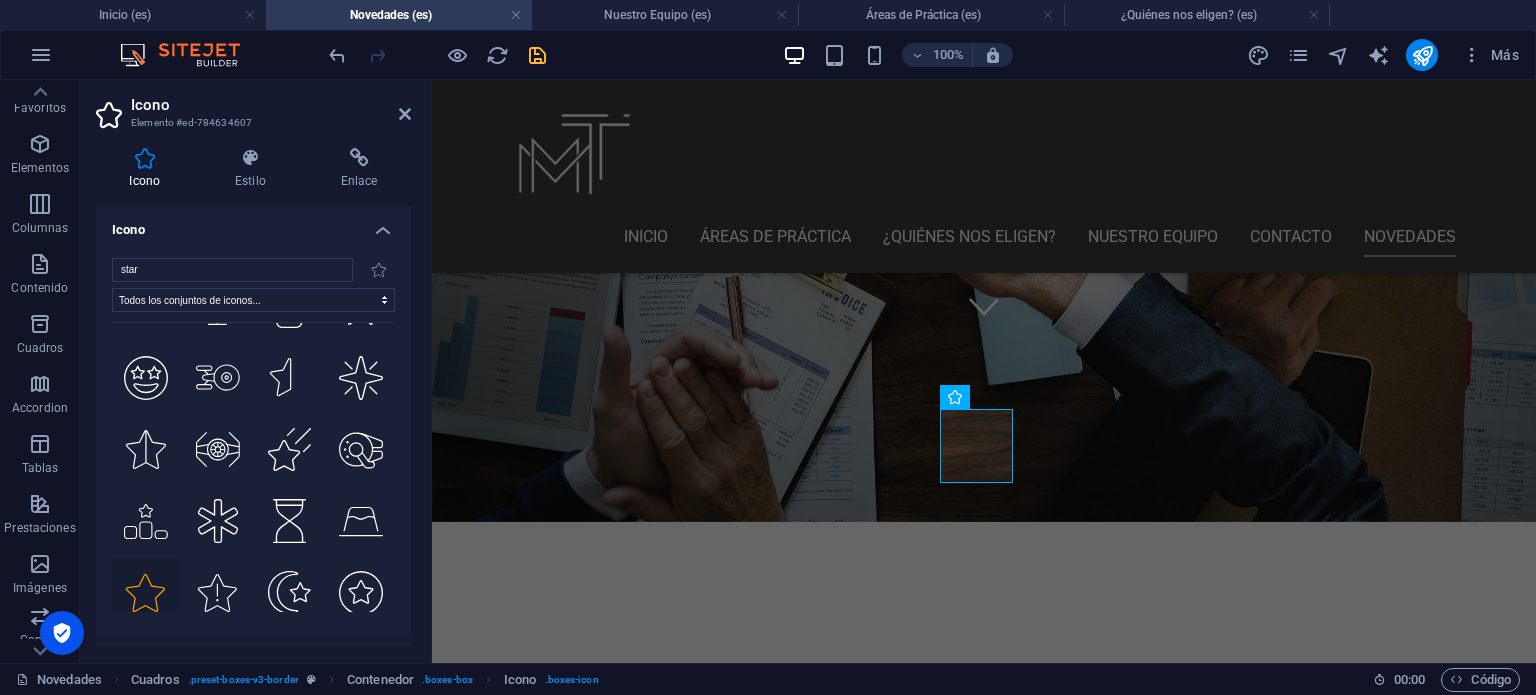 click at bounding box center [146, 593] 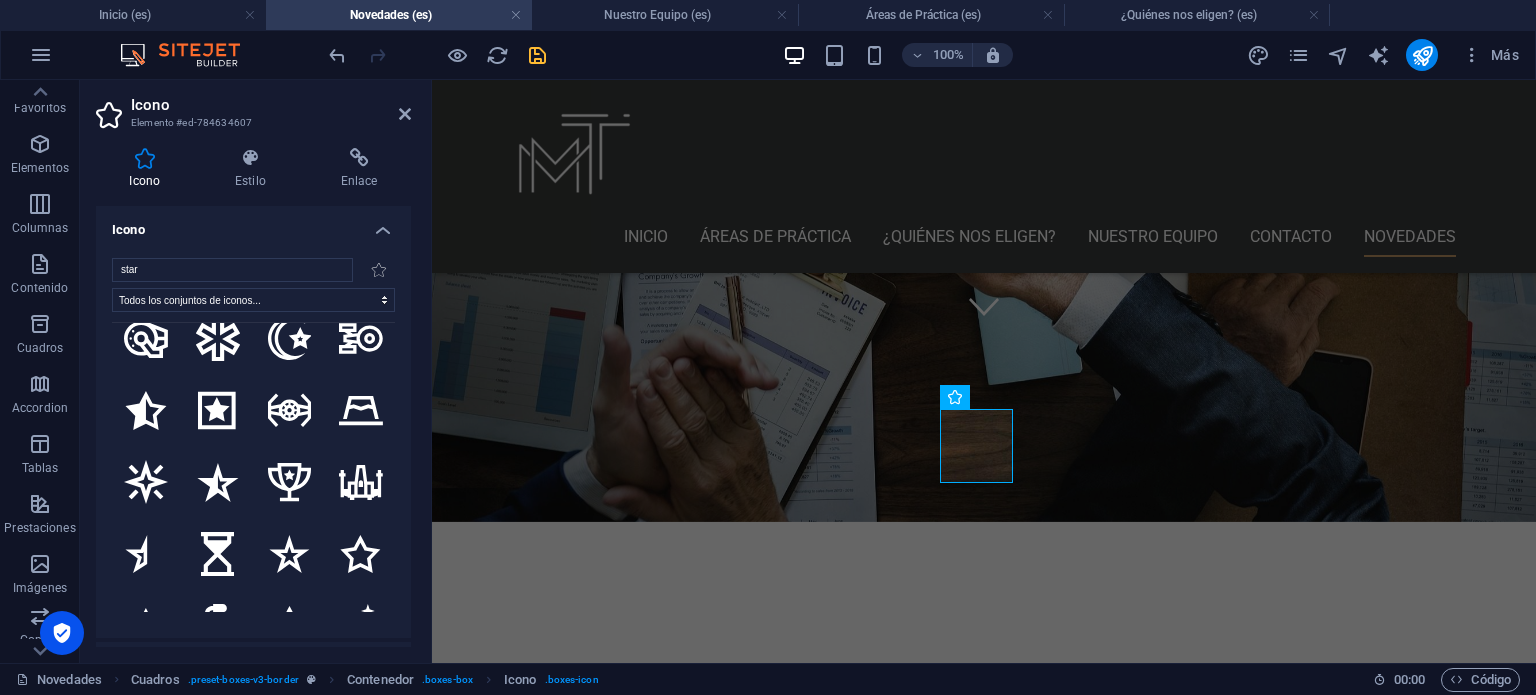 scroll, scrollTop: 3500, scrollLeft: 0, axis: vertical 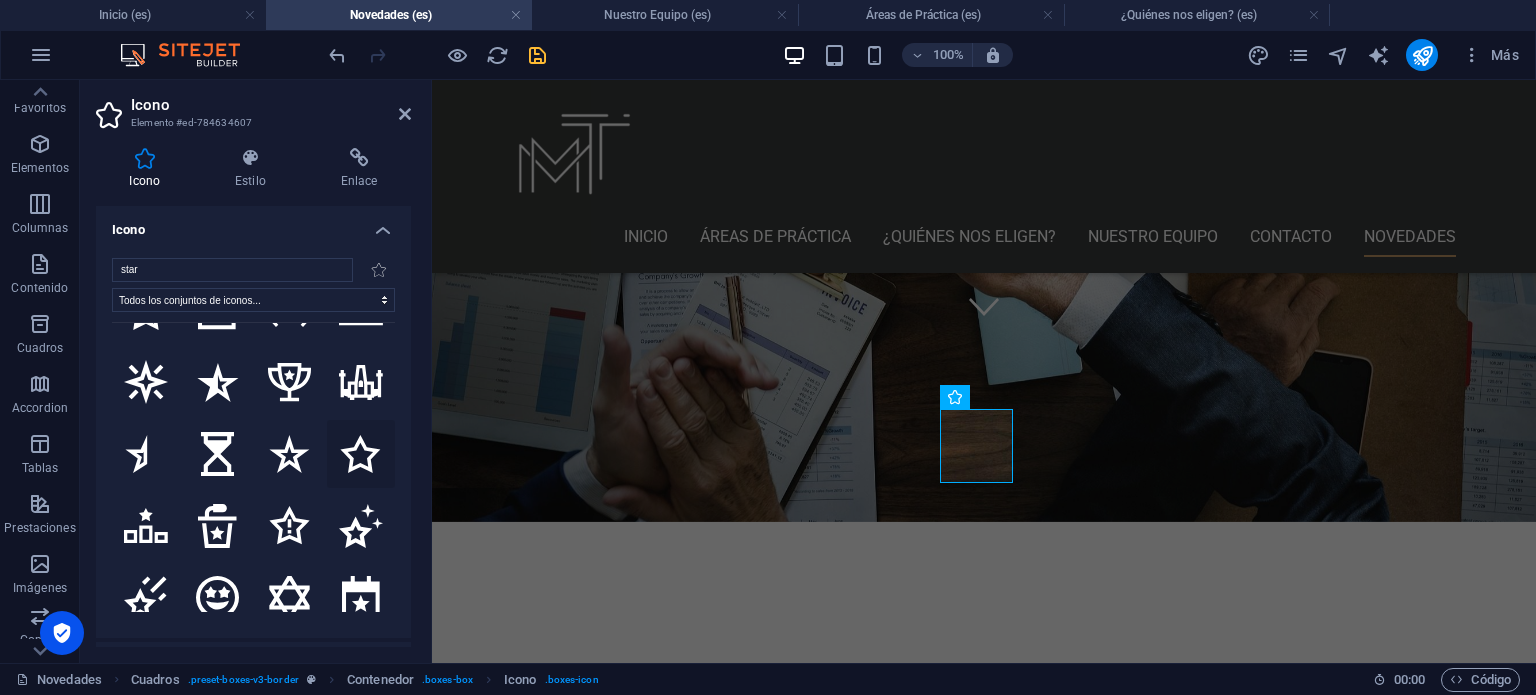 click 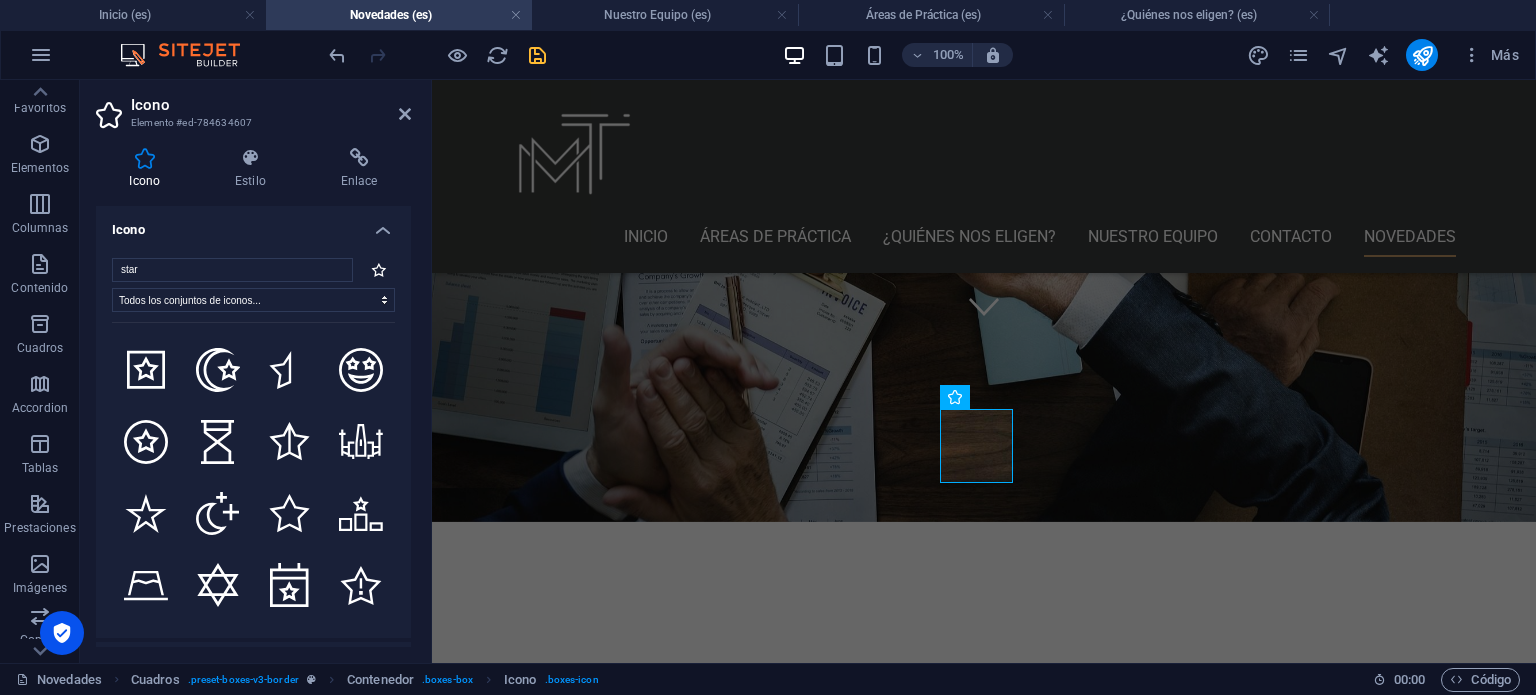 scroll, scrollTop: 3900, scrollLeft: 0, axis: vertical 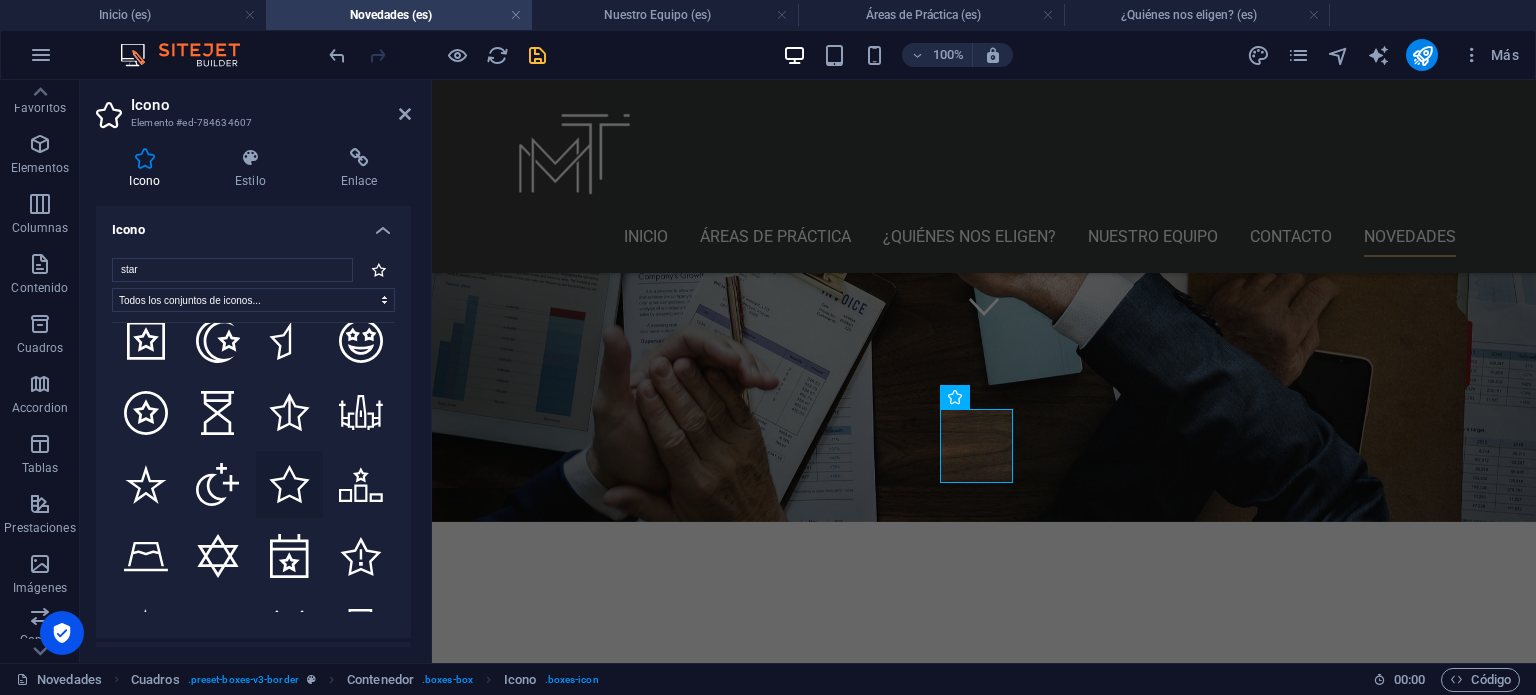 click 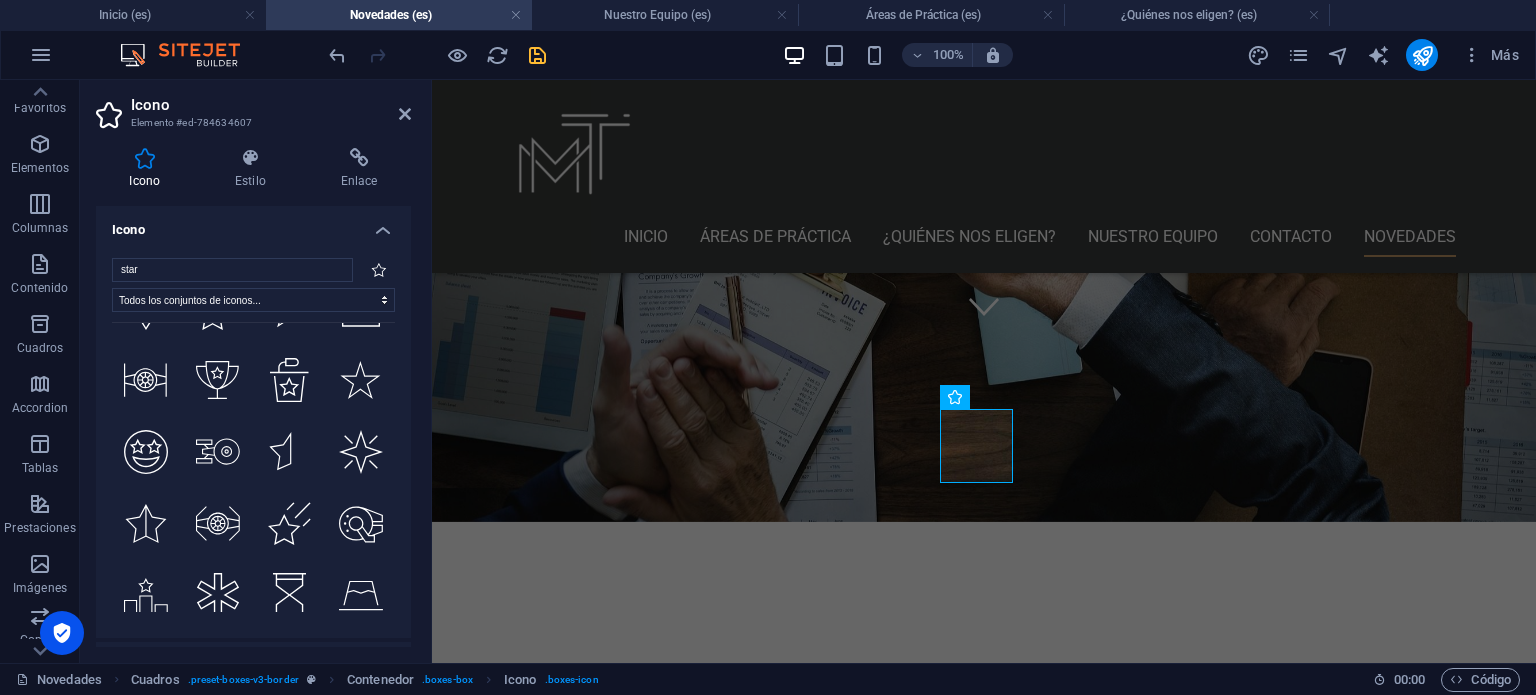 scroll, scrollTop: 4463, scrollLeft: 0, axis: vertical 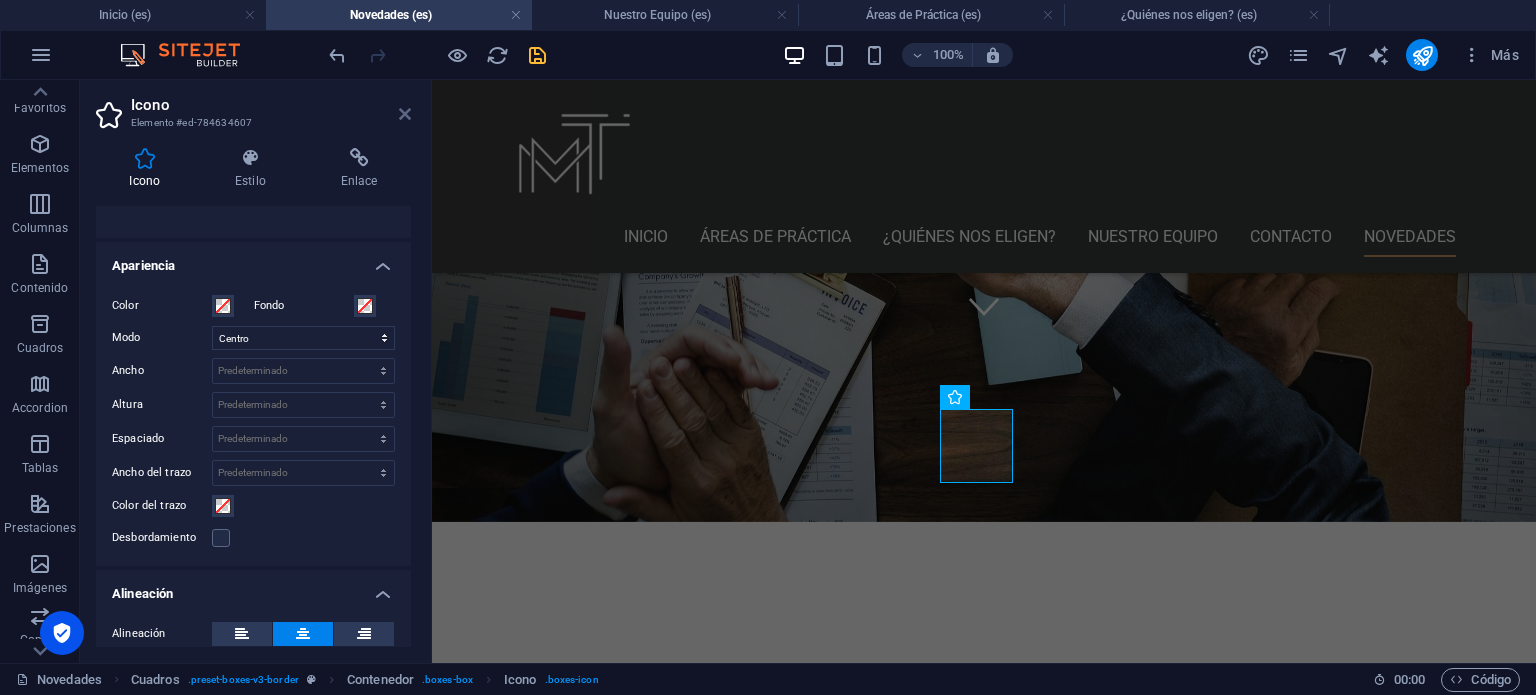 click at bounding box center (405, 114) 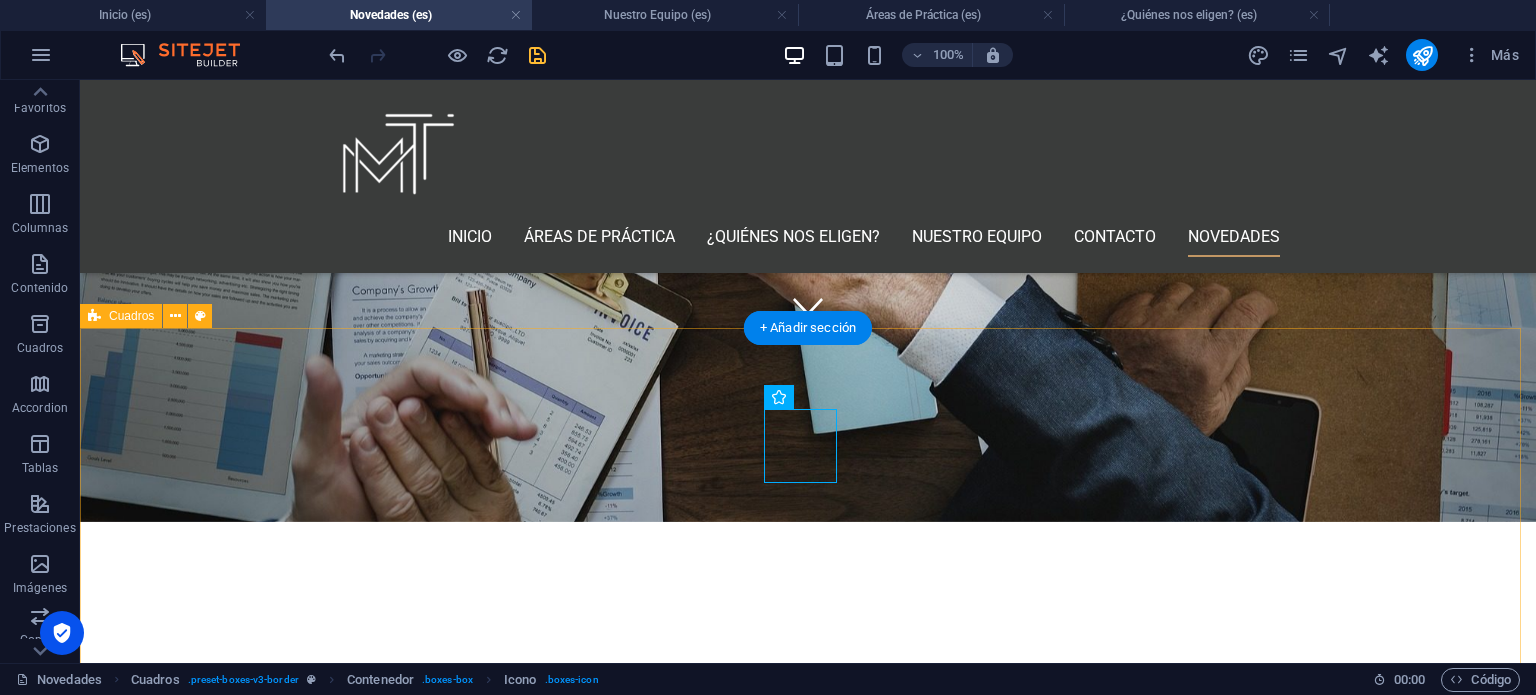 click on ".fa-secondary{opacity:.4} Caso de Éxito Lorem ipsum dolor sit amet, consectetuer adipiscing elit. Aenean commodo ligula eget dolor. Lorem ipsum dolor sit amet, consectetuer adipiscing elit leget dolor. Caso de Éxito [PERSON_NAME] & Asociados: Precedente histórico en defensa de derechos de imagen y dignidad personal. Ver más Registro de Marca Registrar una marca en [GEOGRAPHIC_DATA] no es únicamente un requisito administrativo: es una herramienta legal estratégica para proteger el valor comercial, la identidad y la exclusividad de tu negocio. Ver más" at bounding box center (808, 1412) 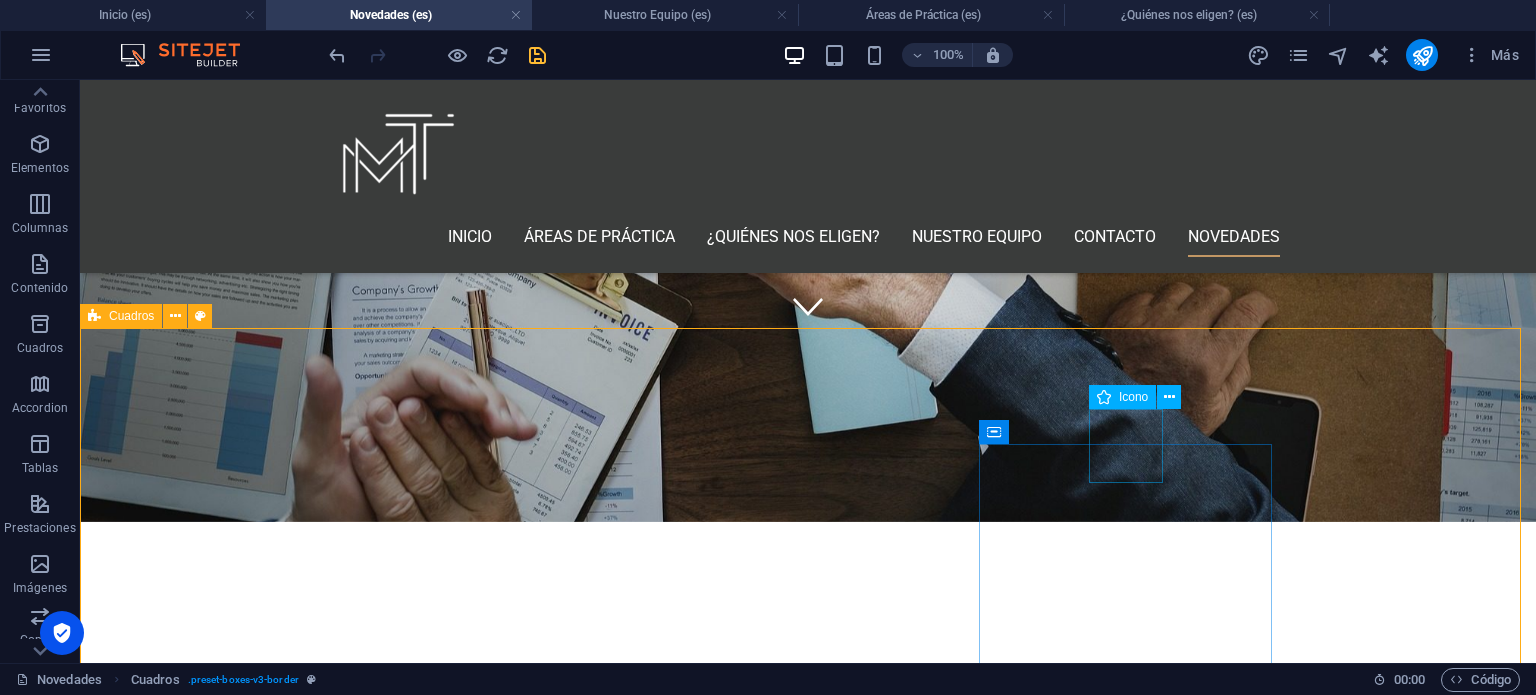click on "Icono" at bounding box center [1133, 397] 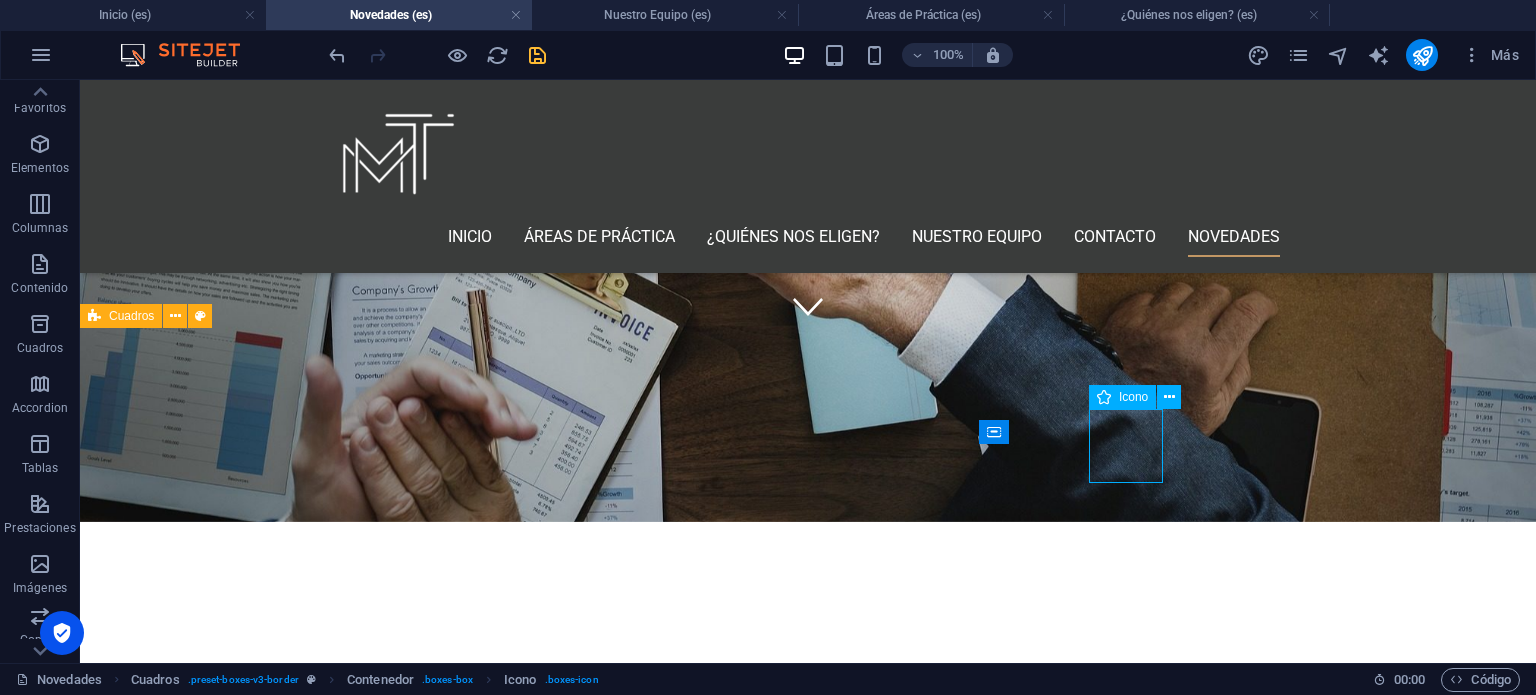 click on "Icono" at bounding box center [1133, 397] 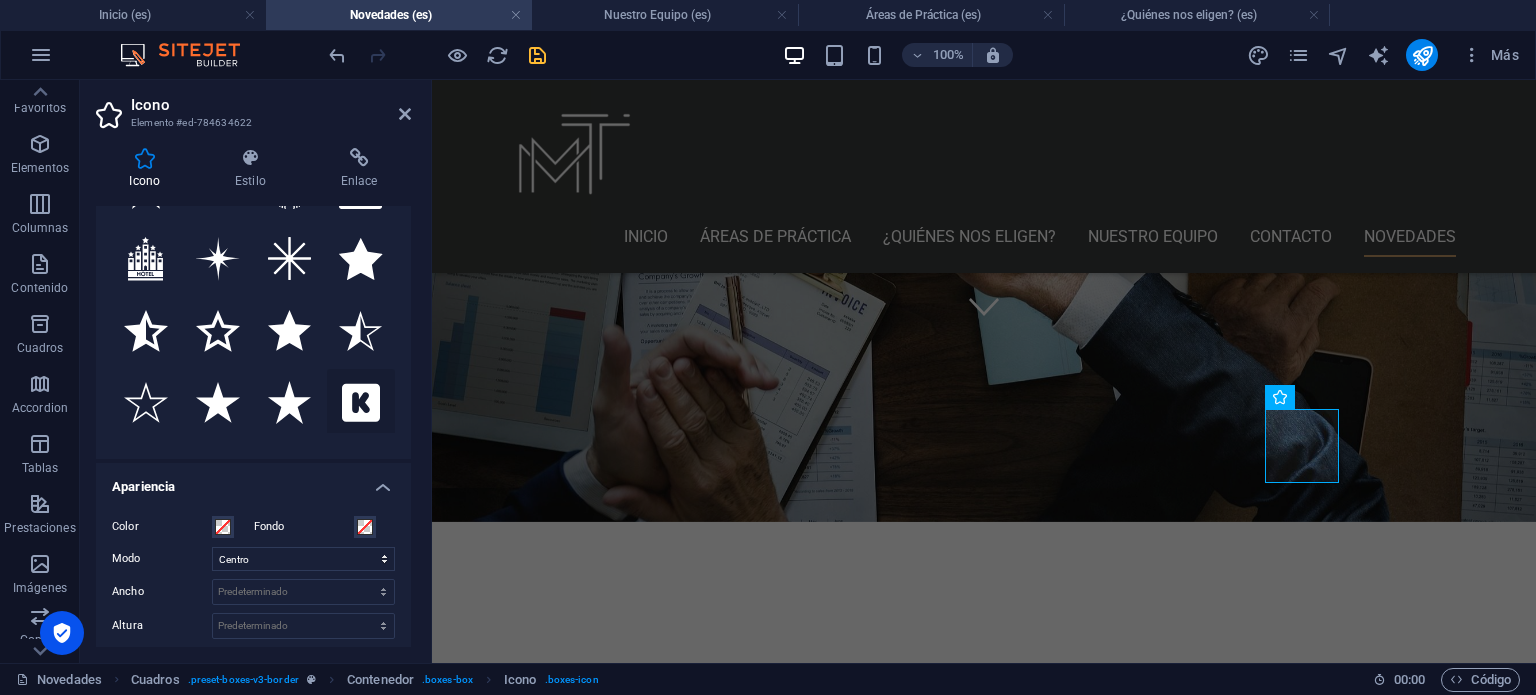 scroll, scrollTop: 200, scrollLeft: 0, axis: vertical 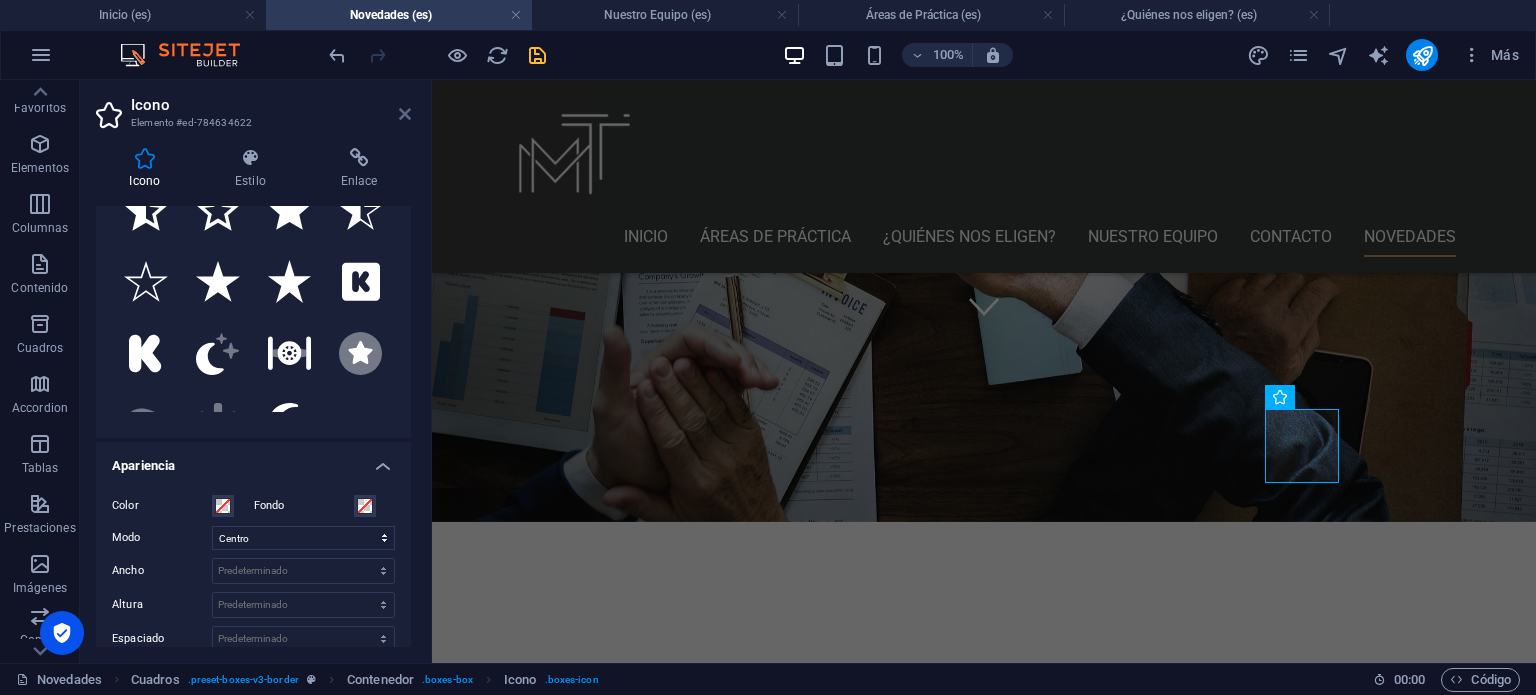 click at bounding box center (405, 114) 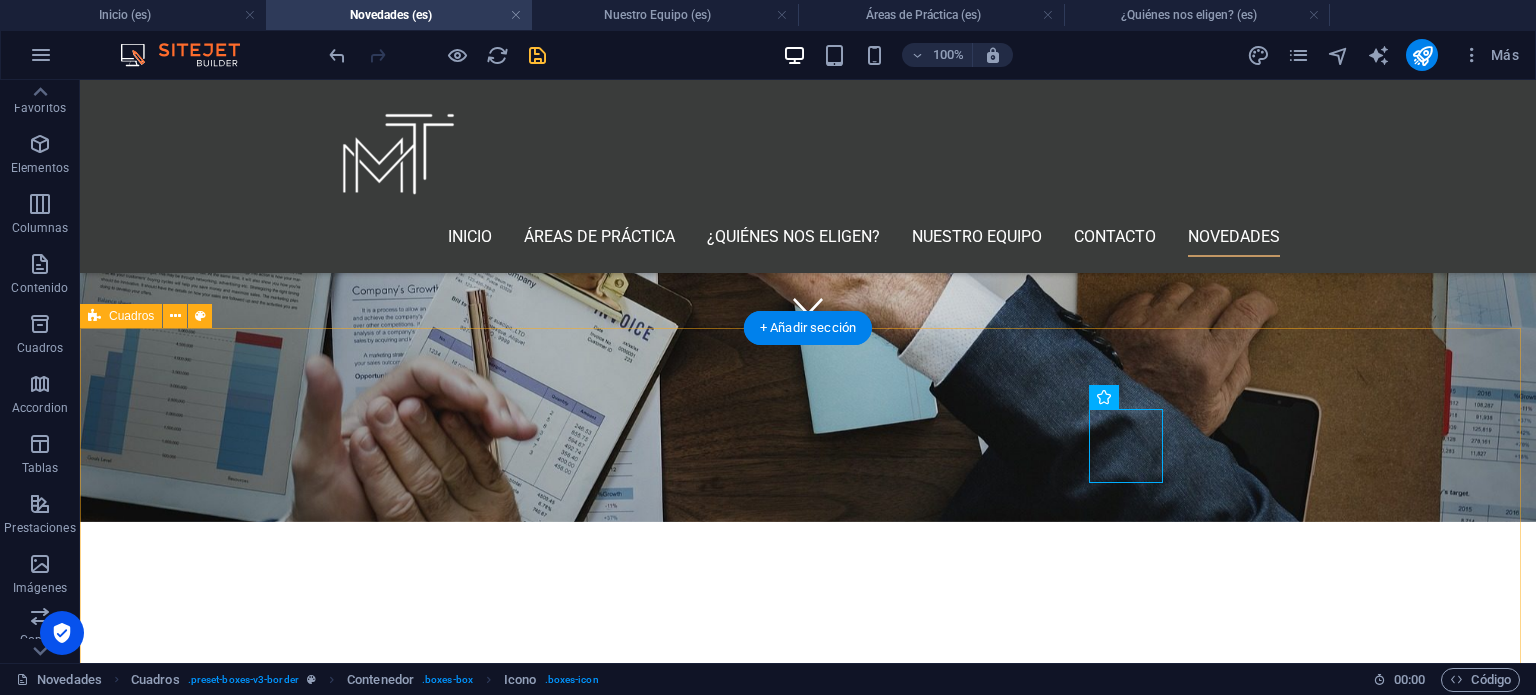 click on ".fa-secondary{opacity:.4} Caso de Éxito Lorem ipsum dolor sit amet, consectetuer adipiscing elit. Aenean commodo ligula eget dolor. Lorem ipsum dolor sit amet, consectetuer adipiscing elit leget dolor. Caso de Éxito [PERSON_NAME] & Asociados: Precedente histórico en defensa de derechos de imagen y dignidad personal. Ver más Registro de Marca Registrar una marca en [GEOGRAPHIC_DATA] no es únicamente un requisito administrativo: es una herramienta legal estratégica para proteger el valor comercial, la identidad y la exclusividad de tu negocio. Ver más" at bounding box center (808, 1412) 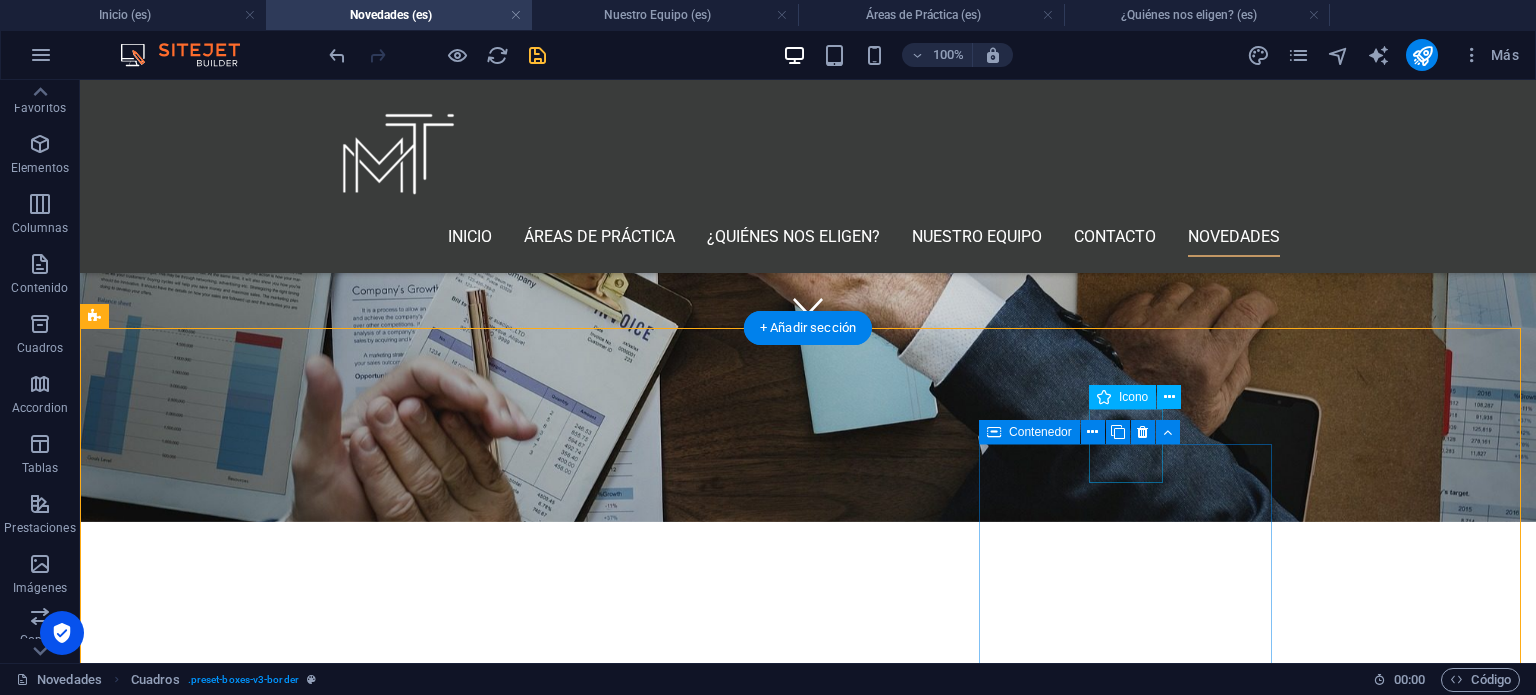 click at bounding box center (242, 1567) 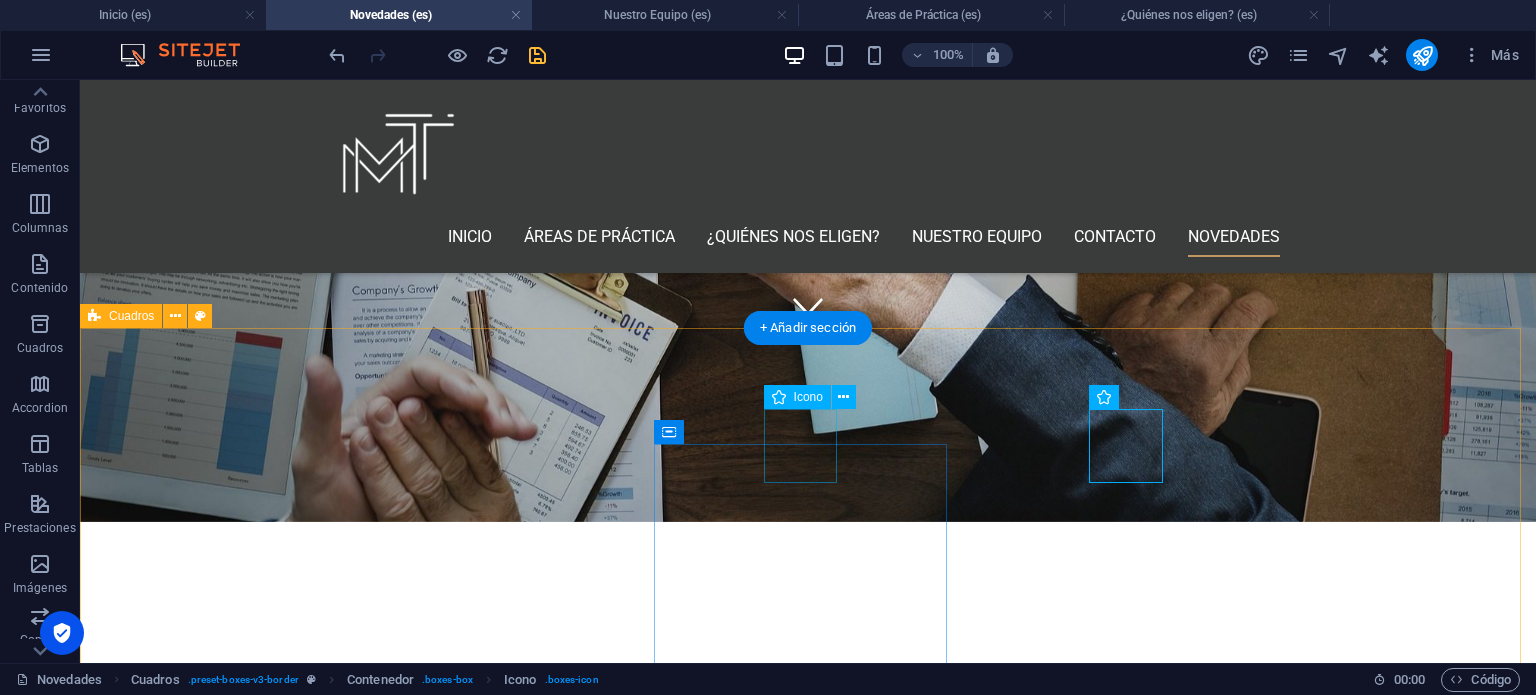 click at bounding box center [242, 1266] 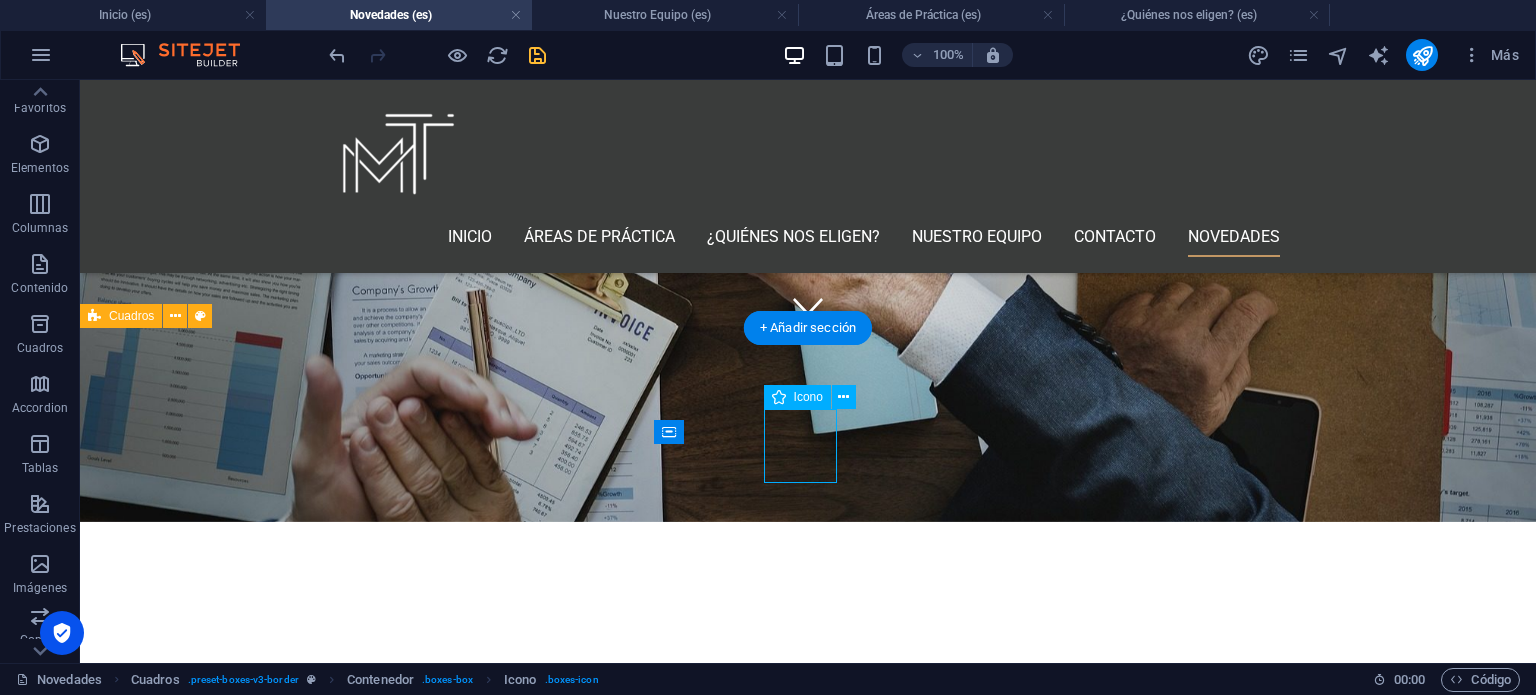 click at bounding box center [242, 1266] 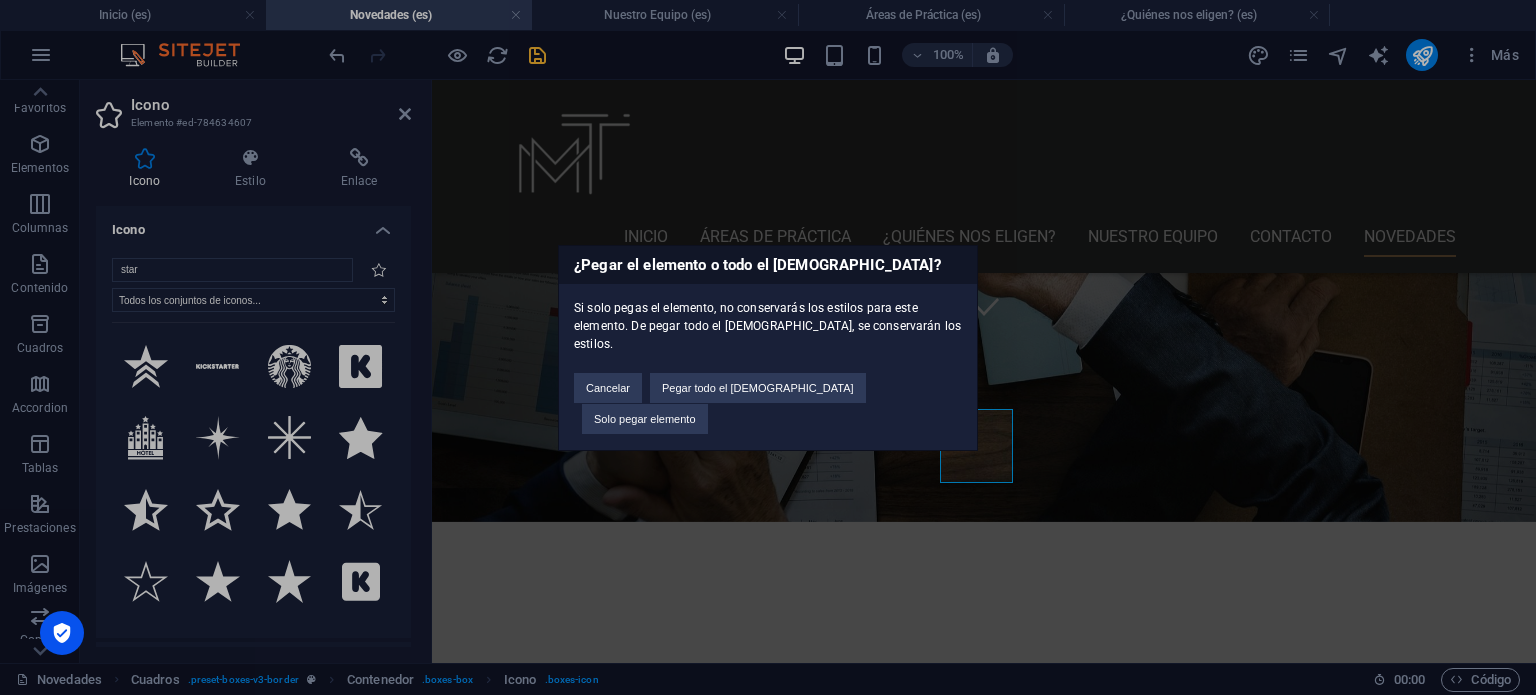 type 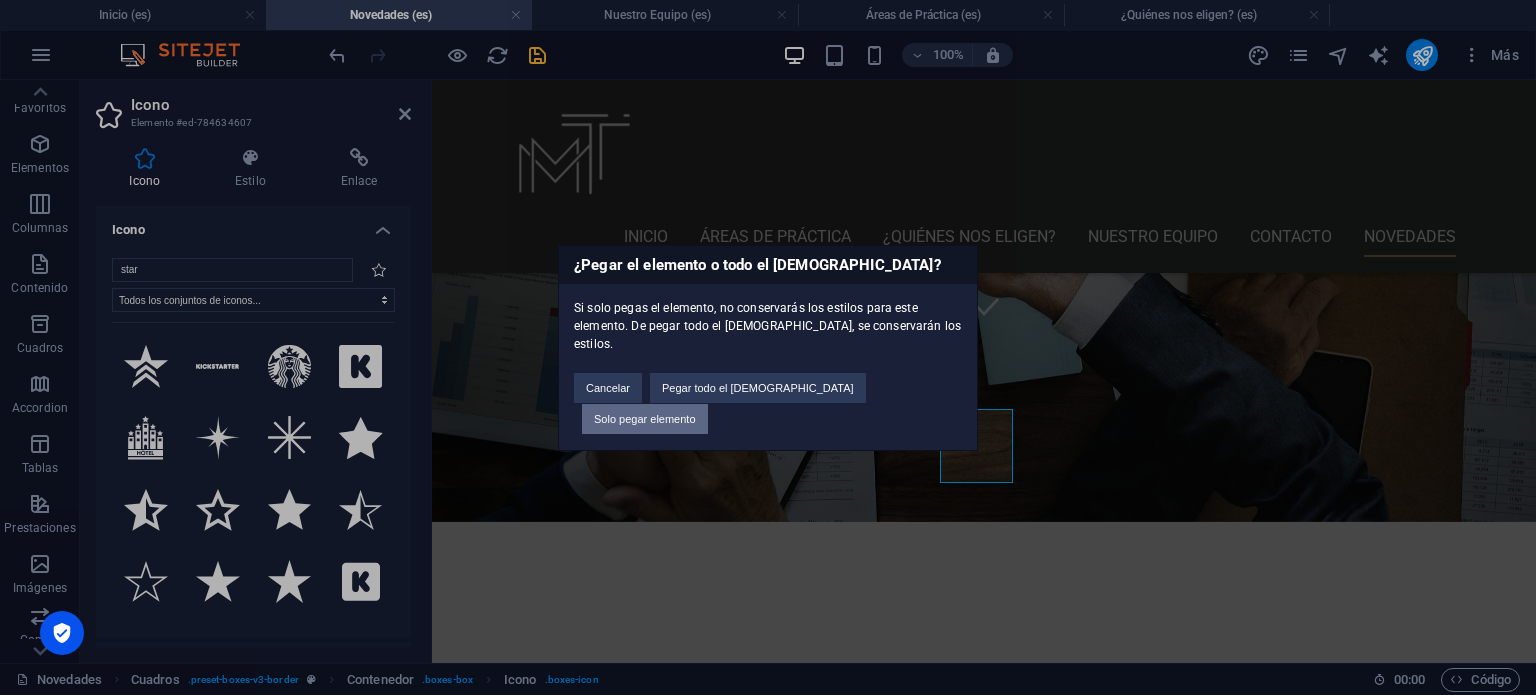 click on "Solo pegar elemento" at bounding box center (645, 419) 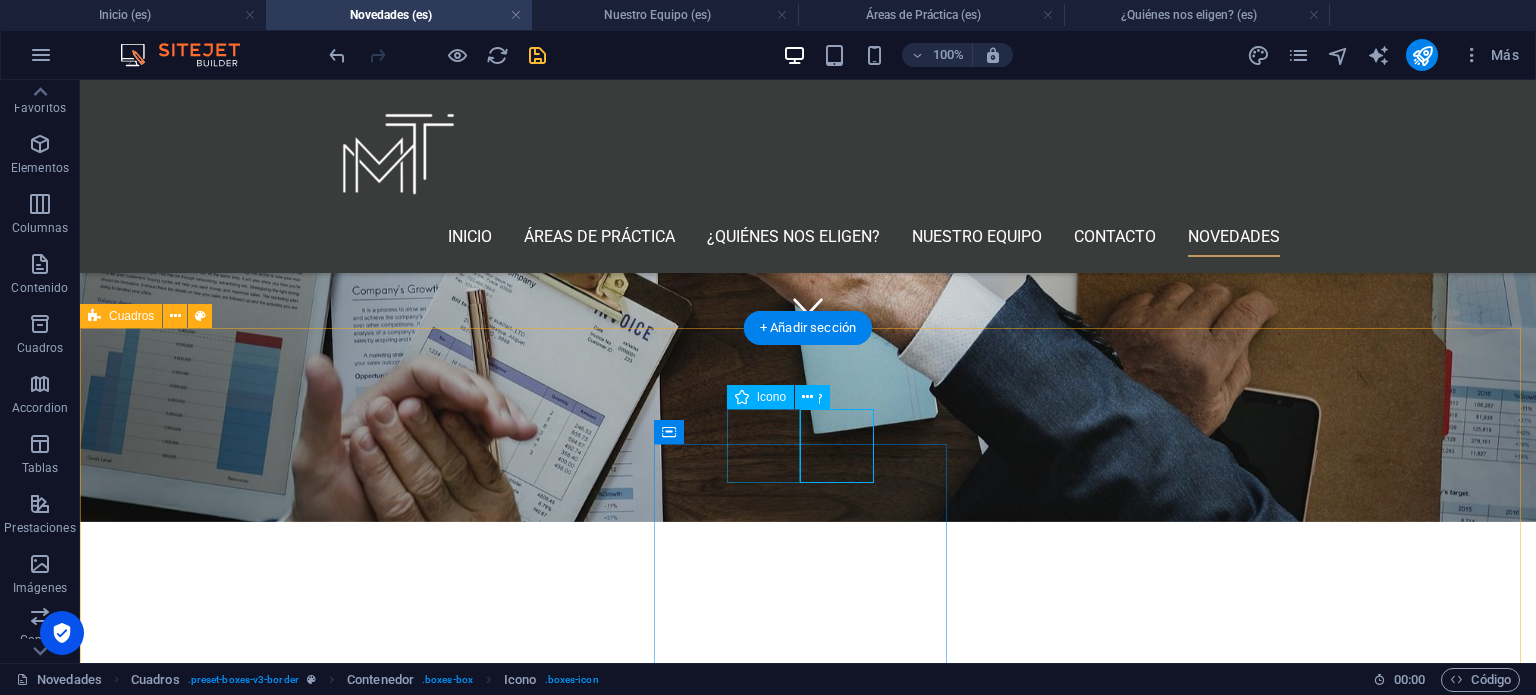 click at bounding box center (242, 1266) 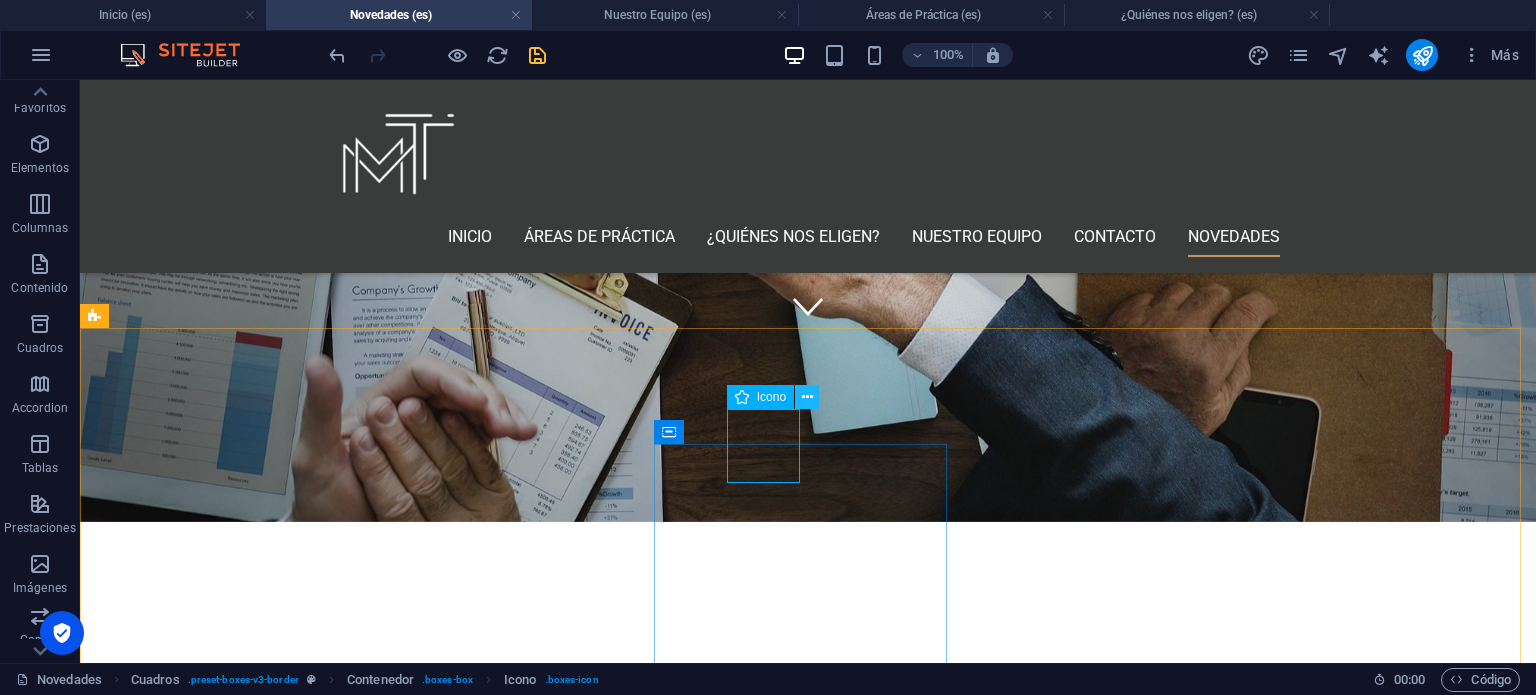 click at bounding box center [807, 397] 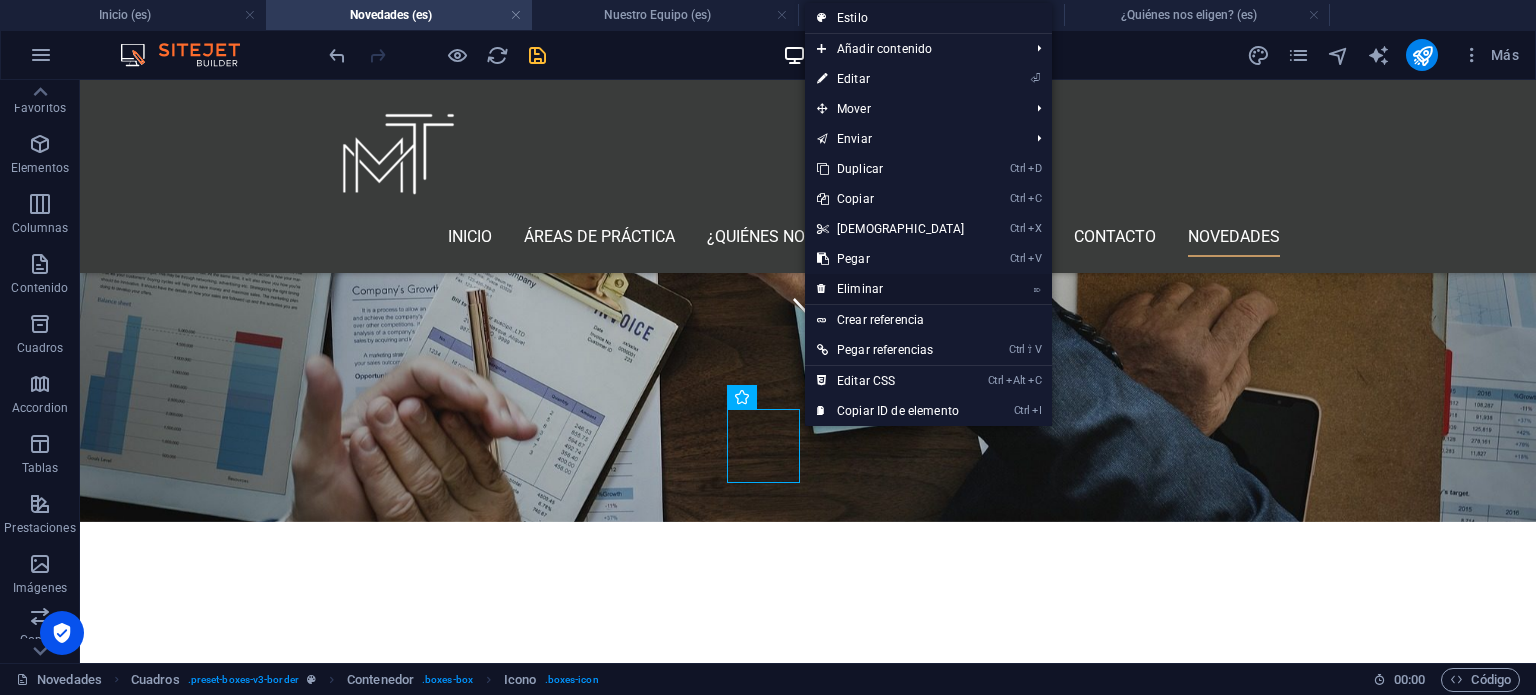click on "⌦  Eliminar" at bounding box center (891, 289) 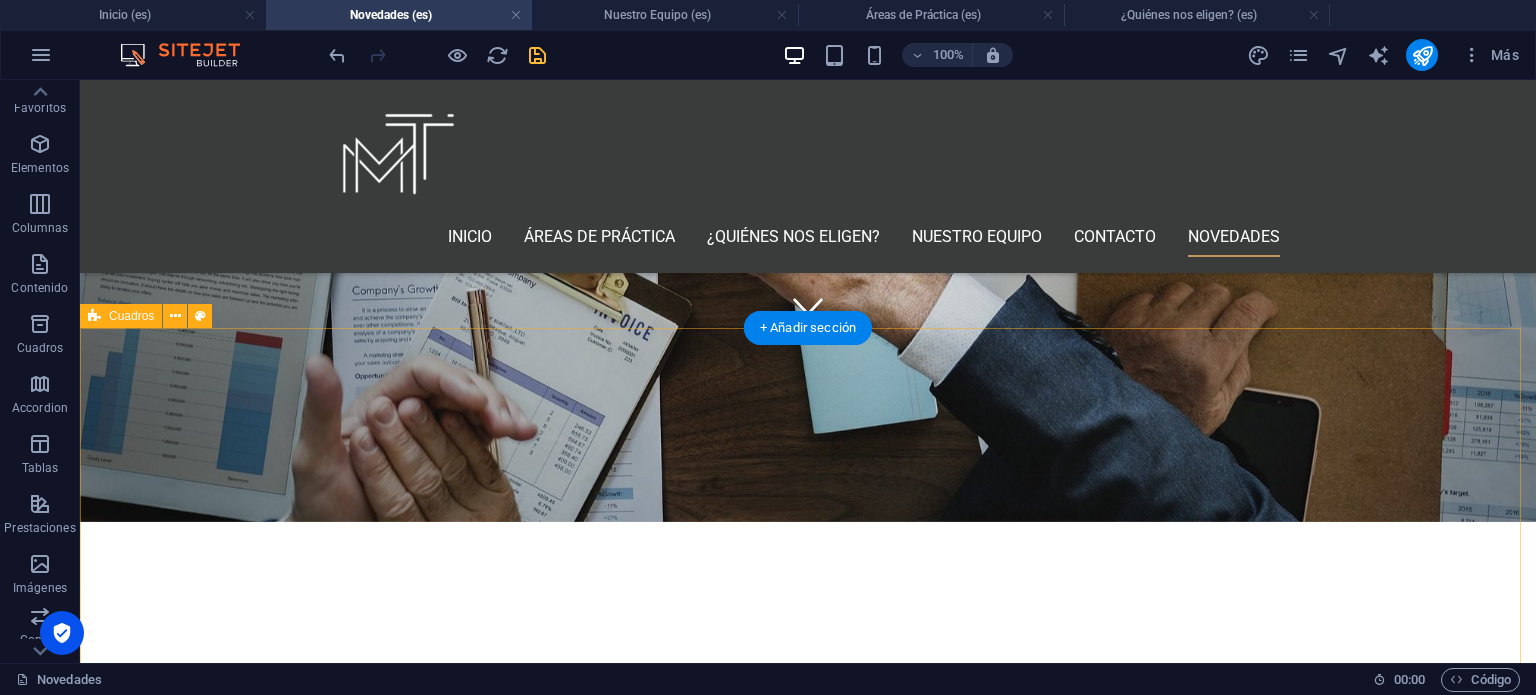 click on ".fa-secondary{opacity:.4} Caso de Éxito Lorem ipsum dolor sit amet, consectetuer adipiscing elit. Aenean commodo ligula eget dolor. Lorem ipsum dolor sit amet, consectetuer adipiscing elit leget dolor. Caso de Éxito [PERSON_NAME] & Asociados: Precedente histórico en defensa de derechos de imagen y dignidad personal. Ver más Registro de Marca Registrar una marca en [GEOGRAPHIC_DATA] no es únicamente un requisito administrativo: es una herramienta legal estratégica para proteger el valor comercial, la identidad y la exclusividad de tu negocio. Ver más" at bounding box center (808, 1412) 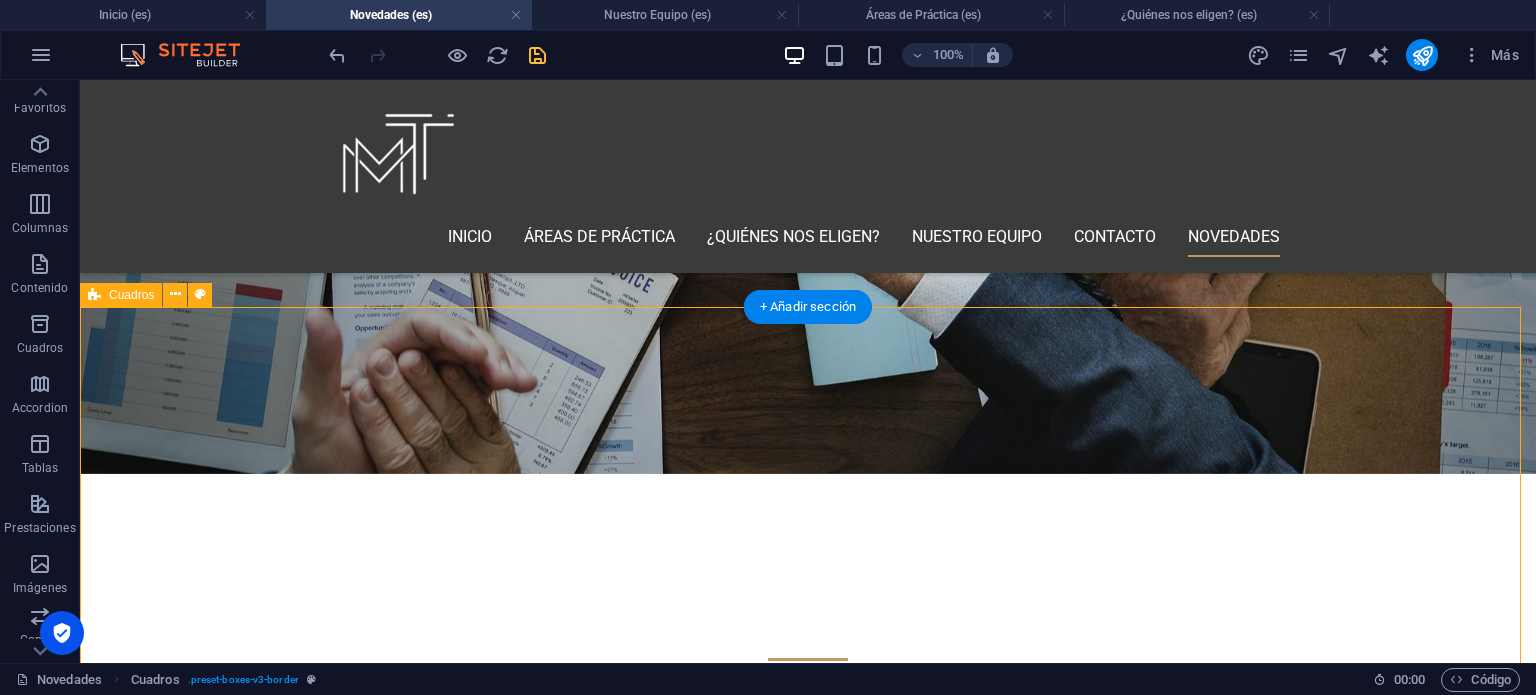 scroll, scrollTop: 331, scrollLeft: 0, axis: vertical 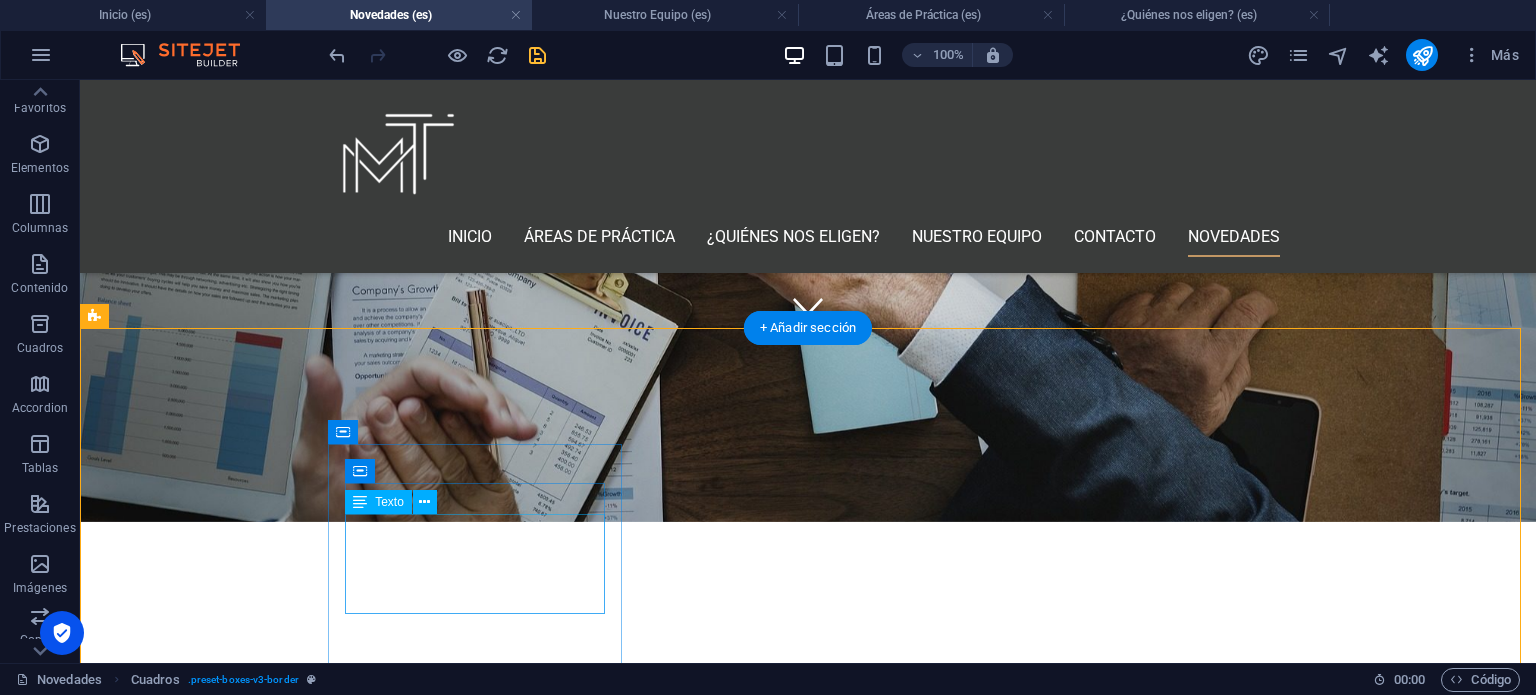 click on "Lorem ipsum dolor sit amet, consectetuer adipiscing elit. Aenean commodo ligula eget dolor. Lorem ipsum dolor sit amet, consectetuer adipiscing elit leget dolor." at bounding box center (242, 1145) 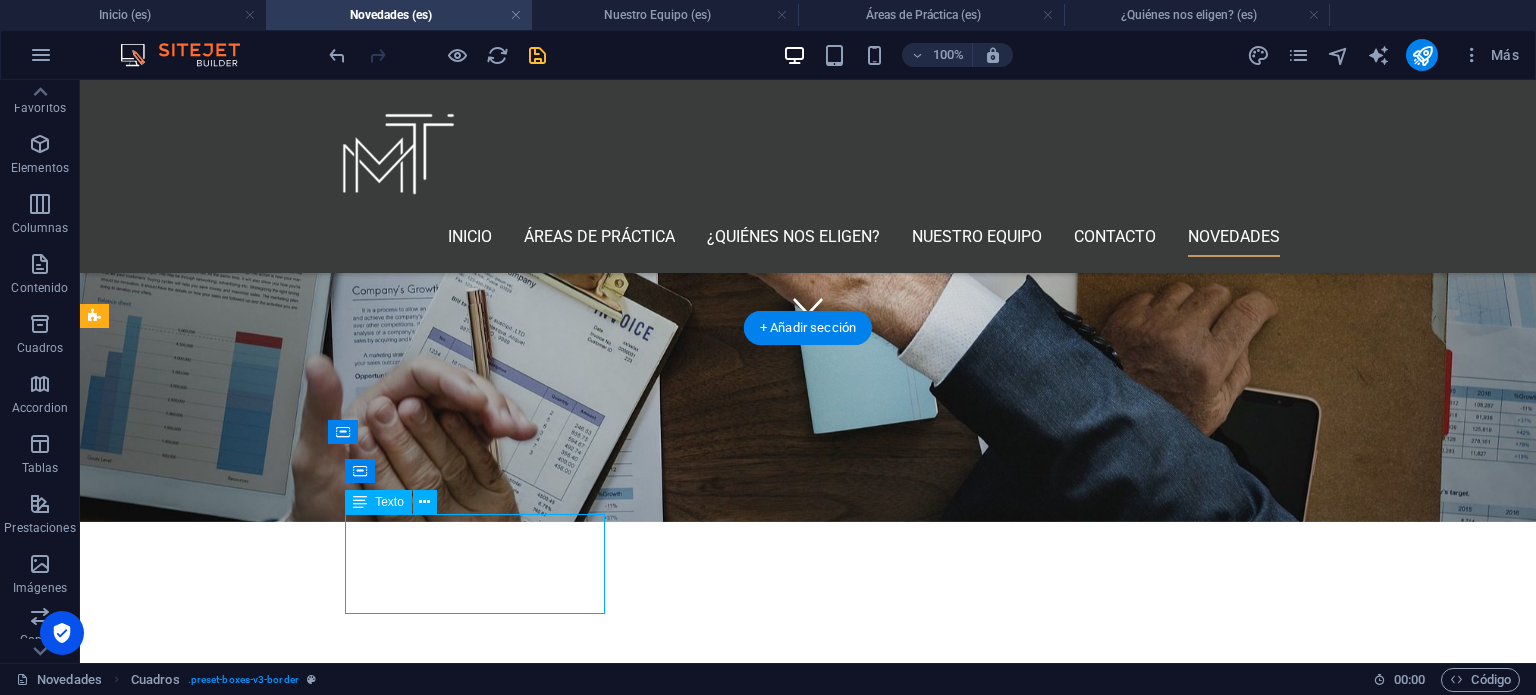 click on "Lorem ipsum dolor sit amet, consectetuer adipiscing elit. Aenean commodo ligula eget dolor. Lorem ipsum dolor sit amet, consectetuer adipiscing elit leget dolor." at bounding box center (242, 1145) 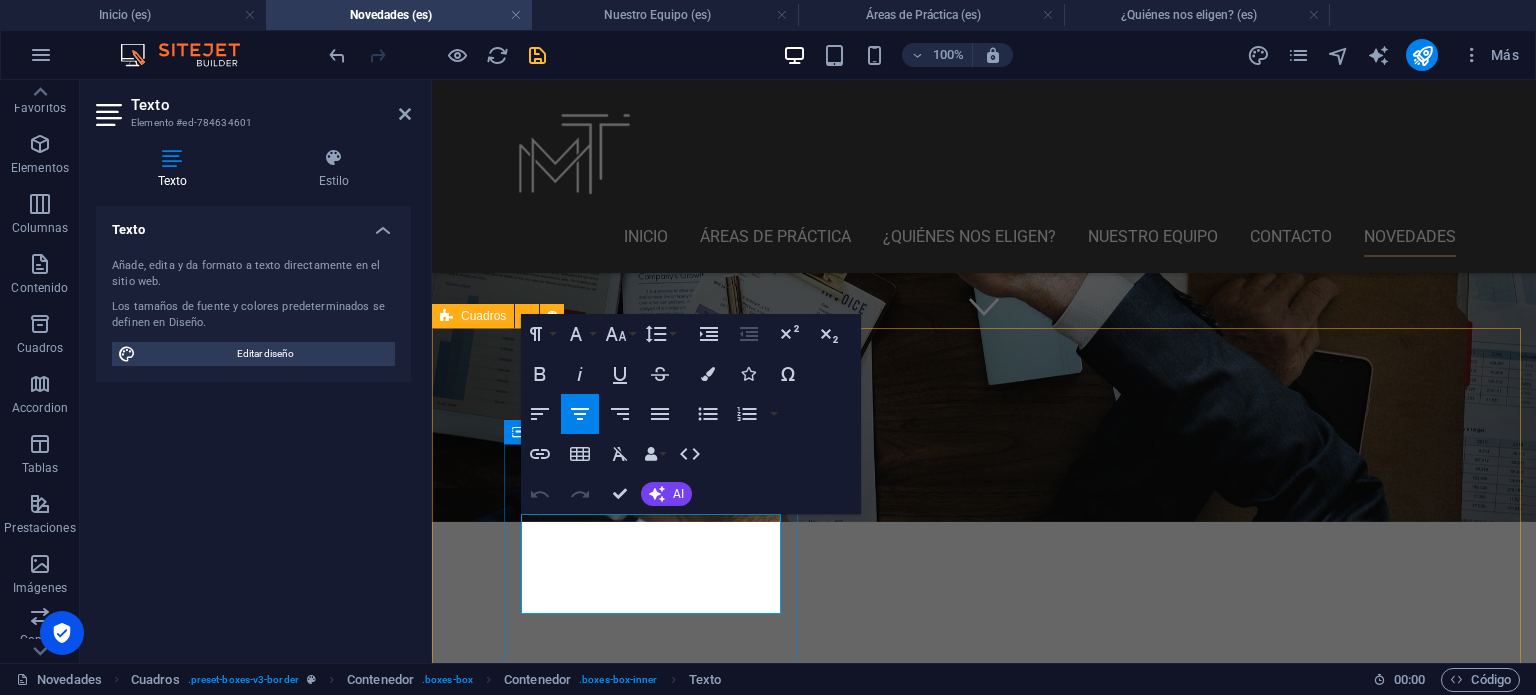 drag, startPoint x: 744, startPoint y: 605, endPoint x: 527, endPoint y: 523, distance: 231.97629 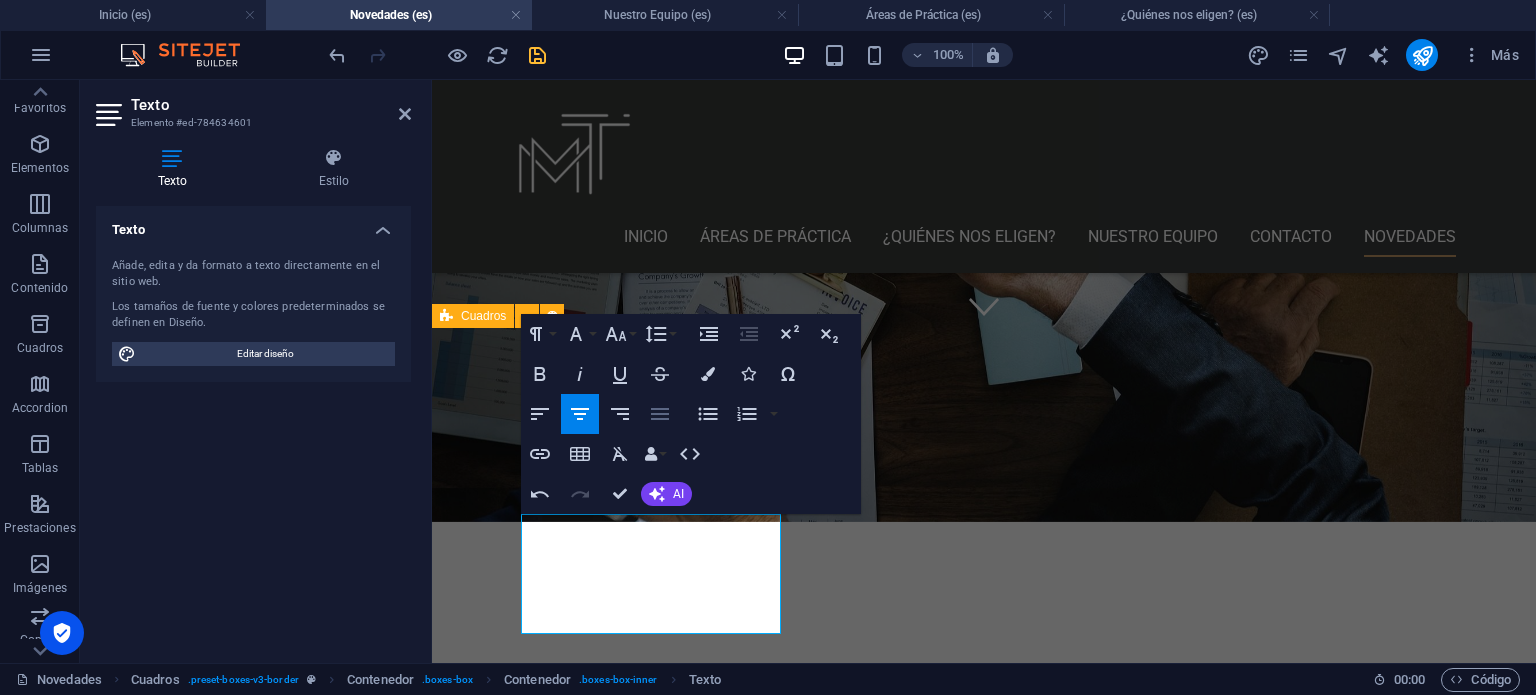 click 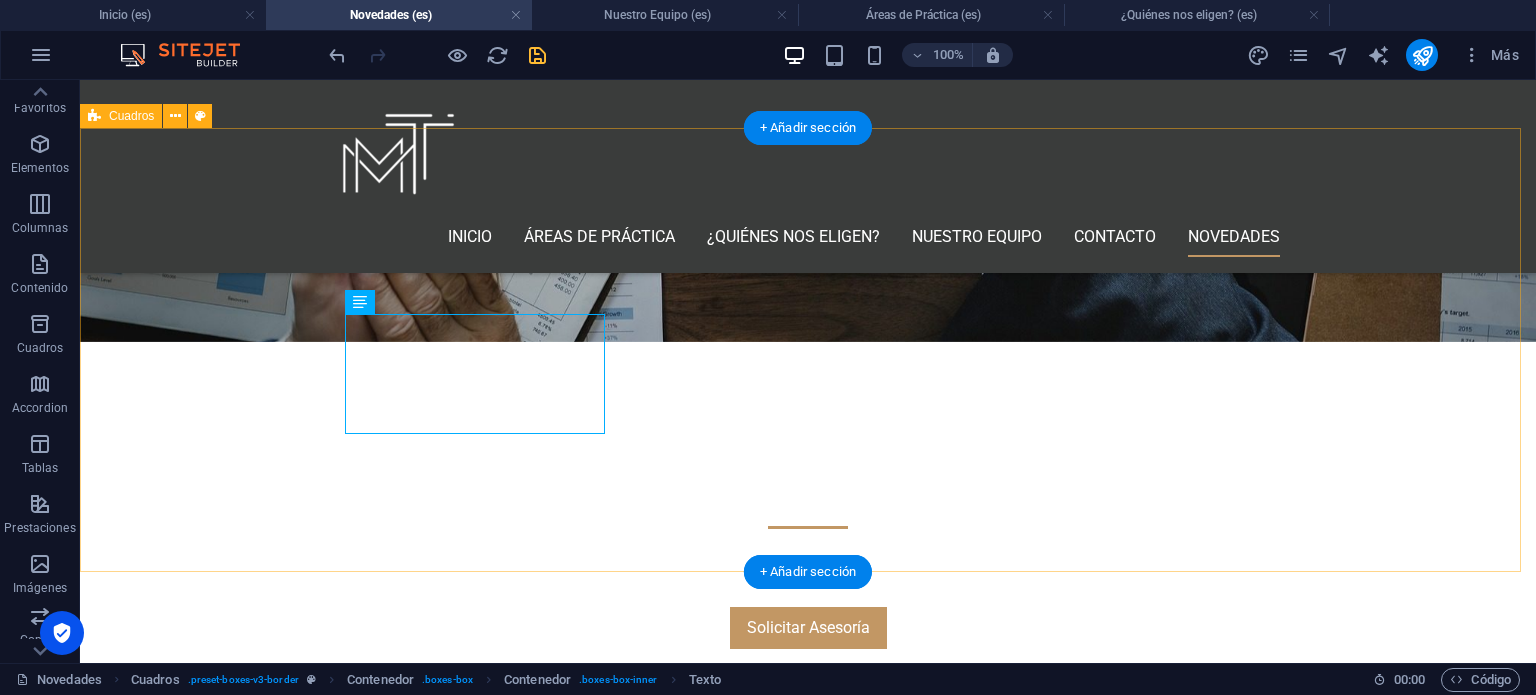 scroll, scrollTop: 531, scrollLeft: 0, axis: vertical 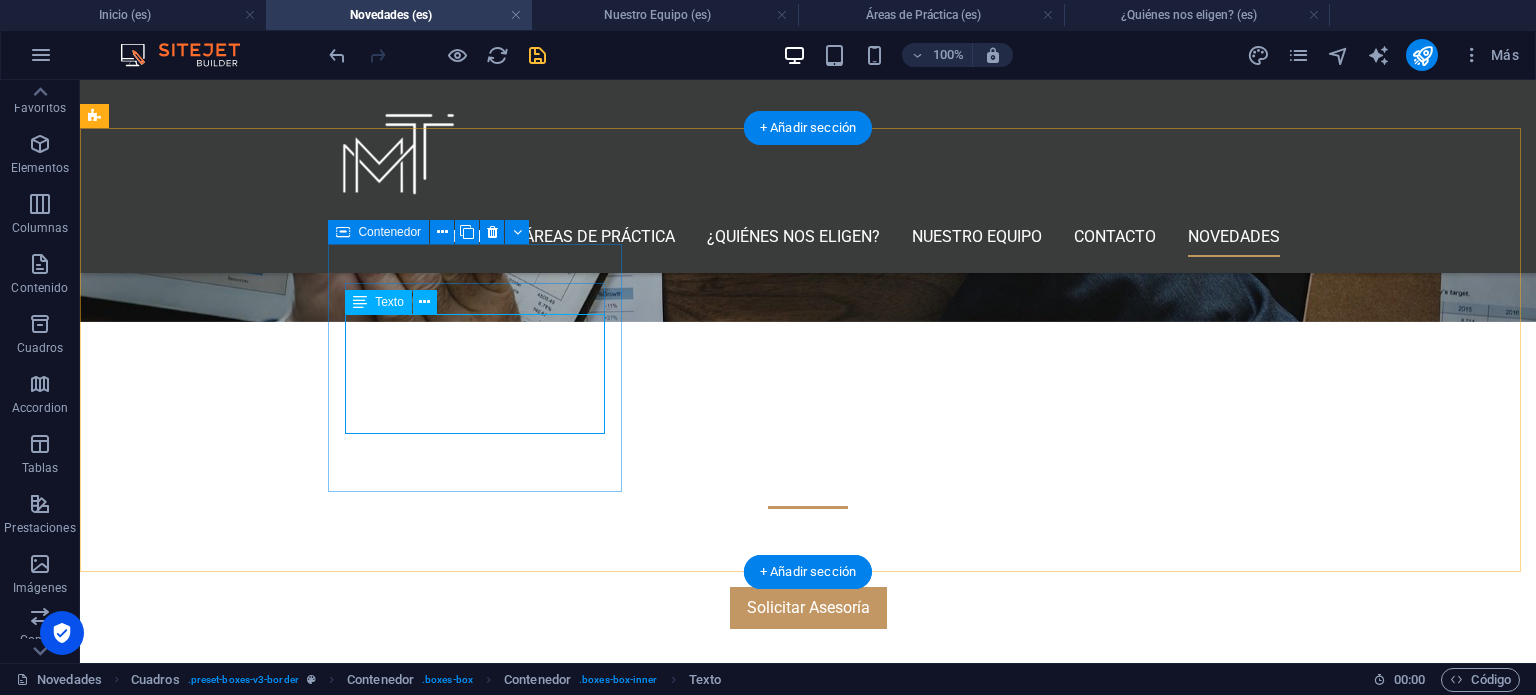 click on "El equipo jurídico de  [PERSON_NAME] & Asociados , liderado por los abogados  [PERSON_NAME] y [PERSON_NAME] , obtuvo una resolución histórica ante el Instituto Mexicano de la Propiedad Industrial (IMPI)" at bounding box center [242, 975] 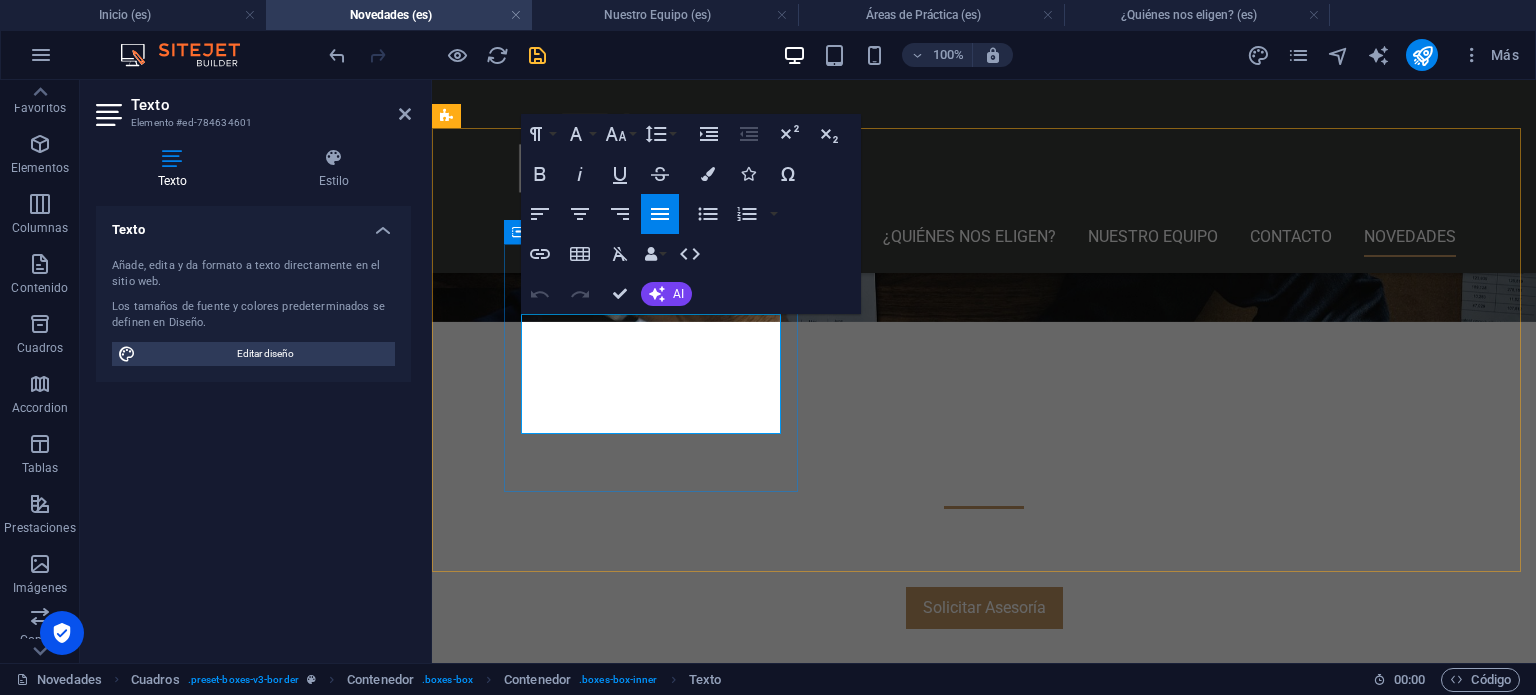 click on "El equipo jurídico de  [PERSON_NAME] & Asociados , liderado por los abogados  [PERSON_NAME] y [PERSON_NAME] , obtuvo una resolución histórica ante el Instituto Mexicano de la Propiedad Industrial (IMPI)" at bounding box center (594, 975) 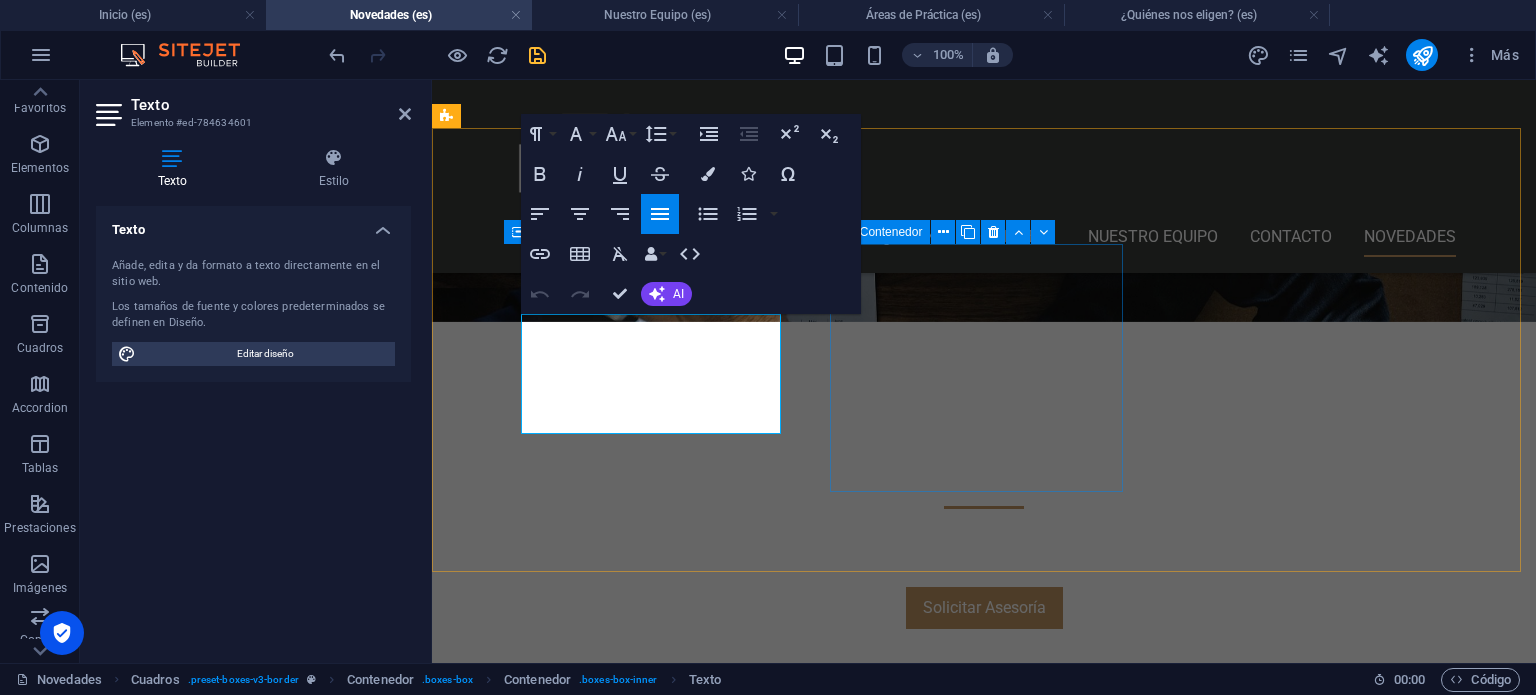 type 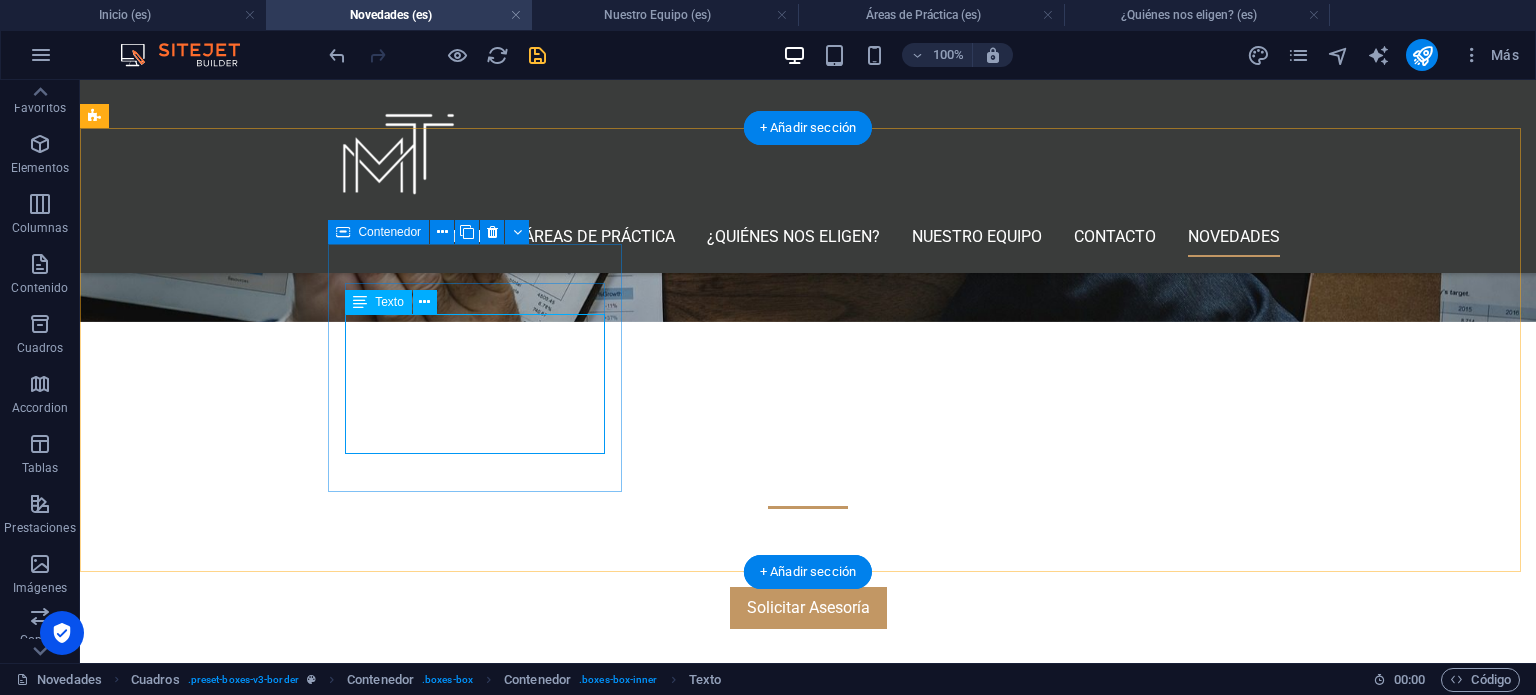 click on "El equipo jurídico de  [PERSON_NAME] & Asociados , liderado por los abogados  [PERSON_NAME] y [PERSON_NAME] , obtuvo una resolución histórica ante el Instituto Mexicano de la Propiedad Industrial (IMPI)." at bounding box center (242, 985) 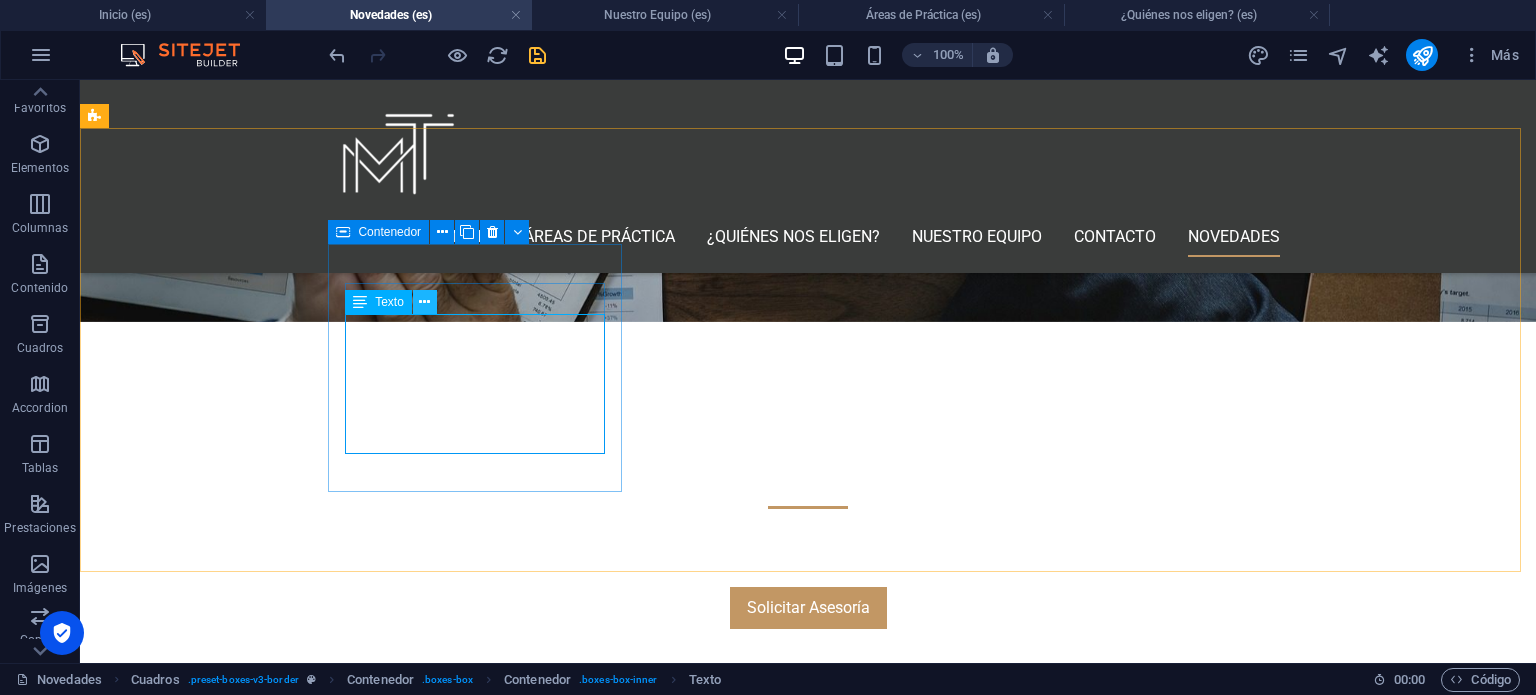 click at bounding box center [425, 302] 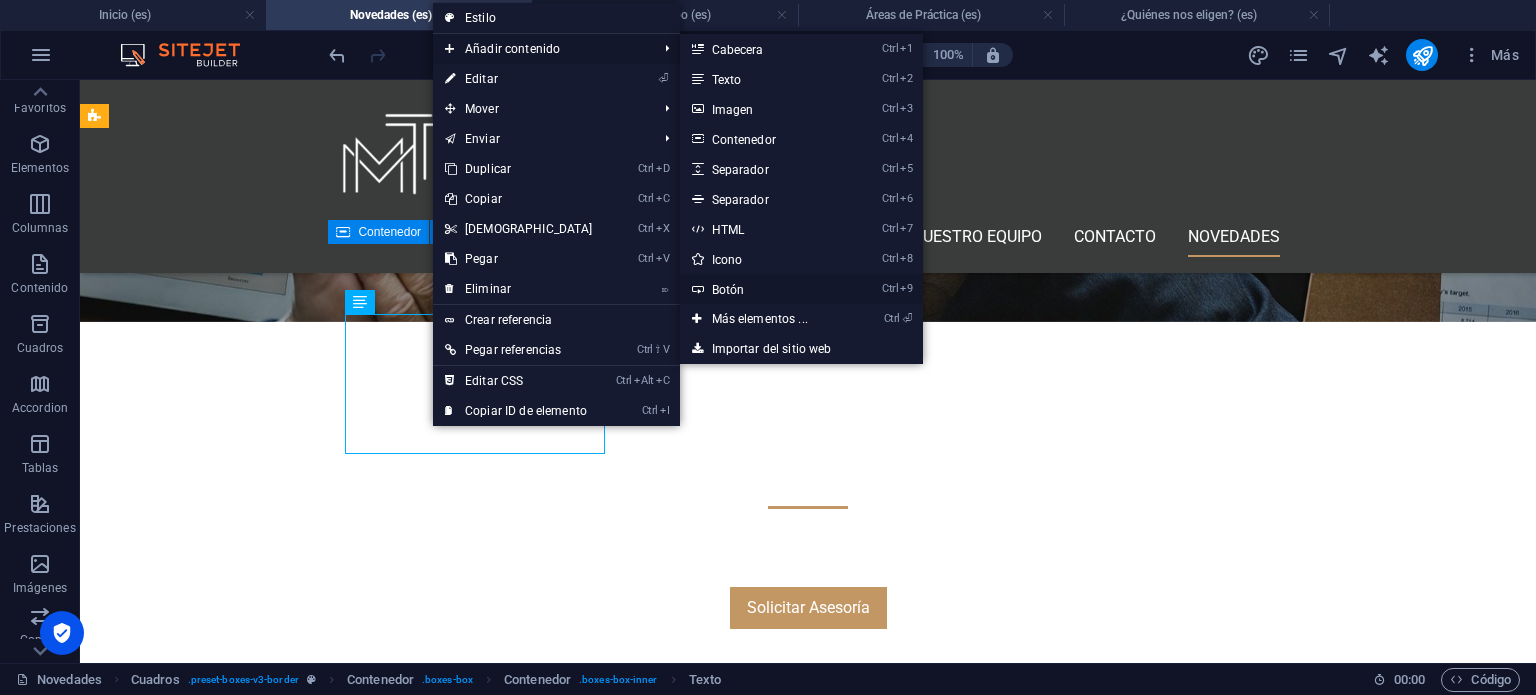 click on "Ctrl 9  Botón" at bounding box center [764, 289] 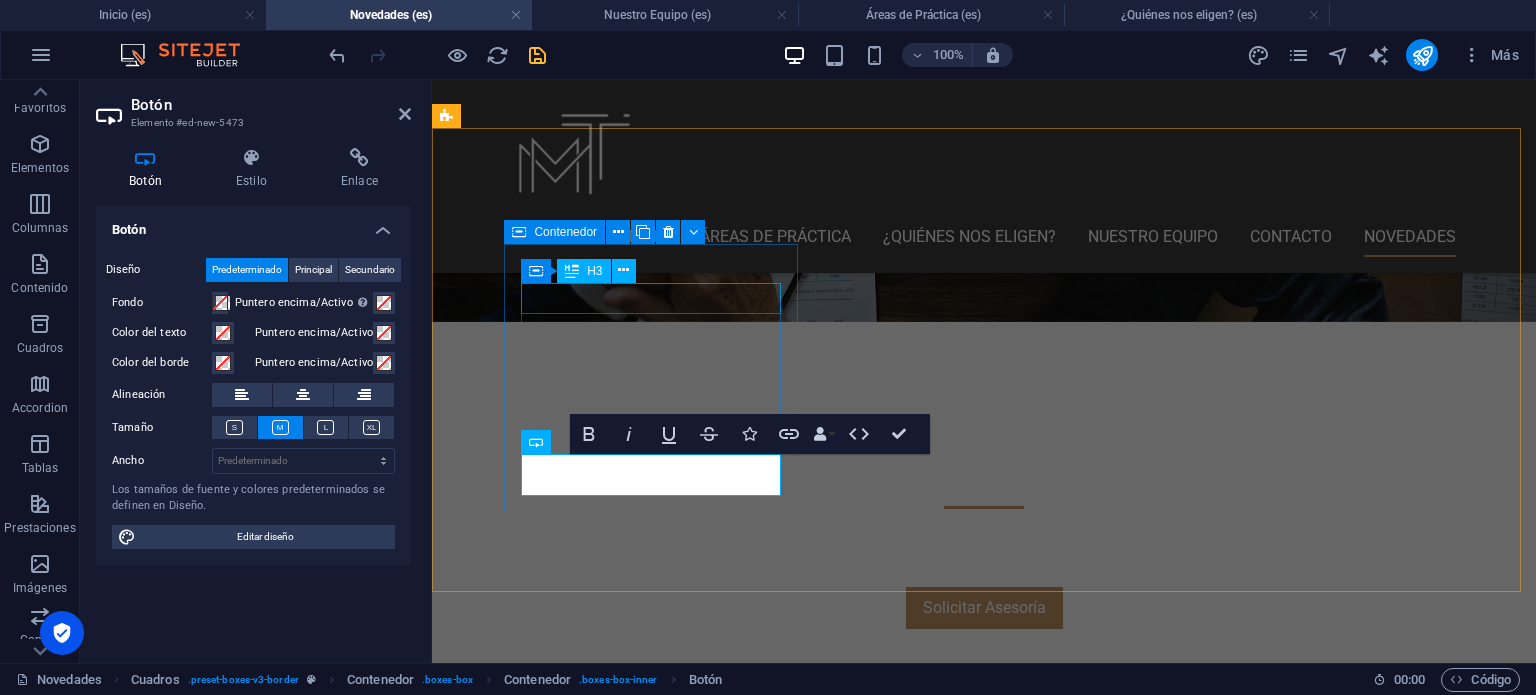type 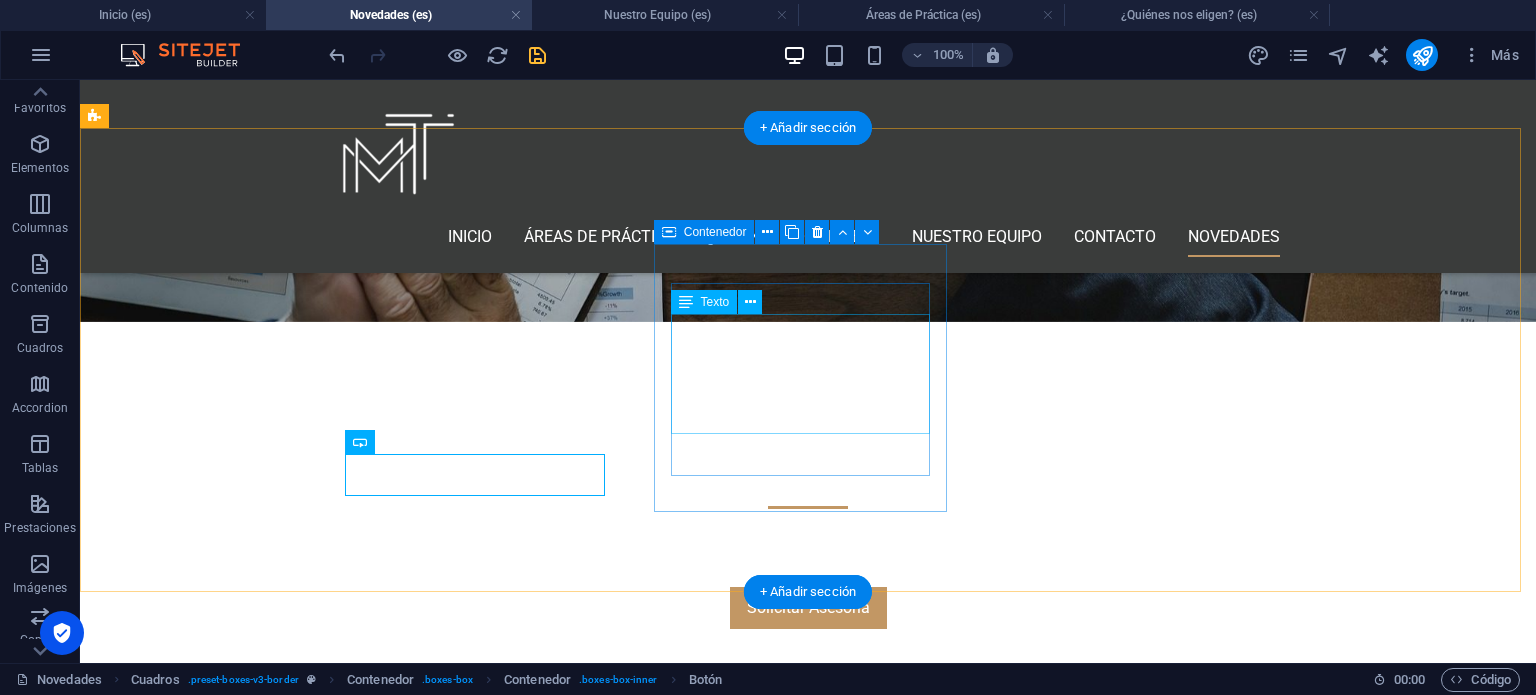 click on "[PERSON_NAME] & Asociados: Precedente histórico en defensa de derechos de imagen y dignidad personal." at bounding box center (242, 1316) 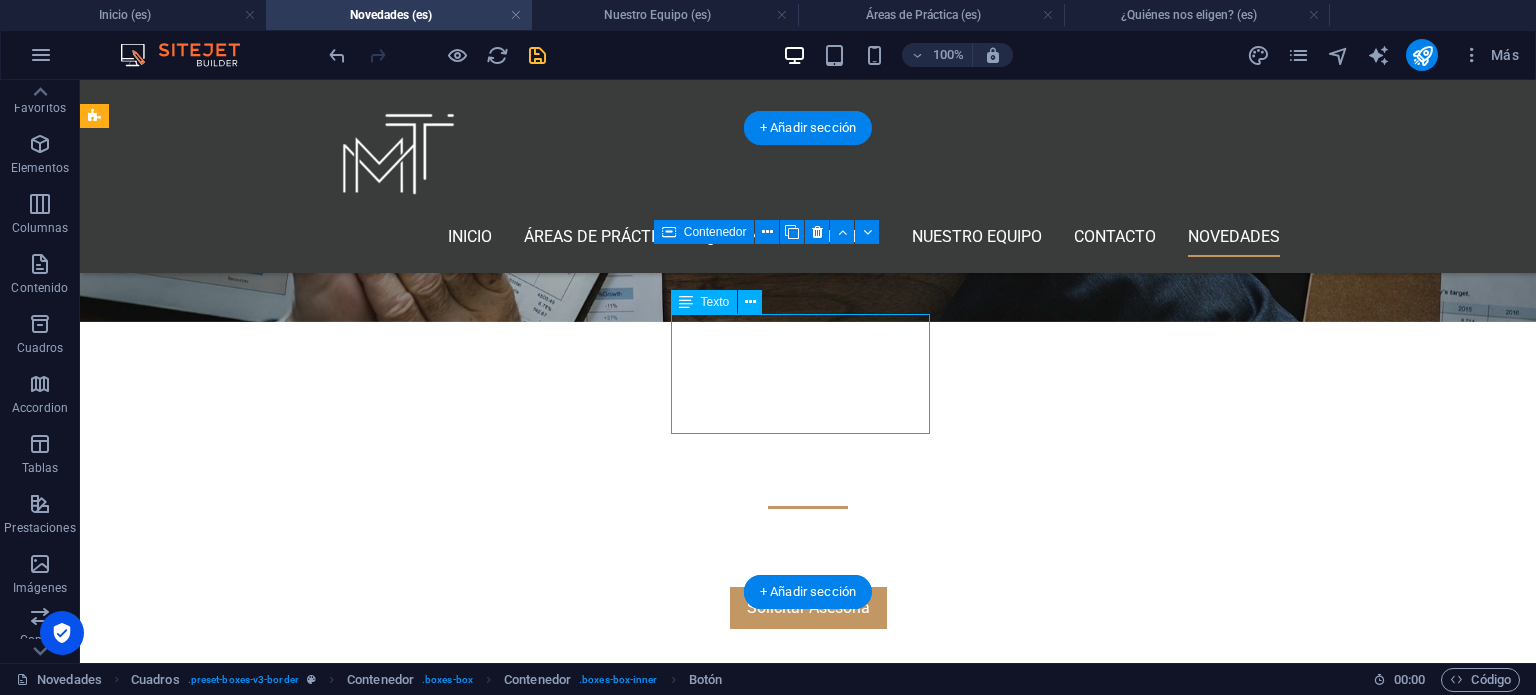 click on "[PERSON_NAME] & Asociados: Precedente histórico en defensa de derechos de imagen y dignidad personal." at bounding box center [242, 1316] 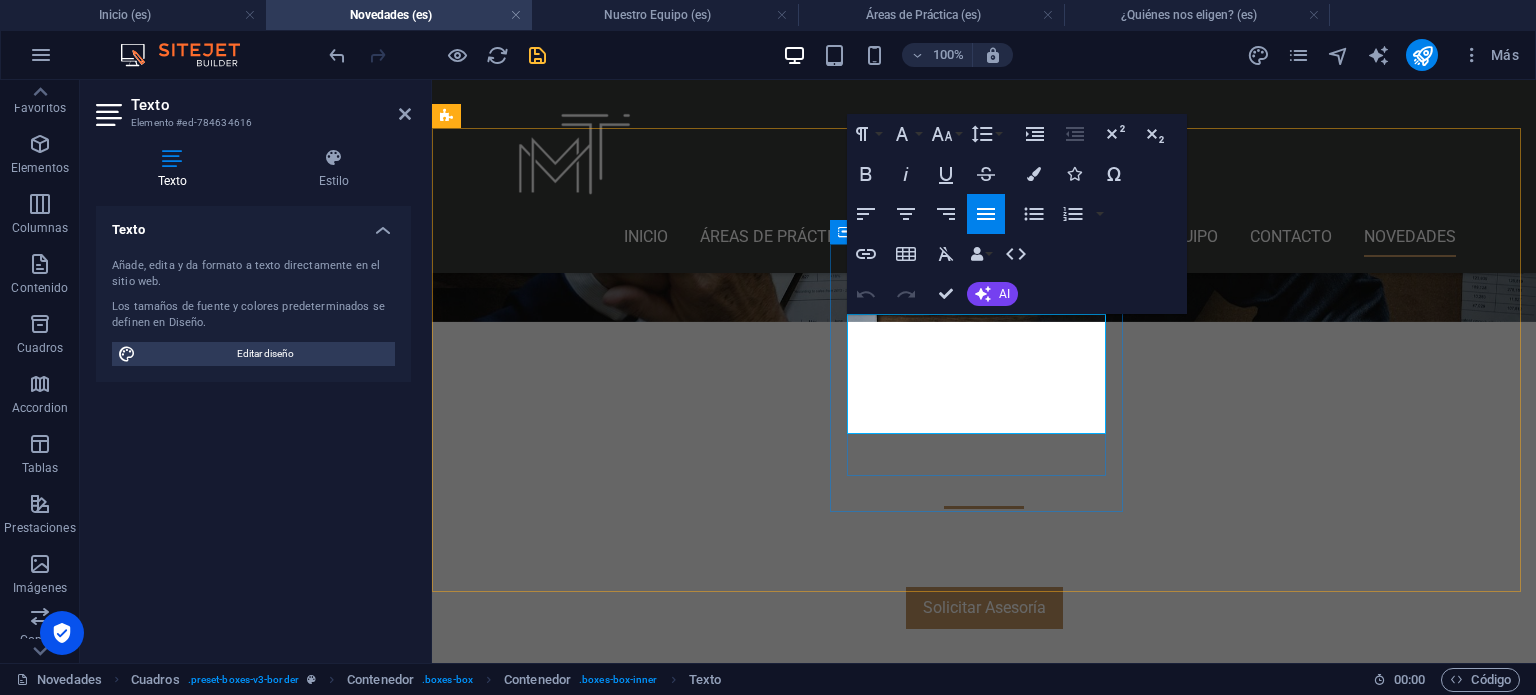 click on "[PERSON_NAME] & Asociados: Precedente histórico en defensa de derechos de imagen y dignidad personal." at bounding box center (594, 1296) 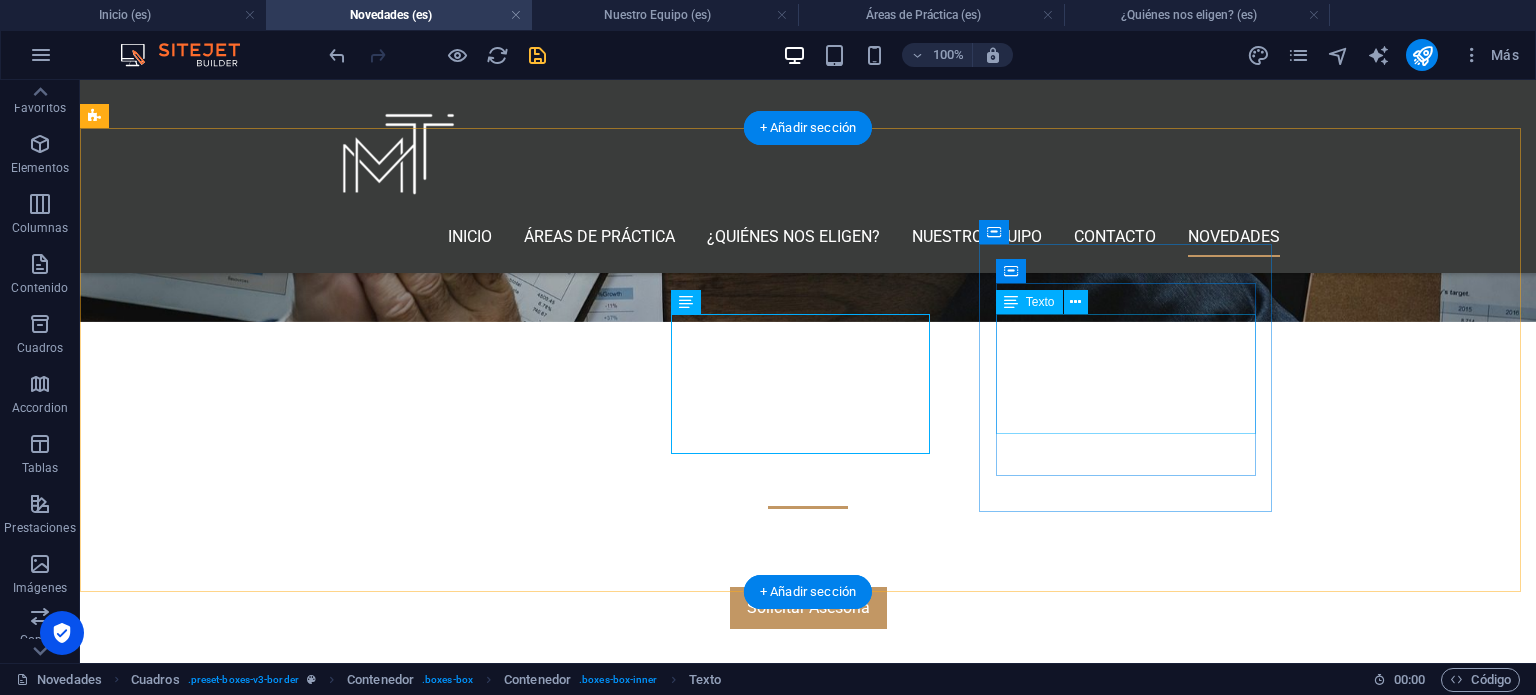 click on "Registrar una marca en [GEOGRAPHIC_DATA] no es únicamente un requisito administrativo: es una herramienta legal estratégica para proteger el valor comercial, la identidad y la exclusividad de tu negocio." at bounding box center [242, 1648] 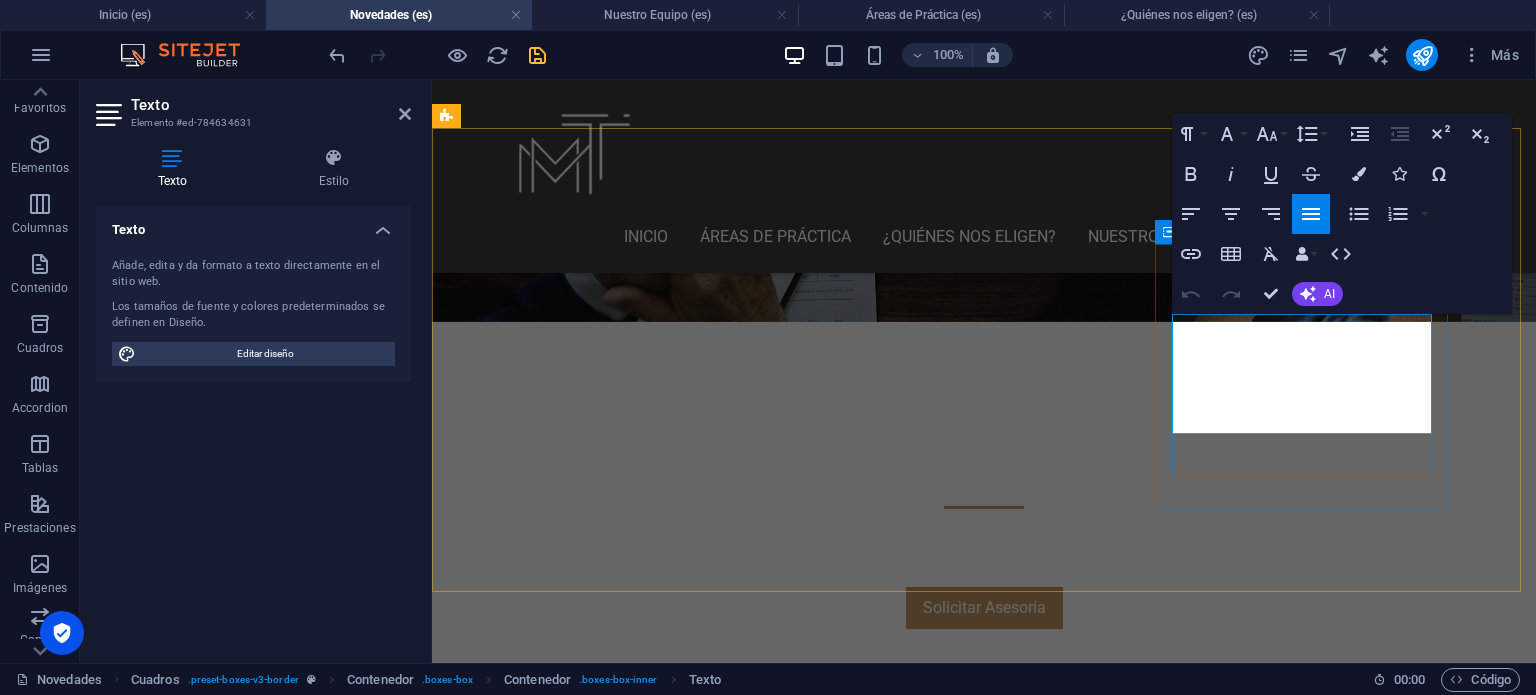 click on "Registrar una marca en [GEOGRAPHIC_DATA] no es únicamente un requisito administrativo: es una herramienta legal estratégica para proteger el valor comercial, la identidad y la exclusividad de tu negocio." at bounding box center (594, 1648) 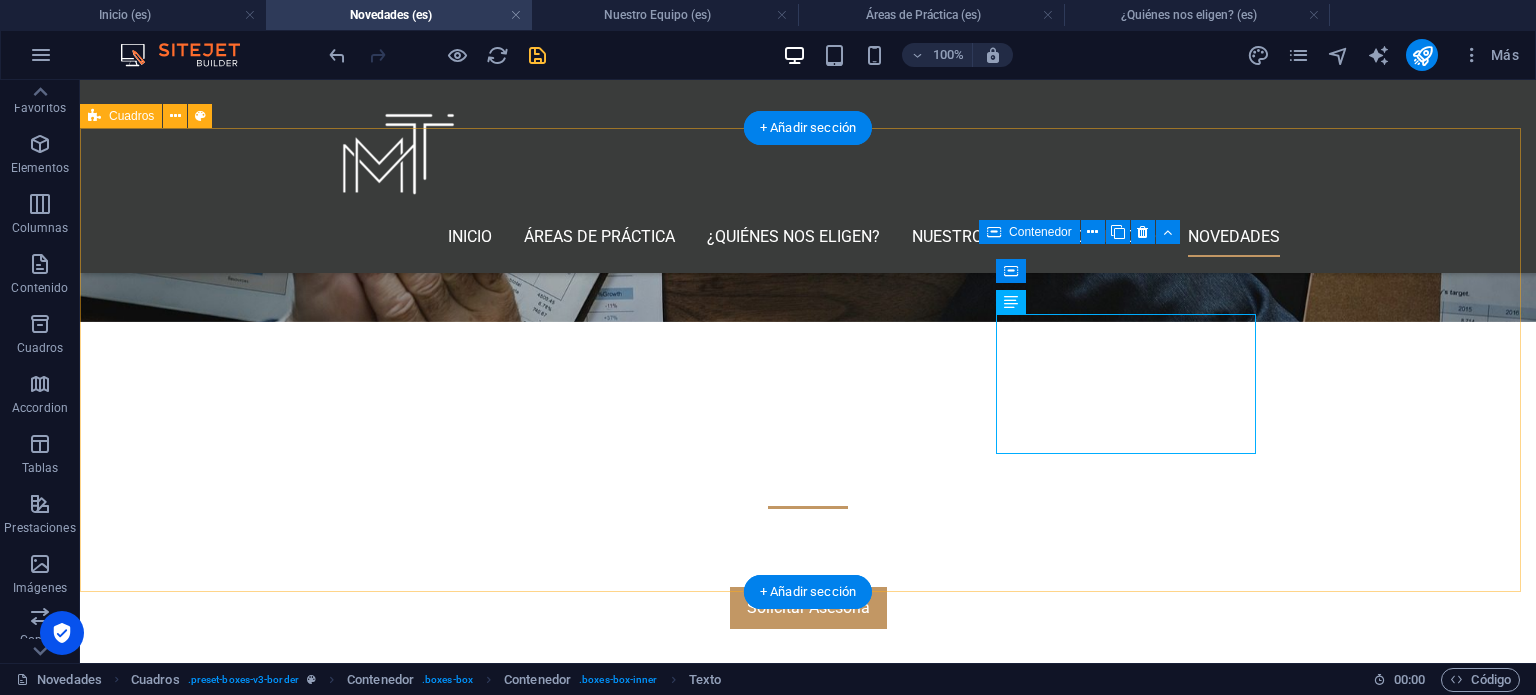 click on ".fa-secondary{opacity:.4} Caso de Éxito El equipo jurídico de  [PERSON_NAME] & Asociados , liderado por los abogados  [PERSON_NAME] y [PERSON_NAME] , obtuvo una resolución histórica ante el Instituto Mexicano de la Propiedad Industrial (IMPI). Ver más Caso de Éxito [PERSON_NAME] & Asociados: Precedente histórico en defensa de derechos de imagen y dignidad personal. Ver más Registro de Marca Registrar una marca en [GEOGRAPHIC_DATA] no es únicamente un requisito administrativo: es una herramienta legal estratégica para proteger el valor comercial, la identidad y la exclusividad de tu negocio. Ver más" at bounding box center [808, 1293] 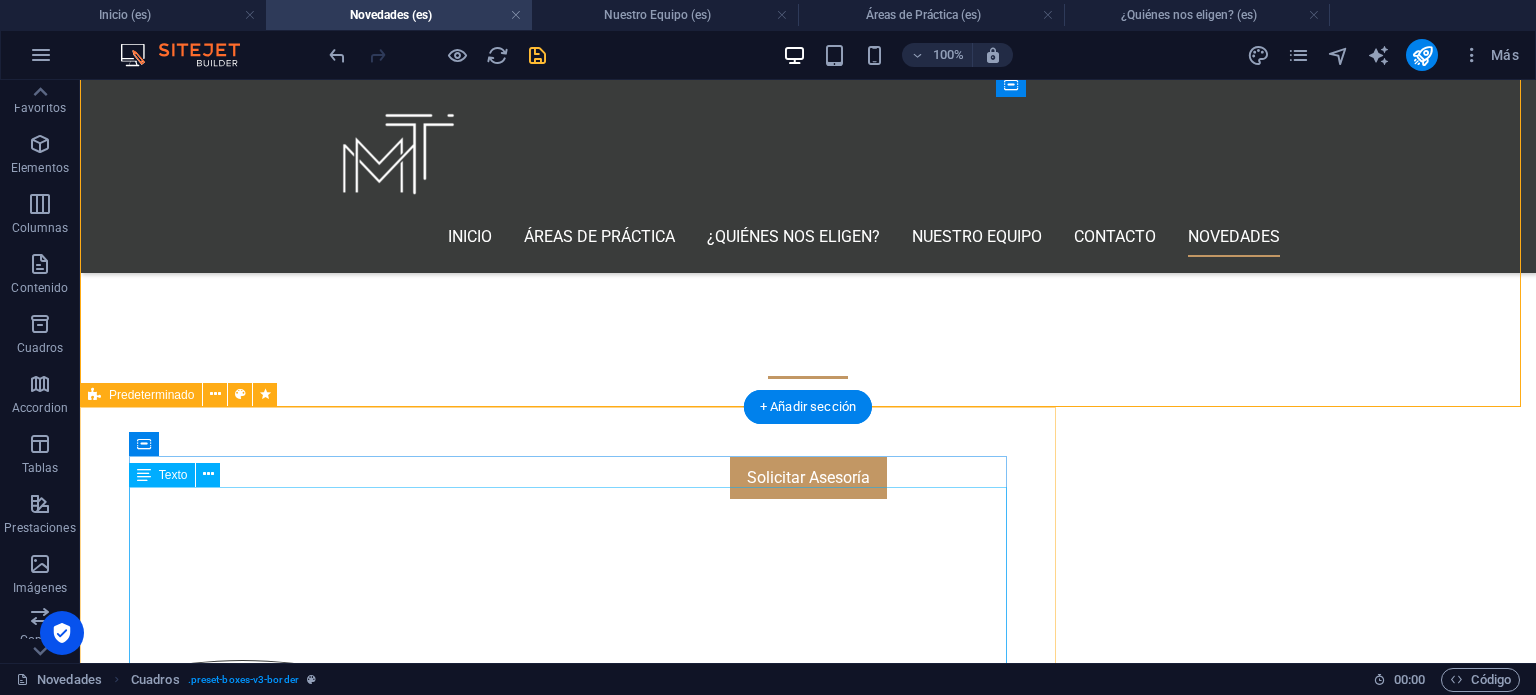 scroll, scrollTop: 631, scrollLeft: 0, axis: vertical 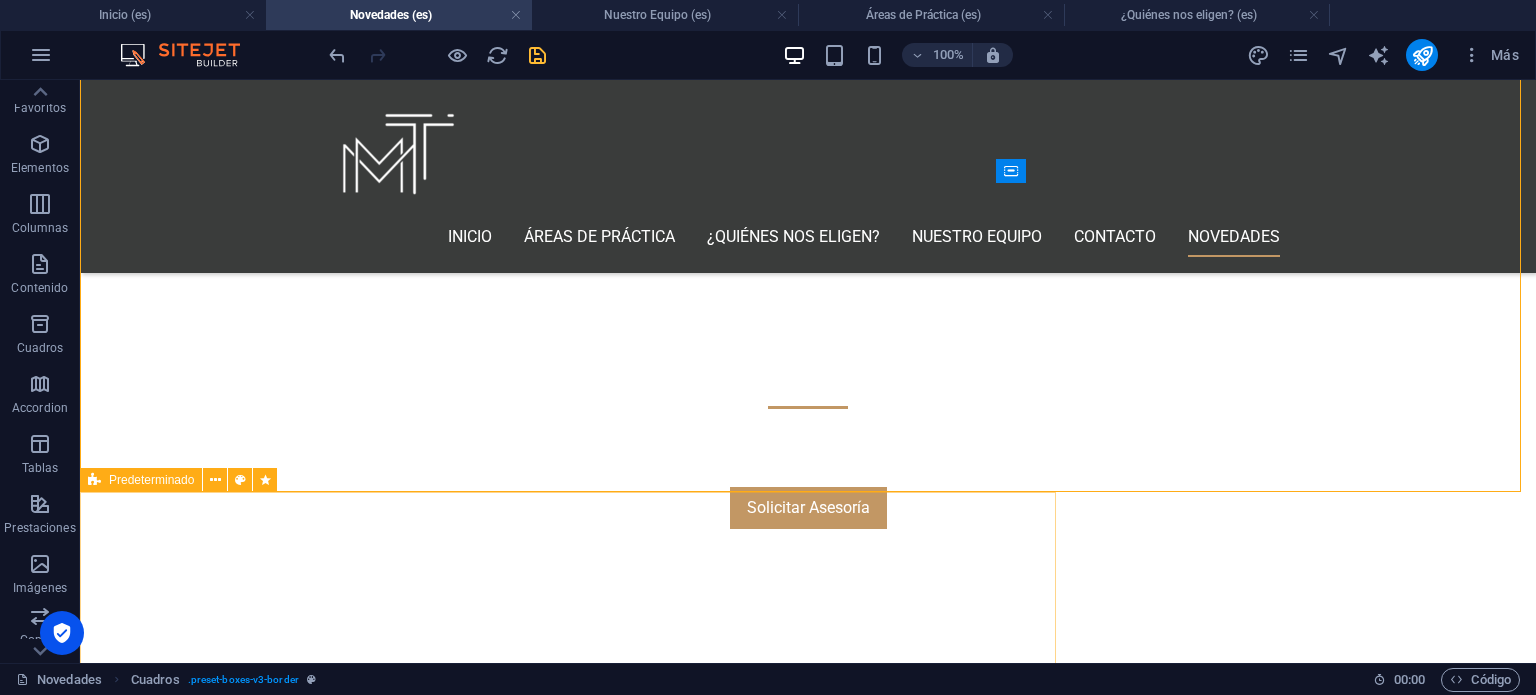 click on "Predeterminado" at bounding box center [141, 480] 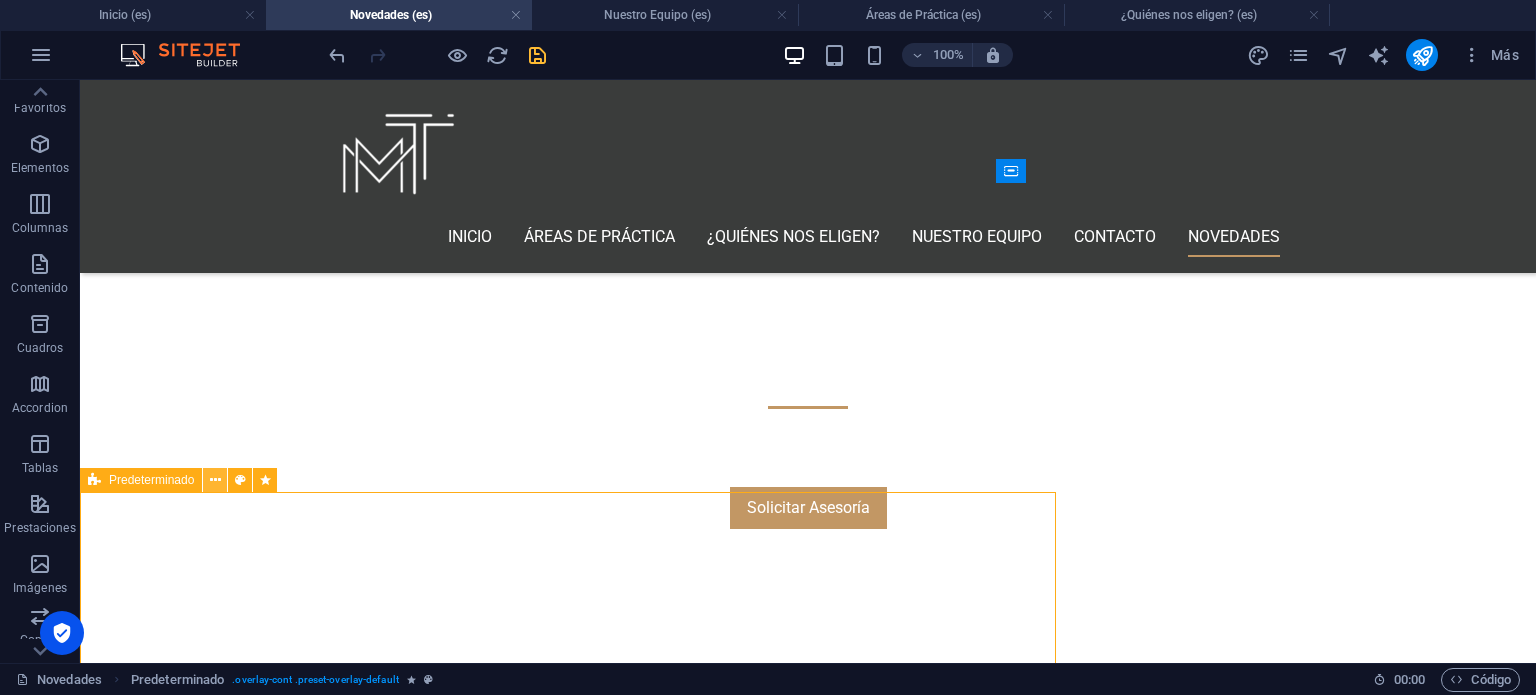 click at bounding box center [215, 480] 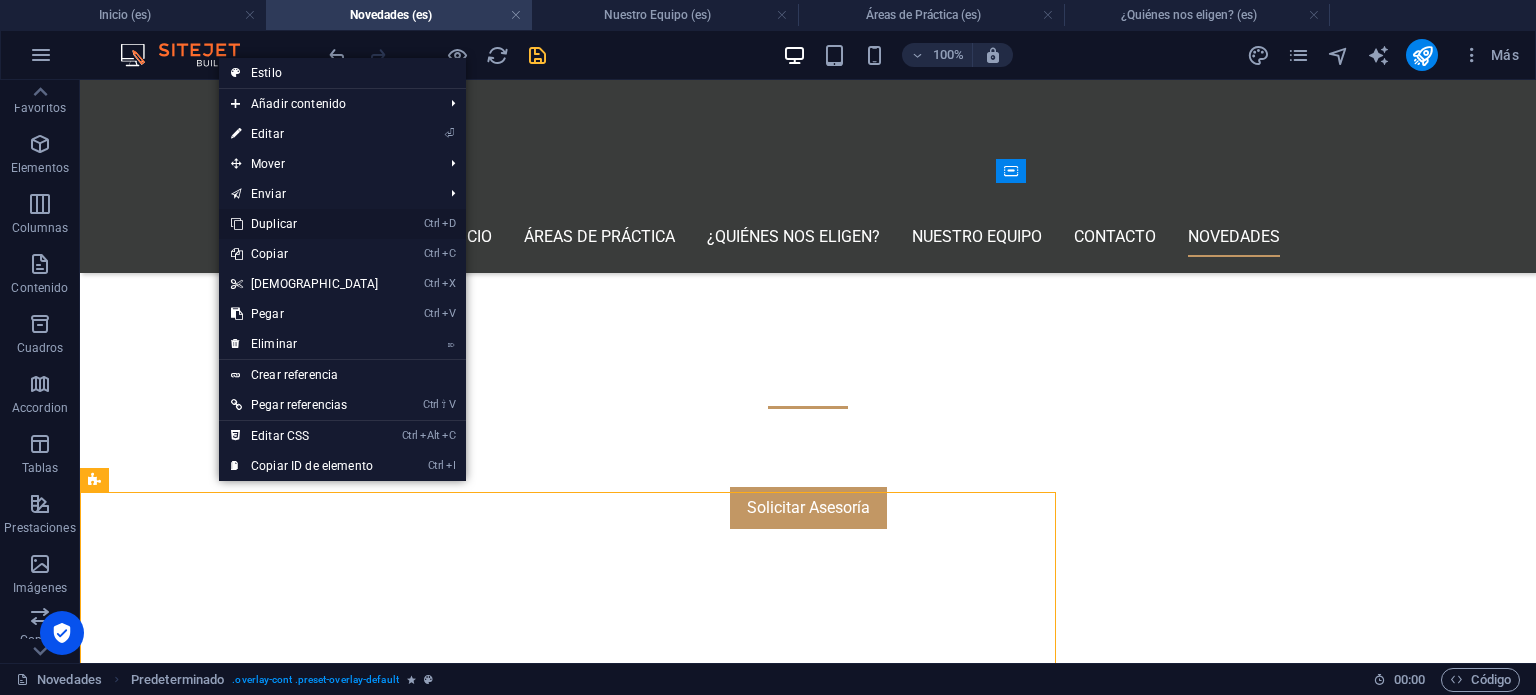 click on "Ctrl D  Duplicar" at bounding box center (305, 224) 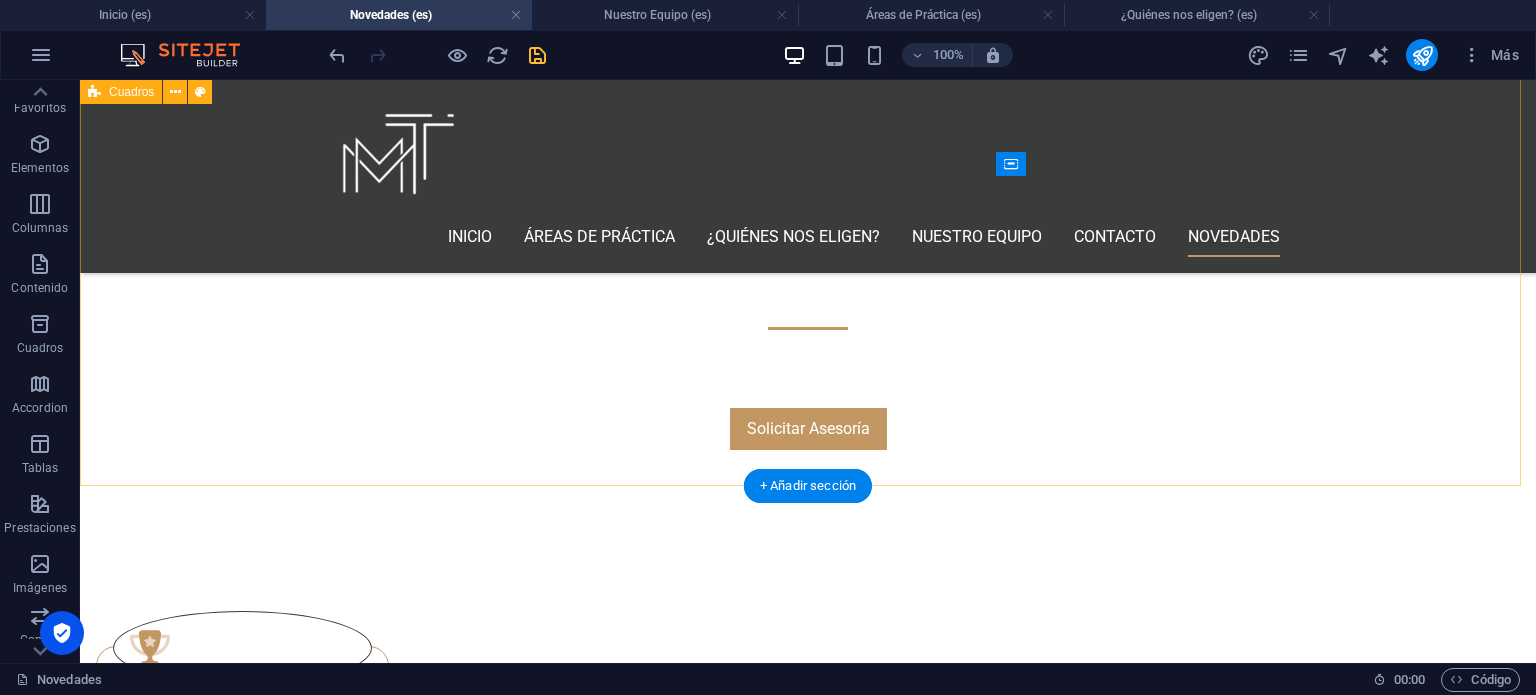 scroll, scrollTop: 737, scrollLeft: 0, axis: vertical 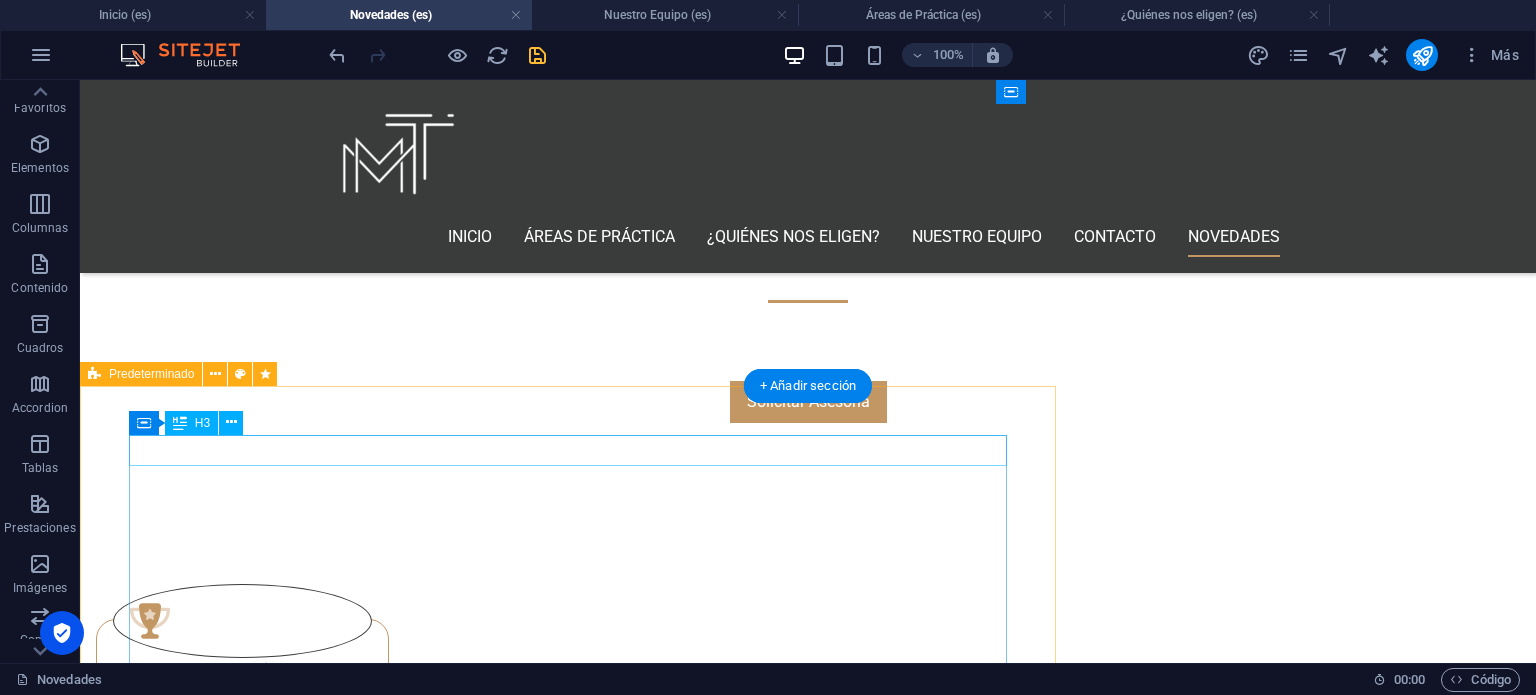 click on "¿Por qué registrar tu marca es una estrategia de protección, no solo un trámite?" at bounding box center [568, 1735] 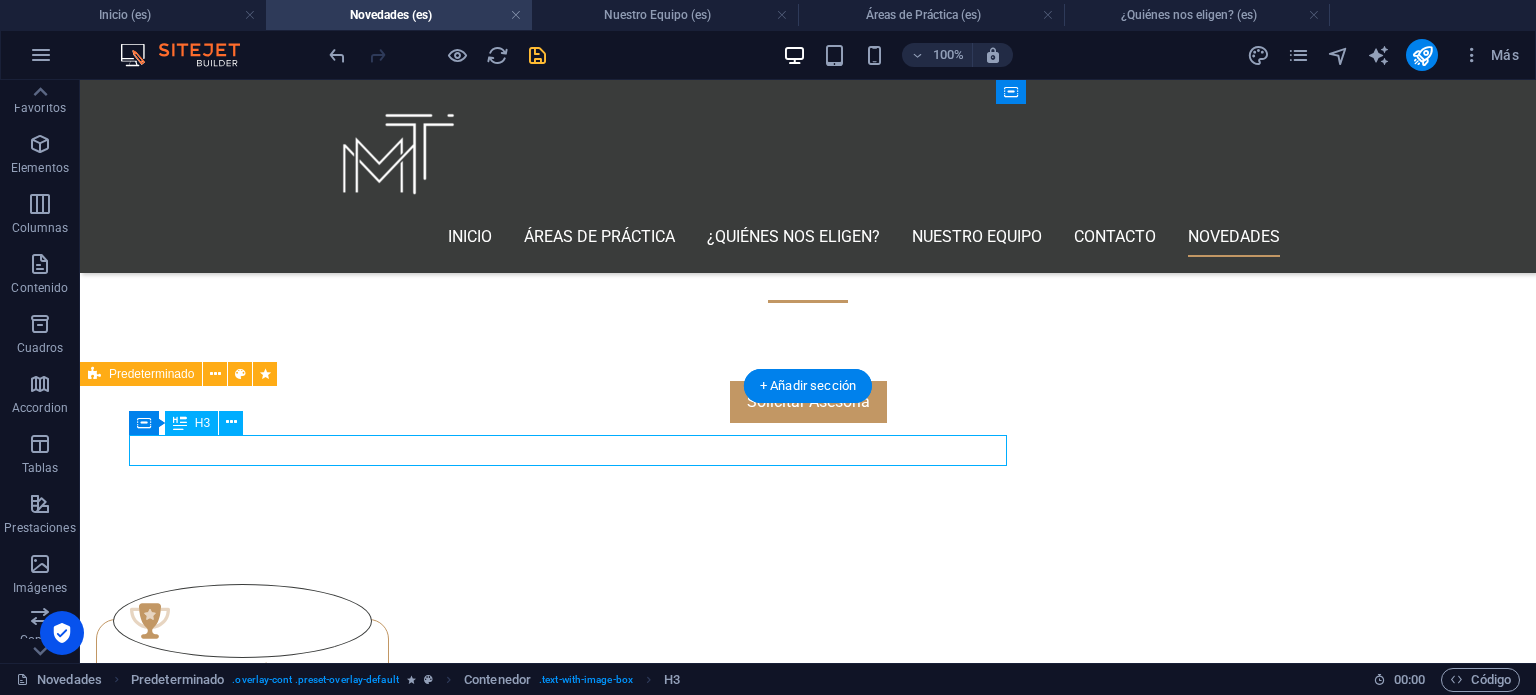 click on "¿Por qué registrar tu marca es una estrategia de protección, no solo un trámite?" at bounding box center [568, 1735] 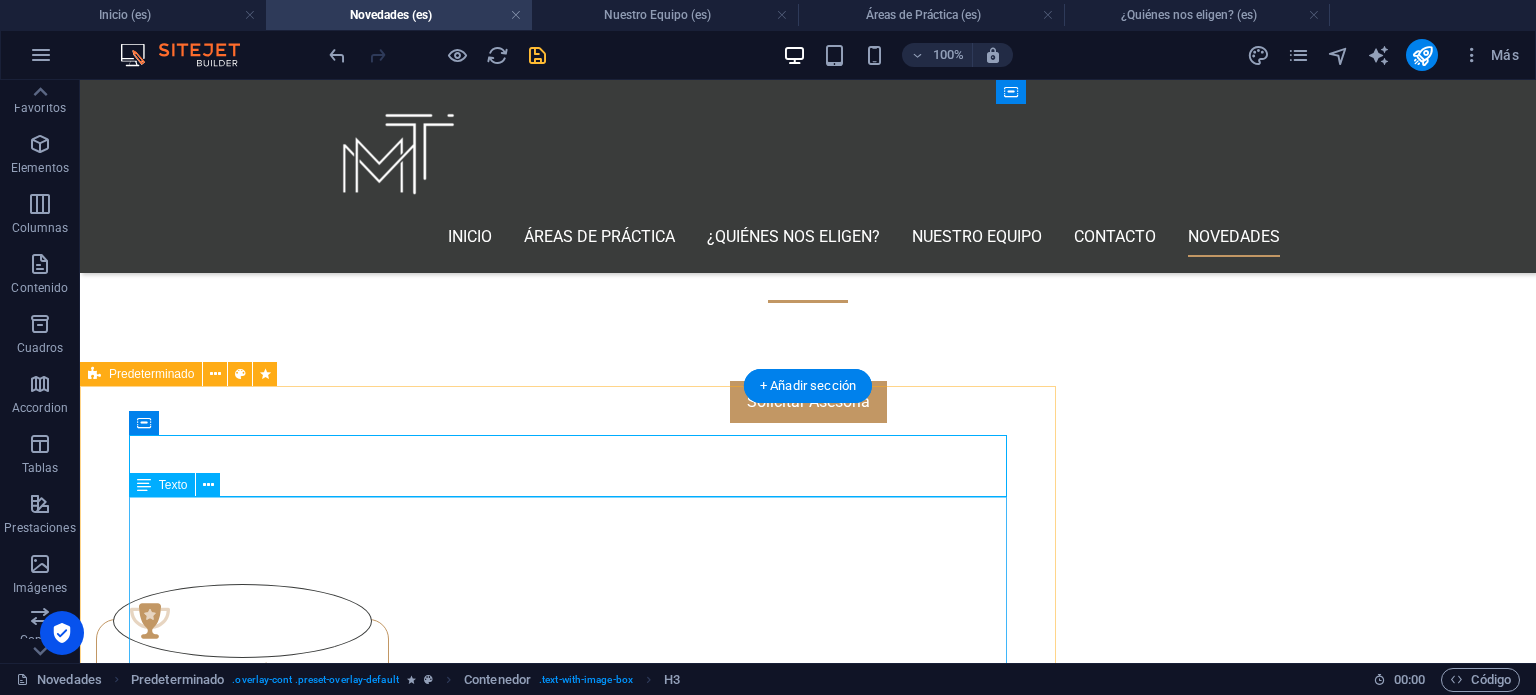 click on "Registrar una marca en [GEOGRAPHIC_DATA] no es únicamente un requisito administrativo: es una herramienta legal estratégica para proteger el valor comercial, la identidad y la exclusividad de tu negocio. Sin un registro formal, incluso la marca más reconocida puede ser vulnerada, copiada o utilizada por terceros sin posibilidad de defensa efectiva. ¿Qué es una marca y por qué importa su protección legal? Una marca es más que un logotipo o un nombre. Es un activo intangible que representa la reputación, la confianza y el posicionamiento de una empresa en el mercado. Puede incluir nombres comerciales, slogans, sonidos, formas tridimensionales e incluso colores distintivos. Sin protección legal, todo ese valor construido puede estar en riesgo. Las consecuencias de no registrar tu marca En [PERSON_NAME] & Asociados hemos visto cómo empresas consolidadas enfrentan escenarios legales críticos por no haber registrado a tiempo sus marcas: Pérdida de exclusividad: Imposibilidad de actuar legalmente: Capacidad de  ." at bounding box center (568, 2292) 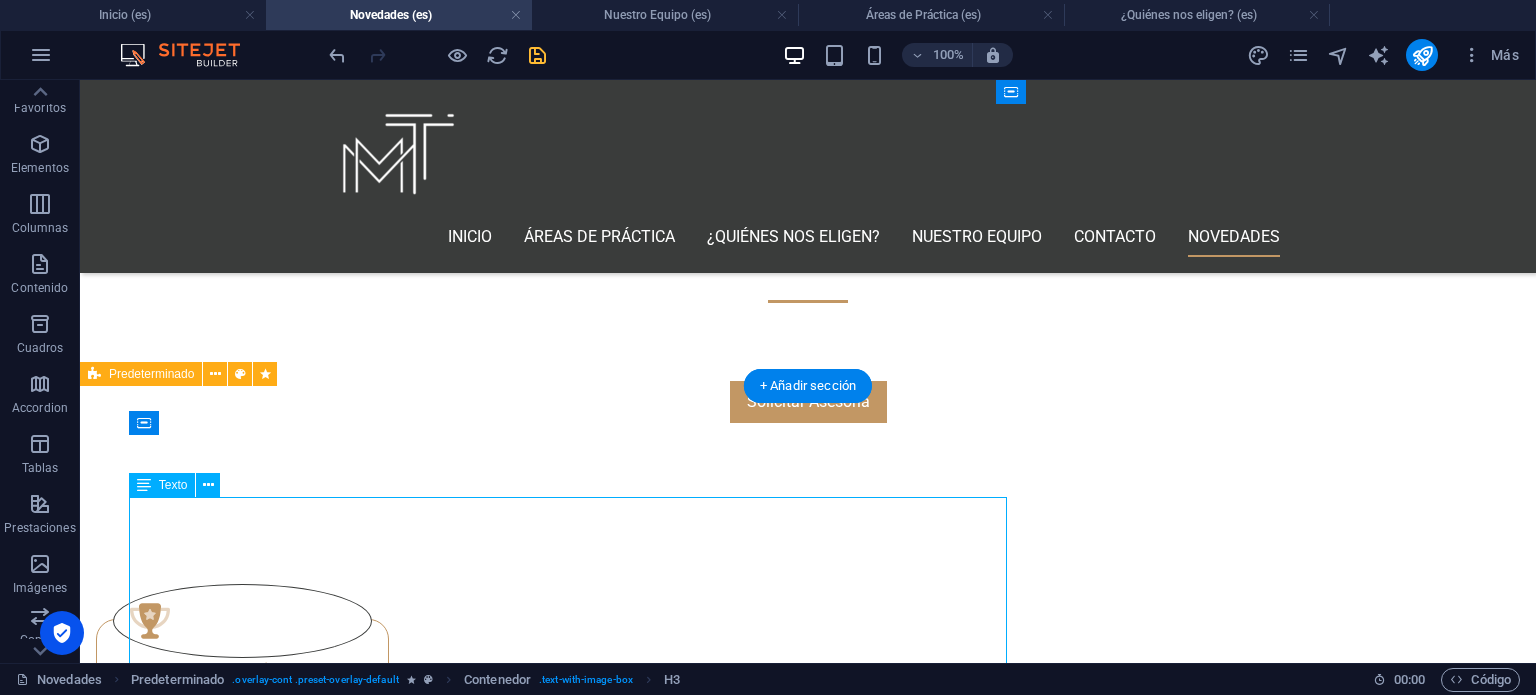click on "Registrar una marca en [GEOGRAPHIC_DATA] no es únicamente un requisito administrativo: es una herramienta legal estratégica para proteger el valor comercial, la identidad y la exclusividad de tu negocio. Sin un registro formal, incluso la marca más reconocida puede ser vulnerada, copiada o utilizada por terceros sin posibilidad de defensa efectiva. ¿Qué es una marca y por qué importa su protección legal? Una marca es más que un logotipo o un nombre. Es un activo intangible que representa la reputación, la confianza y el posicionamiento de una empresa en el mercado. Puede incluir nombres comerciales, slogans, sonidos, formas tridimensionales e incluso colores distintivos. Sin protección legal, todo ese valor construido puede estar en riesgo. Las consecuencias de no registrar tu marca En [PERSON_NAME] & Asociados hemos visto cómo empresas consolidadas enfrentan escenarios legales críticos por no haber registrado a tiempo sus marcas: Pérdida de exclusividad: Imposibilidad de actuar legalmente: Capacidad de  ." at bounding box center (568, 2292) 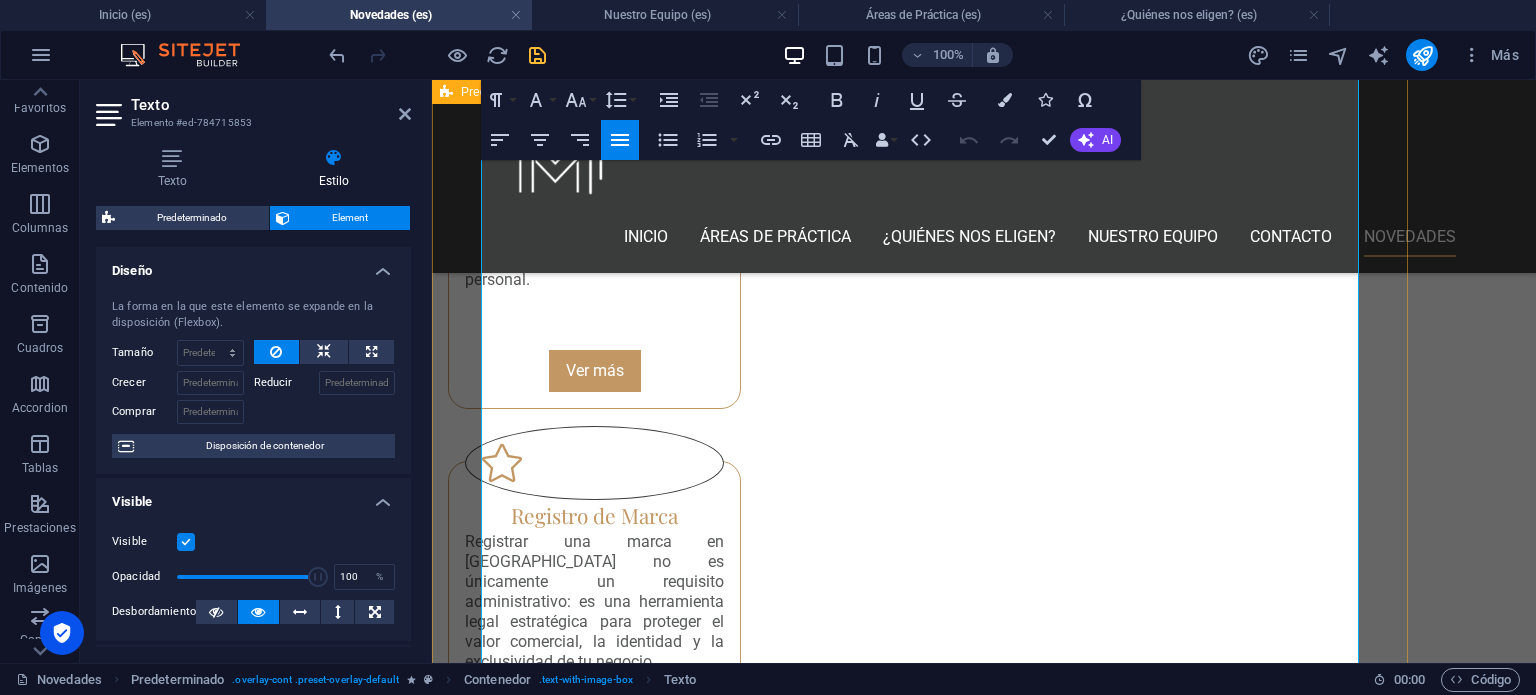 scroll, scrollTop: 1637, scrollLeft: 0, axis: vertical 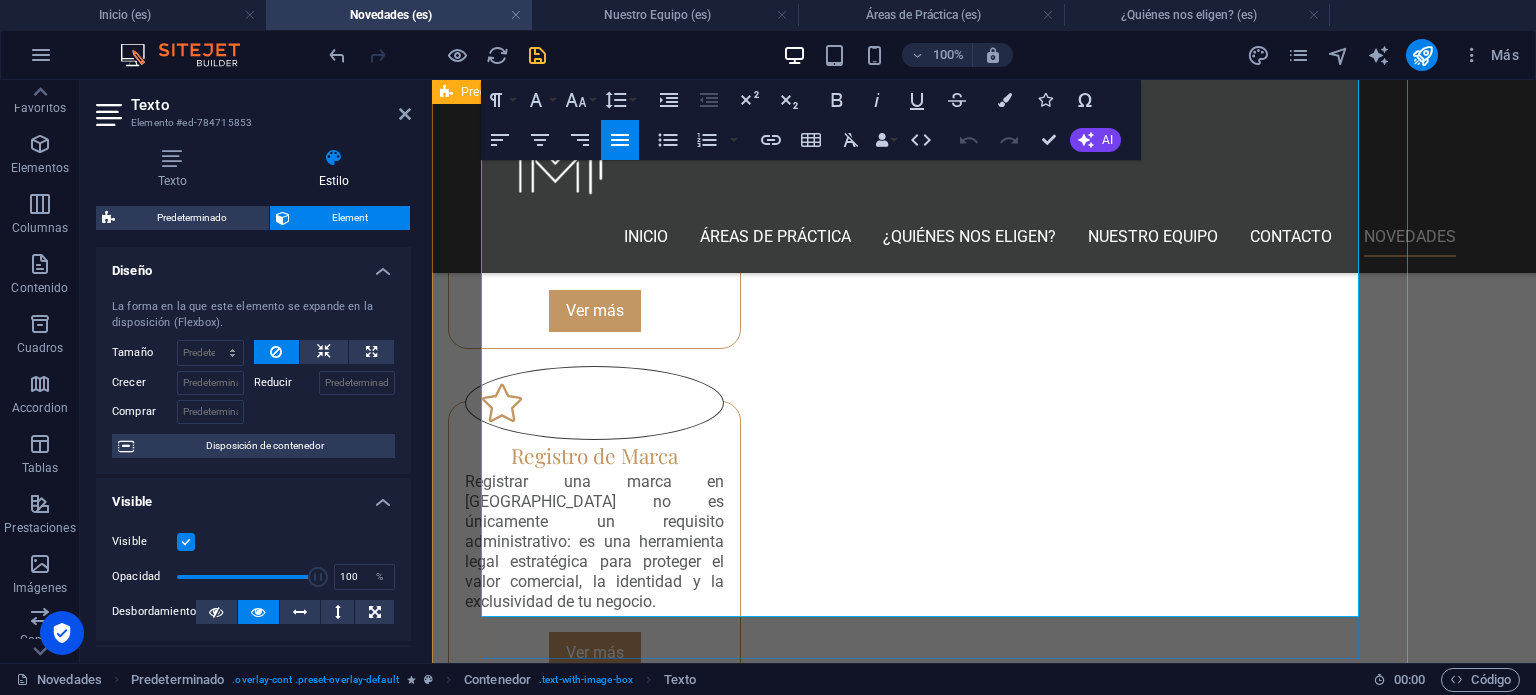 drag, startPoint x: 484, startPoint y: 506, endPoint x: 1285, endPoint y: 580, distance: 804.41095 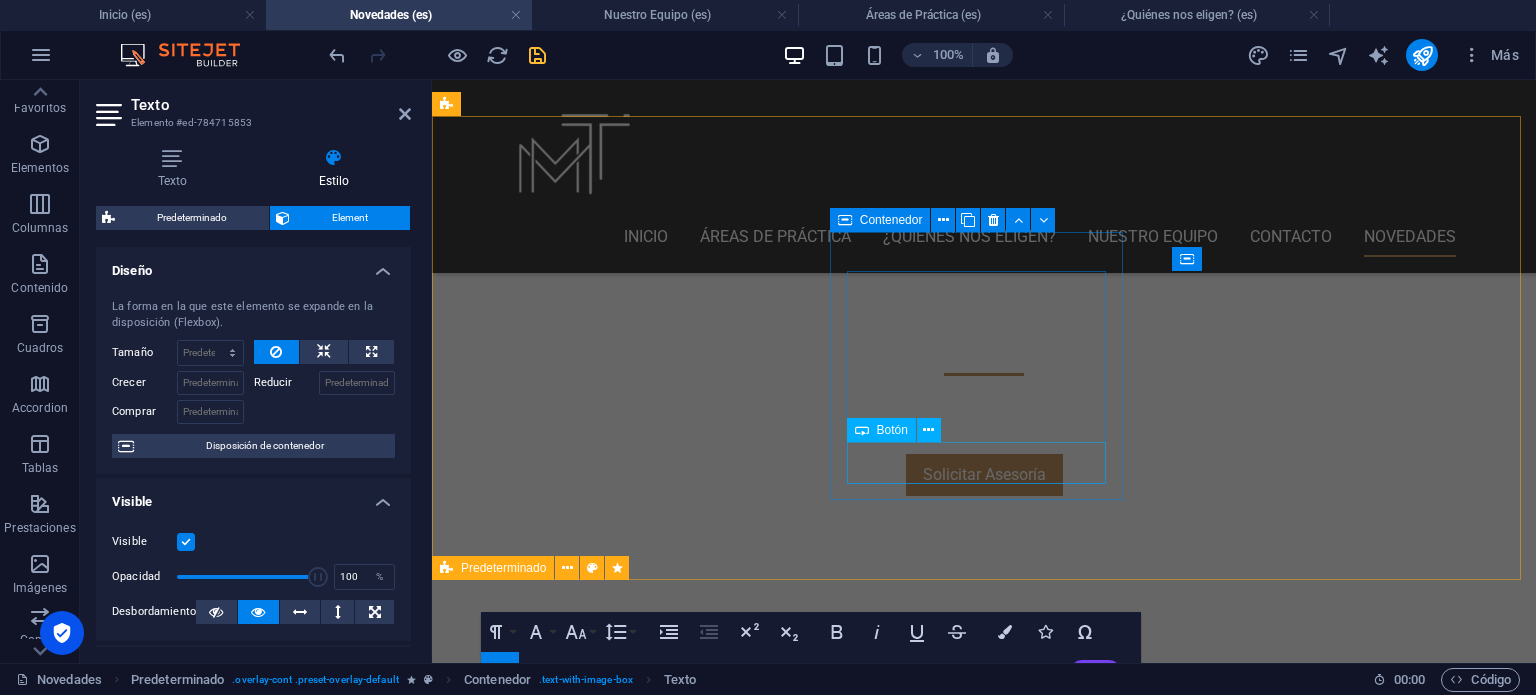 scroll, scrollTop: 737, scrollLeft: 0, axis: vertical 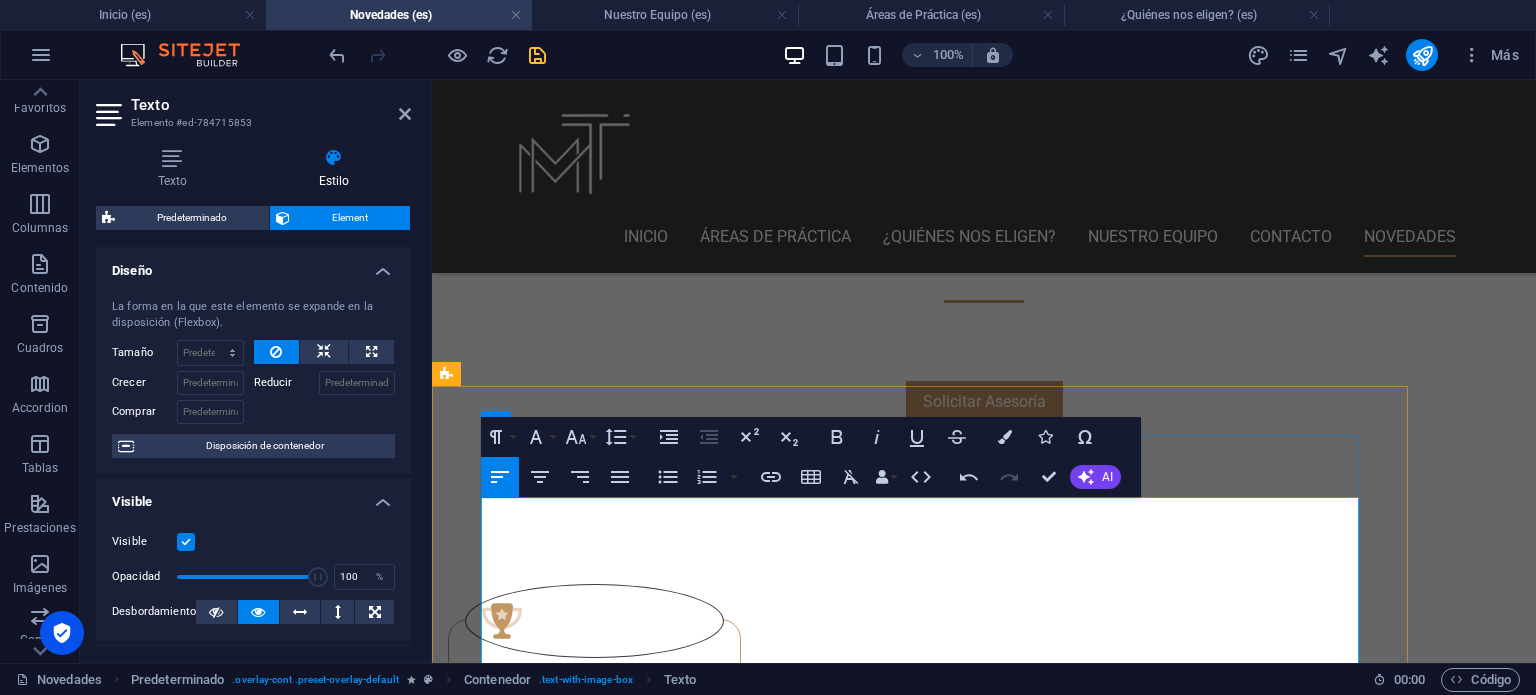 click on "El equipo jurídico de  [PERSON_NAME] & Asociados , liderado por los abogados  [PERSON_NAME] y [PERSON_NAME] , obtuvo una resolución histórica ante el Instituto Mexicano de la Propiedad Industrial (IMPI), que sancionó a la editorial  Penguin Random House  por la explotación no autorizada de la imagen de la ciudadana  [PERSON_NAME] , en el libro  Las Señoras del Narco: Amar en el Infierno , escrito por  [PERSON_NAME] ." at bounding box center (920, 1822) 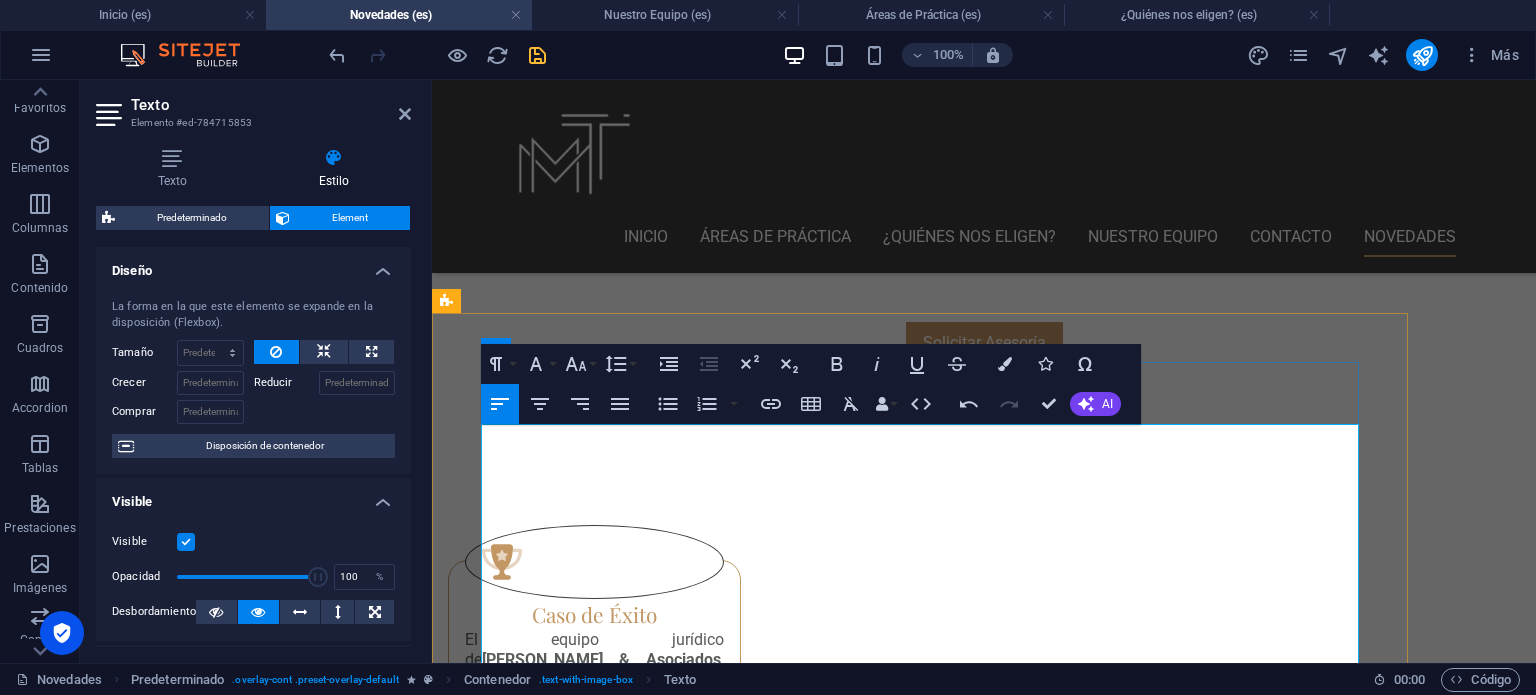 scroll, scrollTop: 837, scrollLeft: 0, axis: vertical 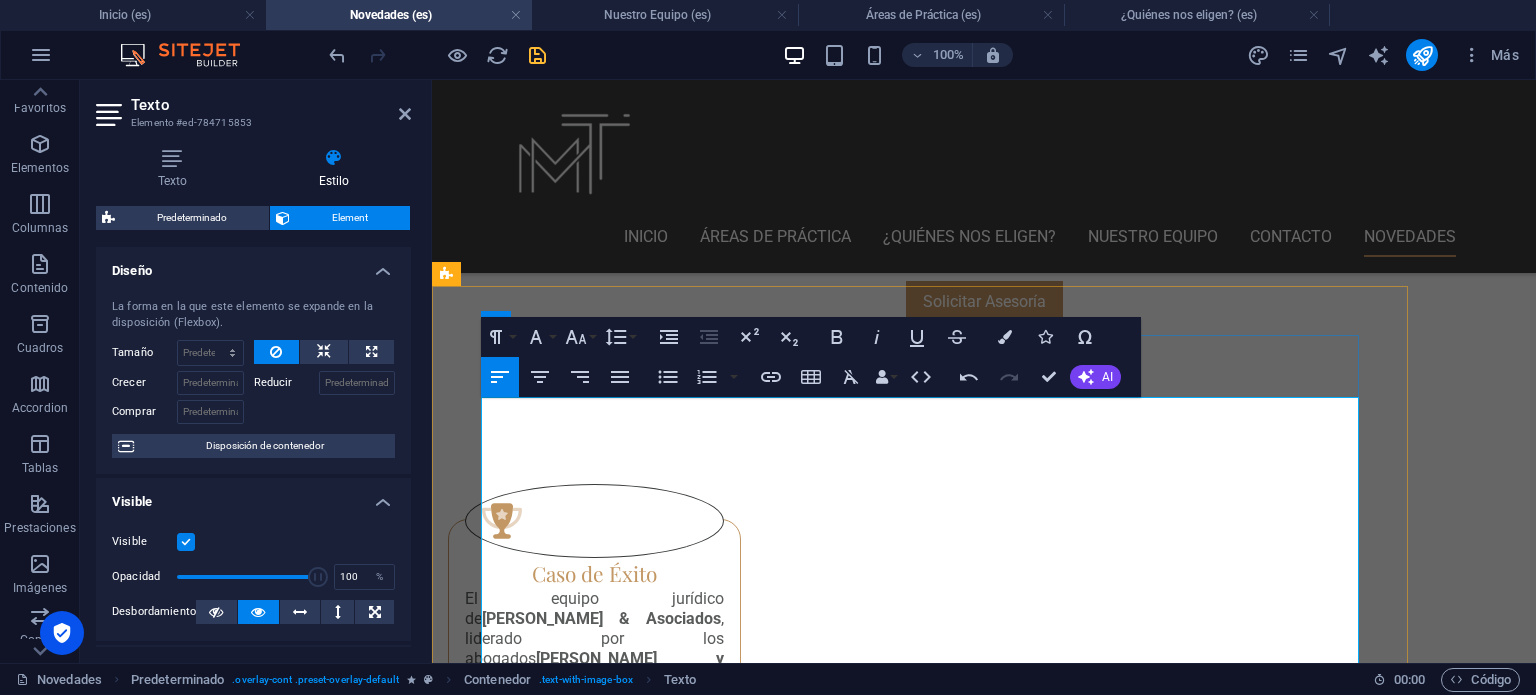 click on "La sentencia representa un parteaguas en la protección de los derechos de imagen, honra y dignidad de las personas ante los límites del ejercicio editorial y mediático." at bounding box center [920, 1802] 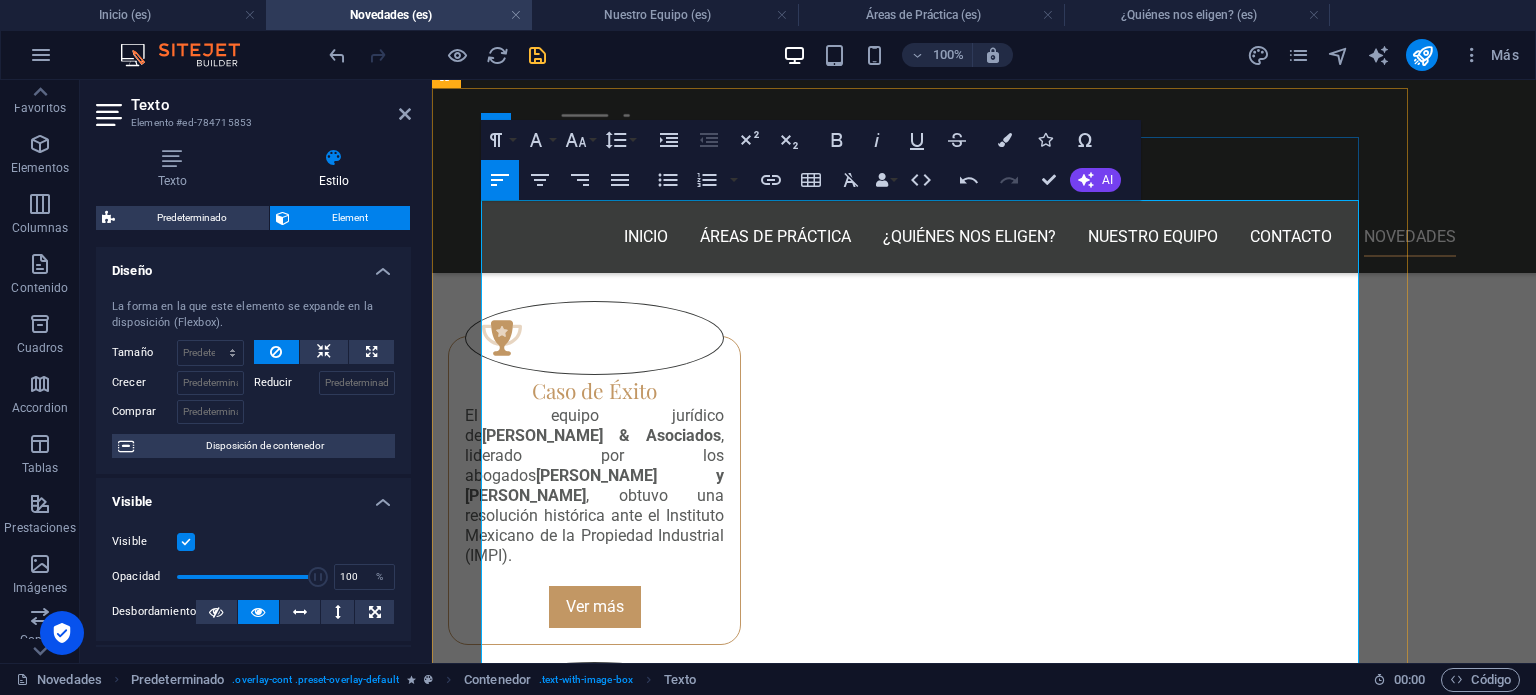 scroll, scrollTop: 1037, scrollLeft: 0, axis: vertical 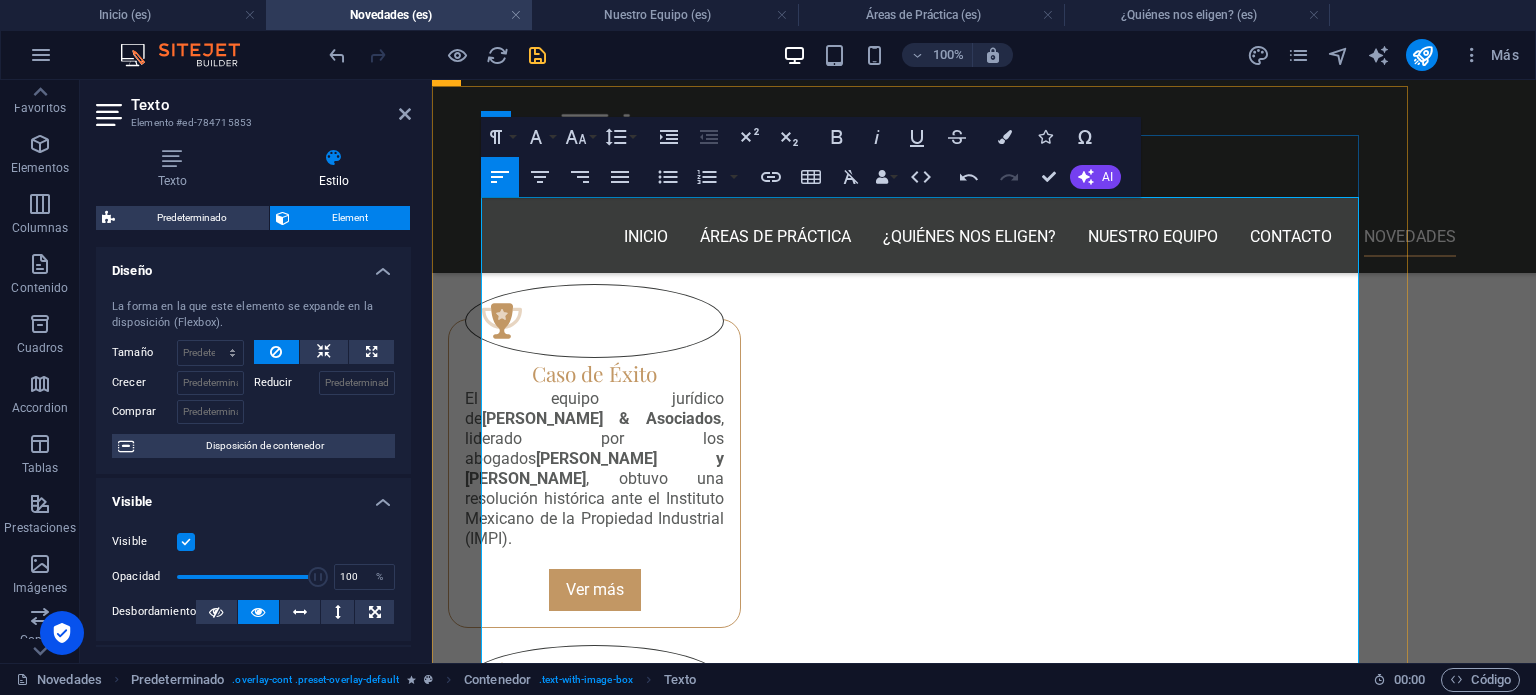 click on "[PERSON_NAME] & Asociados" at bounding box center [730, 1691] 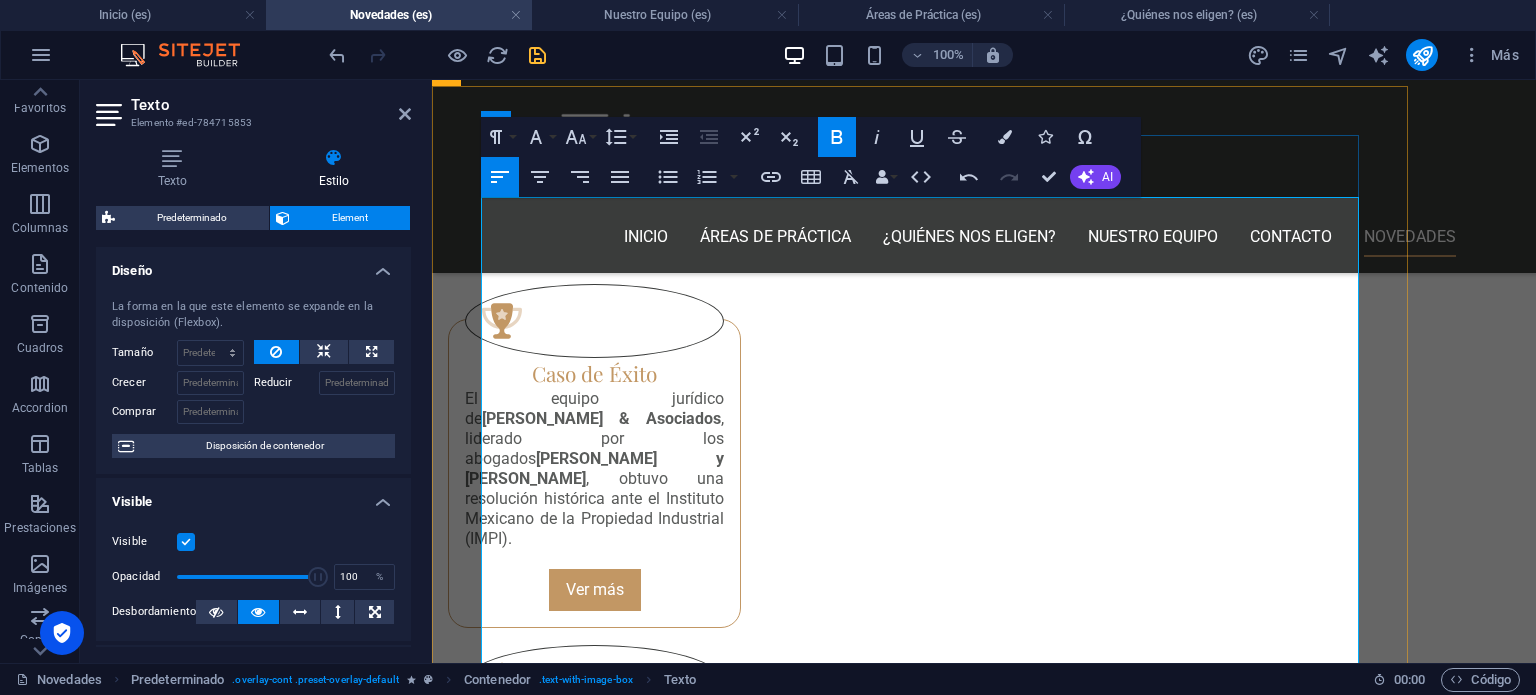 click on "Antecedentes del conflicto" at bounding box center [920, 1672] 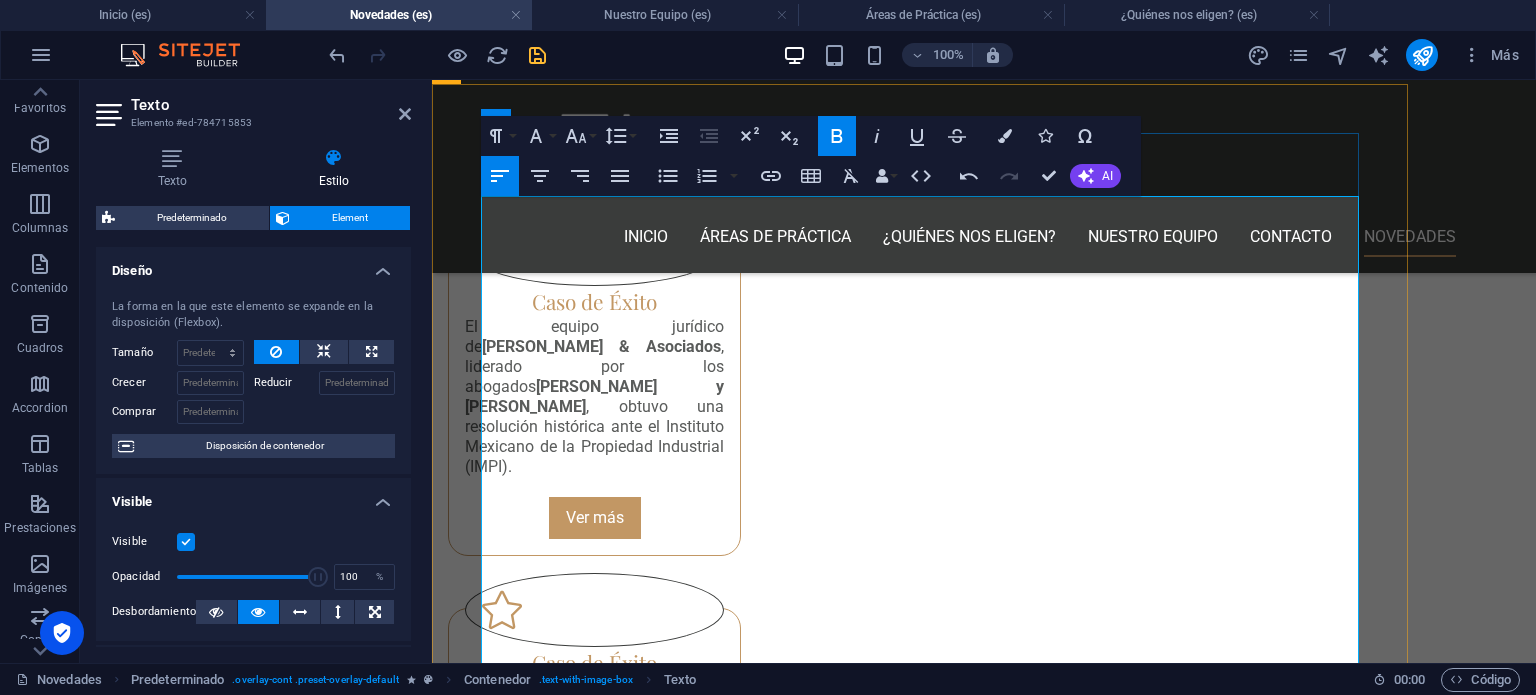 scroll, scrollTop: 1137, scrollLeft: 0, axis: vertical 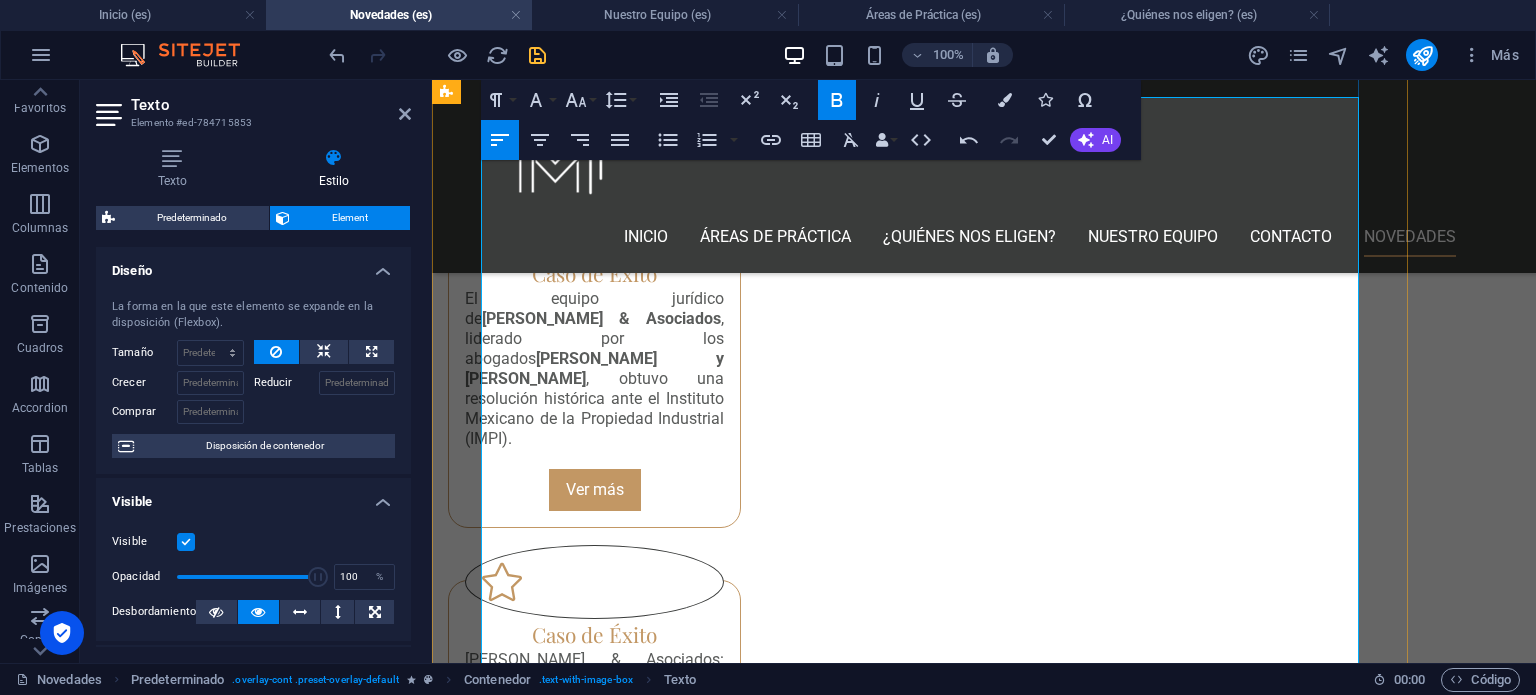 click on "El equipo jurídico de  [PERSON_NAME] & Asociados , liderado por los abogados  [PERSON_NAME] y [PERSON_NAME] , obtuvo una resolución histórica ante el Instituto Mexicano de la Propiedad Industrial (IMPI), que sancionó a la editorial  Penguin Random House  por la explotación no autorizada de la imagen de la ciudadana  [PERSON_NAME] , en el libro  Las Señoras del Narco: Amar en el Infierno , escrito por  [PERSON_NAME] ." at bounding box center [920, 1642] 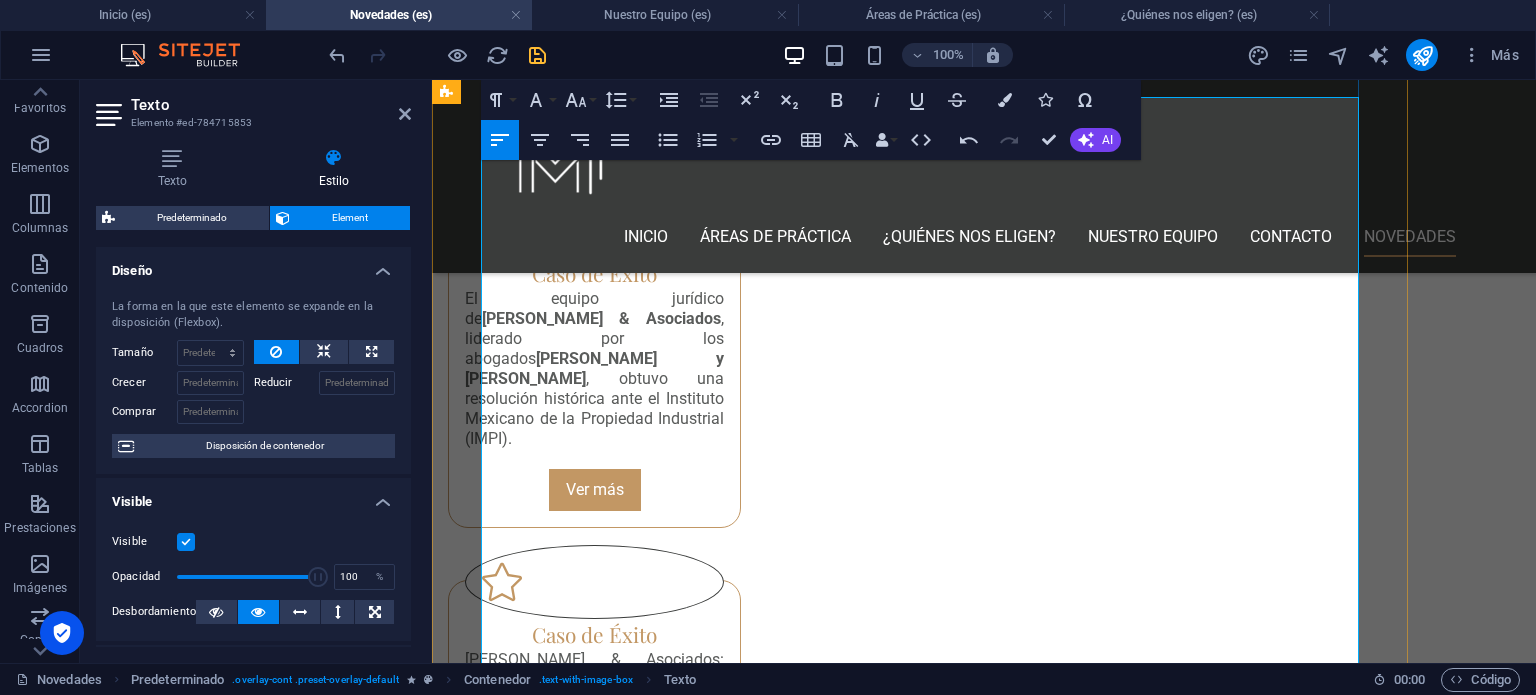 click on "La sentencia representa un parteaguas en la protección de los derechos de imagen, honra y dignidad de las personas ante los límites del ejercicio editorial y mediático." at bounding box center [920, 1722] 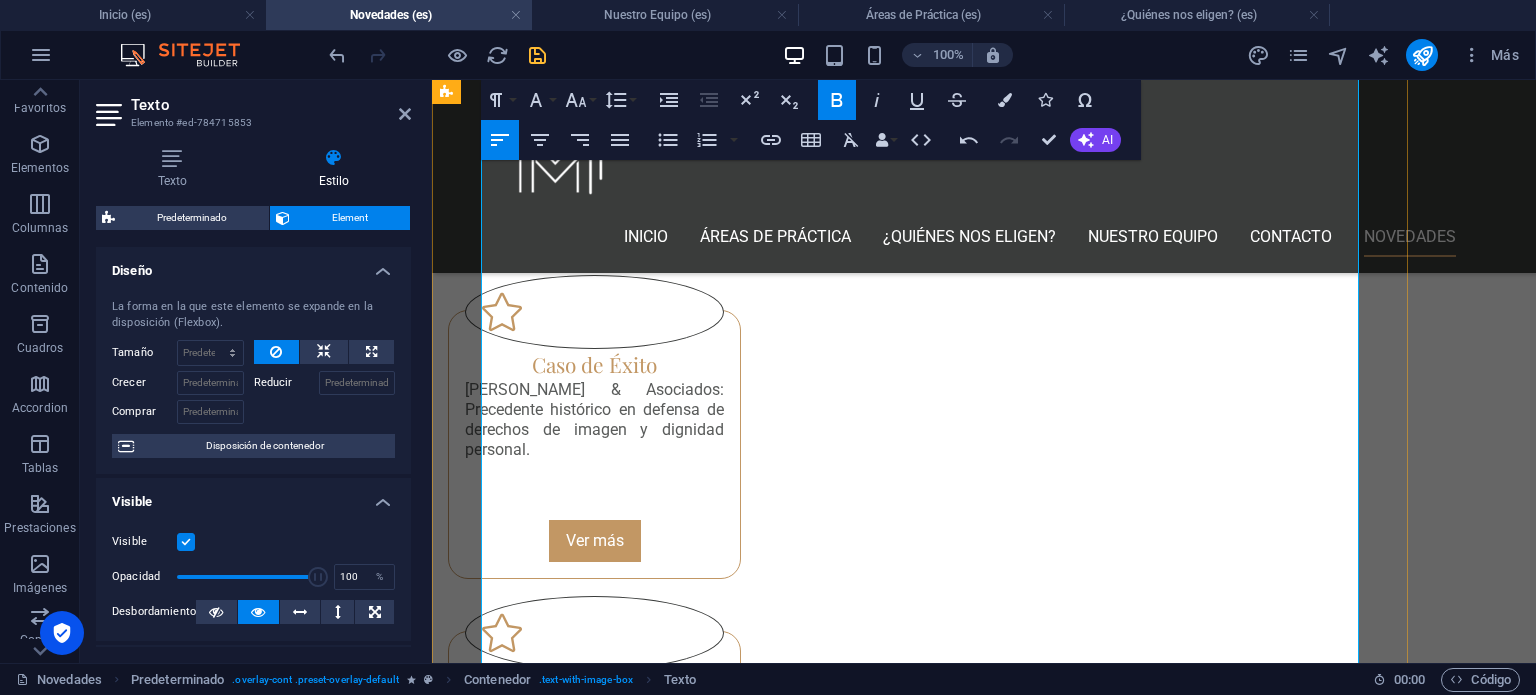 scroll, scrollTop: 1437, scrollLeft: 0, axis: vertical 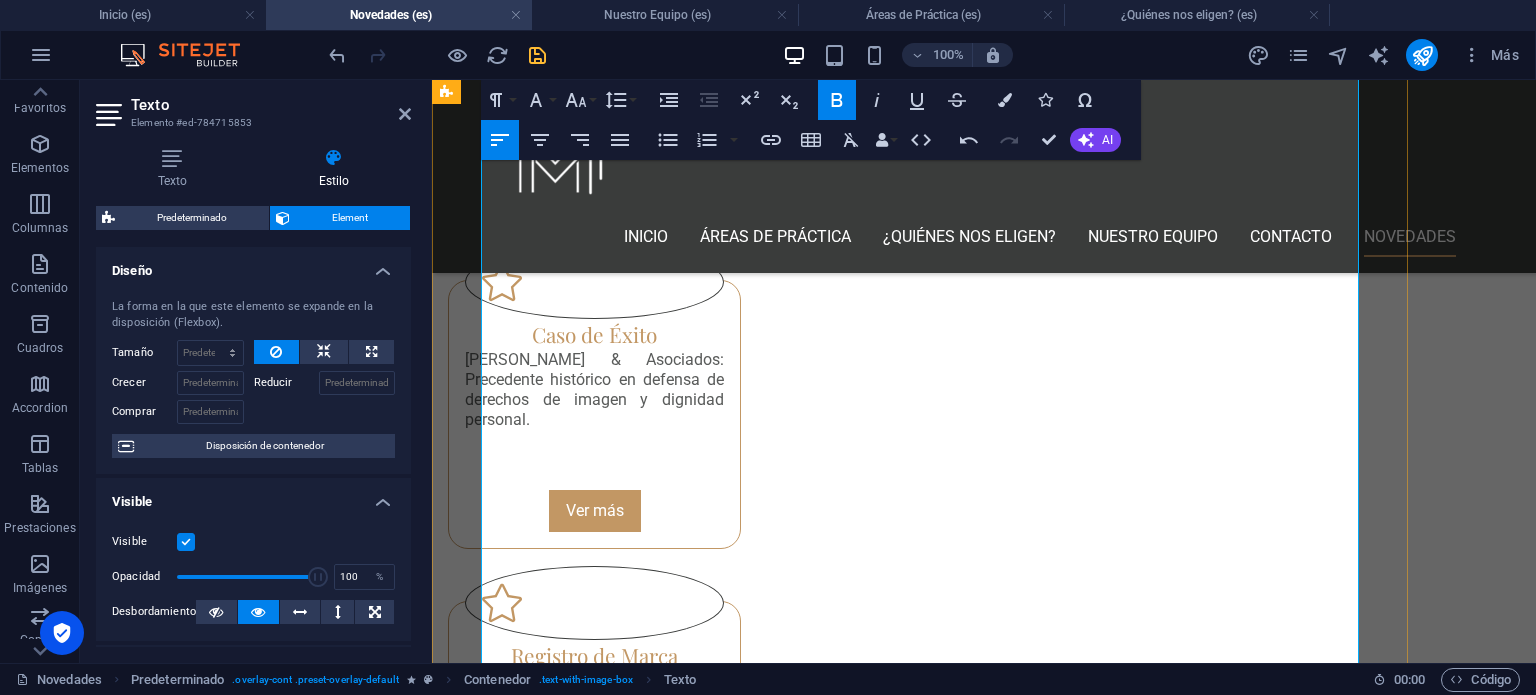 click on "Relevancia jurídica y precedente nacional" at bounding box center (920, 1692) 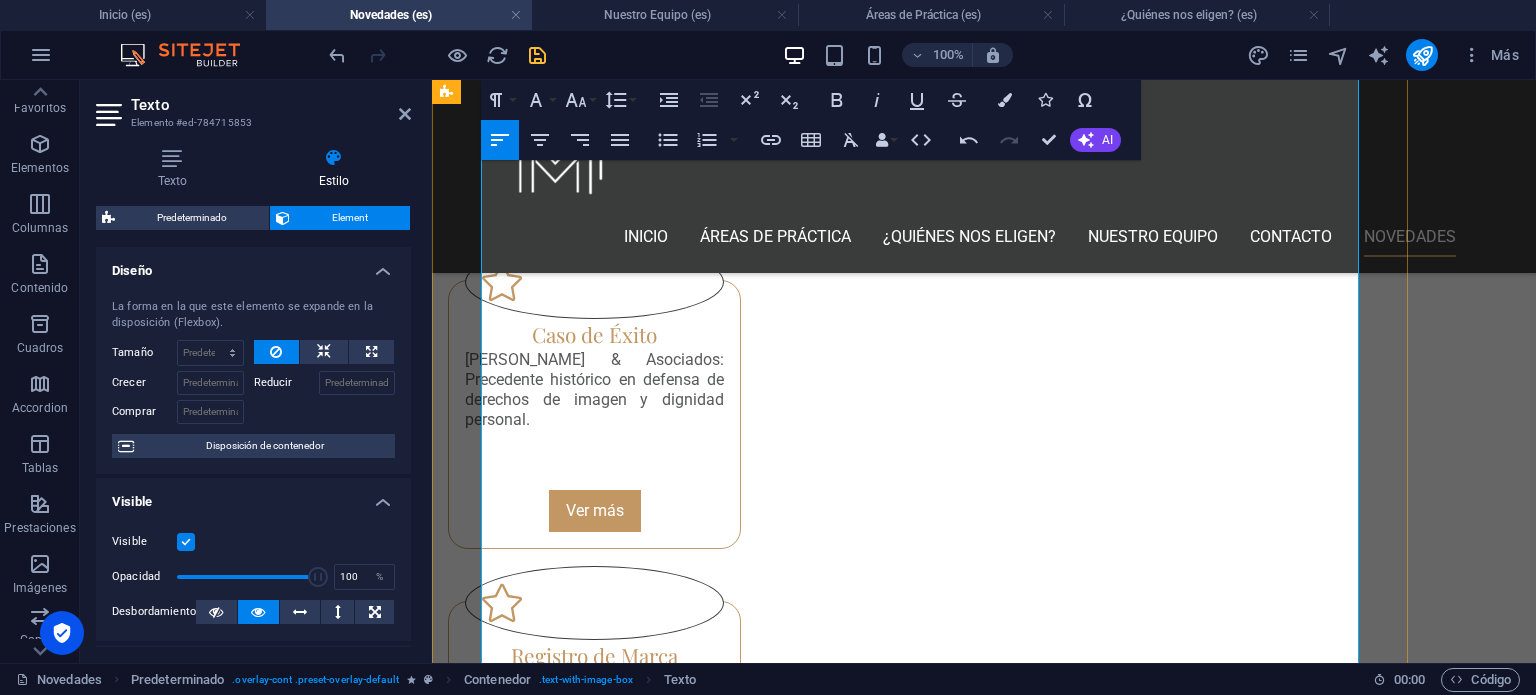 click on "Como resultado, Penguin Random House fue sancionada con una  multa económica significativa  y se sentó un precedente sobre el uso editorial de imágenes en obras con contenido comercial." at bounding box center [920, 1682] 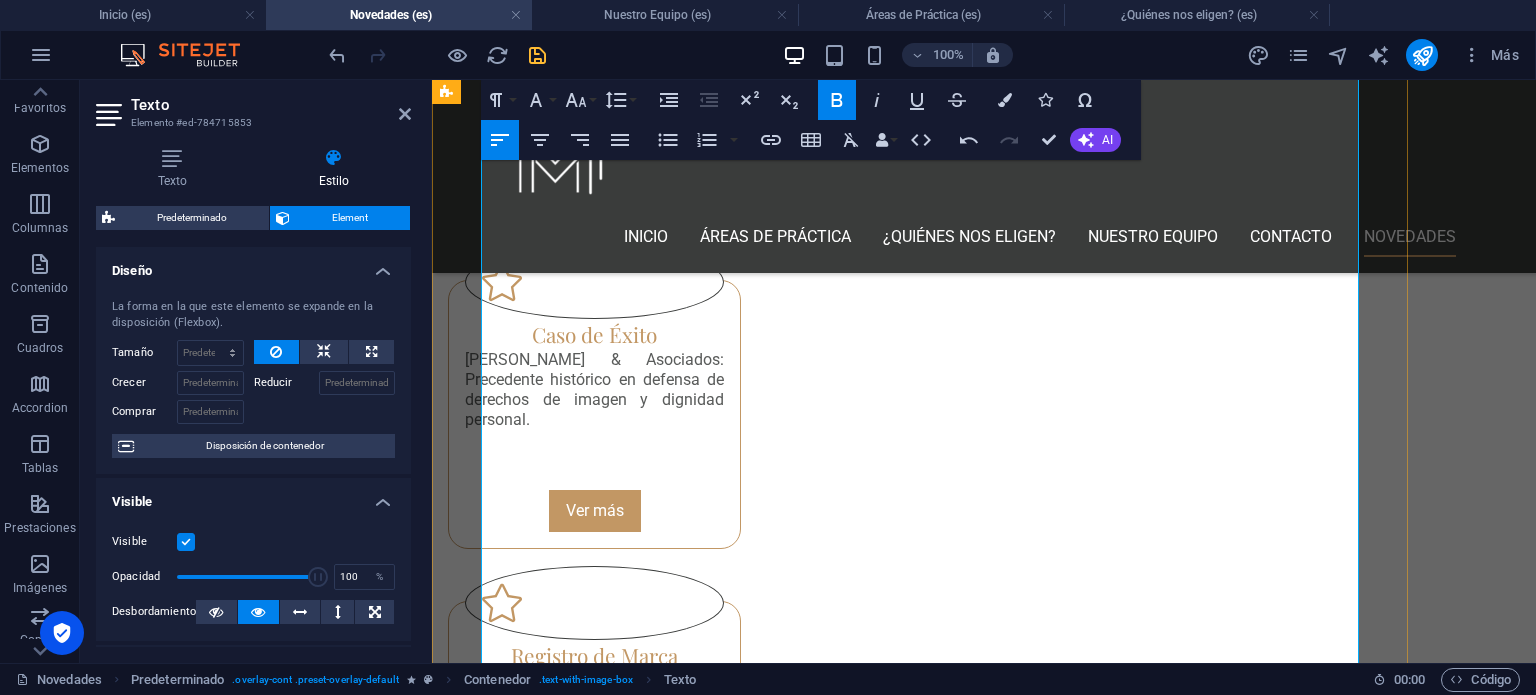 scroll, scrollTop: 1537, scrollLeft: 0, axis: vertical 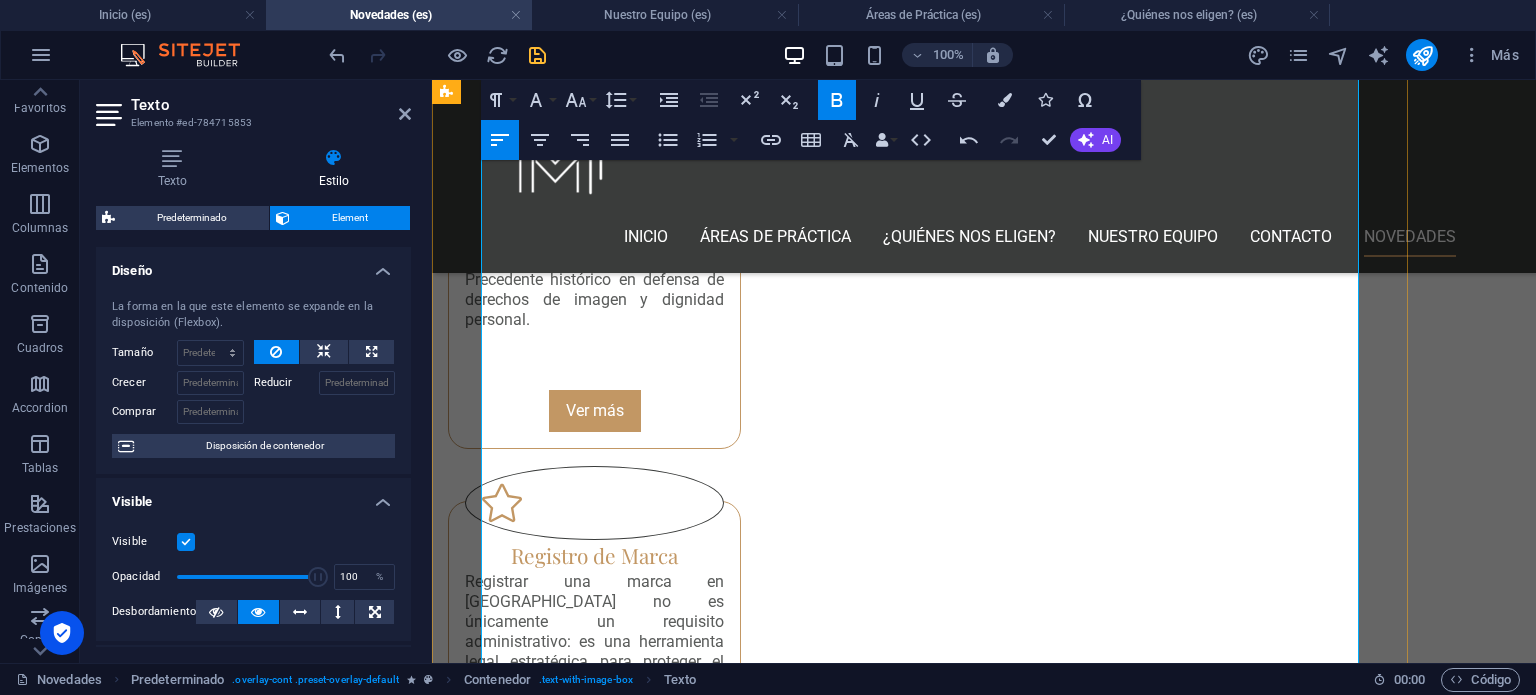 click on "Este caso redefine los límites legales de la responsabilidad editorial y el uso de la imagen pública en publicaciones. Es especialmente importante para aquellas figuras que, sin participar del espectáculo mediático, son incluidas sin su consentimiento en obras con fines sensacionalistas o comerciales." at bounding box center (920, 1712) 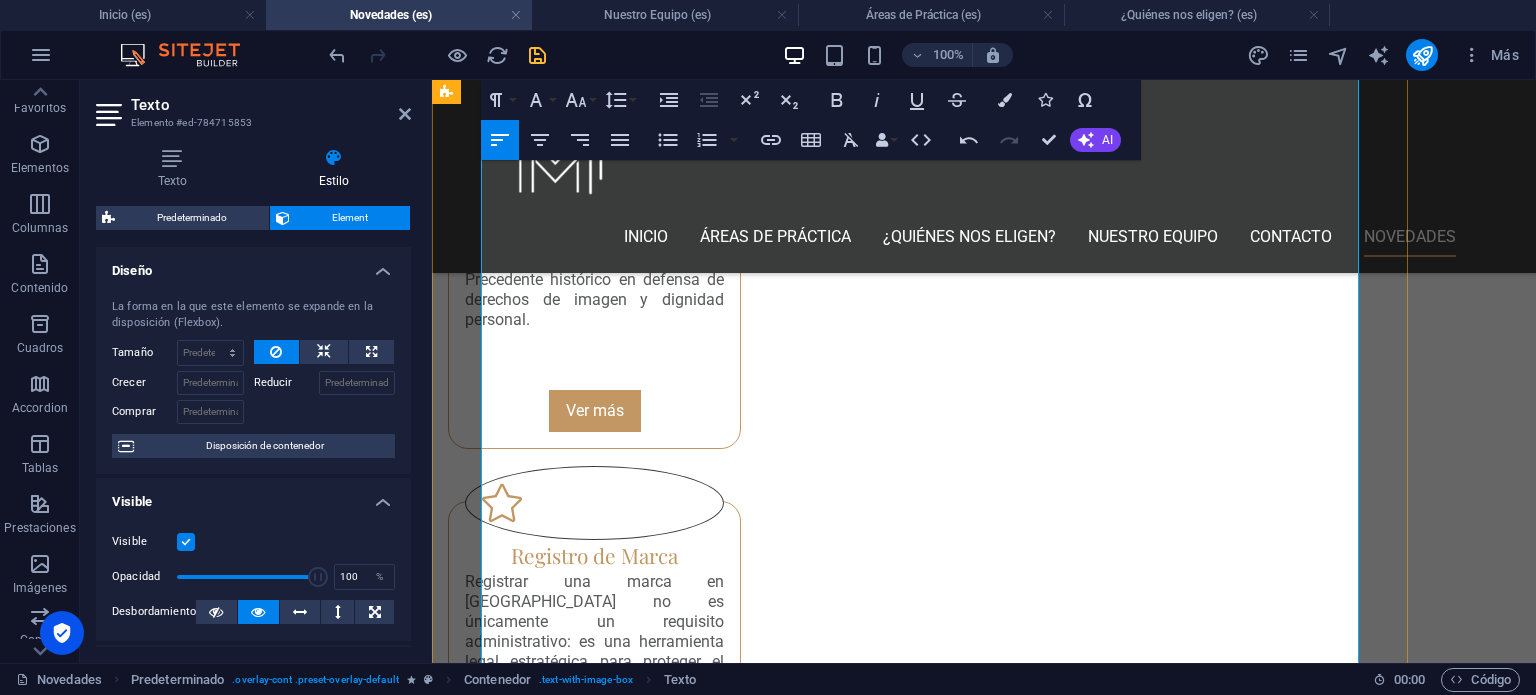 click on "Como lo expresó el equipo jurídico:" at bounding box center [920, 1772] 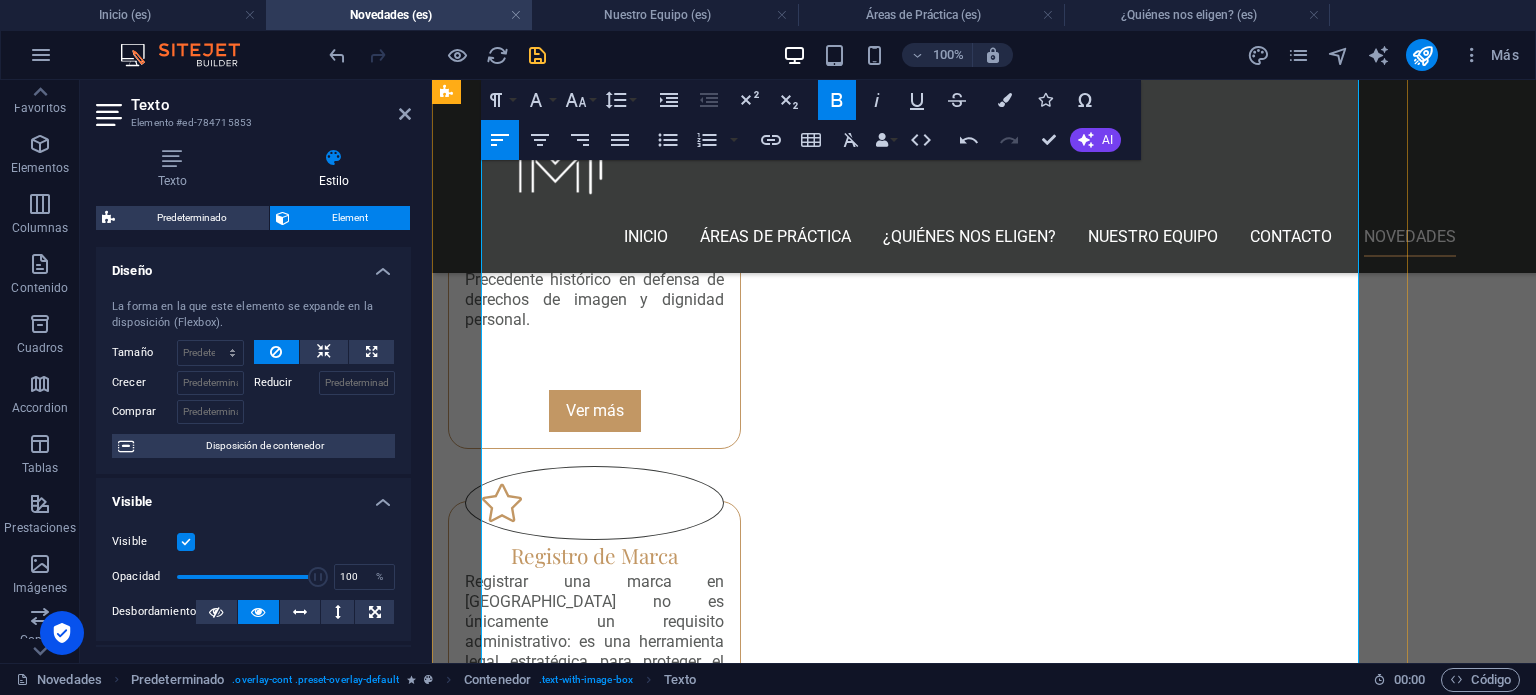 click on "“Este caso replantea el equilibrio entre libertad de expresión y derechos fundamentales. Marcará un precedente en la protección jurídica de quienes han sido expuestos sin sustento ni autorización en la esfera pública.”" at bounding box center (920, 1822) 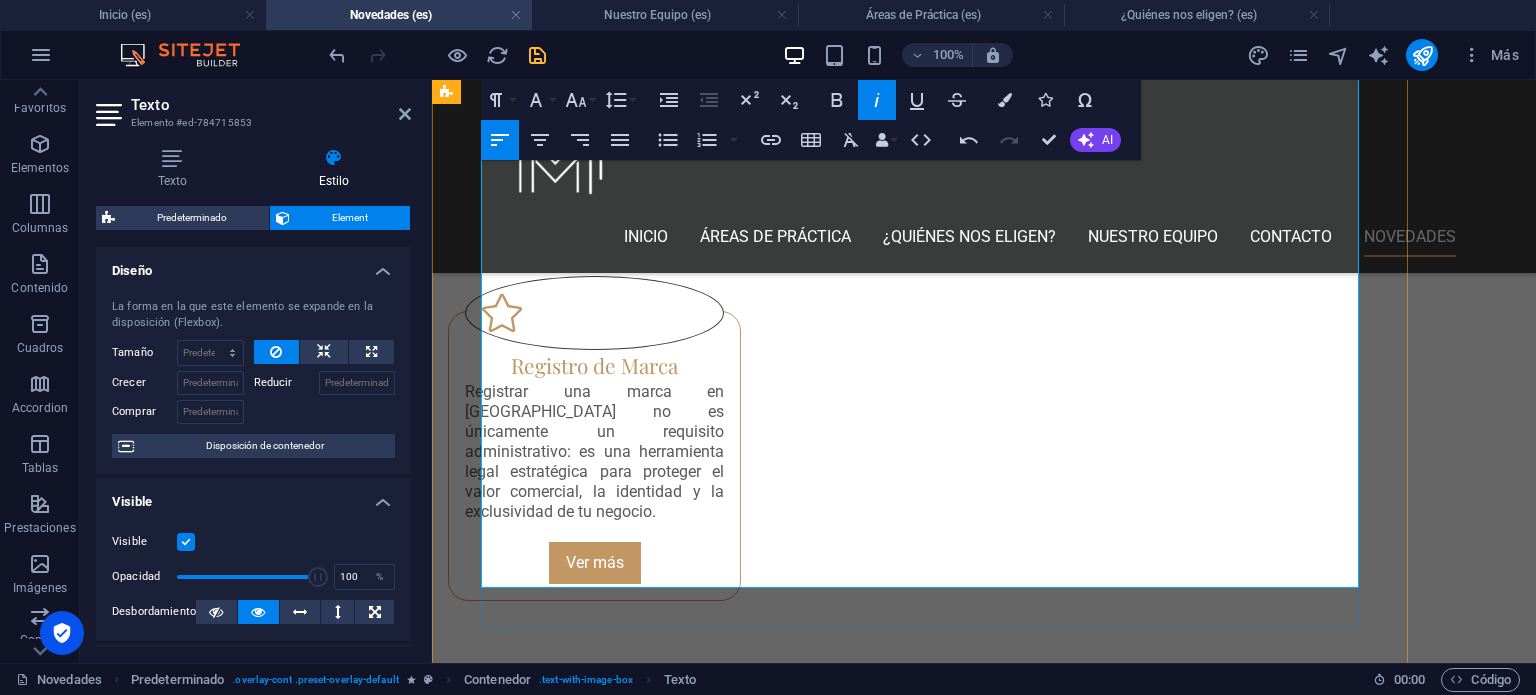 scroll, scrollTop: 1737, scrollLeft: 0, axis: vertical 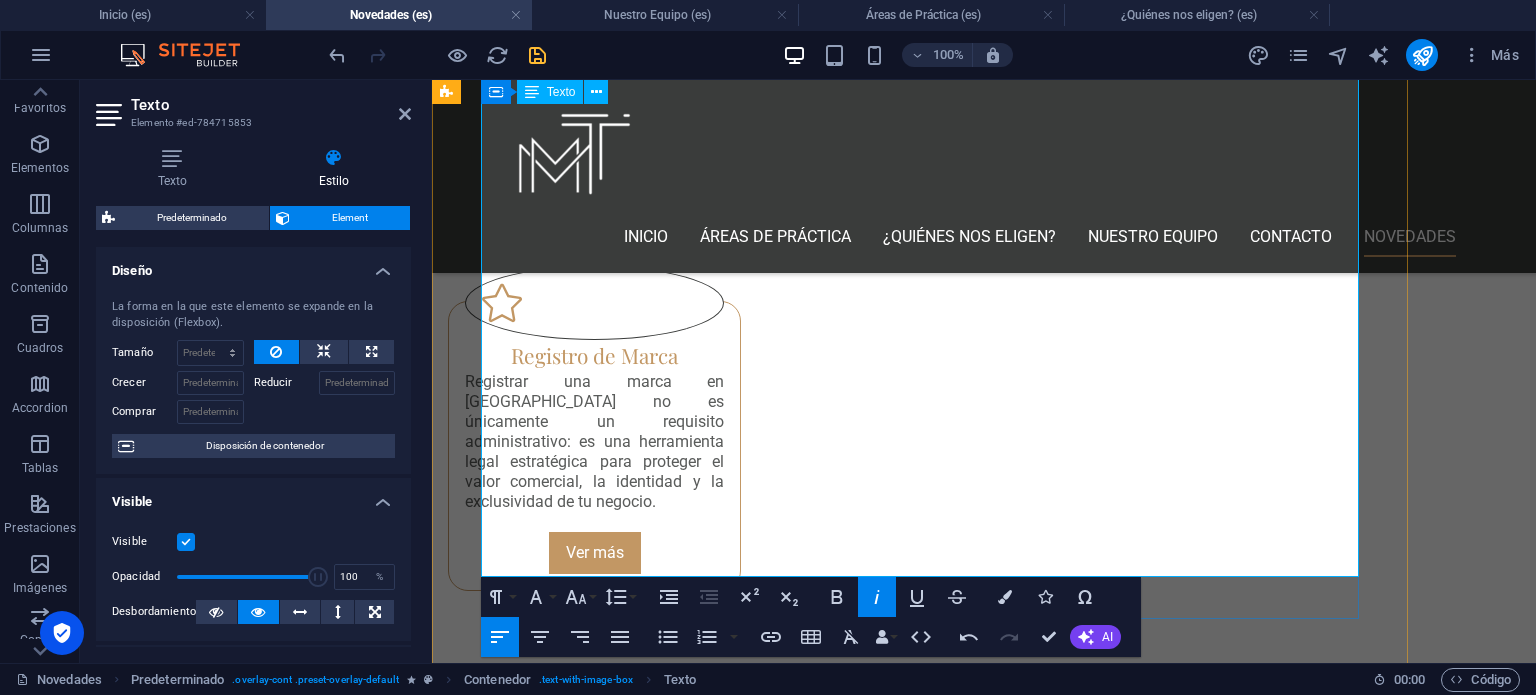 click on "Declaración de la representada" at bounding box center (920, 1672) 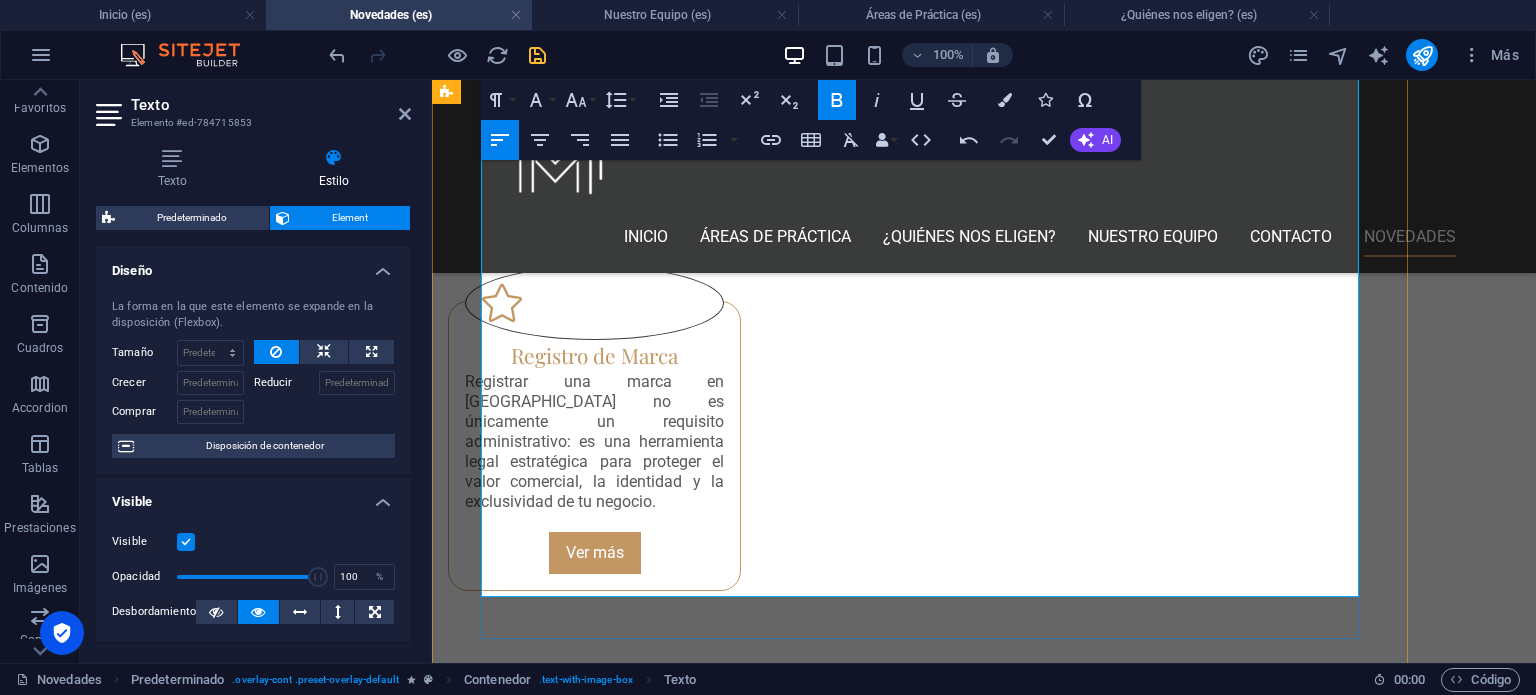 click on "“No he cometido delito alguno ni tengo vínculos con quienes me quieren asociar. No permitiré que mi nombre e imagen sean usados con fines sensacionalistas. Me defenderé con la verdad y con la ley”, expresó [PERSON_NAME]." at bounding box center (920, 1722) 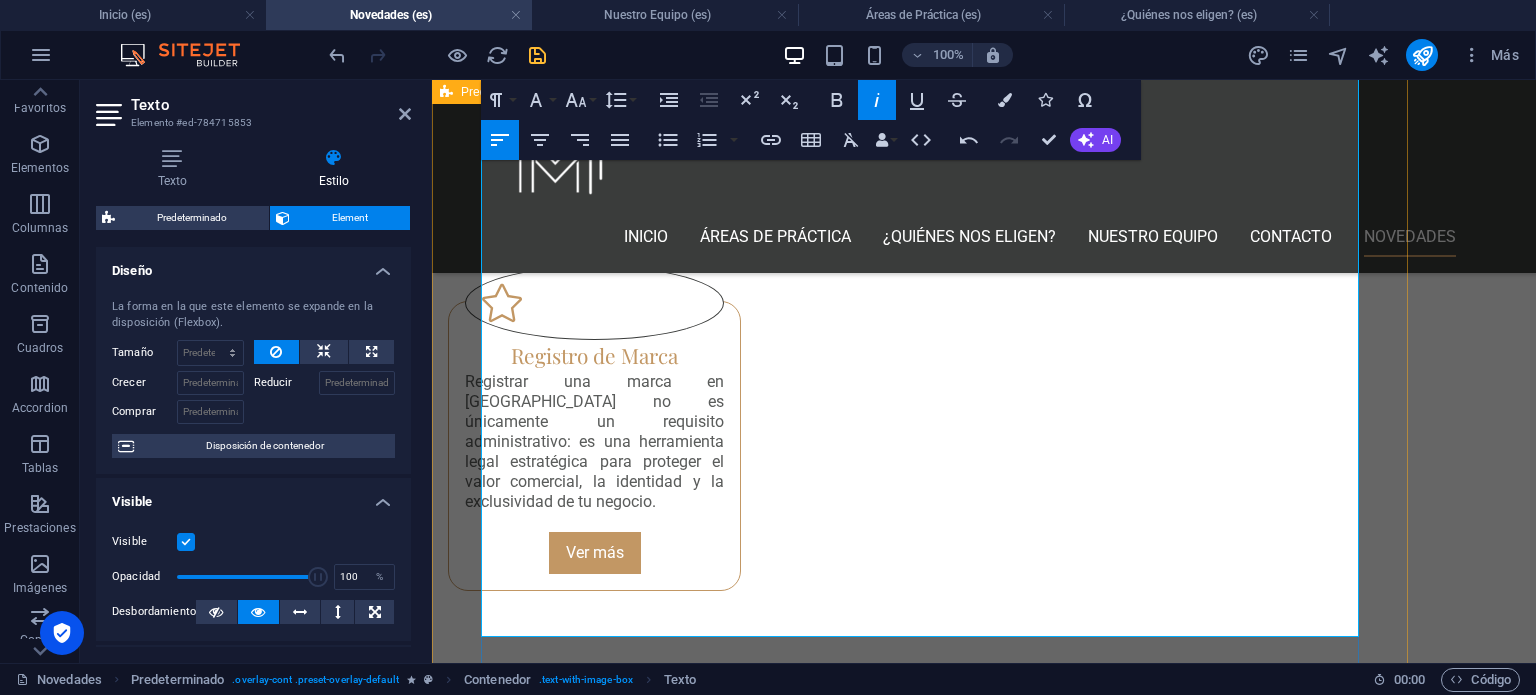 click on "En  [PERSON_NAME] & Asociados , reafirmamos nuestro compromiso con la  defensa jurídica de la dignidad, el honor y los derechos de imagen , especialmente en un entorno donde los límites entre lo informativo y lo comercial se diluyen con facilidad." at bounding box center [920, 1812] 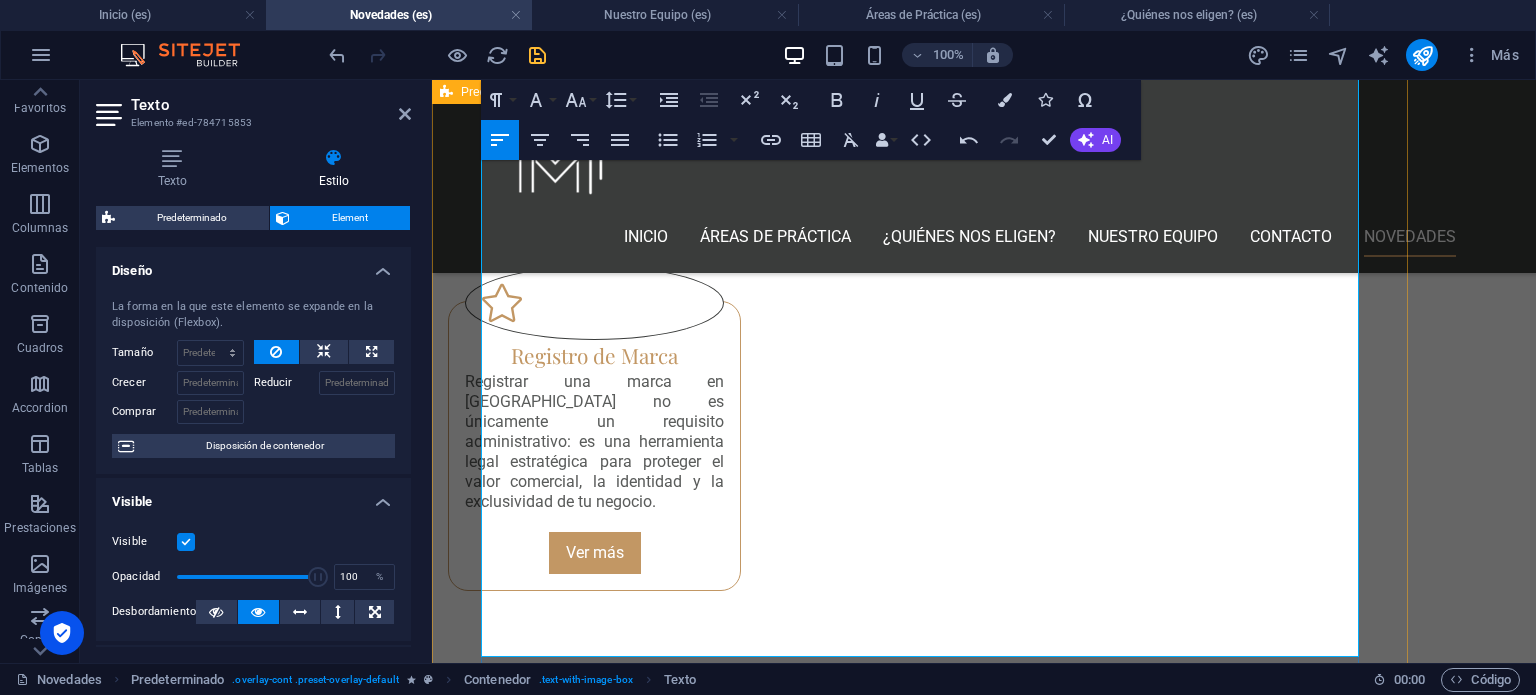 scroll, scrollTop: 1837, scrollLeft: 0, axis: vertical 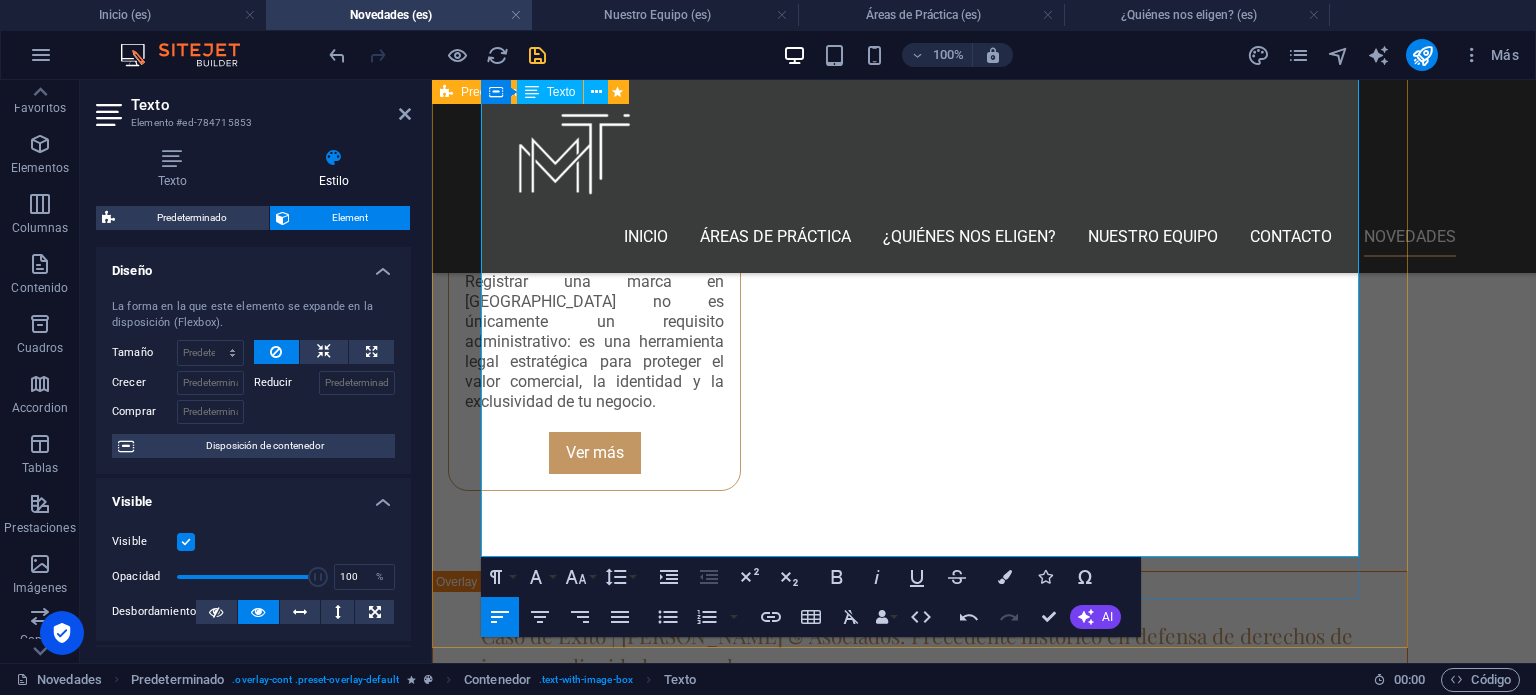 click on "Este fallo no solo representa una victoria para nuestra representada, sino un paso importante hacia un marco más justo y responsable en el ejercicio editorial y mediático en [GEOGRAPHIC_DATA]." at bounding box center [920, 1782] 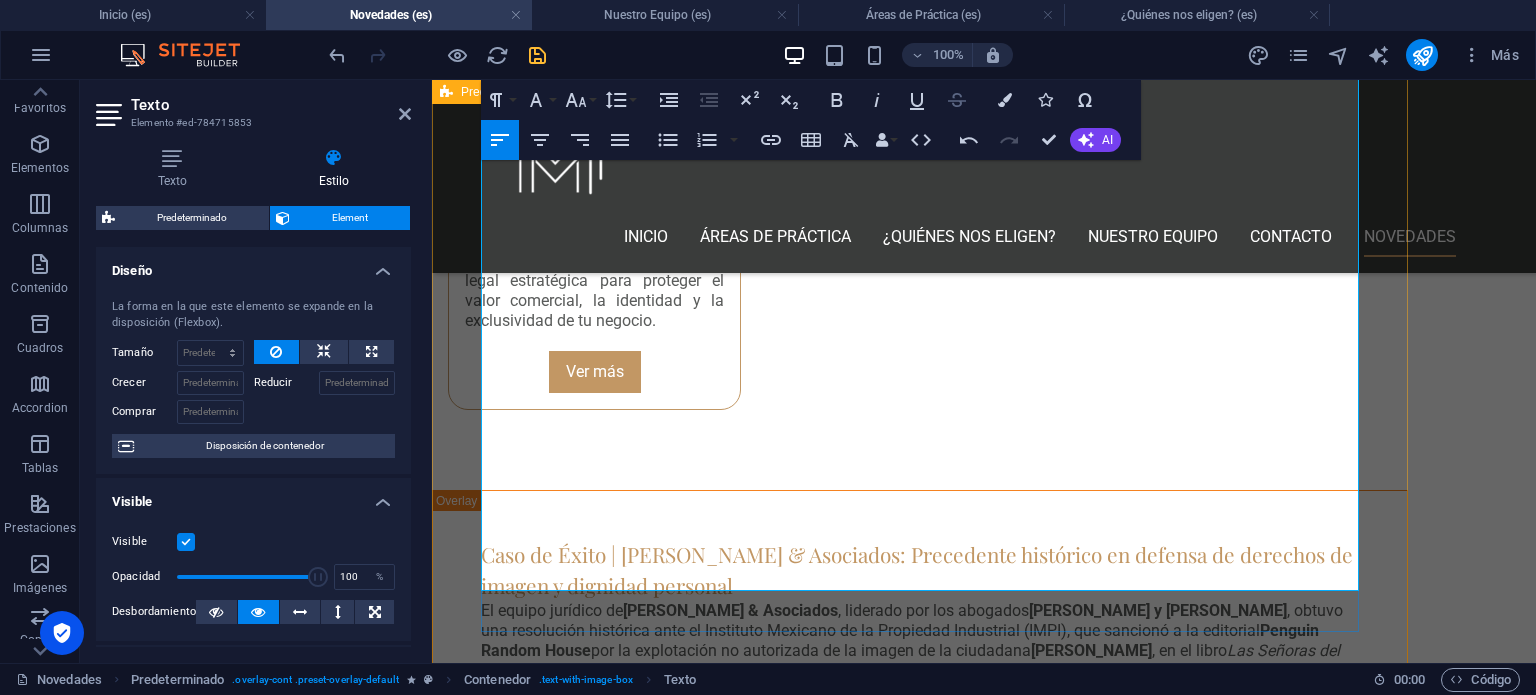 scroll, scrollTop: 1937, scrollLeft: 0, axis: vertical 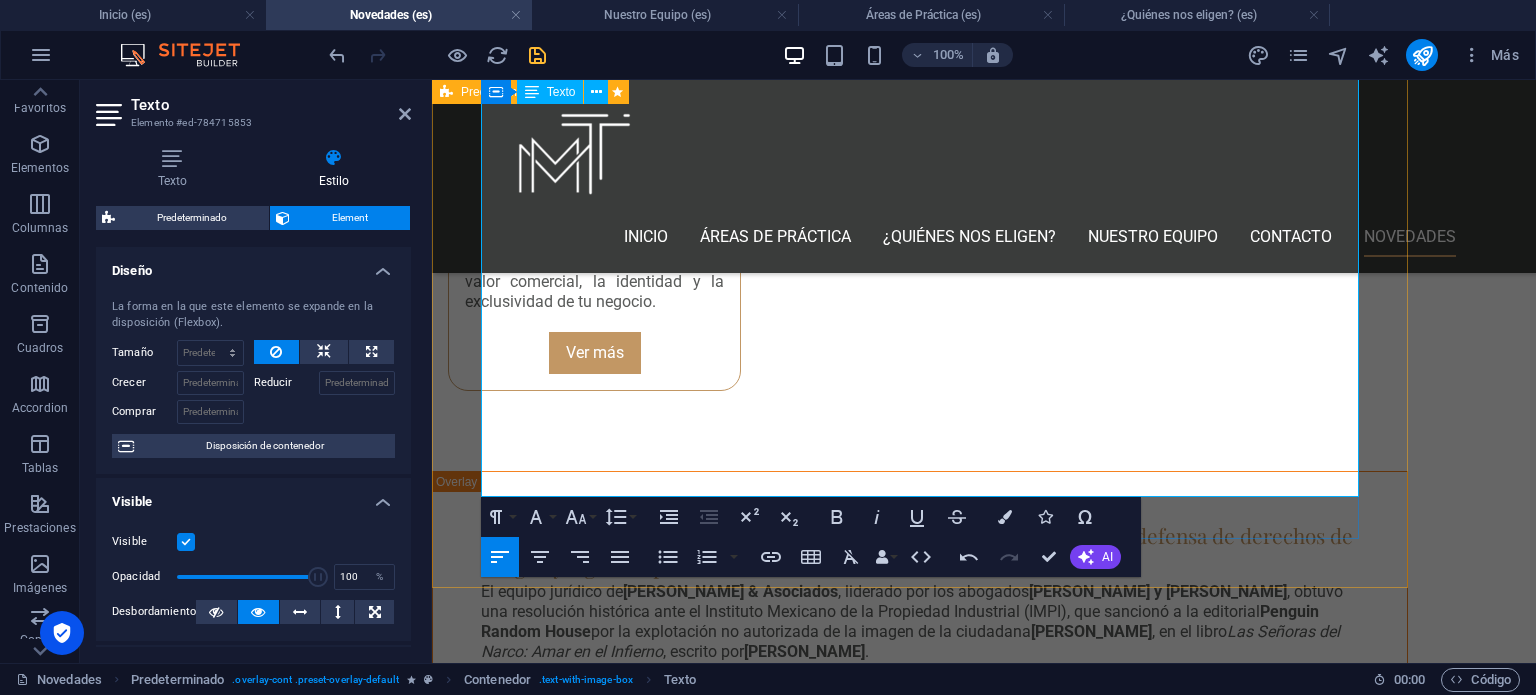 click on "¿Requieres asesoría por uso no autorizado de tu imagen o contenidos difamatorios? Contáctanos. Estamos para defender tu integridad legal." at bounding box center (920, 1762) 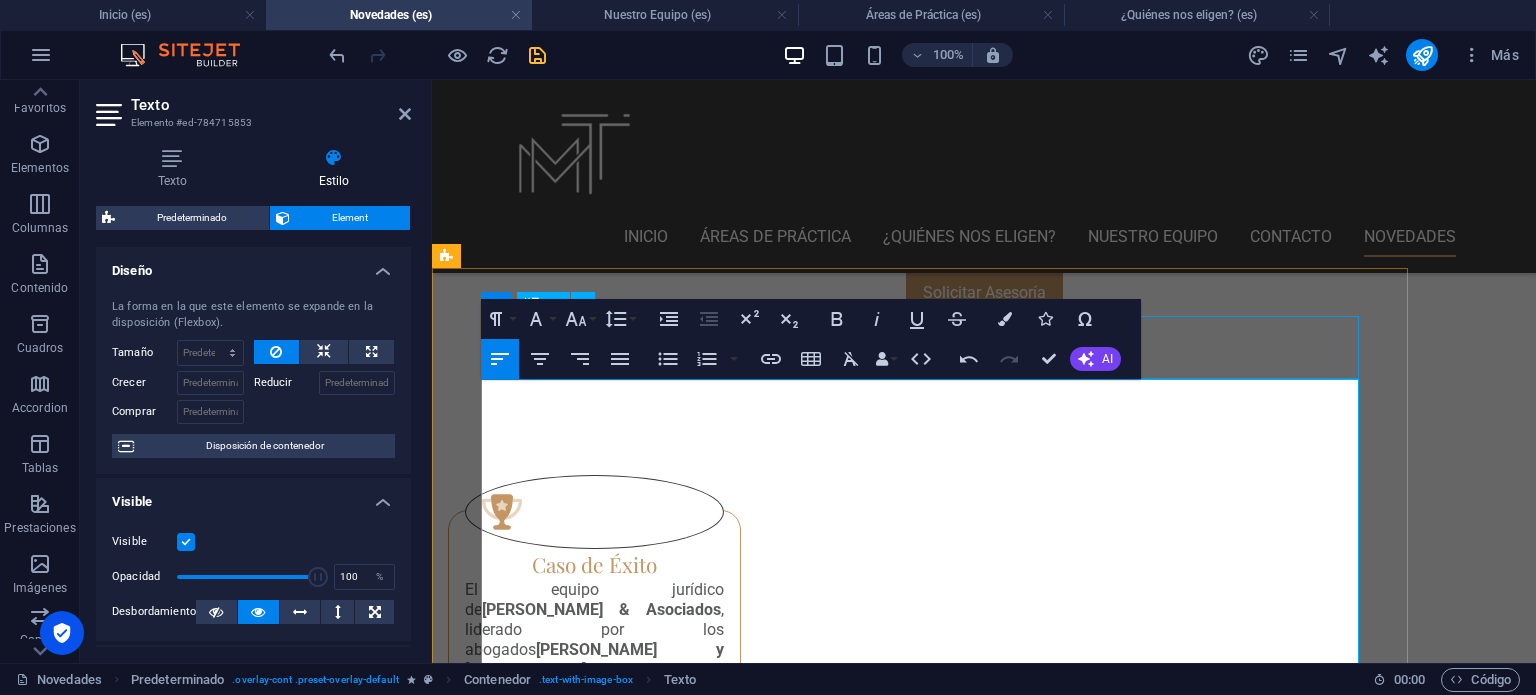scroll, scrollTop: 837, scrollLeft: 0, axis: vertical 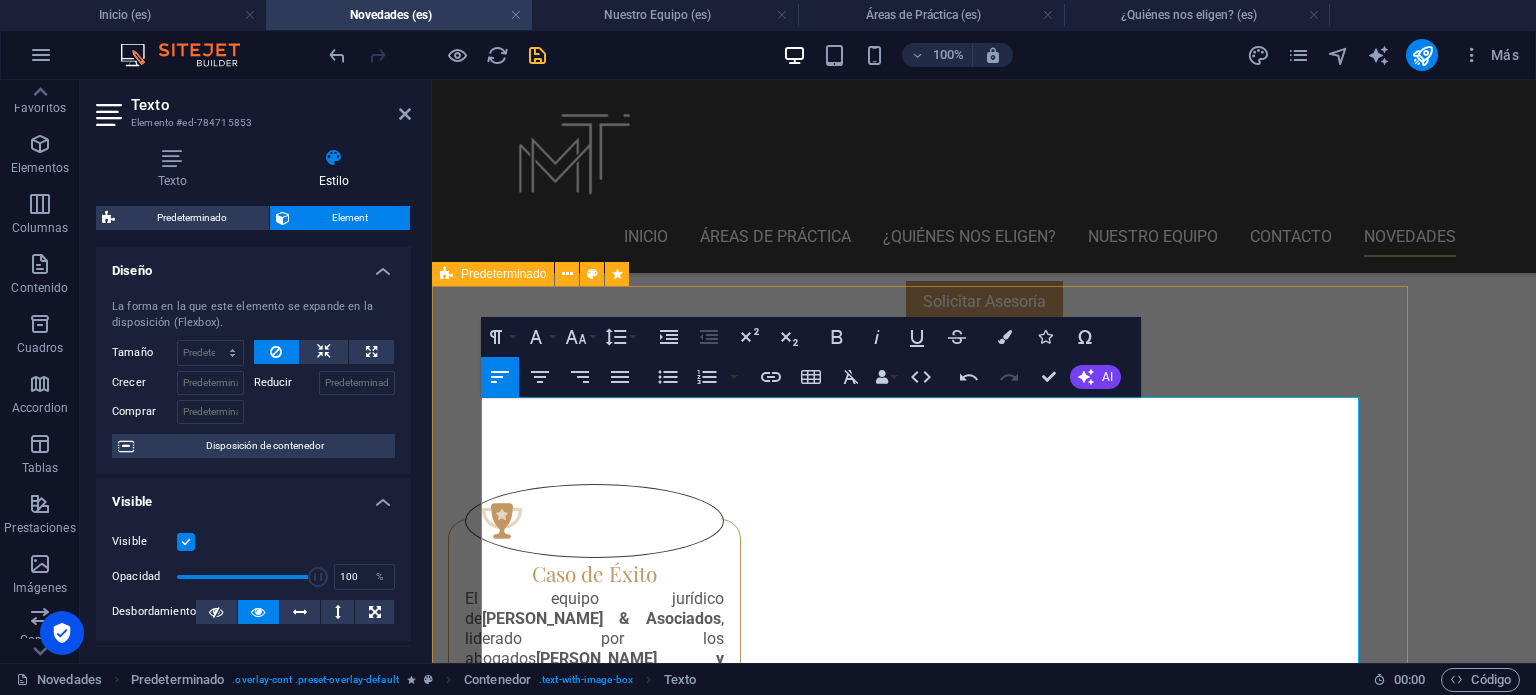 drag, startPoint x: 769, startPoint y: 587, endPoint x: 464, endPoint y: 387, distance: 364.72592 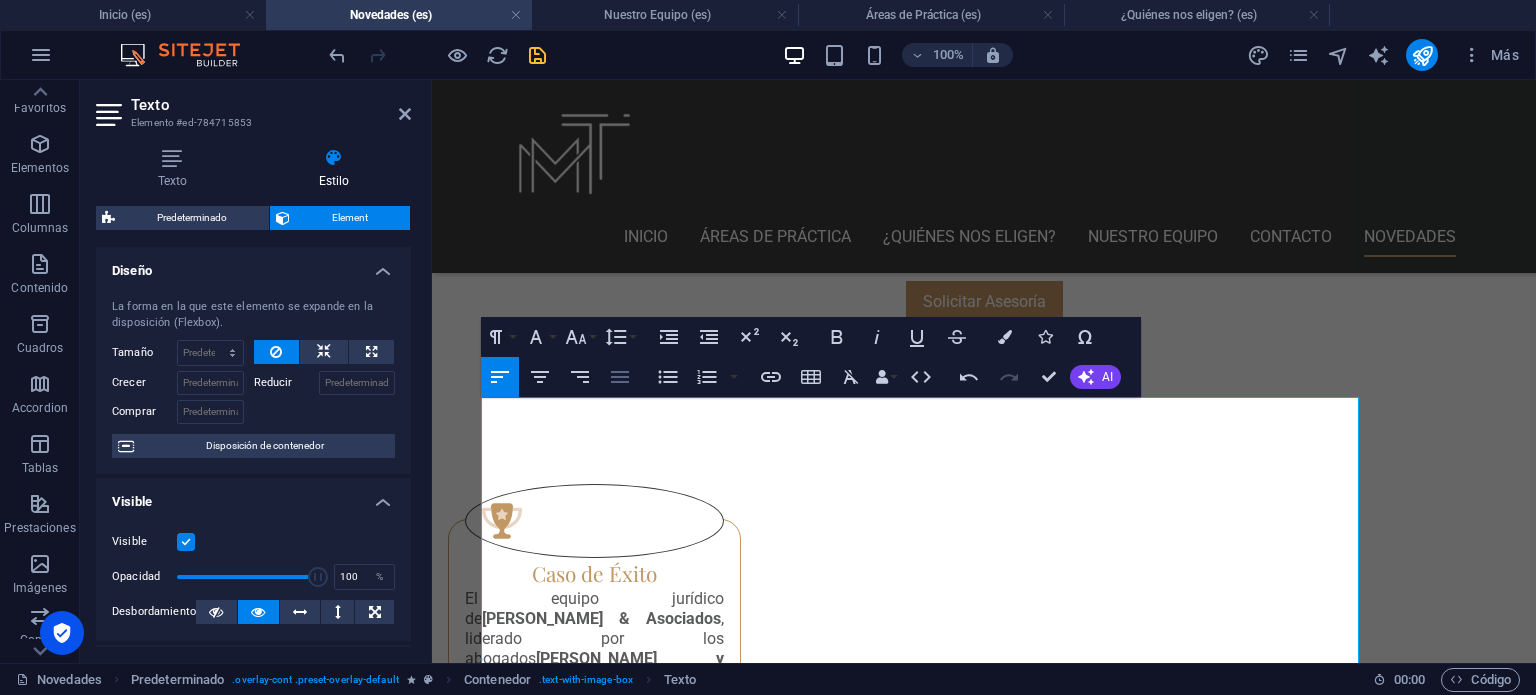 click 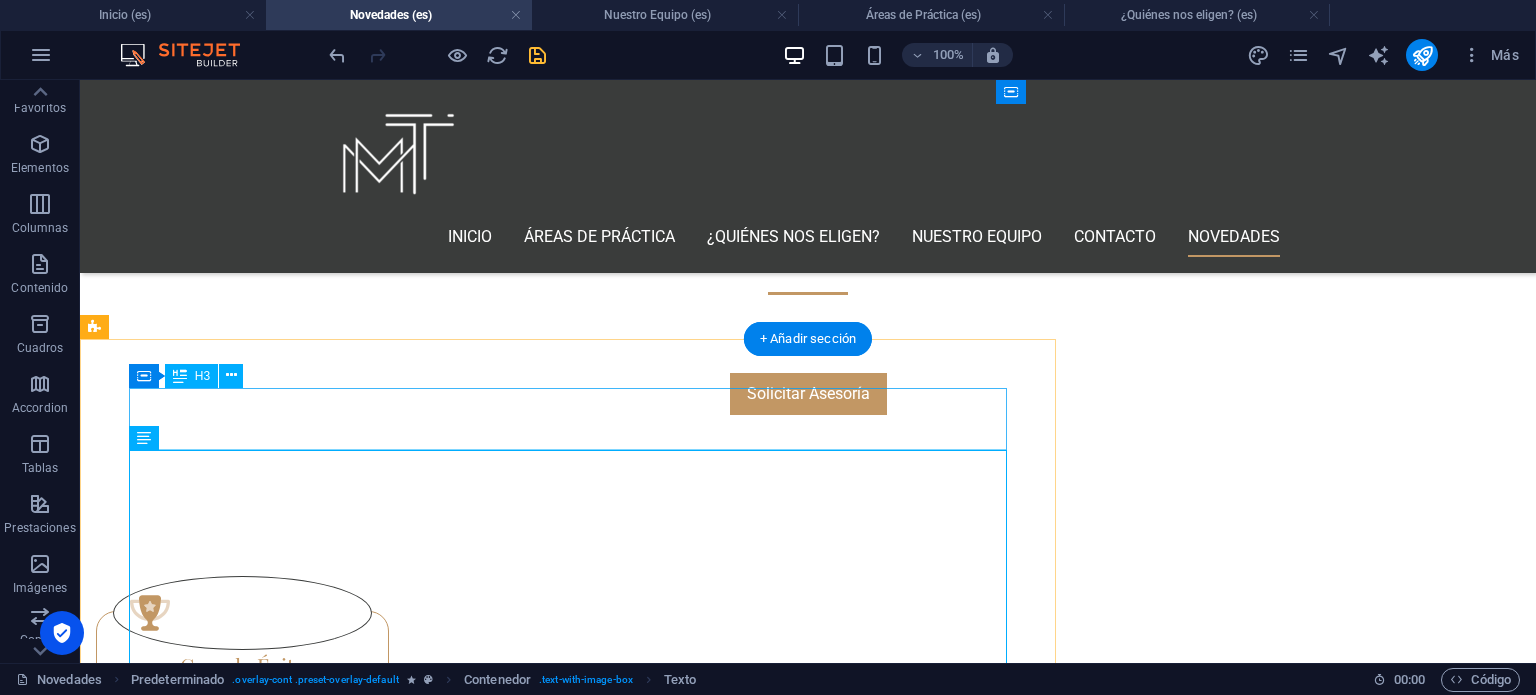 scroll, scrollTop: 737, scrollLeft: 0, axis: vertical 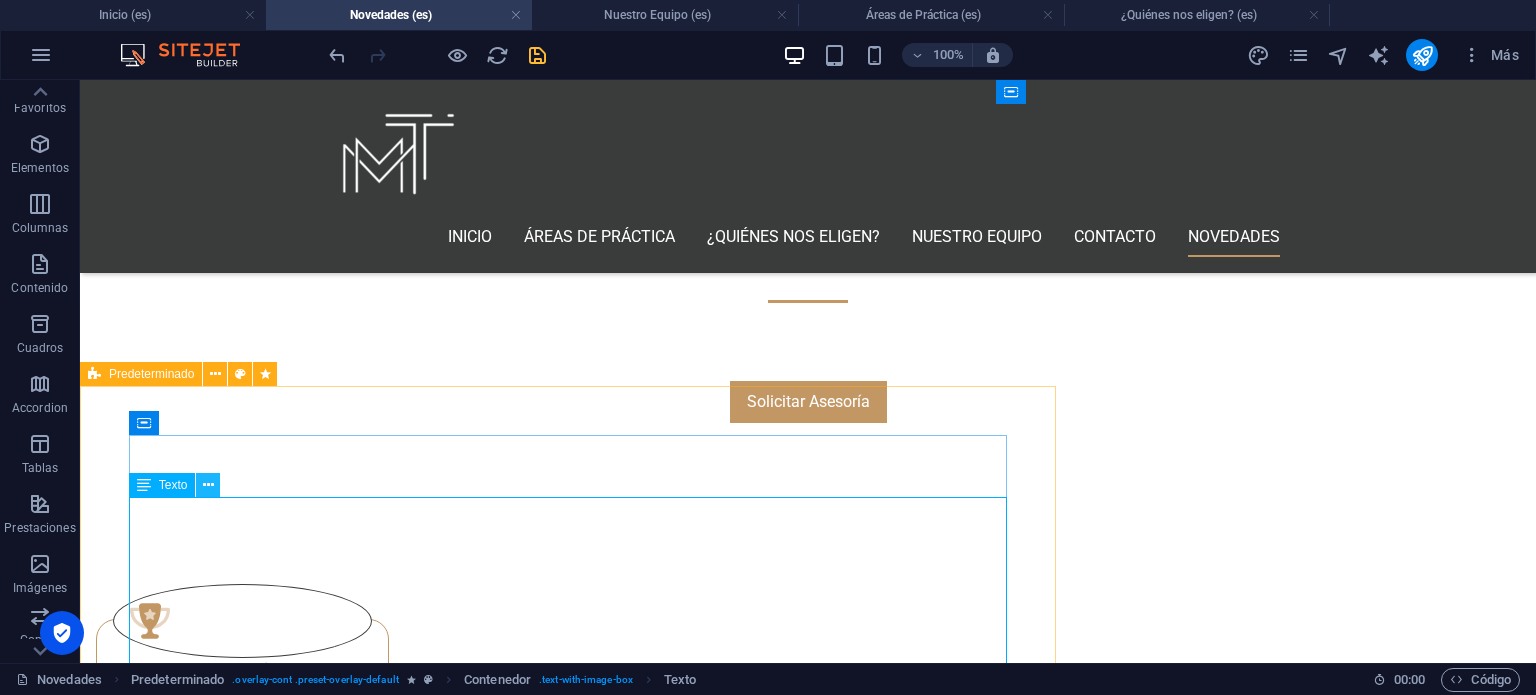 click at bounding box center [208, 485] 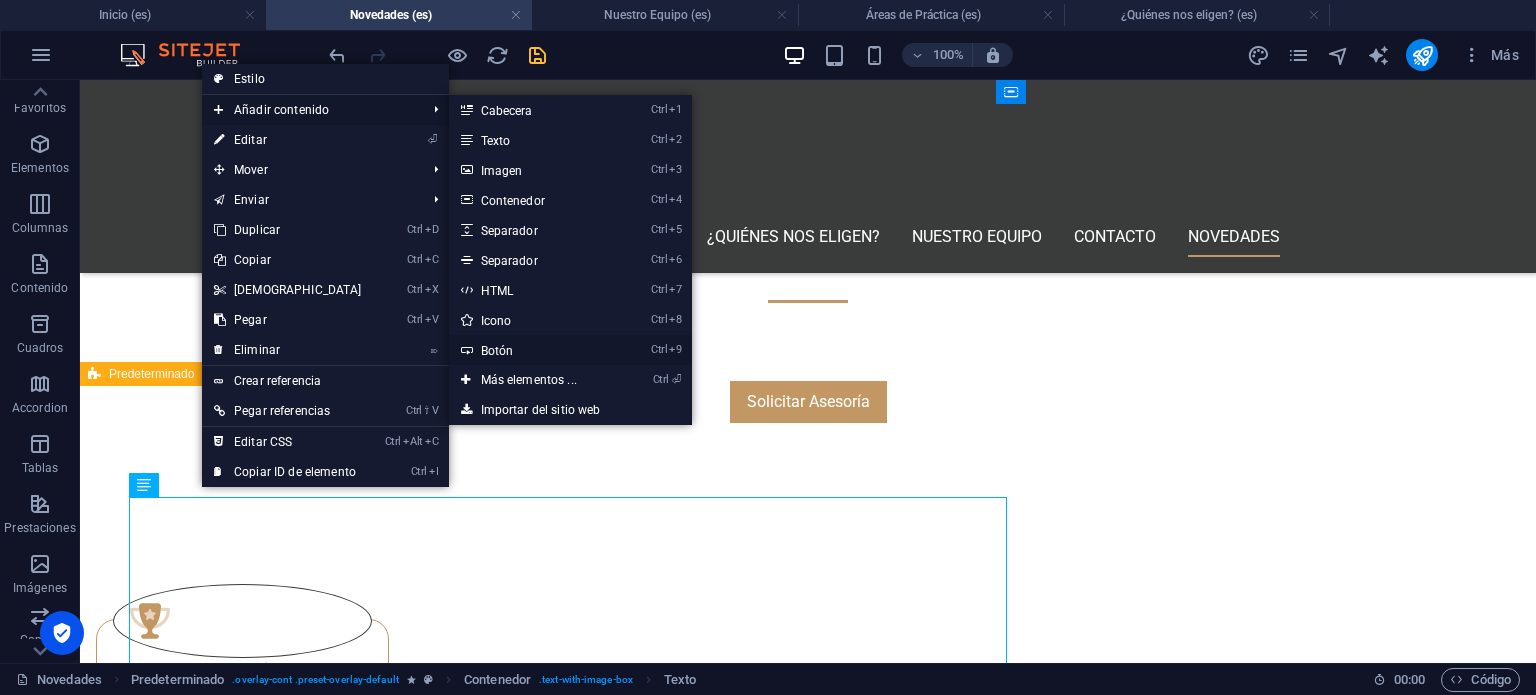 click on "Ctrl 9  Botón" at bounding box center [533, 350] 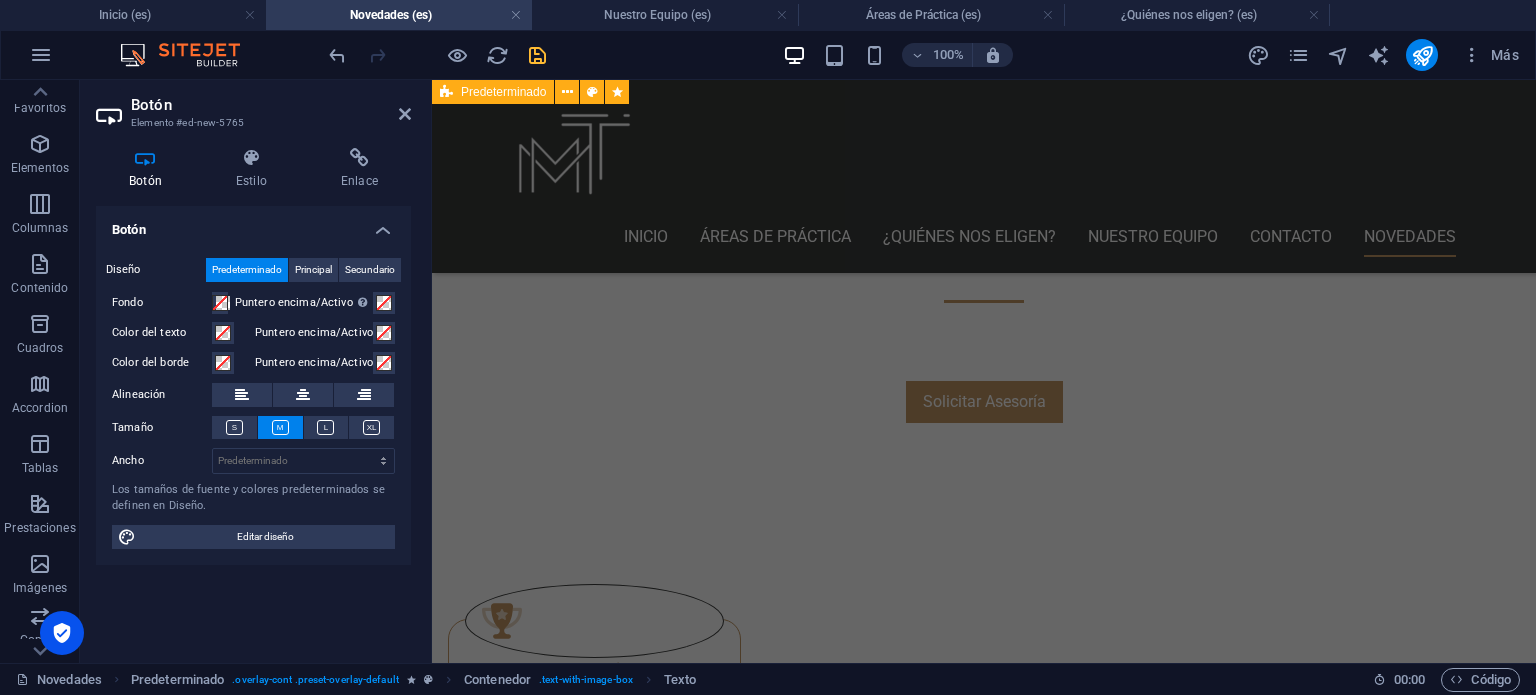 scroll, scrollTop: 2124, scrollLeft: 0, axis: vertical 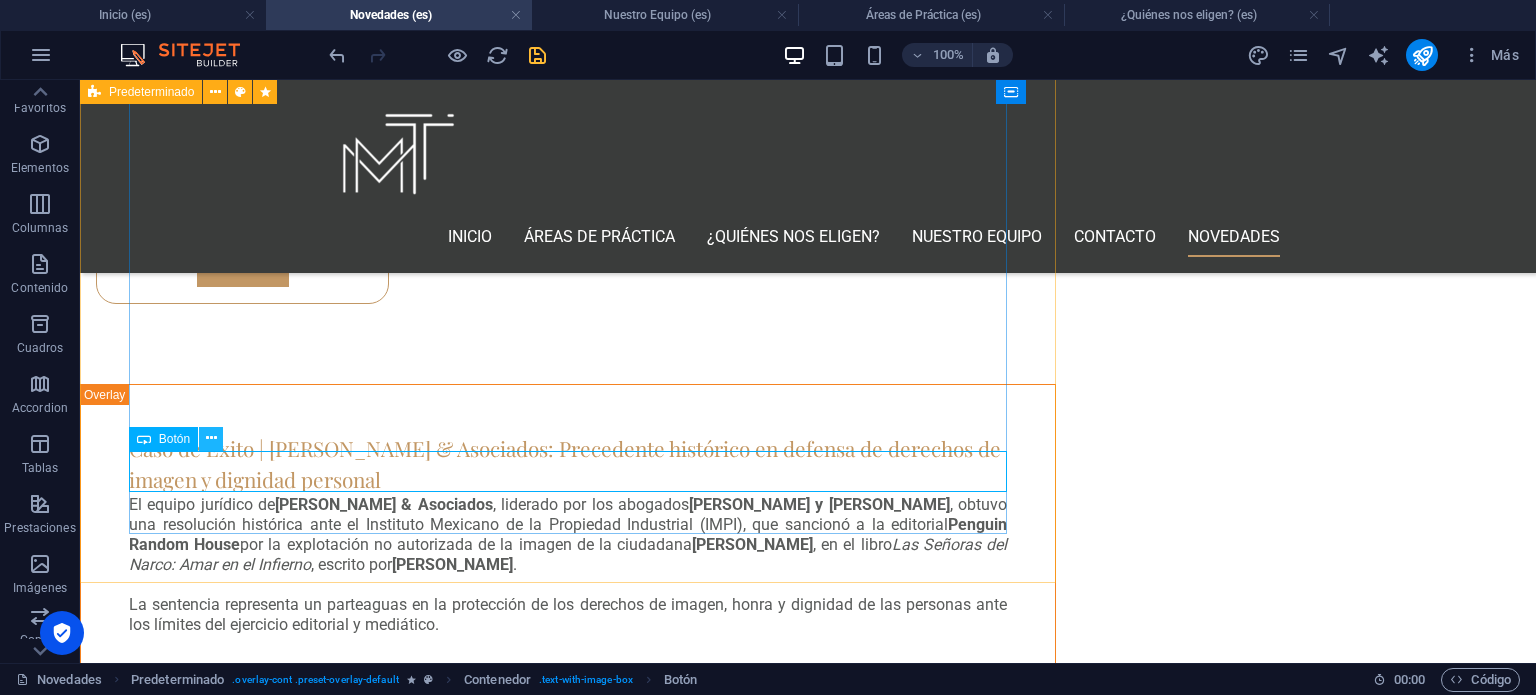 click at bounding box center (211, 439) 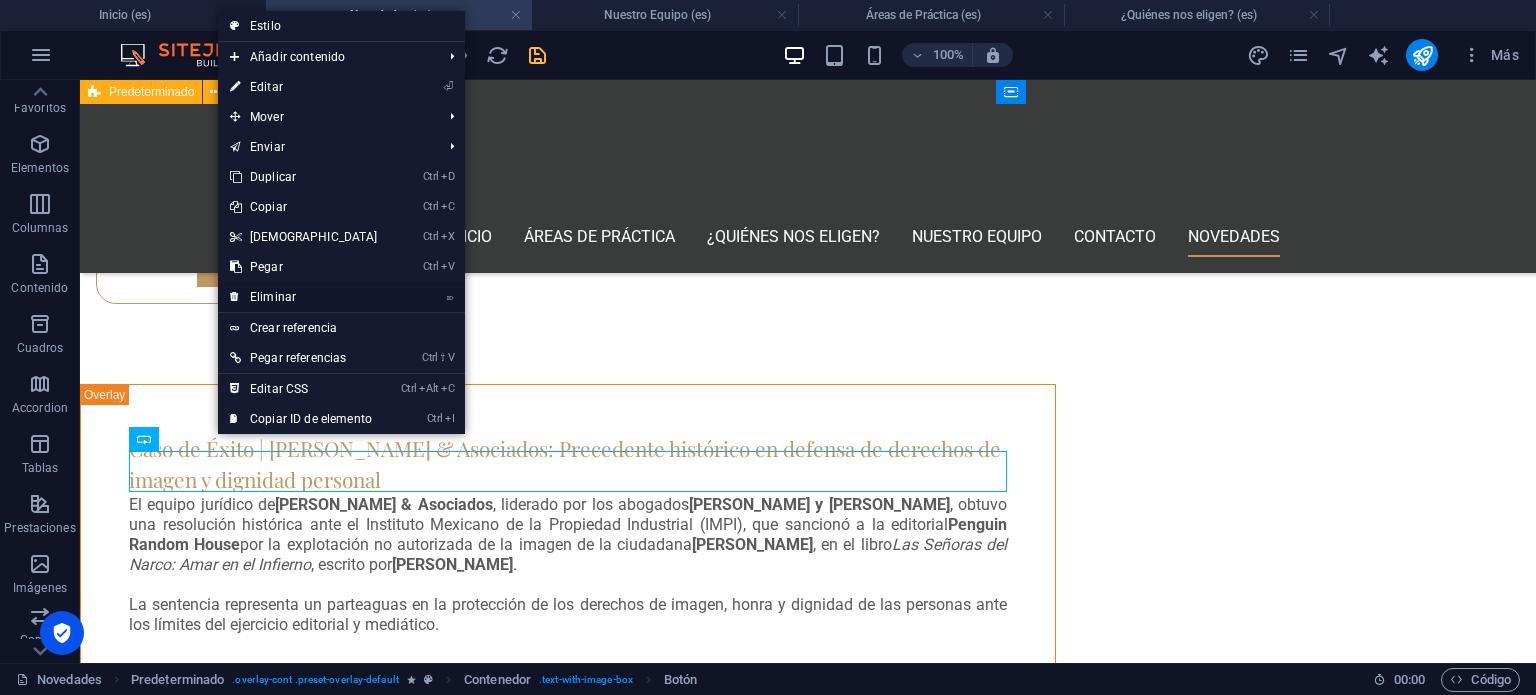 click on "⌦  Eliminar" at bounding box center (304, 297) 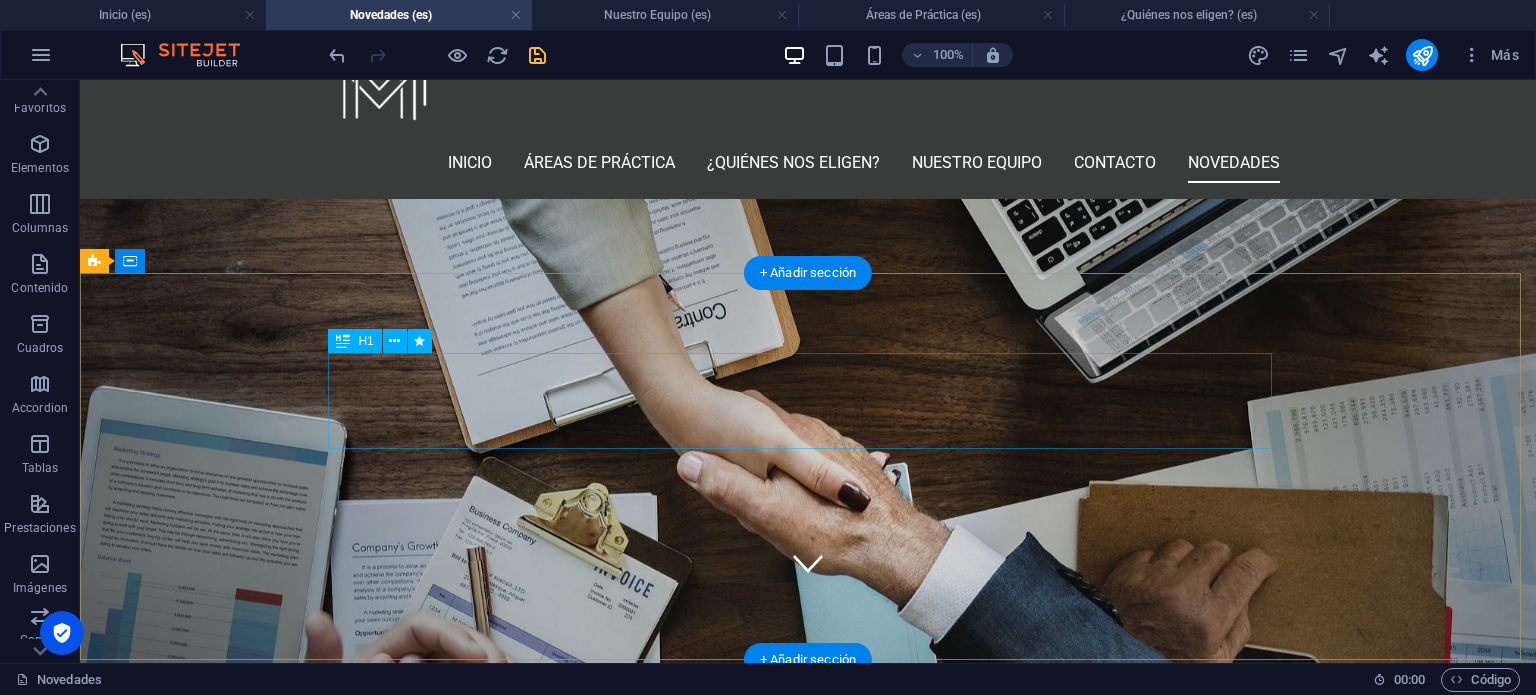 scroll, scrollTop: 200, scrollLeft: 0, axis: vertical 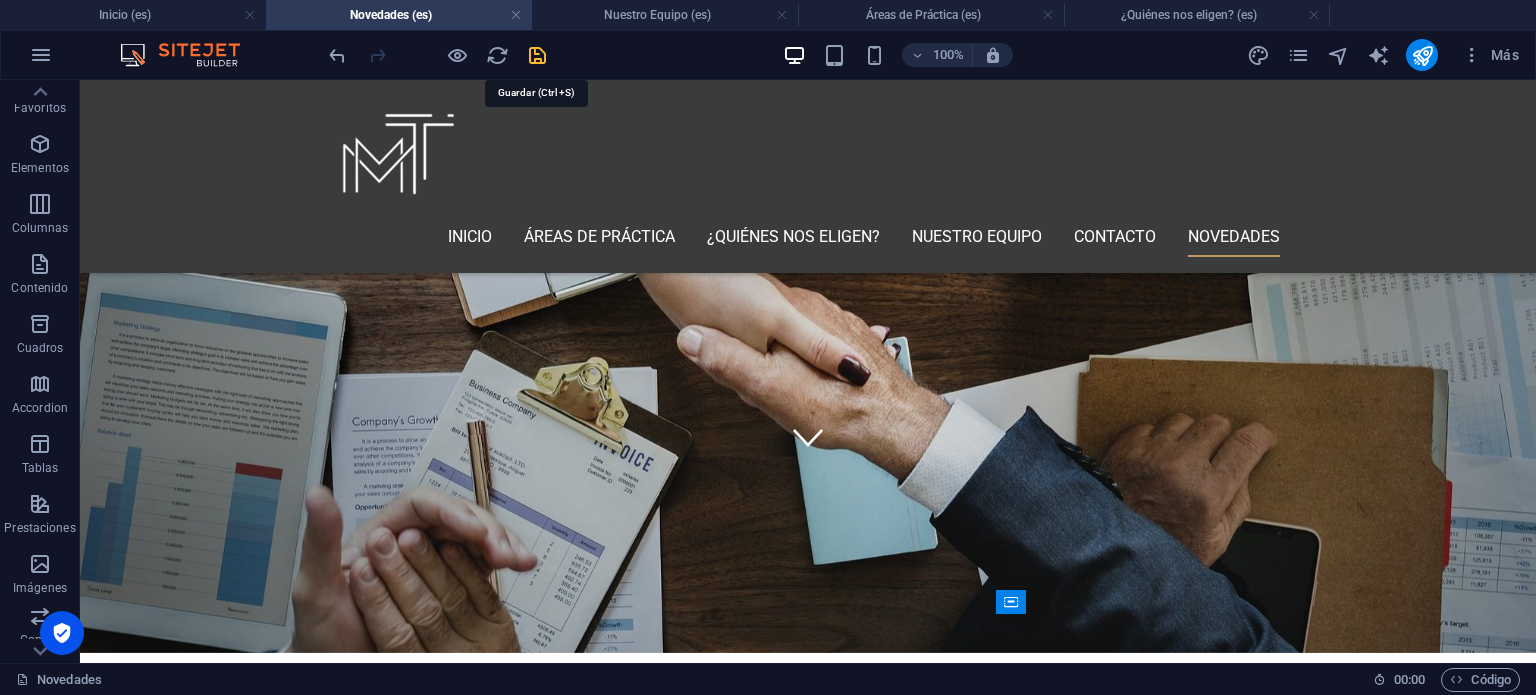 click at bounding box center [537, 55] 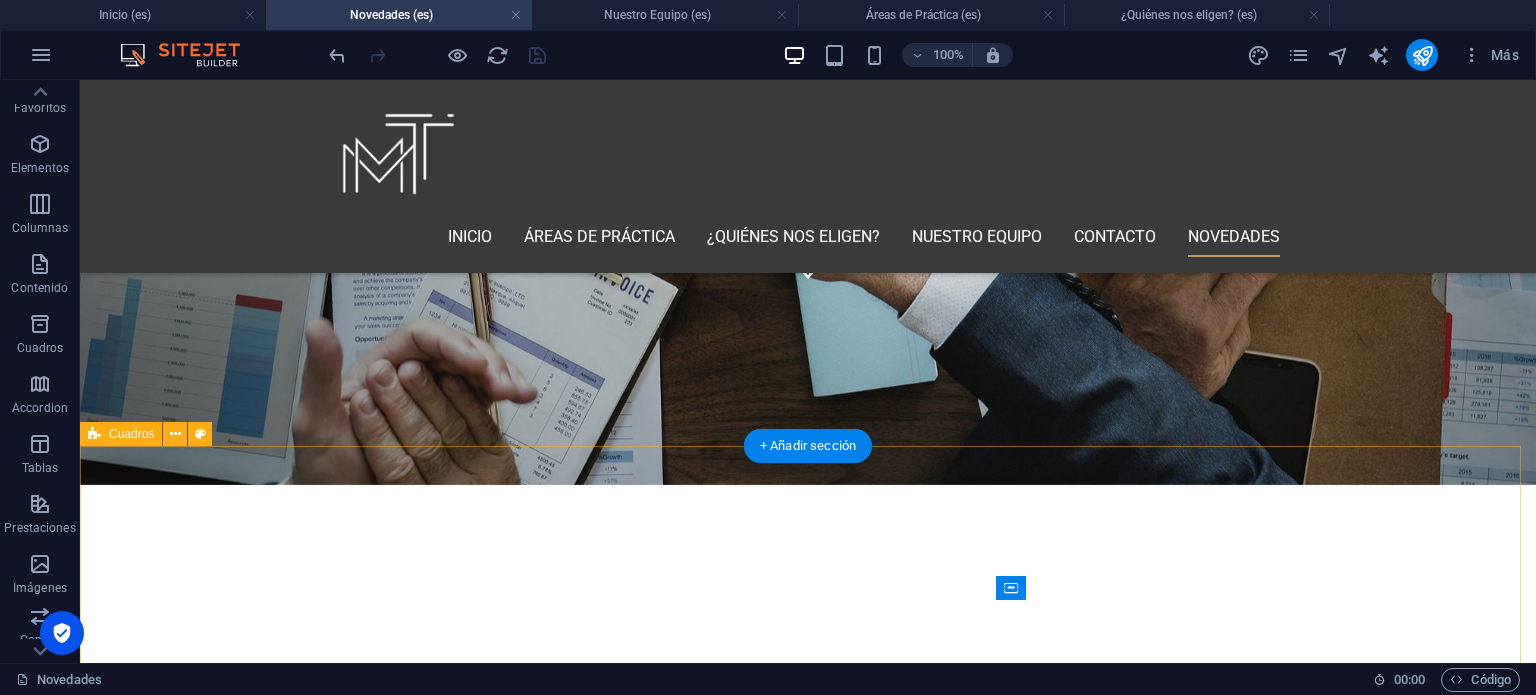 scroll, scrollTop: 400, scrollLeft: 0, axis: vertical 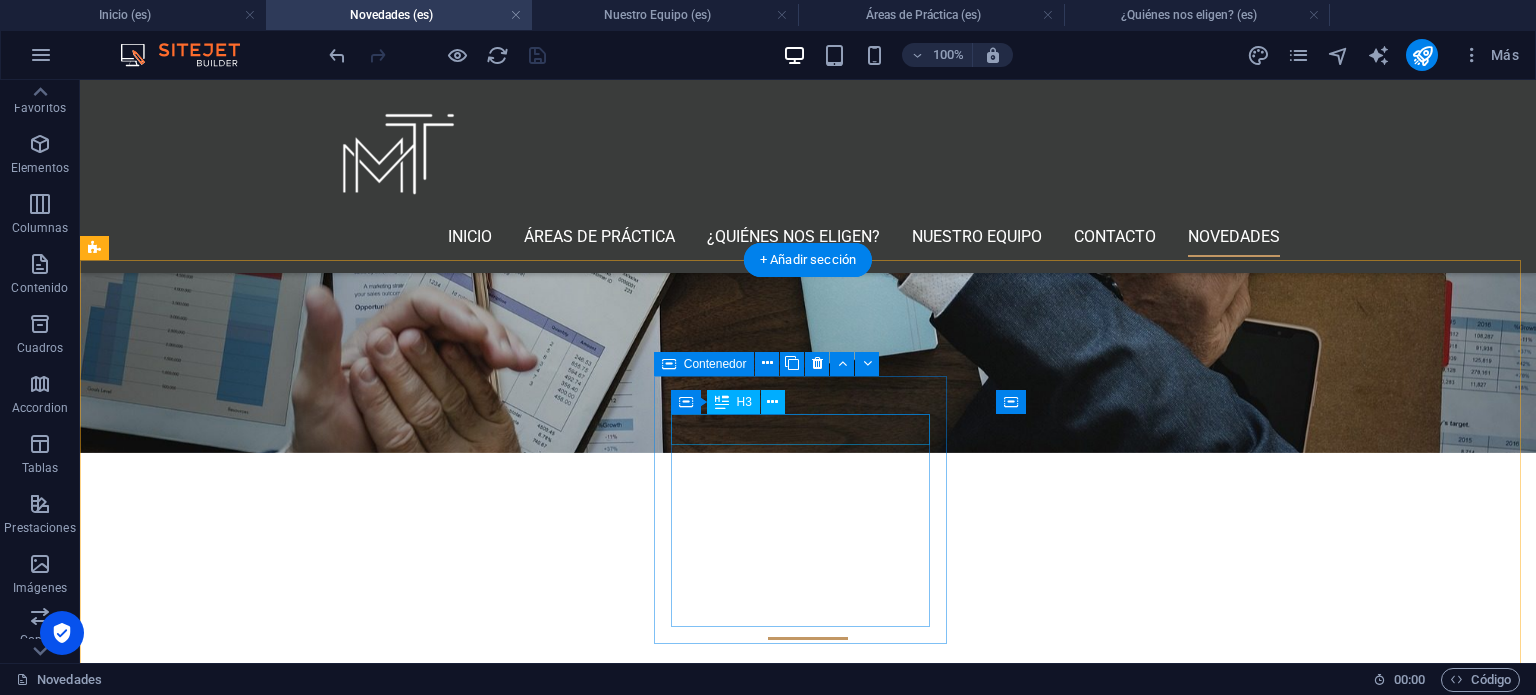 click on "Caso de Éxito" at bounding box center [242, 1371] 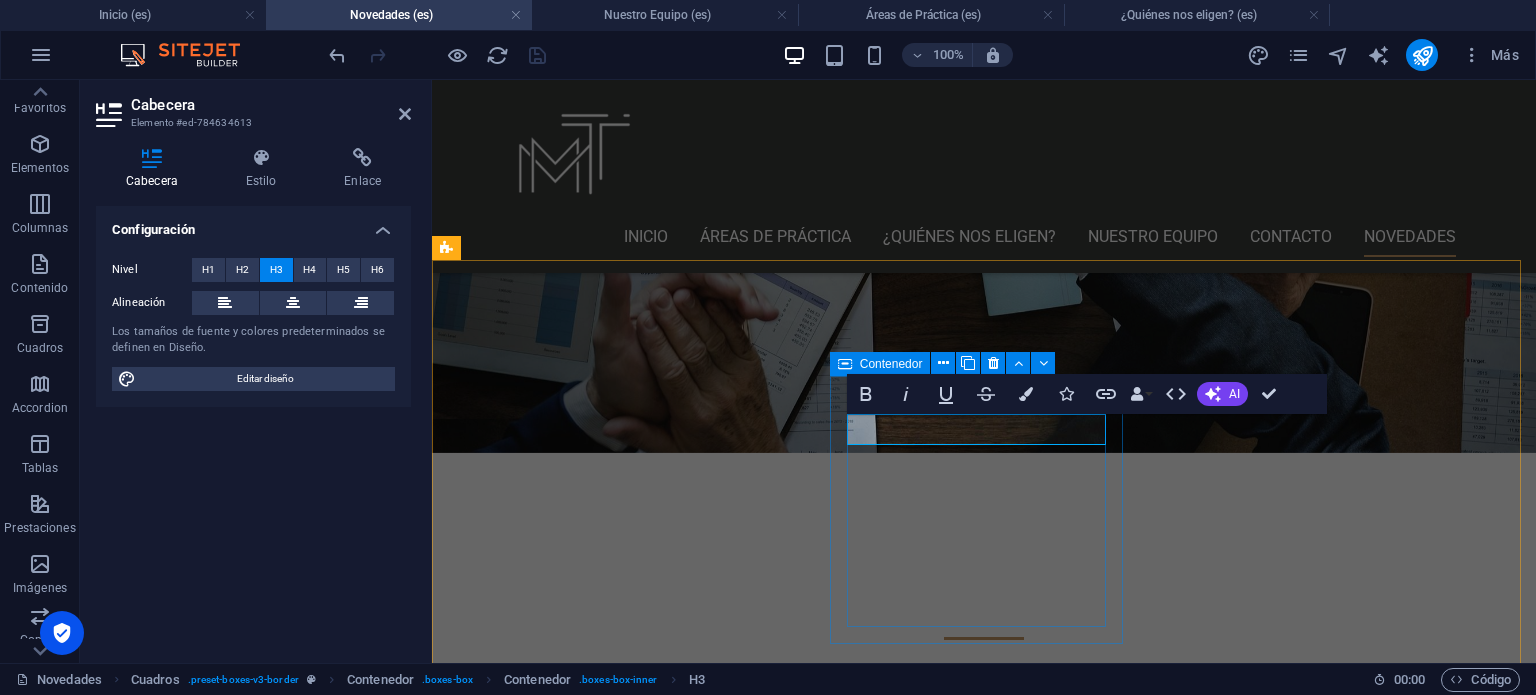type 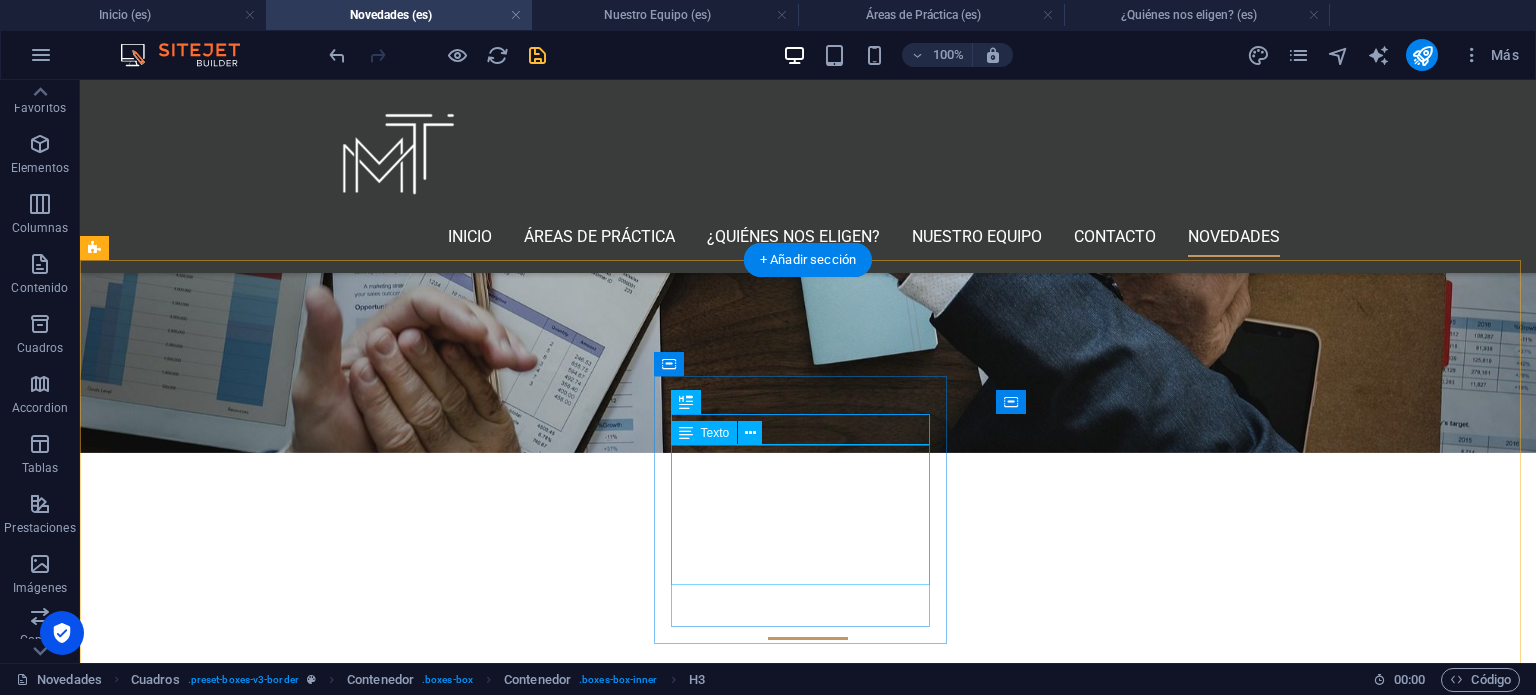 click on "[PERSON_NAME] & Asociados: Precedente histórico en defensa de derechos de imagen y dignidad personal." at bounding box center (242, 1457) 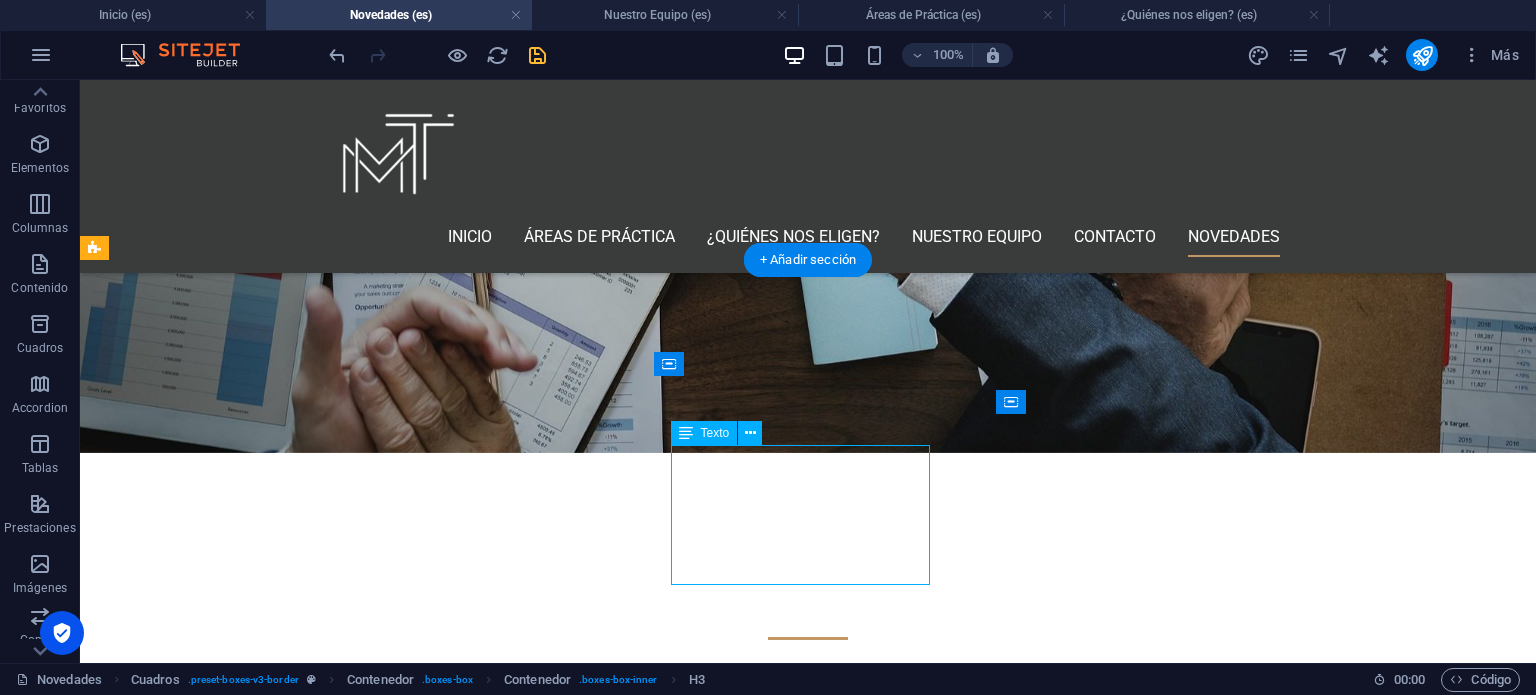 click on "[PERSON_NAME] & Asociados: Precedente histórico en defensa de derechos de imagen y dignidad personal." at bounding box center (242, 1457) 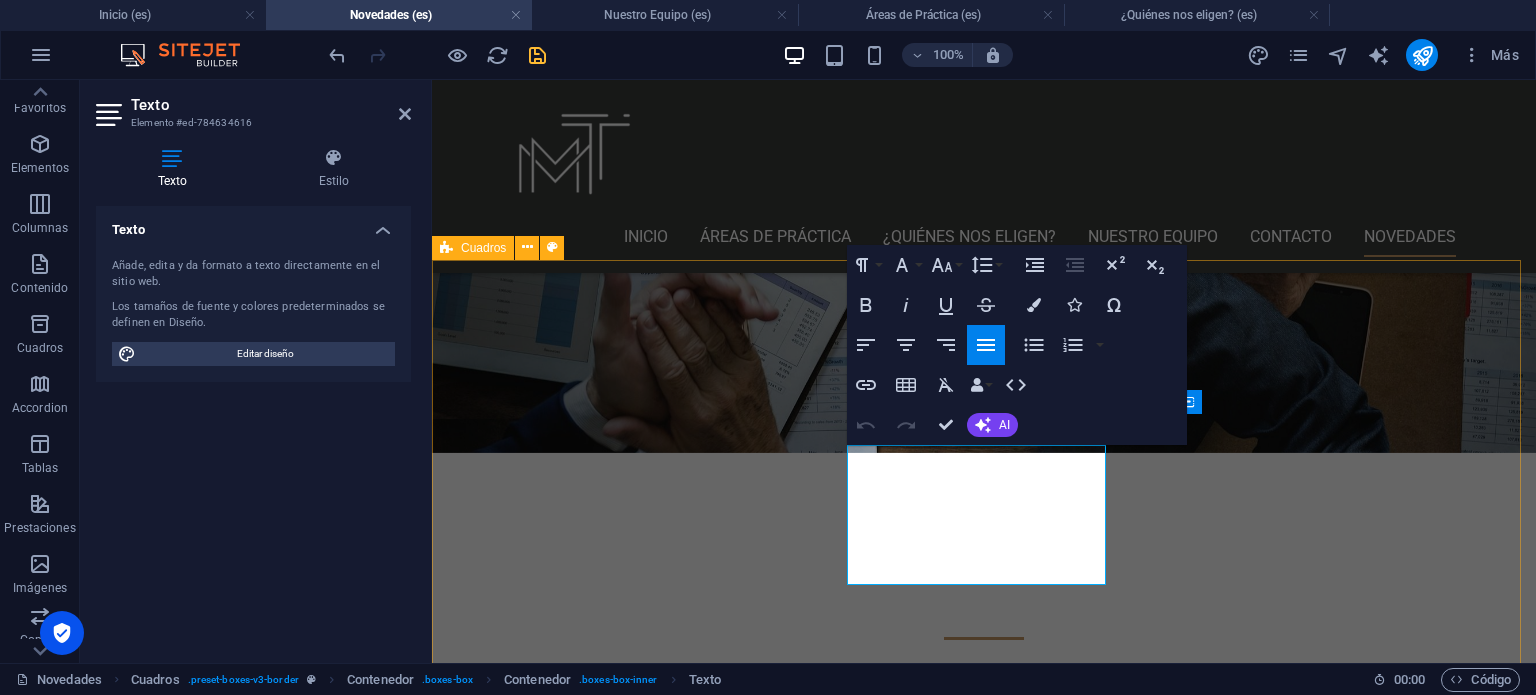 drag, startPoint x: 970, startPoint y: 529, endPoint x: 819, endPoint y: 455, distance: 168.15767 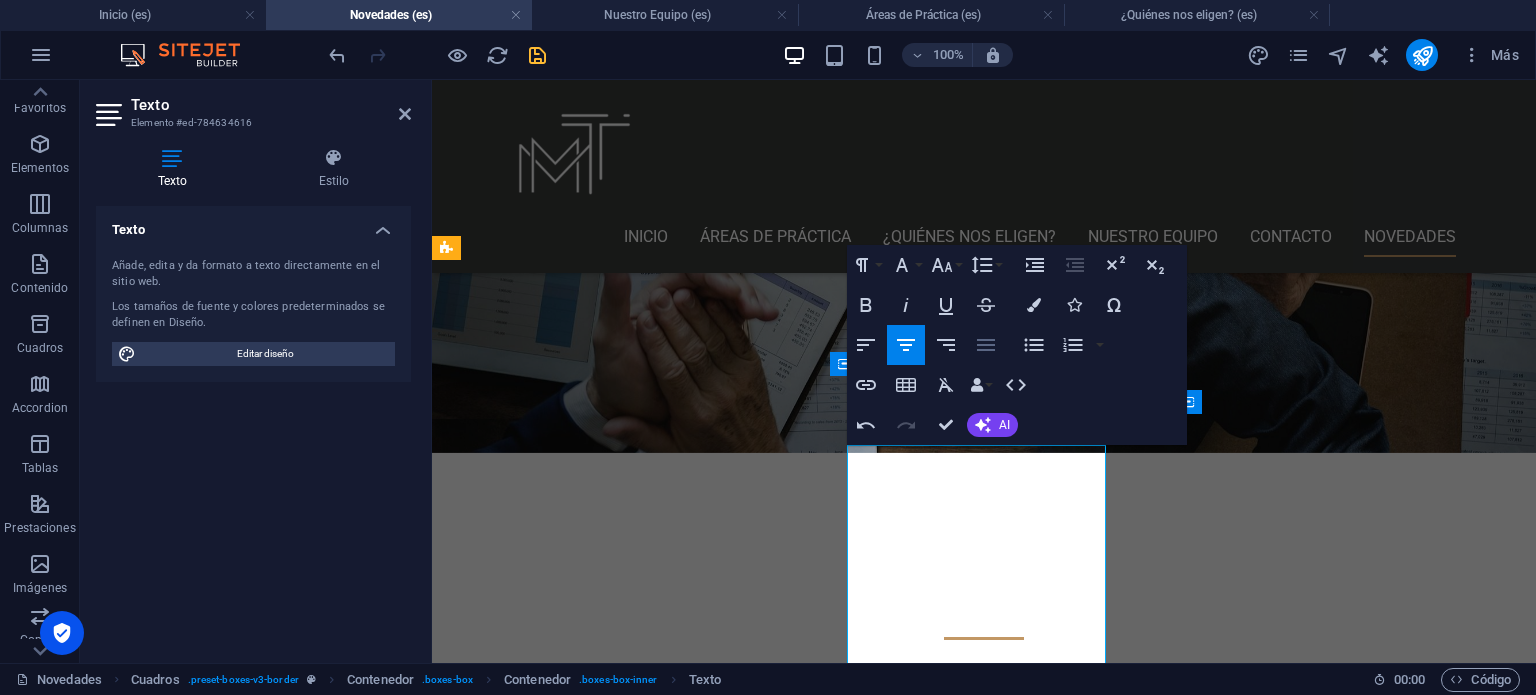 click on "Align Justify" at bounding box center (986, 345) 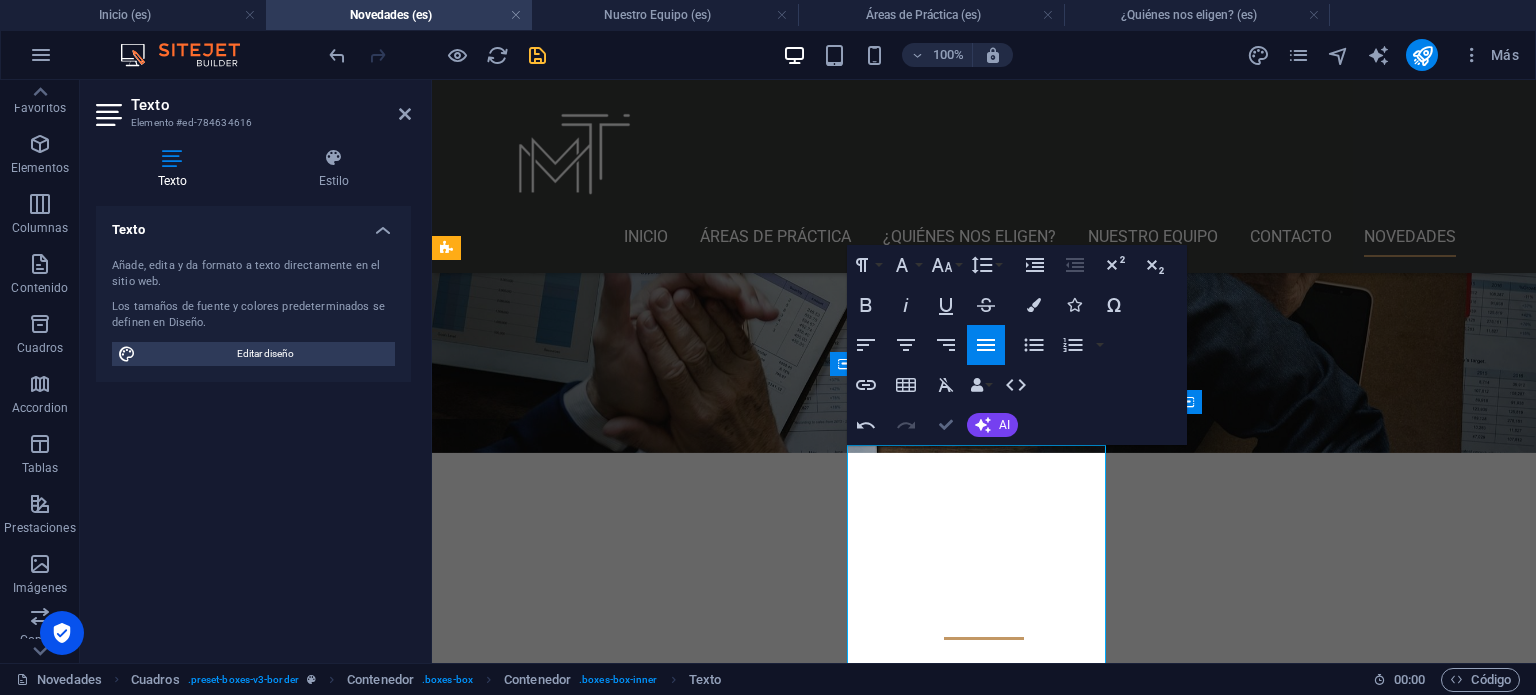 drag, startPoint x: 946, startPoint y: 415, endPoint x: 864, endPoint y: 332, distance: 116.67476 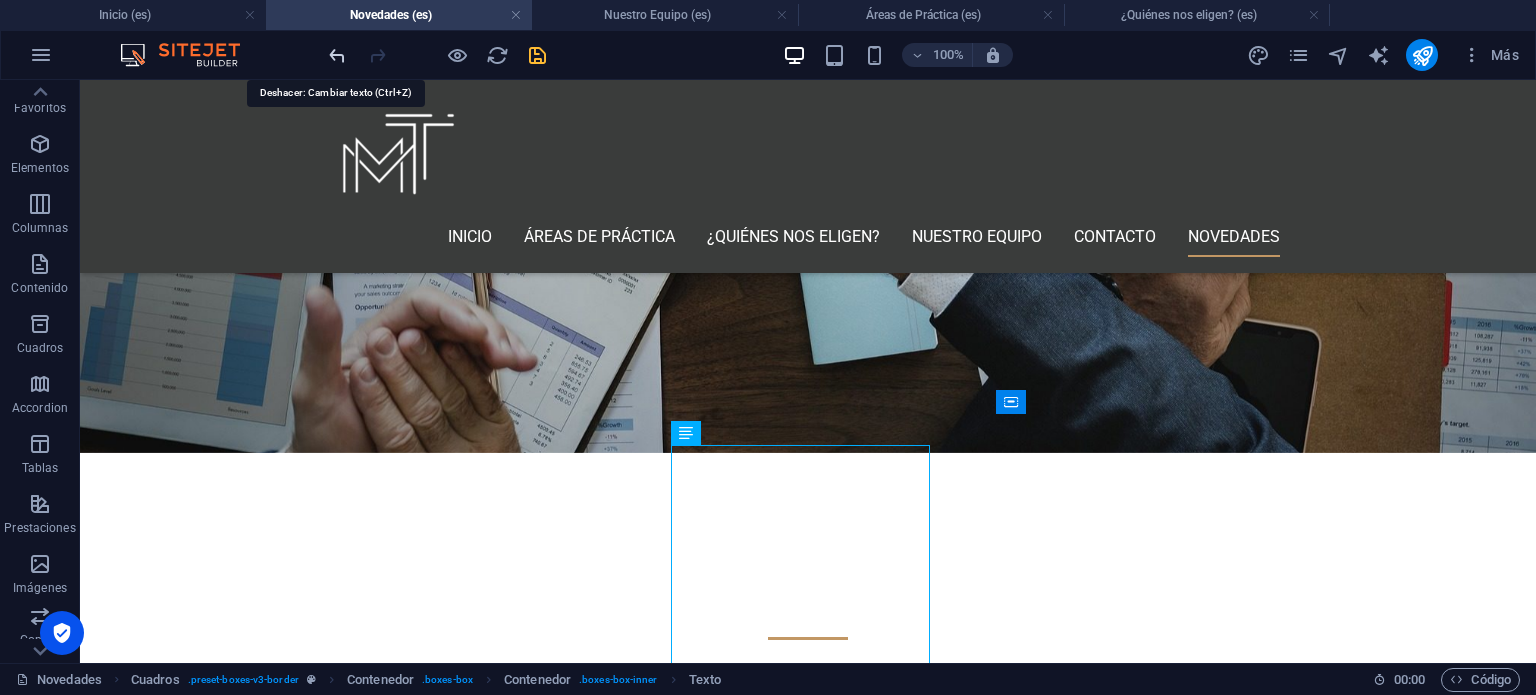 click at bounding box center (337, 55) 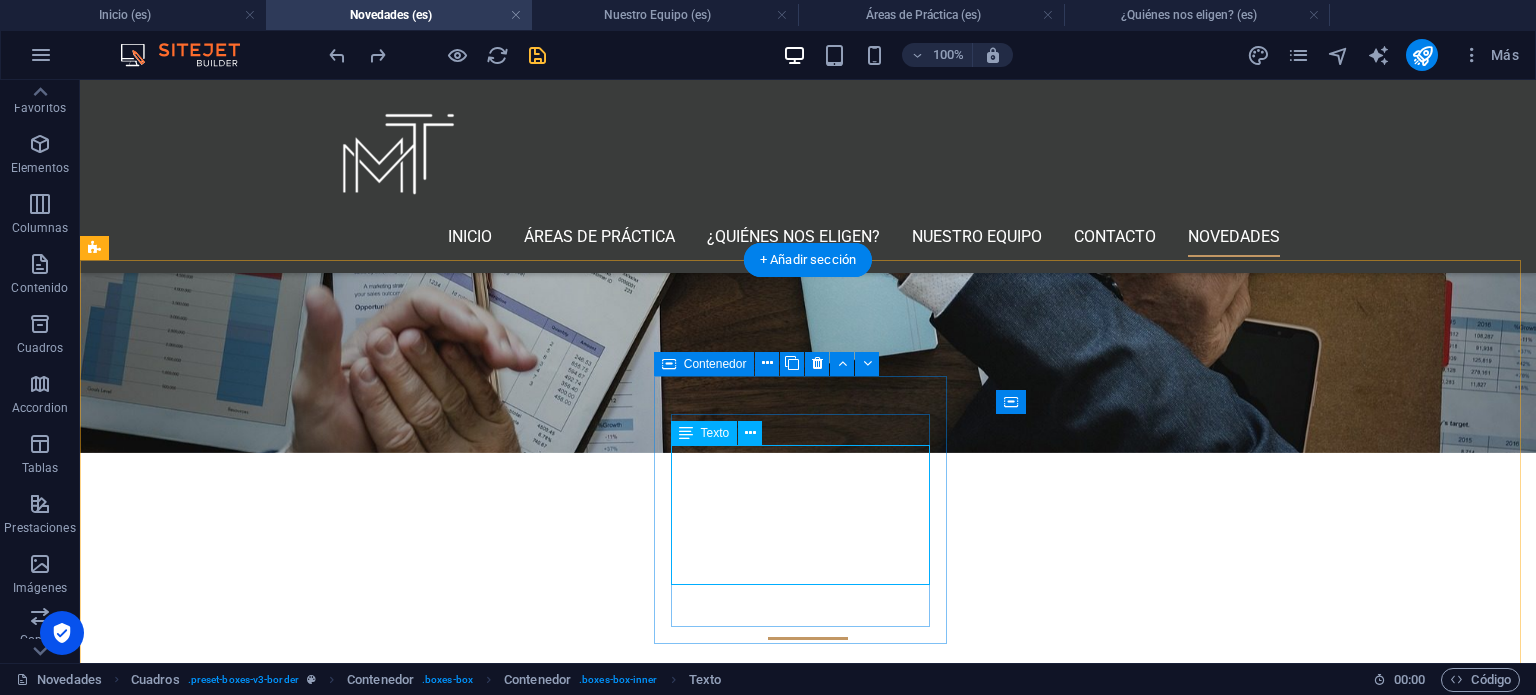 click on "[PERSON_NAME] & Asociados: Precedente histórico en defensa de derechos de imagen y dignidad personal." at bounding box center [242, 1457] 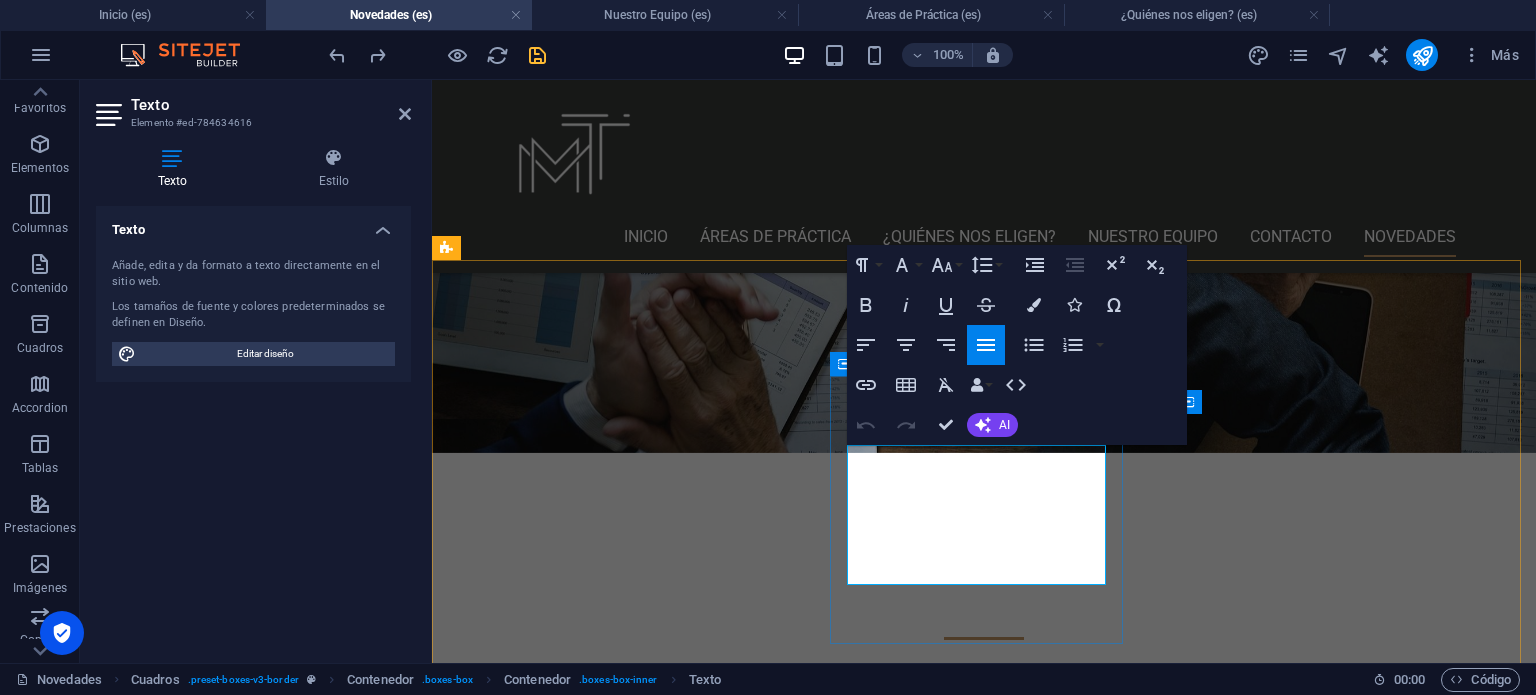 drag, startPoint x: 935, startPoint y: 516, endPoint x: 844, endPoint y: 453, distance: 110.67972 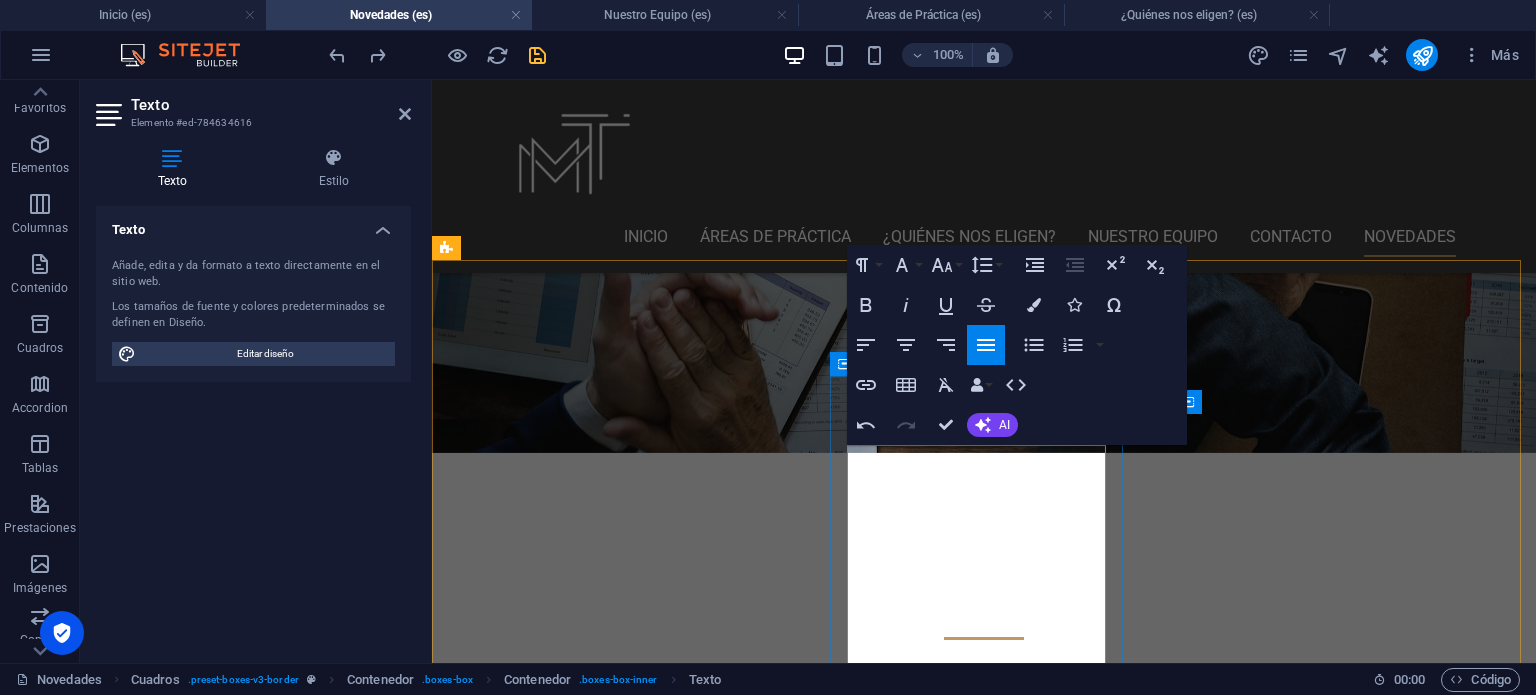 drag, startPoint x: 928, startPoint y: 617, endPoint x: 922, endPoint y: 499, distance: 118.15244 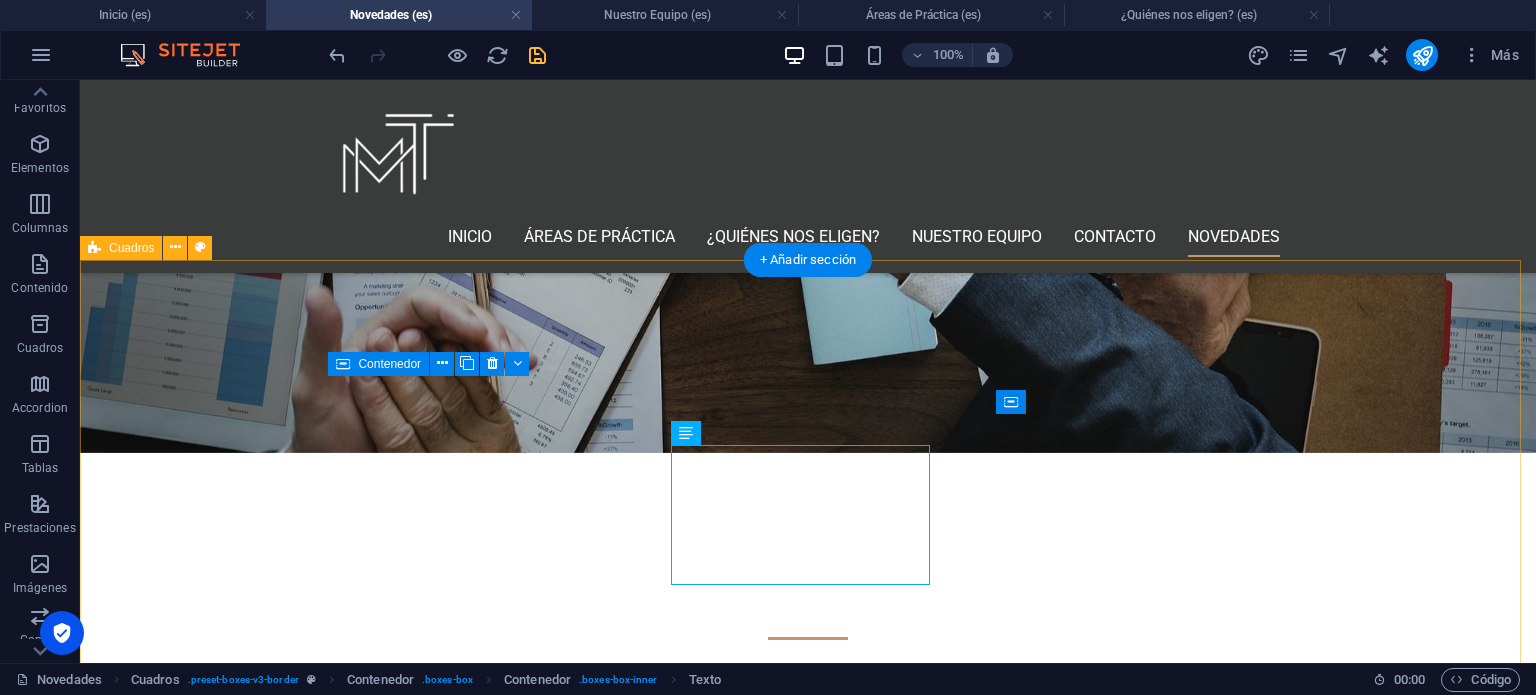 click on ".fa-secondary{opacity:.4} Caso de Éxito El equipo jurídico de  [PERSON_NAME] & Asociados , liderado por los abogados  [PERSON_NAME] y [PERSON_NAME] , obtuvo una resolución histórica ante el Instituto Mexicano de la Propiedad Industrial (IMPI). Ver más Derechos de imagen En la era digital, la imagen personal se ha convertido en un activo de alto valor.  Ver más Registro de Marca Registrar una marca en [GEOGRAPHIC_DATA] no es únicamente un requisito administrativo: es una herramienta legal estratégica para proteger el valor comercial, la identidad y la exclusividad de tu negocio. Ver más" at bounding box center [808, 1424] 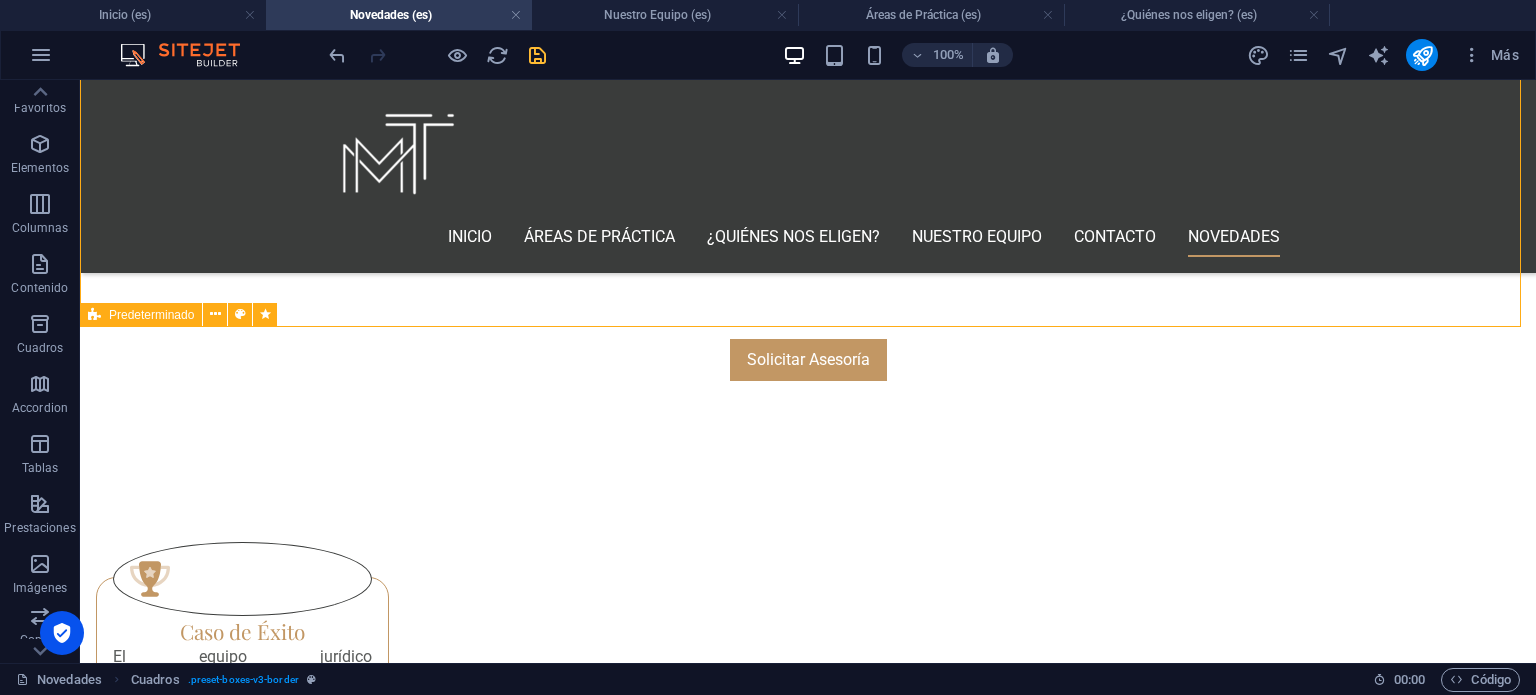 scroll, scrollTop: 800, scrollLeft: 0, axis: vertical 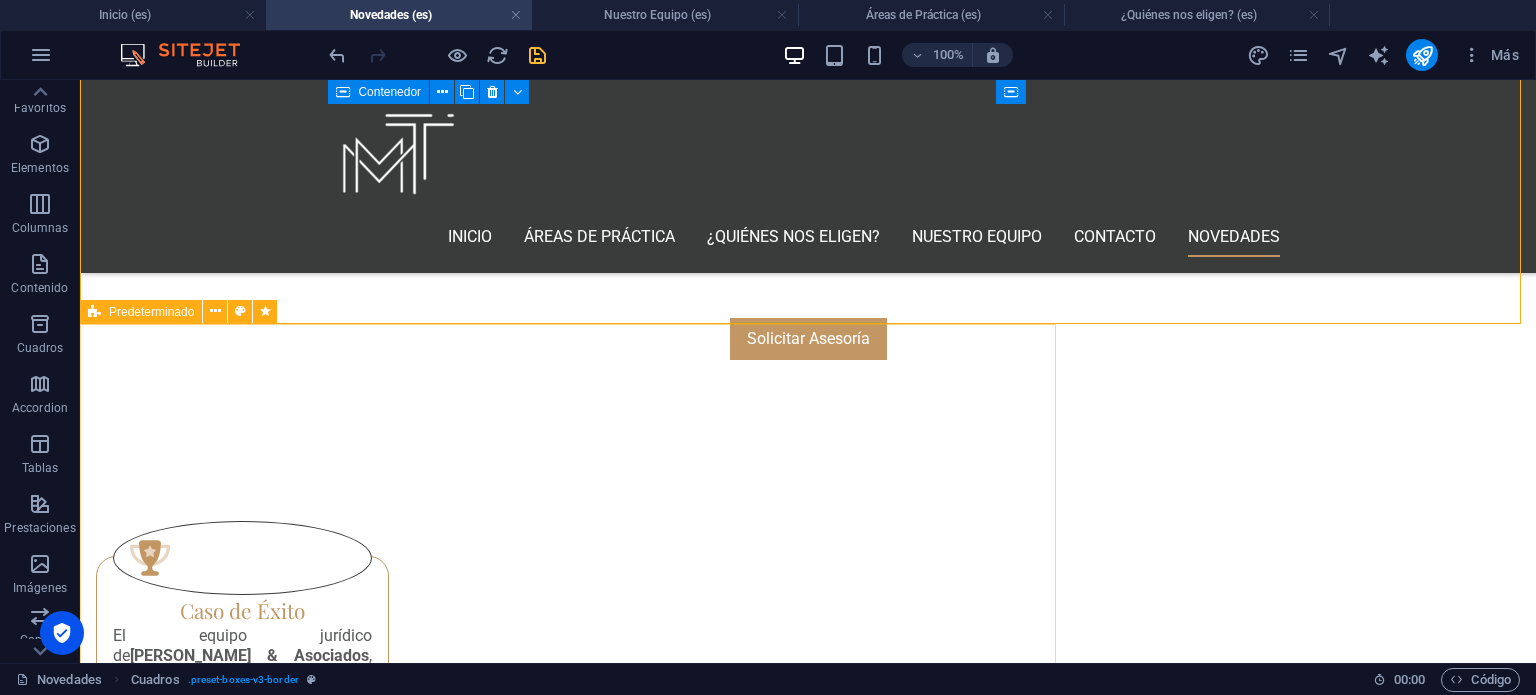 click on "Predeterminado" at bounding box center [151, 312] 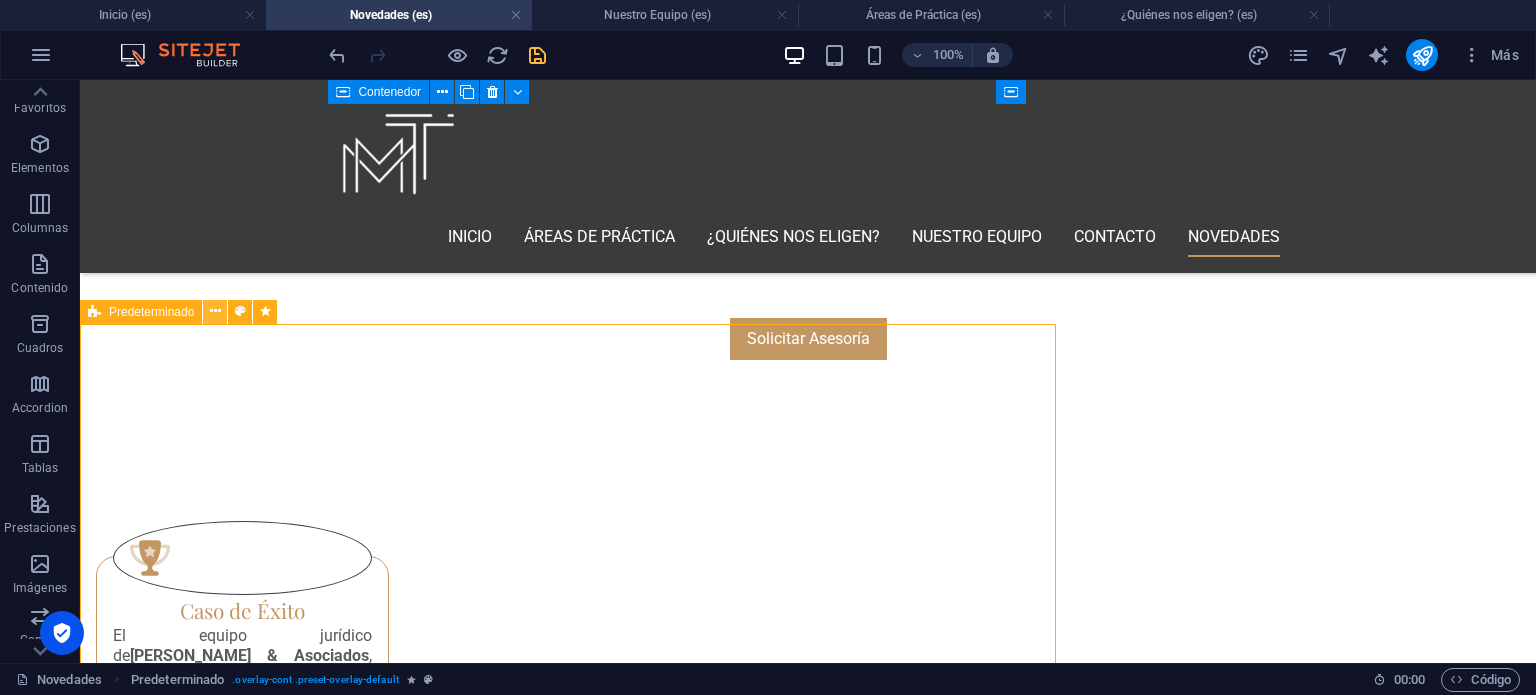 click at bounding box center (215, 312) 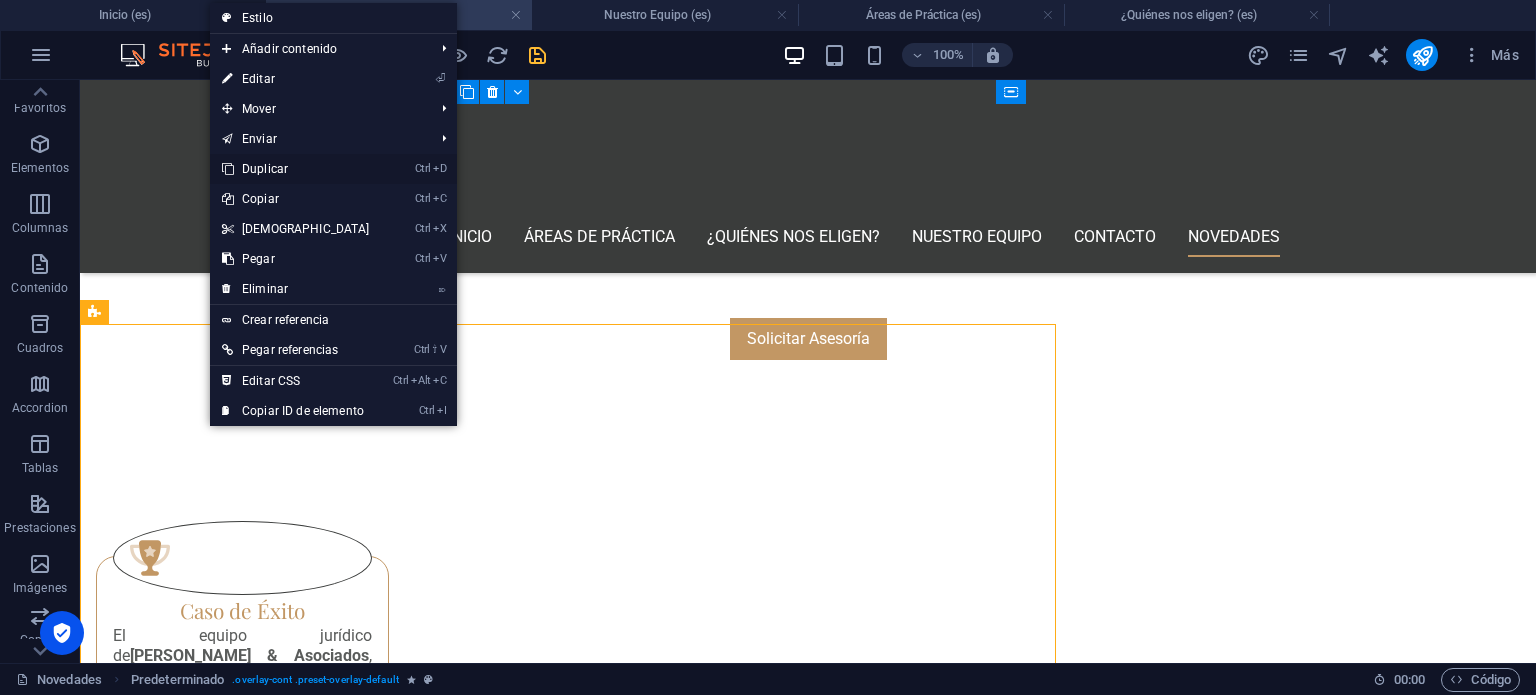click on "Ctrl D  Duplicar" at bounding box center (296, 169) 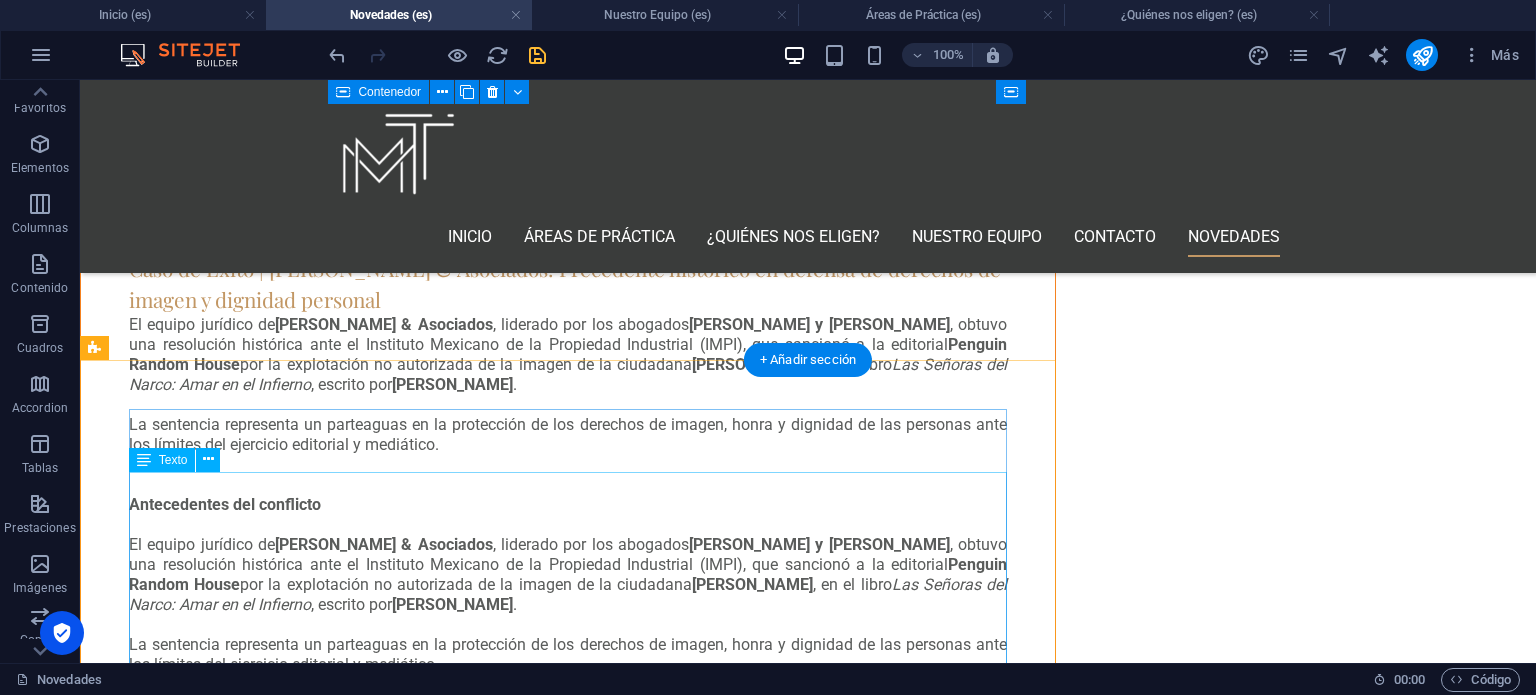 scroll, scrollTop: 2214, scrollLeft: 0, axis: vertical 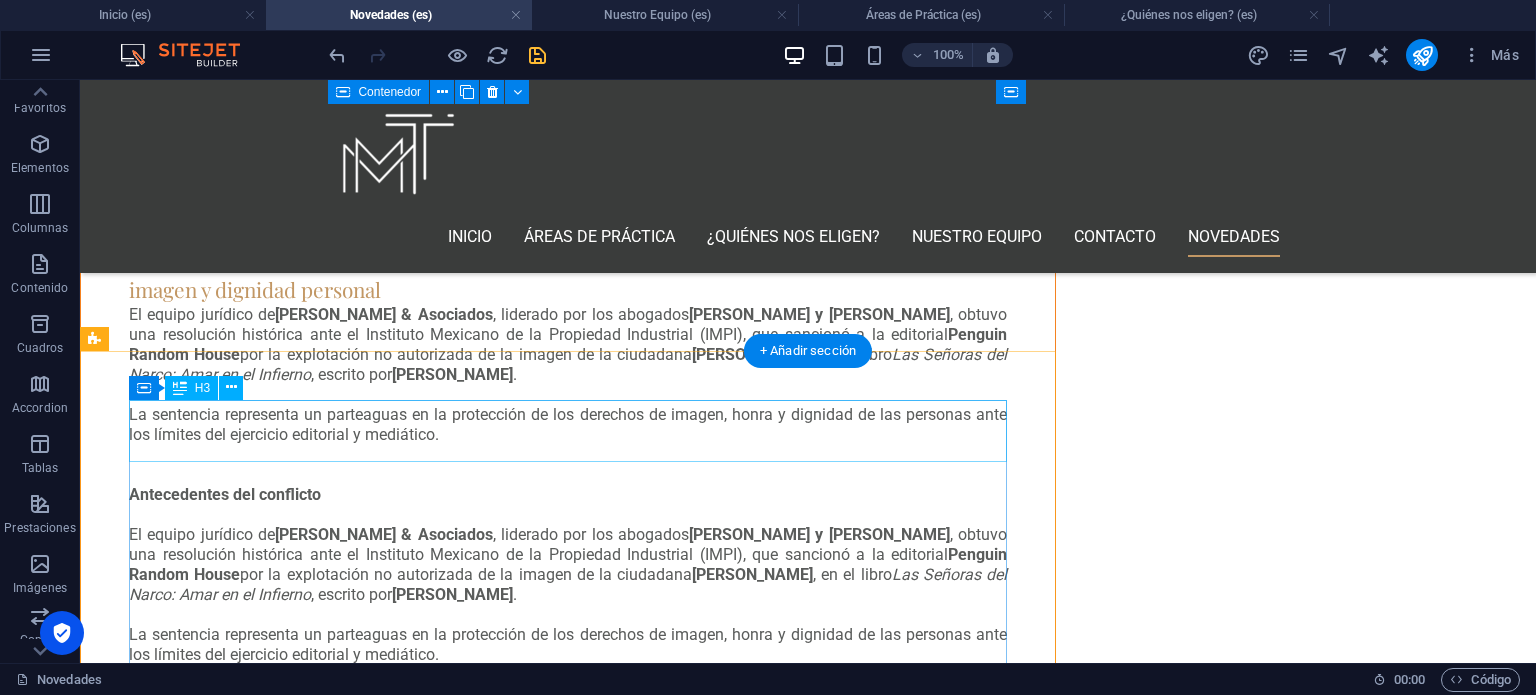 click on "Caso de Éxito | [PERSON_NAME] & Asociados: Precedente histórico en defensa de derechos de imagen y dignidad personal" at bounding box center [568, 1716] 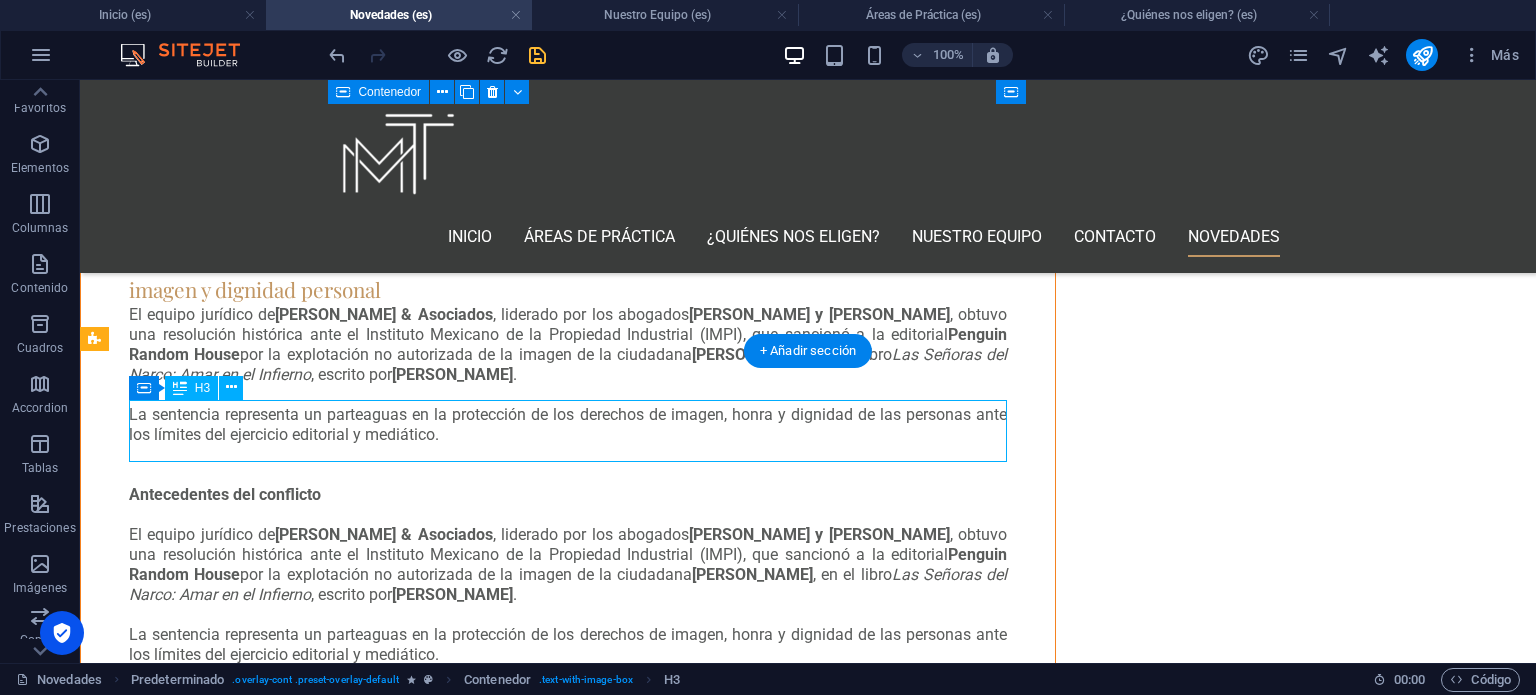 click on "Caso de Éxito | [PERSON_NAME] & Asociados: Precedente histórico en defensa de derechos de imagen y dignidad personal" at bounding box center [568, 1716] 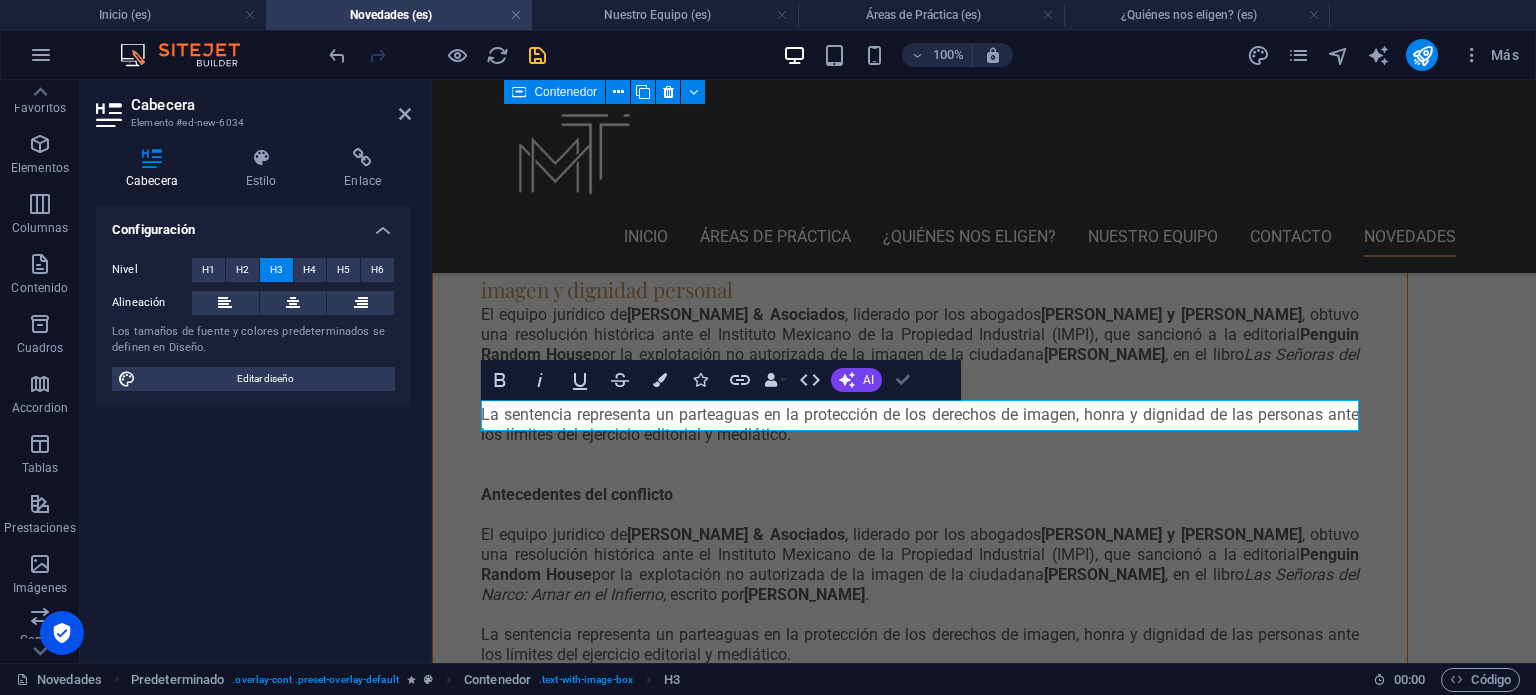 drag, startPoint x: 907, startPoint y: 382, endPoint x: 802, endPoint y: 315, distance: 124.55521 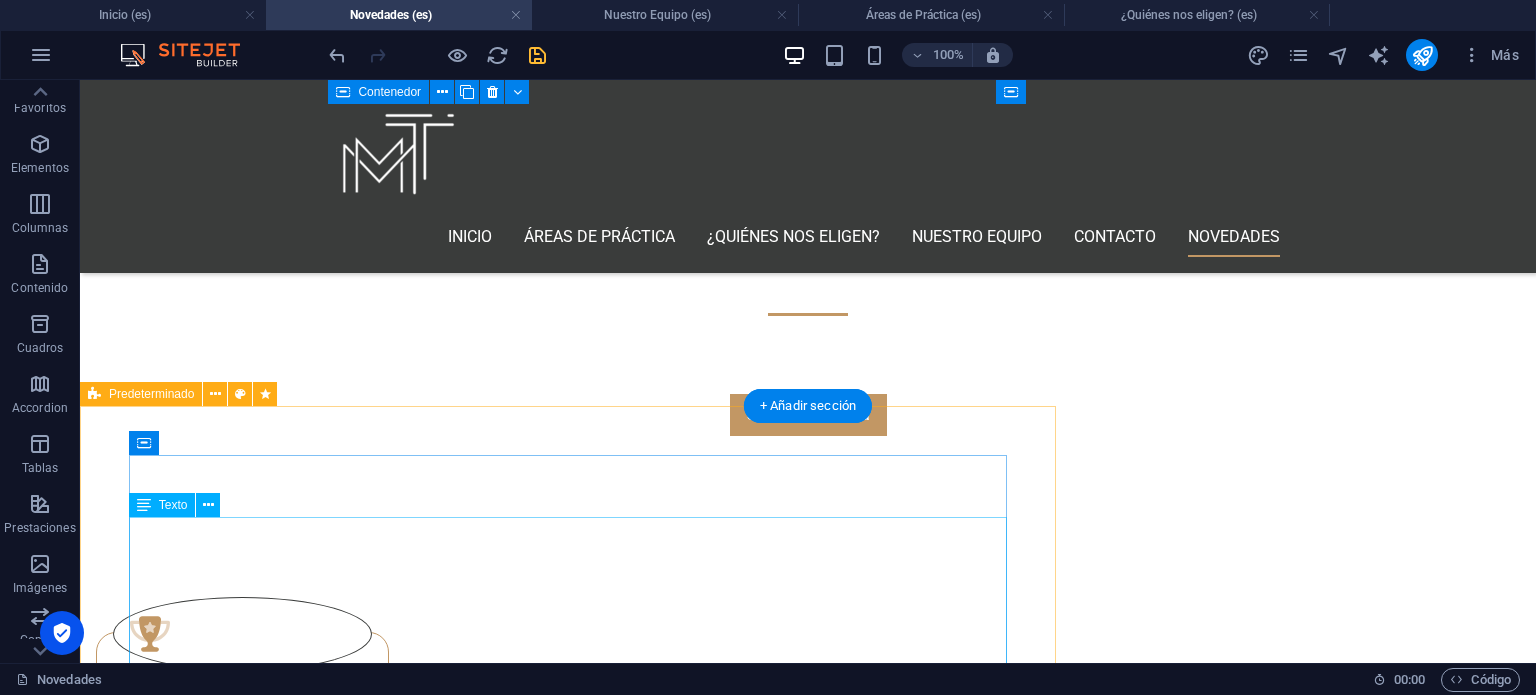 scroll, scrollTop: 714, scrollLeft: 0, axis: vertical 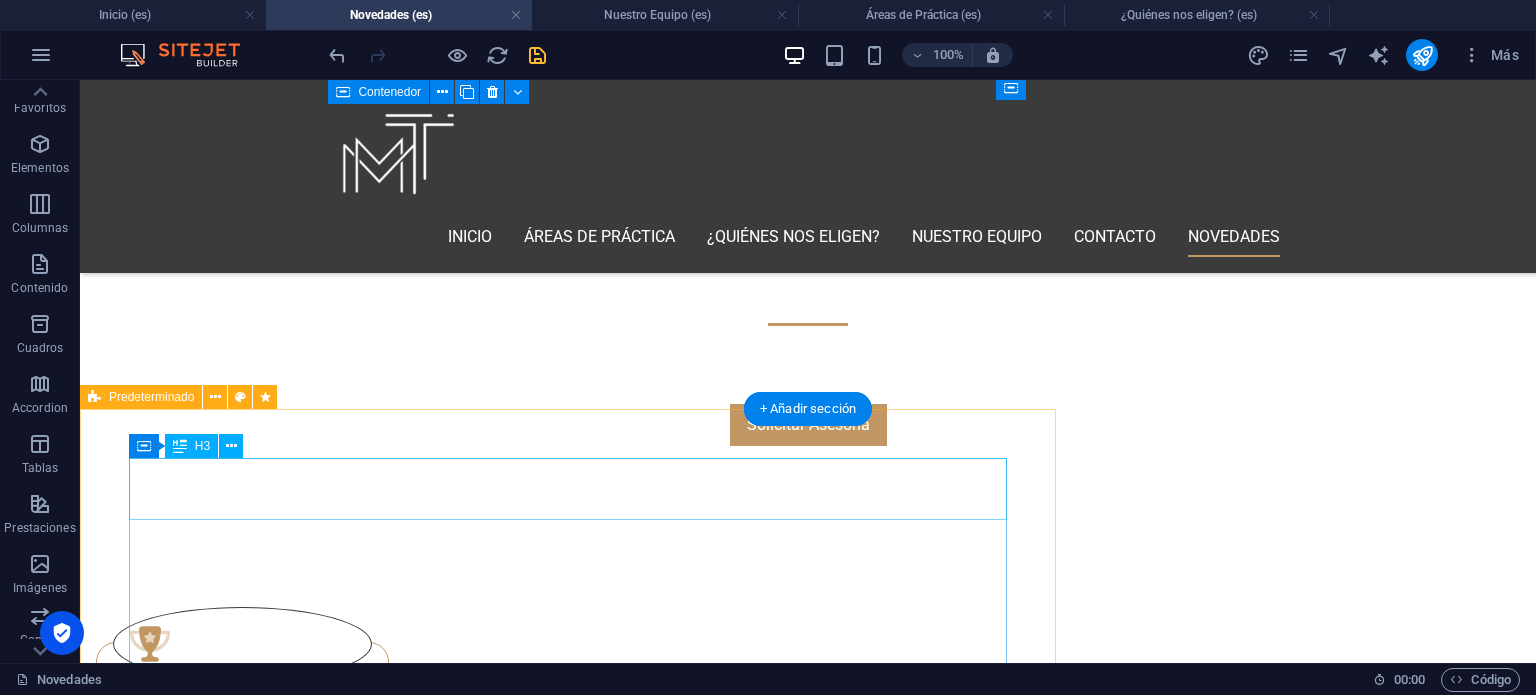 click on "Caso de Éxito | [PERSON_NAME] & Asociados: Precedente histórico en defensa de derechos de imagen y dignidad personal" at bounding box center [568, 1774] 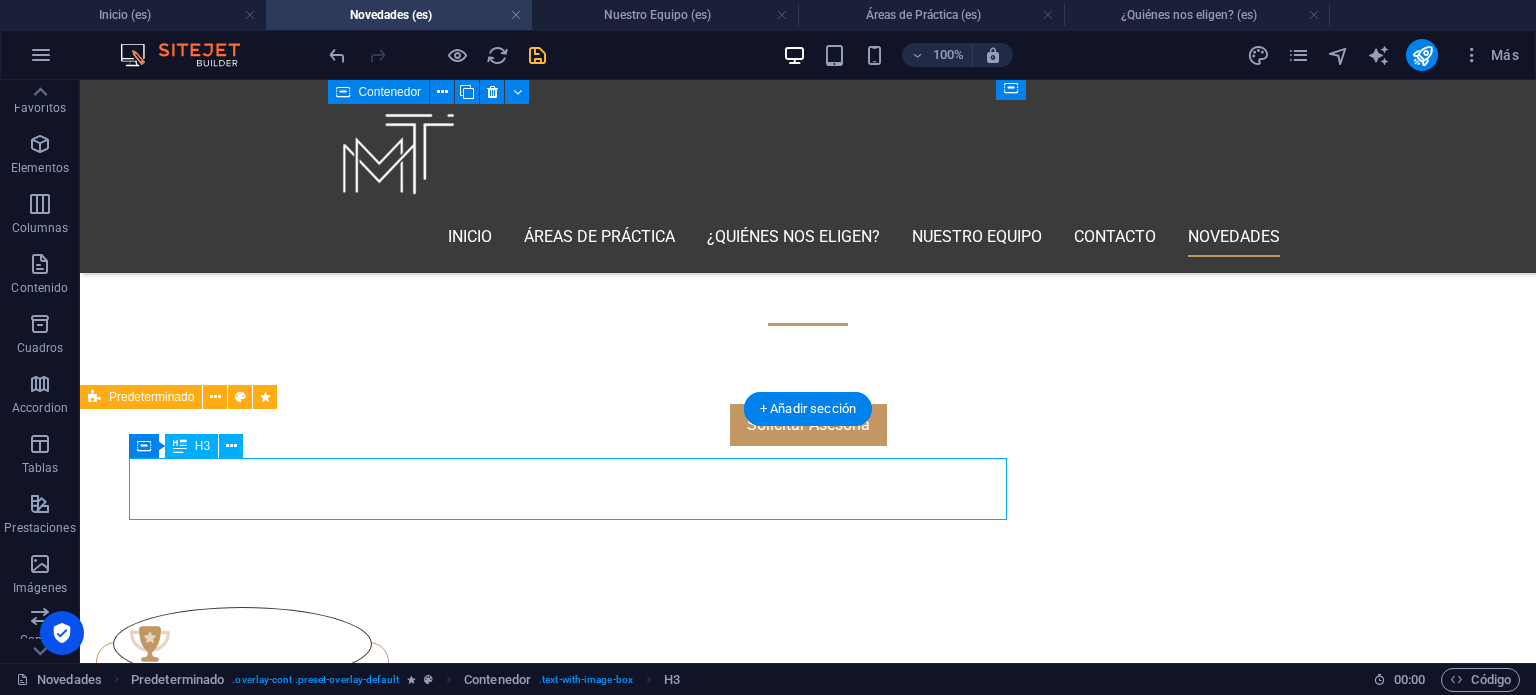 click on "Caso de Éxito | [PERSON_NAME] & Asociados: Precedente histórico en defensa de derechos de imagen y dignidad personal" at bounding box center [568, 1774] 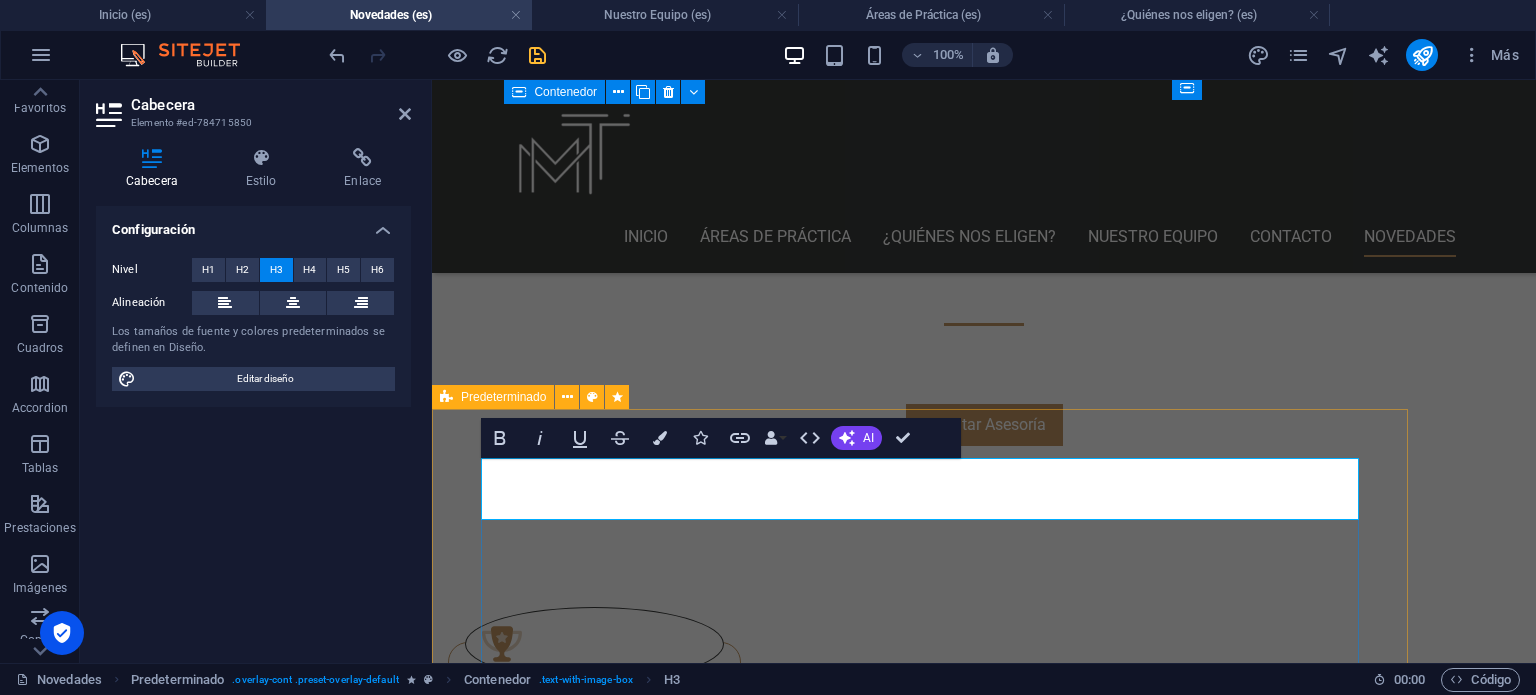 click on "Caso de Éxito | [PERSON_NAME] & Asociados: Precedente histórico en defensa de derechos de imagen y dignidad personal" at bounding box center (917, 1773) 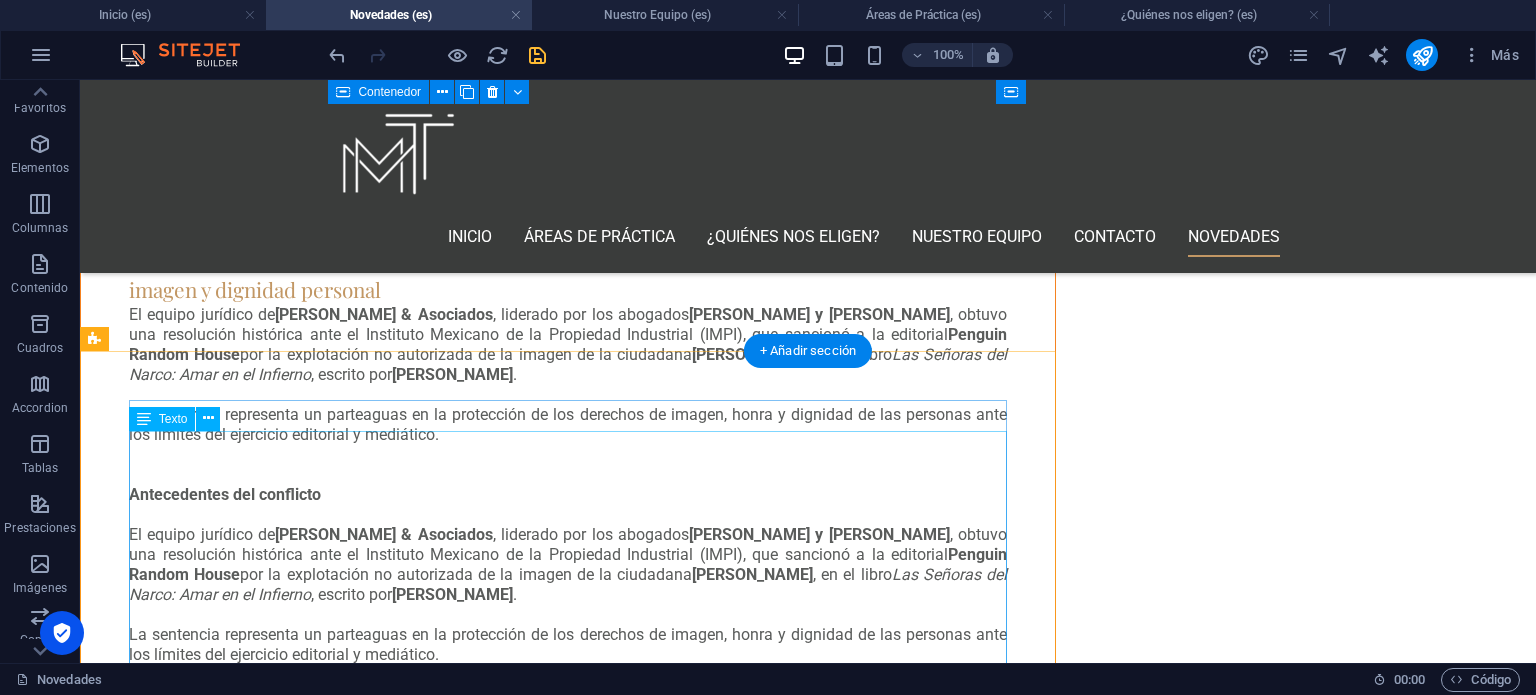 scroll, scrollTop: 2314, scrollLeft: 0, axis: vertical 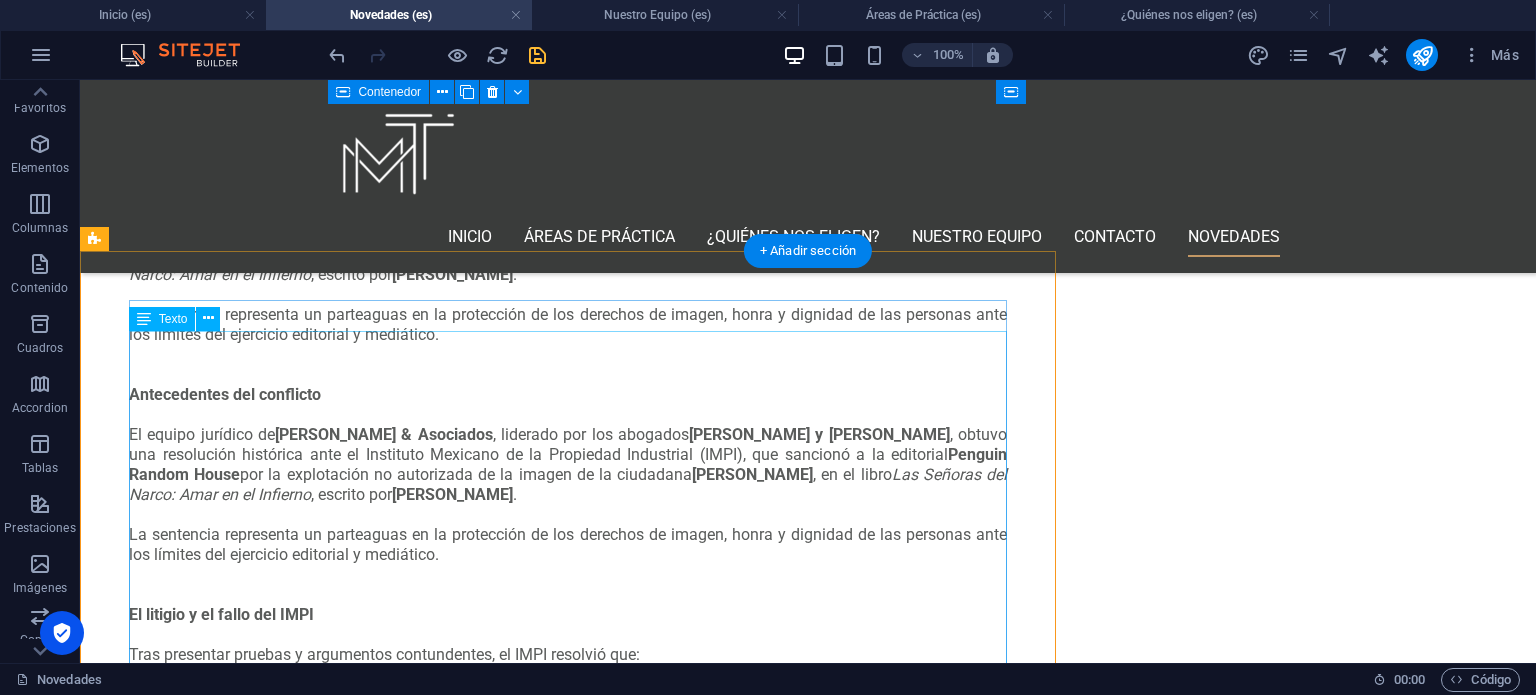 click on "El equipo jurídico de  [PERSON_NAME] & Asociados , liderado por los abogados  [PERSON_NAME] y [PERSON_NAME] , obtuvo una resolución histórica ante el Instituto Mexicano de la Propiedad Industrial (IMPI), que sancionó a la editorial  Penguin Random House  por la explotación no autorizada de la imagen de la ciudadana  [PERSON_NAME] , en el libro  Las Señoras del Narco: Amar en el Infierno , escrito por  [PERSON_NAME] . La sentencia representa un parteaguas en la protección de los derechos de imagen, honra y dignidad de las personas ante los límites del ejercicio editorial y mediático. Antecedentes del conflicto El equipo jurídico de  [PERSON_NAME] & Asociados , liderado por los abogados  [PERSON_NAME] y [PERSON_NAME] , obtuvo una resolución histórica ante el Instituto Mexicano de la Propiedad Industrial (IMPI), que sancionó a la editorial  Penguin Random House  por la explotación no autorizada de la imagen de la ciudadana  [PERSON_NAME] , en el libro  , escrito por  ." at bounding box center (568, 2236) 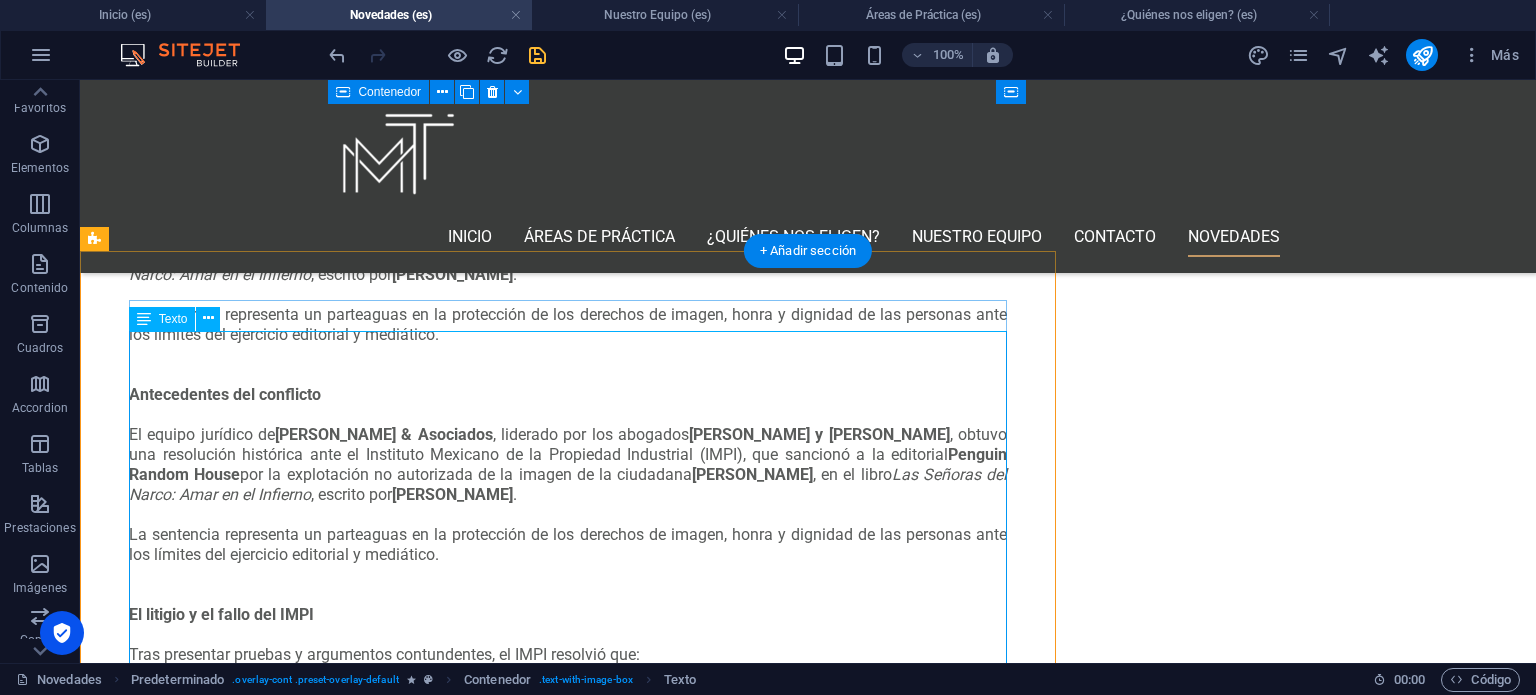 click on "El equipo jurídico de  [PERSON_NAME] & Asociados , liderado por los abogados  [PERSON_NAME] y [PERSON_NAME] , obtuvo una resolución histórica ante el Instituto Mexicano de la Propiedad Industrial (IMPI), que sancionó a la editorial  Penguin Random House  por la explotación no autorizada de la imagen de la ciudadana  [PERSON_NAME] , en el libro  Las Señoras del Narco: Amar en el Infierno , escrito por  [PERSON_NAME] . La sentencia representa un parteaguas en la protección de los derechos de imagen, honra y dignidad de las personas ante los límites del ejercicio editorial y mediático. Antecedentes del conflicto El equipo jurídico de  [PERSON_NAME] & Asociados , liderado por los abogados  [PERSON_NAME] y [PERSON_NAME] , obtuvo una resolución histórica ante el Instituto Mexicano de la Propiedad Industrial (IMPI), que sancionó a la editorial  Penguin Random House  por la explotación no autorizada de la imagen de la ciudadana  [PERSON_NAME] , en el libro  , escrito por  ." at bounding box center [568, 2236] 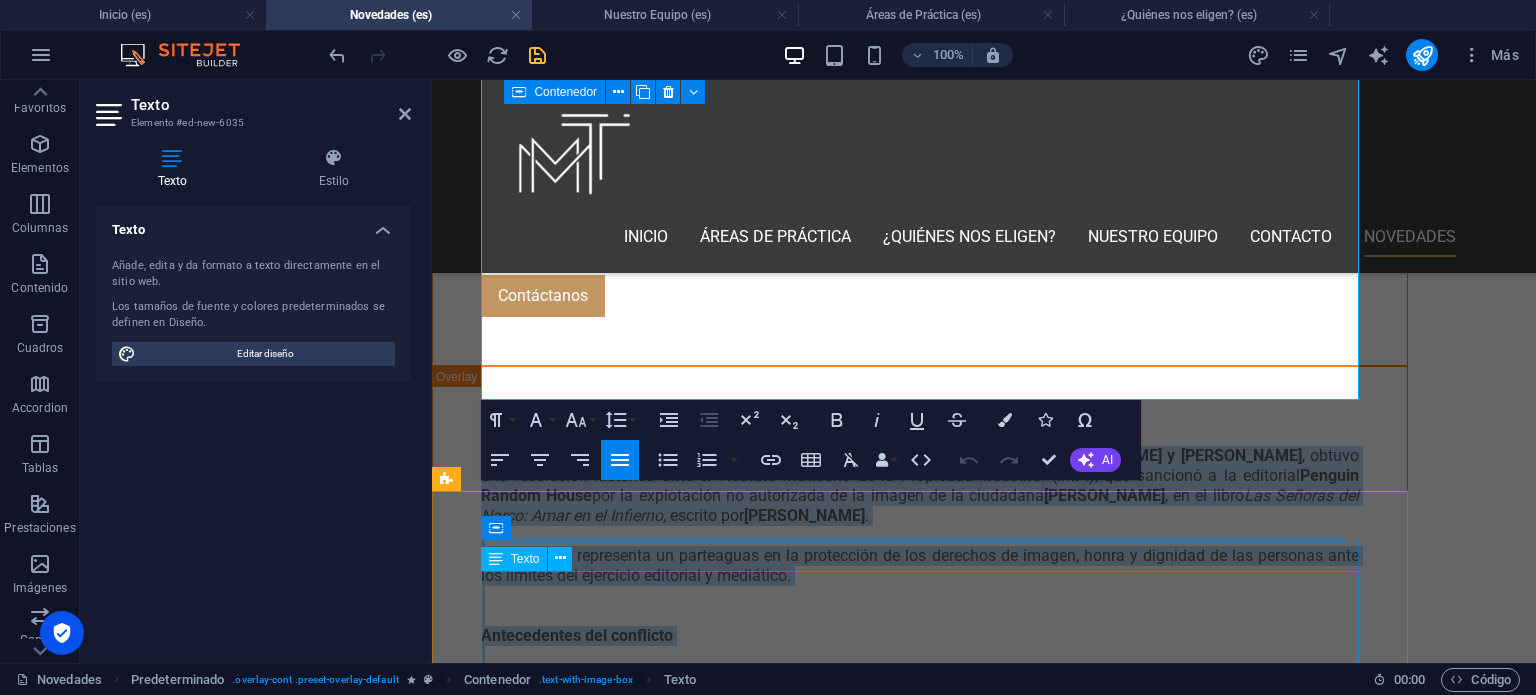 scroll, scrollTop: 3514, scrollLeft: 0, axis: vertical 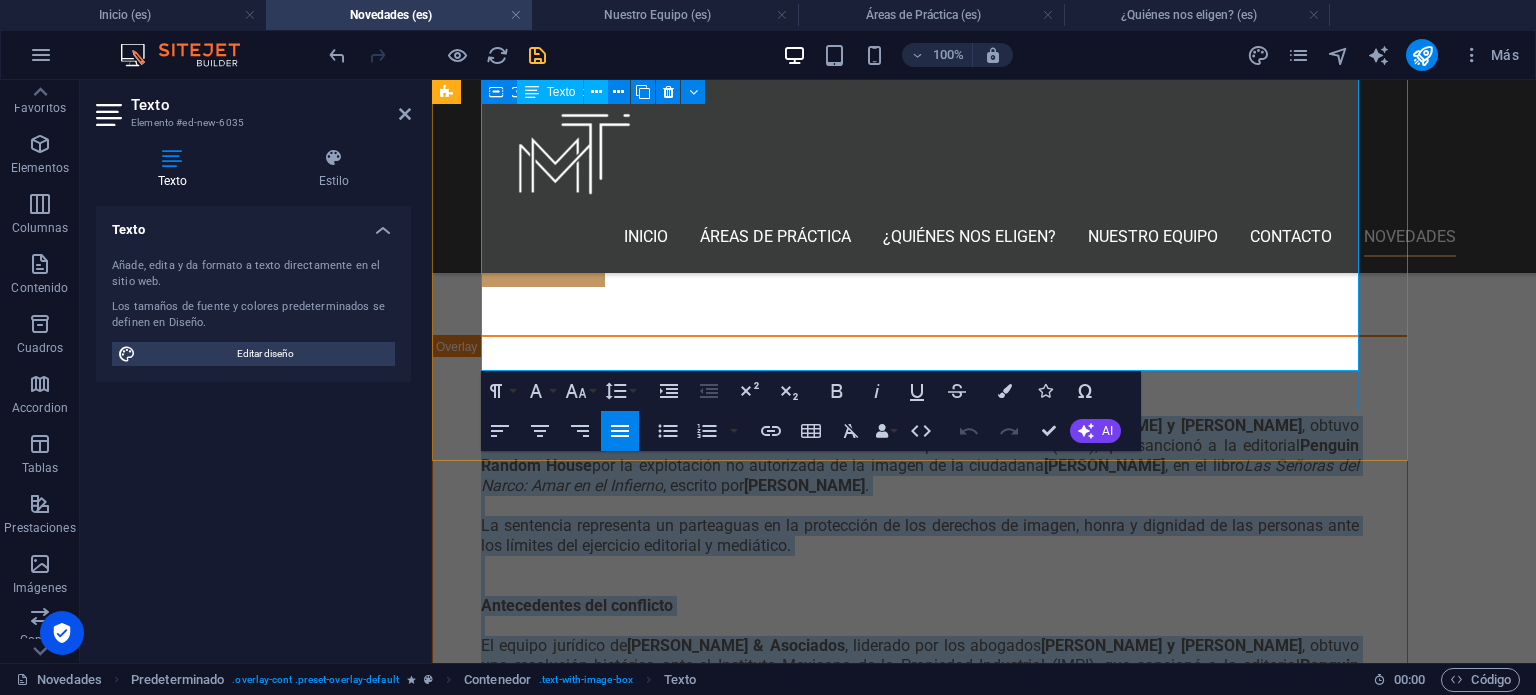 drag, startPoint x: 483, startPoint y: 342, endPoint x: 904, endPoint y: 336, distance: 421.04276 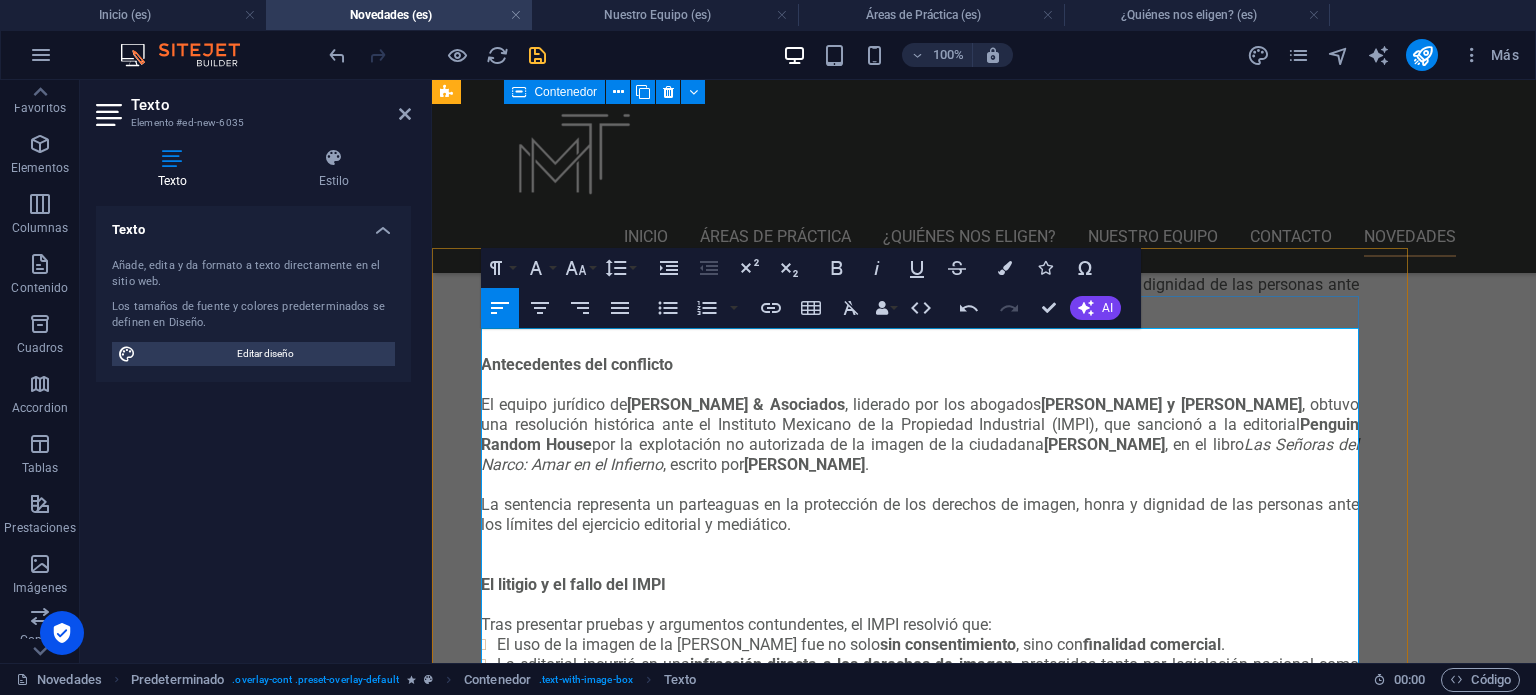 scroll, scrollTop: 2314, scrollLeft: 0, axis: vertical 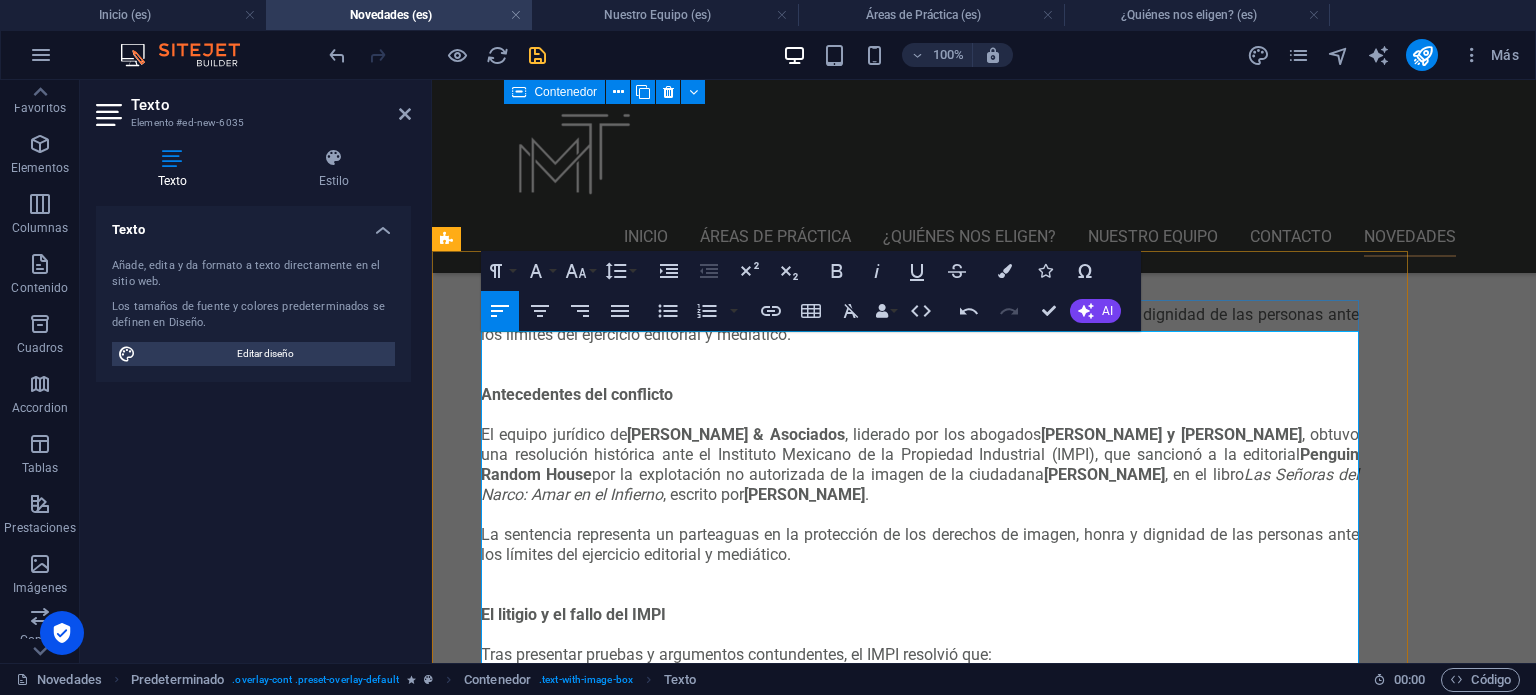 click on "En la era digital, la imagen personal se ha convertido en un activo de alto valor. Influencers, creadores de contenido, artistas, deportistas y figuras públicas viven de su visibilidad, pero también están expuestos a que su imagen sea usada sin consentimiento o fuera de contexto. En  [PERSON_NAME] & Asociados , defendemos con firmeza el derecho de toda persona a decidir cómo, cuándo y con qué fines se utiliza su imagen." at bounding box center [920, 1666] 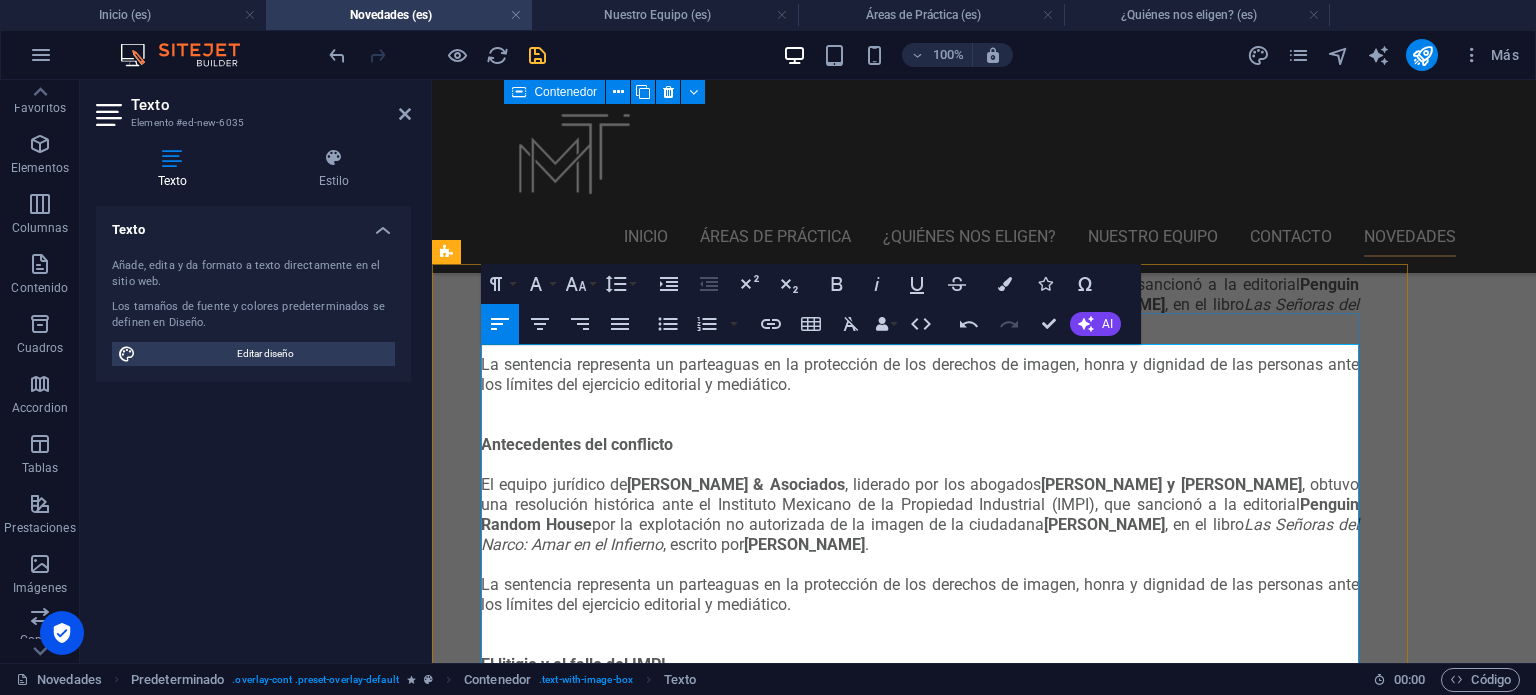 click on "En  [PERSON_NAME] & Asociados , defendemos con firmeza el derecho de toda persona a decidir cómo, cuándo y con qué fines se utiliza su imagen." at bounding box center [920, 1756] 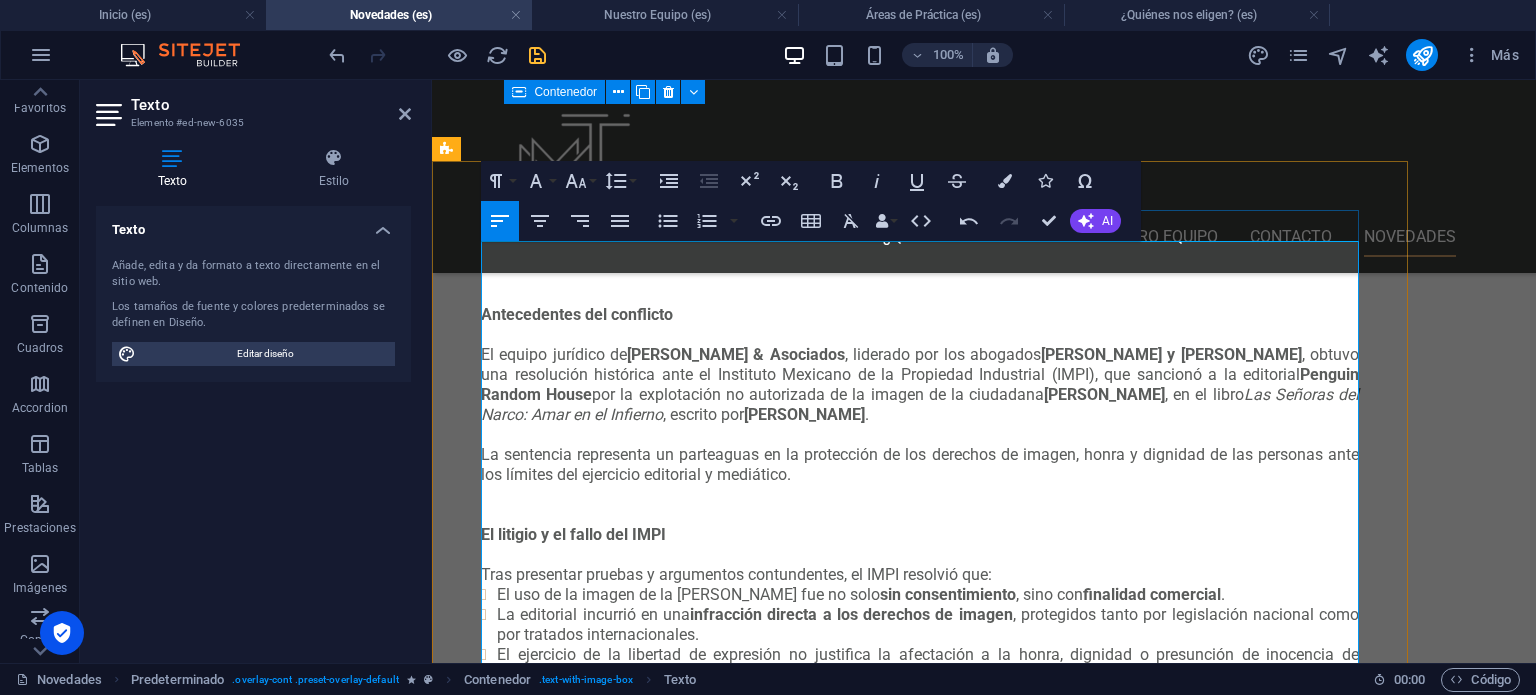 scroll, scrollTop: 2414, scrollLeft: 0, axis: vertical 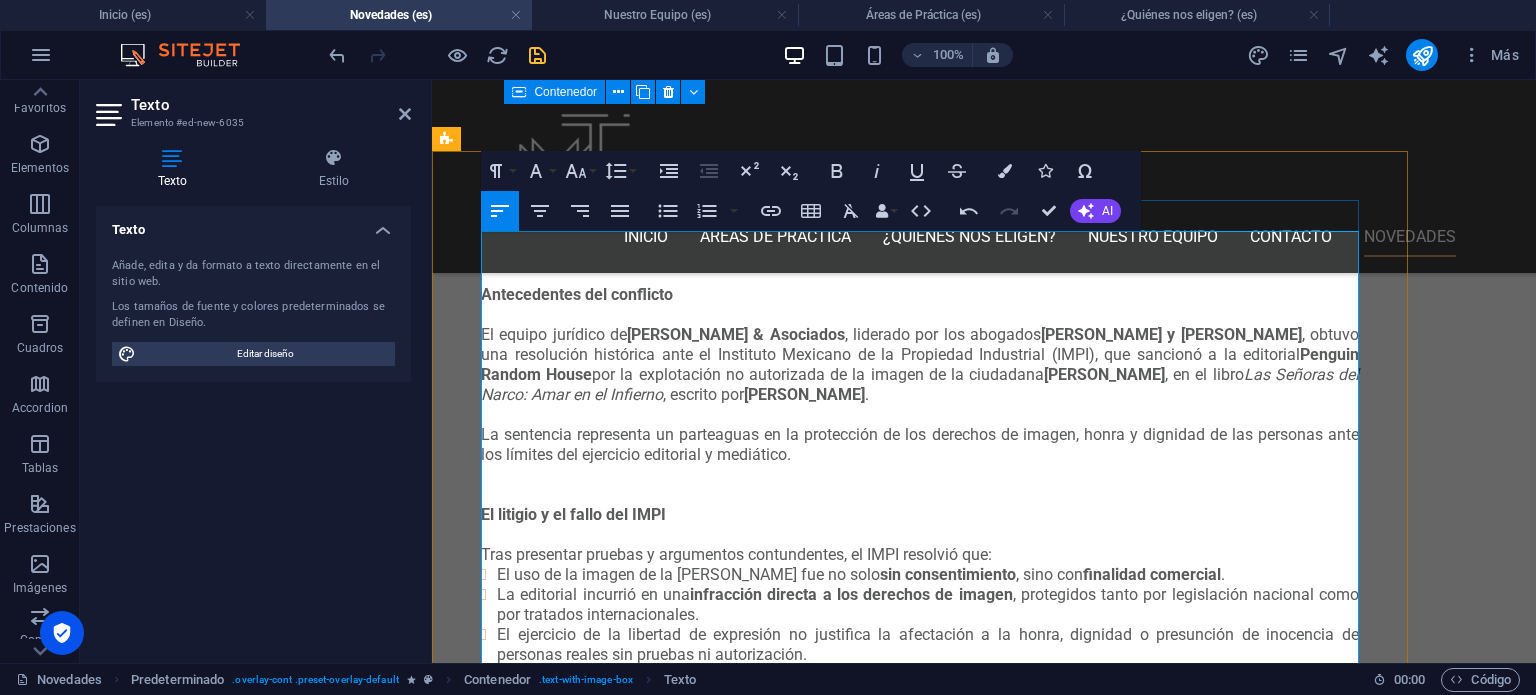 click on "¿Qué son los derechos de imagen?" at bounding box center (920, 1666) 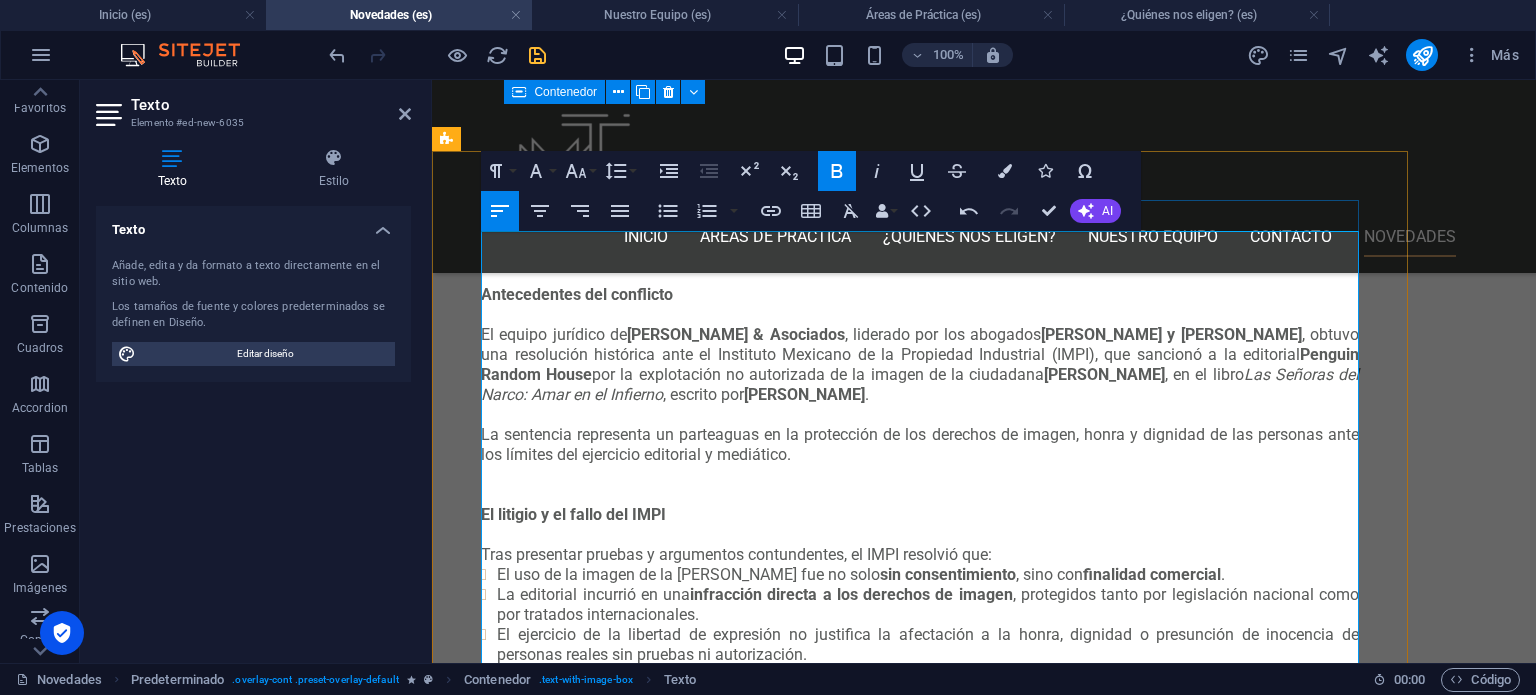 click on "El derecho de imagen es el  derecho exclusivo de cada persona sobre la representación de su rostro, cuerpo o voz , ya sea en fotografía, video, ilustración u otra forma de expresión visual o auditiva. En [GEOGRAPHIC_DATA], este derecho está protegido por:" at bounding box center [920, 1726] 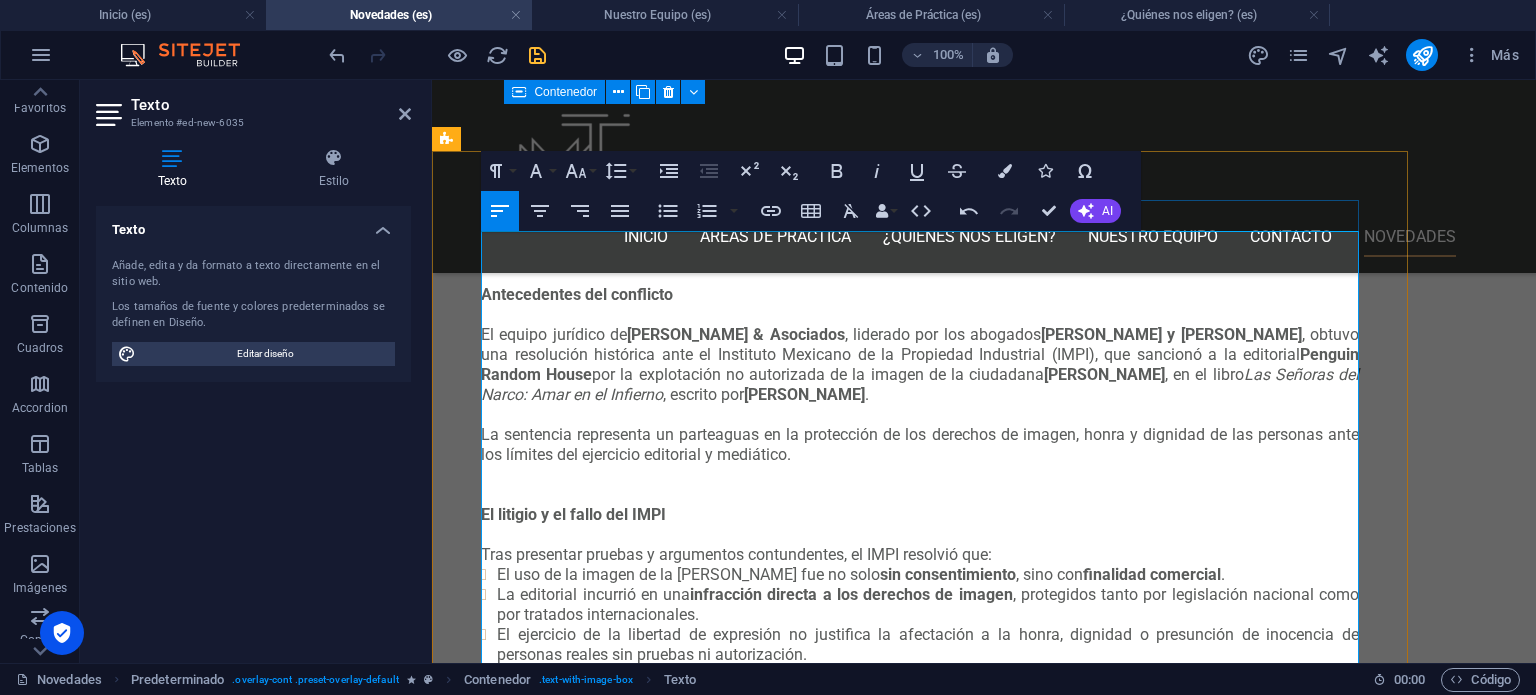 click on "En [GEOGRAPHIC_DATA], este derecho está protegido por:" at bounding box center (920, 1756) 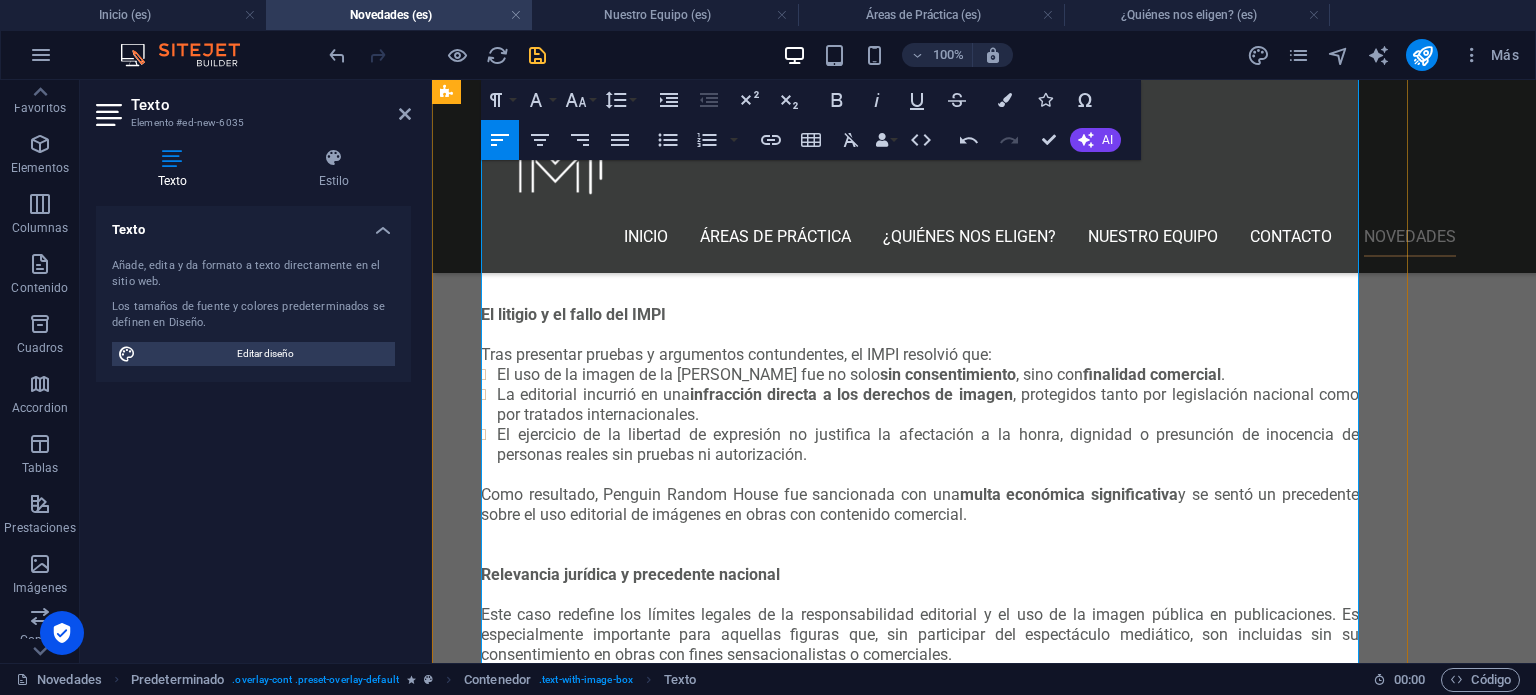 click on "¿Cuándo se vulnera el derecho de imagen?" at bounding box center [920, 1686] 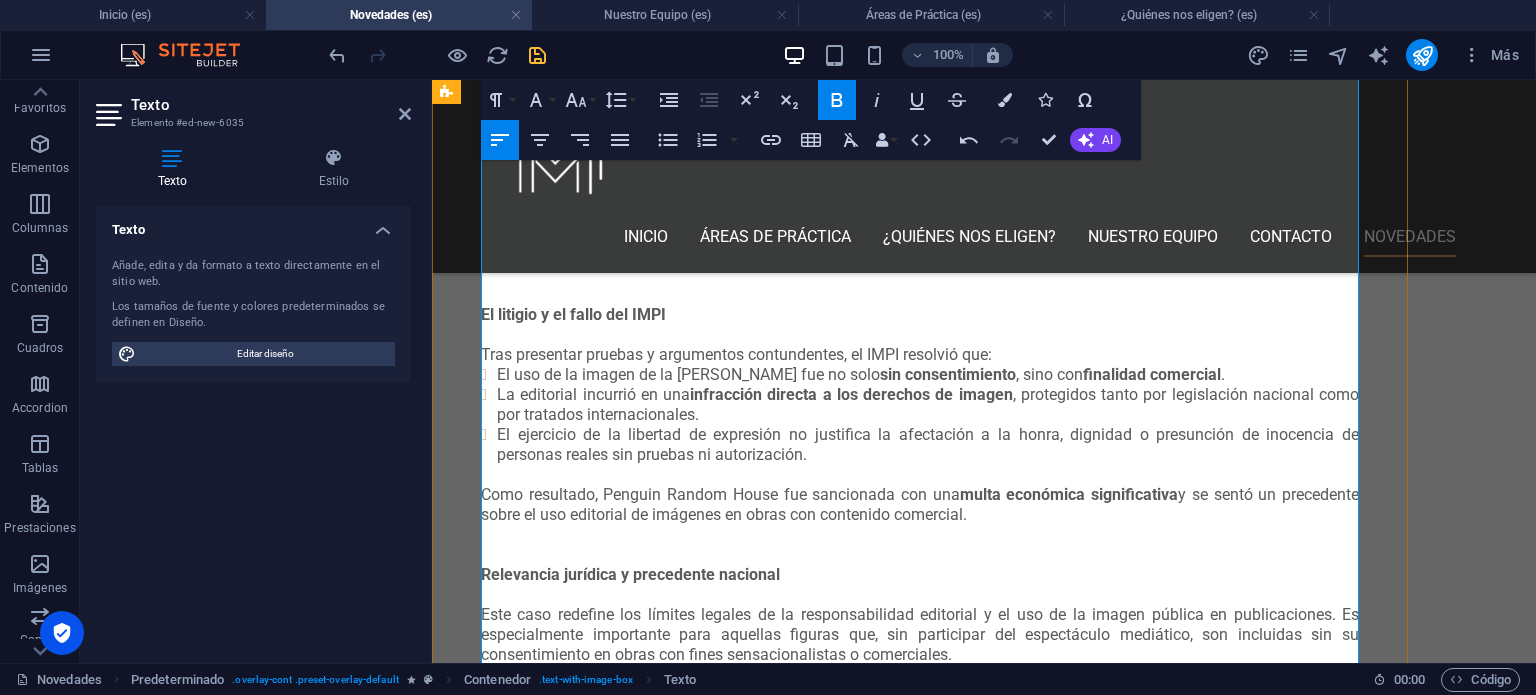 click on "Una violación de este derecho ocurre cuando:" at bounding box center [920, 1726] 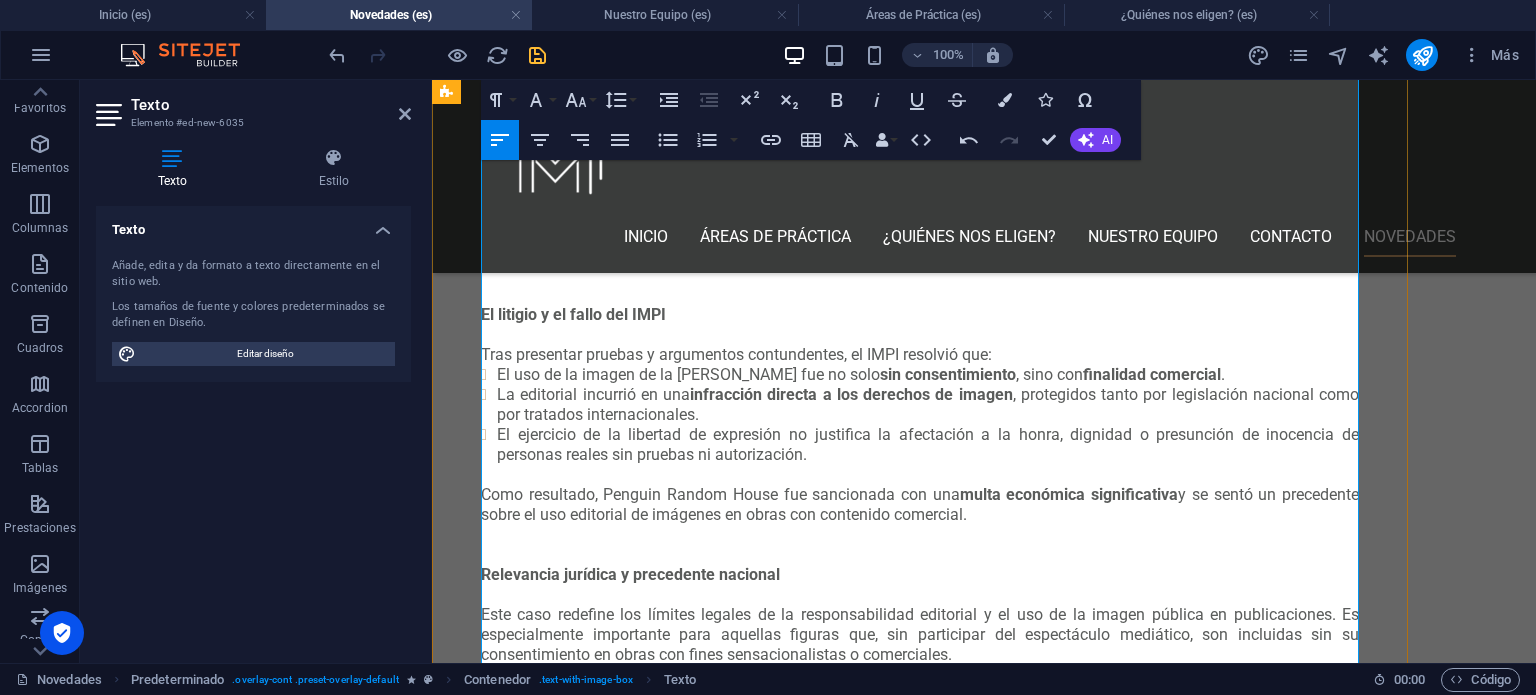 click on "Se manipula o edita una imagen con intenciones engañosas, sensacionalistas o difamatorias" at bounding box center [928, 1826] 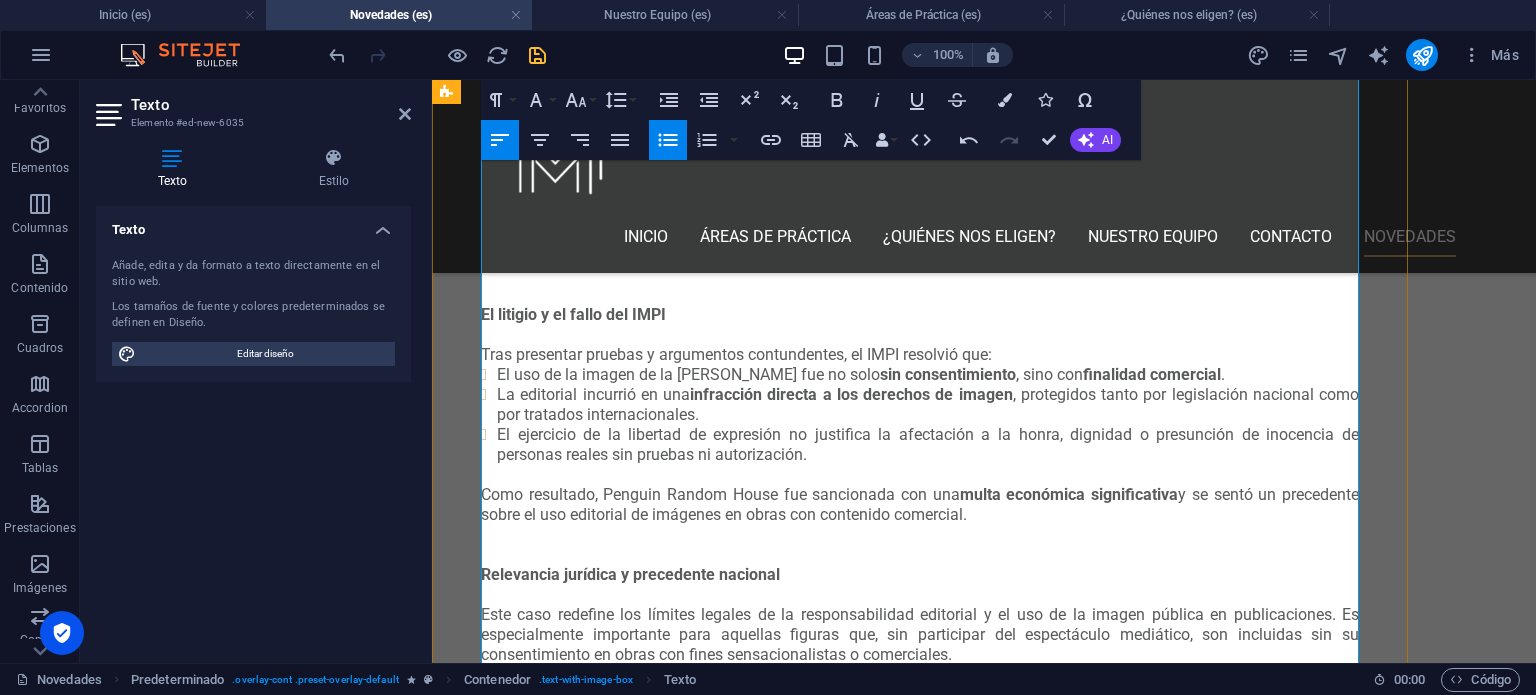 click on "Se publica una imagen tuya  fuera de contexto , afectando tu dignidad o reputación" at bounding box center [928, 1786] 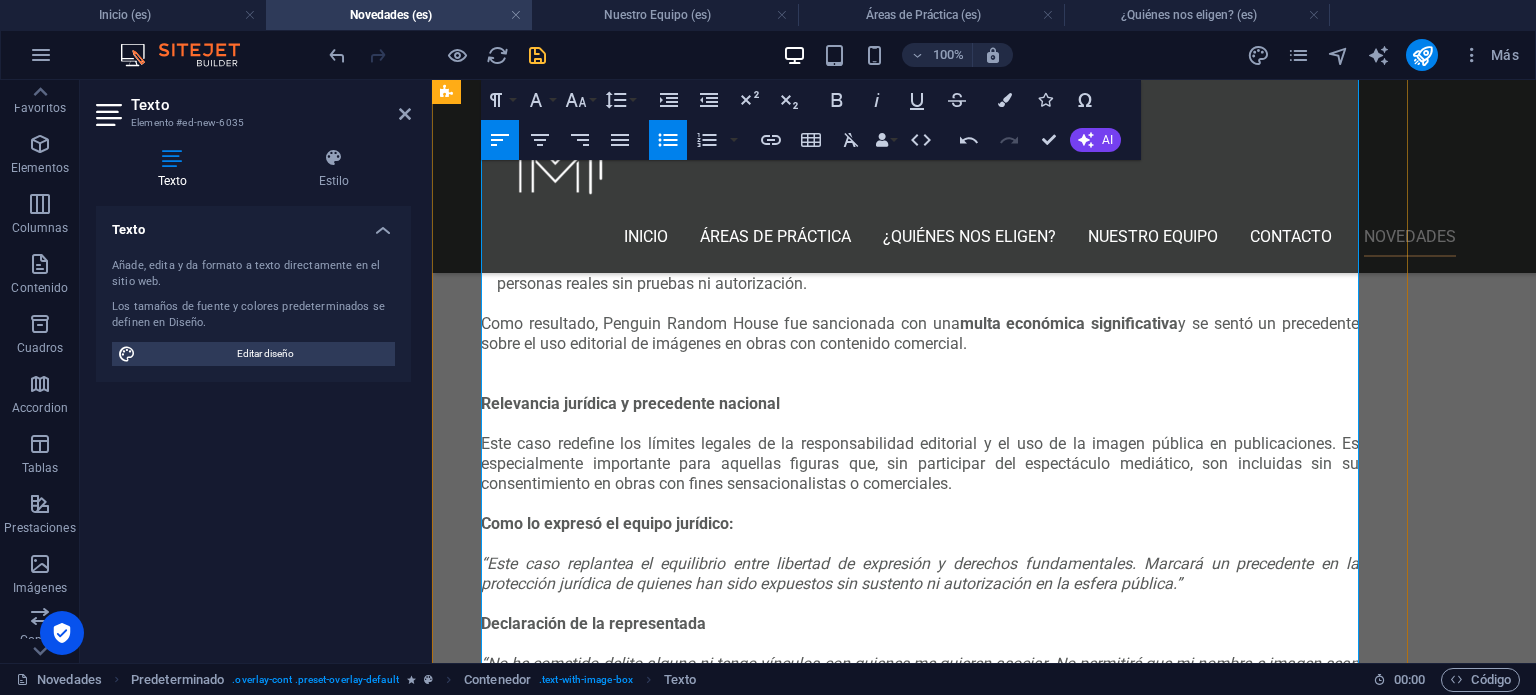 scroll, scrollTop: 2814, scrollLeft: 0, axis: vertical 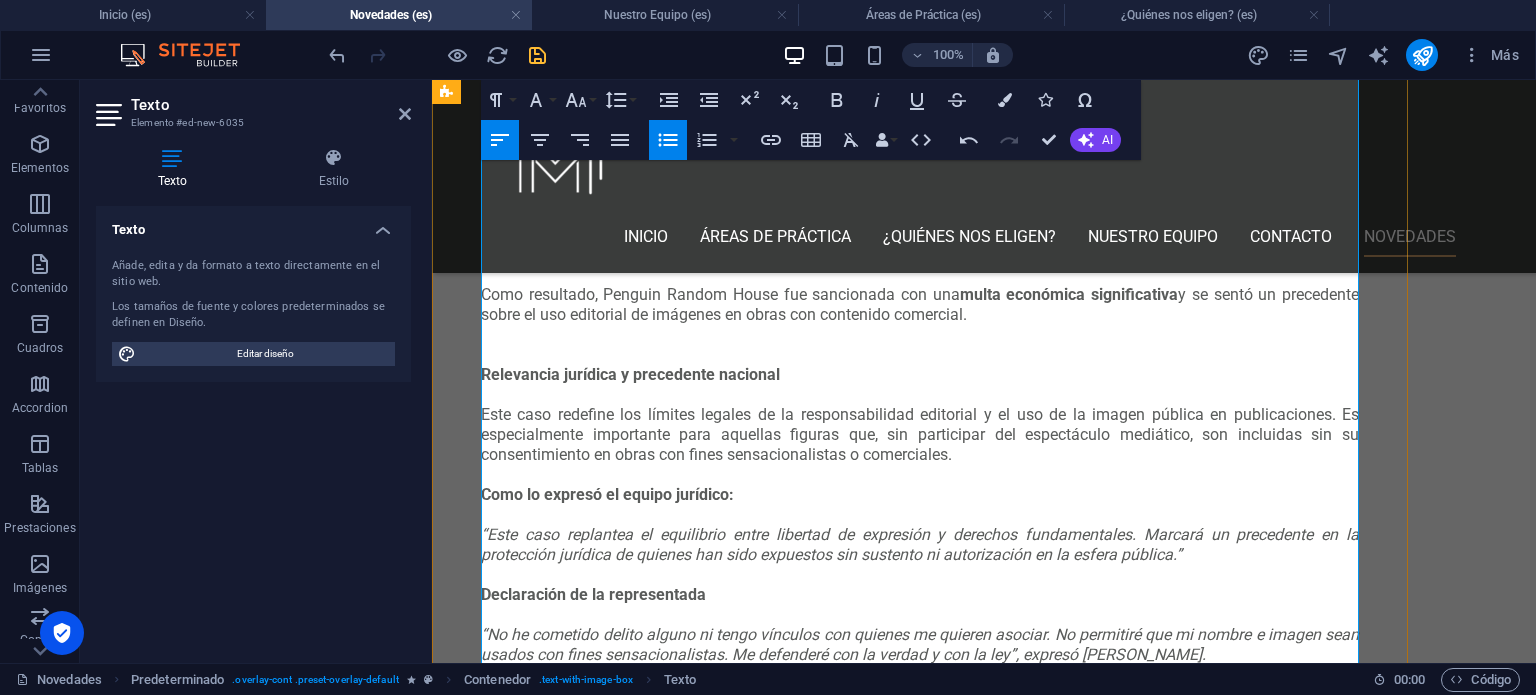 click at bounding box center [928, 1646] 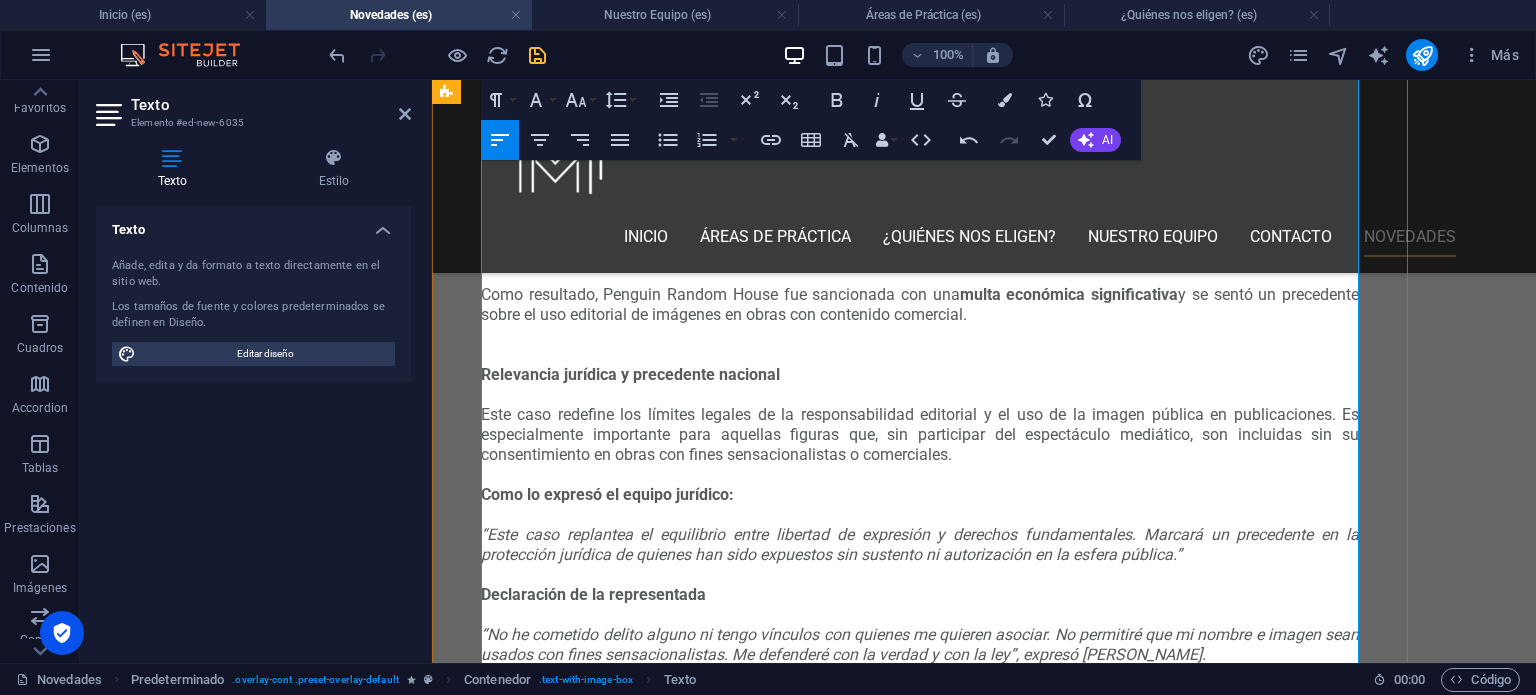 click on "¿Qué hacer si usan tu imagen sin permiso?" at bounding box center [920, 1666] 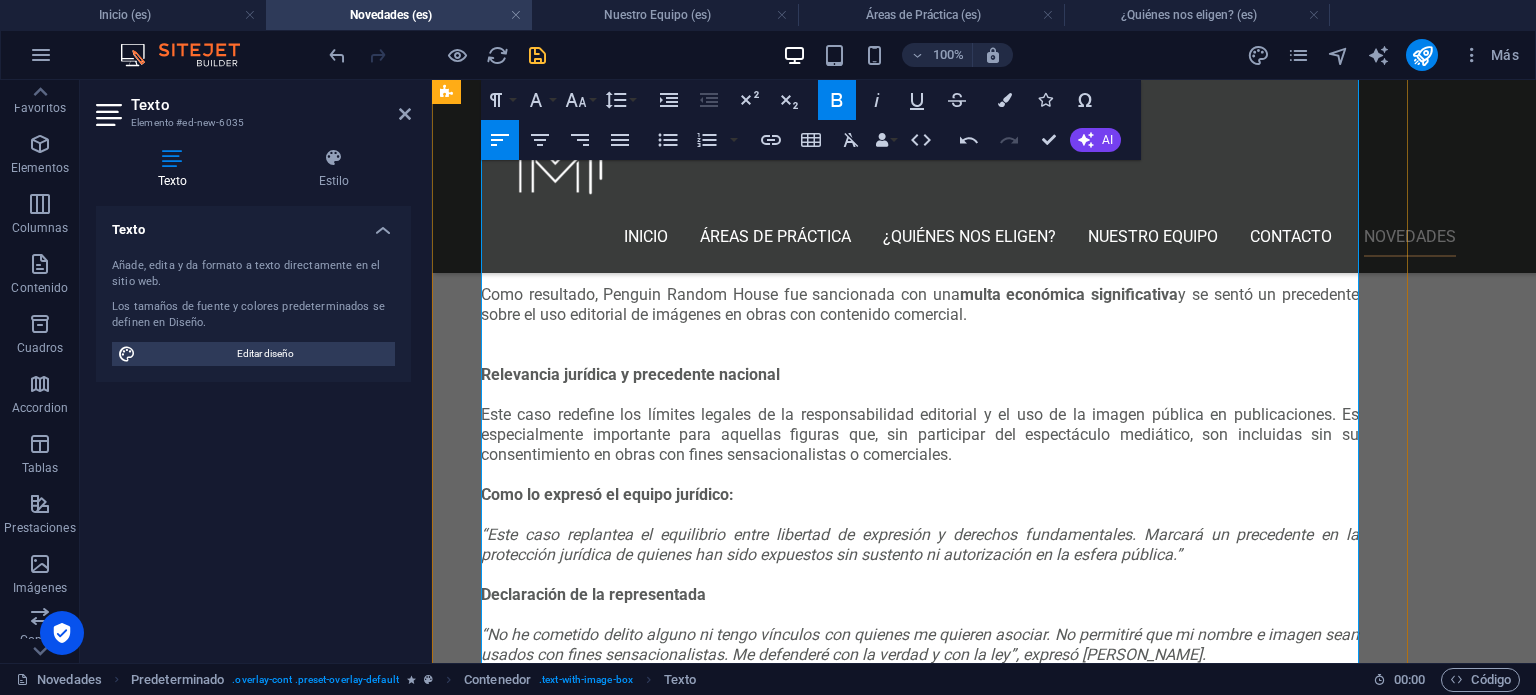 click on "Se puede iniciar un procedimiento legal que puede incluir:" at bounding box center (920, 1766) 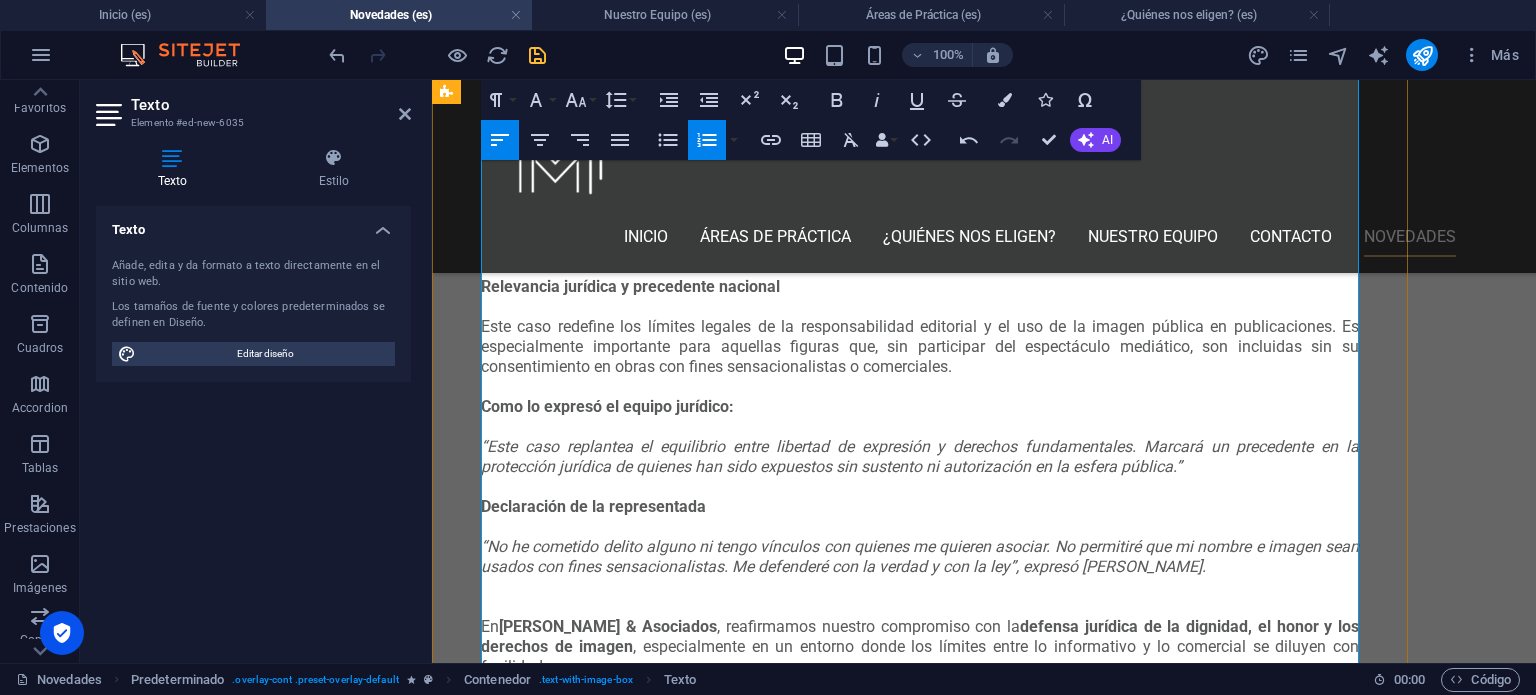 scroll, scrollTop: 2914, scrollLeft: 0, axis: vertical 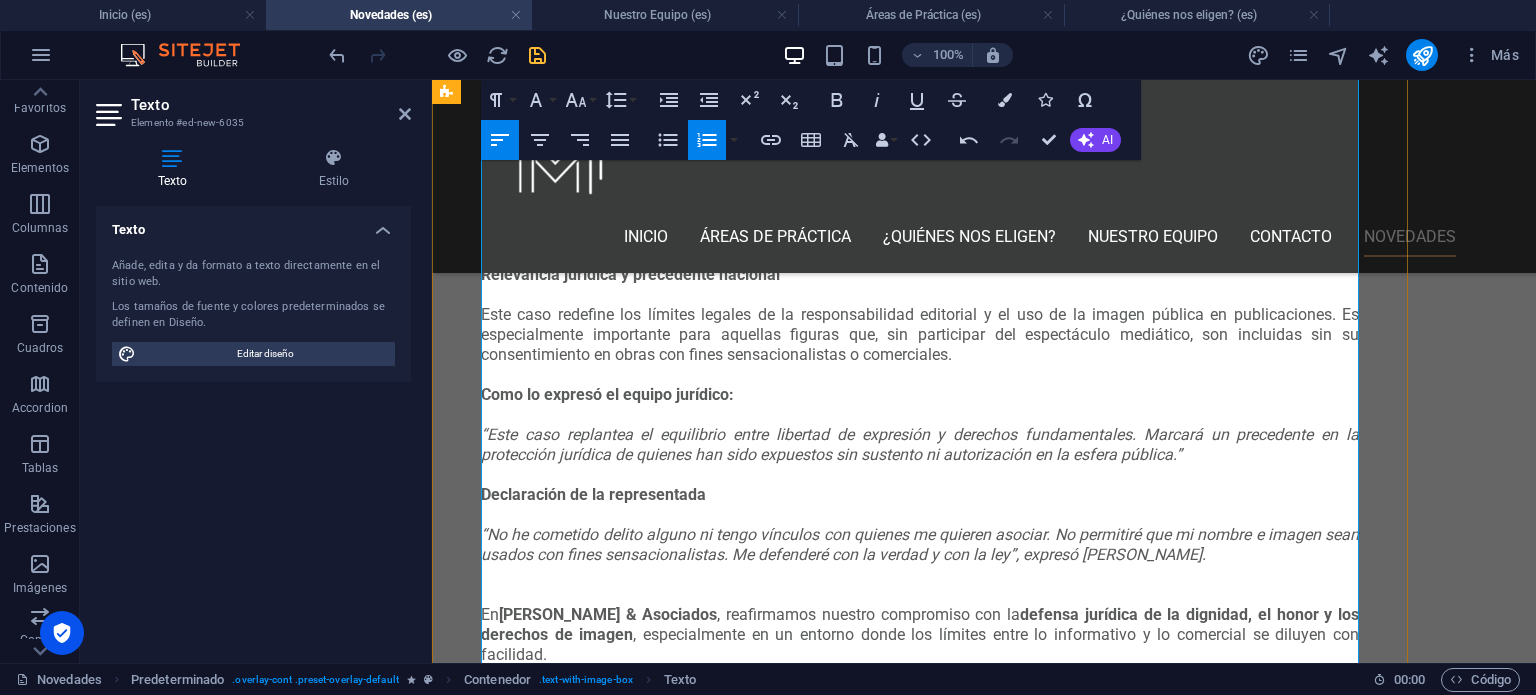 click on "Derecho de réplica" at bounding box center (928, 1746) 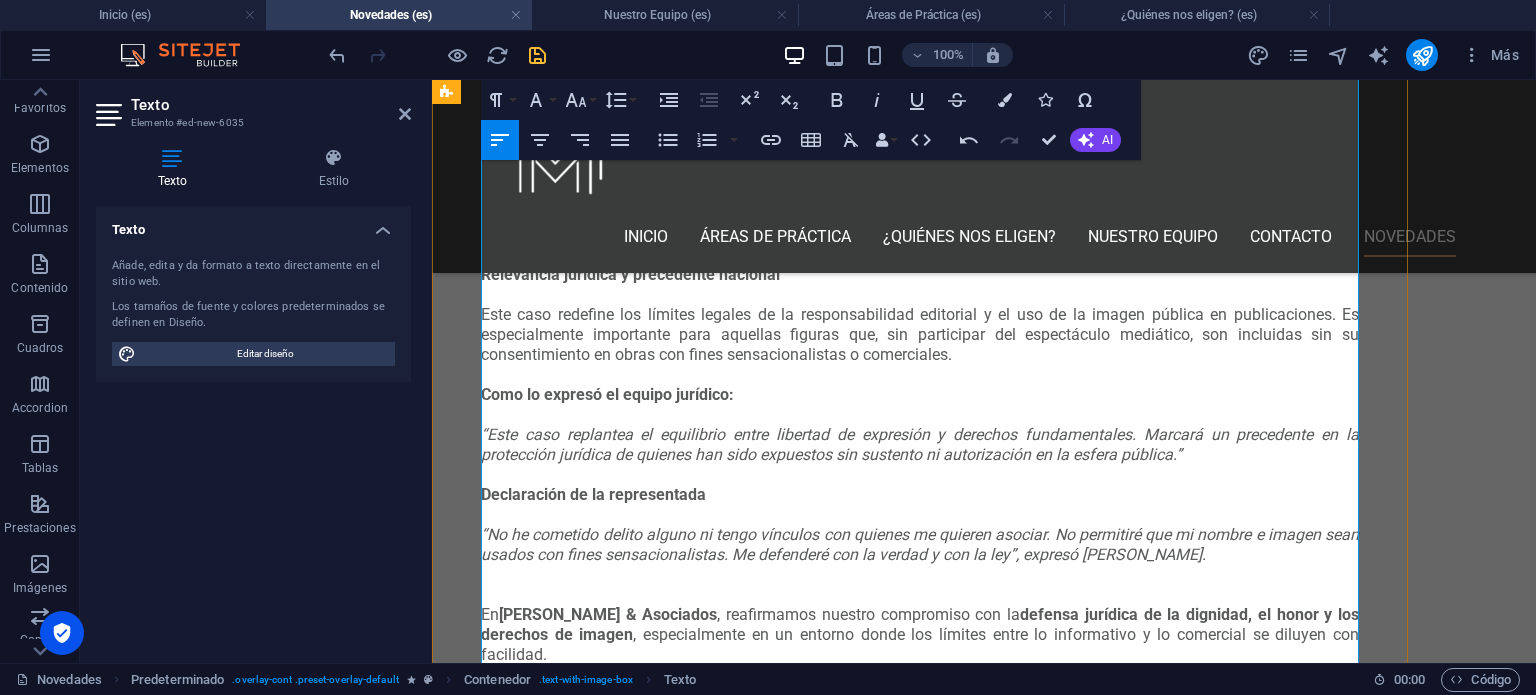 click on "En nuestro despacho, hemos defendido con éxito casos emblemáticos en los que se ha vulnerado el derecho de imagen de nuestros representados, sentando precedentes importantes en la materia." at bounding box center (920, 1796) 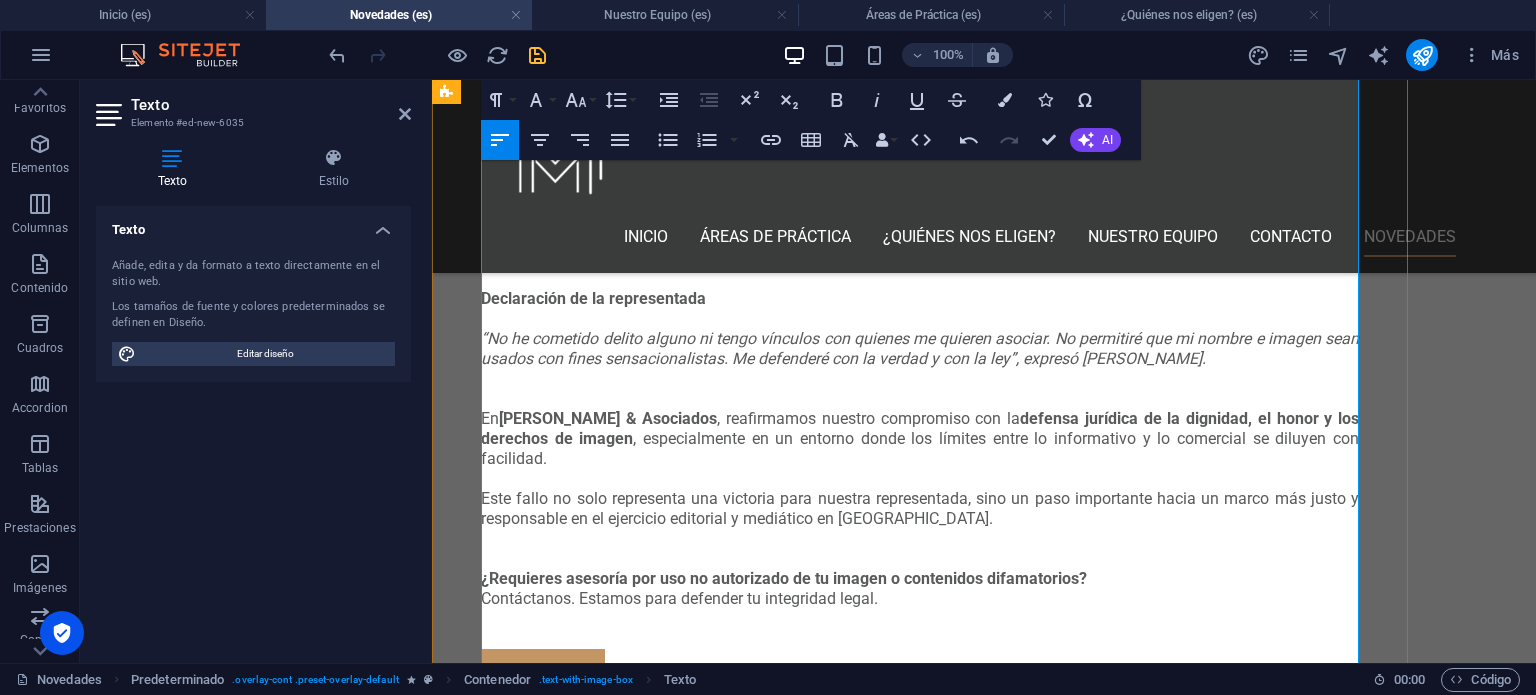 scroll, scrollTop: 3114, scrollLeft: 0, axis: vertical 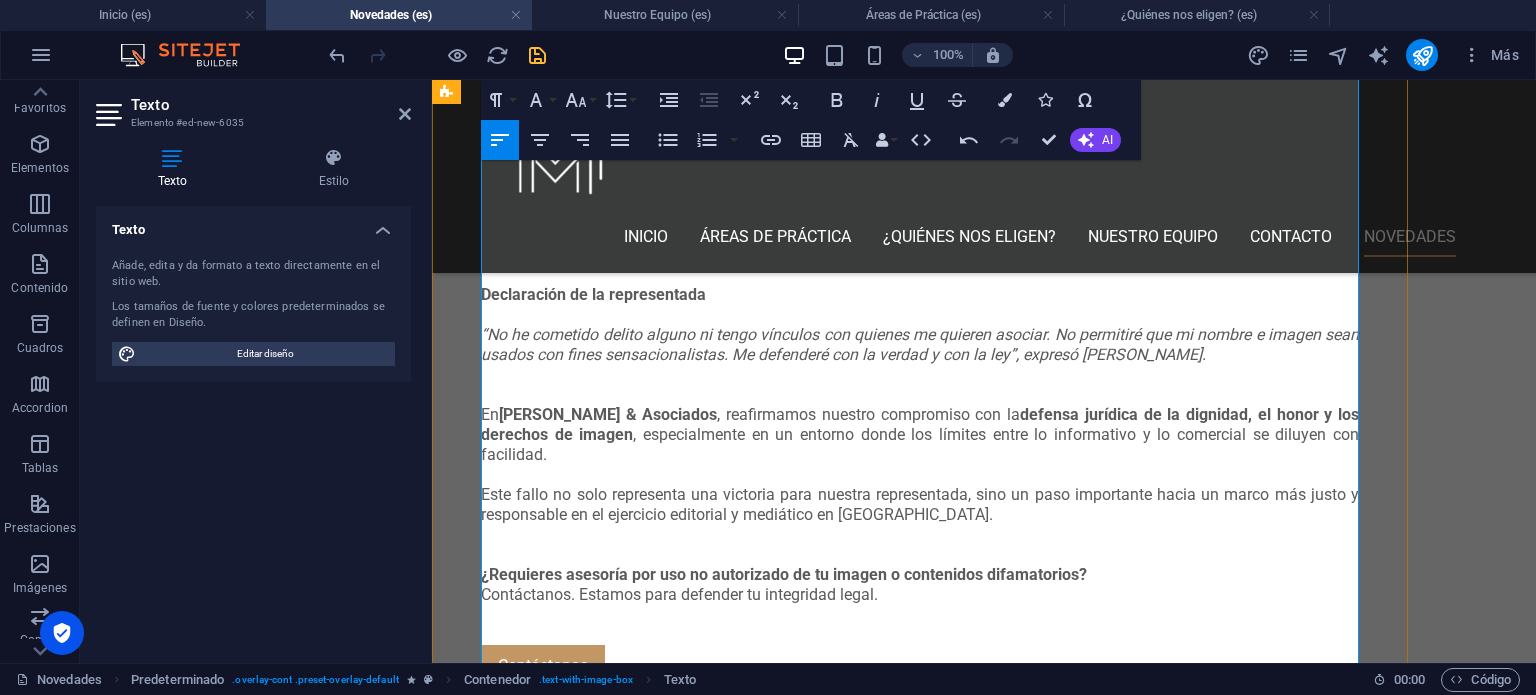 click on "¿Necesito un contrato para proteger mi imagen?" at bounding box center [920, 1666] 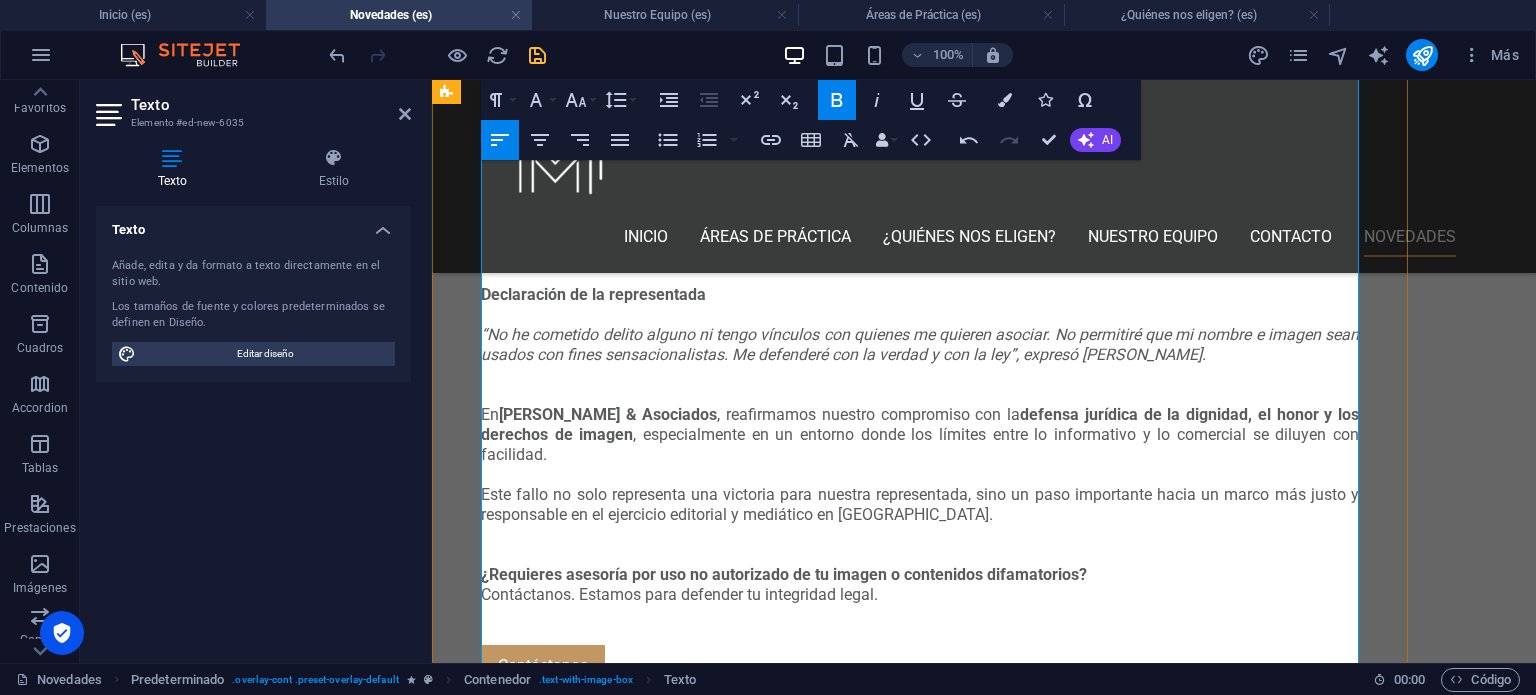 click on "Sí. Todo acuerdo de uso de imagen  debe ser por escrito  y establecer con claridad:" at bounding box center [920, 1706] 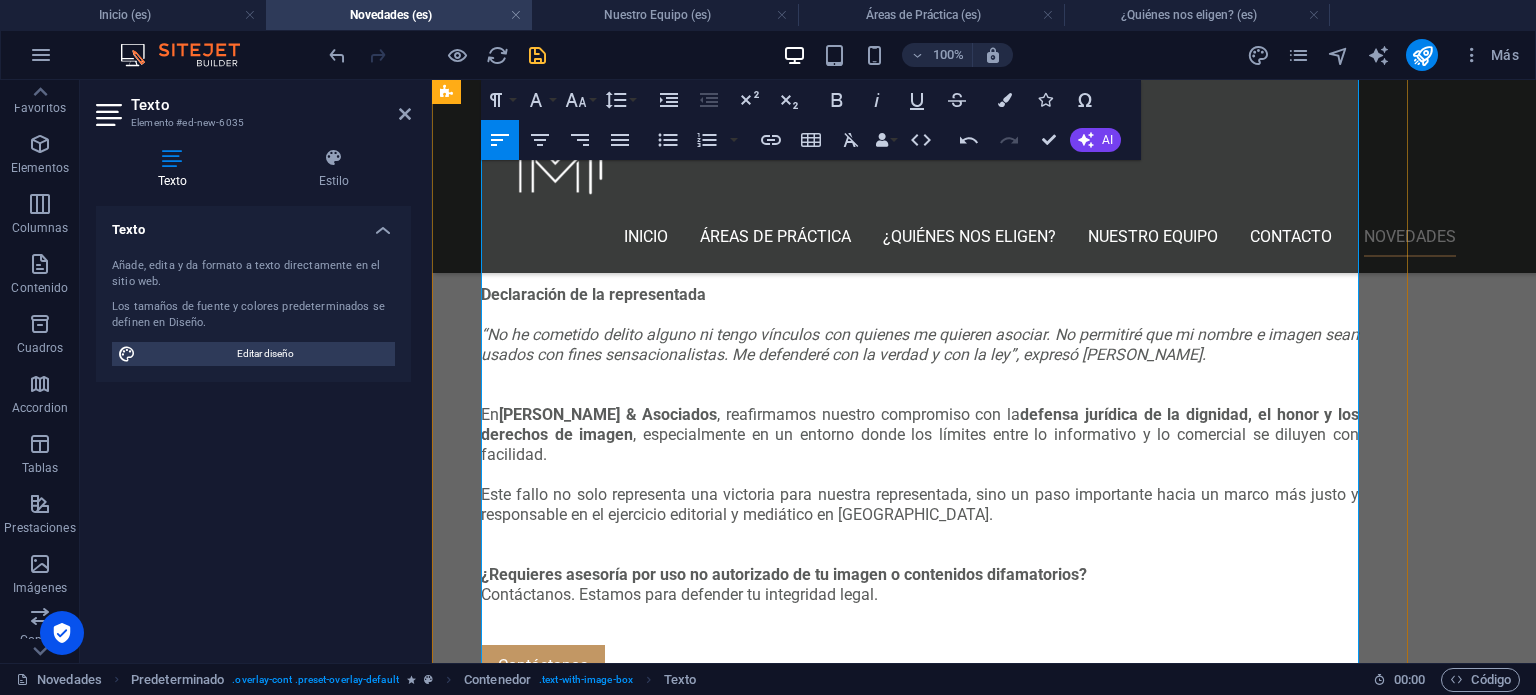 scroll, scrollTop: 3214, scrollLeft: 0, axis: vertical 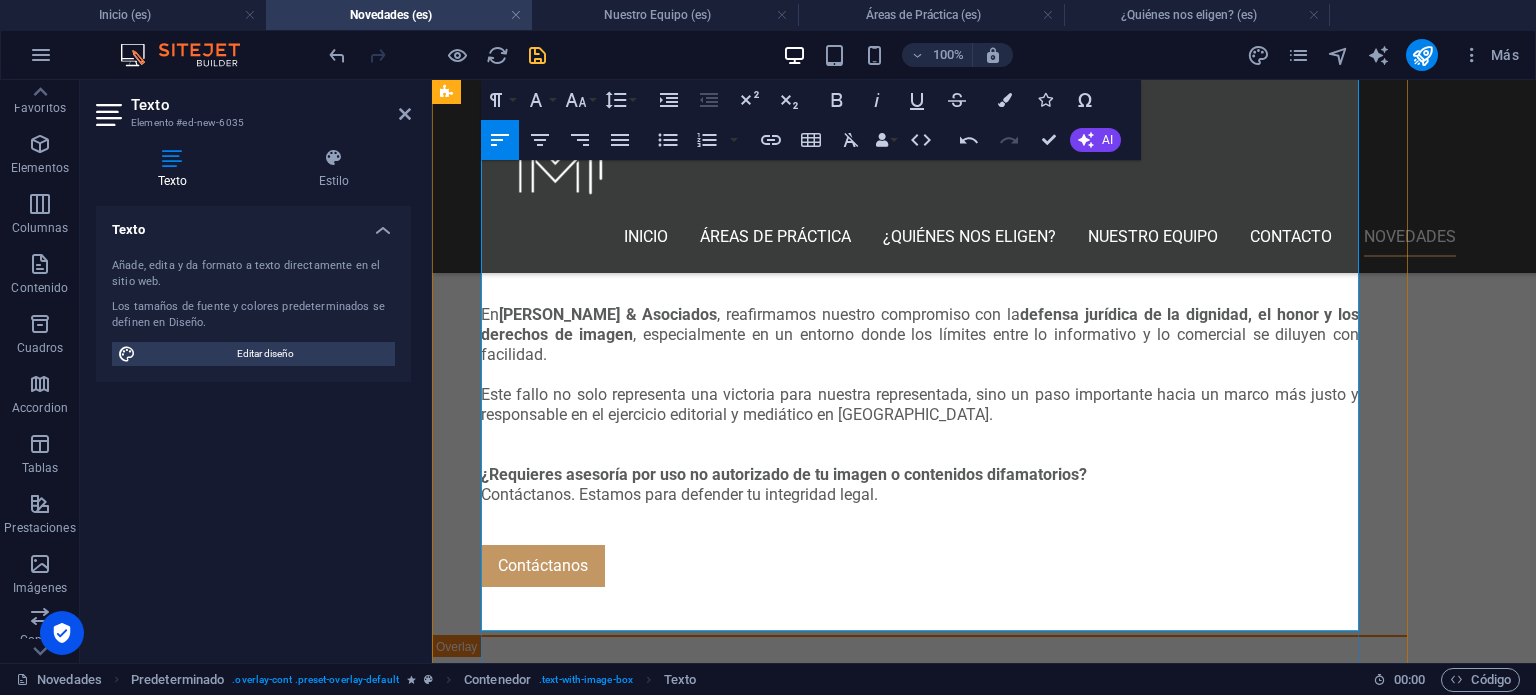 click on "Restricciones y cláusulas de control" at bounding box center [928, 1726] 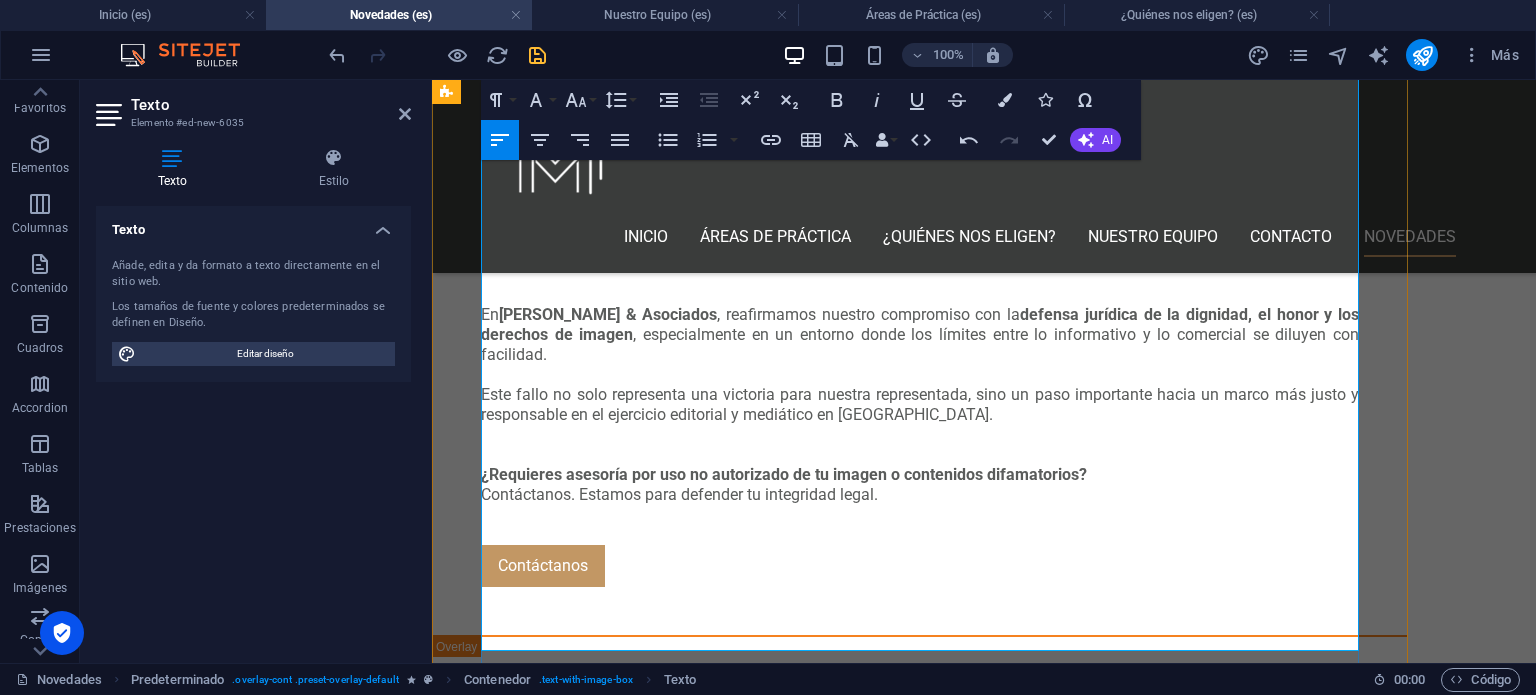 click on "Tener una imagen pública no significa renunciar al derecho a protegerla. En  [PERSON_NAME] & Asociados , brindamos asesoría, representación y defensa especializada para quienes han sido afectados por el uso indebido de su imagen, así como para quienes desean formalizar contratos publicitarios con seguridad jurídica." at bounding box center (920, 1816) 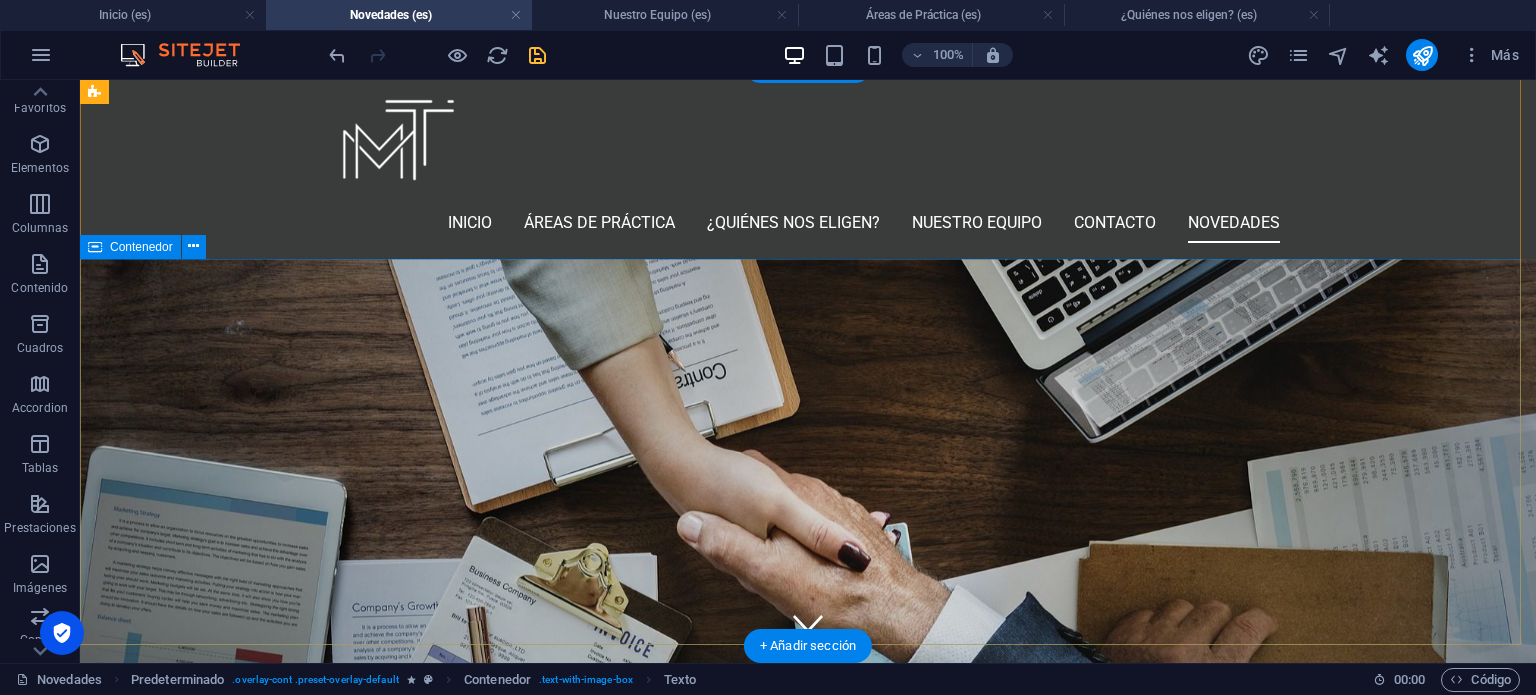 scroll, scrollTop: 0, scrollLeft: 0, axis: both 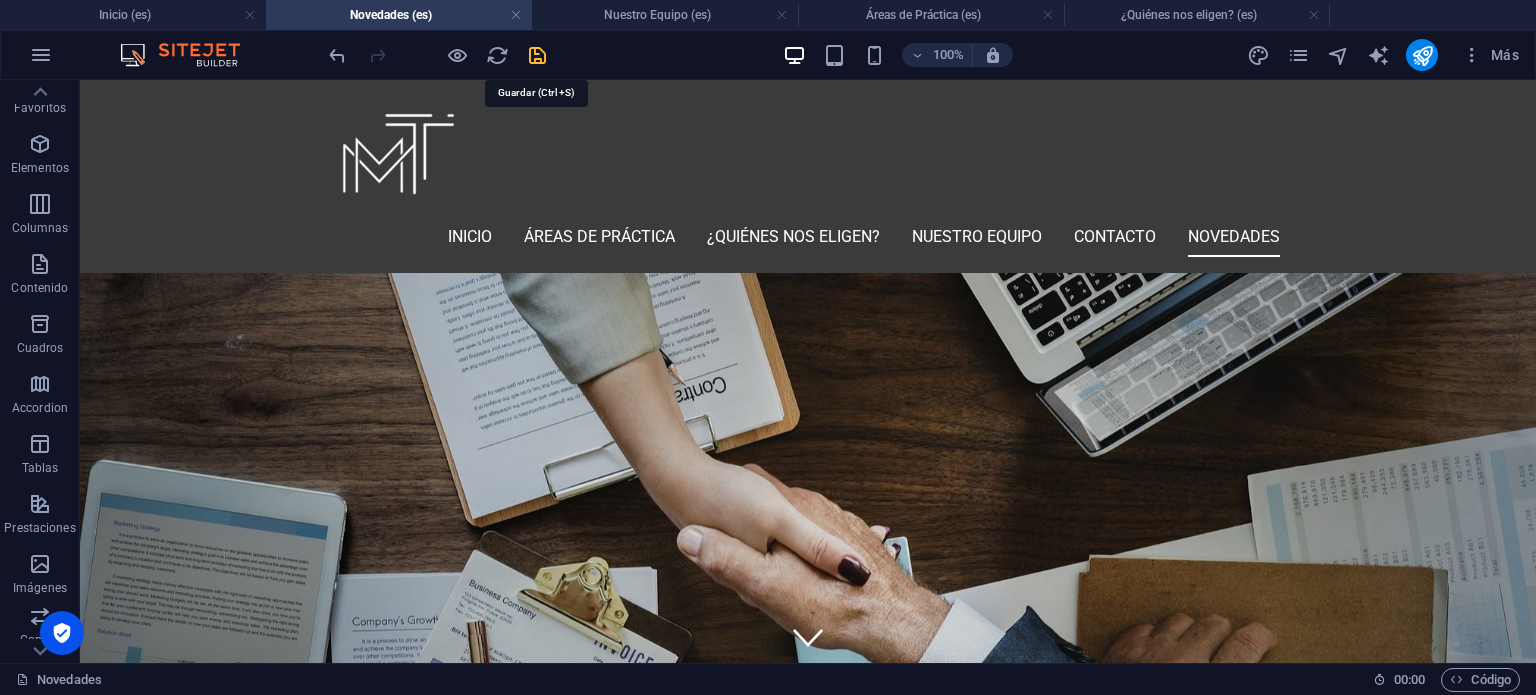 click at bounding box center (537, 55) 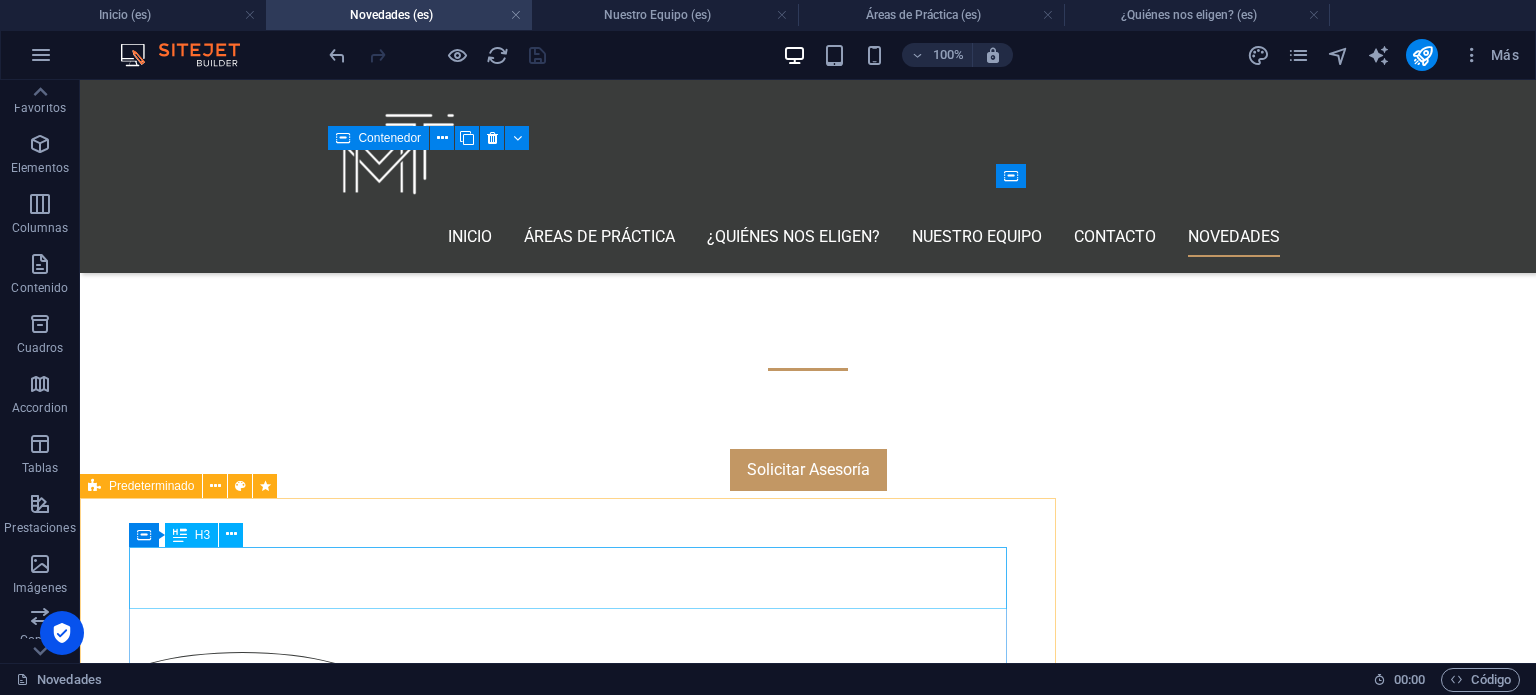 scroll, scrollTop: 700, scrollLeft: 0, axis: vertical 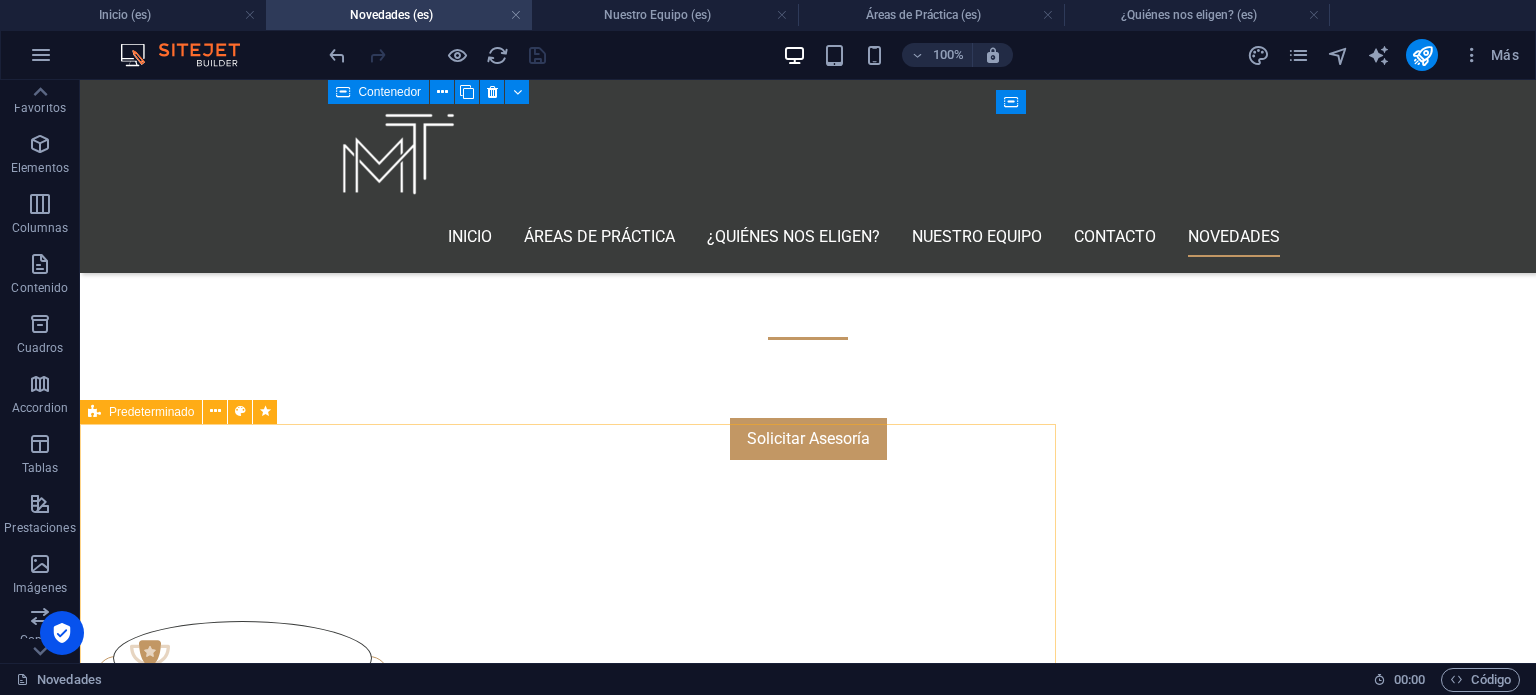 click on "Predeterminado" at bounding box center [151, 412] 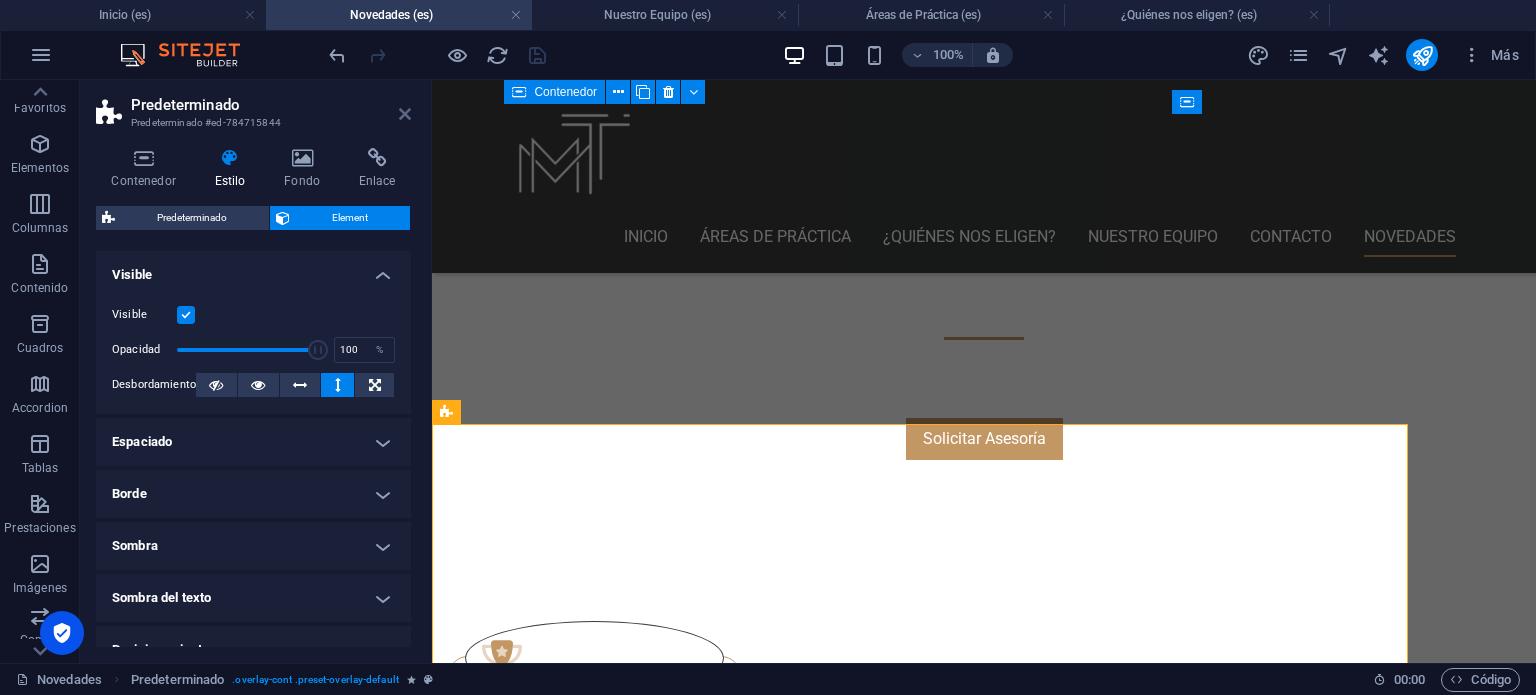 click at bounding box center (405, 114) 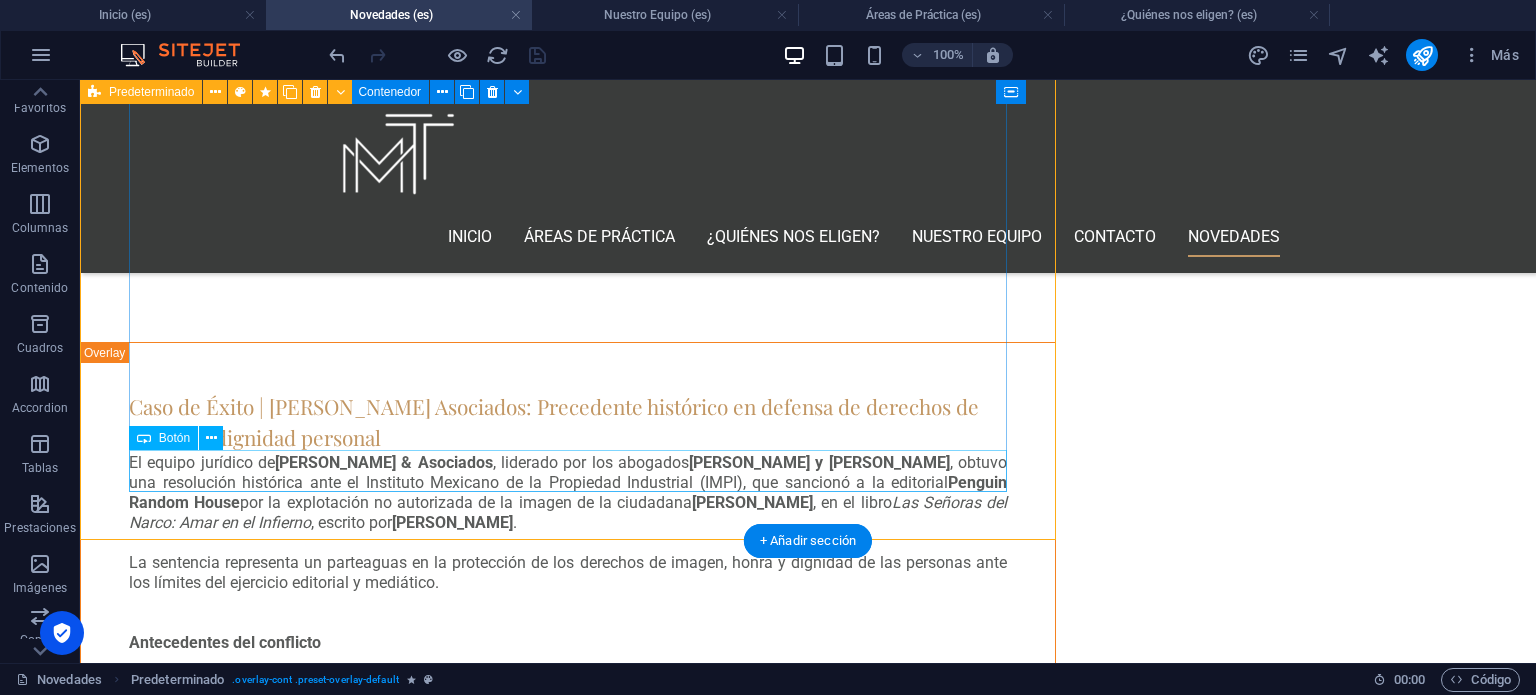 scroll, scrollTop: 2100, scrollLeft: 0, axis: vertical 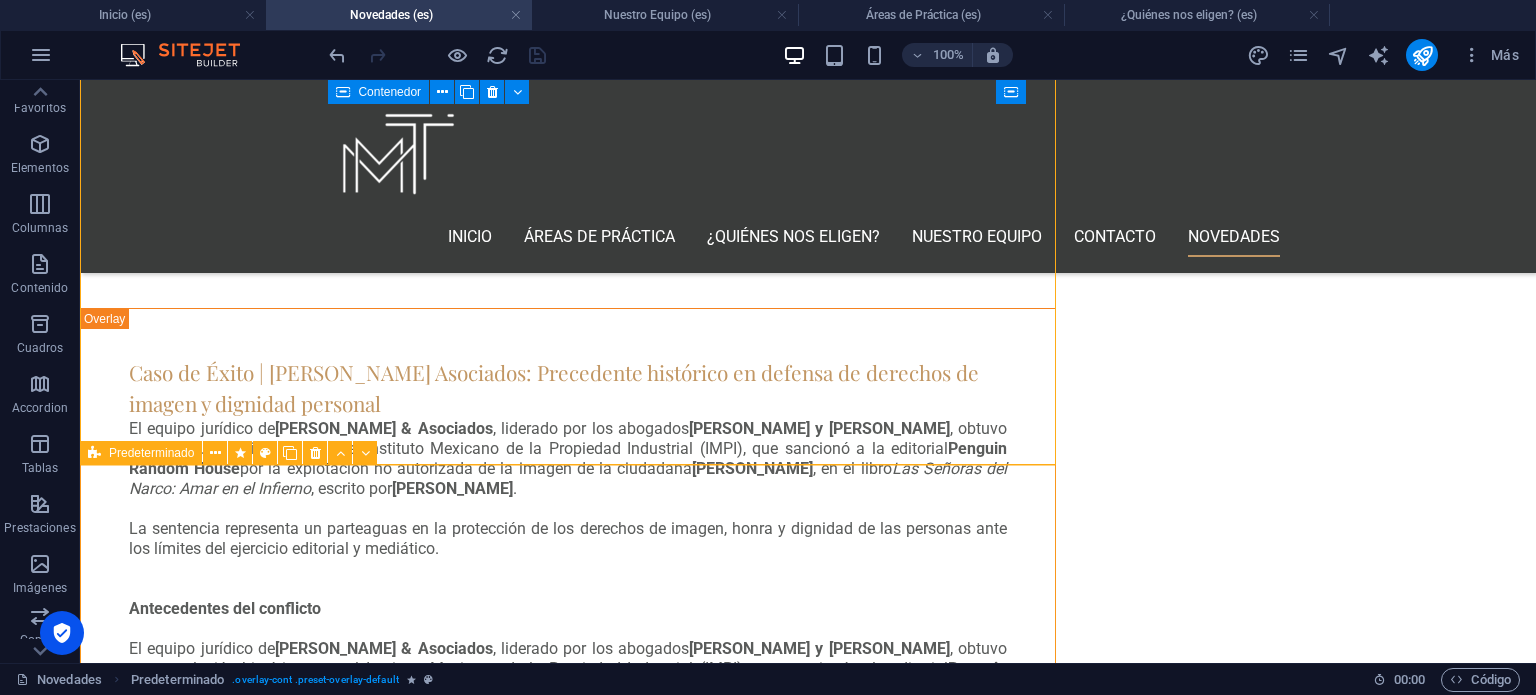 click on "Predeterminado" at bounding box center (151, 453) 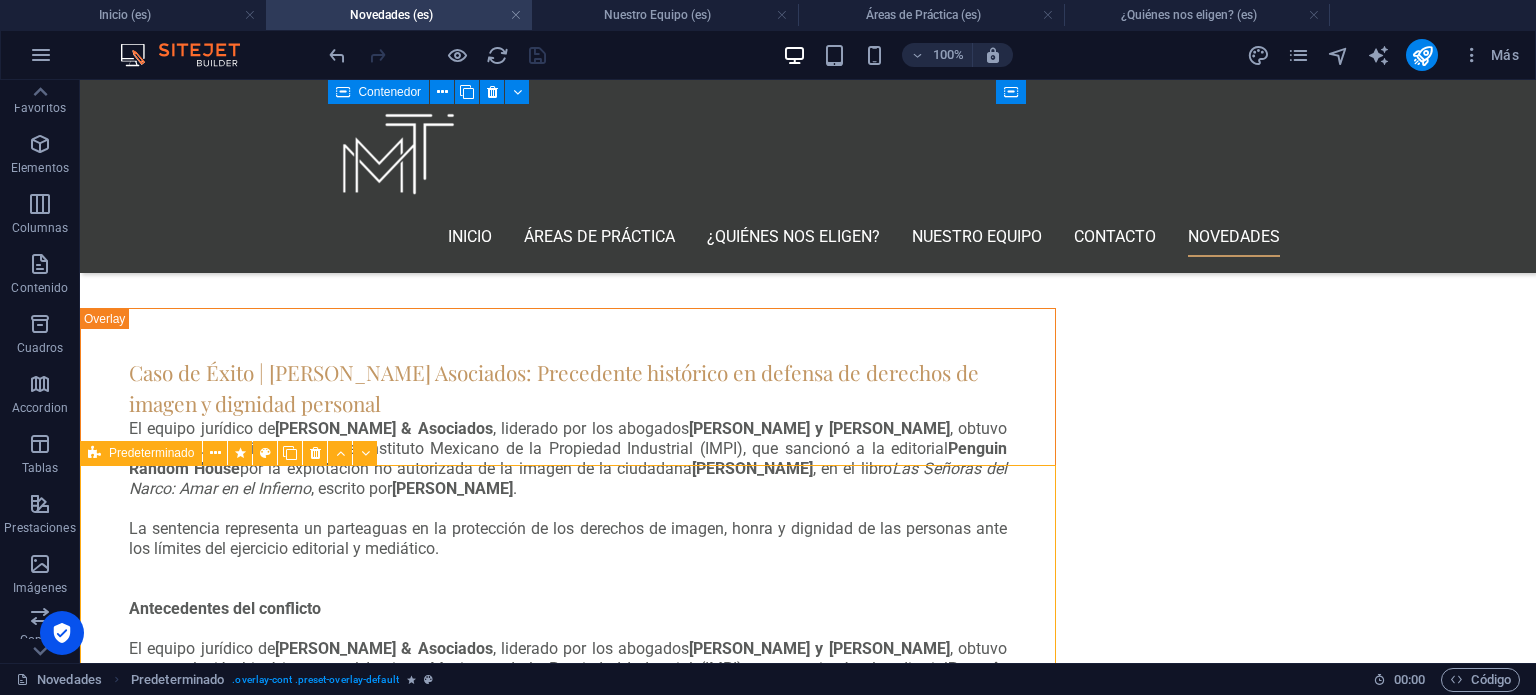 click on "Predeterminado" at bounding box center (151, 453) 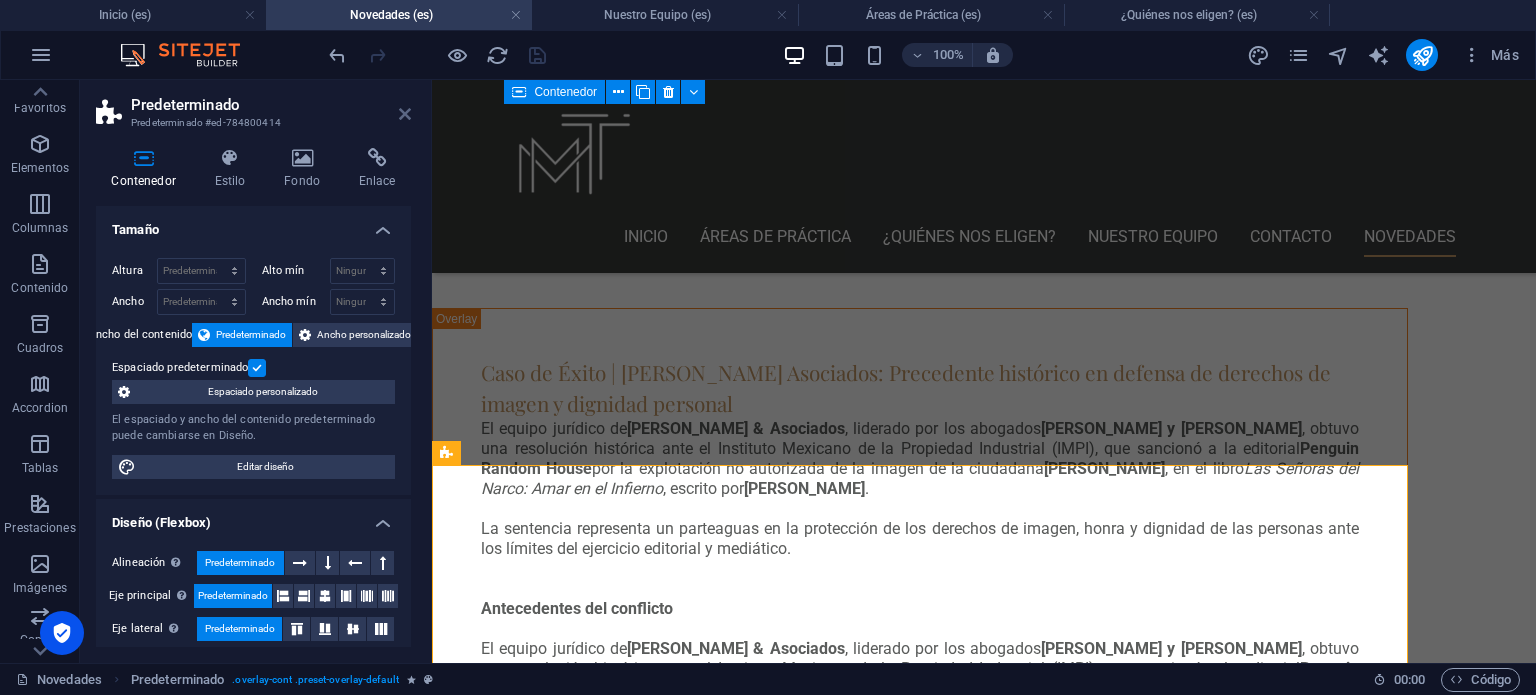 click at bounding box center (405, 114) 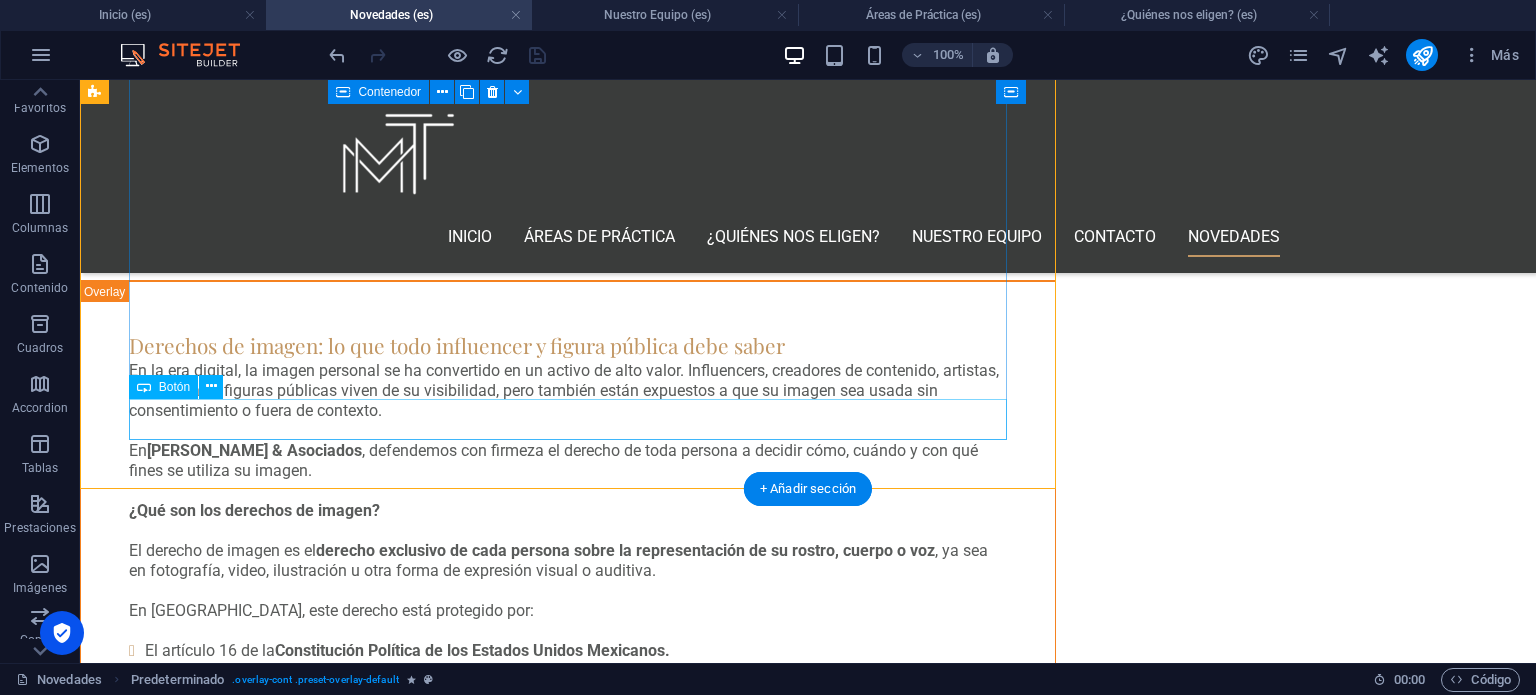 scroll, scrollTop: 3600, scrollLeft: 0, axis: vertical 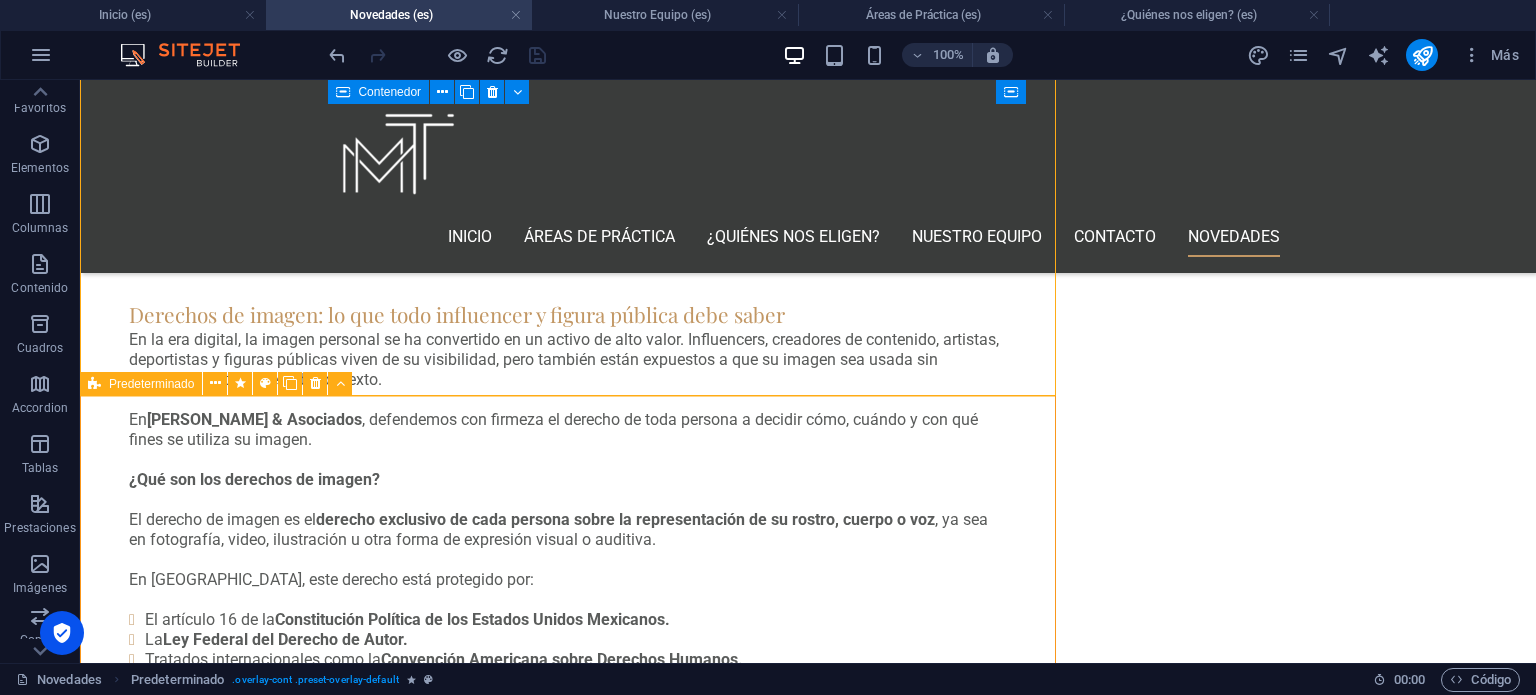 click on "Predeterminado" at bounding box center (151, 384) 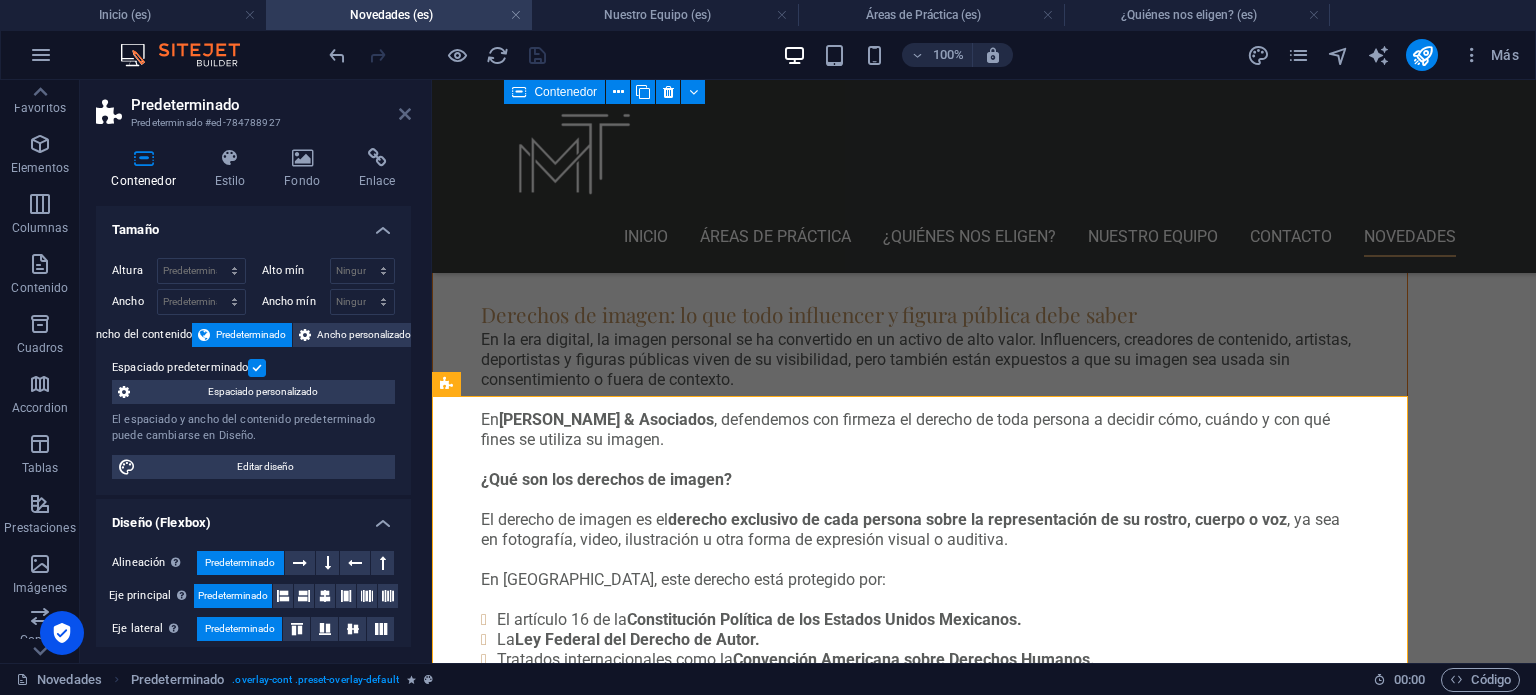 click at bounding box center [405, 114] 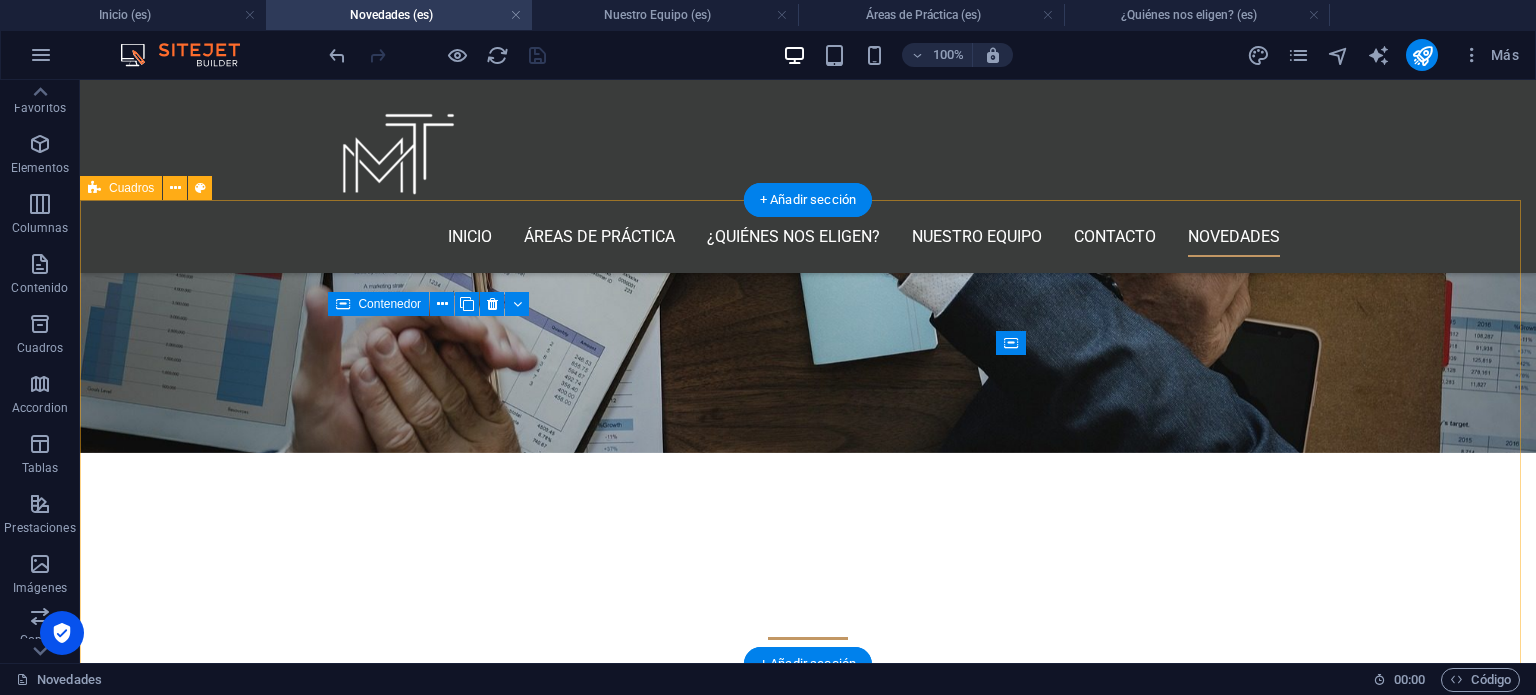scroll, scrollTop: 500, scrollLeft: 0, axis: vertical 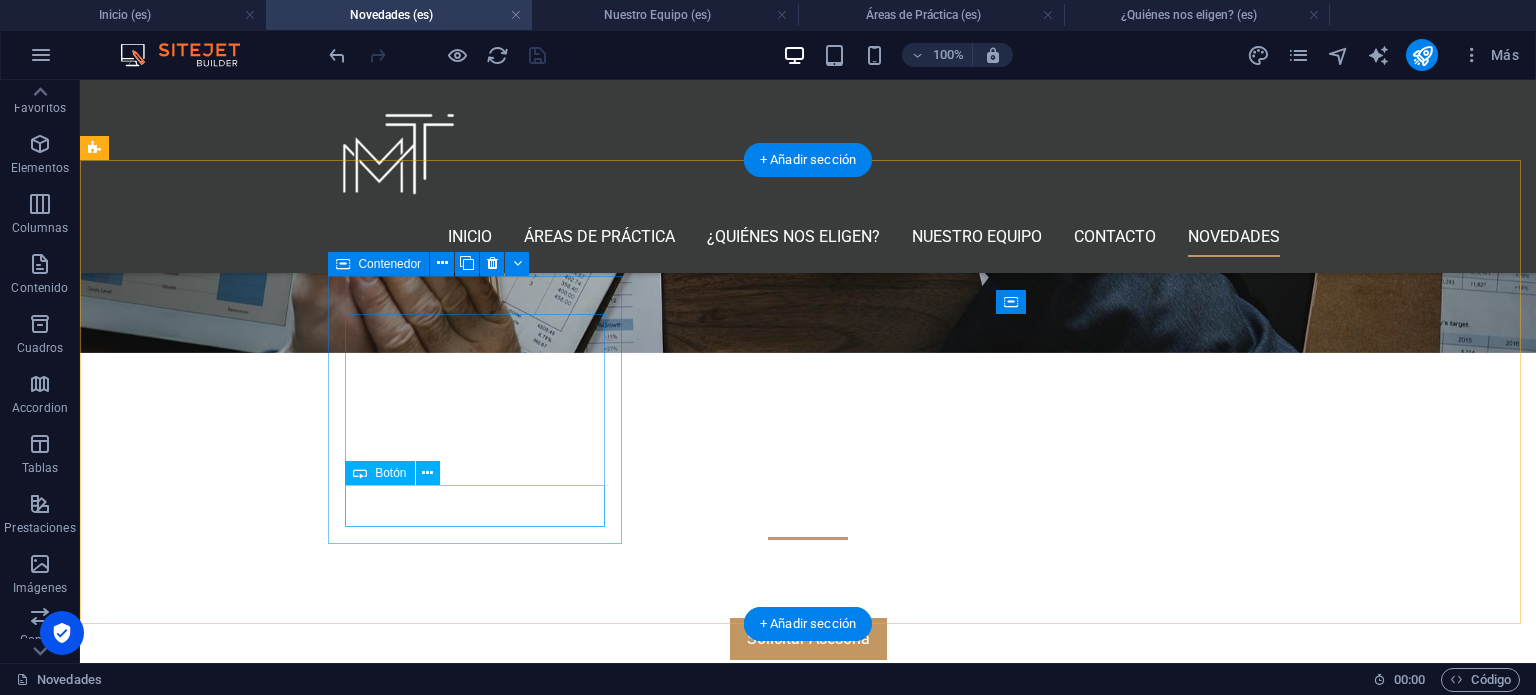 click on "Ver más" at bounding box center (242, 1127) 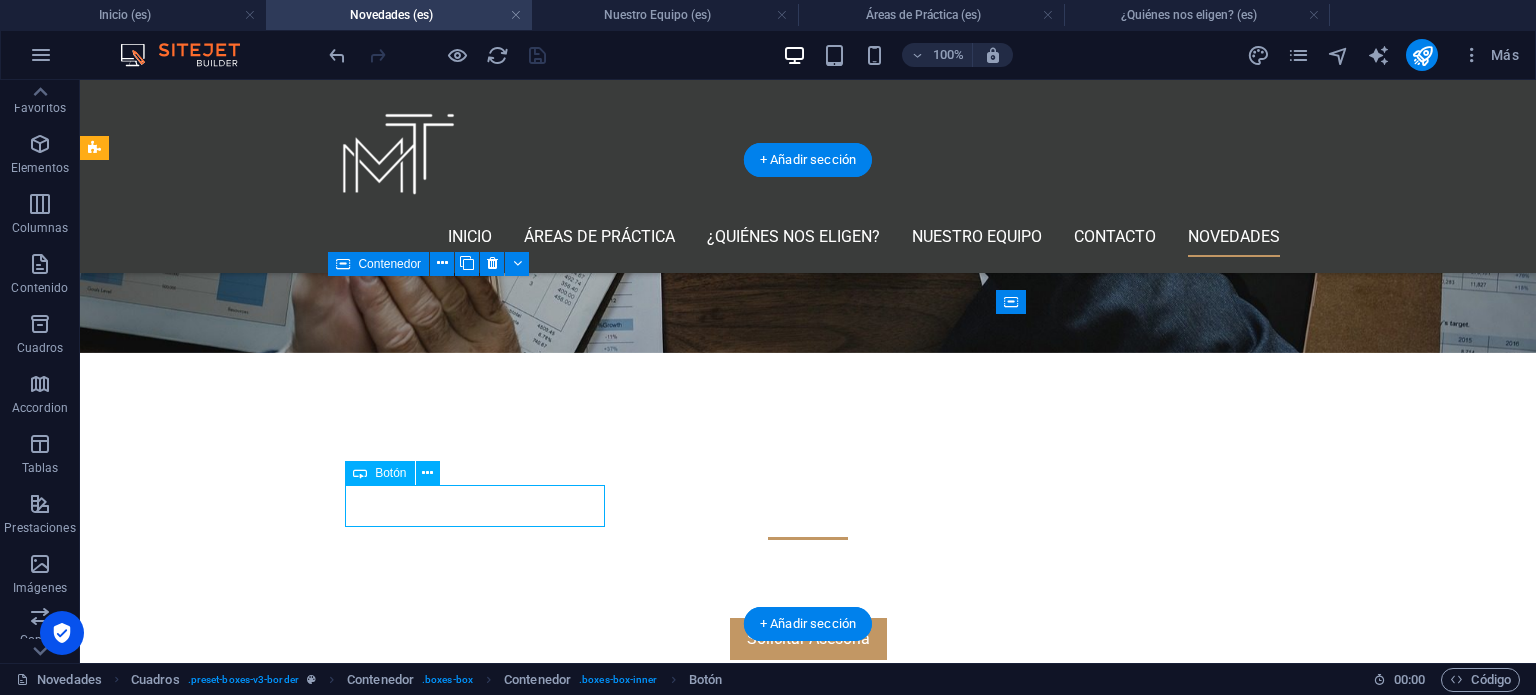 click on "Ver más" at bounding box center (242, 1127) 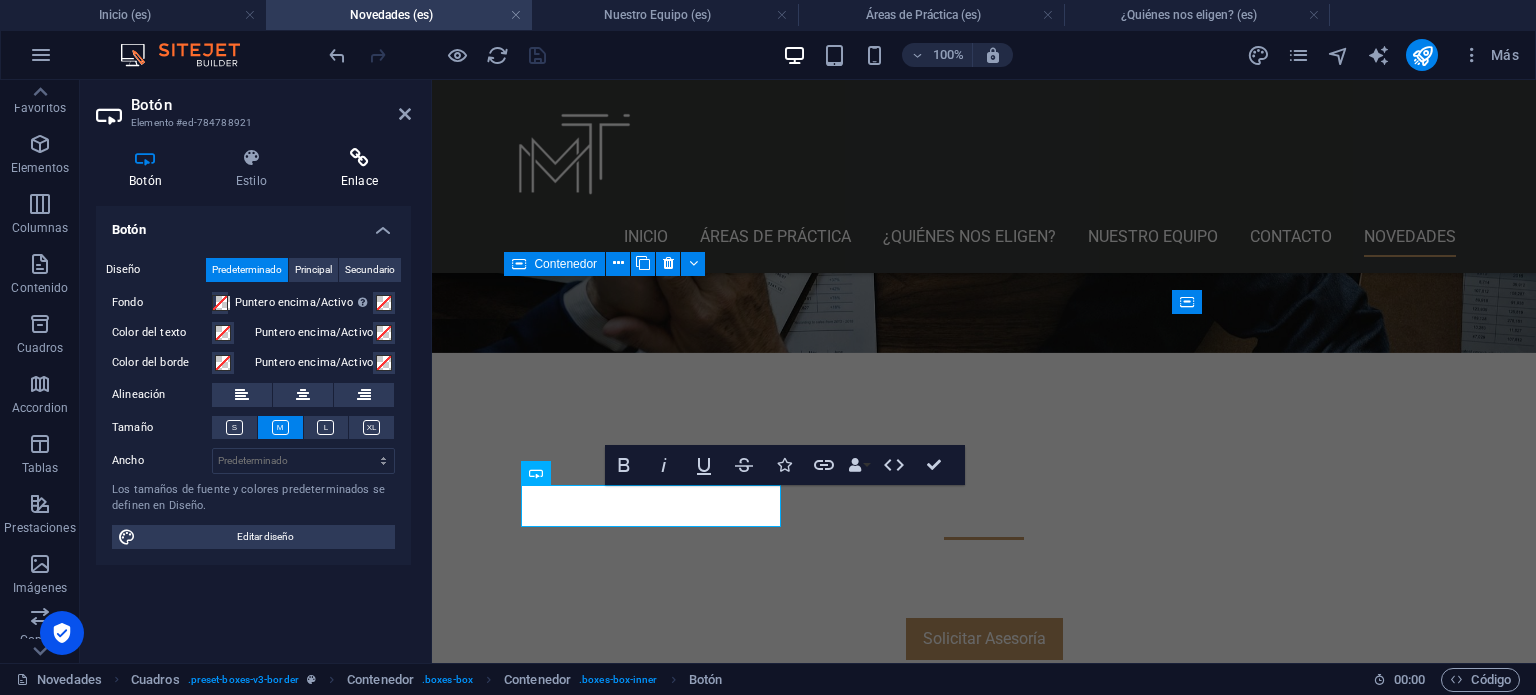click at bounding box center [359, 158] 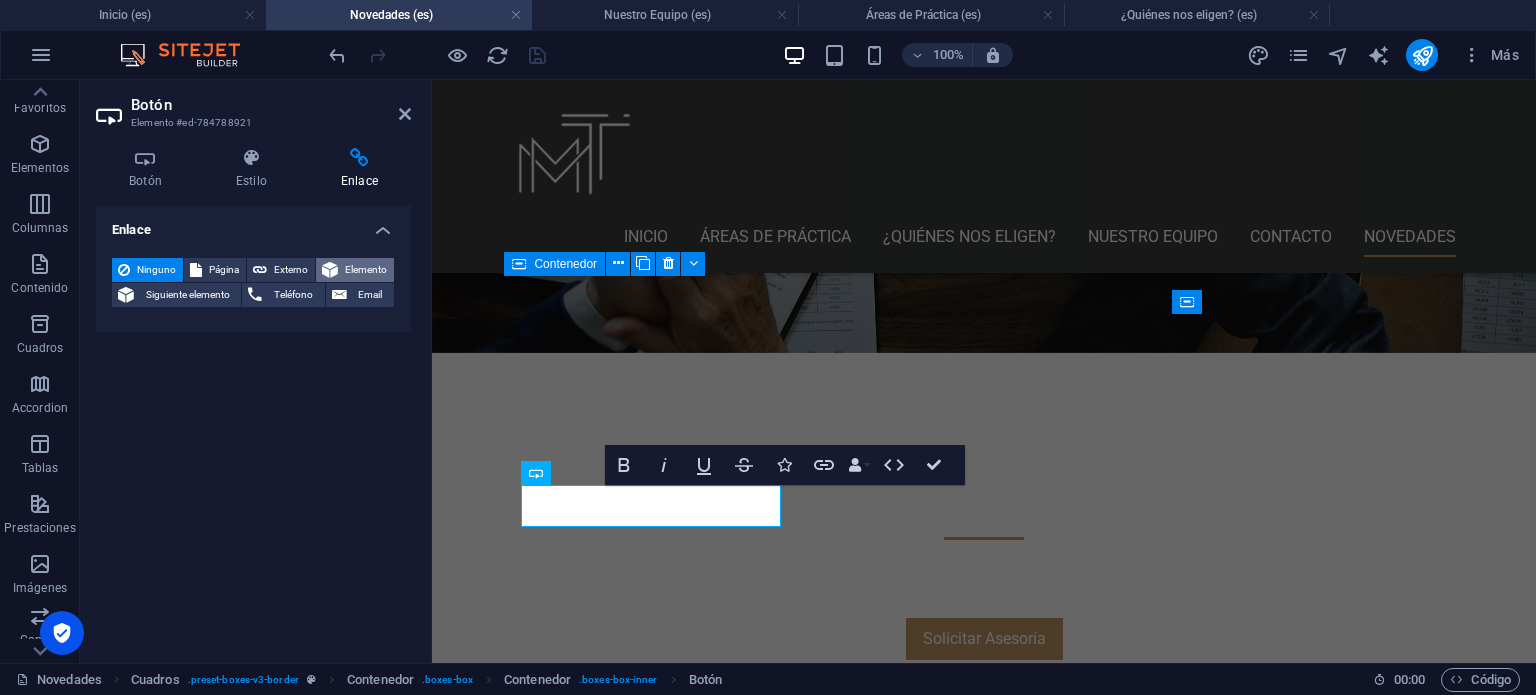 click on "Elemento" at bounding box center (366, 270) 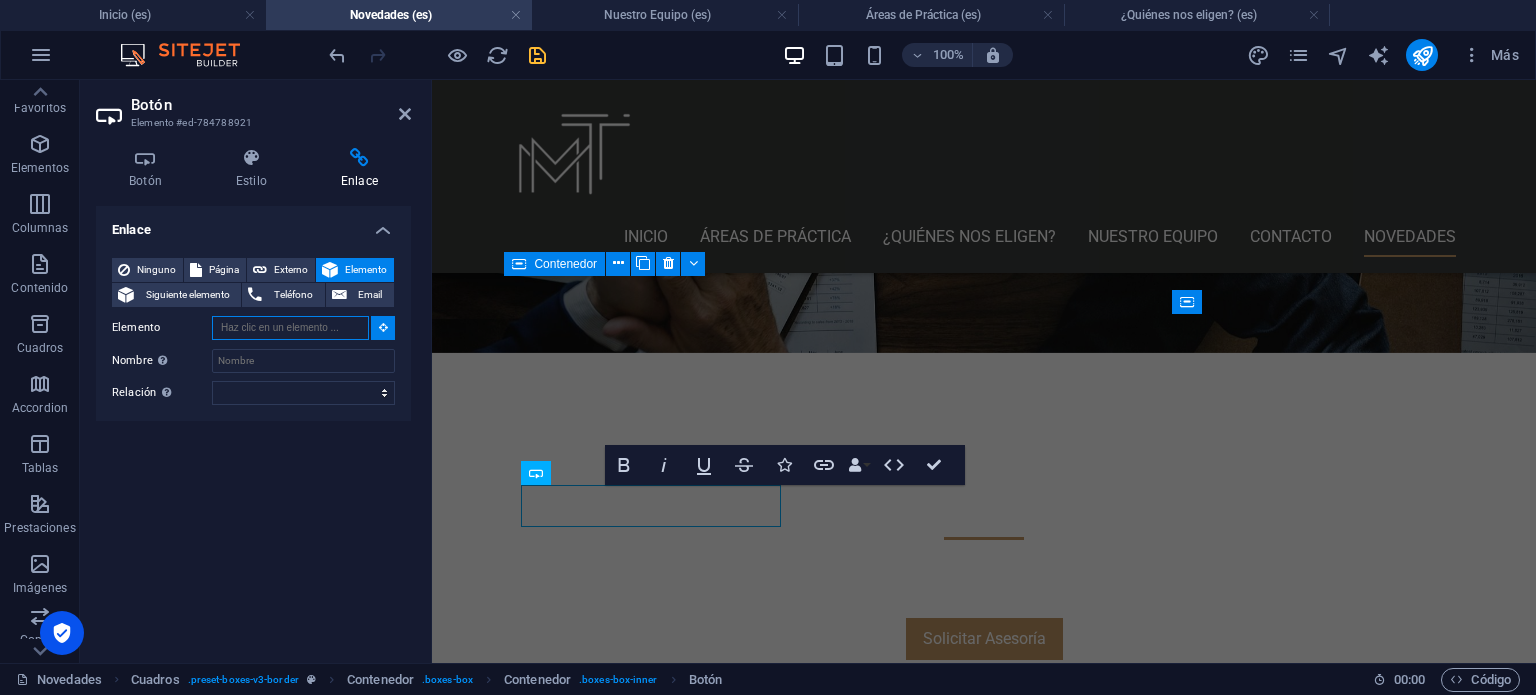 click on "Elemento" at bounding box center [290, 328] 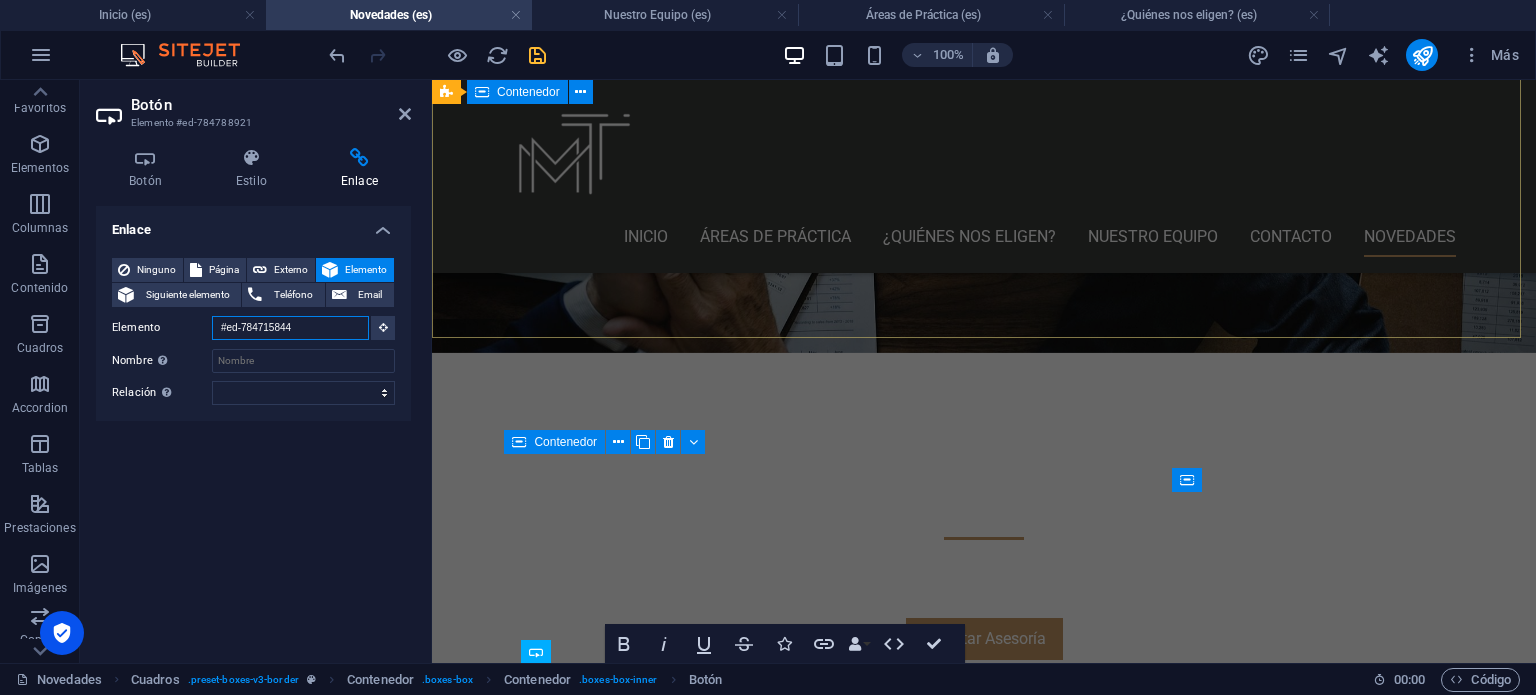 scroll, scrollTop: 307, scrollLeft: 0, axis: vertical 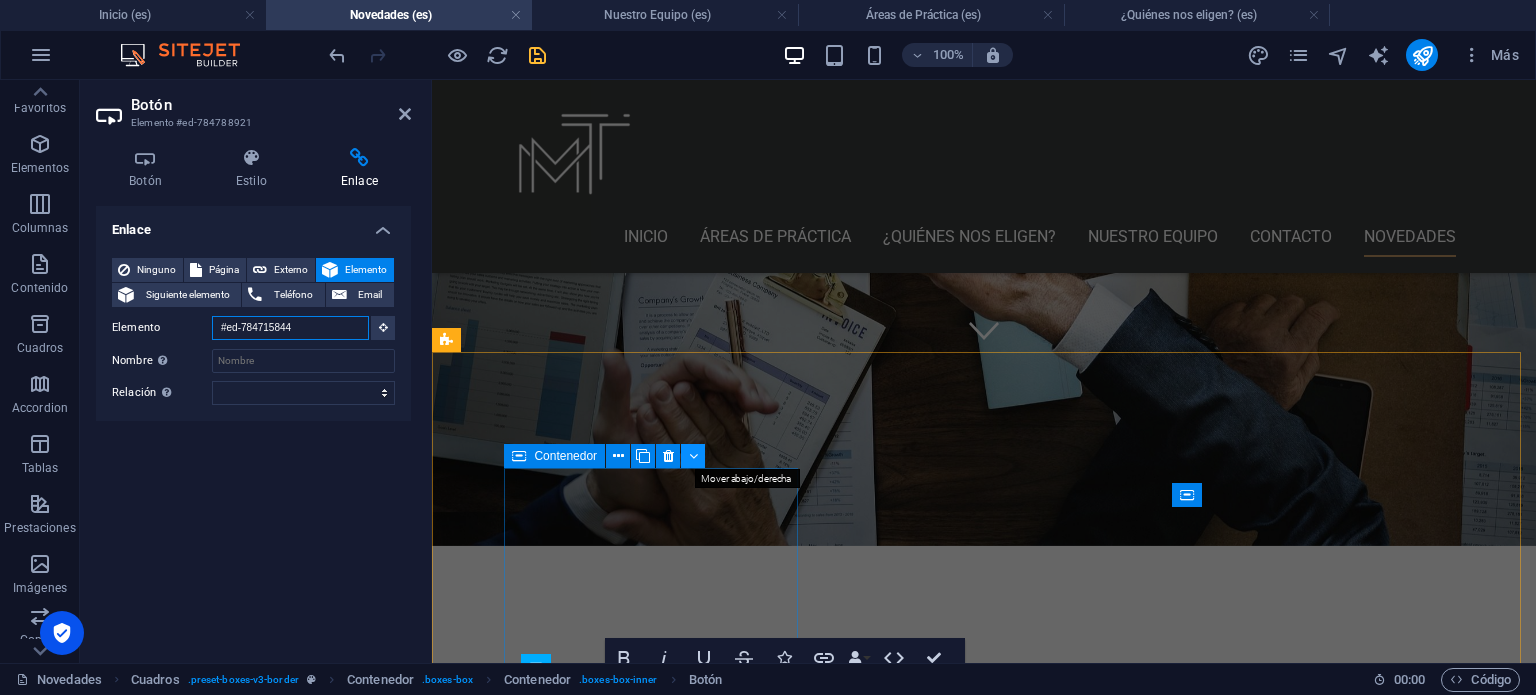 type on "#ed-784715844" 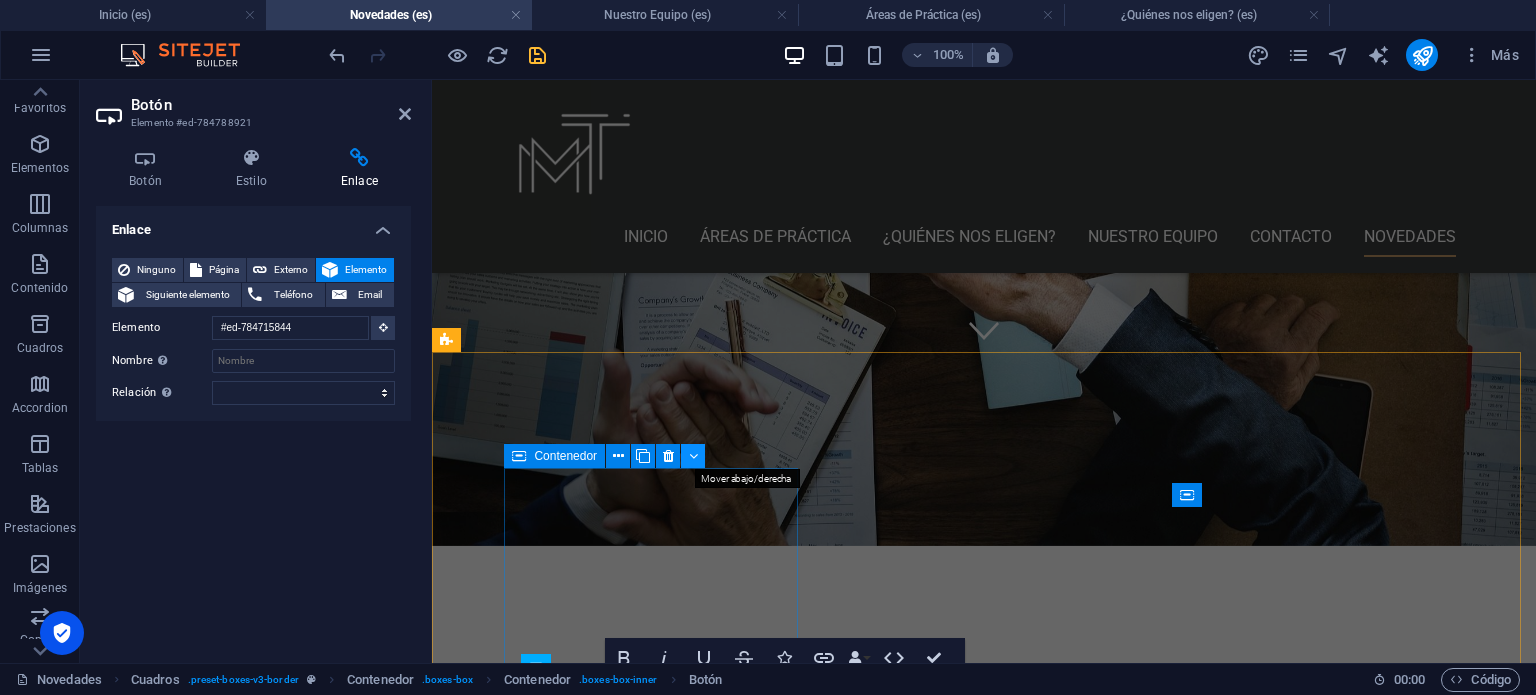 click at bounding box center [693, 456] 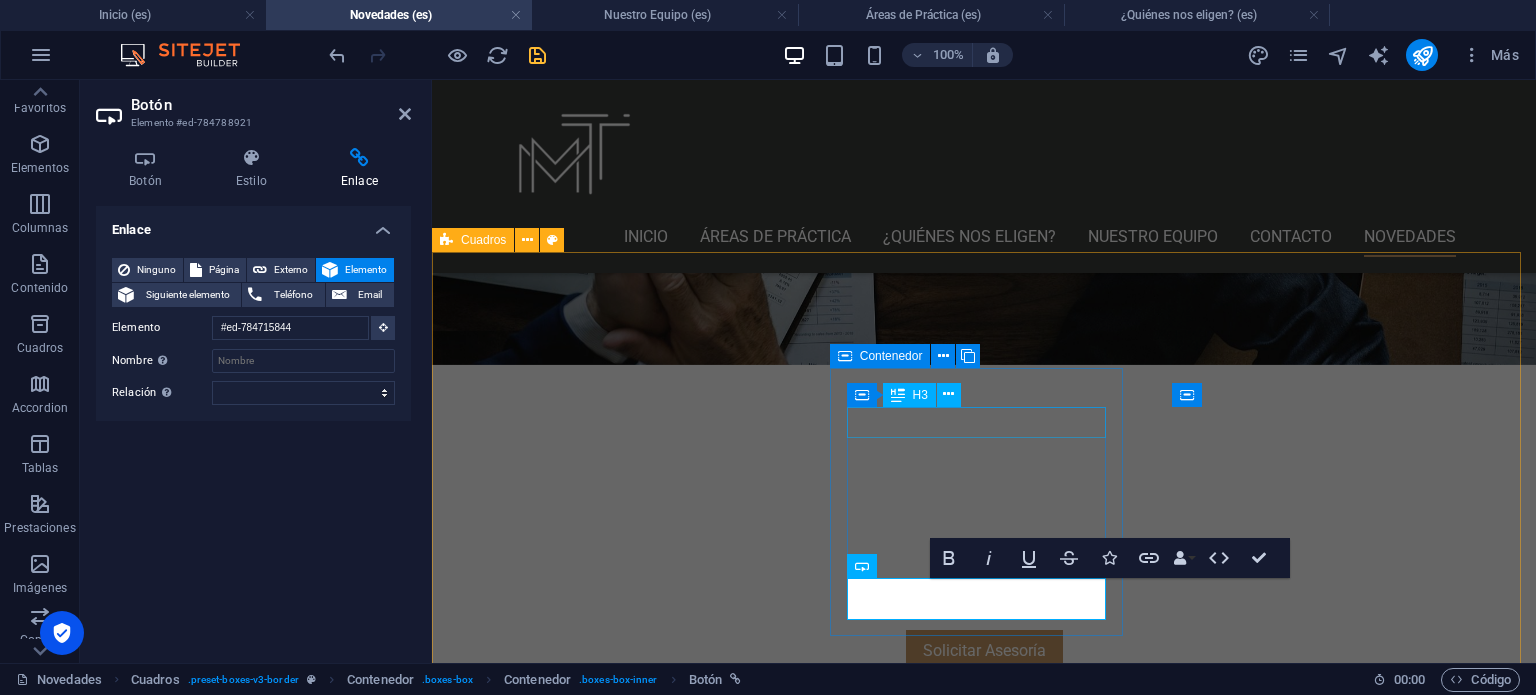 scroll, scrollTop: 507, scrollLeft: 0, axis: vertical 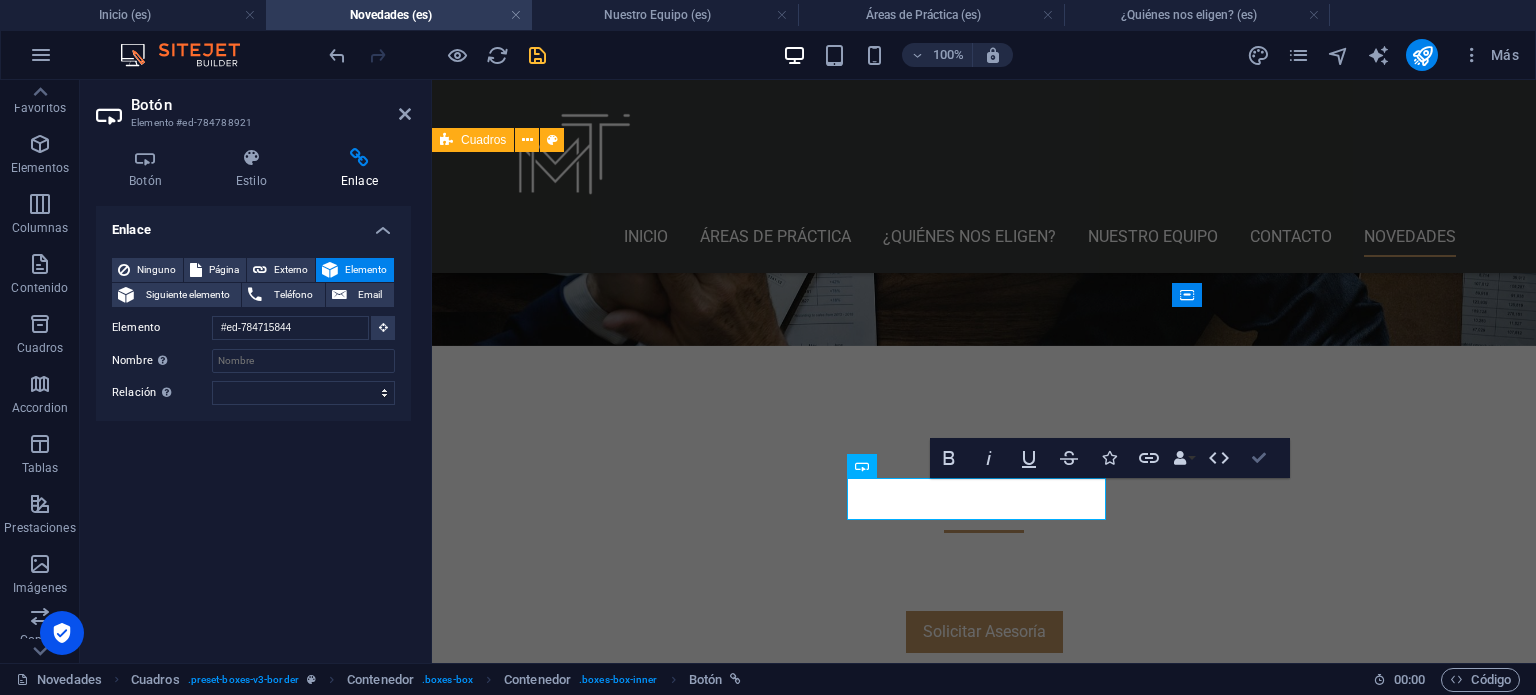 drag, startPoint x: 1264, startPoint y: 453, endPoint x: 1182, endPoint y: 373, distance: 114.56003 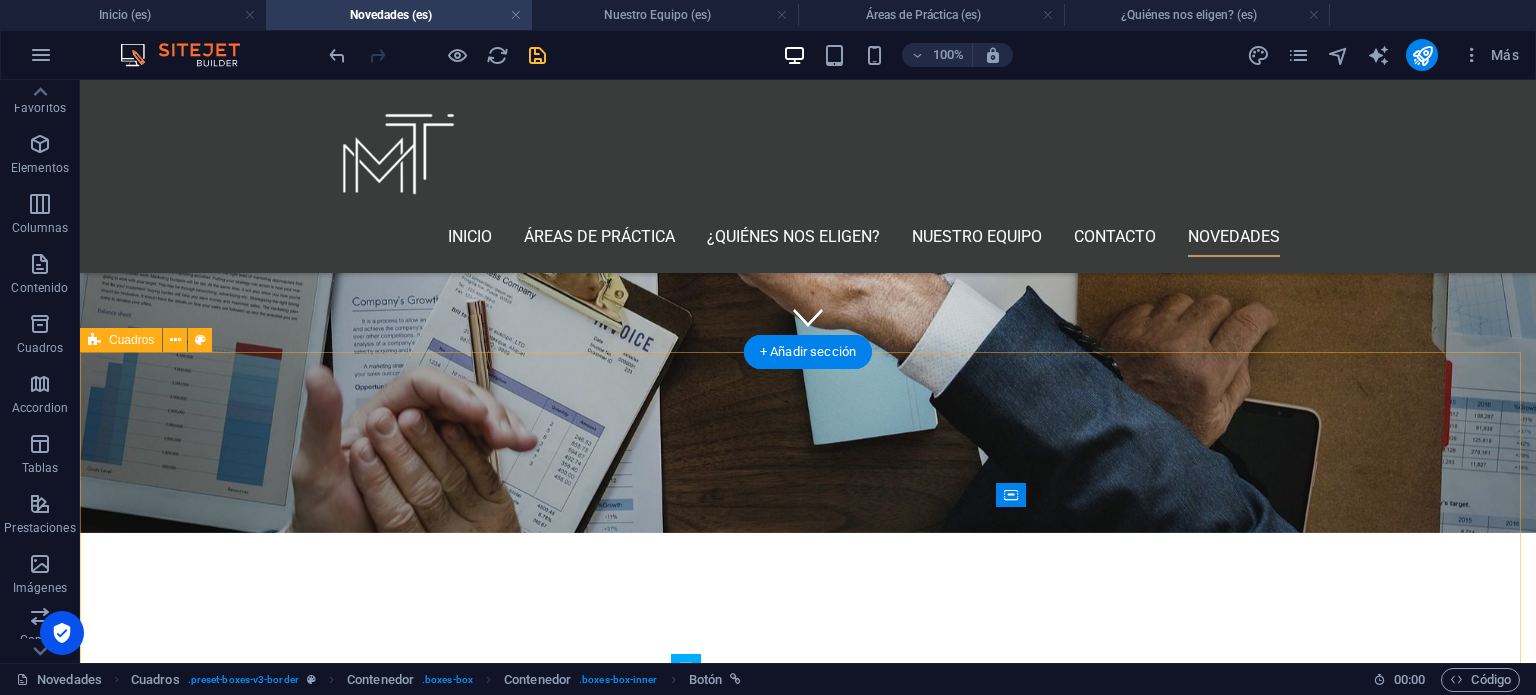 scroll, scrollTop: 307, scrollLeft: 0, axis: vertical 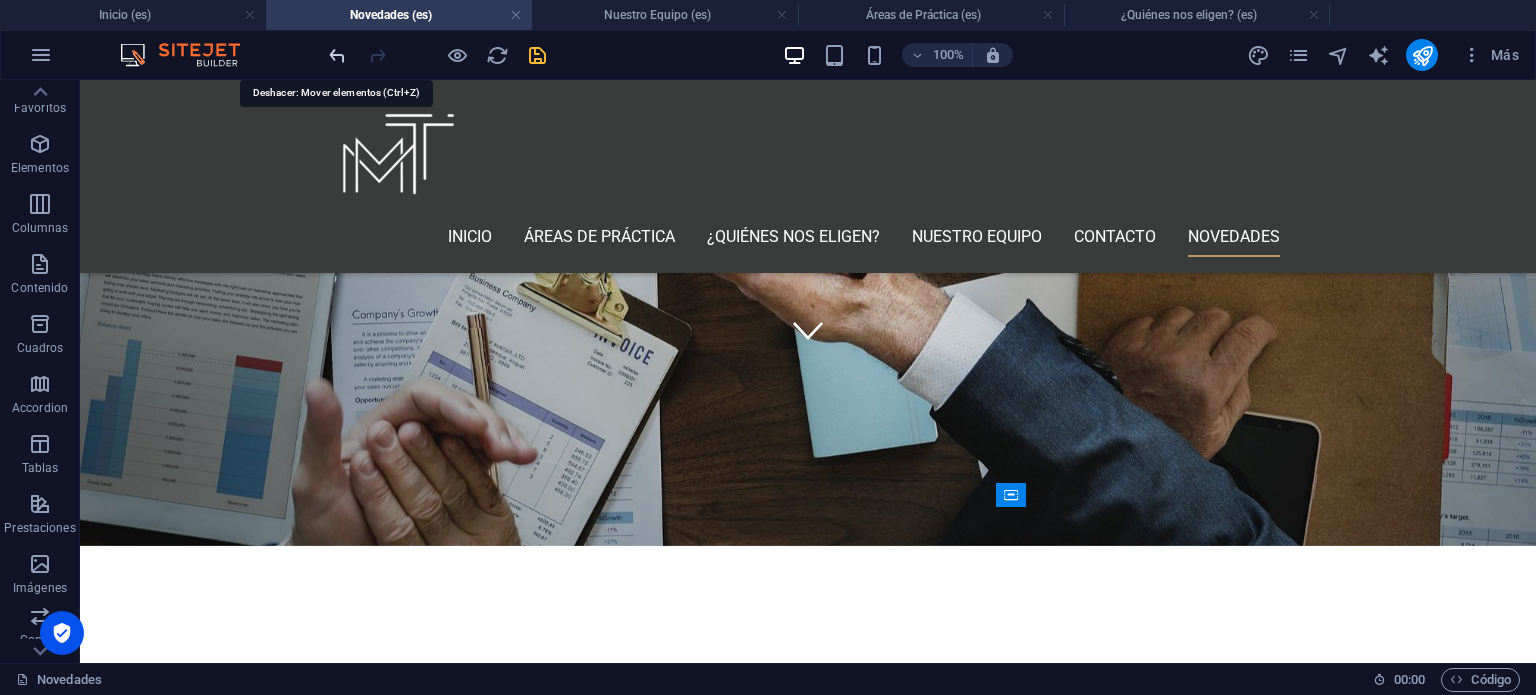 click at bounding box center [337, 55] 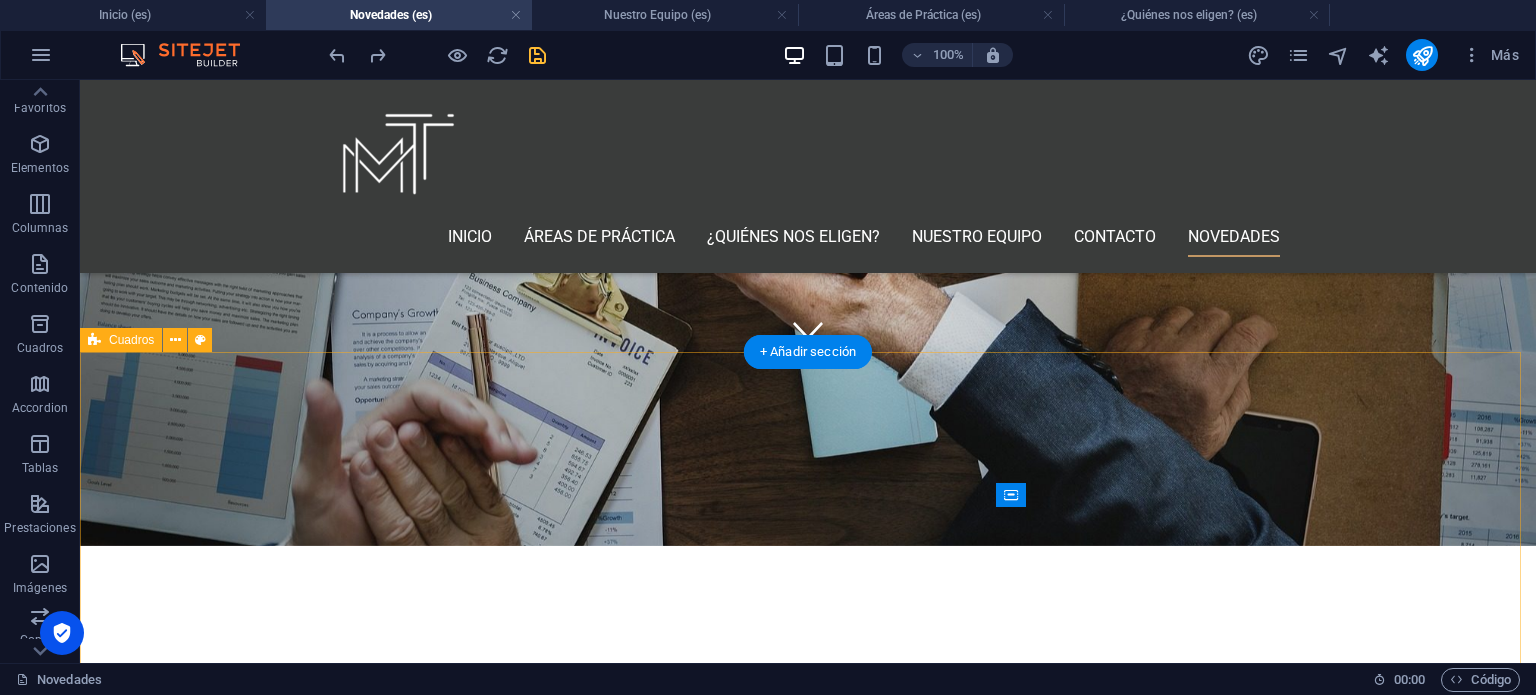 scroll, scrollTop: 507, scrollLeft: 0, axis: vertical 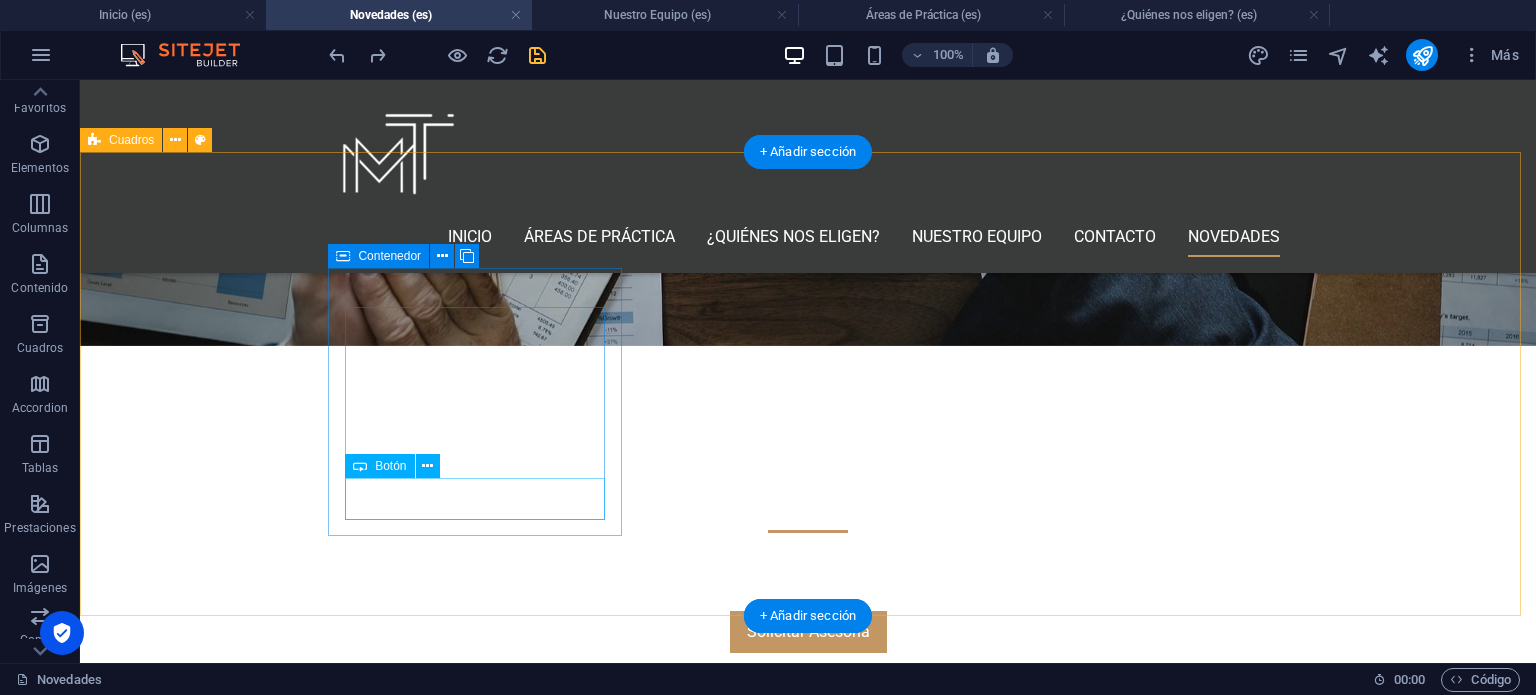 click on "Ver más" at bounding box center (242, 1120) 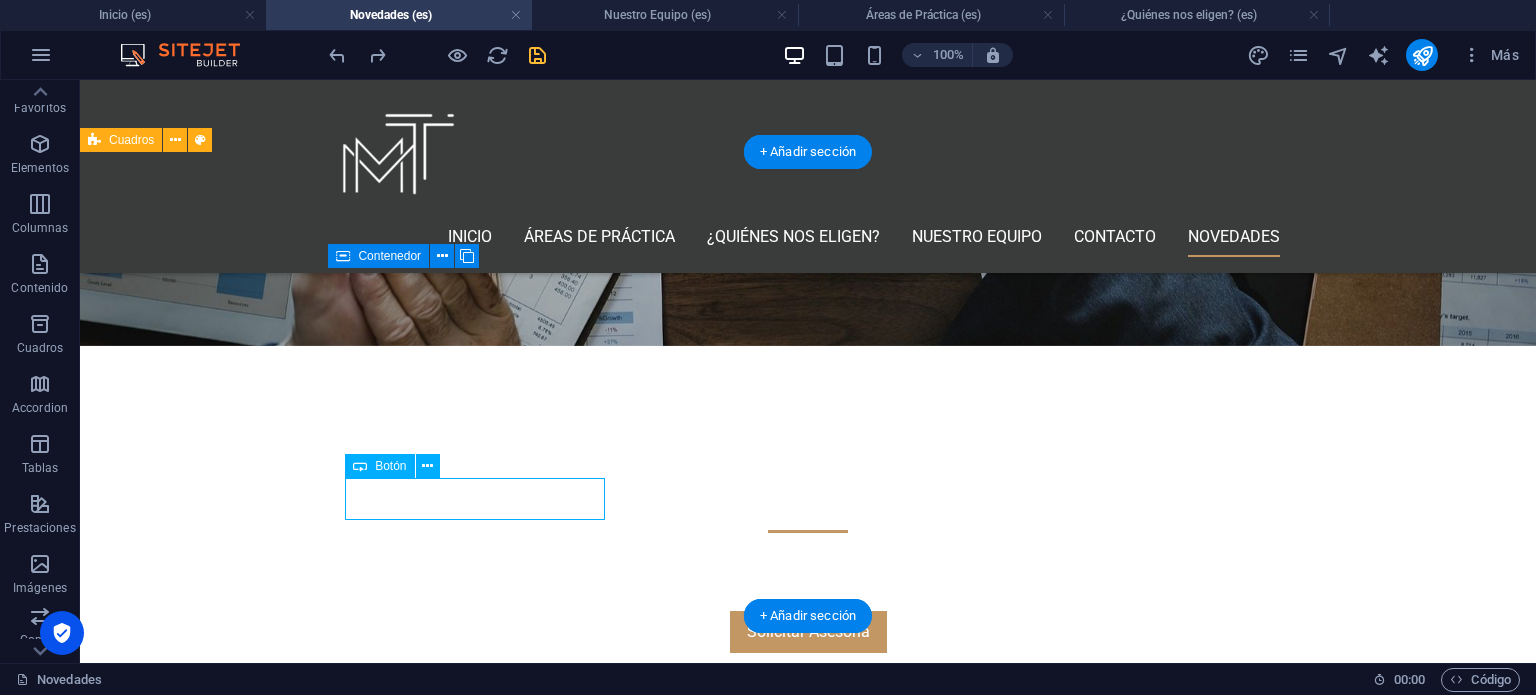 click on "Ver más" at bounding box center [242, 1120] 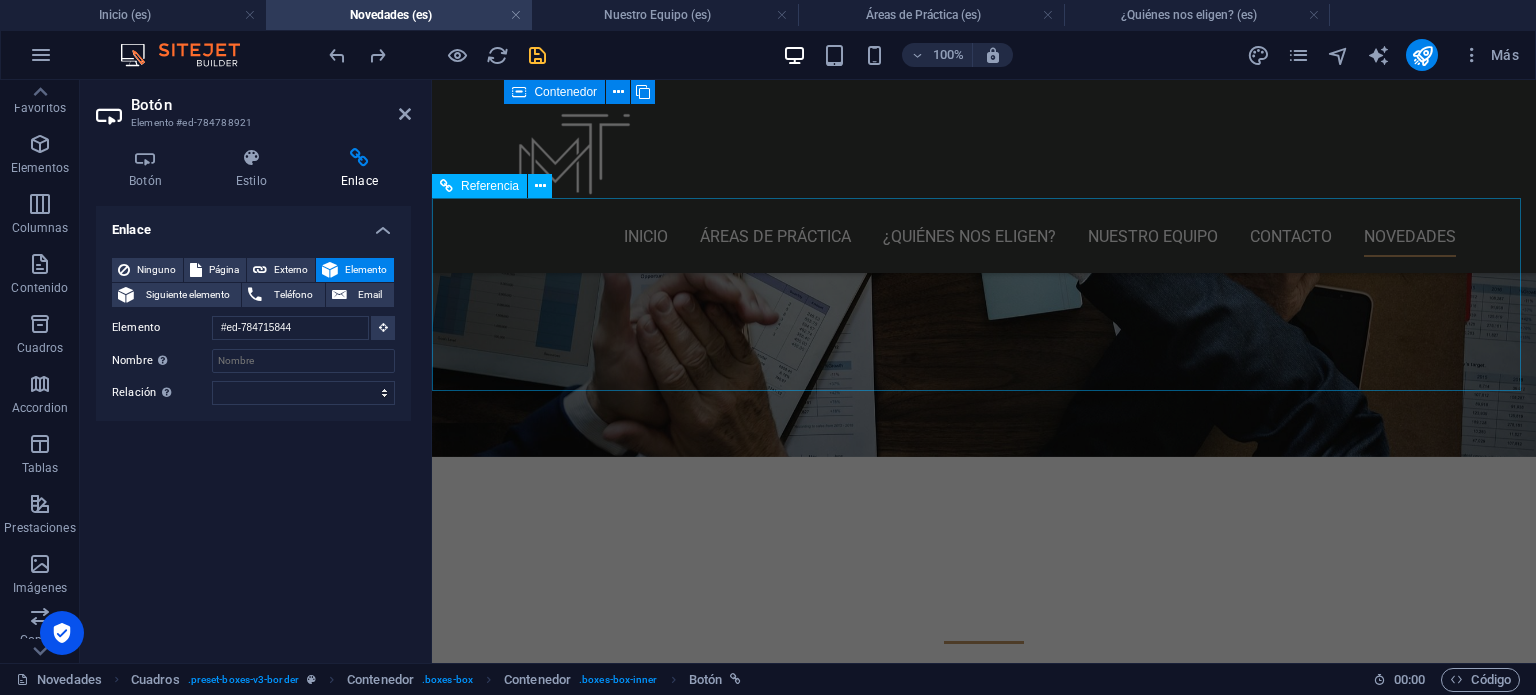 scroll, scrollTop: 314, scrollLeft: 0, axis: vertical 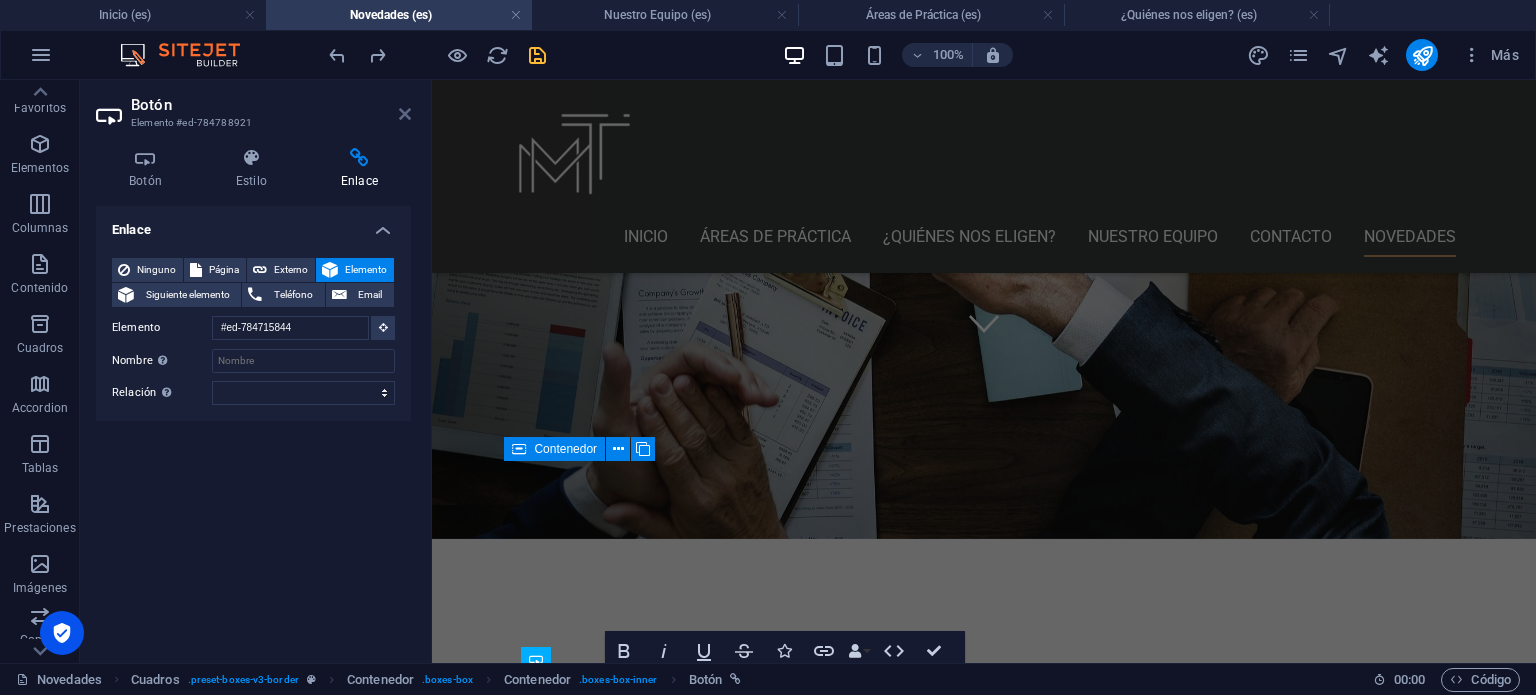 click at bounding box center (405, 114) 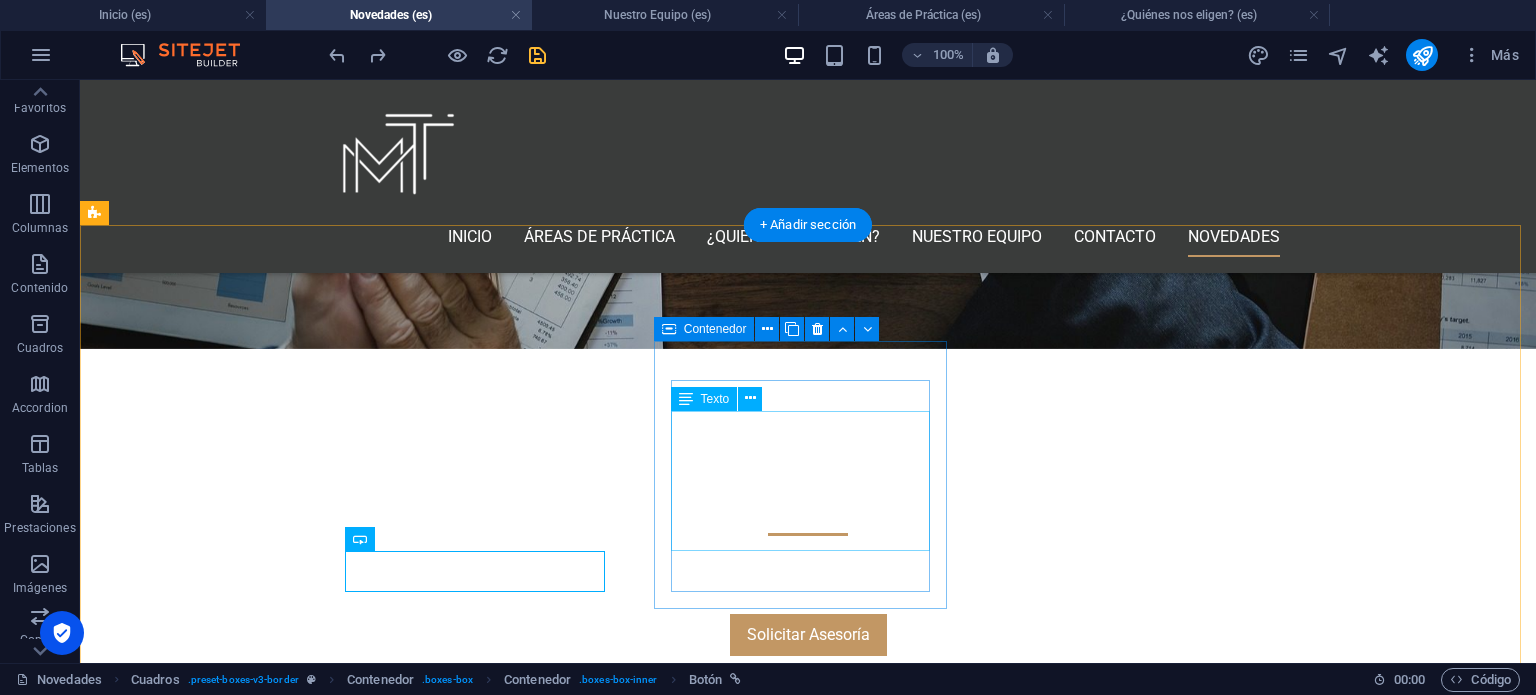 scroll, scrollTop: 534, scrollLeft: 0, axis: vertical 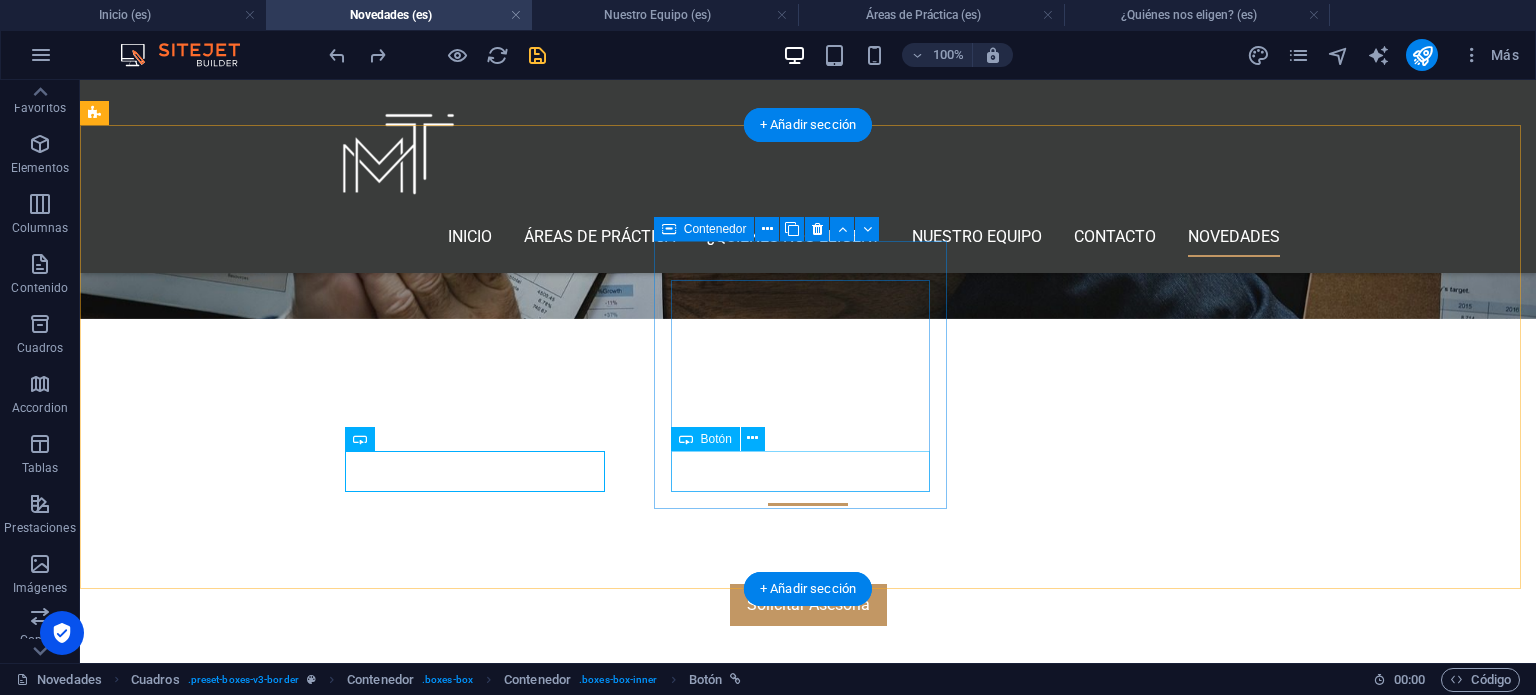 click on "Ver más" at bounding box center [242, 1414] 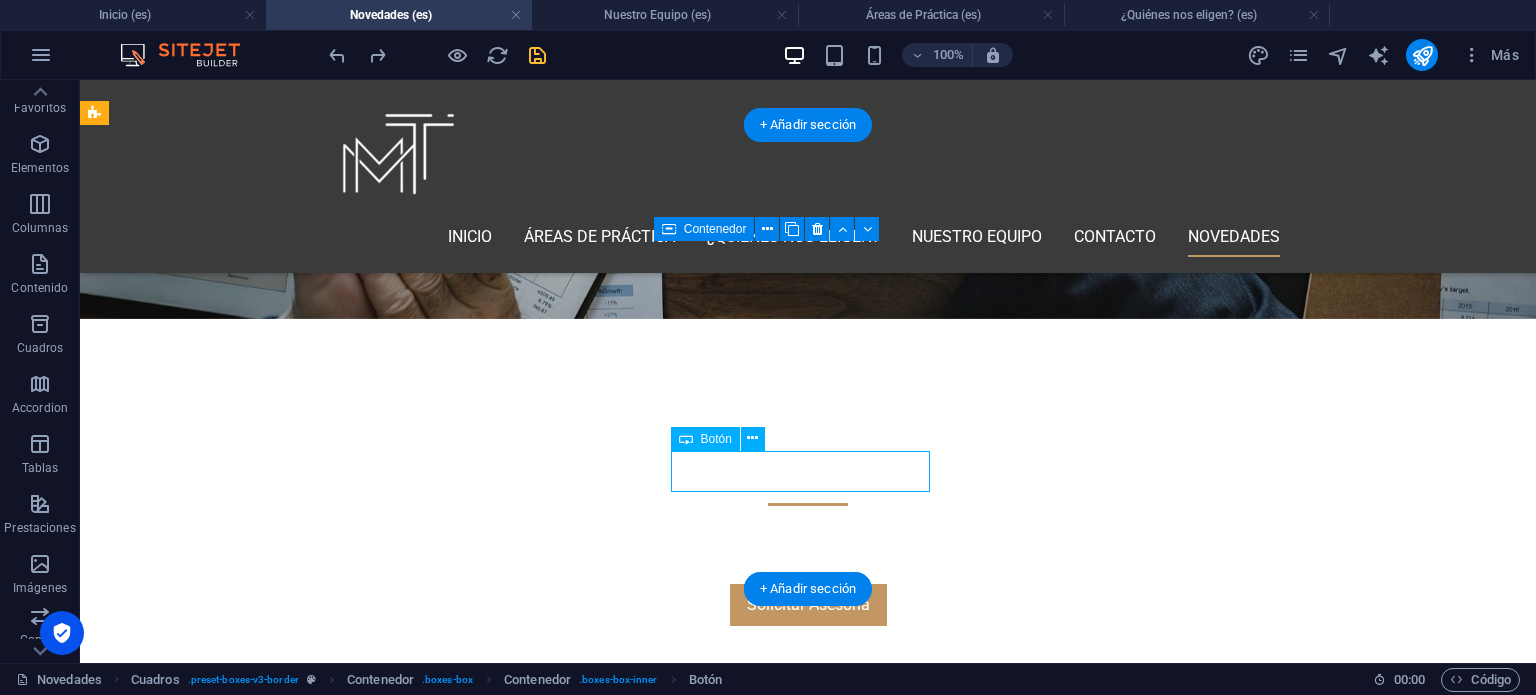 click on "Ver más" at bounding box center [242, 1414] 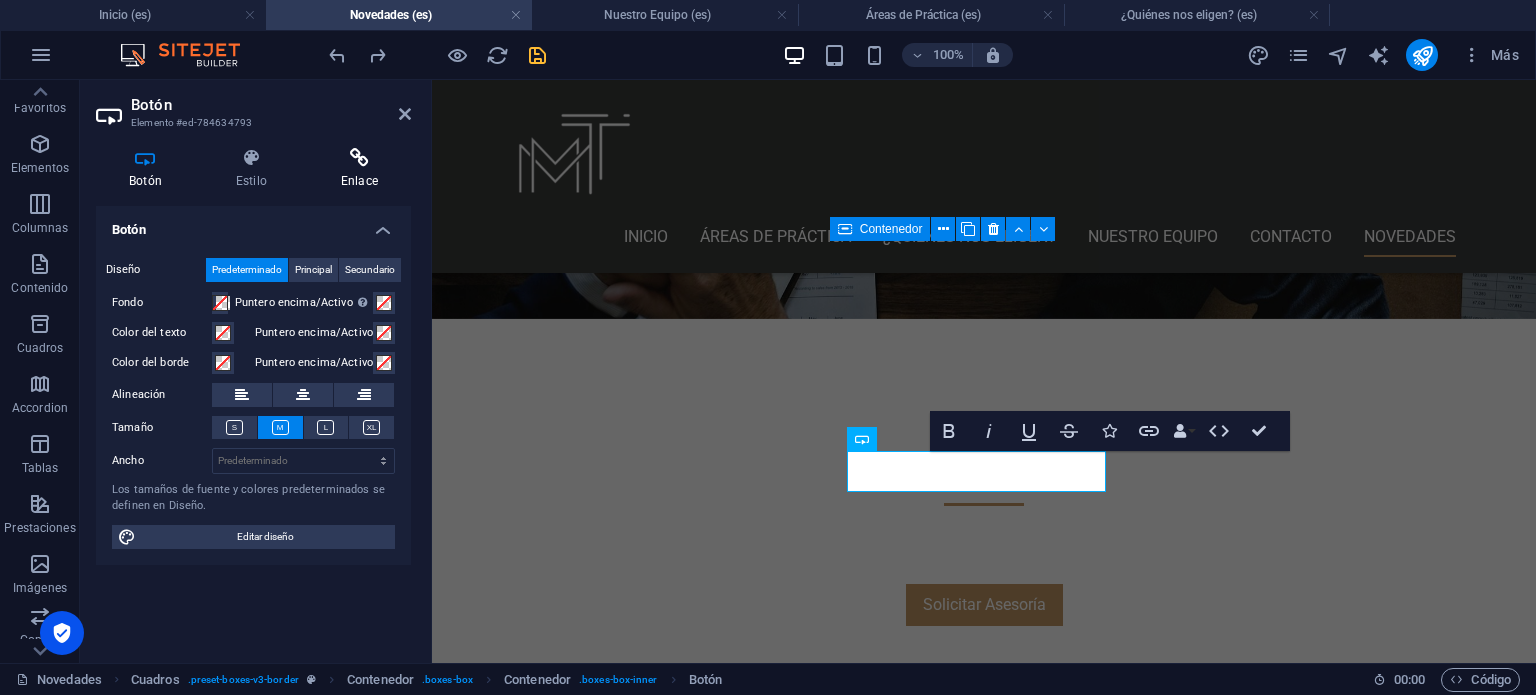 click on "Enlace" at bounding box center [359, 169] 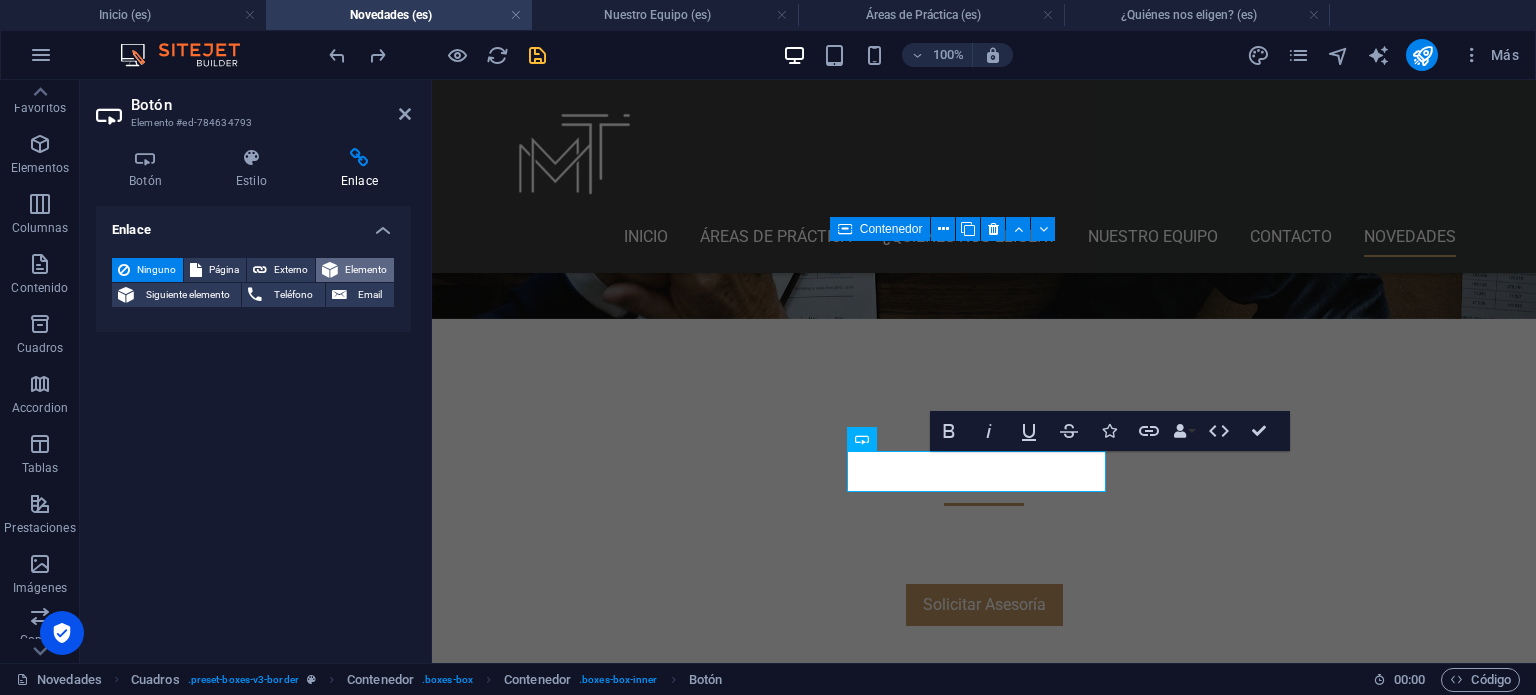 click on "Elemento" at bounding box center [366, 270] 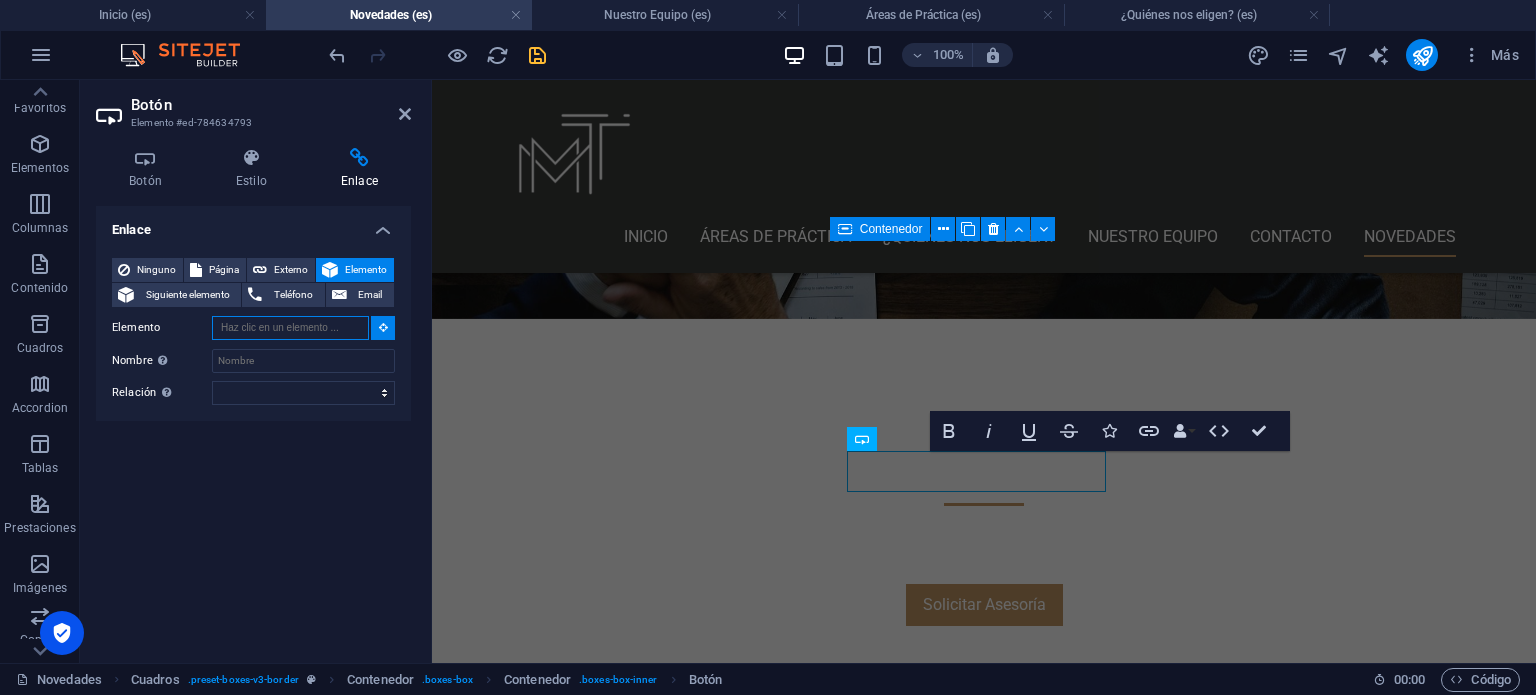click on "Elemento" at bounding box center [290, 328] 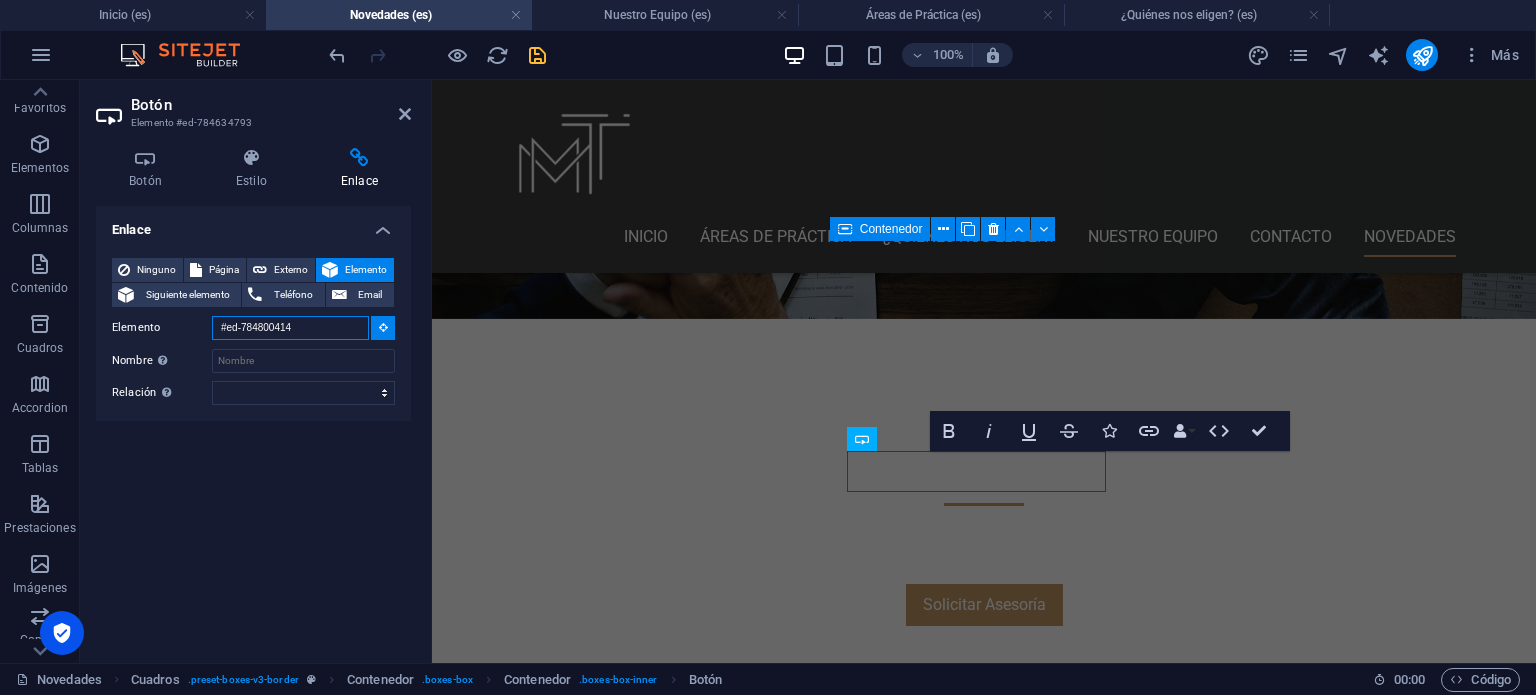 type on "#ed-784800414" 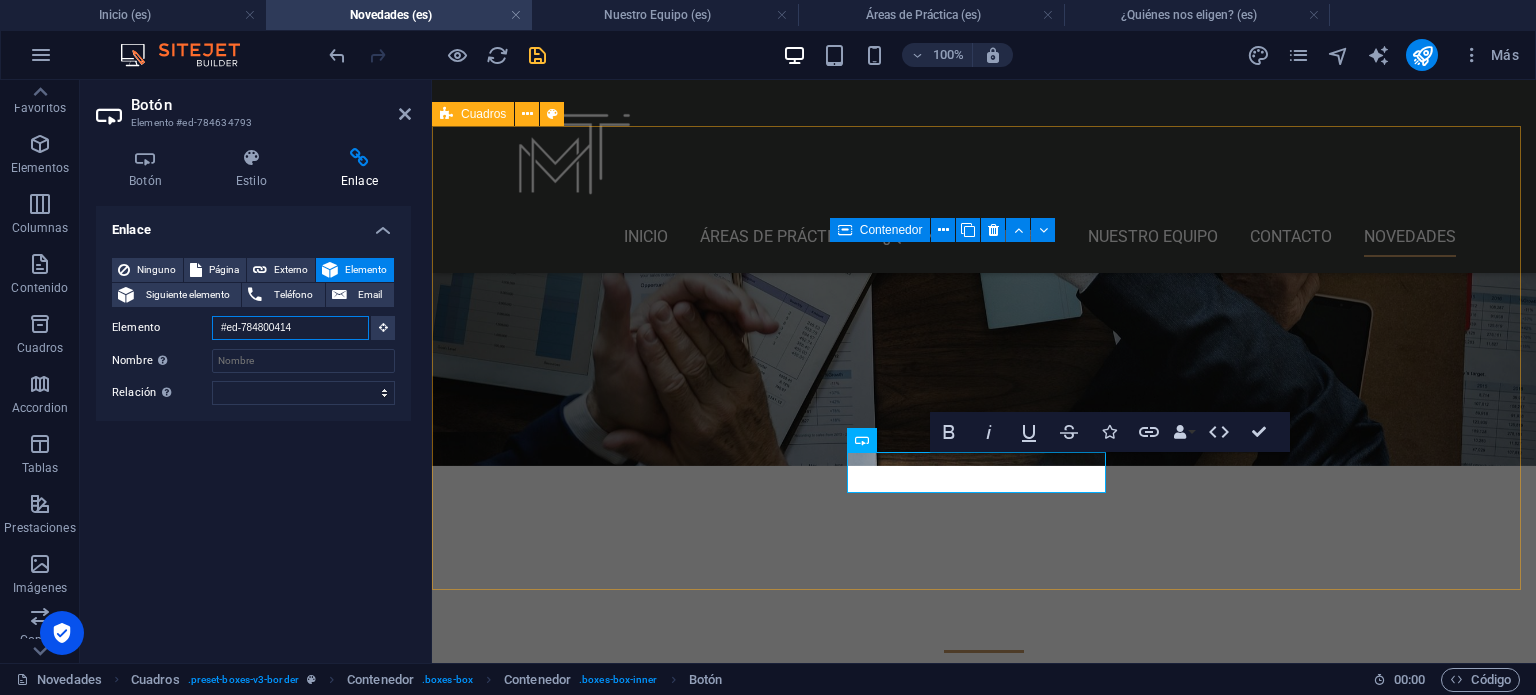 scroll, scrollTop: 341, scrollLeft: 0, axis: vertical 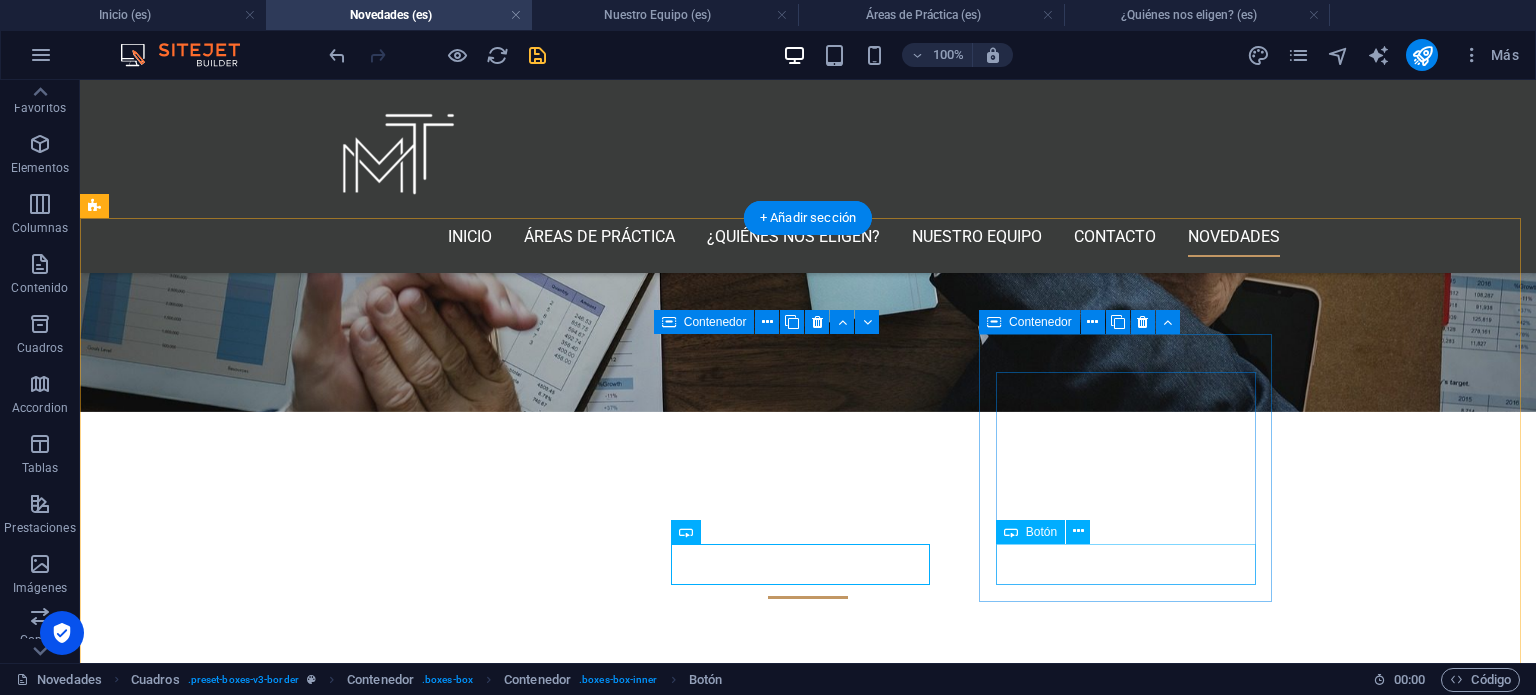 click on "Ver más" at bounding box center (242, 1849) 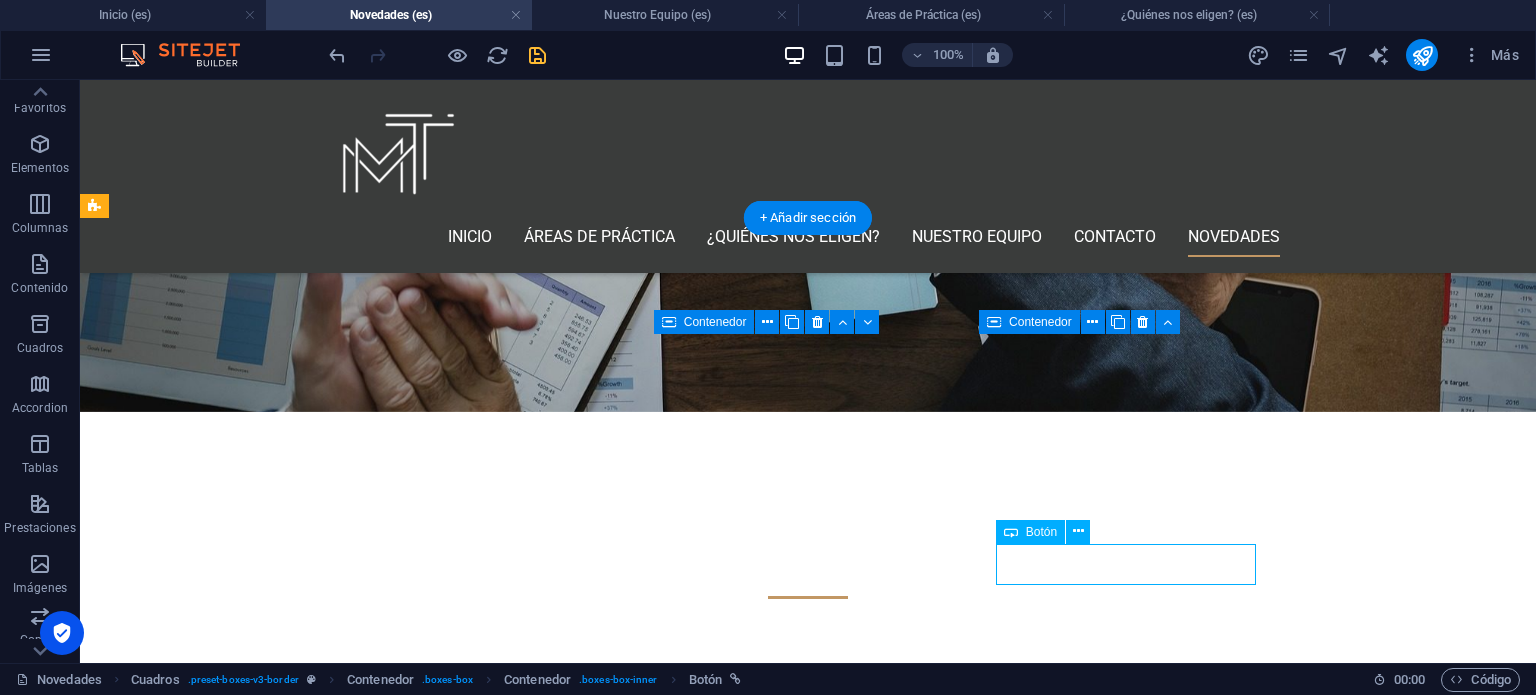 click on "Ver más" at bounding box center (242, 1849) 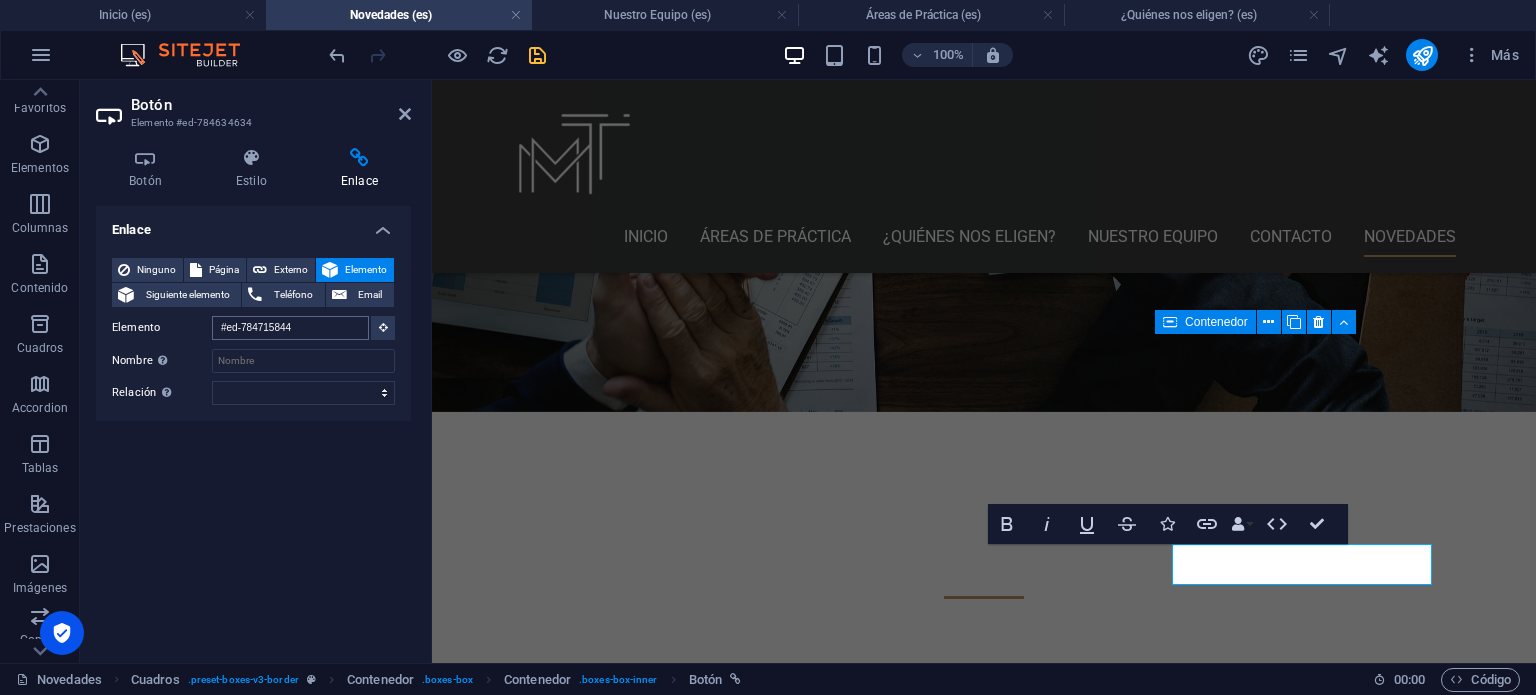 scroll, scrollTop: 1472, scrollLeft: 0, axis: vertical 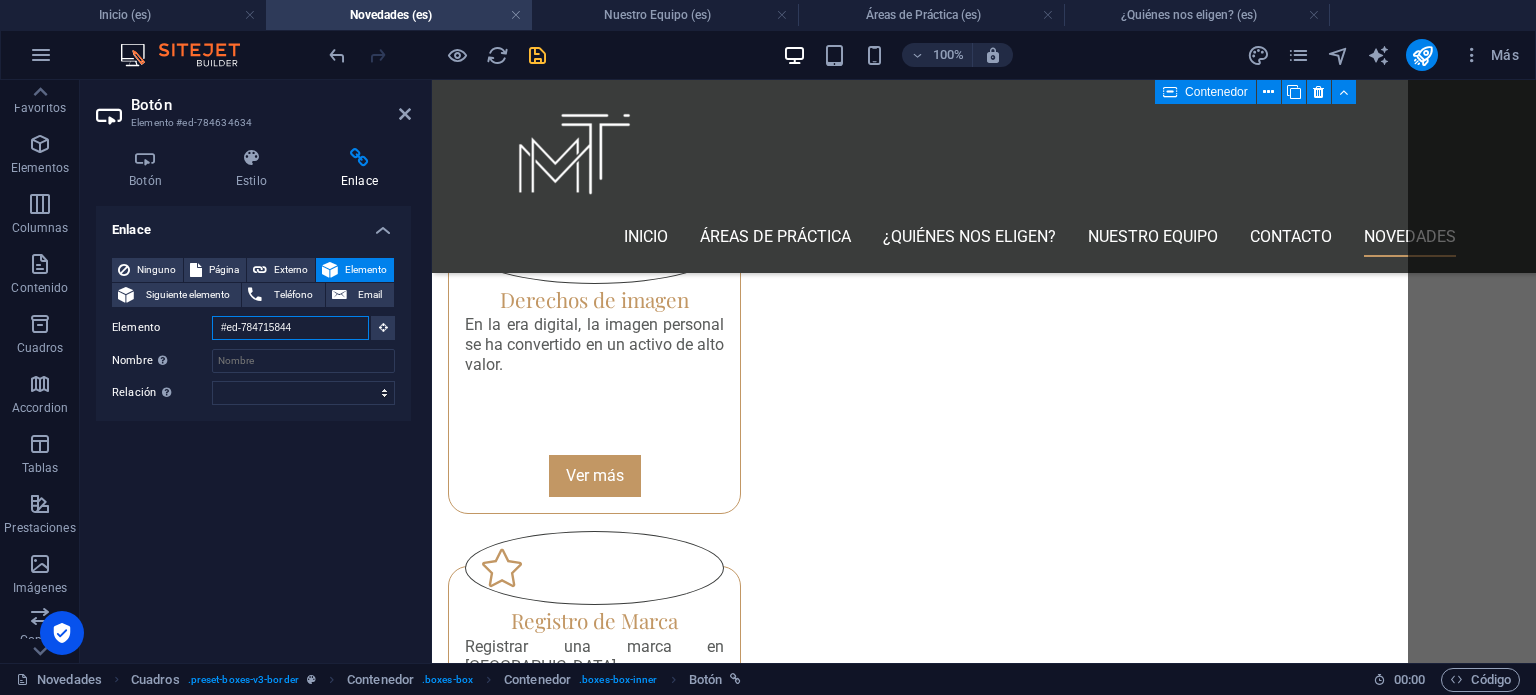 click on "#ed-784715844" at bounding box center [290, 328] 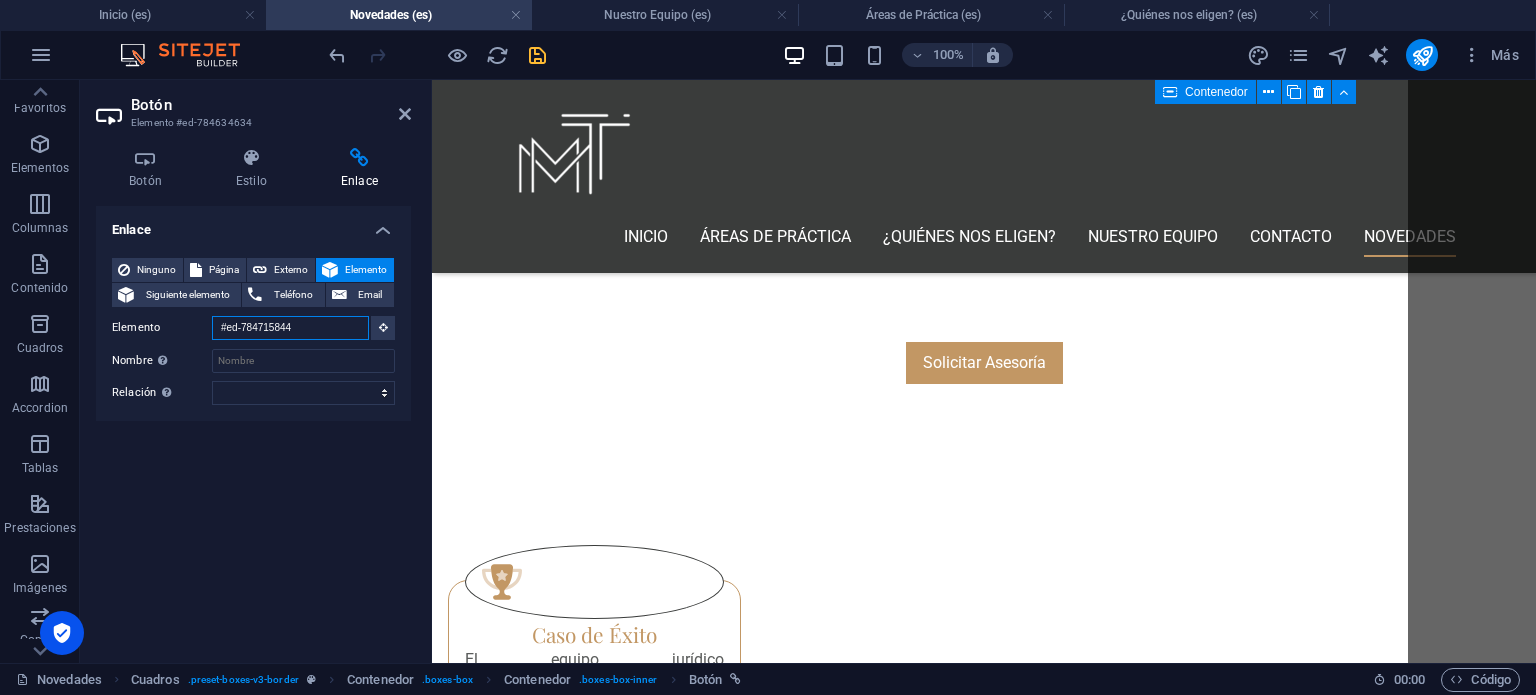 drag, startPoint x: 322, startPoint y: 324, endPoint x: 111, endPoint y: 315, distance: 211.19185 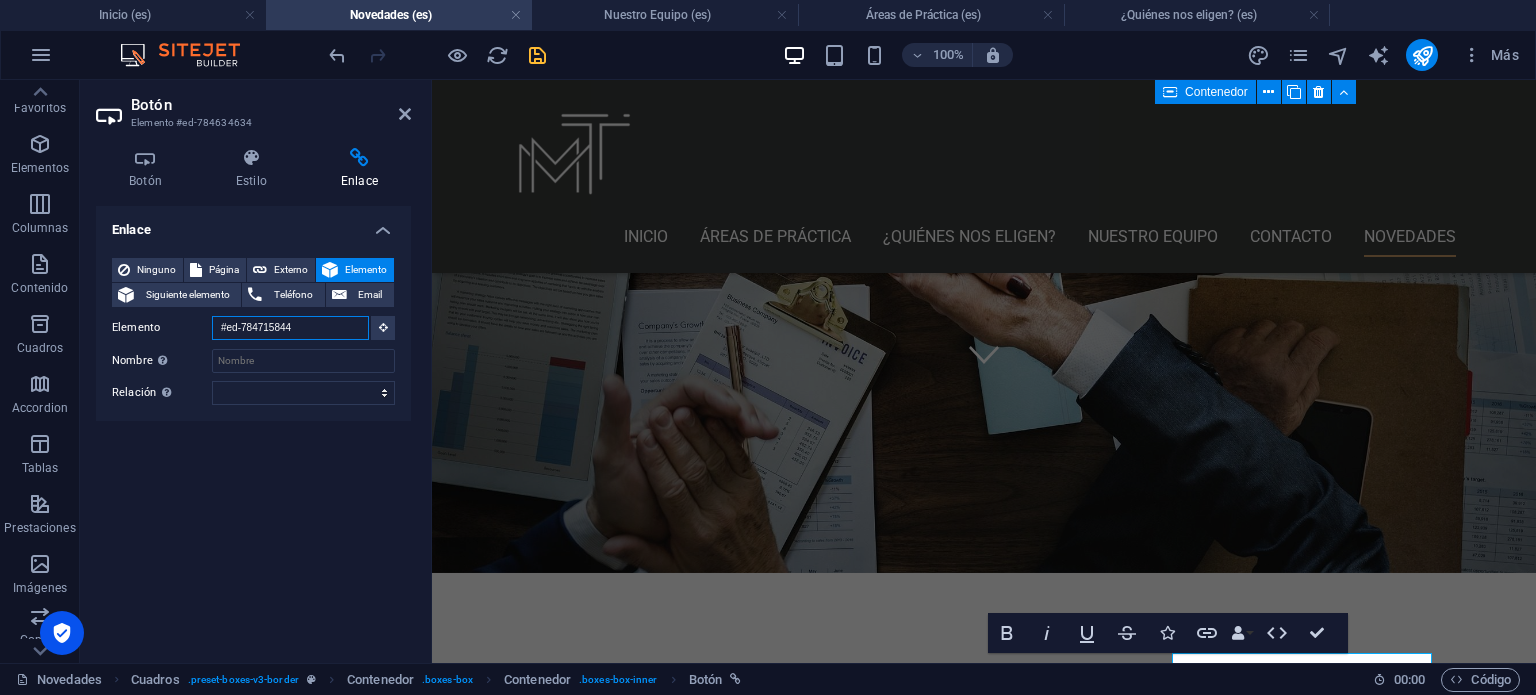 scroll, scrollTop: 248, scrollLeft: 0, axis: vertical 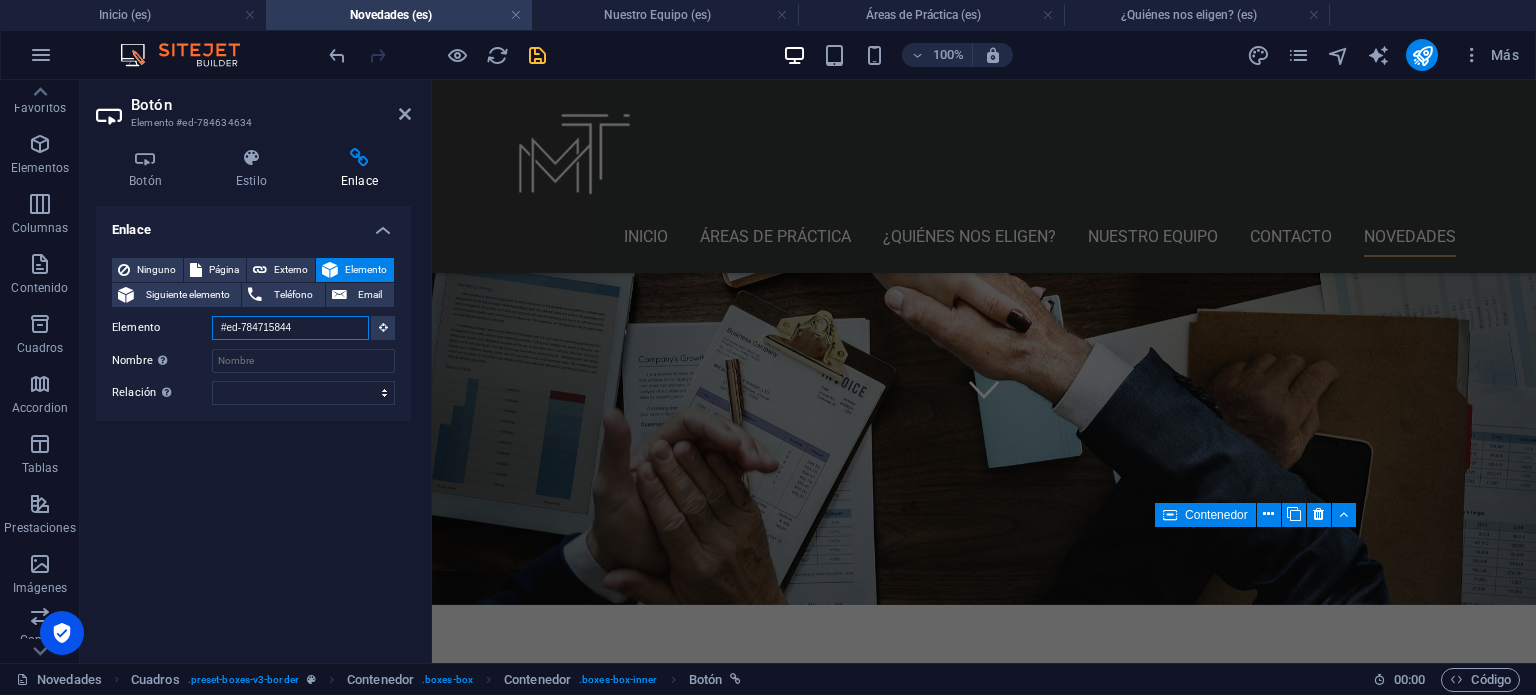 type on "#" 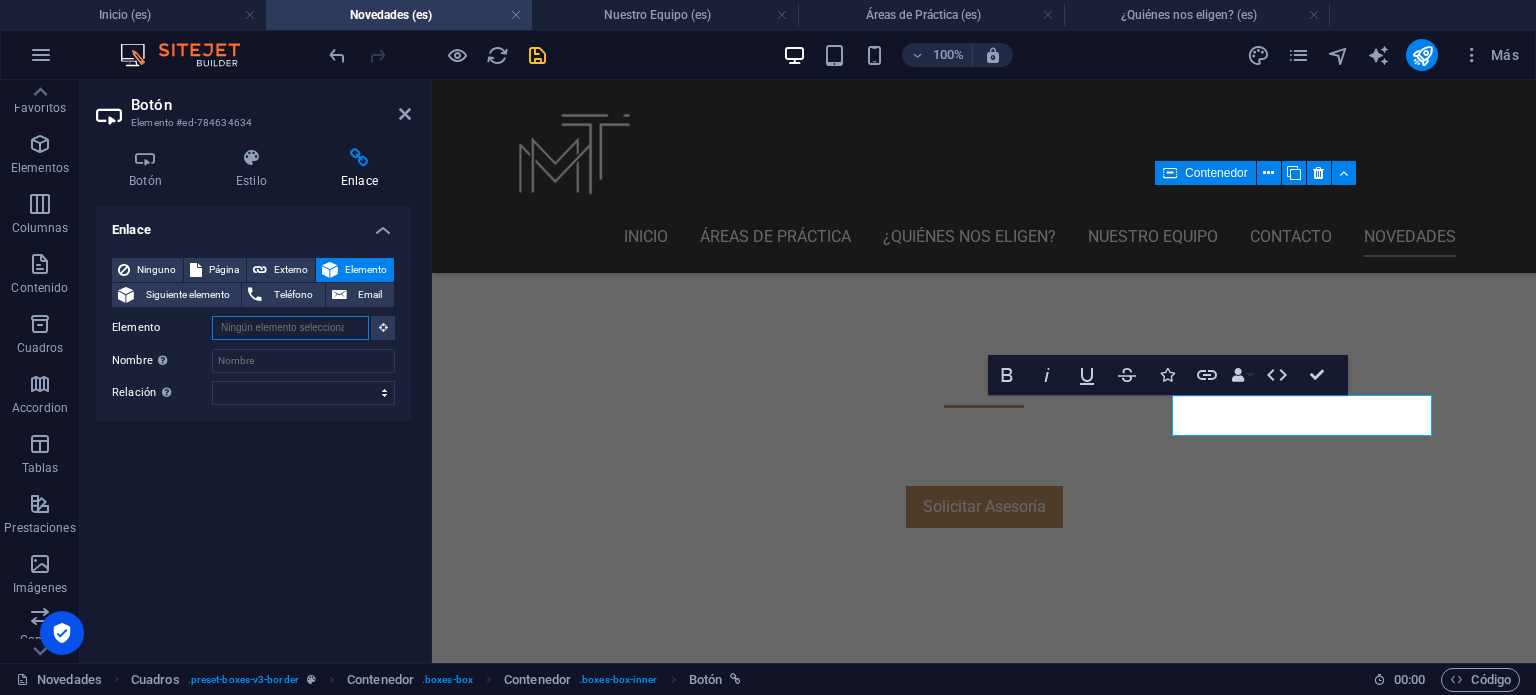 scroll, scrollTop: 634, scrollLeft: 0, axis: vertical 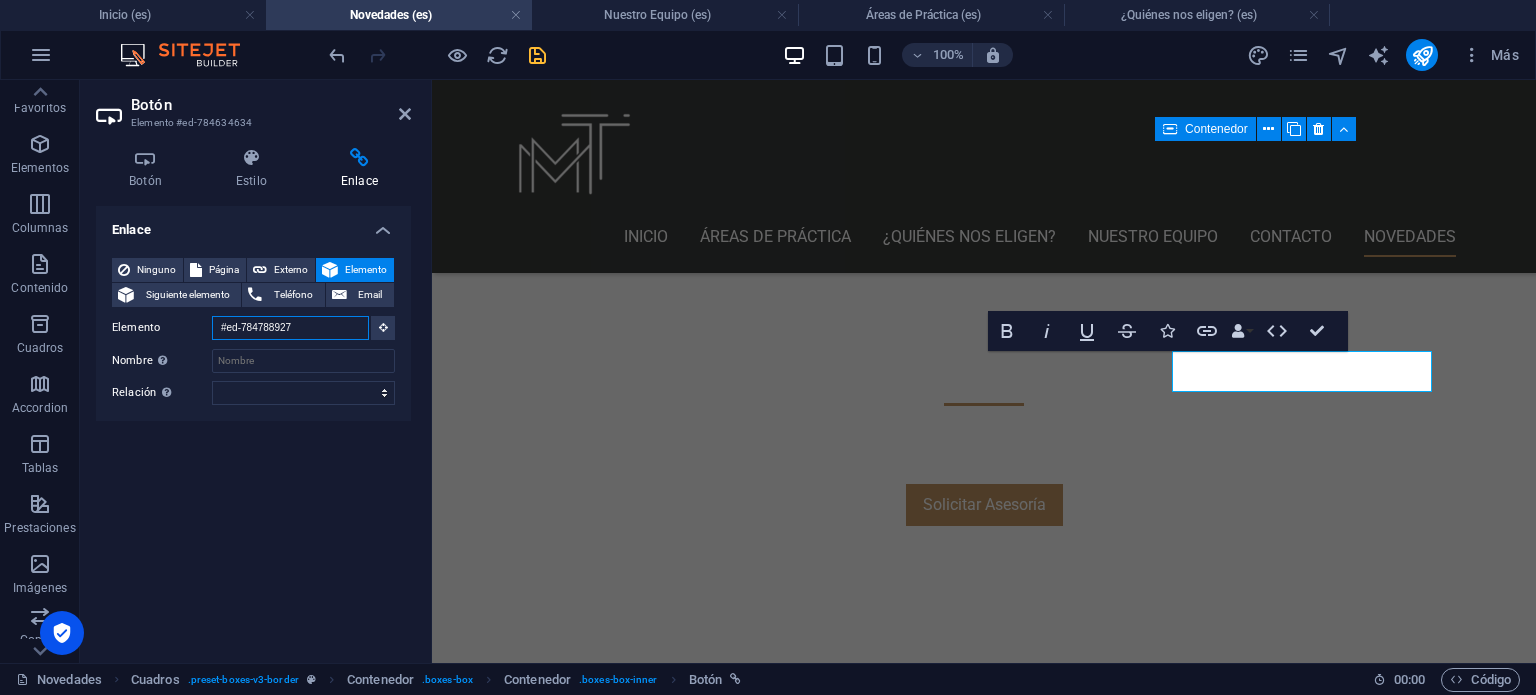 type on "#ed-784788927" 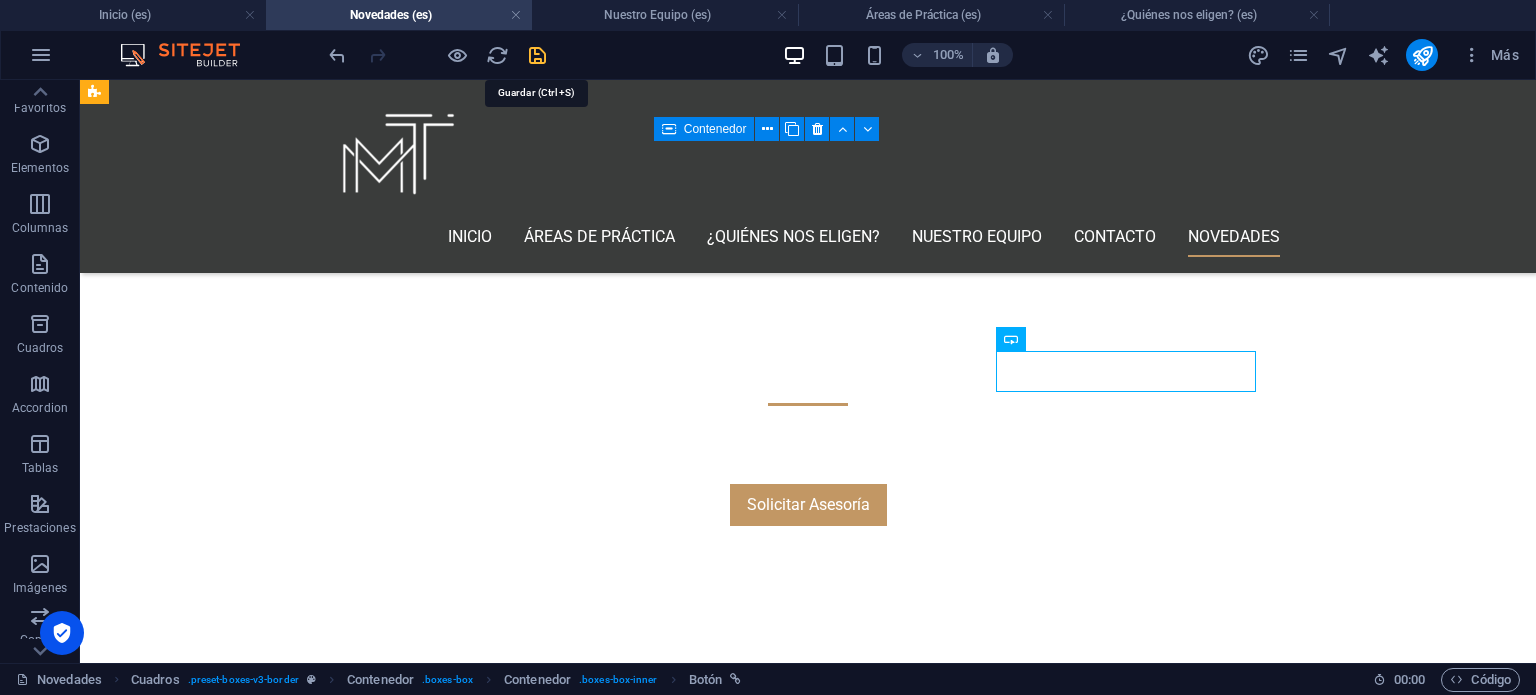 click at bounding box center (537, 55) 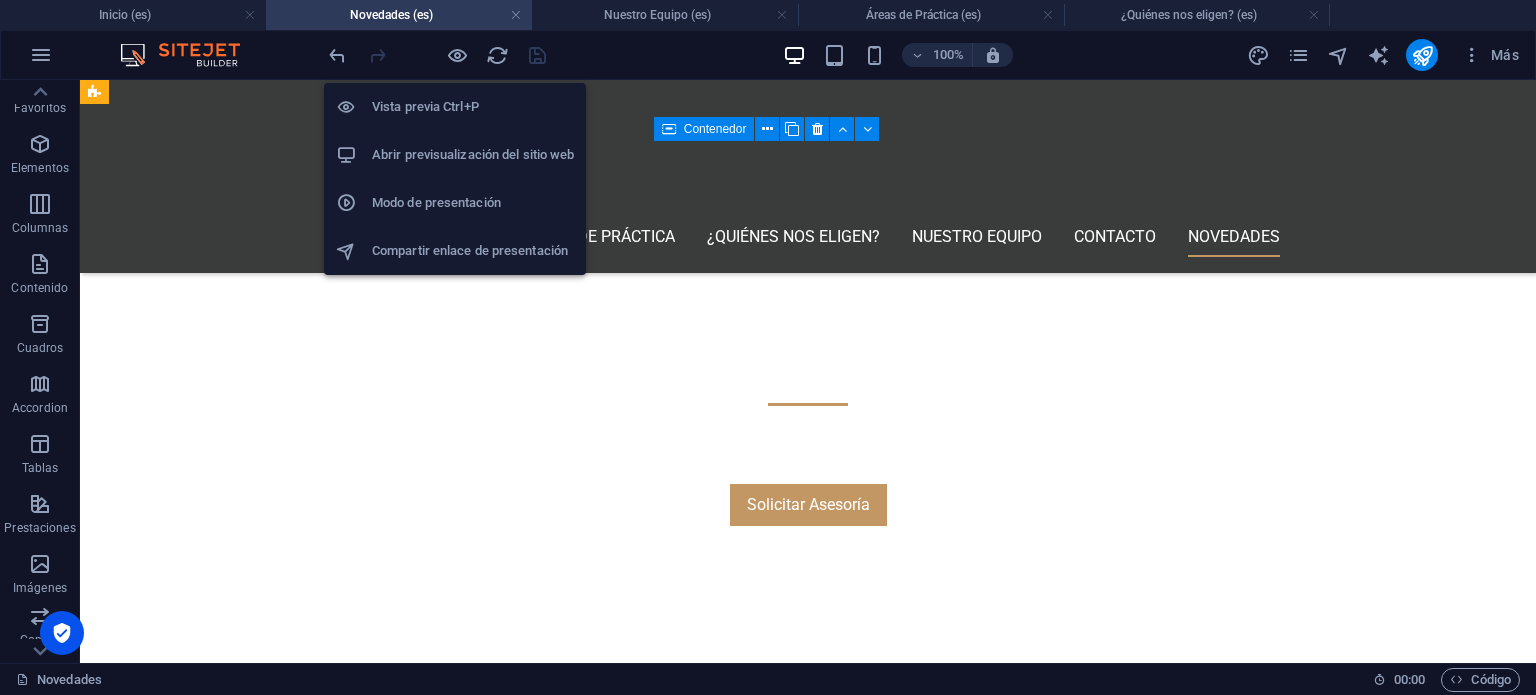click on "Abrir previsualización del sitio web" at bounding box center (473, 155) 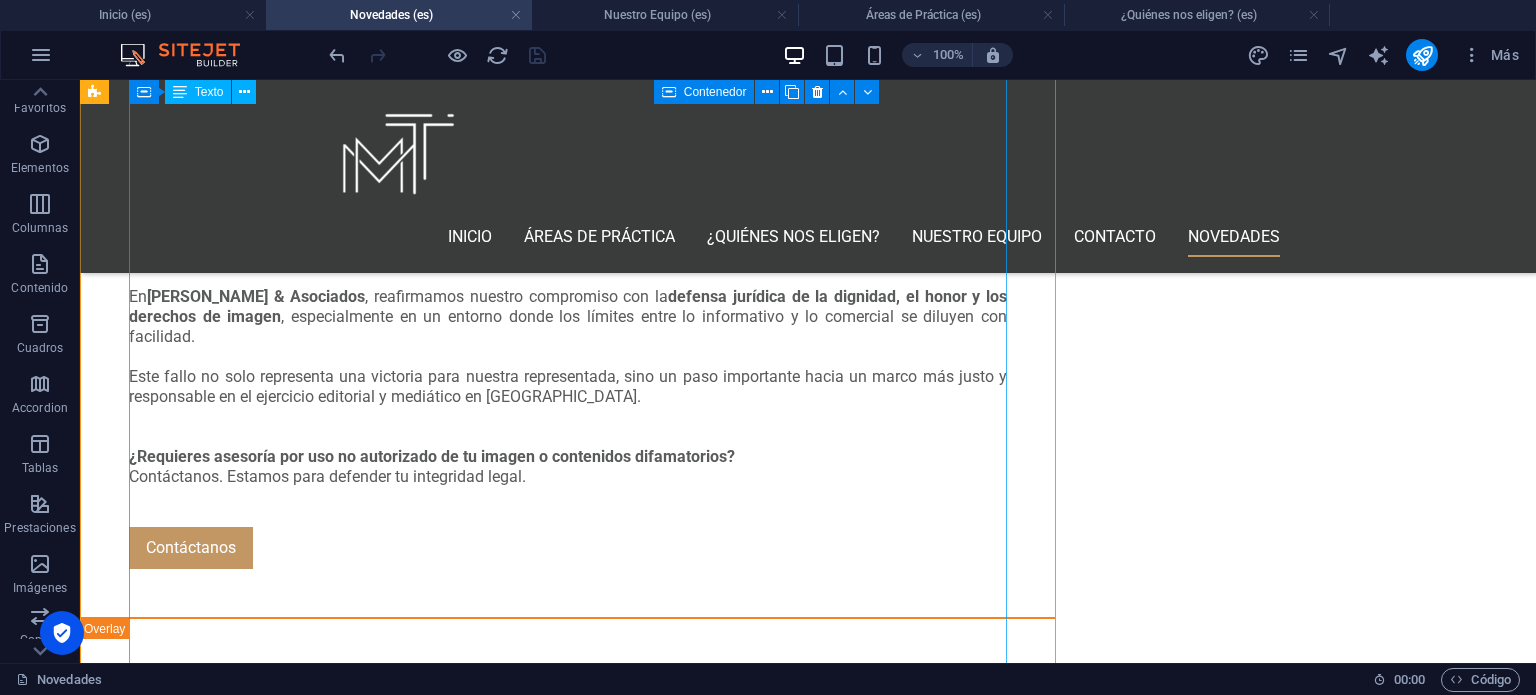 scroll, scrollTop: 3334, scrollLeft: 0, axis: vertical 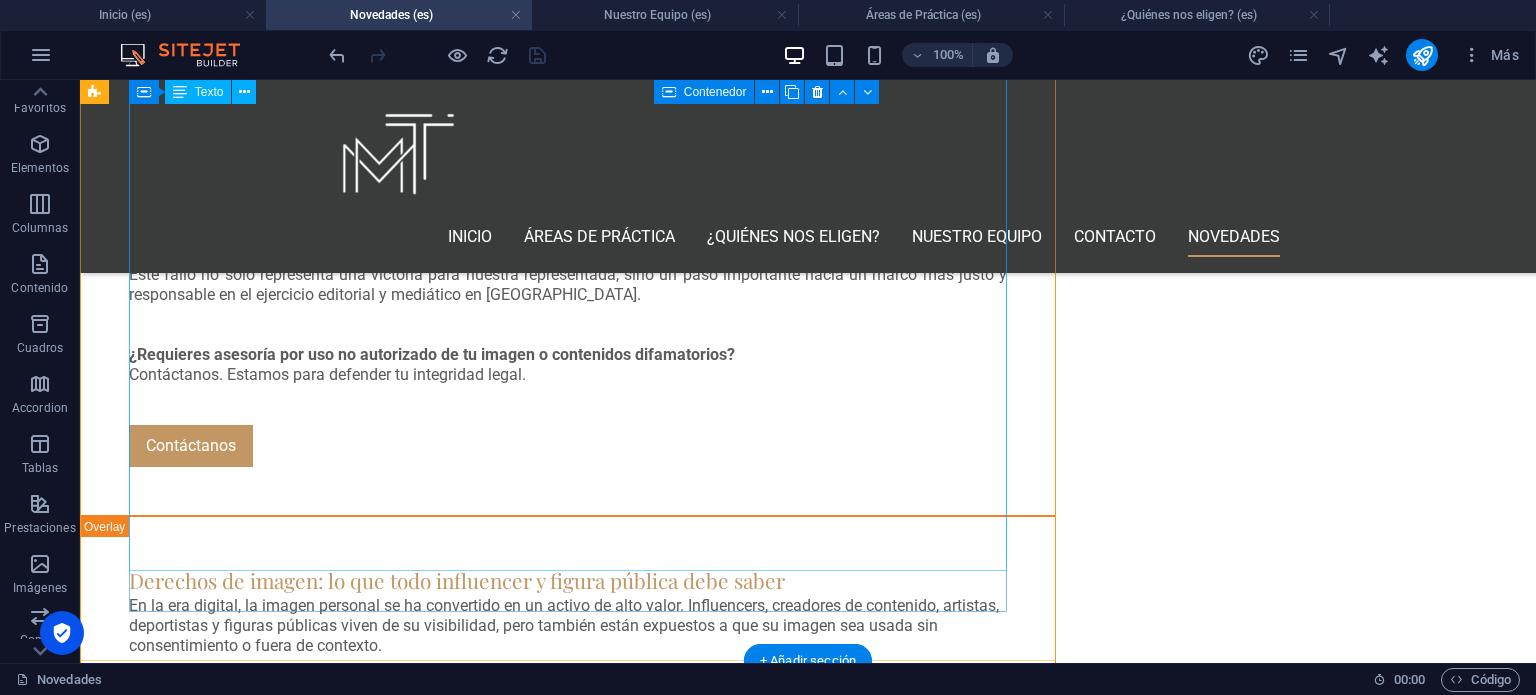 click on "En la era digital, la imagen personal se ha convertido en un activo de alto valor. Influencers, creadores de contenido, artistas, deportistas y figuras públicas viven de su visibilidad, pero también están expuestos a que su imagen sea usada sin consentimiento o fuera de contexto. En  [PERSON_NAME] & Asociados , defendemos con firmeza el derecho de toda persona a decidir cómo, cuándo y con qué fines se utiliza su imagen. ¿Qué son los derechos de imagen? El derecho de imagen es el  derecho exclusivo de cada persona sobre la representación de su rostro, cuerpo o voz , ya sea en fotografía, video, ilustración u otra forma de expresión visual o auditiva. En [GEOGRAPHIC_DATA], este derecho está protegido por: El artículo 16 de la  Constitución Política de los Estados Unidos Mexicanos. La  Ley Federal del Derecho de Autor. Tratados internacionales como la  Convención Americana sobre Derechos Humanos.   ¿Cuándo se vulnera el derecho de imagen? Una violación de este derecho ocurre cuando: fuera de contexto" at bounding box center [568, 1226] 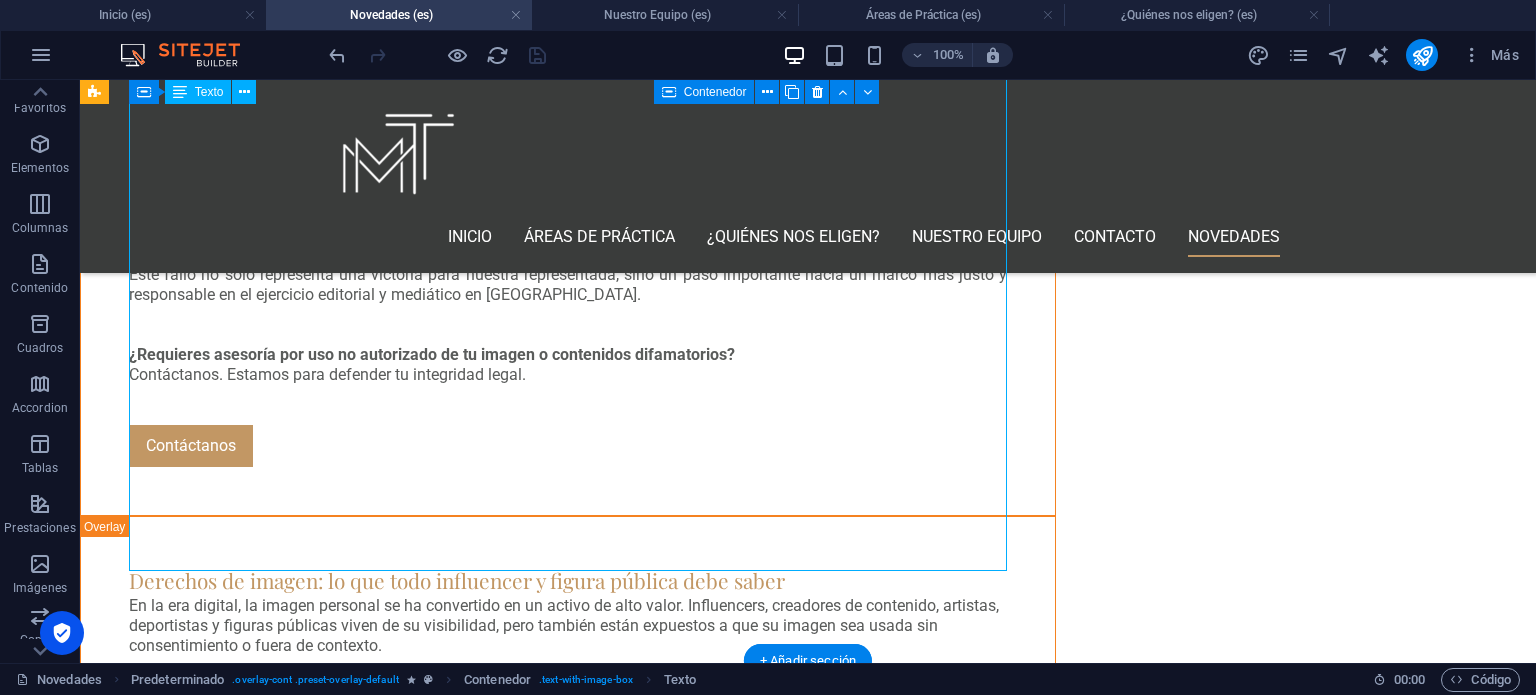 click on "En la era digital, la imagen personal se ha convertido en un activo de alto valor. Influencers, creadores de contenido, artistas, deportistas y figuras públicas viven de su visibilidad, pero también están expuestos a que su imagen sea usada sin consentimiento o fuera de contexto. En  [PERSON_NAME] & Asociados , defendemos con firmeza el derecho de toda persona a decidir cómo, cuándo y con qué fines se utiliza su imagen. ¿Qué son los derechos de imagen? El derecho de imagen es el  derecho exclusivo de cada persona sobre la representación de su rostro, cuerpo o voz , ya sea en fotografía, video, ilustración u otra forma de expresión visual o auditiva. En [GEOGRAPHIC_DATA], este derecho está protegido por: El artículo 16 de la  Constitución Política de los Estados Unidos Mexicanos. La  Ley Federal del Derecho de Autor. Tratados internacionales como la  Convención Americana sobre Derechos Humanos.   ¿Cuándo se vulnera el derecho de imagen? Una violación de este derecho ocurre cuando: fuera de contexto" at bounding box center [568, 1226] 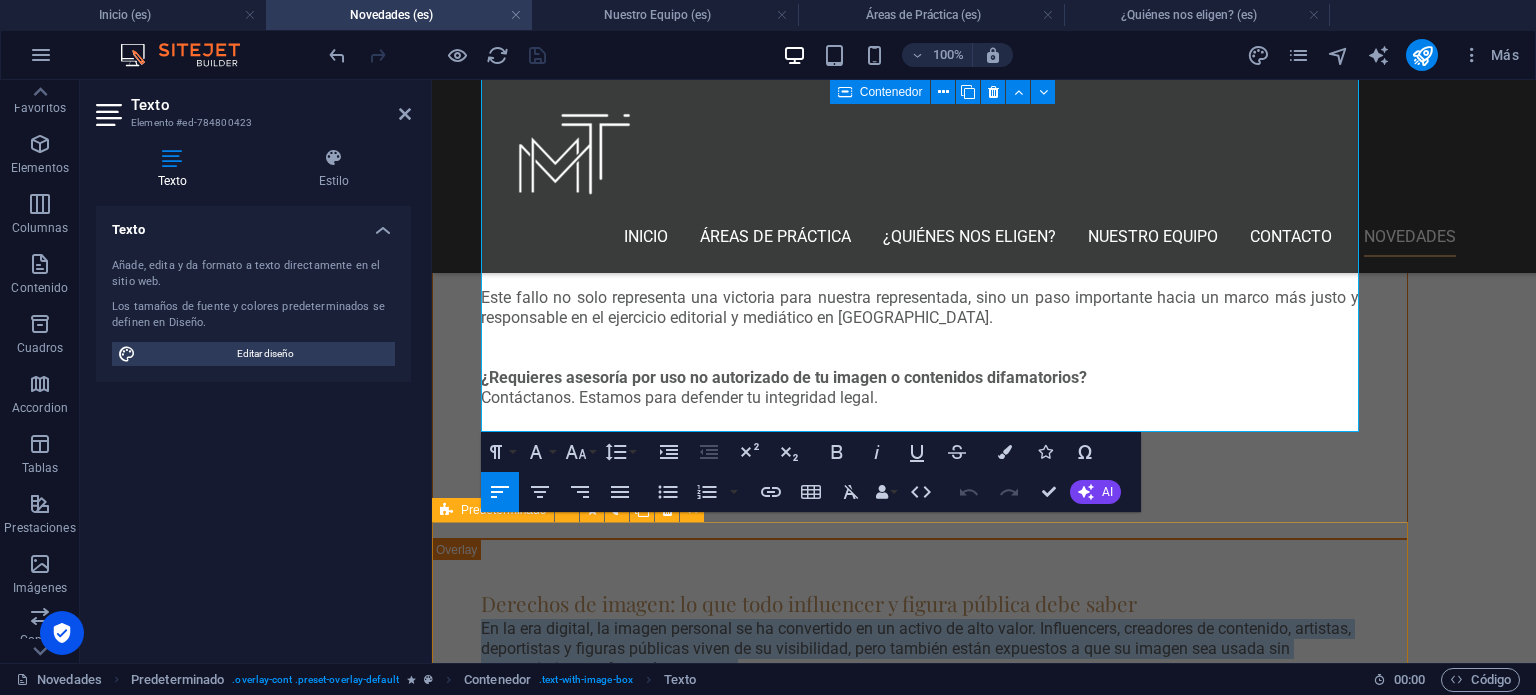 scroll, scrollTop: 3473, scrollLeft: 0, axis: vertical 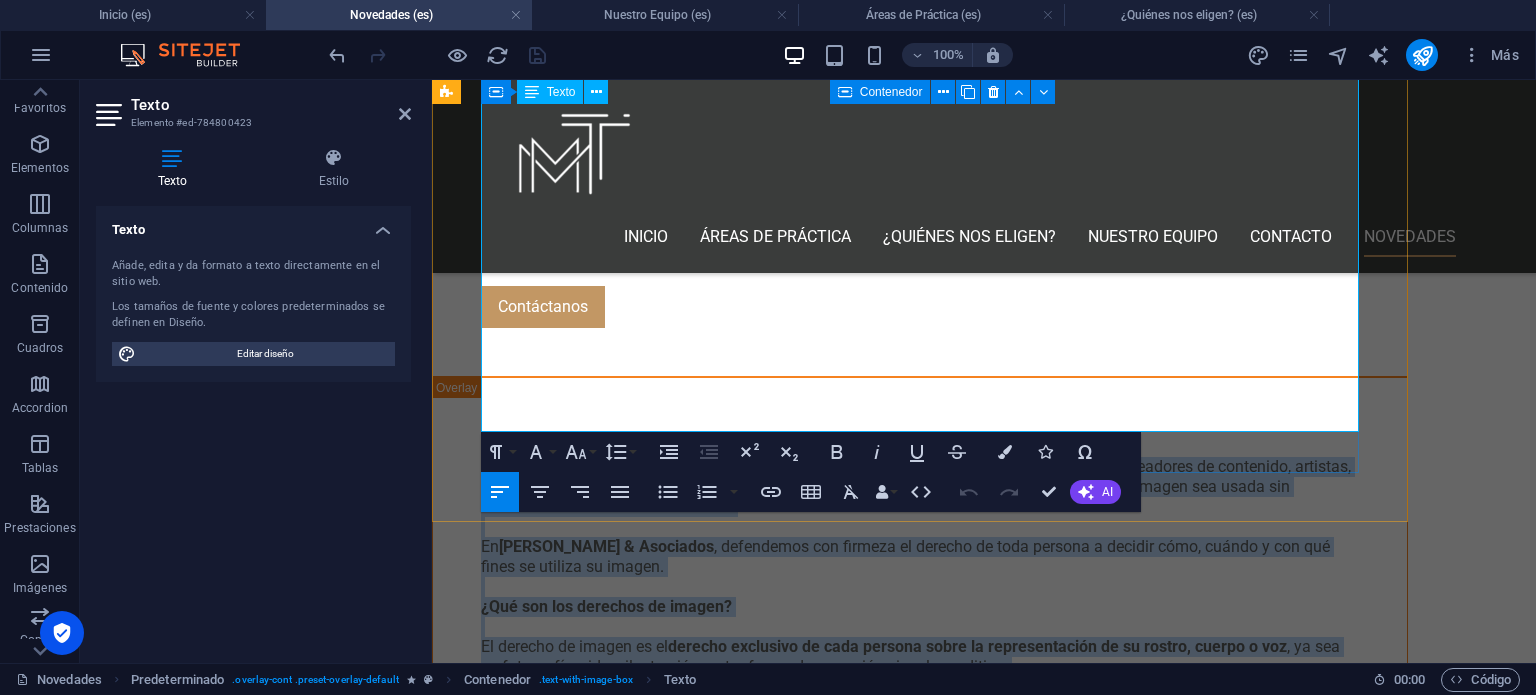 drag, startPoint x: 484, startPoint y: 383, endPoint x: 860, endPoint y: 395, distance: 376.19144 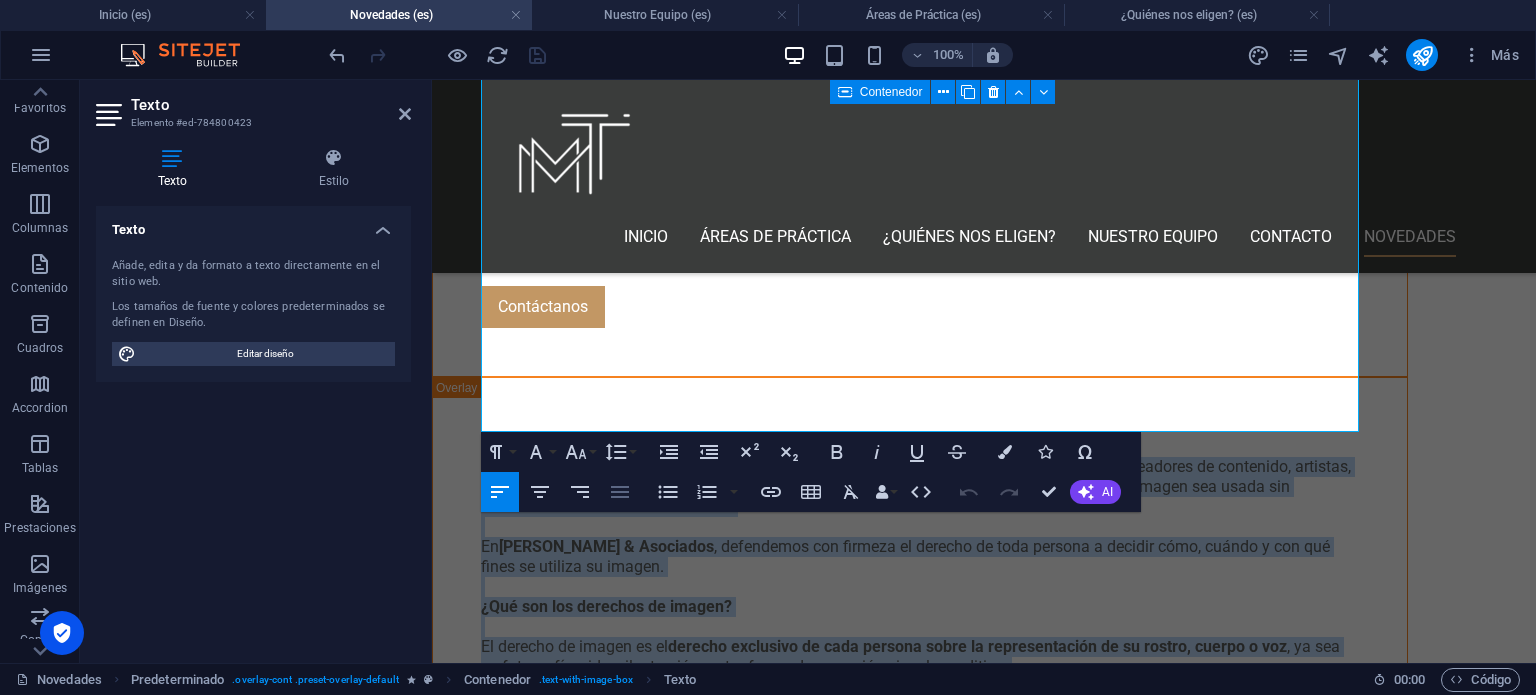 click 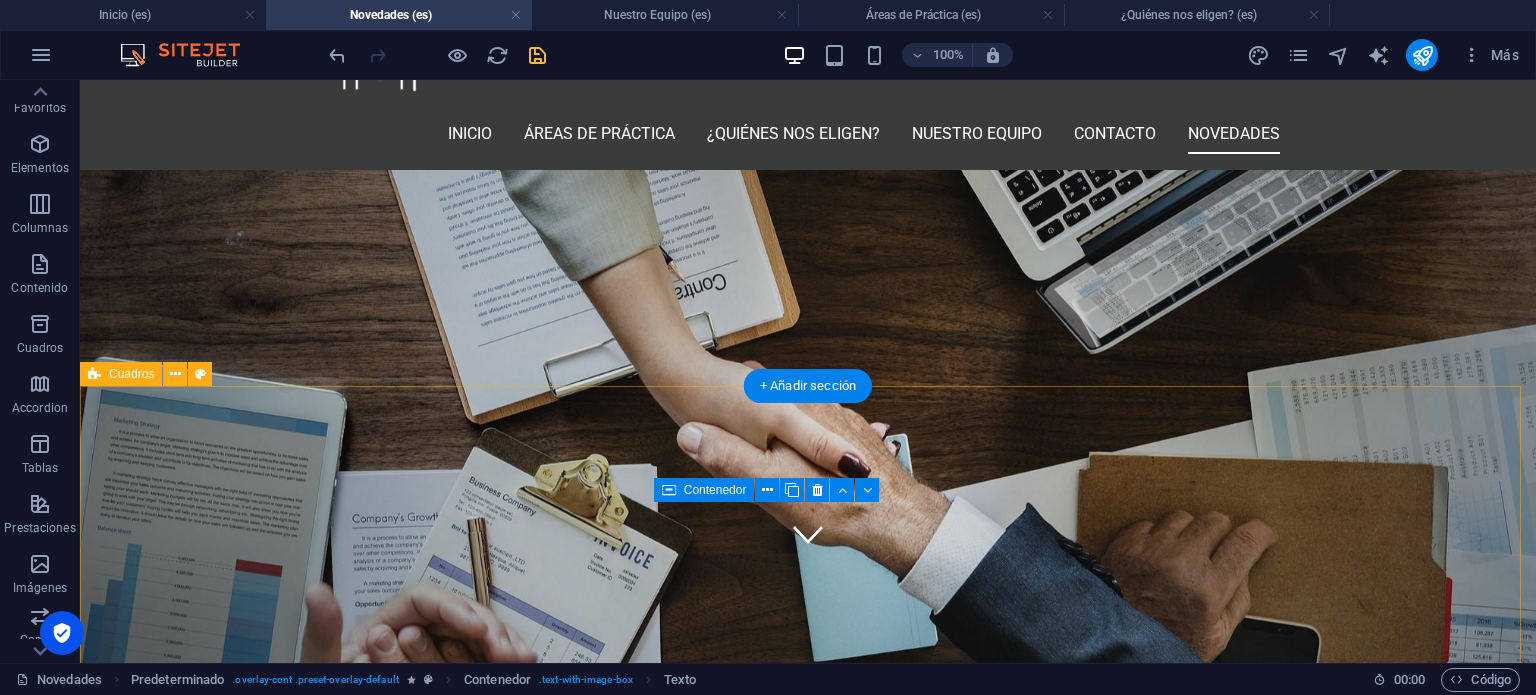 scroll, scrollTop: 0, scrollLeft: 0, axis: both 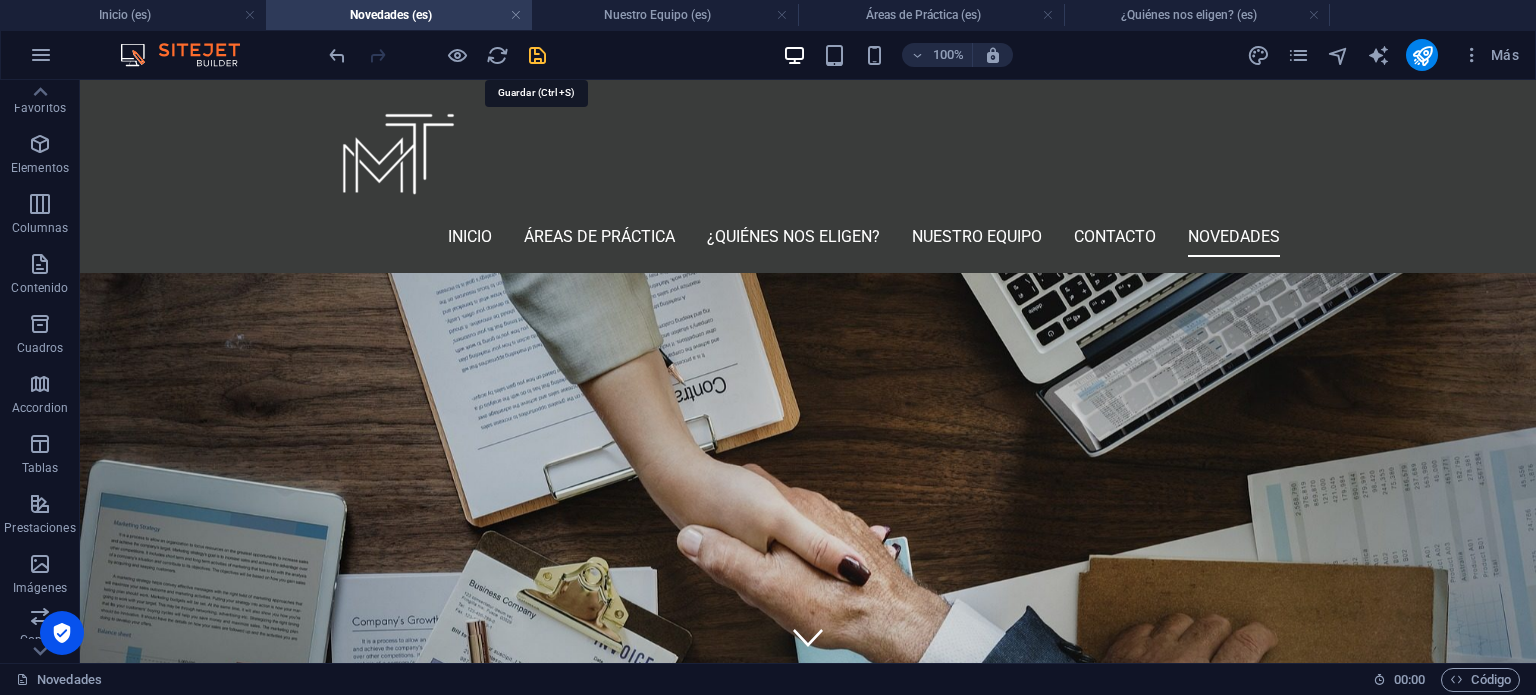 click at bounding box center (537, 55) 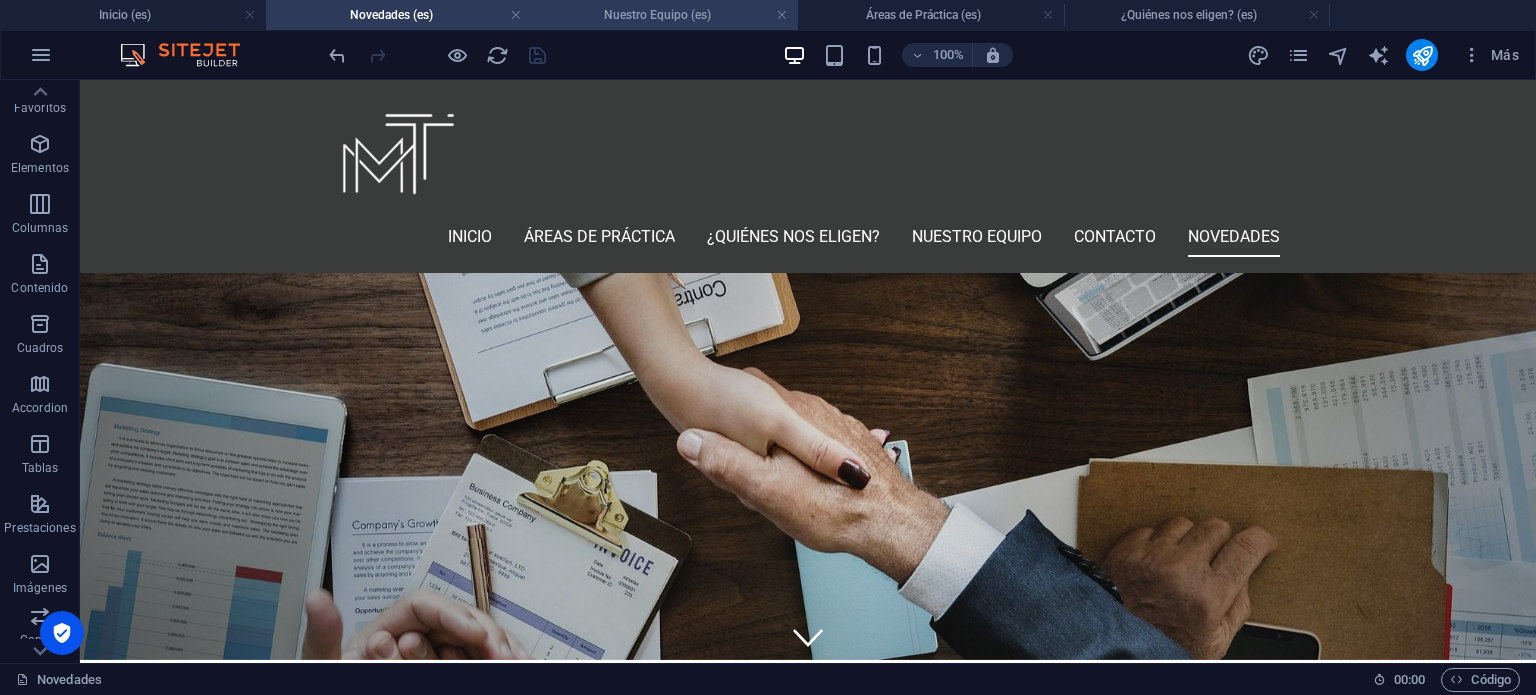 click on "Nuestro Equipo (es)" at bounding box center [665, 15] 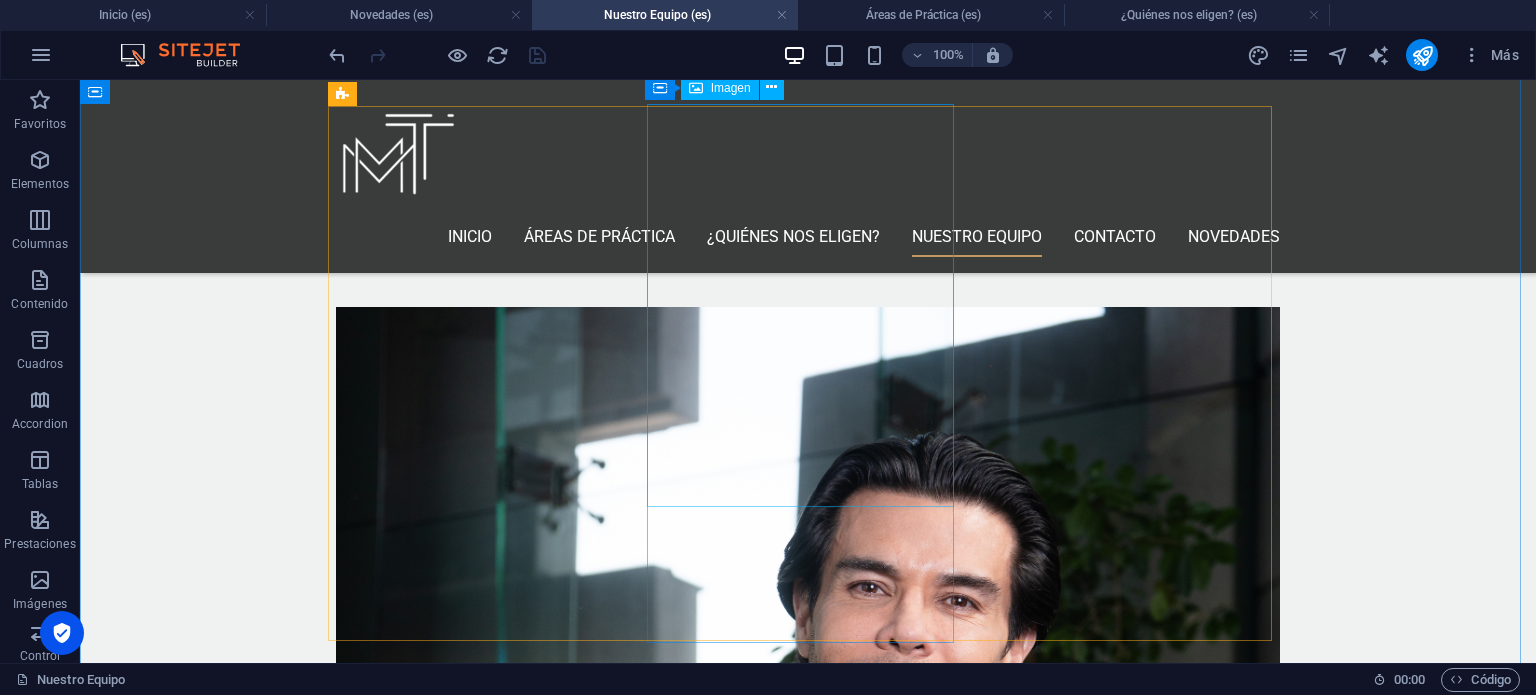scroll, scrollTop: 1721, scrollLeft: 0, axis: vertical 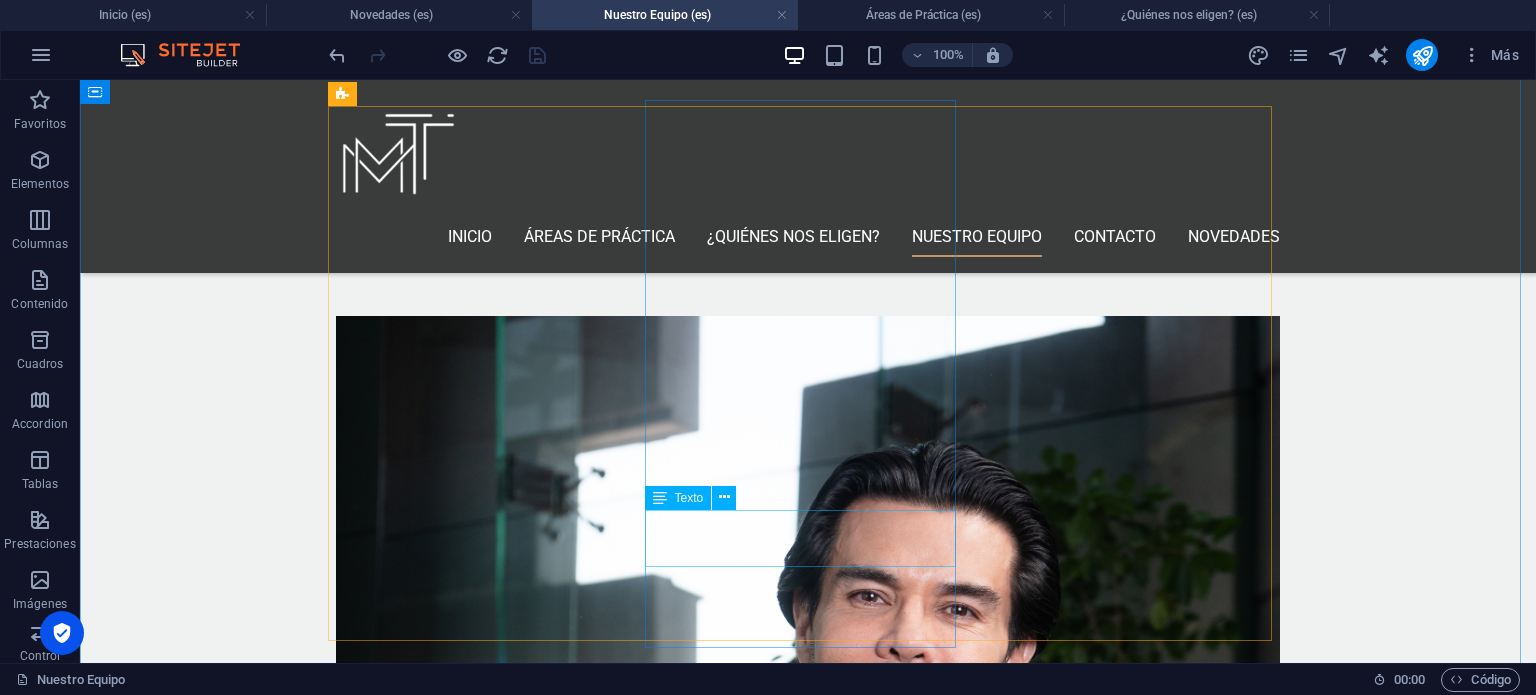 click on "Mtro [PERSON_NAME] Asociado" at bounding box center (808, 4649) 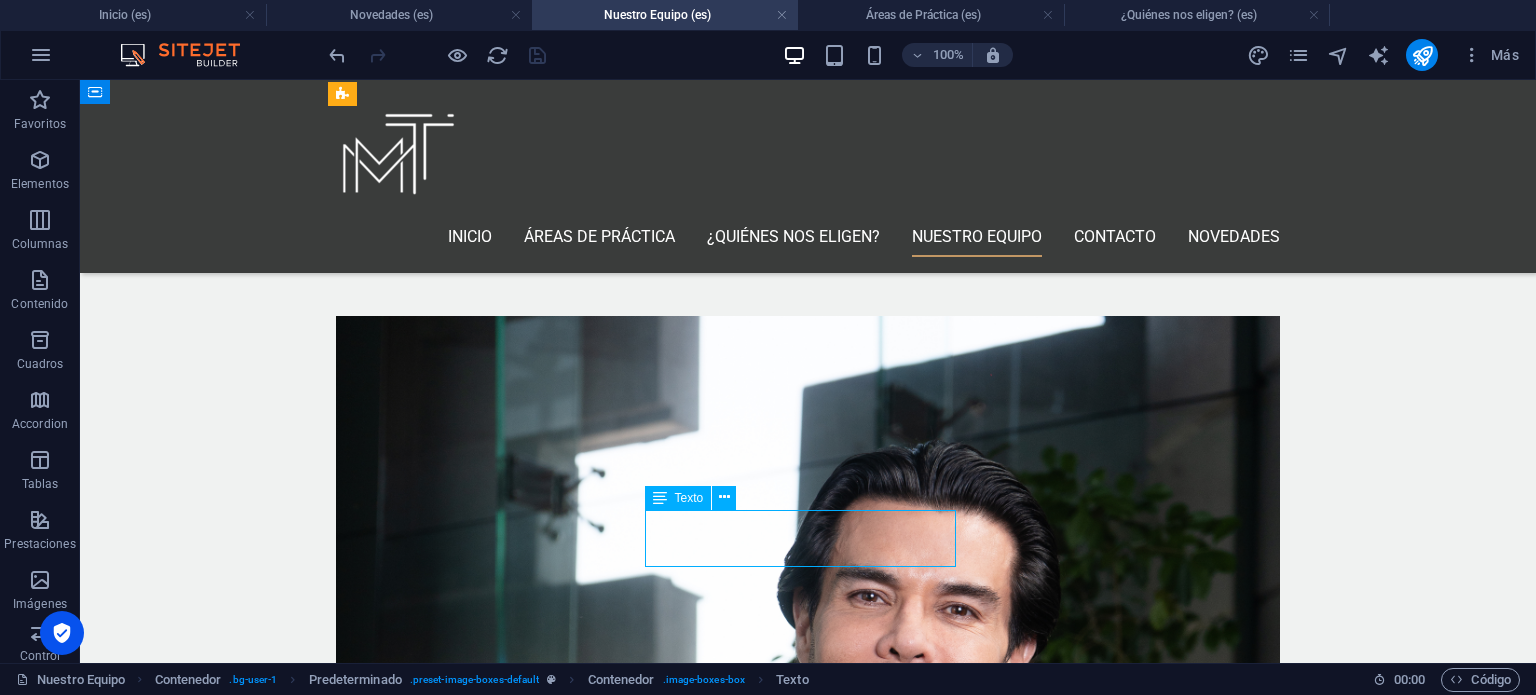 click on "Mtro [PERSON_NAME] Asociado" at bounding box center (808, 4649) 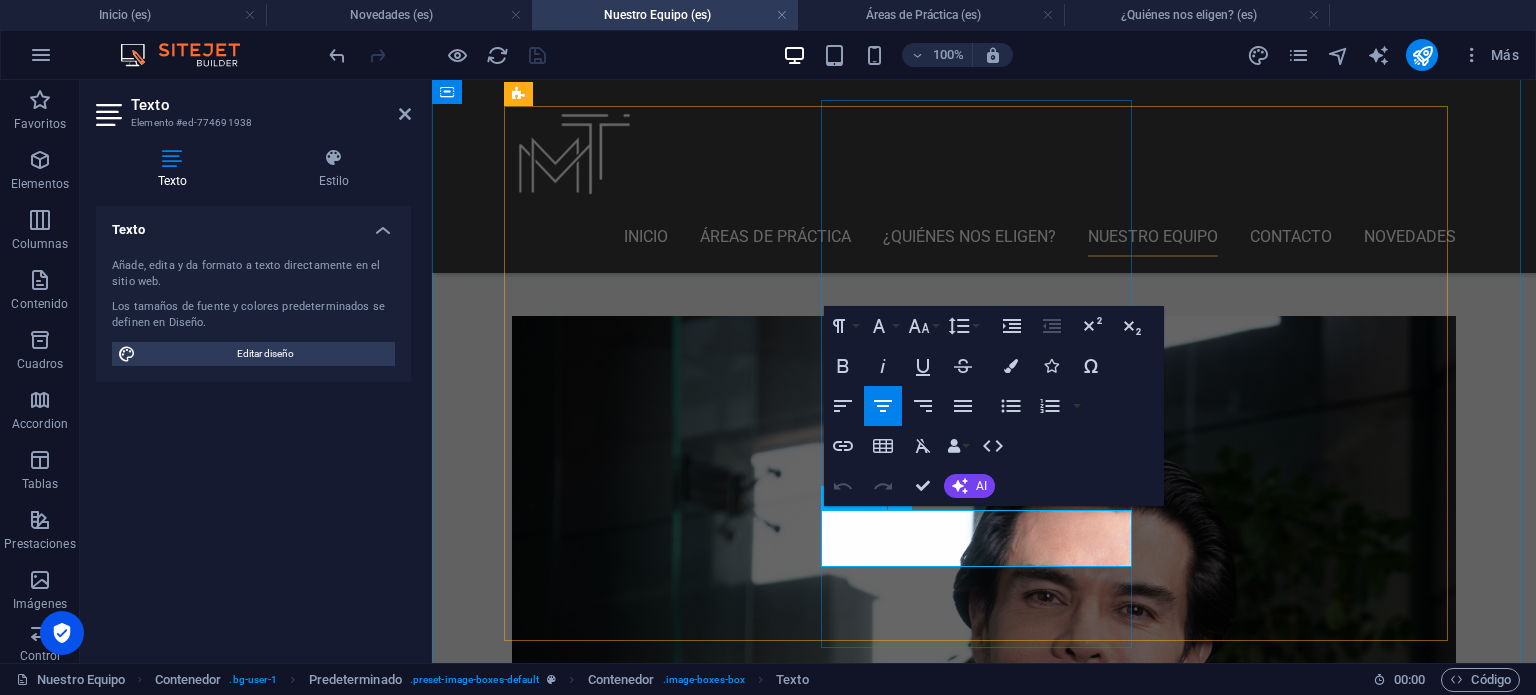 click on "Mtro [PERSON_NAME]" at bounding box center (984, 4647) 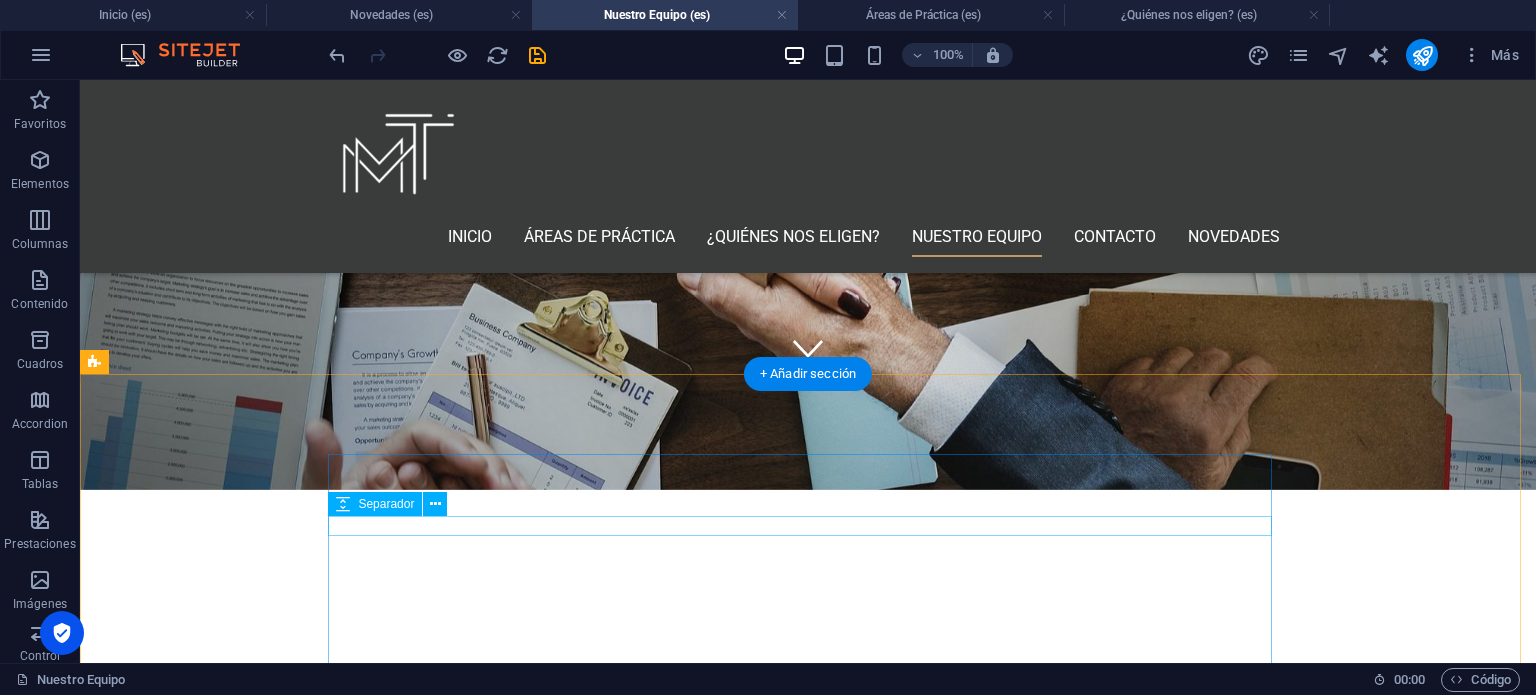 scroll, scrollTop: 321, scrollLeft: 0, axis: vertical 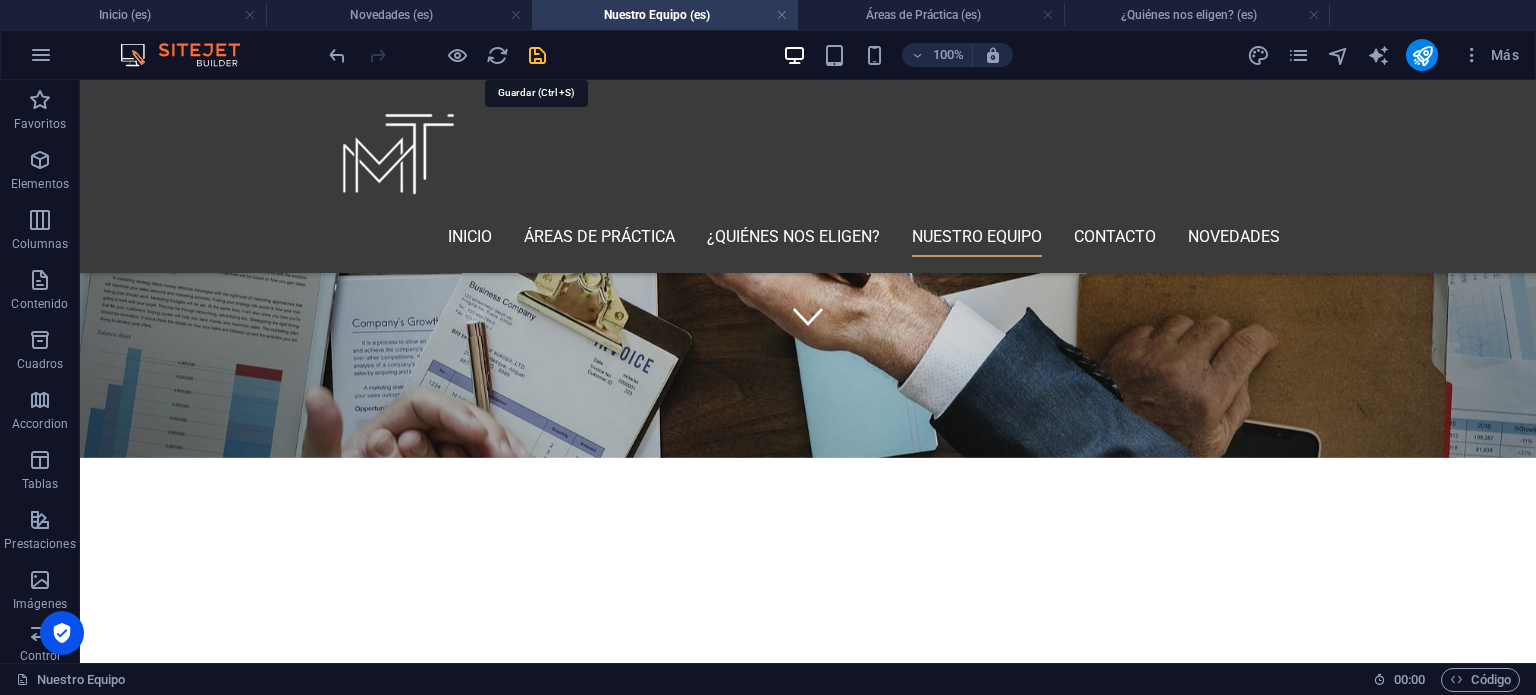 click at bounding box center [537, 55] 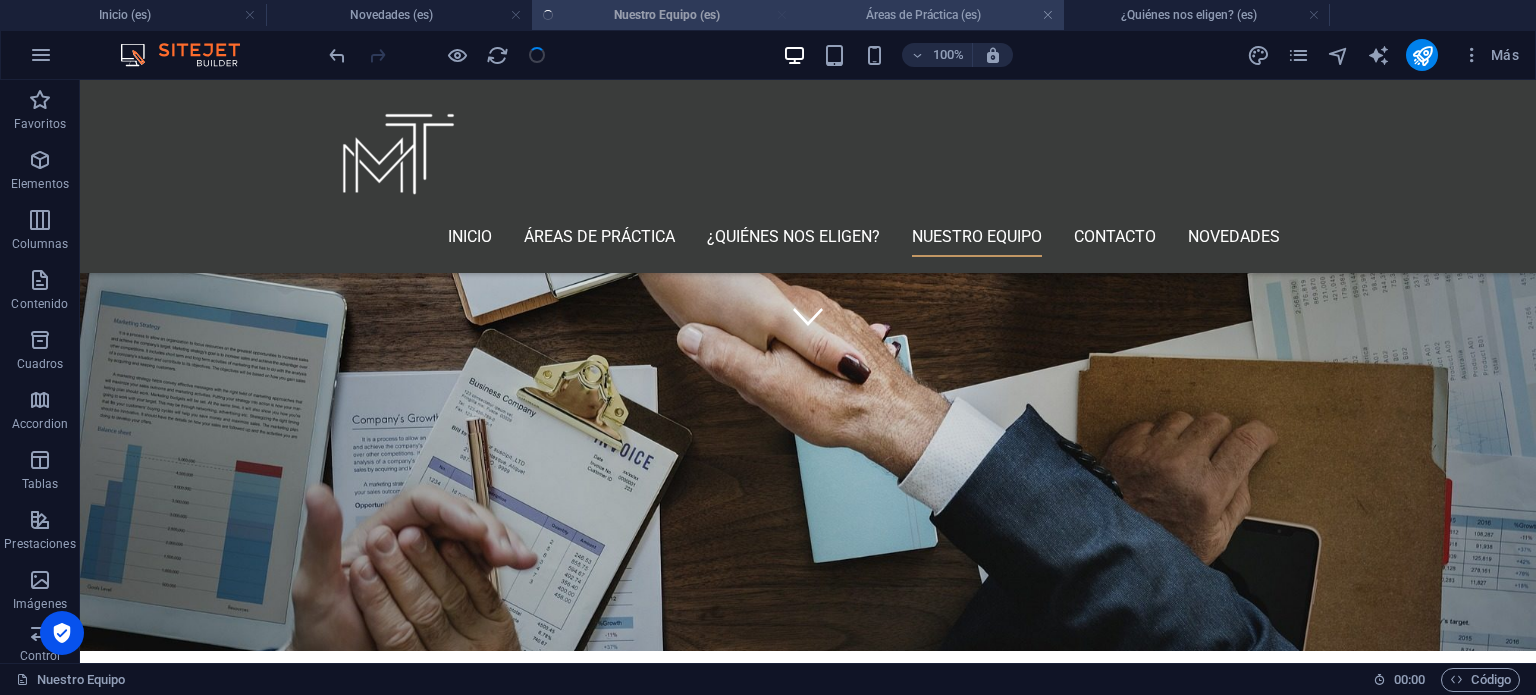 click on "Áreas de Práctica (es)" at bounding box center [931, 15] 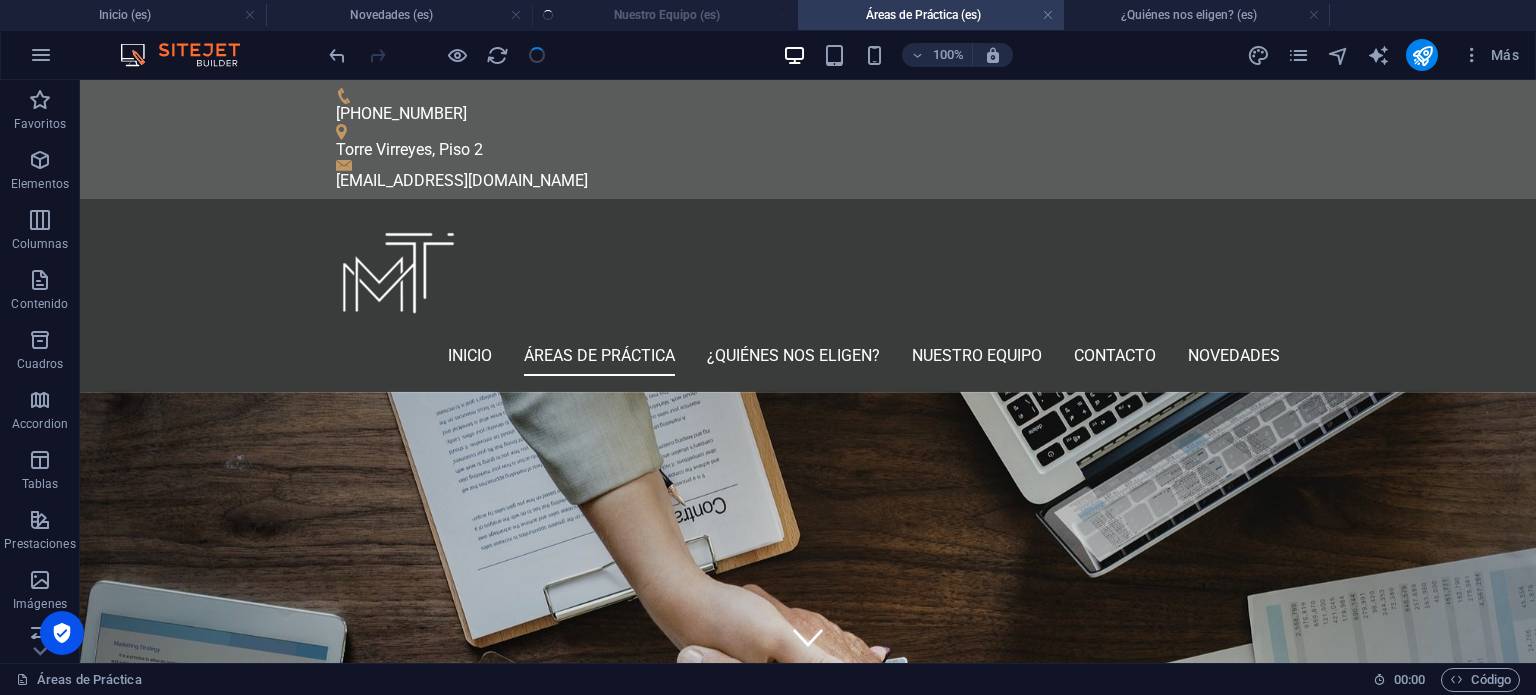 scroll, scrollTop: 1700, scrollLeft: 0, axis: vertical 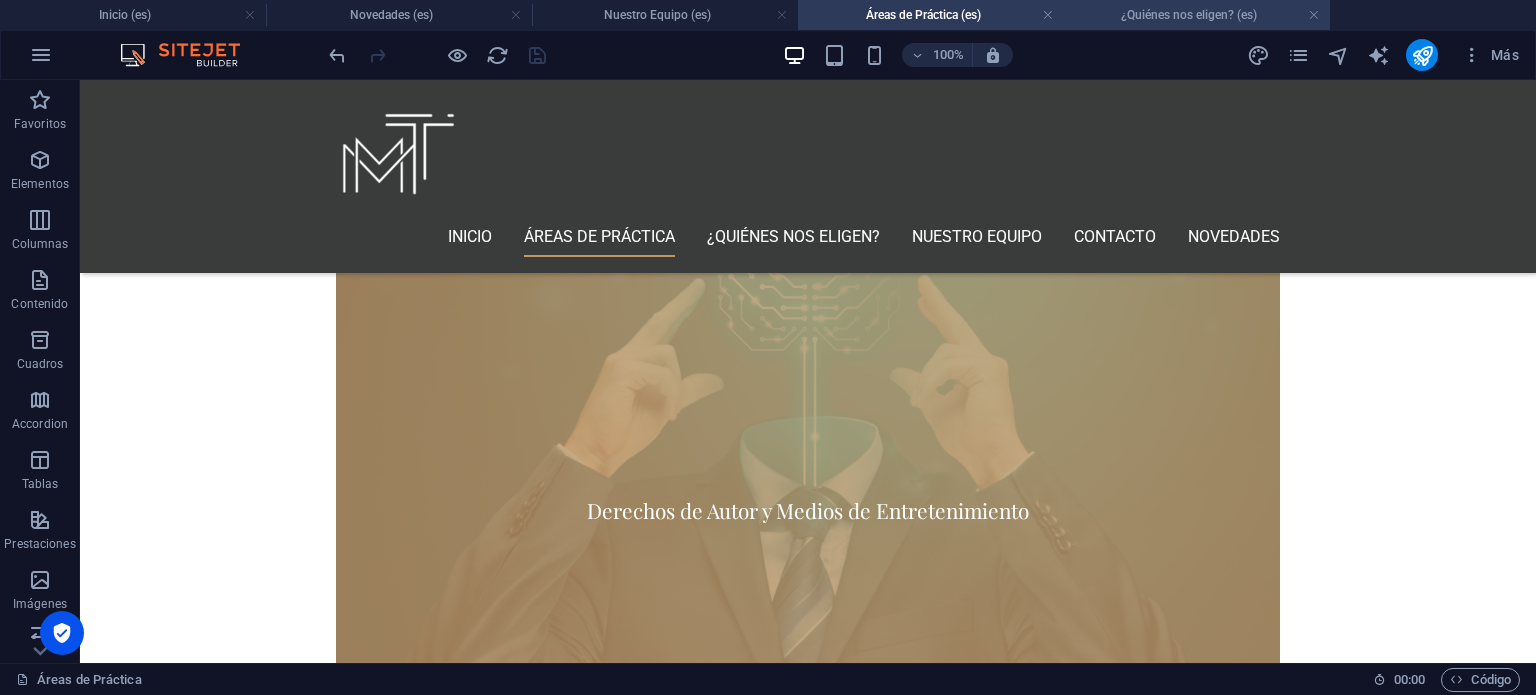 click on "¿Quiénes nos eligen? (es)" at bounding box center (1197, 15) 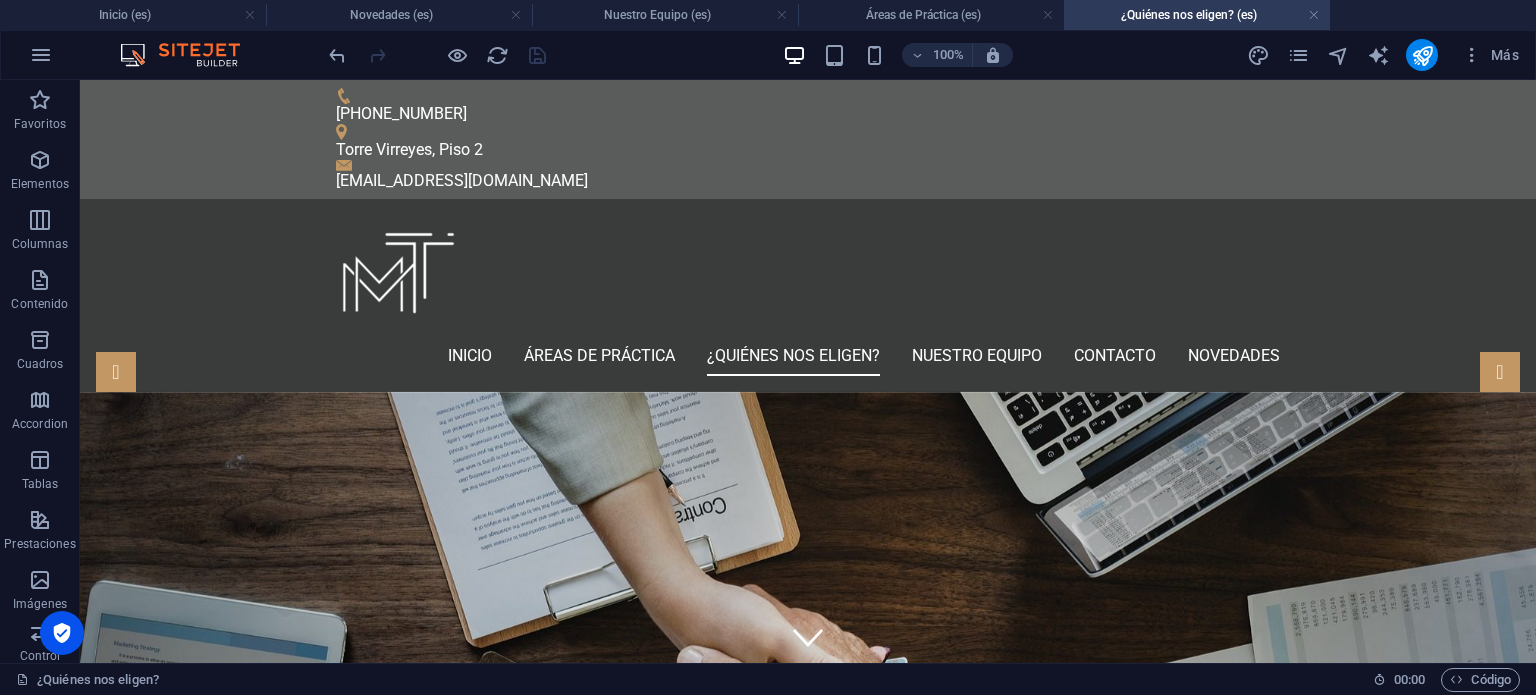 scroll, scrollTop: 4800, scrollLeft: 0, axis: vertical 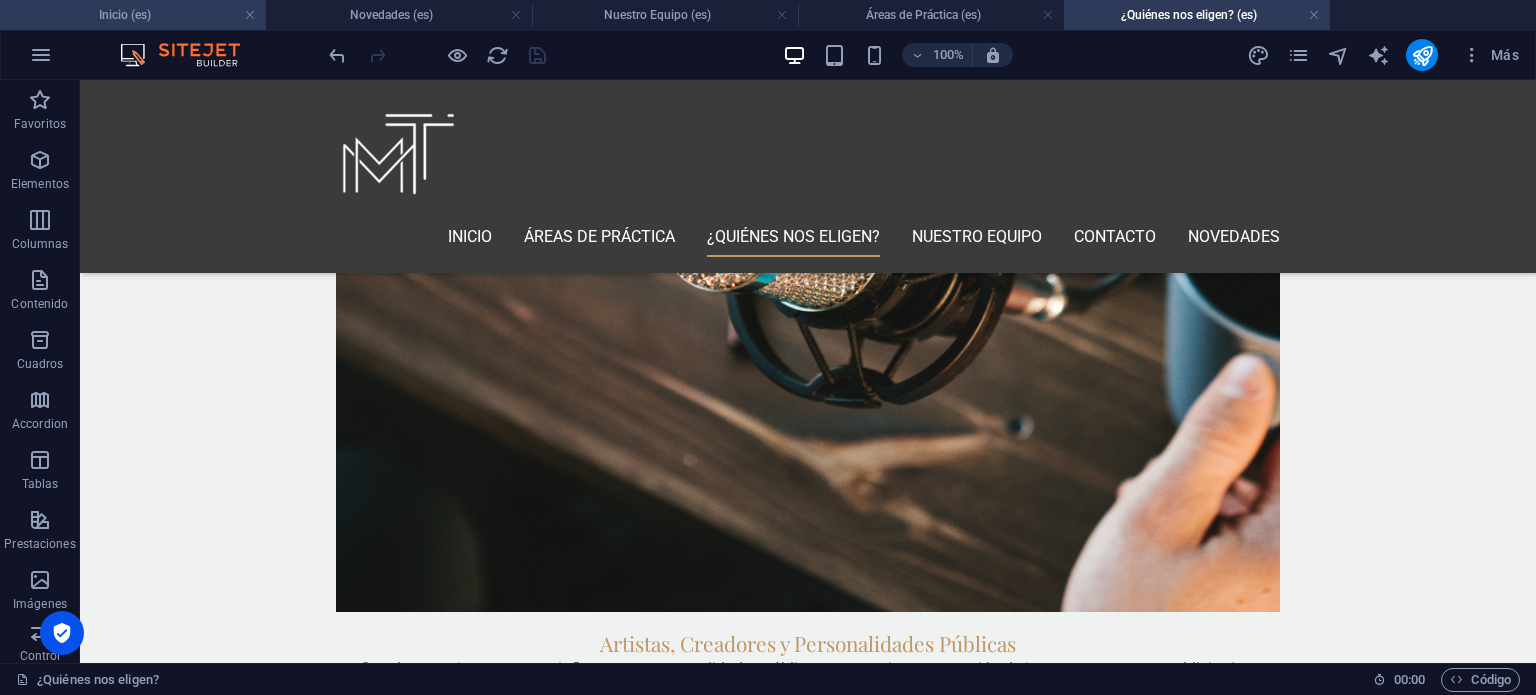 click on "Inicio (es)" at bounding box center [133, 15] 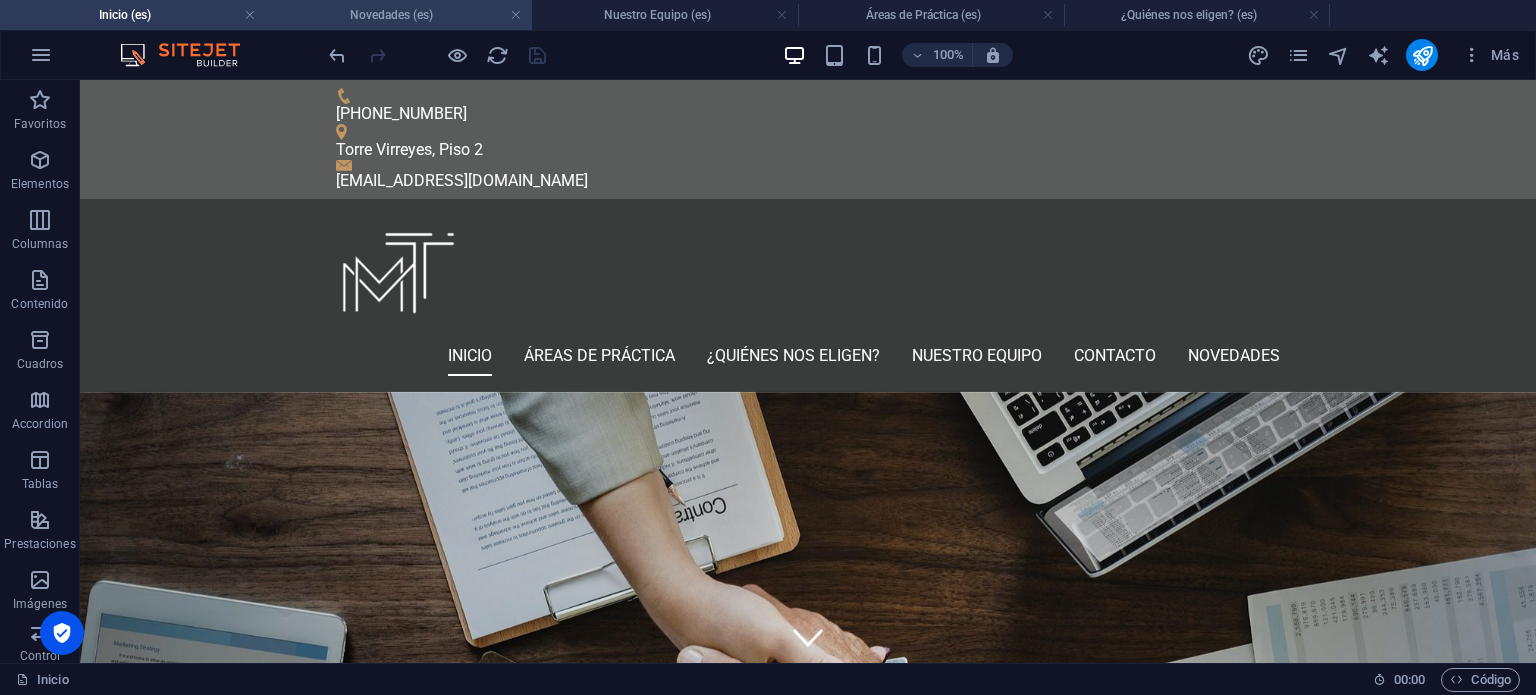click on "Novedades (es)" at bounding box center (399, 15) 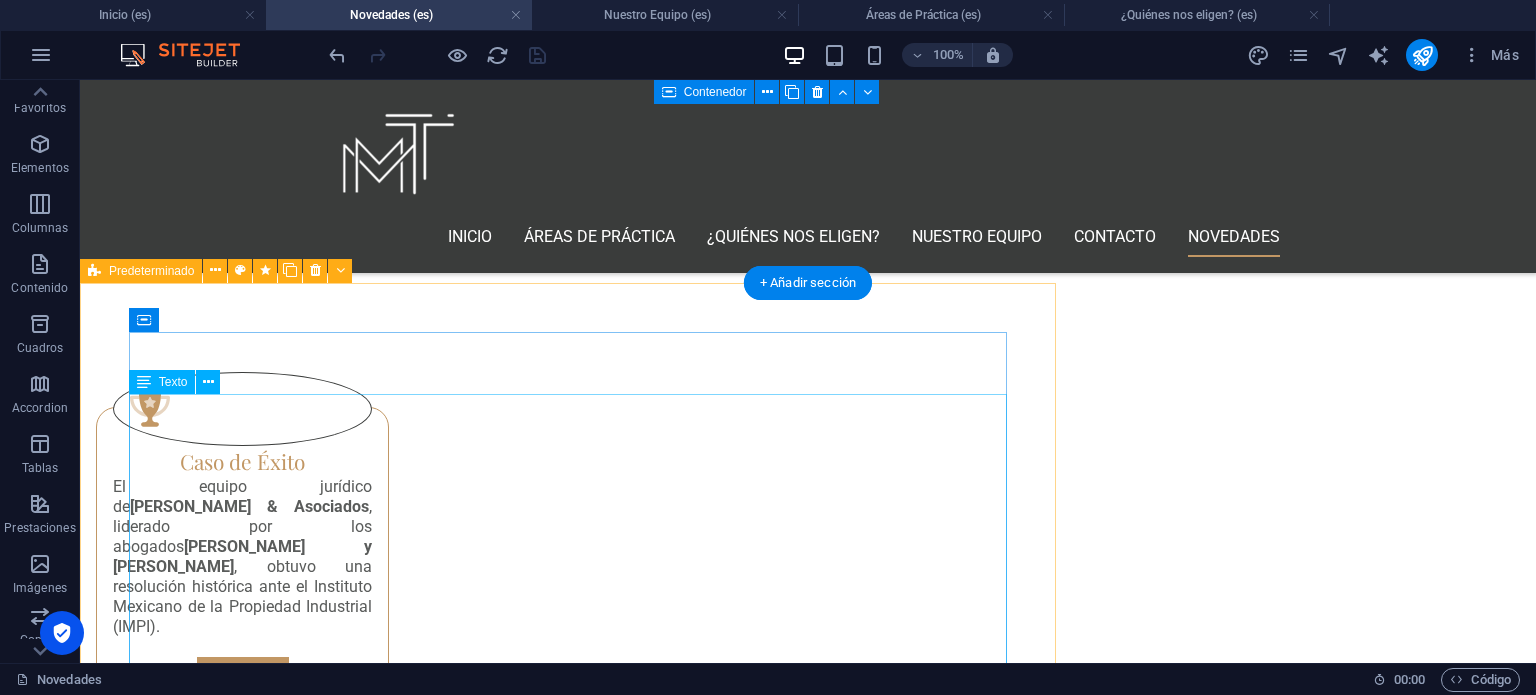 scroll, scrollTop: 900, scrollLeft: 0, axis: vertical 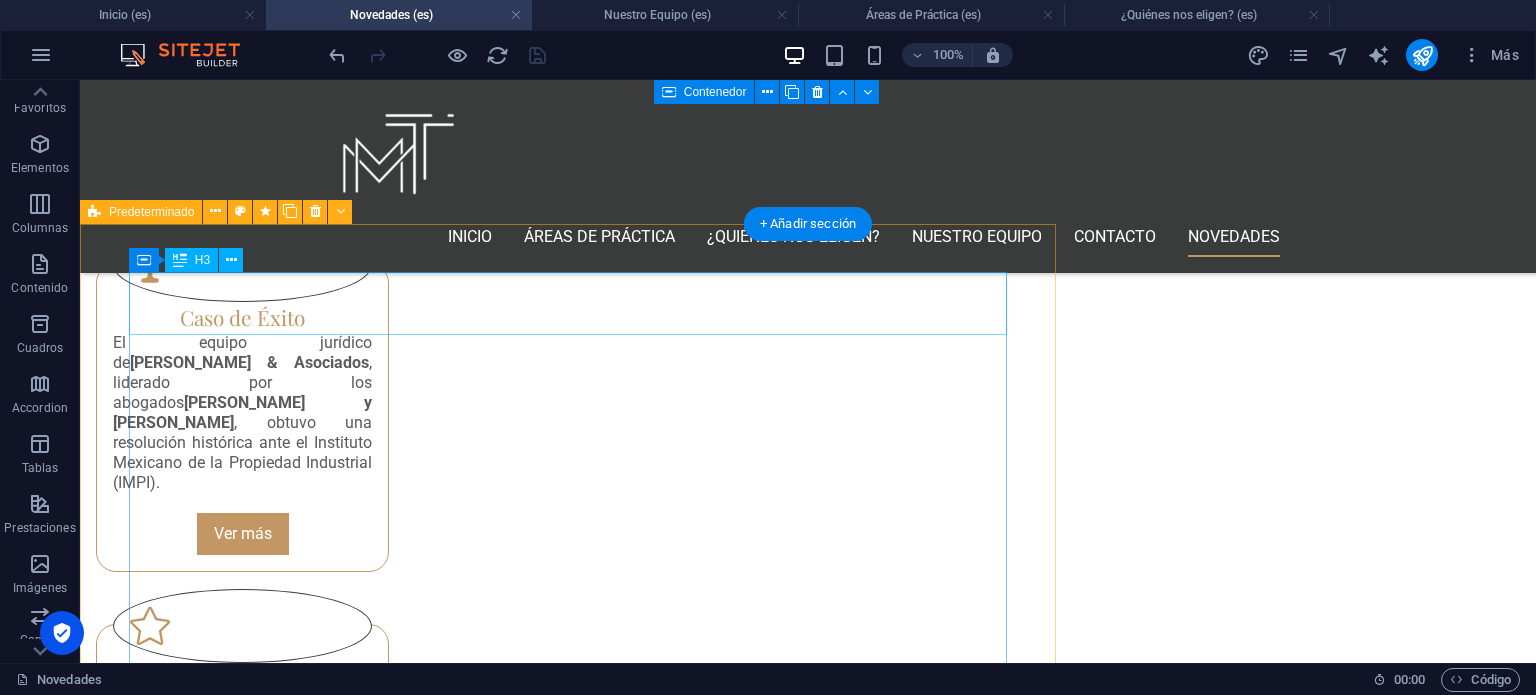 click on "Caso de Éxito | [PERSON_NAME] Asociados: Precedente histórico en defensa de derechos de imagen y dignidad personal" at bounding box center [568, 1395] 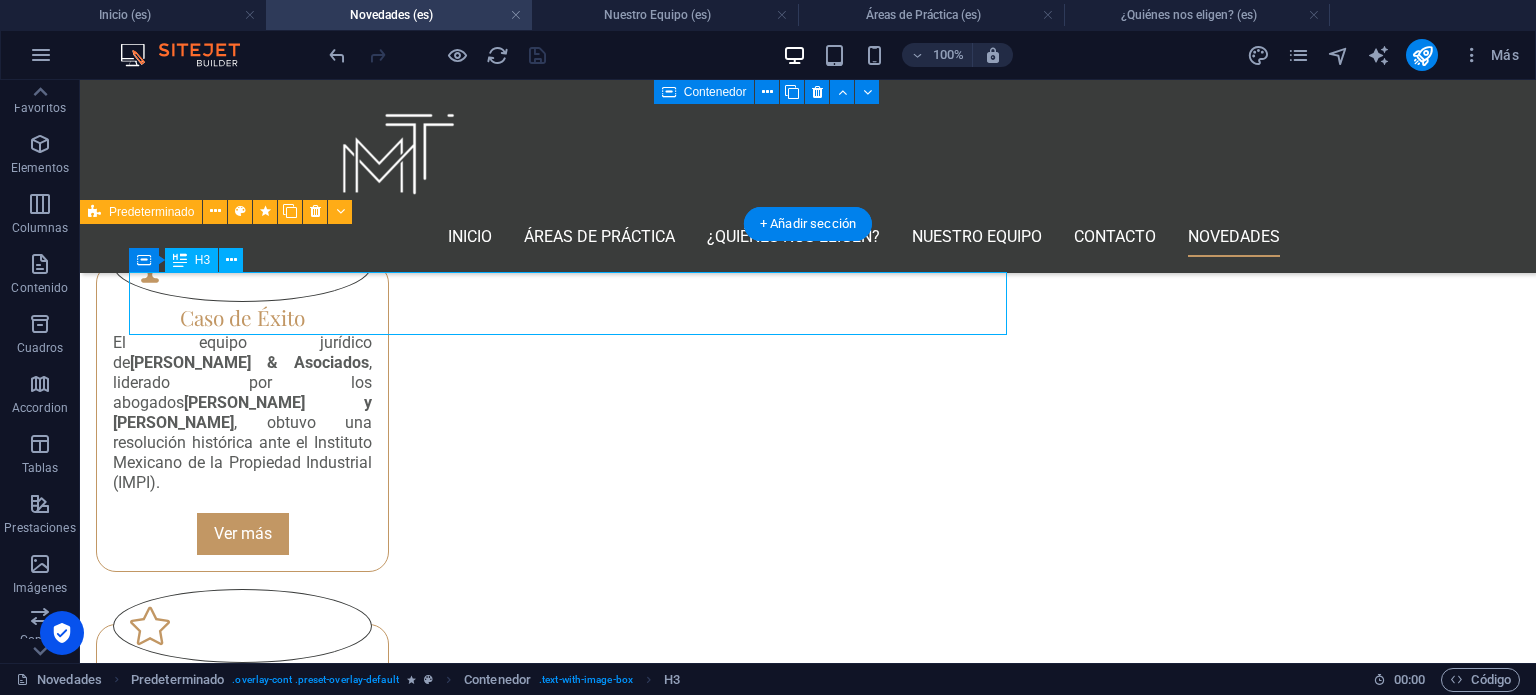 click on "Caso de Éxito | [PERSON_NAME] Asociados: Precedente histórico en defensa de derechos de imagen y dignidad personal" at bounding box center (568, 1395) 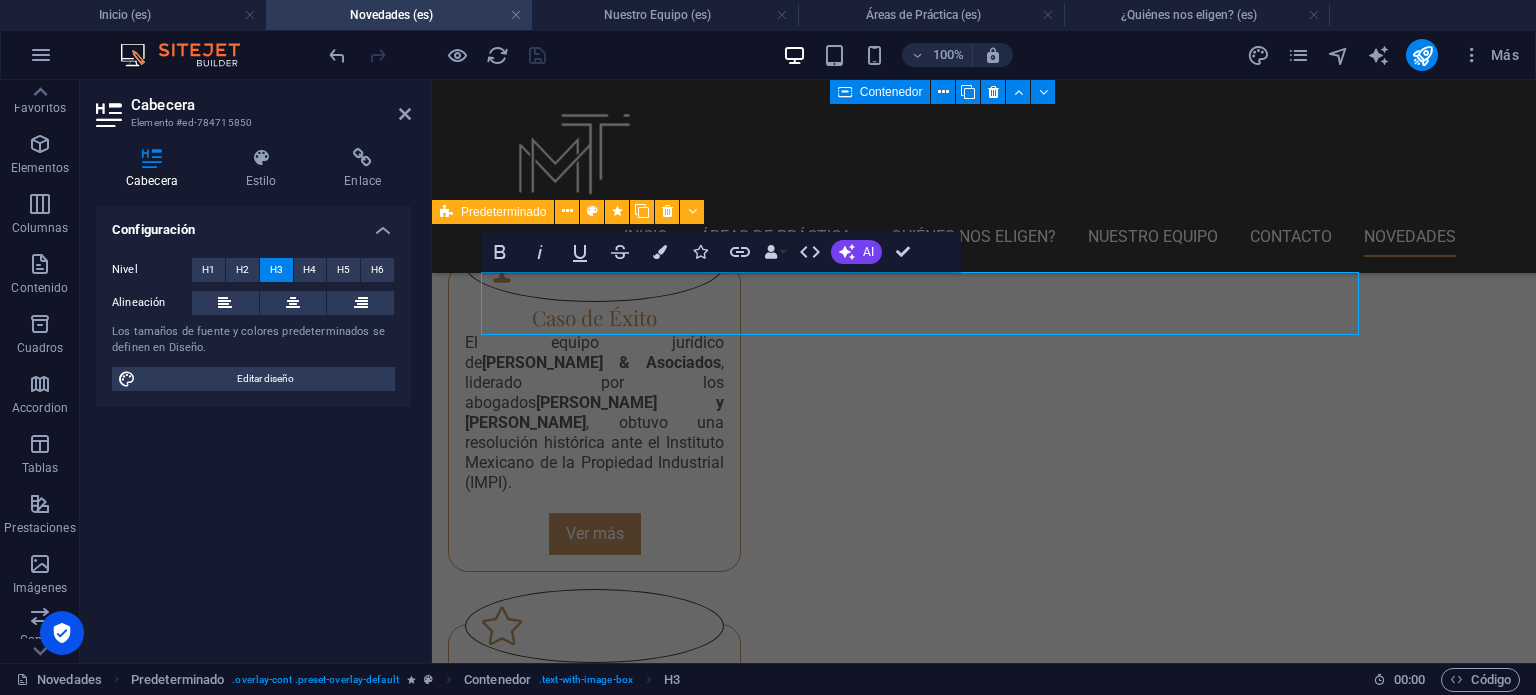 click on "Nivel H1 H2 H3 H4 H5 H6 Alineación Los tamaños de fuente y colores predeterminados se definen en Diseño. Editar diseño" at bounding box center [253, 324] 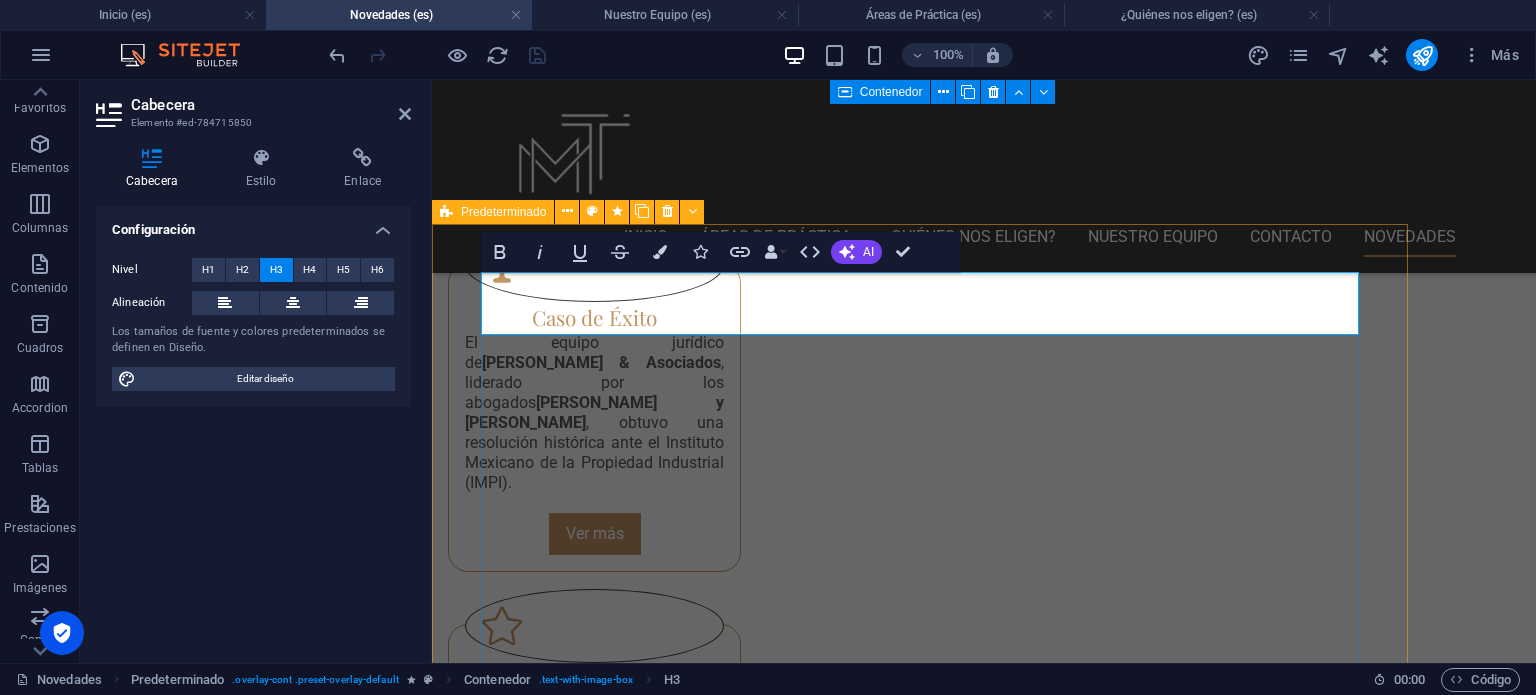 click on "Caso de Éxito | [PERSON_NAME] Asociados: Precedente histórico en defensa de derechos de imagen y dignidad personal" at bounding box center [920, 1395] 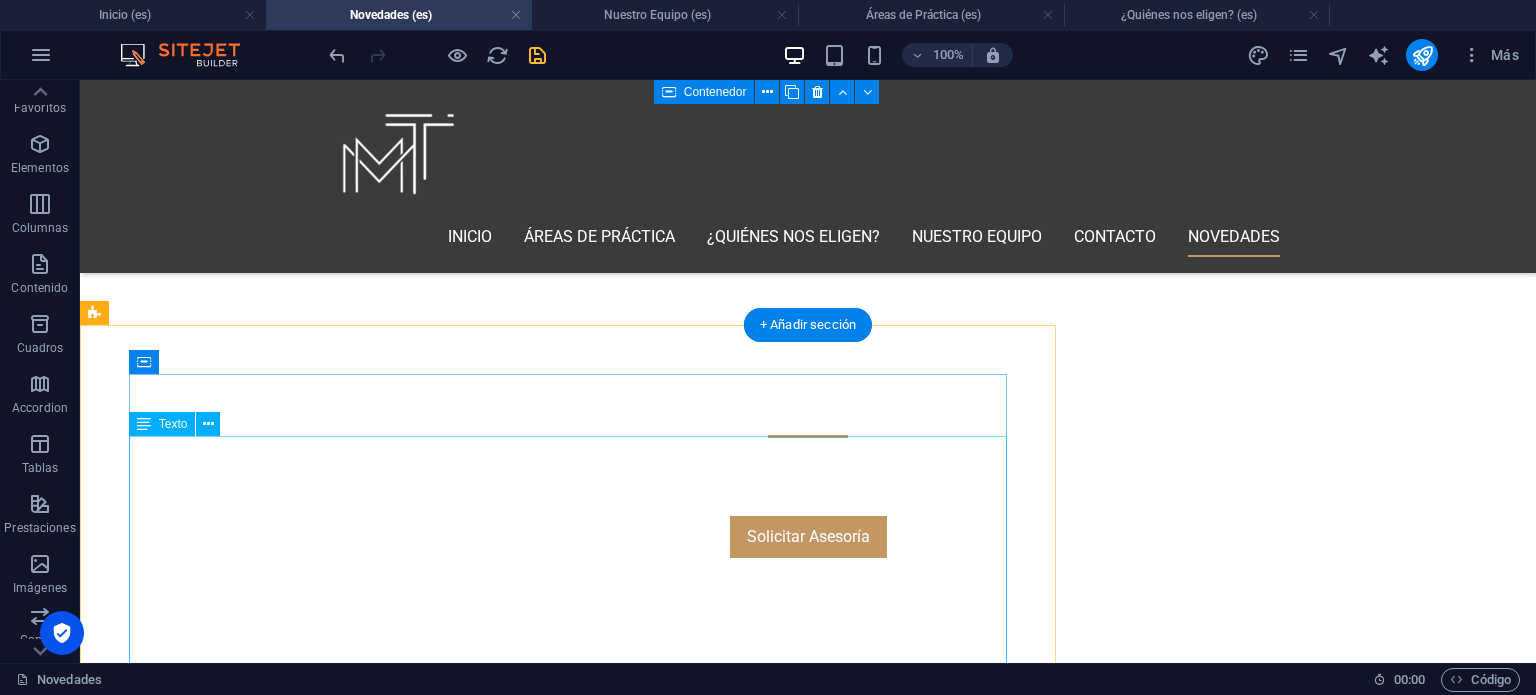 scroll, scrollTop: 400, scrollLeft: 0, axis: vertical 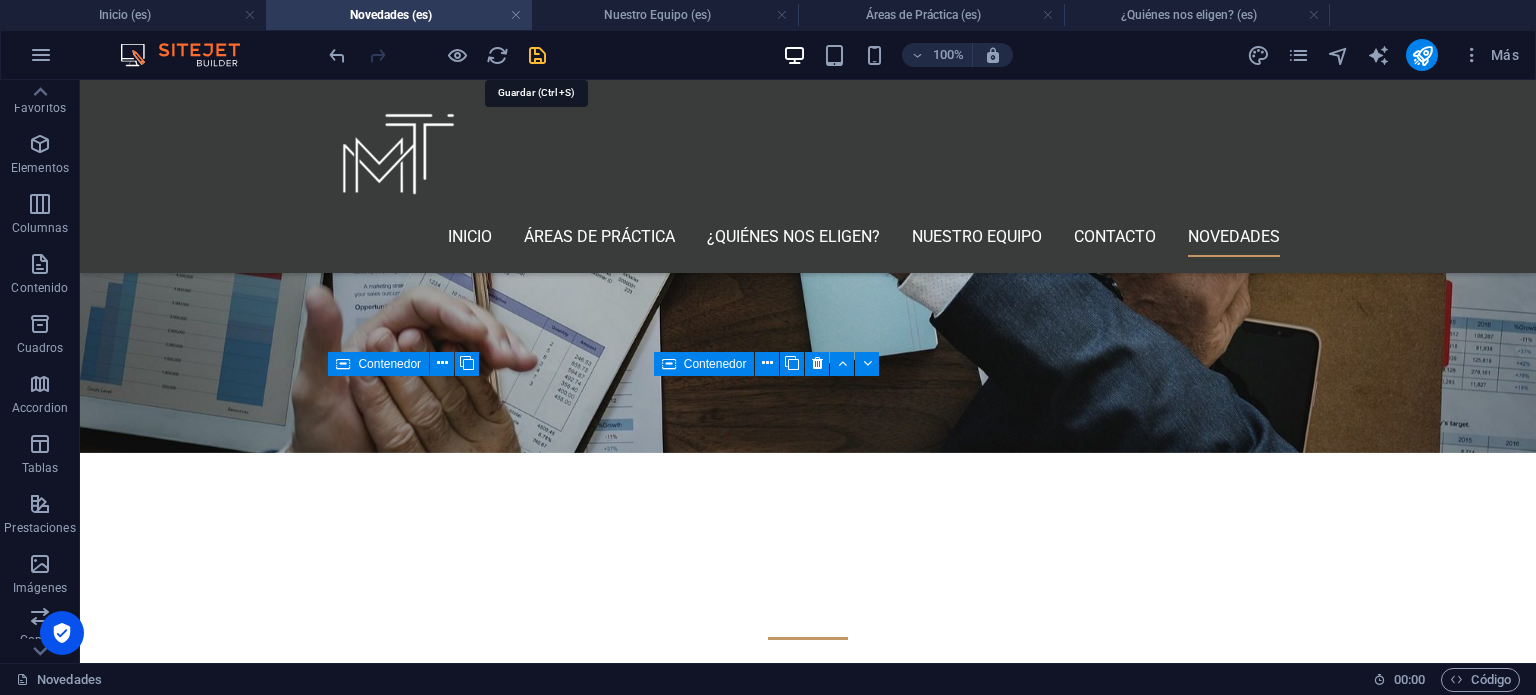 drag, startPoint x: 533, startPoint y: 50, endPoint x: 383, endPoint y: 230, distance: 234.3075 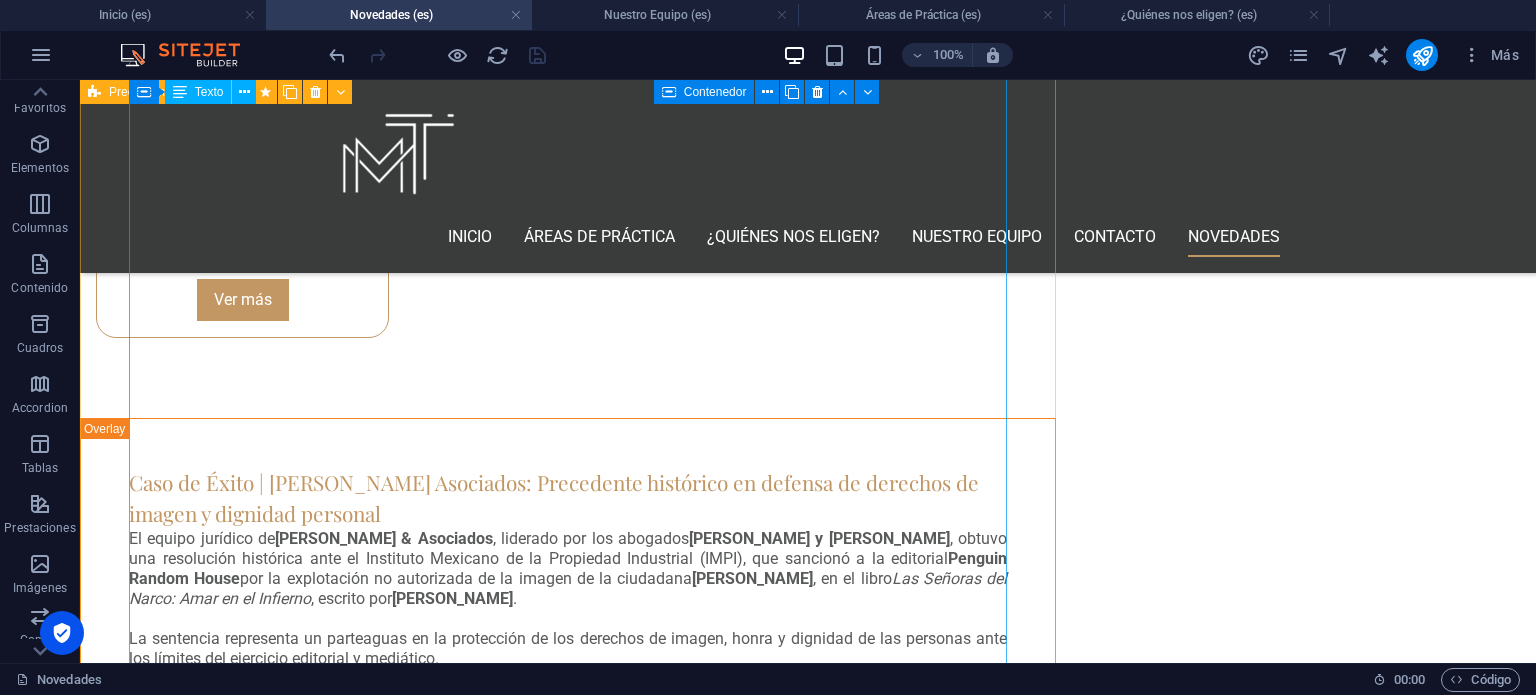 scroll, scrollTop: 2000, scrollLeft: 0, axis: vertical 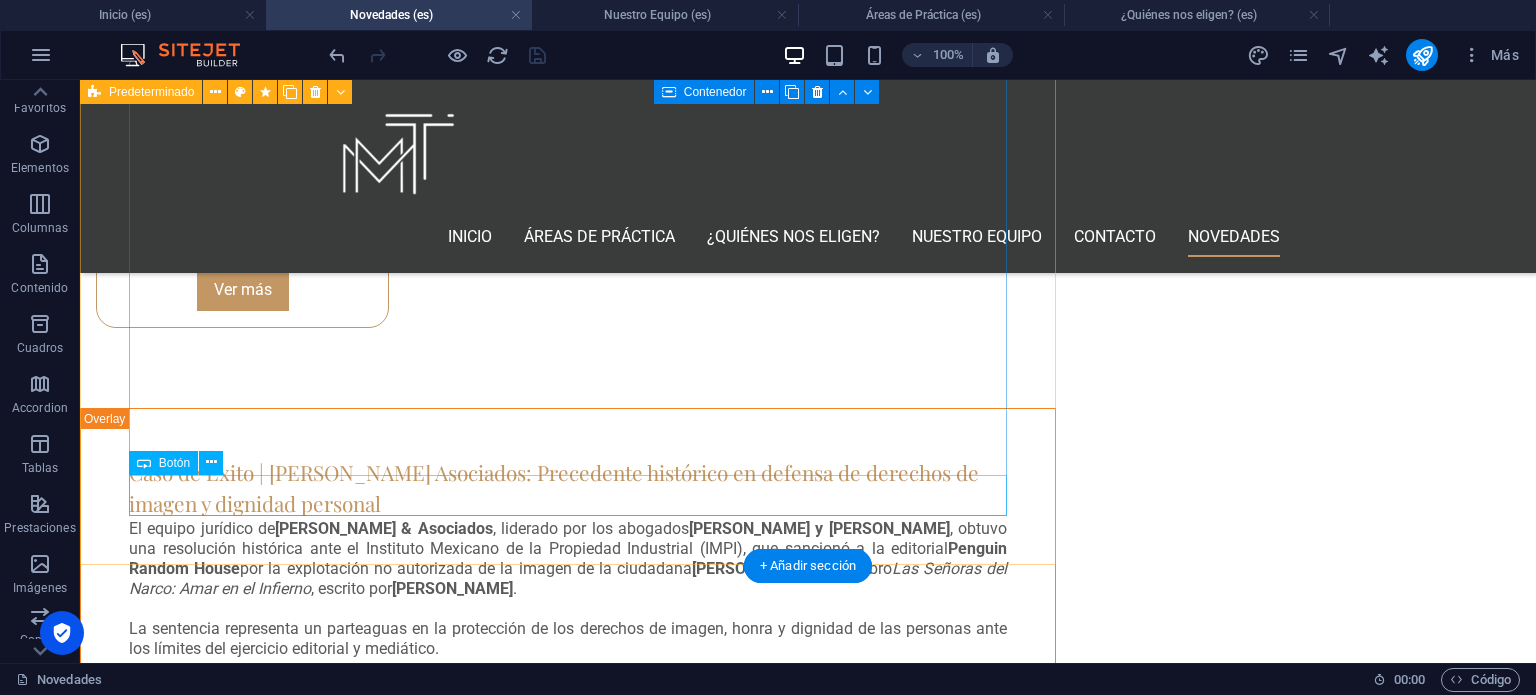 click on "Contáctanos" at bounding box center (568, 1780) 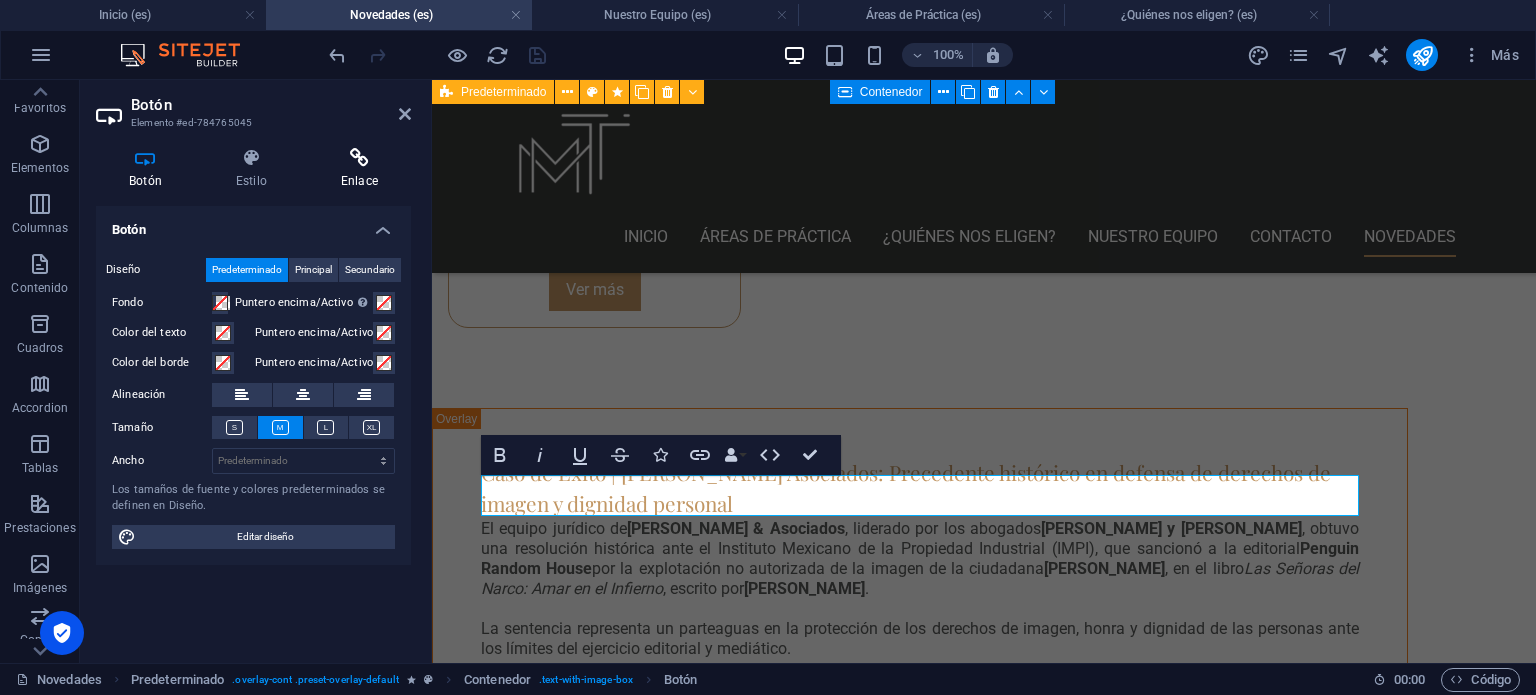 click at bounding box center (359, 158) 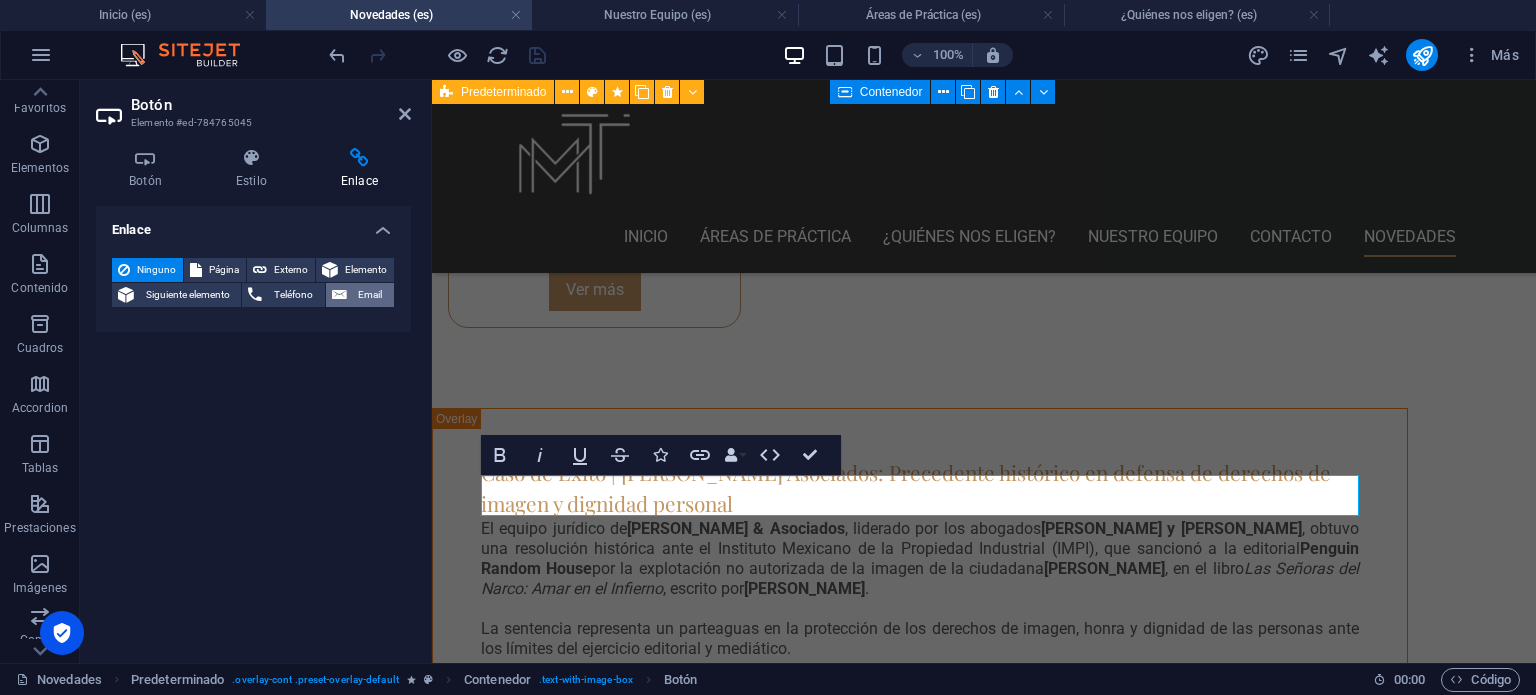 click on "Email" at bounding box center (370, 295) 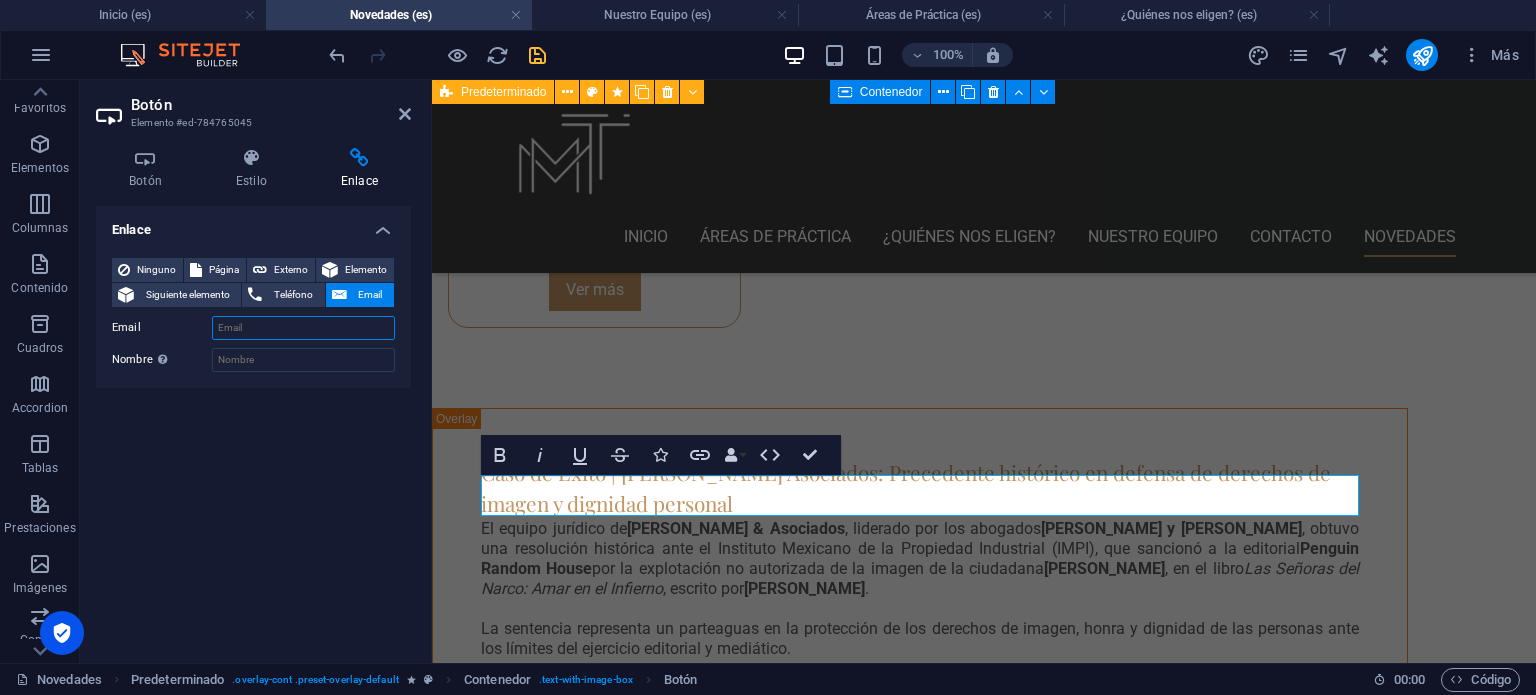 click on "Email" at bounding box center [303, 328] 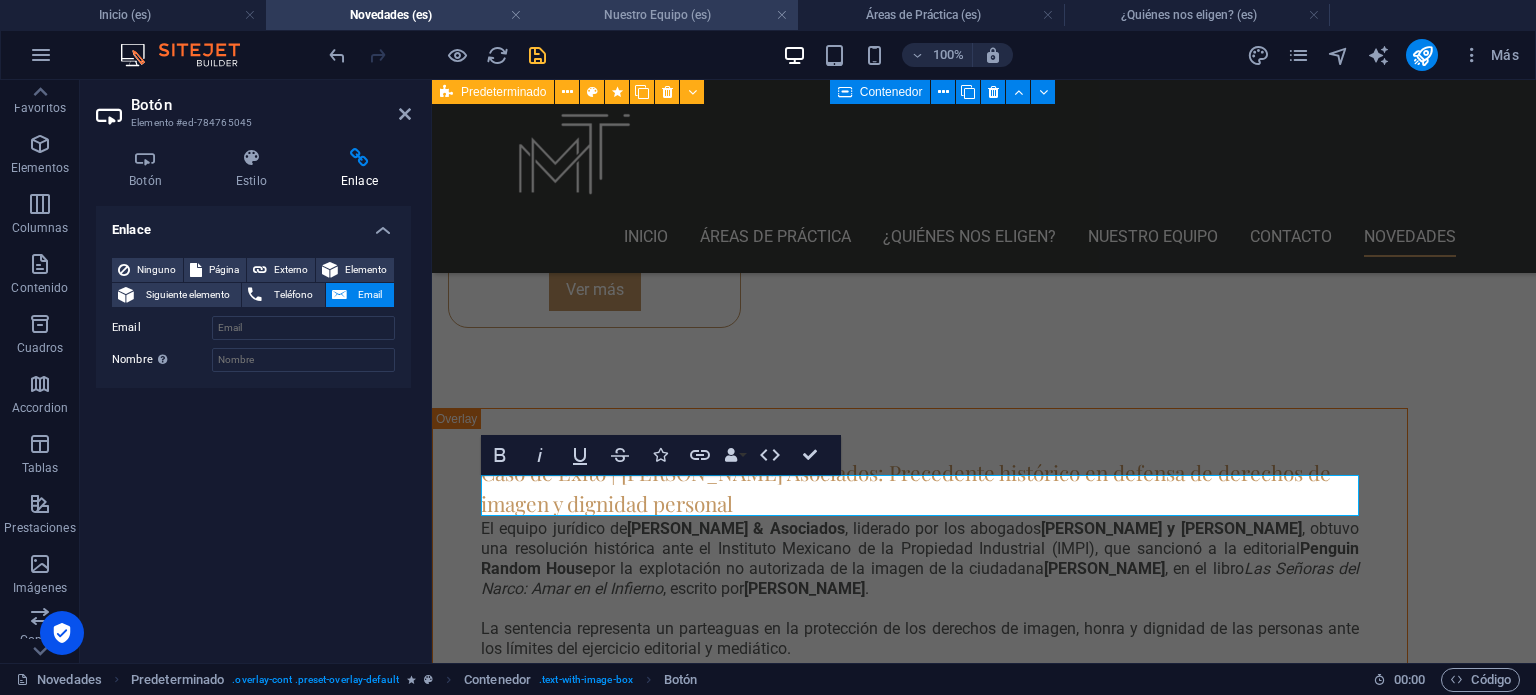click on "Nuestro Equipo (es)" at bounding box center (665, 15) 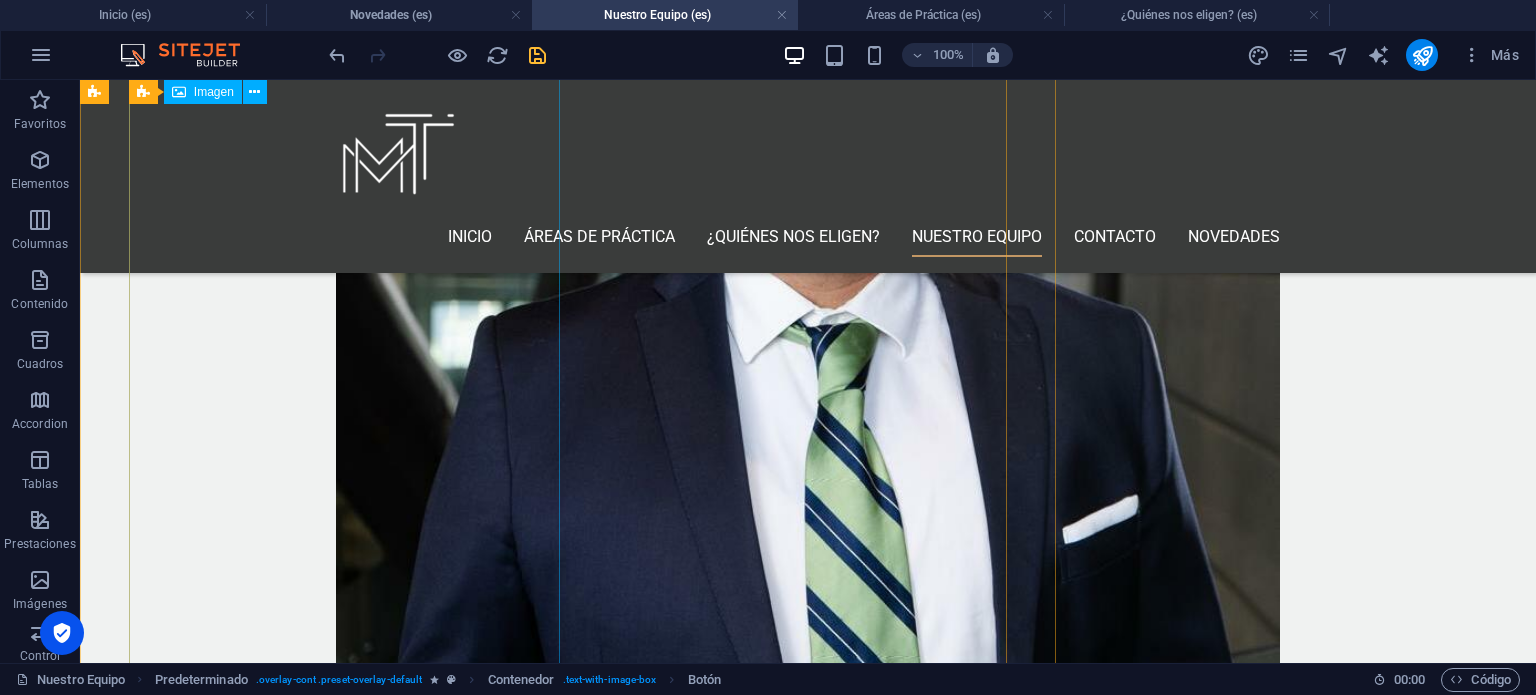 scroll, scrollTop: 3721, scrollLeft: 0, axis: vertical 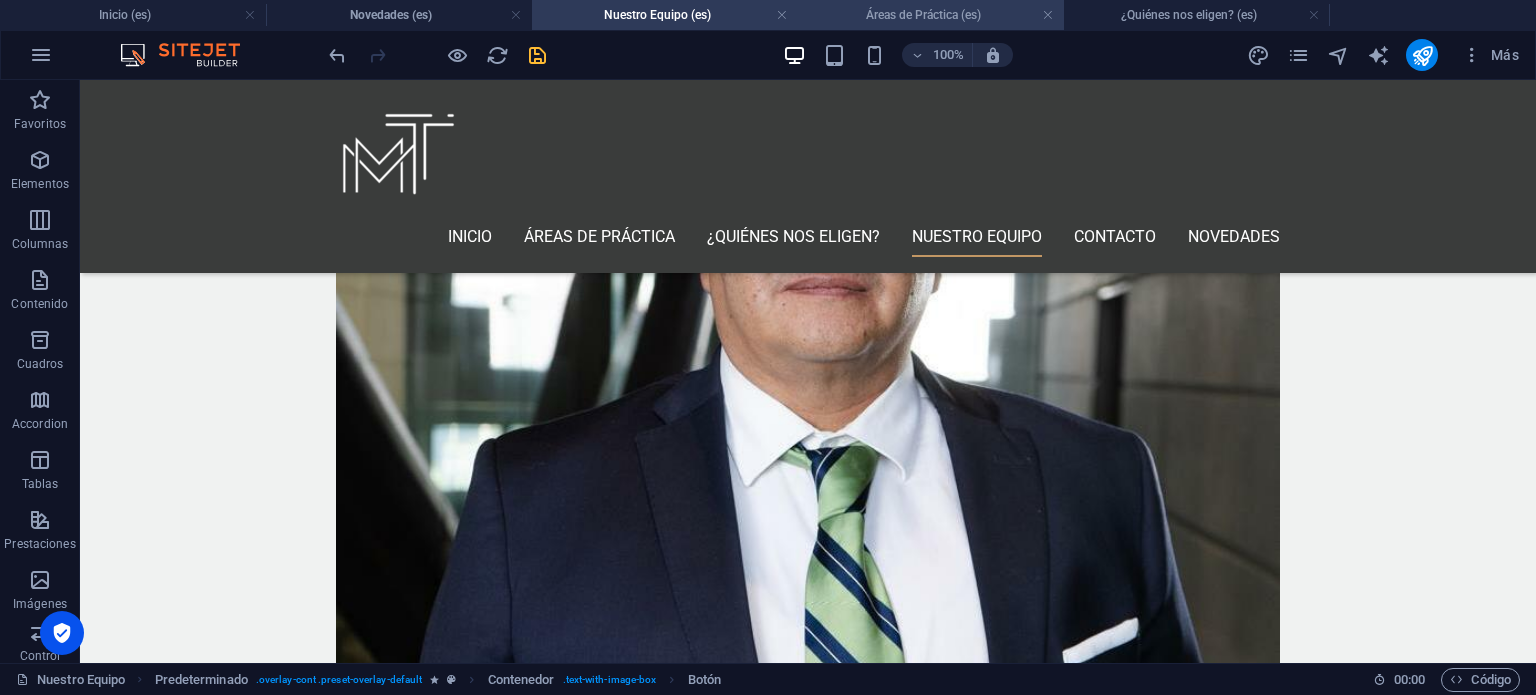 click on "Áreas de Práctica (es)" at bounding box center [931, 15] 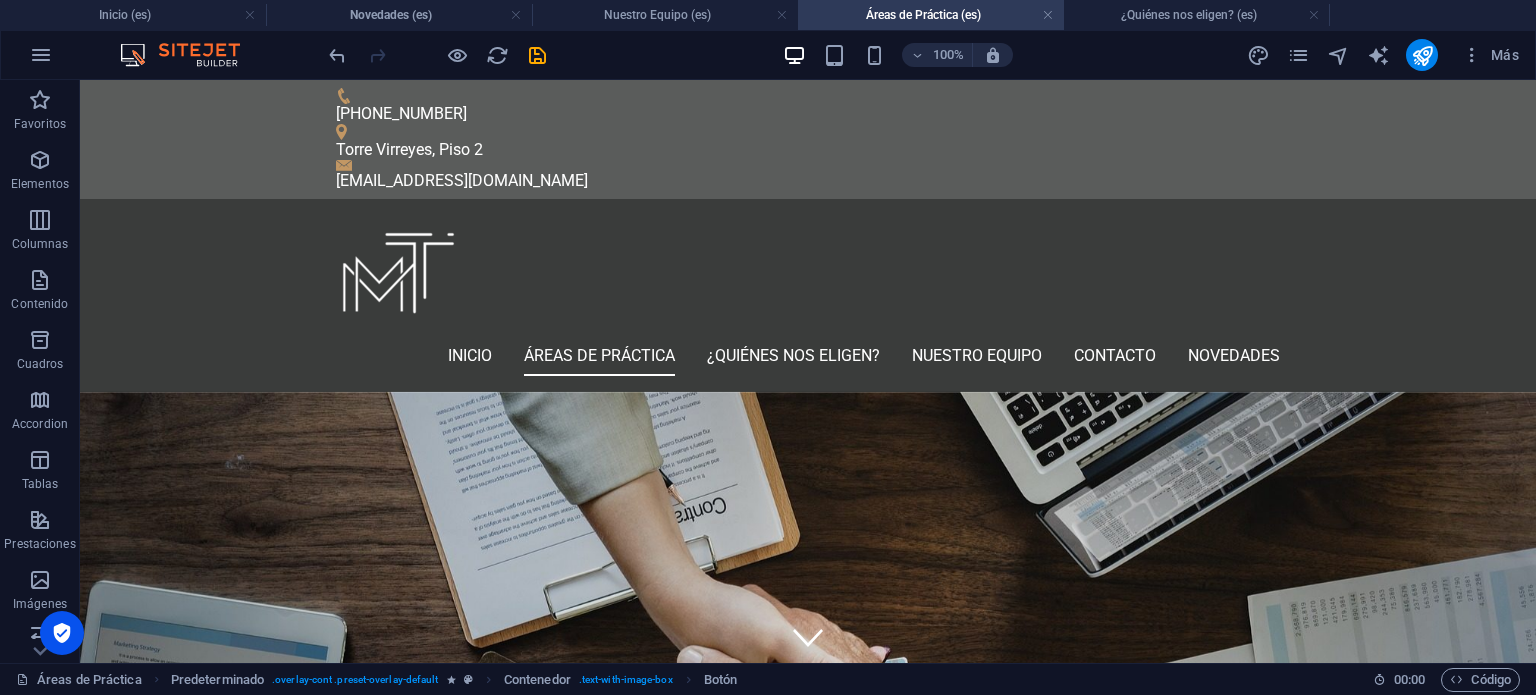 scroll, scrollTop: 1700, scrollLeft: 0, axis: vertical 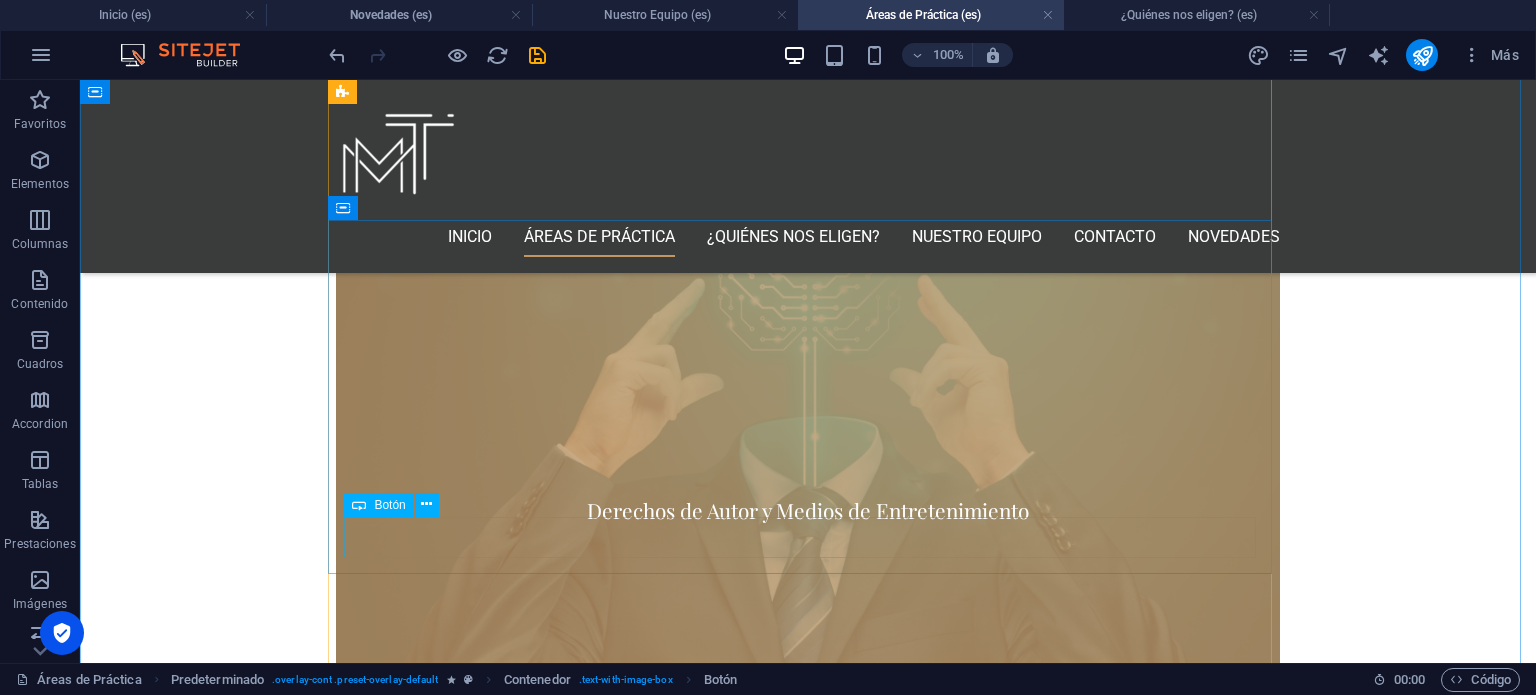 click on "Contáctanos" at bounding box center (808, 1309) 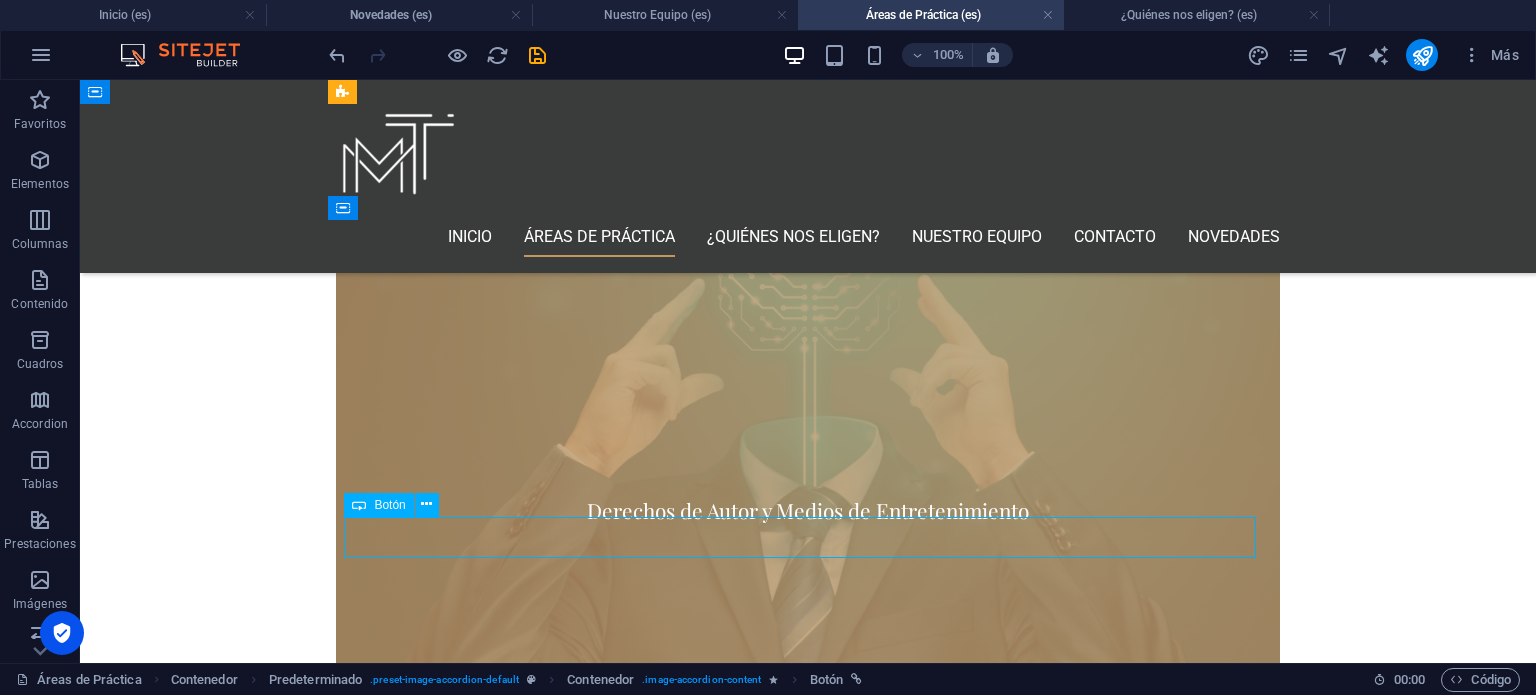 click on "Contáctanos" at bounding box center [808, 1309] 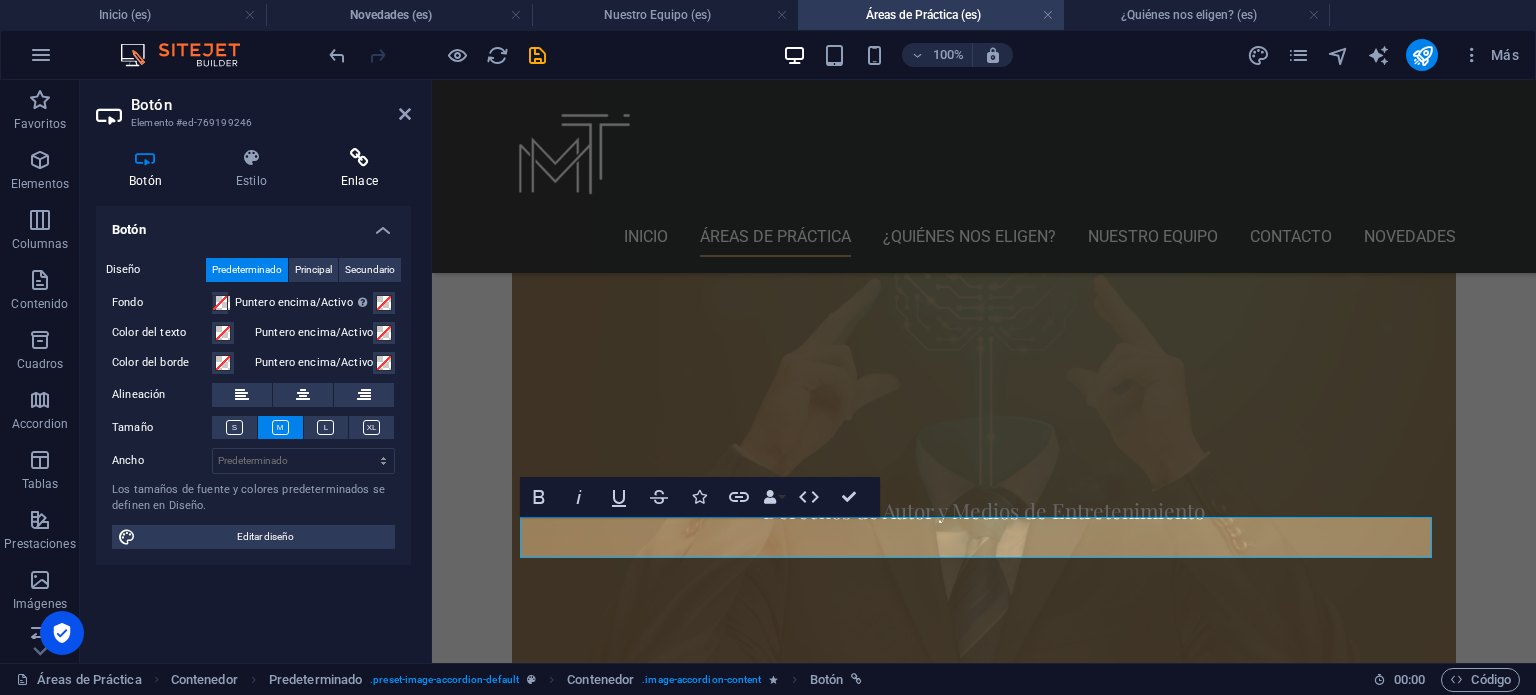 click on "Enlace" at bounding box center (359, 169) 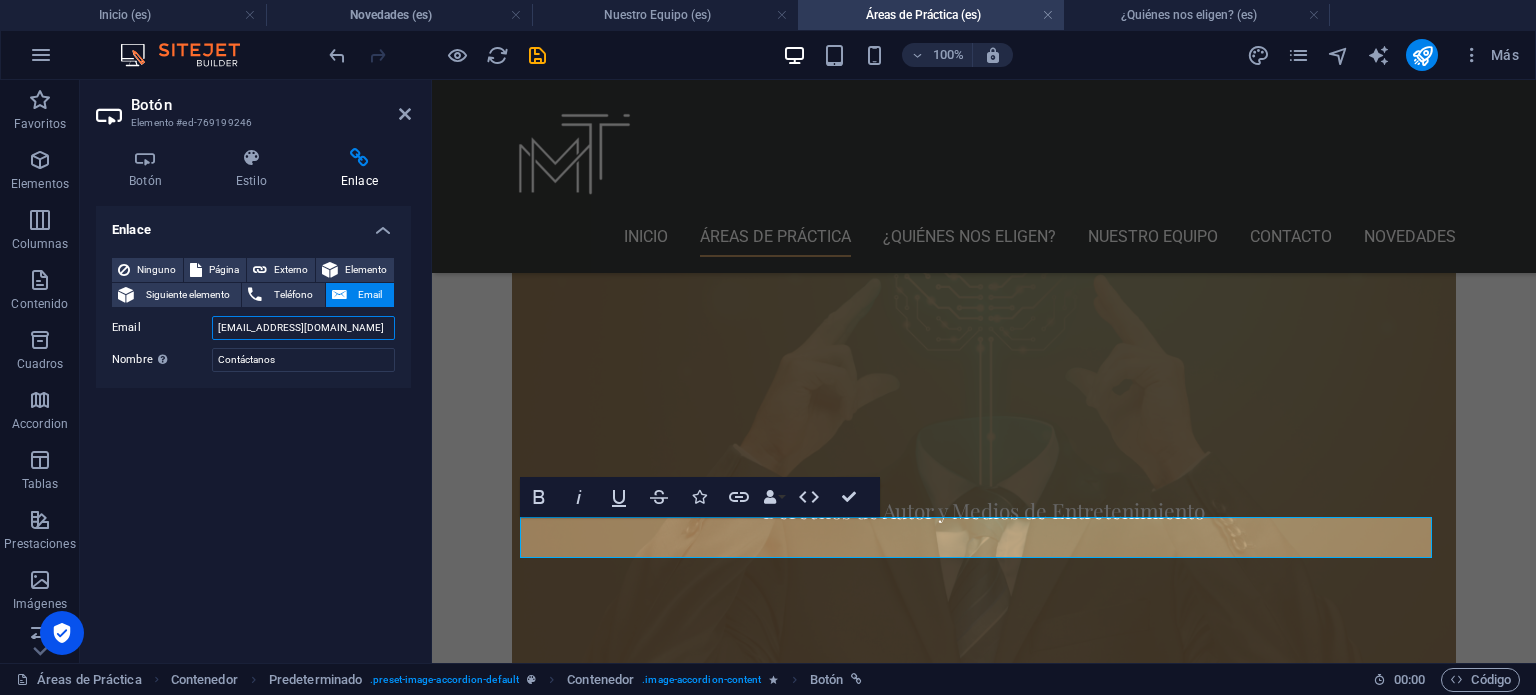 click on "[EMAIL_ADDRESS][DOMAIN_NAME]" at bounding box center [303, 328] 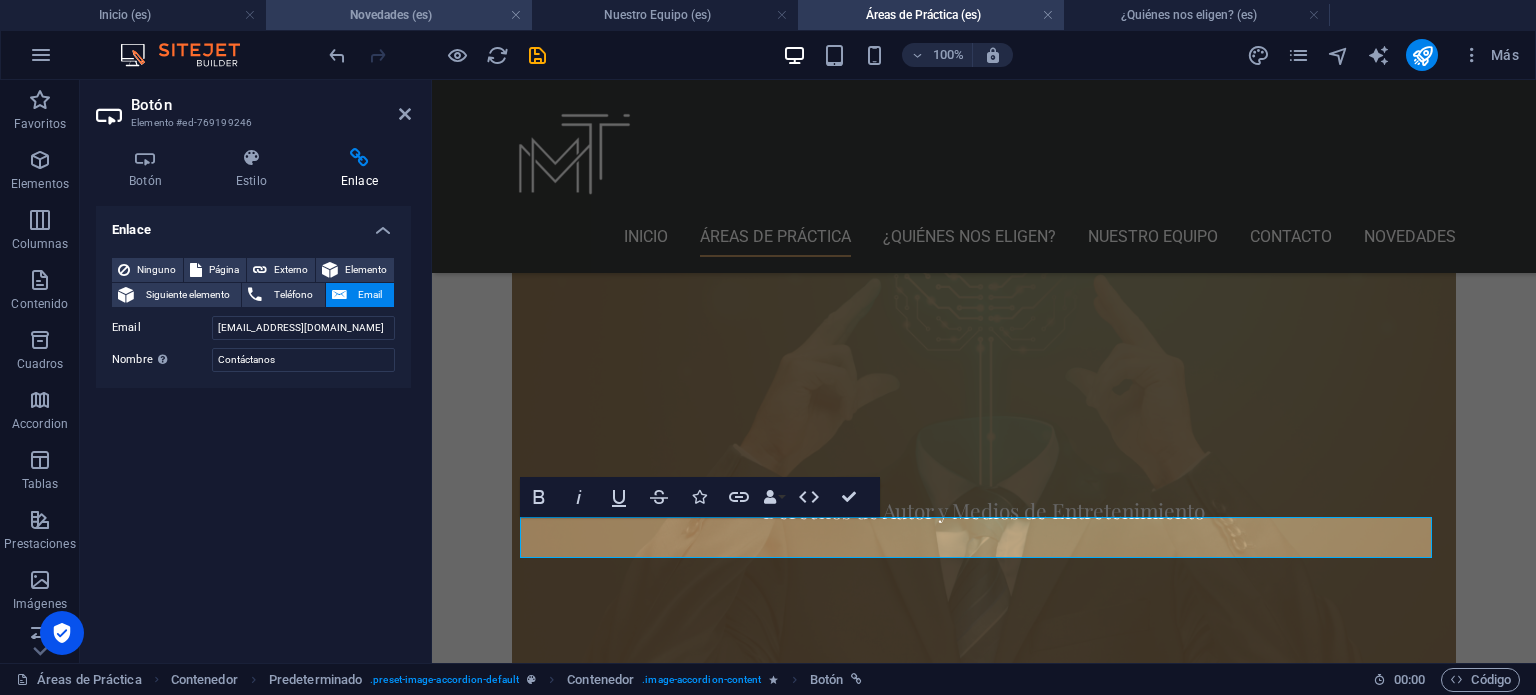 click on "Novedades (es)" at bounding box center [399, 15] 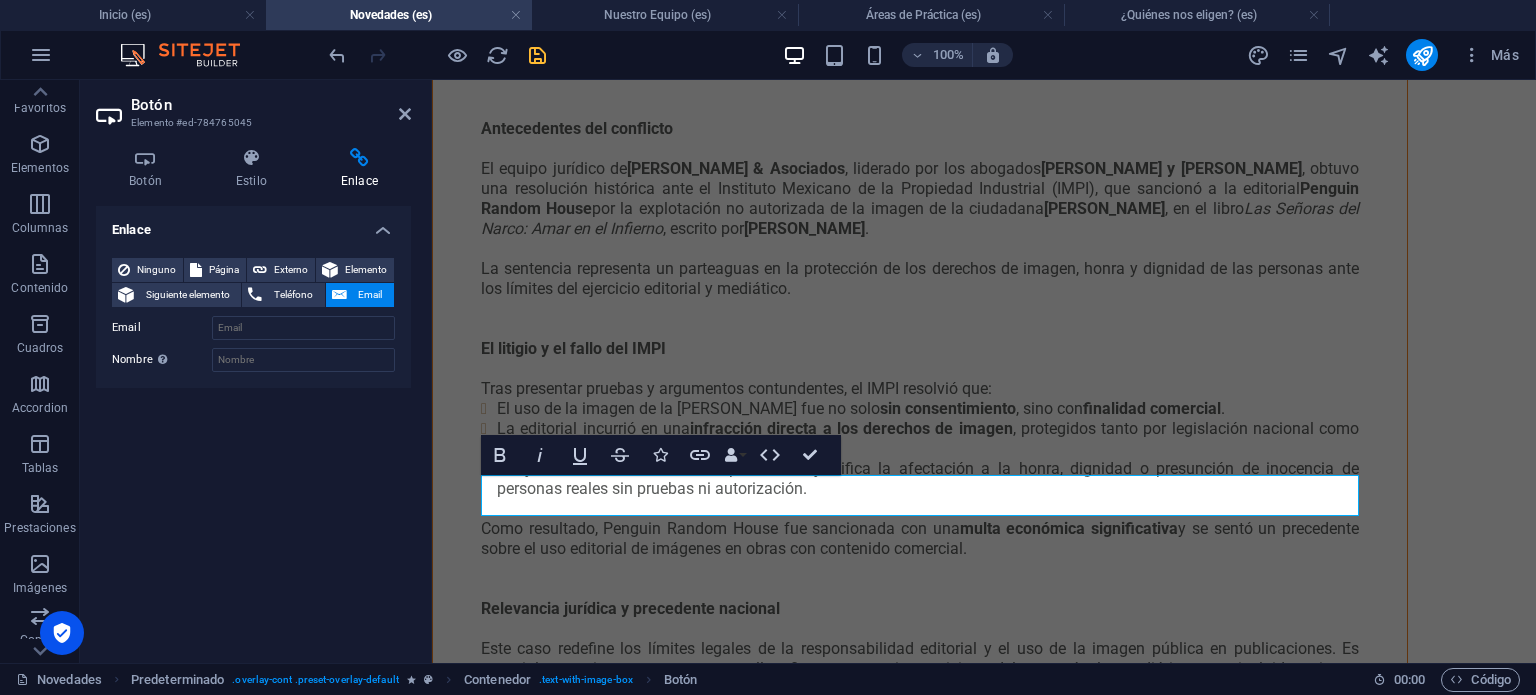 scroll, scrollTop: 0, scrollLeft: 0, axis: both 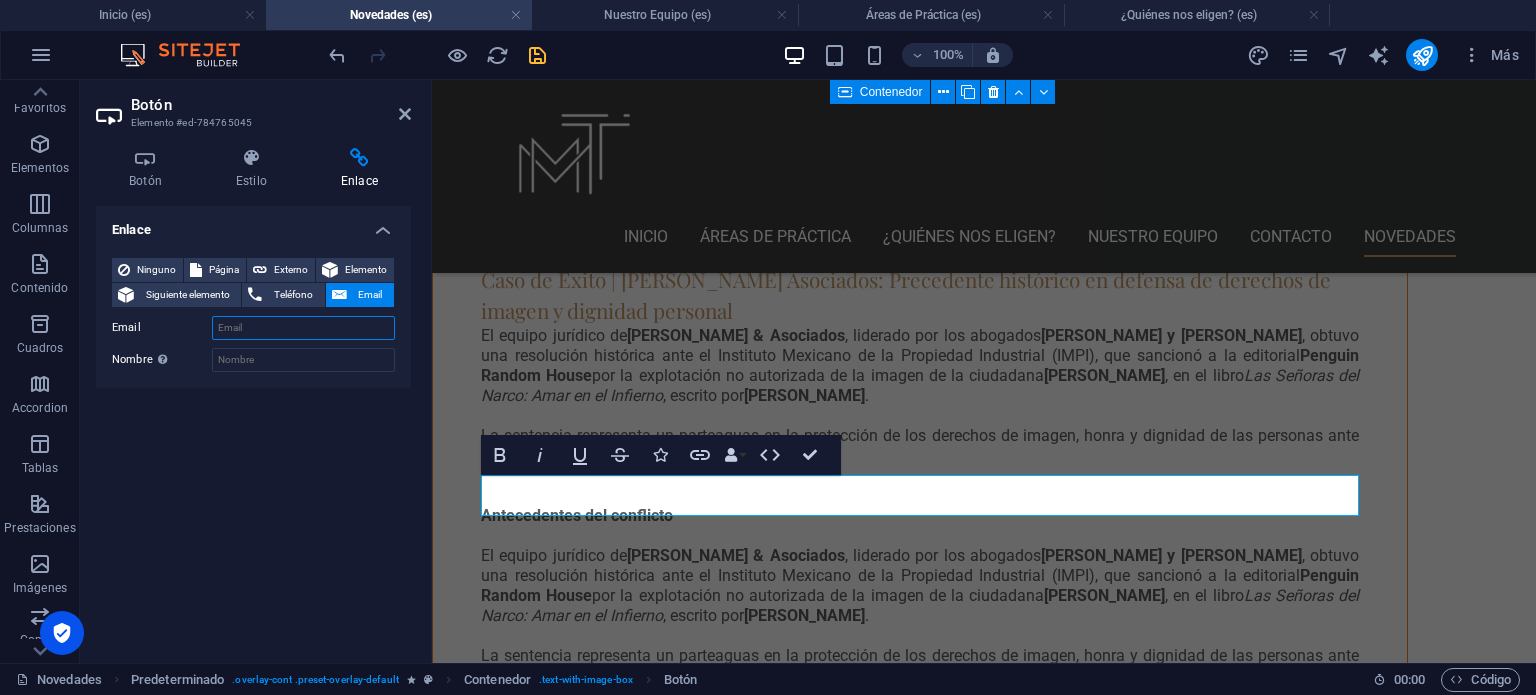 click on "Email" at bounding box center (303, 328) 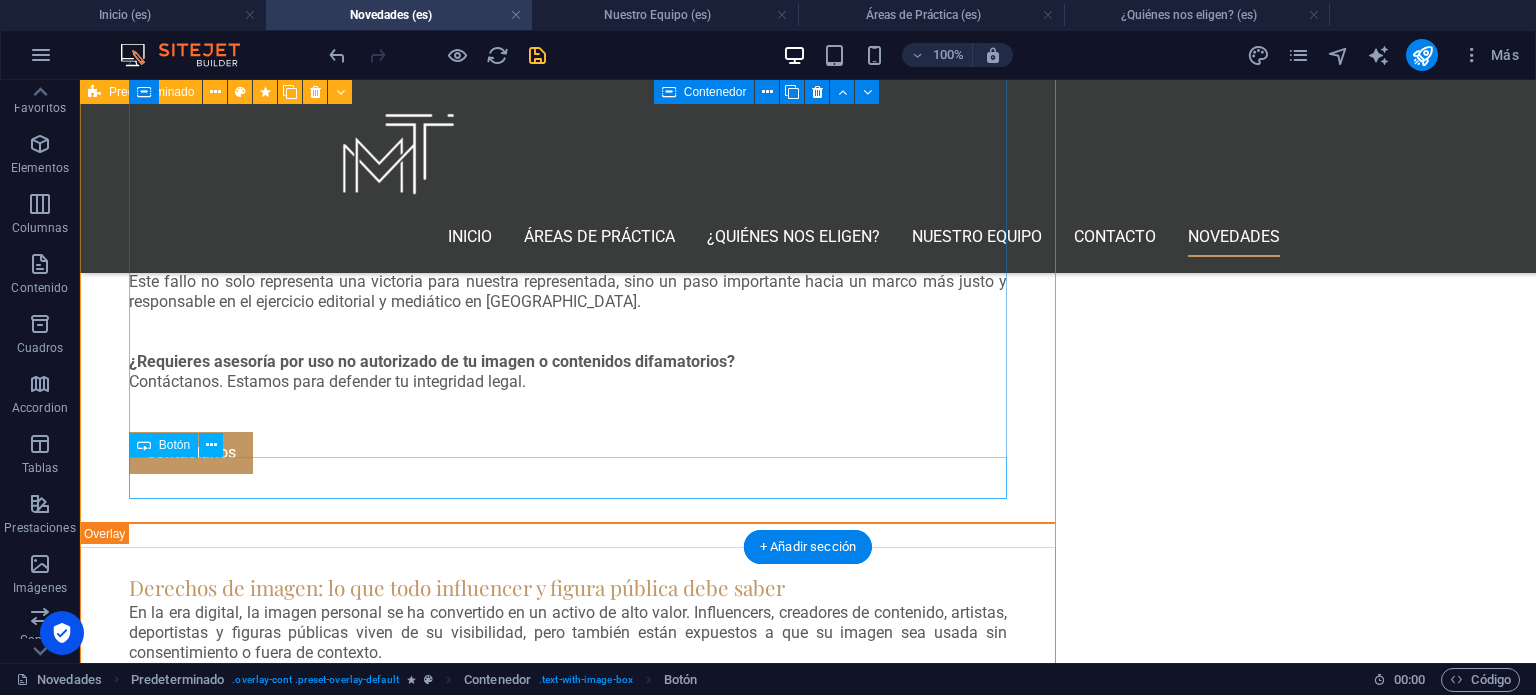 scroll, scrollTop: 3500, scrollLeft: 0, axis: vertical 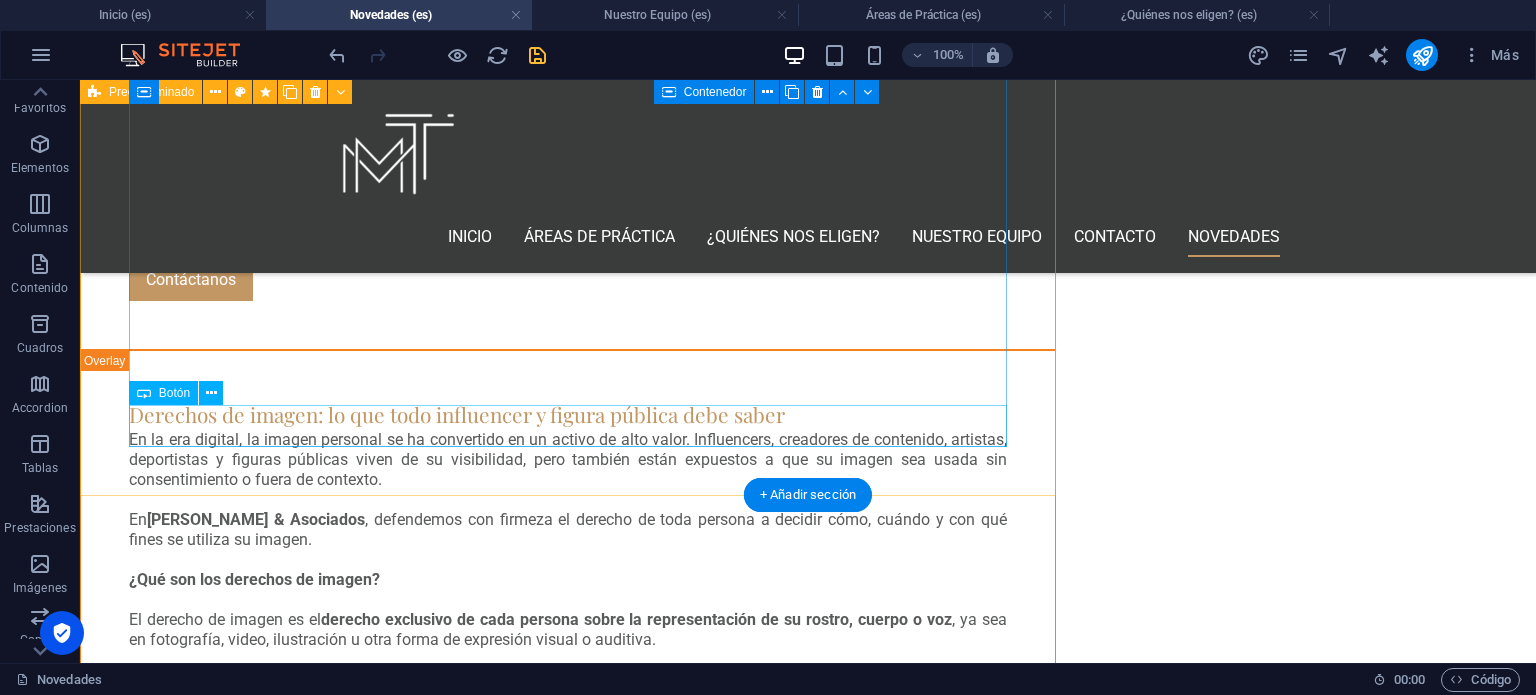 click on "Contáctanos" at bounding box center (568, 1711) 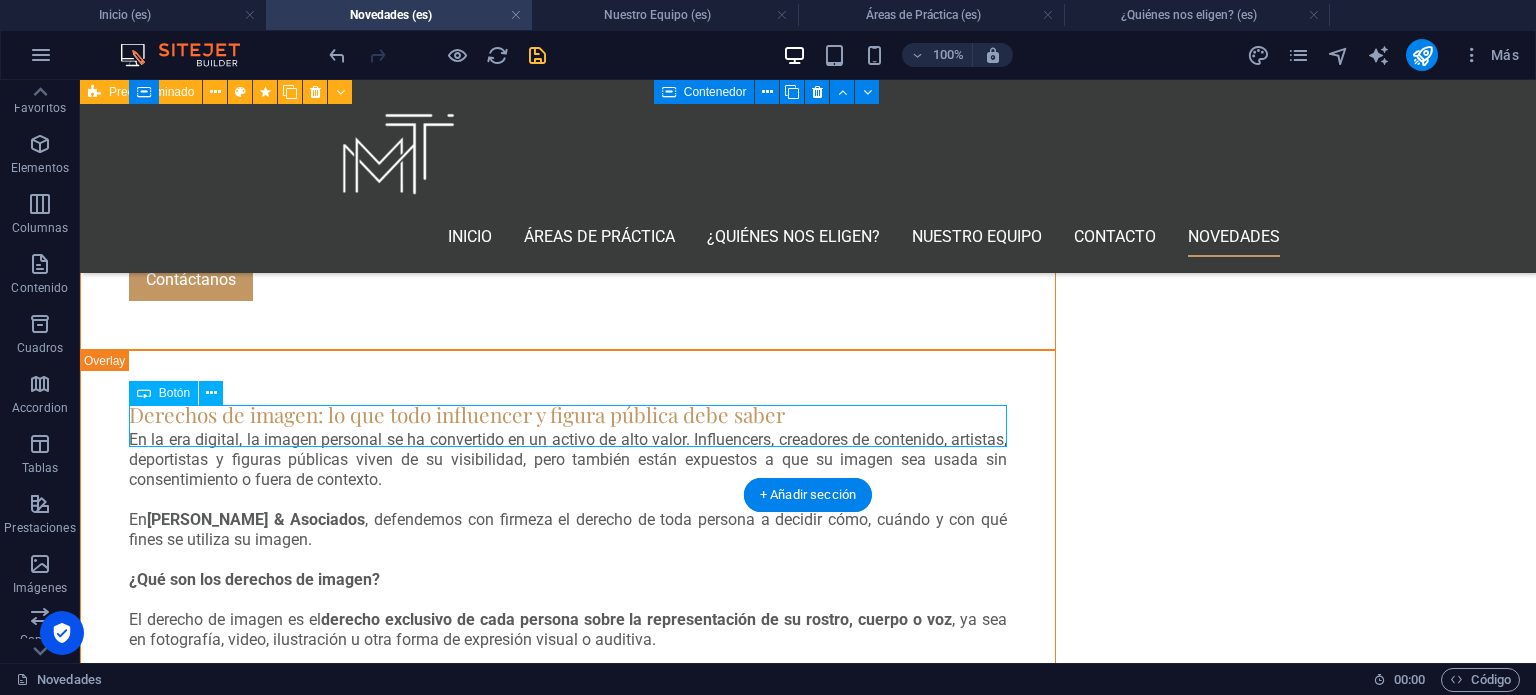 click on "Contáctanos" at bounding box center [568, 1711] 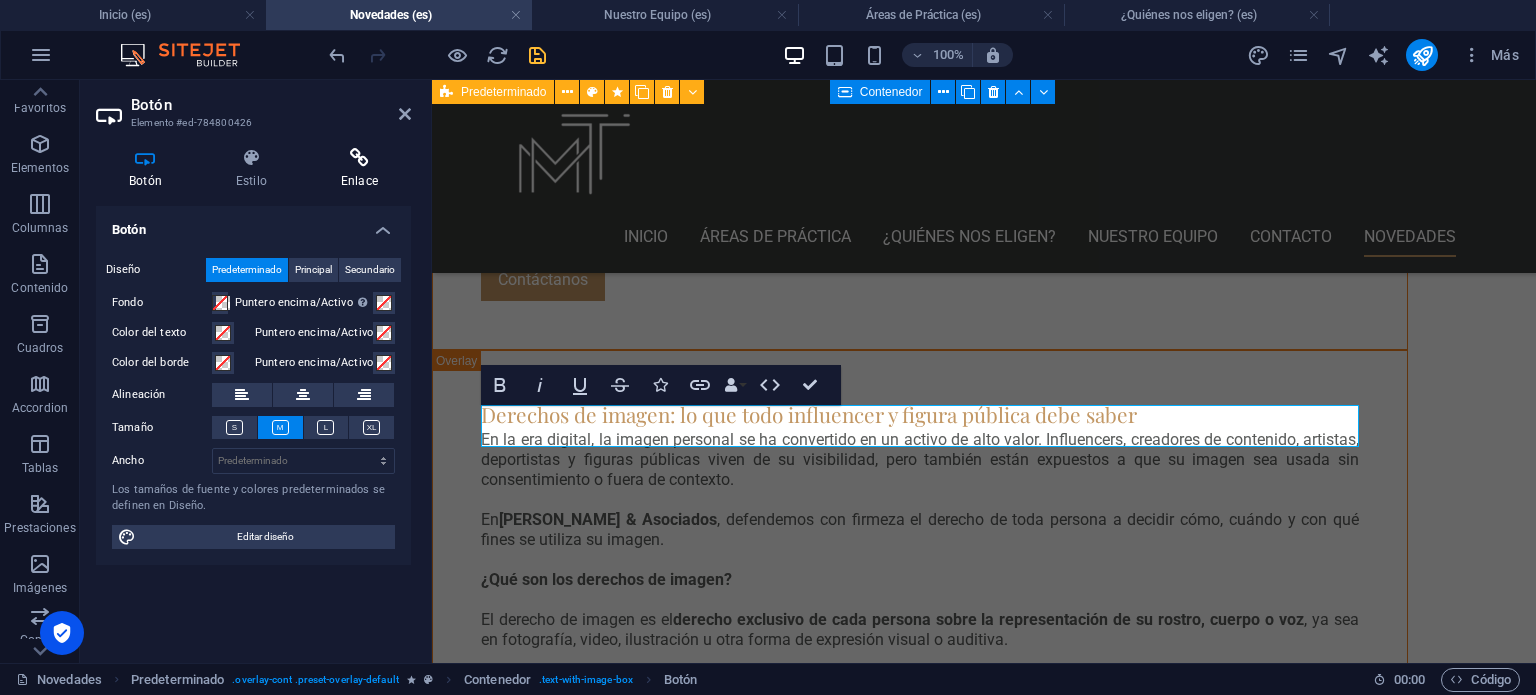 click on "Enlace" at bounding box center (359, 169) 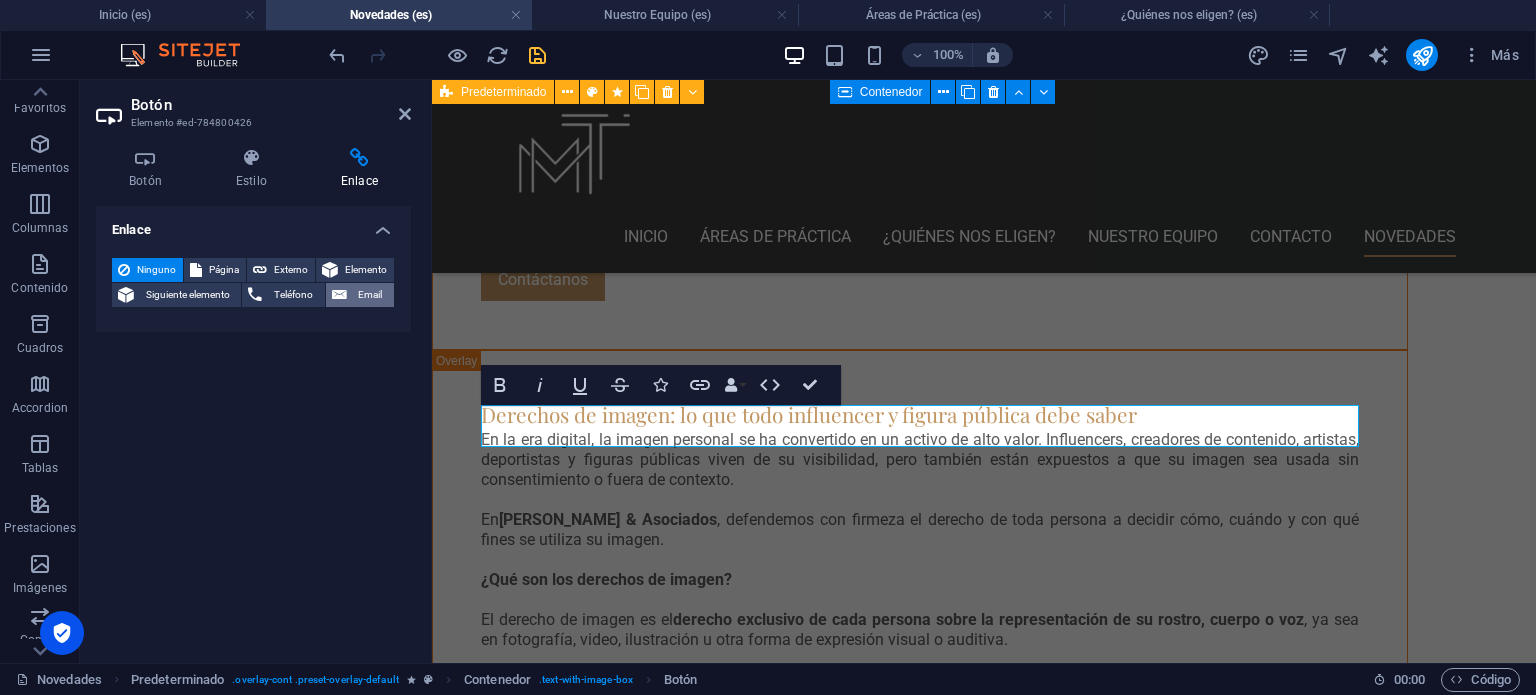 click on "Email" at bounding box center (370, 295) 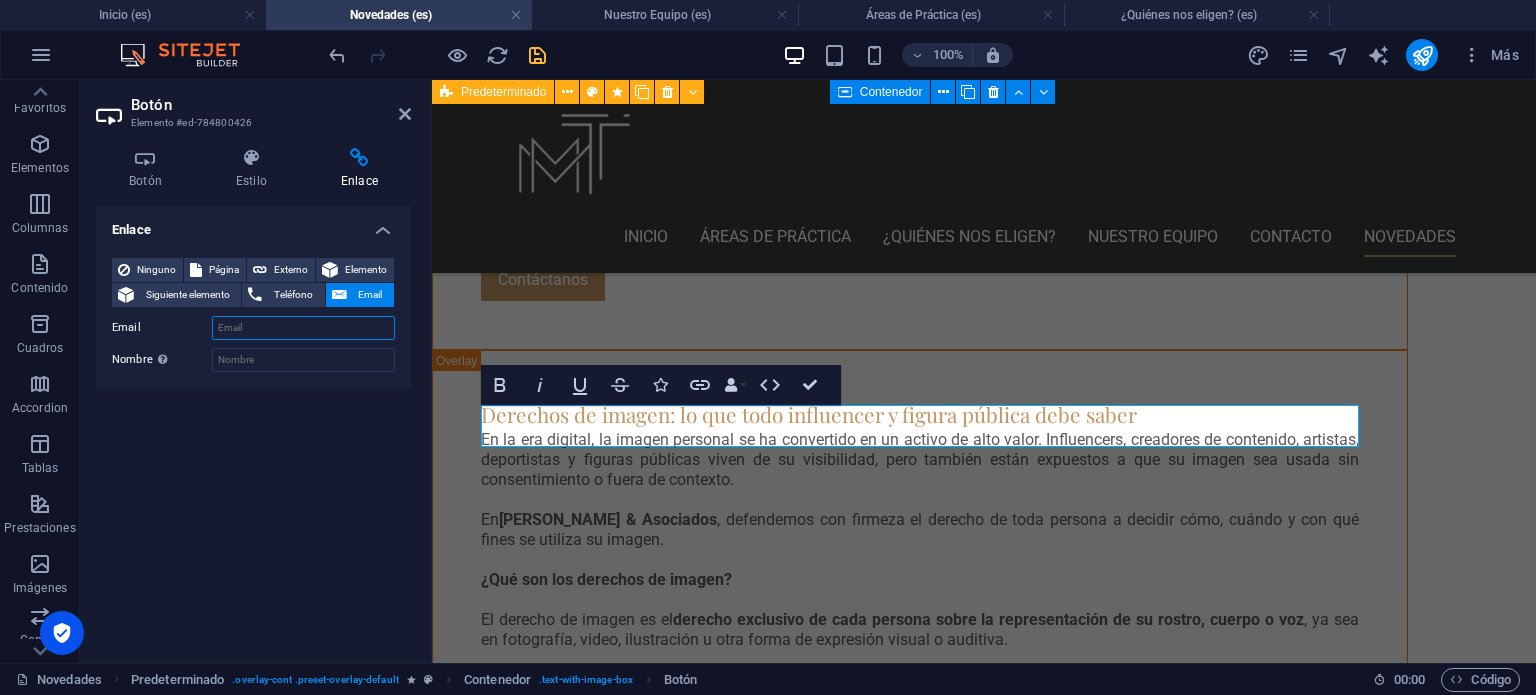 click on "Email" at bounding box center (303, 328) 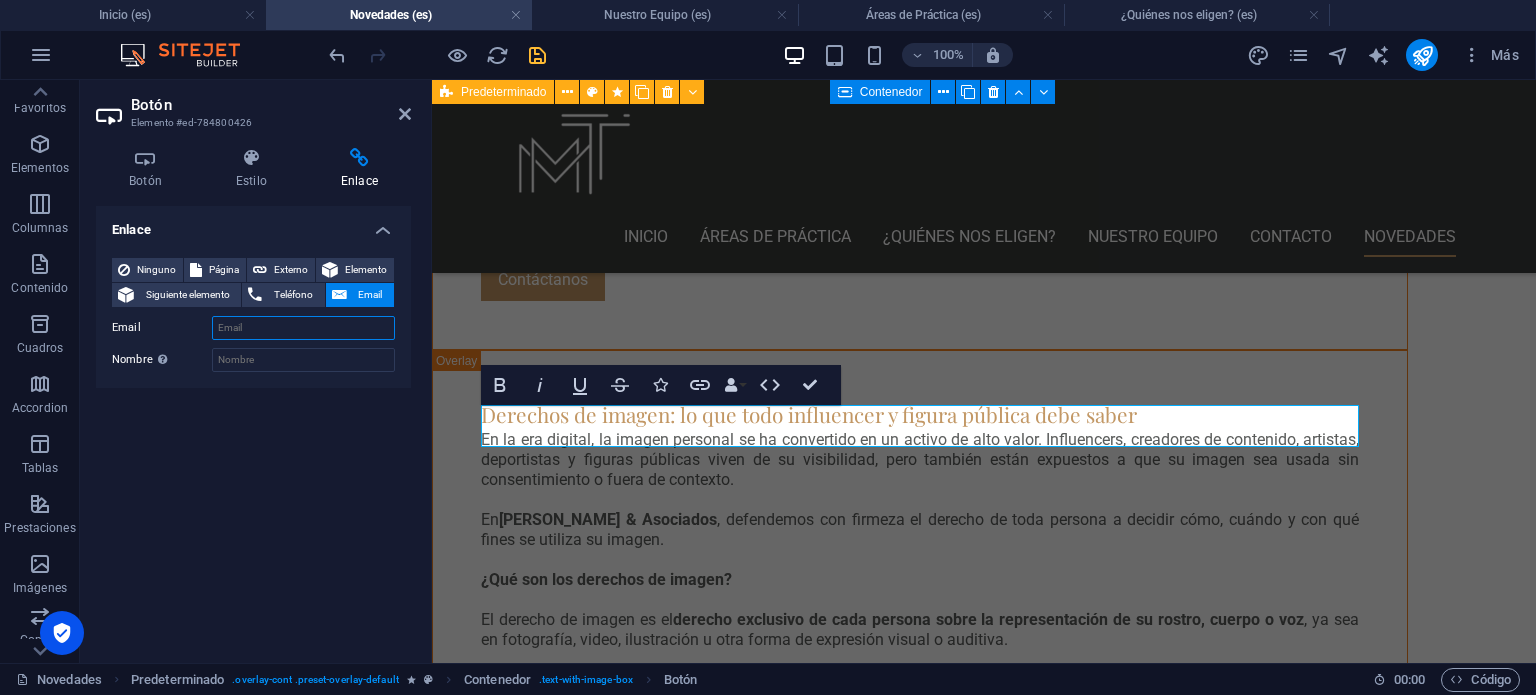 paste on "[EMAIL_ADDRESS][DOMAIN_NAME]" 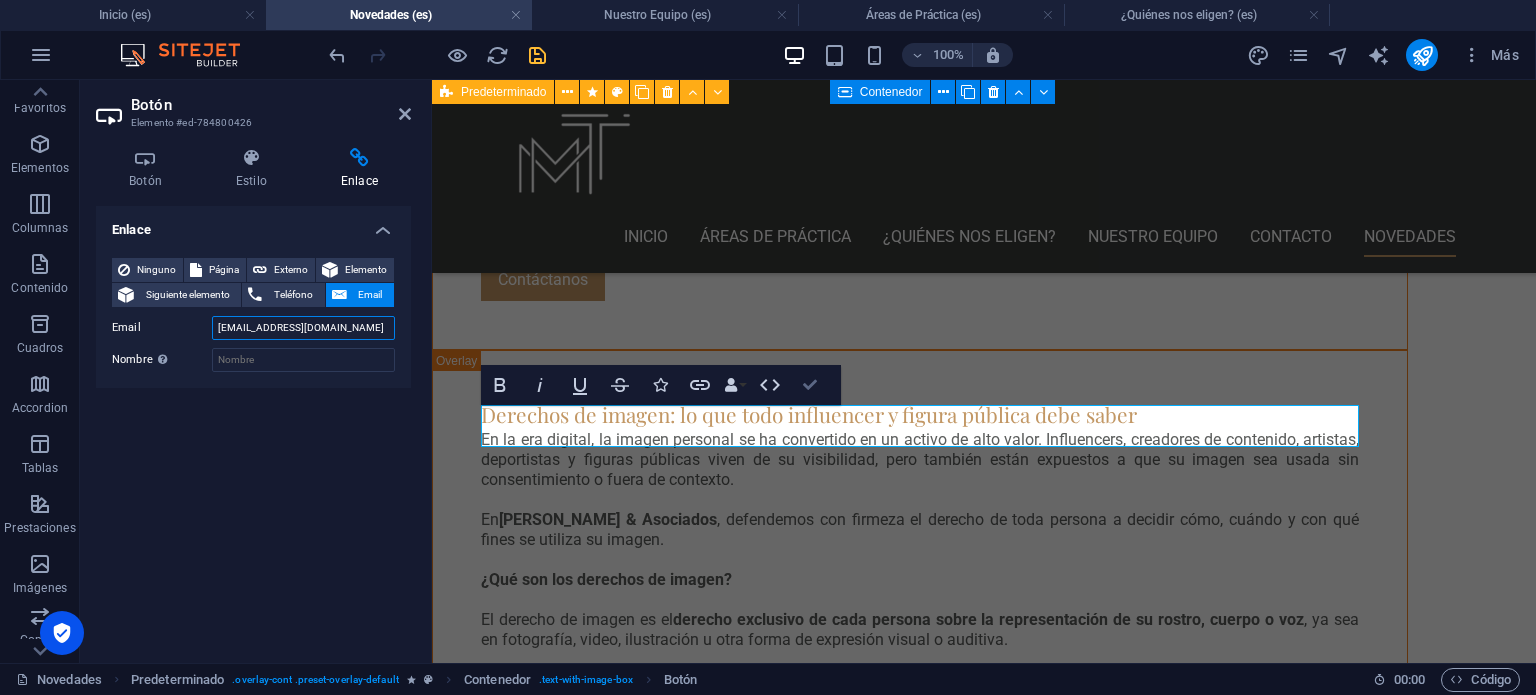 drag, startPoint x: 811, startPoint y: 387, endPoint x: 709, endPoint y: 305, distance: 130.87398 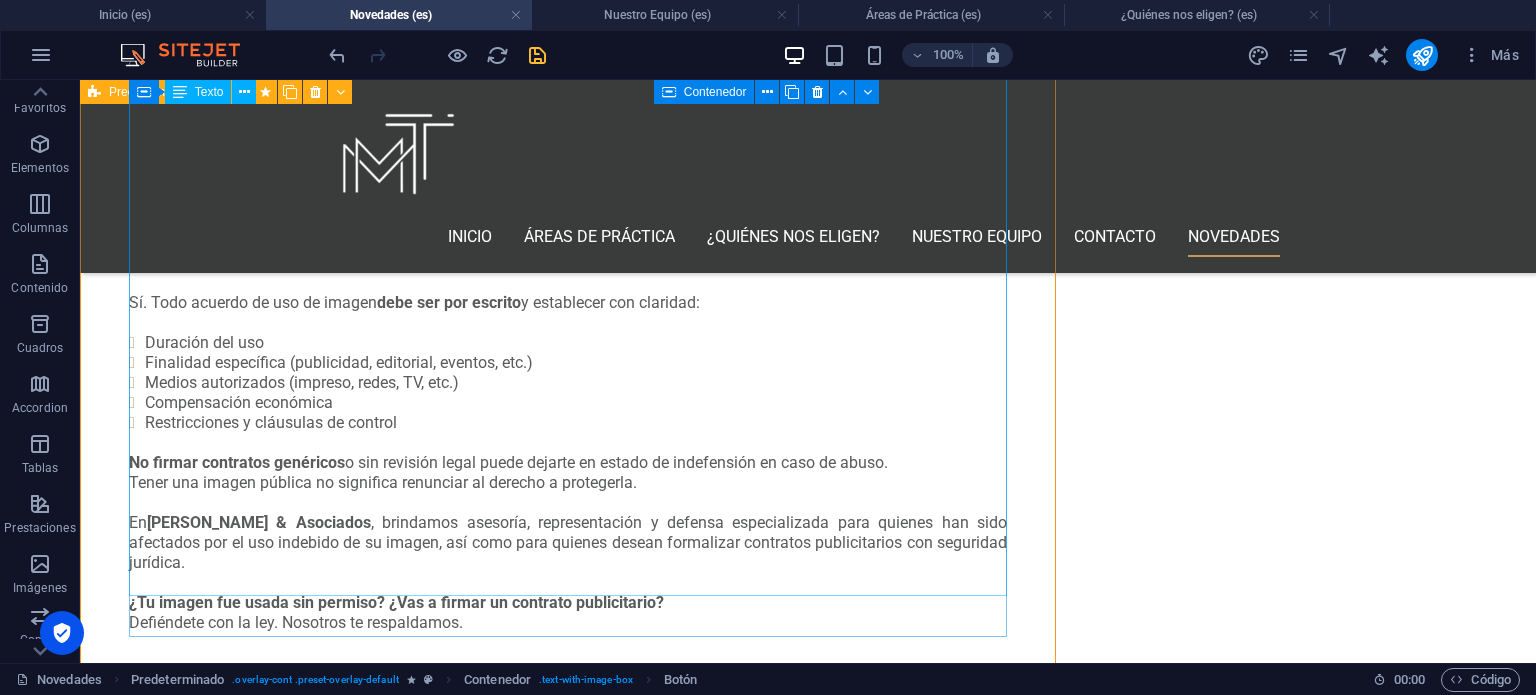 scroll, scrollTop: 4523, scrollLeft: 0, axis: vertical 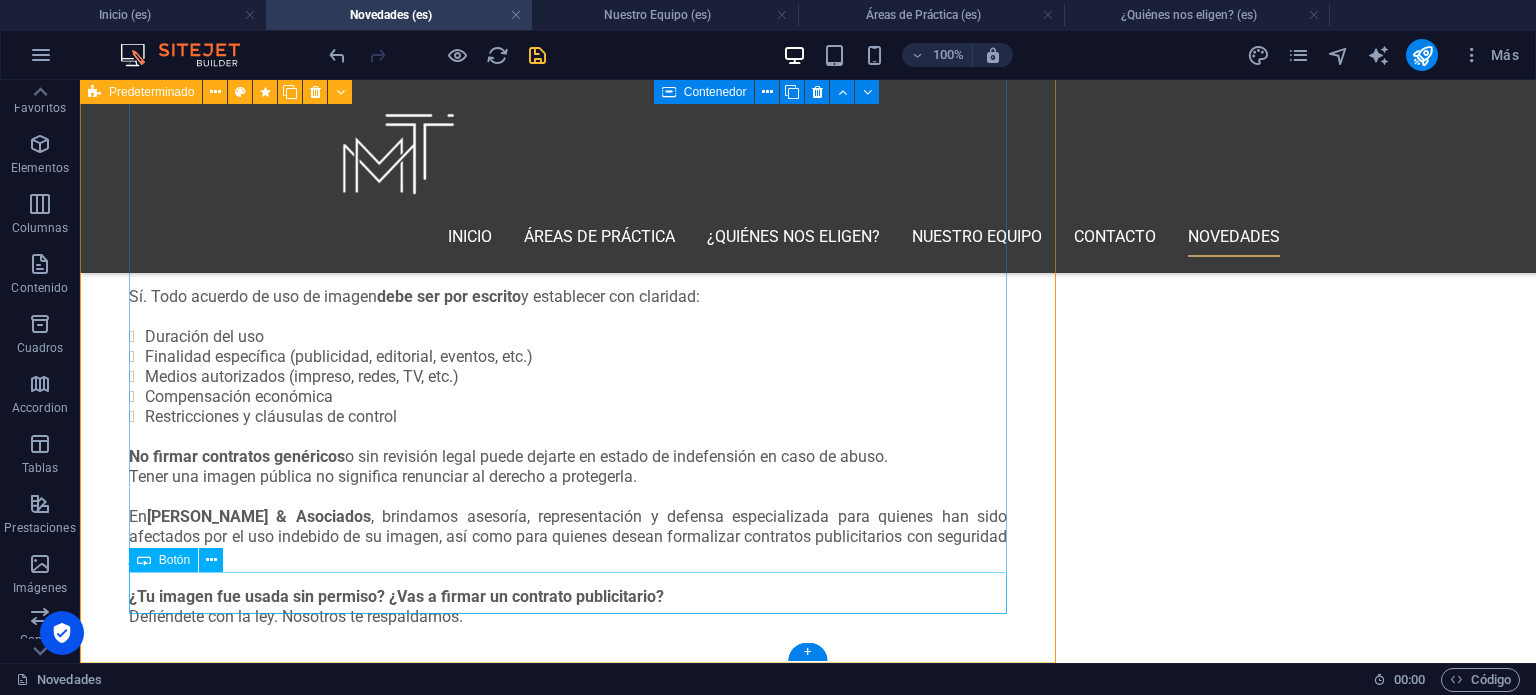 click on "Contáctanos" at bounding box center [568, 1879] 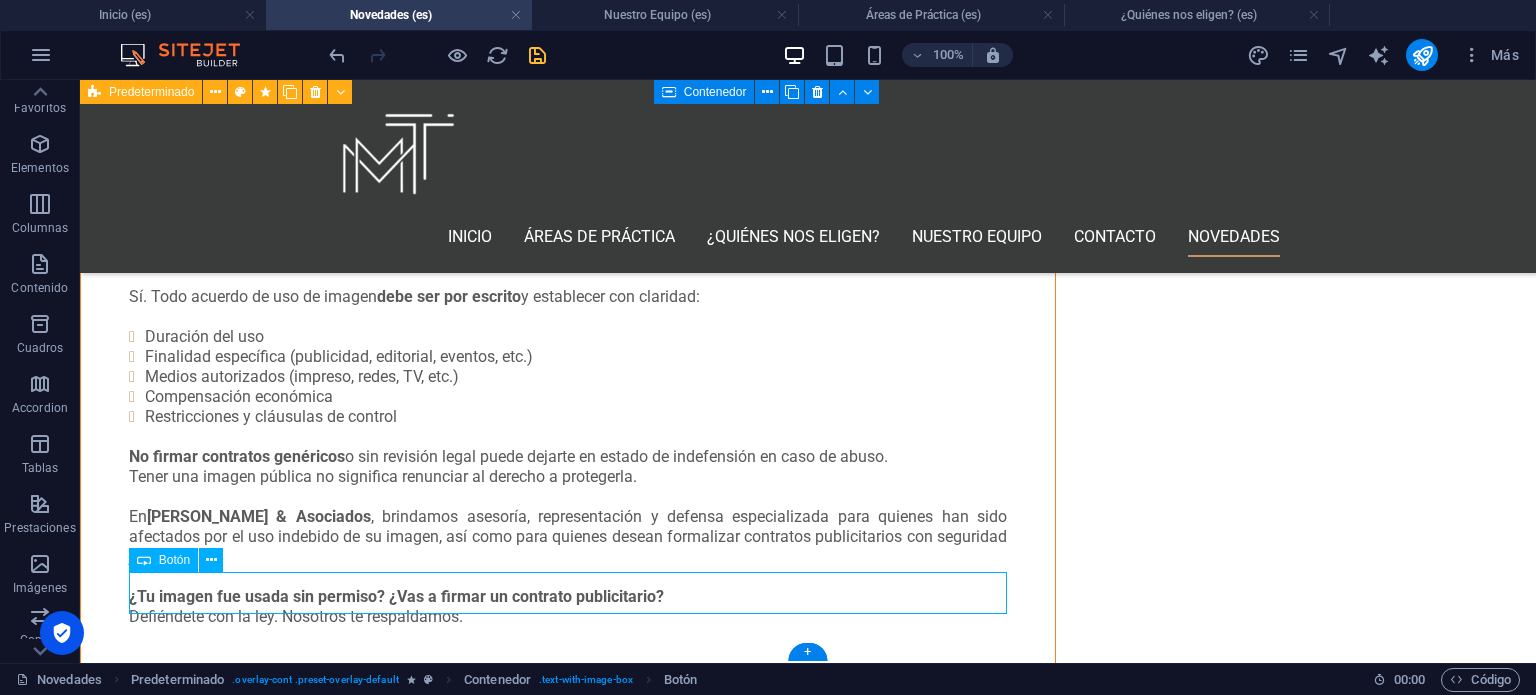 click on "Contáctanos" at bounding box center [568, 1879] 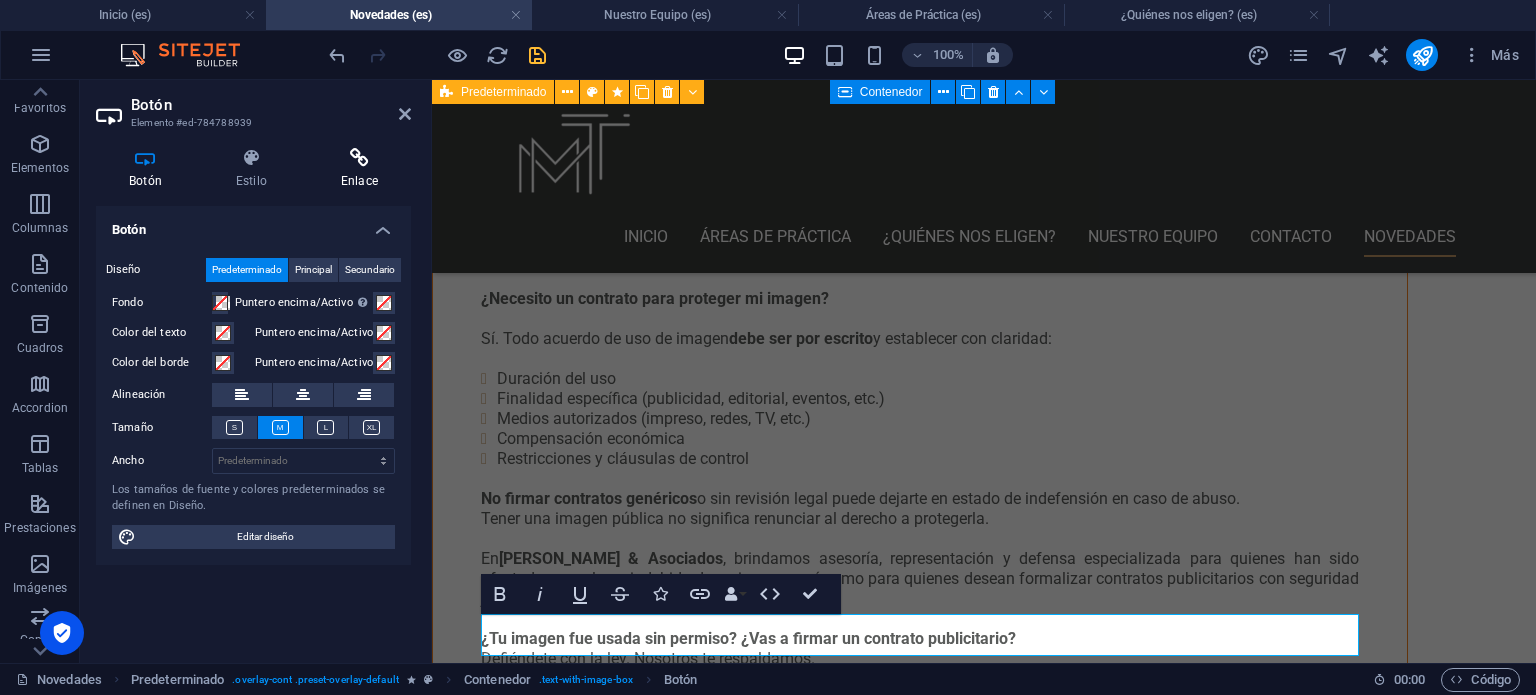 click on "Enlace" at bounding box center [359, 169] 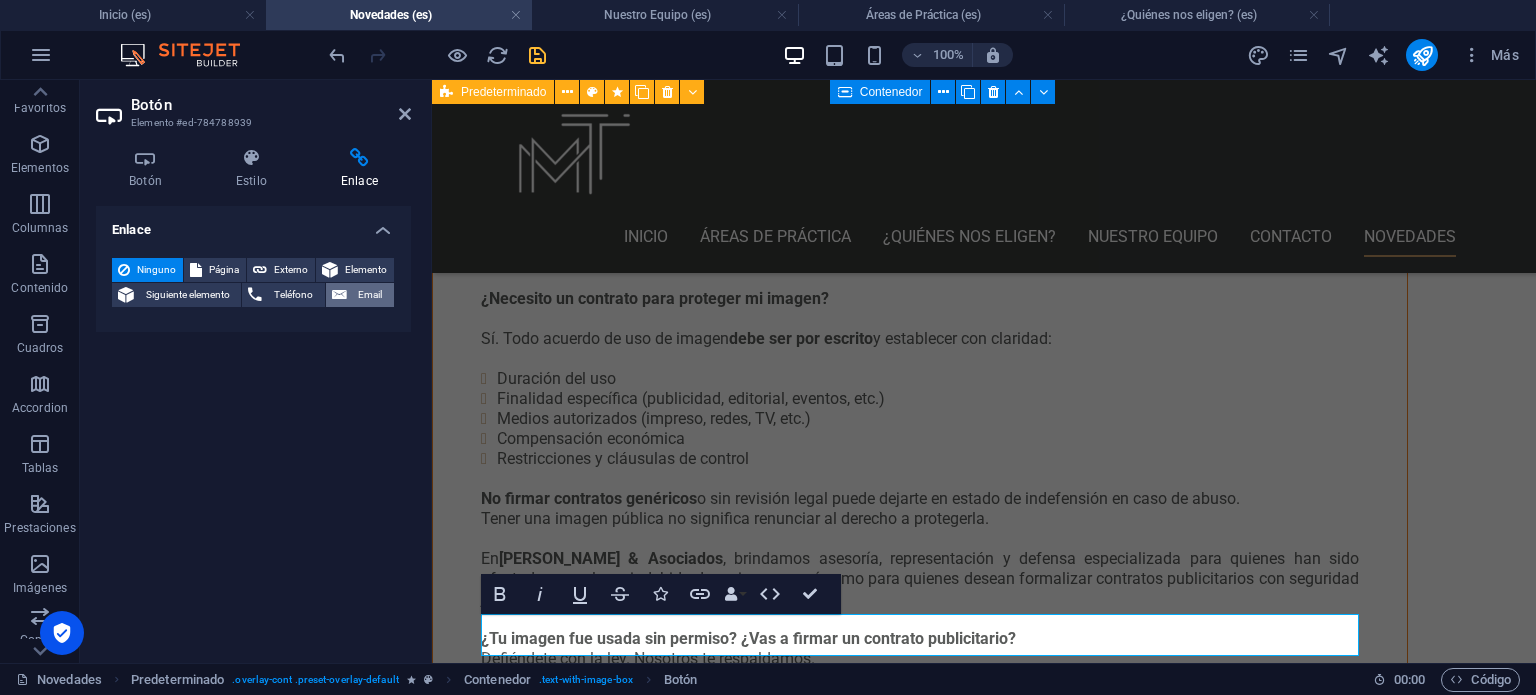 click on "Email" at bounding box center (370, 295) 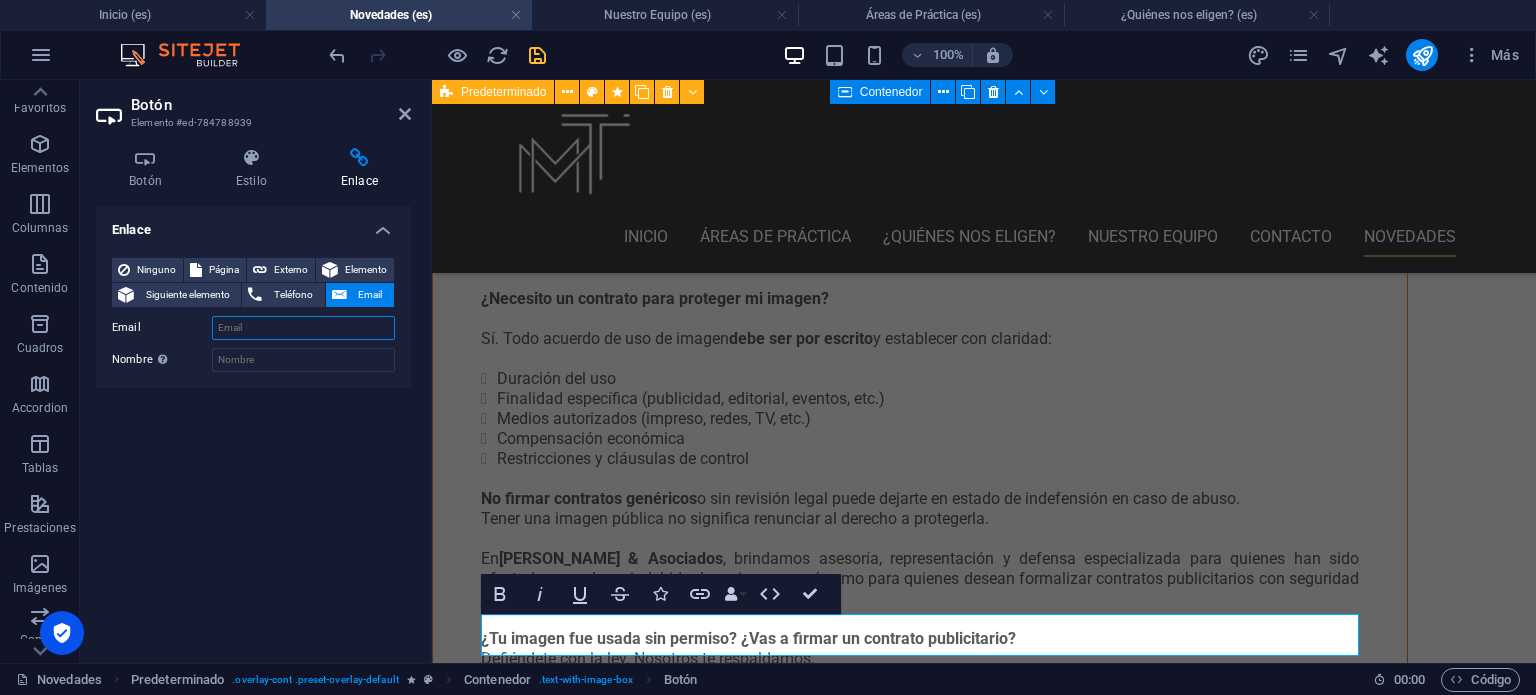 click on "Email" at bounding box center (303, 328) 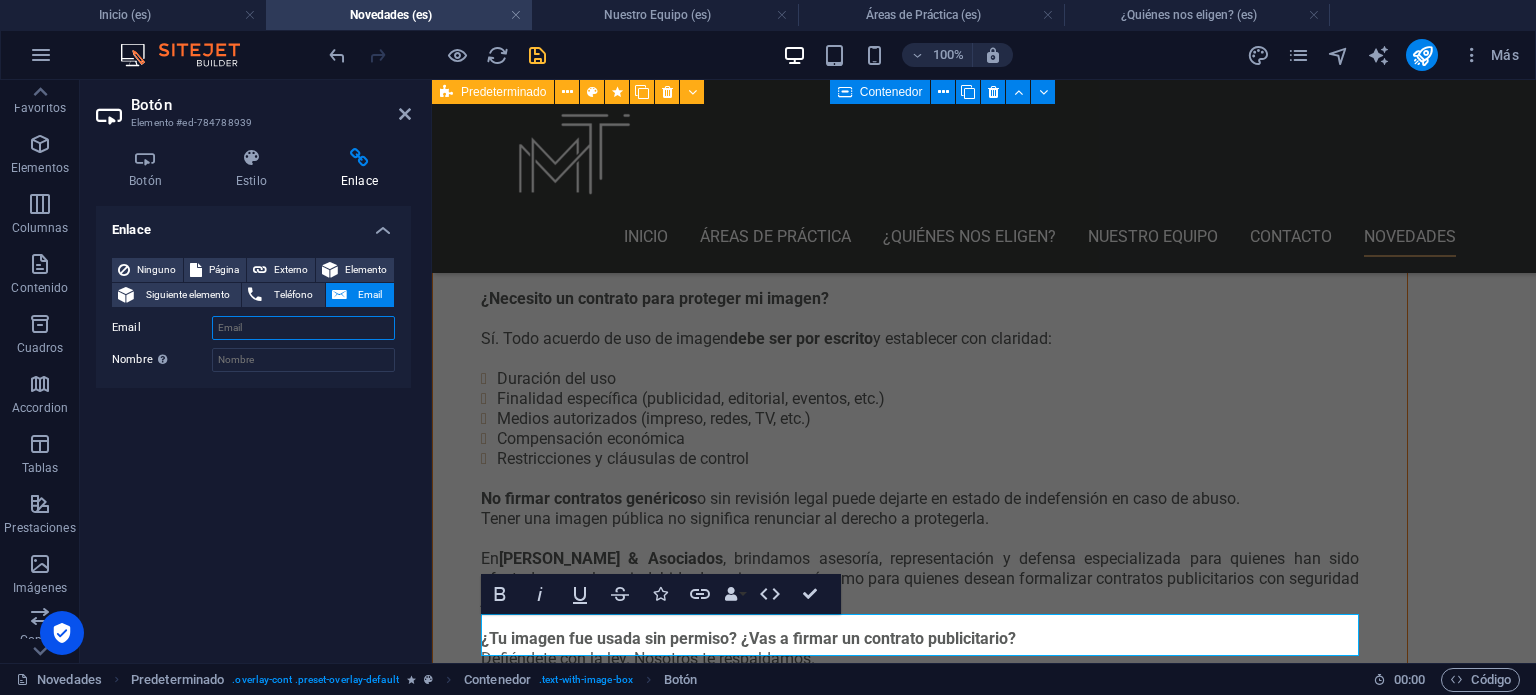 paste on "[EMAIL_ADDRESS][DOMAIN_NAME]" 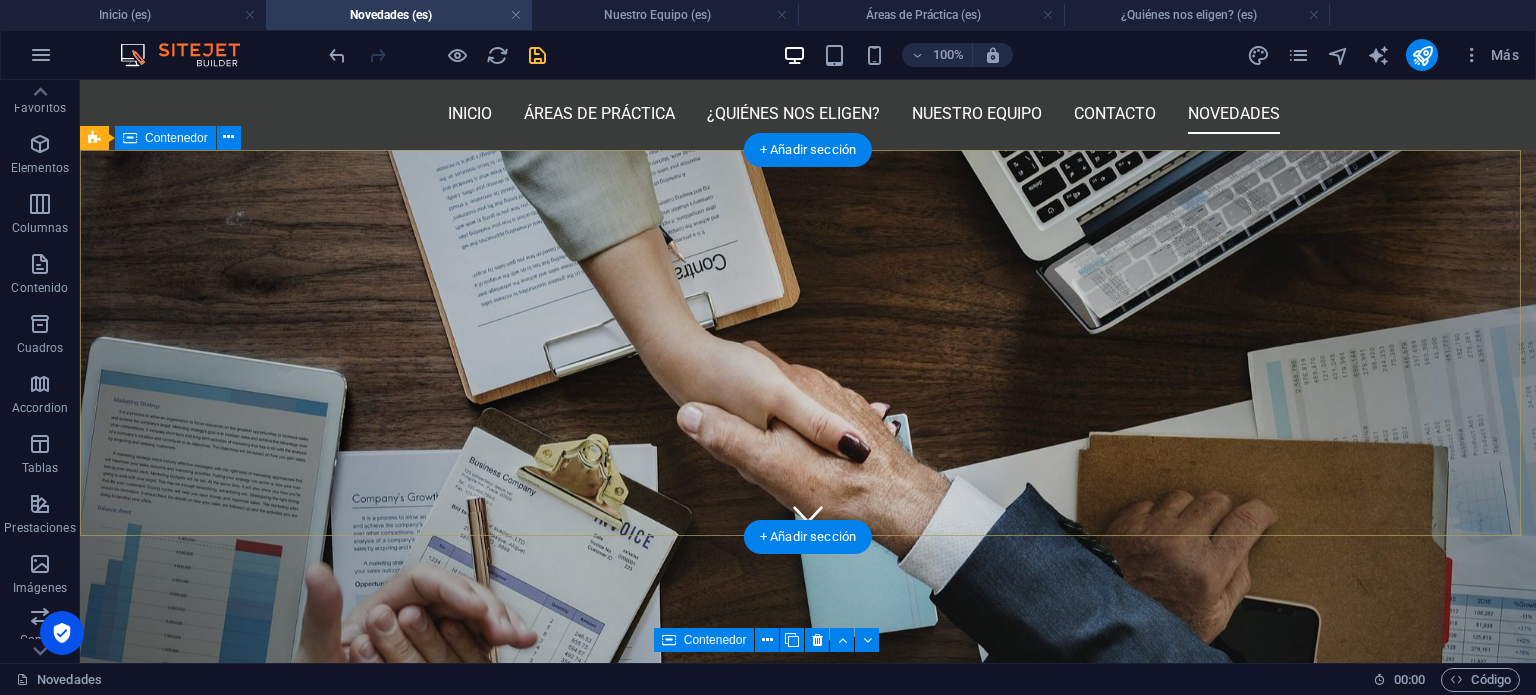 scroll, scrollTop: 23, scrollLeft: 0, axis: vertical 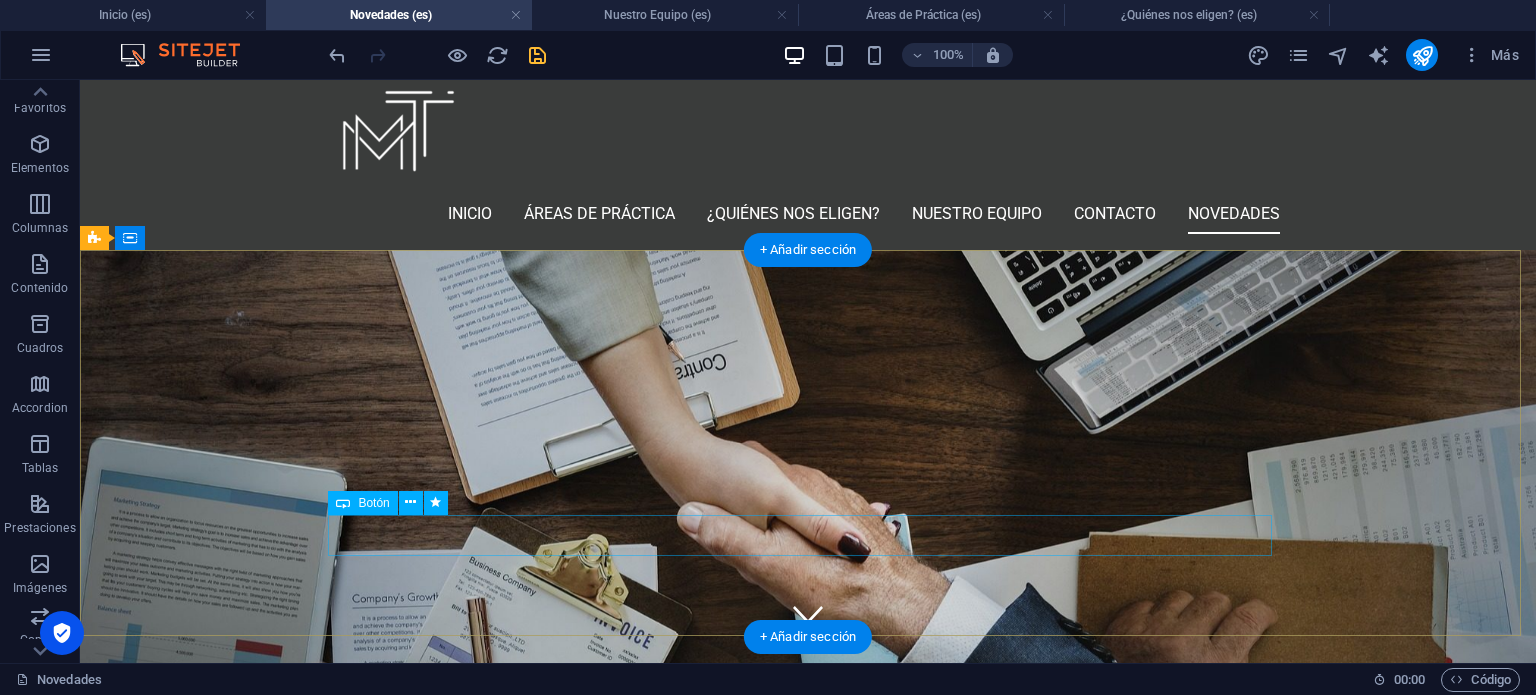 click on "Solicitar Asesoría" at bounding box center (808, 1116) 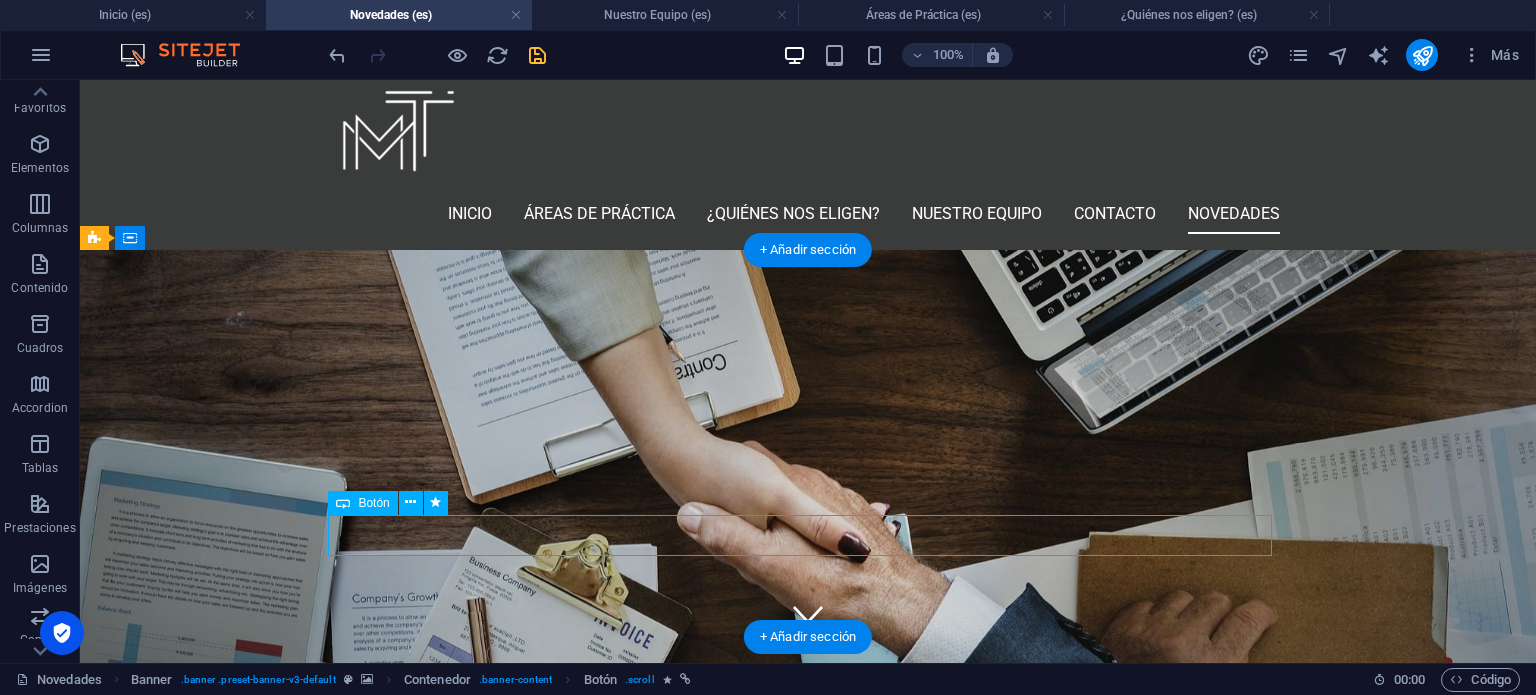click on "Solicitar Asesoría" at bounding box center [808, 1116] 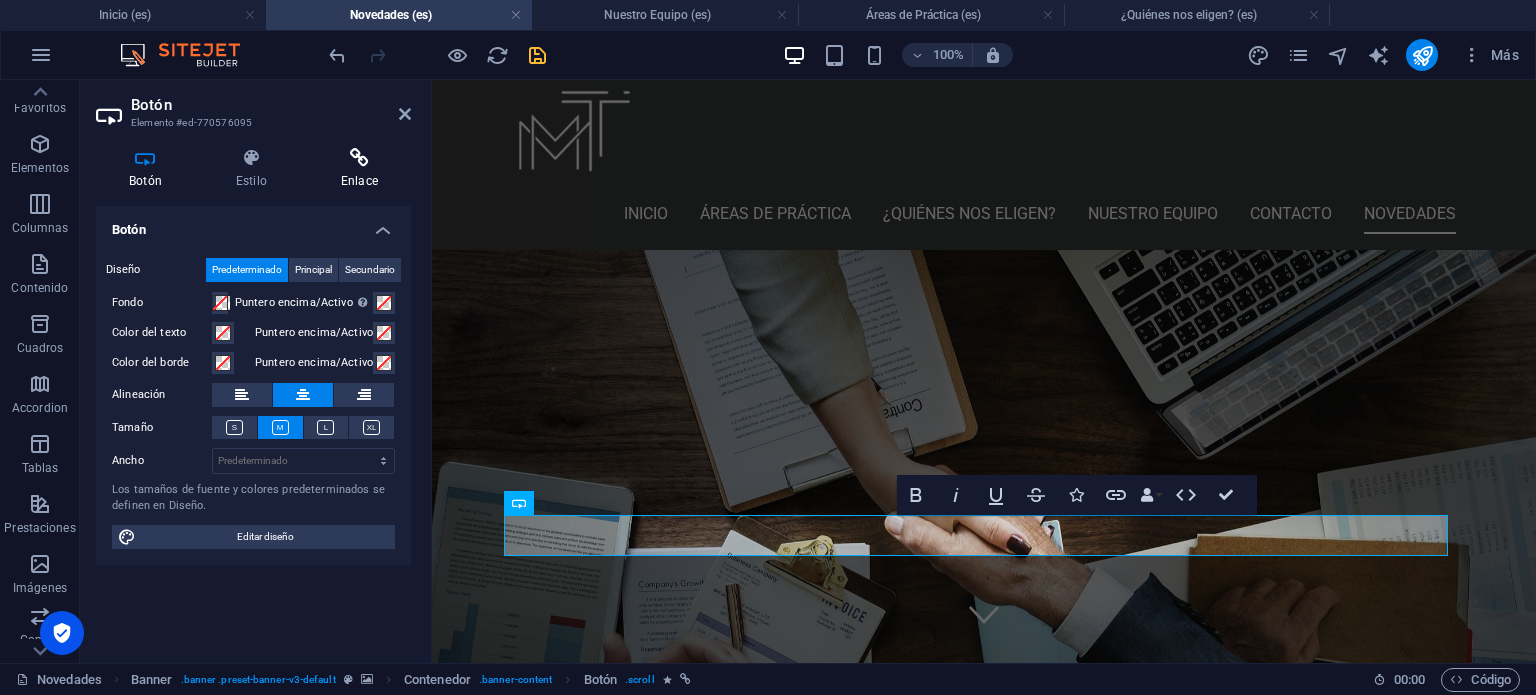 click at bounding box center [359, 158] 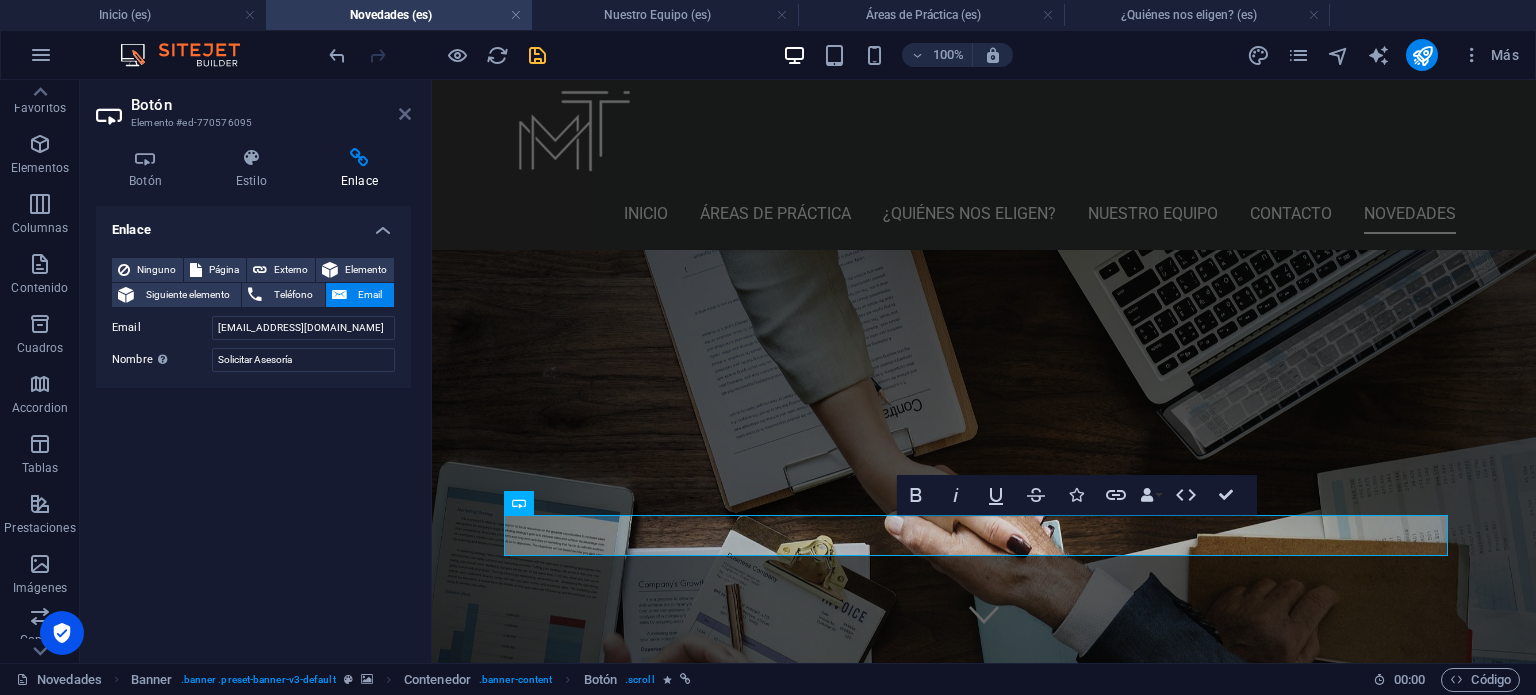 click at bounding box center (405, 114) 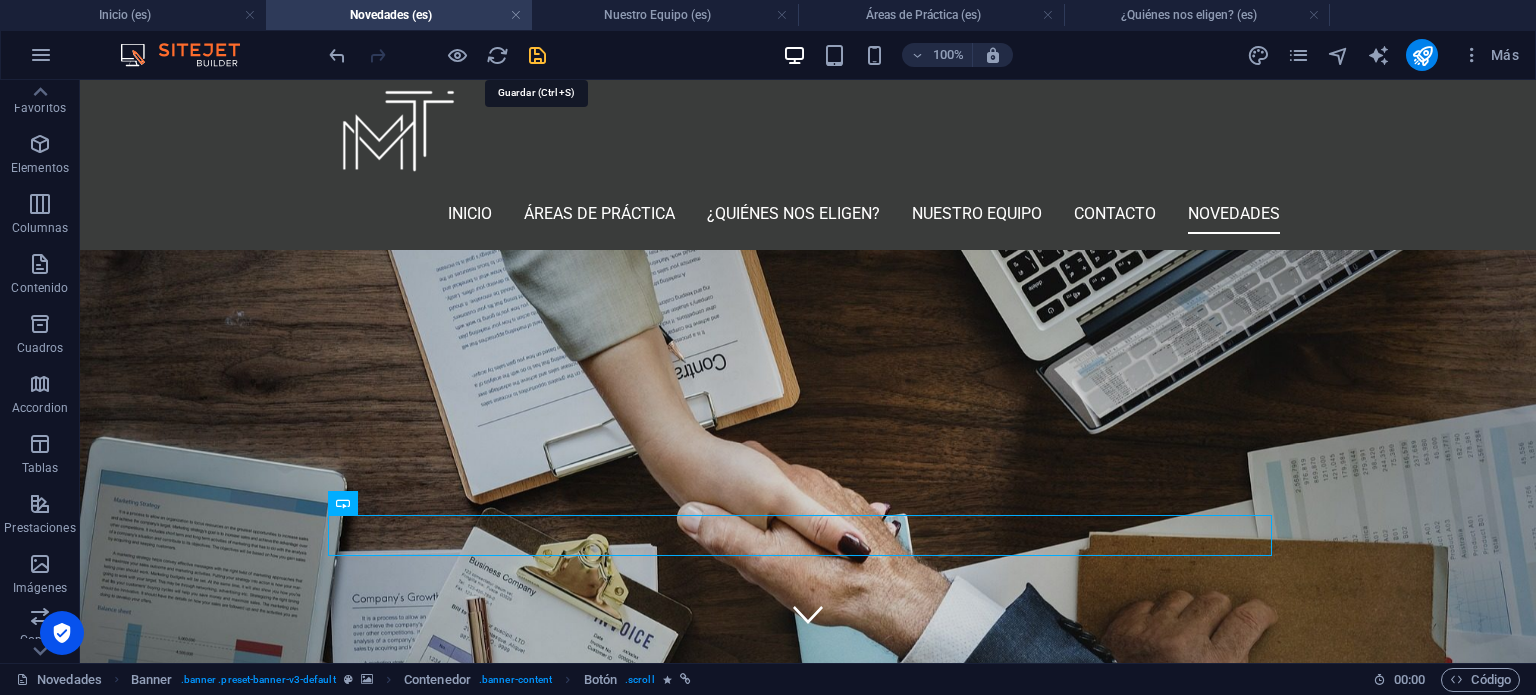 click at bounding box center (537, 55) 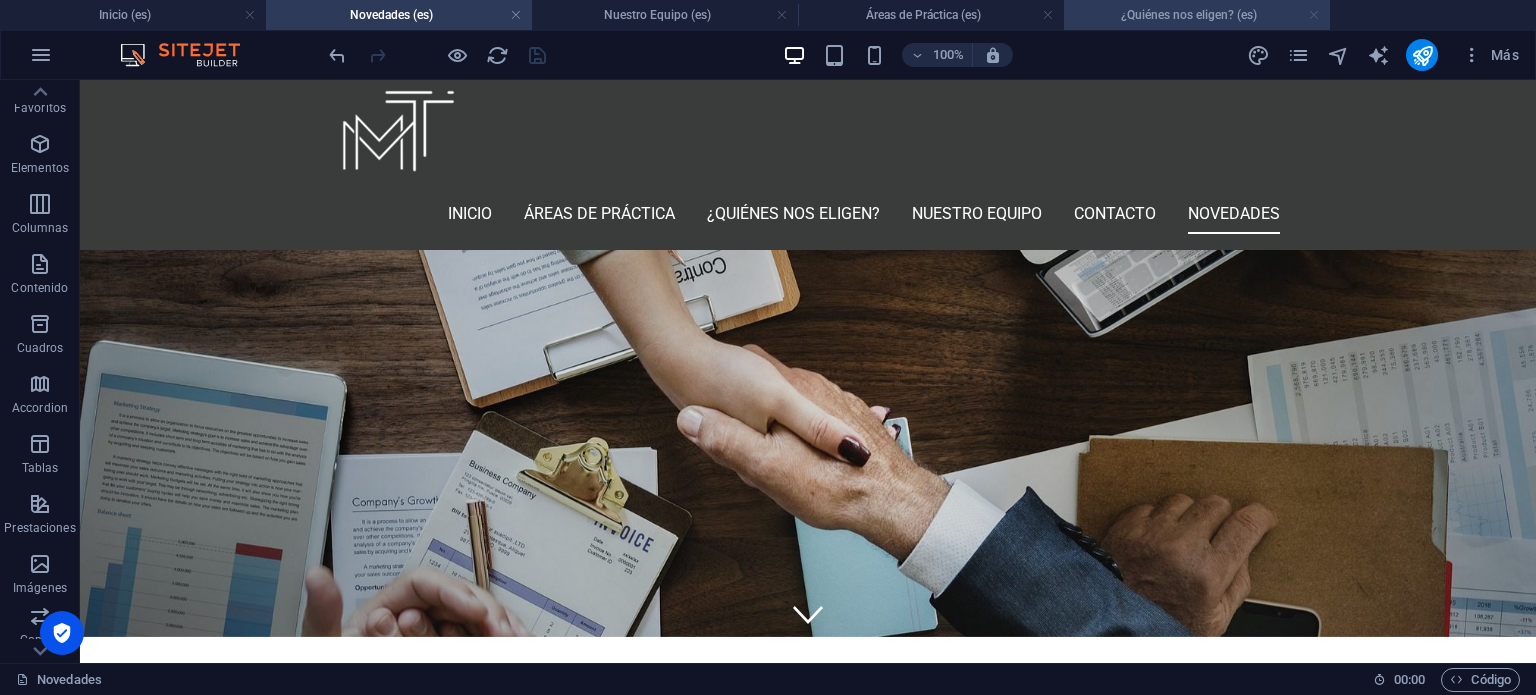 click at bounding box center [1314, 15] 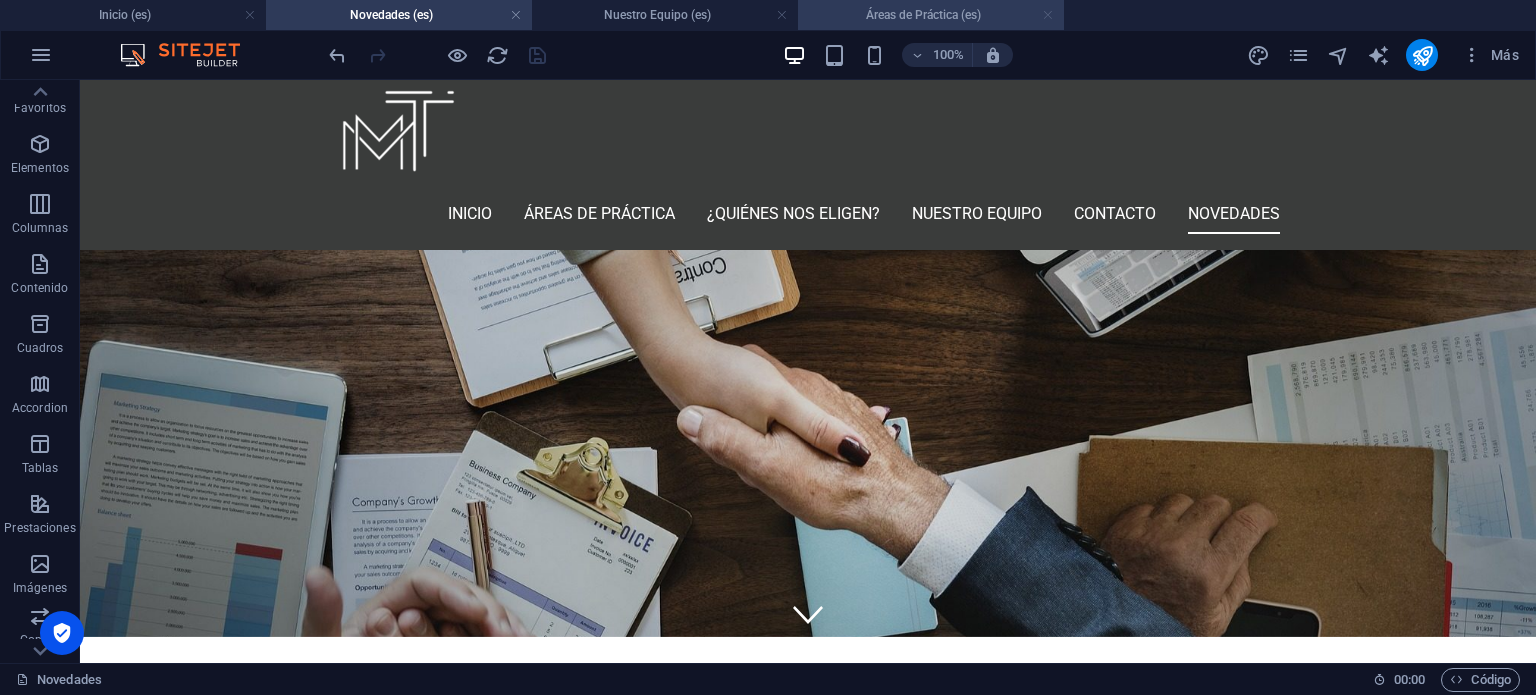 click at bounding box center (1048, 15) 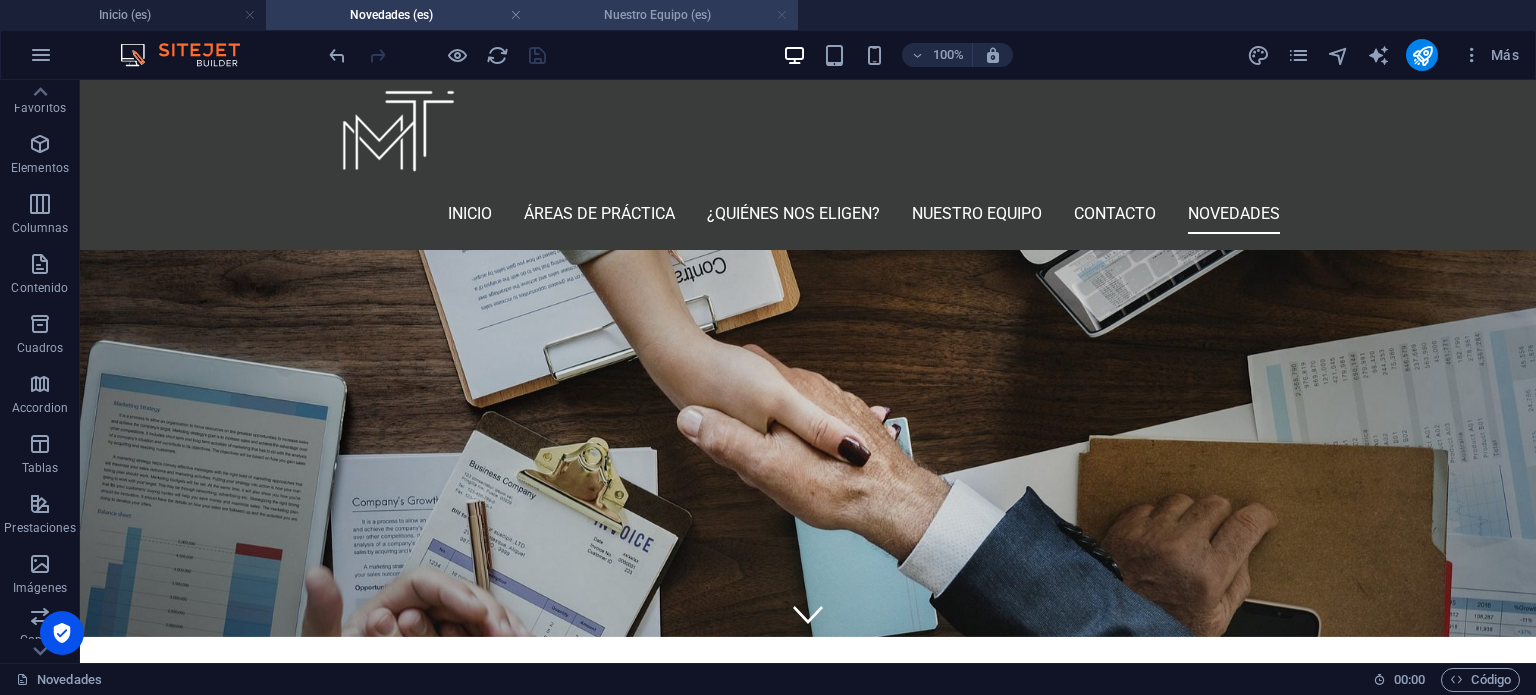 click at bounding box center (782, 15) 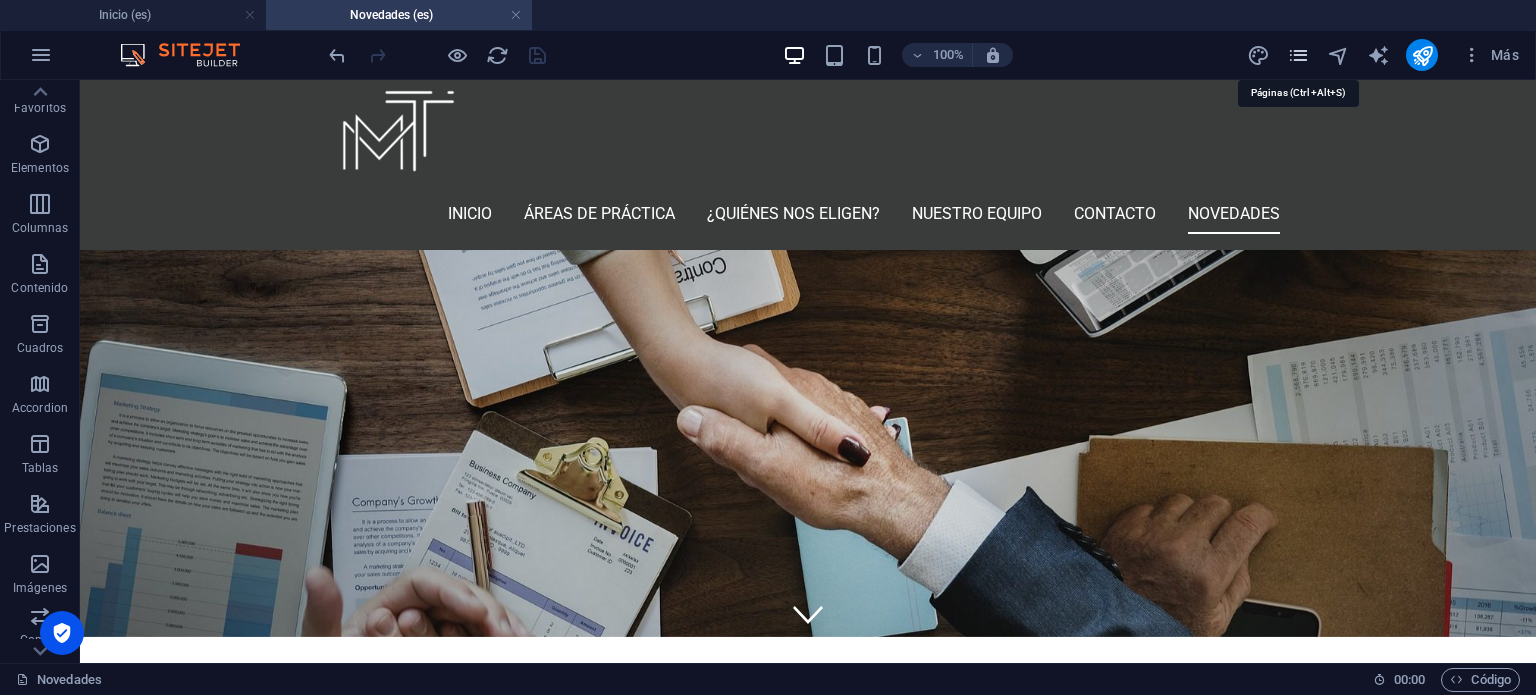 click at bounding box center [1298, 55] 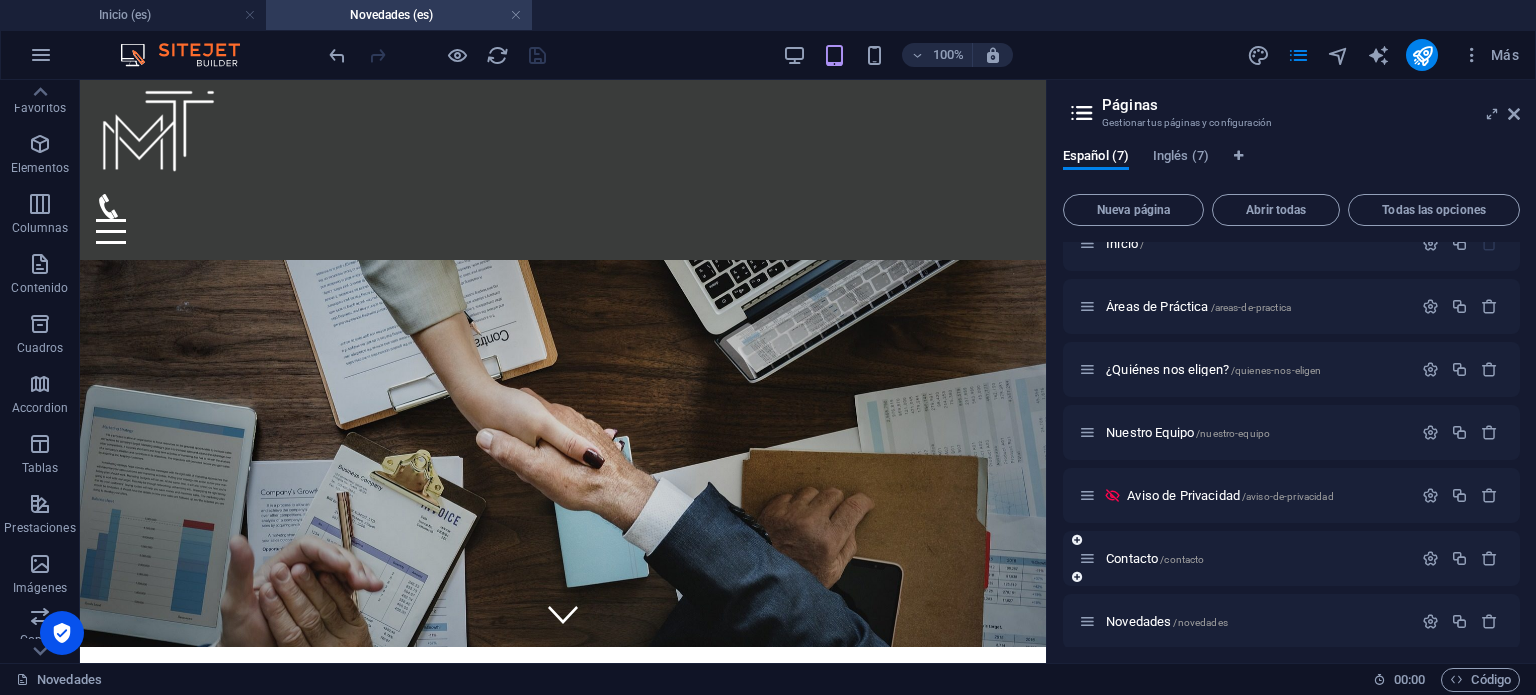 scroll, scrollTop: 35, scrollLeft: 0, axis: vertical 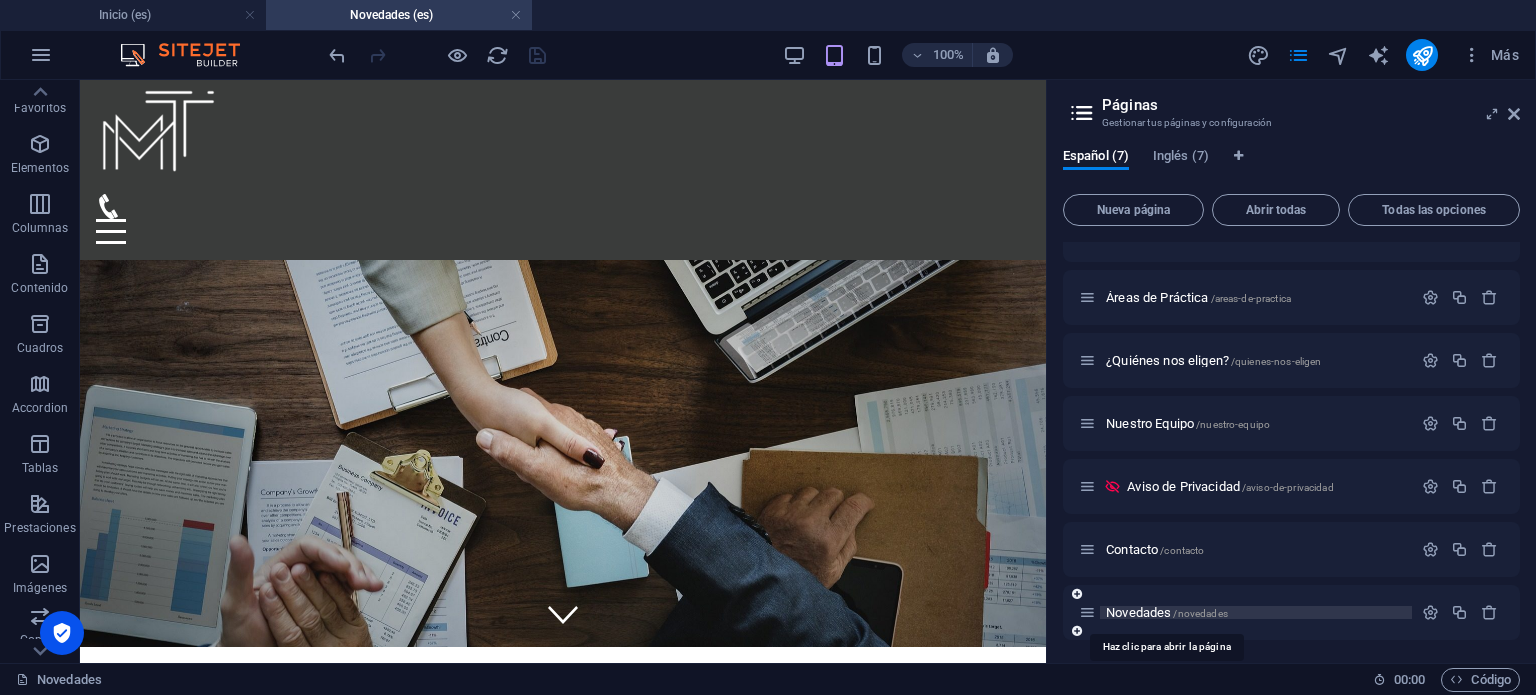 click on "Novedades /novedades" at bounding box center [1167, 612] 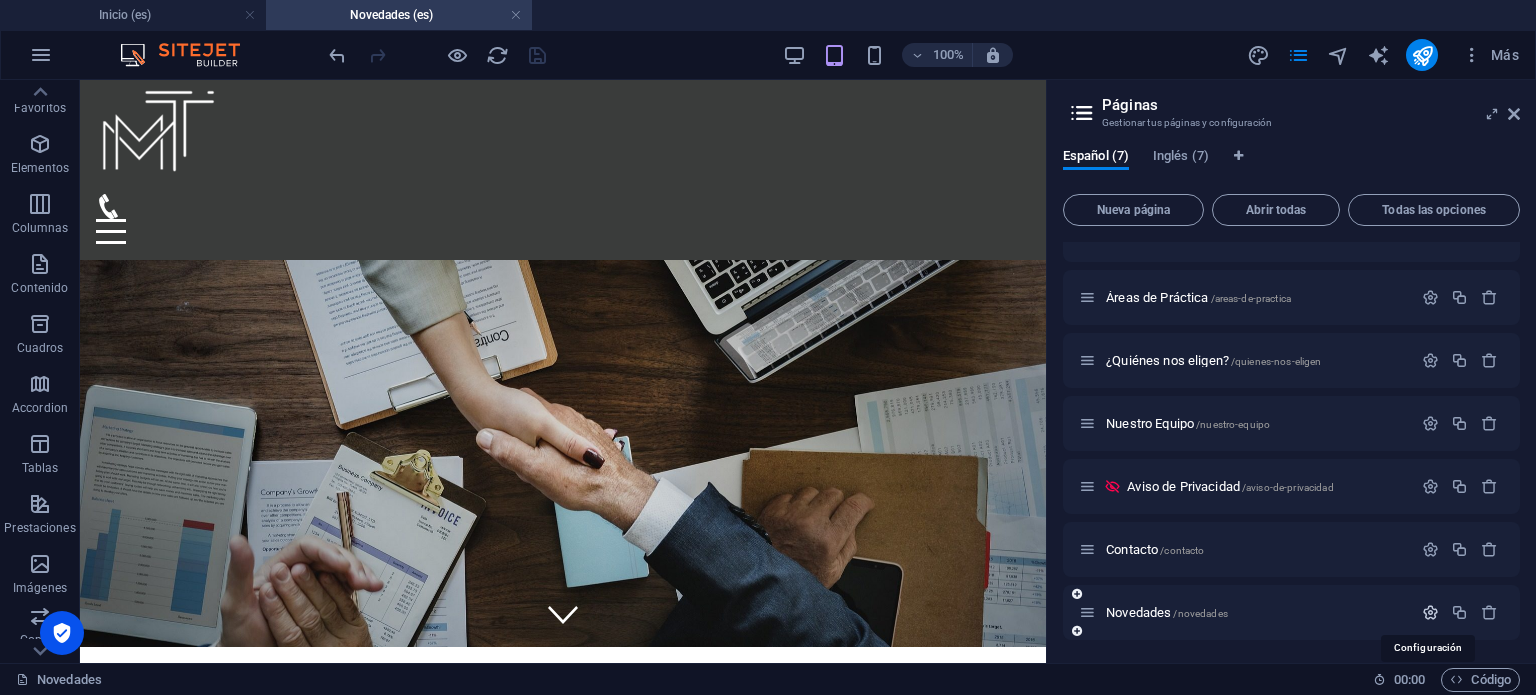 click at bounding box center [1430, 612] 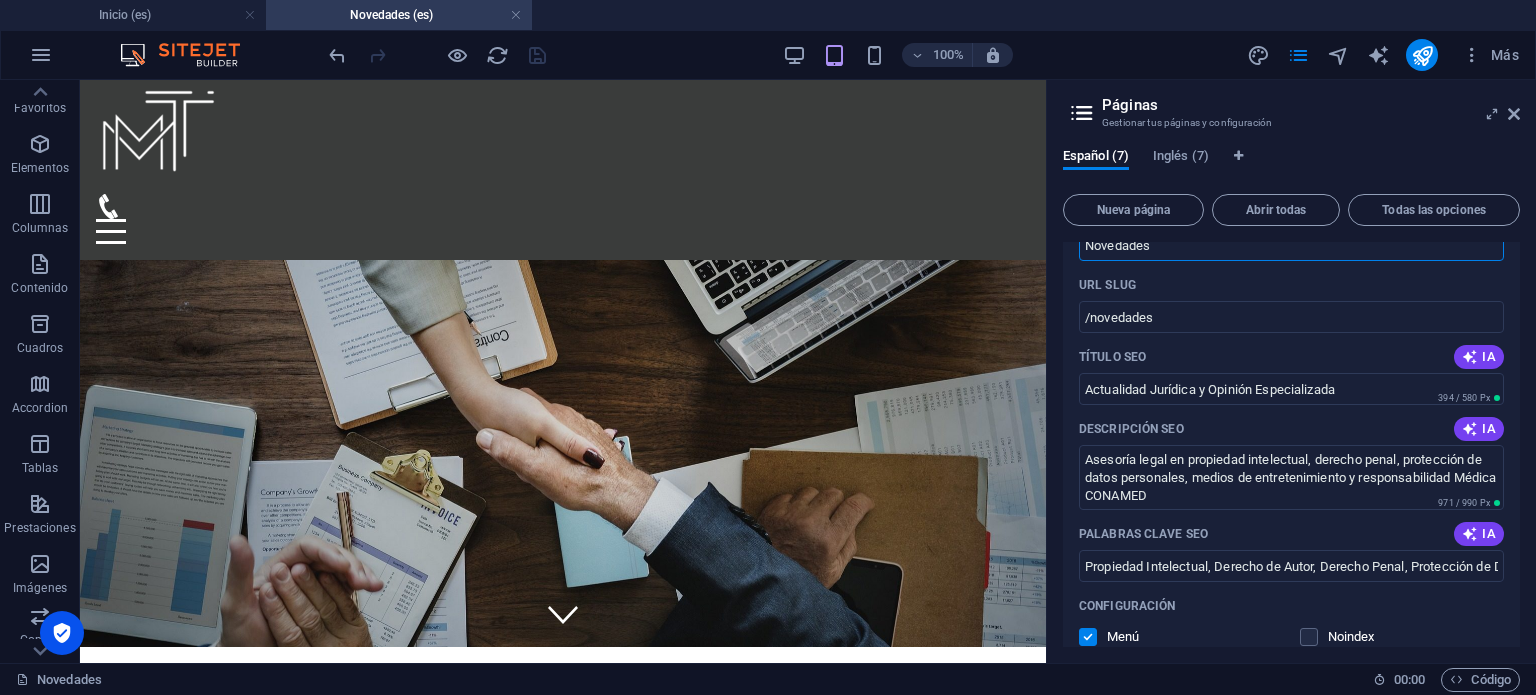scroll, scrollTop: 578, scrollLeft: 0, axis: vertical 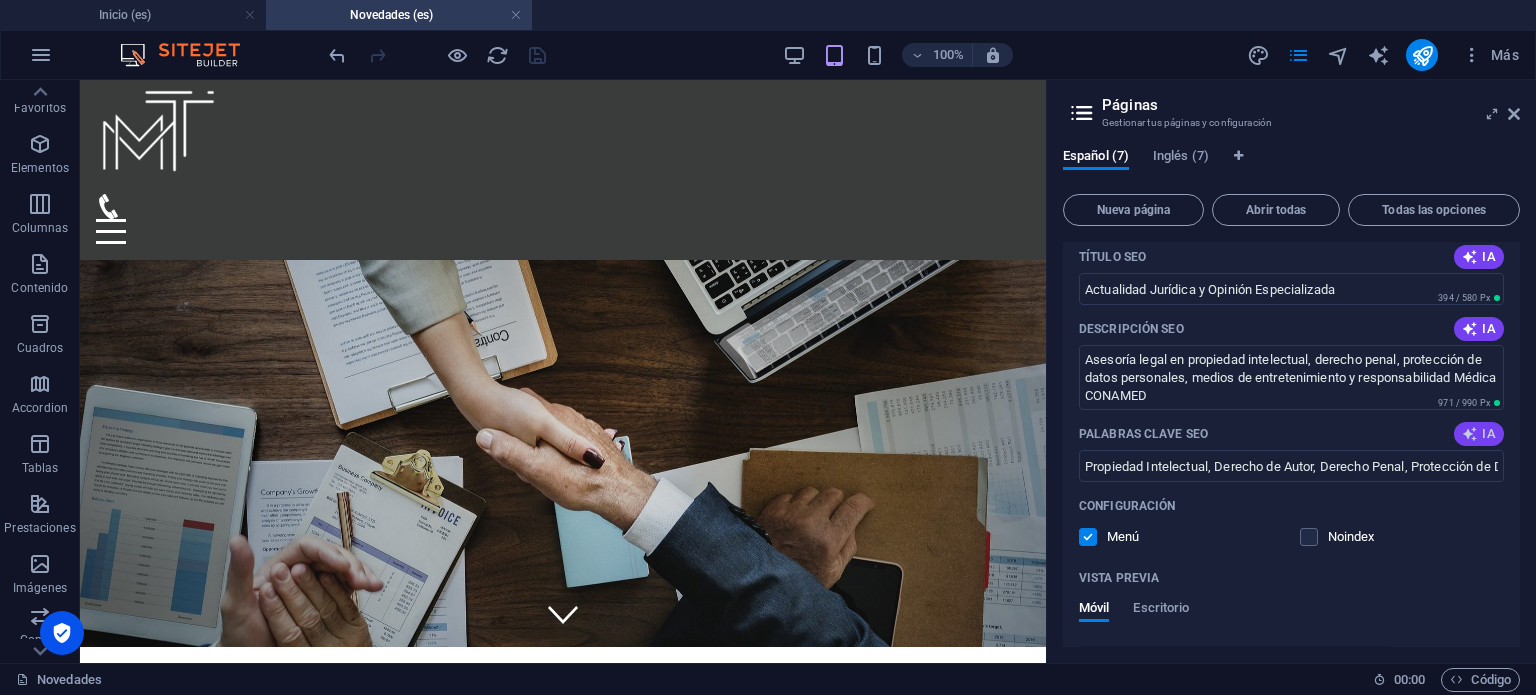 click on "IA" at bounding box center (1479, 434) 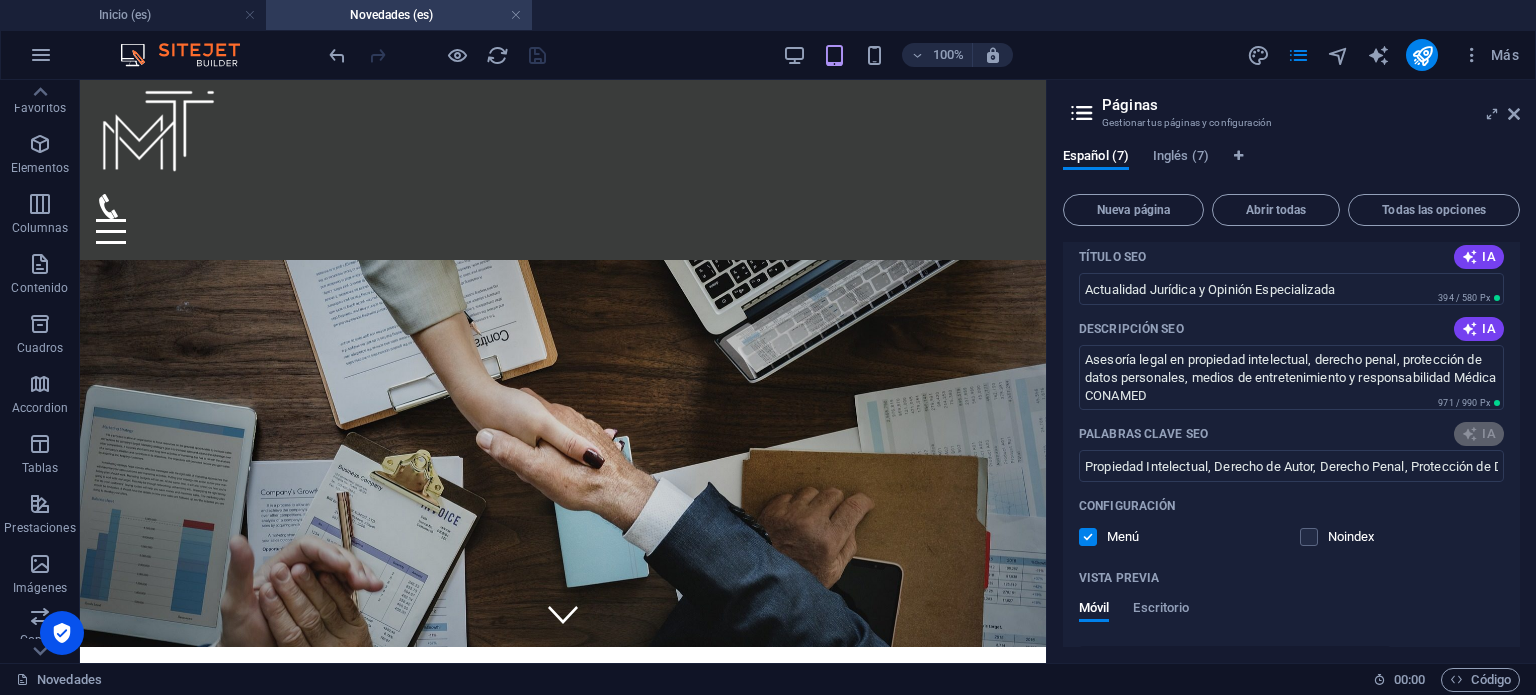 type on "soluciones legales, derechos de imagen, registro de marca, defensa jurídica, protección del patrimonio, asesoría legal" 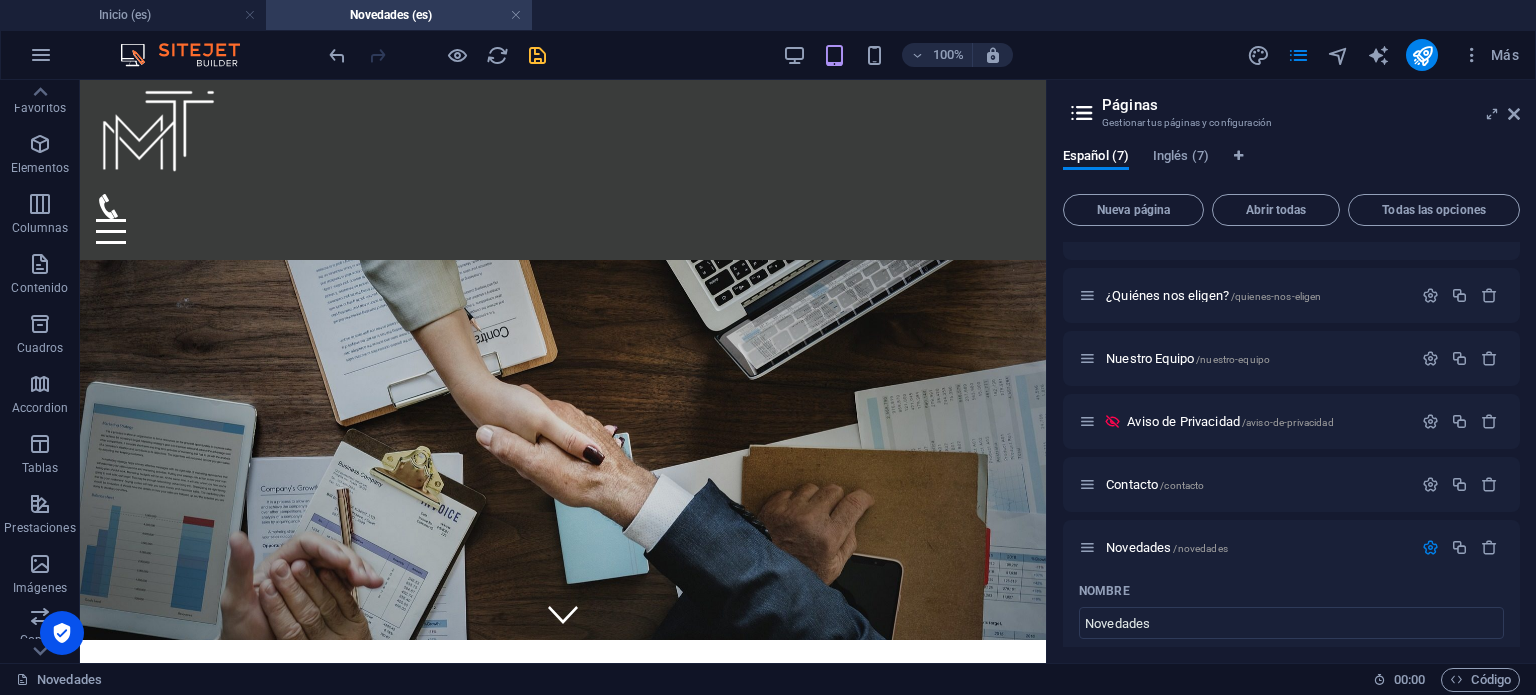 scroll, scrollTop: 68, scrollLeft: 0, axis: vertical 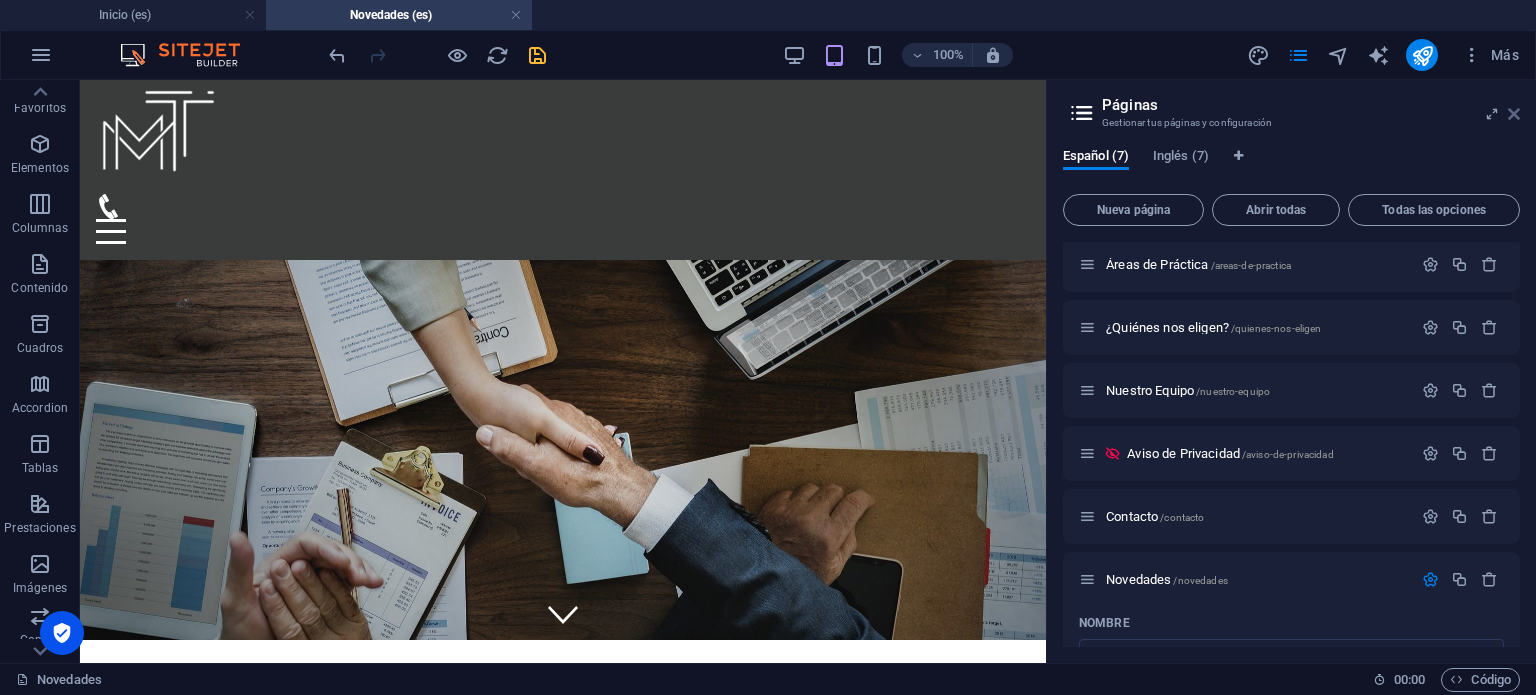 click at bounding box center [1514, 114] 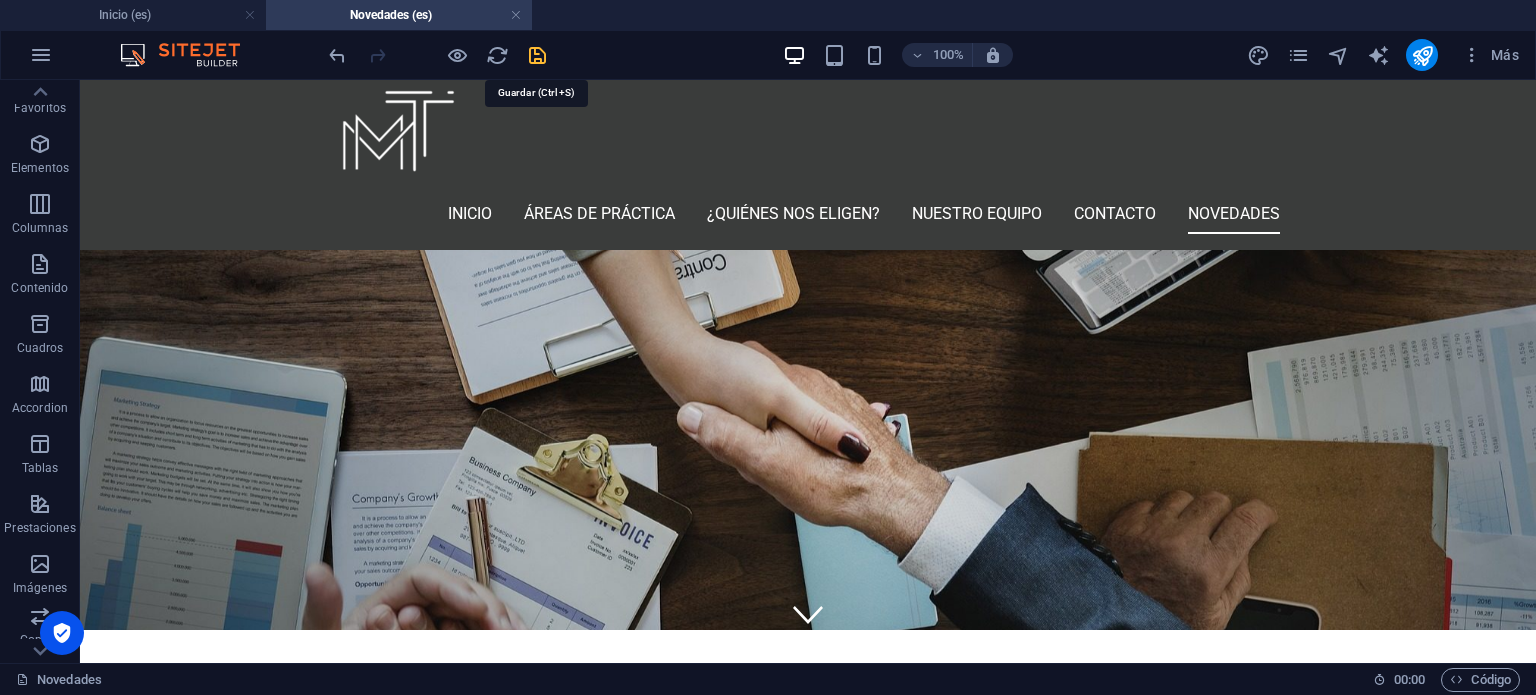 click at bounding box center [537, 55] 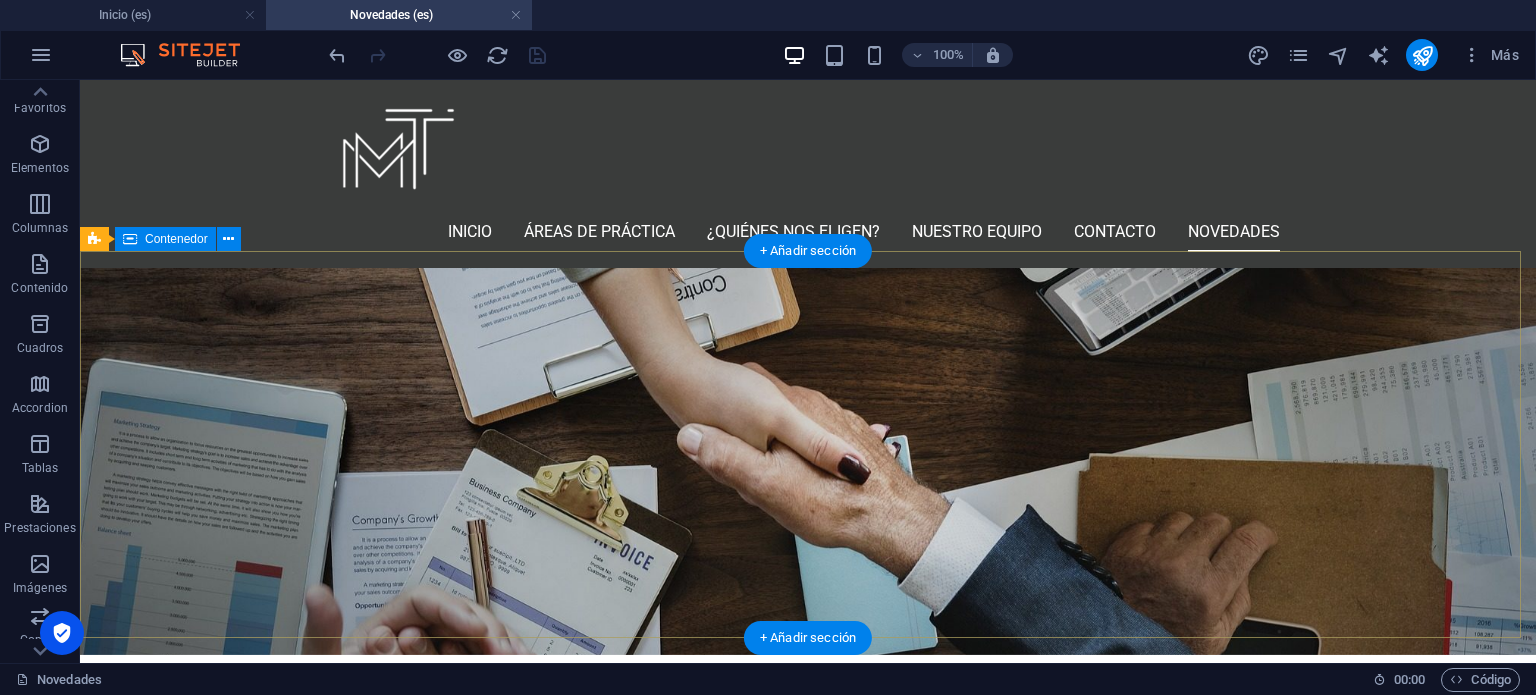 scroll, scrollTop: 0, scrollLeft: 0, axis: both 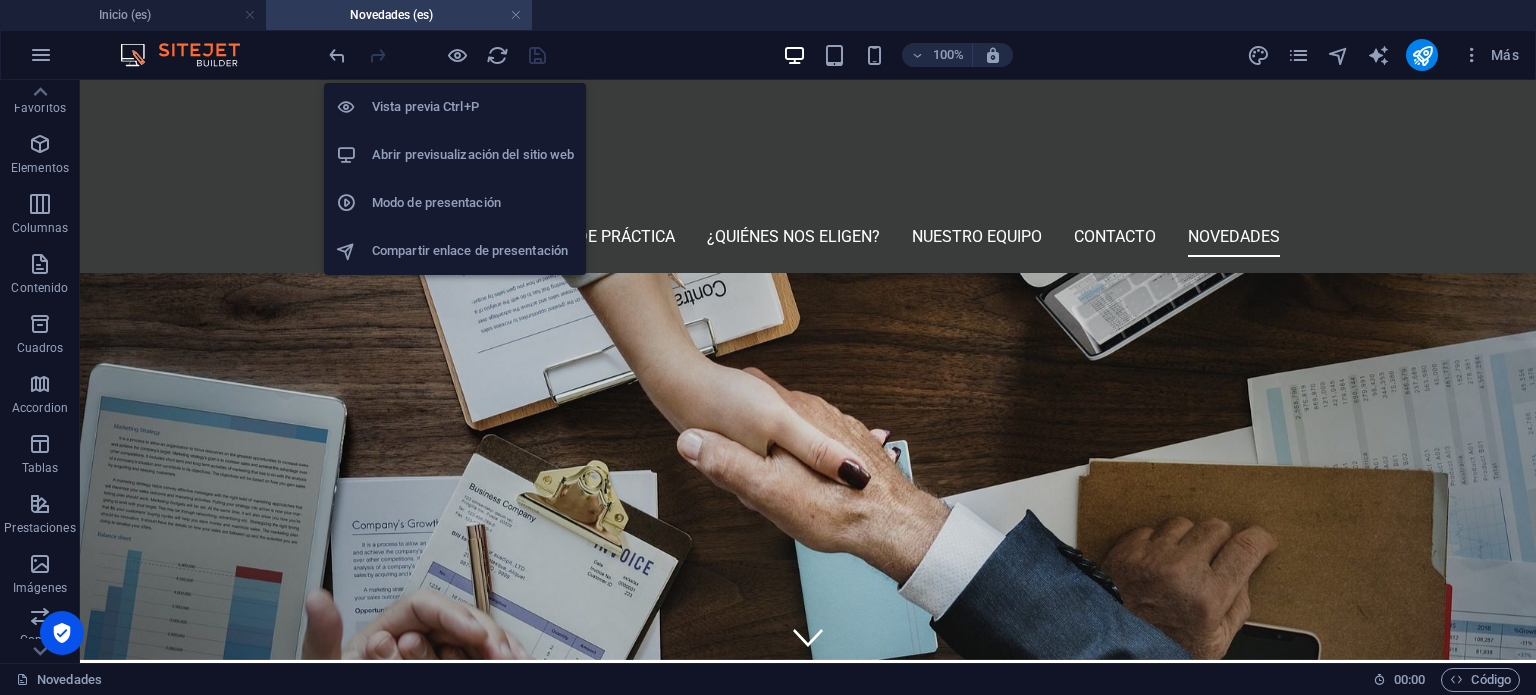 click on "Abrir previsualización del sitio web" at bounding box center (455, 155) 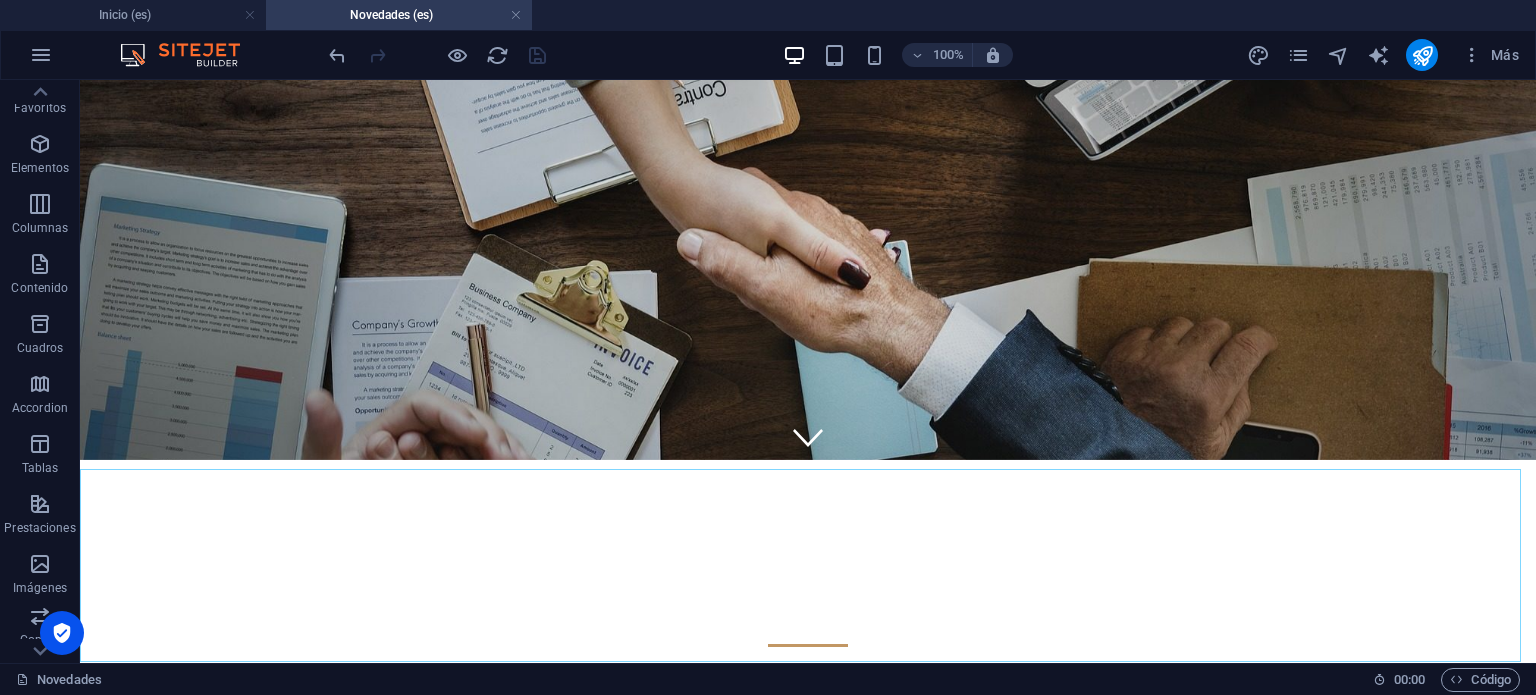 scroll, scrollTop: 0, scrollLeft: 0, axis: both 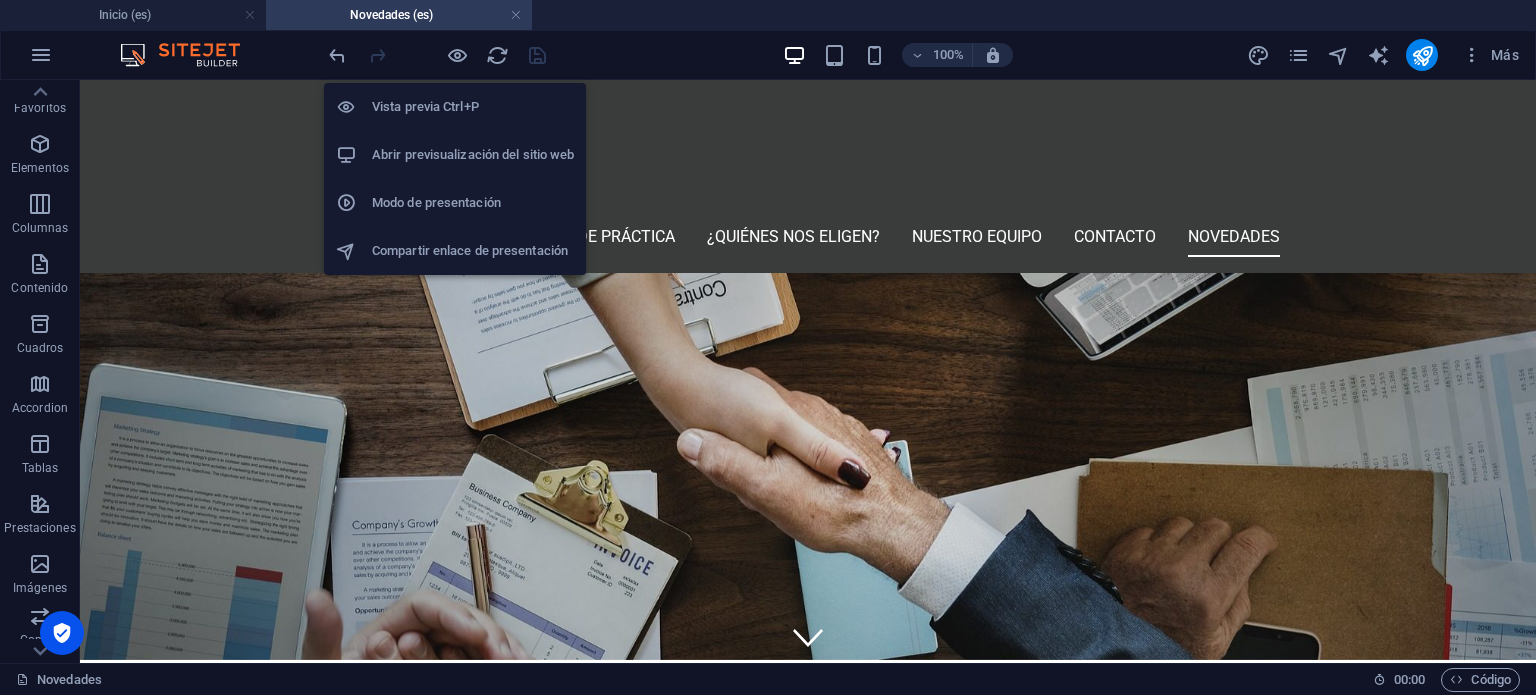 click on "Abrir previsualización del sitio web" at bounding box center [473, 155] 